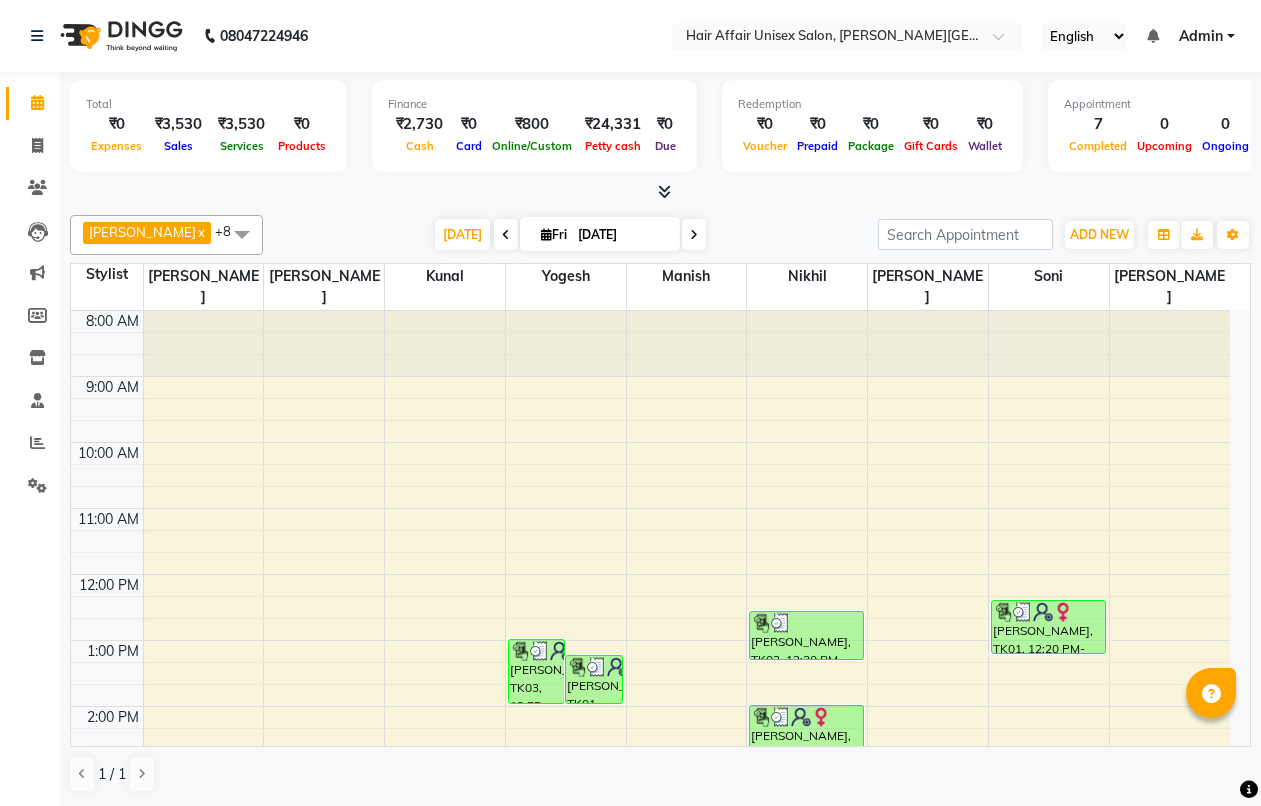 scroll, scrollTop: 1, scrollLeft: 0, axis: vertical 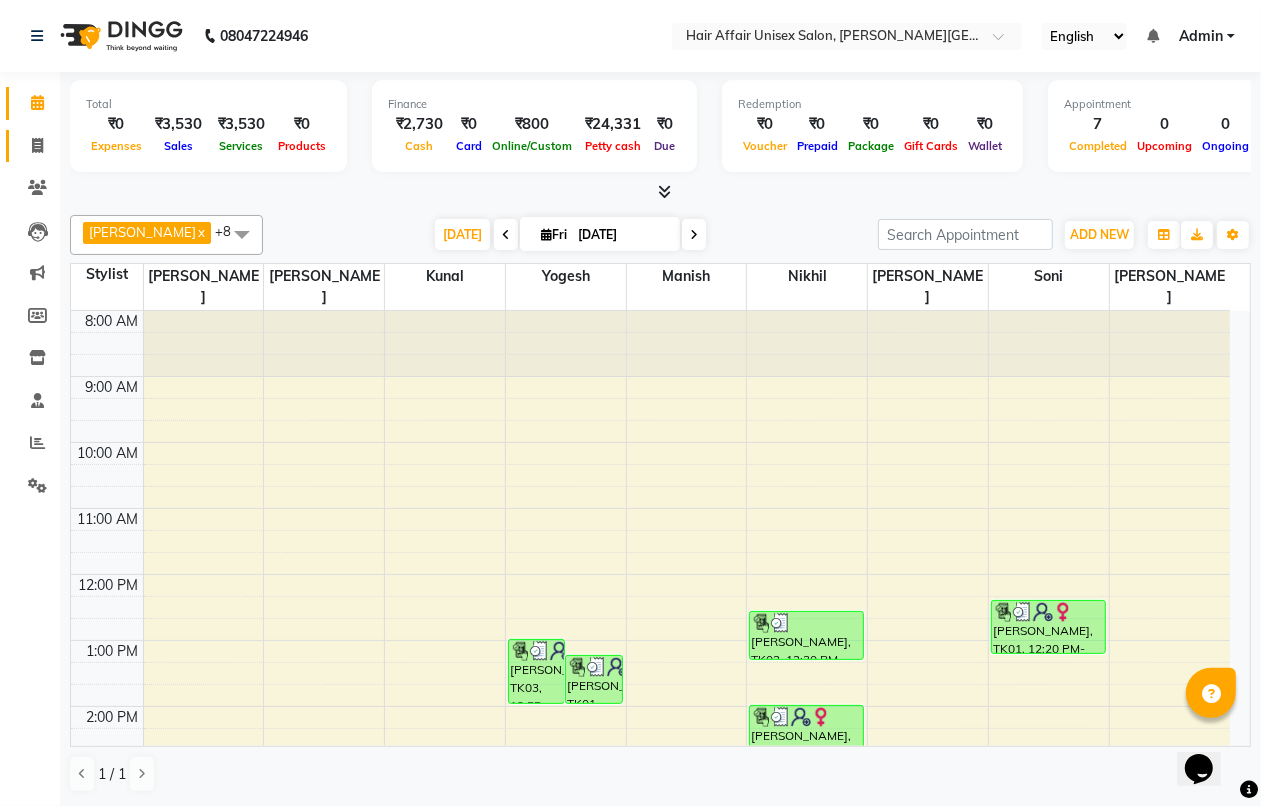 click 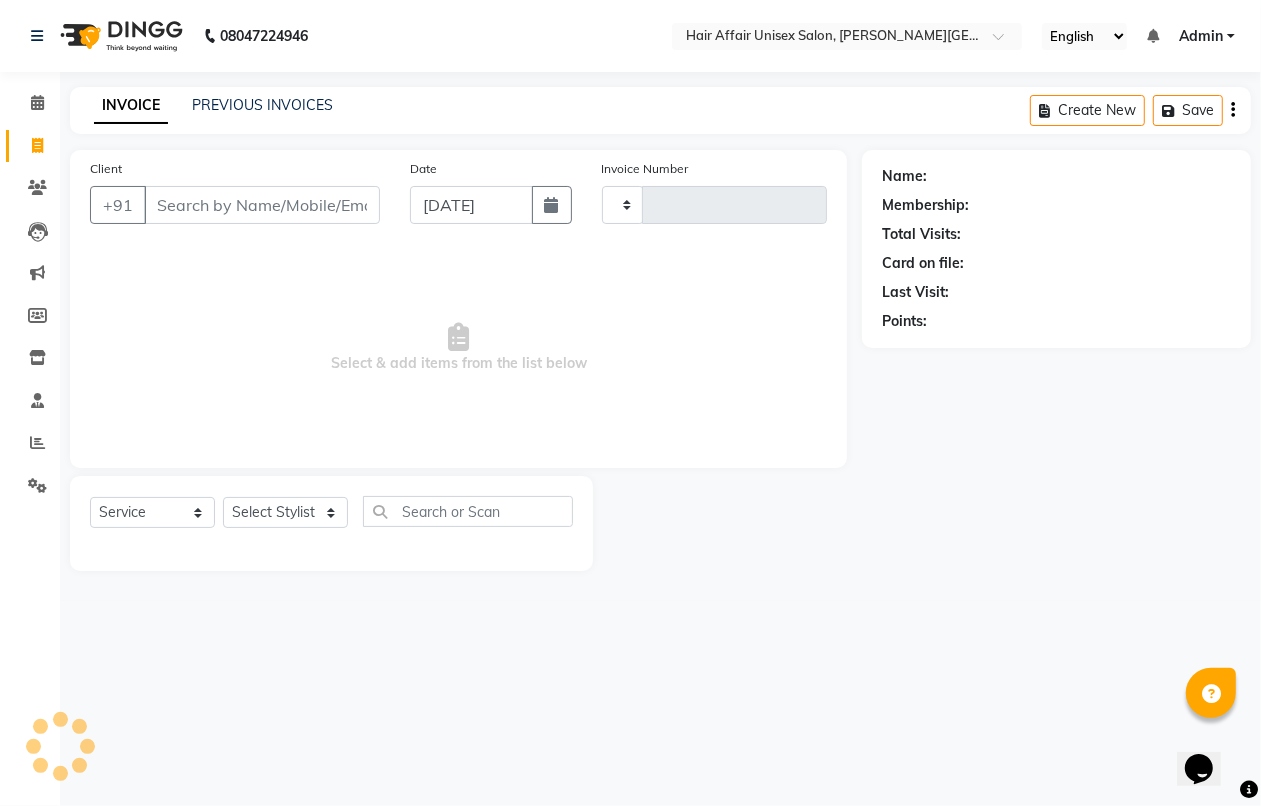 scroll, scrollTop: 0, scrollLeft: 0, axis: both 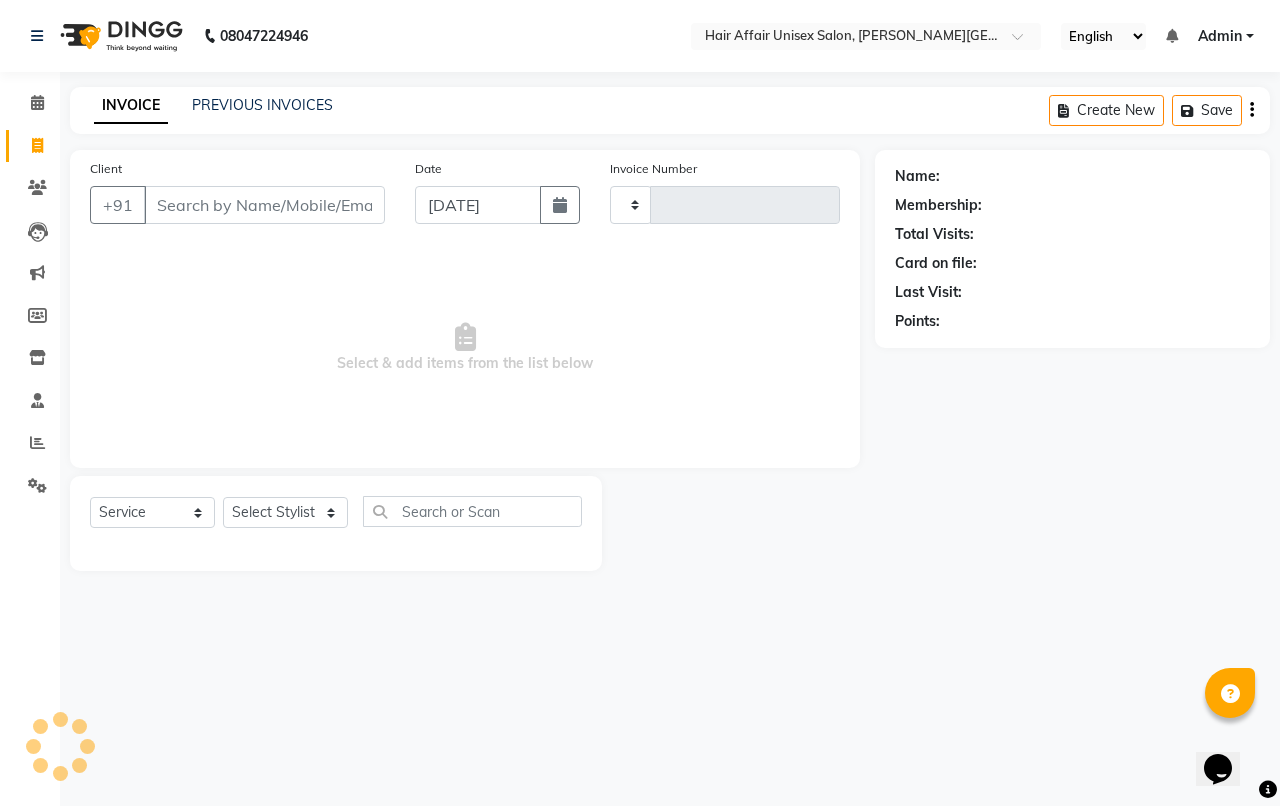 type on "1223" 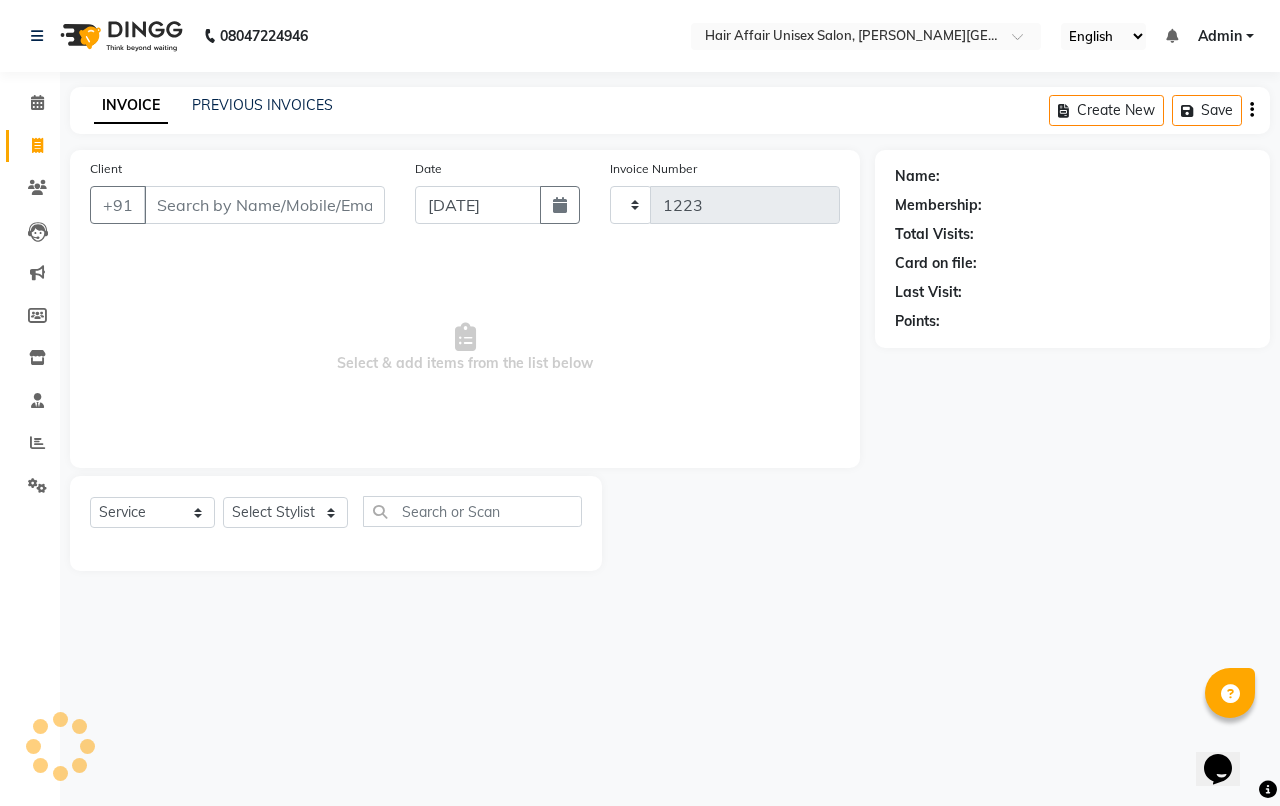 select on "6225" 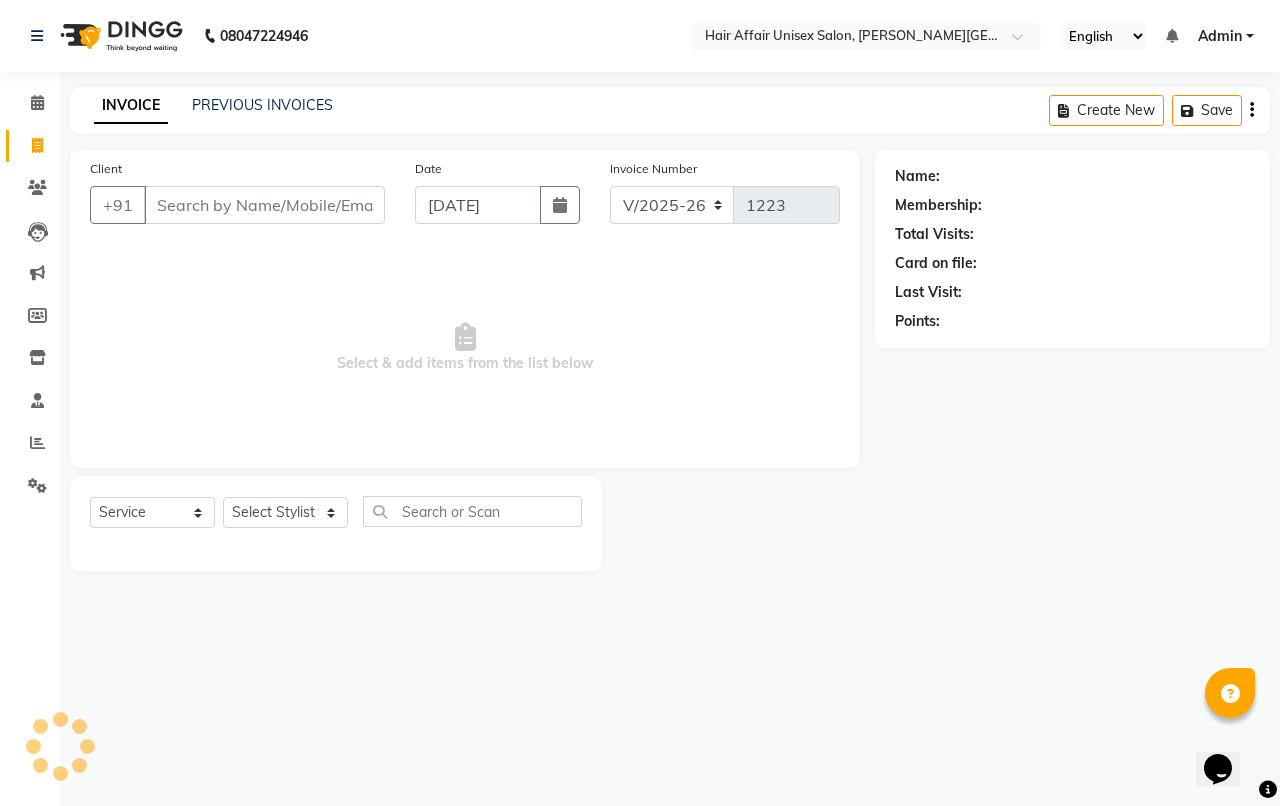 click on "Client" at bounding box center (264, 205) 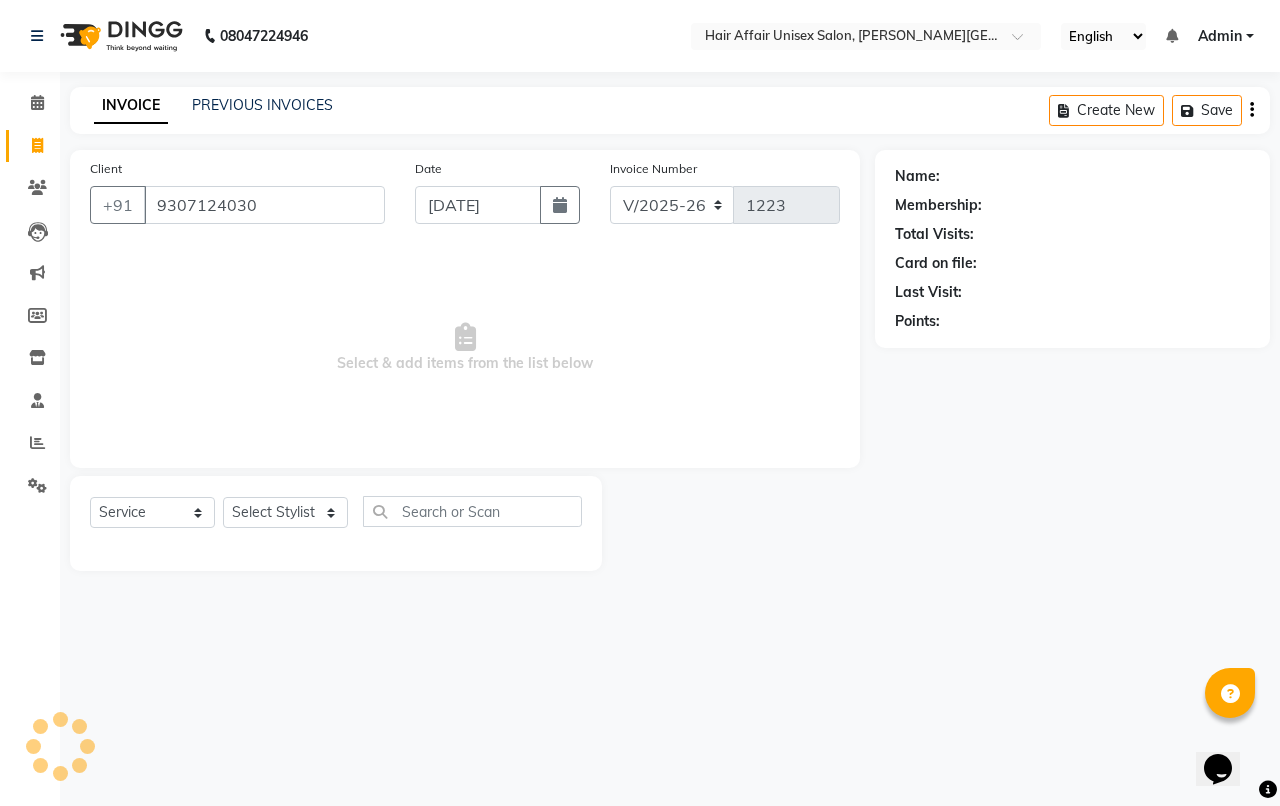 type on "9307124030" 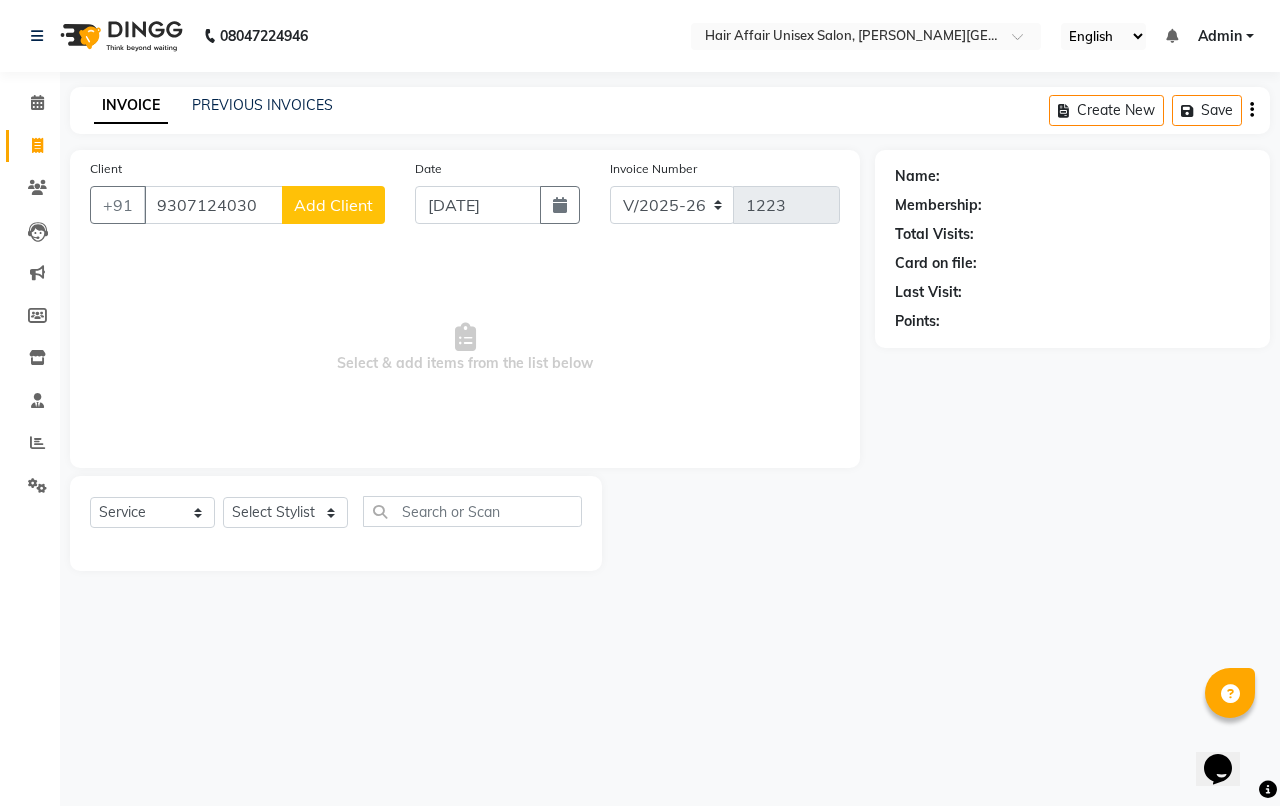 click on "Add Client" 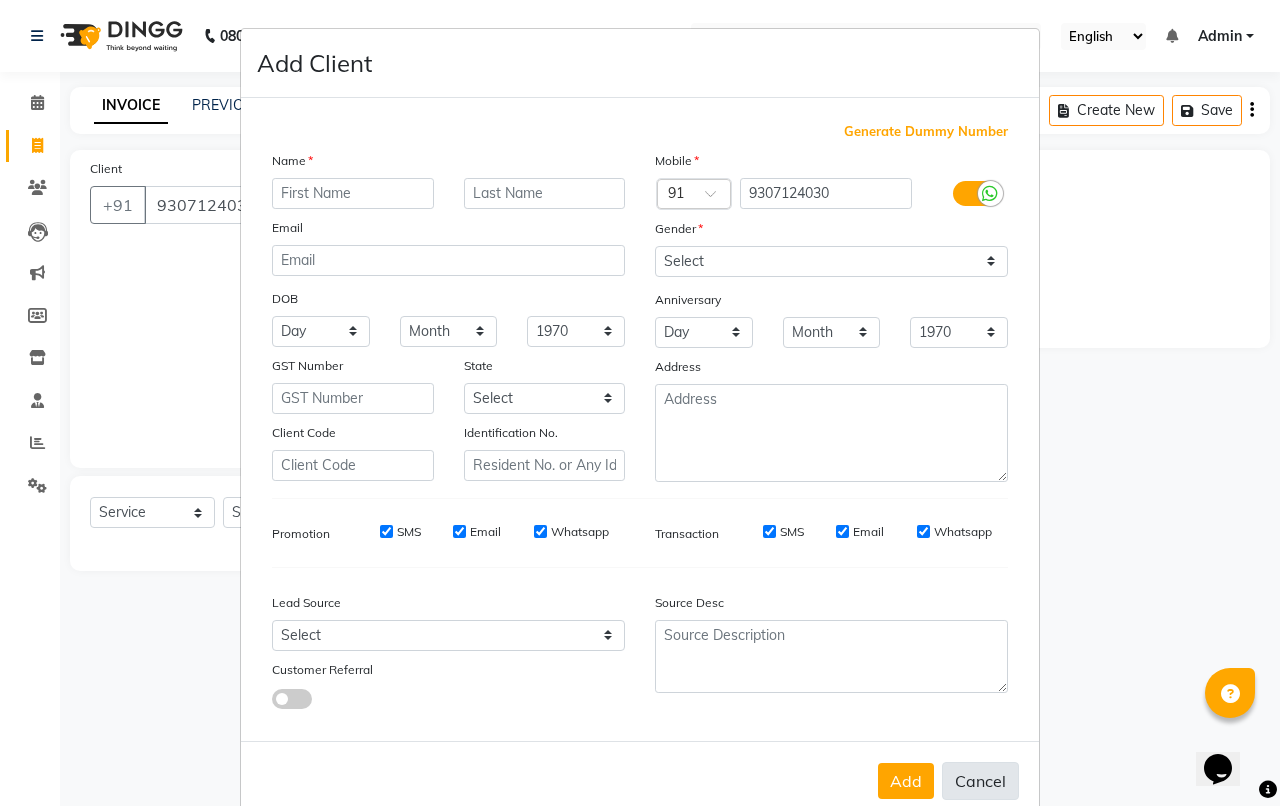 click on "Cancel" at bounding box center (980, 781) 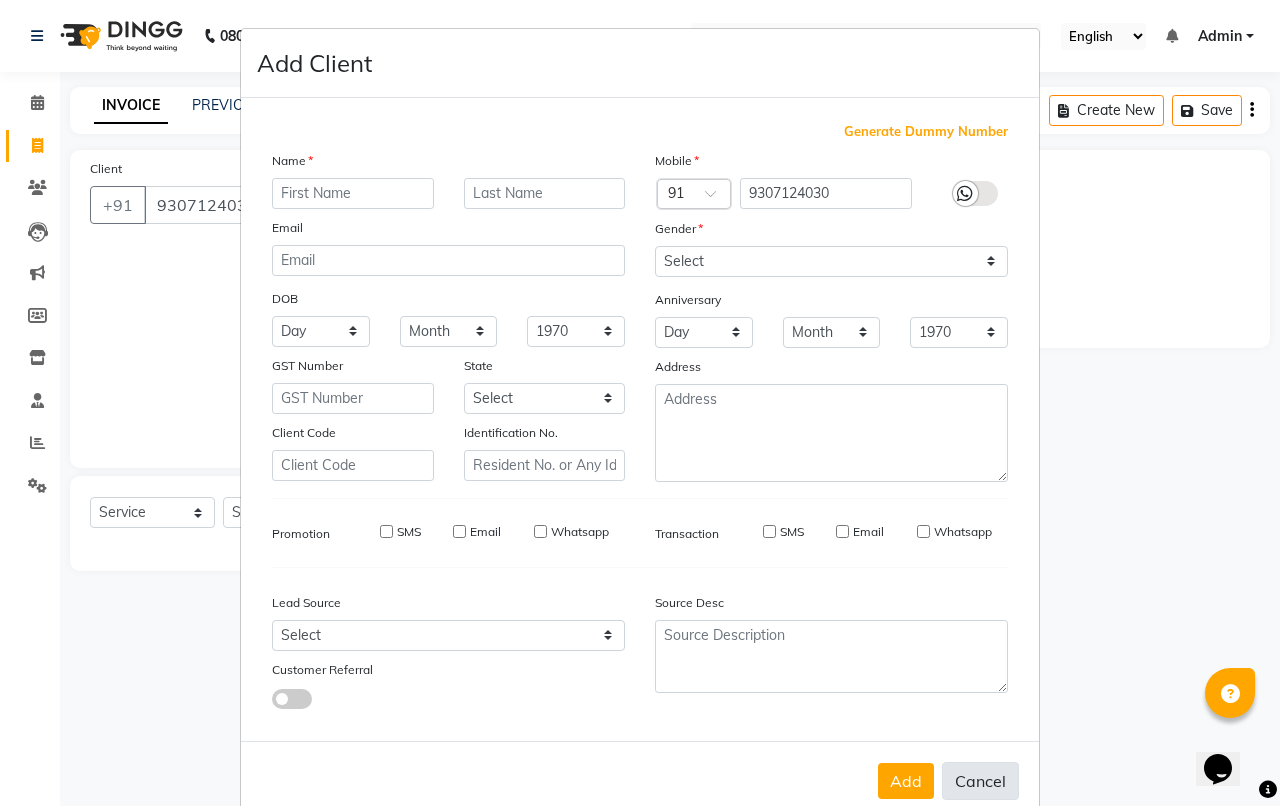select 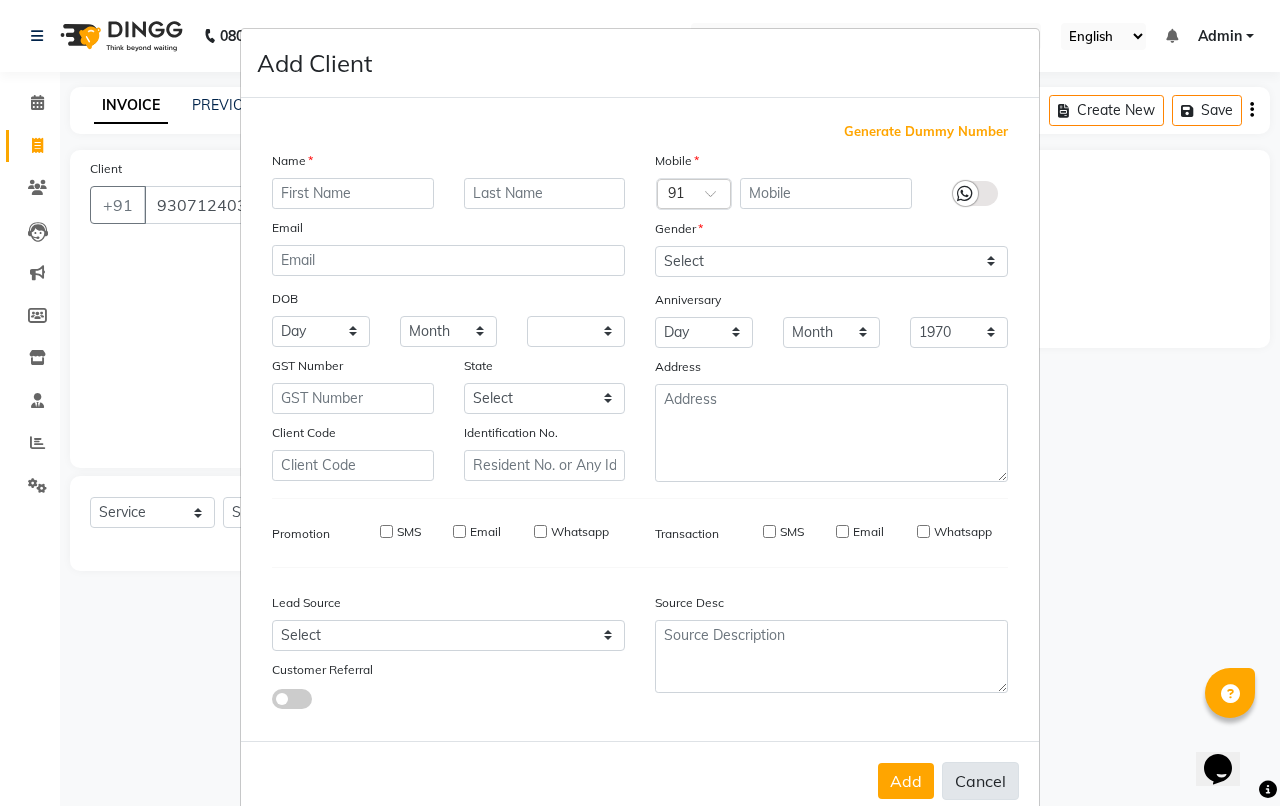 select 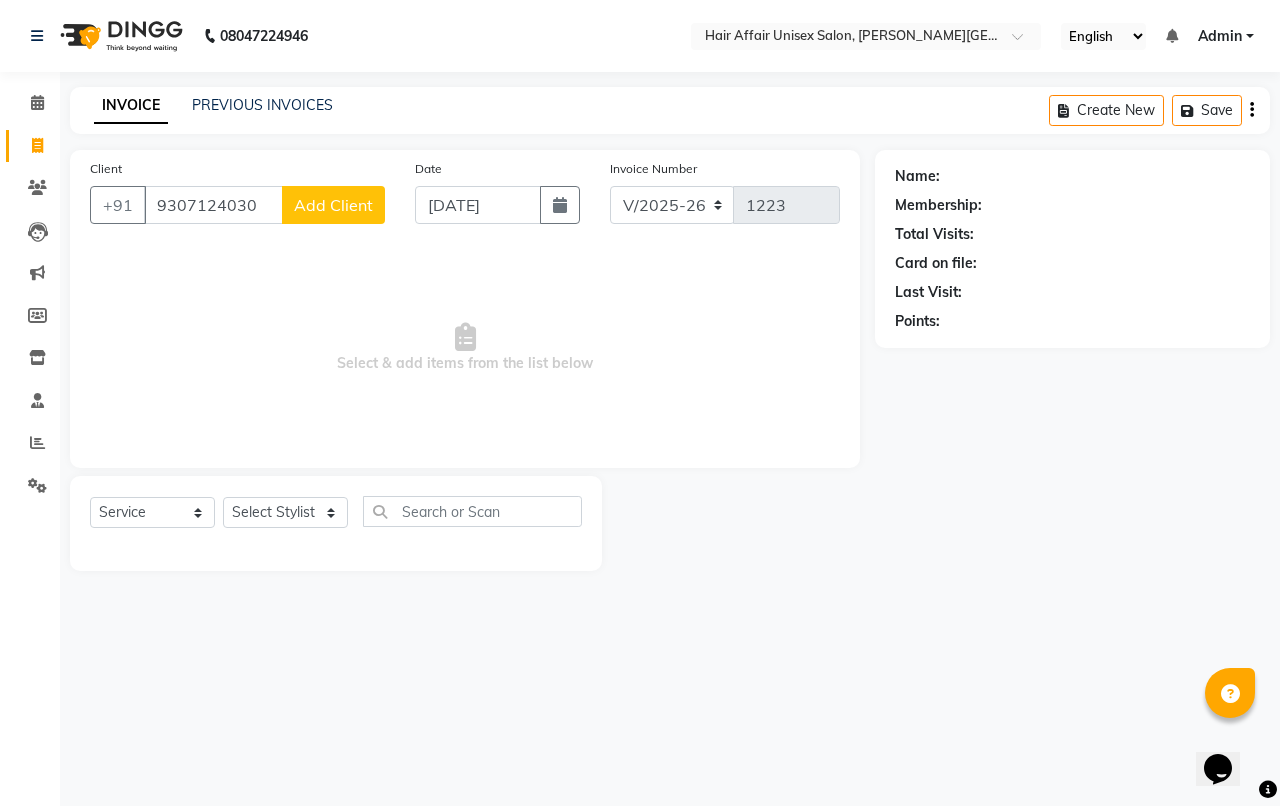 click on "Add Client" 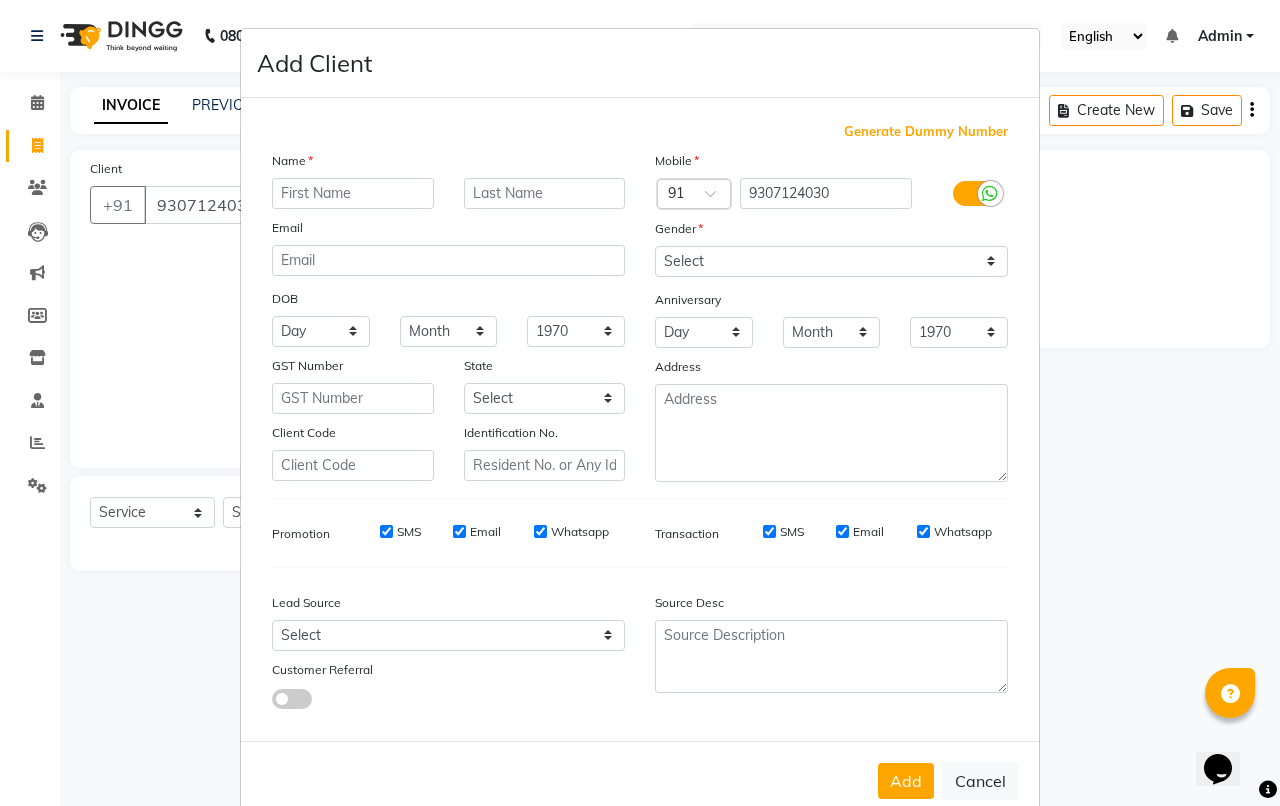 click at bounding box center (353, 193) 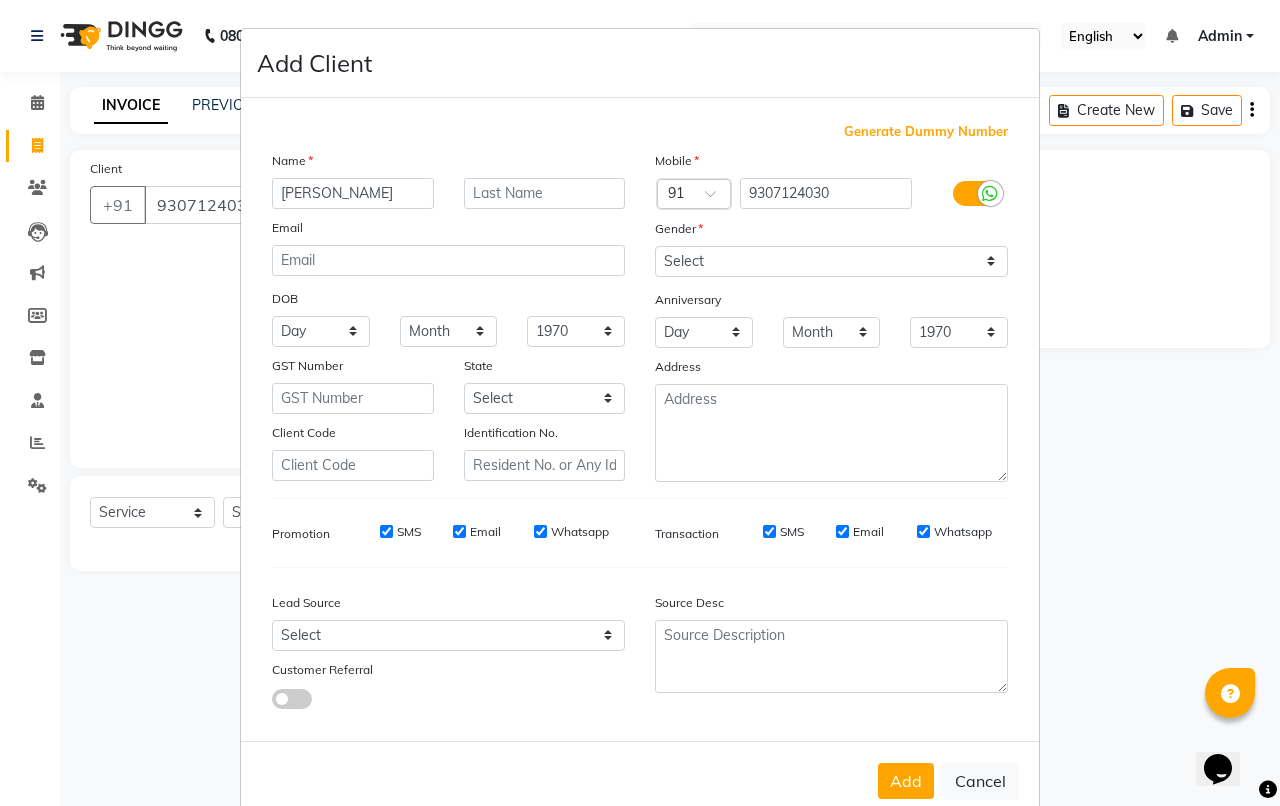 type on "sadhna" 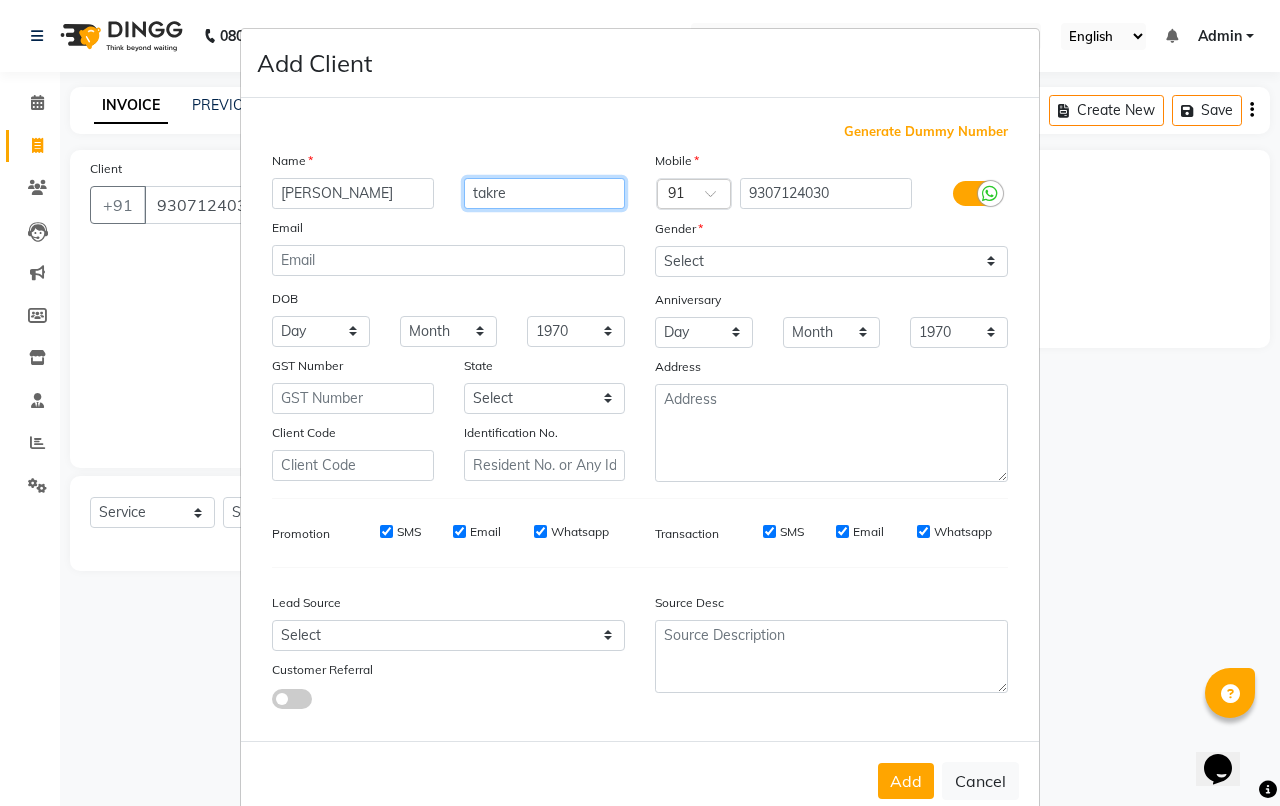 type on "takre" 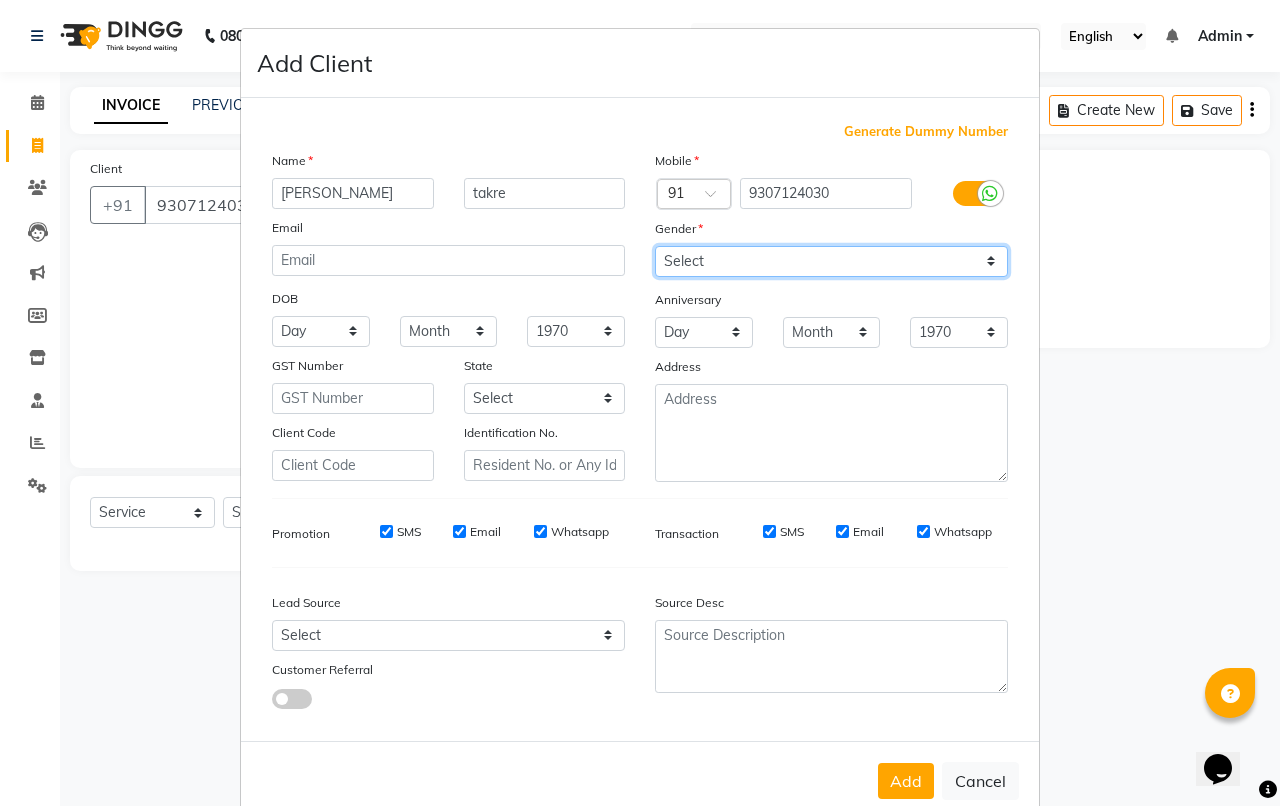click on "Select Male Female Other Prefer Not To Say" at bounding box center (831, 261) 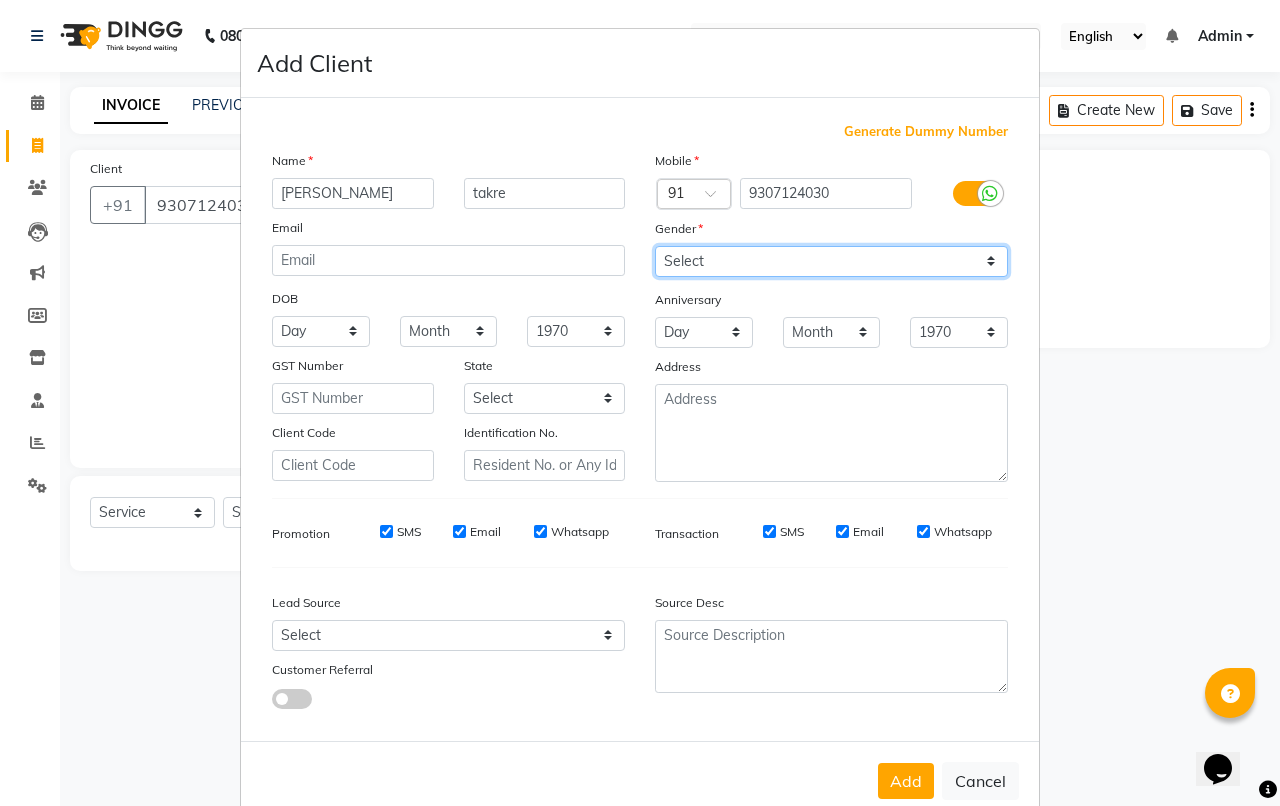 click on "Select Male Female Other Prefer Not To Say" at bounding box center (831, 261) 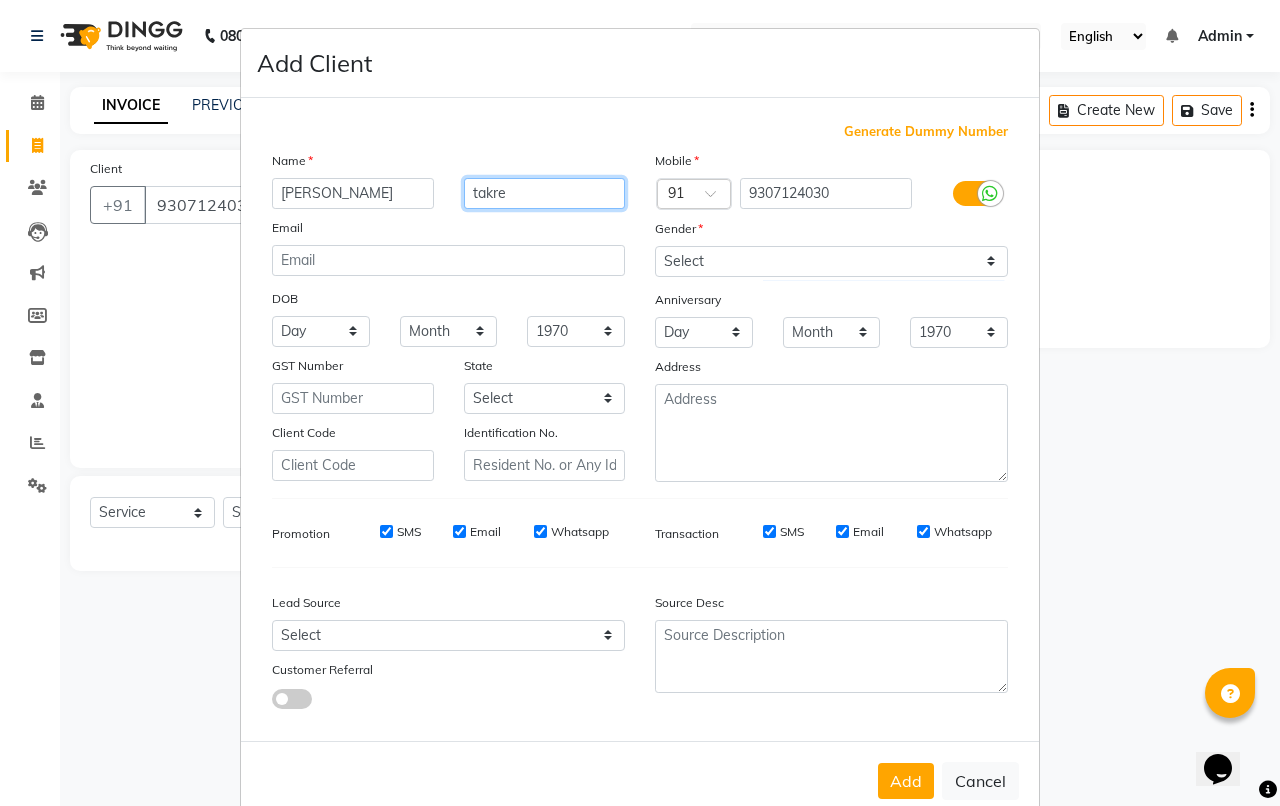 click on "takre" at bounding box center [545, 193] 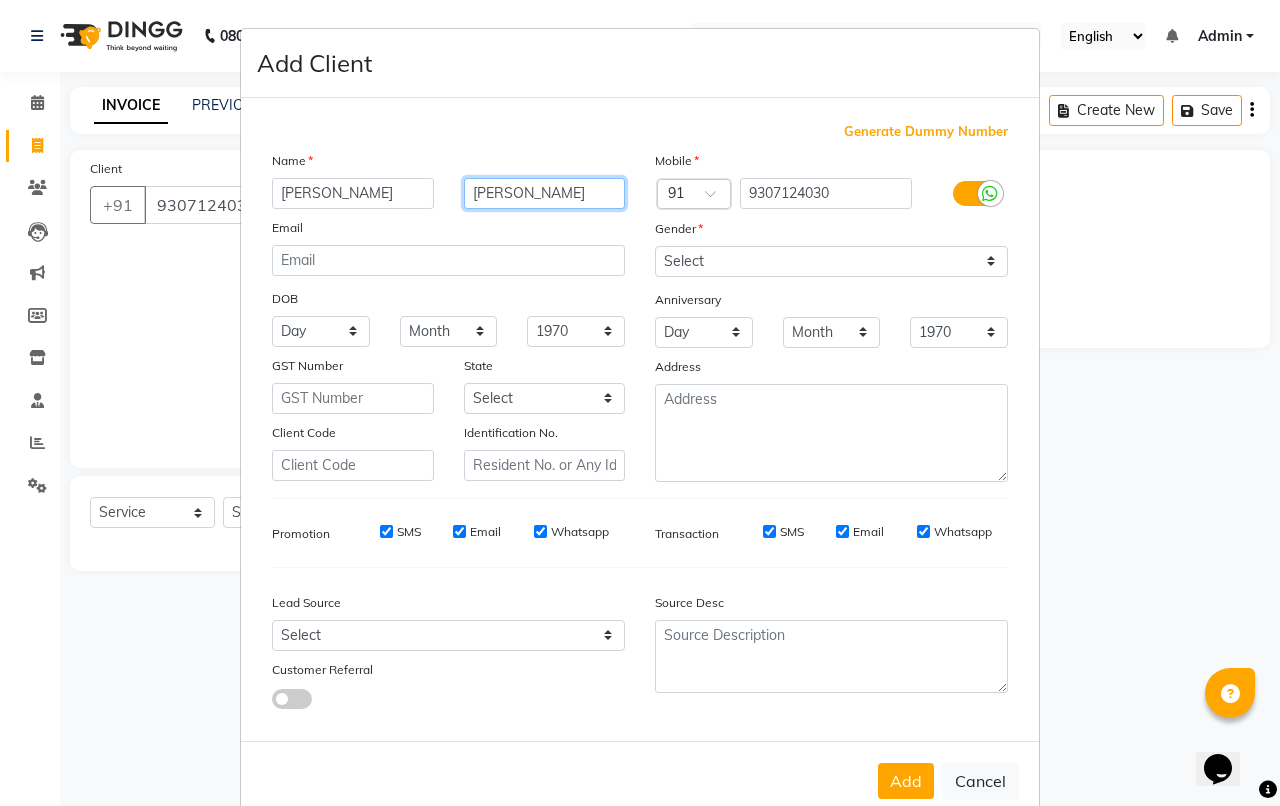type on "thakre" 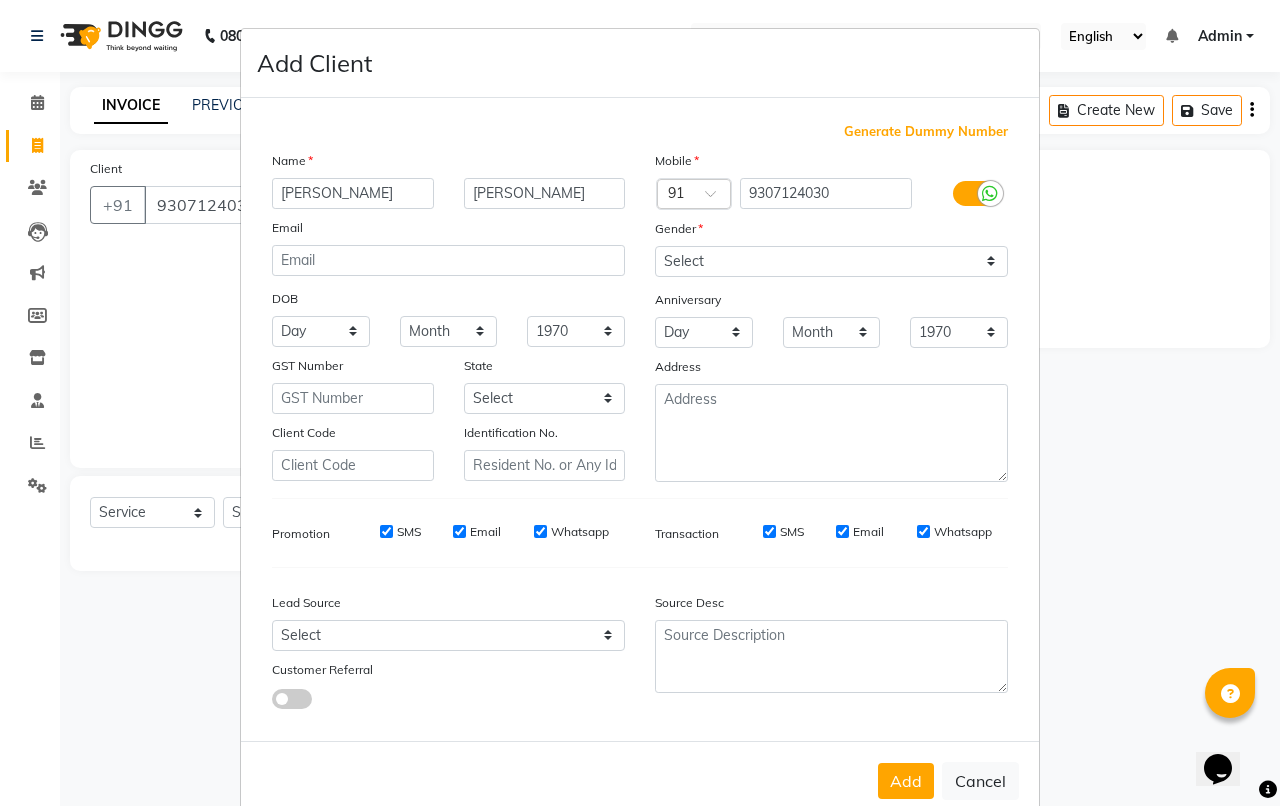 click on "Add" at bounding box center [906, 781] 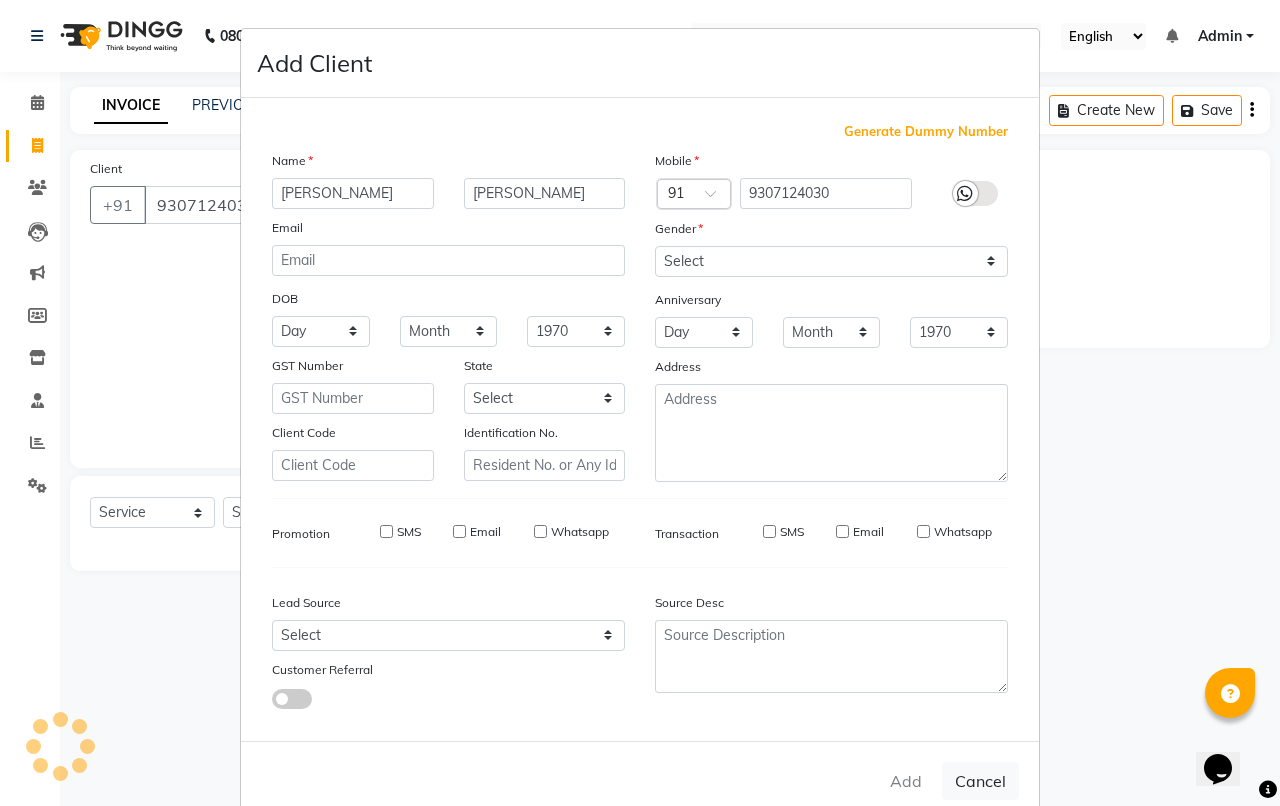 type 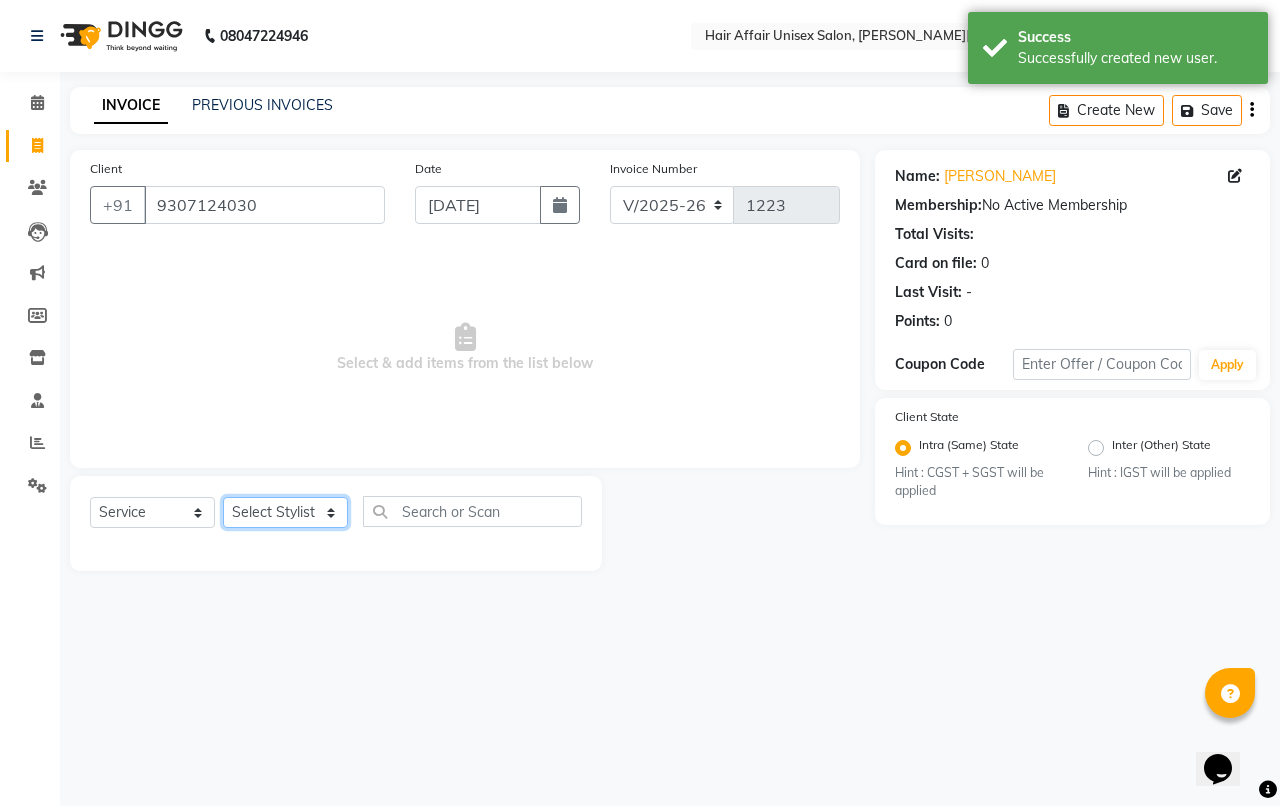 click on "Select Stylist Anand harpal kajal Kunal Manish Nikhil soni Sweta Vihan yogesh" 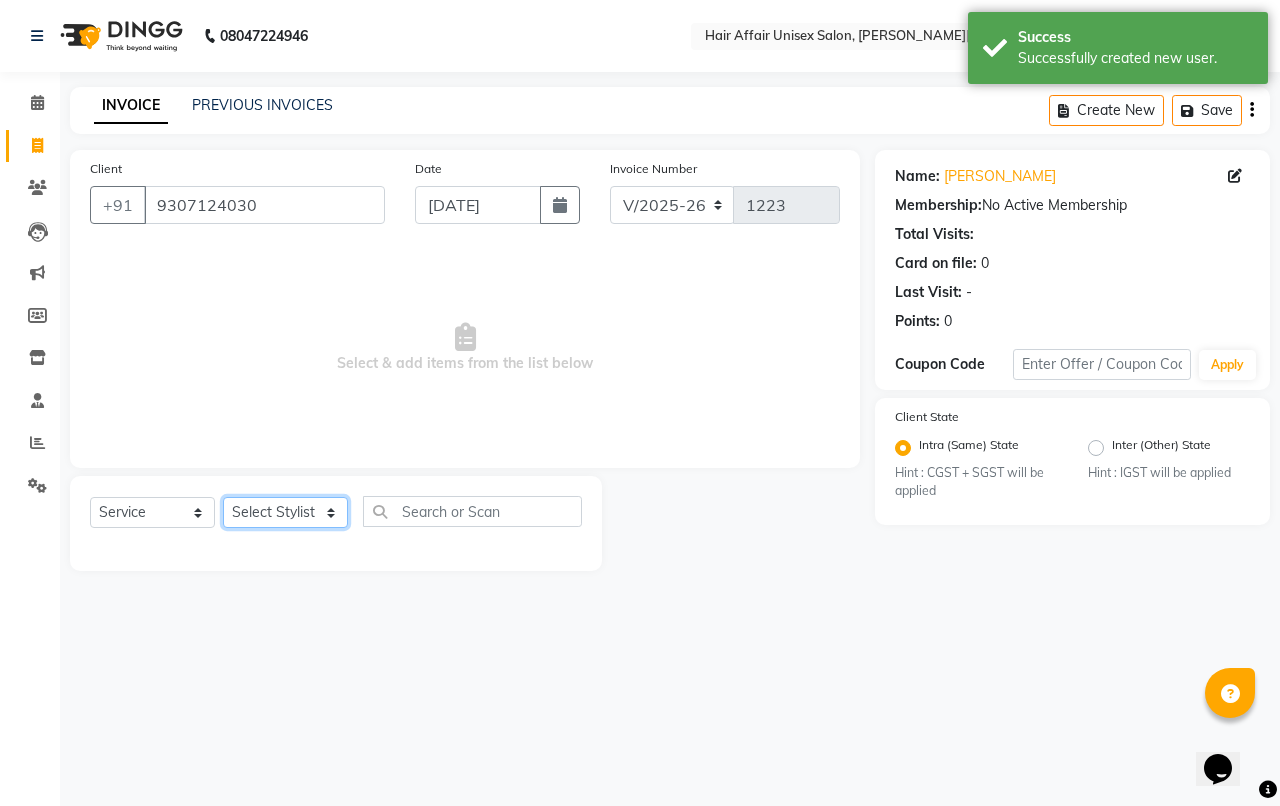 select on "60041" 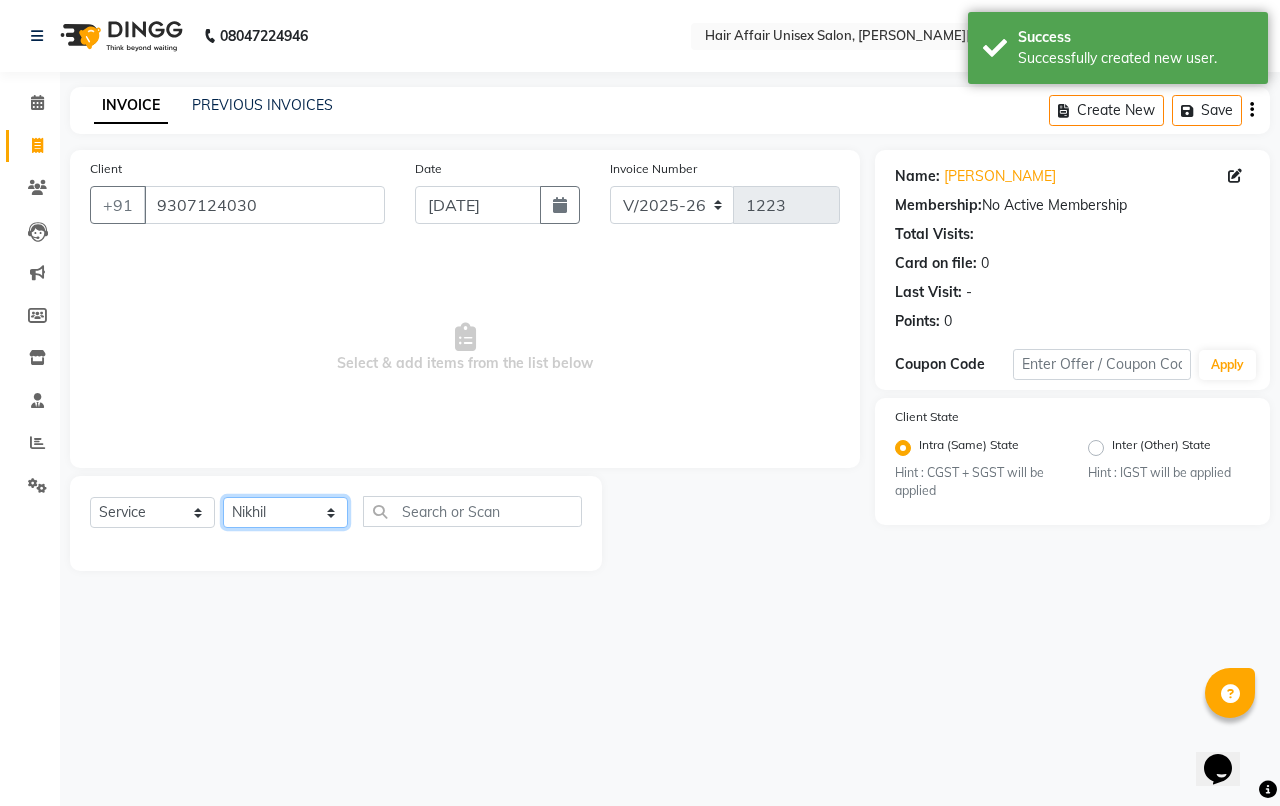 click on "Select Stylist Anand harpal kajal Kunal Manish Nikhil soni Sweta Vihan yogesh" 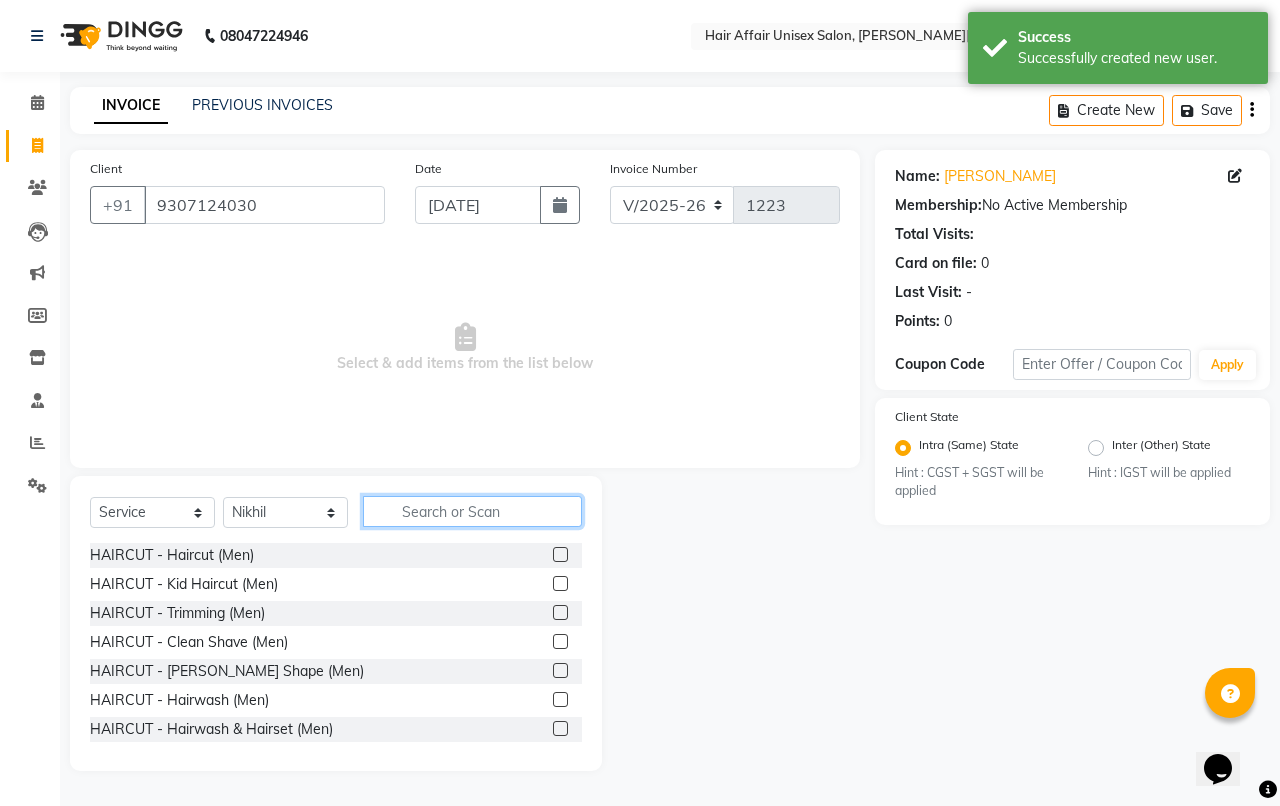 click 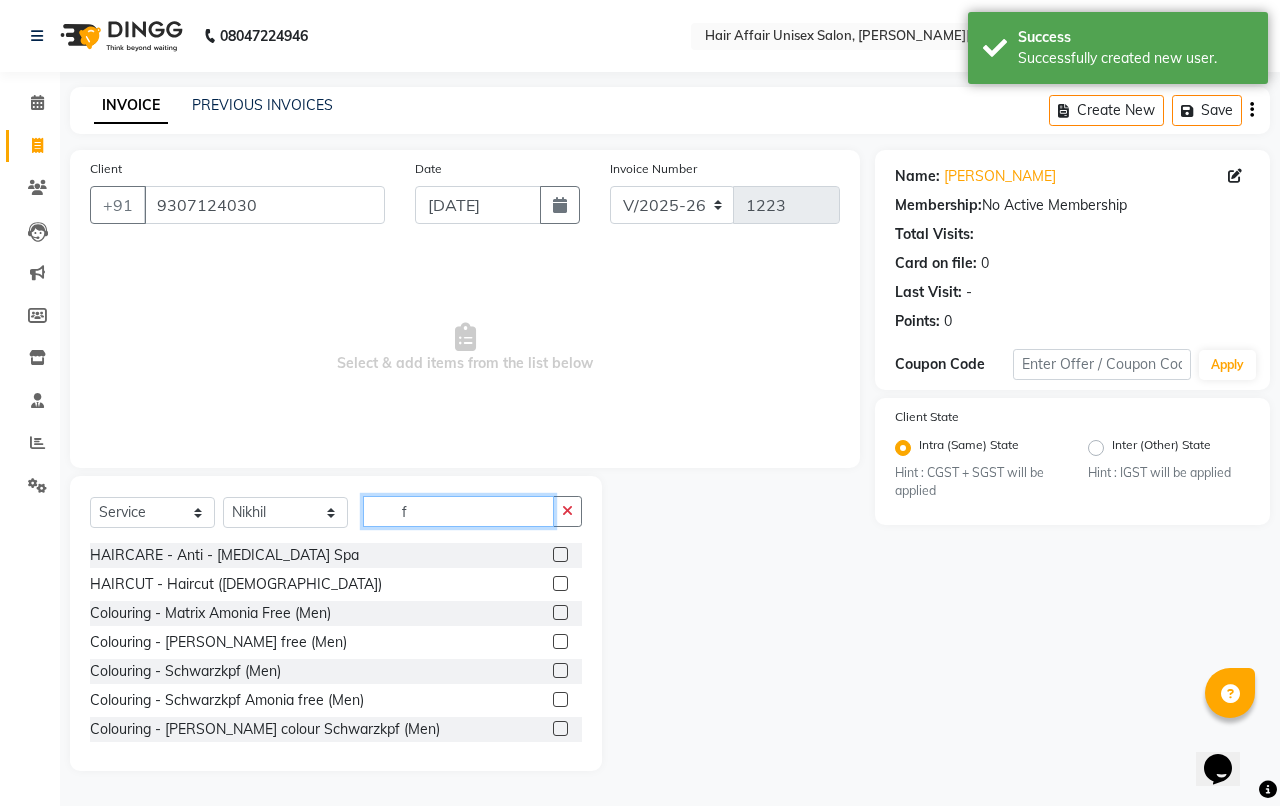 type on "f" 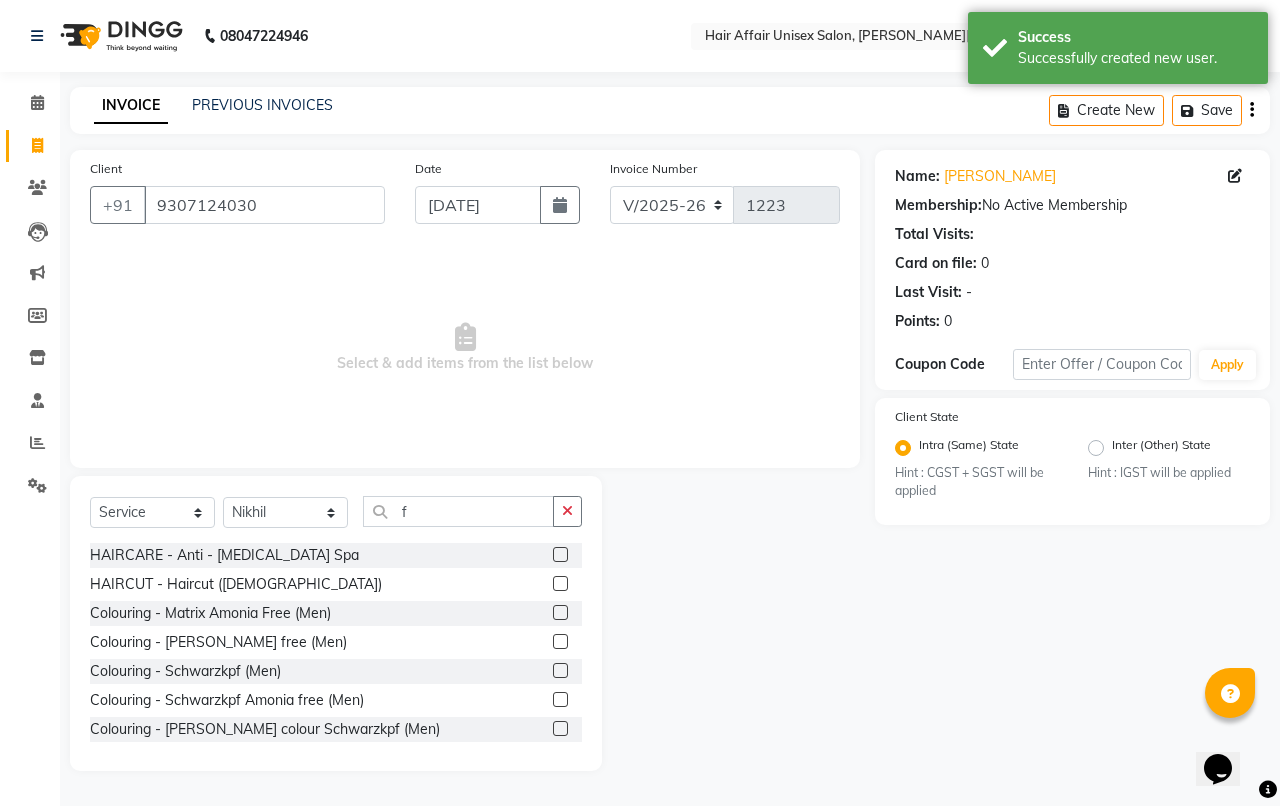click 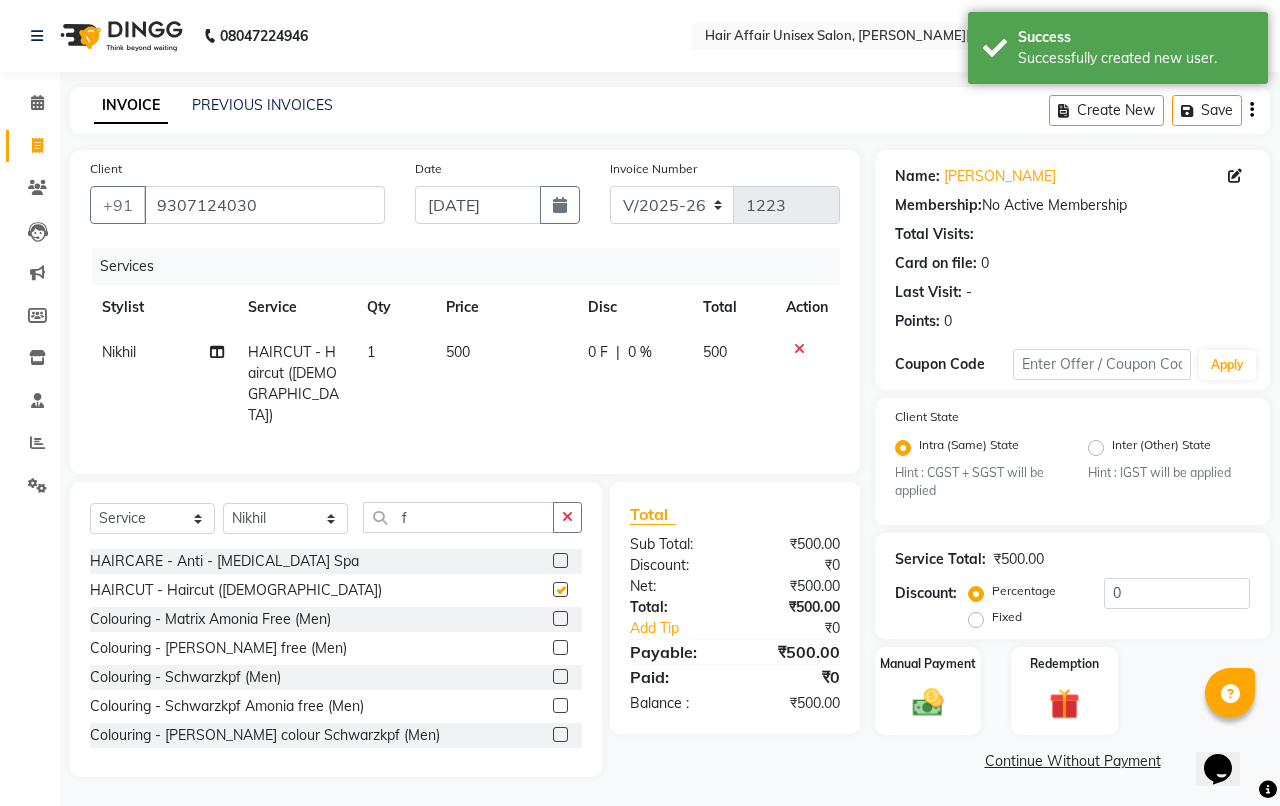checkbox on "false" 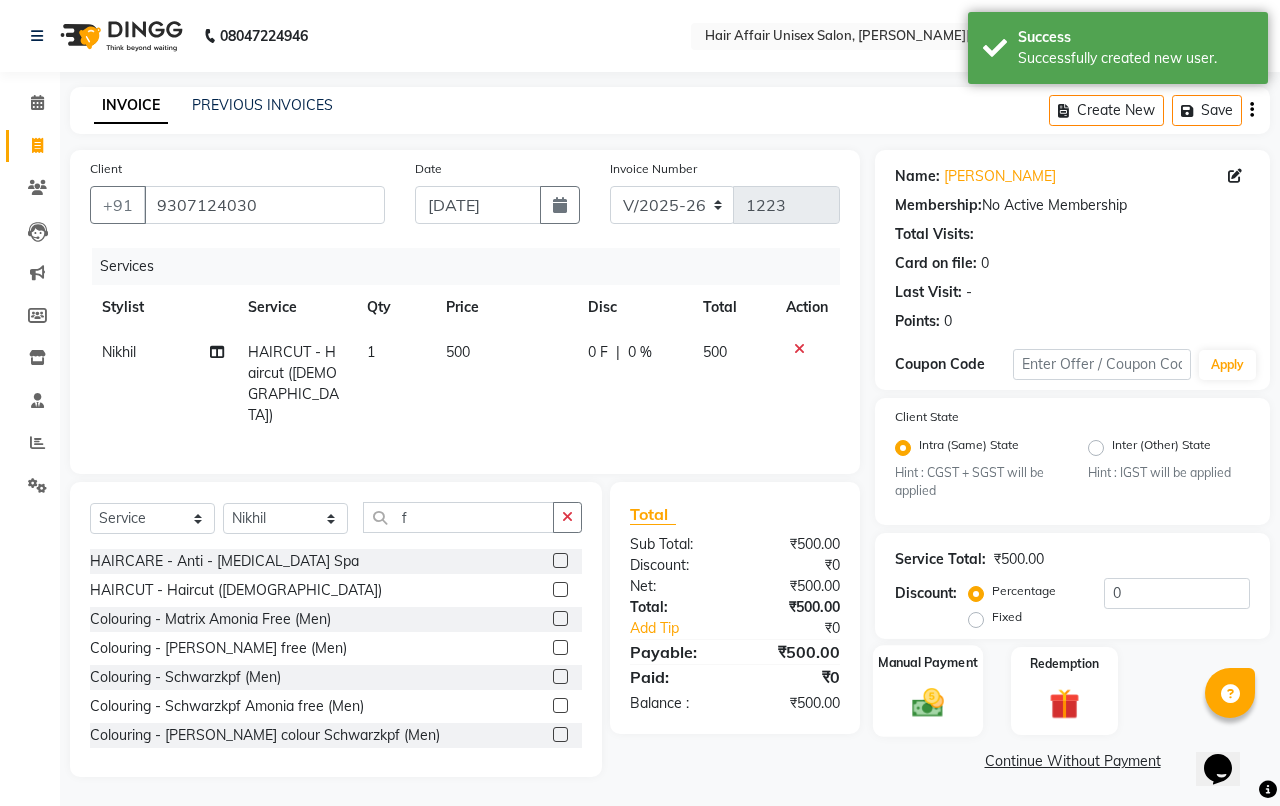click on "Manual Payment" 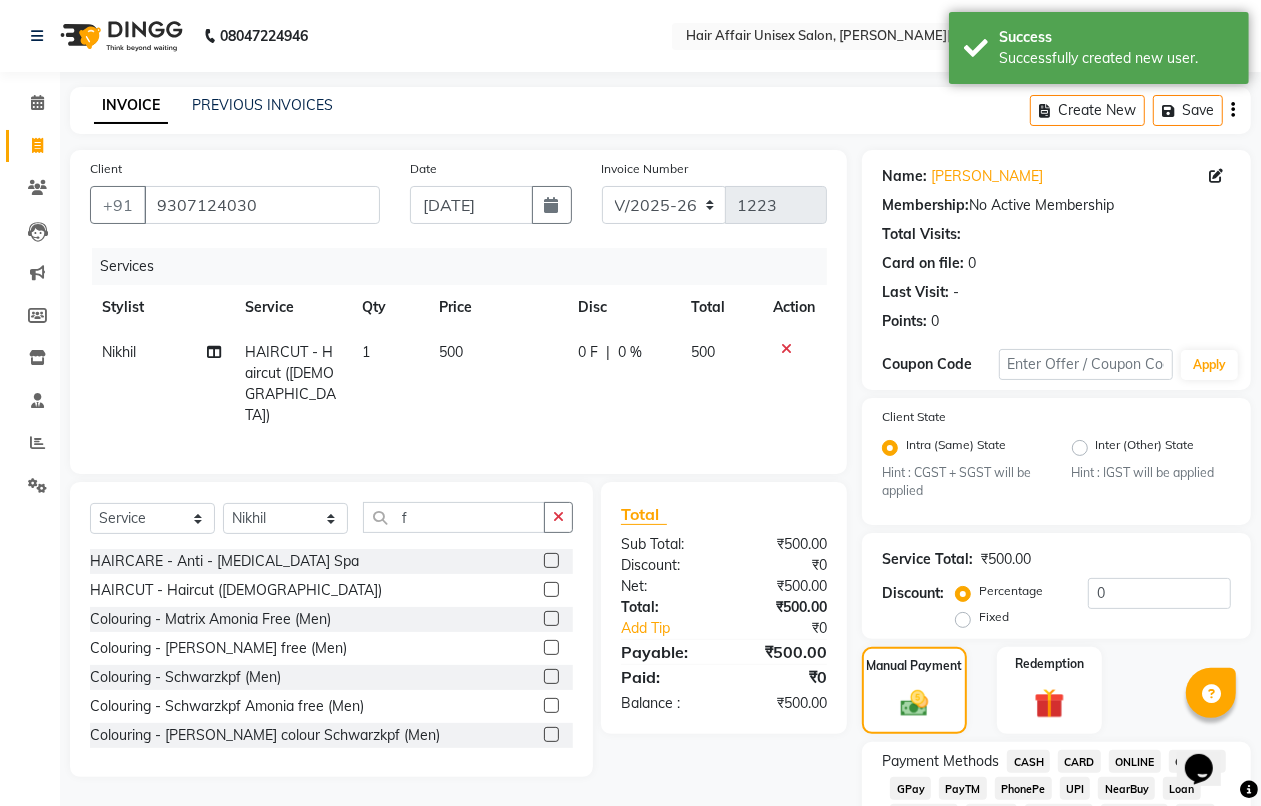 scroll, scrollTop: 500, scrollLeft: 0, axis: vertical 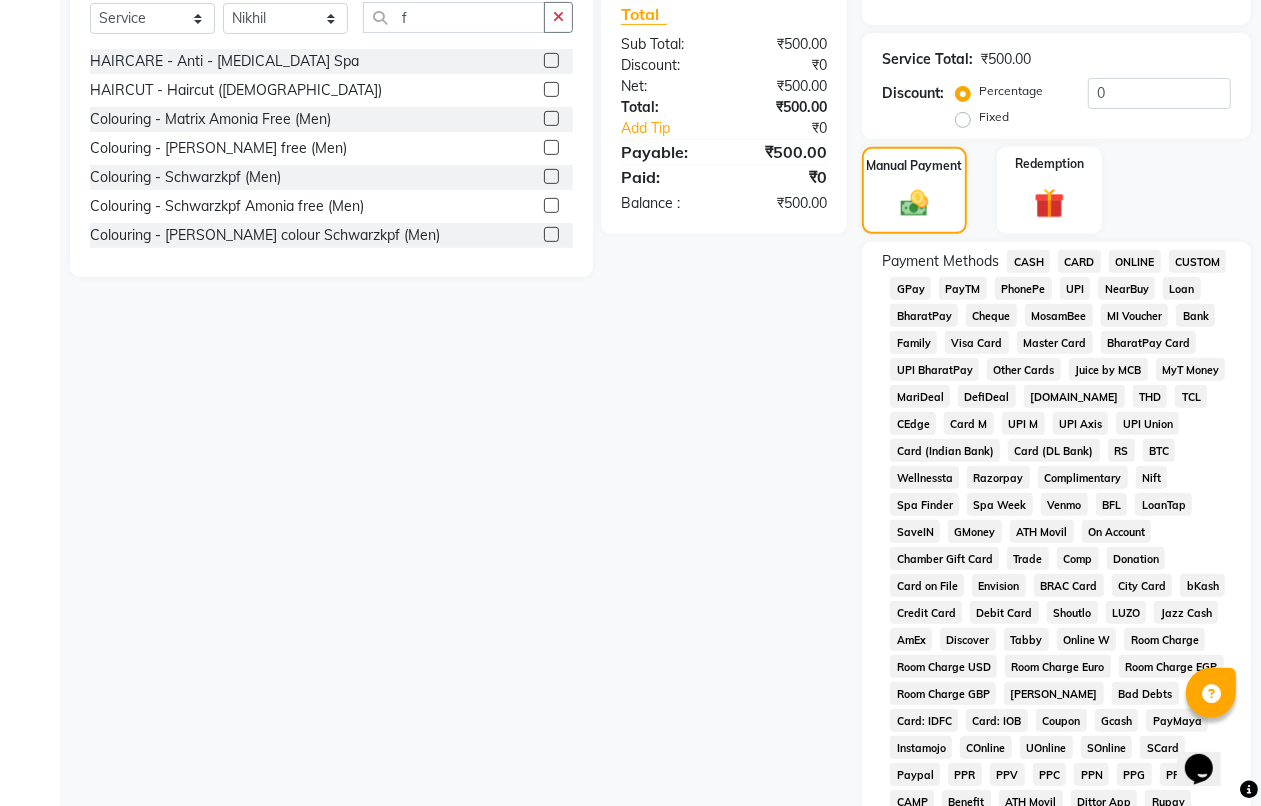 click on "PhonePe" 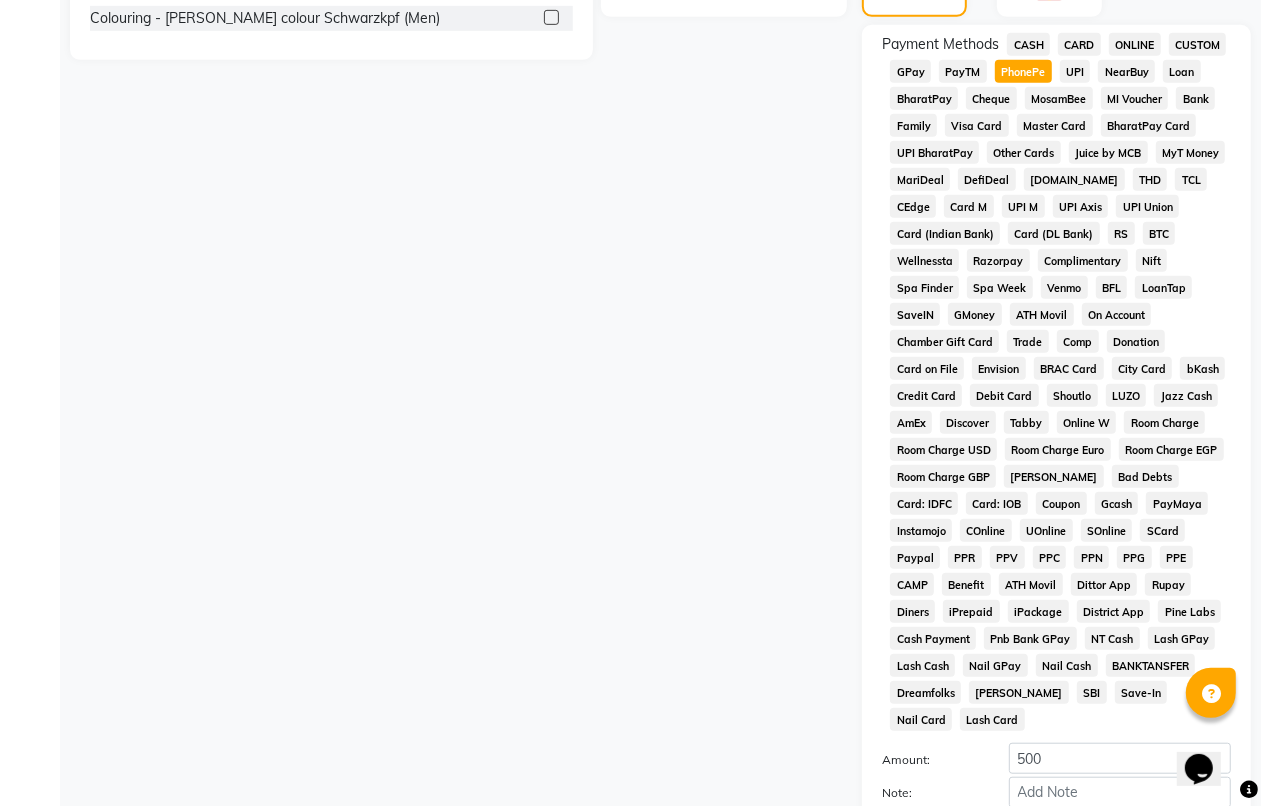 scroll, scrollTop: 876, scrollLeft: 0, axis: vertical 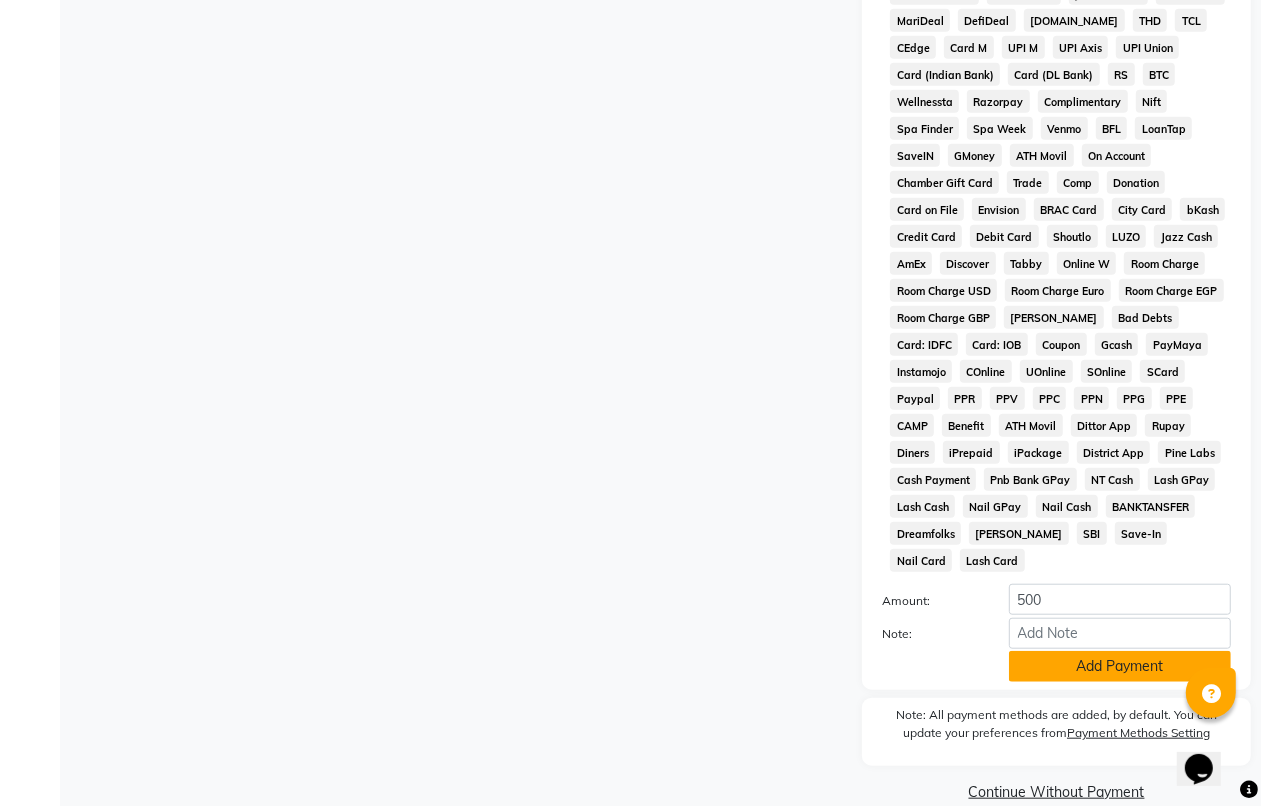 click on "Add Payment" 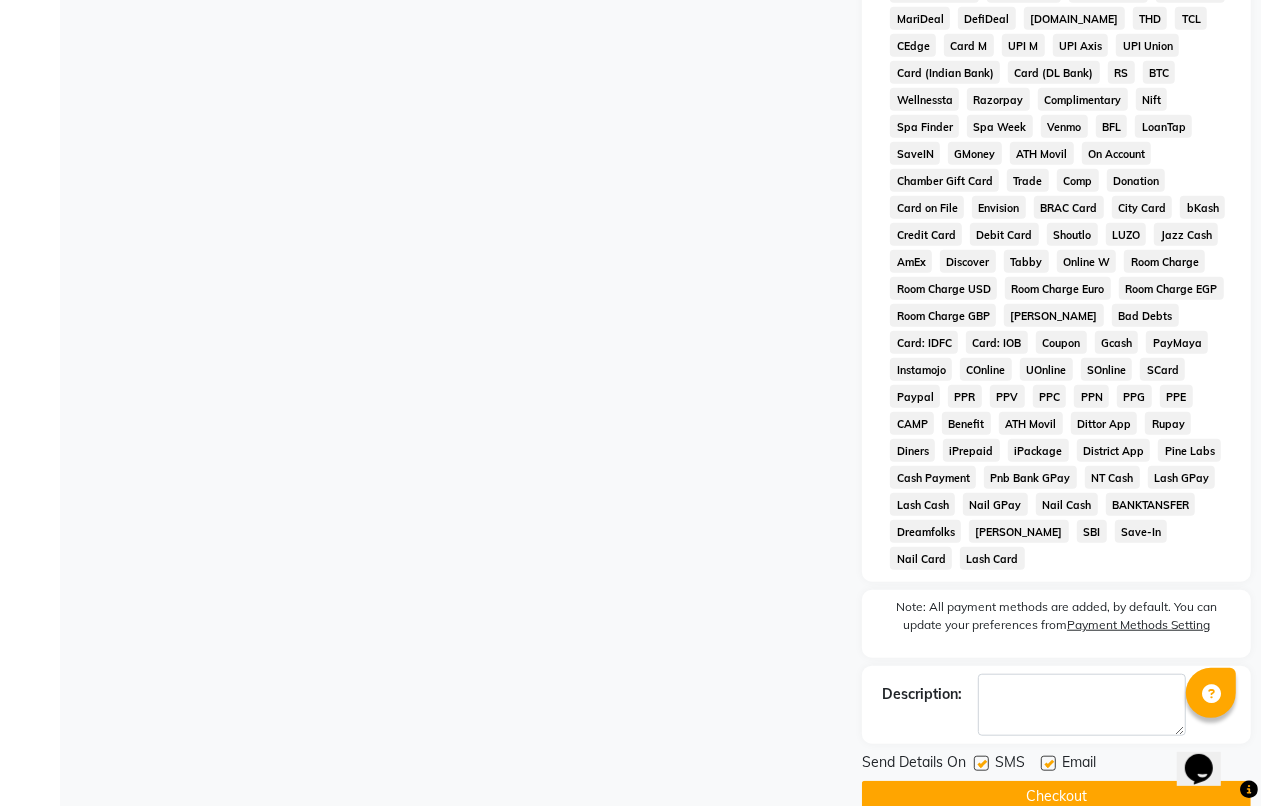 scroll, scrollTop: 885, scrollLeft: 0, axis: vertical 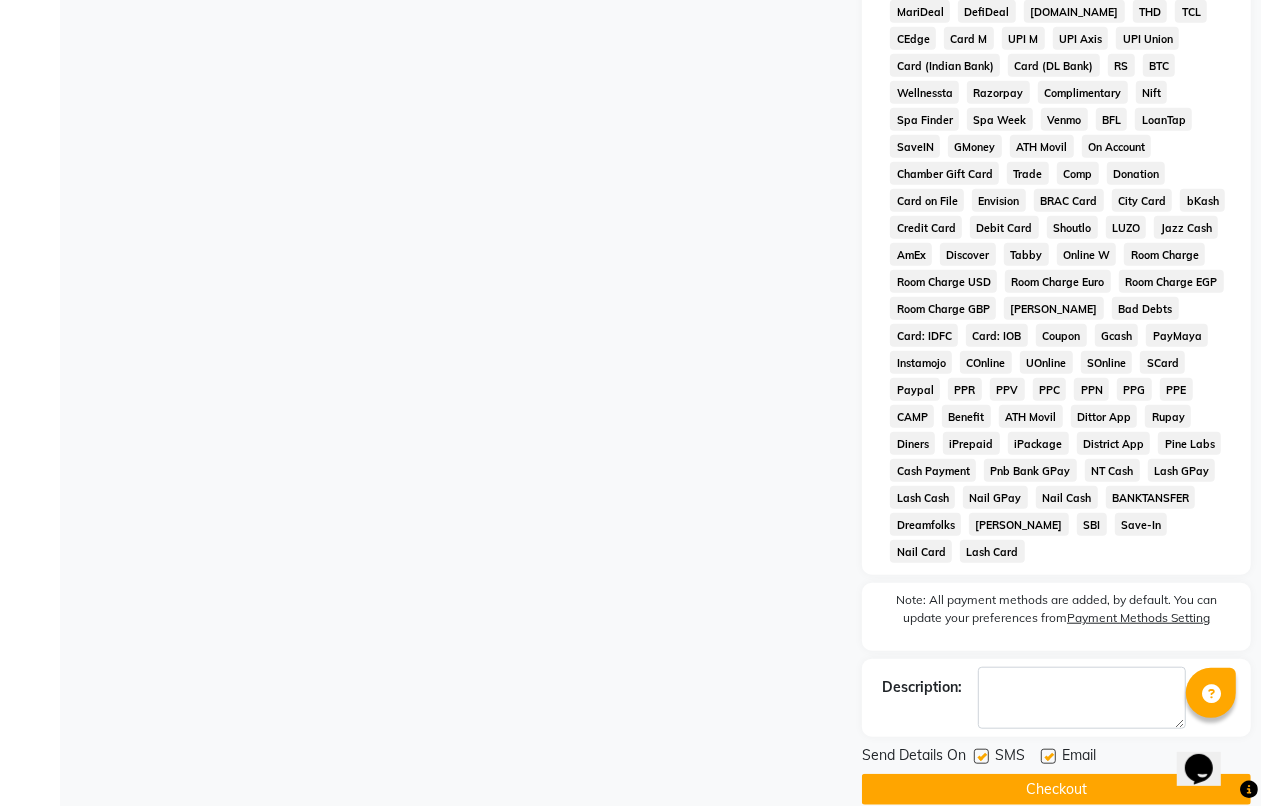 click on "Checkout" 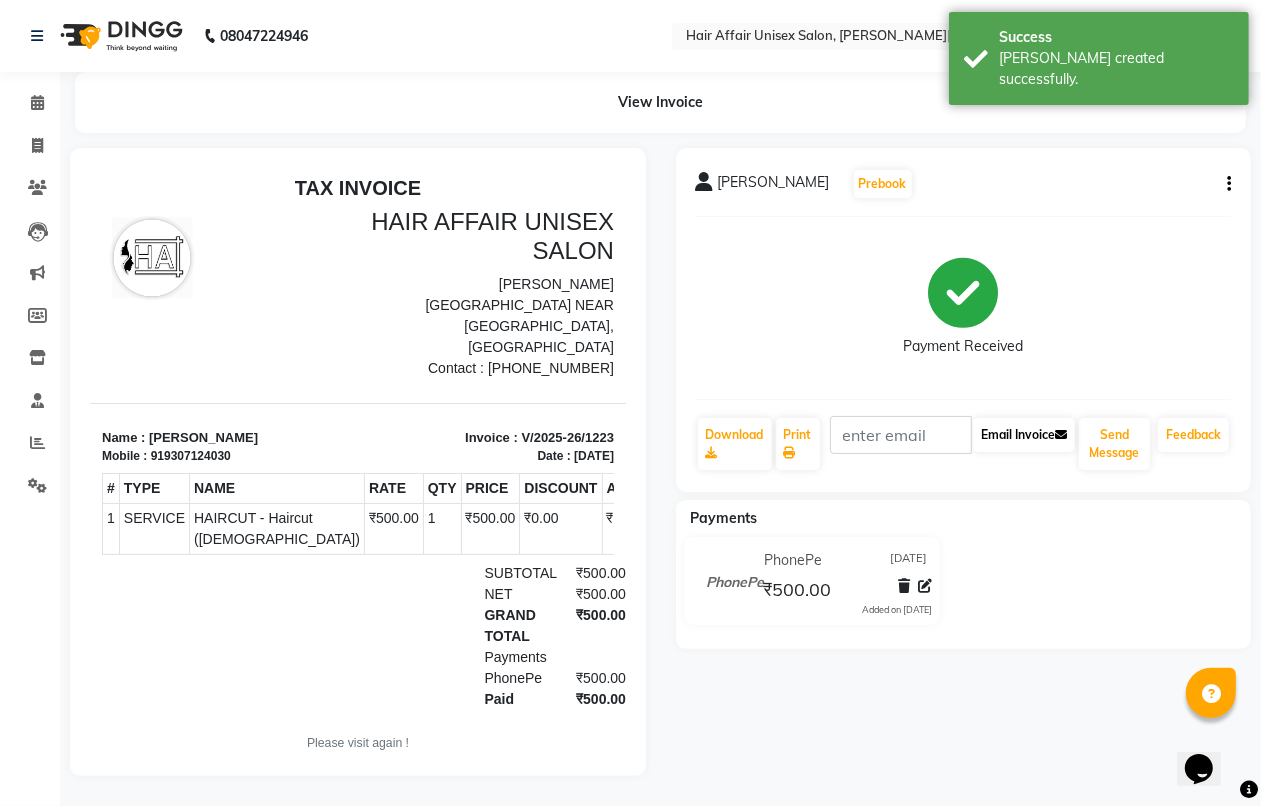 scroll, scrollTop: 0, scrollLeft: 0, axis: both 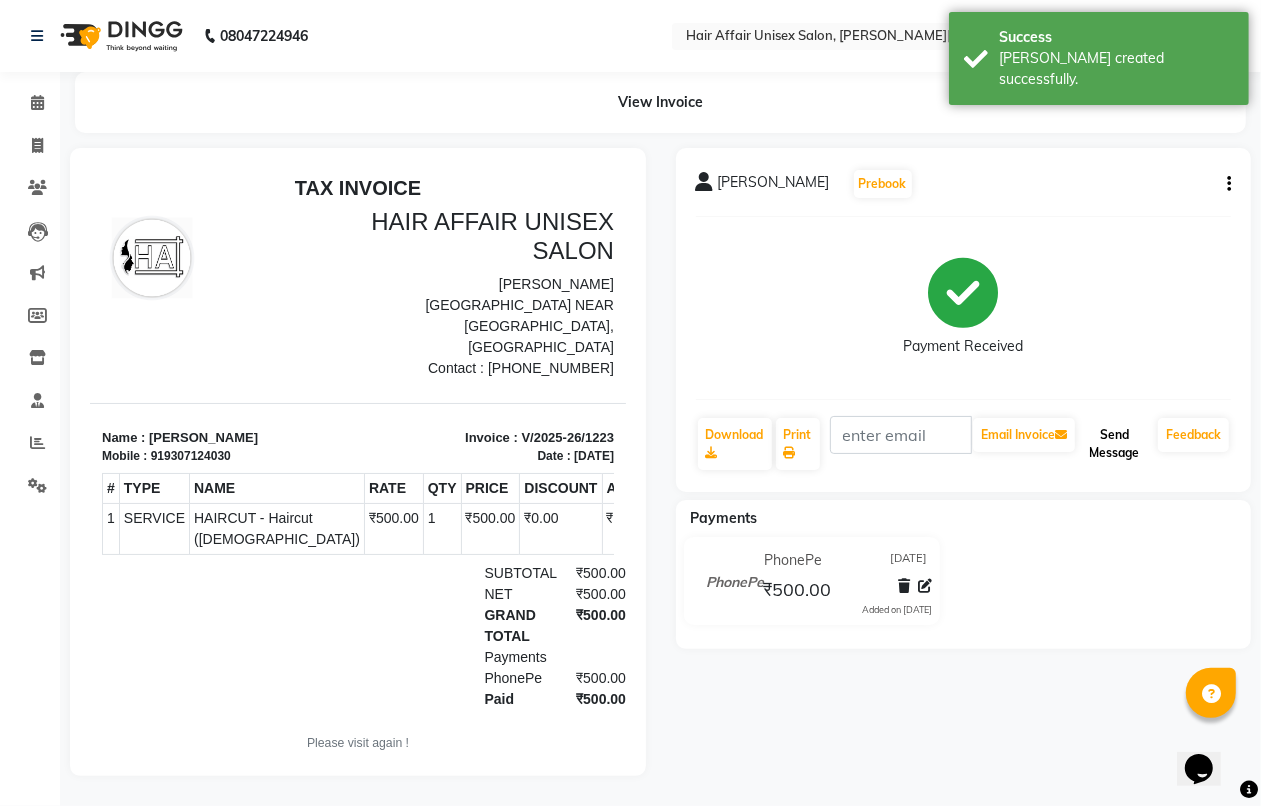 click on "Send Message" 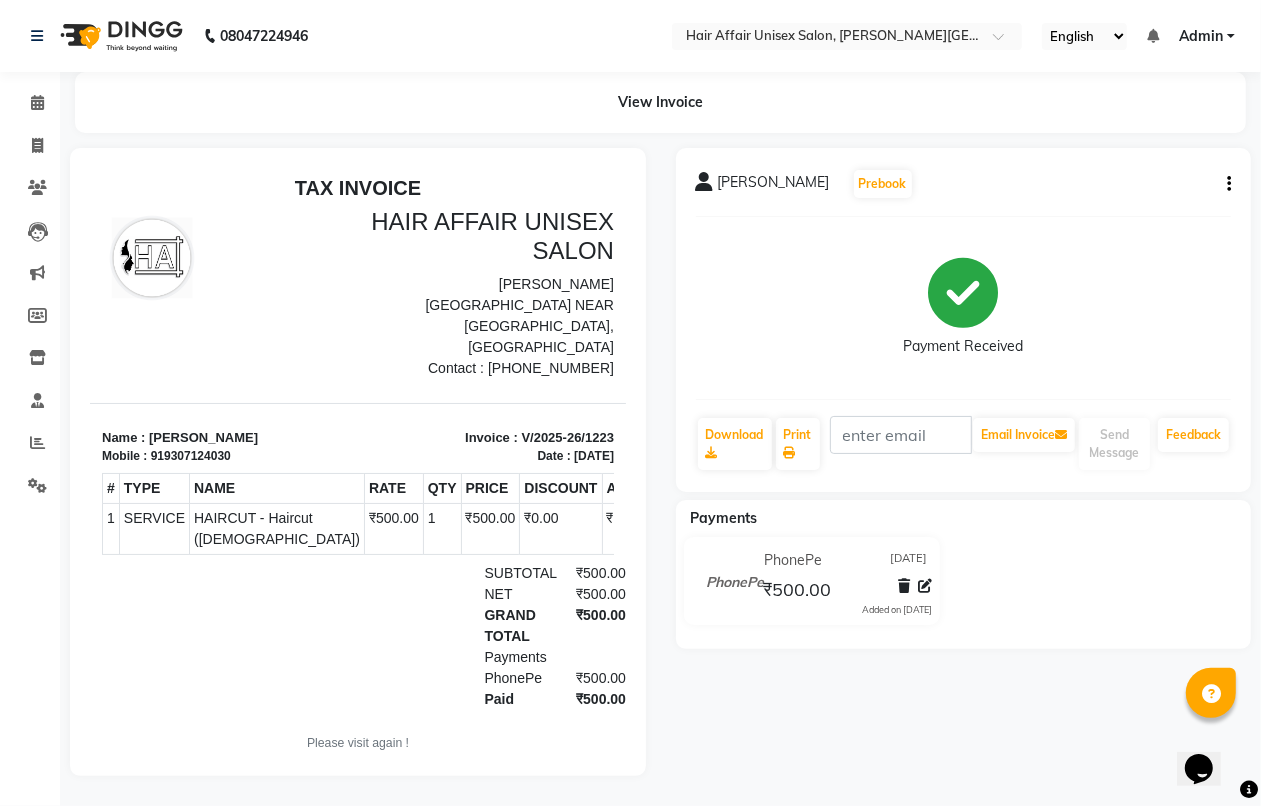 scroll, scrollTop: 18, scrollLeft: 0, axis: vertical 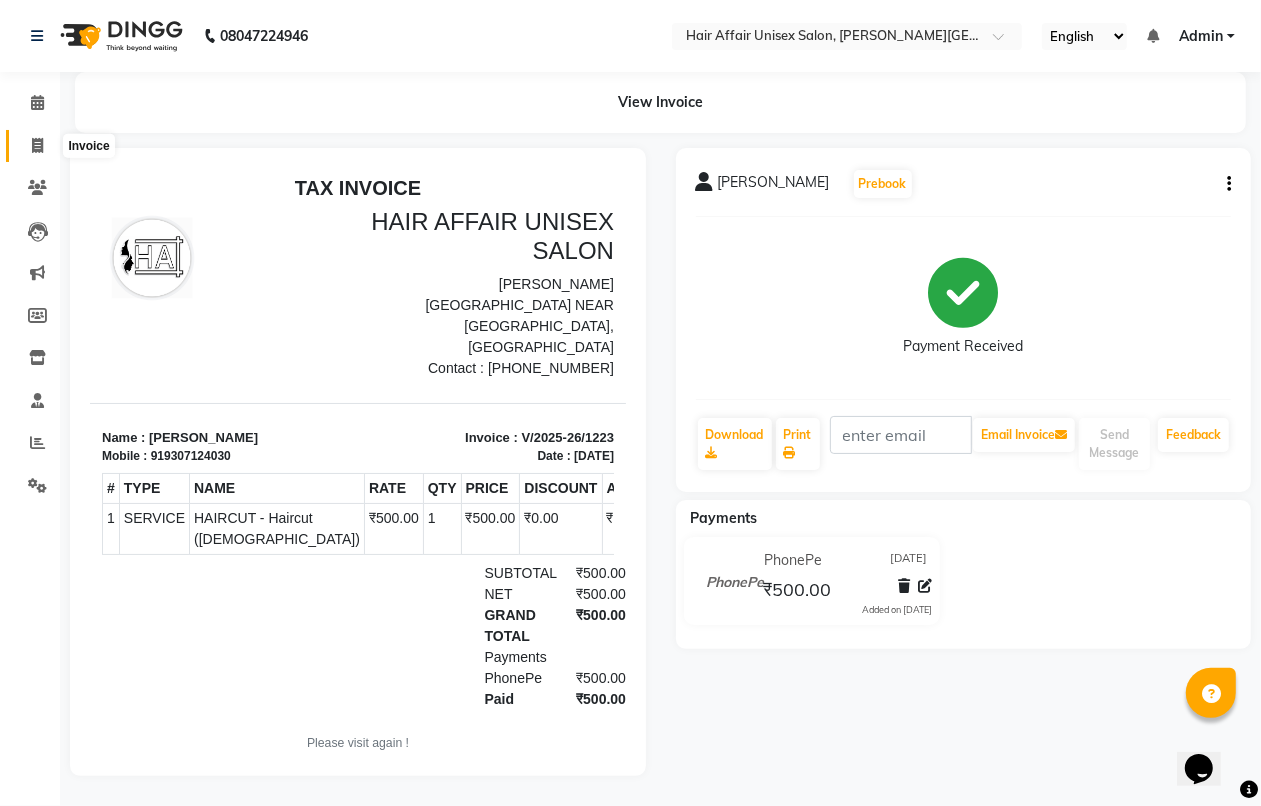 click 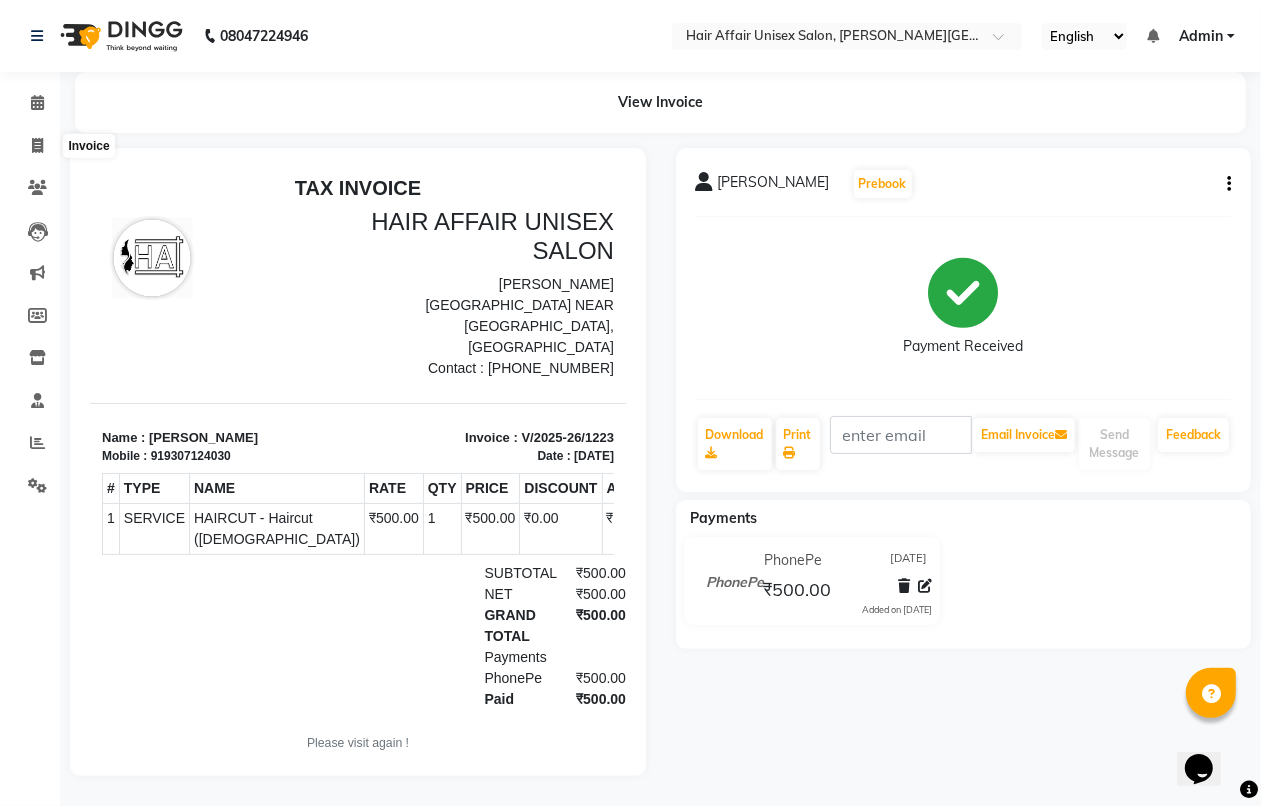 select on "6225" 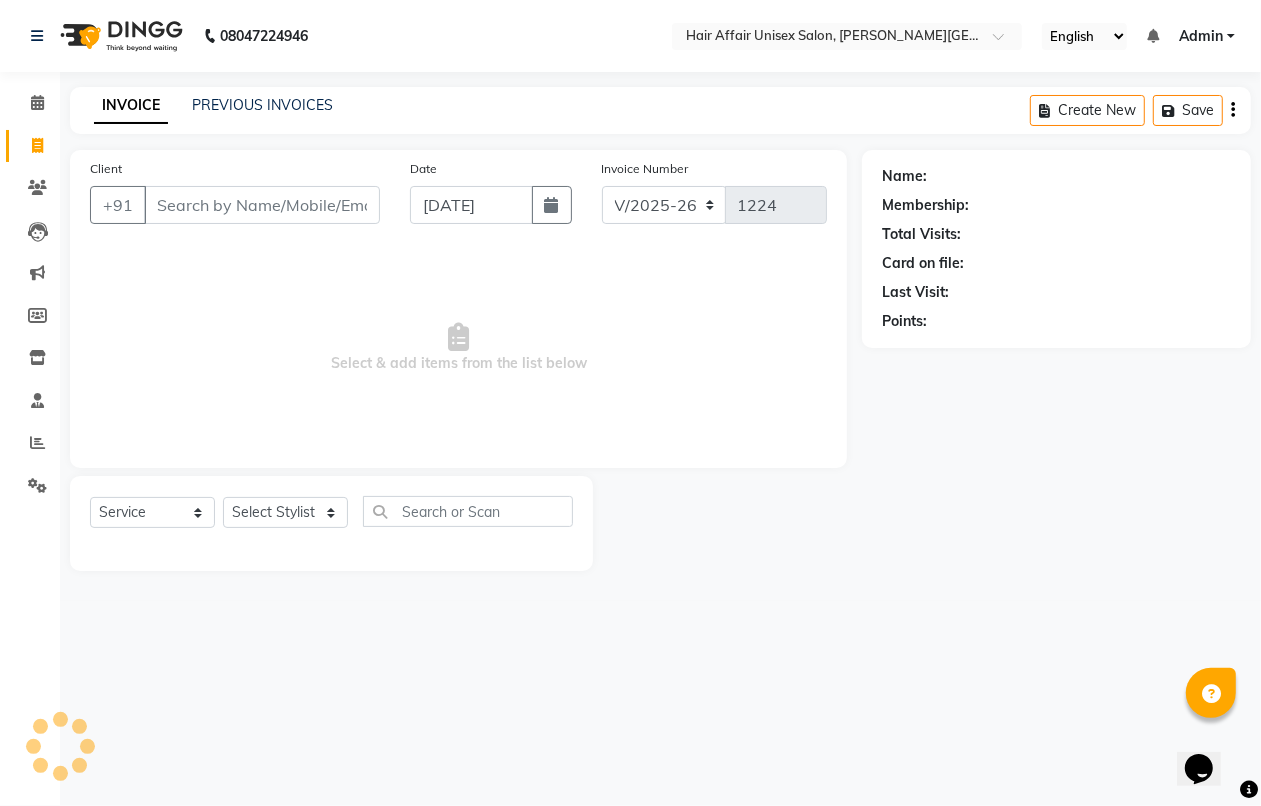 scroll, scrollTop: 0, scrollLeft: 0, axis: both 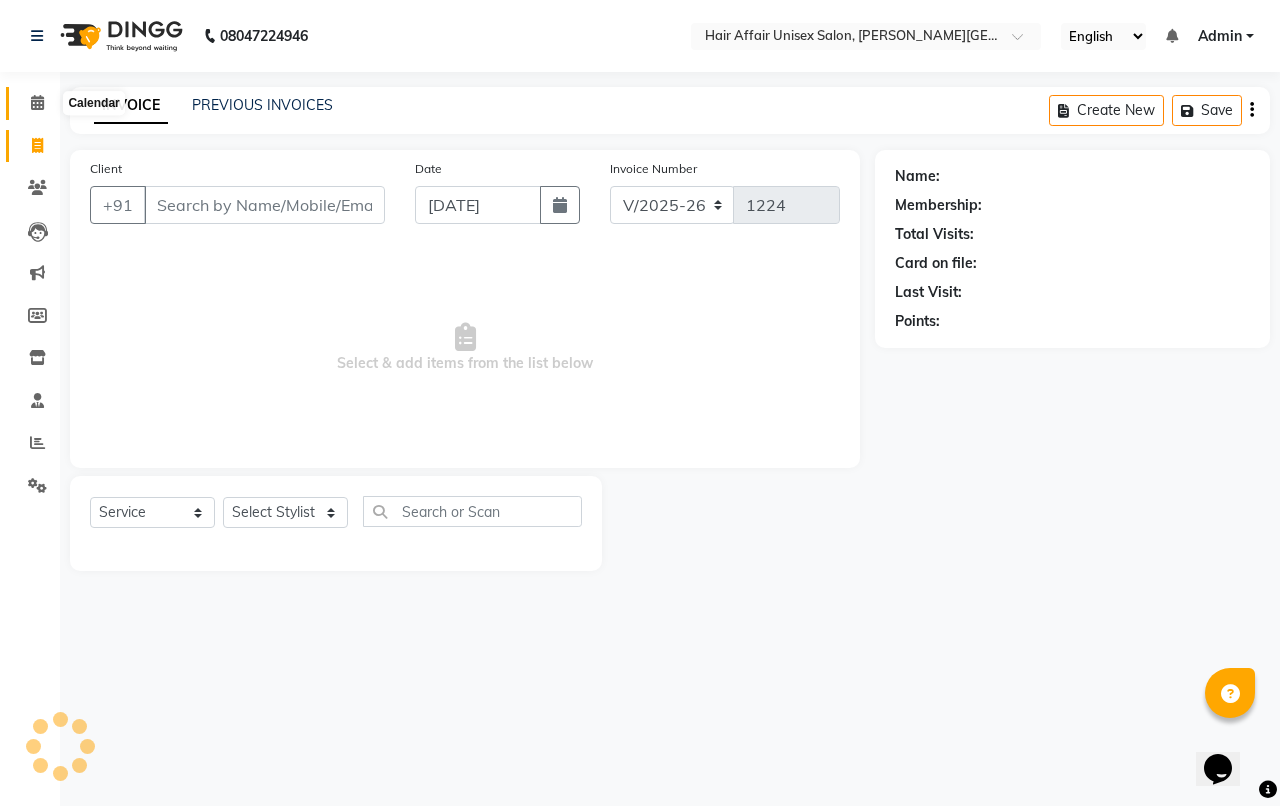 click 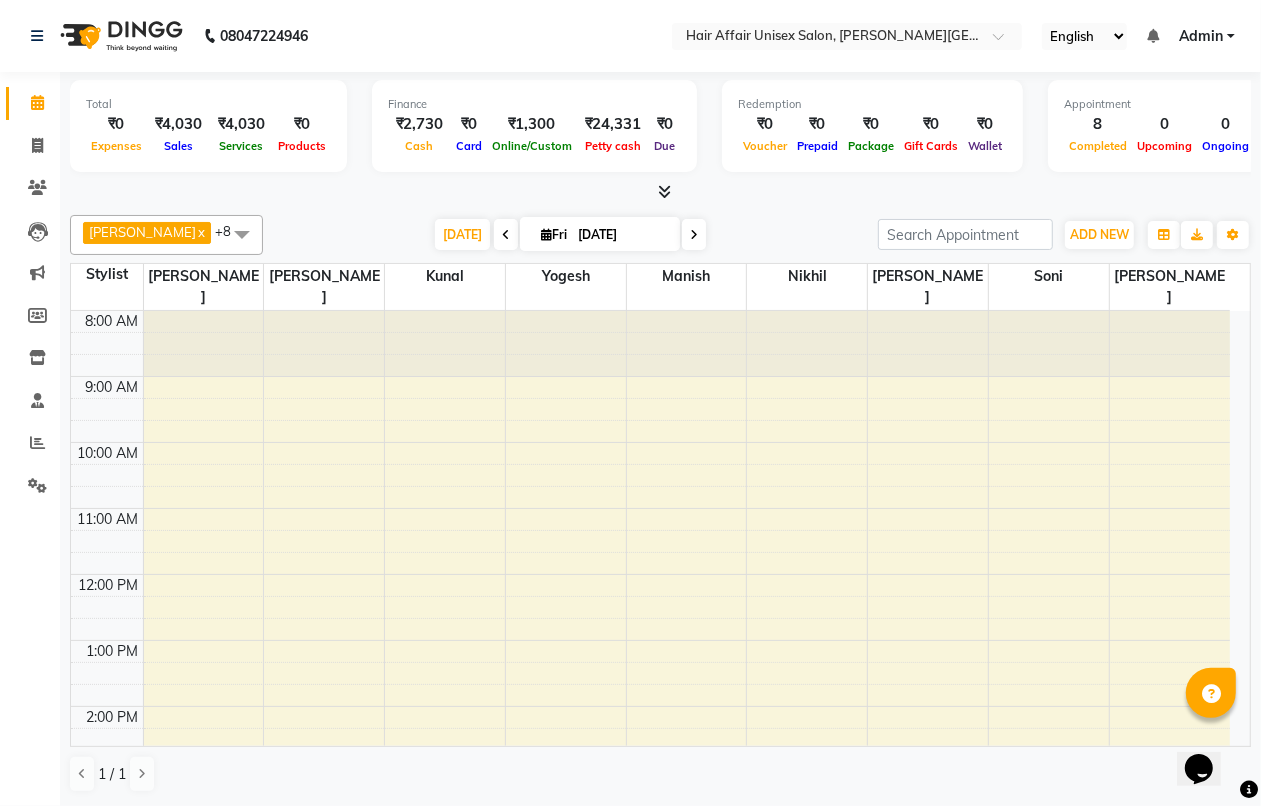 scroll, scrollTop: 506, scrollLeft: 0, axis: vertical 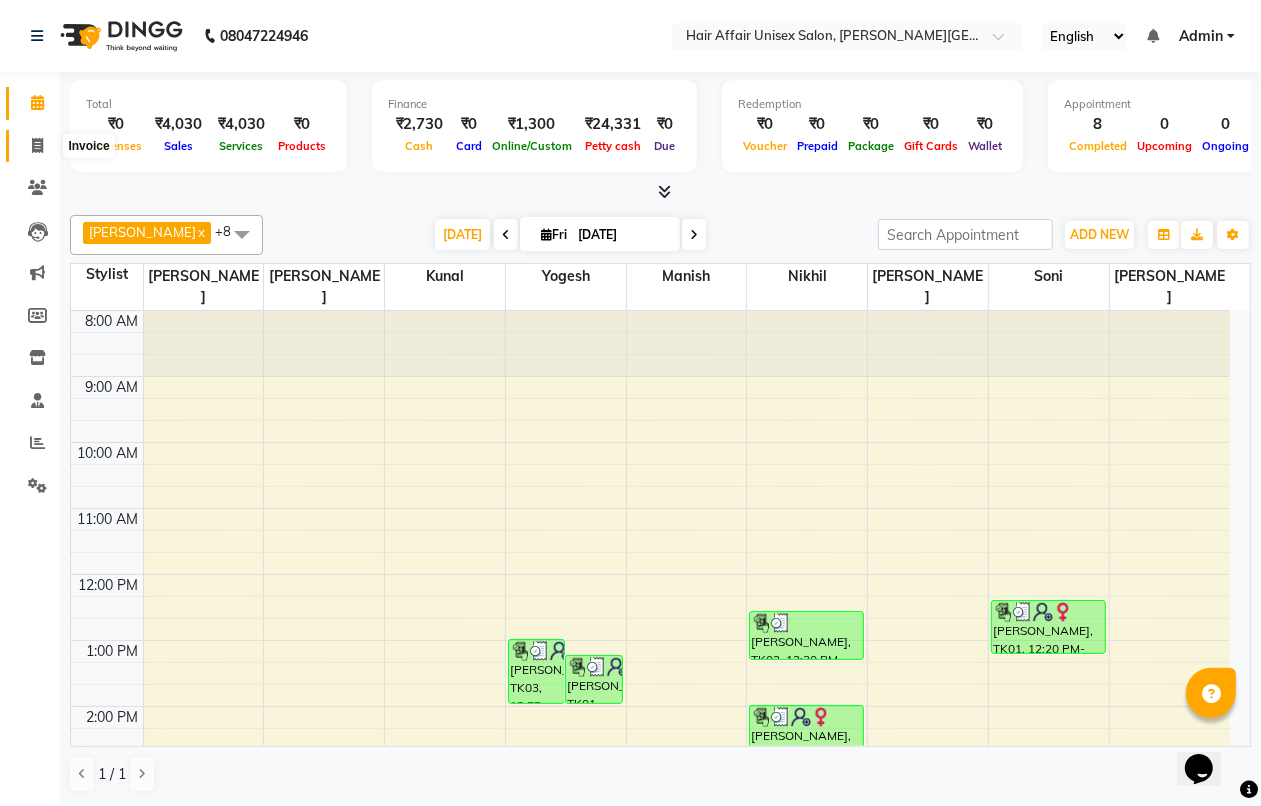 click 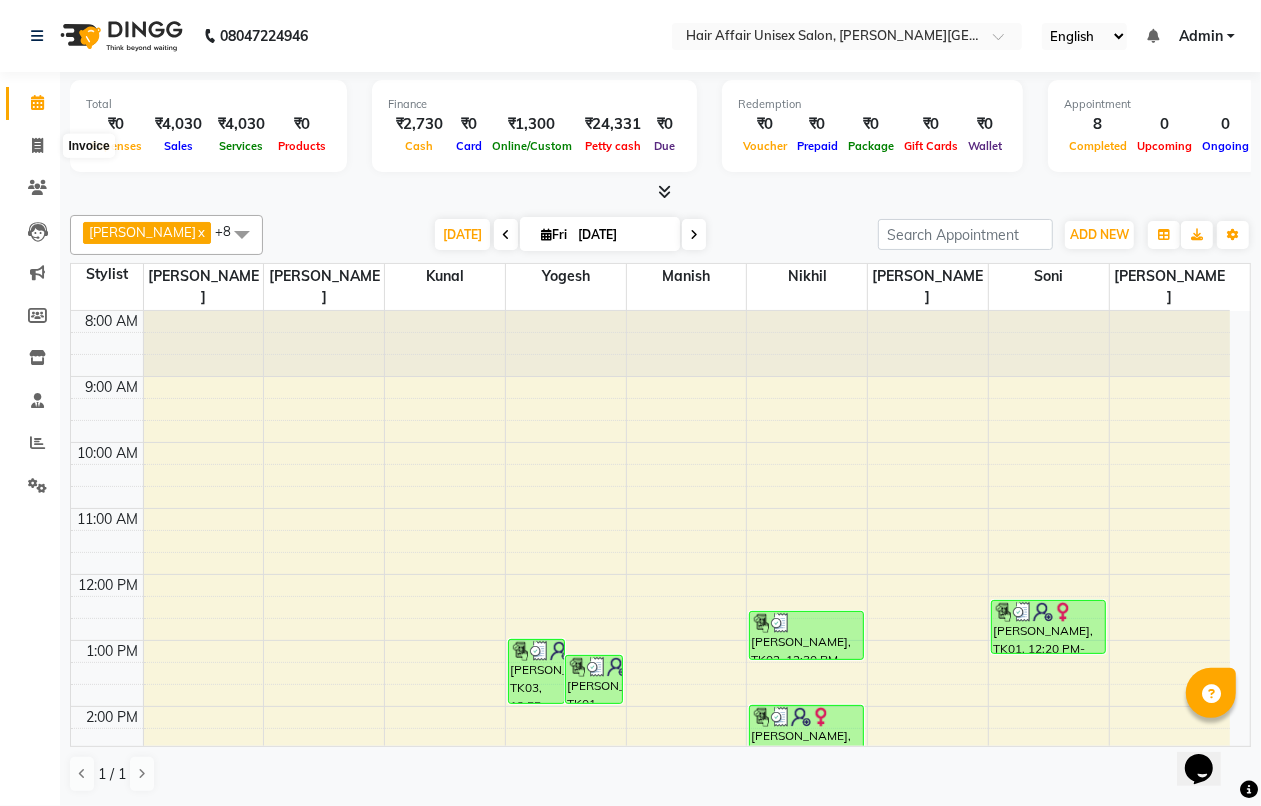 select on "service" 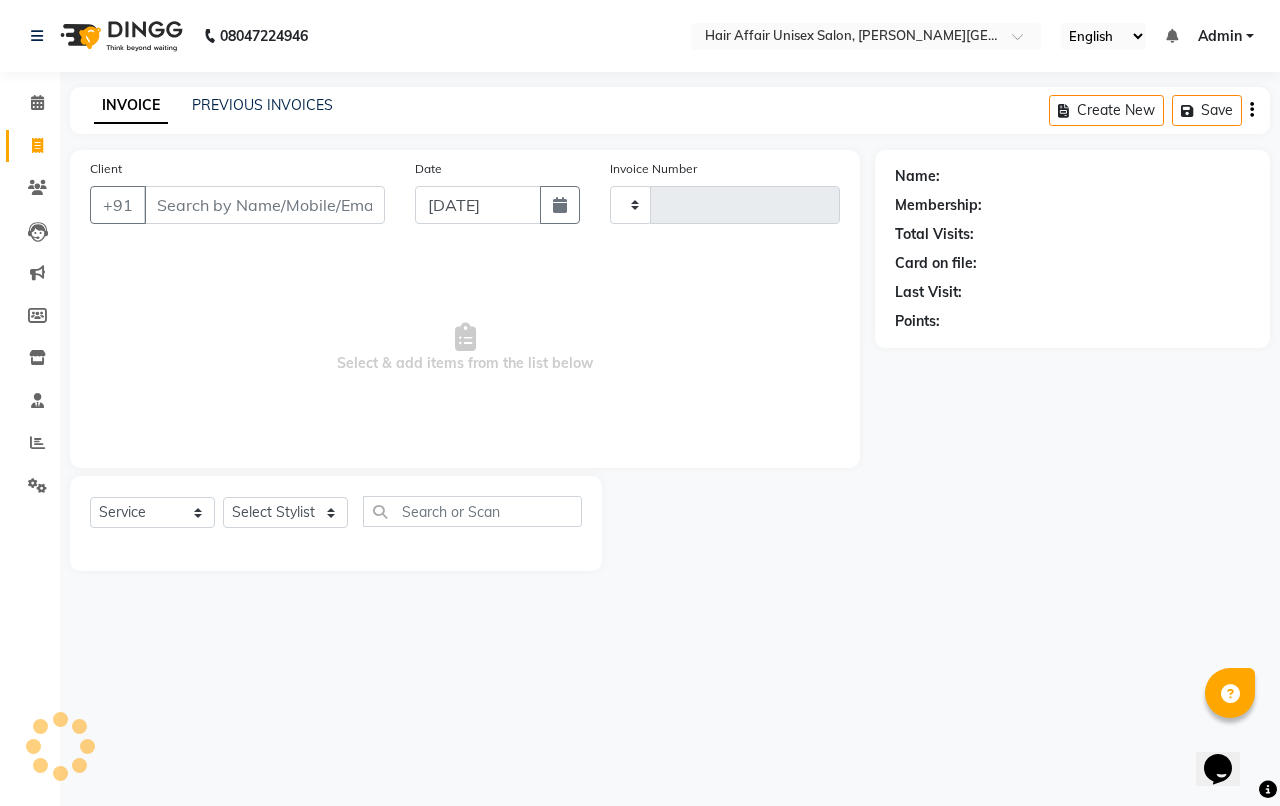 type on "1224" 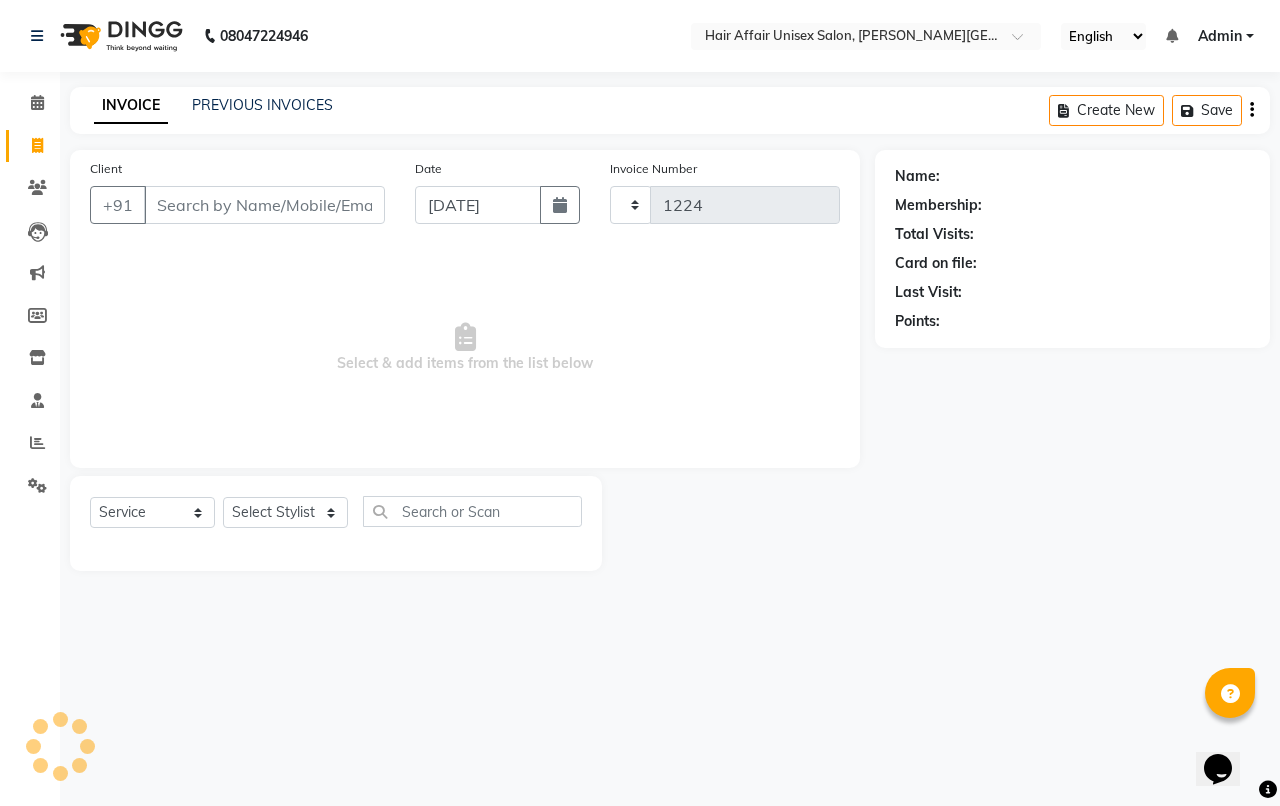 select on "6225" 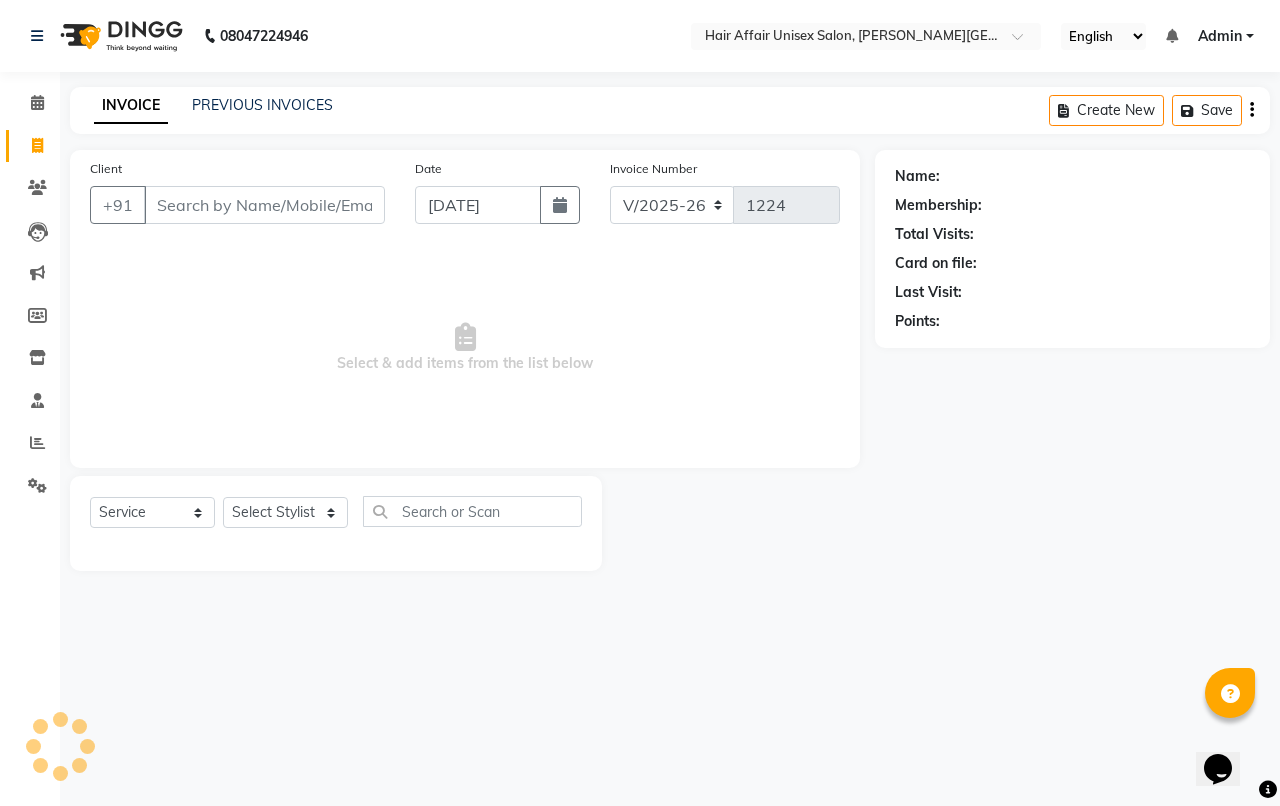 click on "Client" at bounding box center (264, 205) 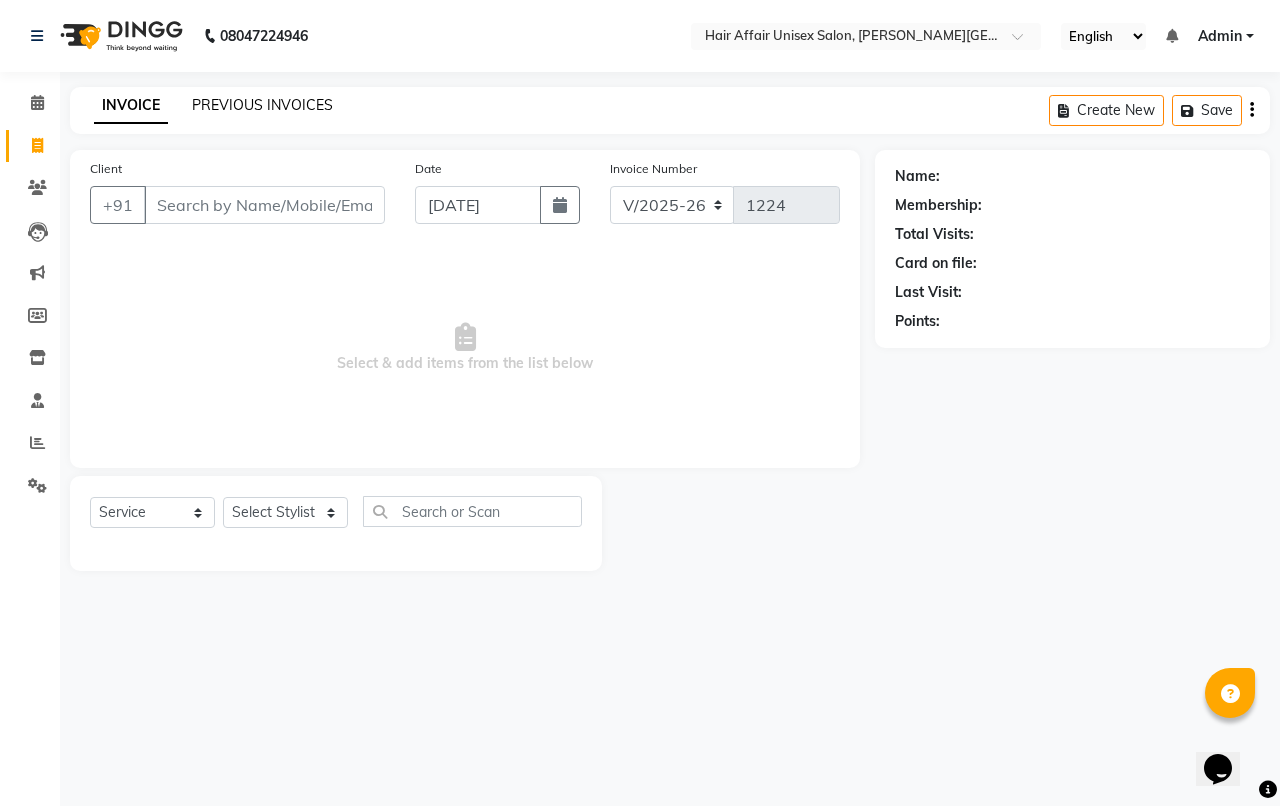 click on "PREVIOUS INVOICES" 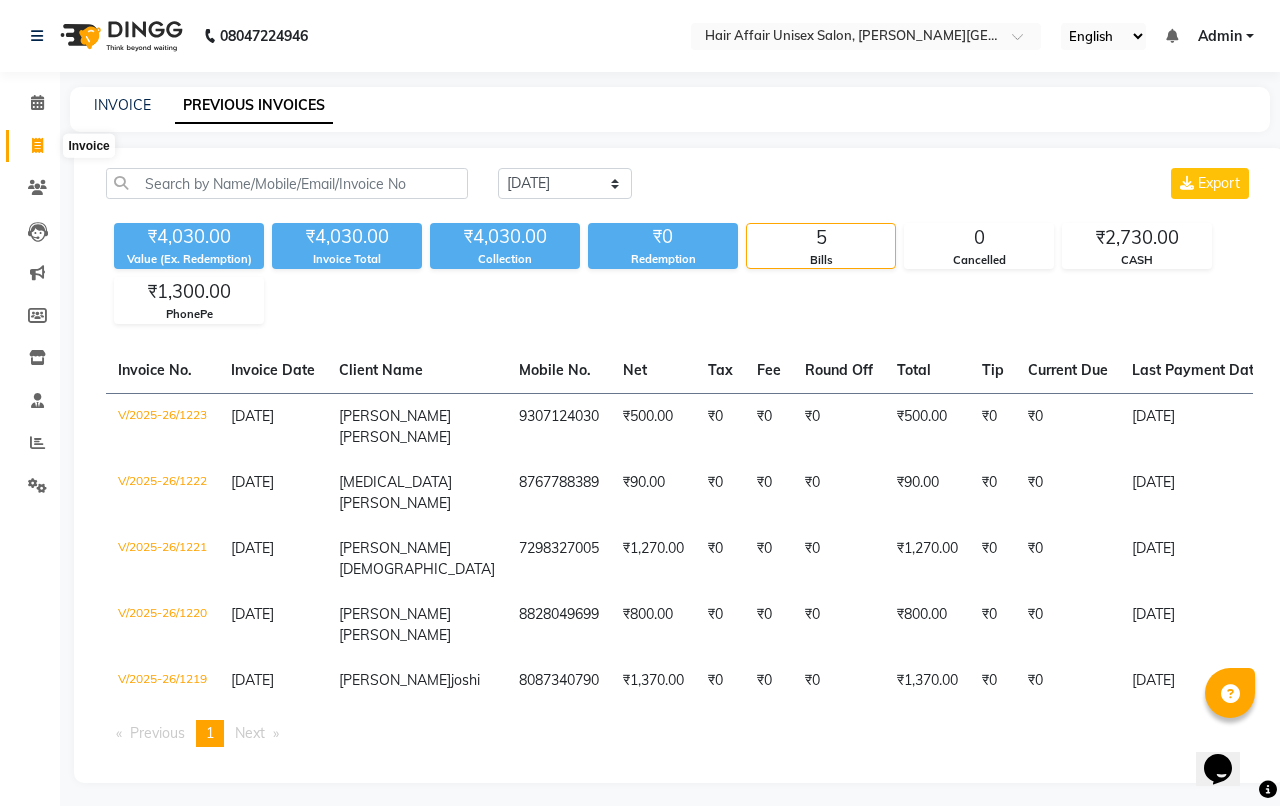 click 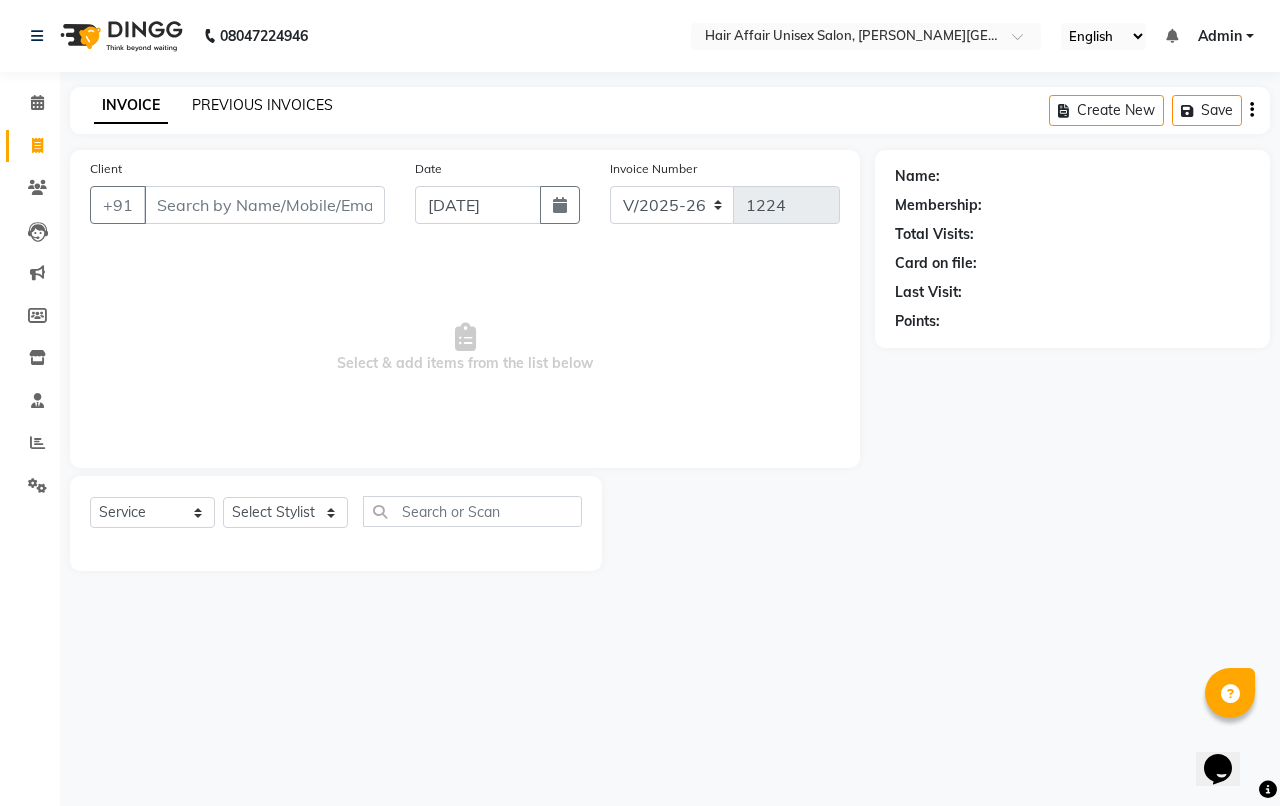 click on "PREVIOUS INVOICES" 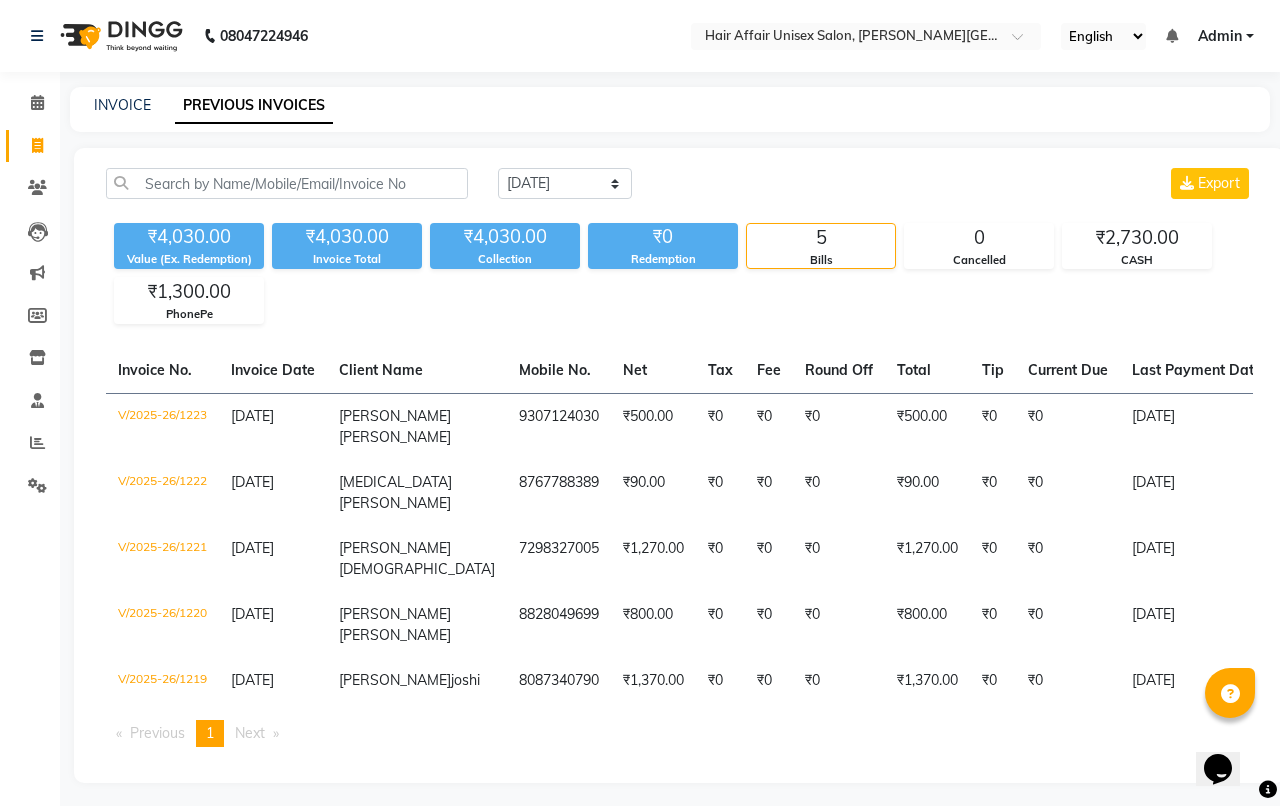 click on "INVOICE" 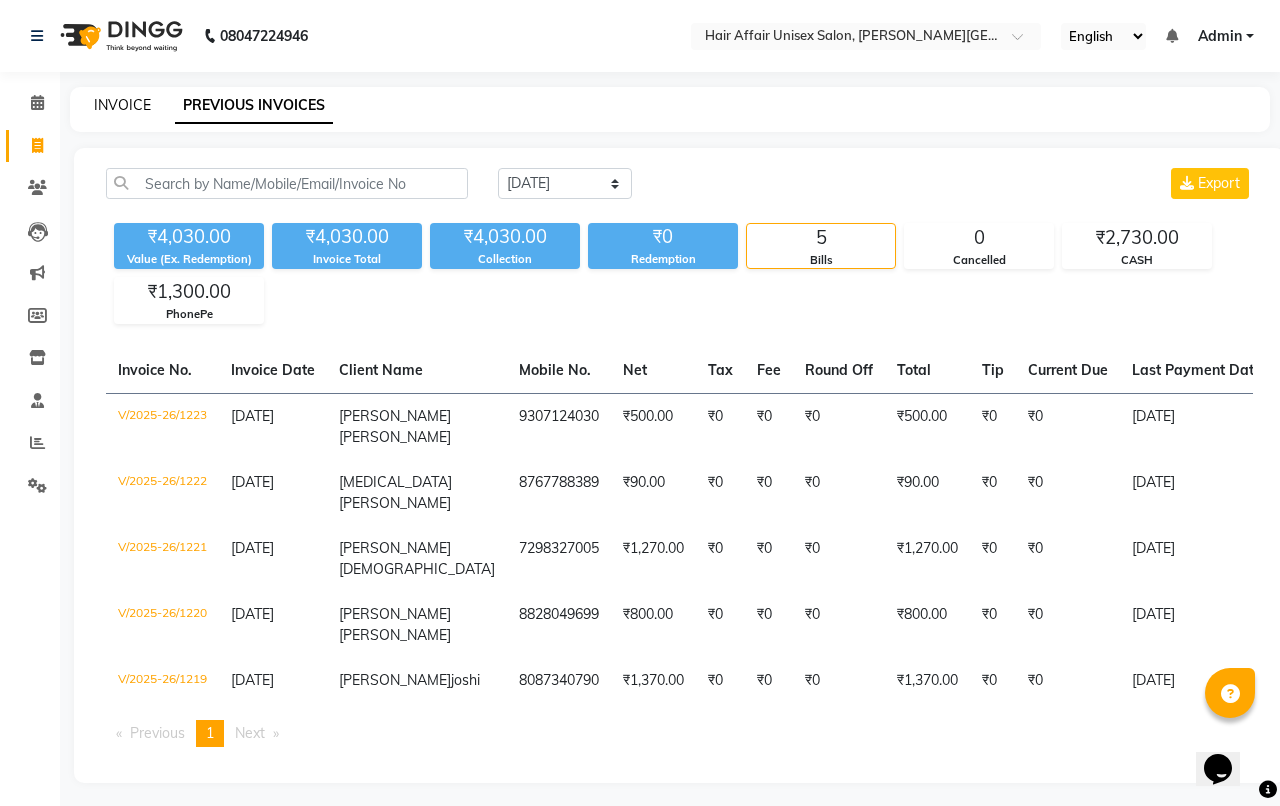 click on "INVOICE" 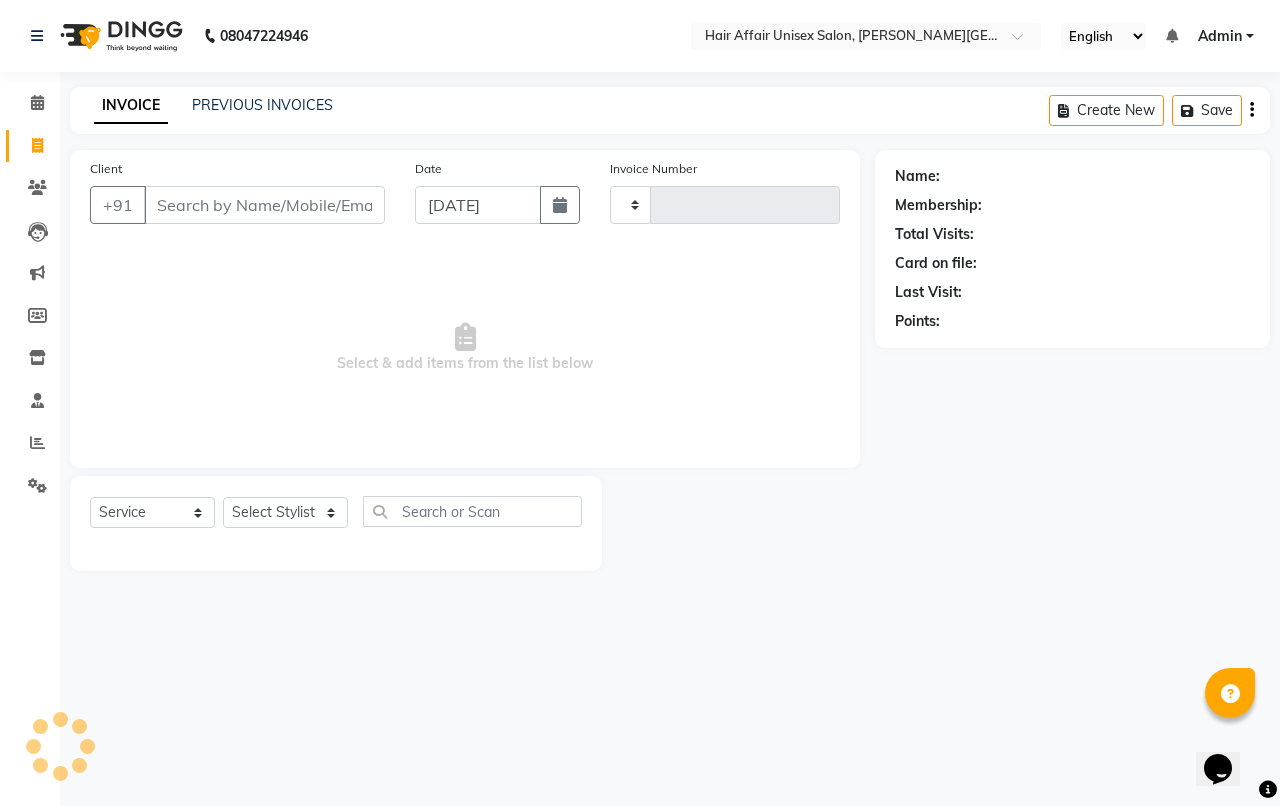 type on "1224" 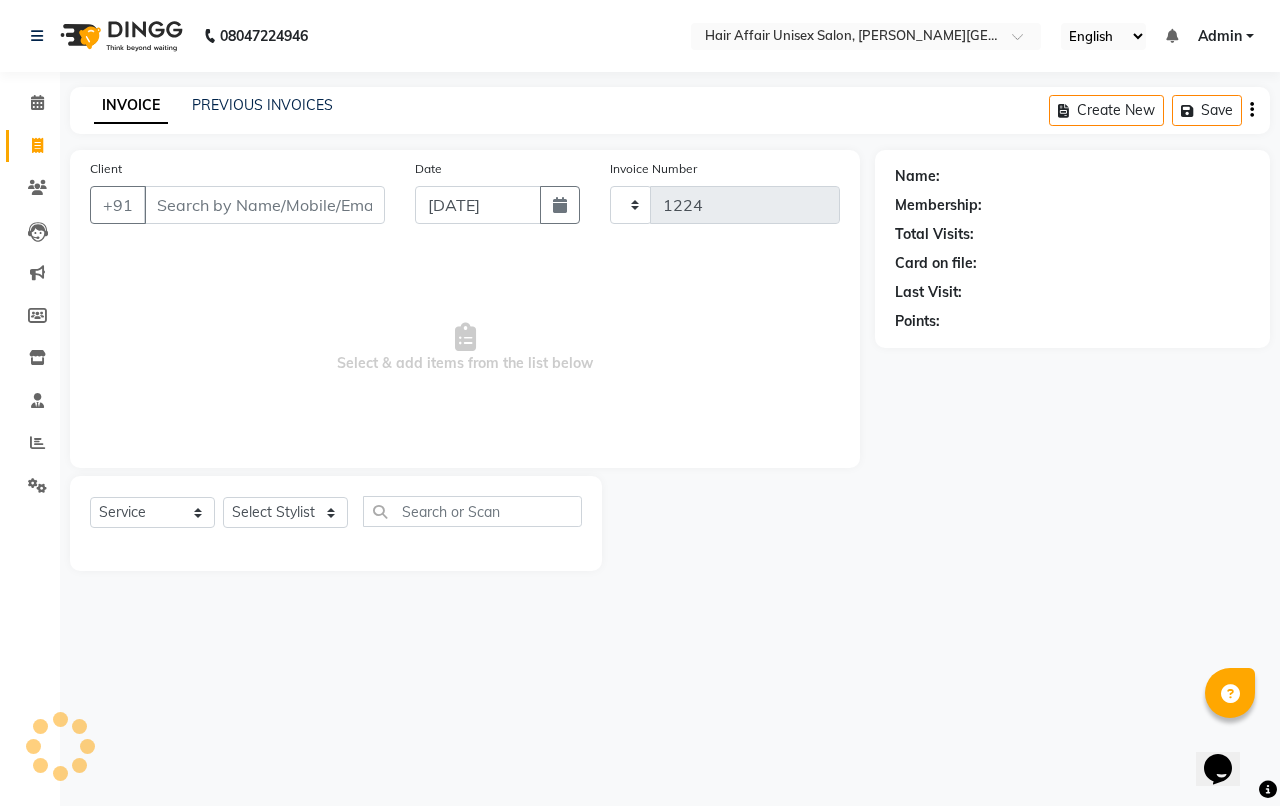 select on "6225" 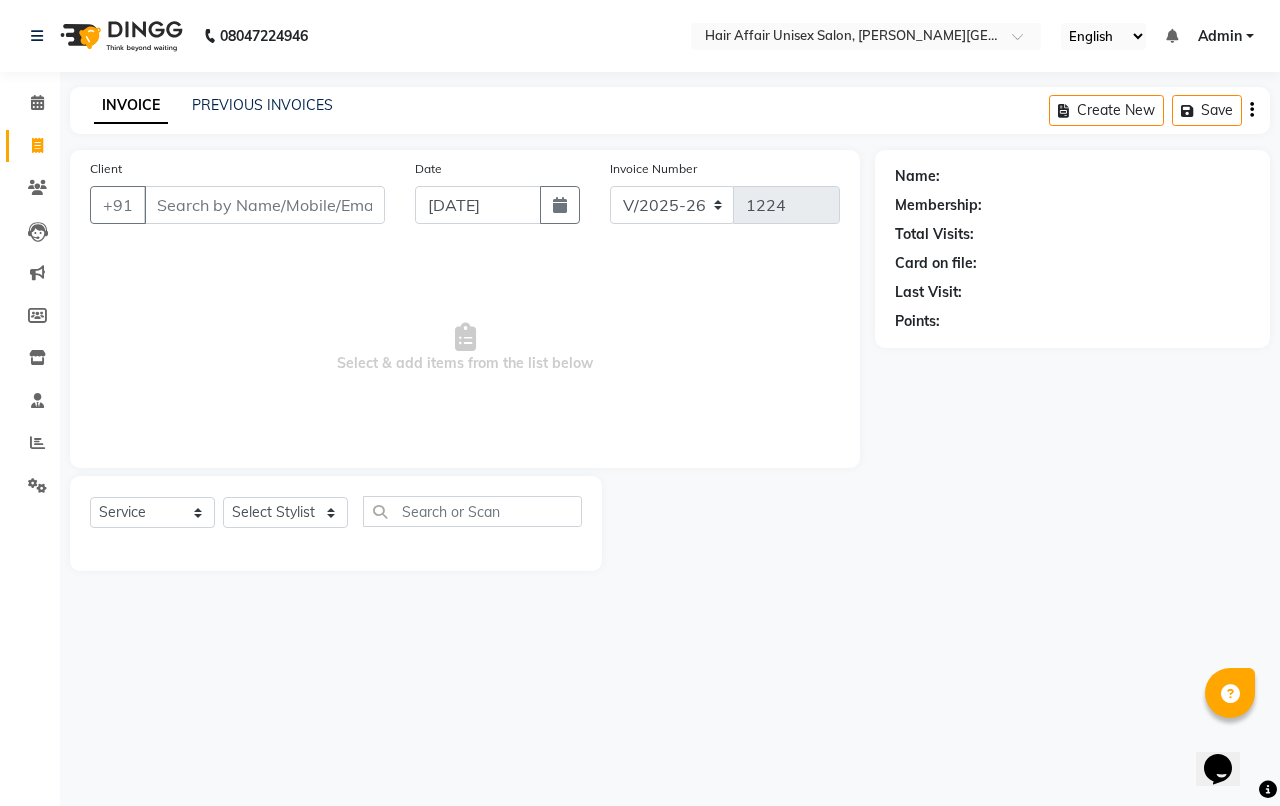click on "Client" at bounding box center (264, 205) 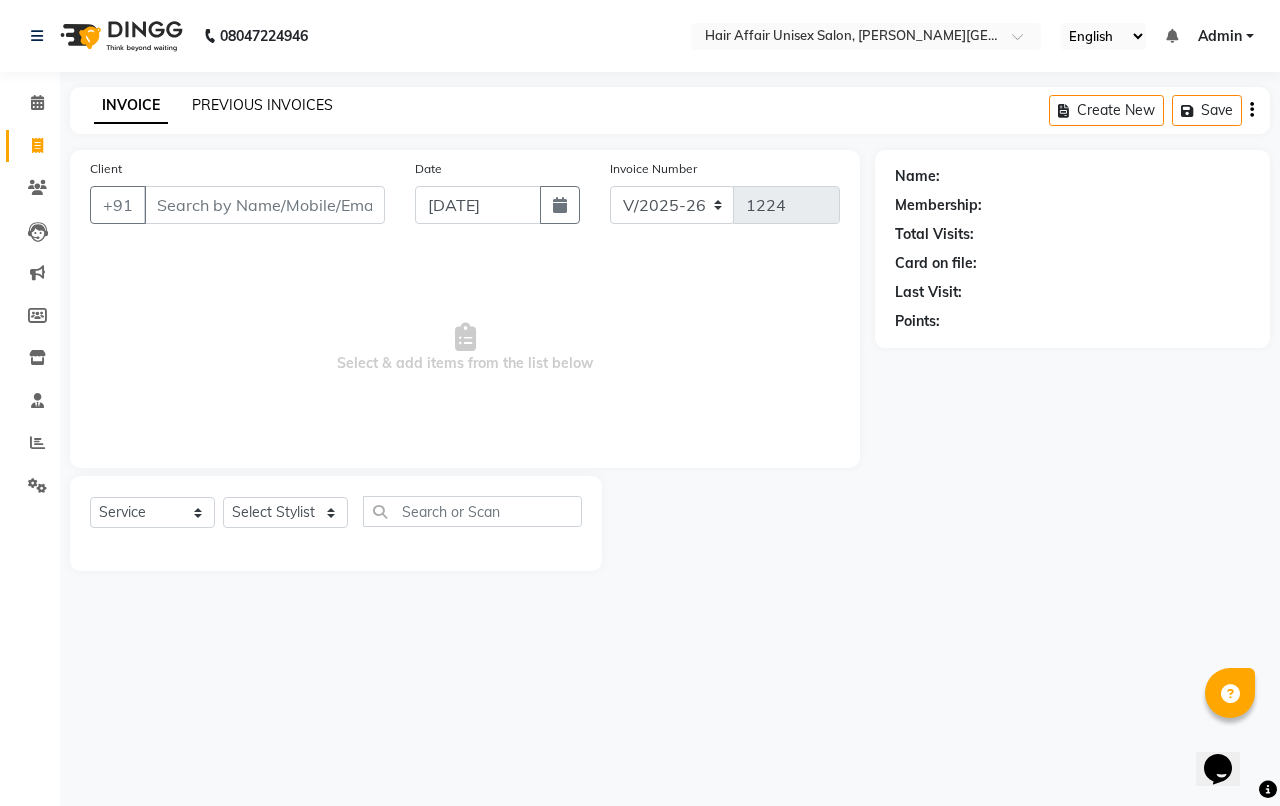 click on "PREVIOUS INVOICES" 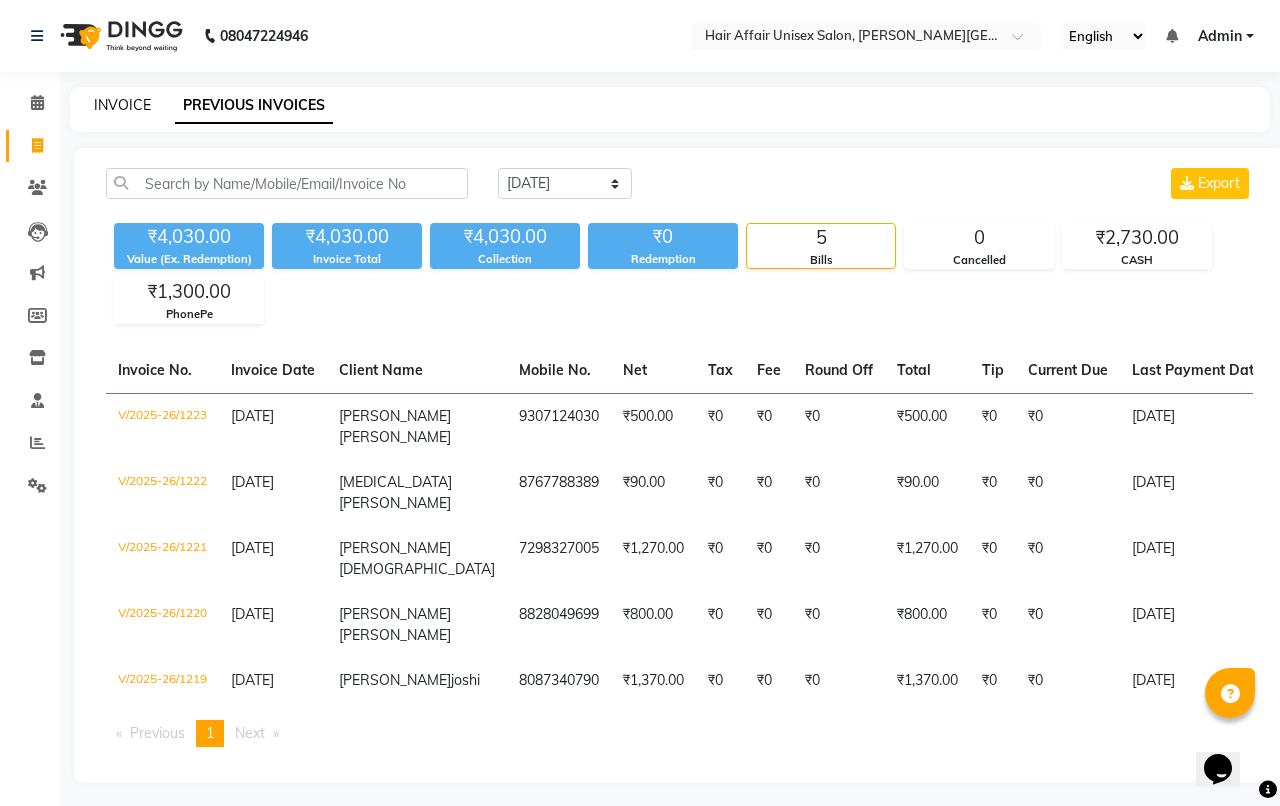 click on "INVOICE" 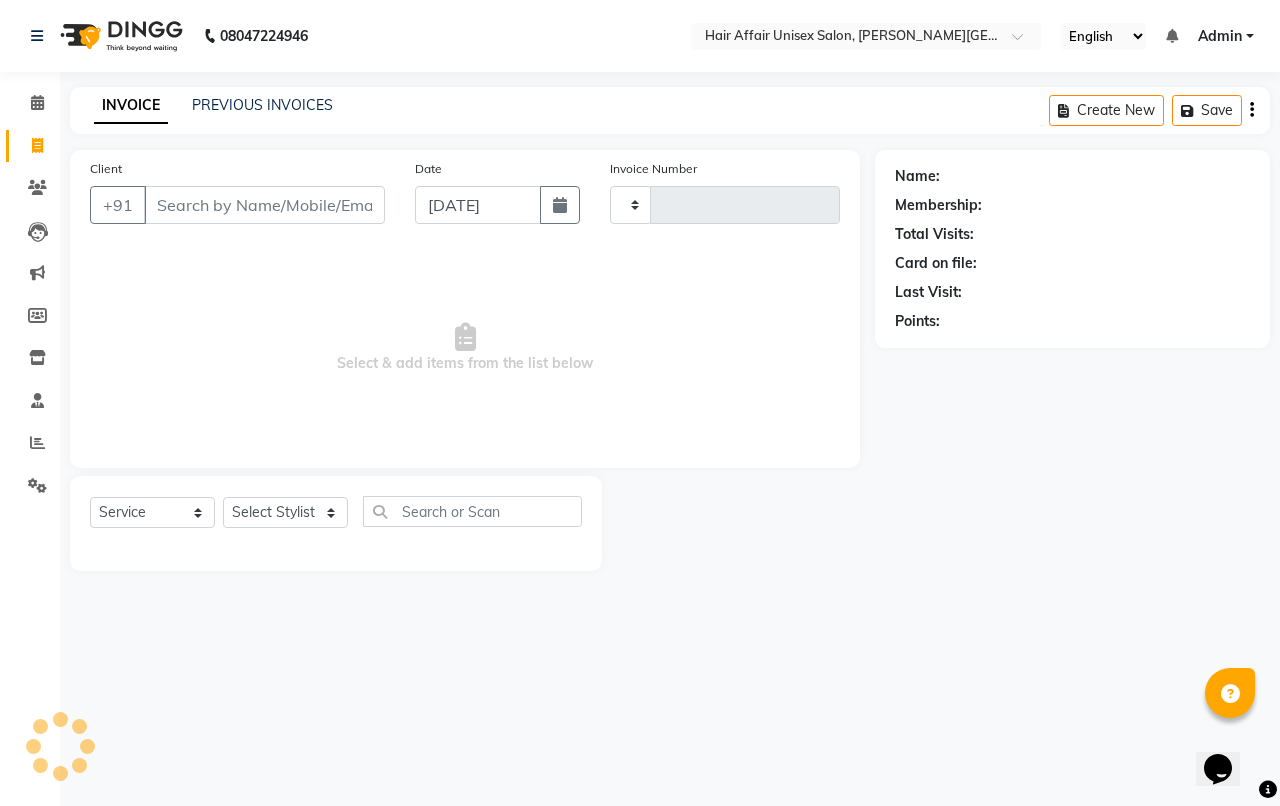 type on "1224" 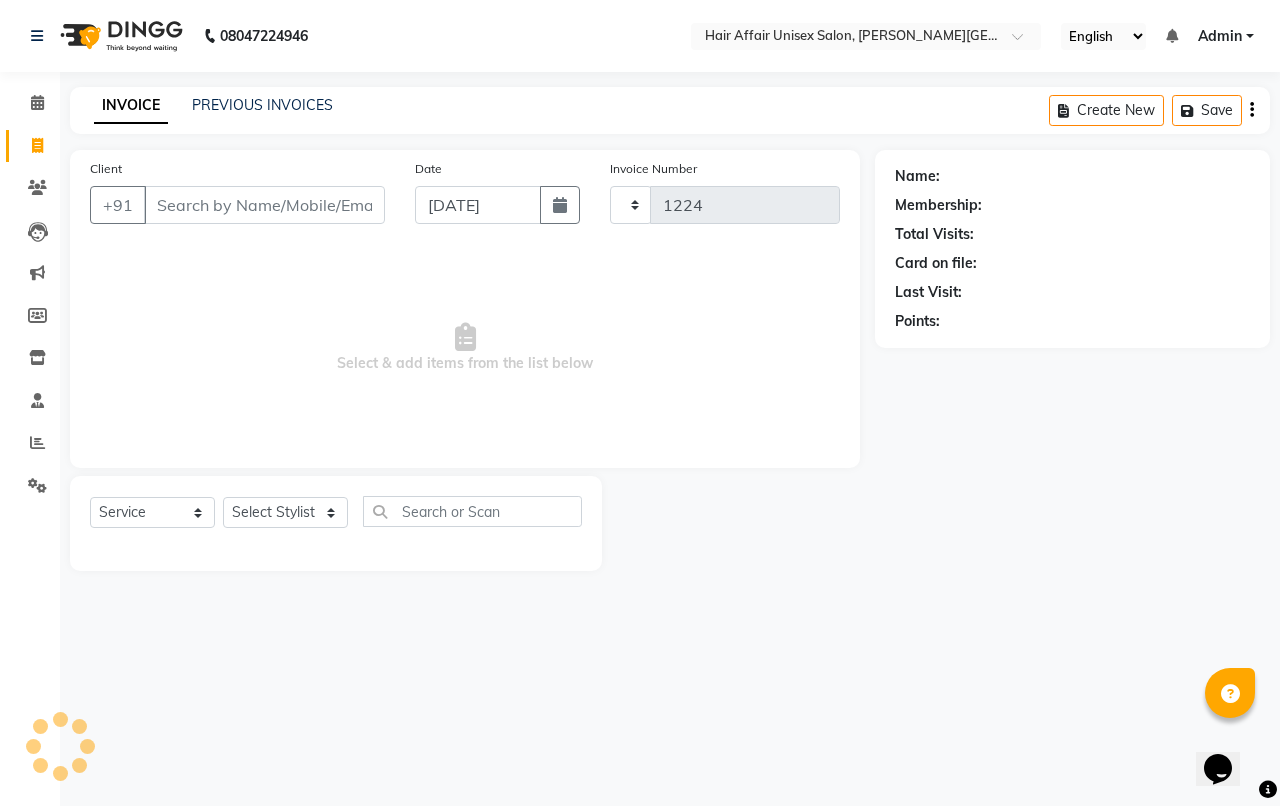 select on "6225" 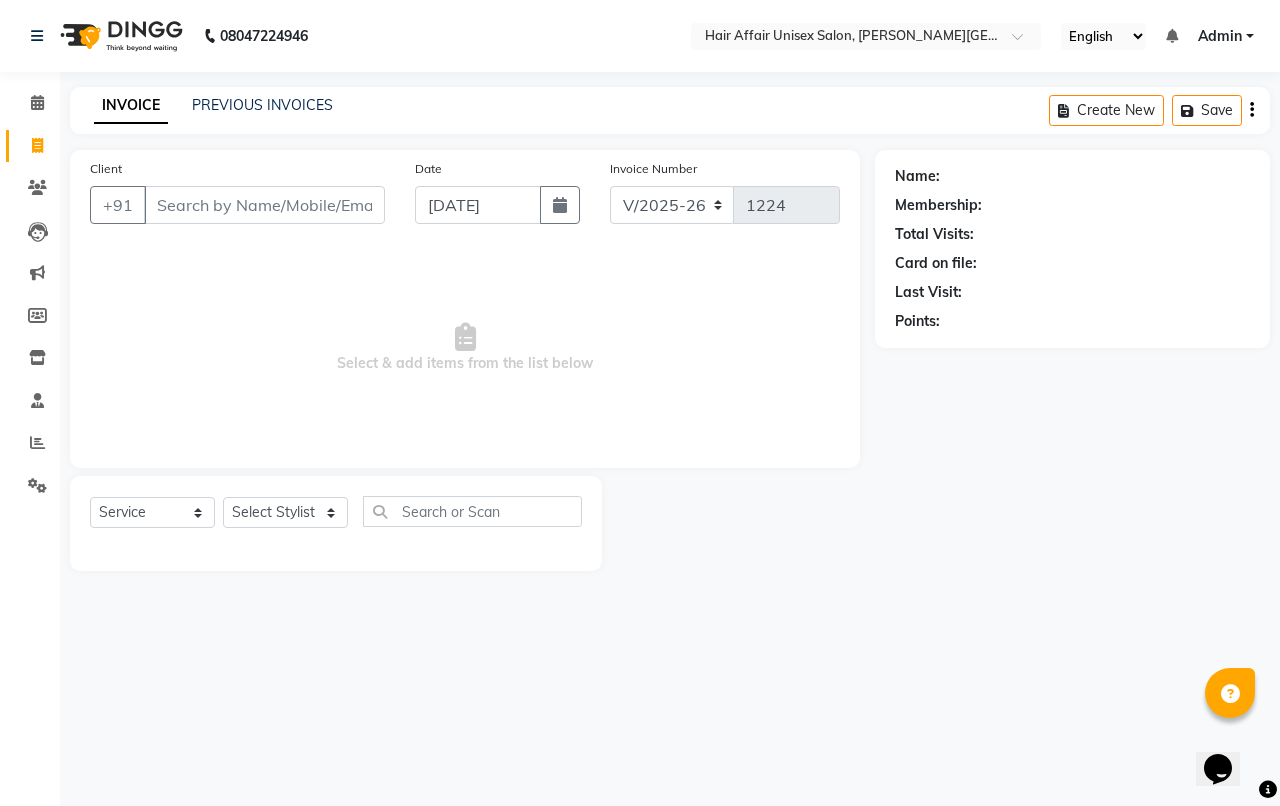 click on "INVOICE PREVIOUS INVOICES Create New   Save" 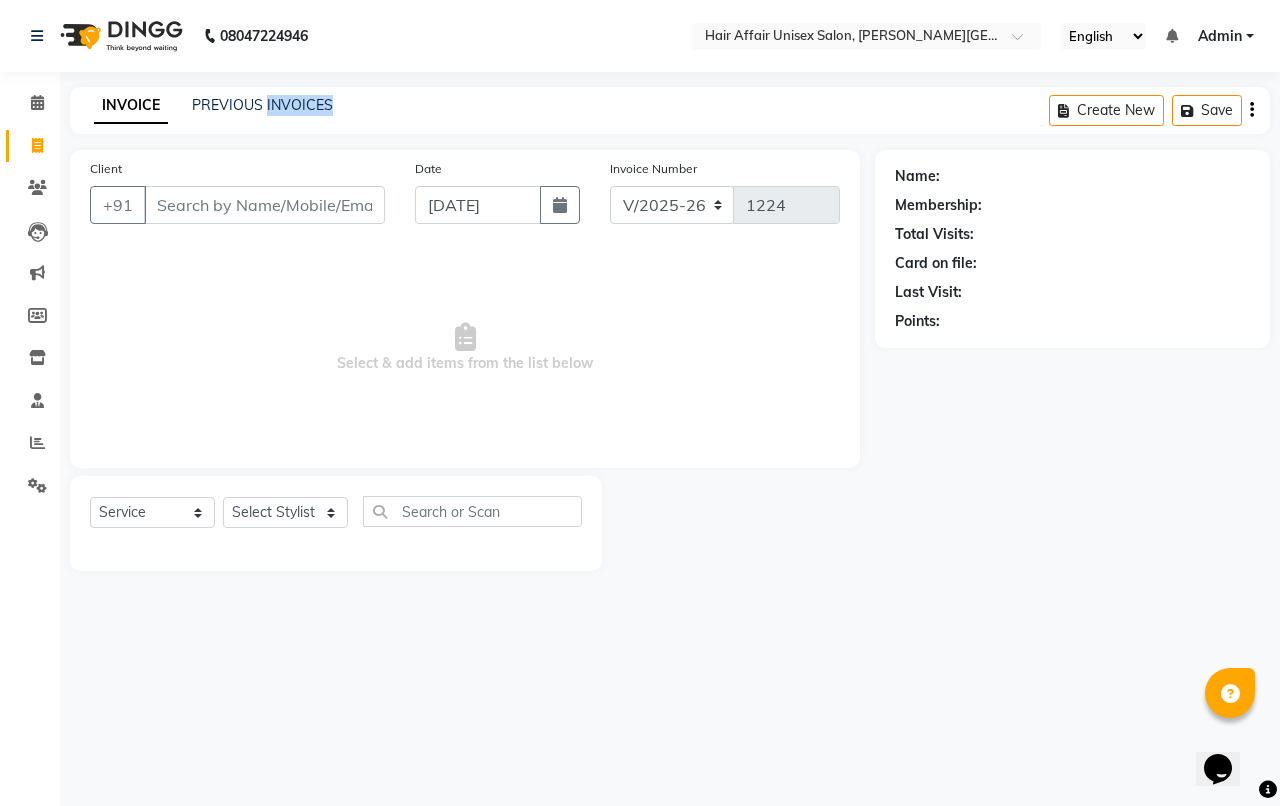 click on "PREVIOUS INVOICES" 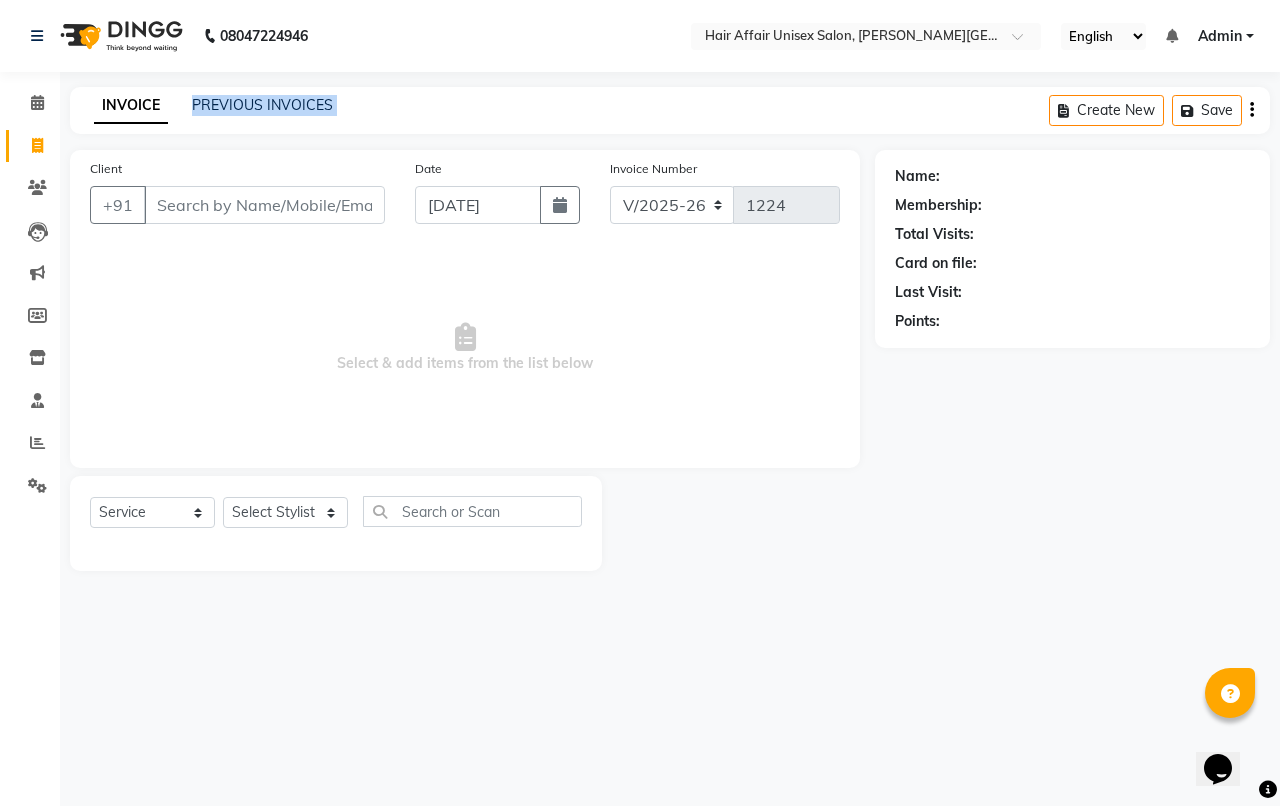 click on "PREVIOUS INVOICES" 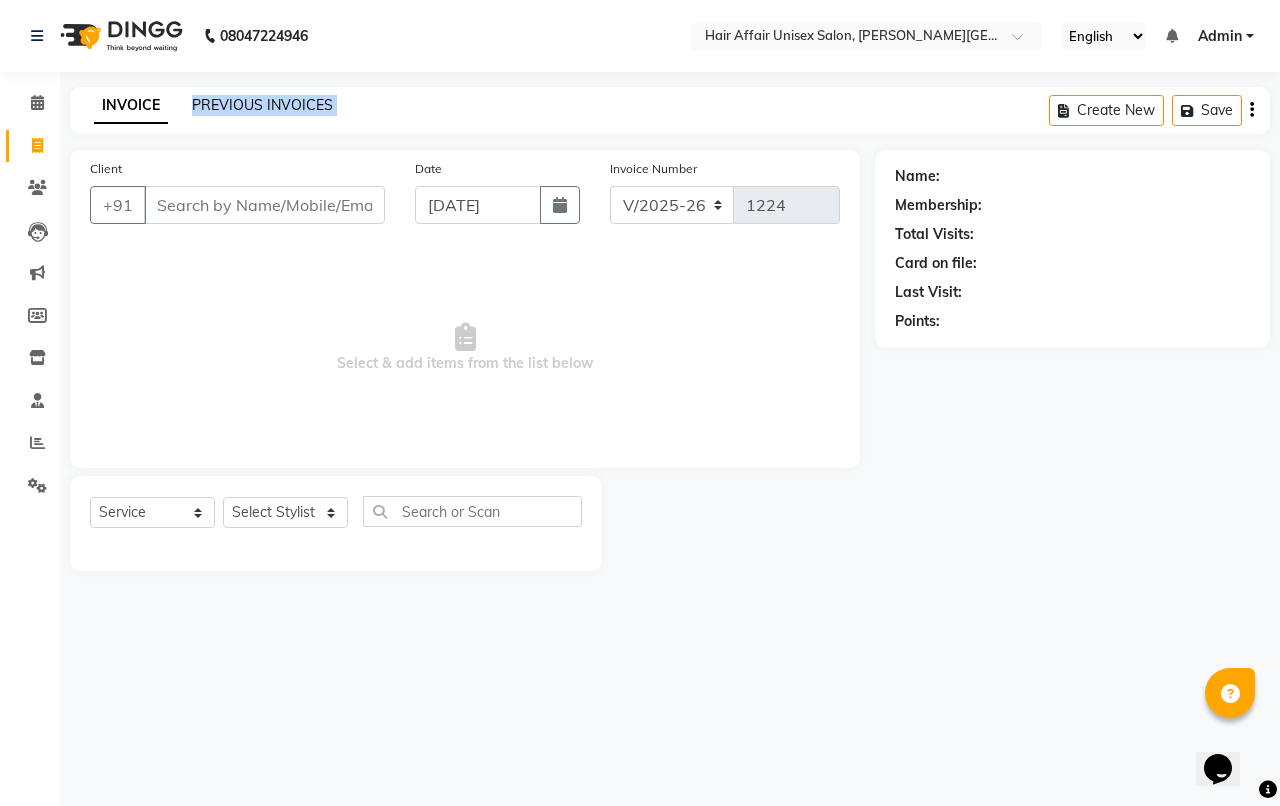 click on "PREVIOUS INVOICES" 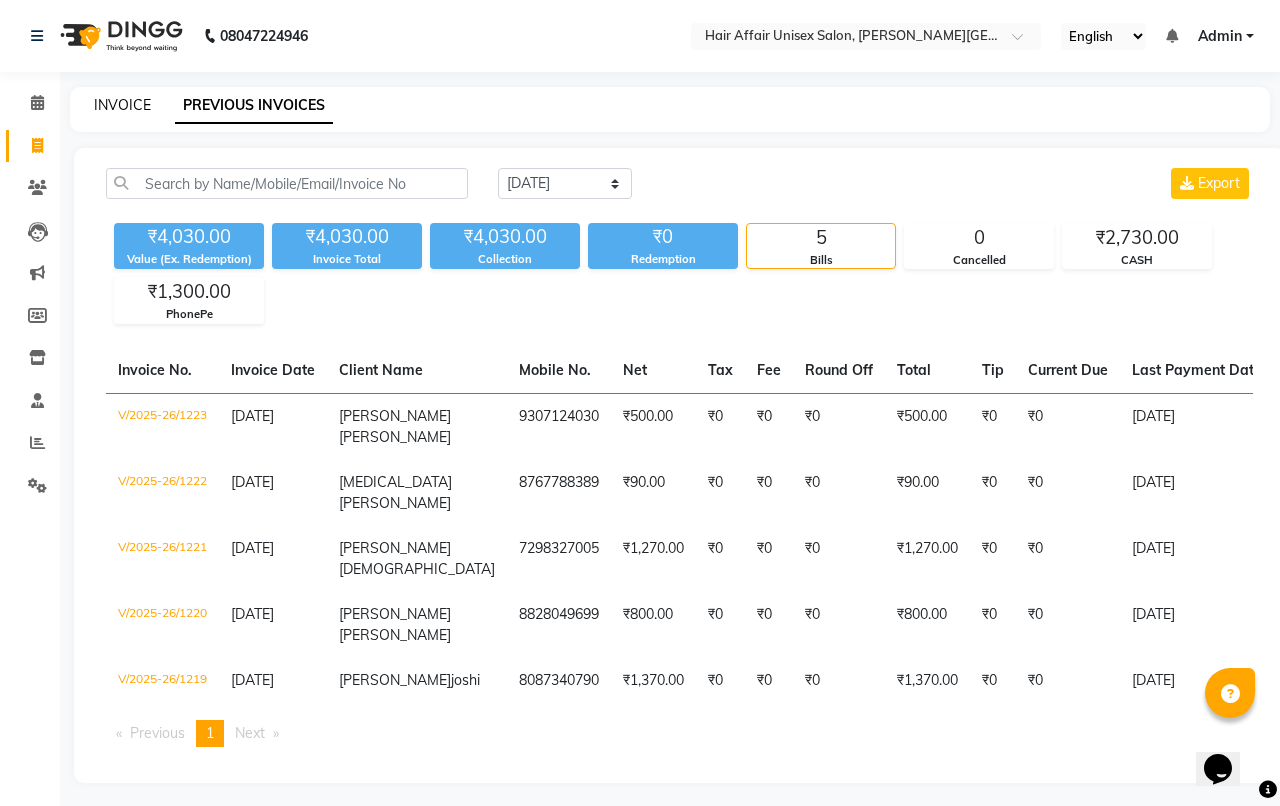 click on "INVOICE" 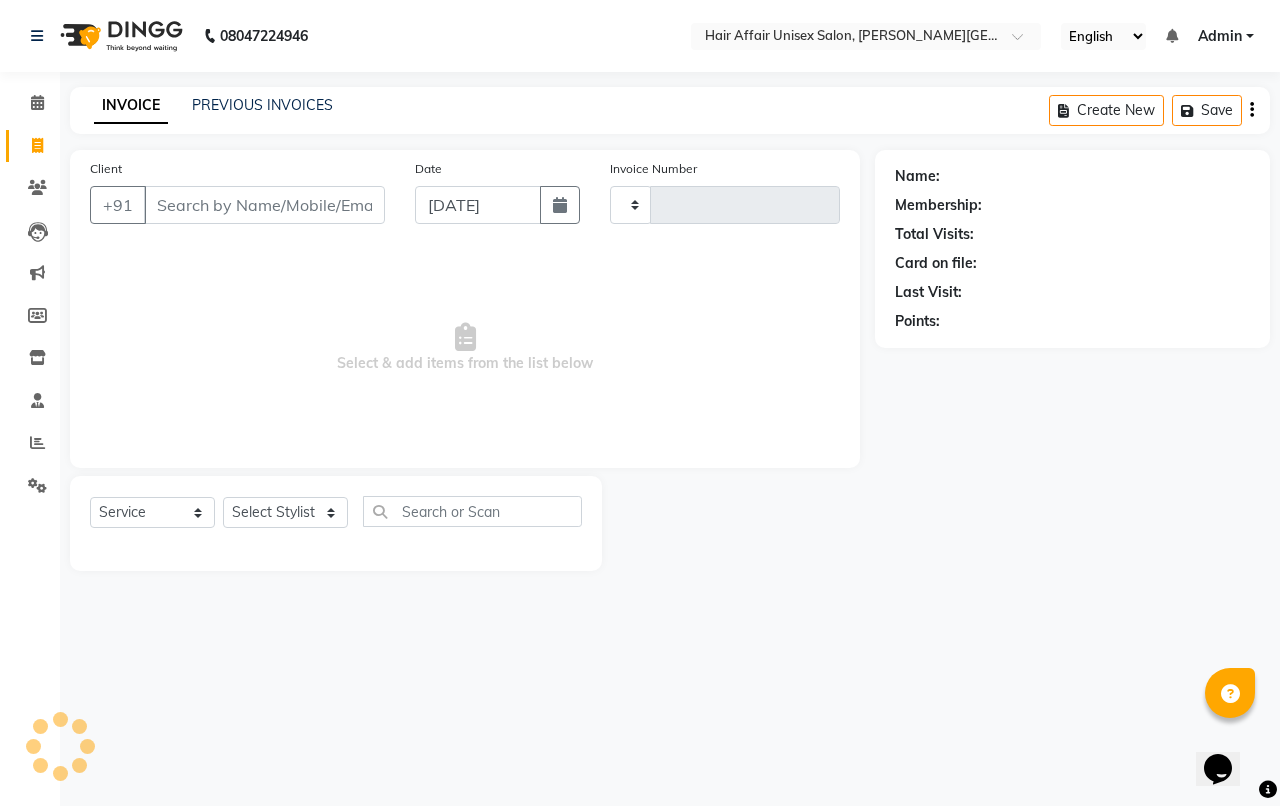 type on "1224" 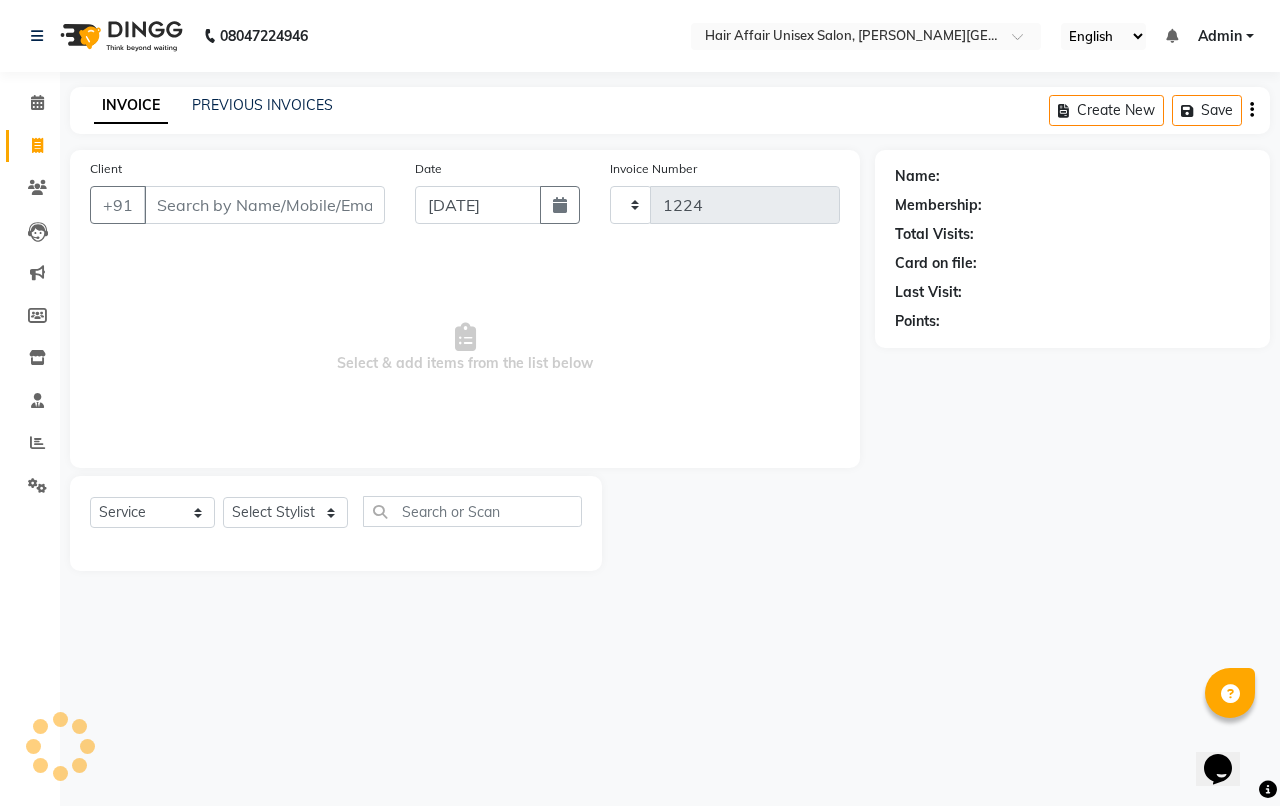 select on "6225" 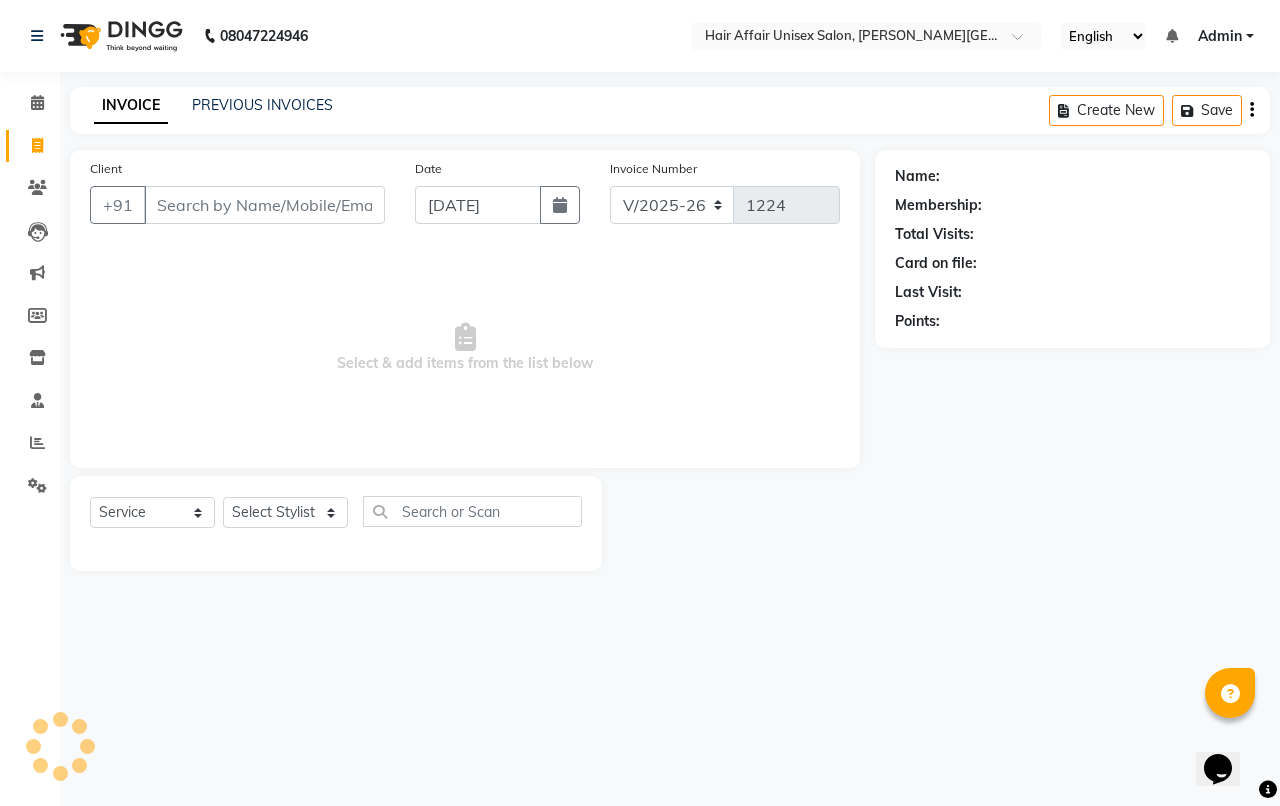 click on "Client" at bounding box center [264, 205] 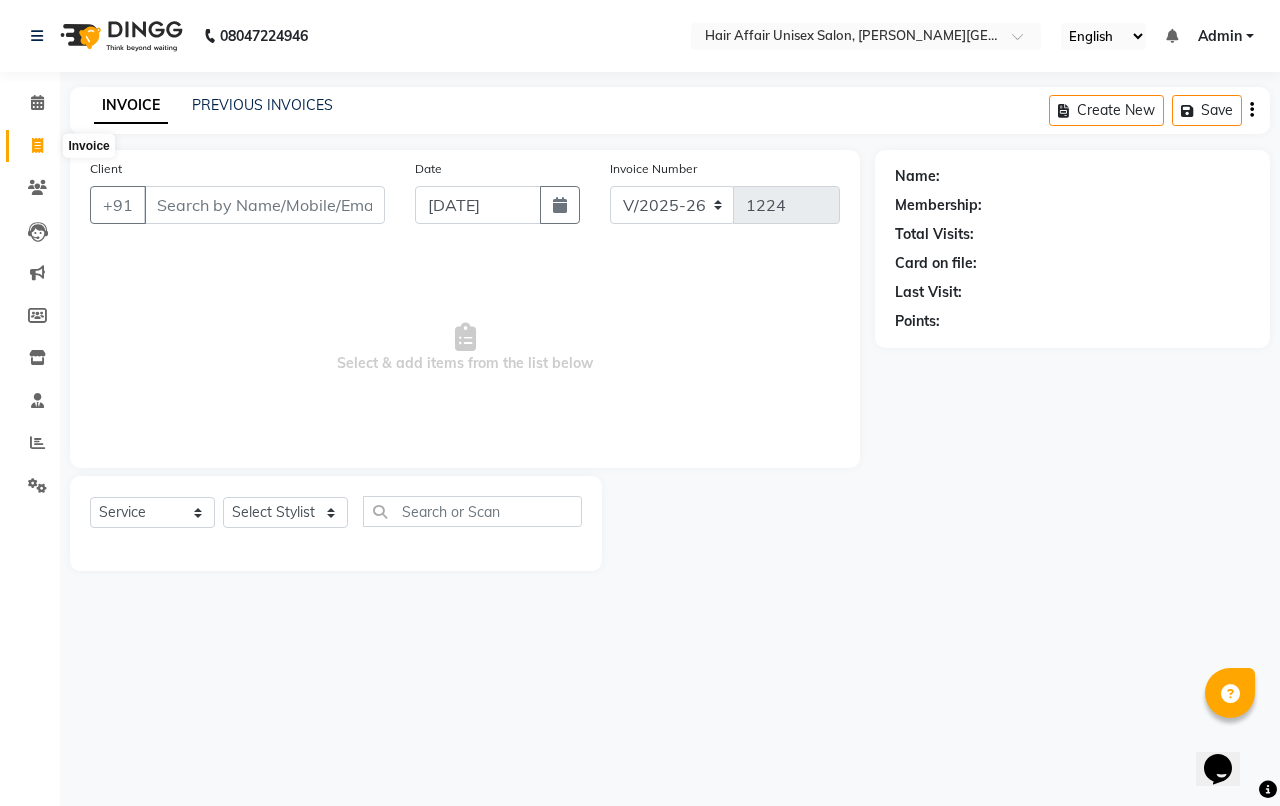 click 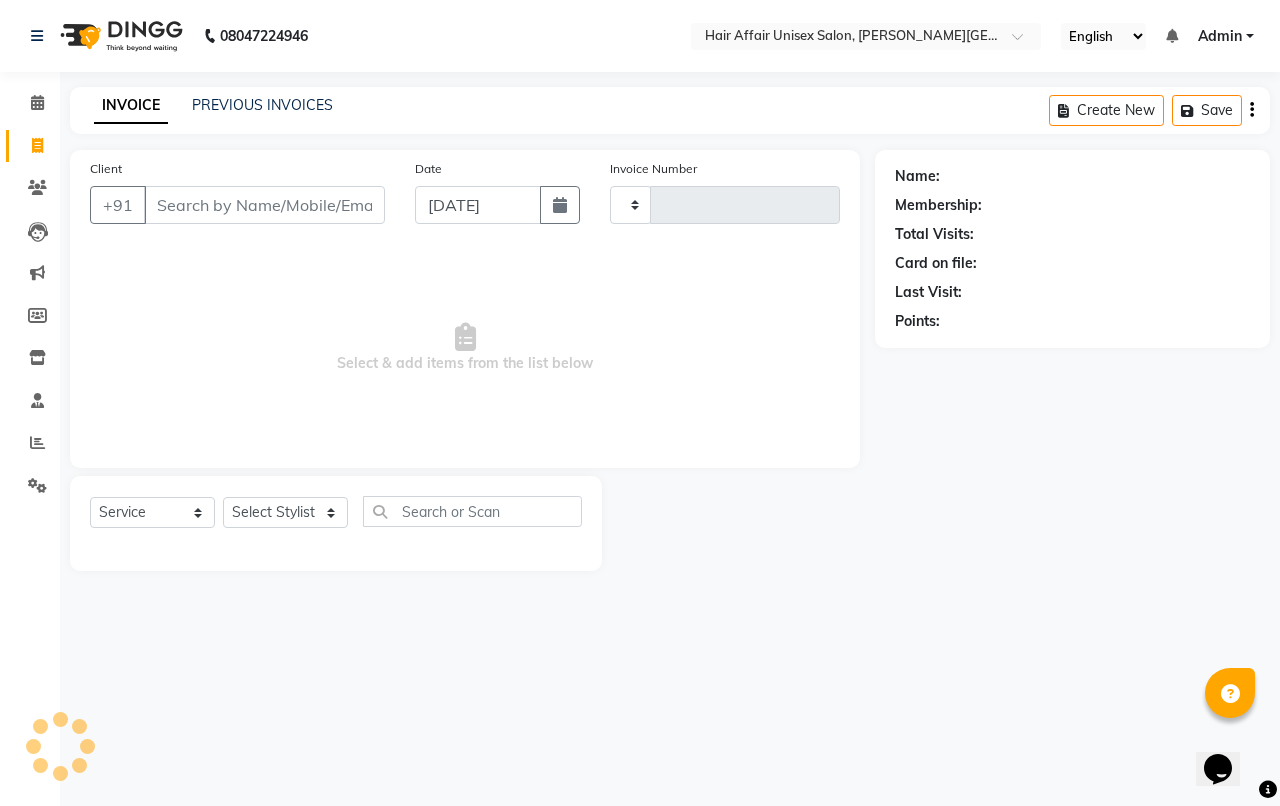 type on "1224" 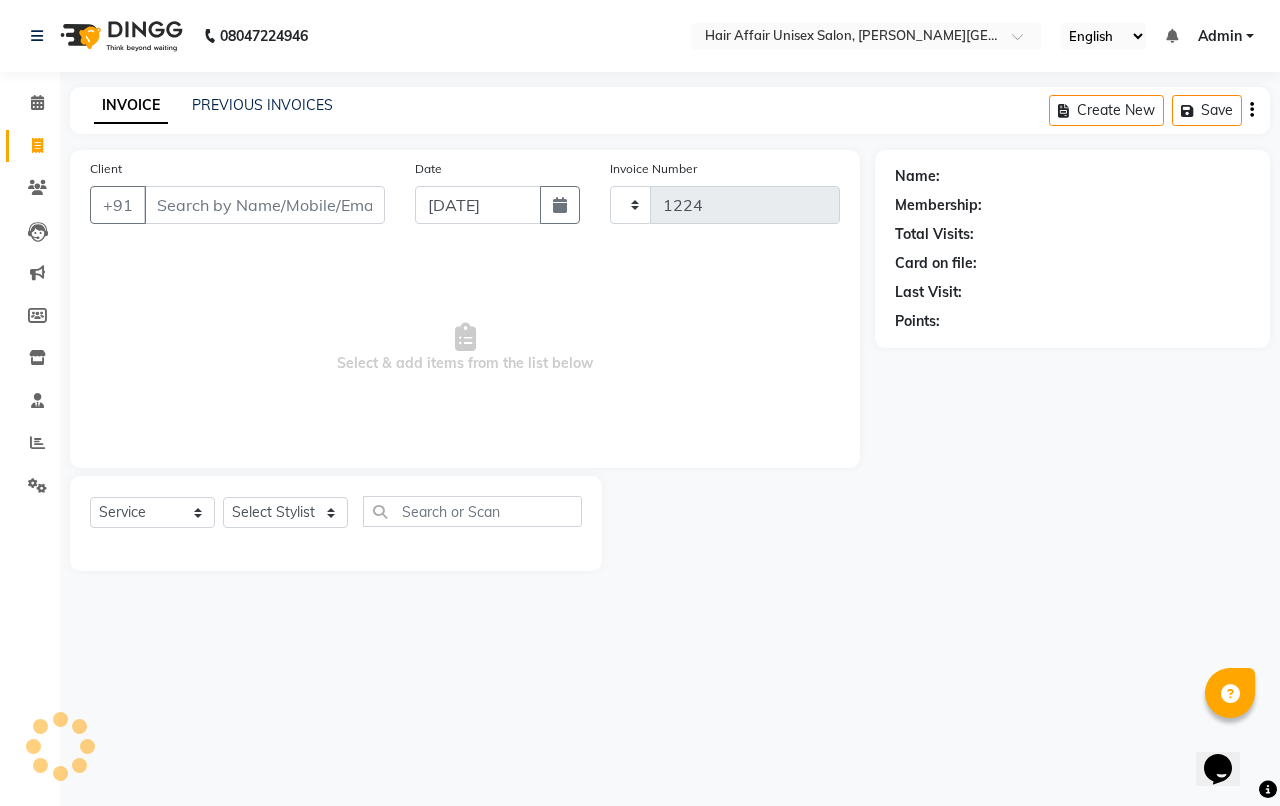 select on "6225" 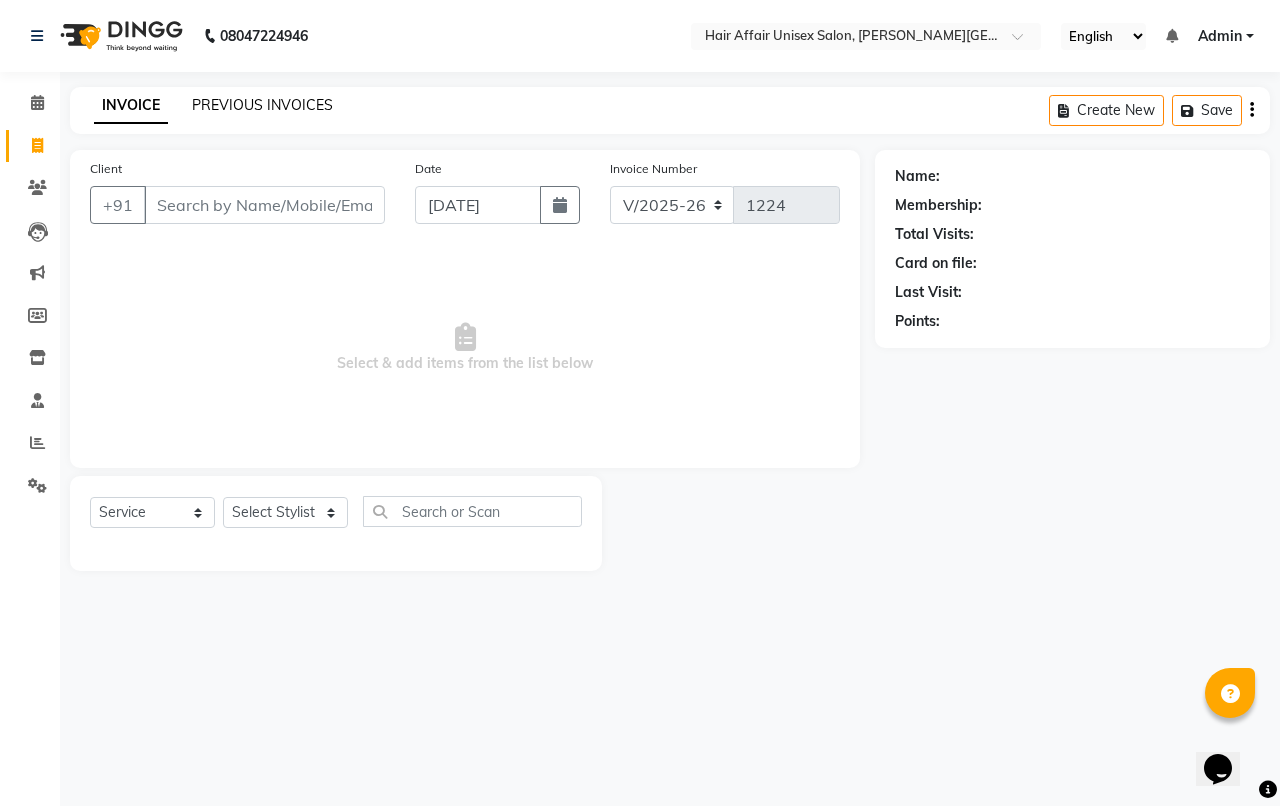 click on "PREVIOUS INVOICES" 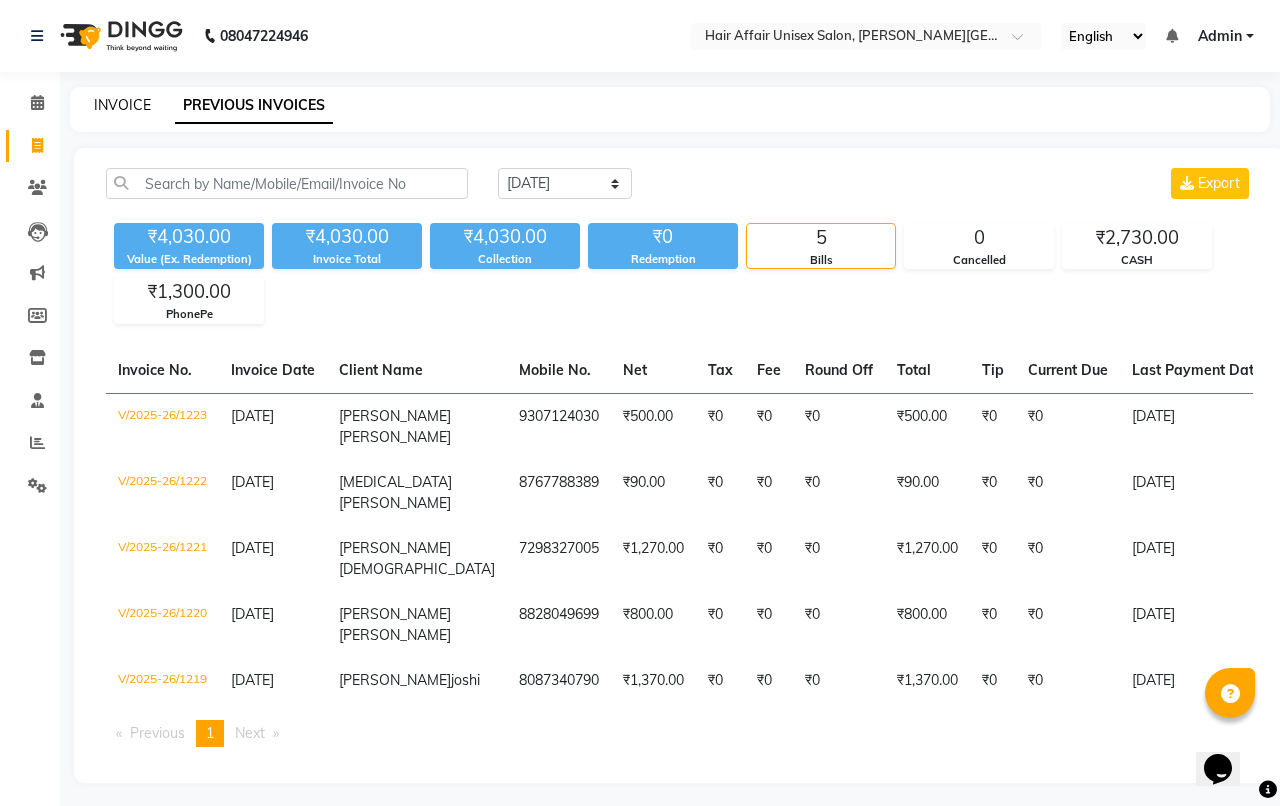 click on "INVOICE" 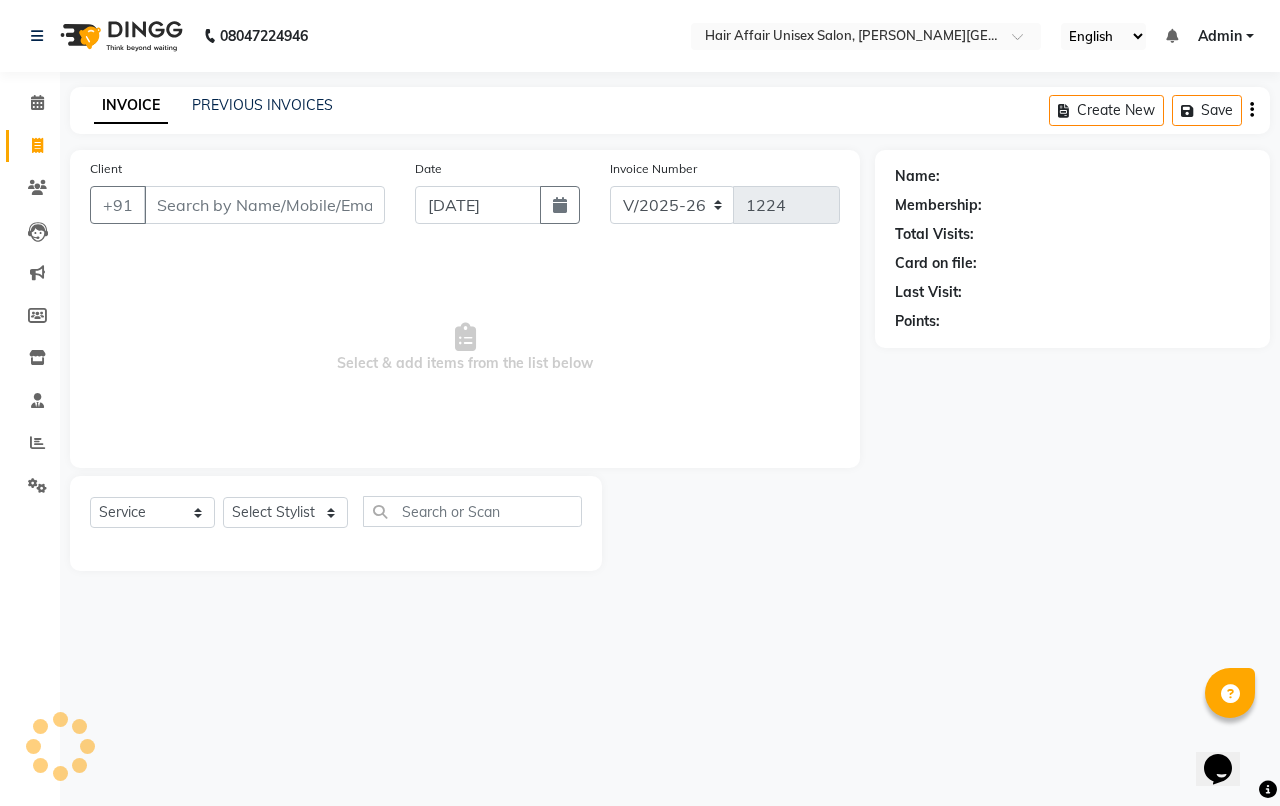 click on "Client" at bounding box center (264, 205) 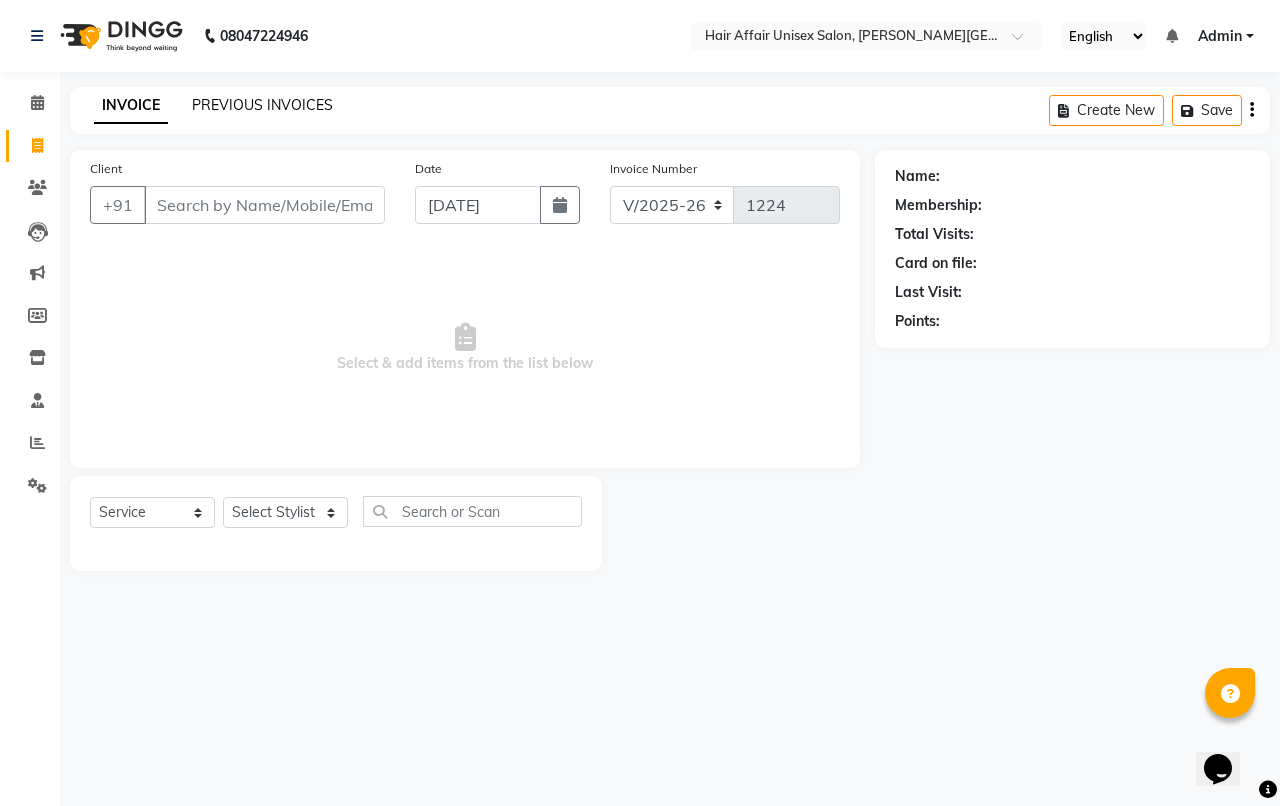 click on "PREVIOUS INVOICES" 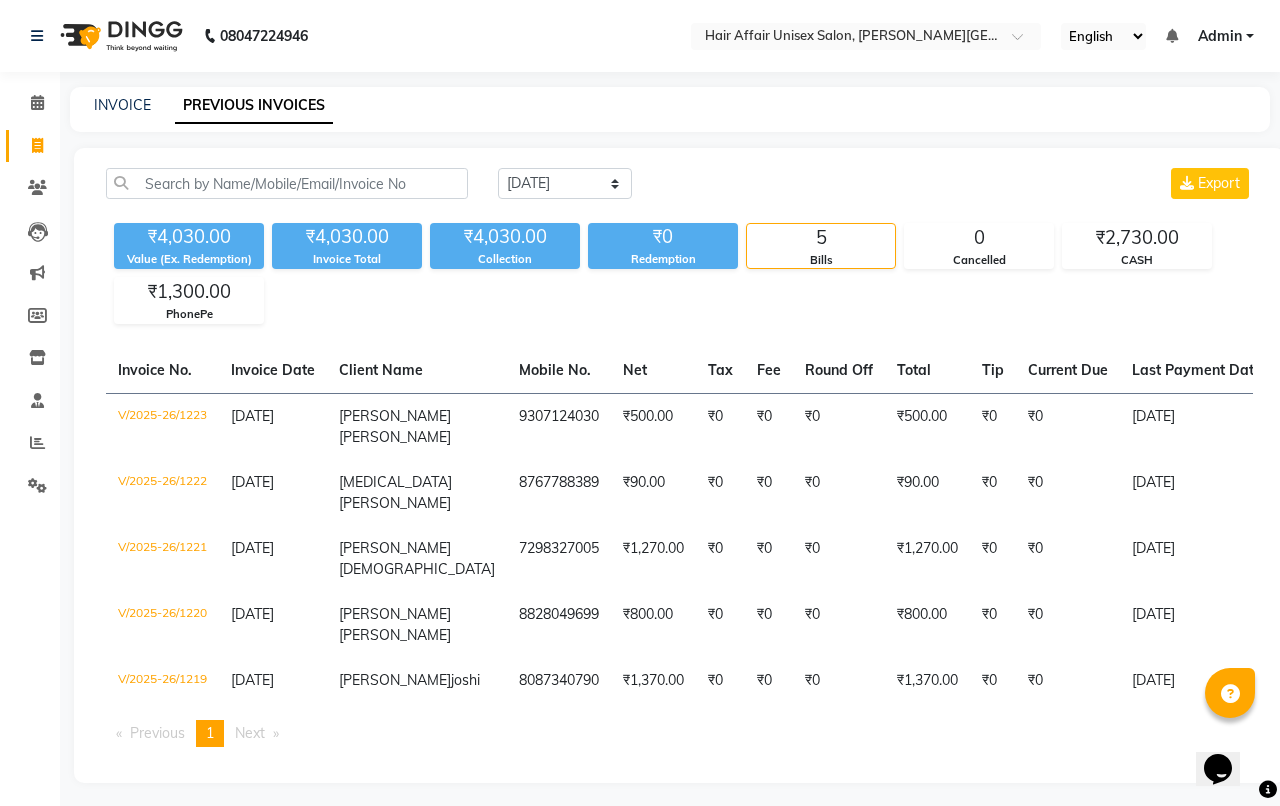 click on "INVOICE PREVIOUS INVOICES" 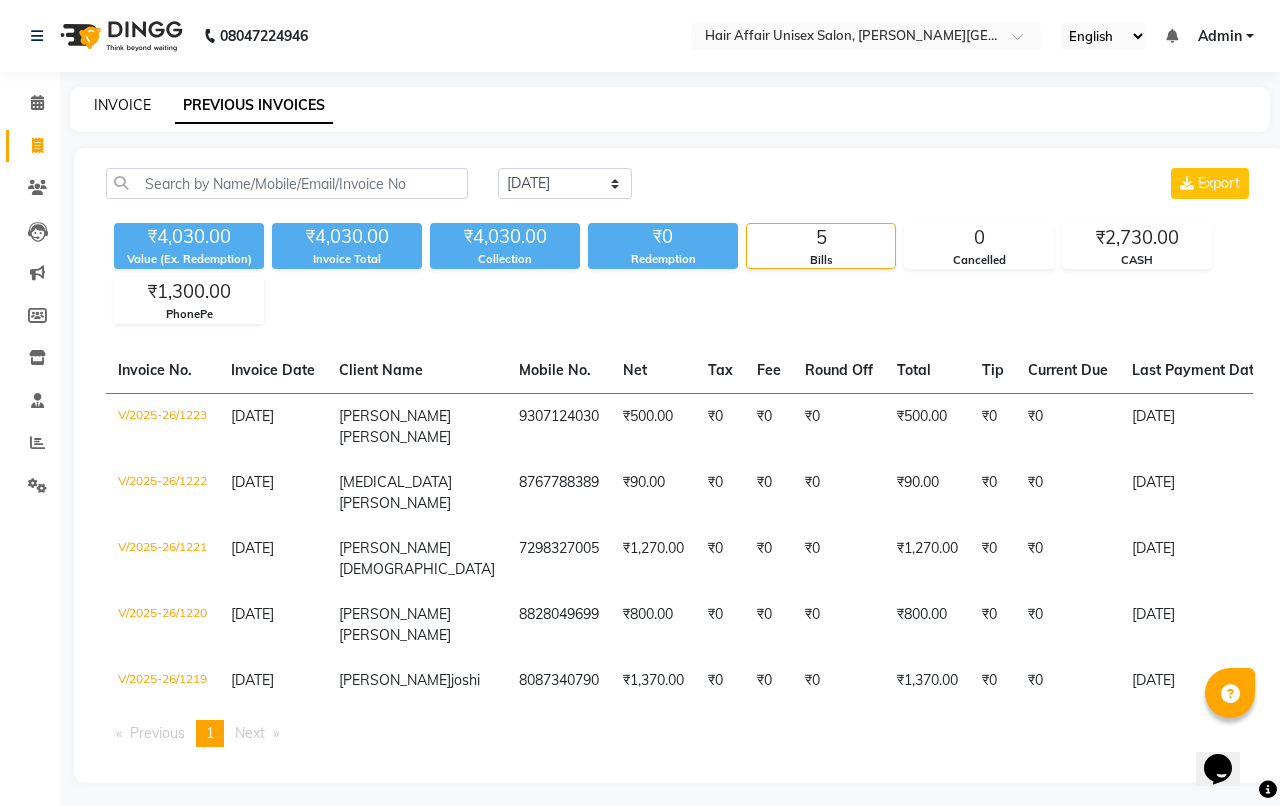 click on "INVOICE" 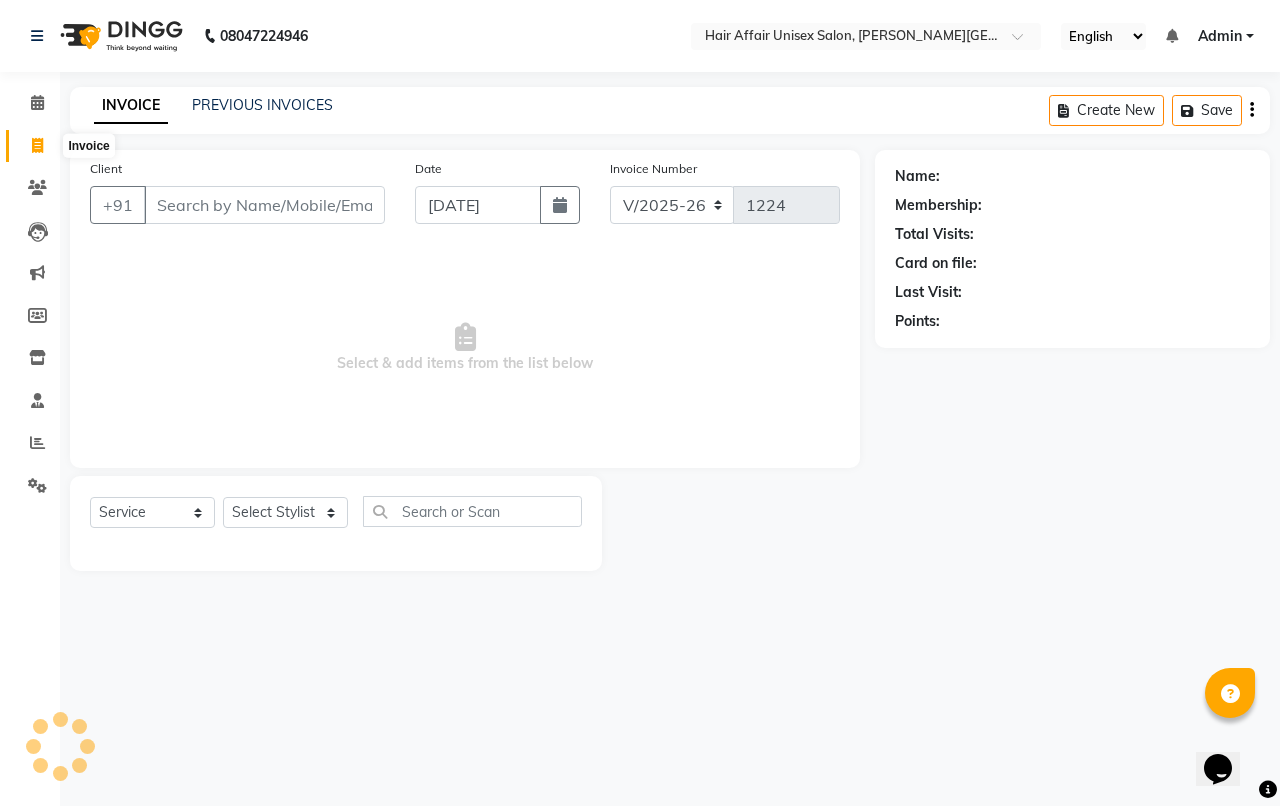 click 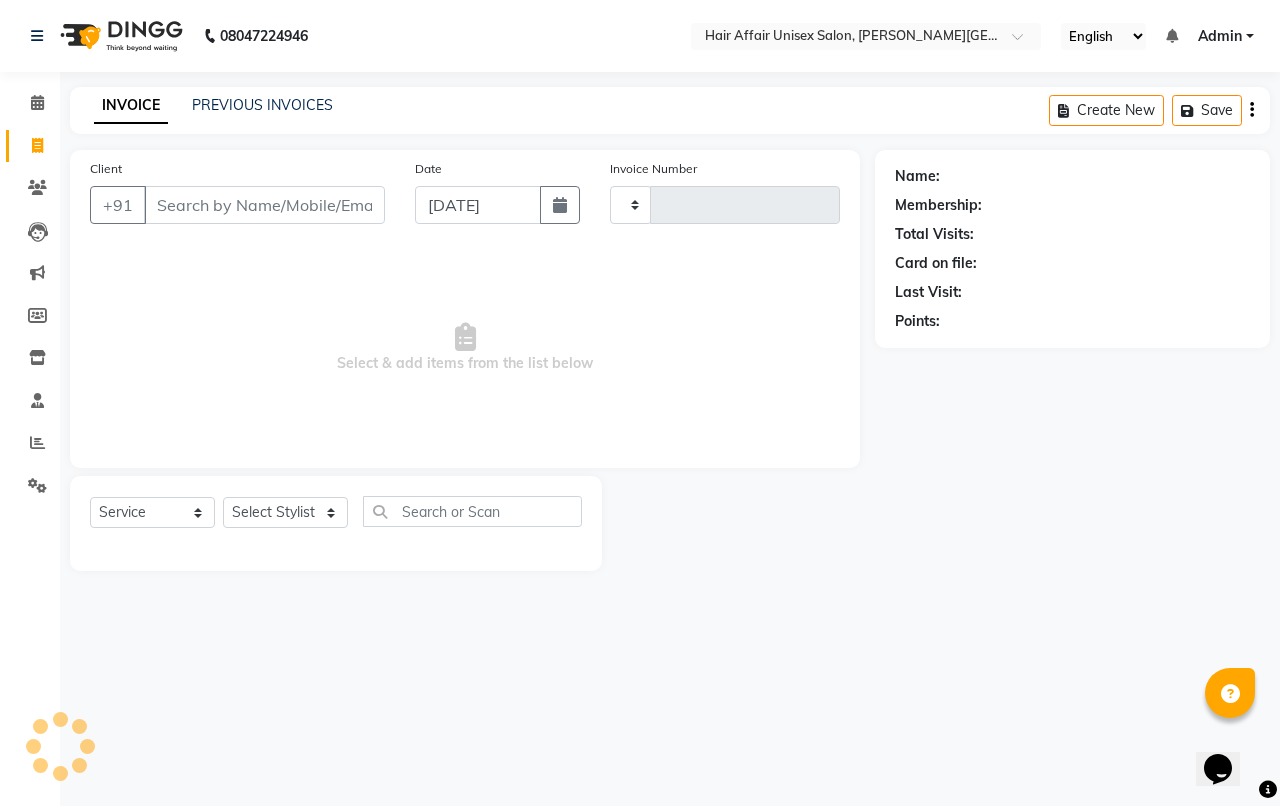 type on "1224" 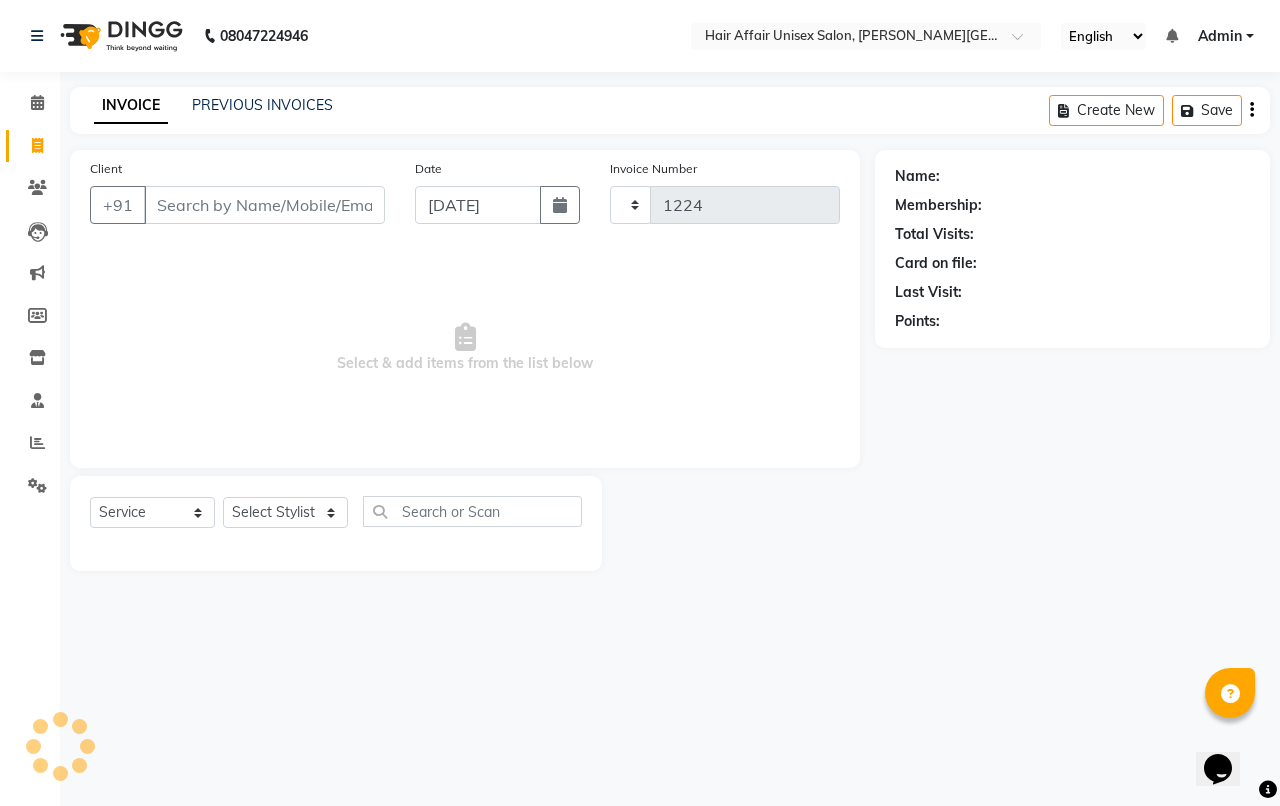 select on "6225" 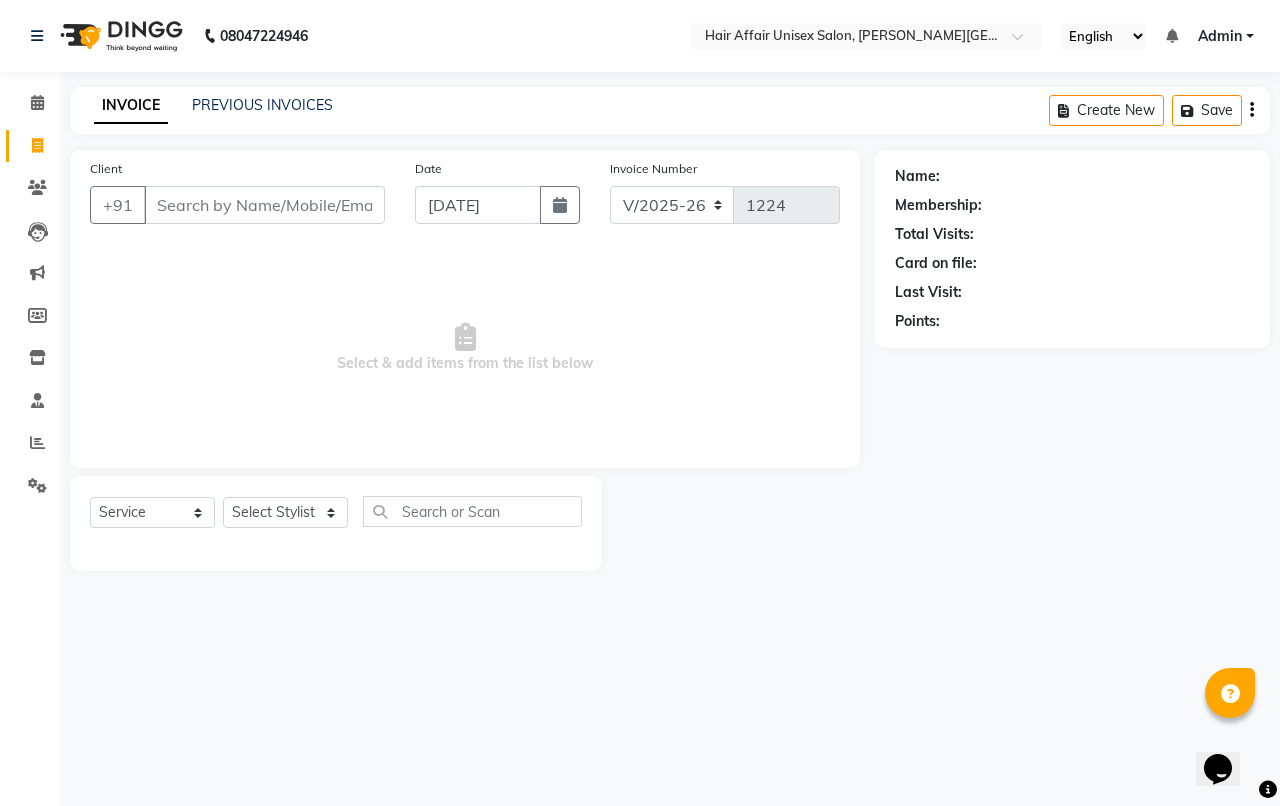 click on "PREVIOUS INVOICES" 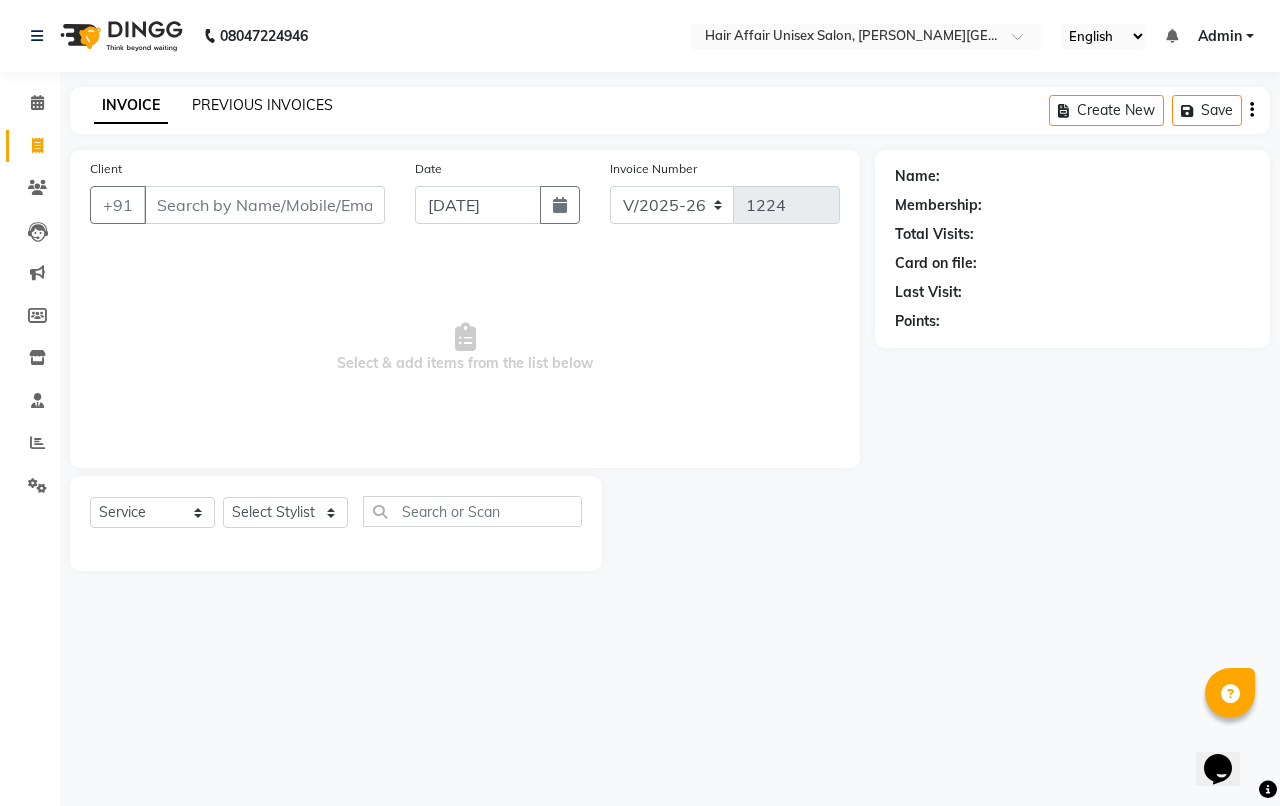 click on "PREVIOUS INVOICES" 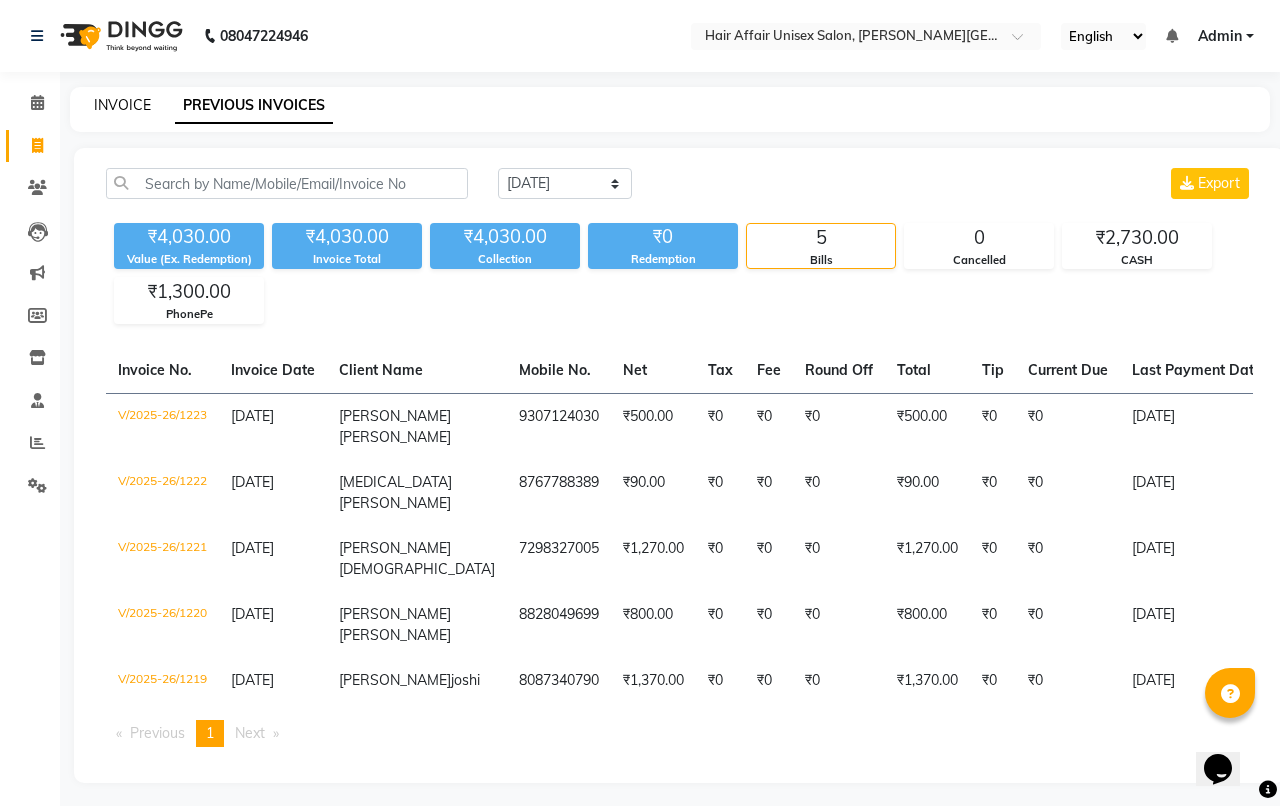click on "INVOICE" 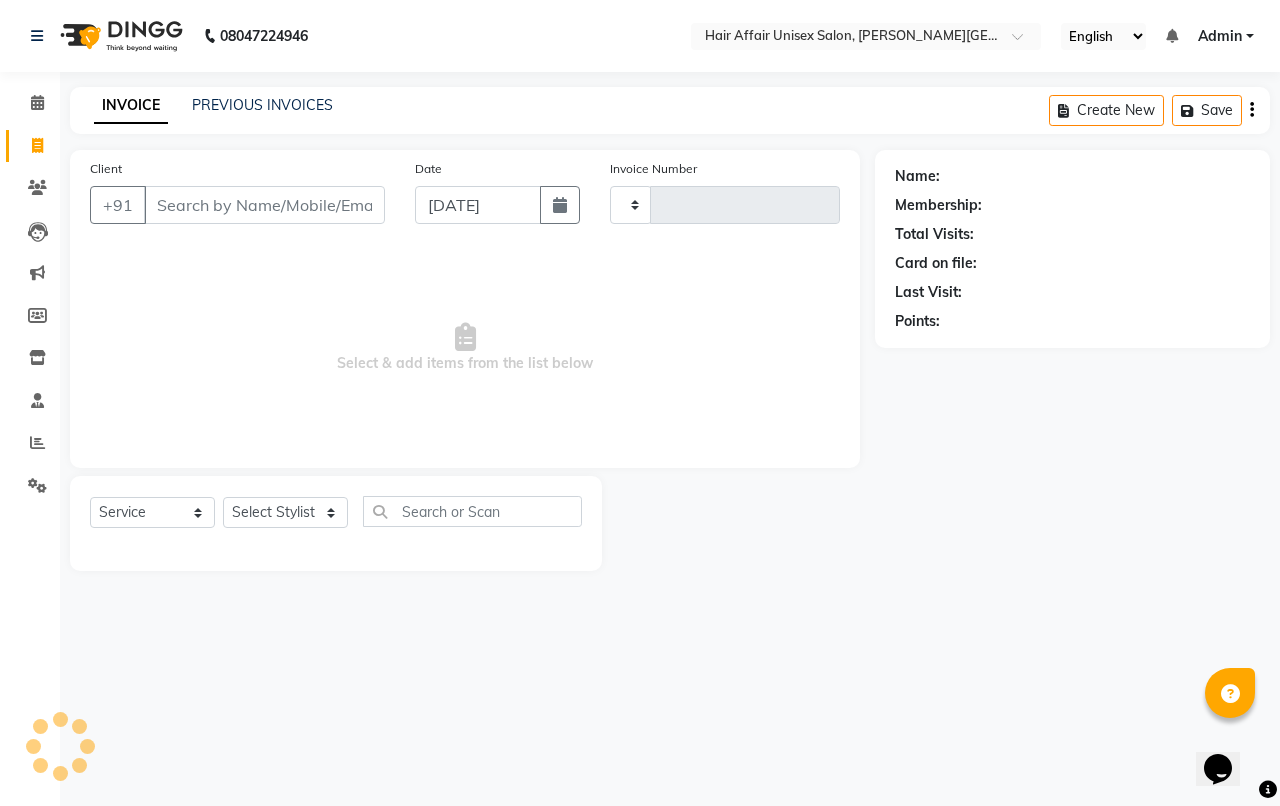 type on "1224" 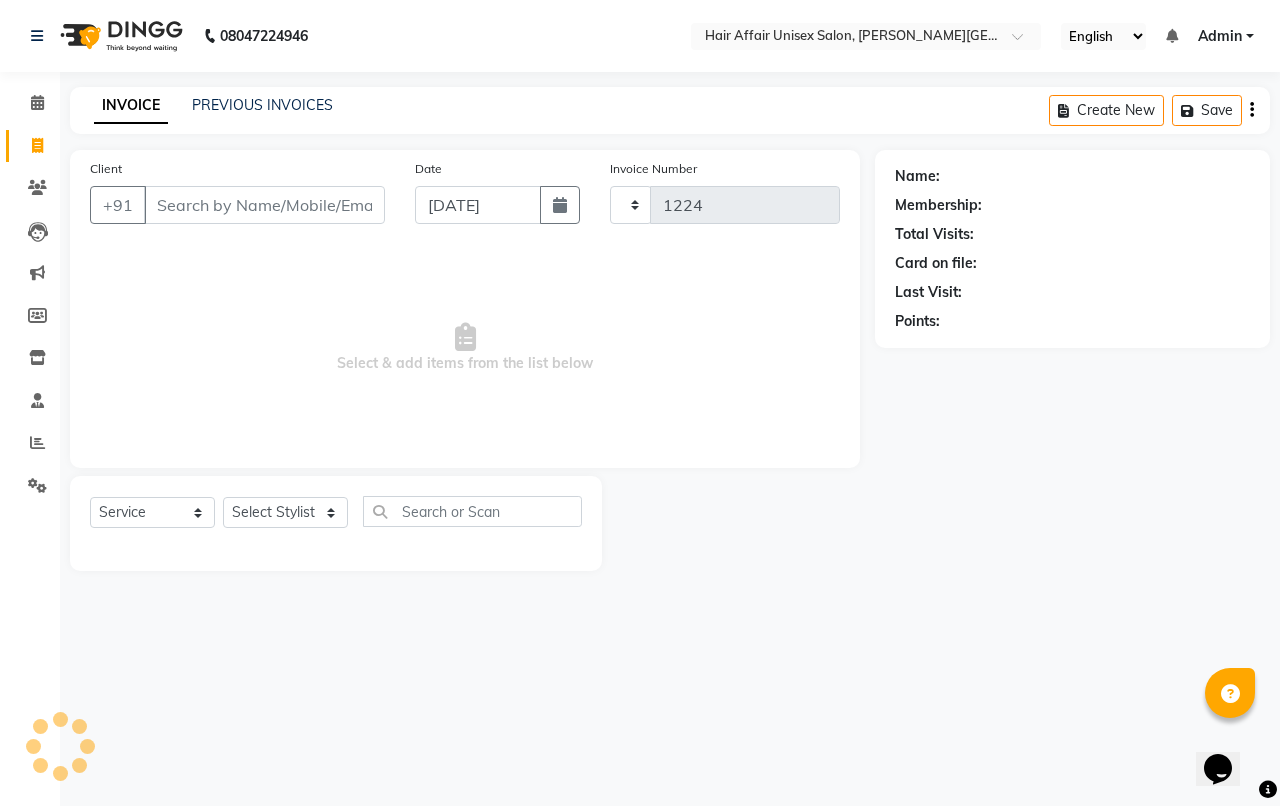 select on "6225" 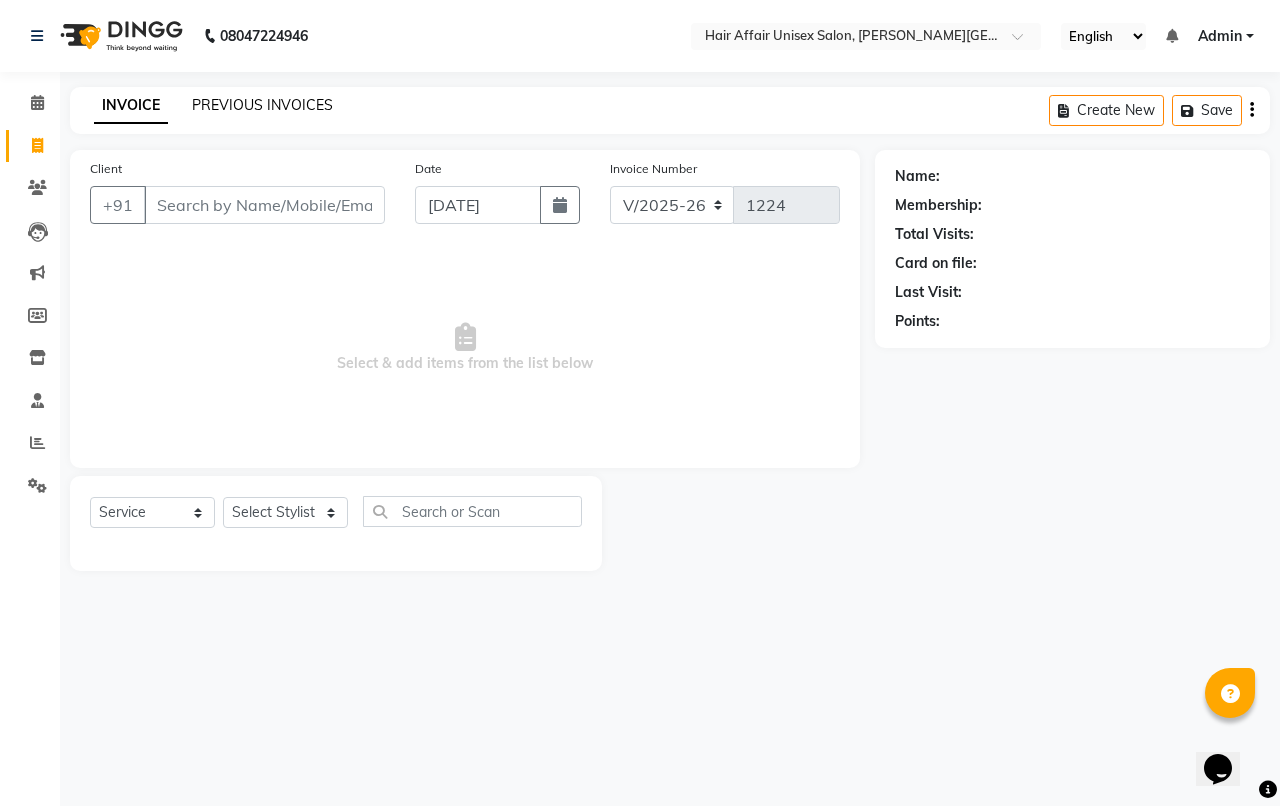 click on "PREVIOUS INVOICES" 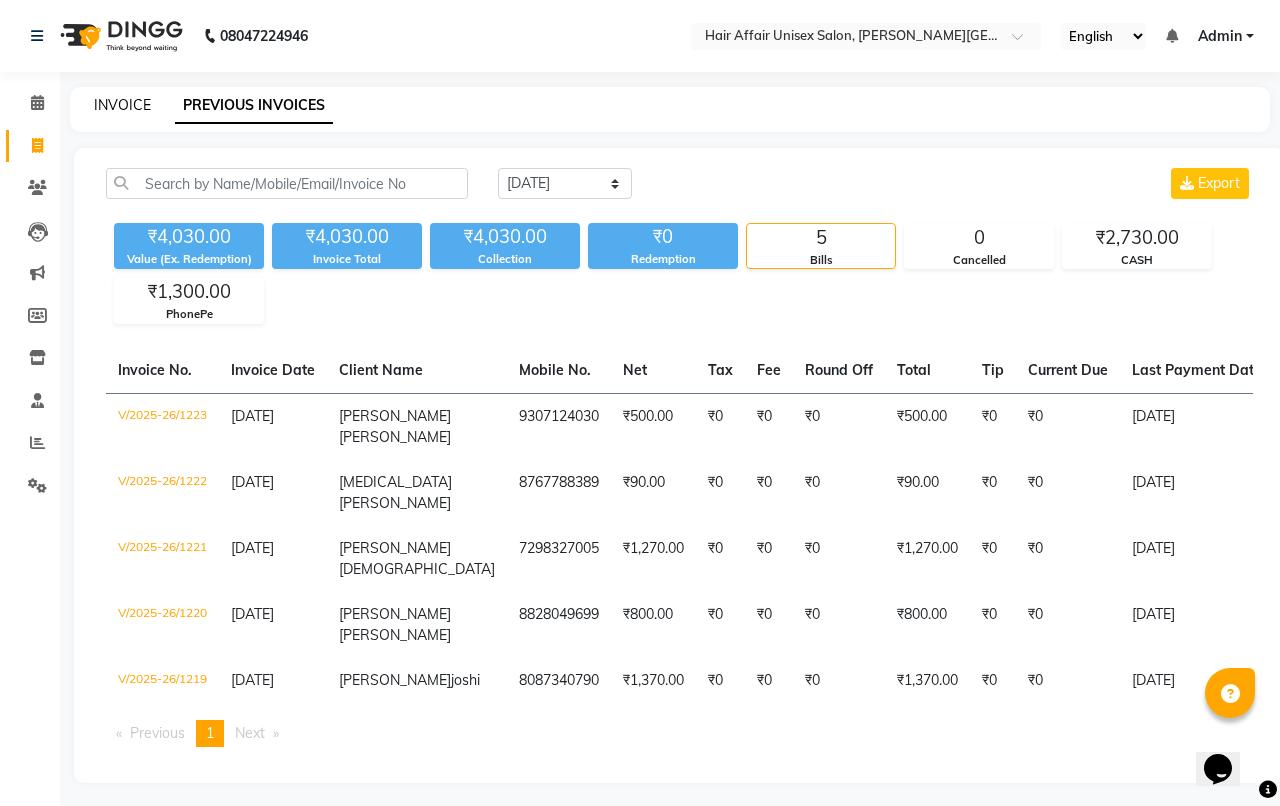 click on "INVOICE" 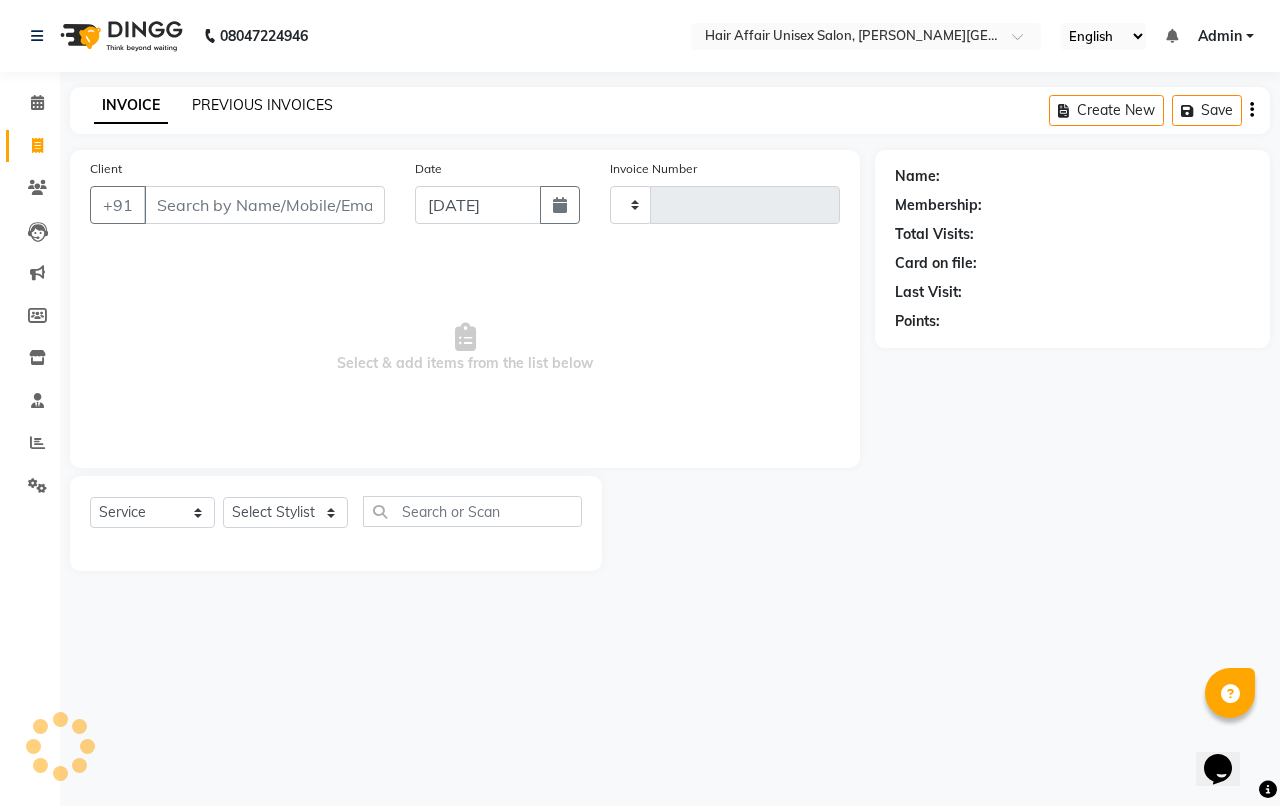 click on "PREVIOUS INVOICES" 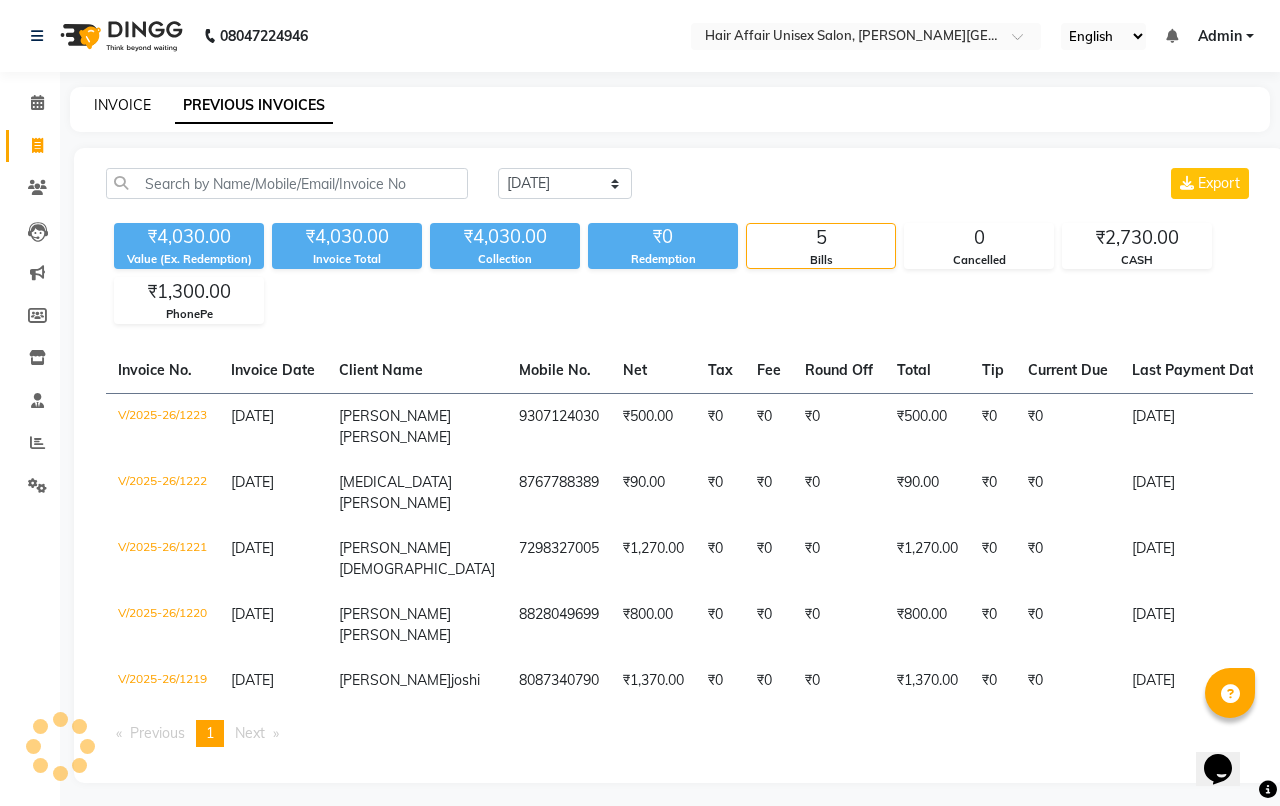 click on "INVOICE" 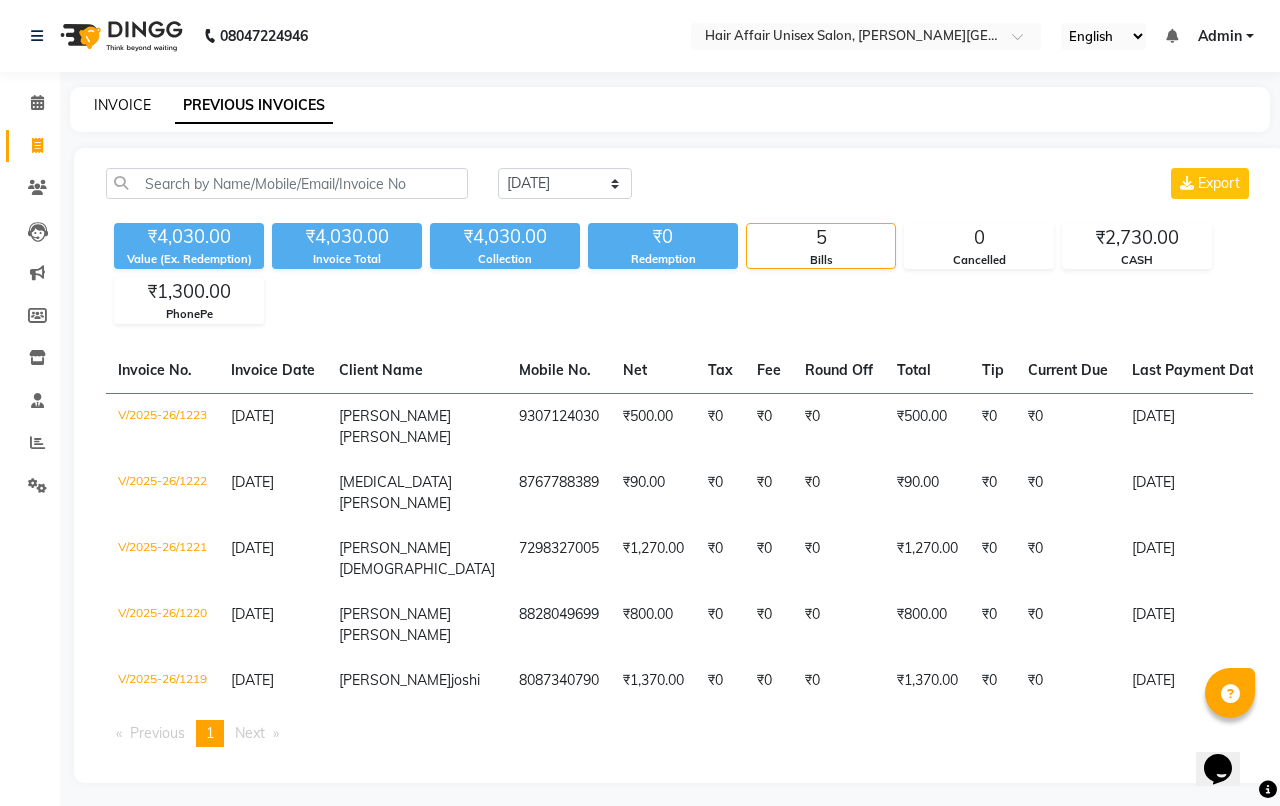 click on "INVOICE" 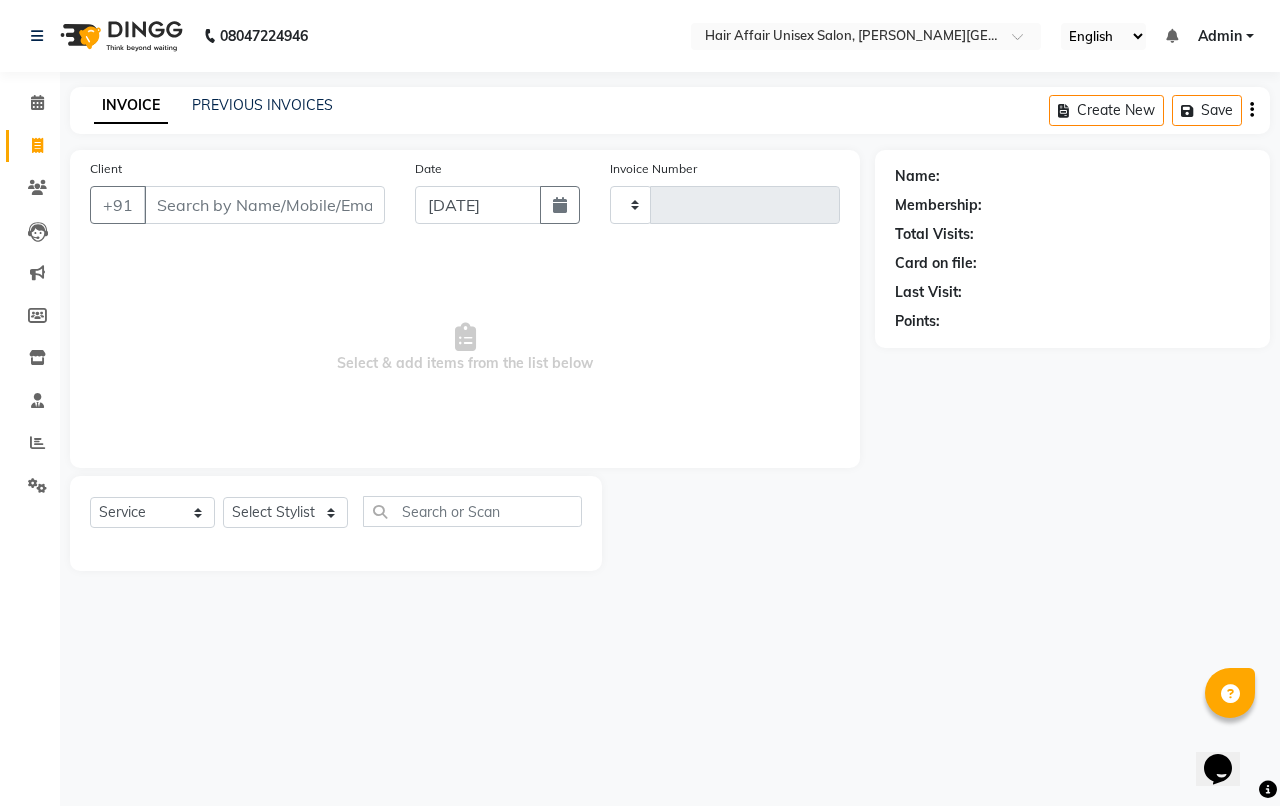 click on "Client" at bounding box center [264, 205] 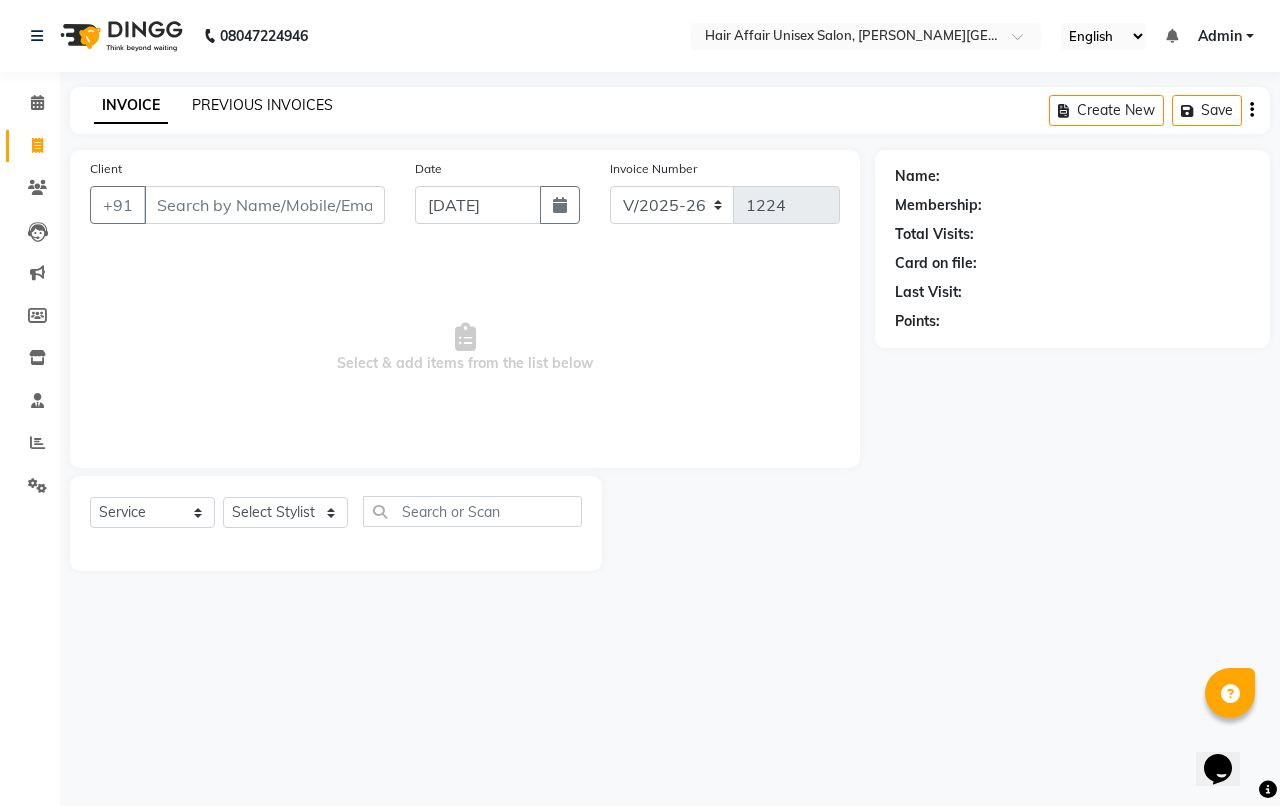 click on "PREVIOUS INVOICES" 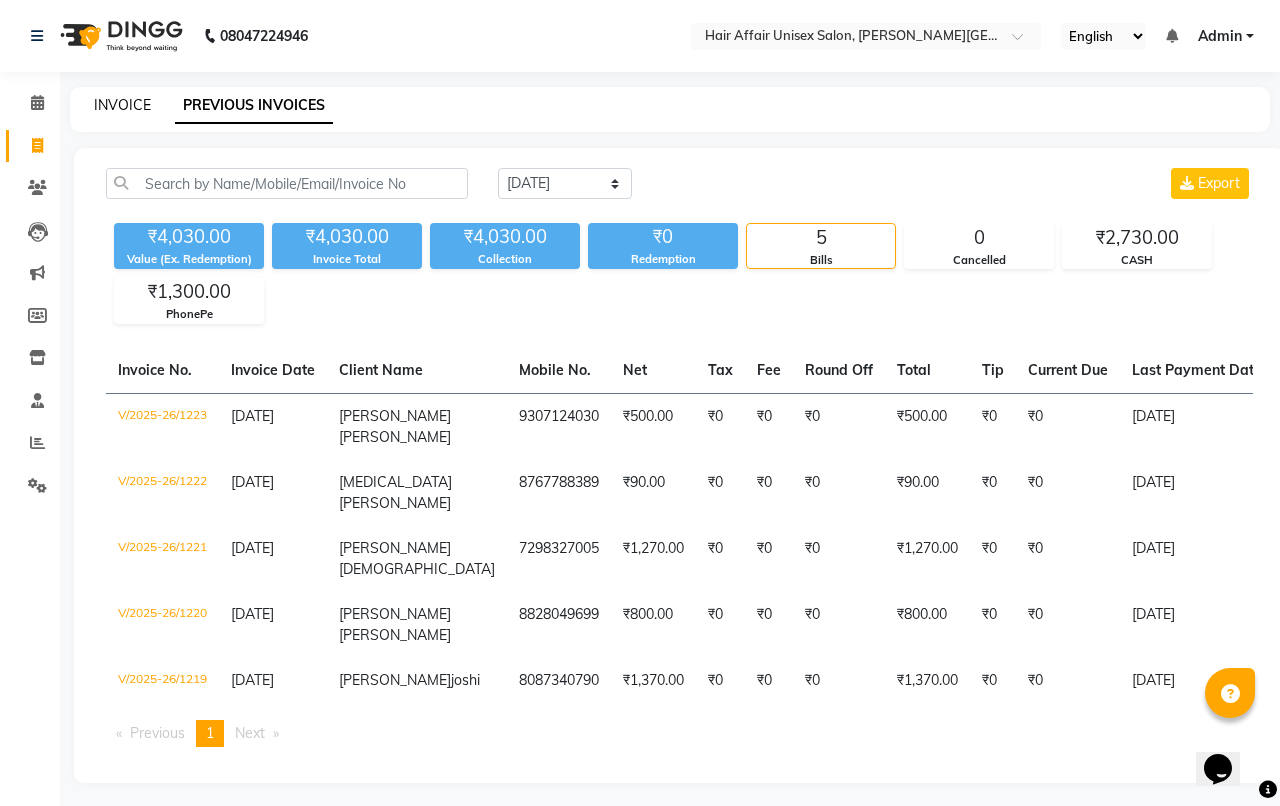 click on "INVOICE" 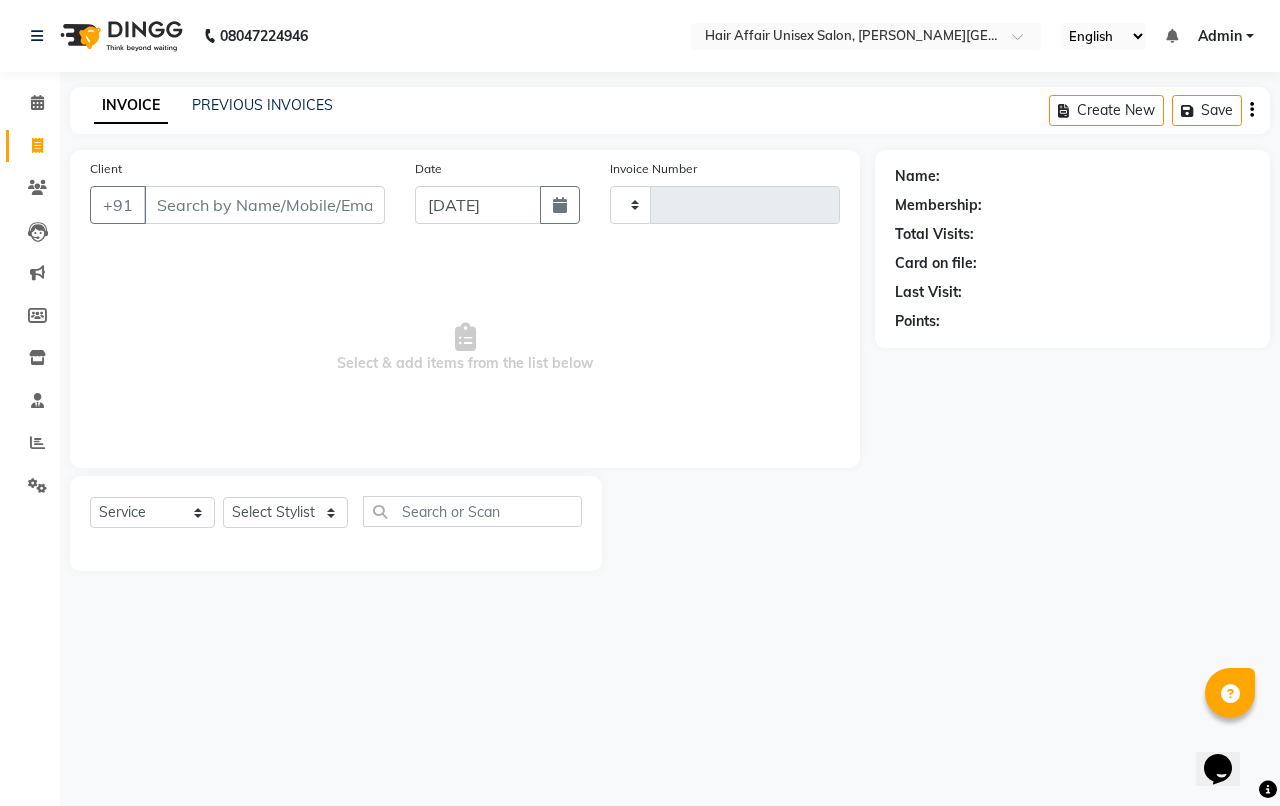 type on "1224" 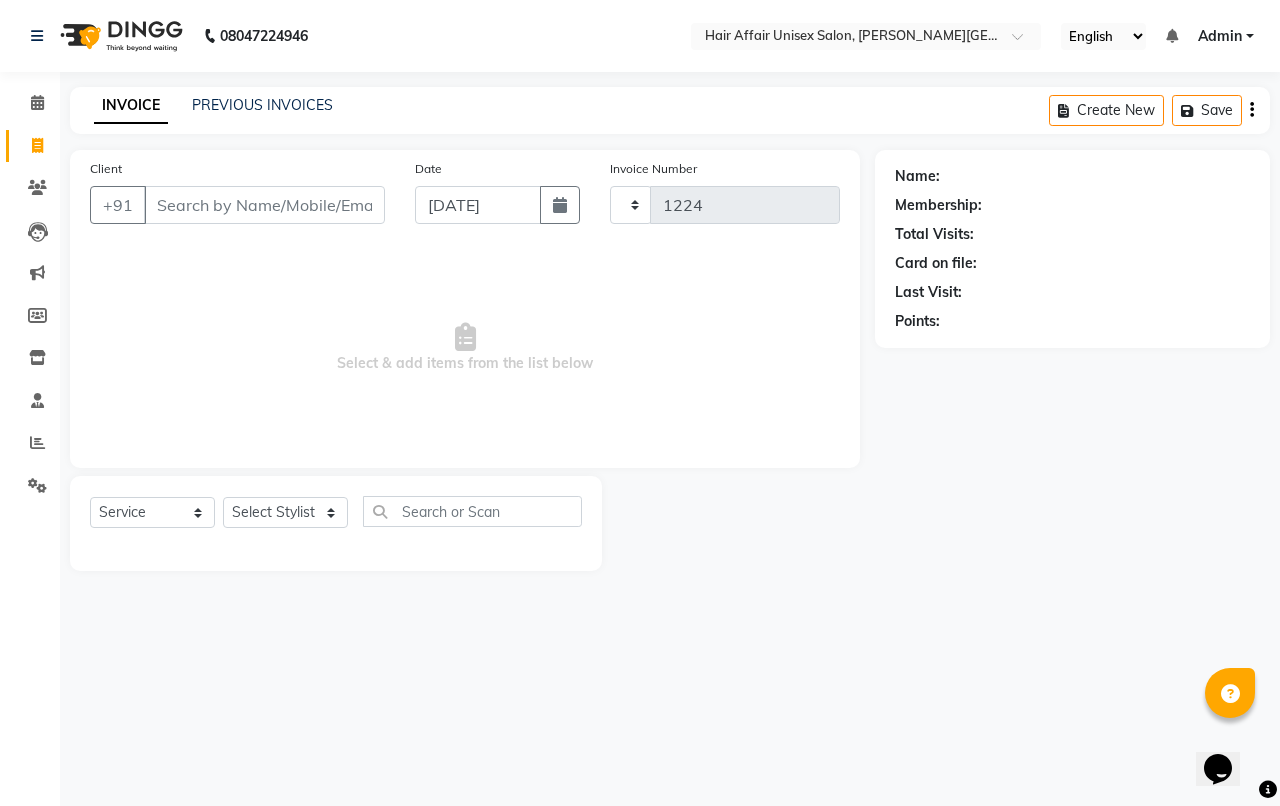 select on "6225" 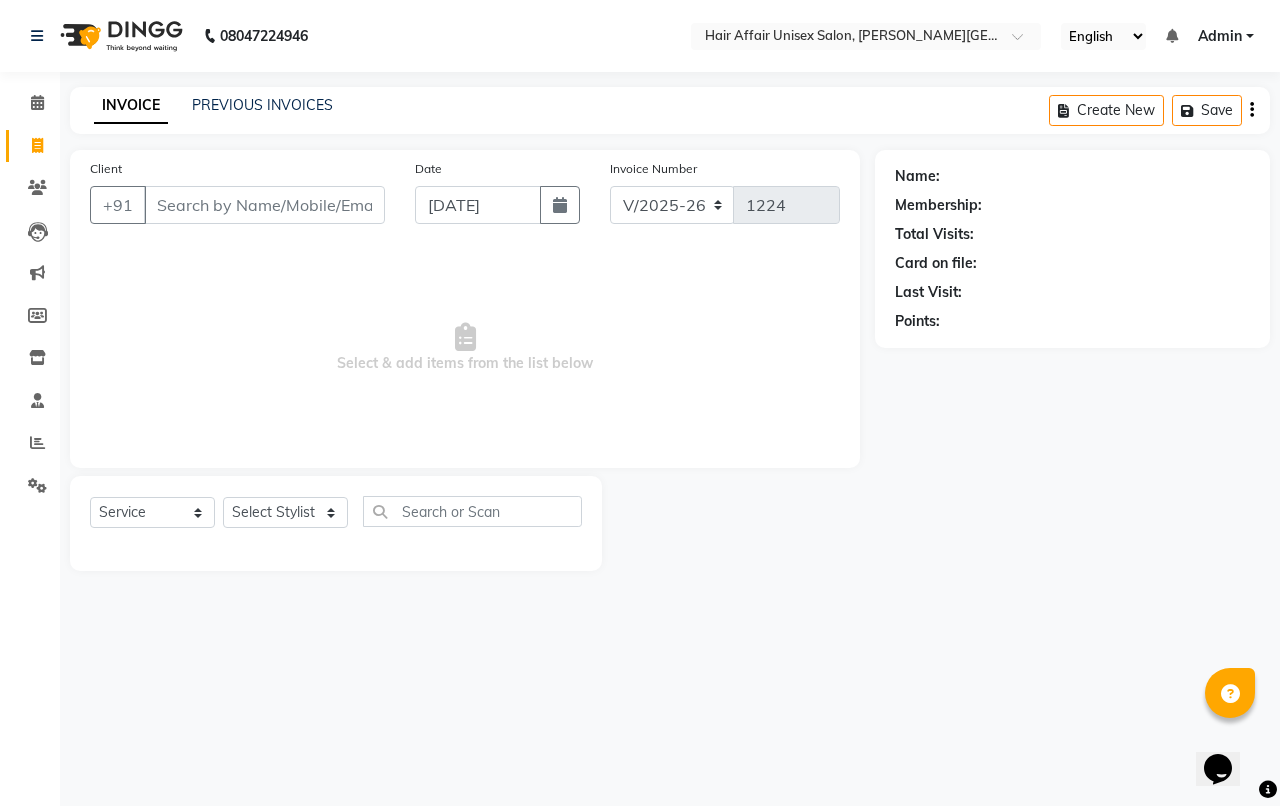 click on "Client" at bounding box center [264, 205] 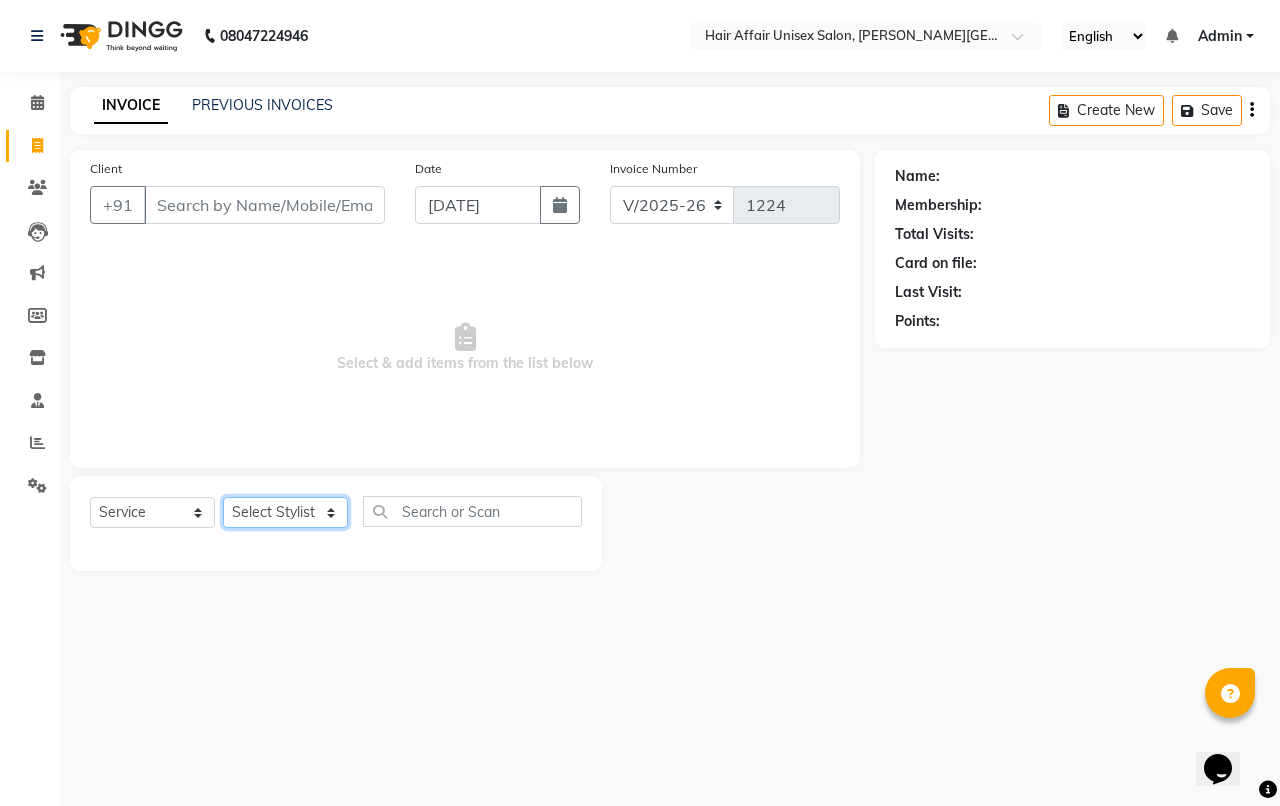 click on "Select Stylist Anand harpal kajal Kunal Manish Nikhil soni Sweta Vihan yogesh" 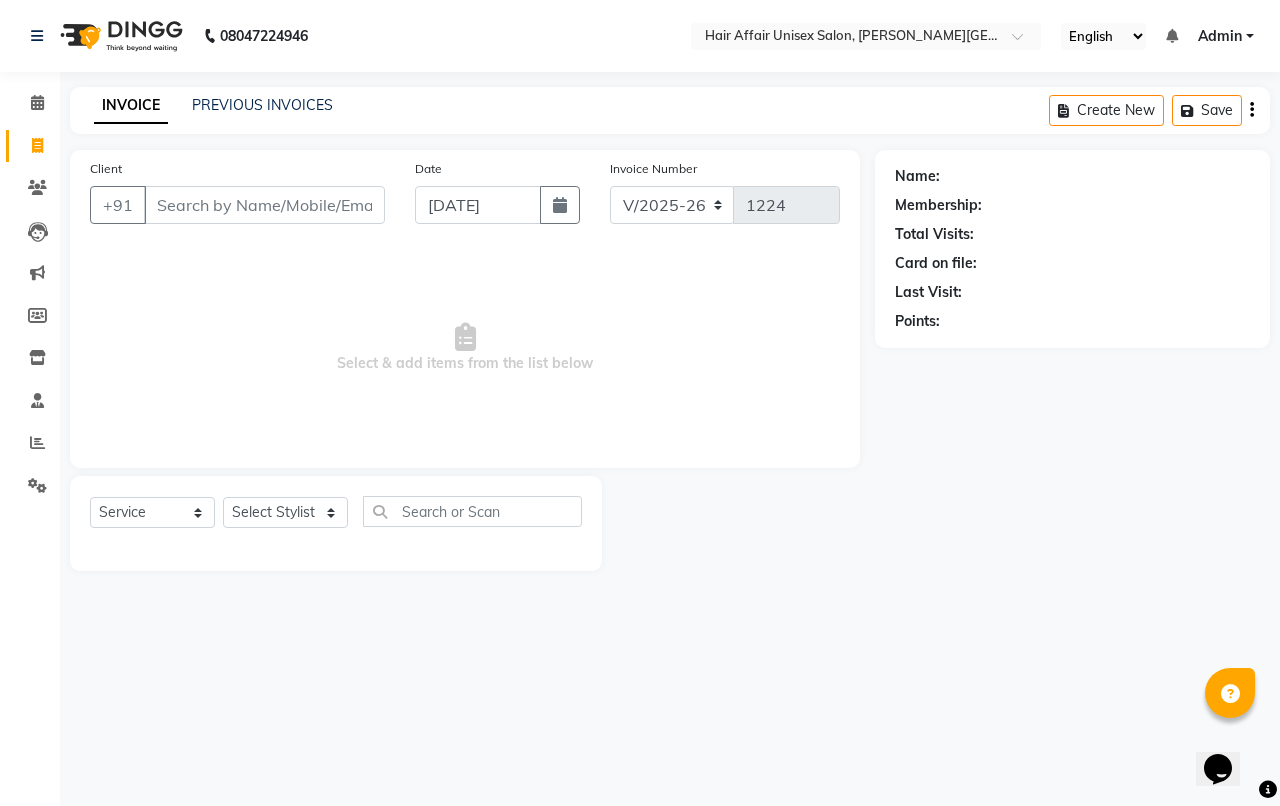 click on "Select & add items from the list below" at bounding box center (465, 348) 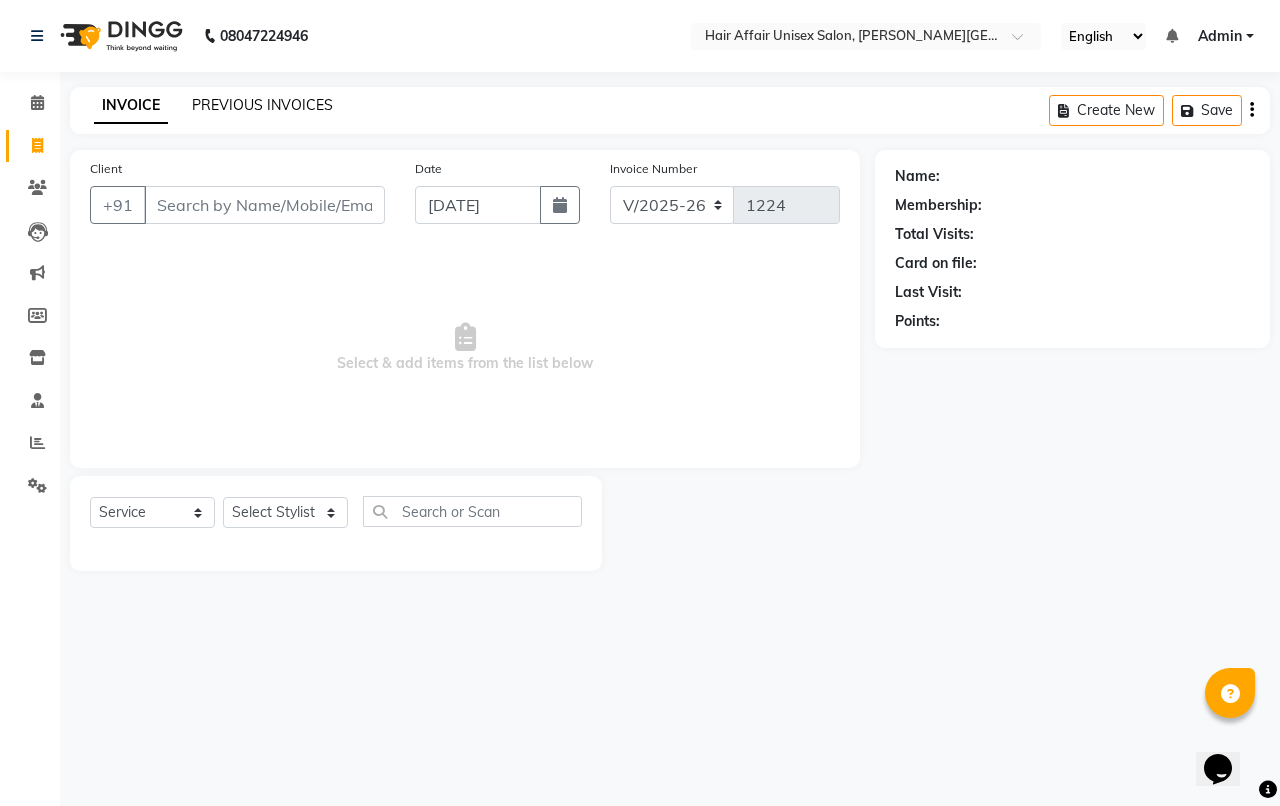 click on "PREVIOUS INVOICES" 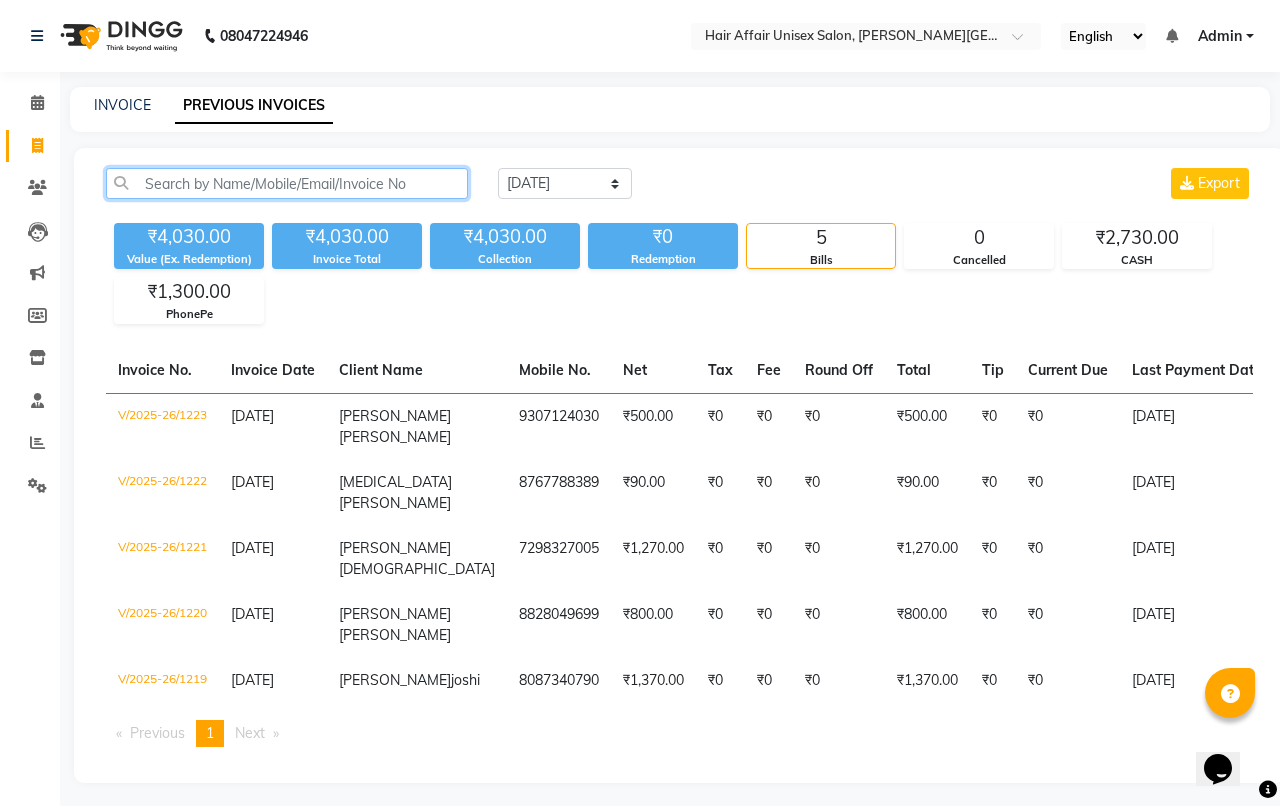 click 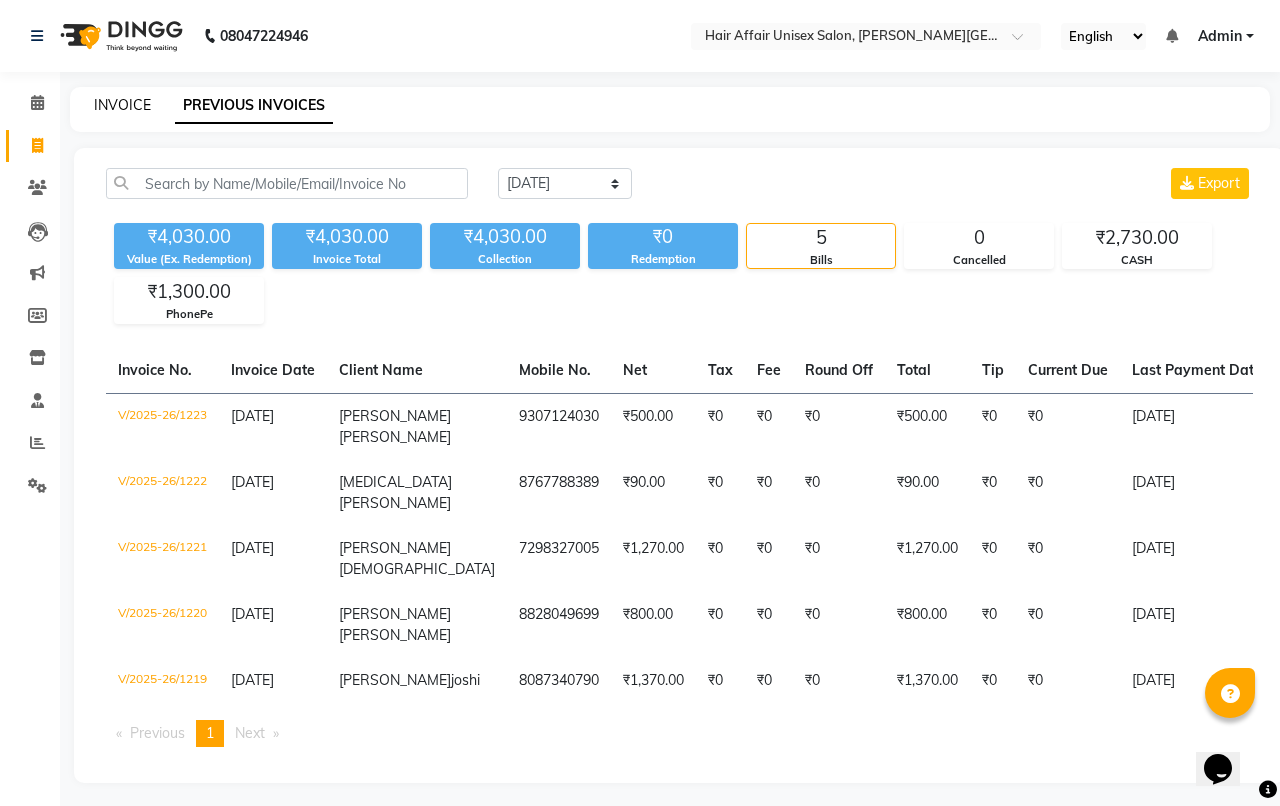 click on "INVOICE" 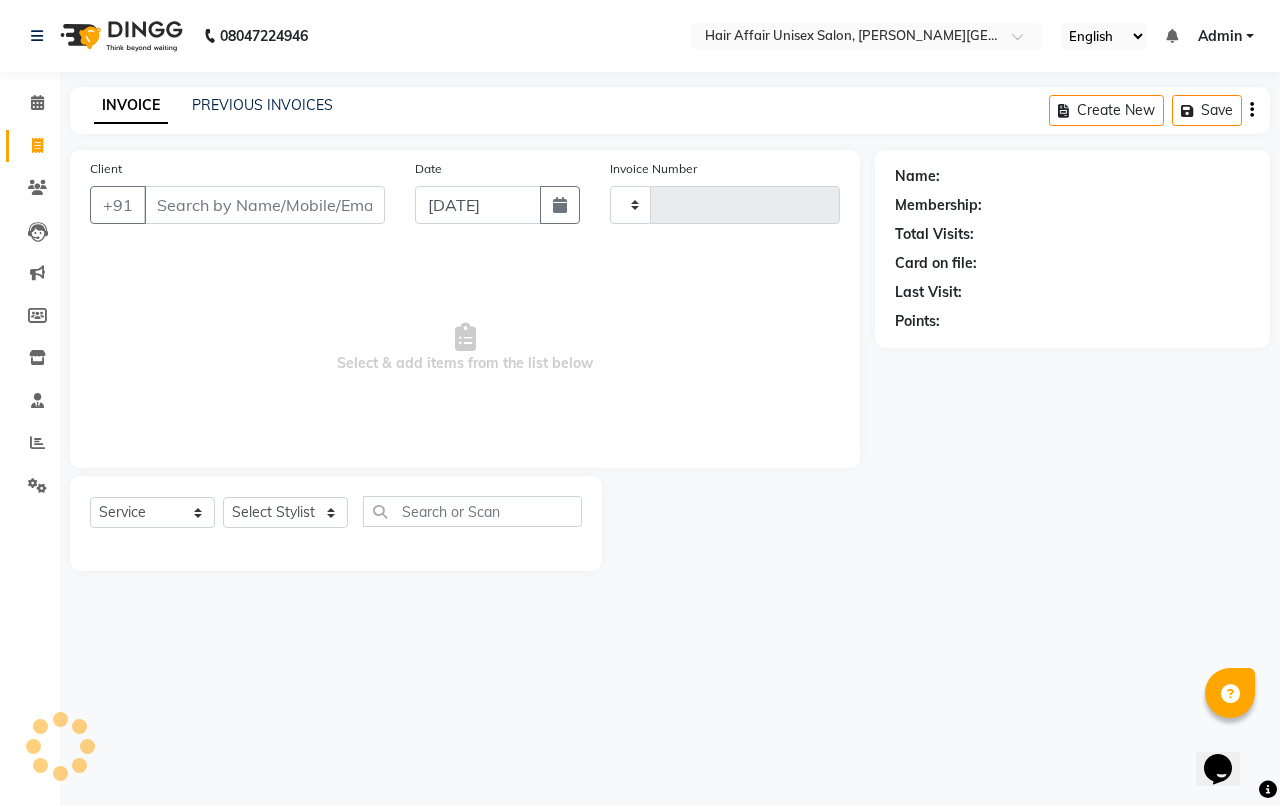 type on "1224" 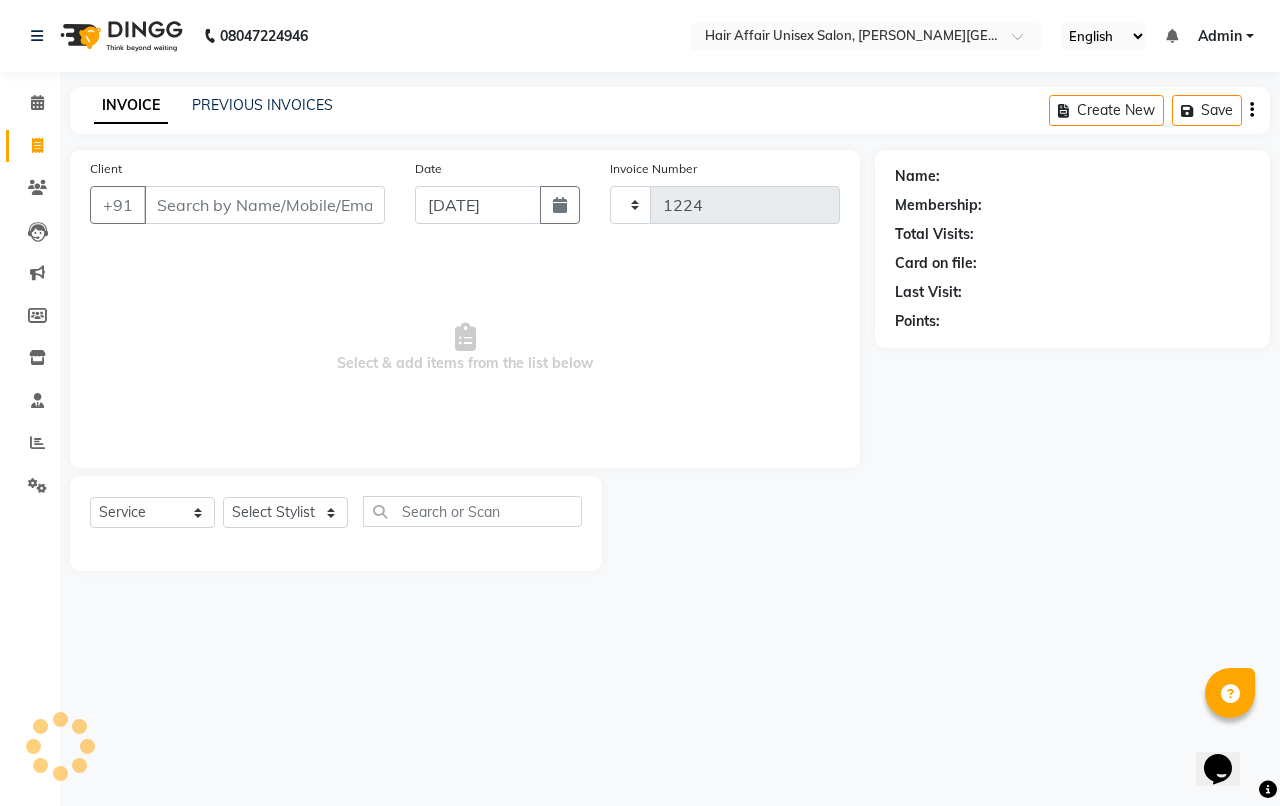 select on "6225" 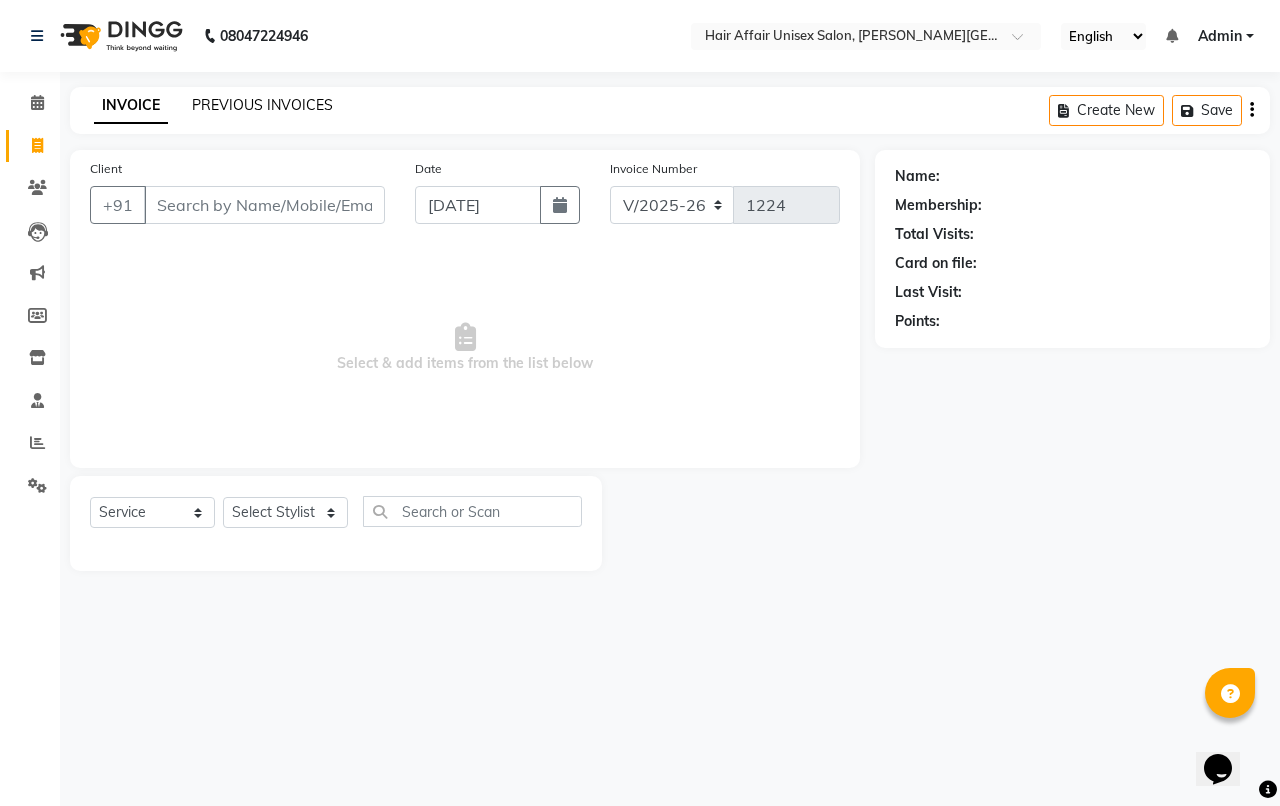 click on "PREVIOUS INVOICES" 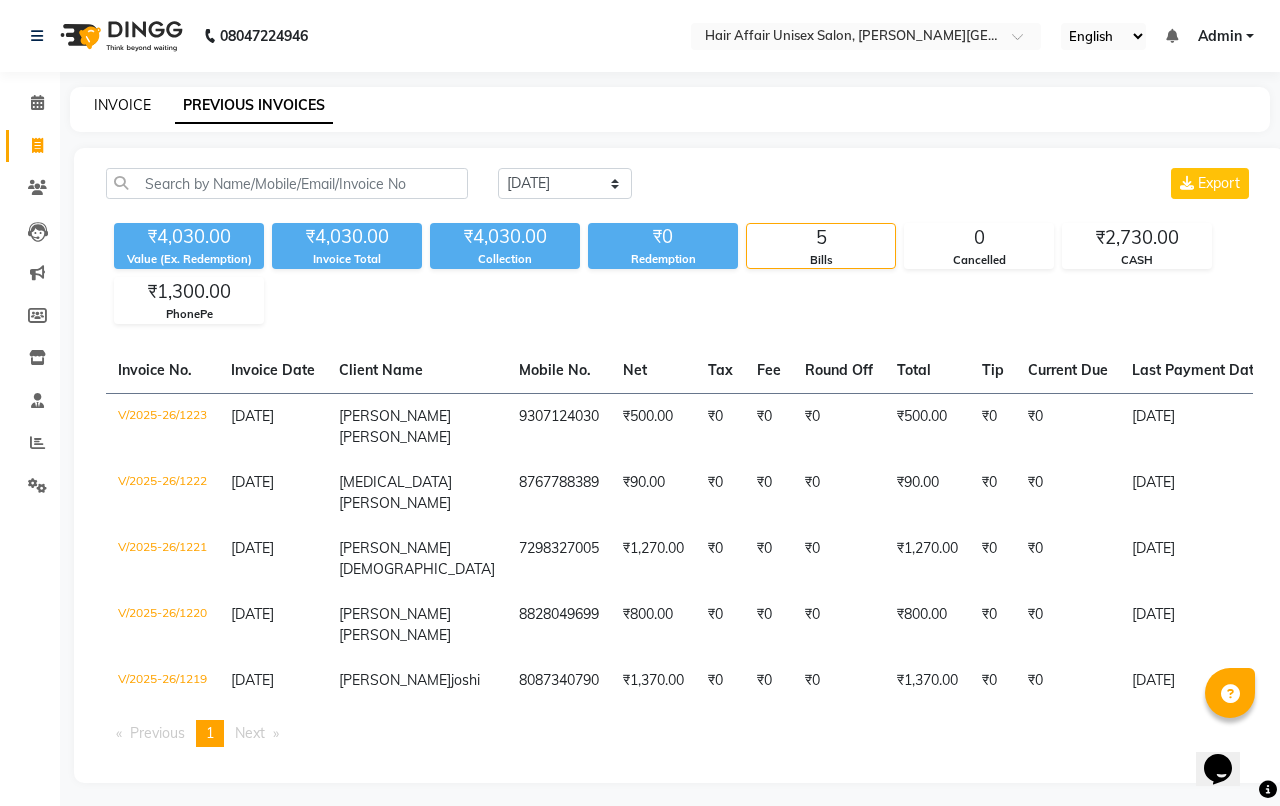 click on "INVOICE" 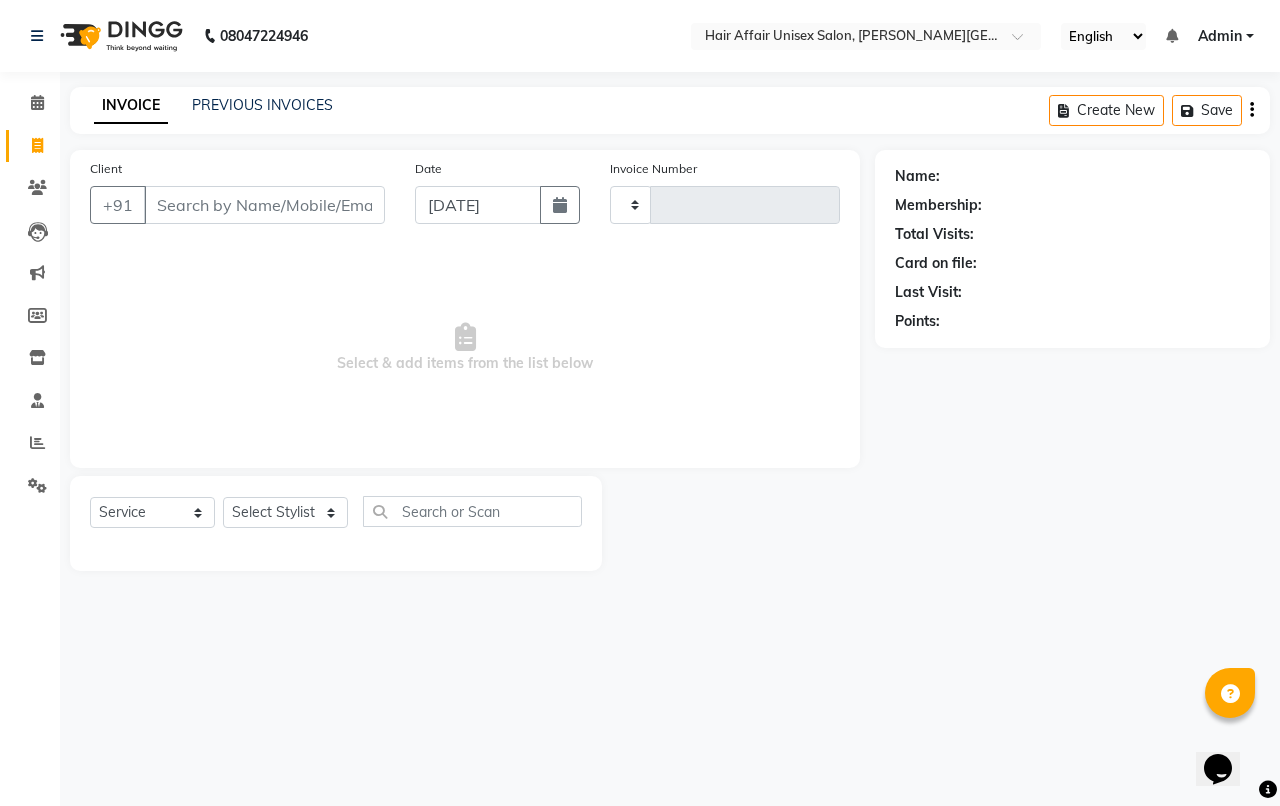 type on "1224" 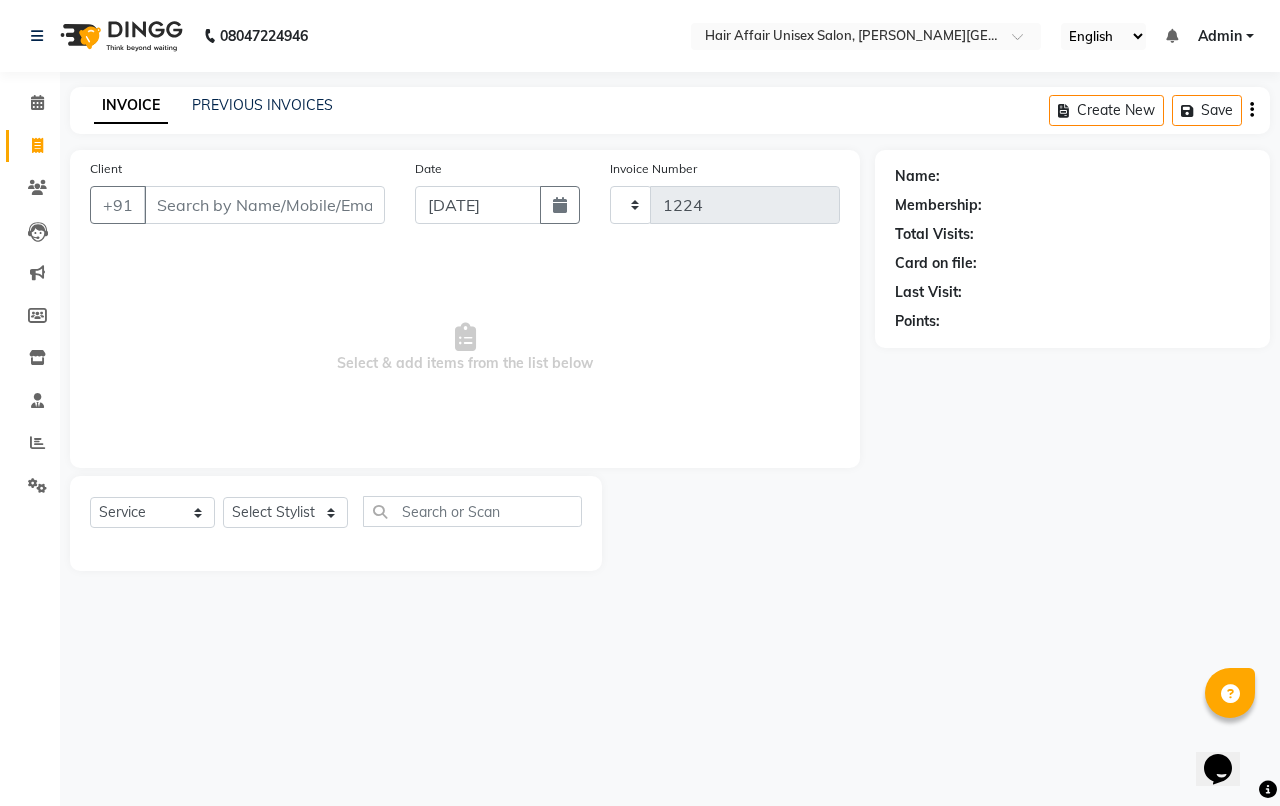 select on "6225" 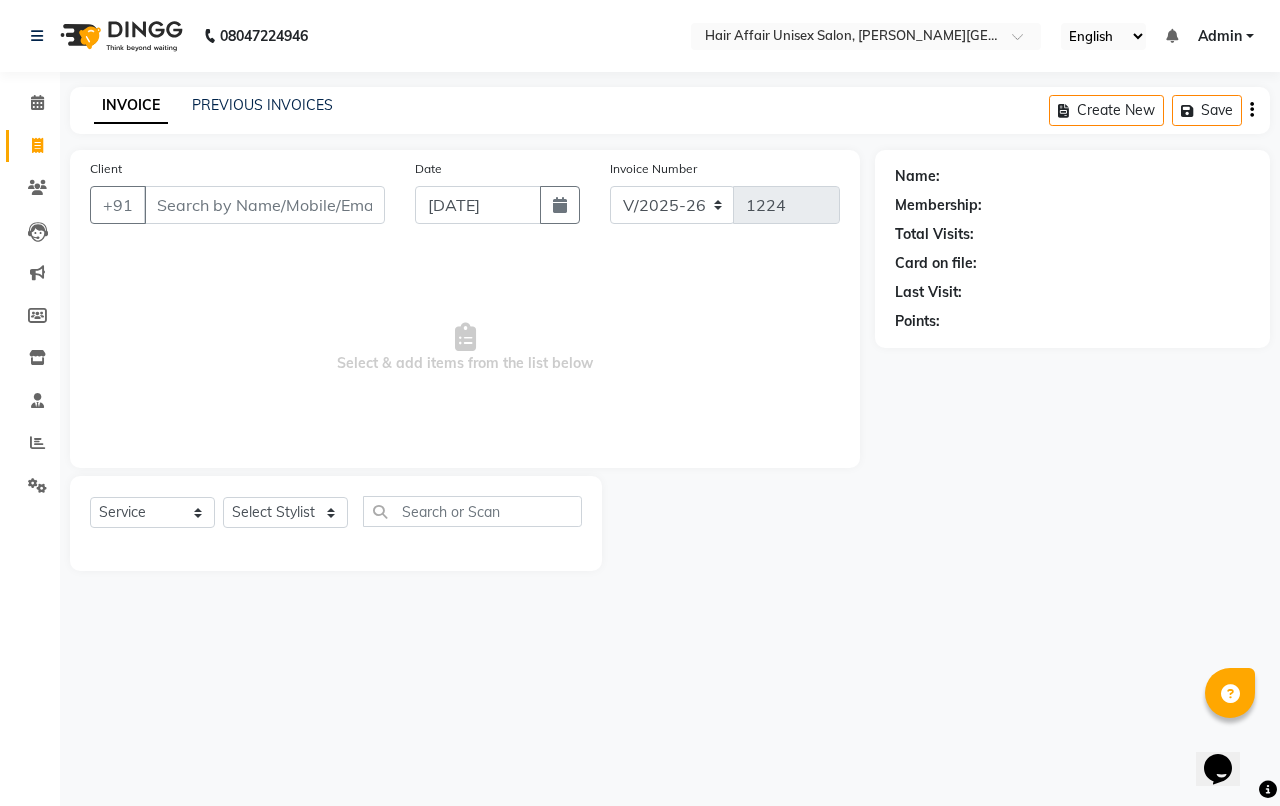 click on "Client" at bounding box center [264, 205] 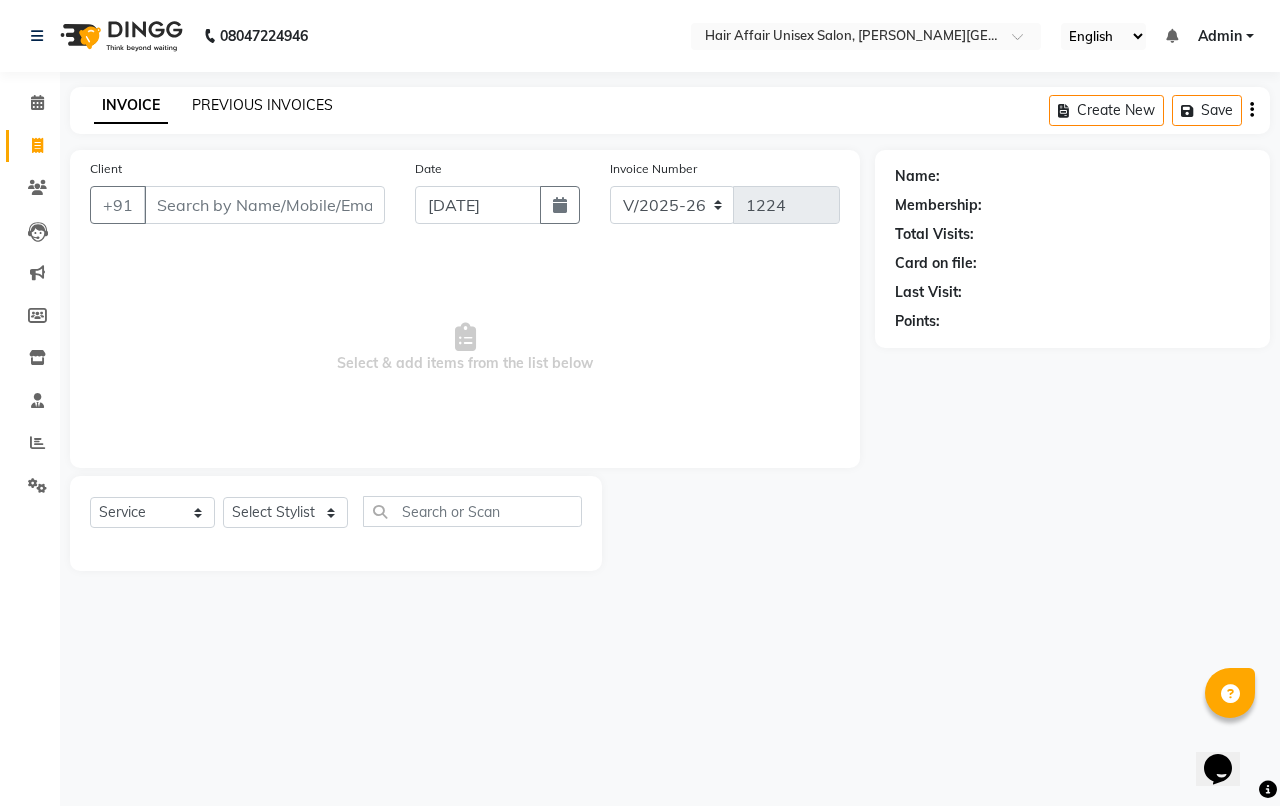 click on "PREVIOUS INVOICES" 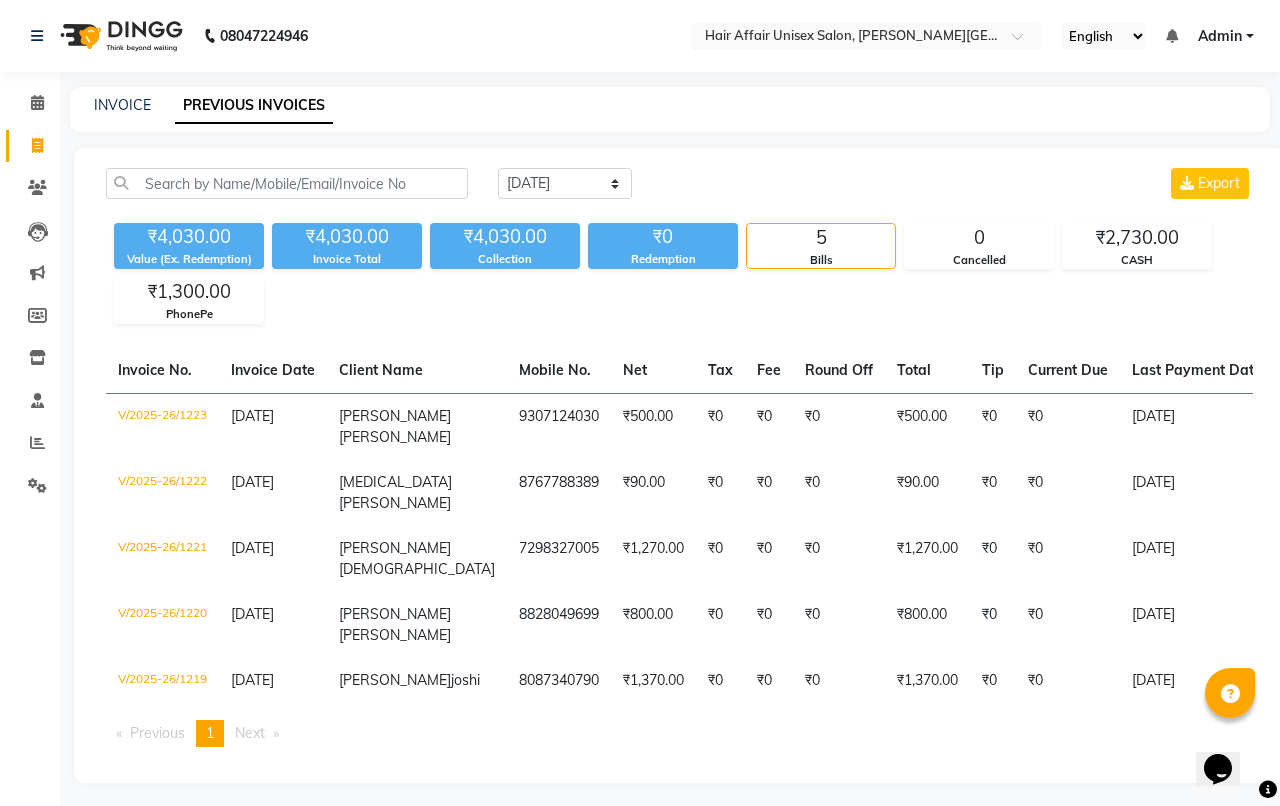 click on "INVOICE PREVIOUS INVOICES" 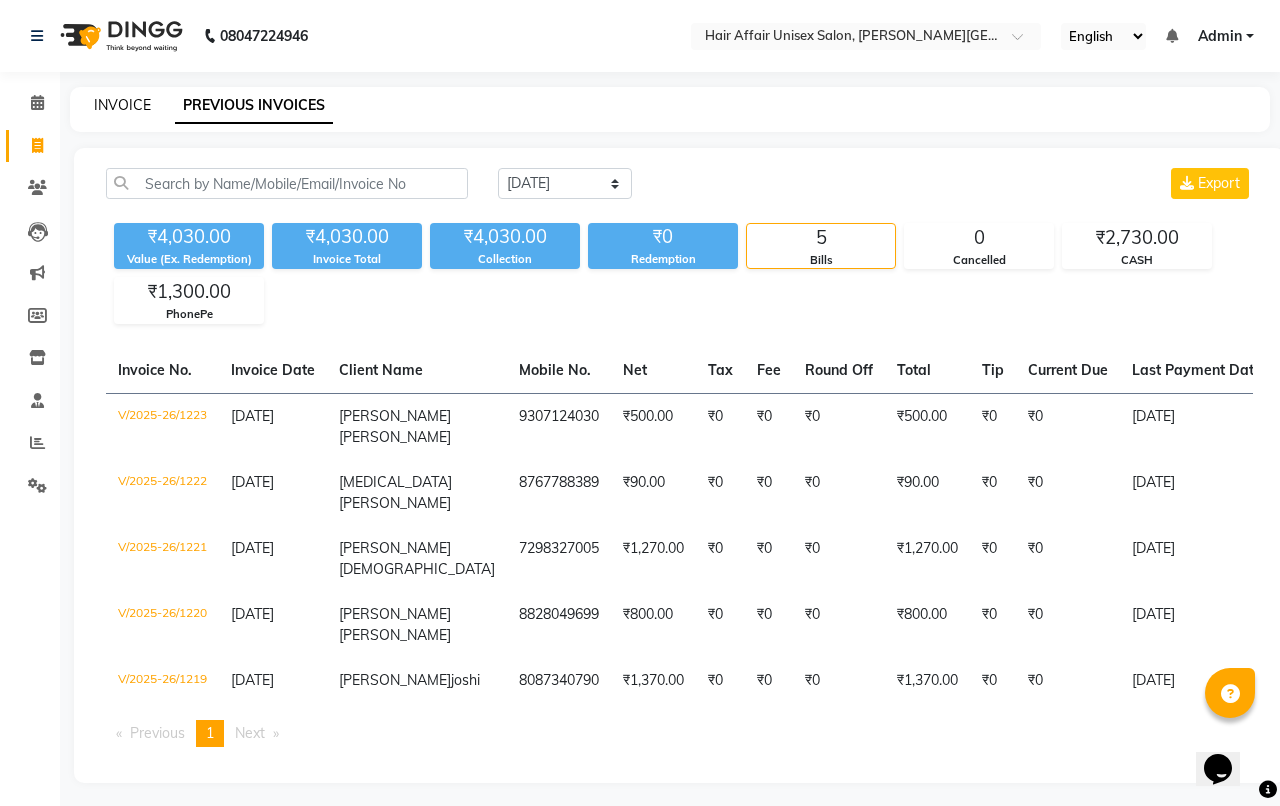 click on "INVOICE" 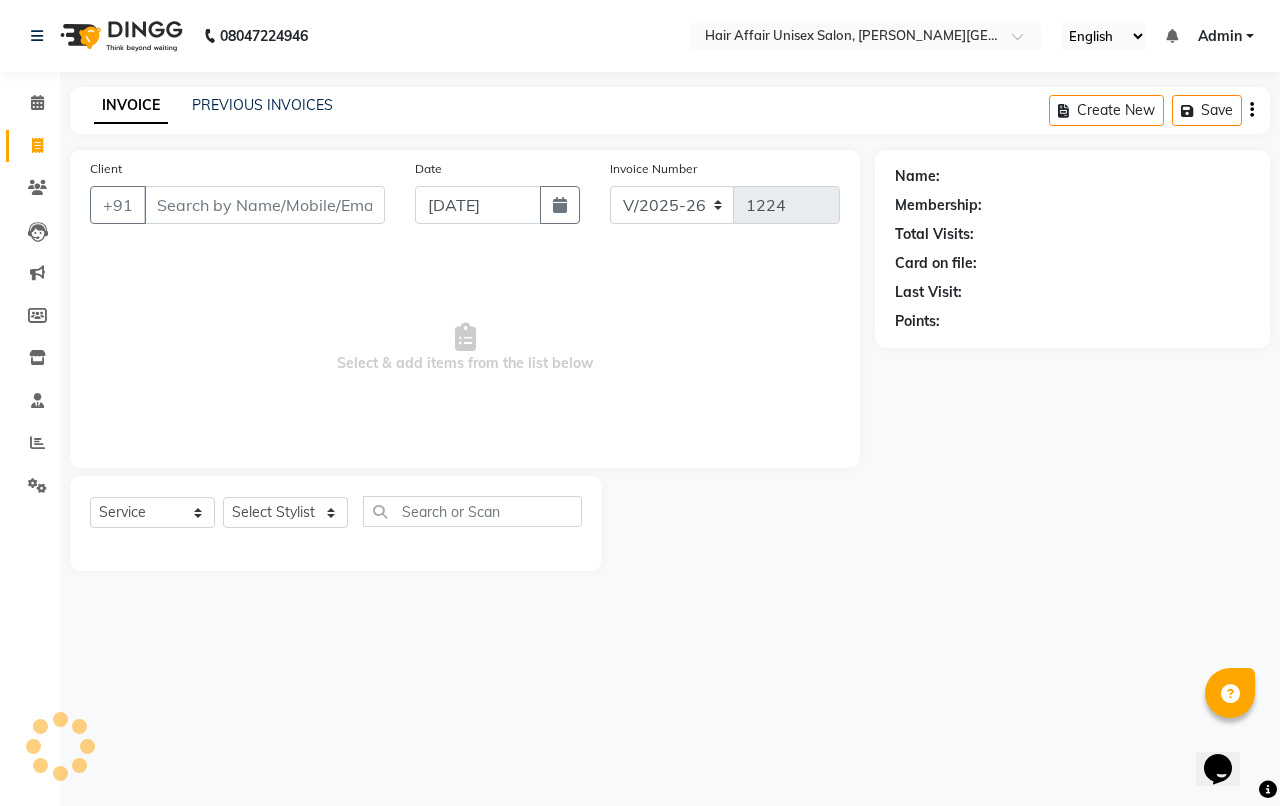 click on "Client" at bounding box center [264, 205] 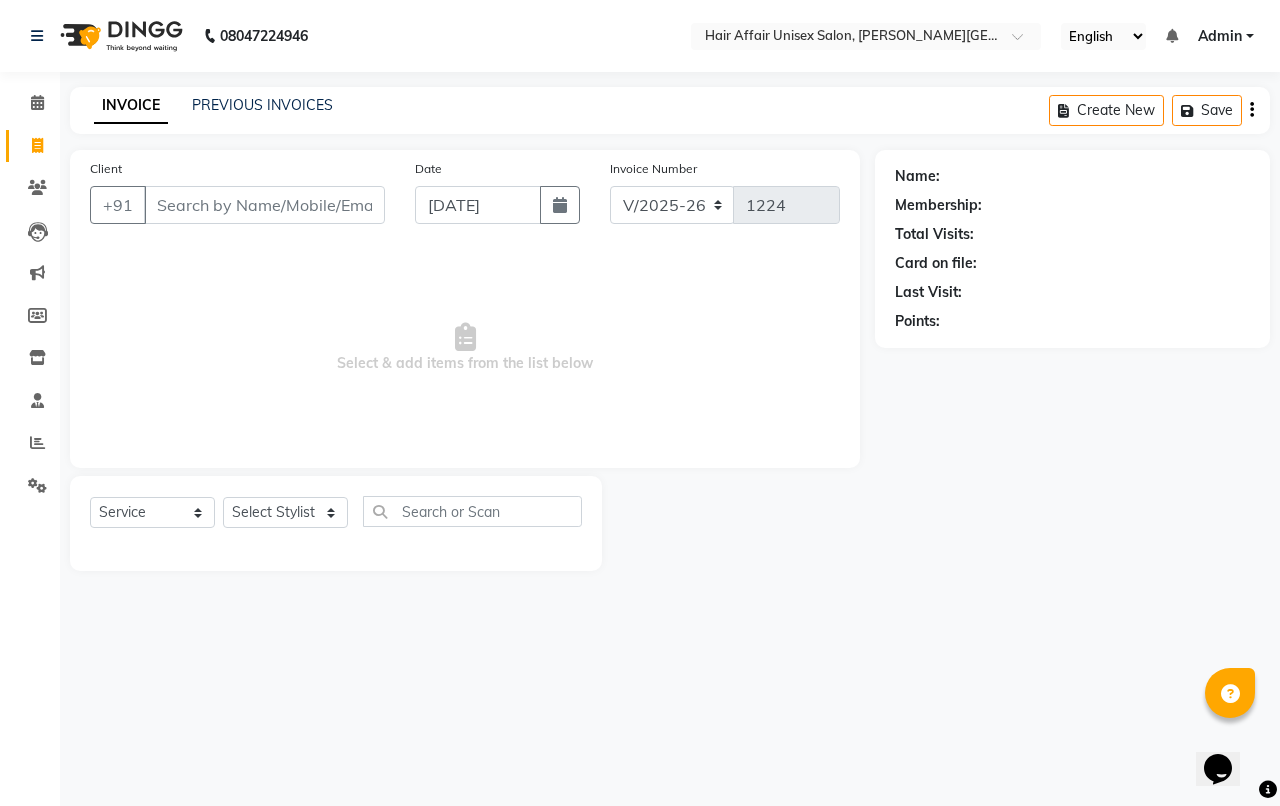 click on "Client" at bounding box center (264, 205) 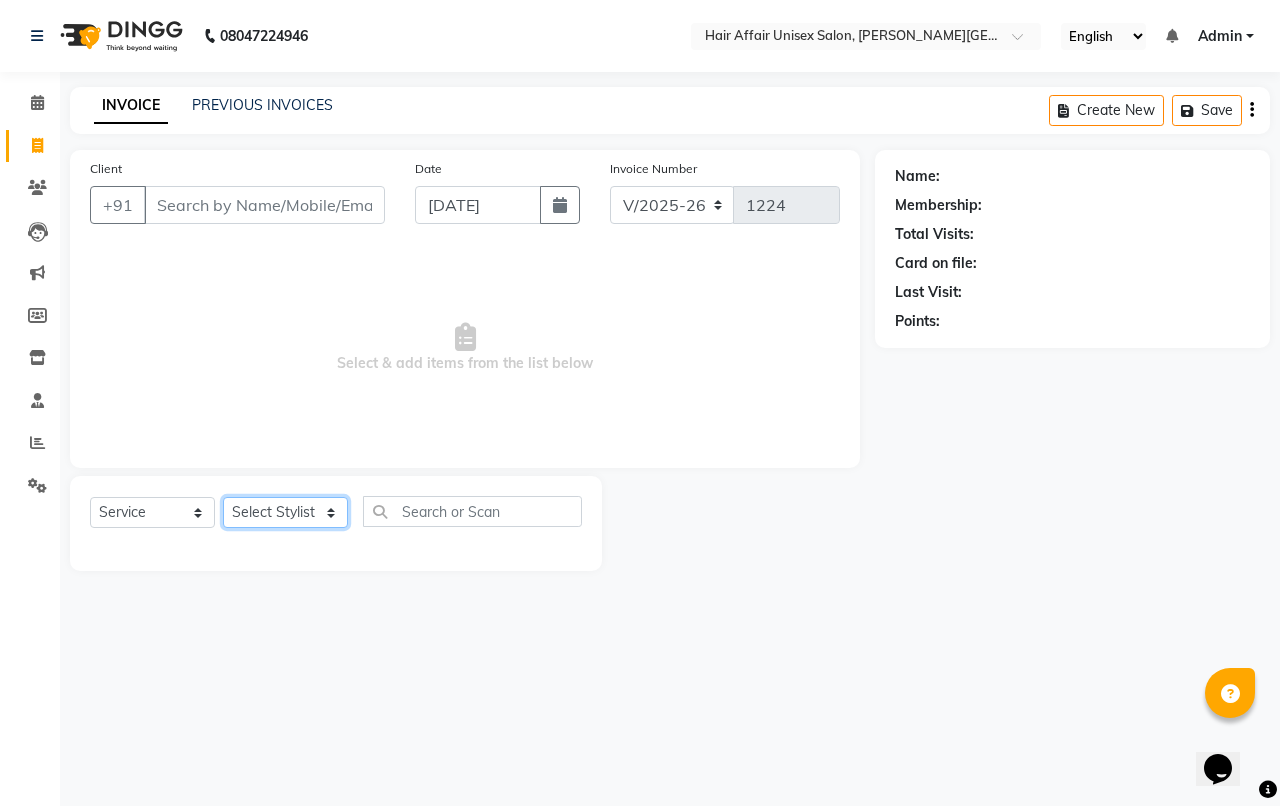 click on "Select Stylist Anand harpal kajal Kunal Manish Nikhil soni Sweta Vihan yogesh" 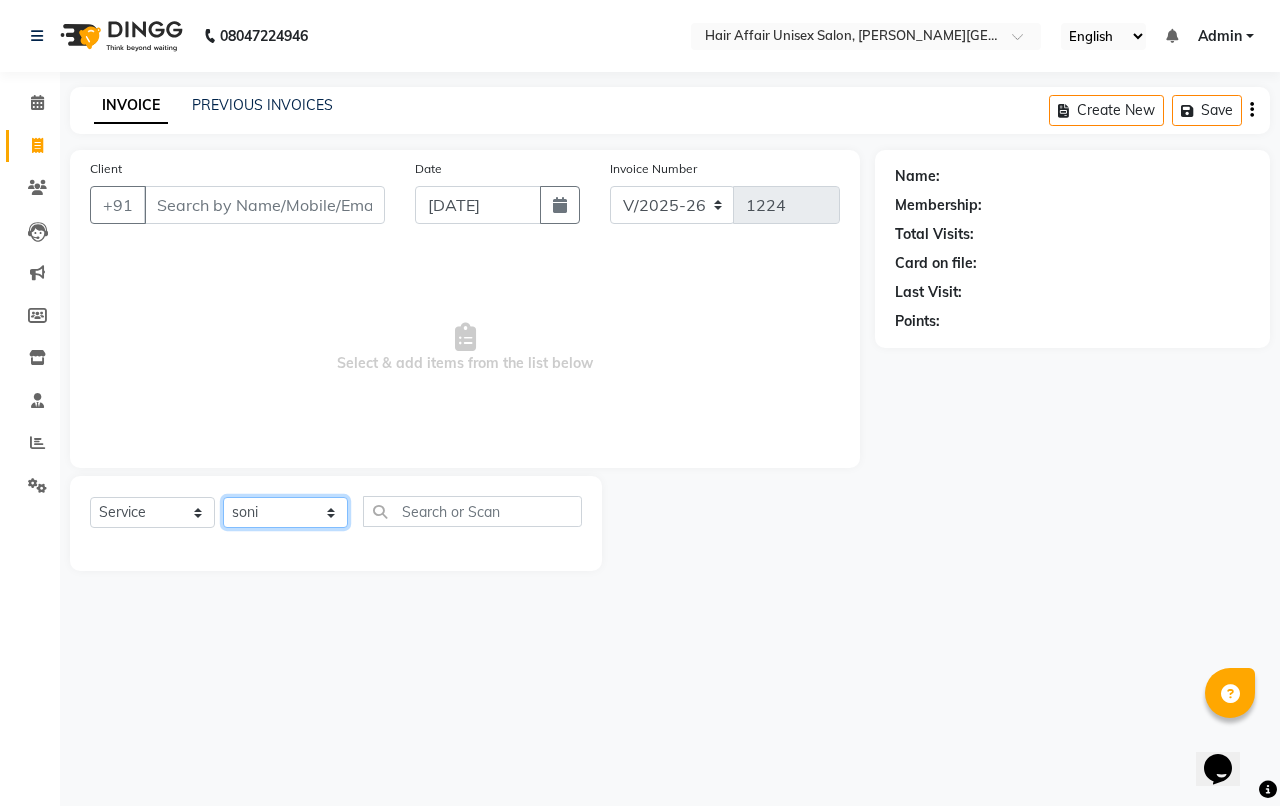 click on "Select Stylist Anand harpal kajal Kunal Manish Nikhil soni Sweta Vihan yogesh" 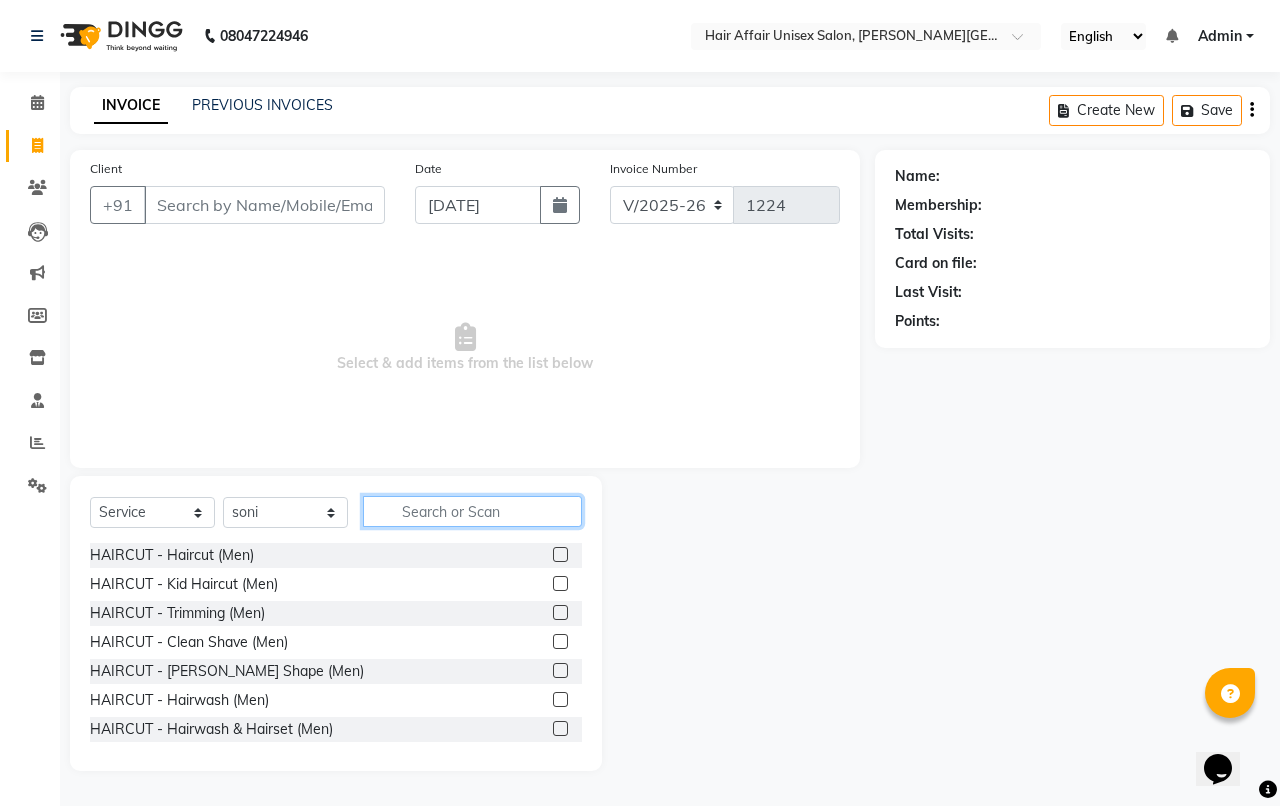 click 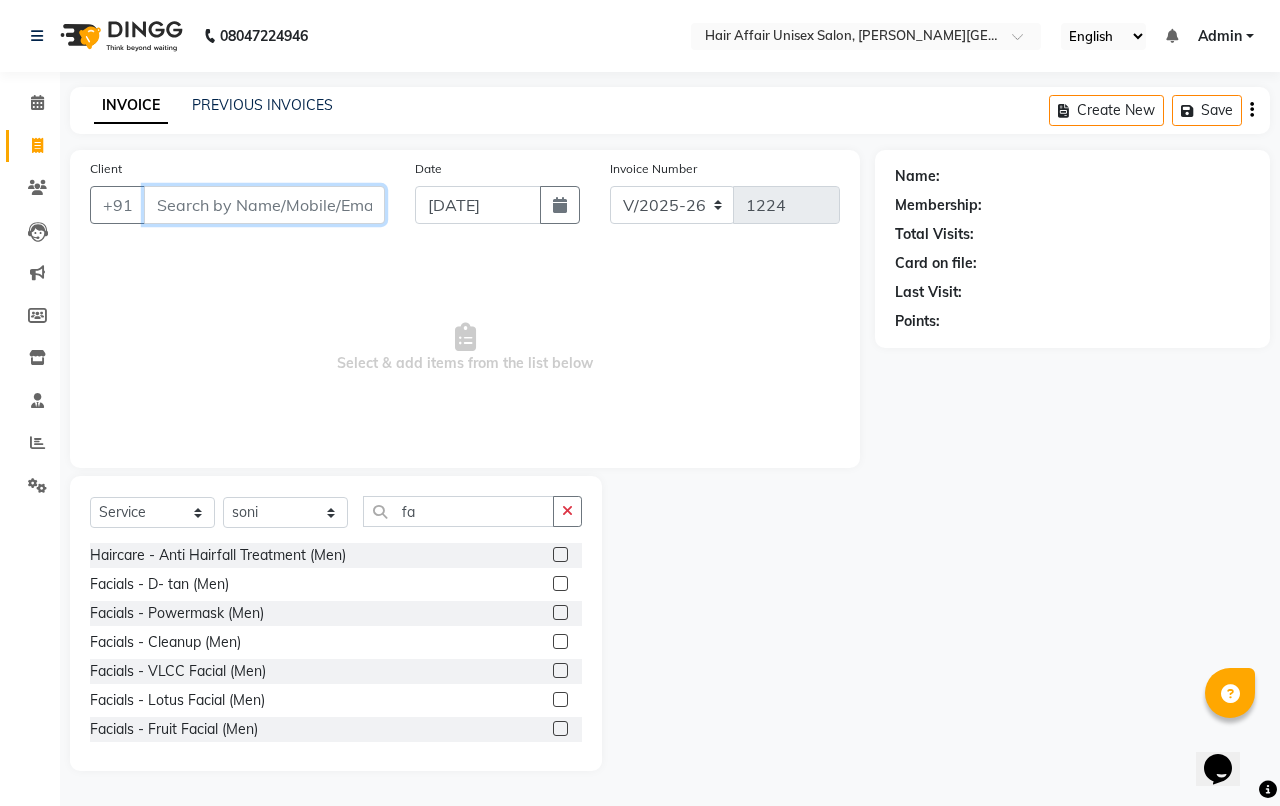 click on "Client" at bounding box center (264, 205) 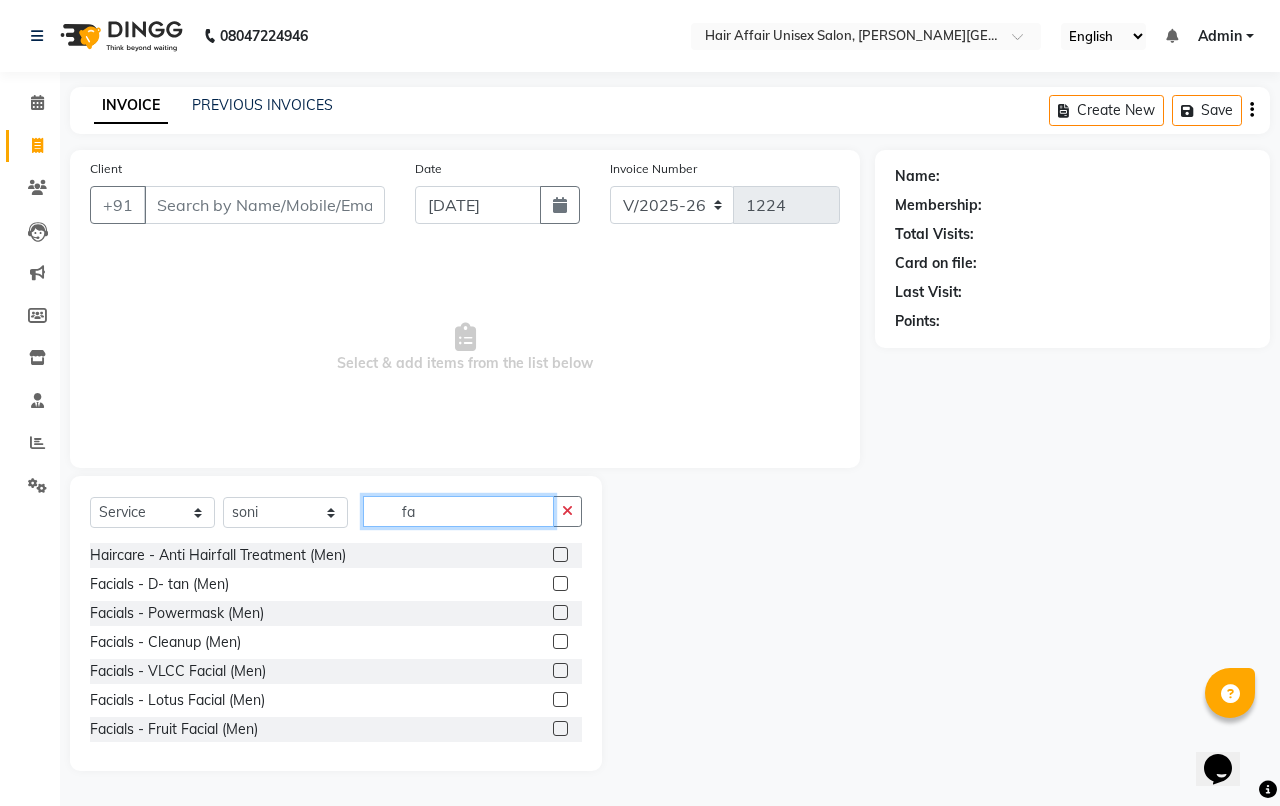 click on "fa" 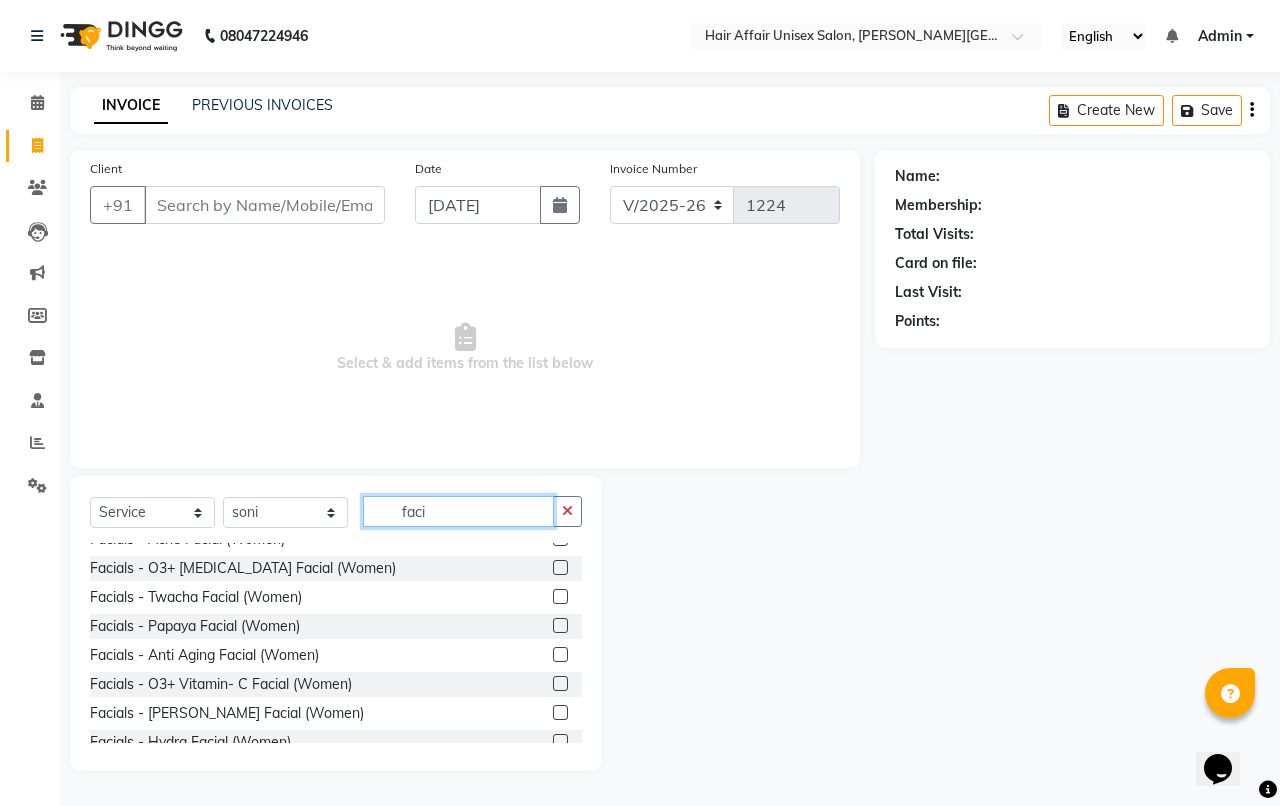 scroll, scrollTop: 750, scrollLeft: 0, axis: vertical 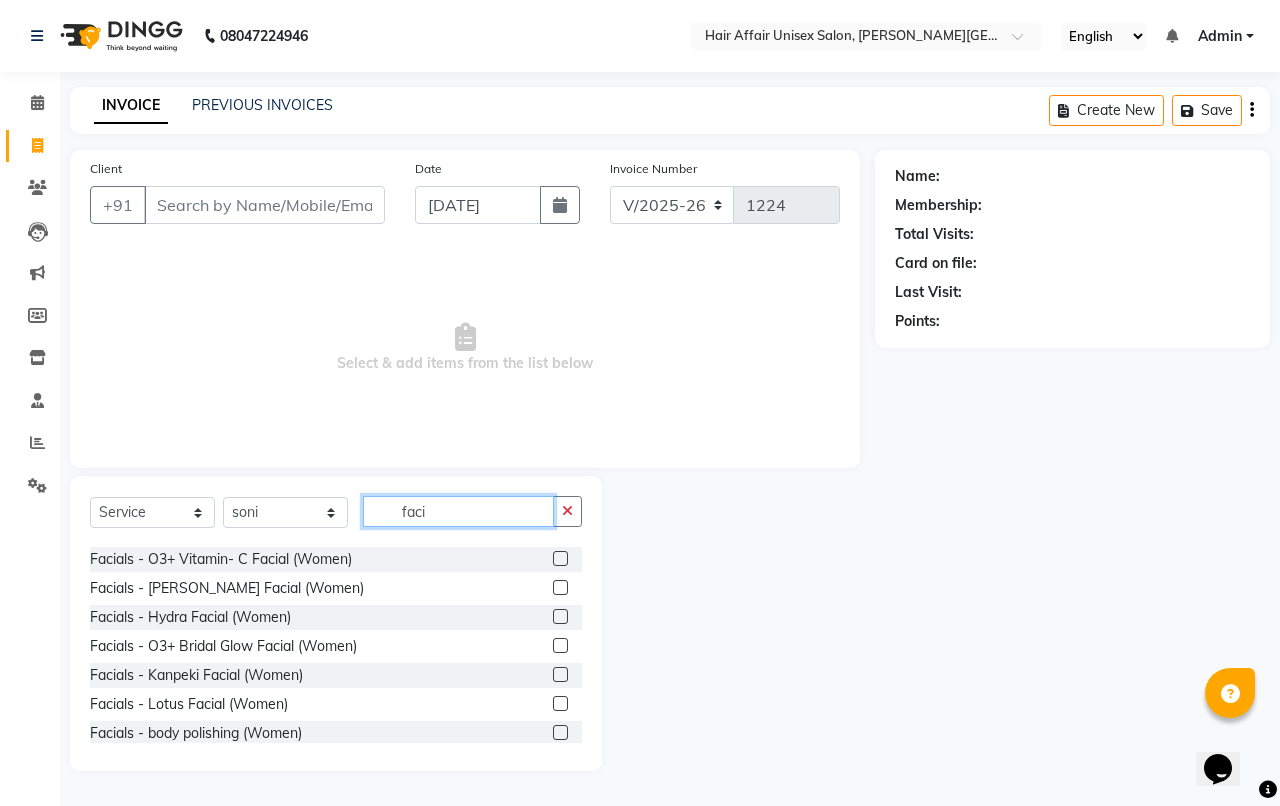 type on "faci" 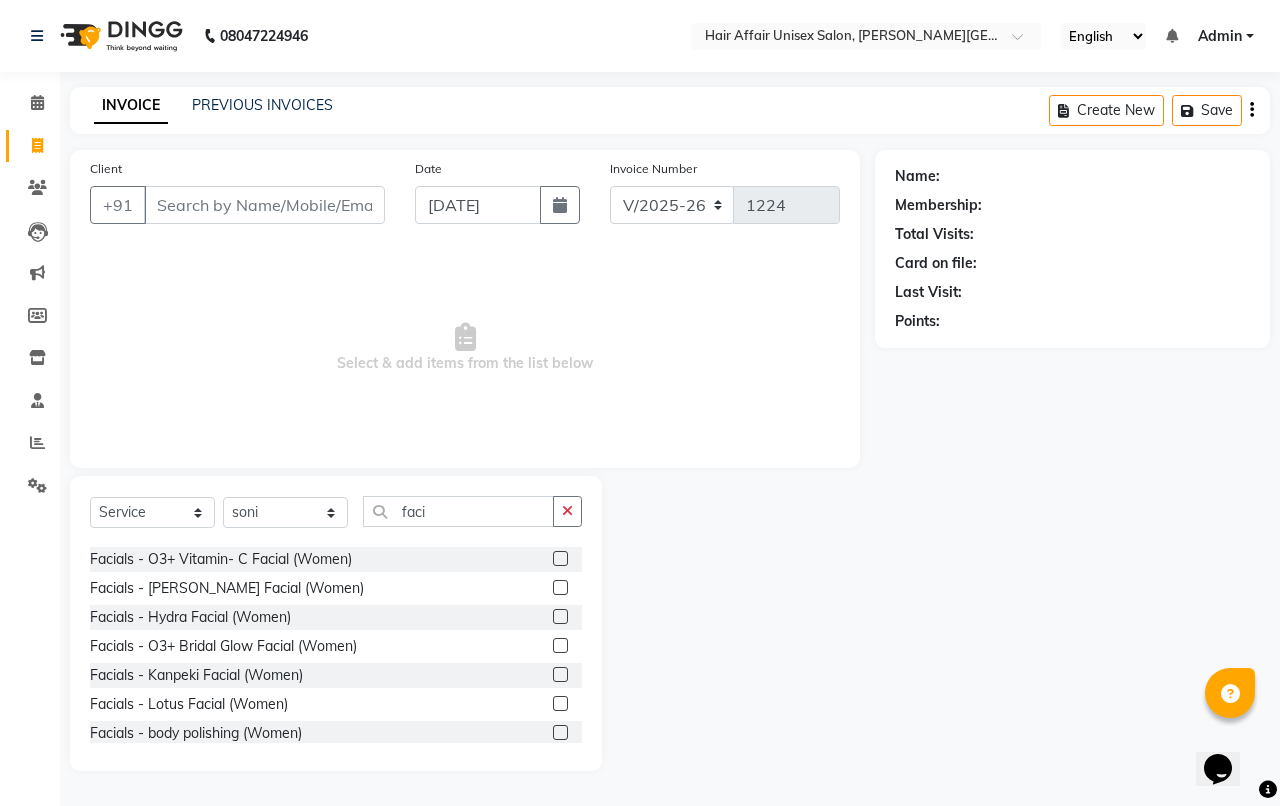 click 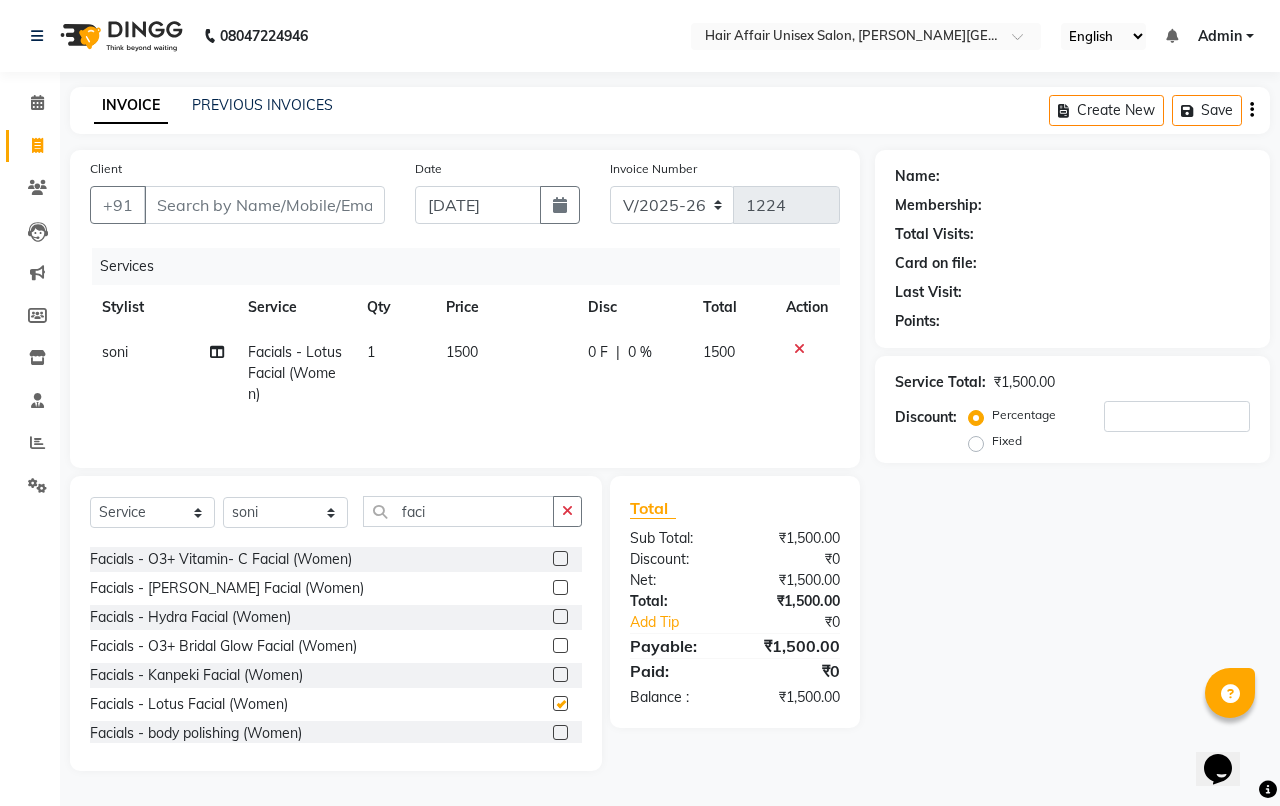 checkbox on "false" 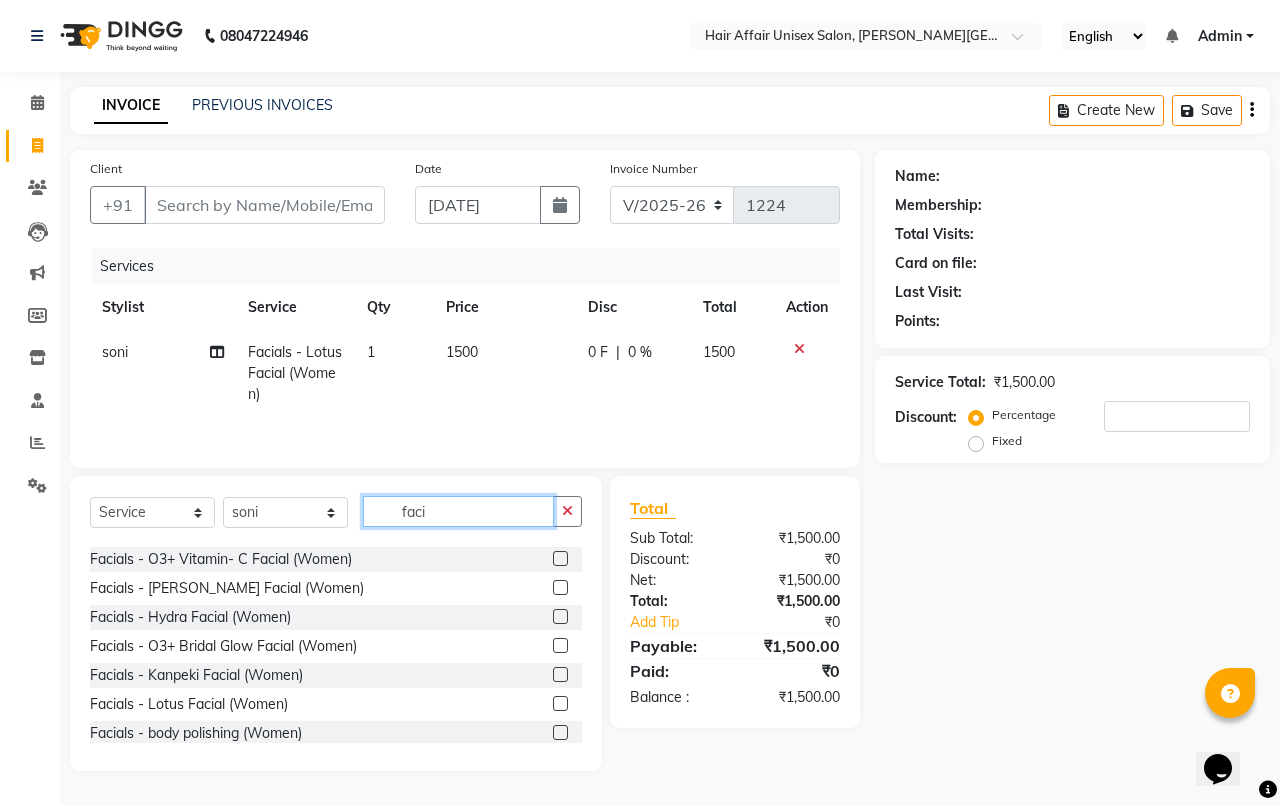 click on "faci" 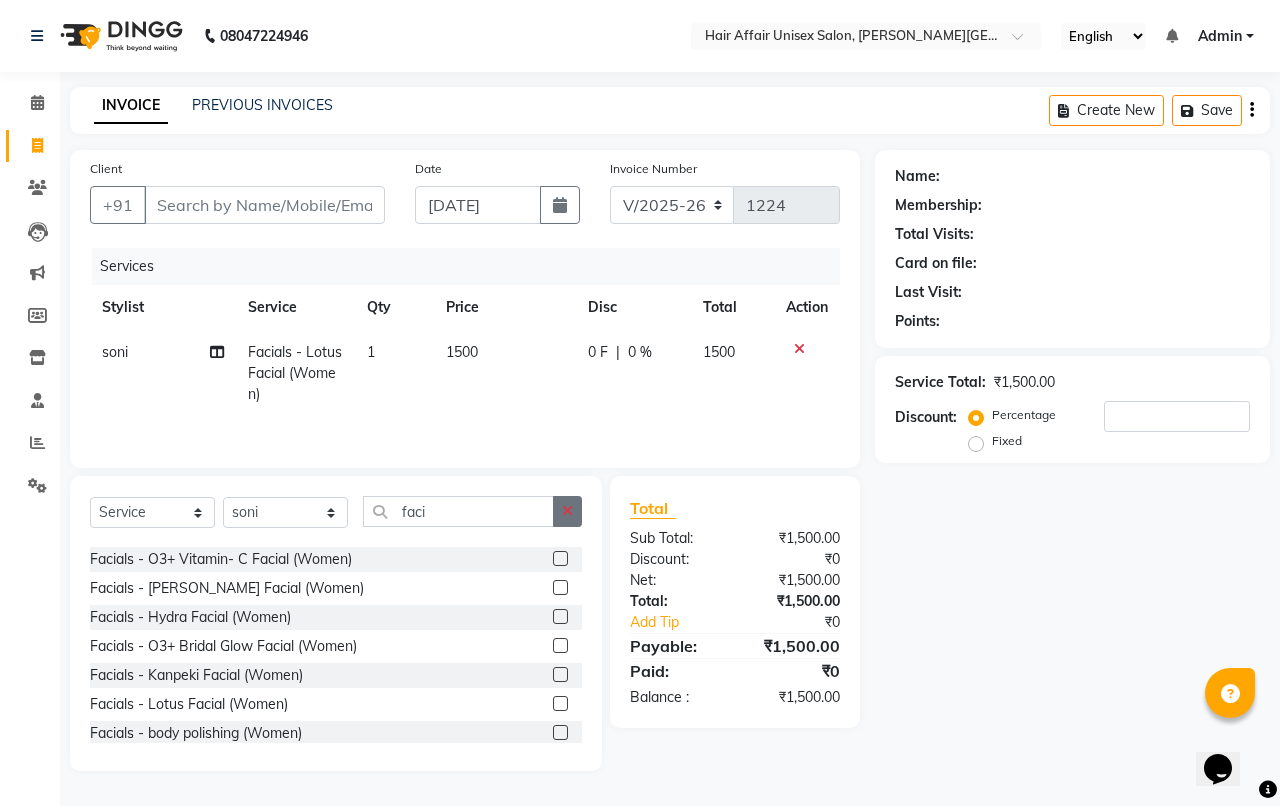 click 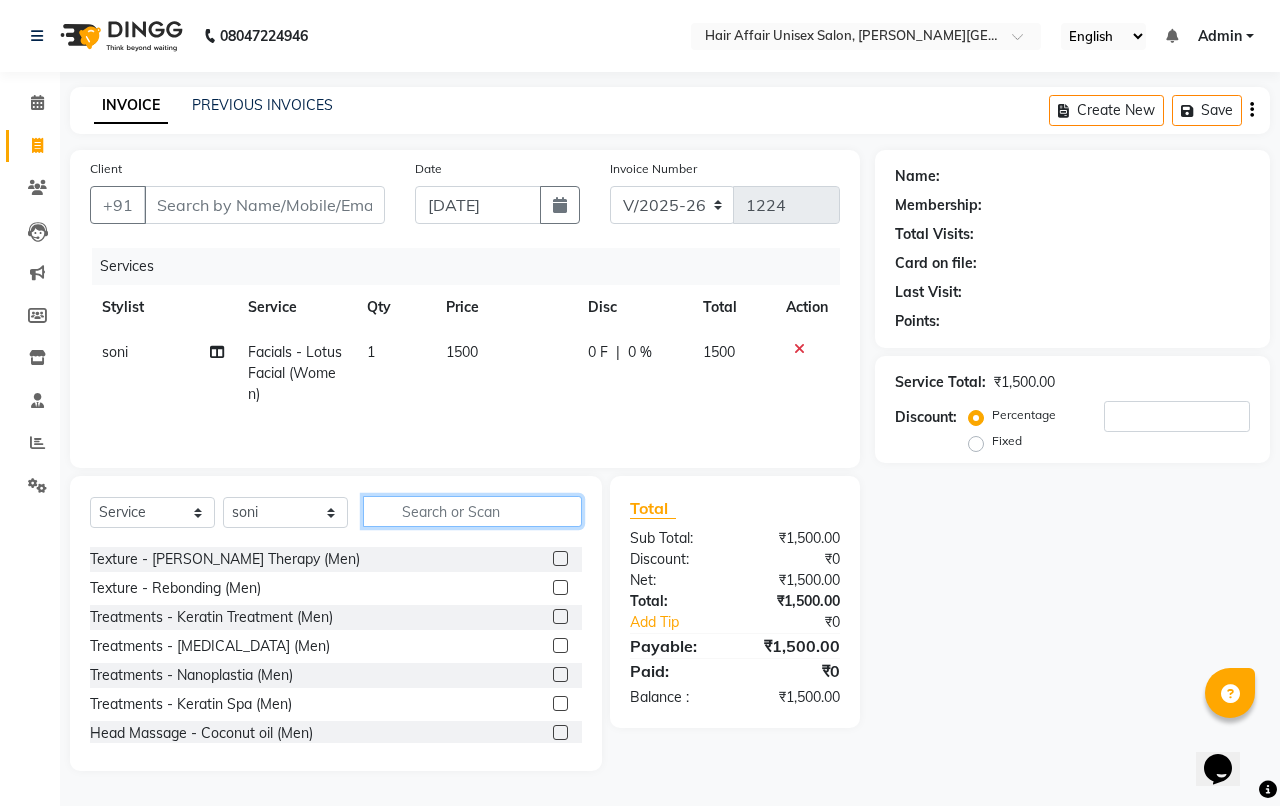 click 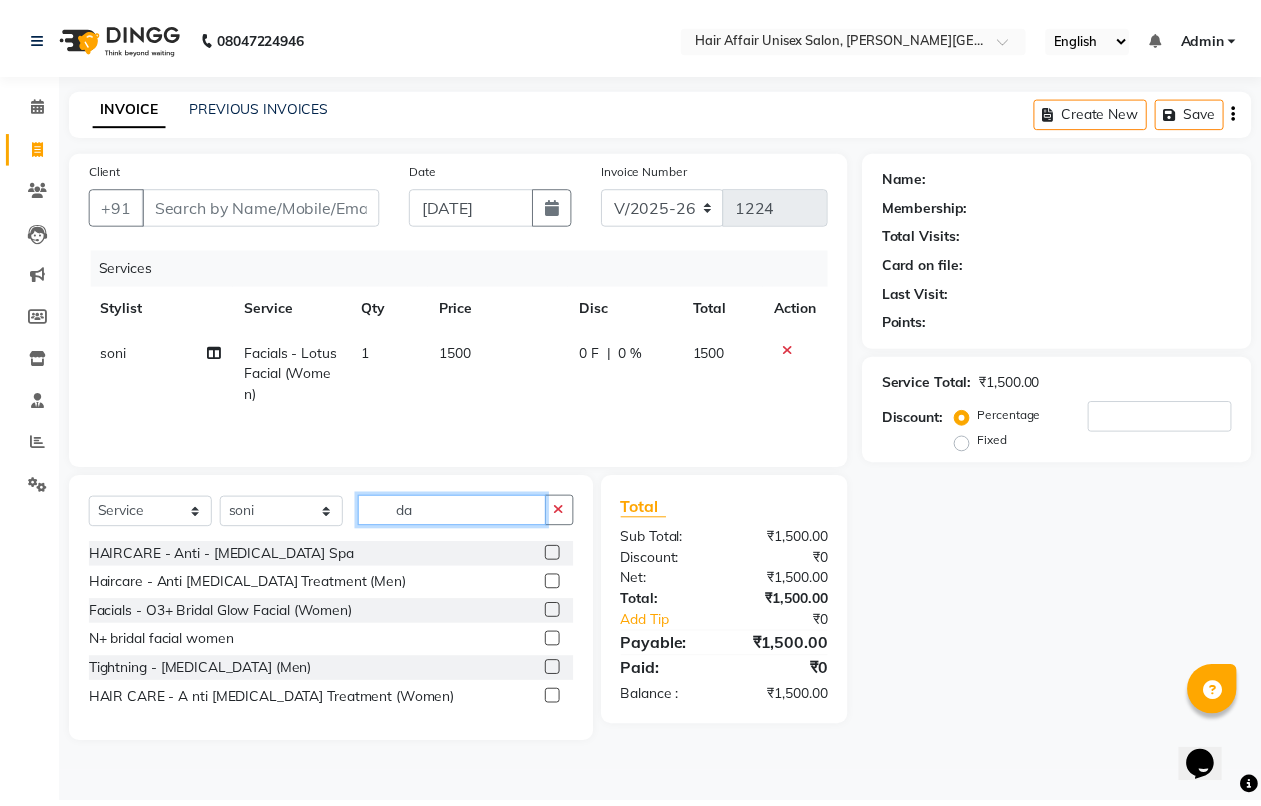 scroll, scrollTop: 0, scrollLeft: 0, axis: both 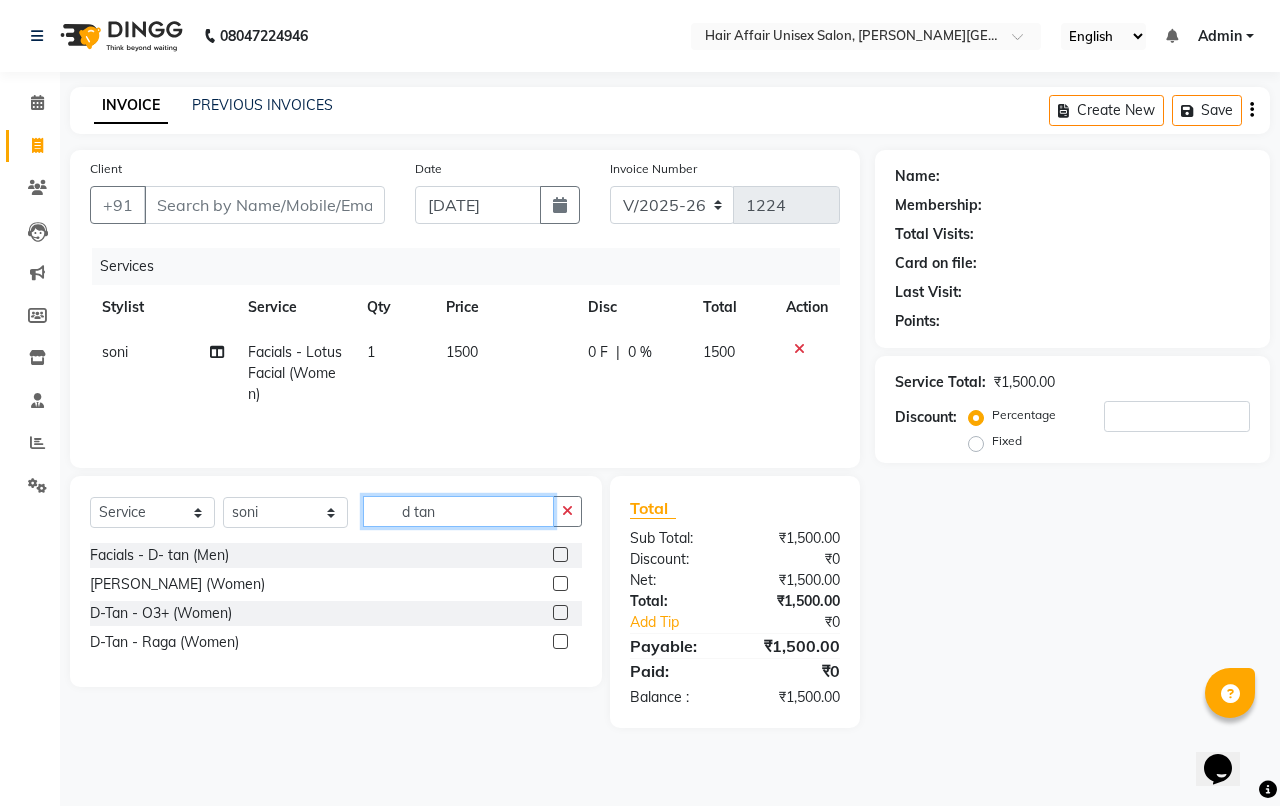 type on "d tan" 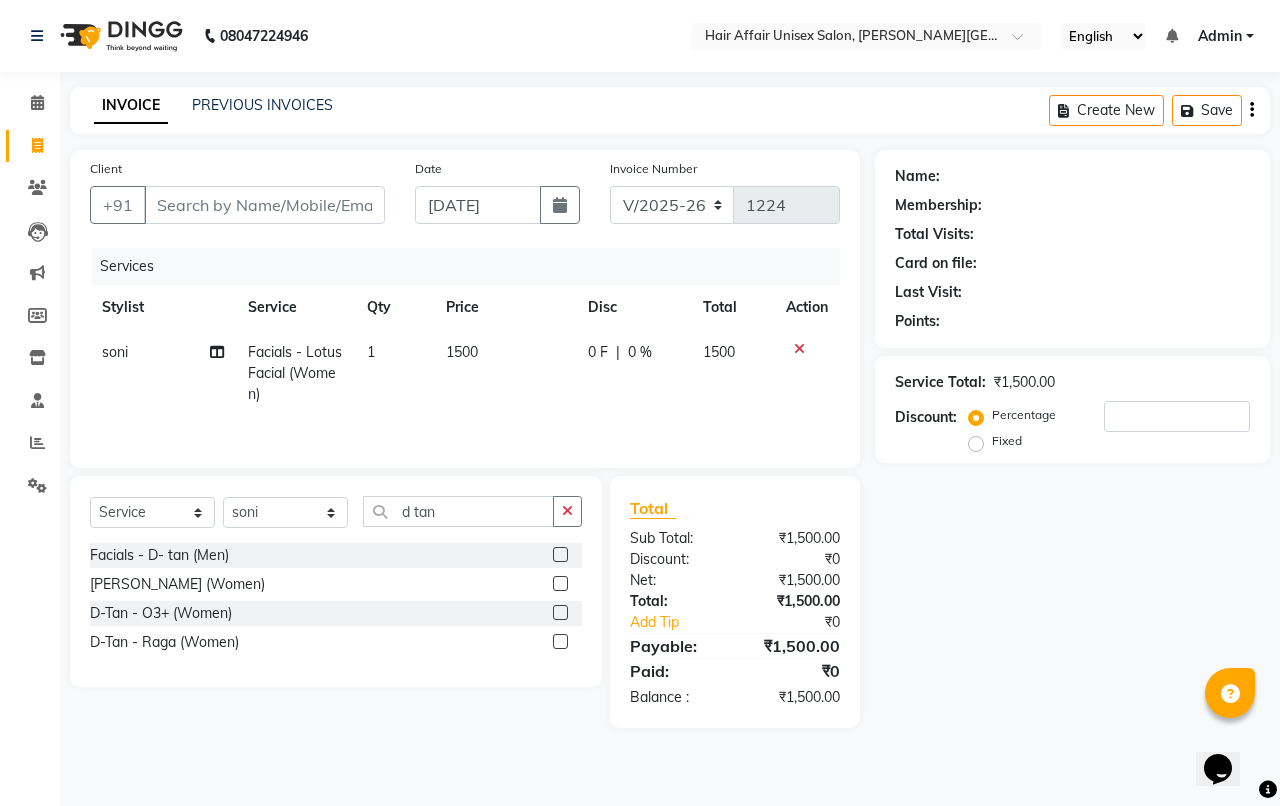 click 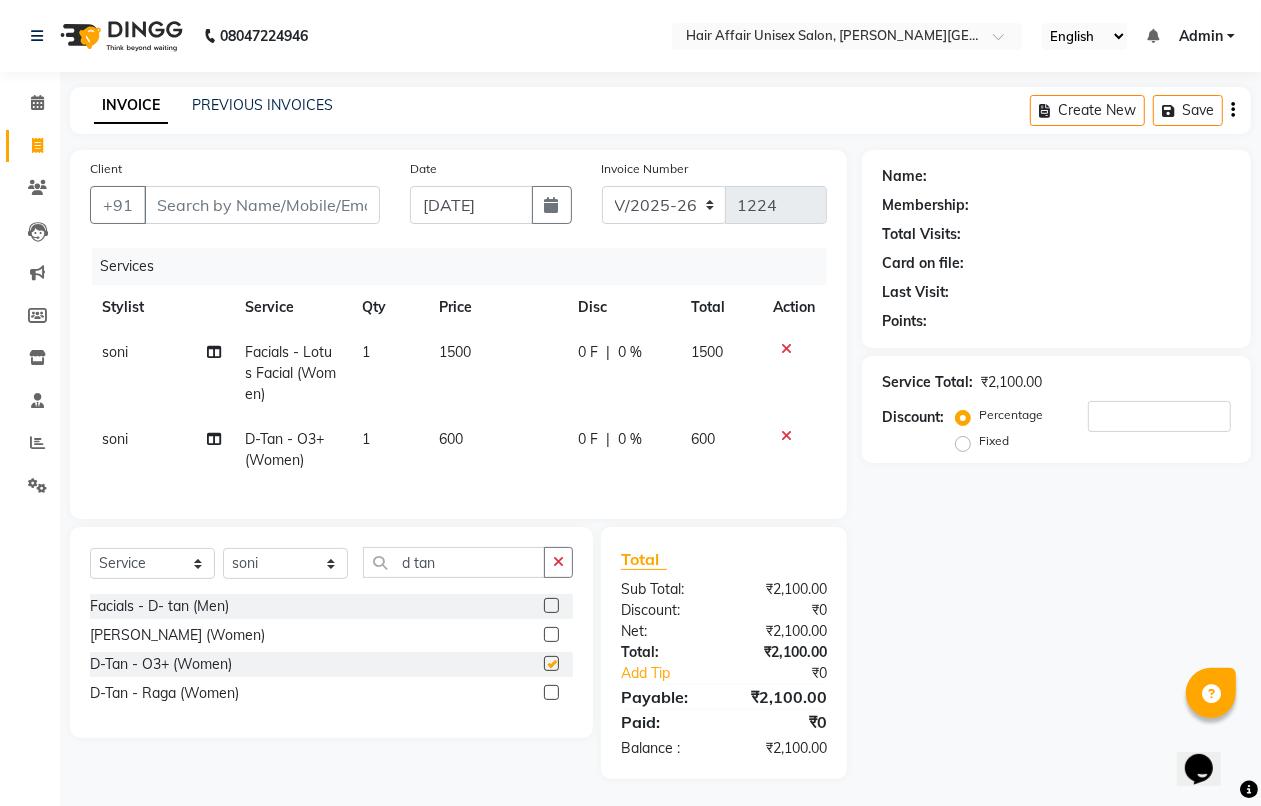 checkbox on "false" 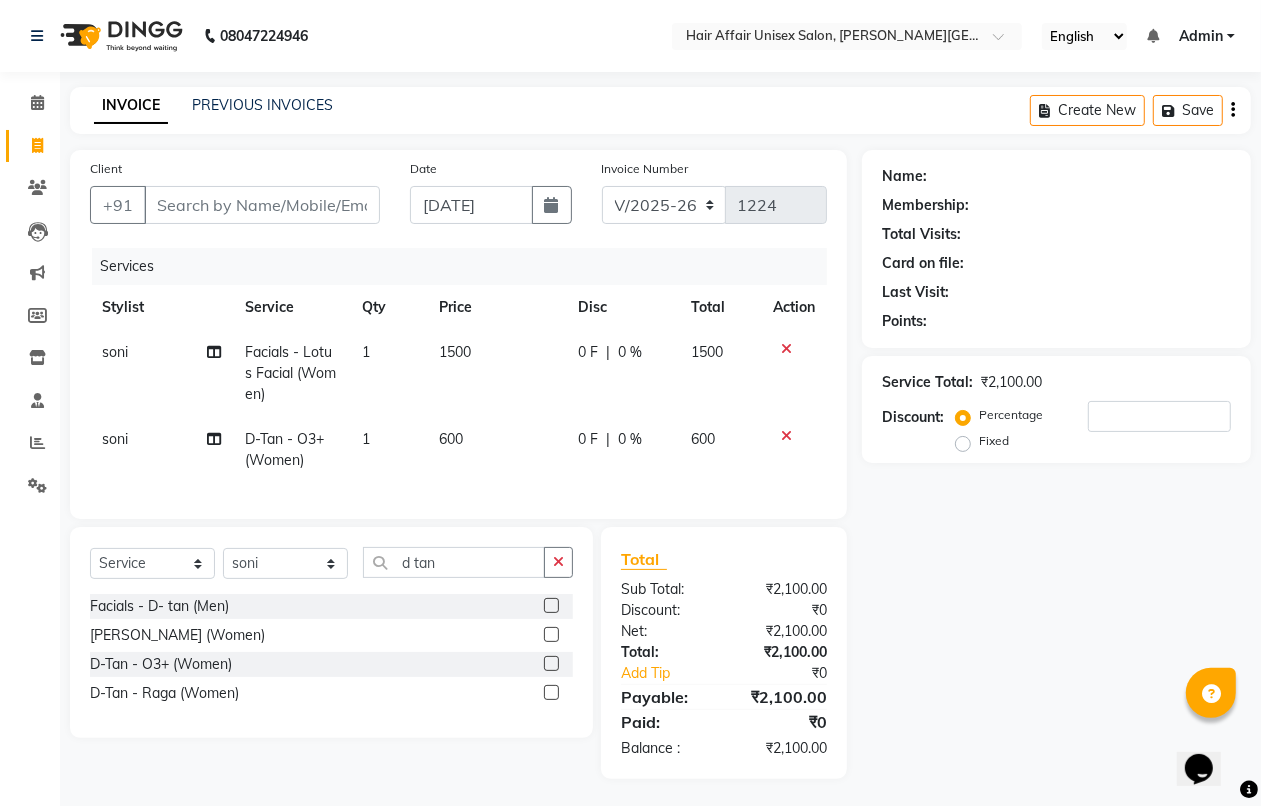 scroll, scrollTop: 21, scrollLeft: 0, axis: vertical 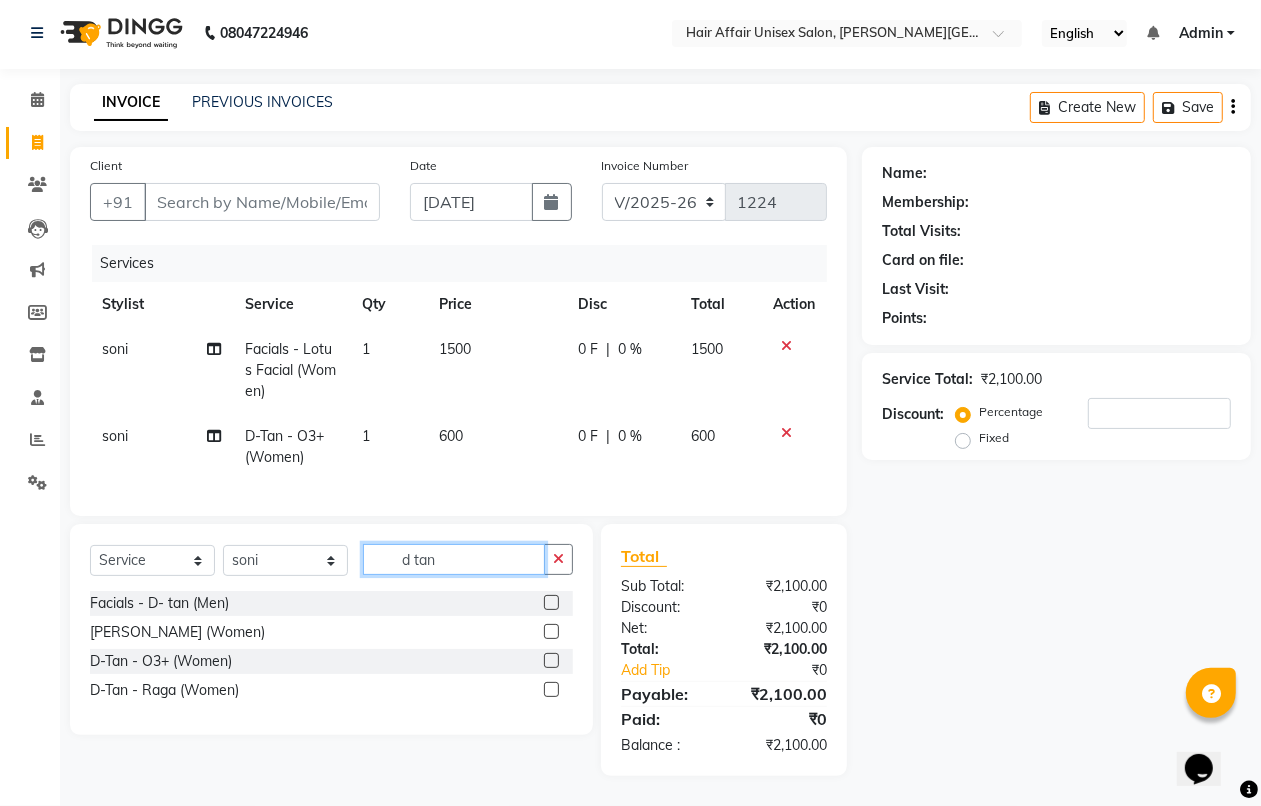 click on "d tan" 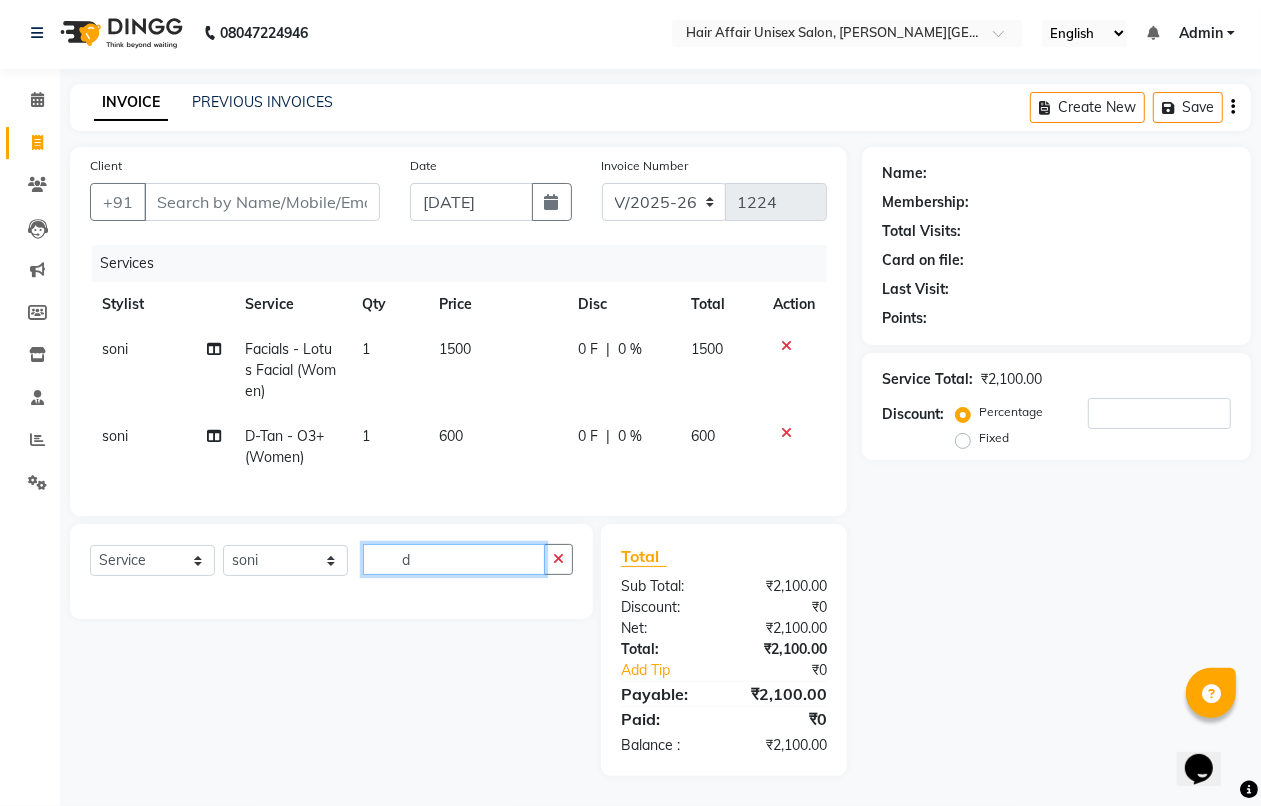 type on "d" 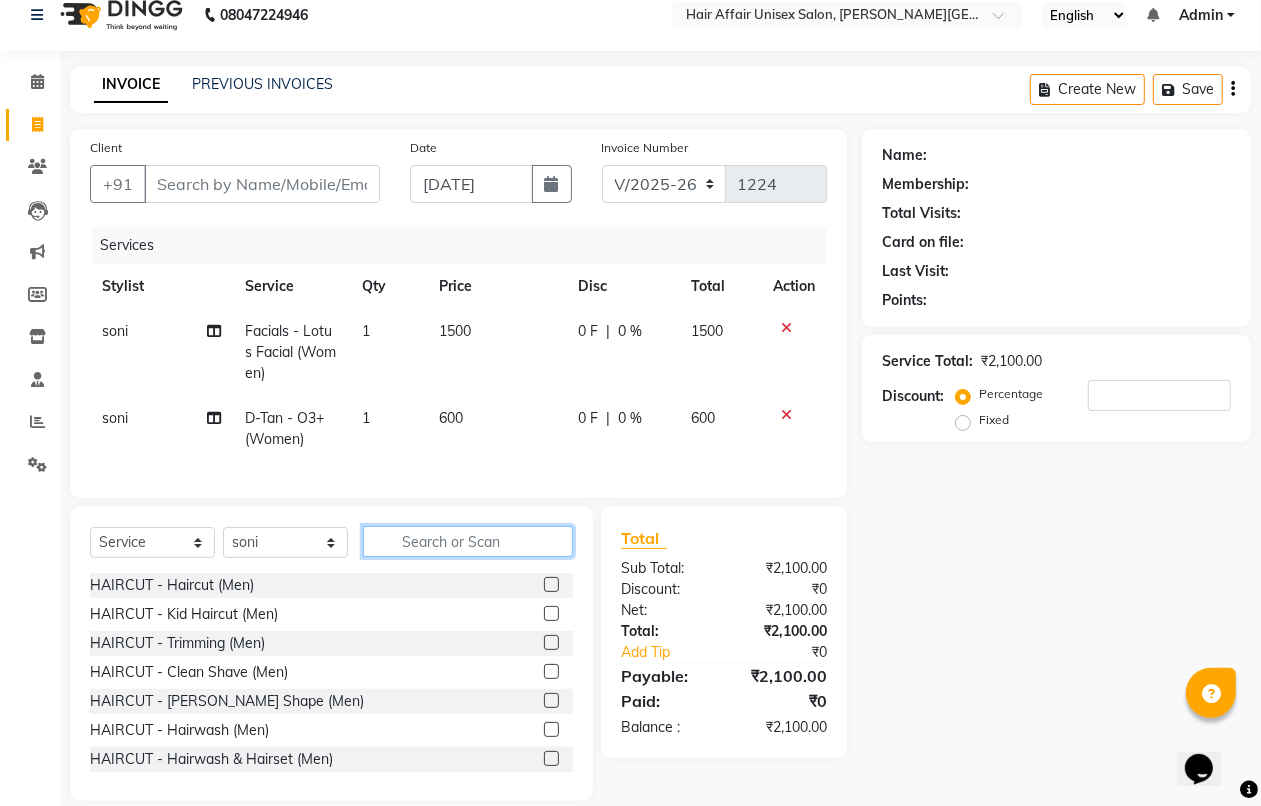 type 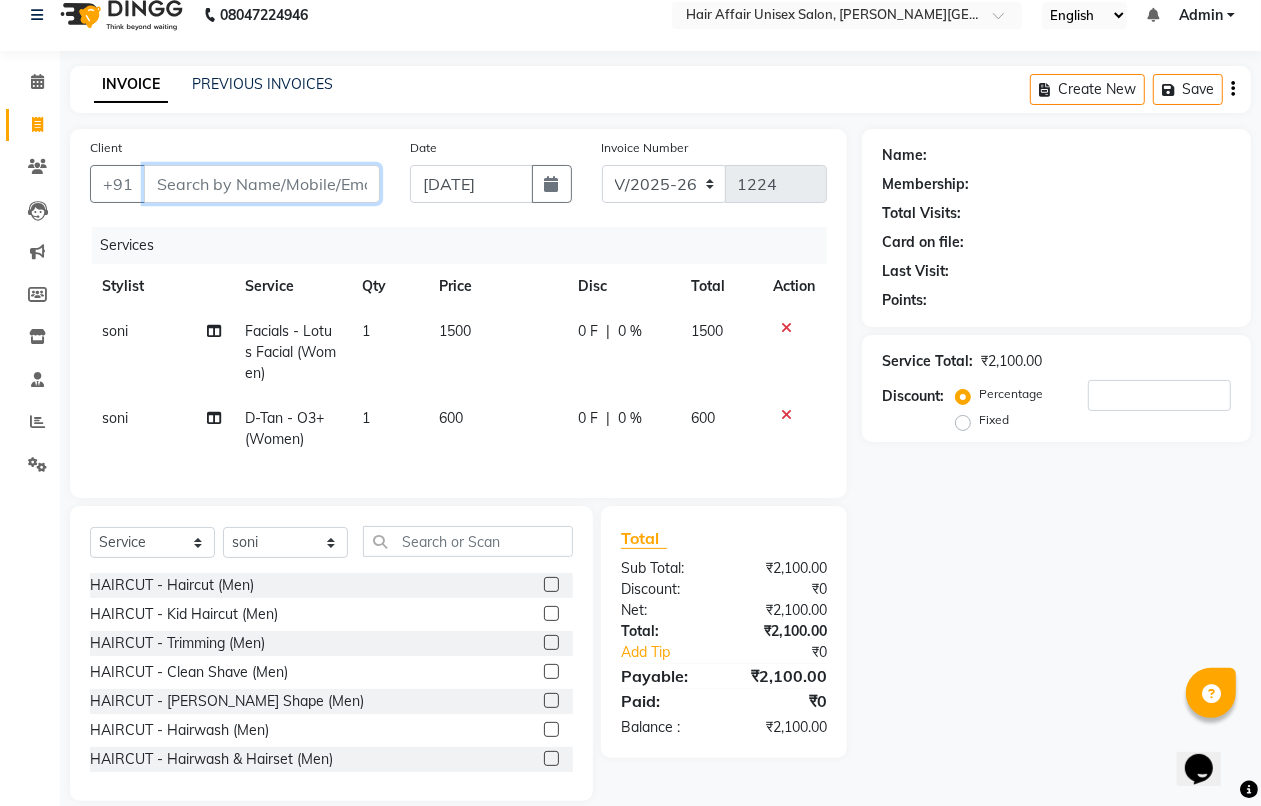 click on "Client" at bounding box center [262, 184] 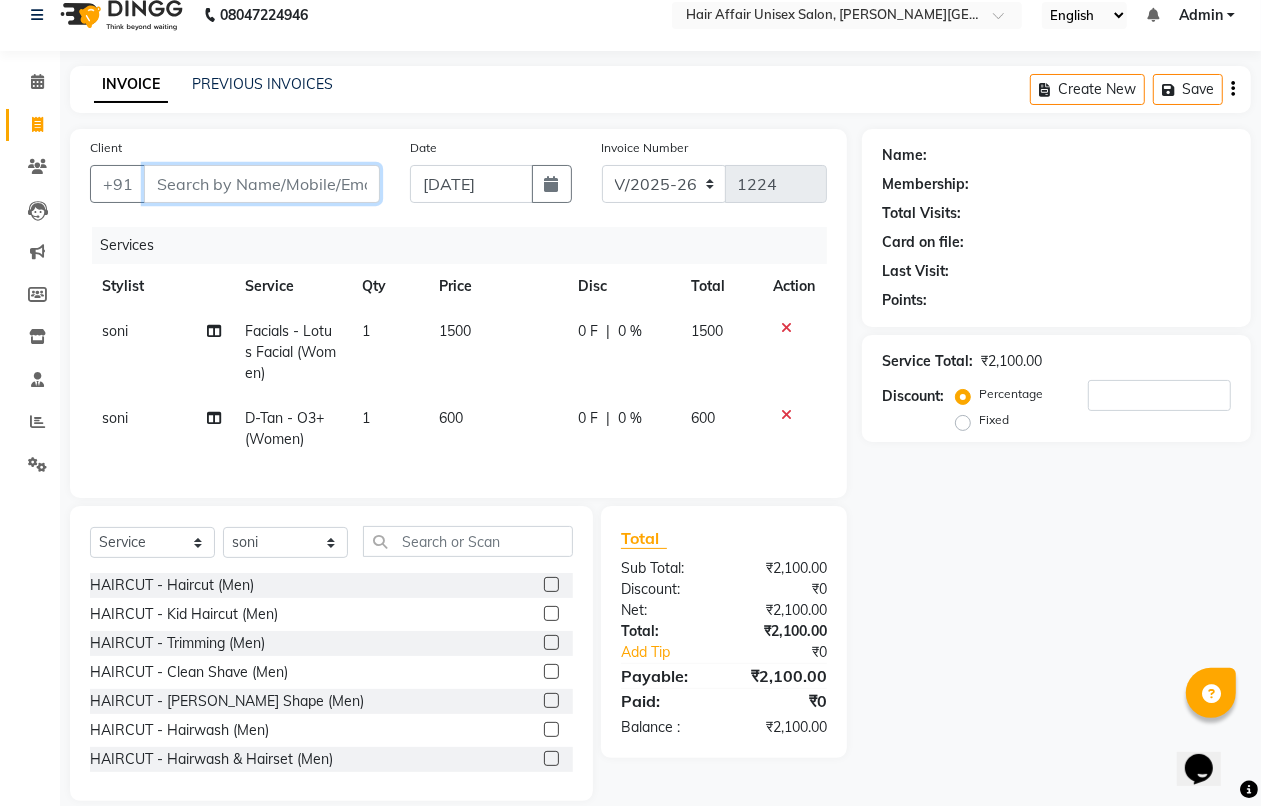type on "9" 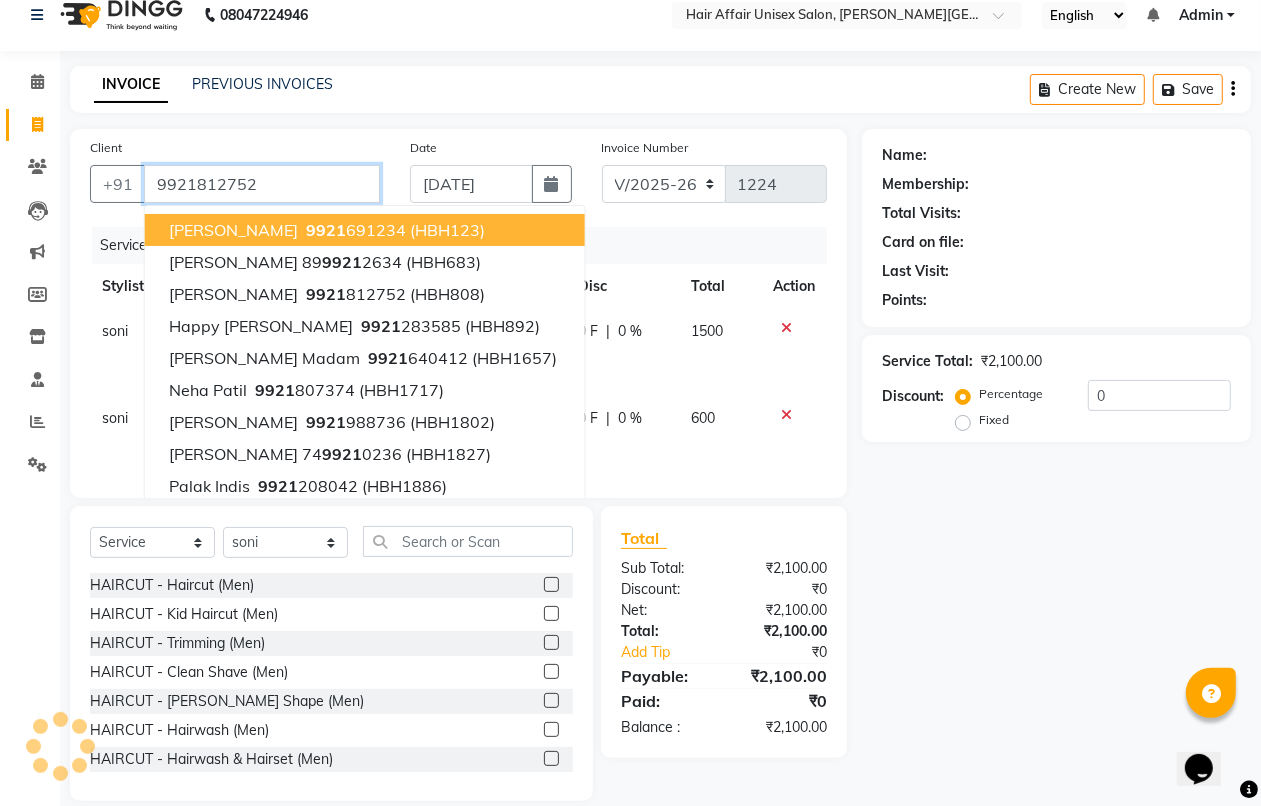 type on "9921812752" 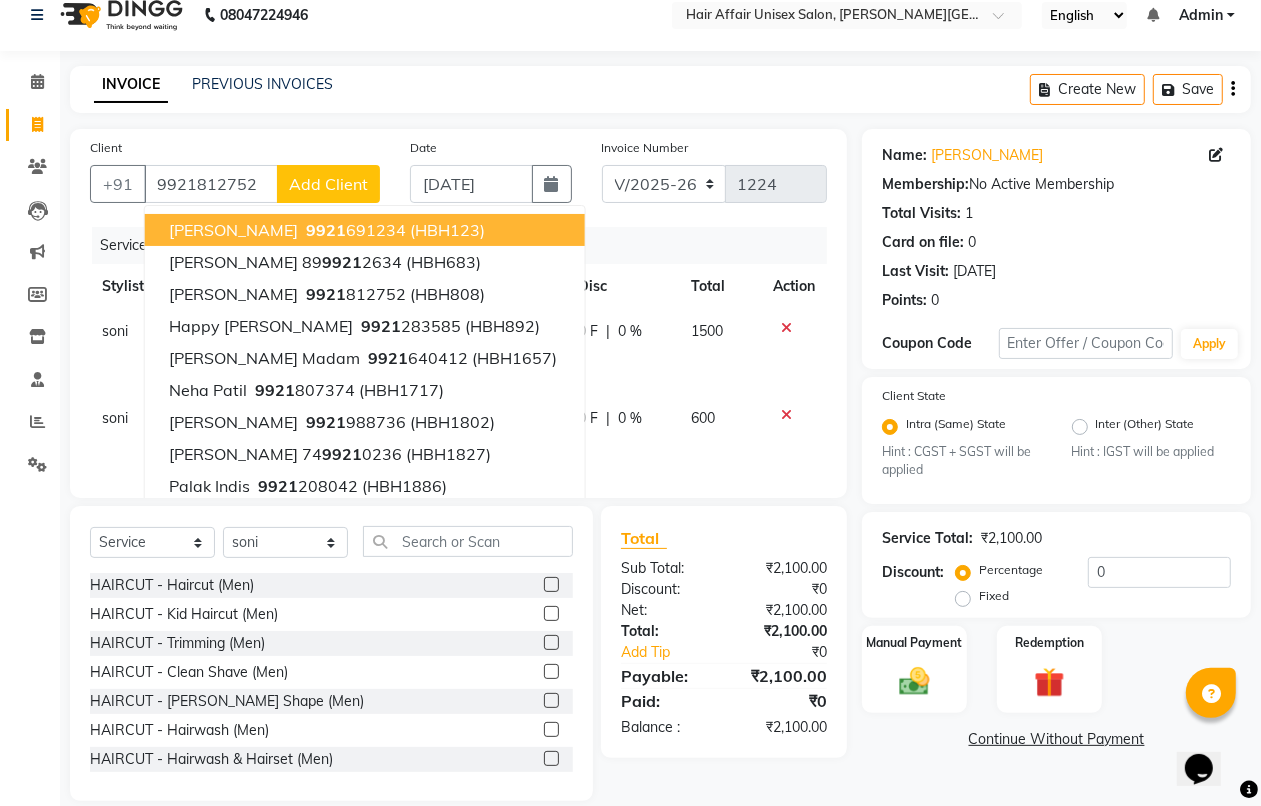 click on "Services" 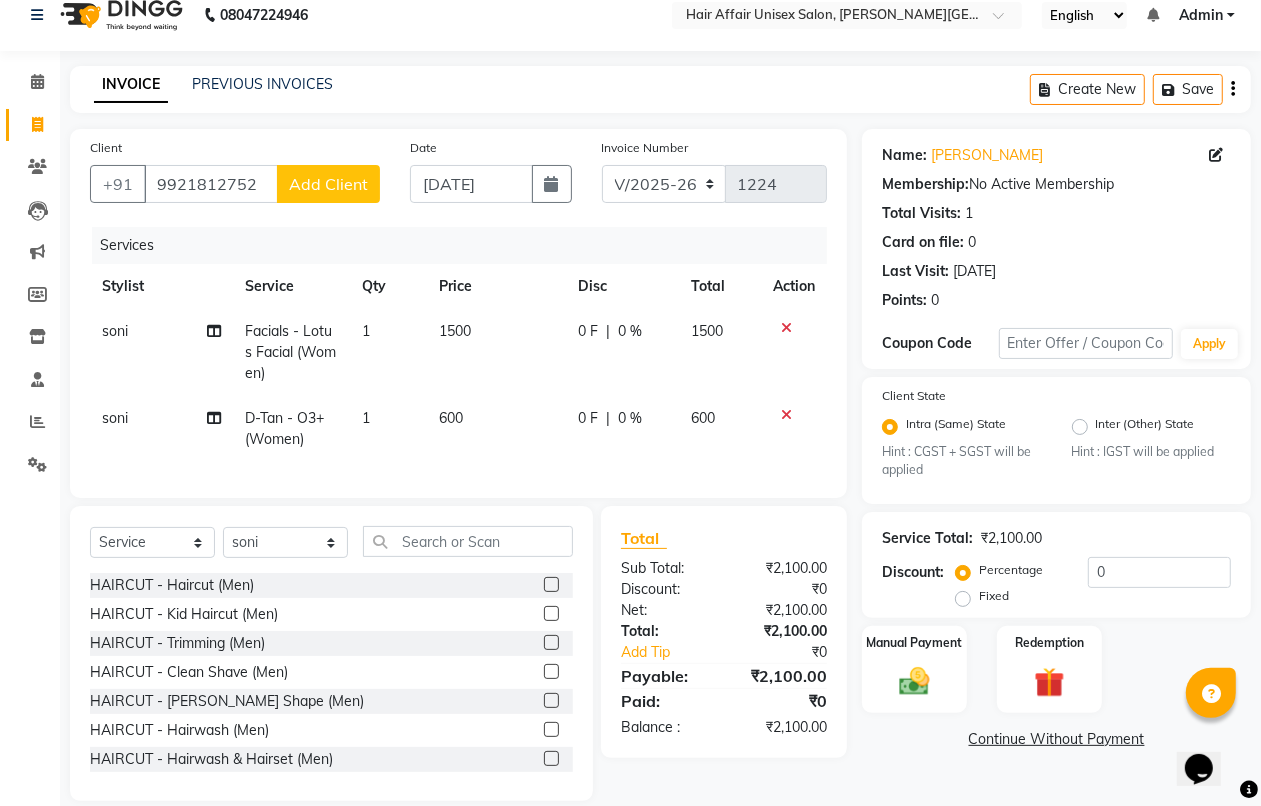 click on "Add Client" 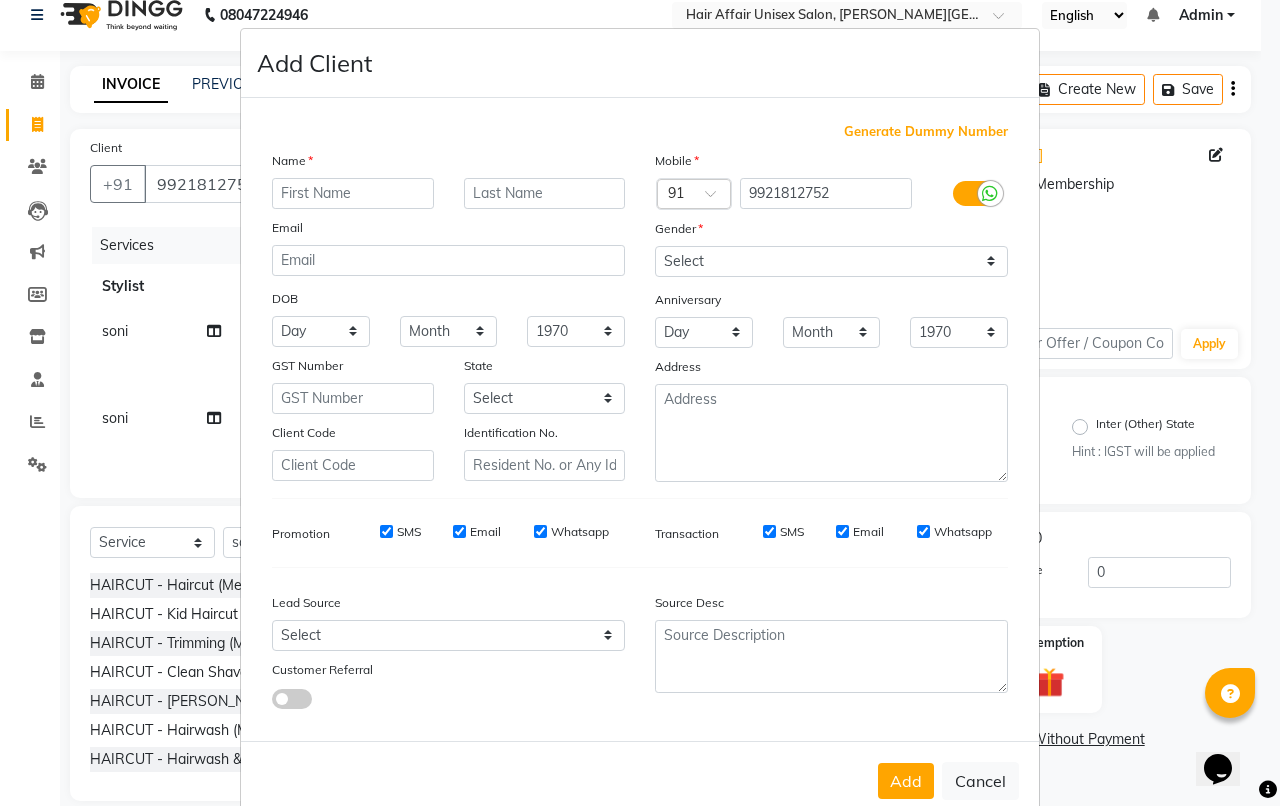 click at bounding box center (353, 193) 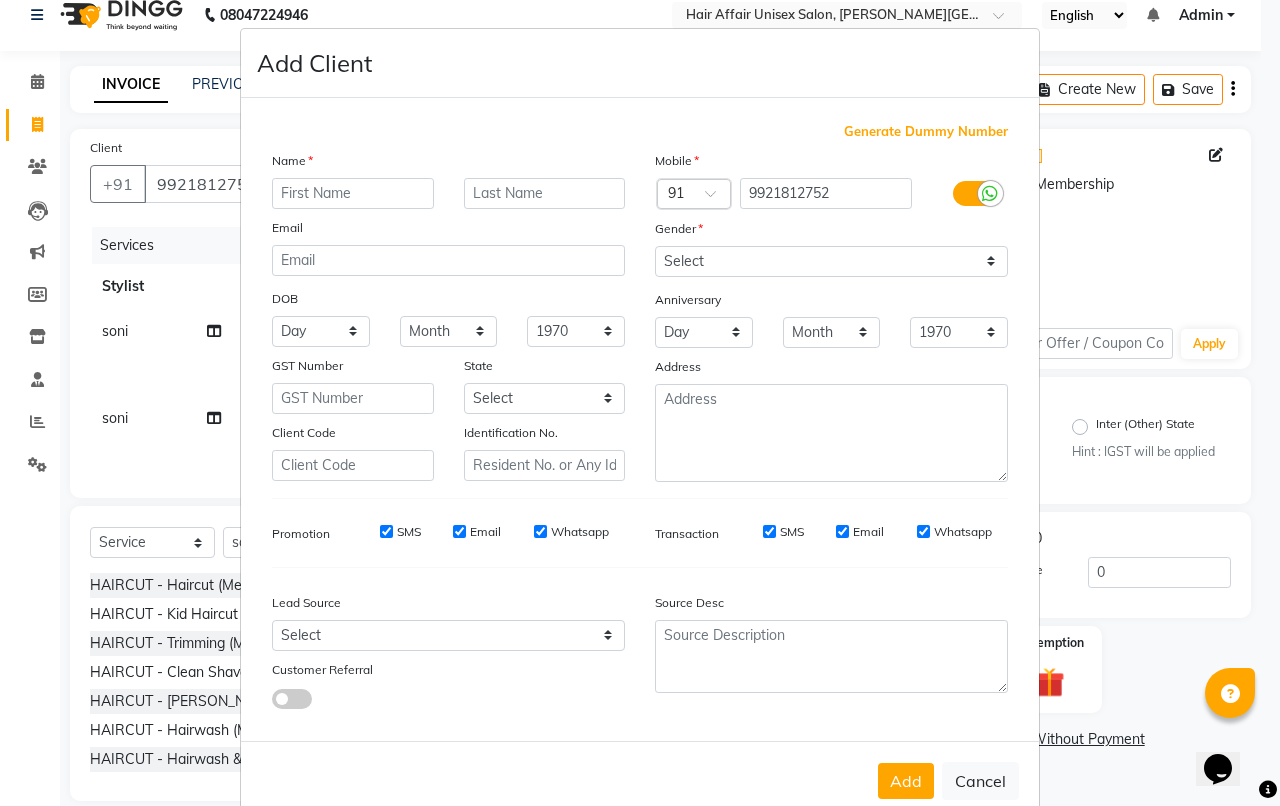 click on "Cancel" at bounding box center (980, 781) 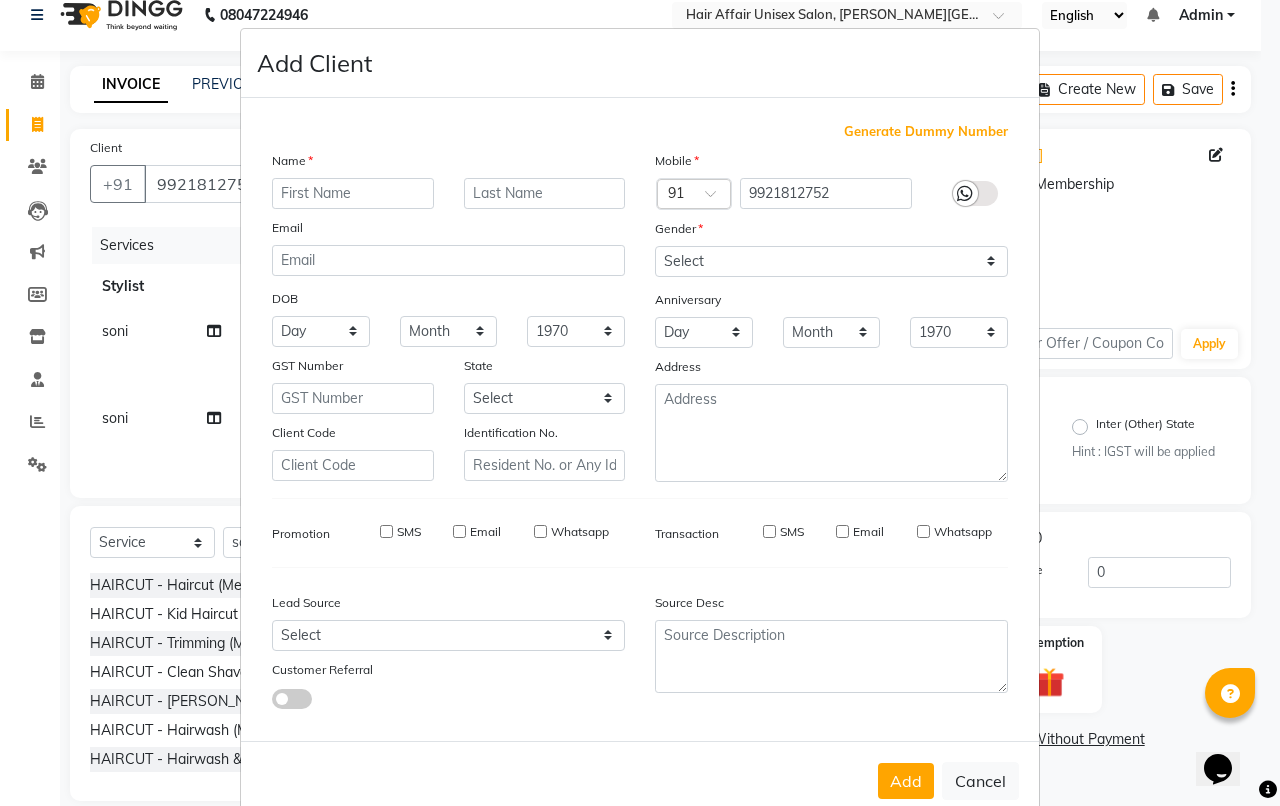 select 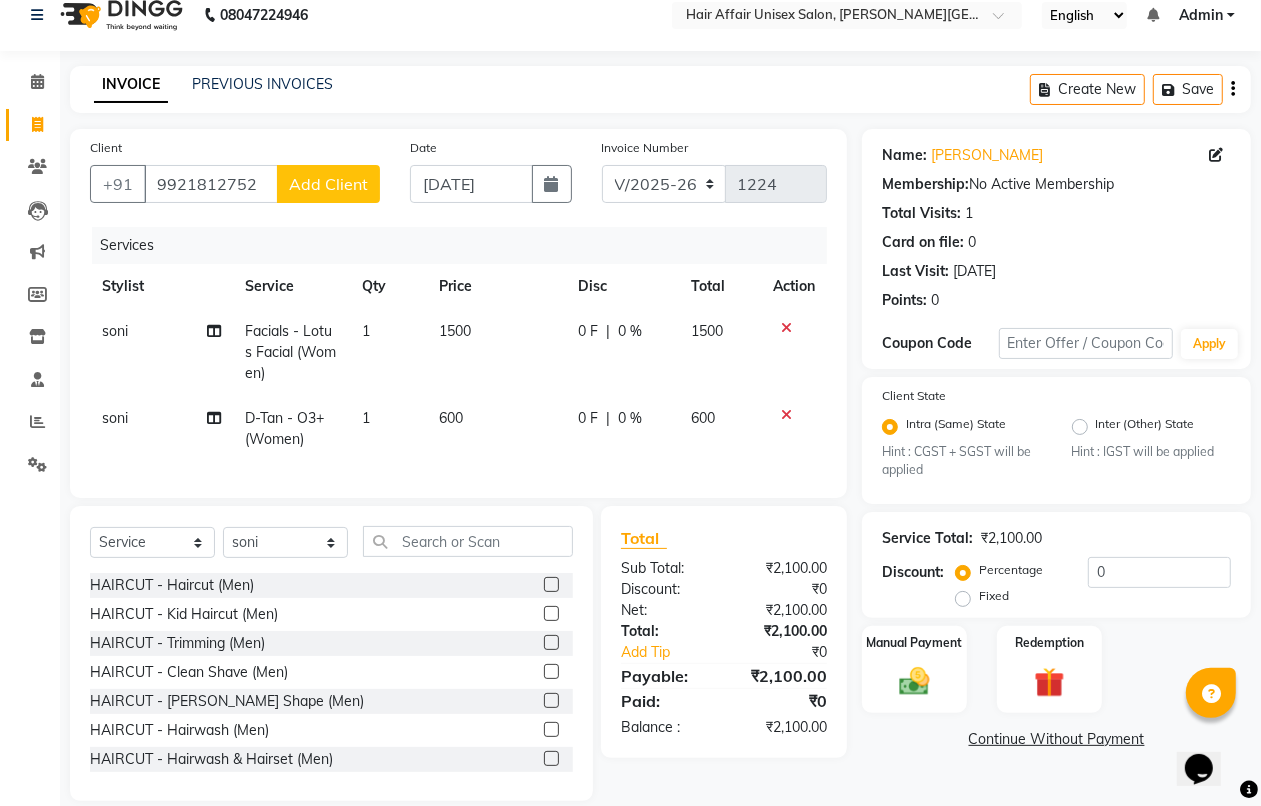 scroll, scrollTop: 63, scrollLeft: 0, axis: vertical 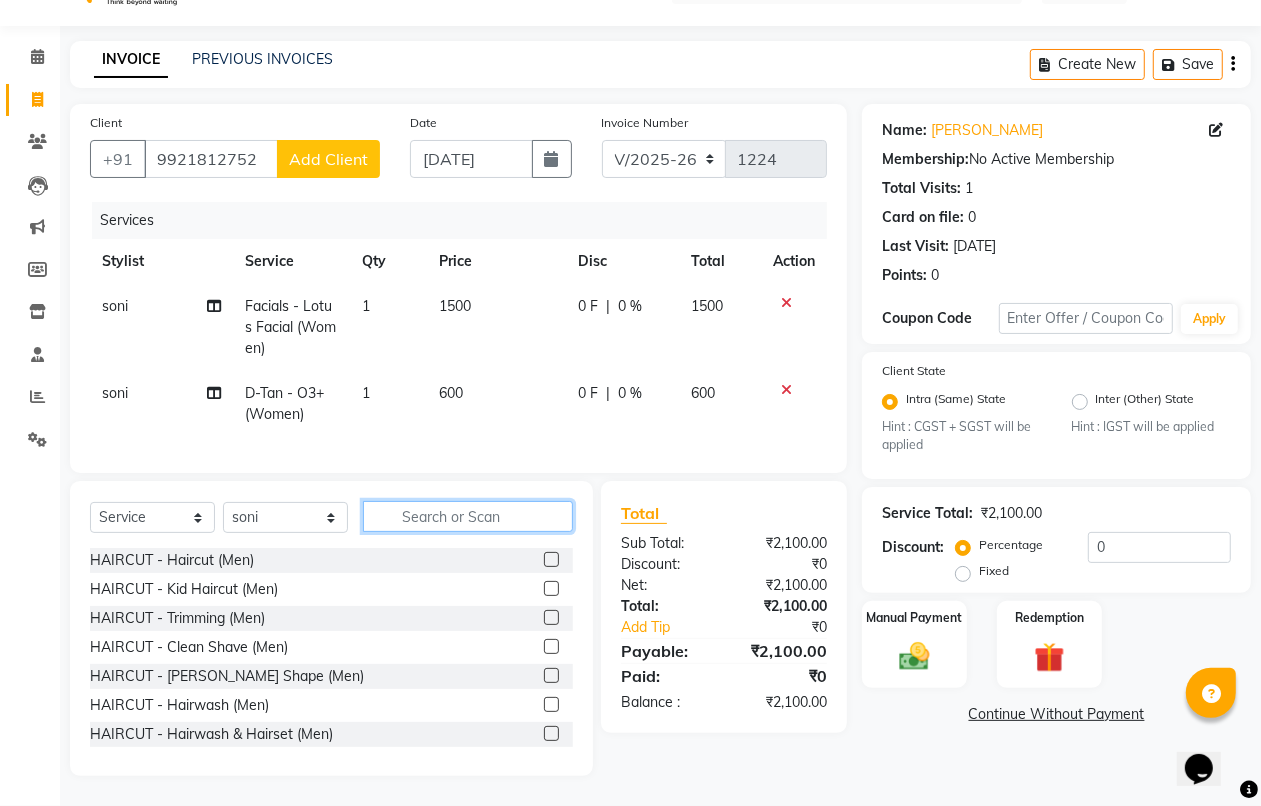 click 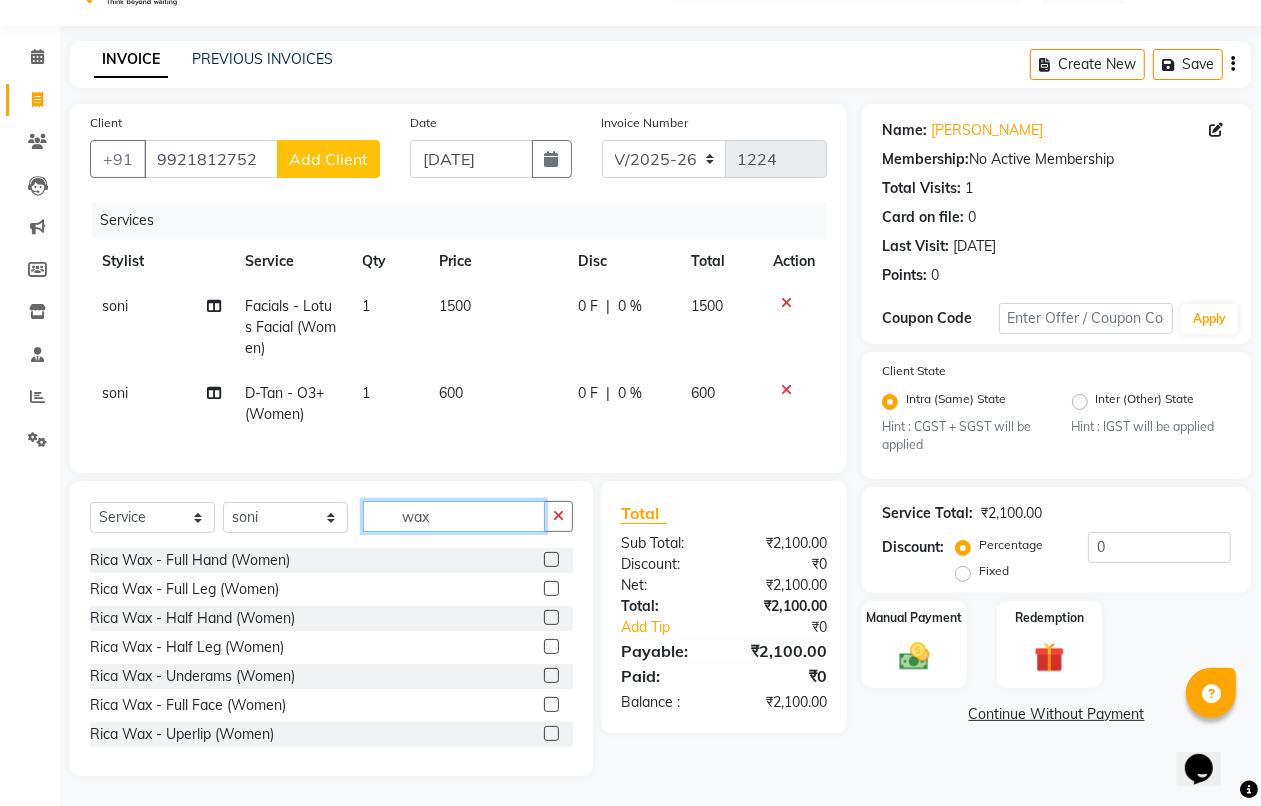 type on "wax" 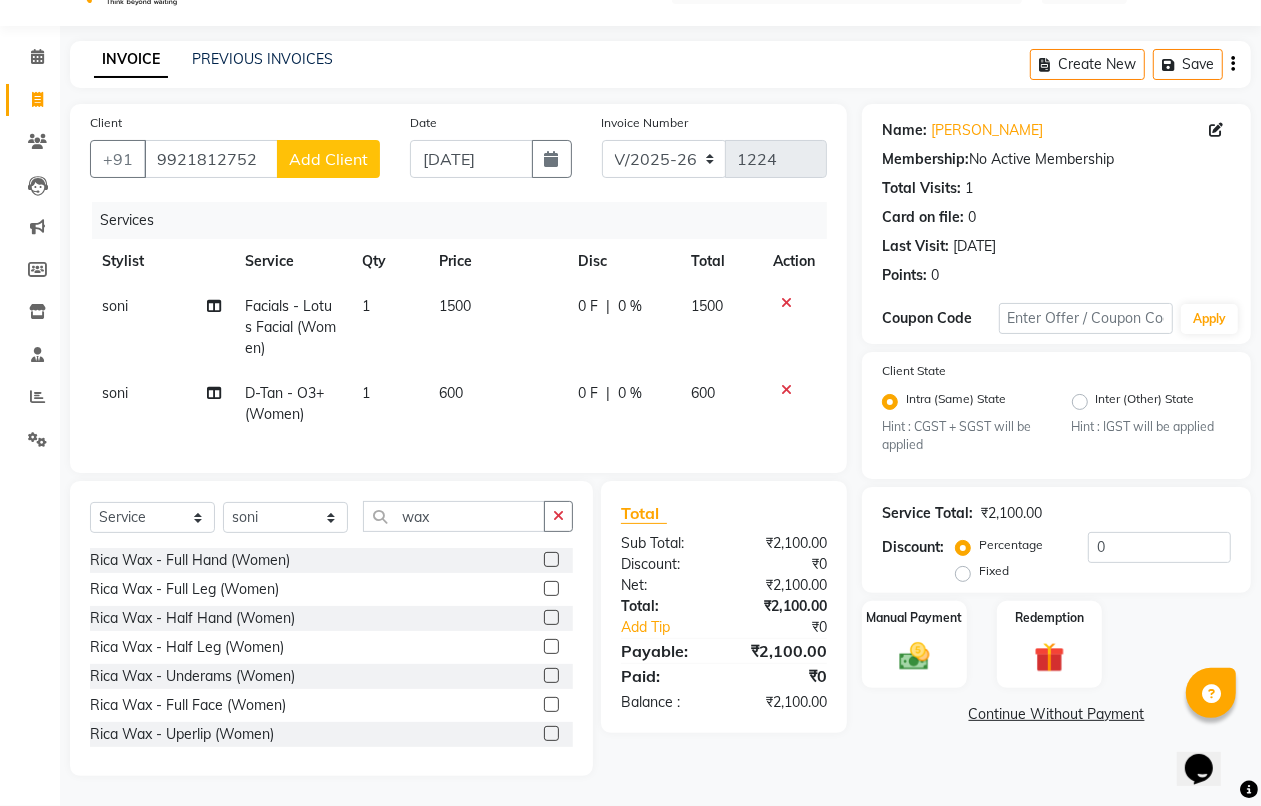click 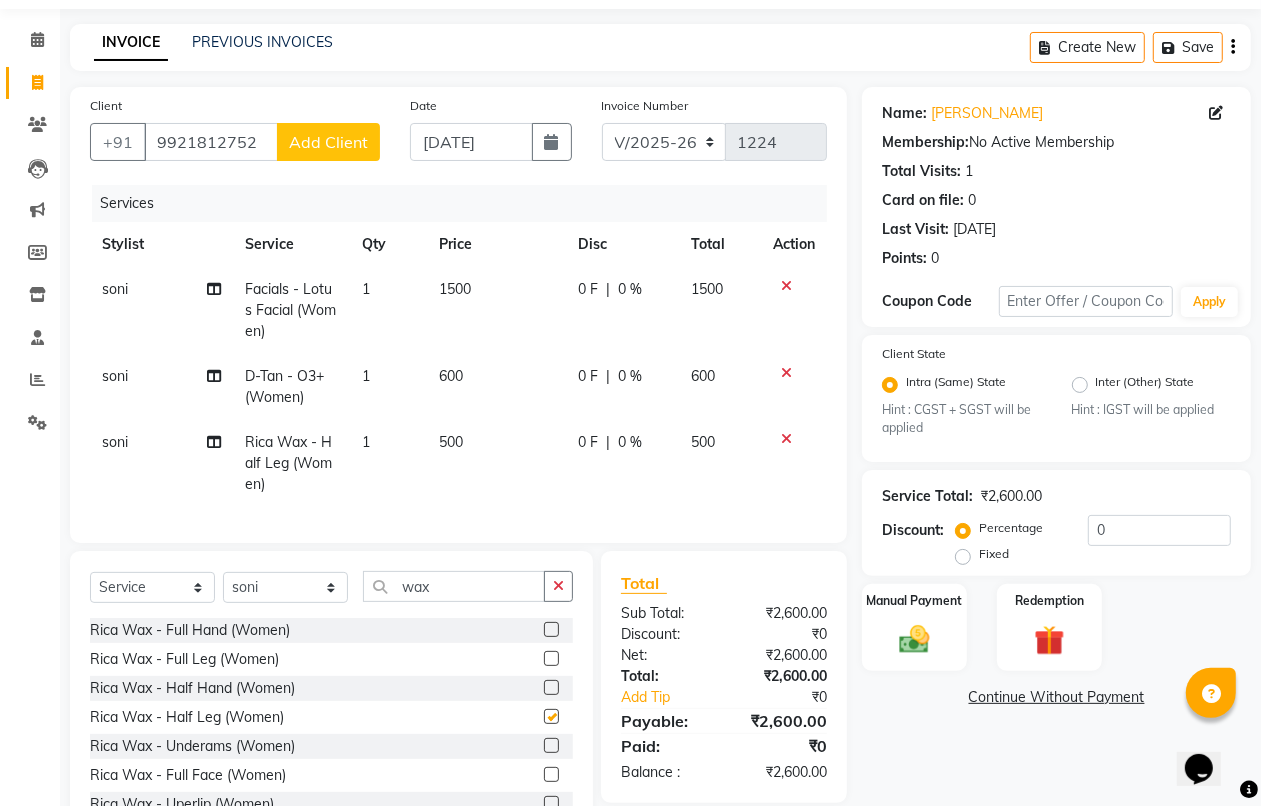 checkbox on "false" 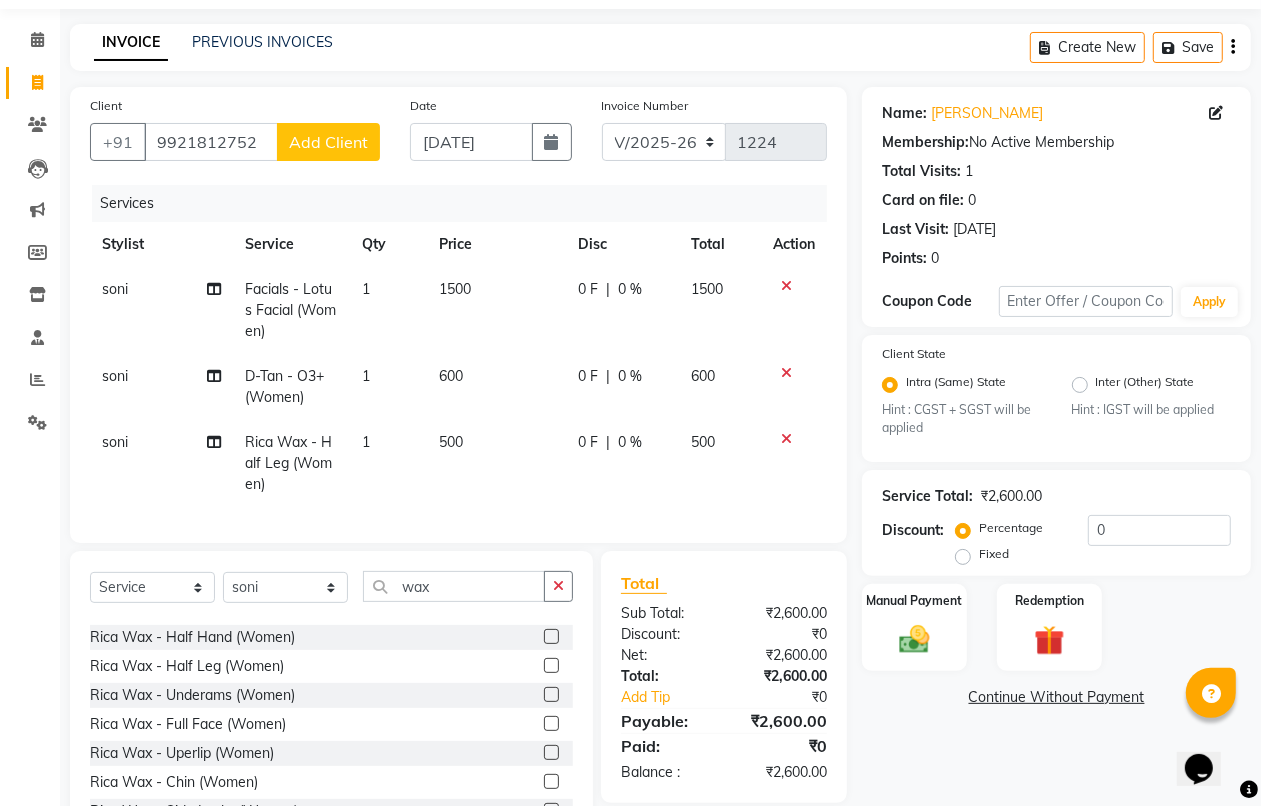 scroll, scrollTop: 0, scrollLeft: 0, axis: both 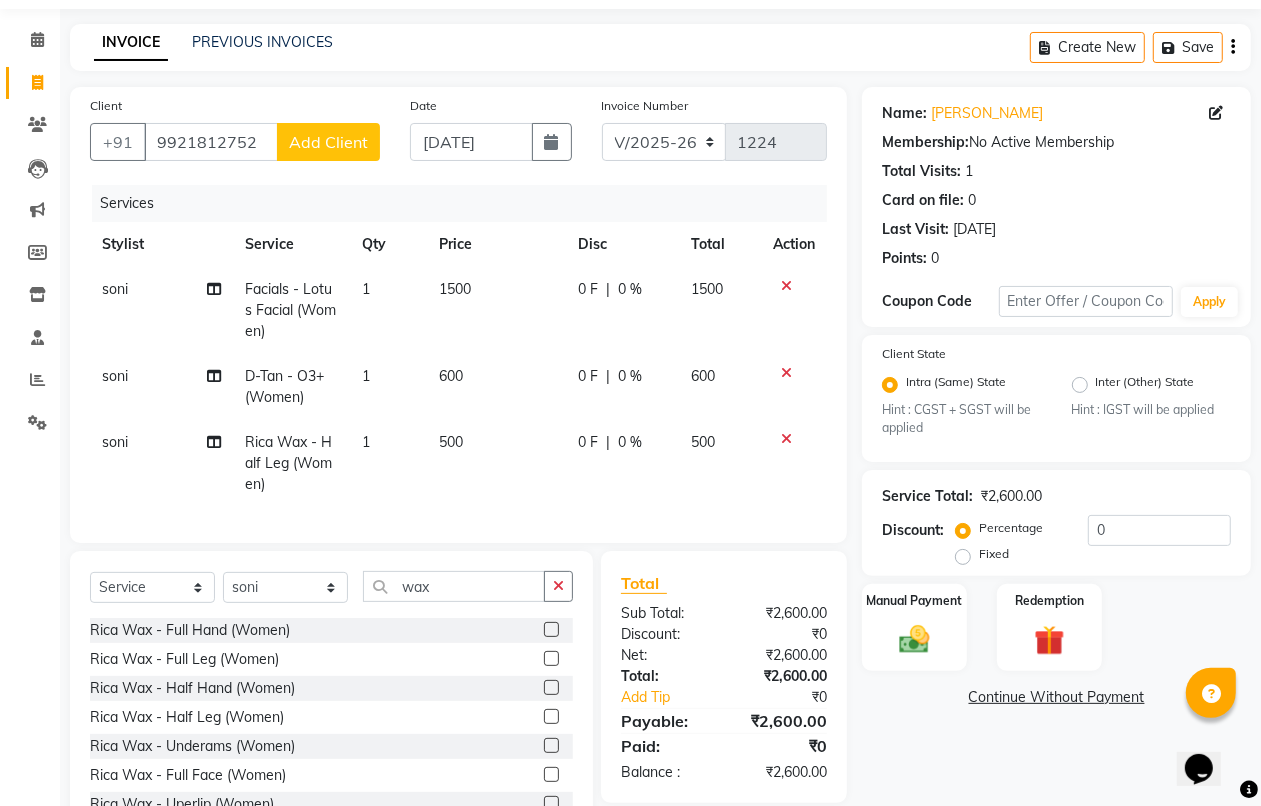 click 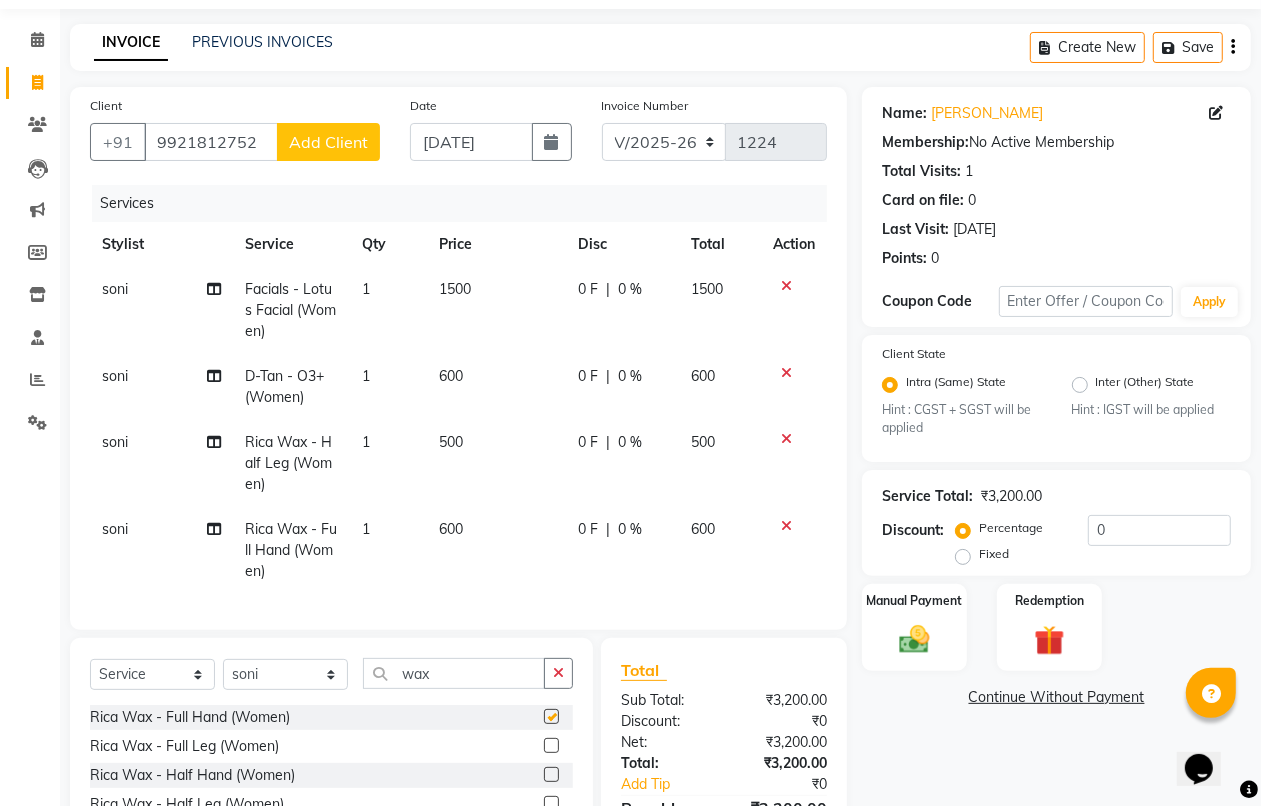 checkbox on "false" 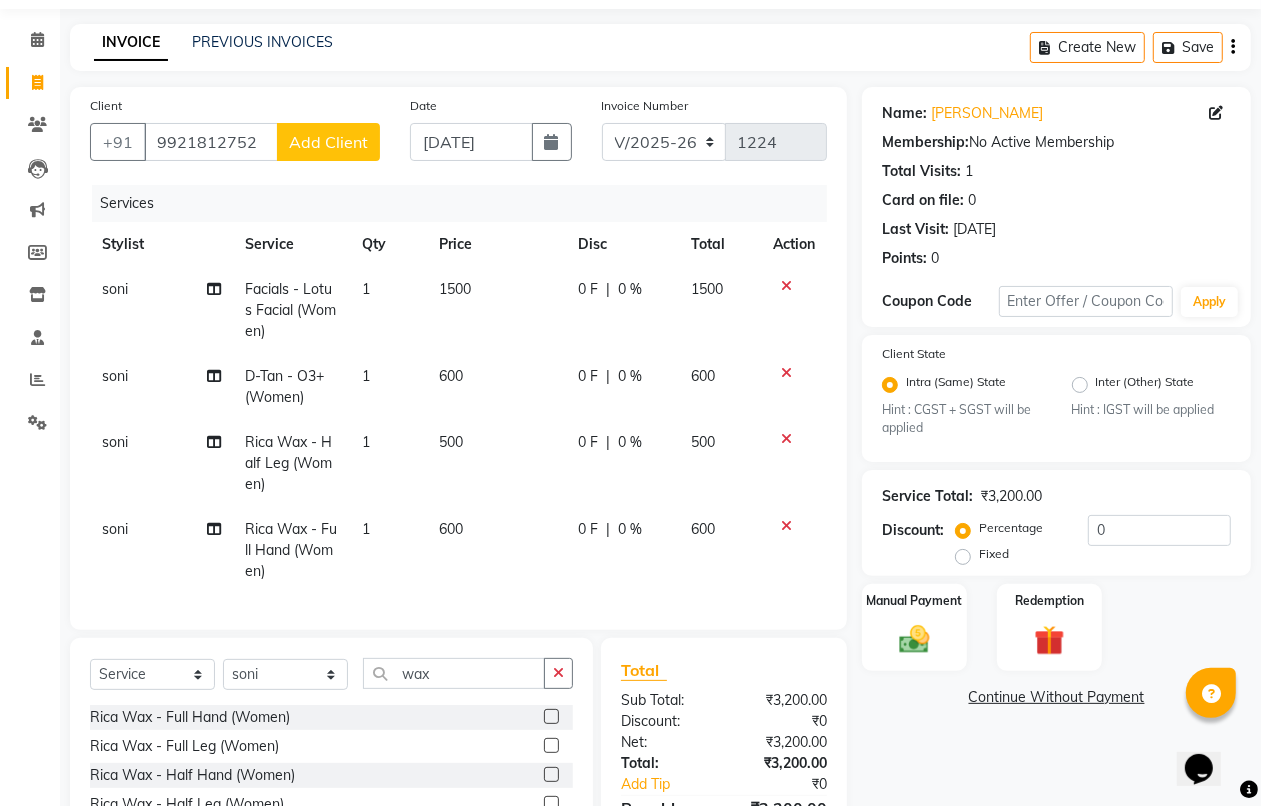scroll, scrollTop: 238, scrollLeft: 0, axis: vertical 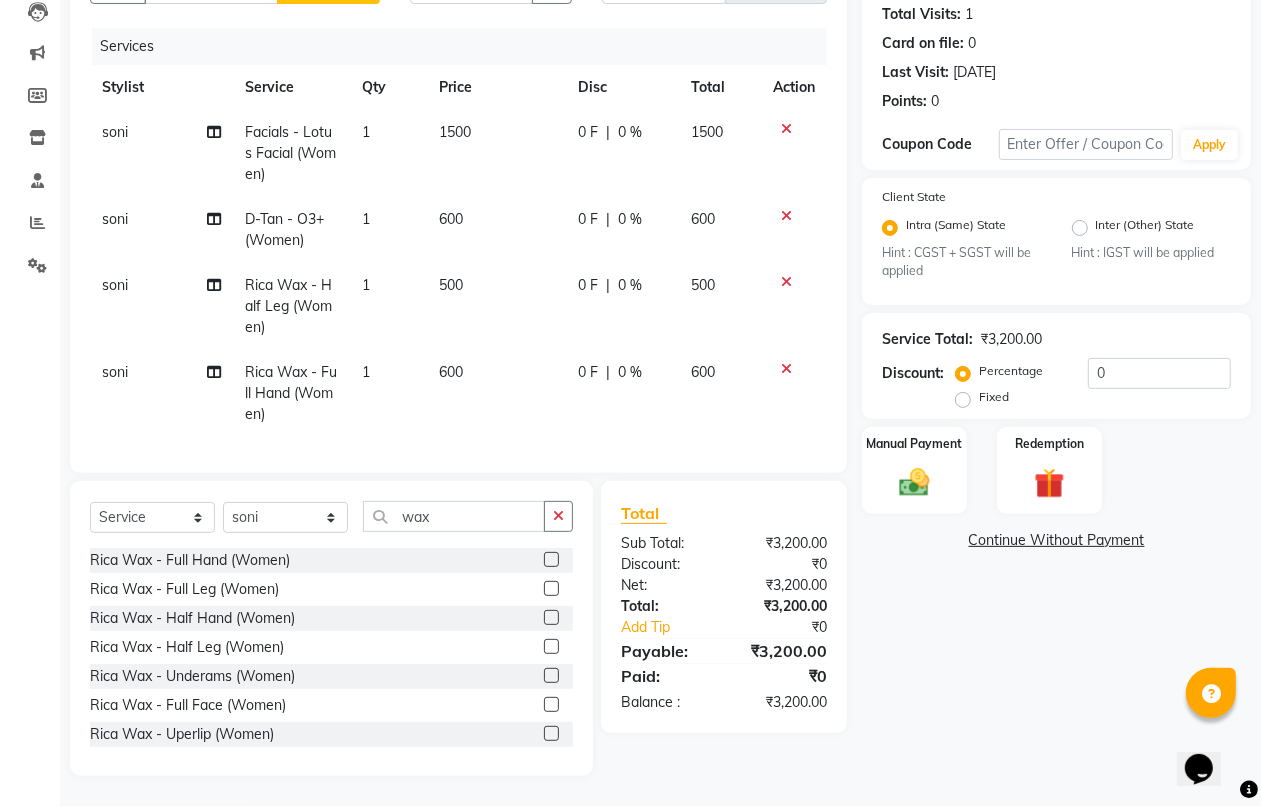 click on "Select  Service  Product  Membership  Package Voucher Prepaid Gift Card  Select Stylist Anand harpal kajal Kunal Manish Nikhil soni Sweta Vihan yogesh  wax Rica Wax - Full Hand  (Women)  Rica Wax - Full Leg  (Women)  Rica Wax - Half Hand  (Women)  Rica Wax - Half Leg  (Women)  Rica Wax - Underams  (Women)  Rica Wax - Full Face  (Women)  Rica Wax - Uperlip  (Women)  Rica Wax - Chin  (Women)  Rica Wax - Side Locks  (Women)  Rica Wax - Forehead  (Women)  Rica Wax - Full Front Wax  (Women)  Rica Wax - Bikini Wax  (Women)  Rica Wax - Rica Full Body Wax  (Women)" 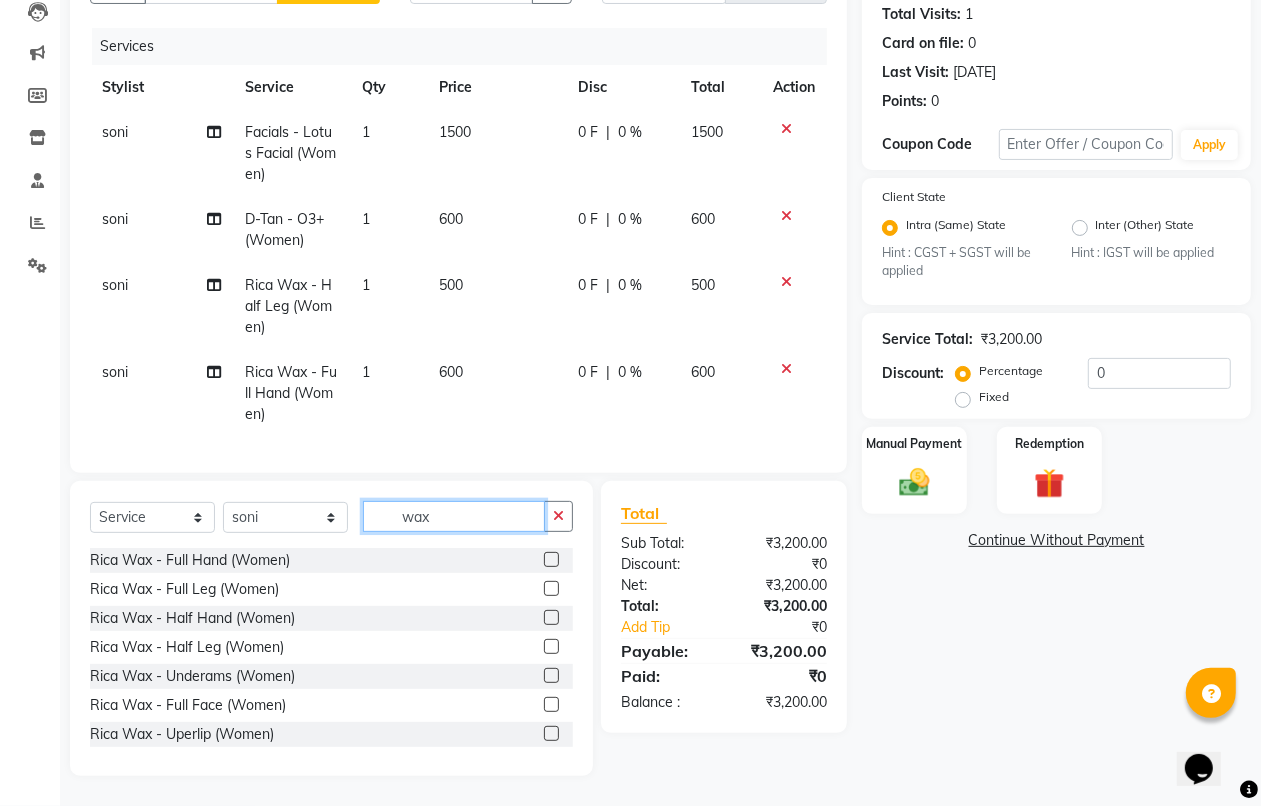 click on "wax" 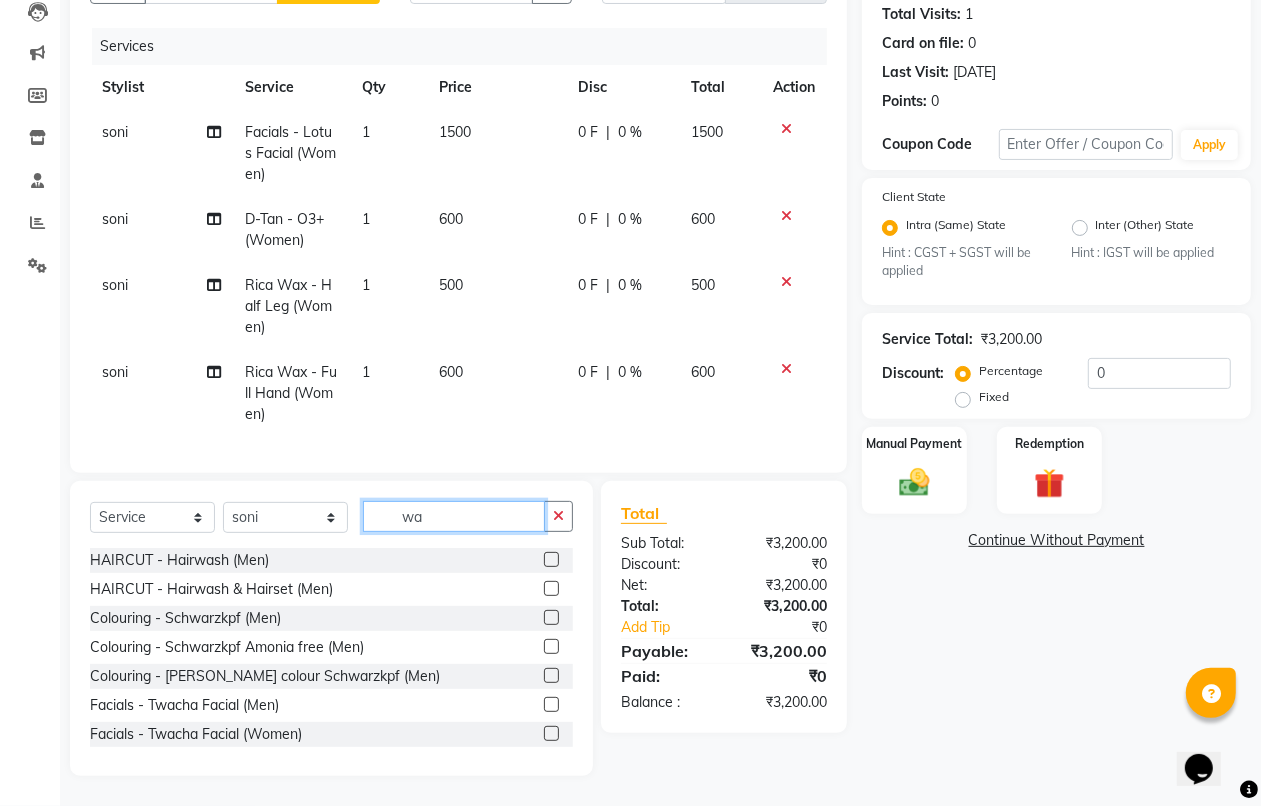 click on "wa" 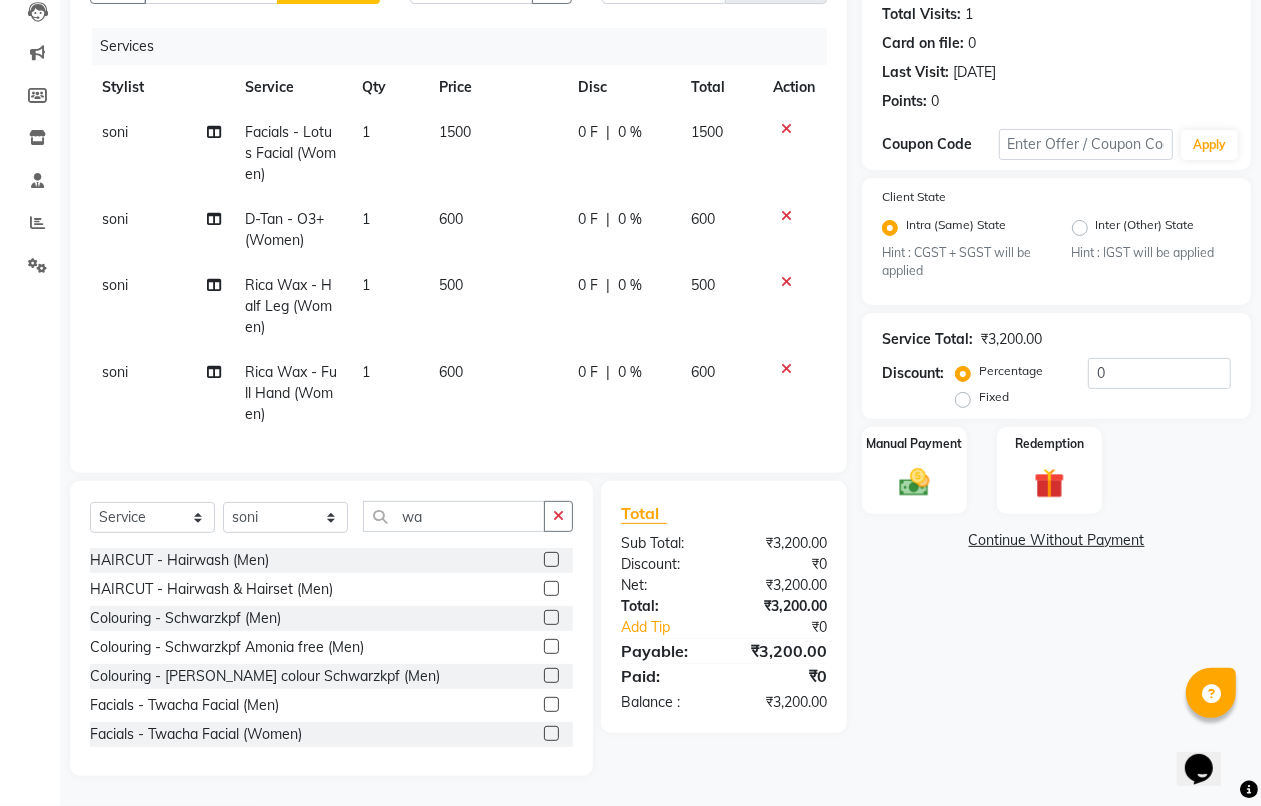 click on "1500" 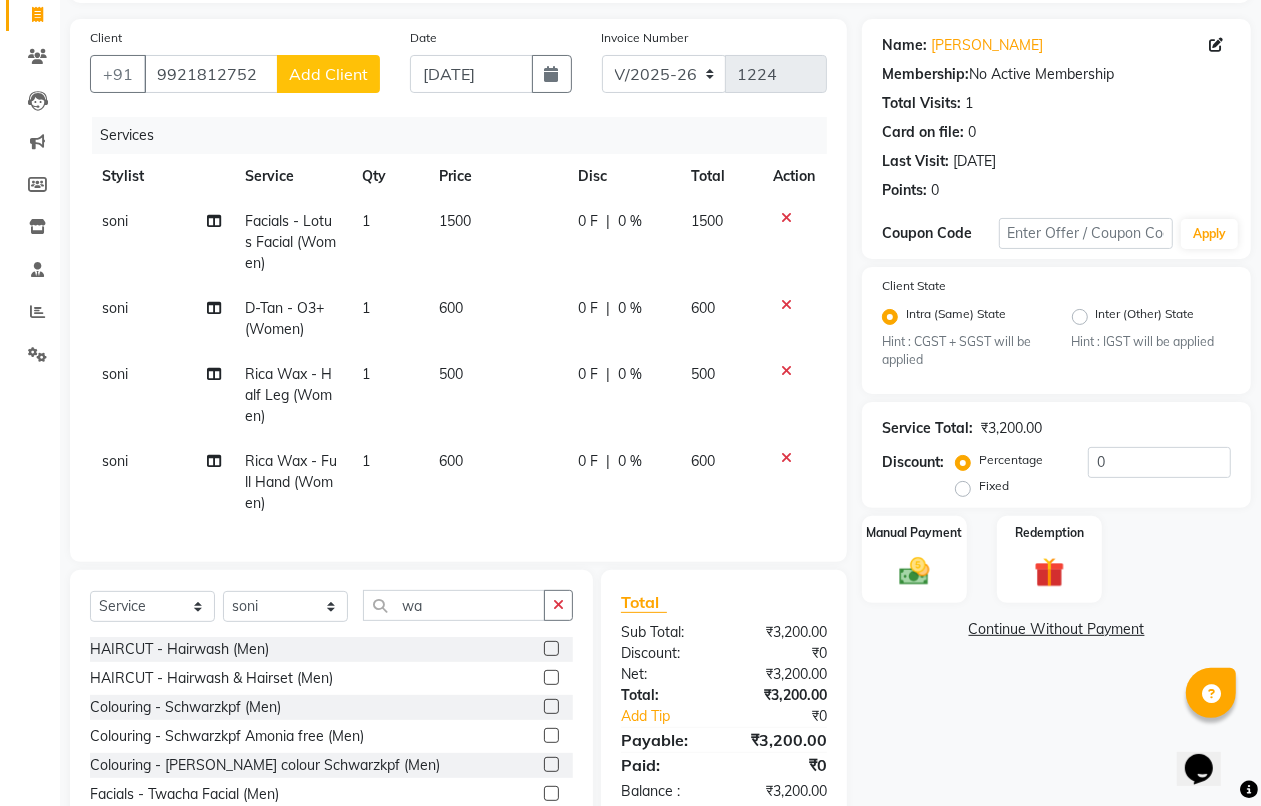 select on "66024" 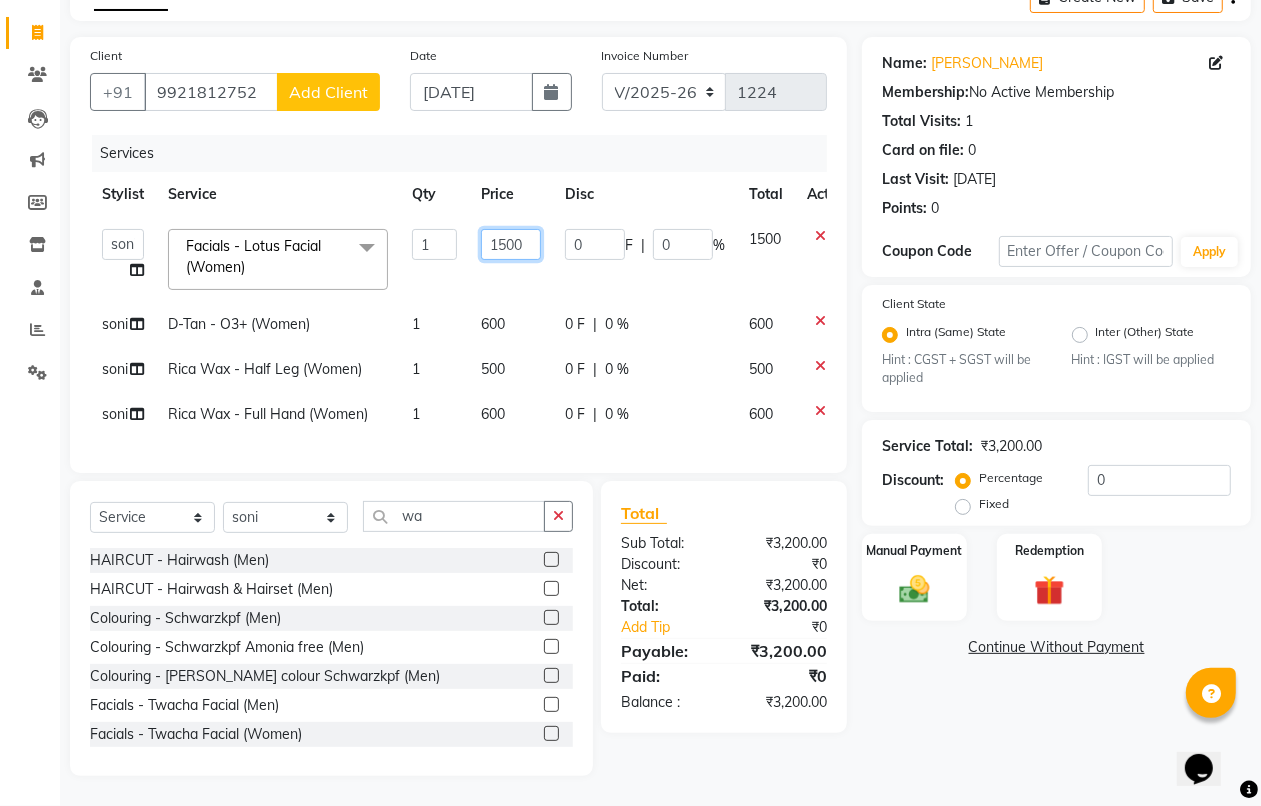 drag, startPoint x: 528, startPoint y: 230, endPoint x: 482, endPoint y: 226, distance: 46.173584 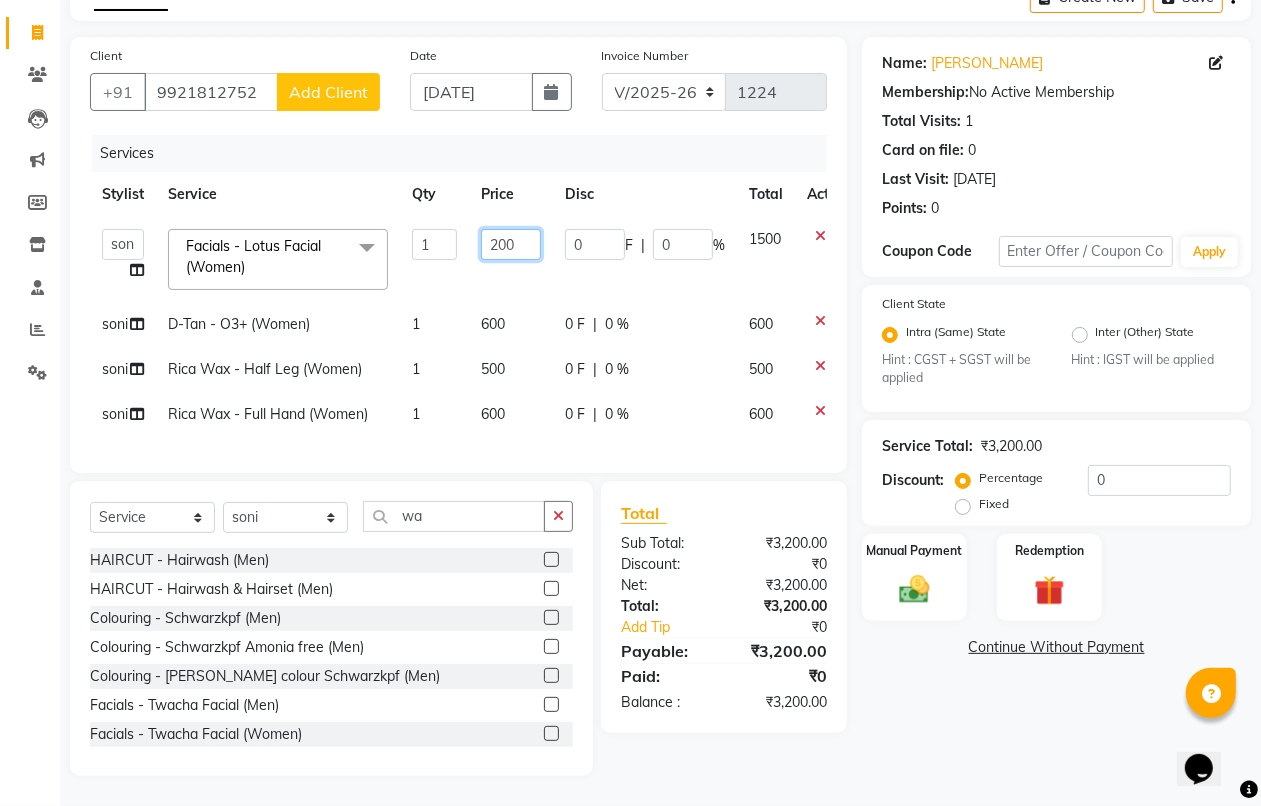 type on "2000" 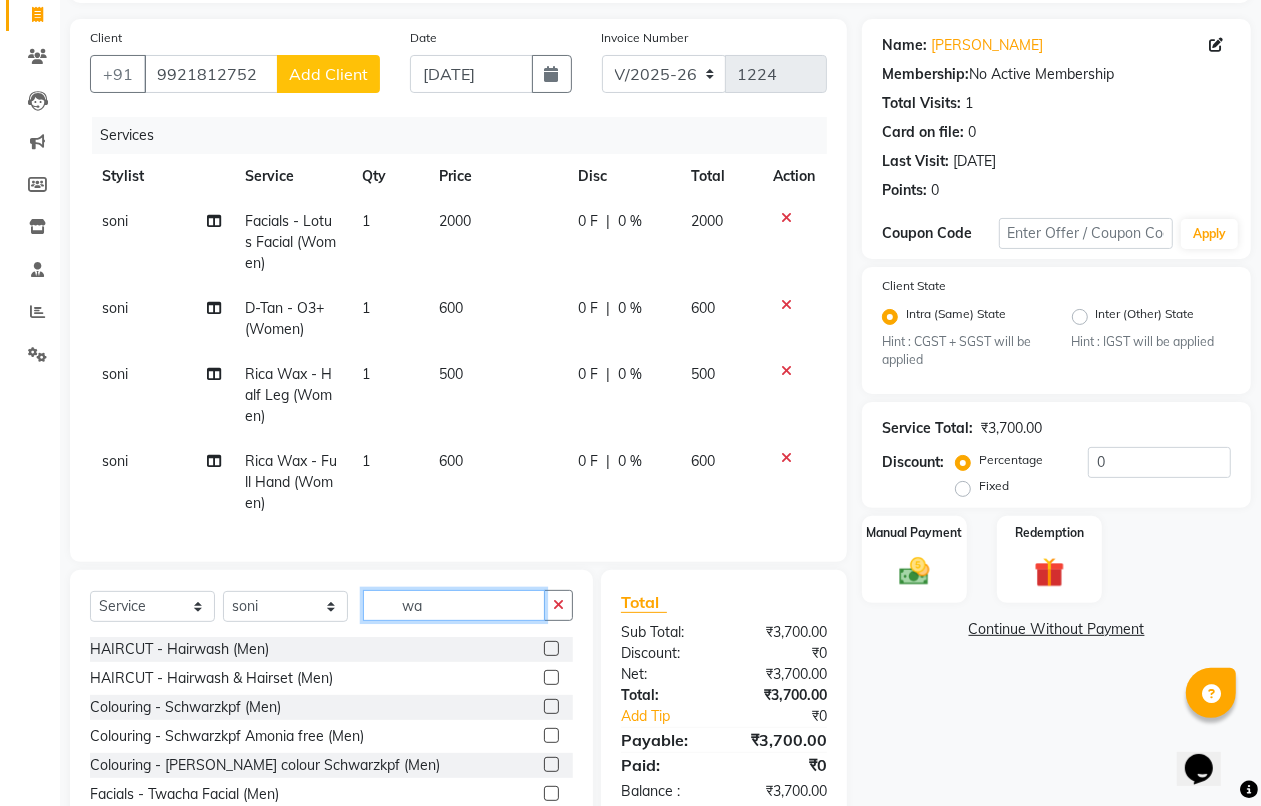 click on "Client +91 9921812752 Add Client Date 11-07-2025 Invoice Number V/2025 V/2025-26 1224 Services Stylist Service Qty Price Disc Total Action soni Facials - Lotus Facial  (Women) 1 2000 0 F | 0 % 2000 soni D-Tan - O3+  (Women) 1 600 0 F | 0 % 600 soni Rica Wax - Half Leg  (Women) 1 500 0 F | 0 % 500 soni Rica Wax - Full Hand  (Women) 1 600 0 F | 0 % 600 Select  Service  Product  Membership  Package Voucher Prepaid Gift Card  Select Stylist Anand harpal kajal Kunal Manish Nikhil soni Sweta Vihan yogesh  wa HAIRCUT - Hairwash  (Men)  HAIRCUT - Hairwash & Hairset  (Men)  Colouring - Schwarzkpf  (Men)  Colouring - Schwarzkpf Amonia free  (Men)  Colouring - Beard colour Schwarzkpf  (Men)  Facials - Twacha Facial  (Men)  Facials - Twacha Facial  (Women)  HAIR CUTS - Hair wash  (Women)  HAIR CUTS - Hair wash & blow dry  (Women)  STYLING - Ironing (without (hairwash)  (Women)  HAIR CARE - Normal Spa (Schwarzkopf)  (Women)  COLOURING SCHWARZKOPF - Base shade global (schwarzkopf)  (Women)  Rica Wax - Full Hand  (Women)" 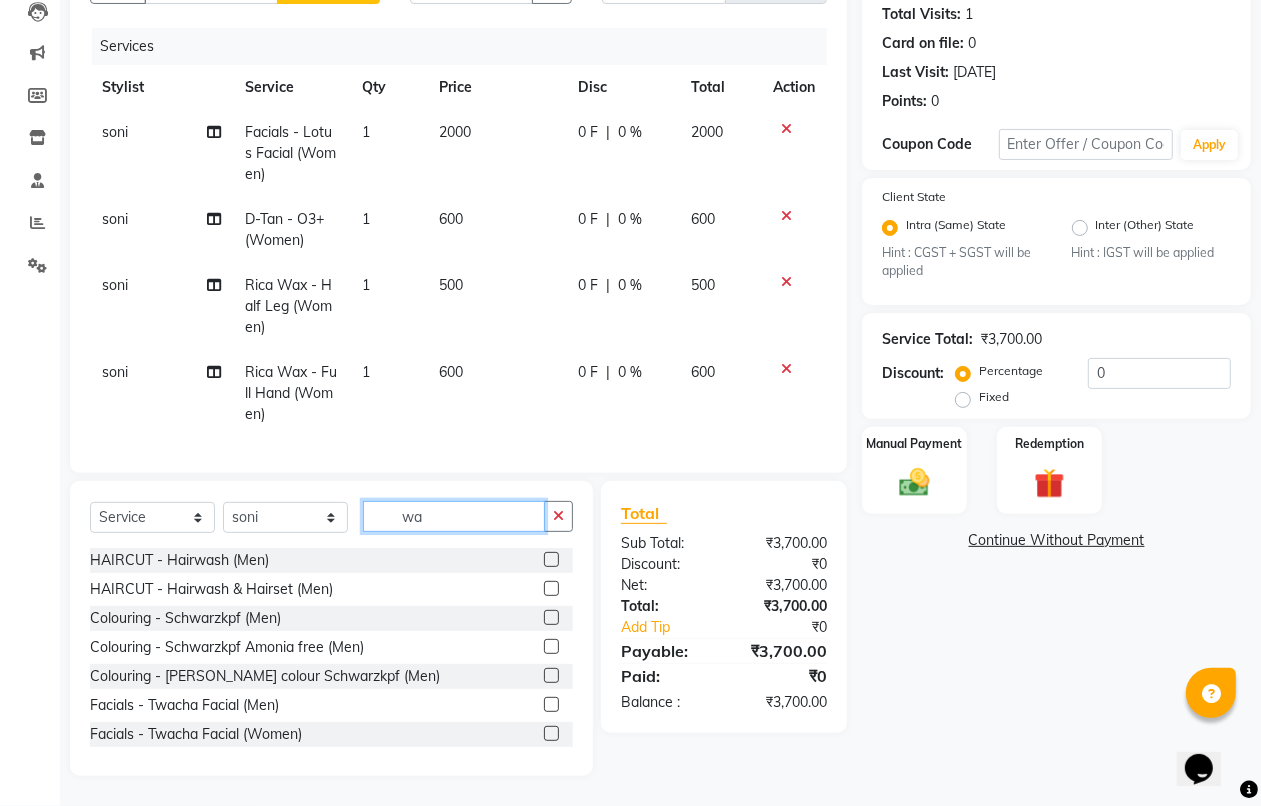 type on "w" 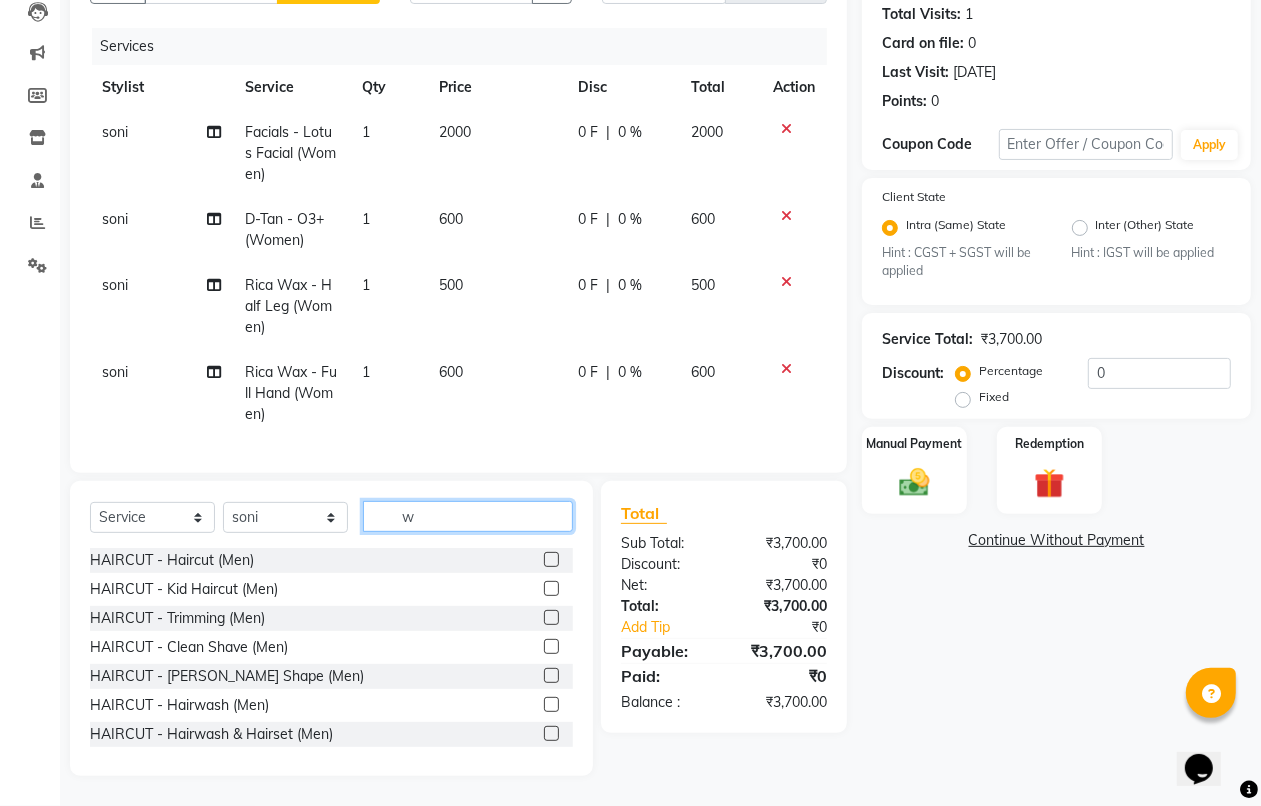 scroll, scrollTop: 238, scrollLeft: 0, axis: vertical 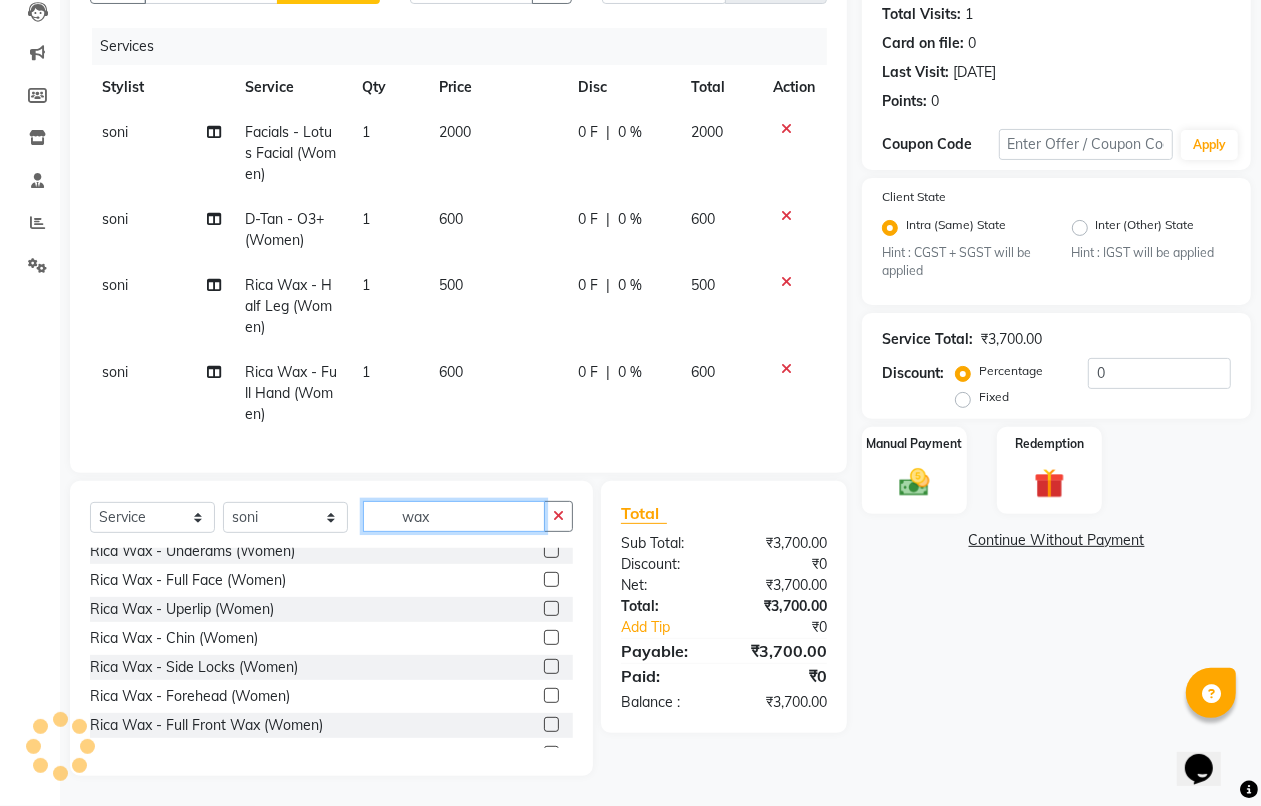 type on "wax" 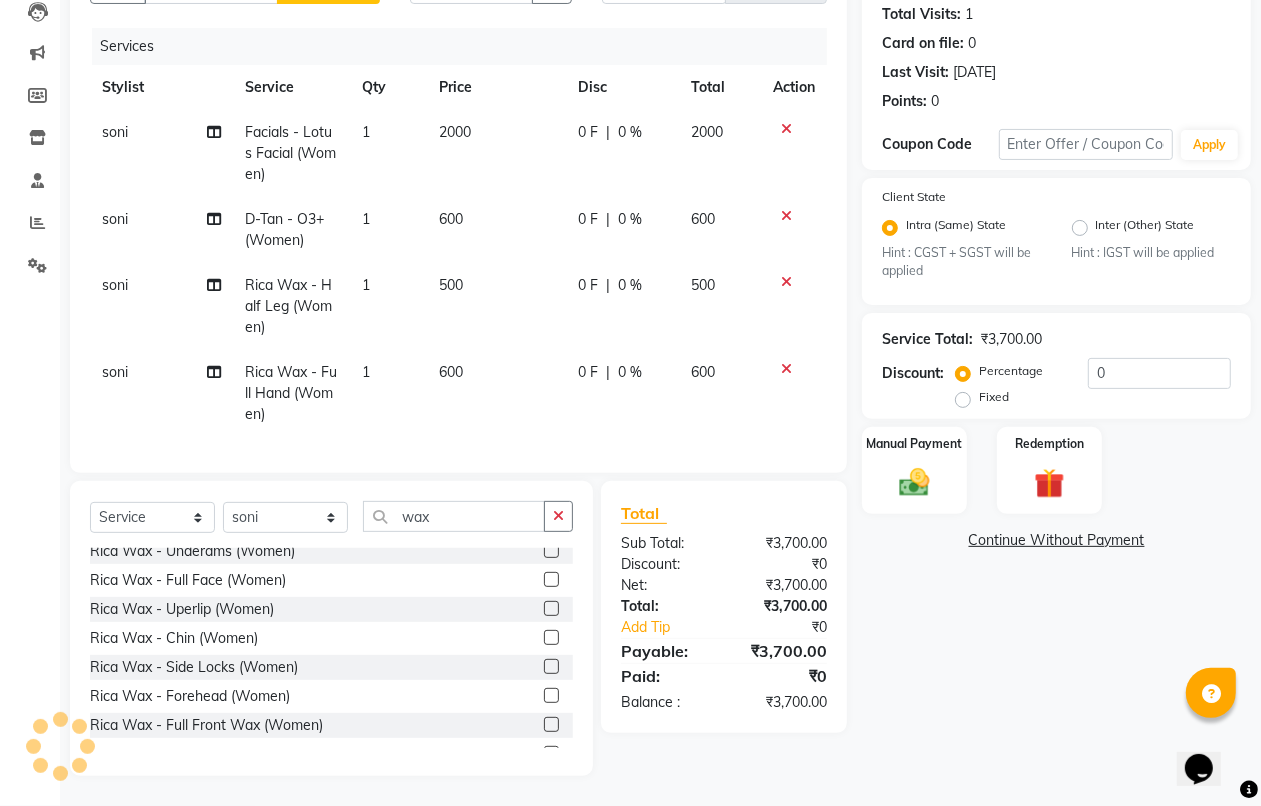 click 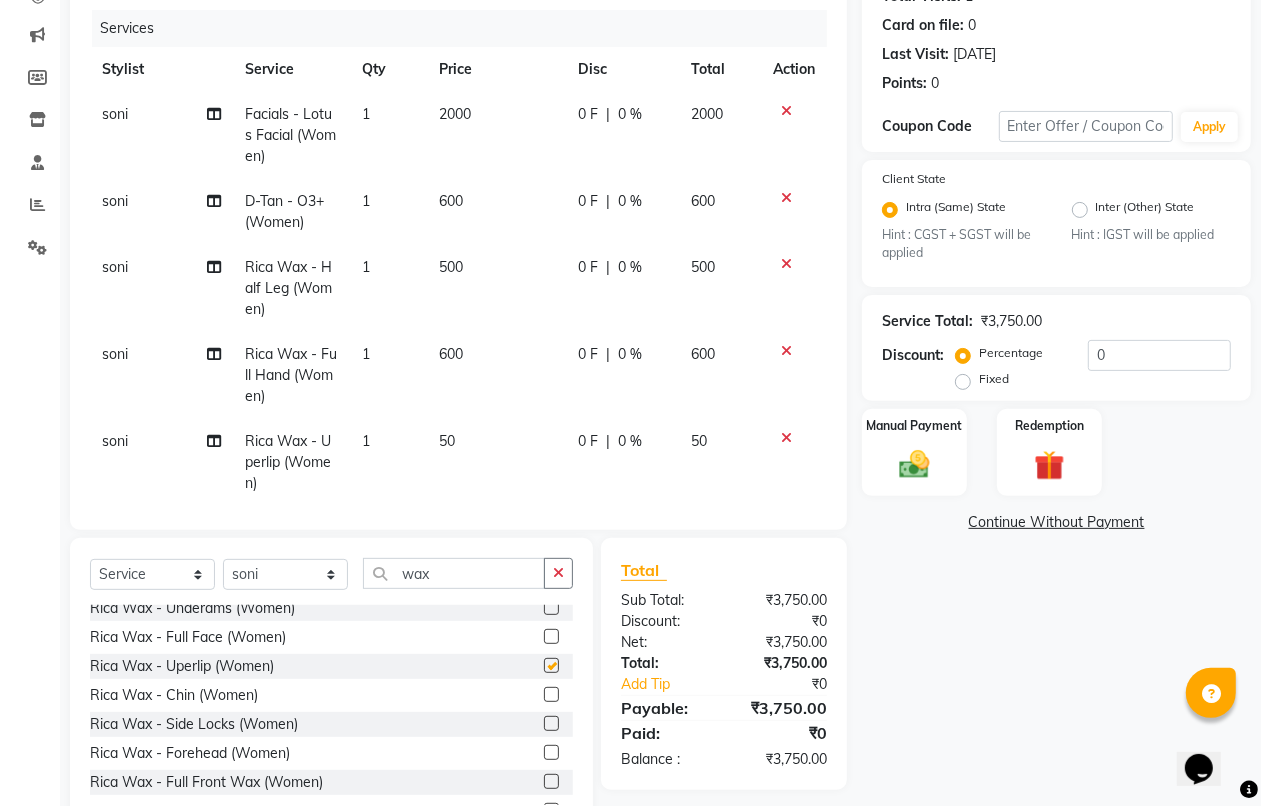 checkbox on "false" 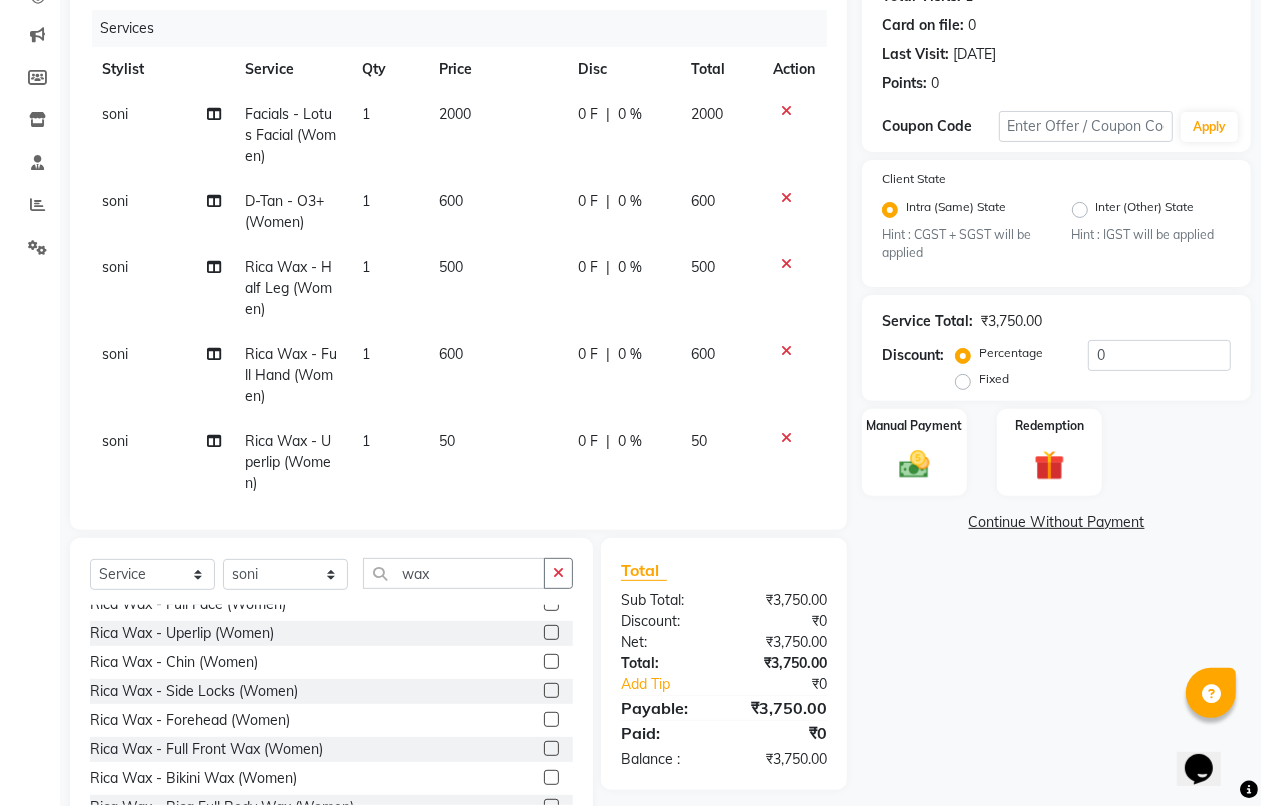 scroll, scrollTop: 176, scrollLeft: 0, axis: vertical 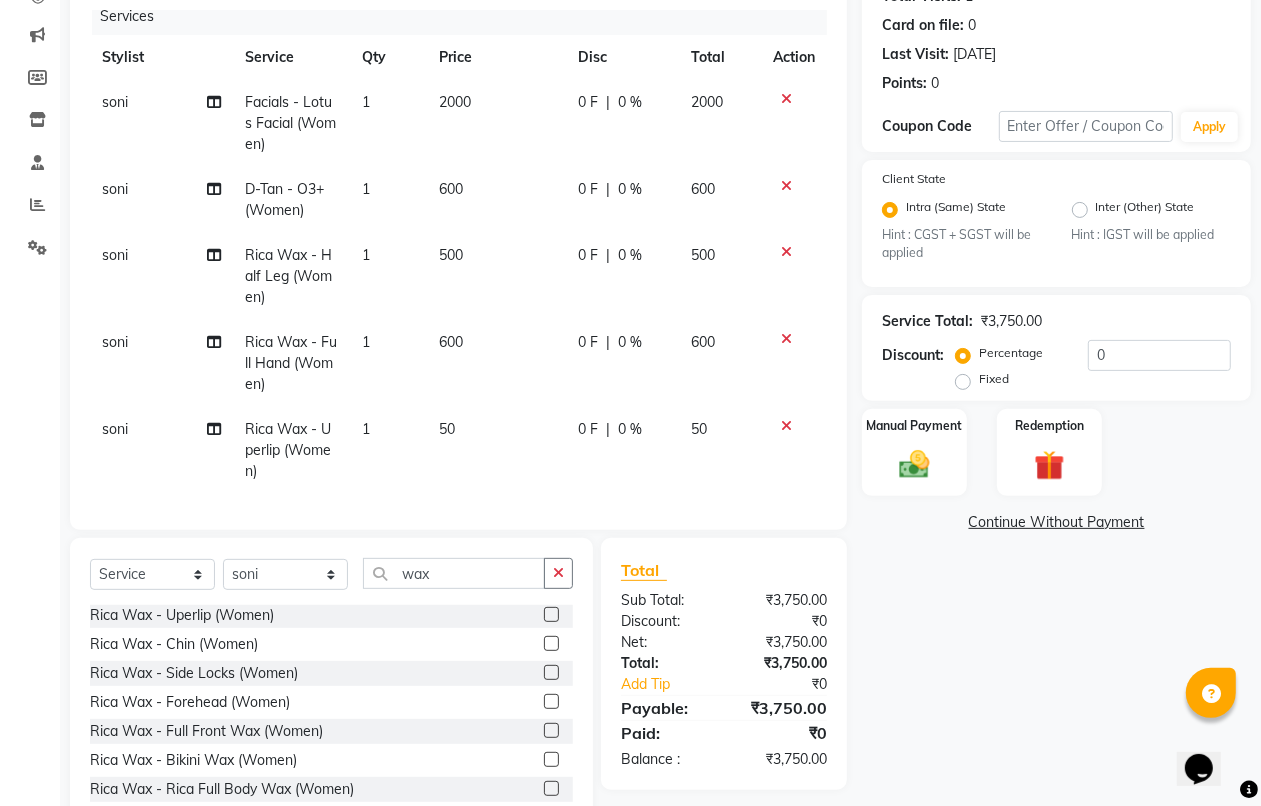 click 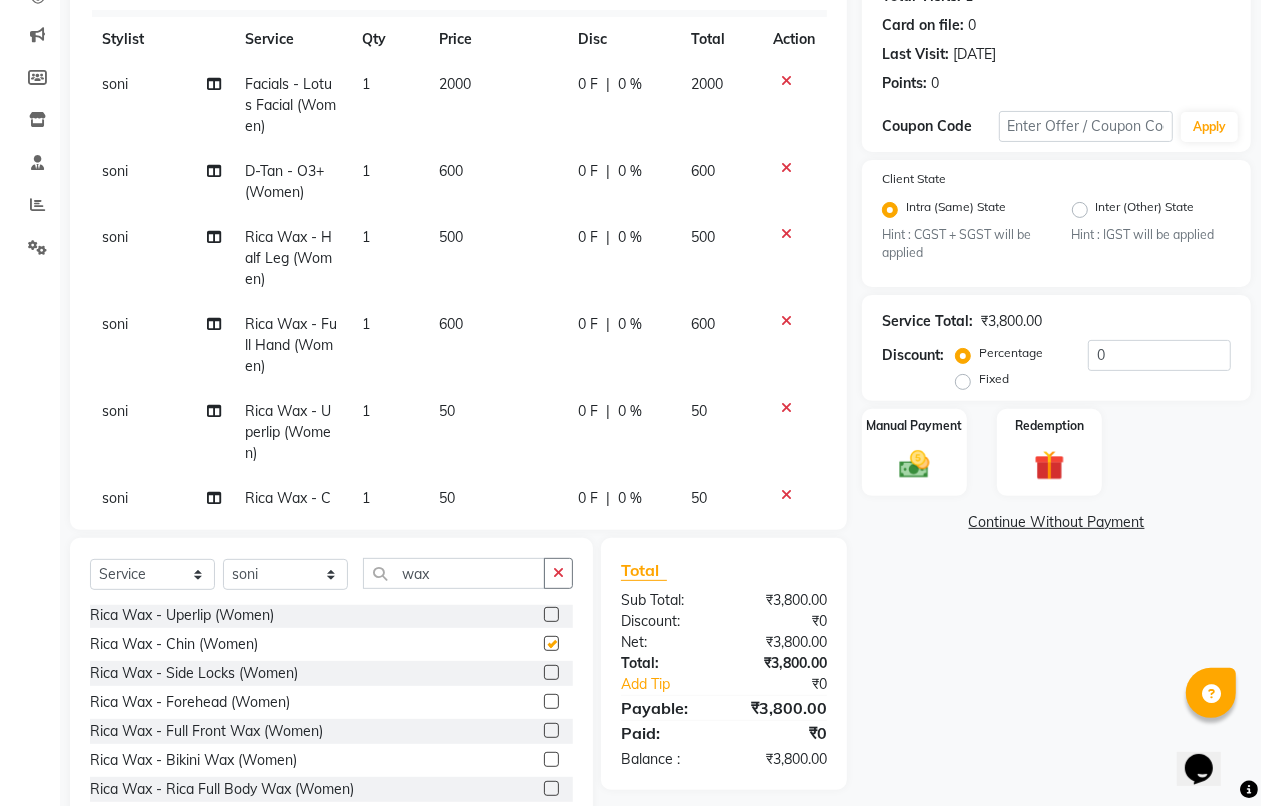 checkbox on "false" 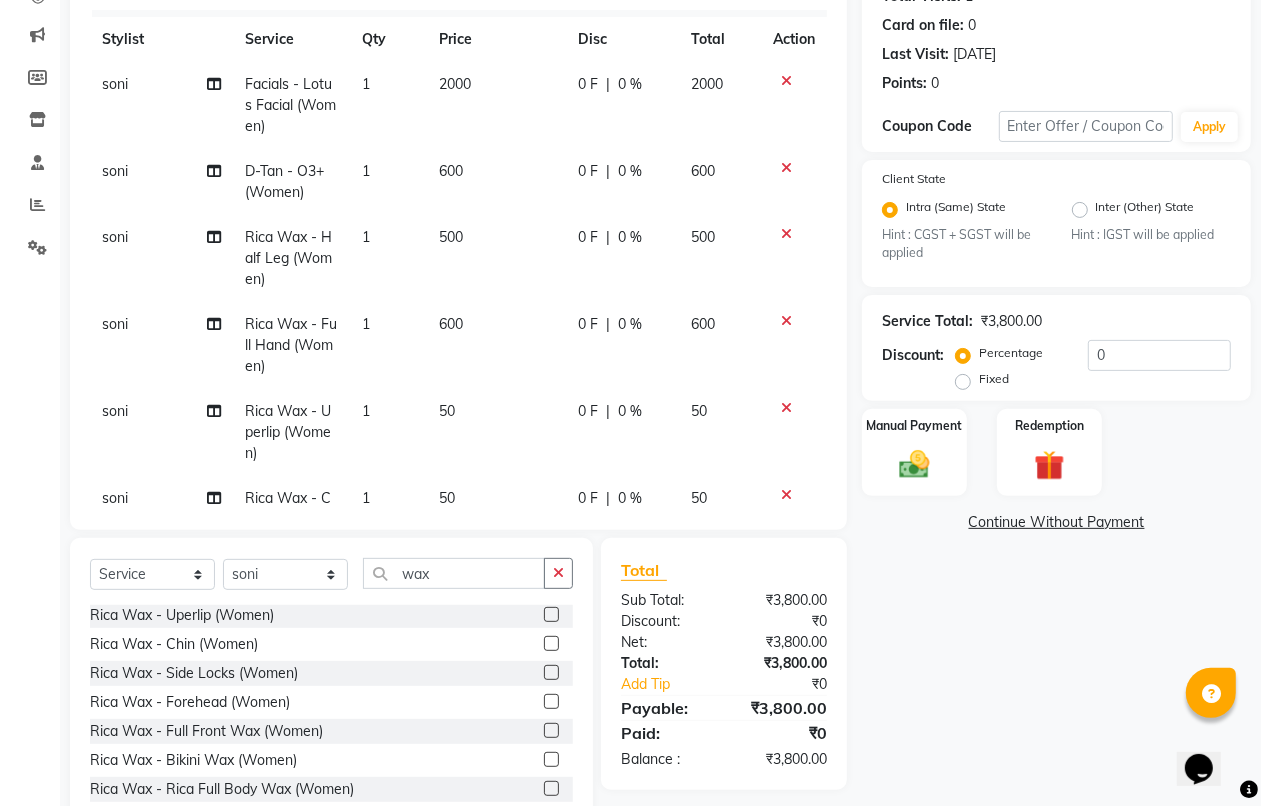 click 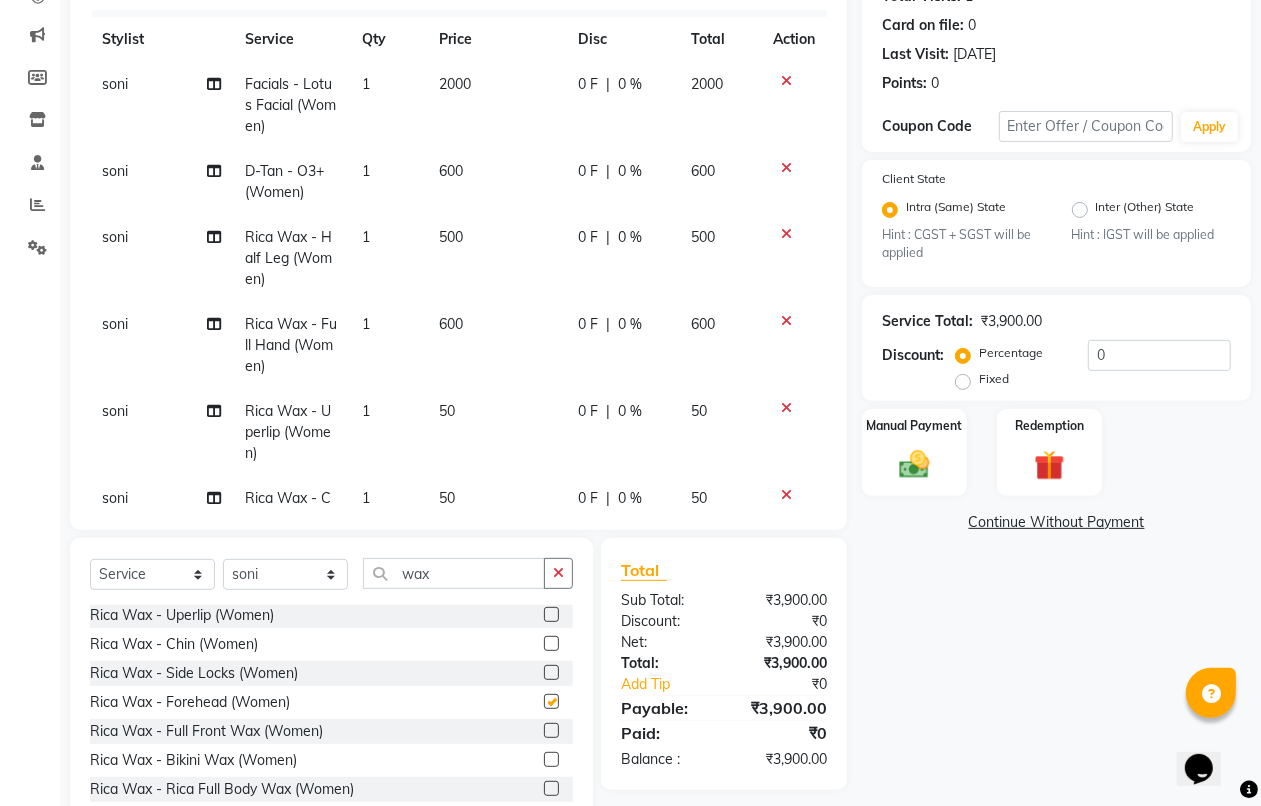 checkbox on "false" 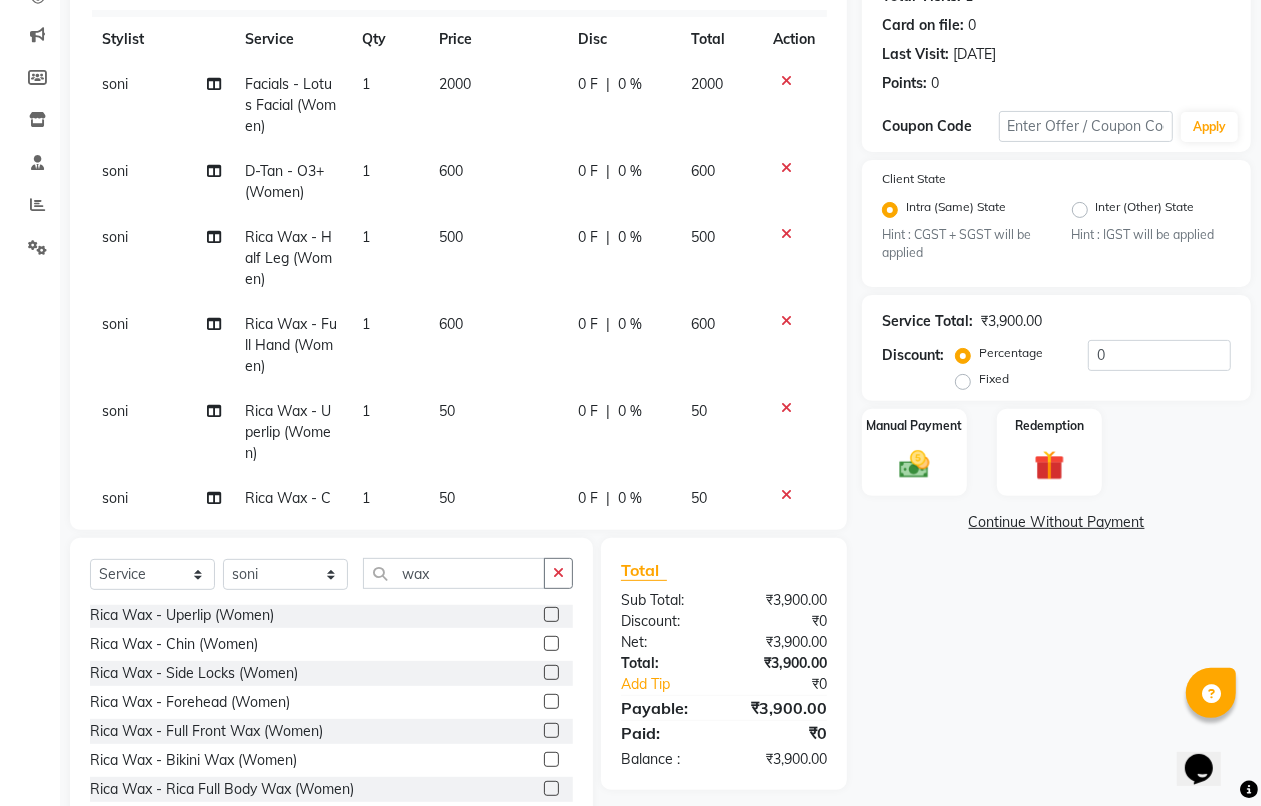 scroll, scrollTop: 183, scrollLeft: 0, axis: vertical 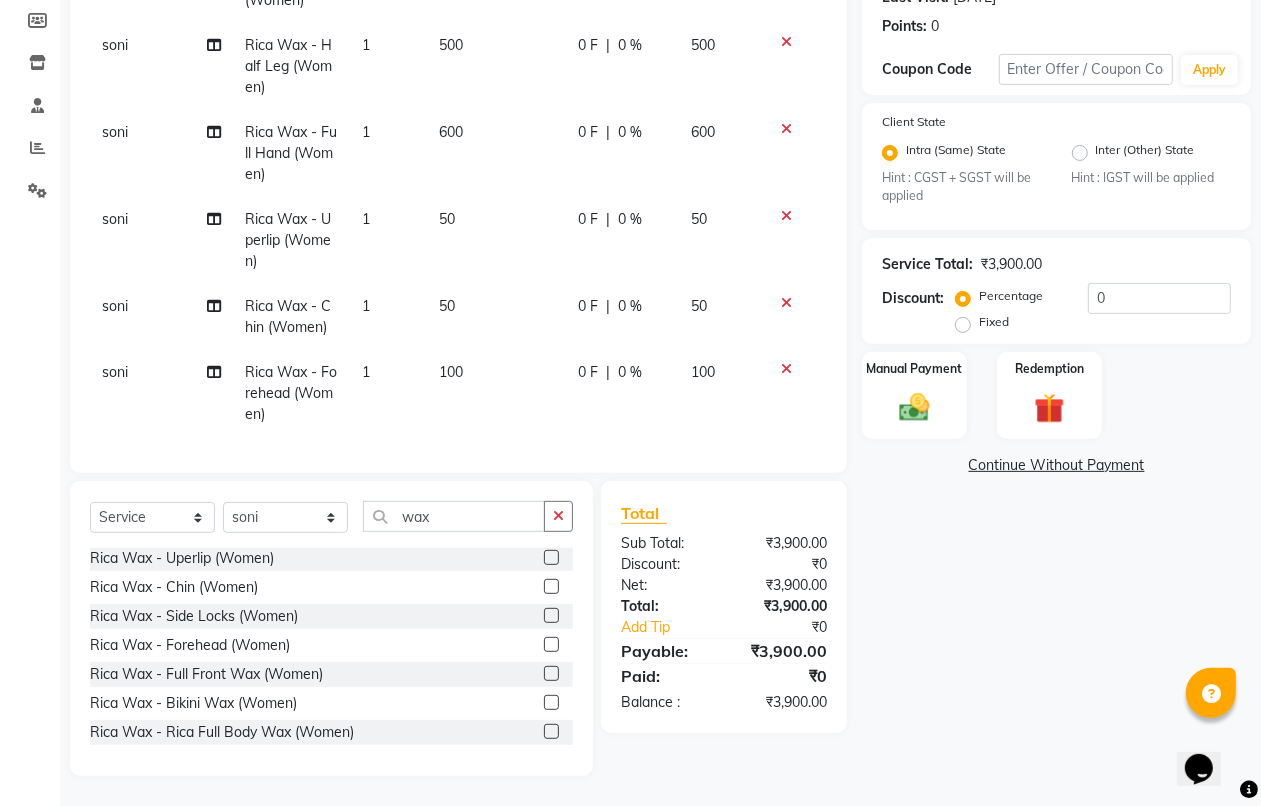 click 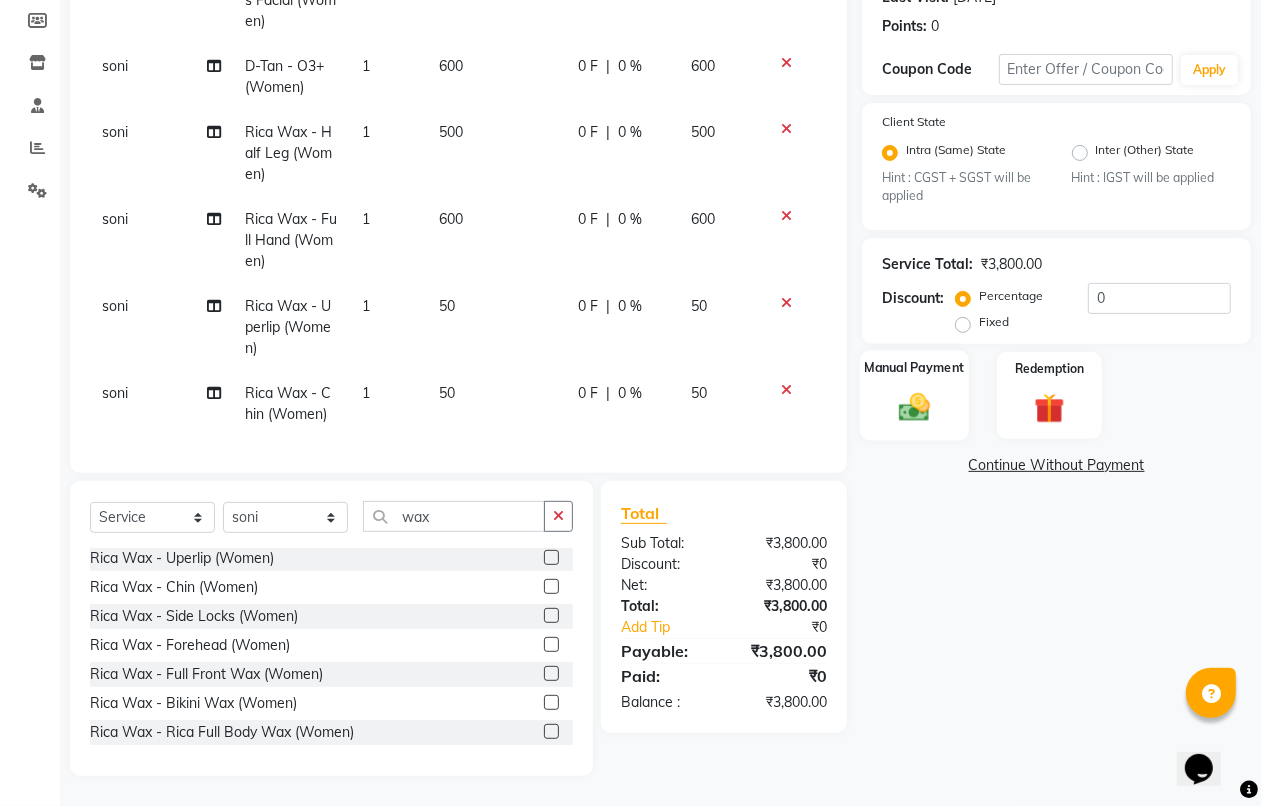 click on "Manual Payment" 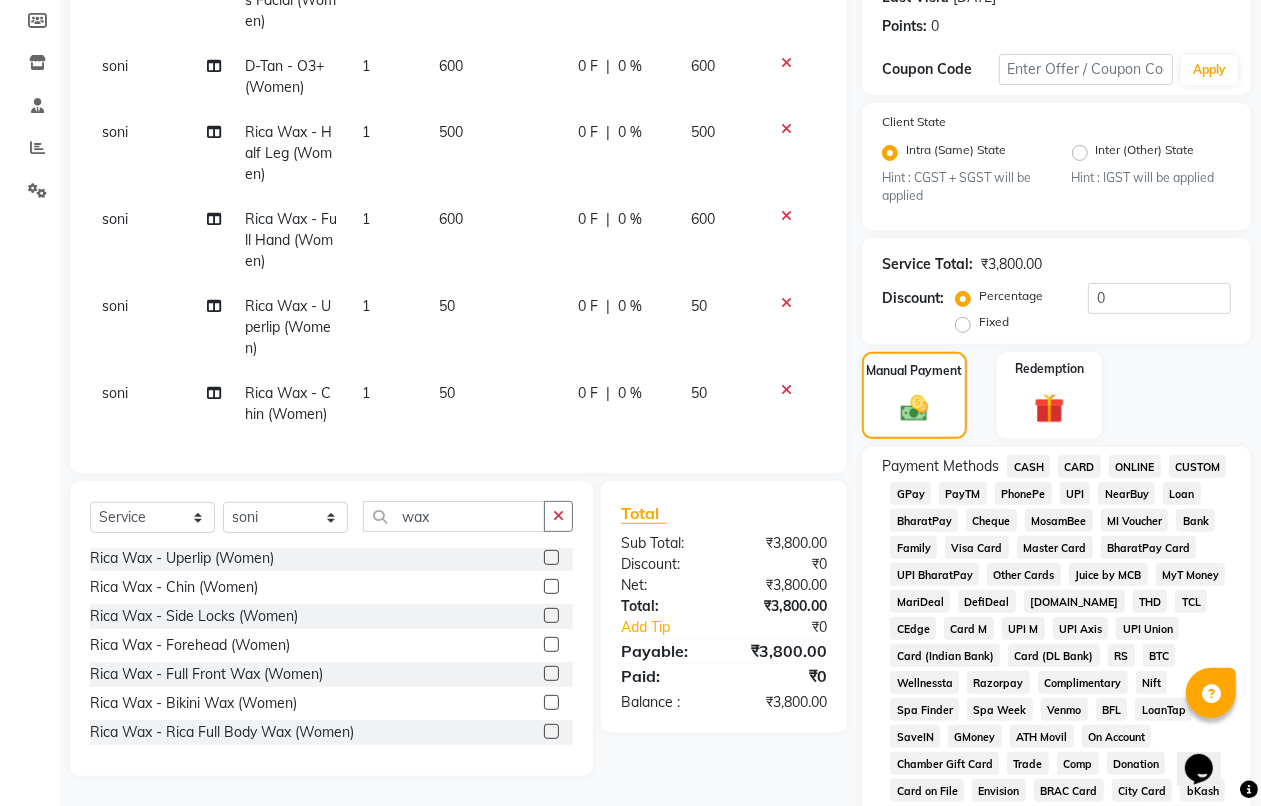 click on "CASH" 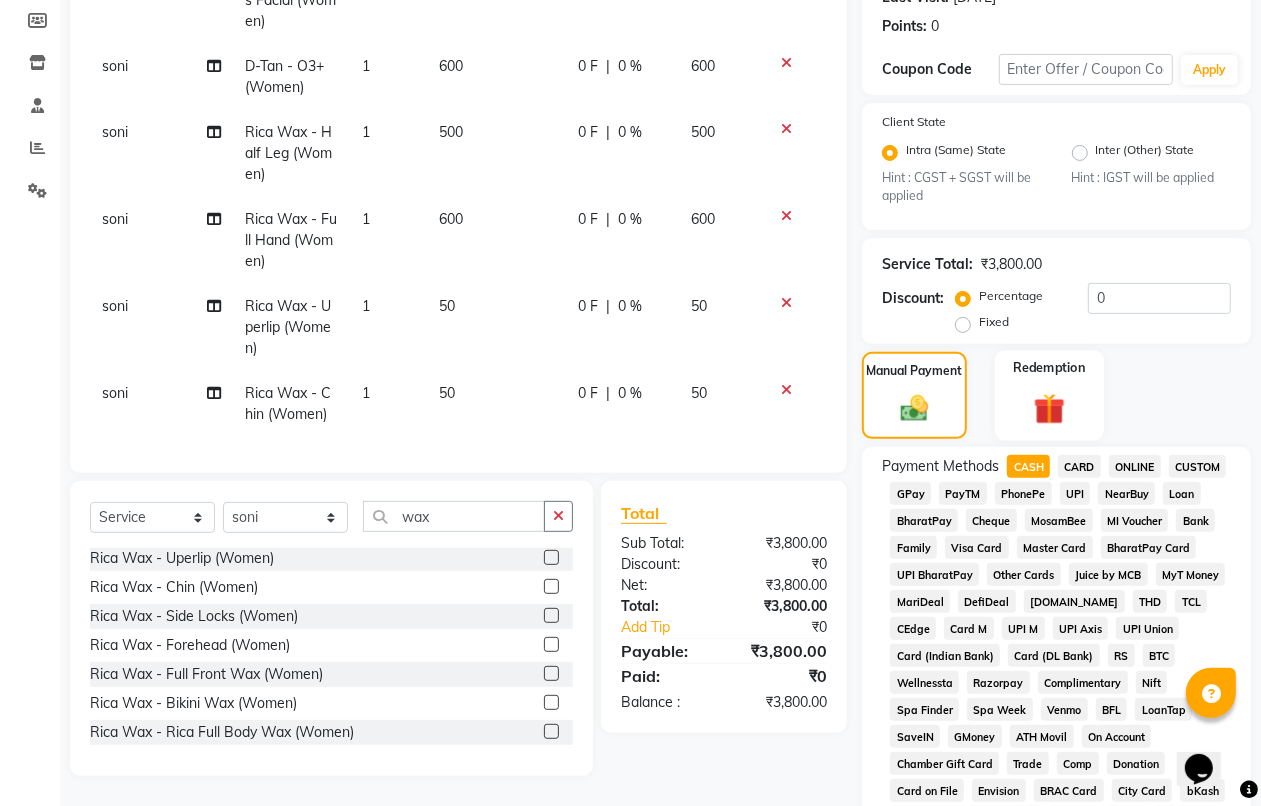 scroll, scrollTop: 876, scrollLeft: 0, axis: vertical 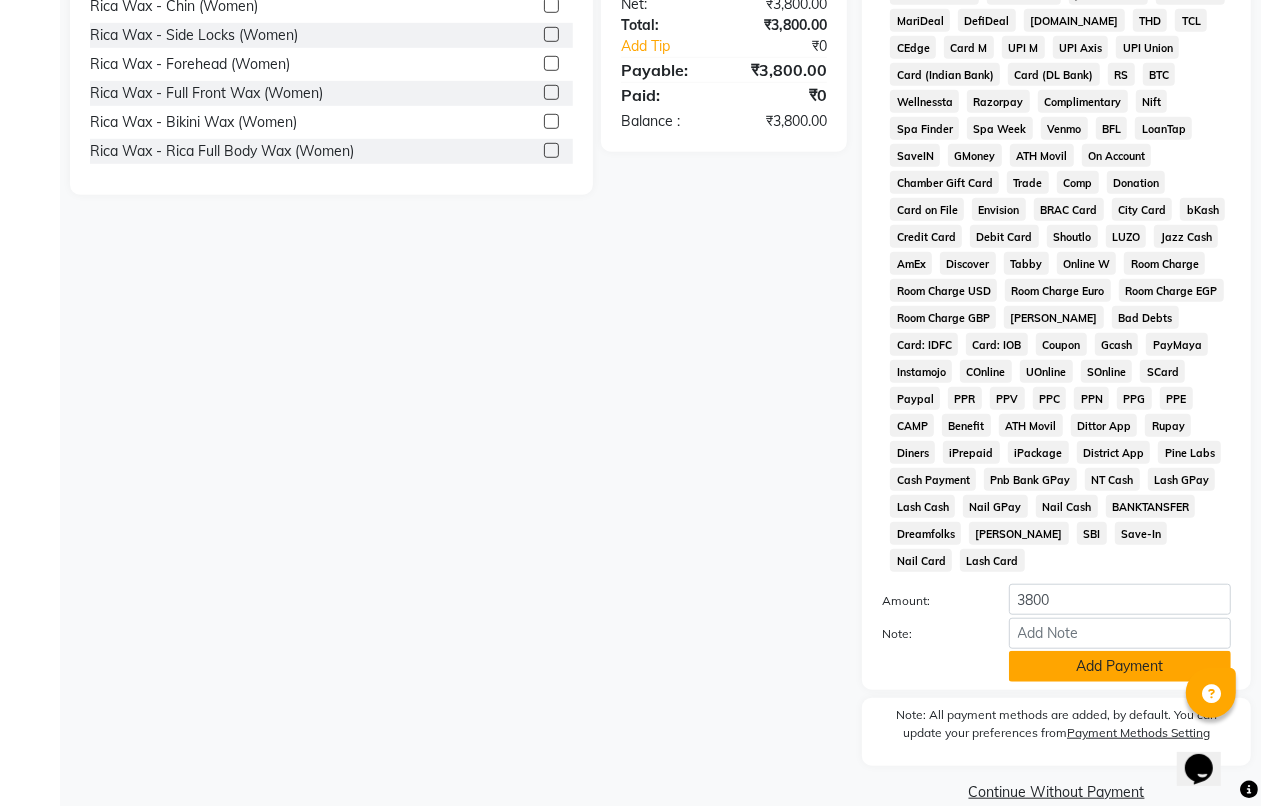 click on "Add Payment" 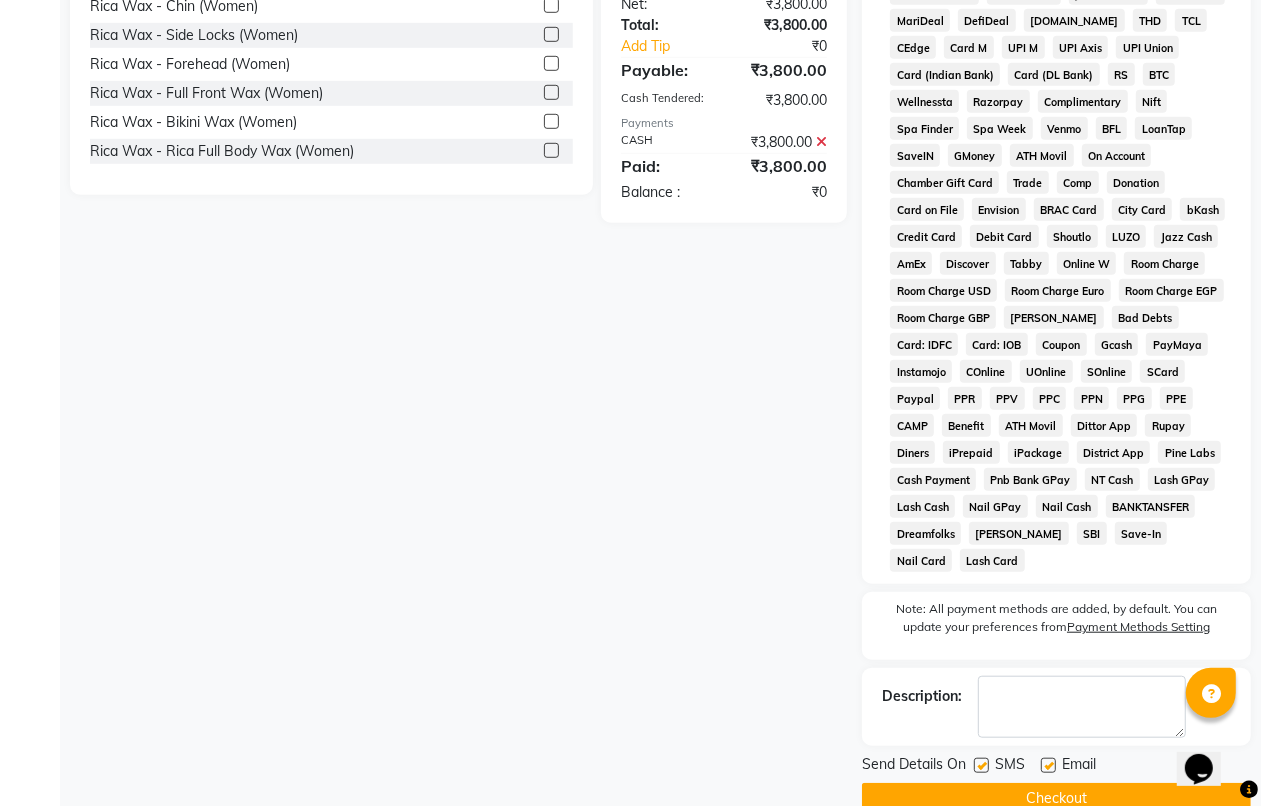 click on "Checkout" 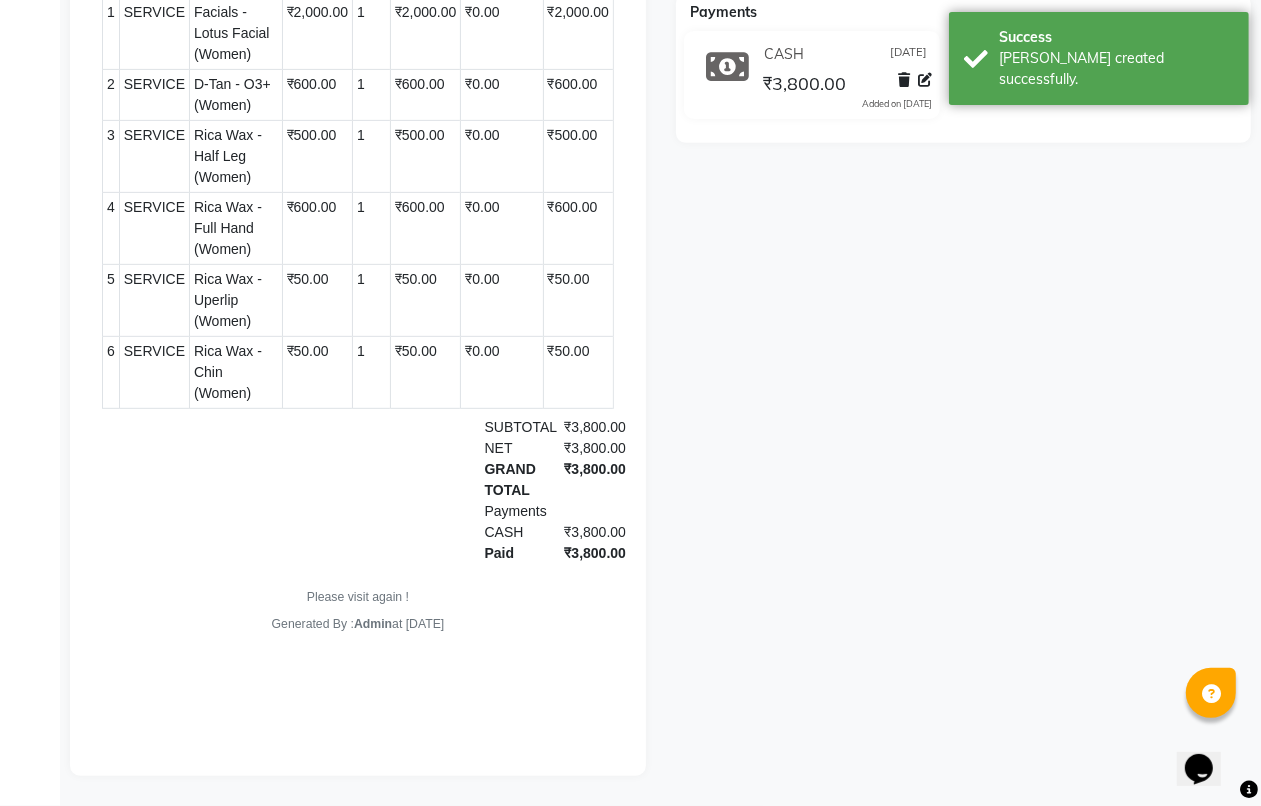 scroll, scrollTop: 0, scrollLeft: 0, axis: both 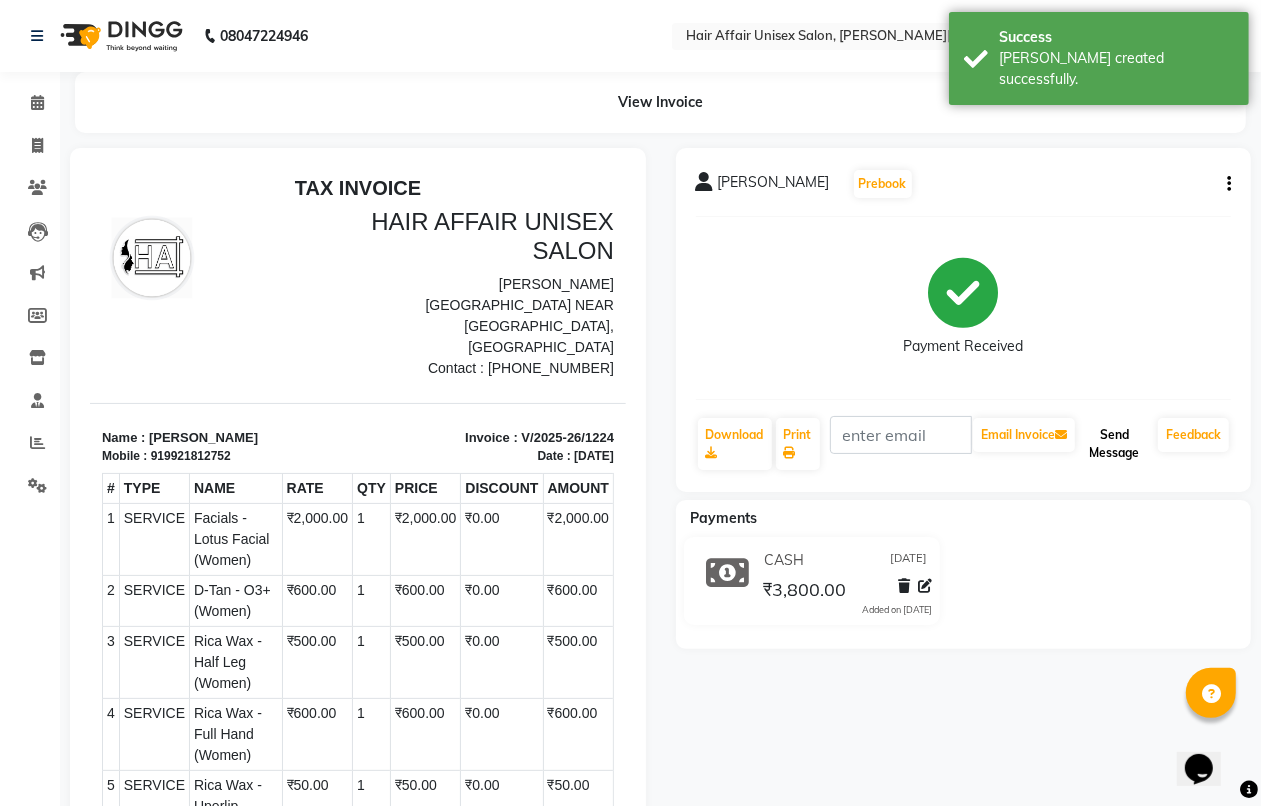click on "Send Message" 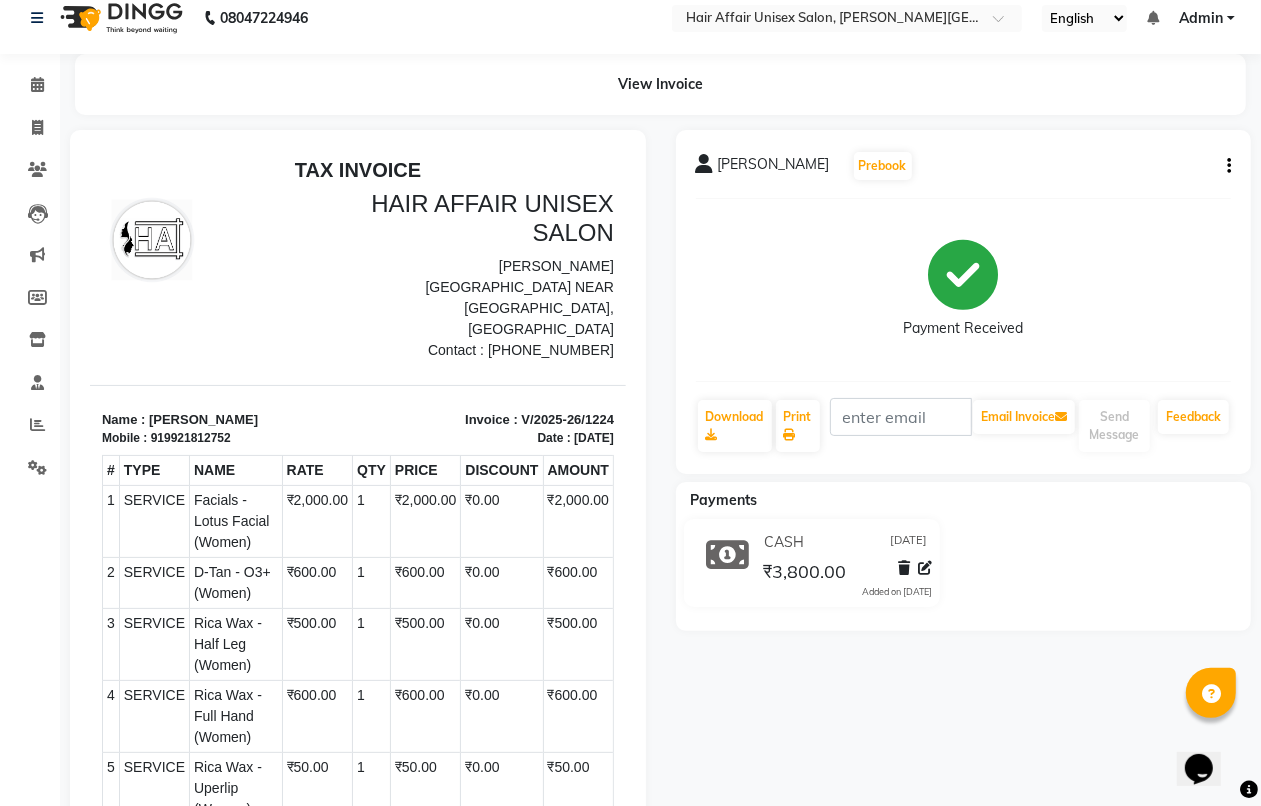 scroll, scrollTop: 0, scrollLeft: 0, axis: both 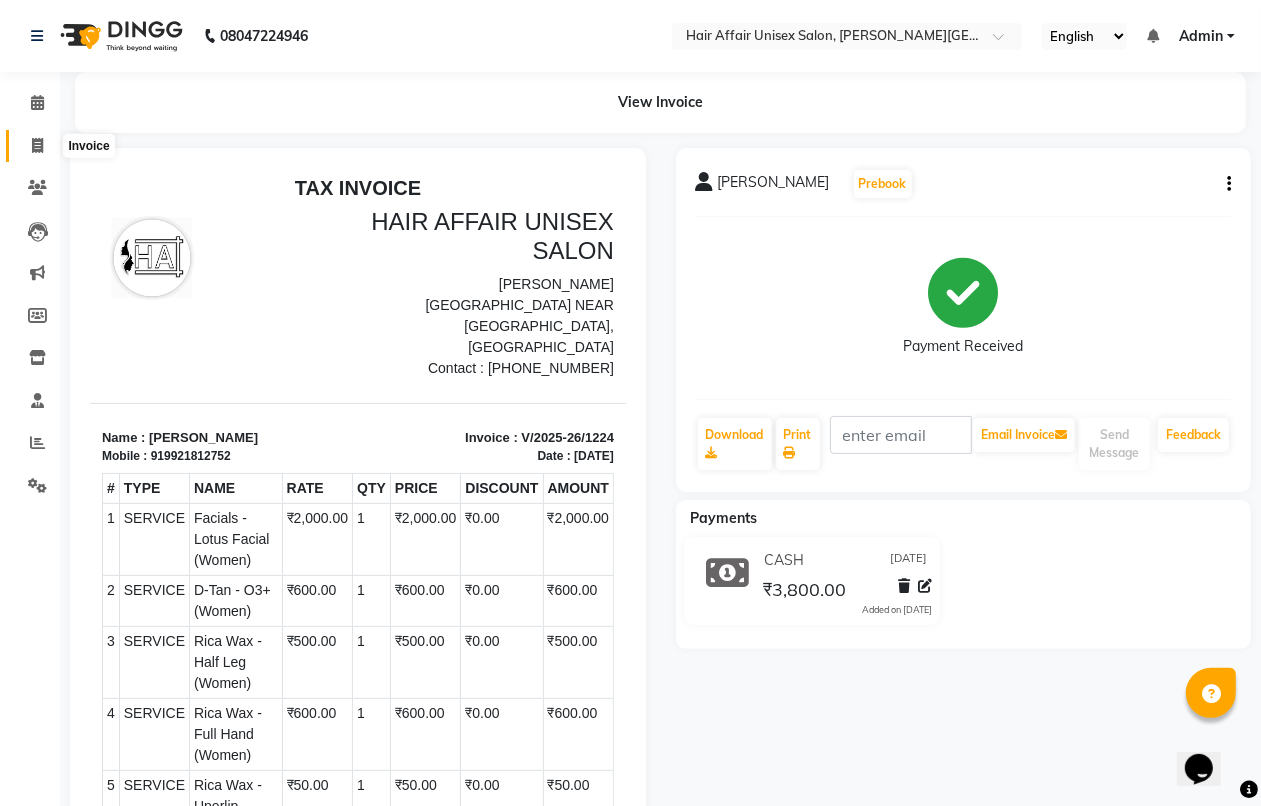 click 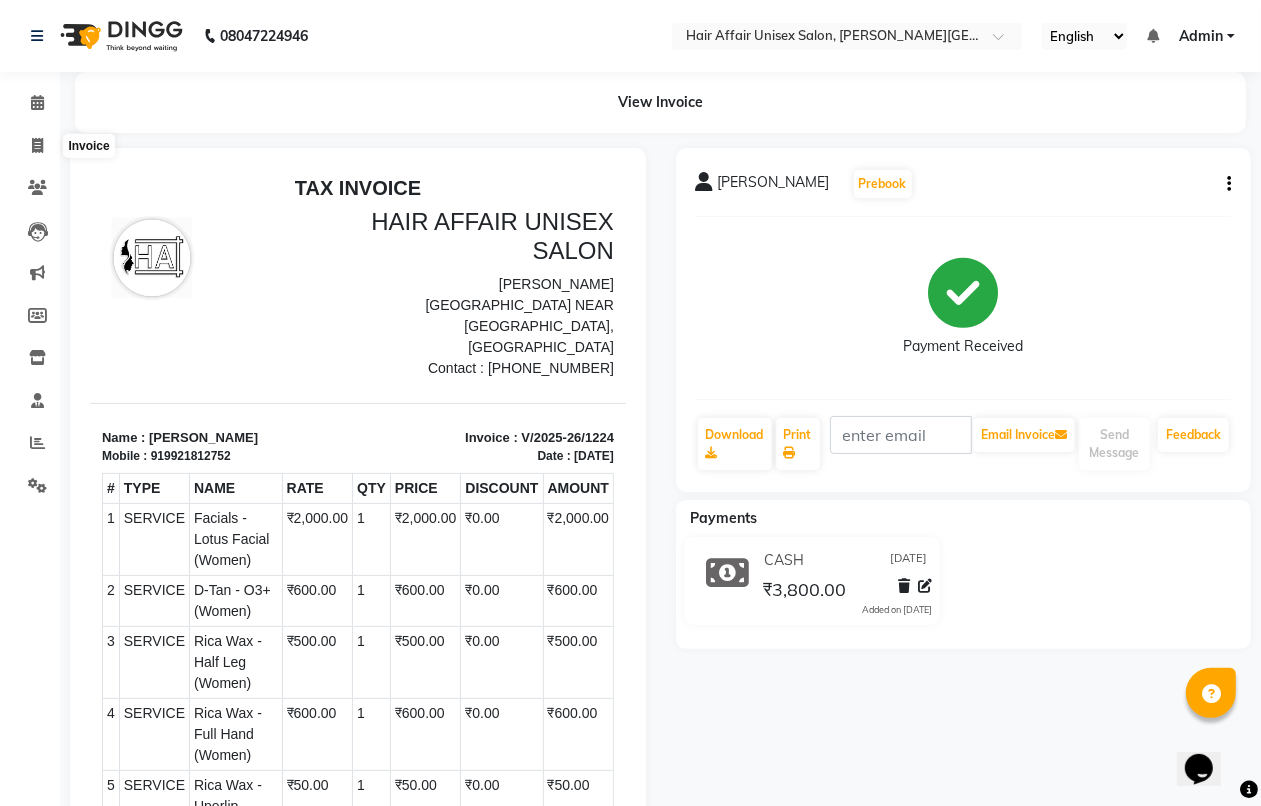 select on "service" 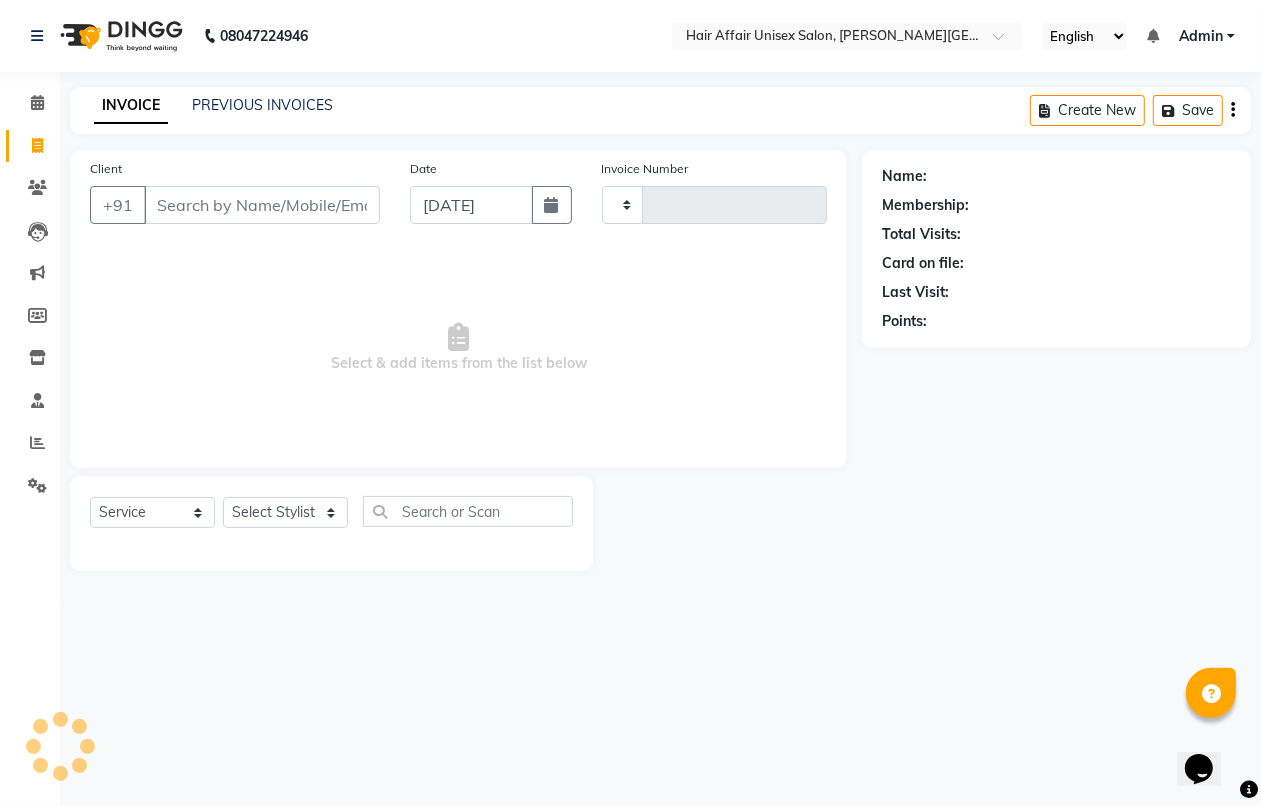 type on "1226" 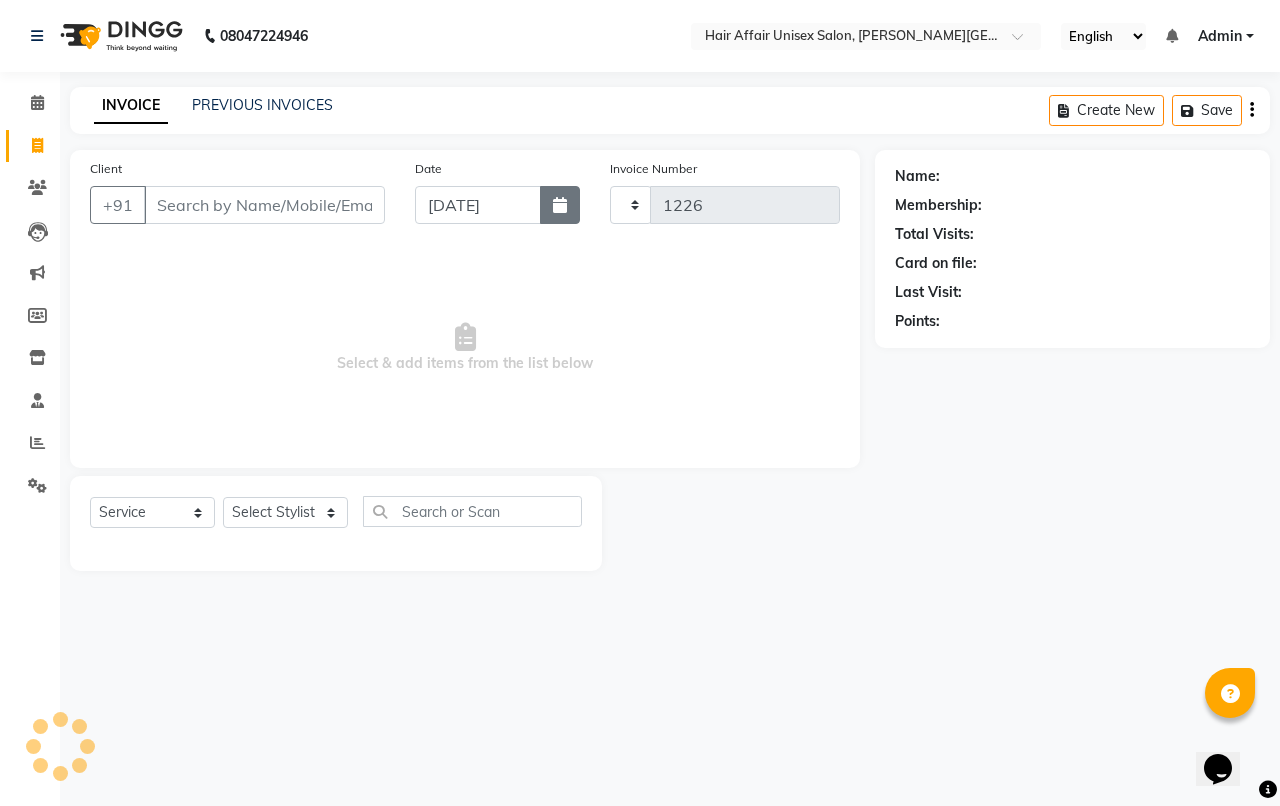 select on "6225" 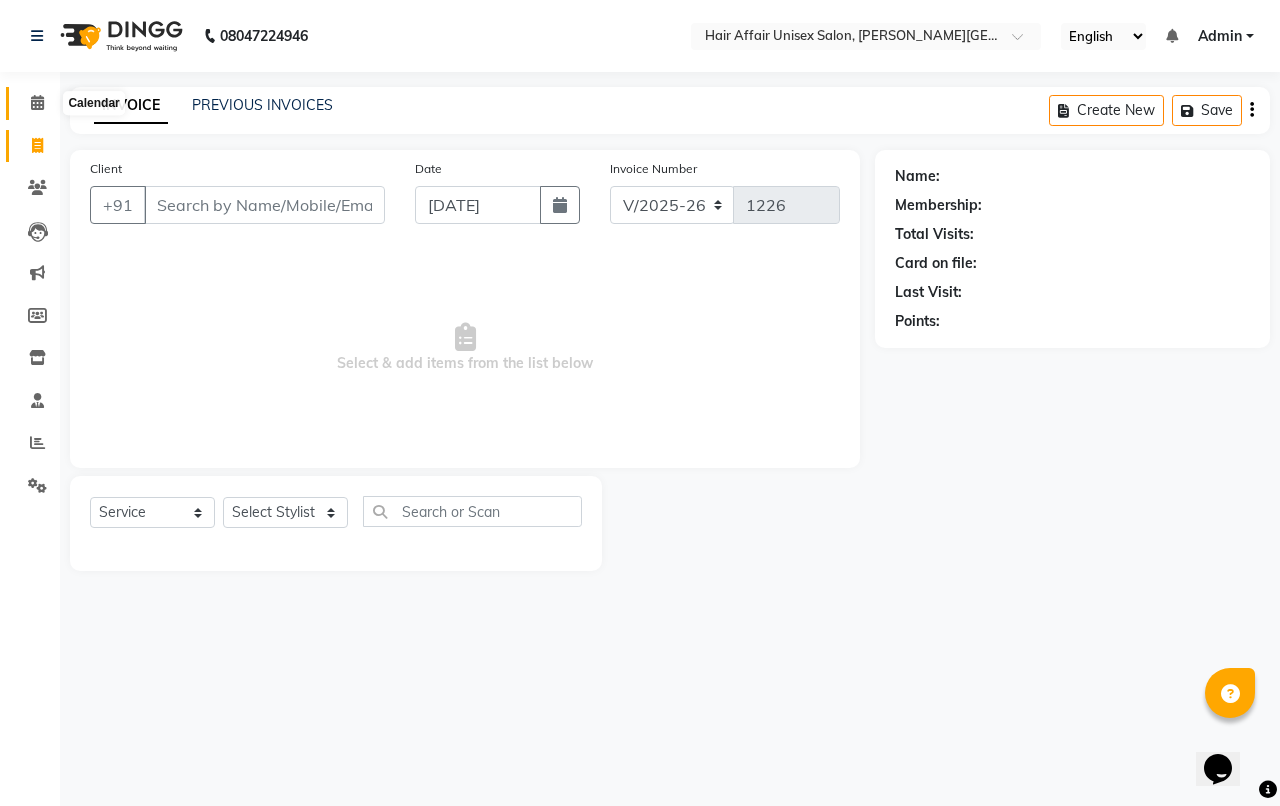 click 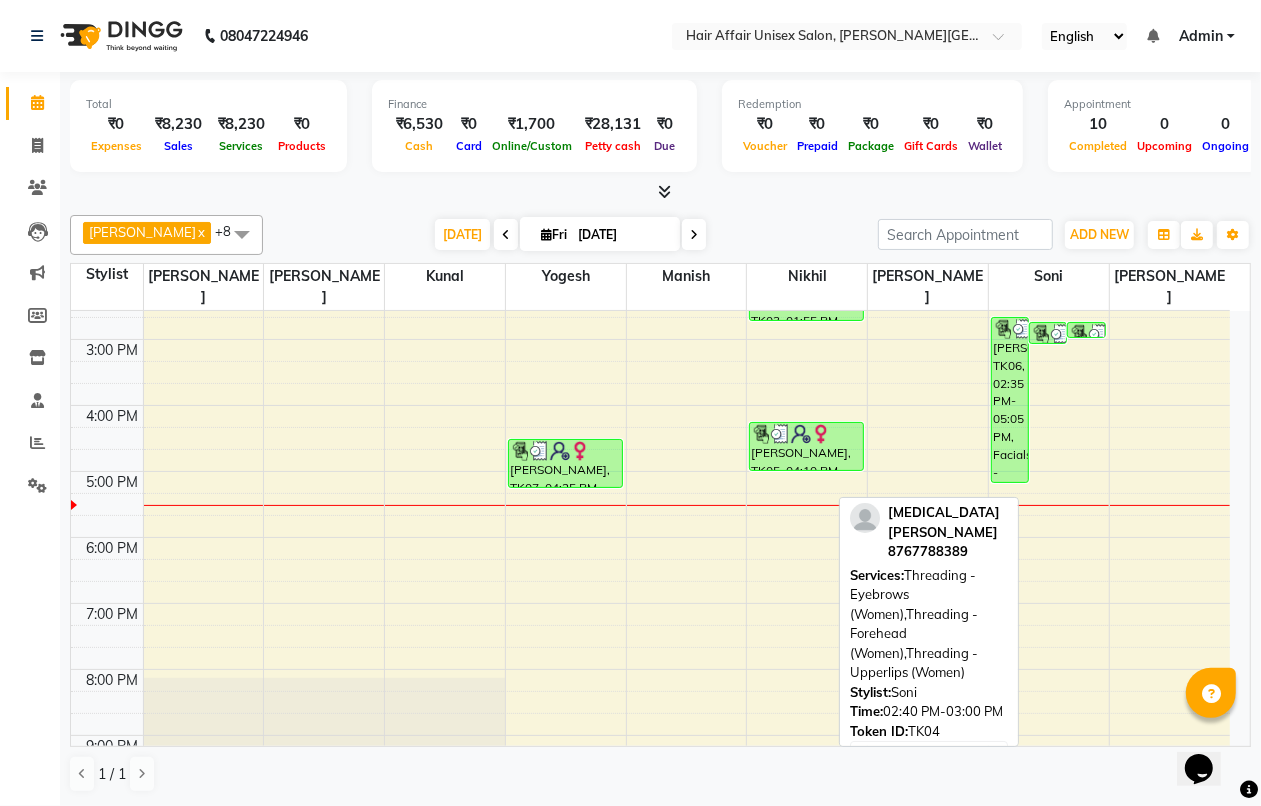 scroll, scrollTop: 545, scrollLeft: 0, axis: vertical 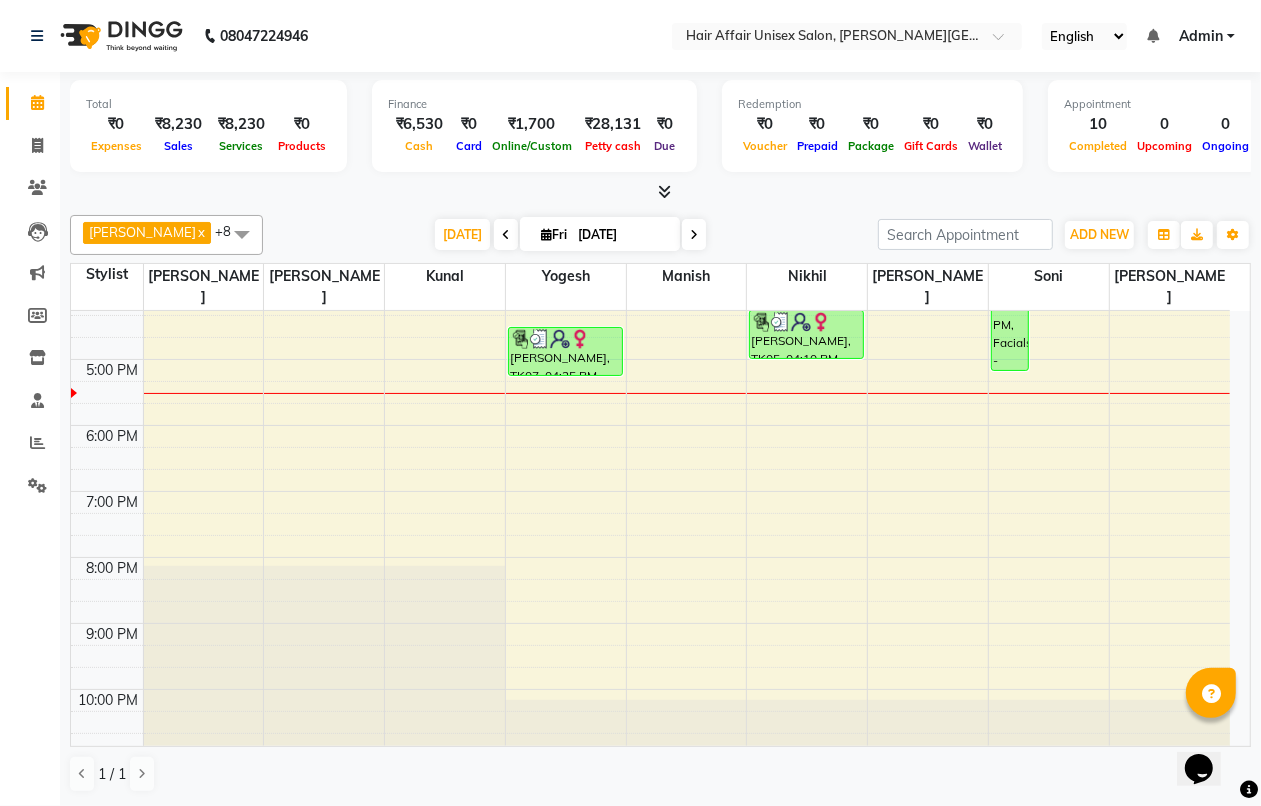 click on "8:00 AM 9:00 AM 10:00 AM 11:00 AM 12:00 PM 1:00 PM 2:00 PM 3:00 PM 4:00 PM 5:00 PM 6:00 PM 7:00 PM 8:00 PM 9:00 PM 10:00 PM     samta jain, TK03, 12:55 PM-01:55 PM, HAIR CUTS - Hair wash & blow dry  (Women),HAIR CUTS - Hair wash & blow dry  (Women)     kinjal joshi, TK01, 01:10 PM-01:55 PM, HAIRCUT - Haircut (female)     Rohini Bachhav, TK07, 04:25 PM-05:10 PM, HAIRCUT - Haircut (female)     Rushika Gavit, TK02, 12:30 PM-01:15 PM, STYLING - Roller Tong  (Women)     samta jain, TK03, 01:55 PM-02:40 PM, HAIRCUT - Haircut (female)     sadhna thakre, TK05, 04:10 PM-04:55 PM, HAIRCUT - Haircut (female)     Ganesh Sir, TK06, 02:35 PM-05:05 PM, Facials - Lotus Facial  (Women),D-Tan - O3+  (Women),Rica Wax - Half Leg  (Women),Rica Wax - Full Hand  (Women),Rica Wax - Uperlip  (Women),Rica Wax - Chin  (Women)     Nikita Patel, TK04, 02:40 PM-03:00 PM, Threading - Eyebrows  (Women),Threading - Forehead  (Women),Threading - Upperlips  (Women)" at bounding box center (650, 260) 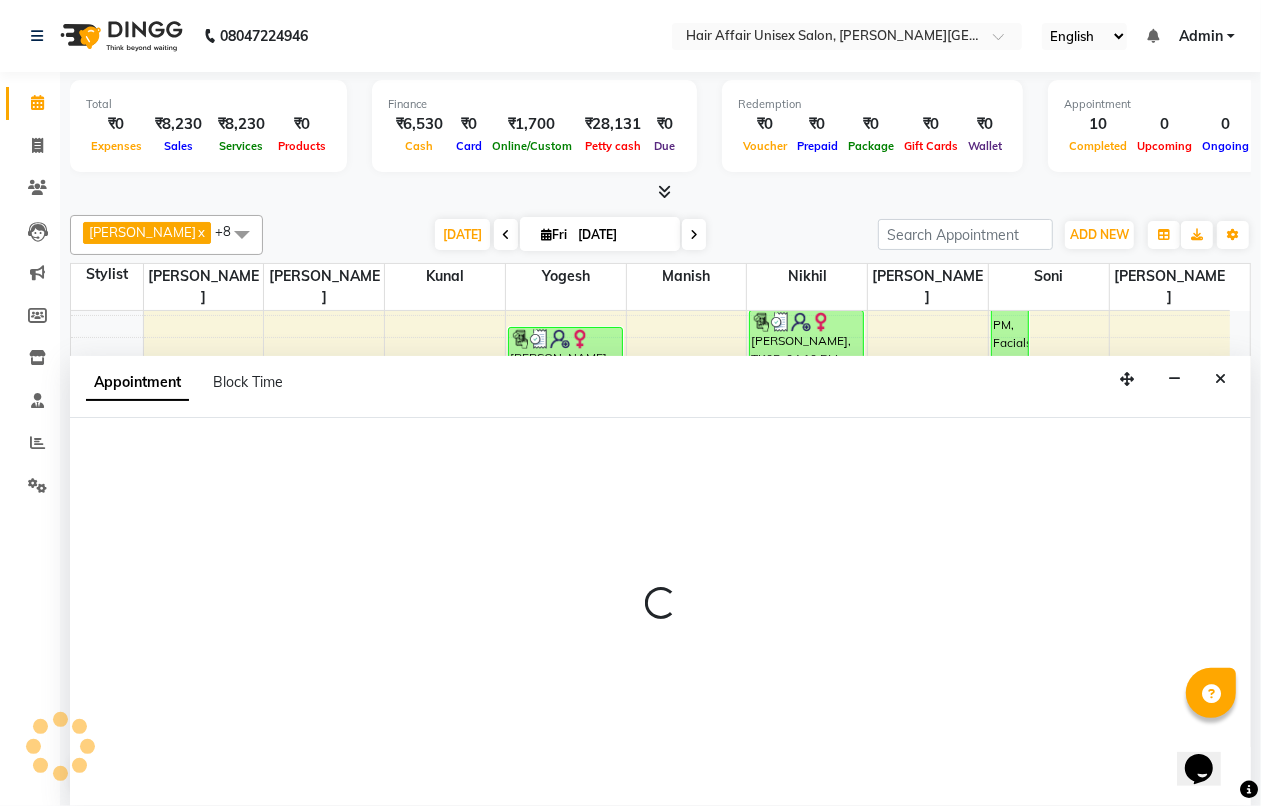 scroll, scrollTop: 1, scrollLeft: 0, axis: vertical 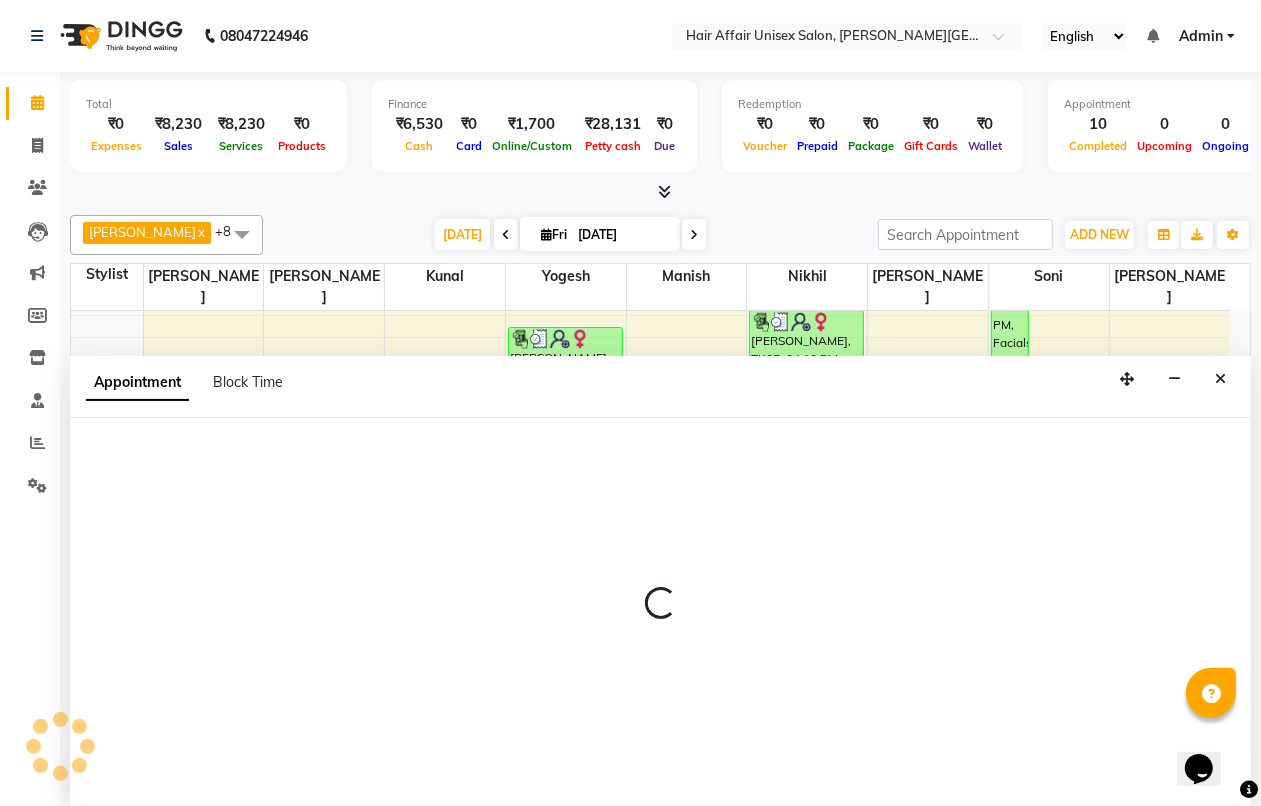 select on "66024" 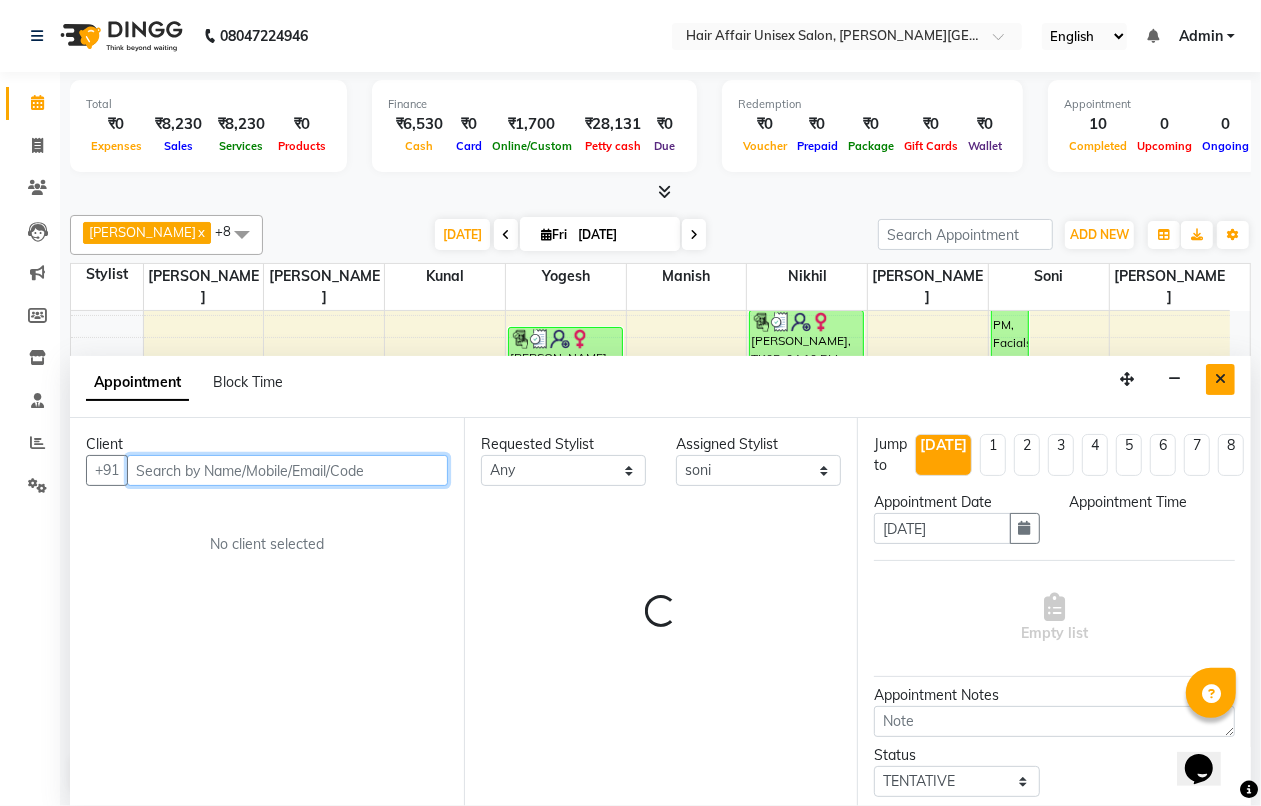 select on "1155" 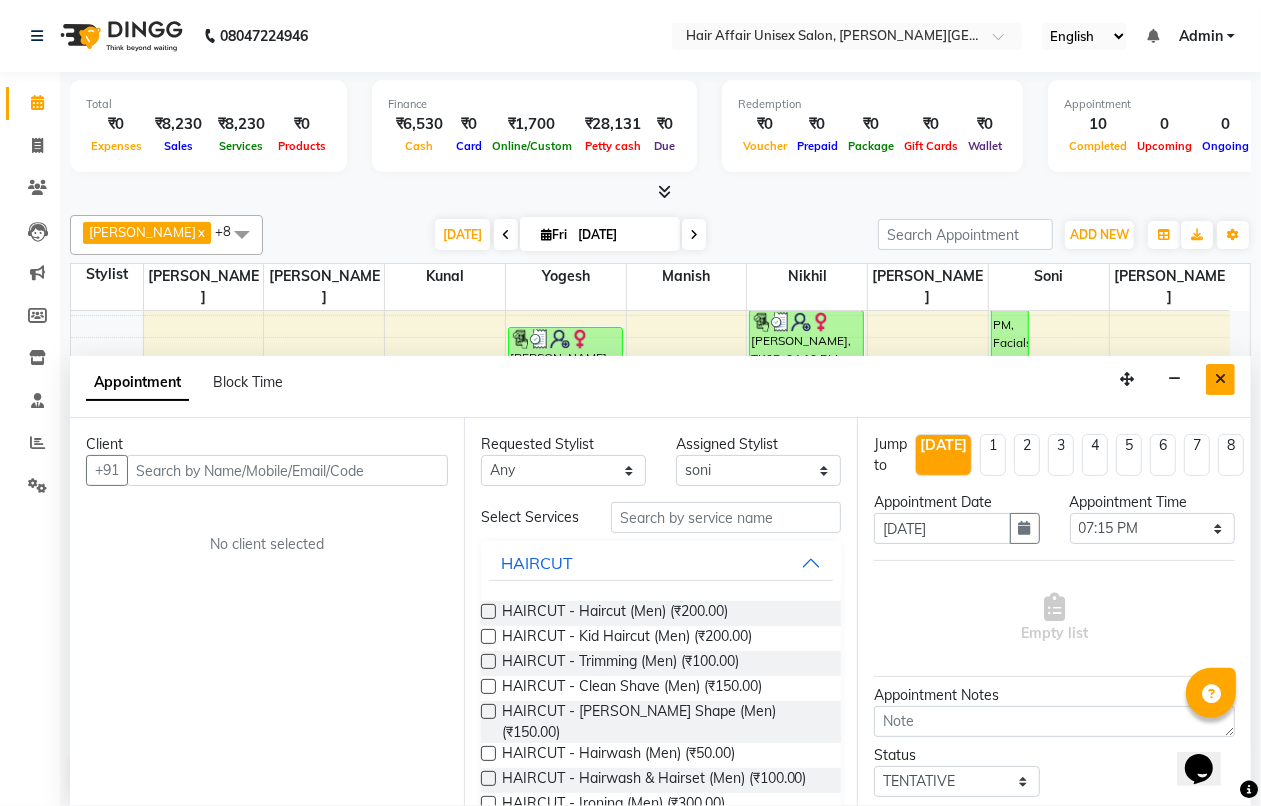 click at bounding box center (1220, 379) 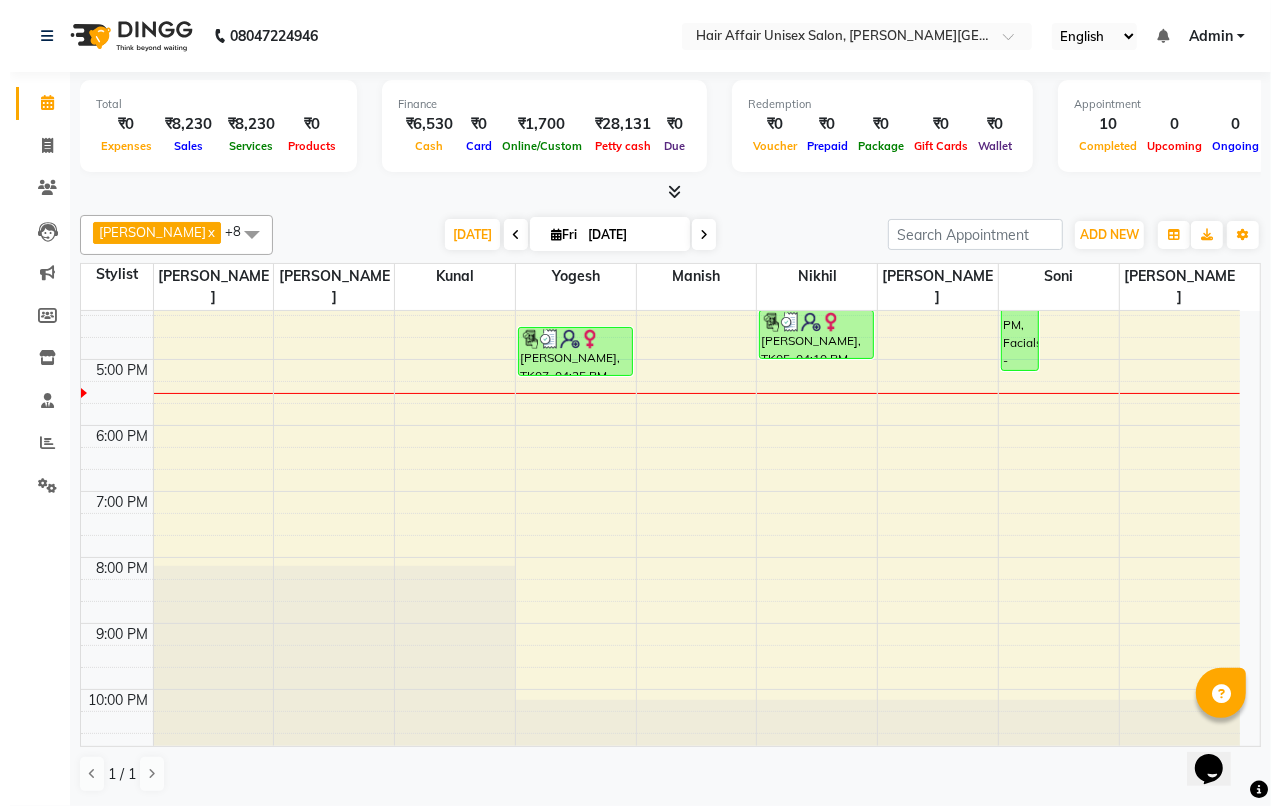 scroll, scrollTop: 170, scrollLeft: 0, axis: vertical 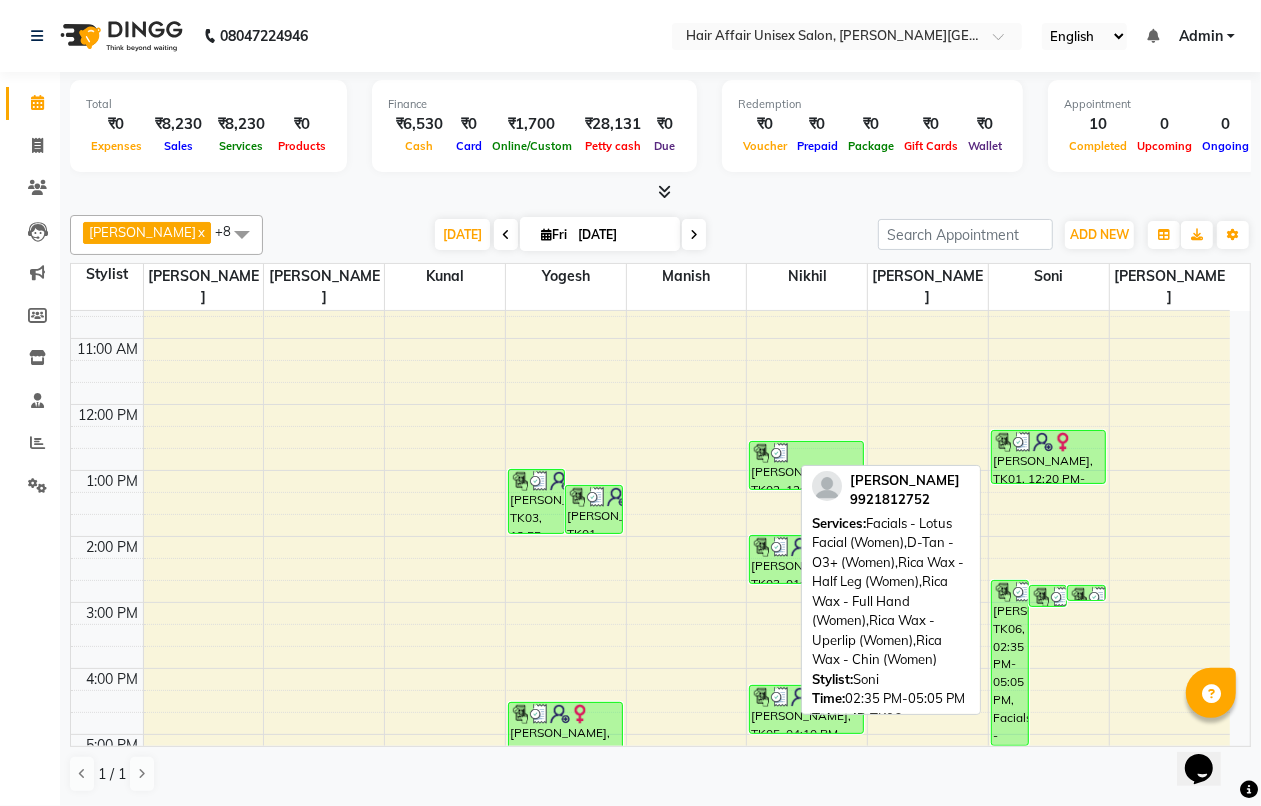 click on "Ganesh Sir, TK06, 02:35 PM-05:05 PM, Facials - Lotus Facial  (Women),D-Tan - O3+  (Women),Rica Wax - Half Leg  (Women),Rica Wax - Full Hand  (Women),Rica Wax - Uperlip  (Women),Rica Wax - Chin  (Women)" at bounding box center [1010, 663] 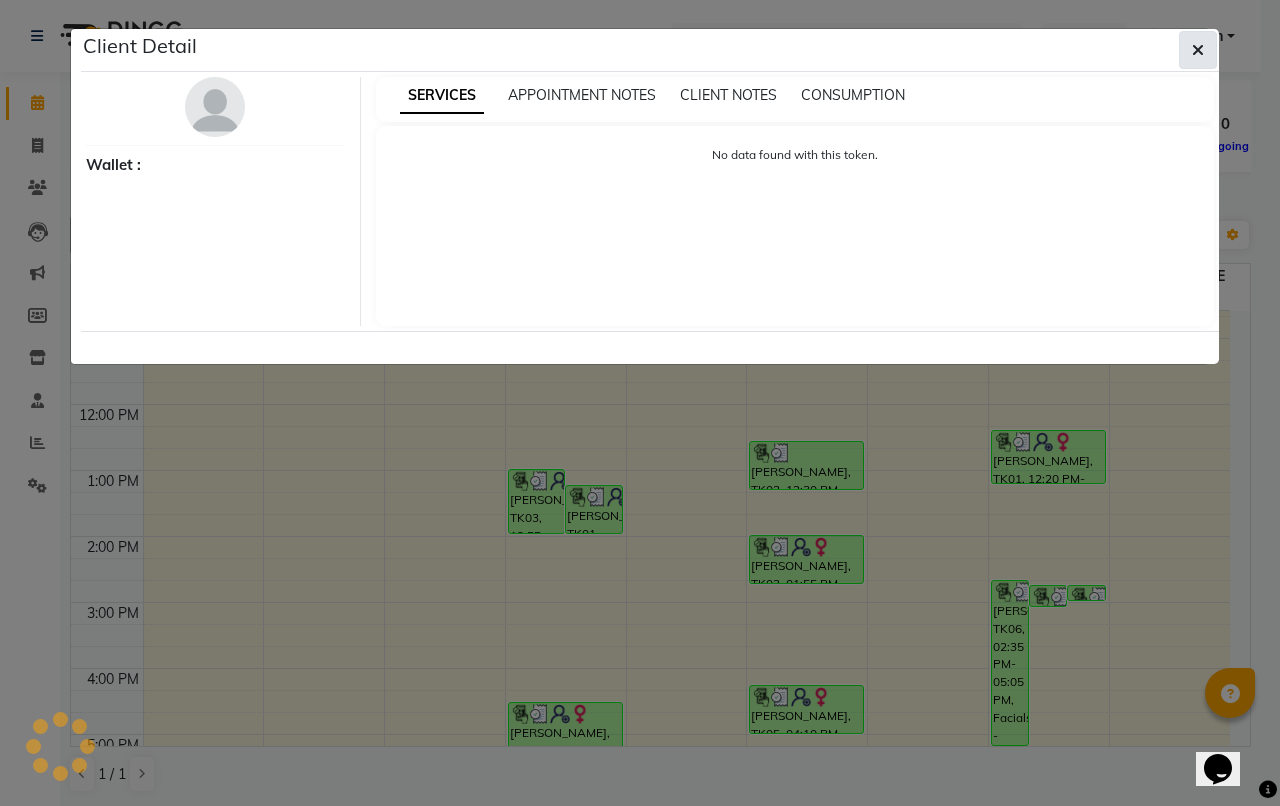 click 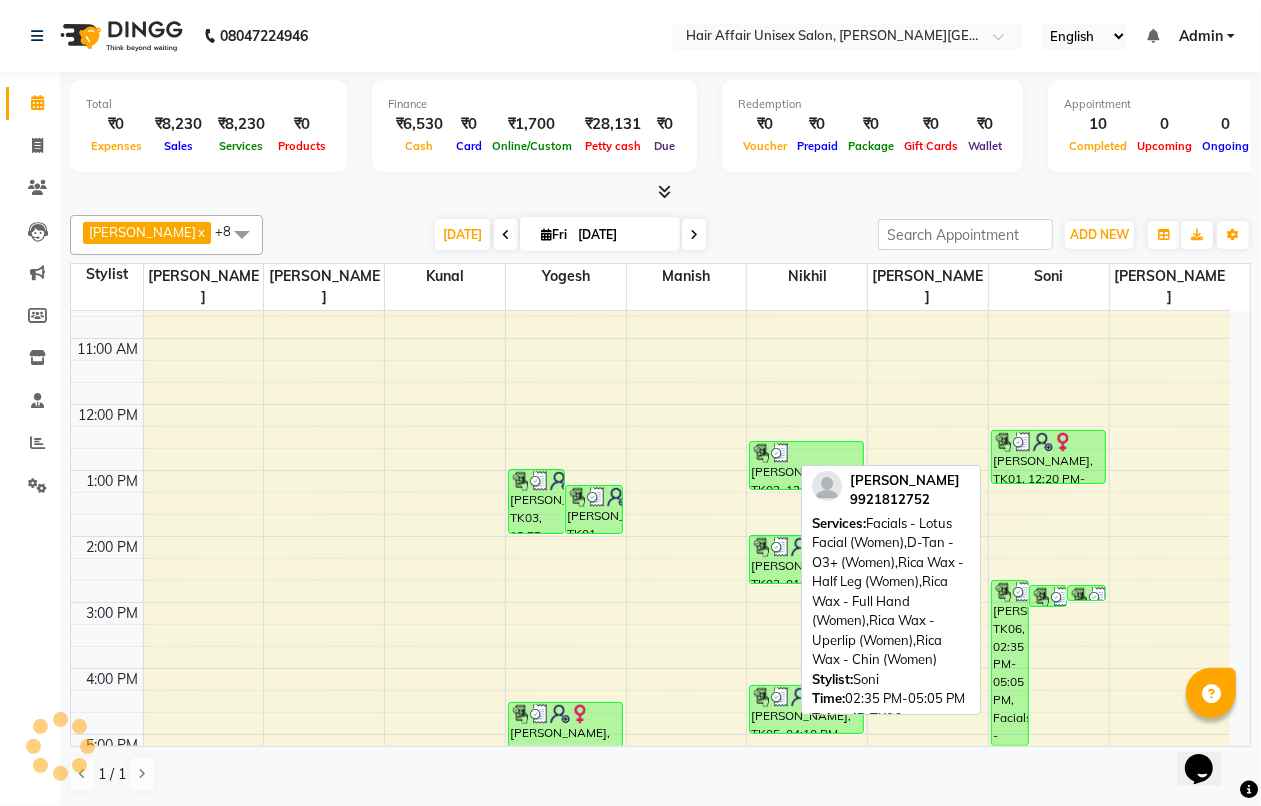 click on "Ganesh Sir, TK06, 02:35 PM-05:05 PM, Facials - Lotus Facial  (Women),D-Tan - O3+  (Women),Rica Wax - Half Leg  (Women),Rica Wax - Full Hand  (Women),Rica Wax - Uperlip  (Women),Rica Wax - Chin  (Women)" at bounding box center [1010, 663] 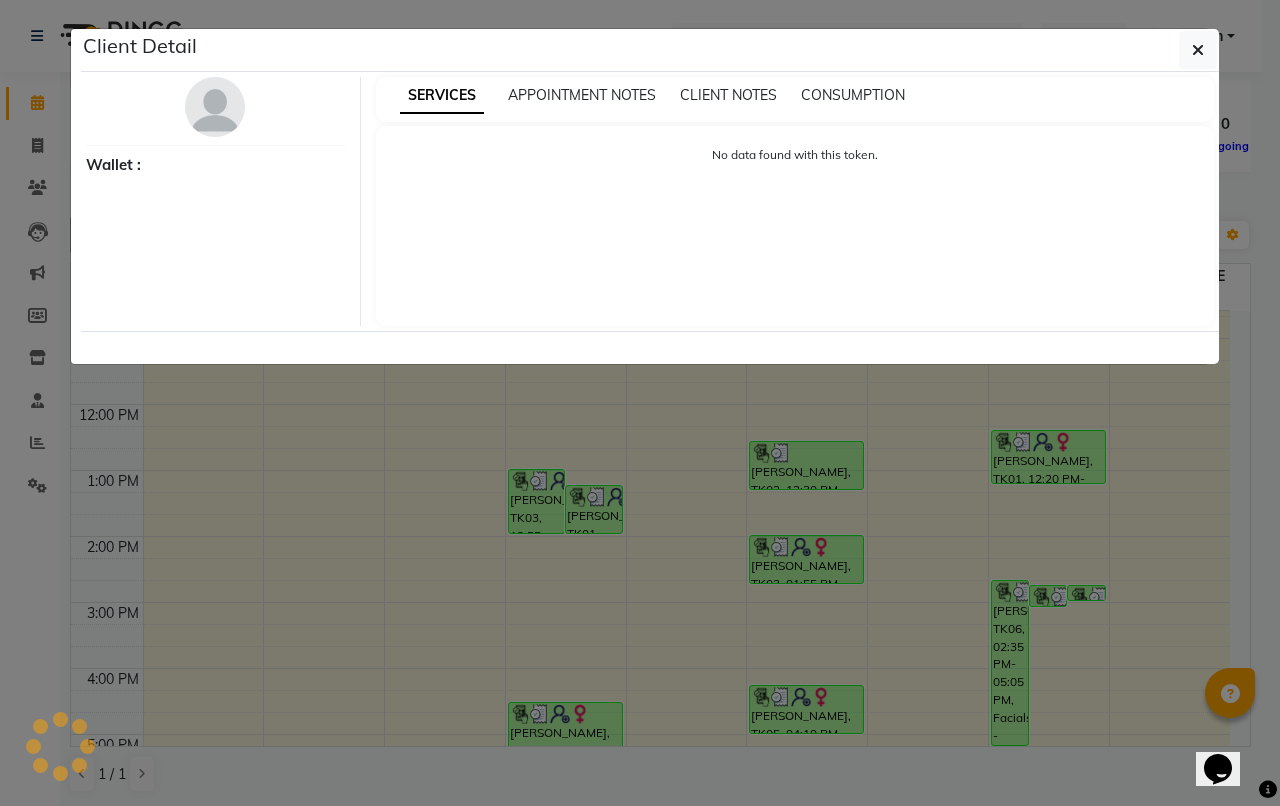 select on "3" 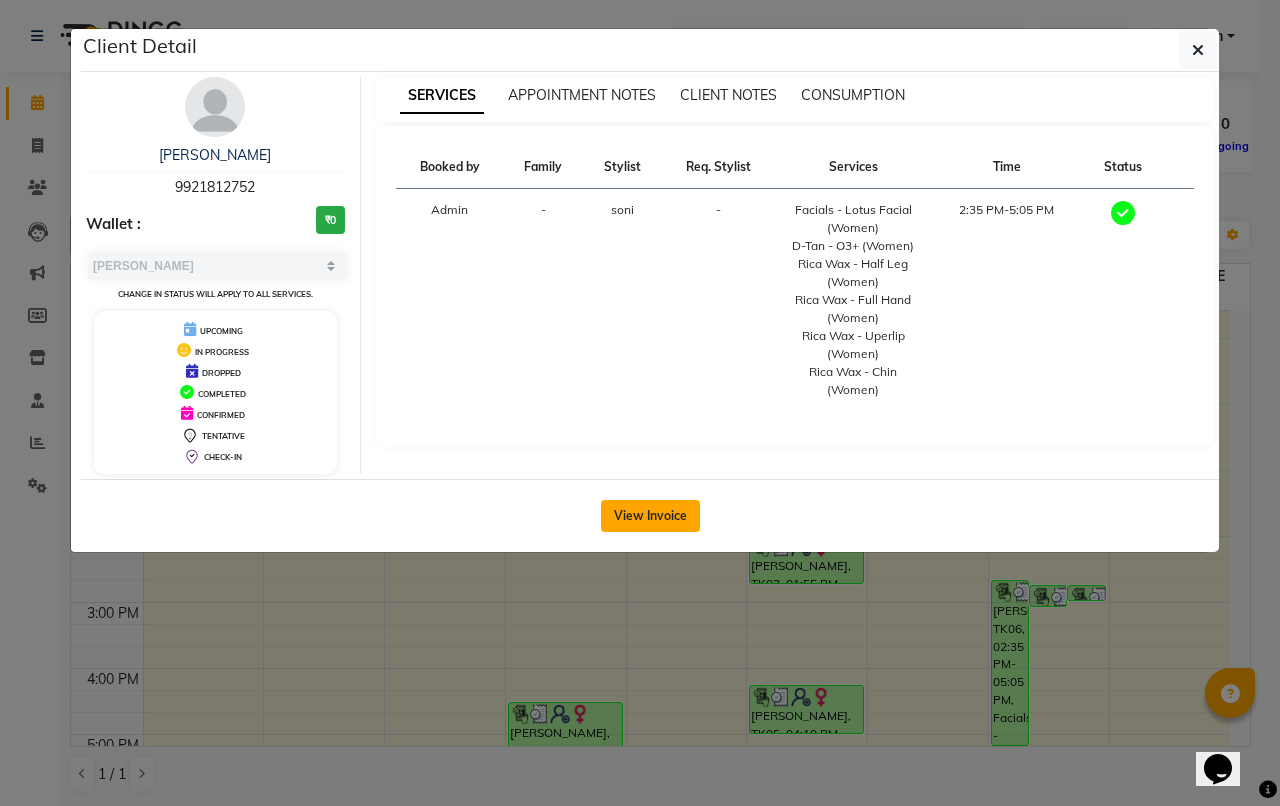 click on "View Invoice" 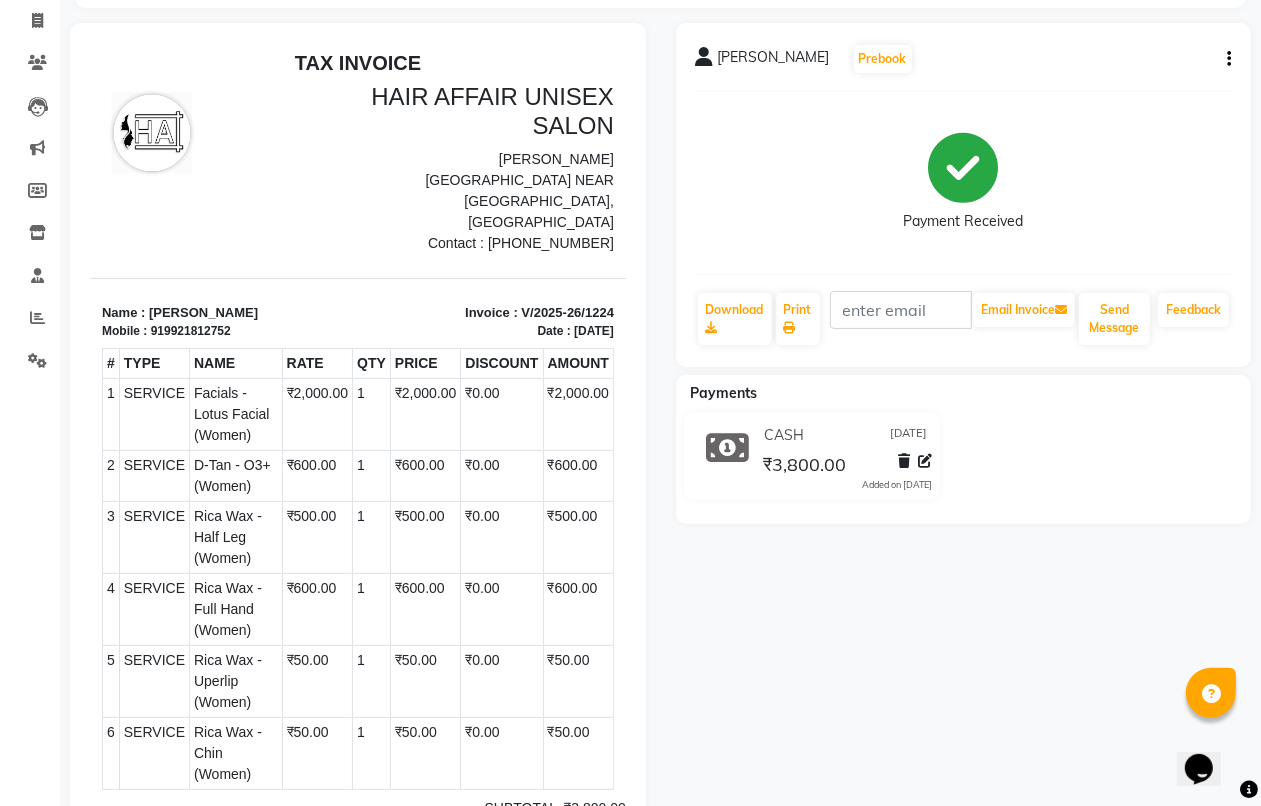 scroll, scrollTop: 35, scrollLeft: 0, axis: vertical 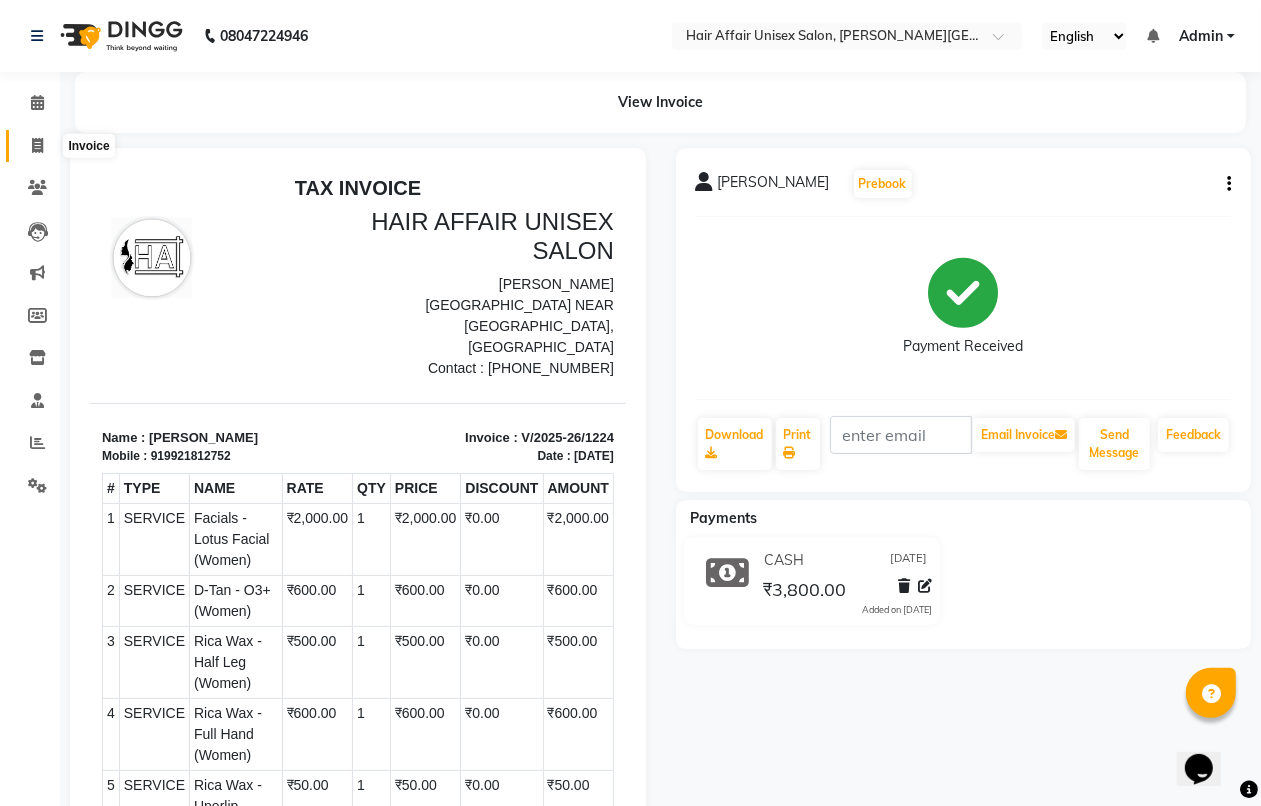 click 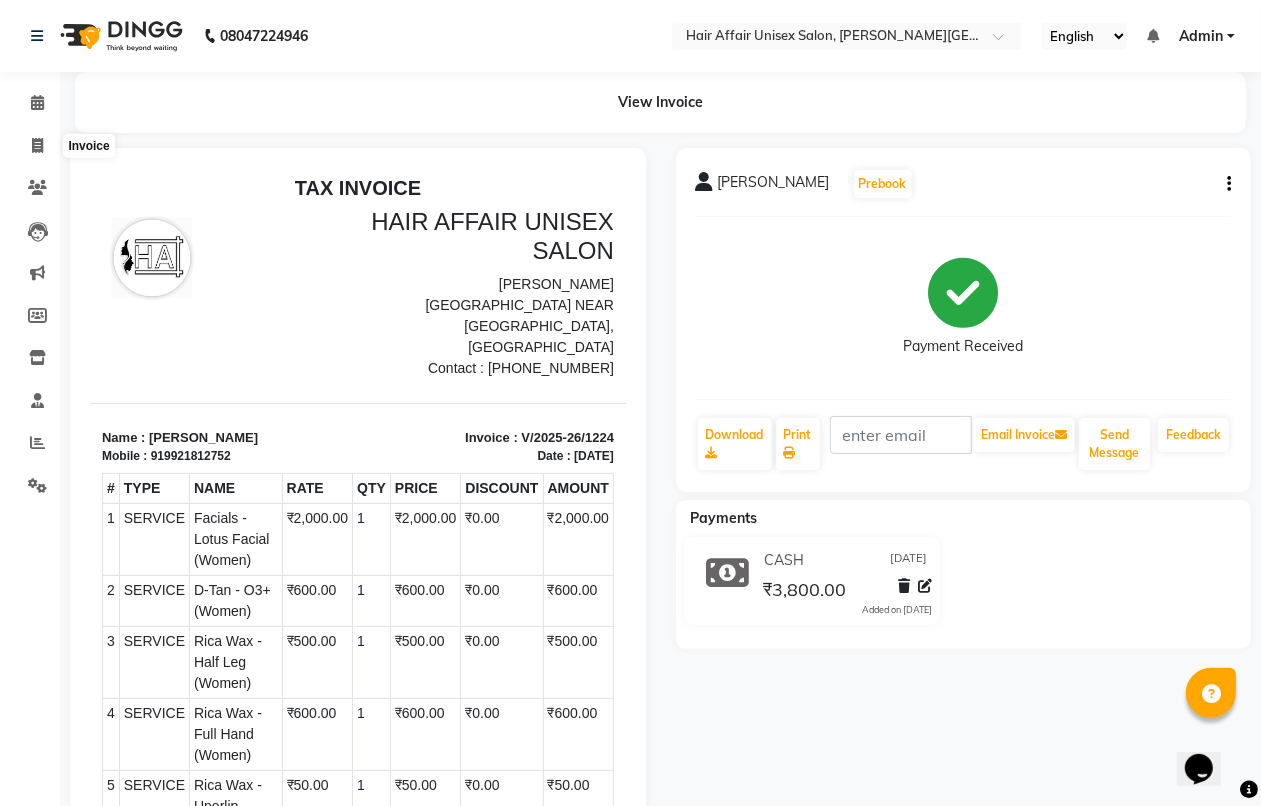 select on "service" 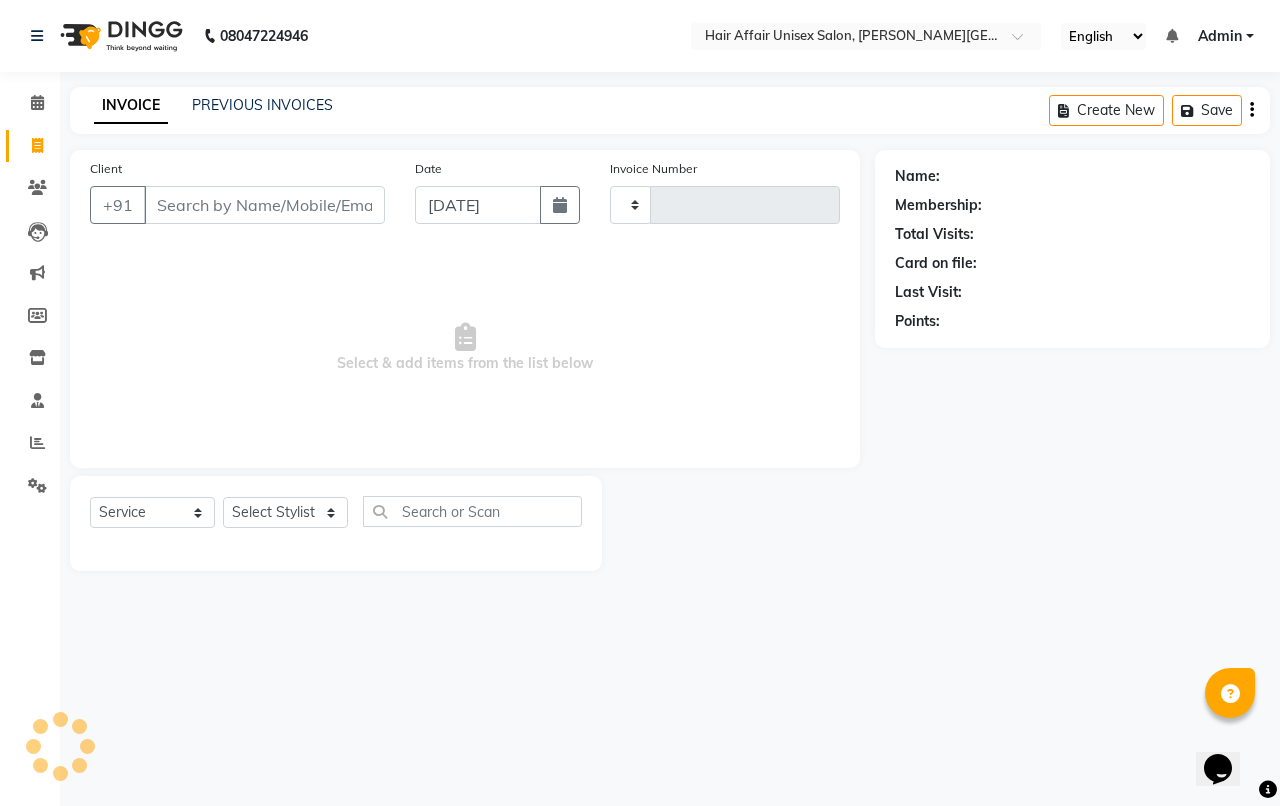 click on "Client" at bounding box center [264, 205] 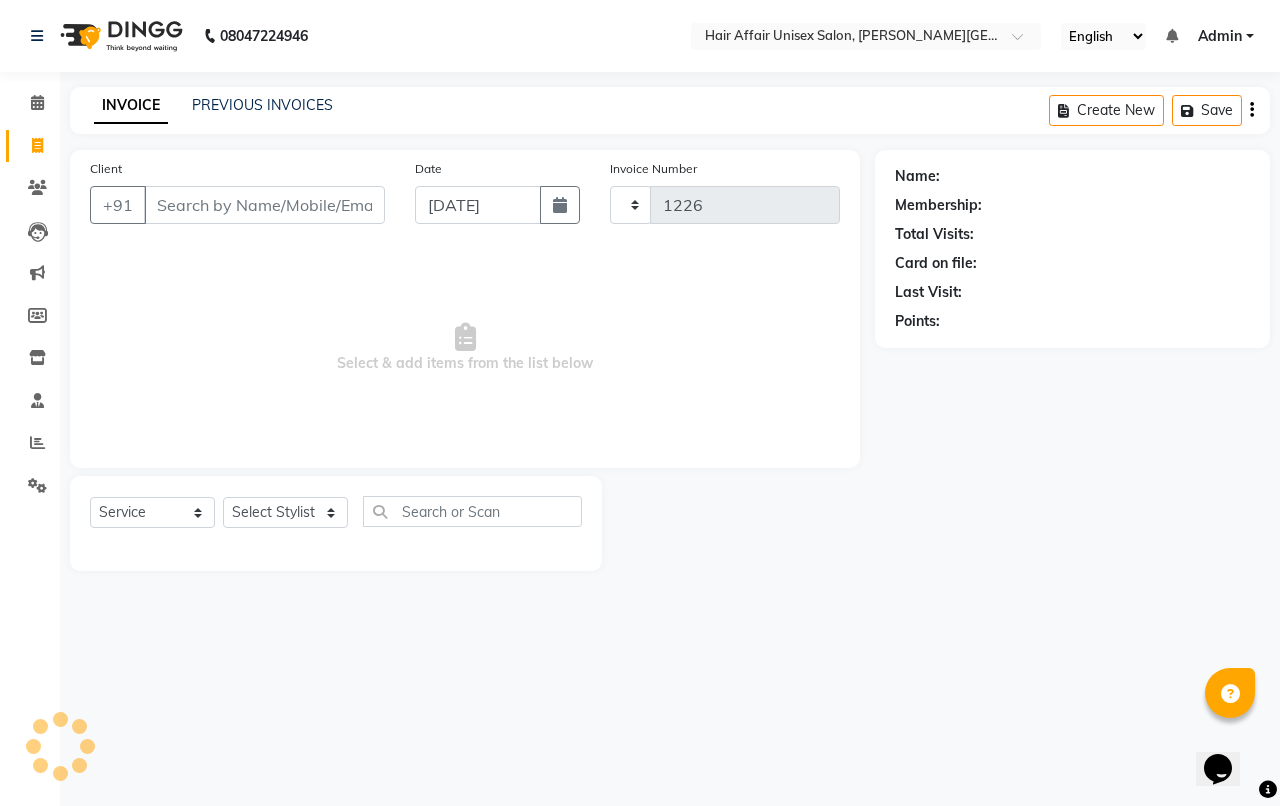 select on "6225" 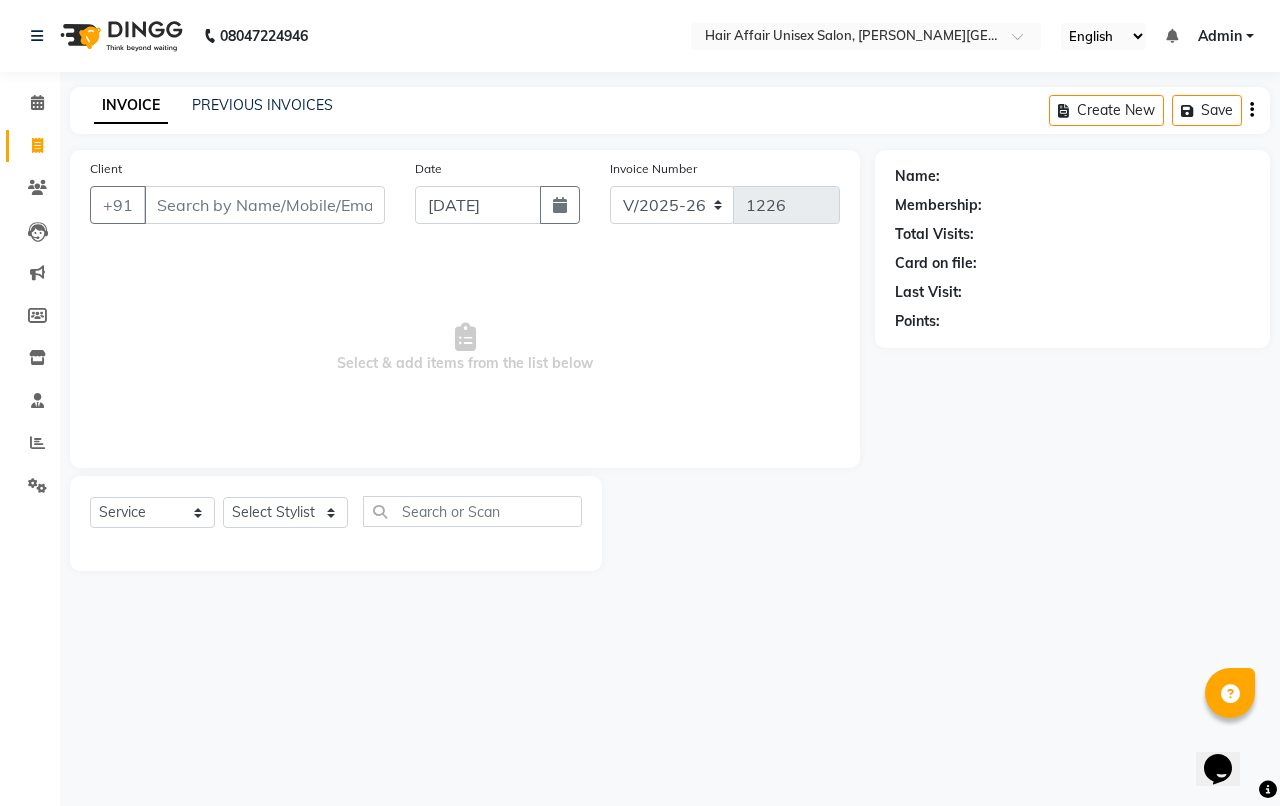 click on "Client +91" 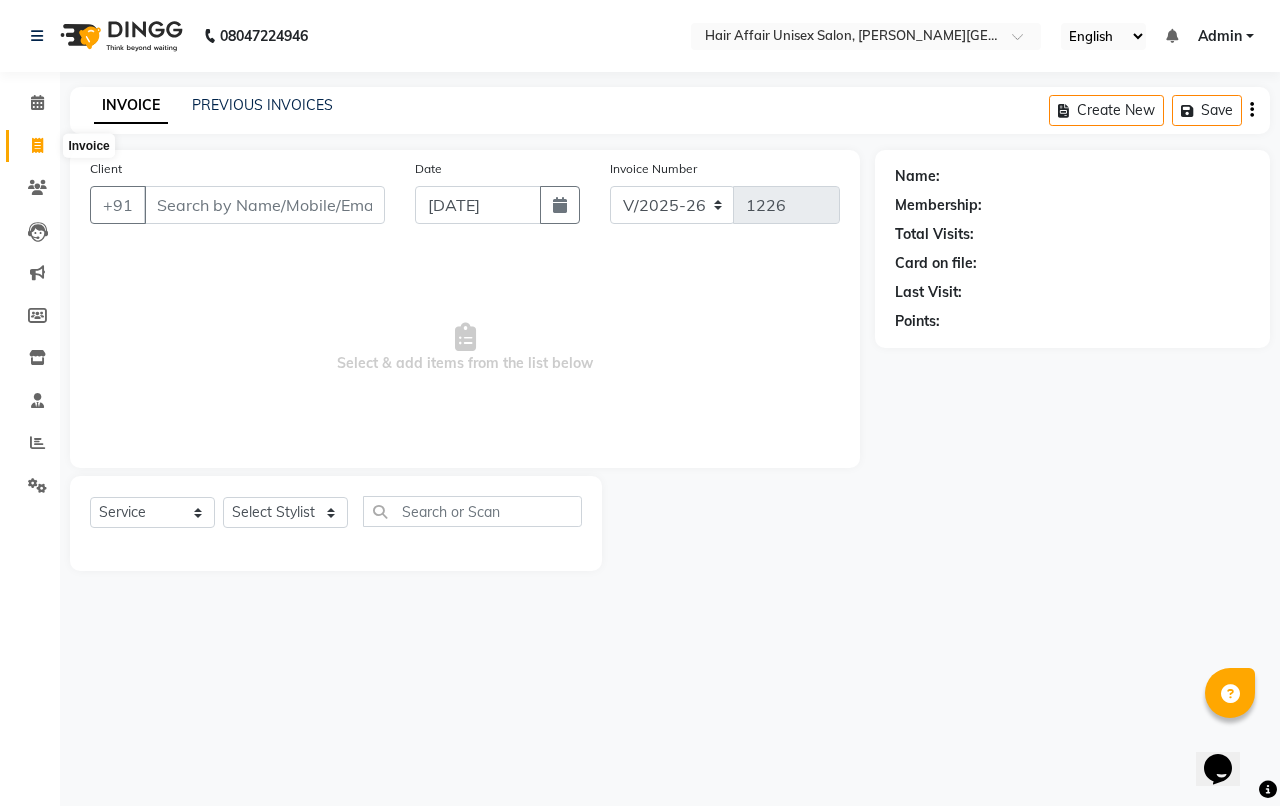 click 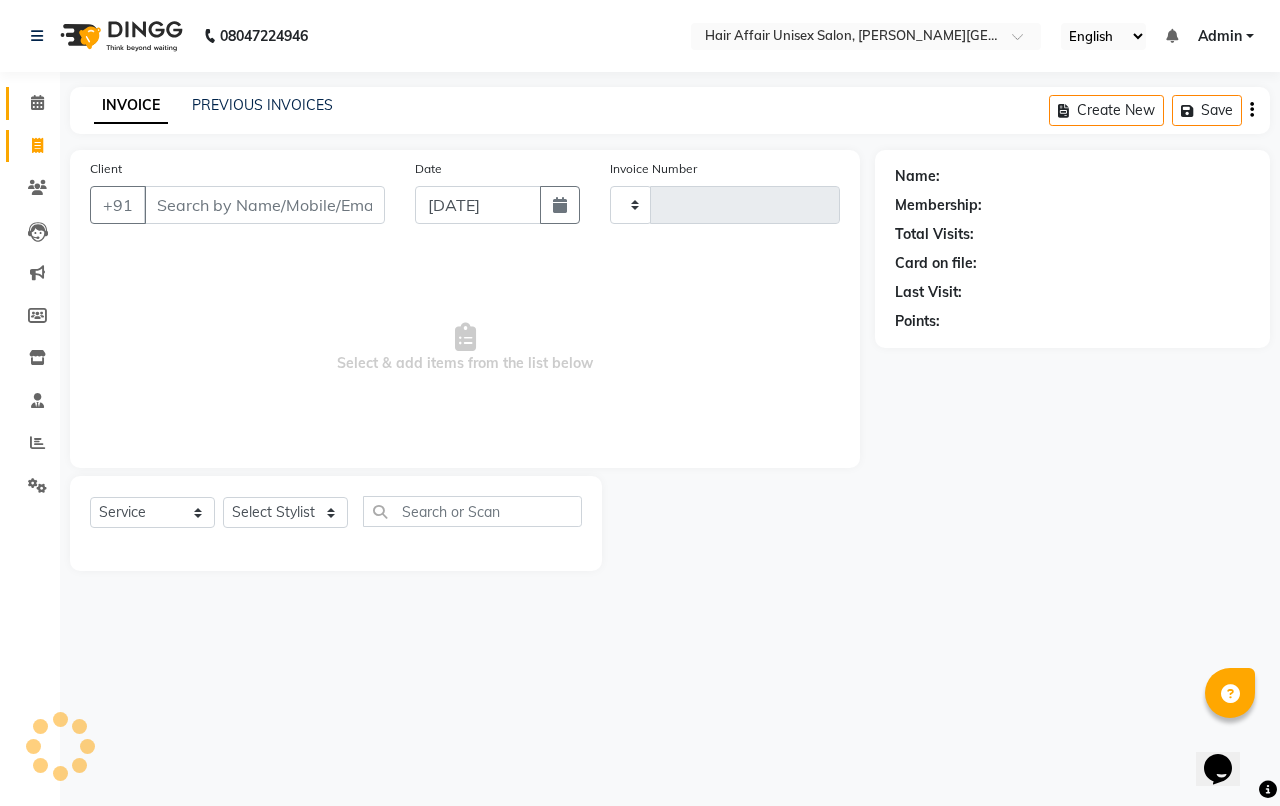 type on "1226" 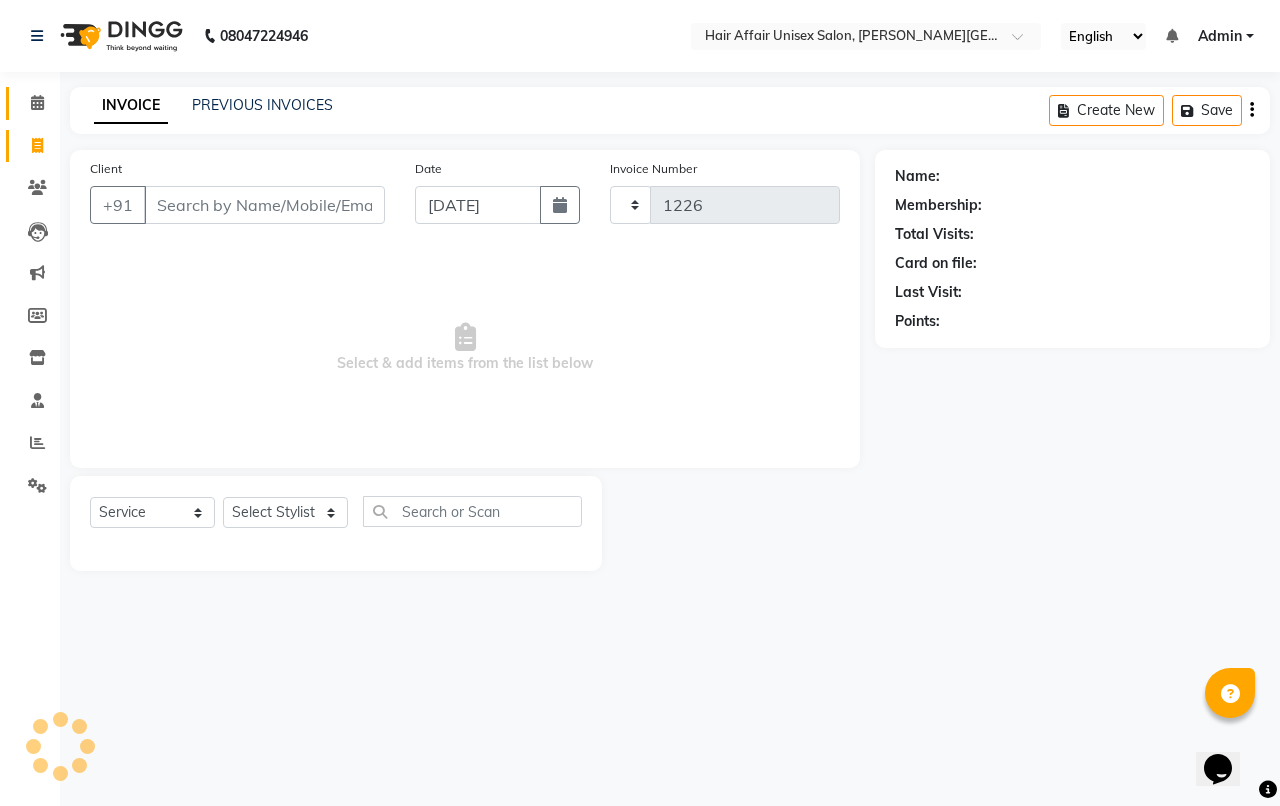 select on "6225" 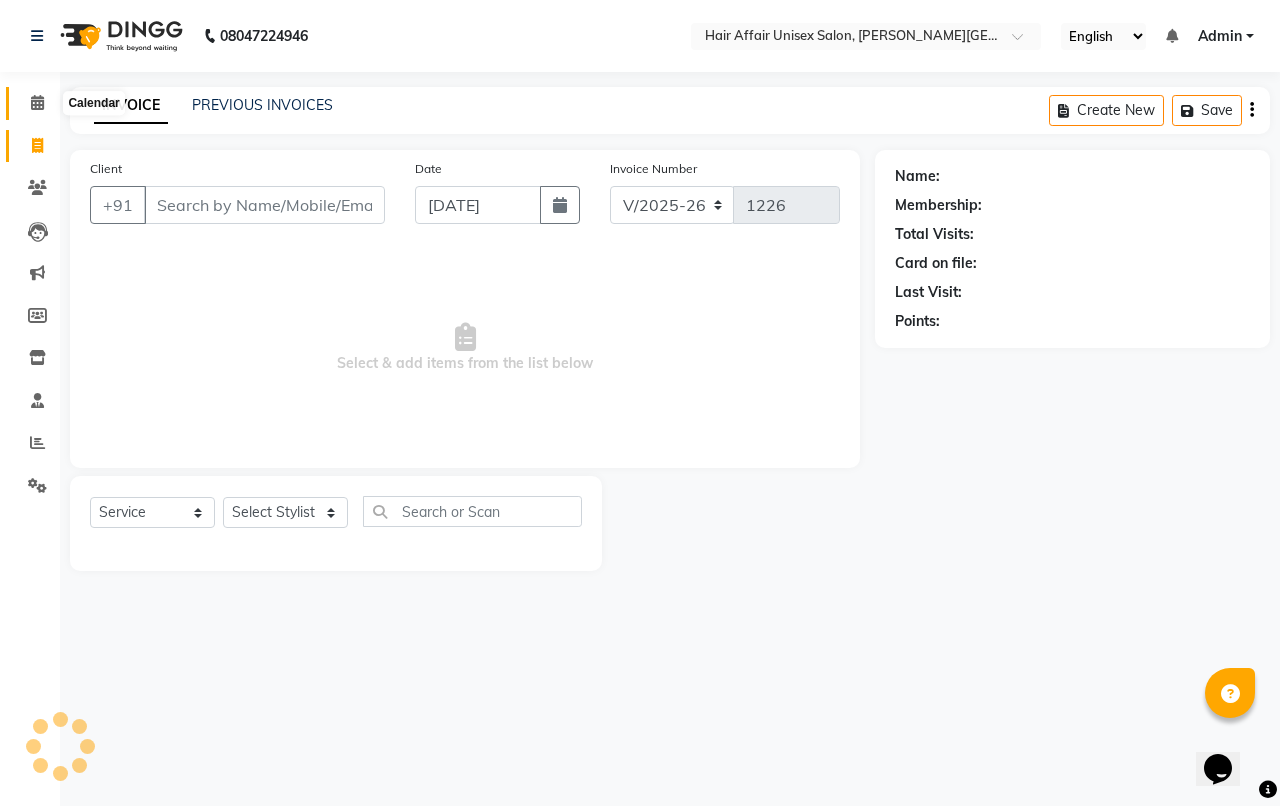click 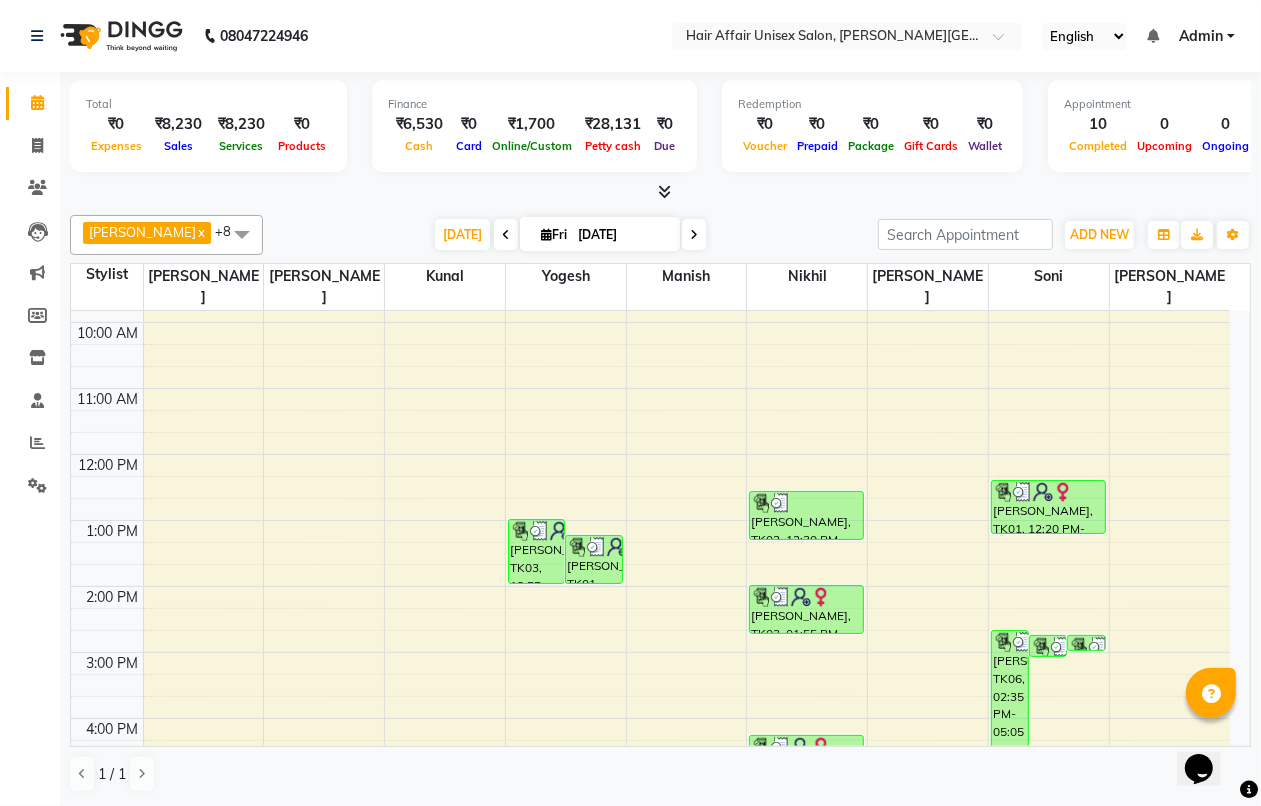 scroll, scrollTop: 250, scrollLeft: 0, axis: vertical 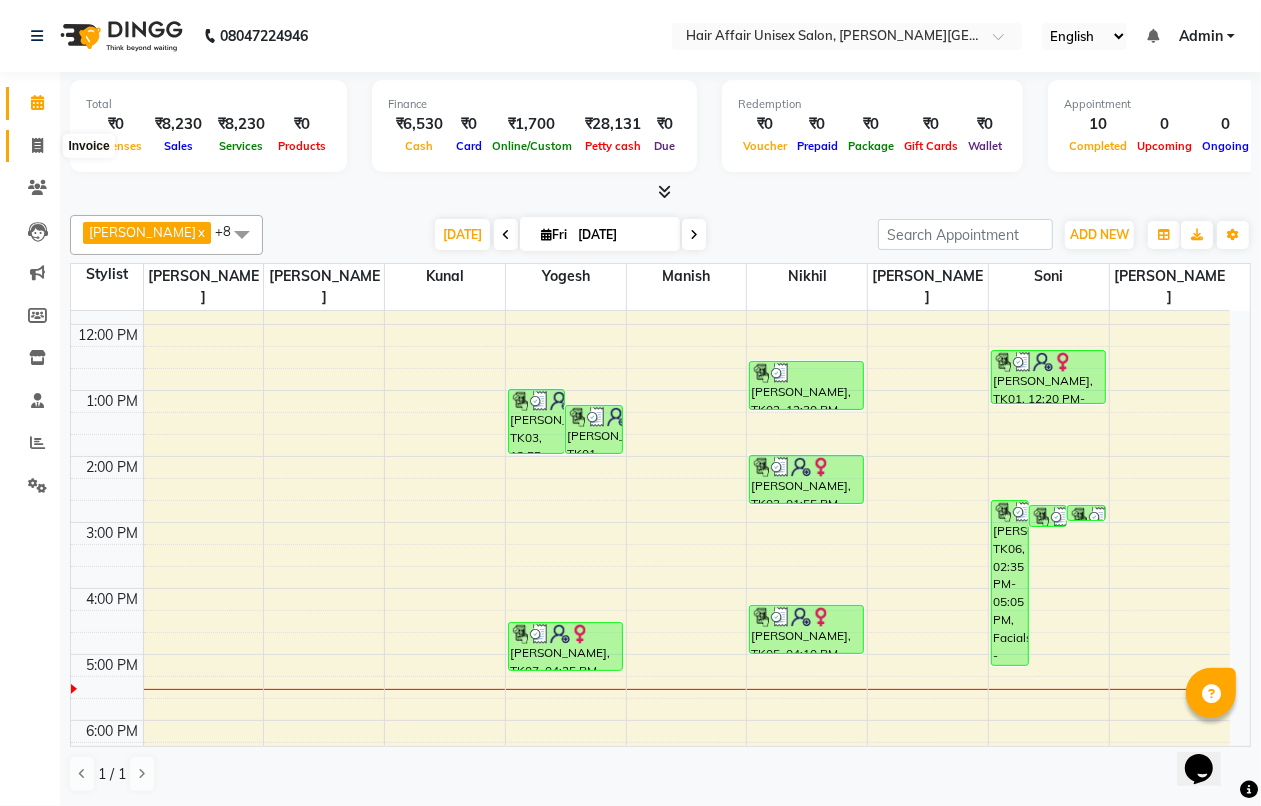 click 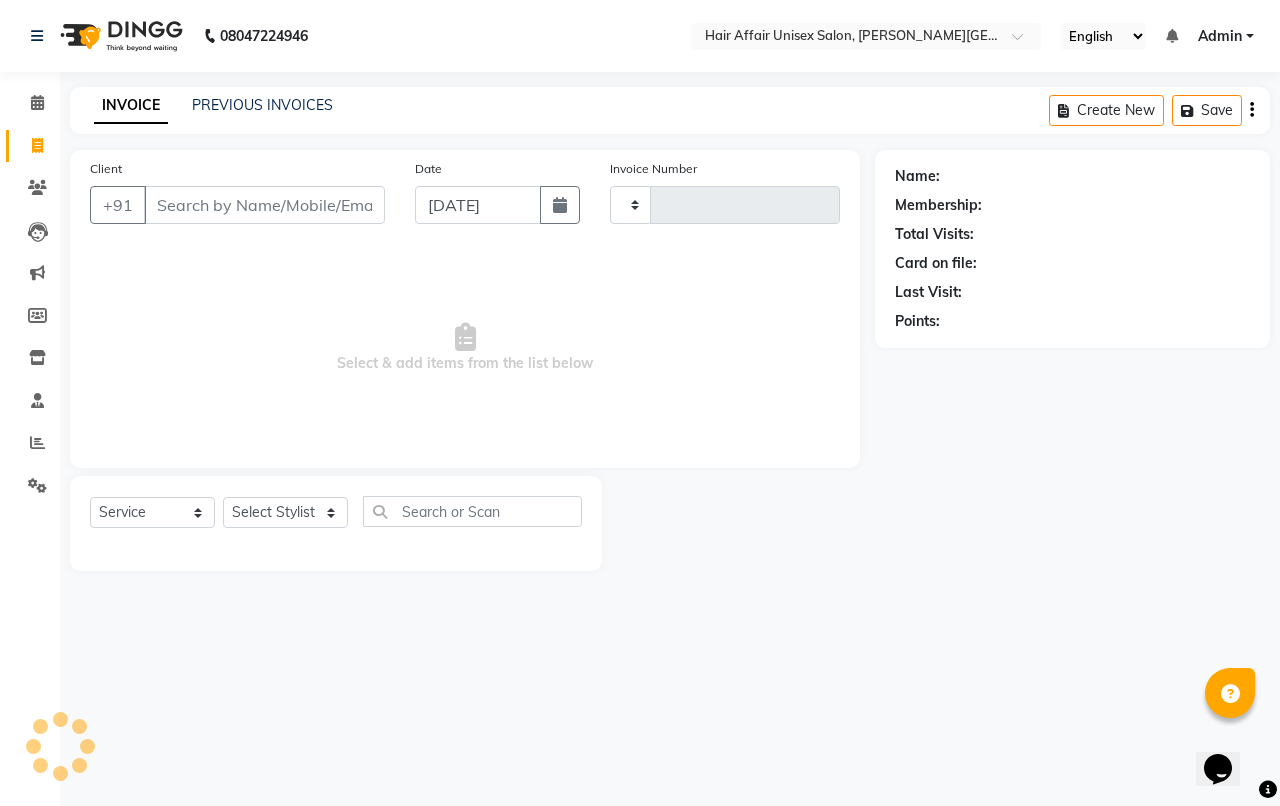 type on "1226" 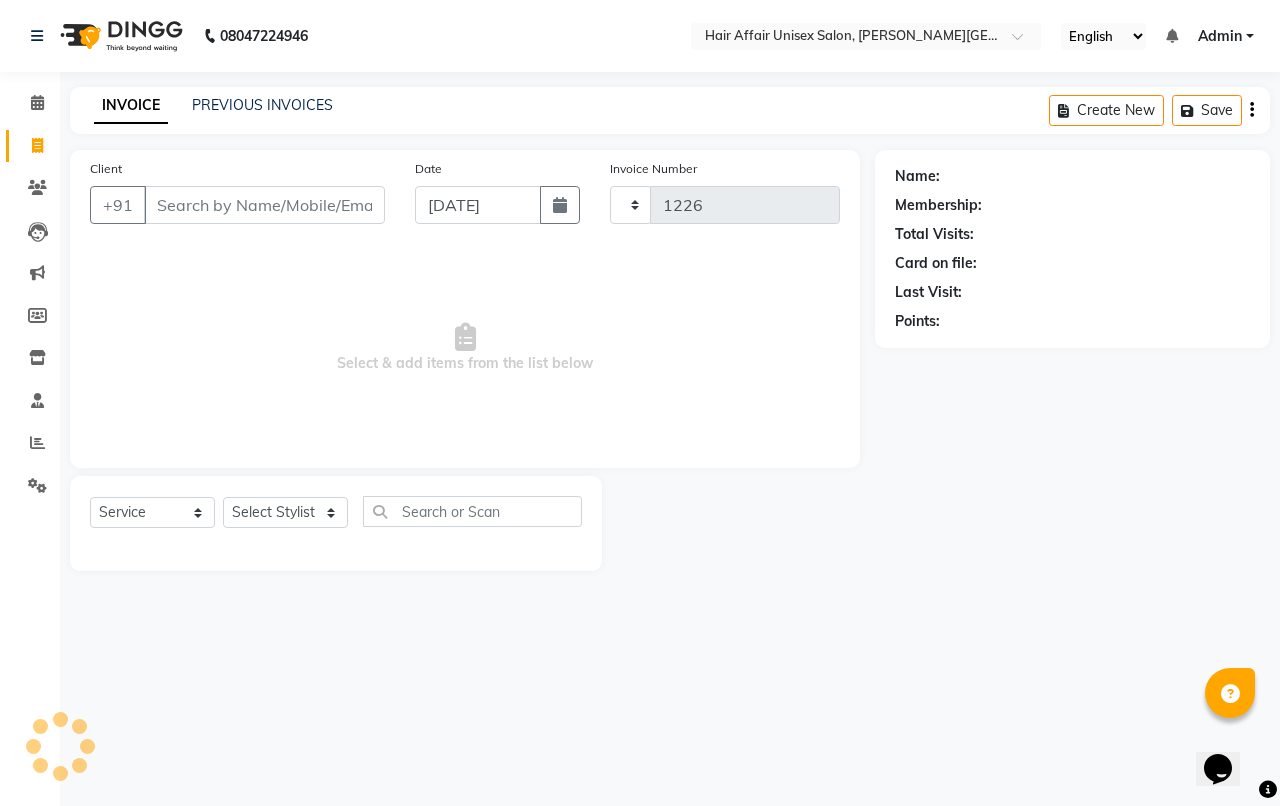 select on "6225" 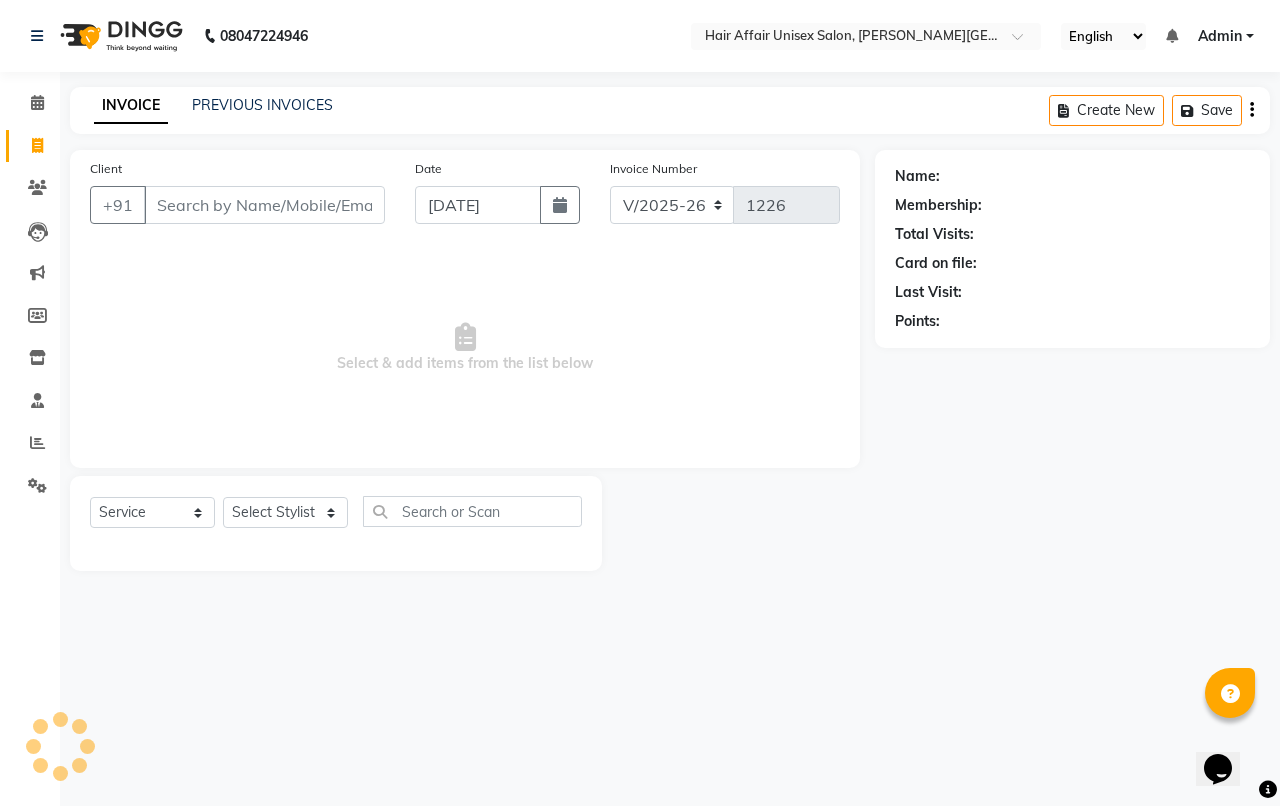 click on "Client" at bounding box center (264, 205) 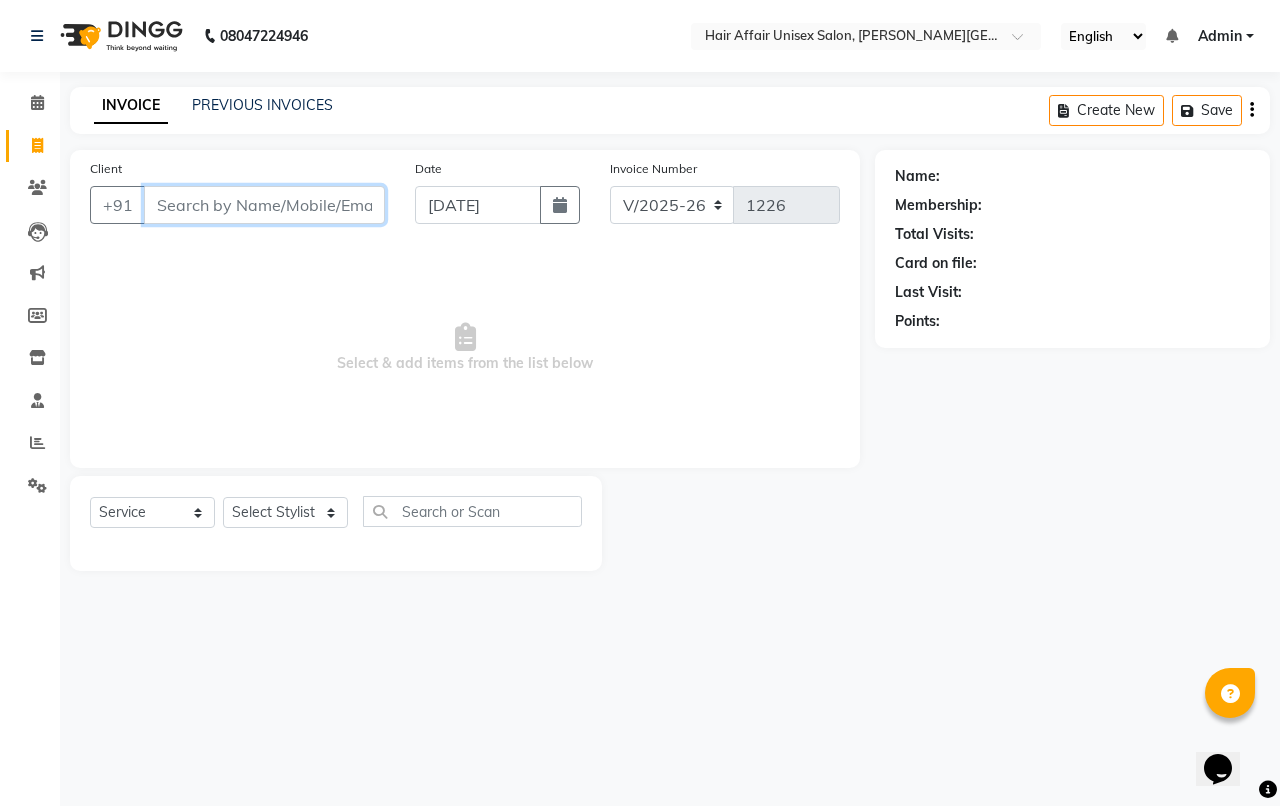 click on "Client" at bounding box center (264, 205) 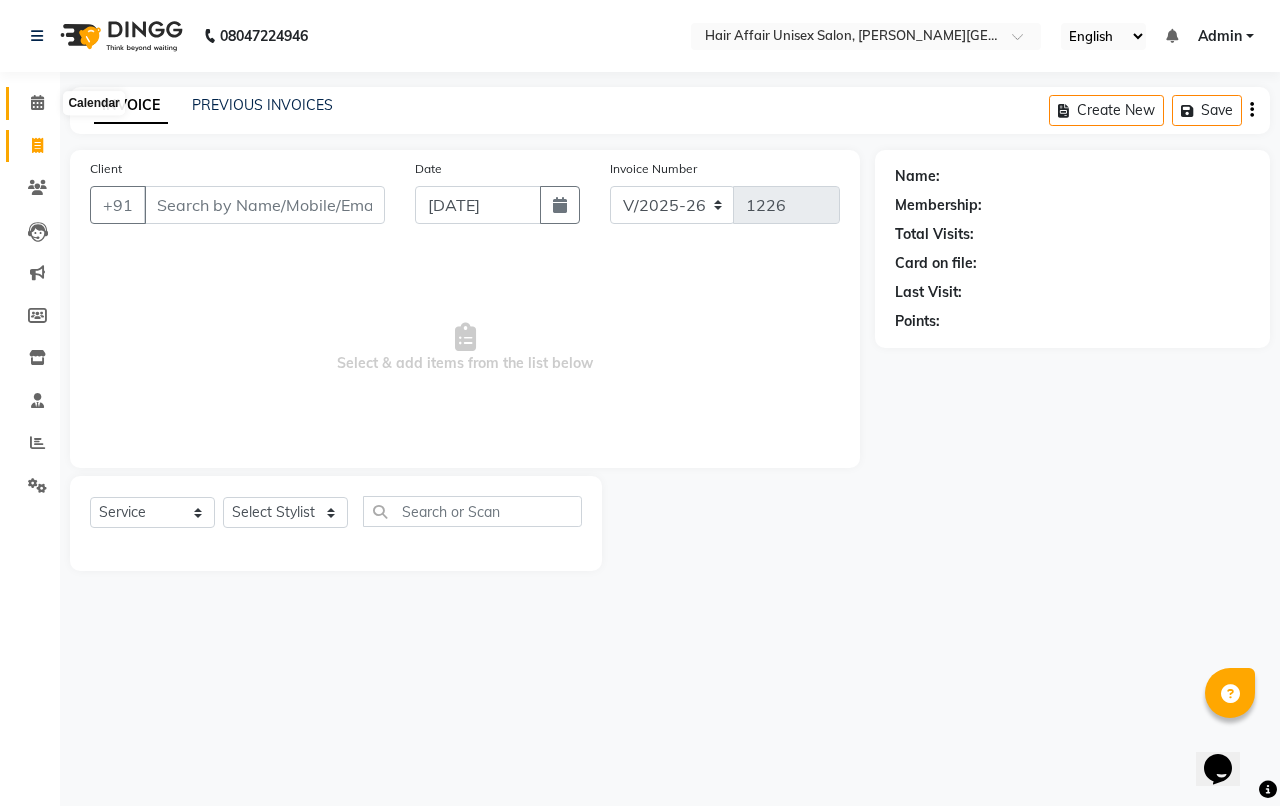 click 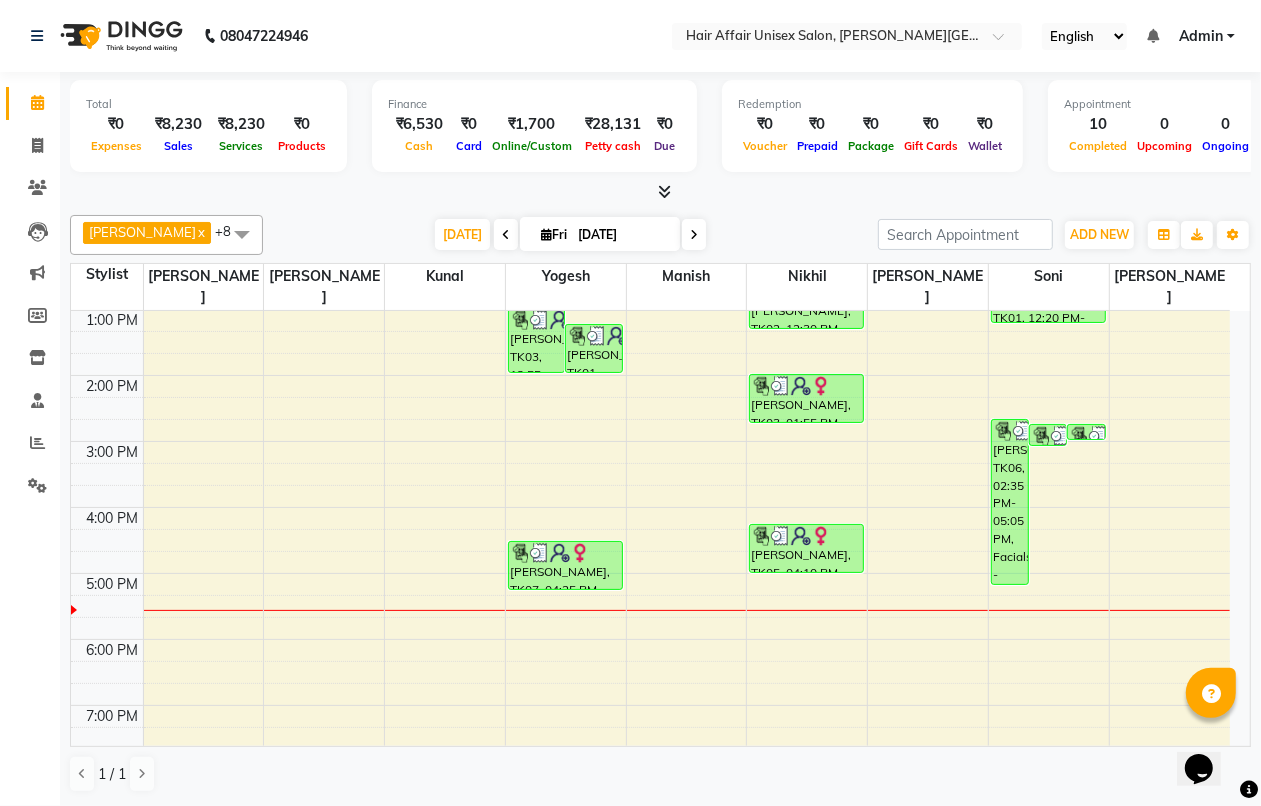 scroll, scrollTop: 375, scrollLeft: 0, axis: vertical 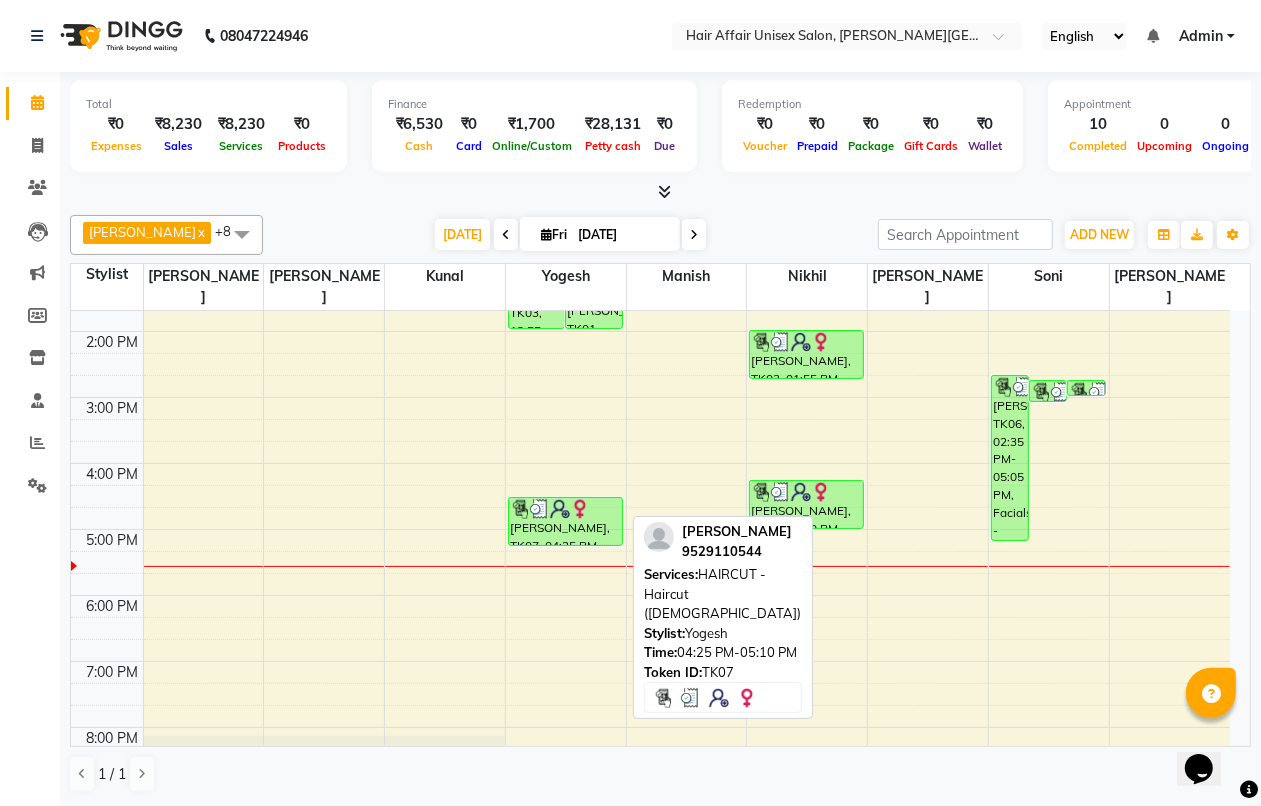 click on "Rohini Bachhav, TK07, 04:25 PM-05:10 PM, HAIRCUT - Haircut (female)" at bounding box center (565, 521) 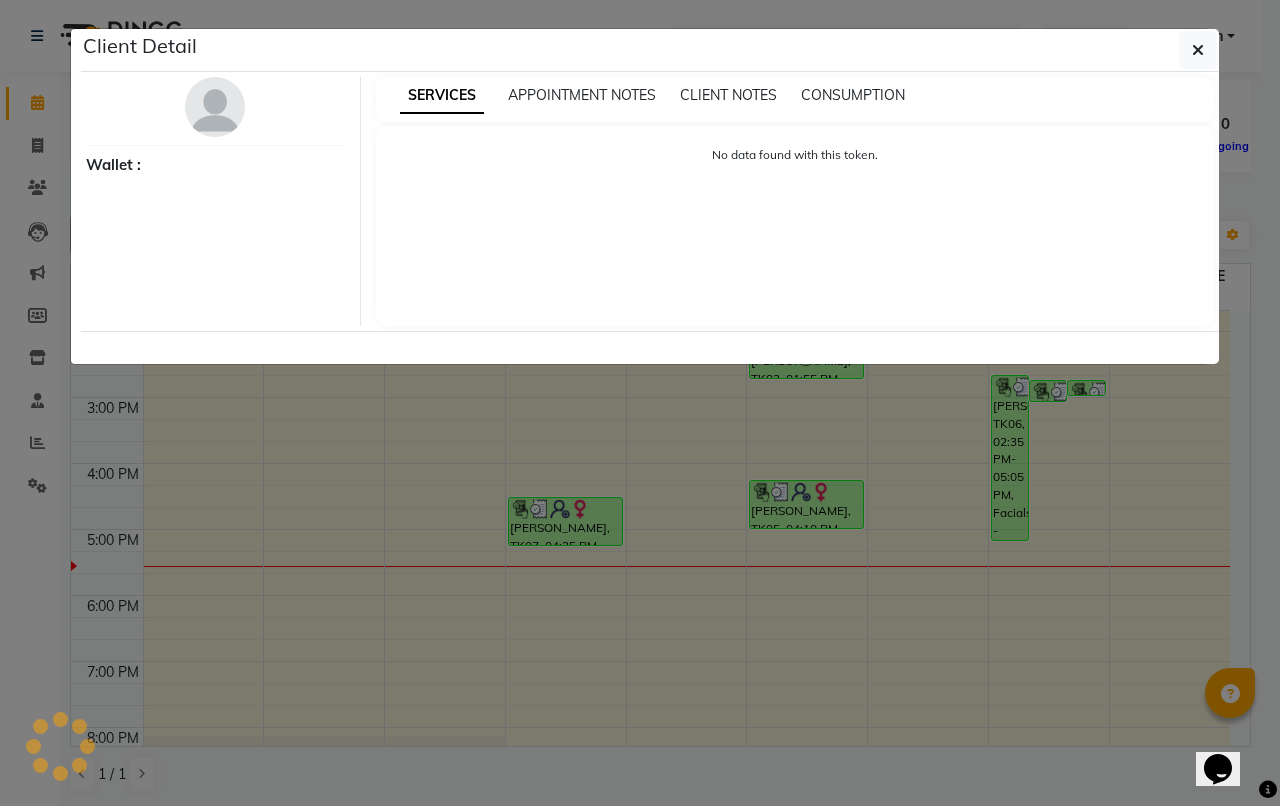 select on "3" 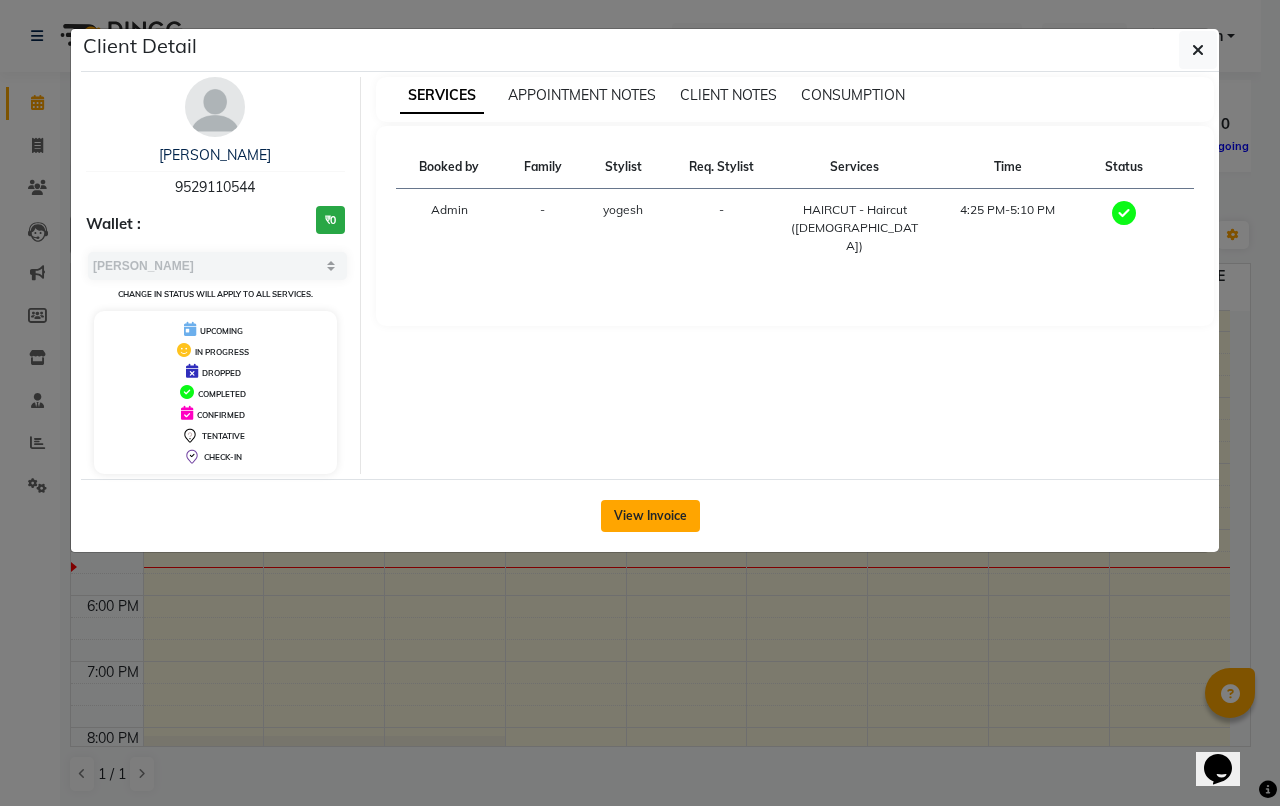 click on "View Invoice" 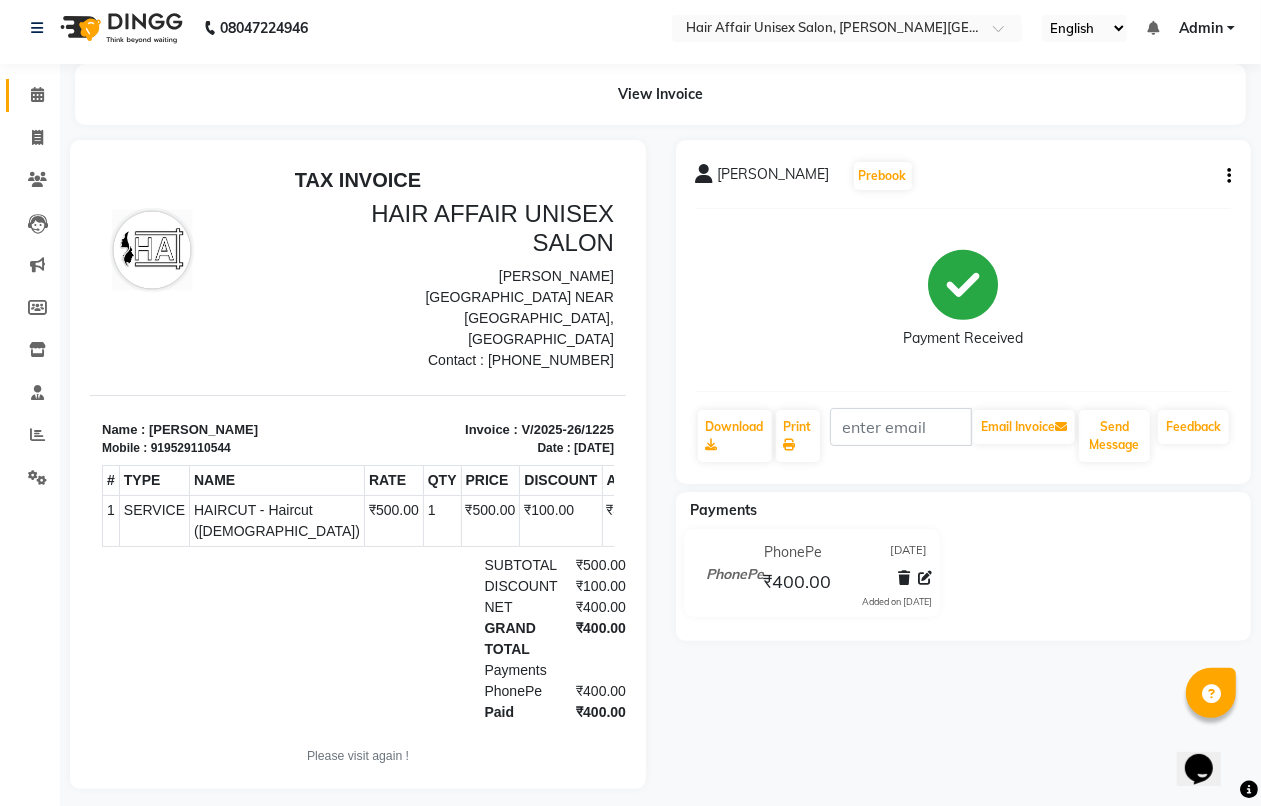 scroll, scrollTop: 0, scrollLeft: 0, axis: both 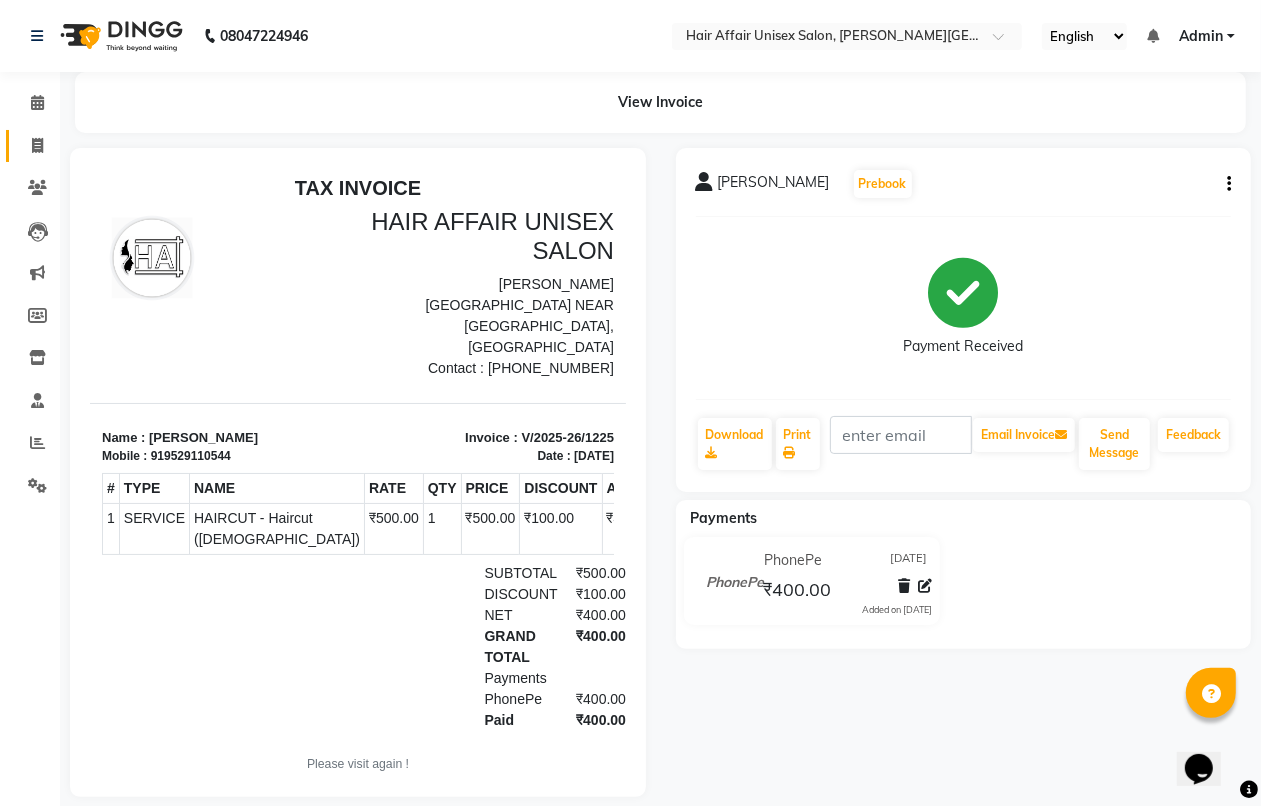 click on "Invoice" 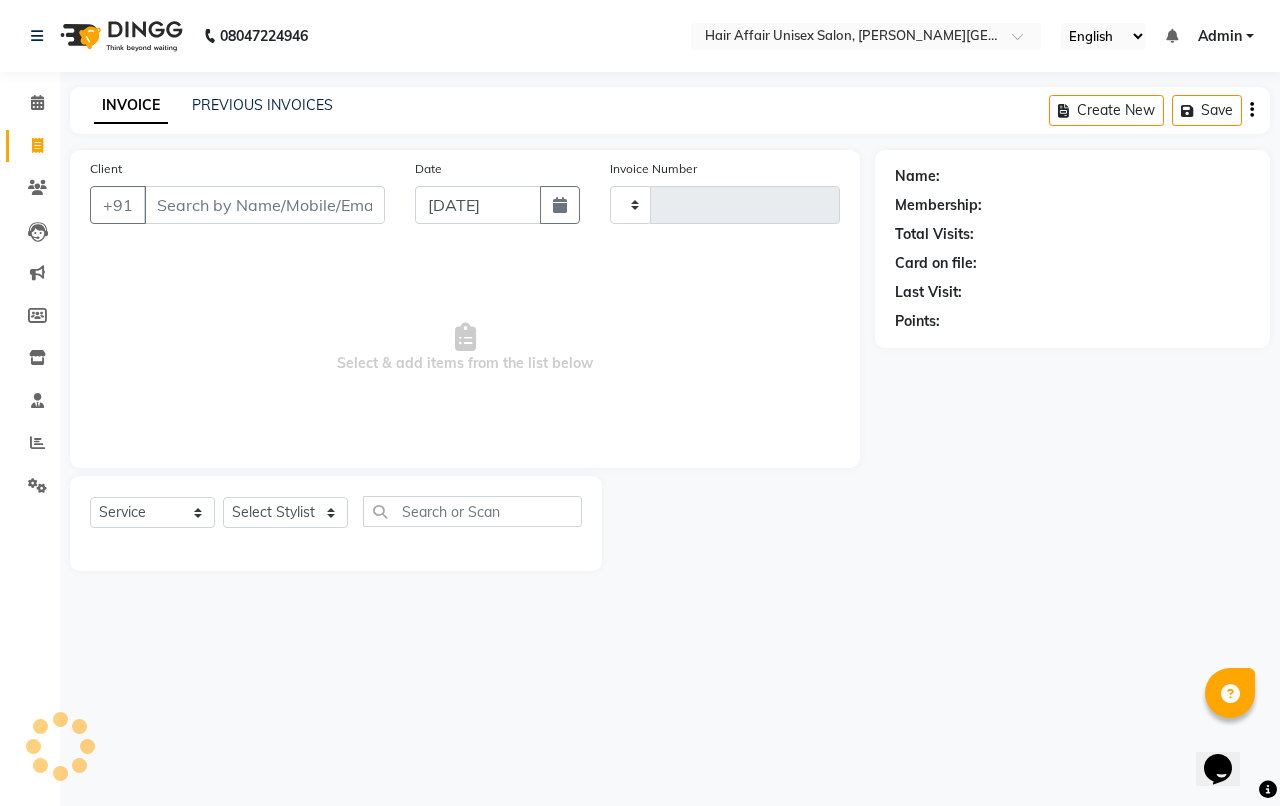 type on "1226" 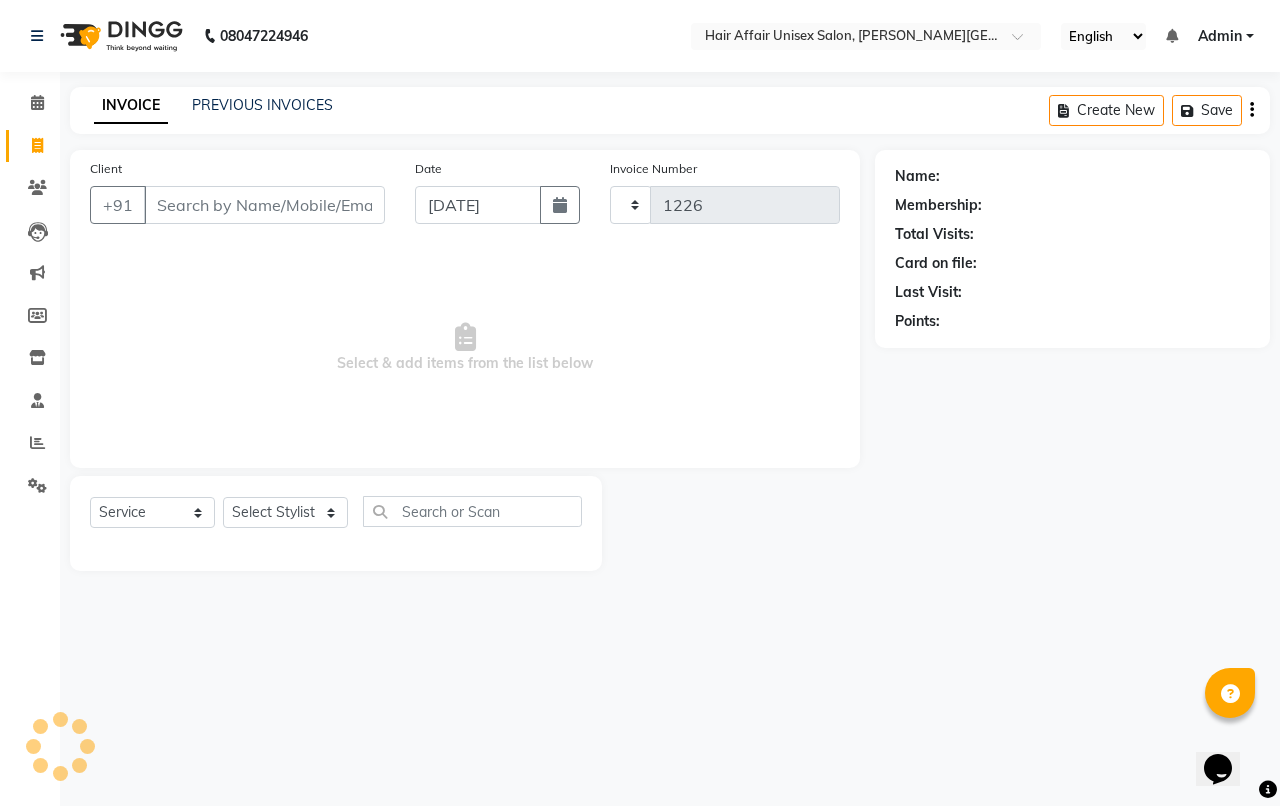 select on "6225" 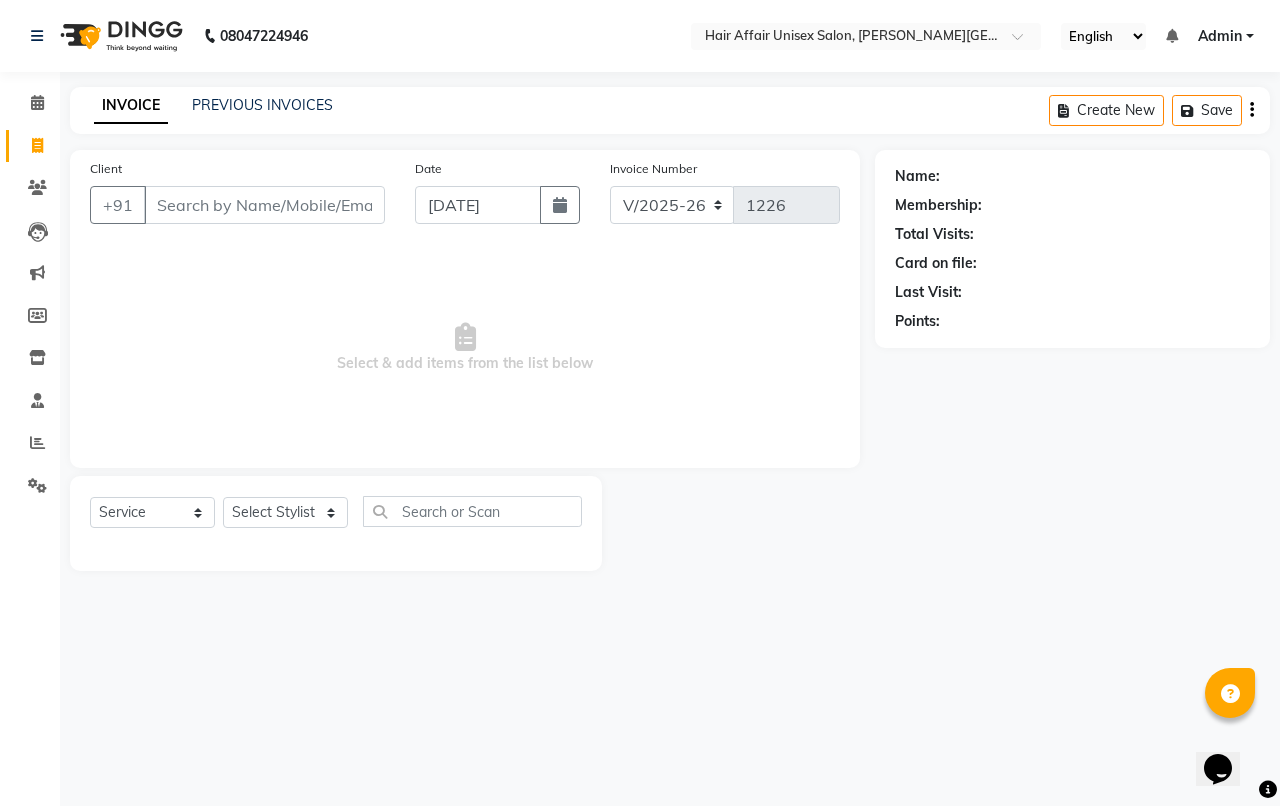 click on "Client" at bounding box center (264, 205) 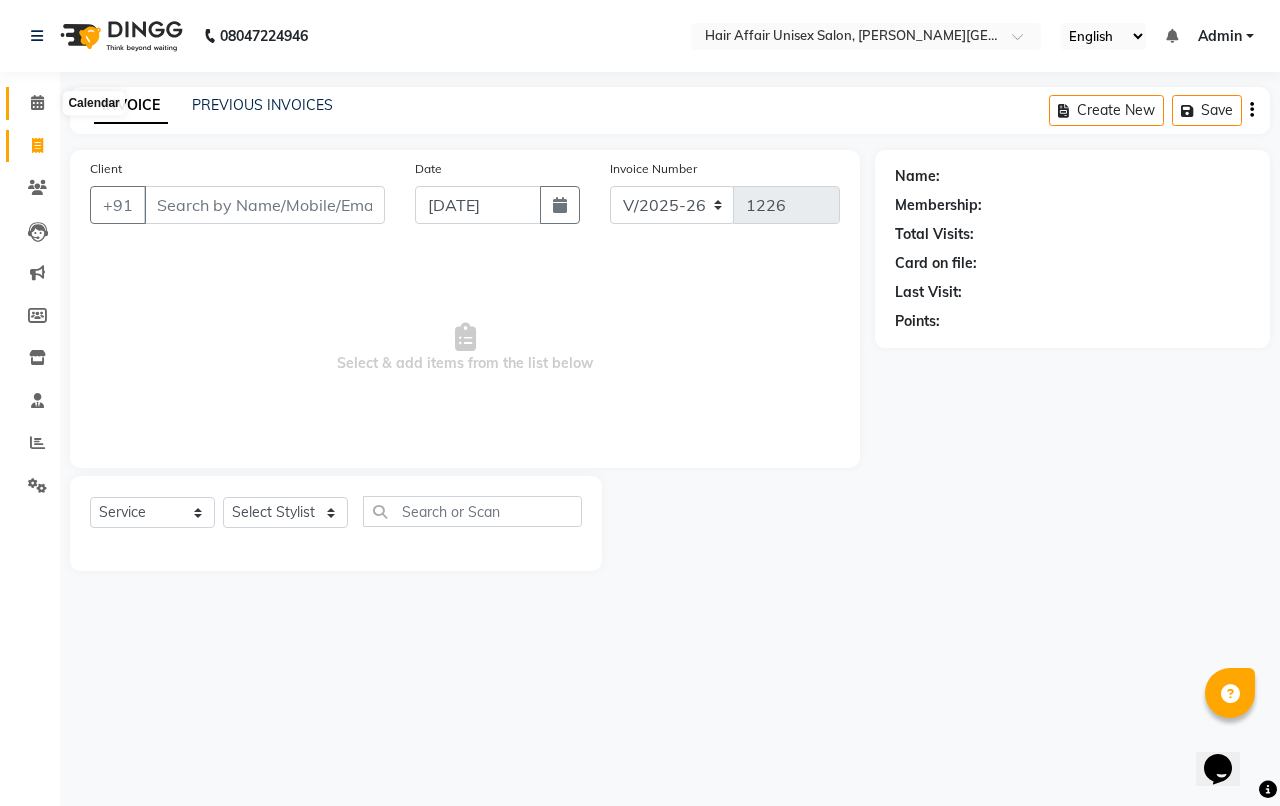 click on "Calendar" 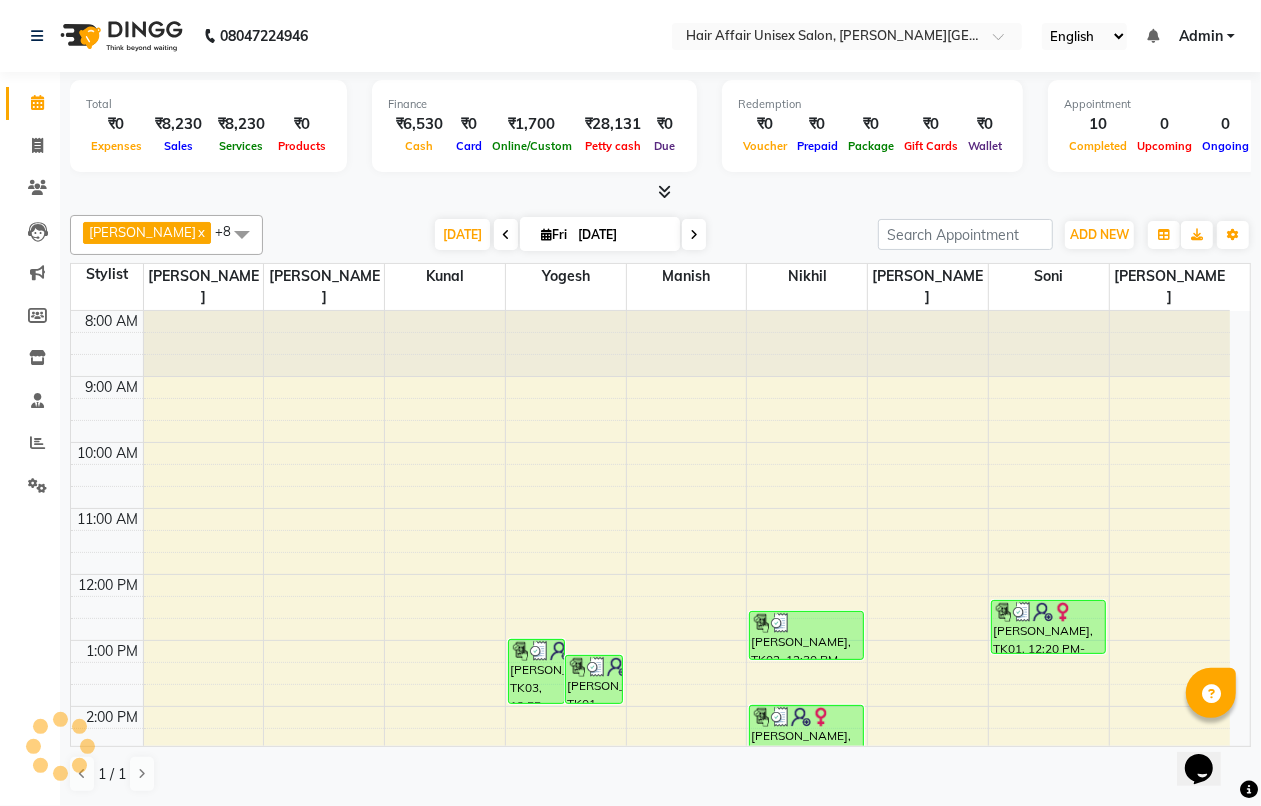 scroll, scrollTop: 0, scrollLeft: 0, axis: both 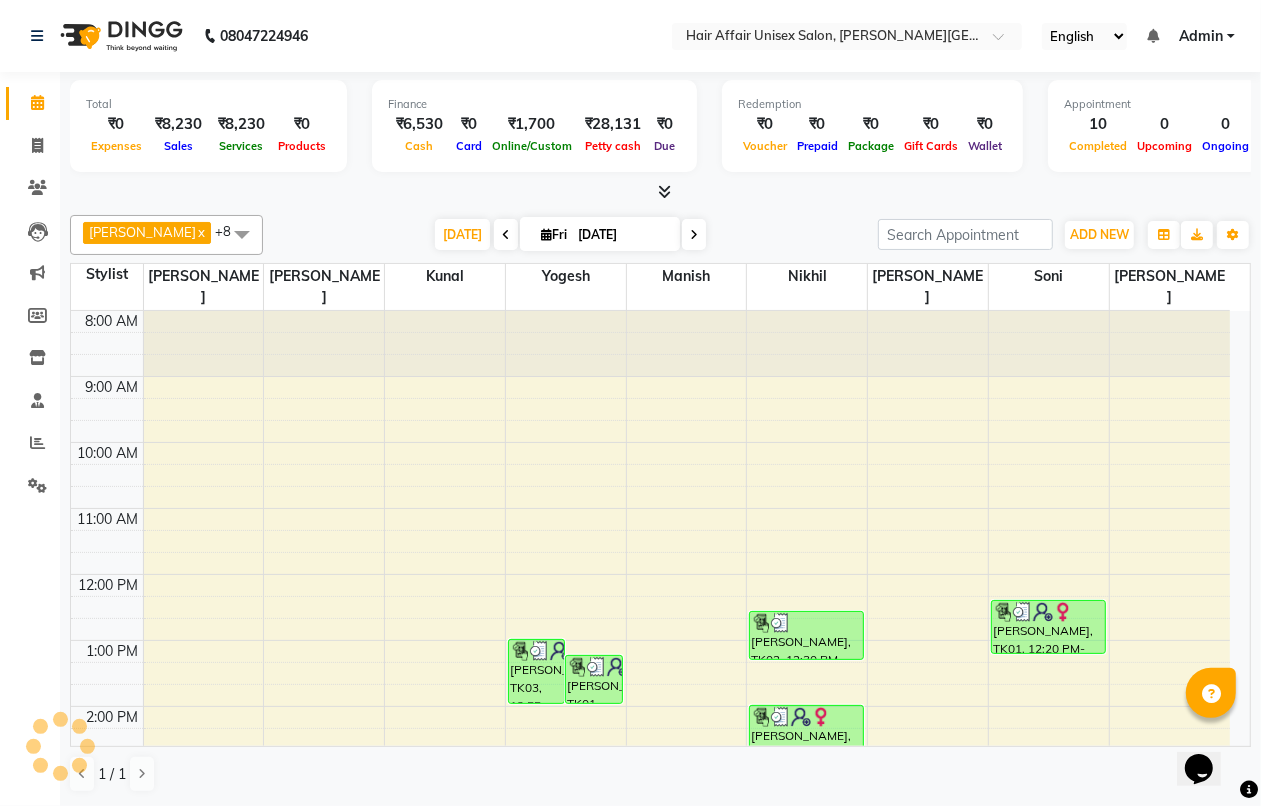 click on "Calendar" 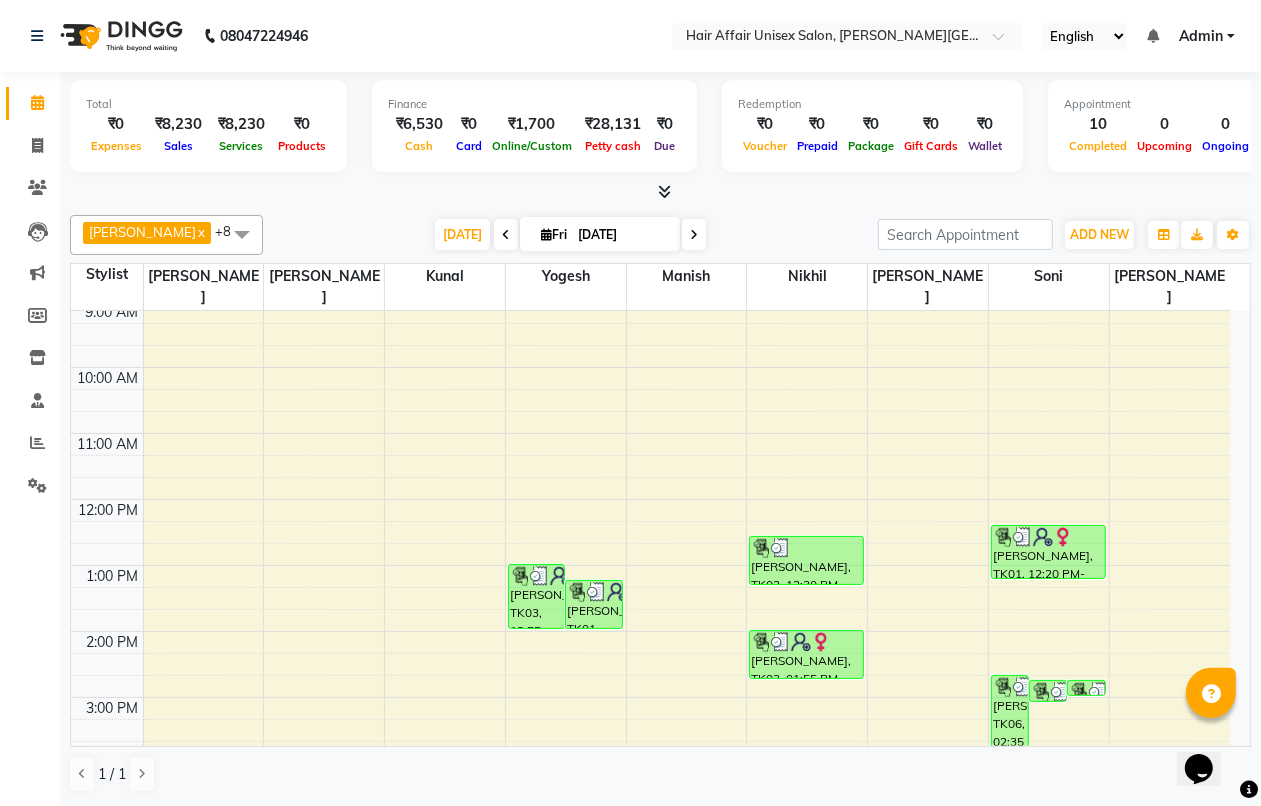 scroll, scrollTop: 0, scrollLeft: 0, axis: both 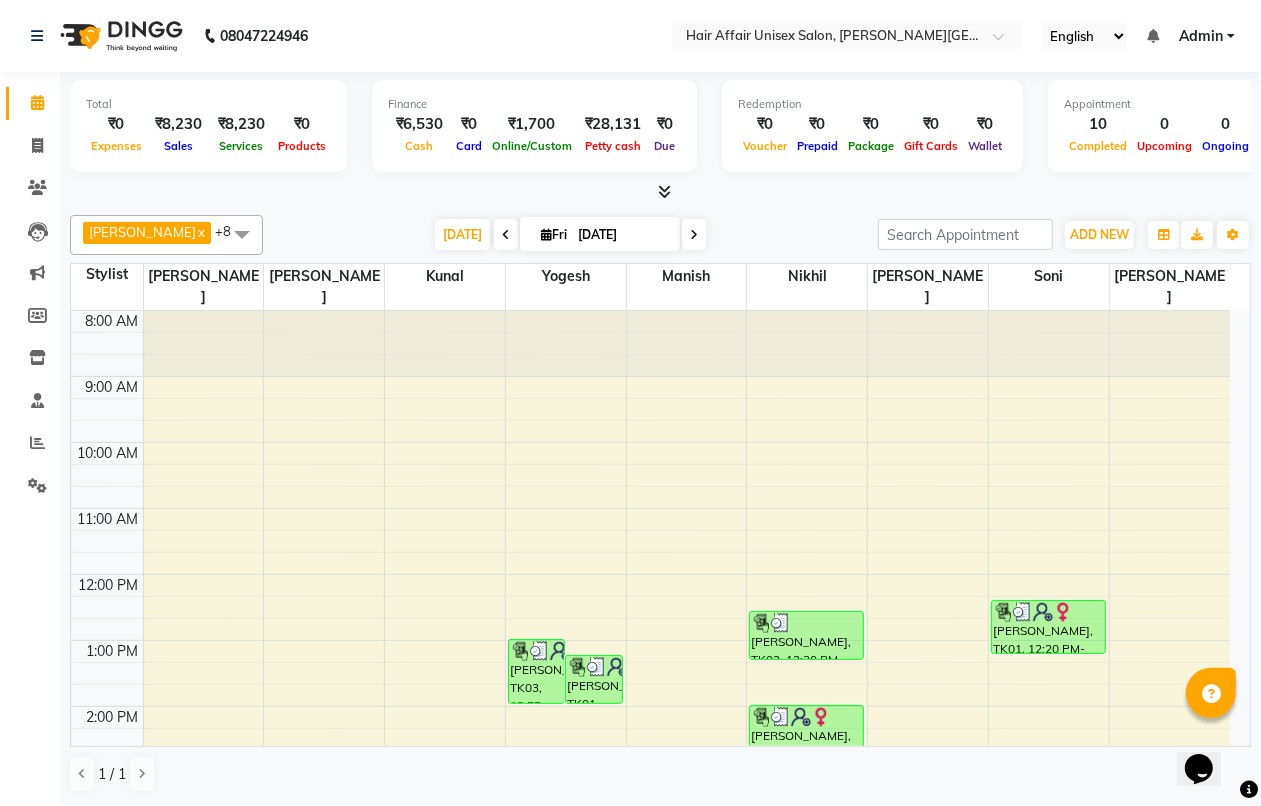 click at bounding box center (506, 234) 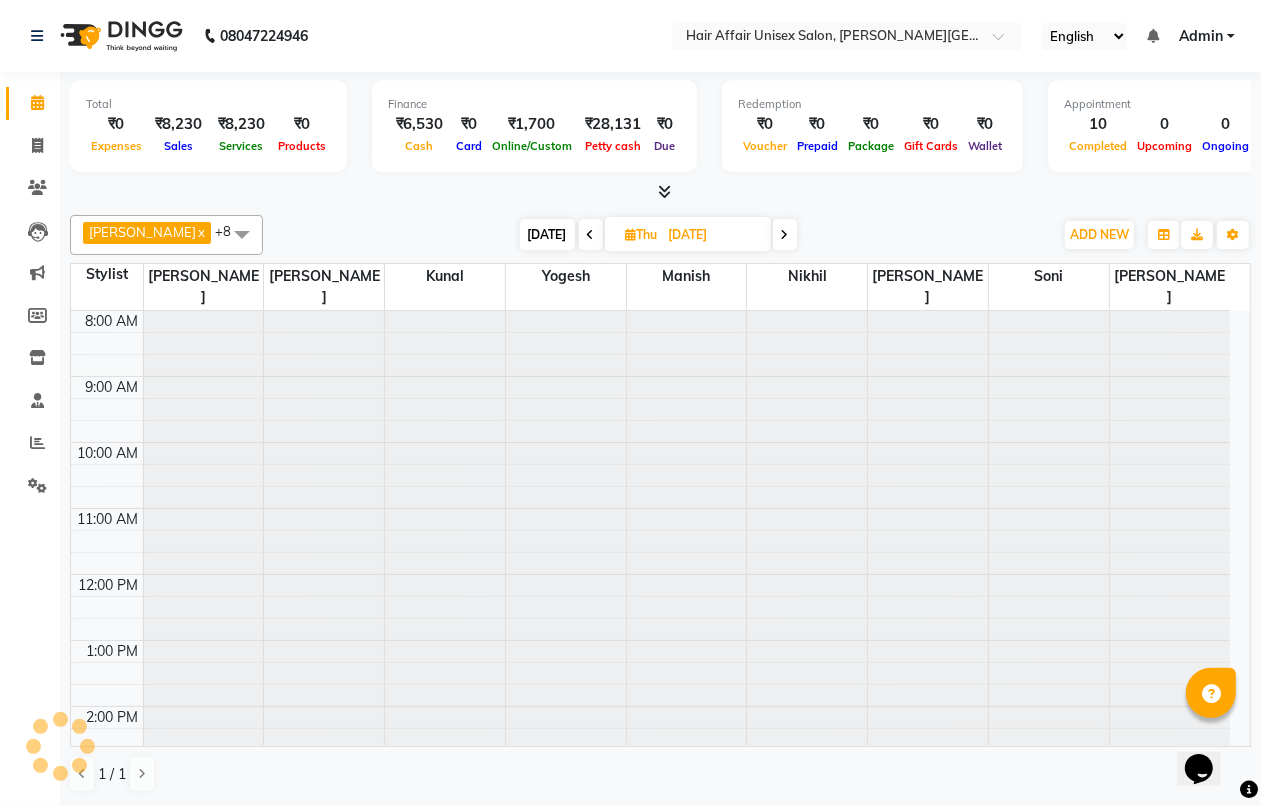 scroll, scrollTop: 545, scrollLeft: 0, axis: vertical 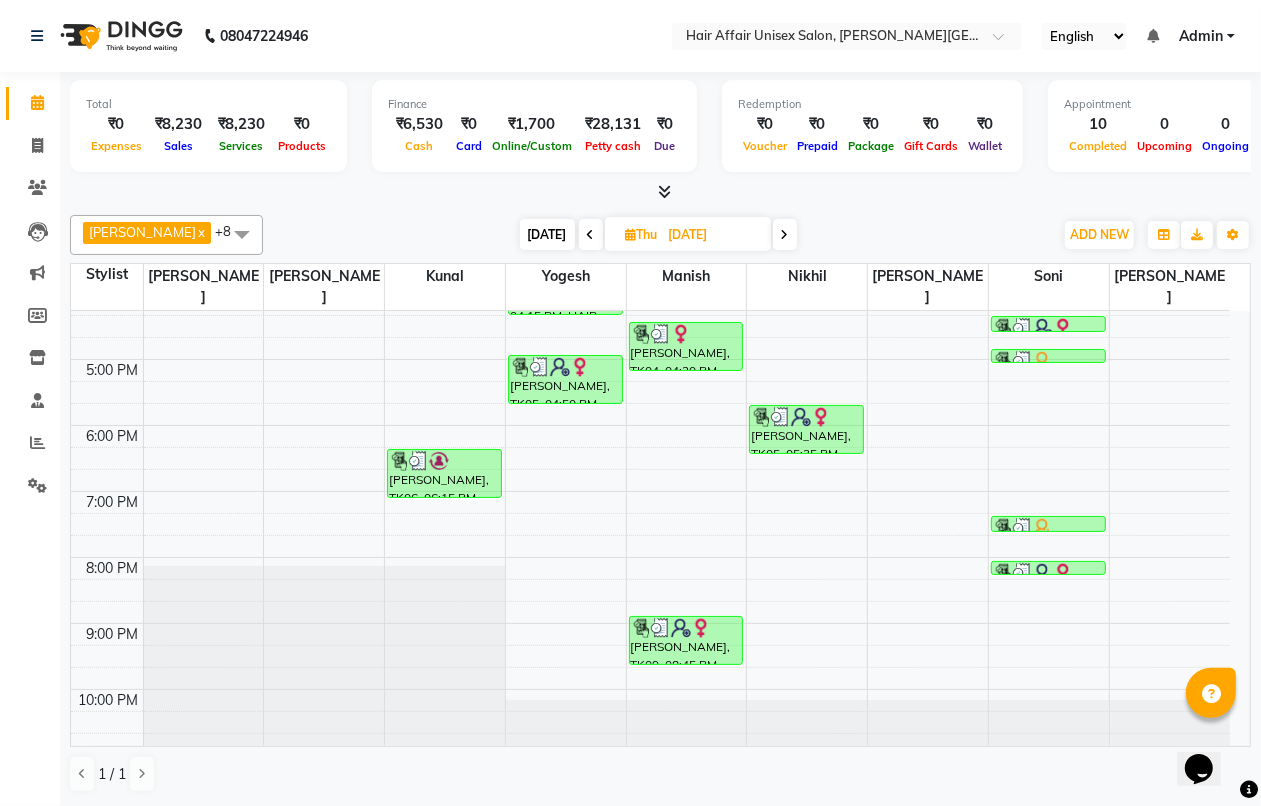 click at bounding box center (785, 234) 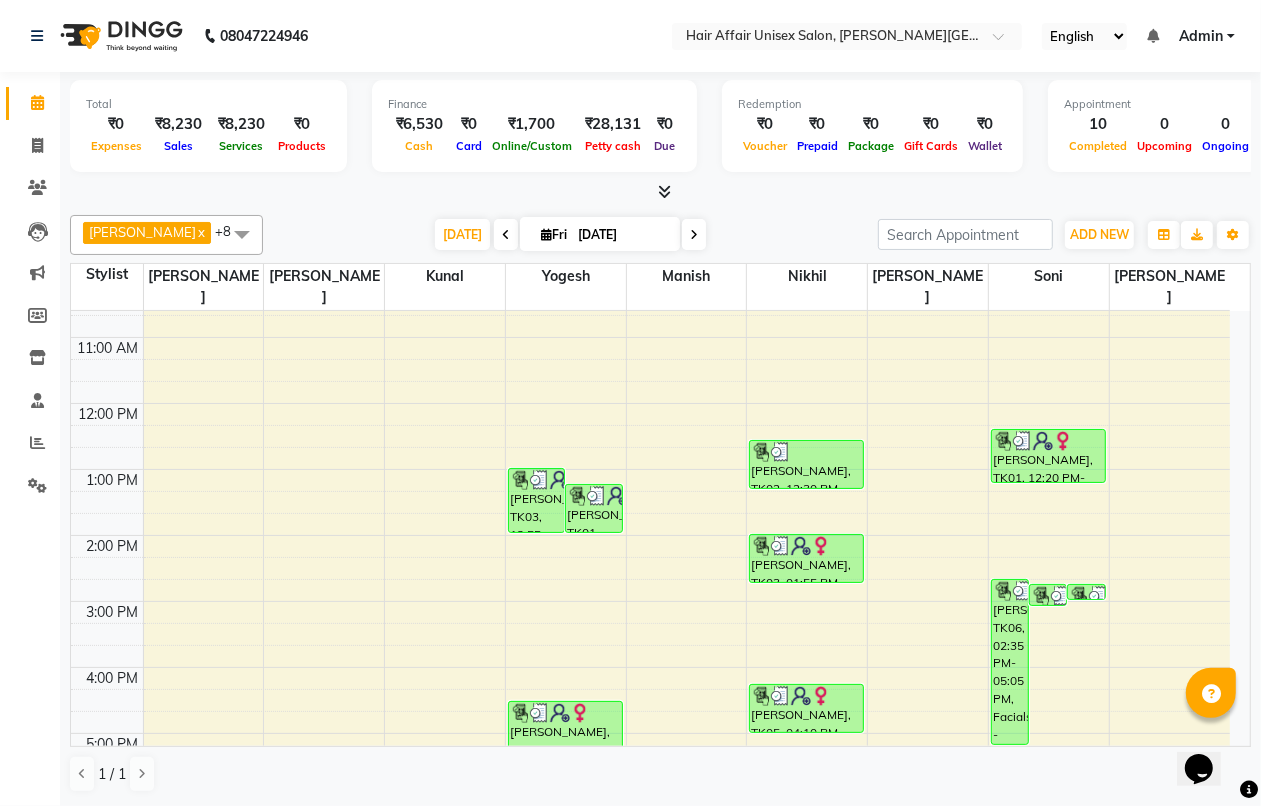 scroll, scrollTop: 0, scrollLeft: 0, axis: both 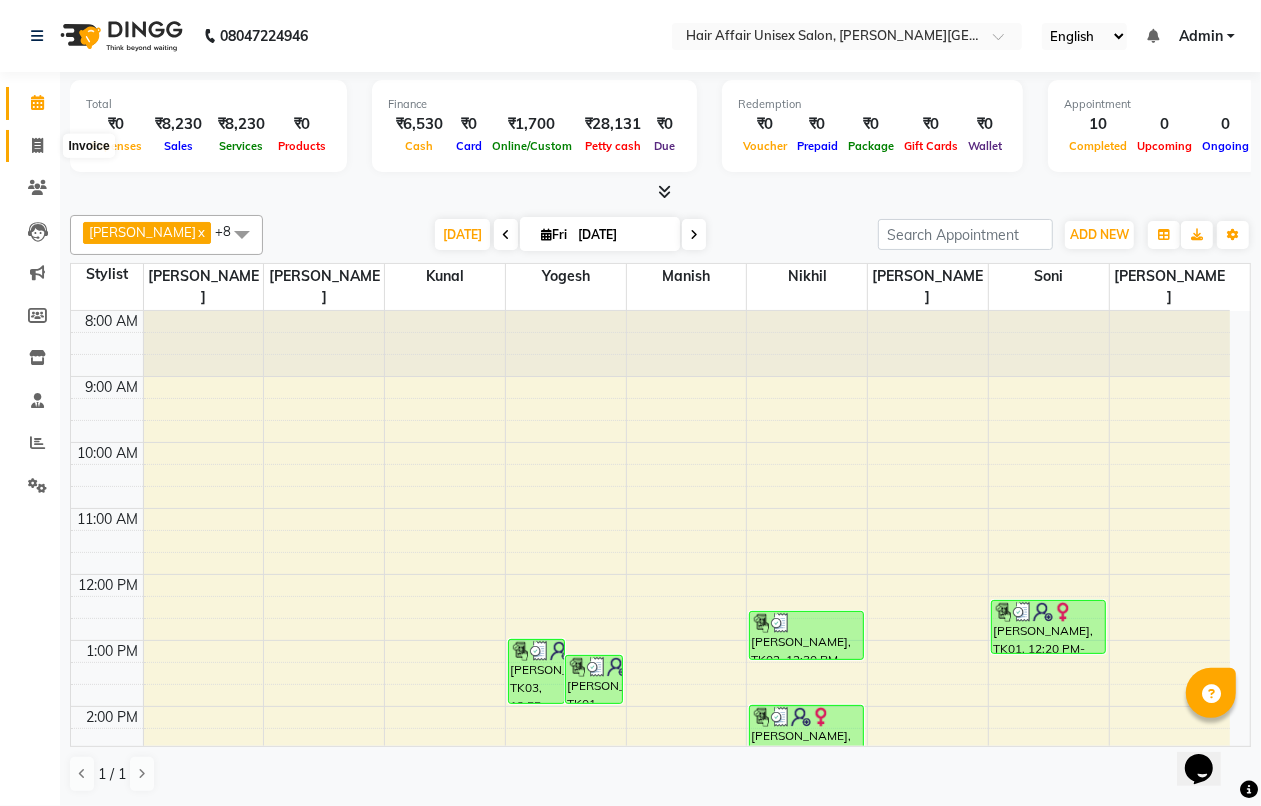 click 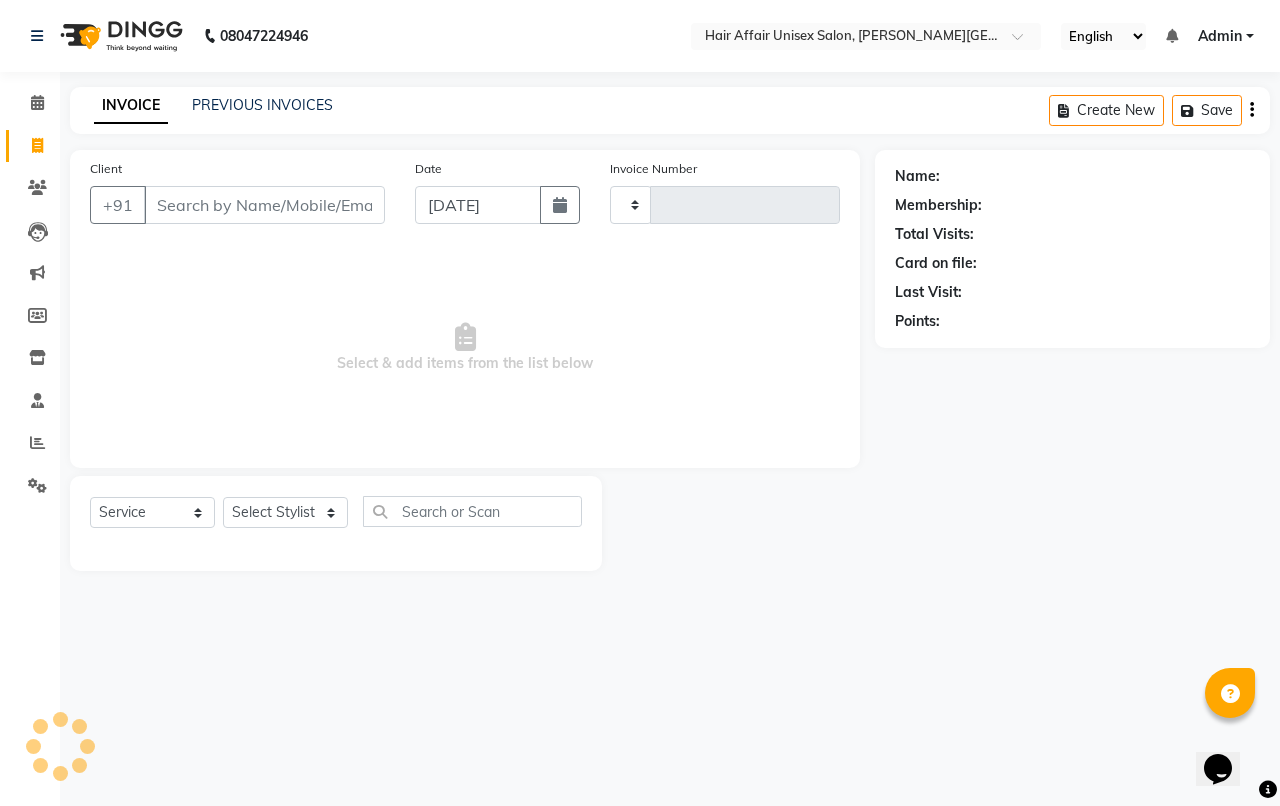 type on "1226" 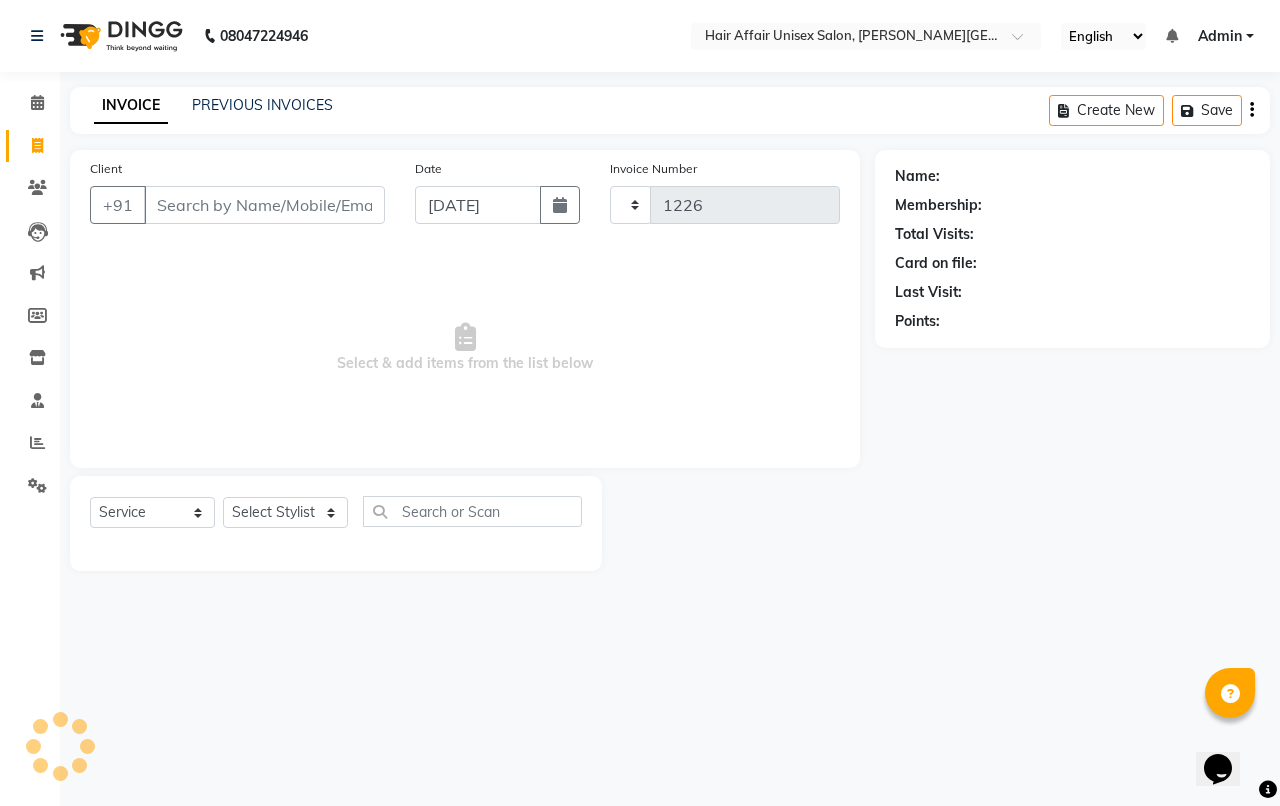 select on "6225" 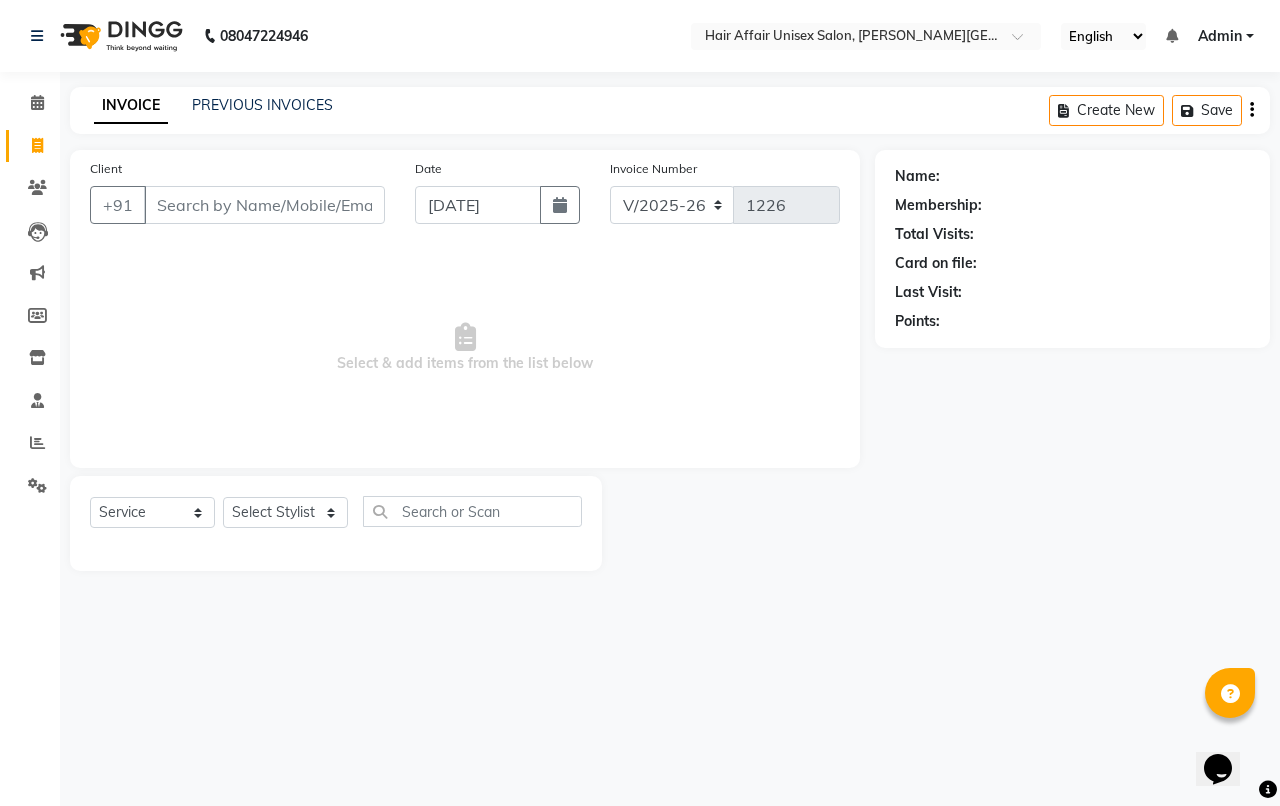 click on "INVOICE PREVIOUS INVOICES Create New   Save" 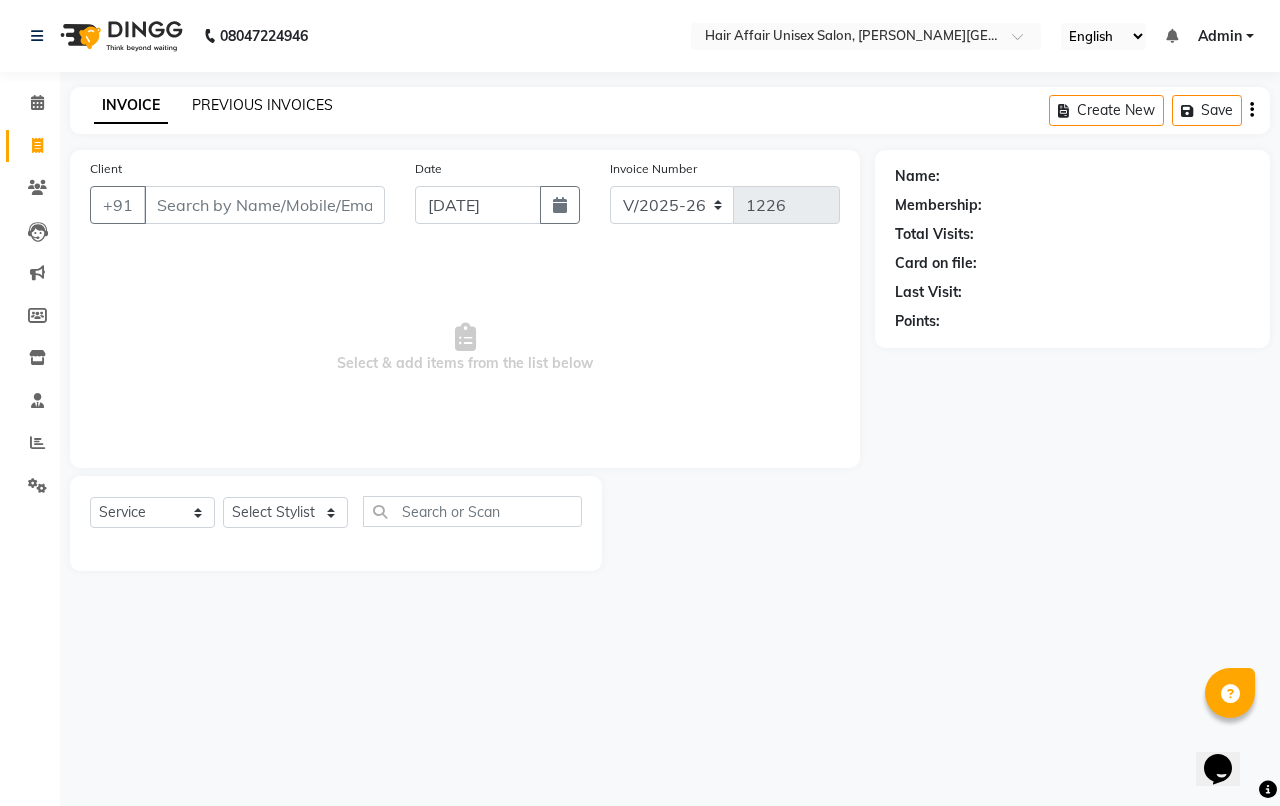 click on "PREVIOUS INVOICES" 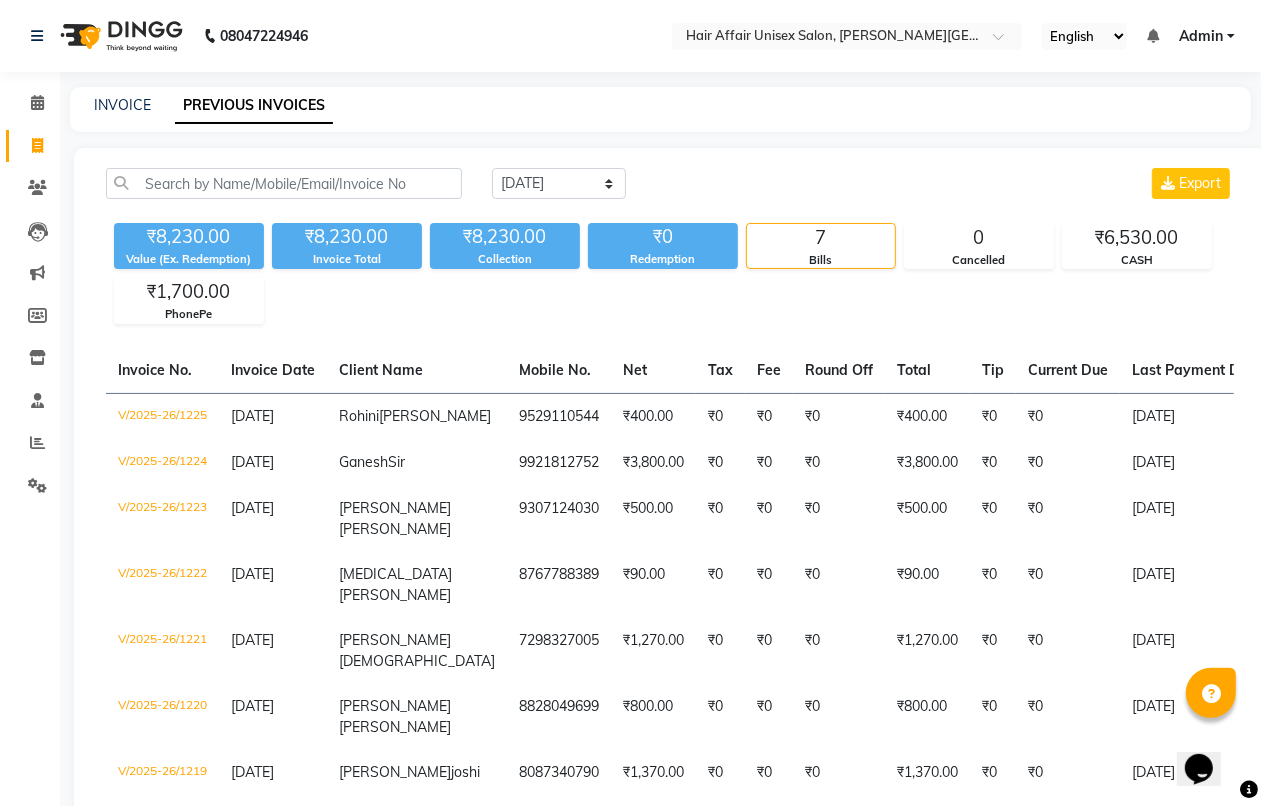 click on "INVOICE PREVIOUS INVOICES" 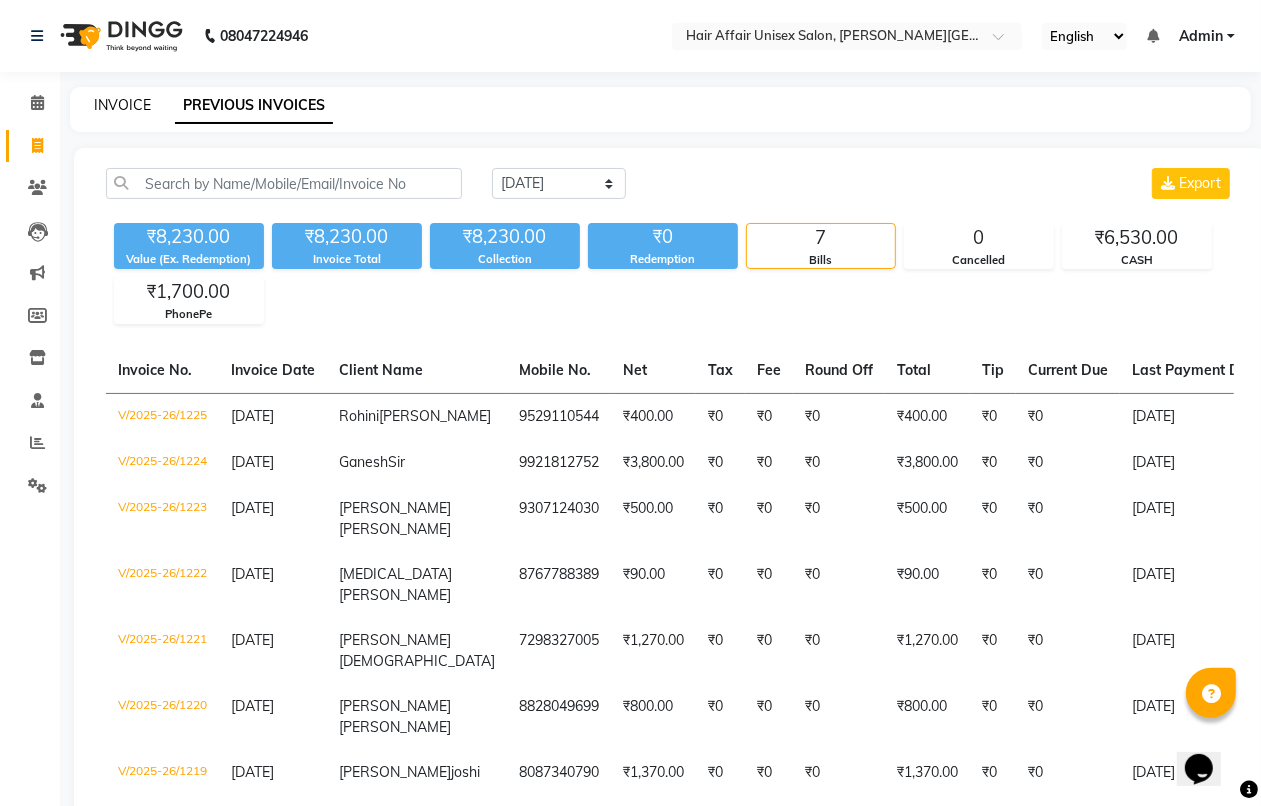 click on "INVOICE" 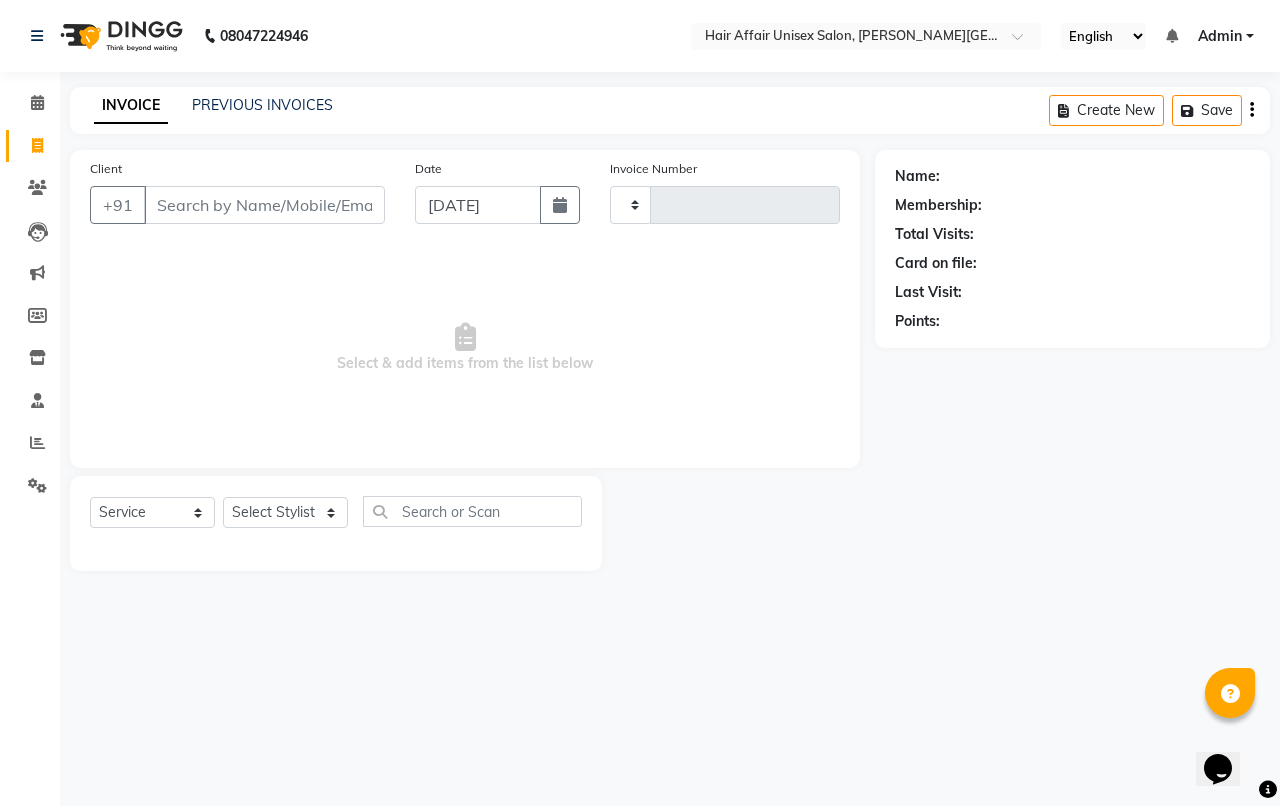 type on "1226" 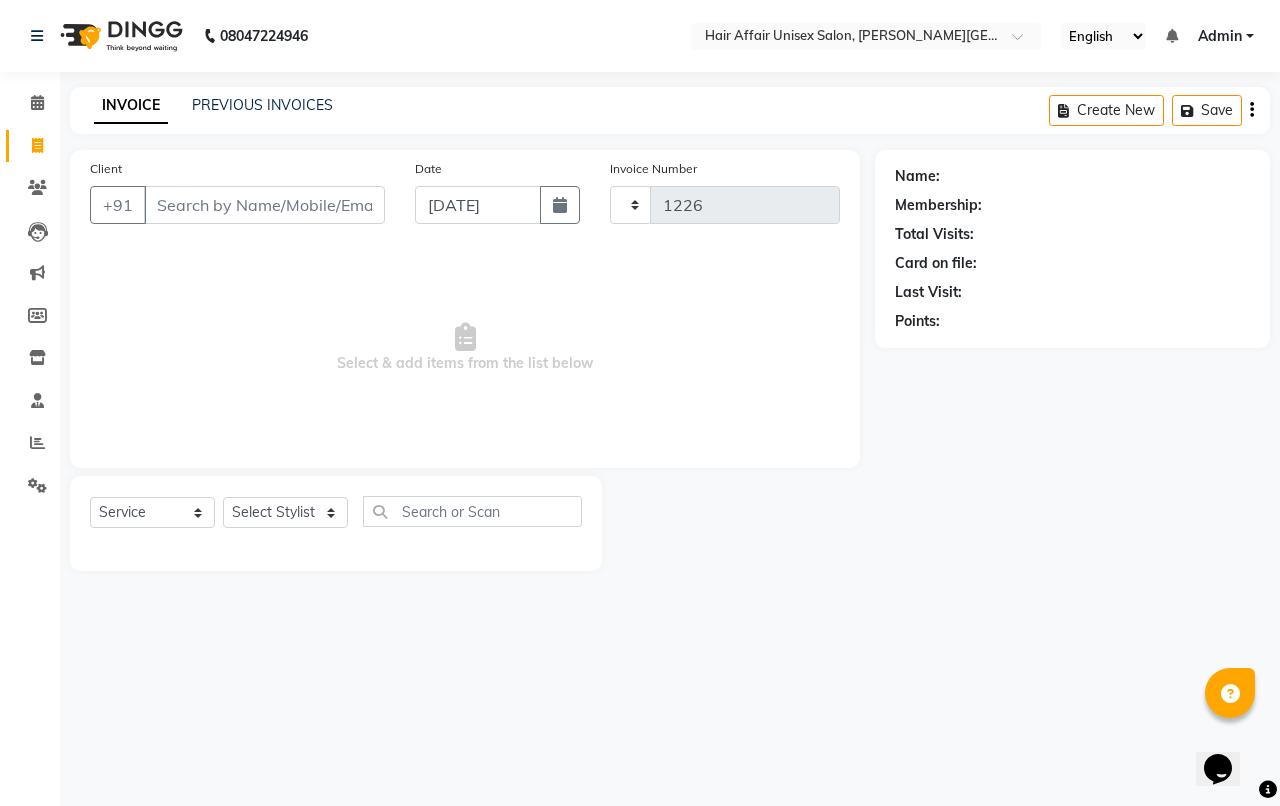 select on "6225" 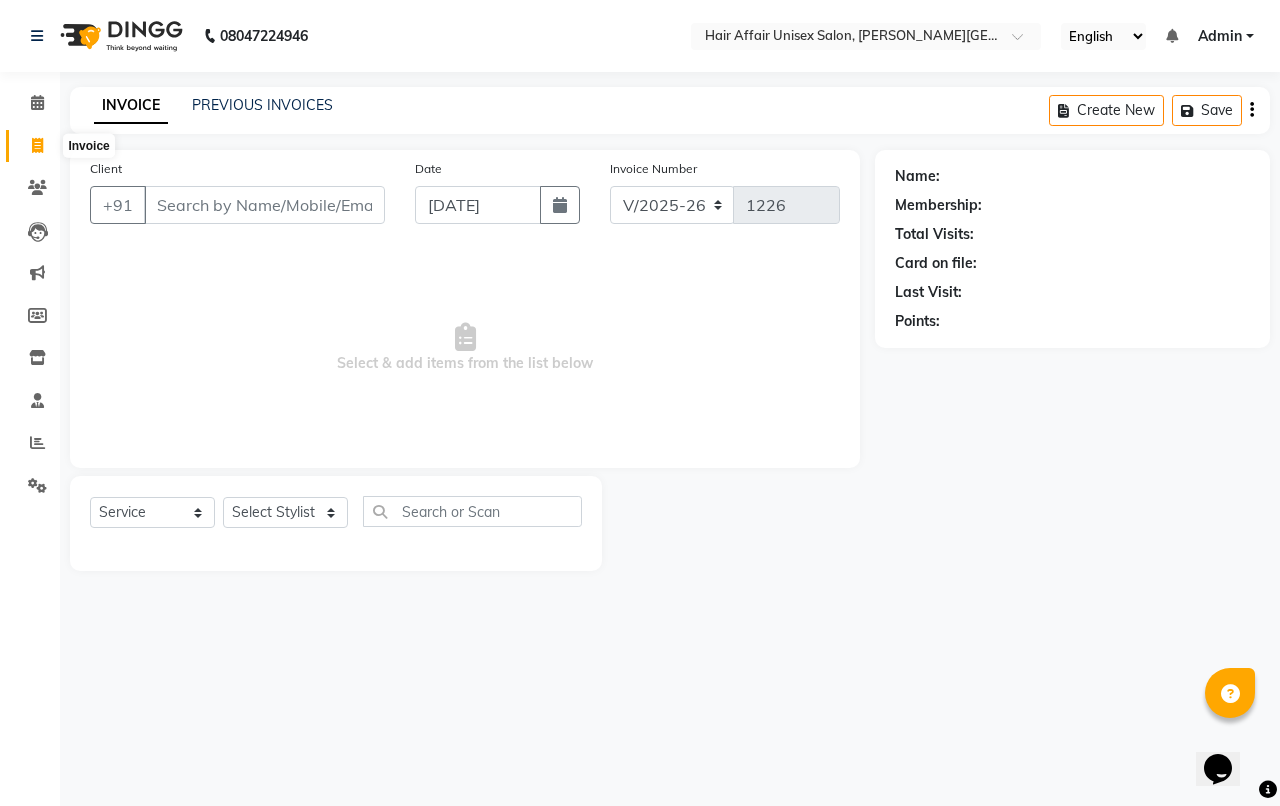 click 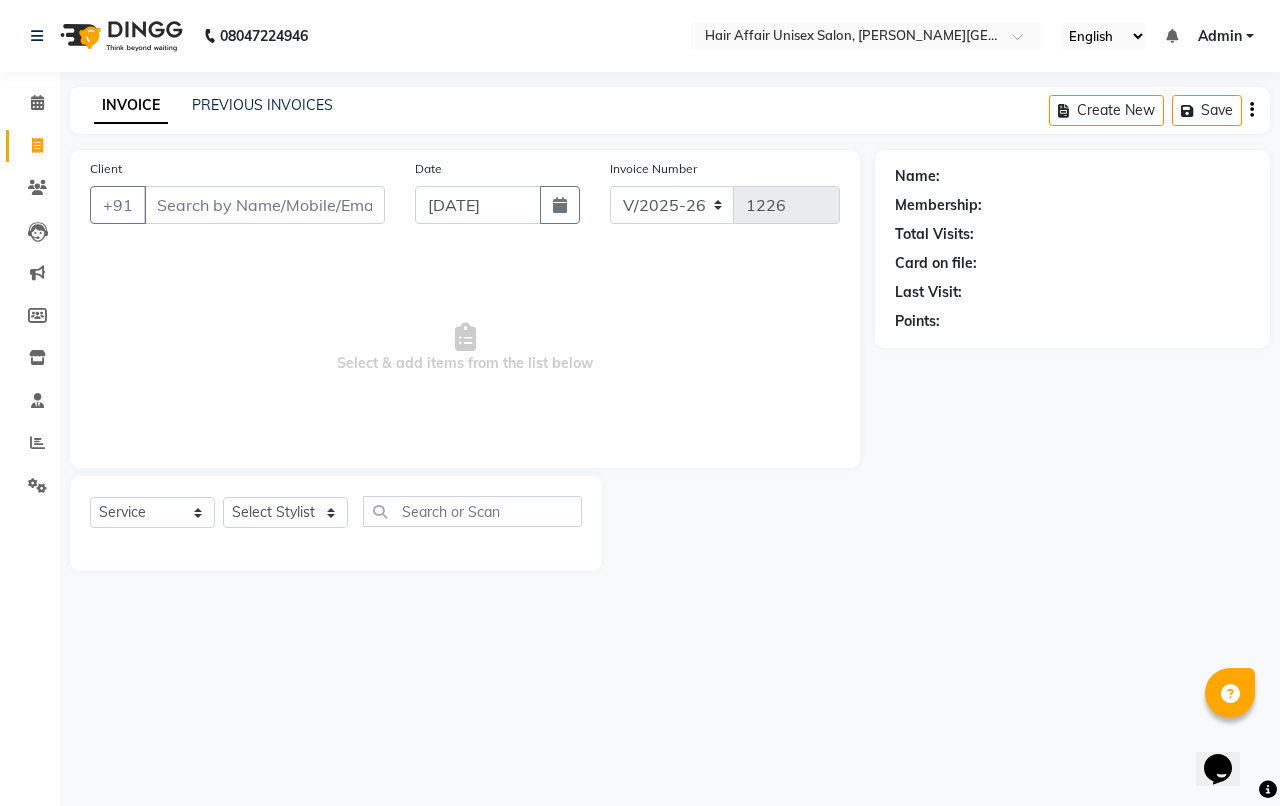 click 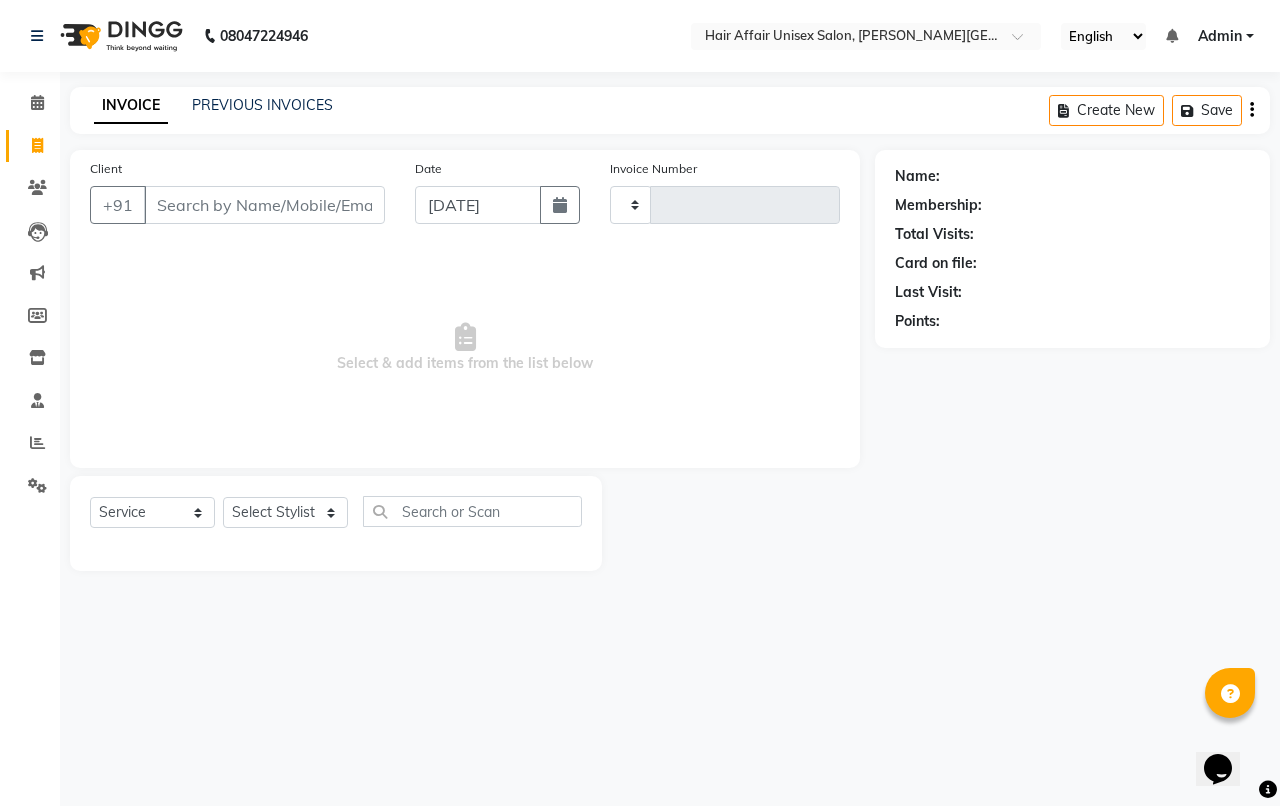 type on "1226" 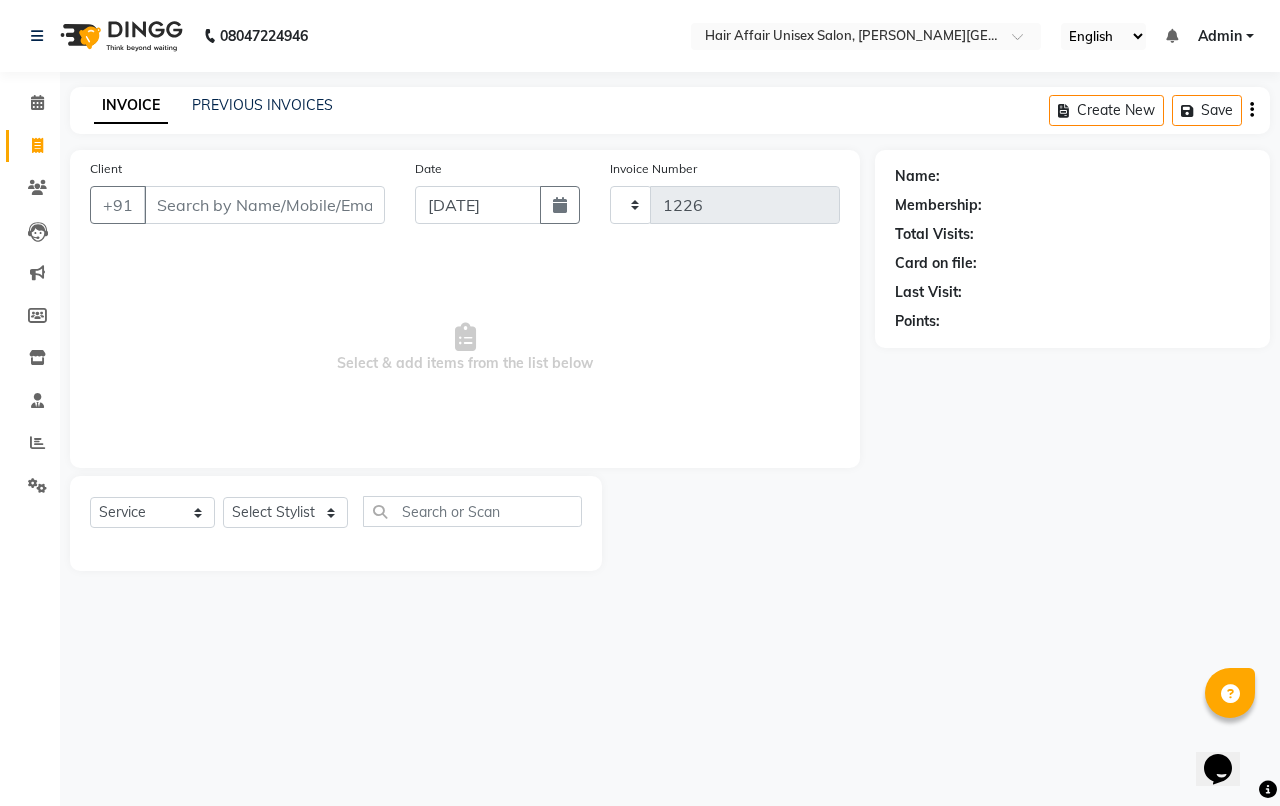select on "6225" 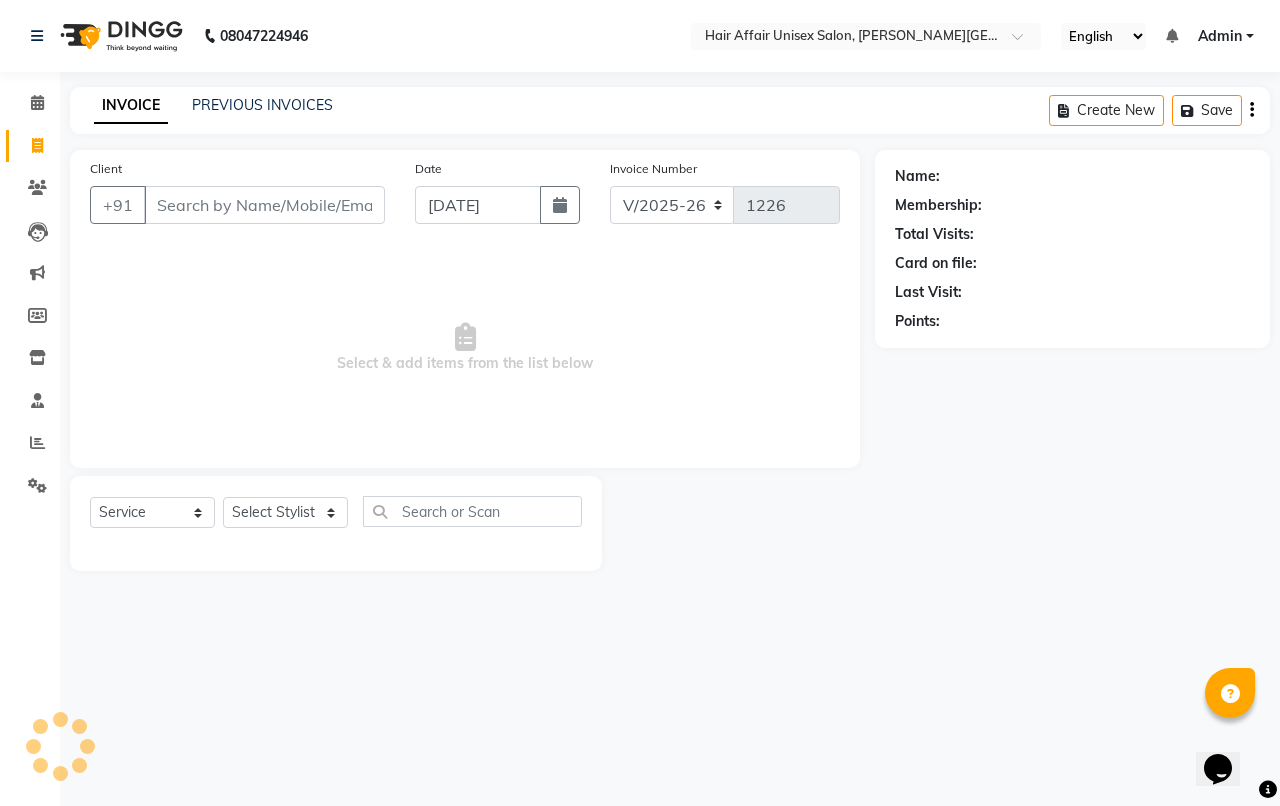 click on "Client" at bounding box center [264, 205] 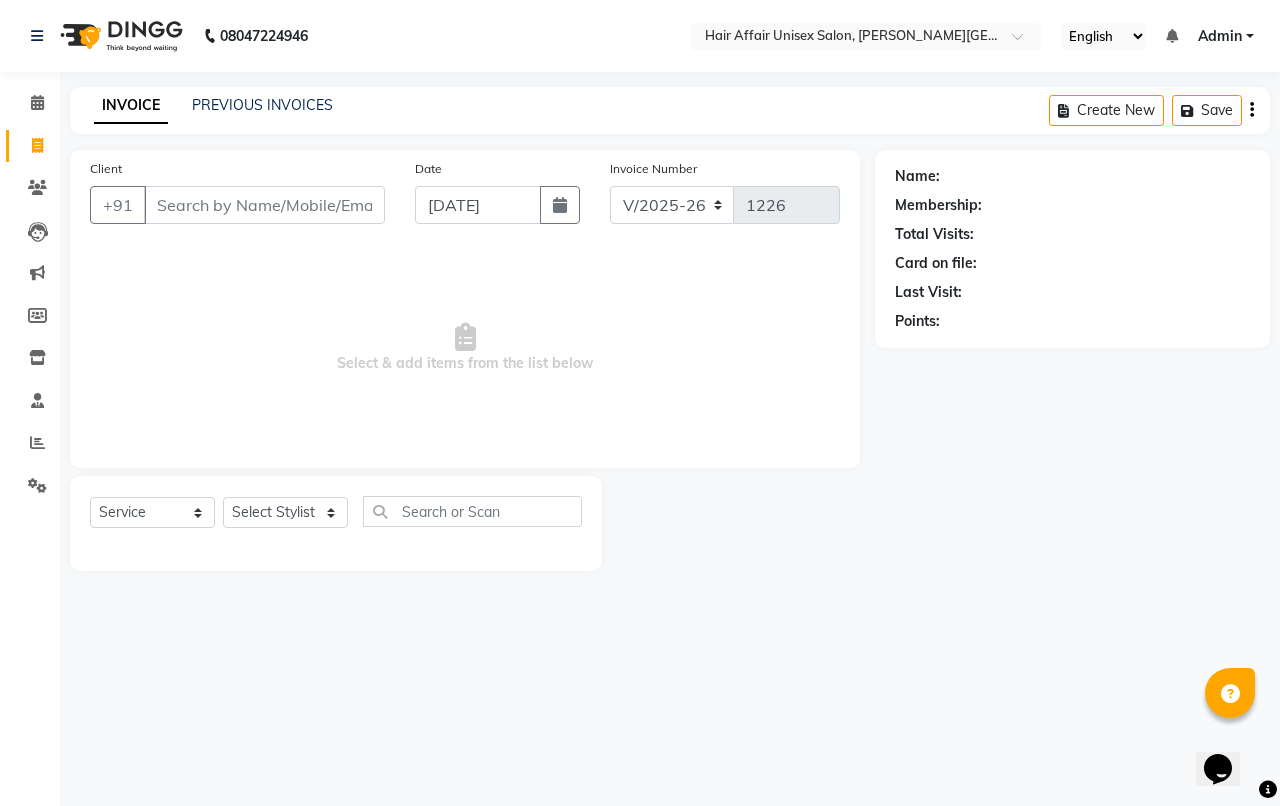 click on "Client" at bounding box center [264, 205] 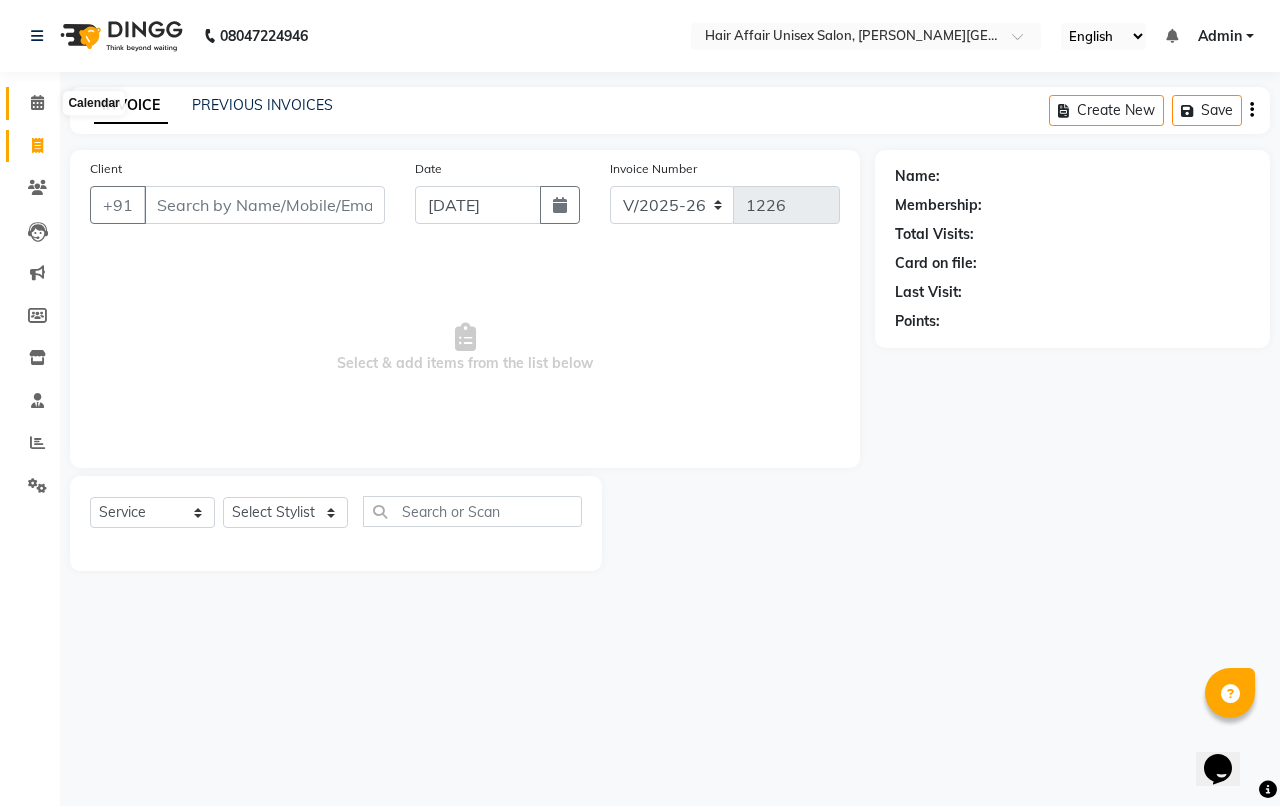 click 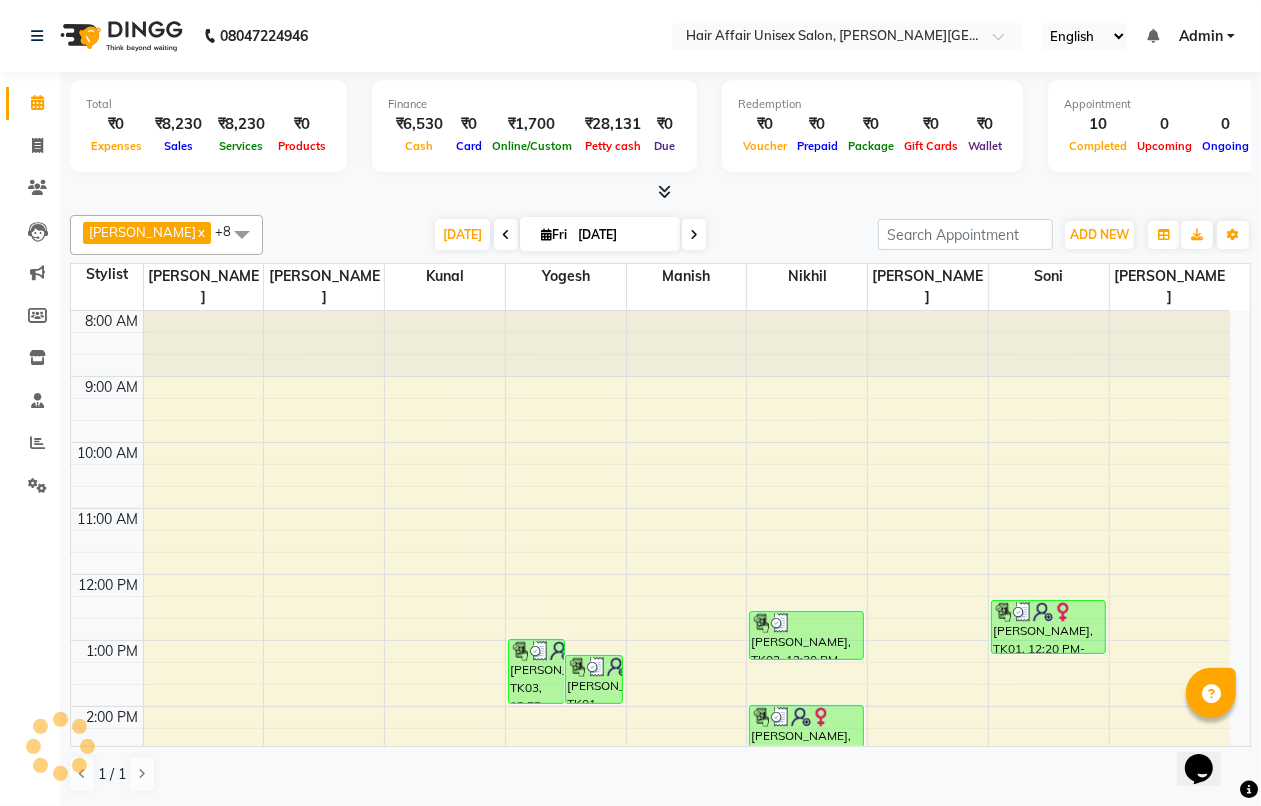 scroll, scrollTop: 0, scrollLeft: 0, axis: both 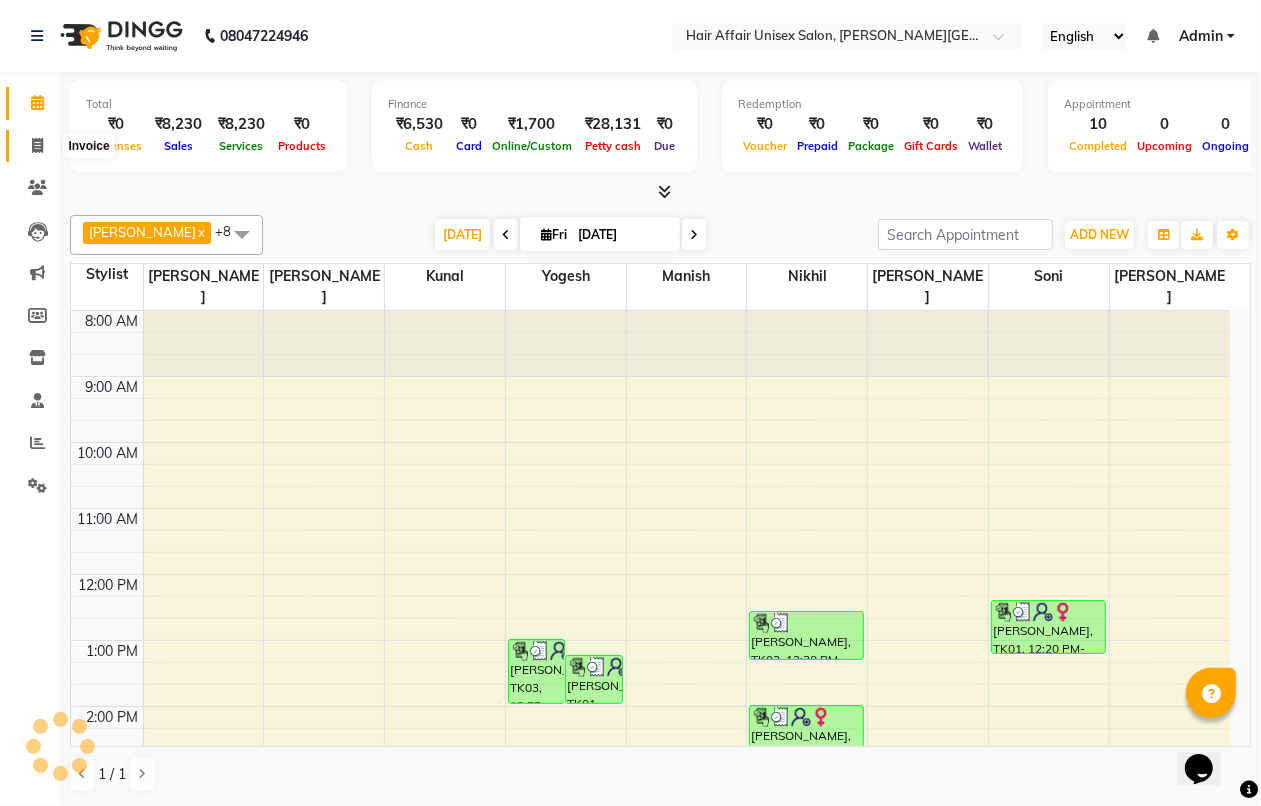 click 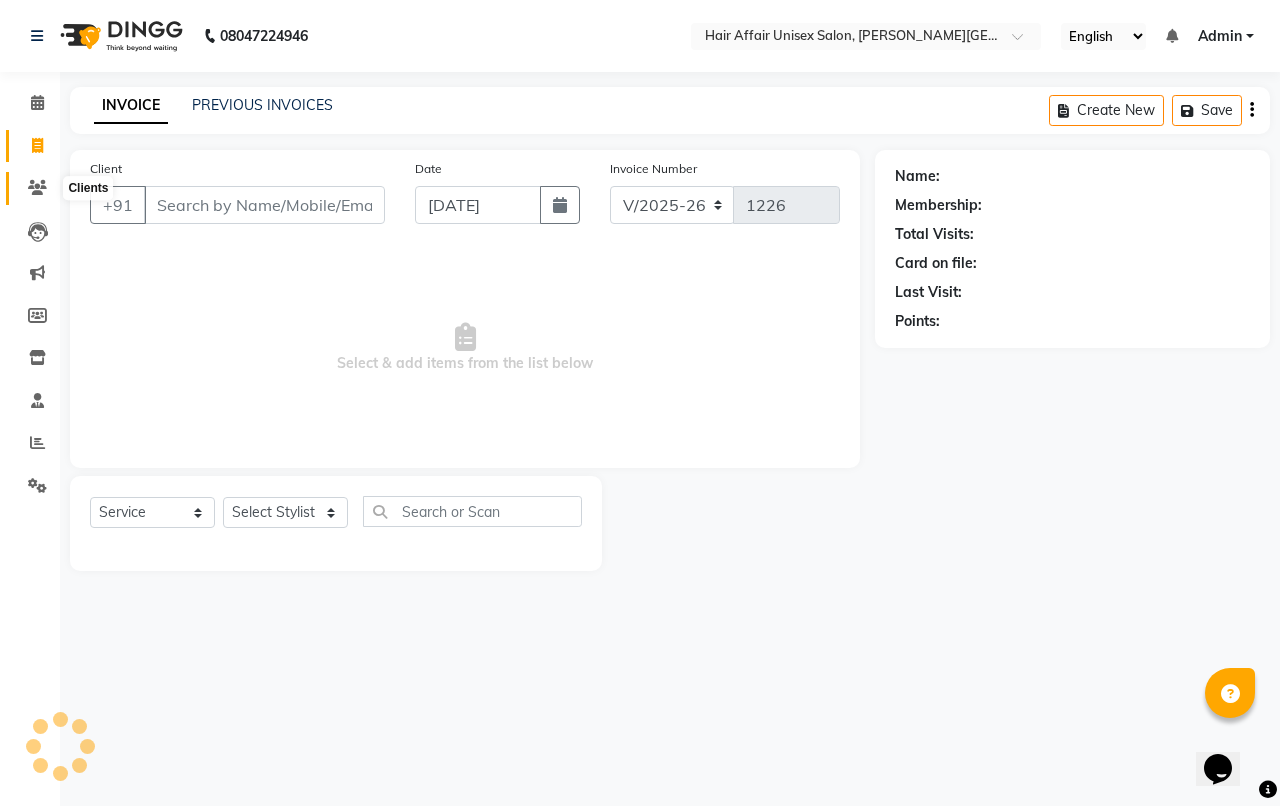 click 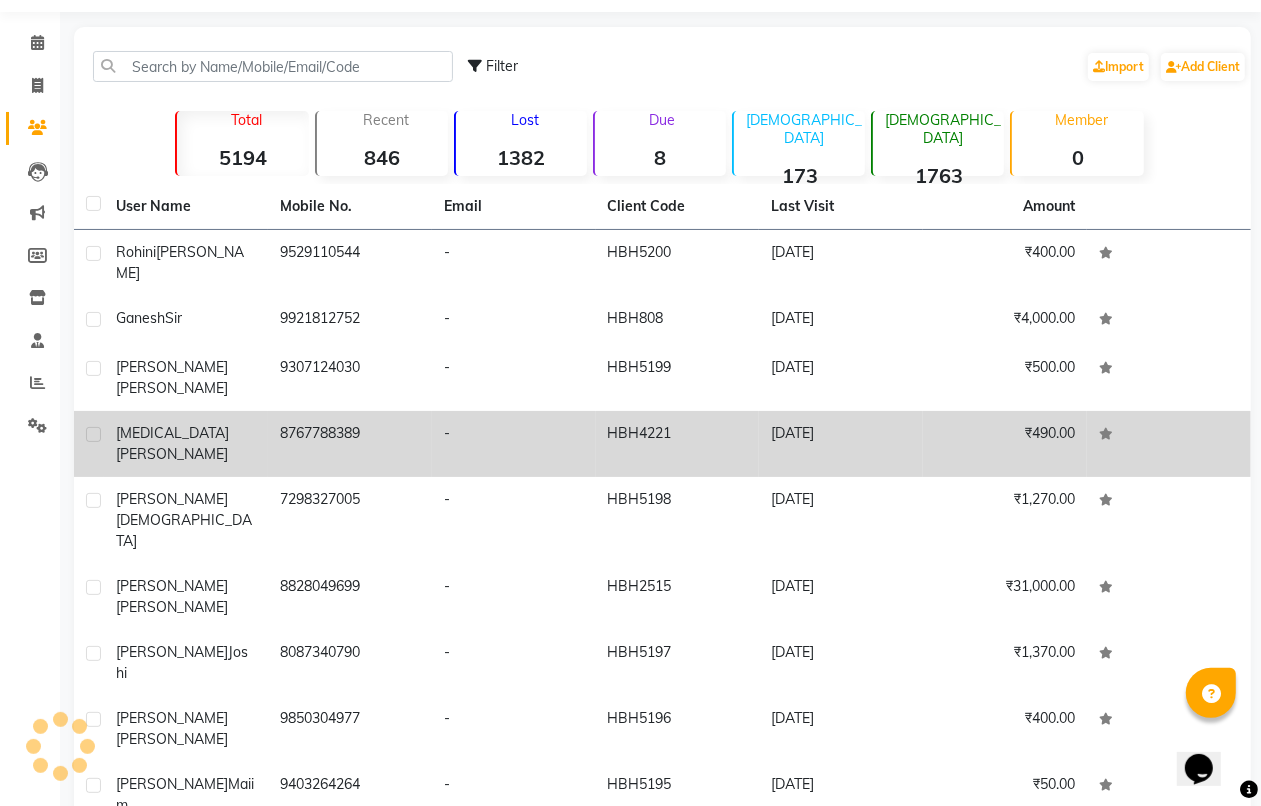 scroll, scrollTop: 0, scrollLeft: 0, axis: both 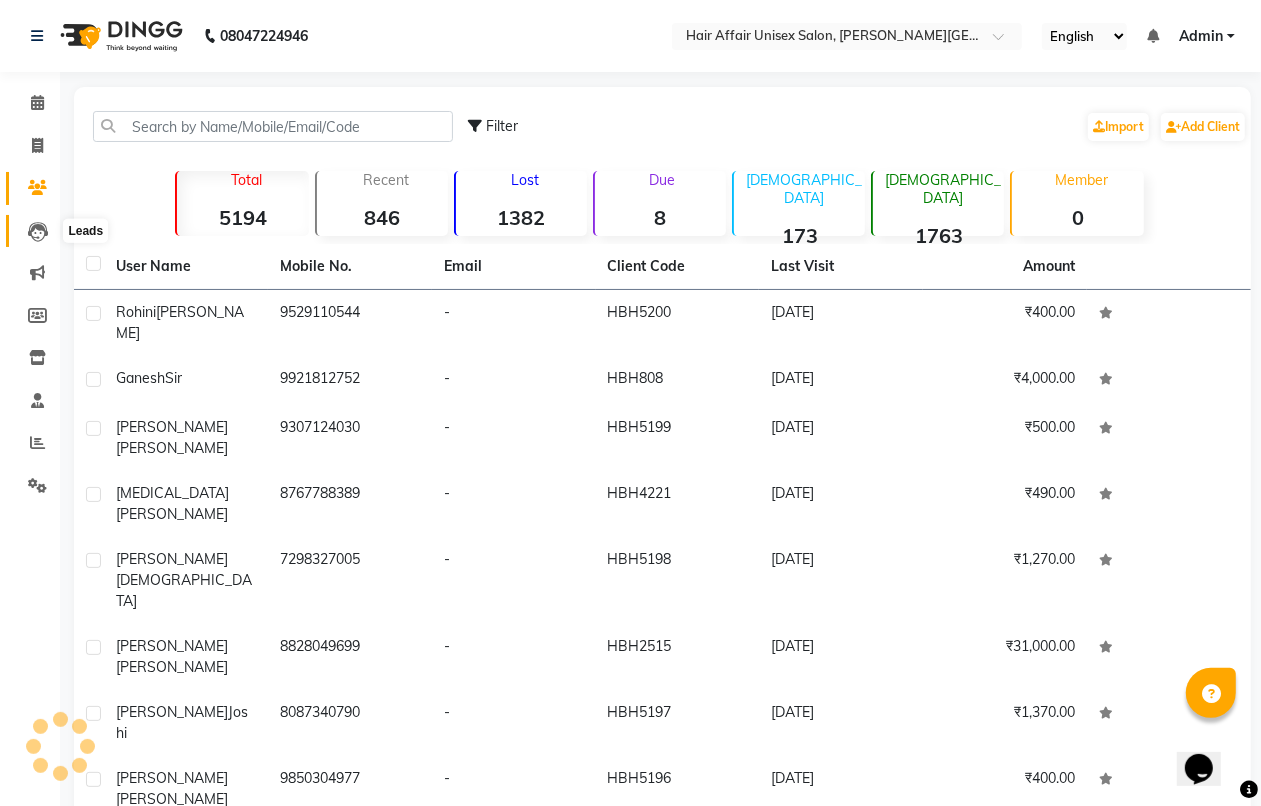 click 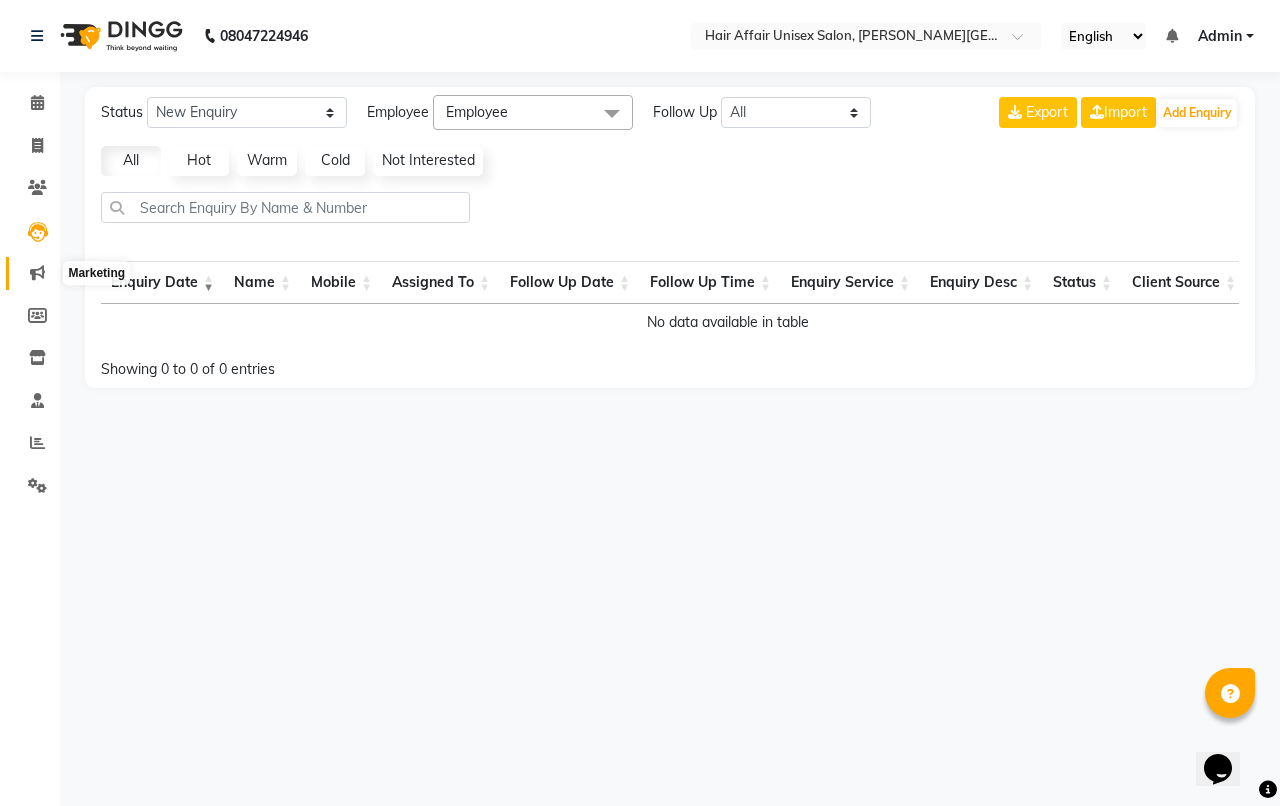 click 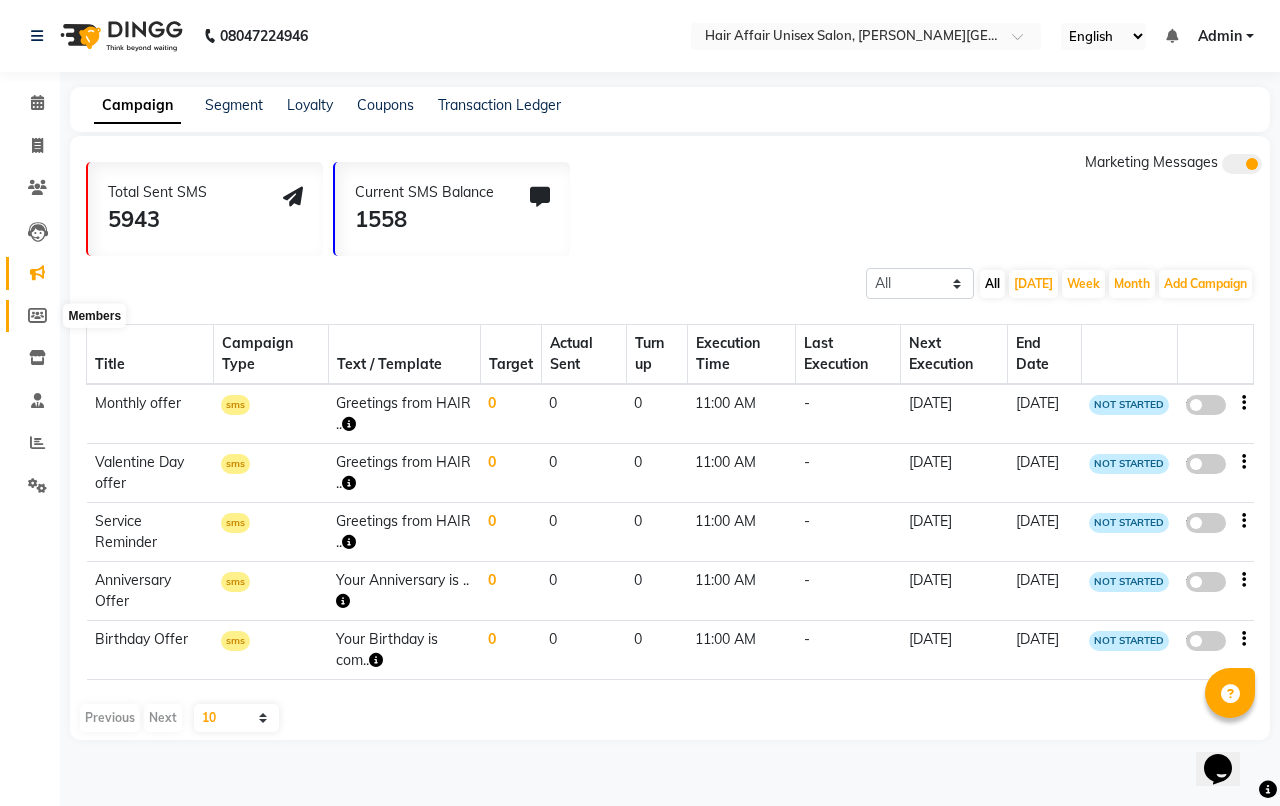 click 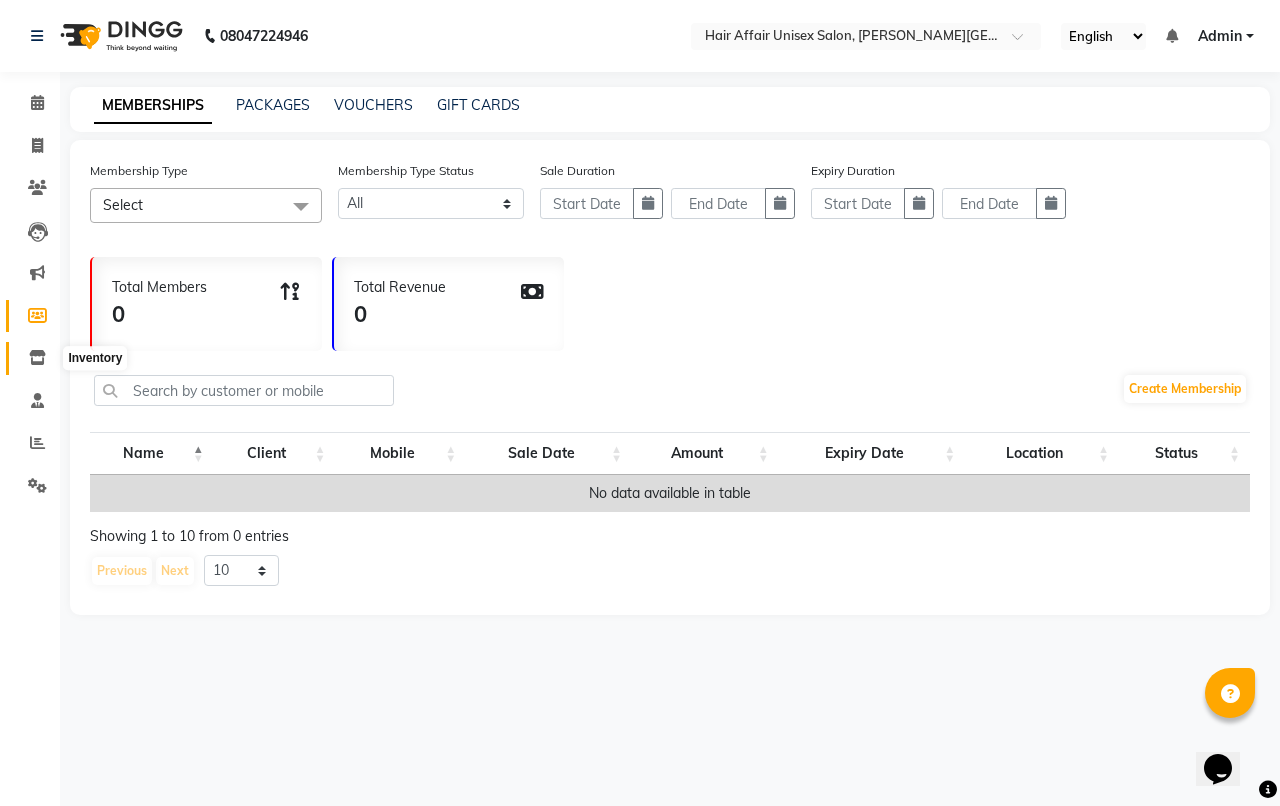 click 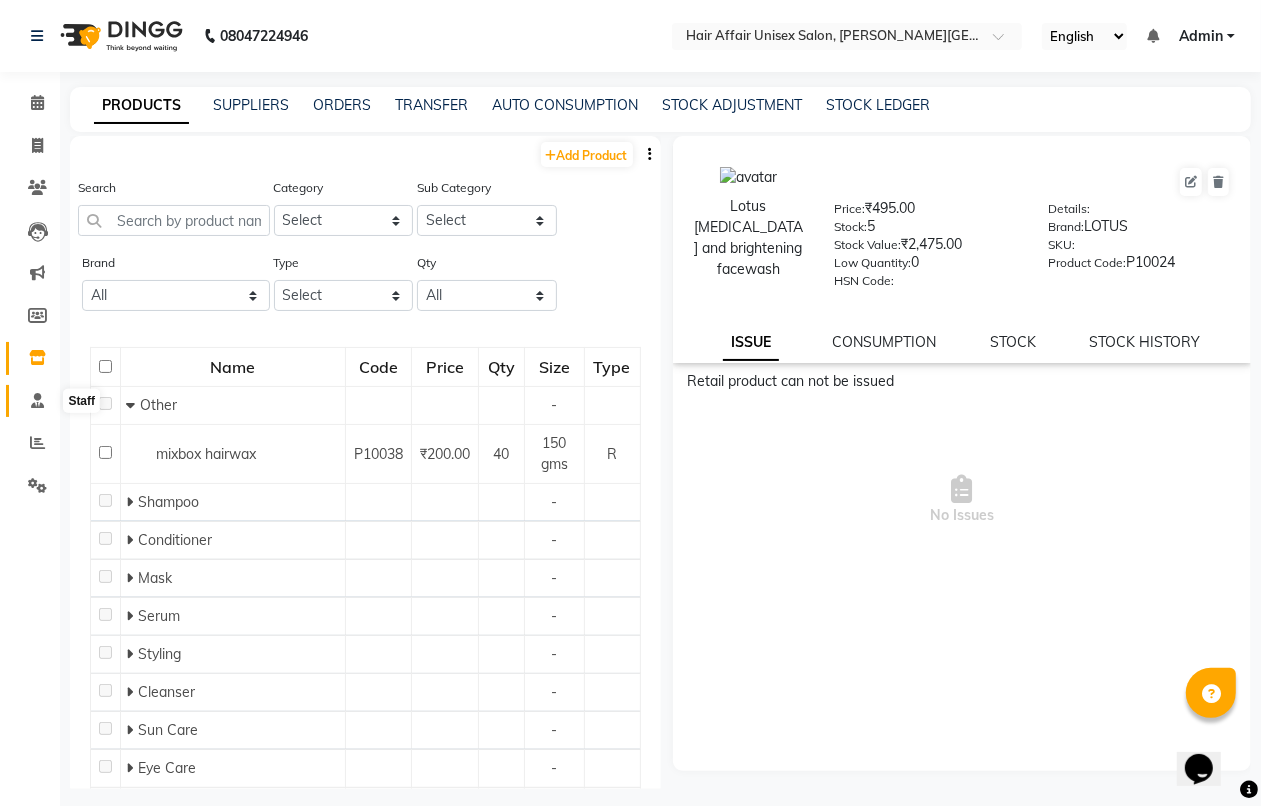 click 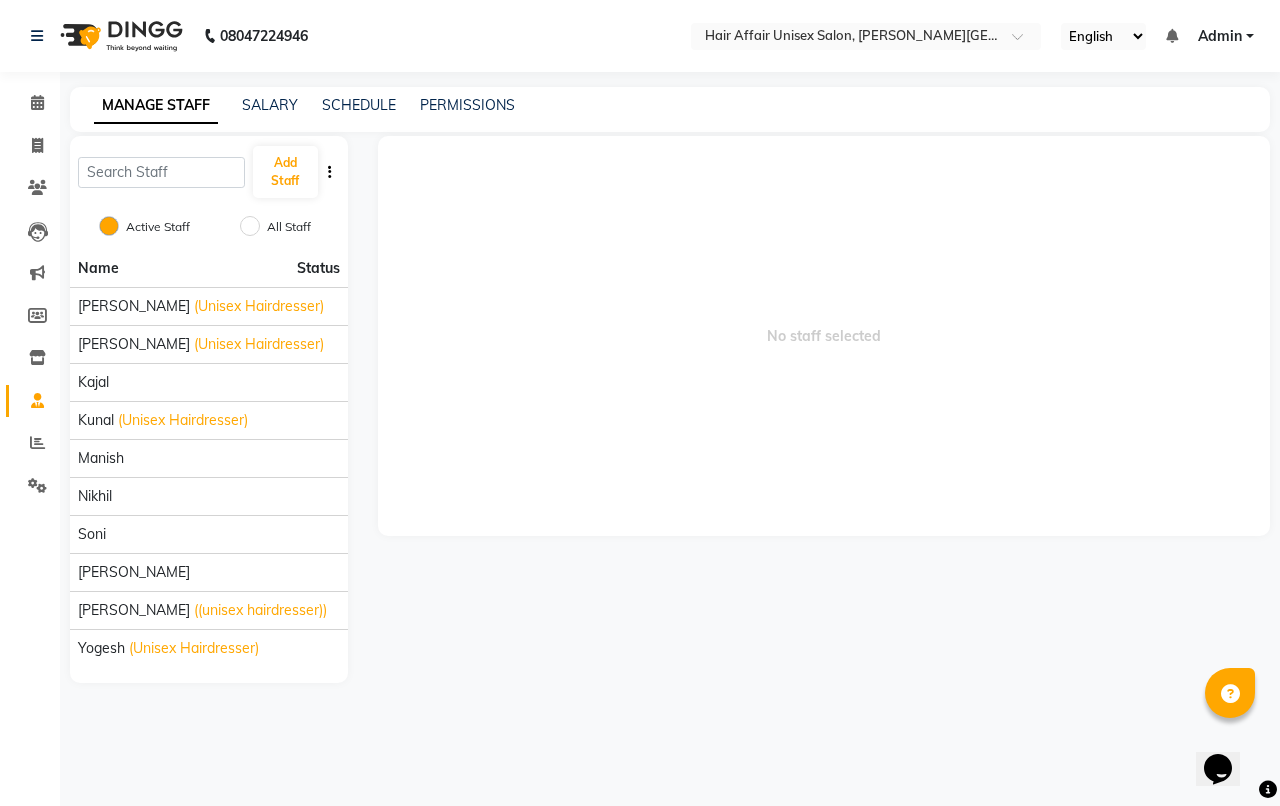 click on "No staff selected" at bounding box center (824, 336) 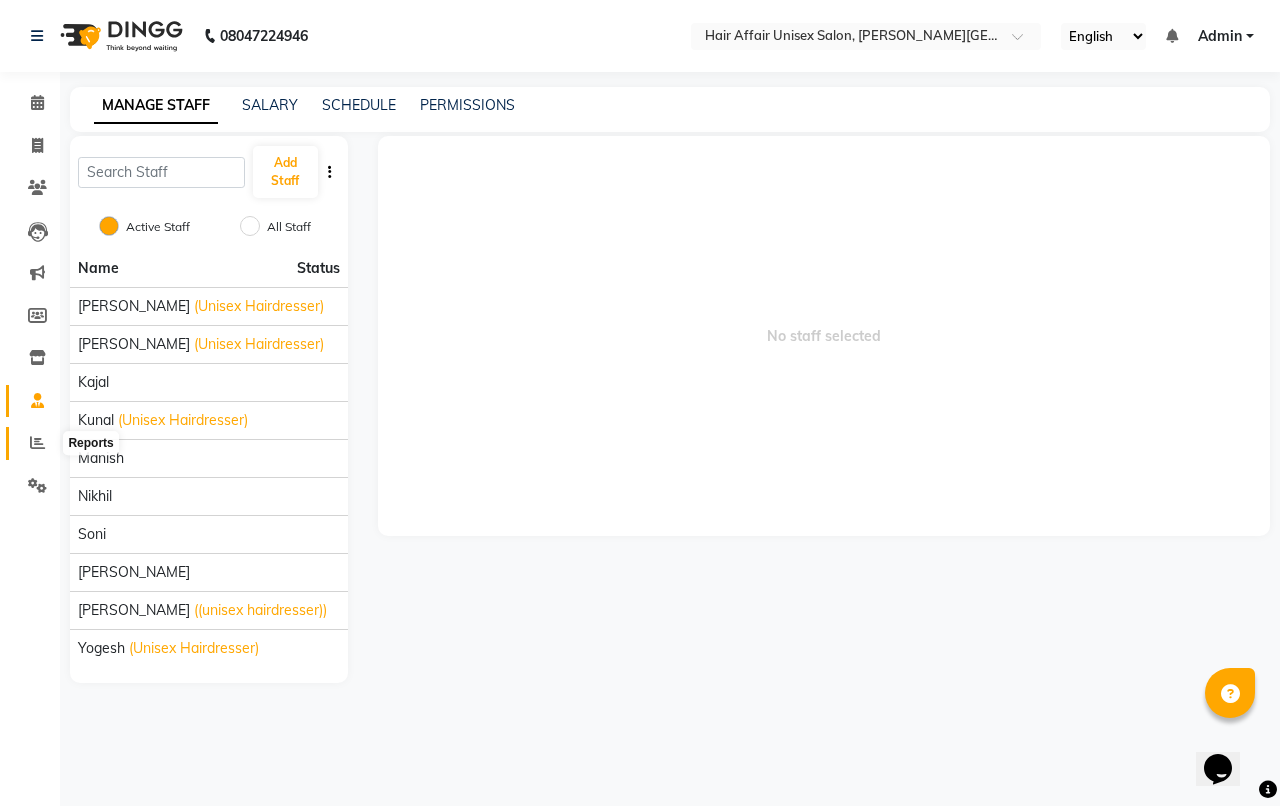 click 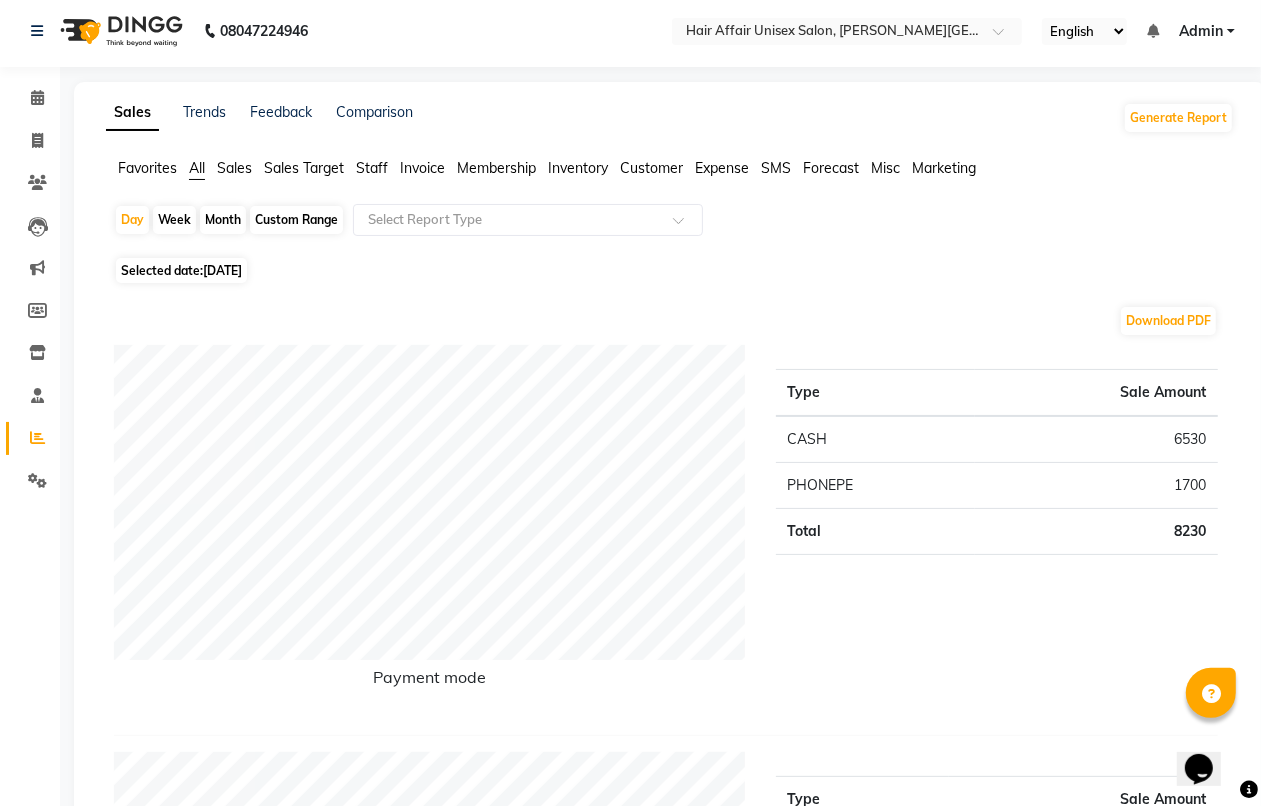 scroll, scrollTop: 0, scrollLeft: 0, axis: both 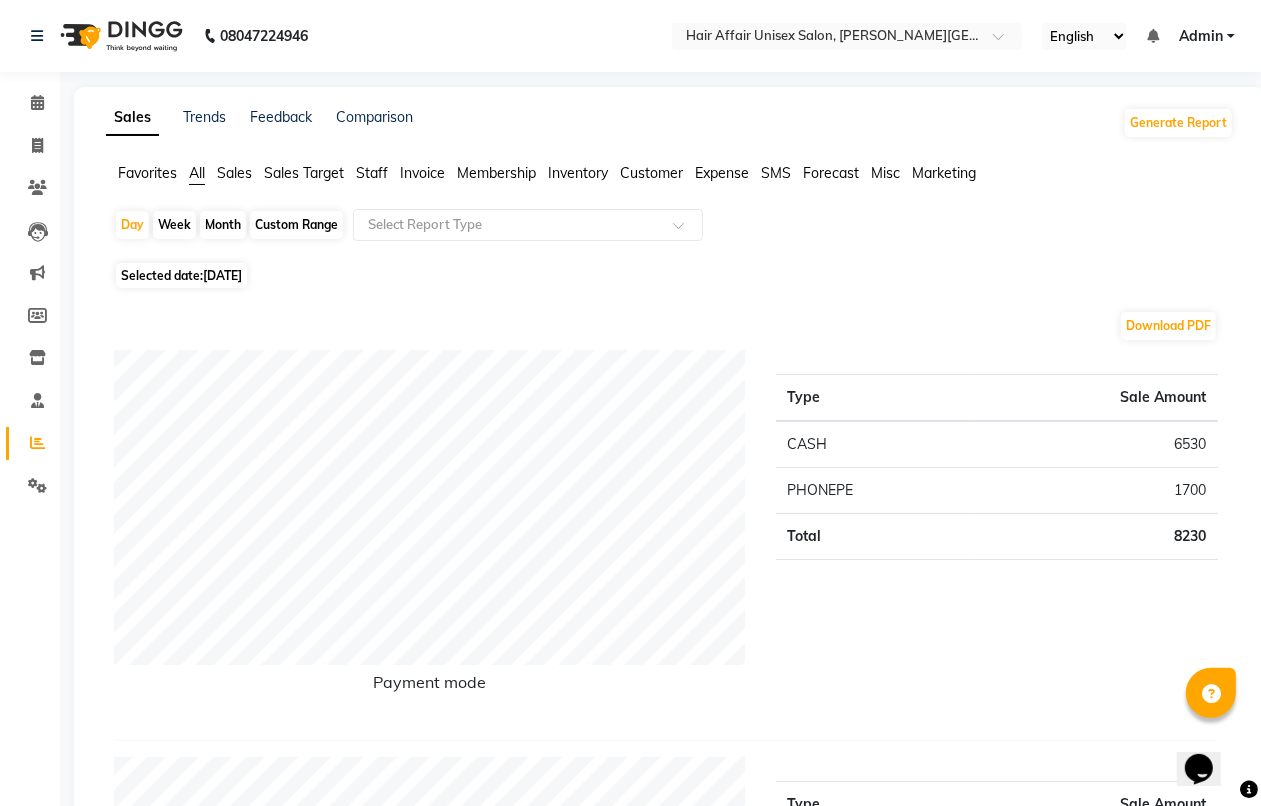 click on "Month" 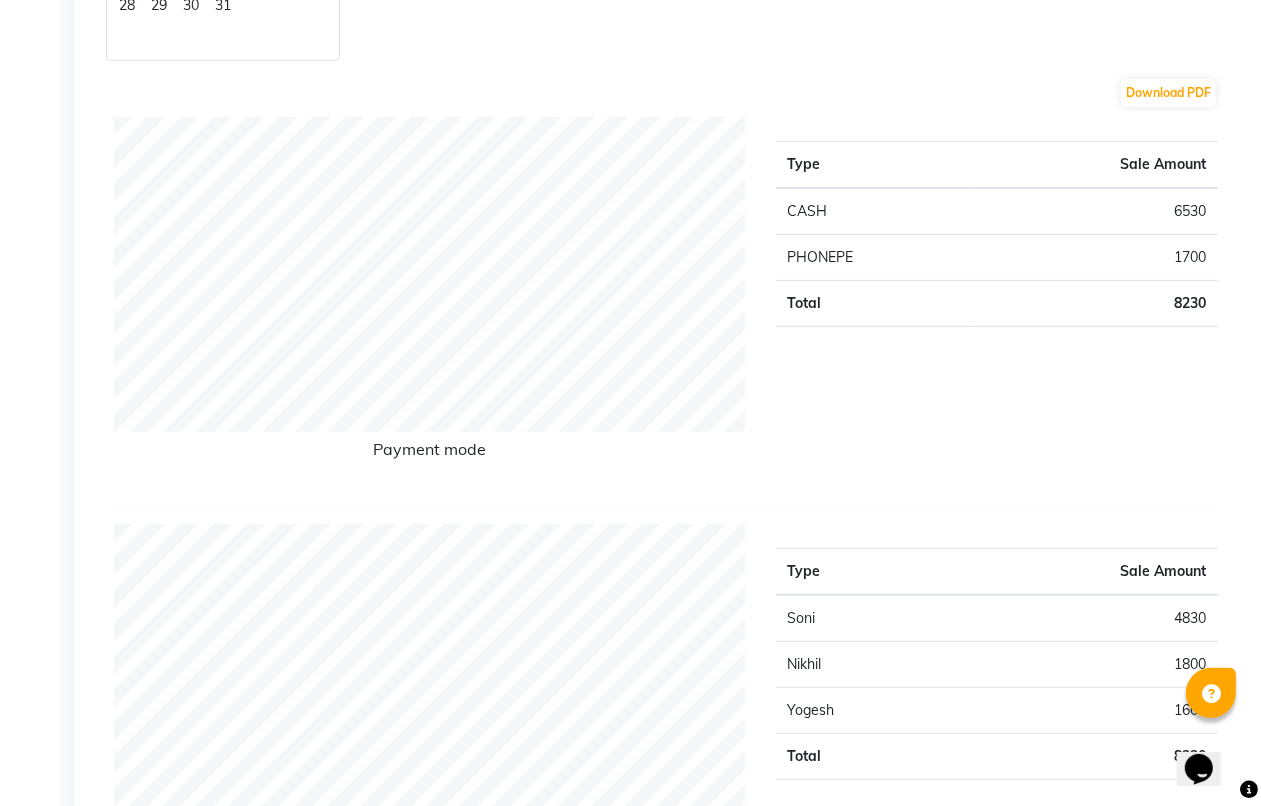scroll, scrollTop: 0, scrollLeft: 0, axis: both 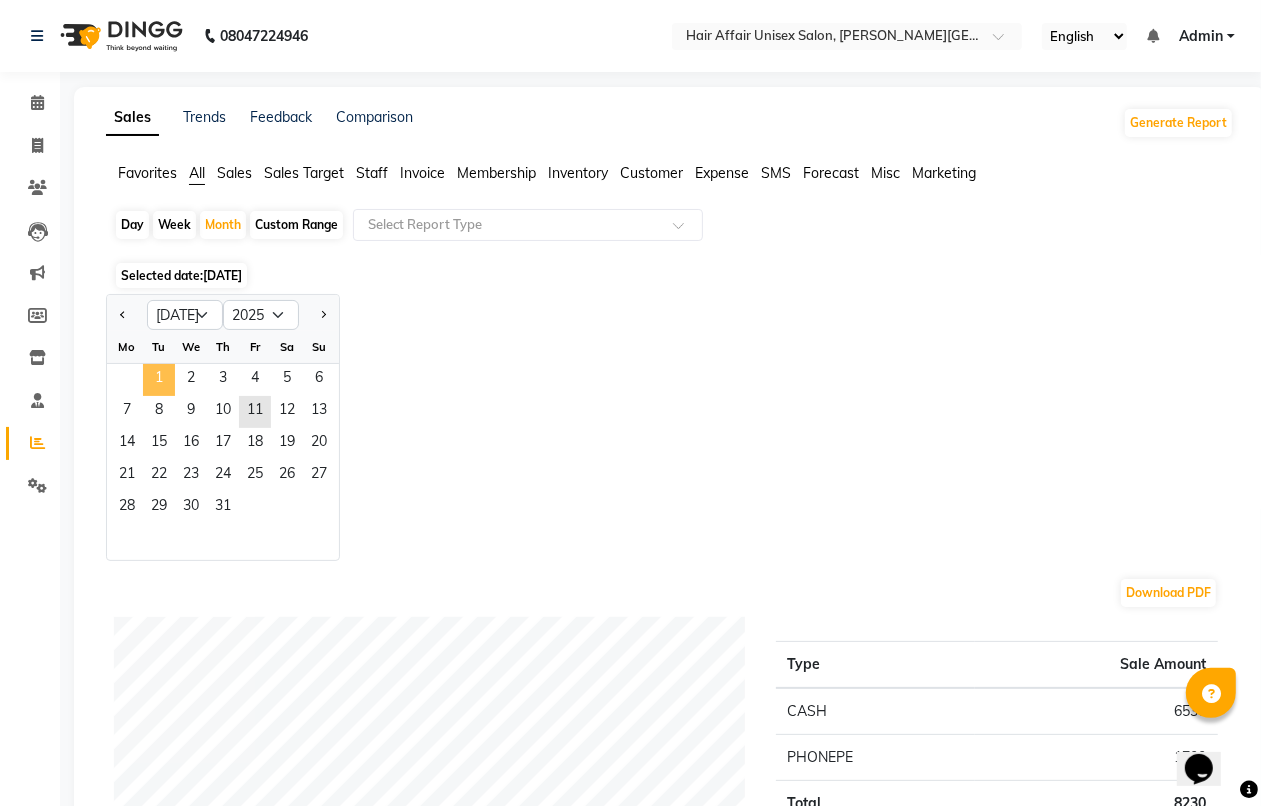 click on "1" 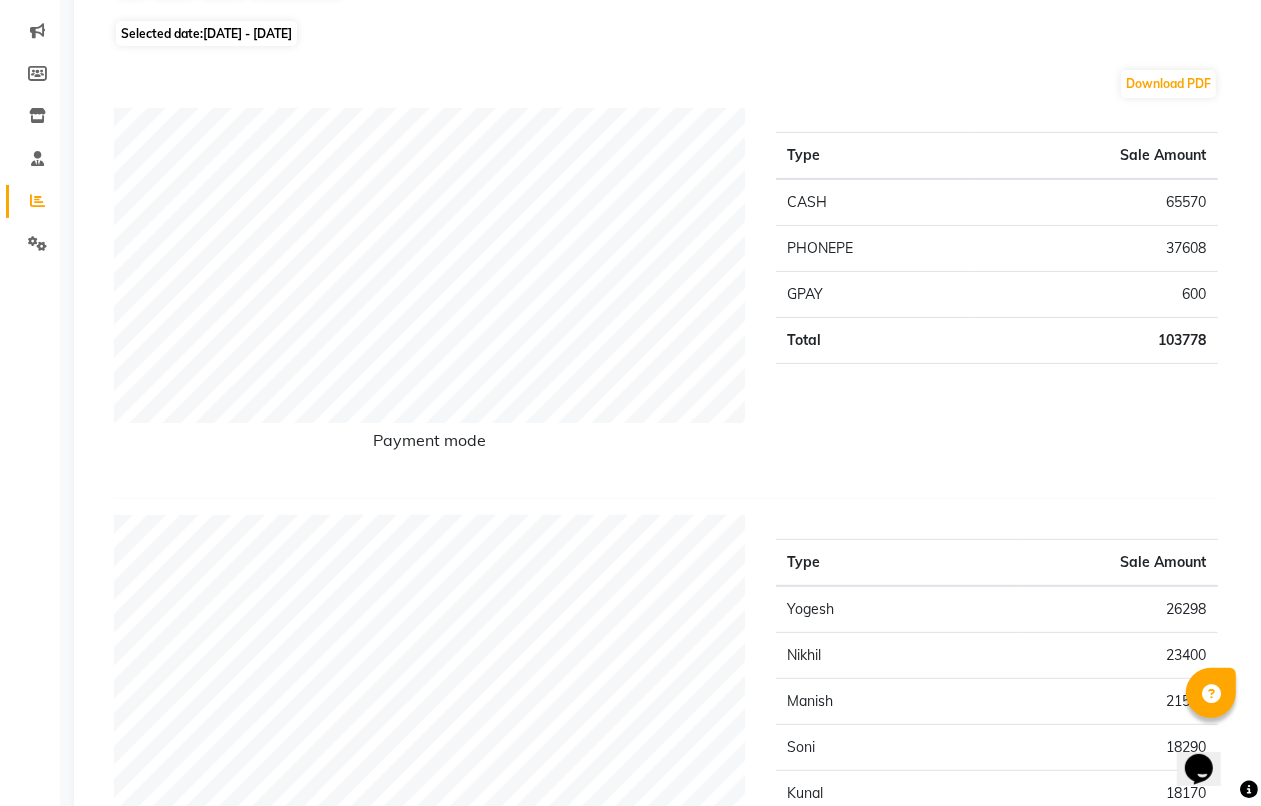 scroll, scrollTop: 0, scrollLeft: 0, axis: both 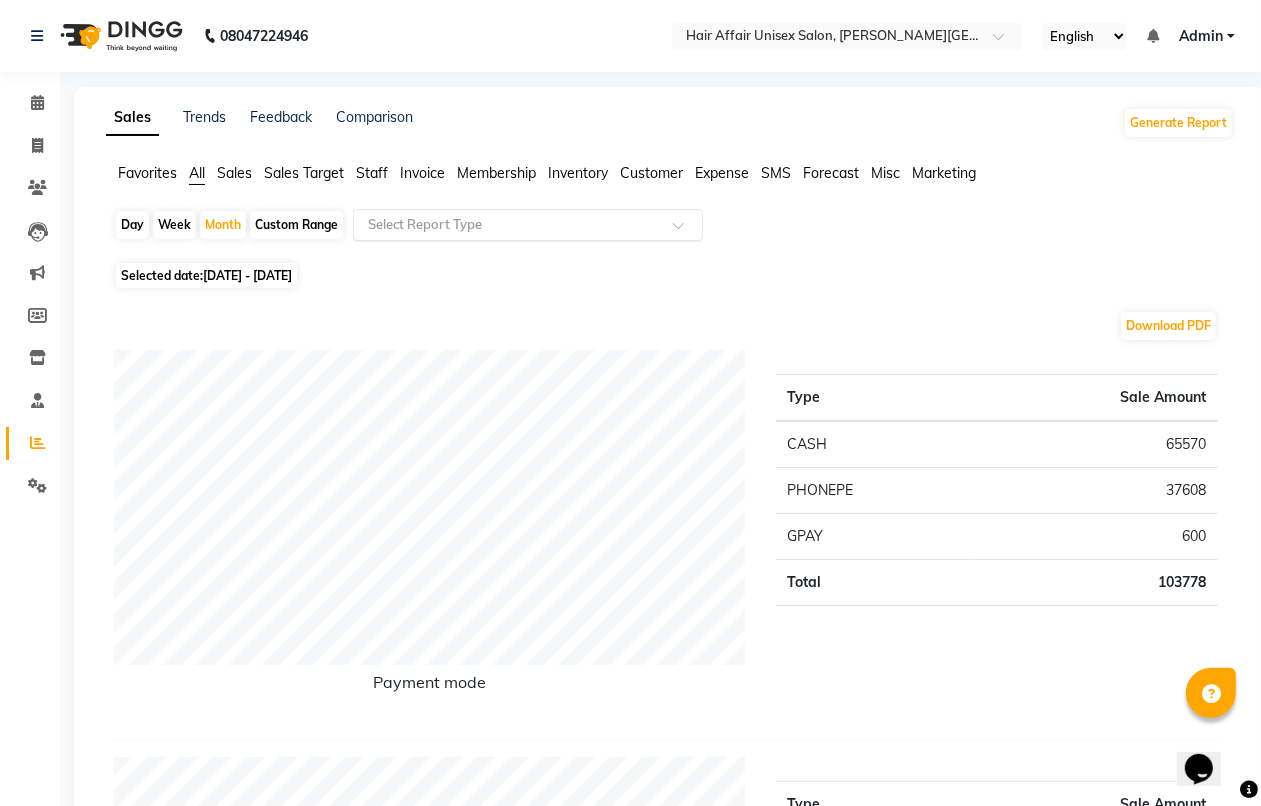 click 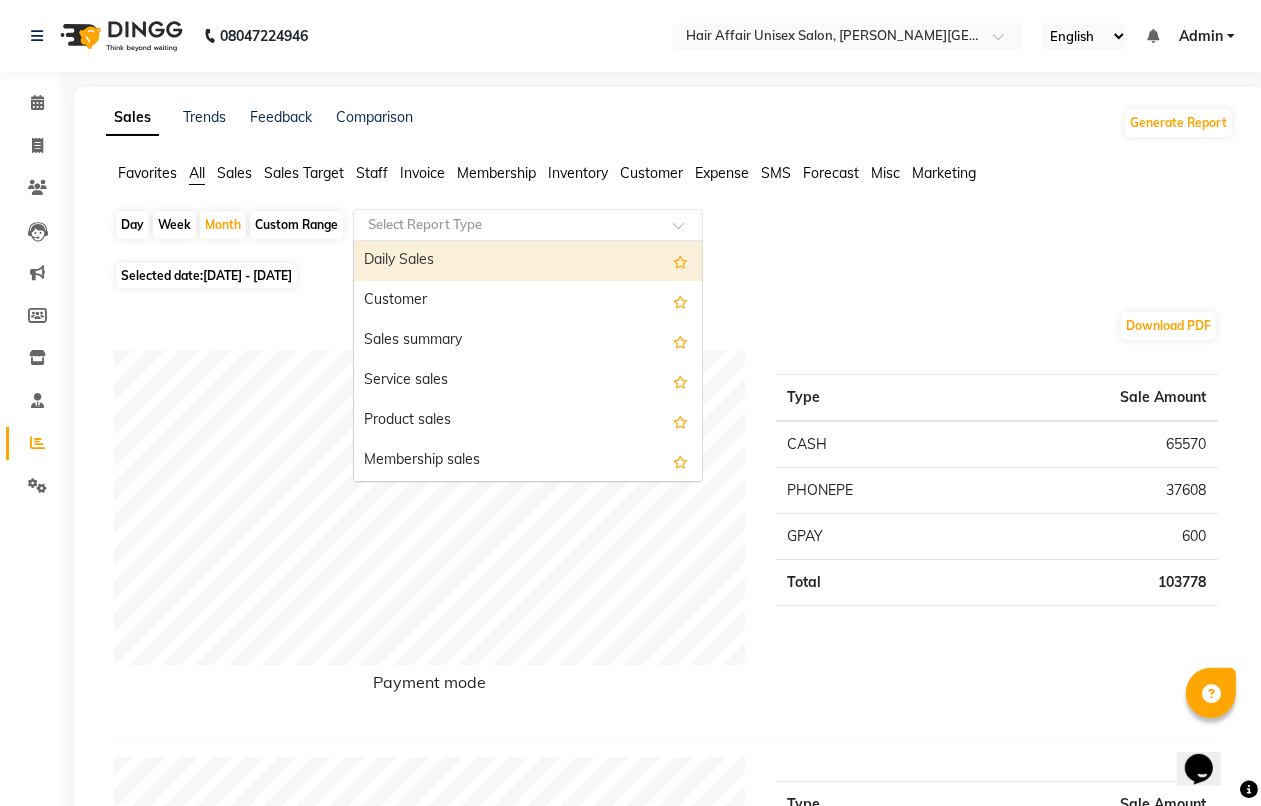 click on "Selected date:  01-07-2025 - 31-07-2025" 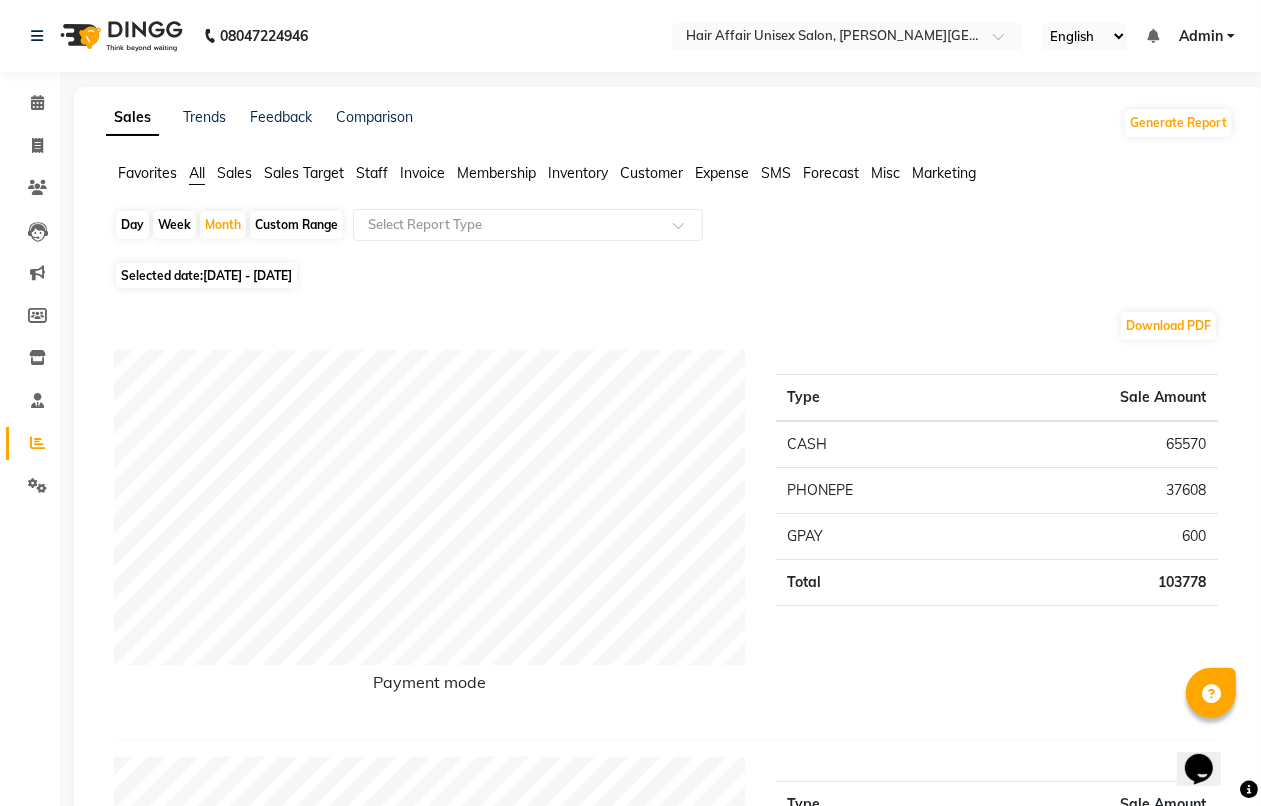 click on "Day   Week   Month   Custom Range  Select Report Type" 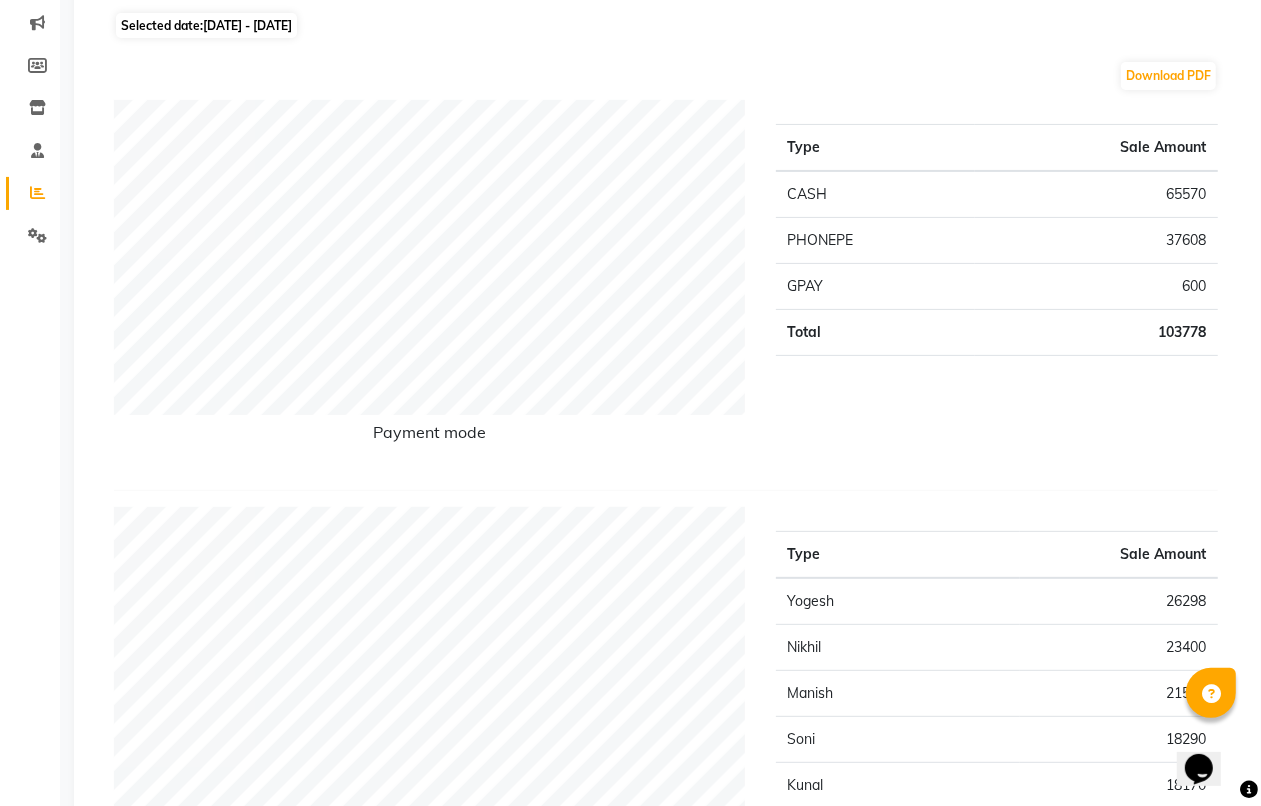 scroll, scrollTop: 0, scrollLeft: 0, axis: both 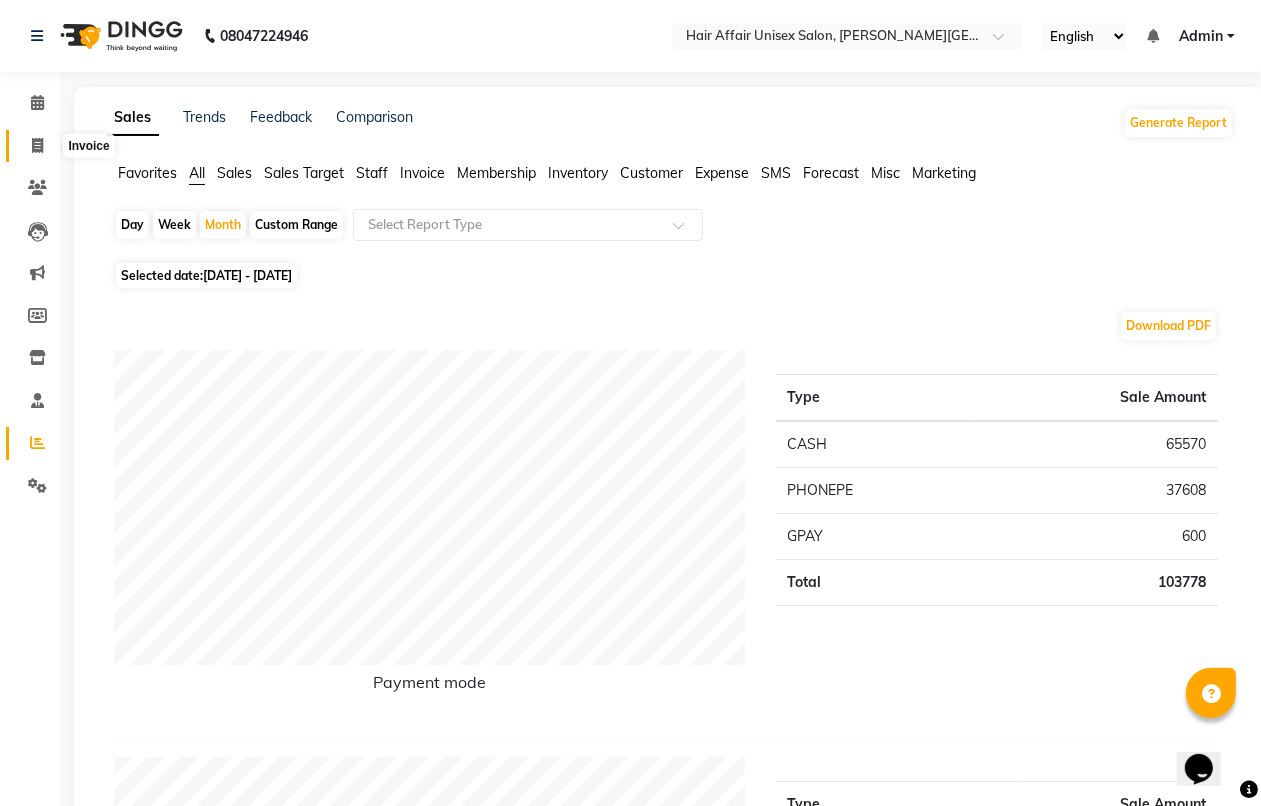 click 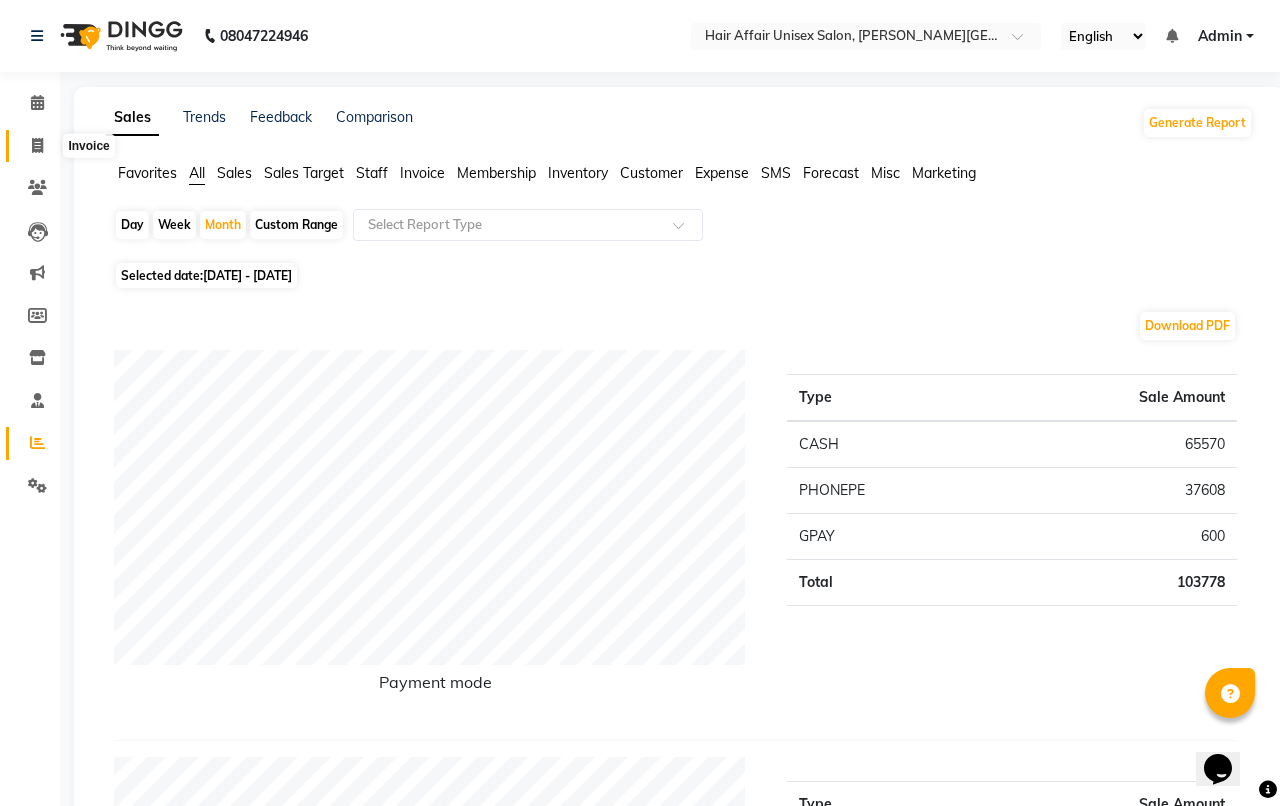 select on "6225" 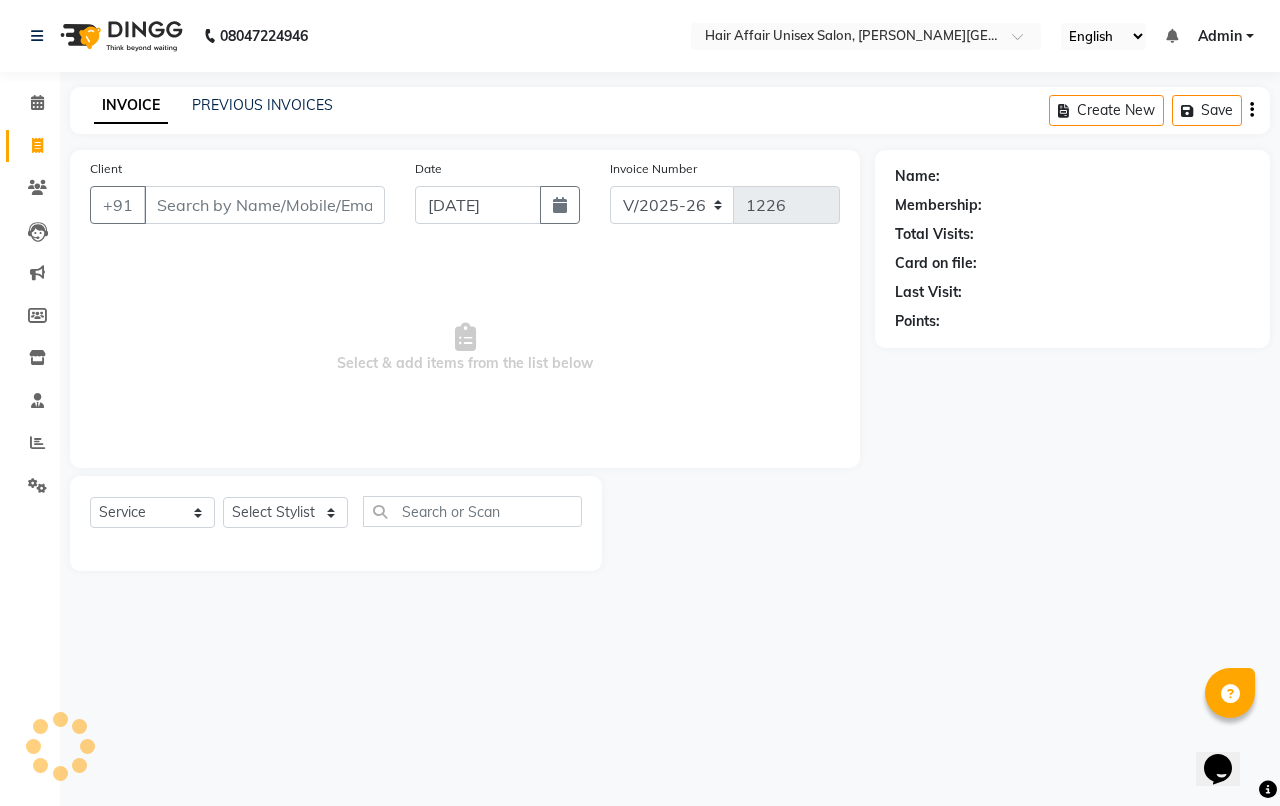 click on "Client" at bounding box center (264, 205) 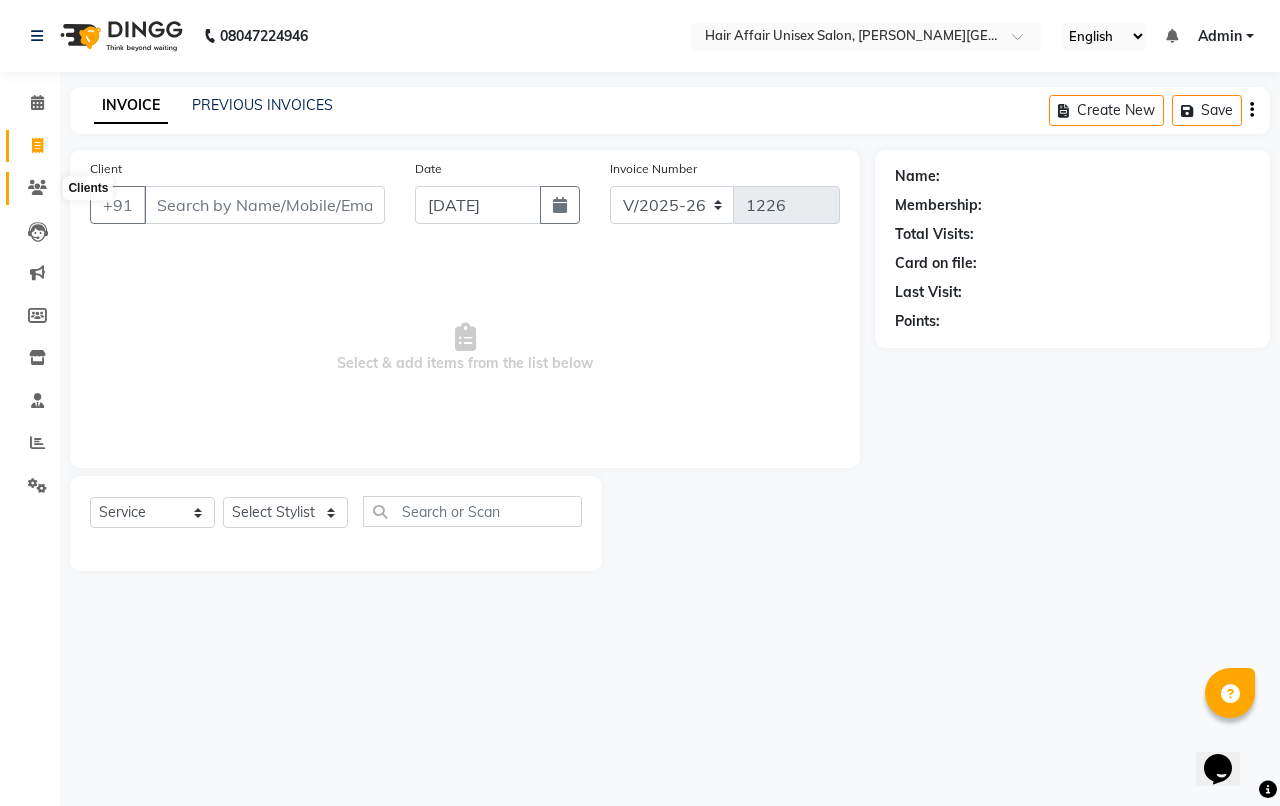 click 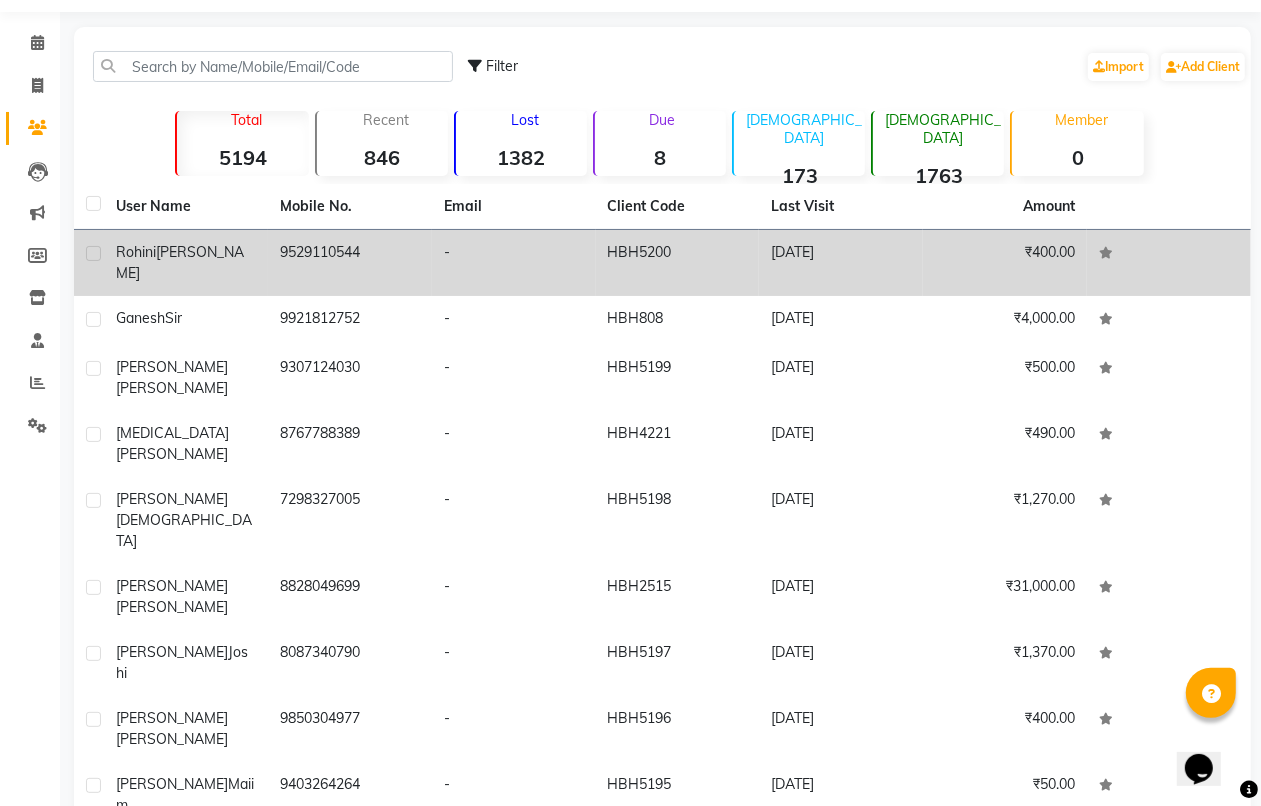 scroll, scrollTop: 0, scrollLeft: 0, axis: both 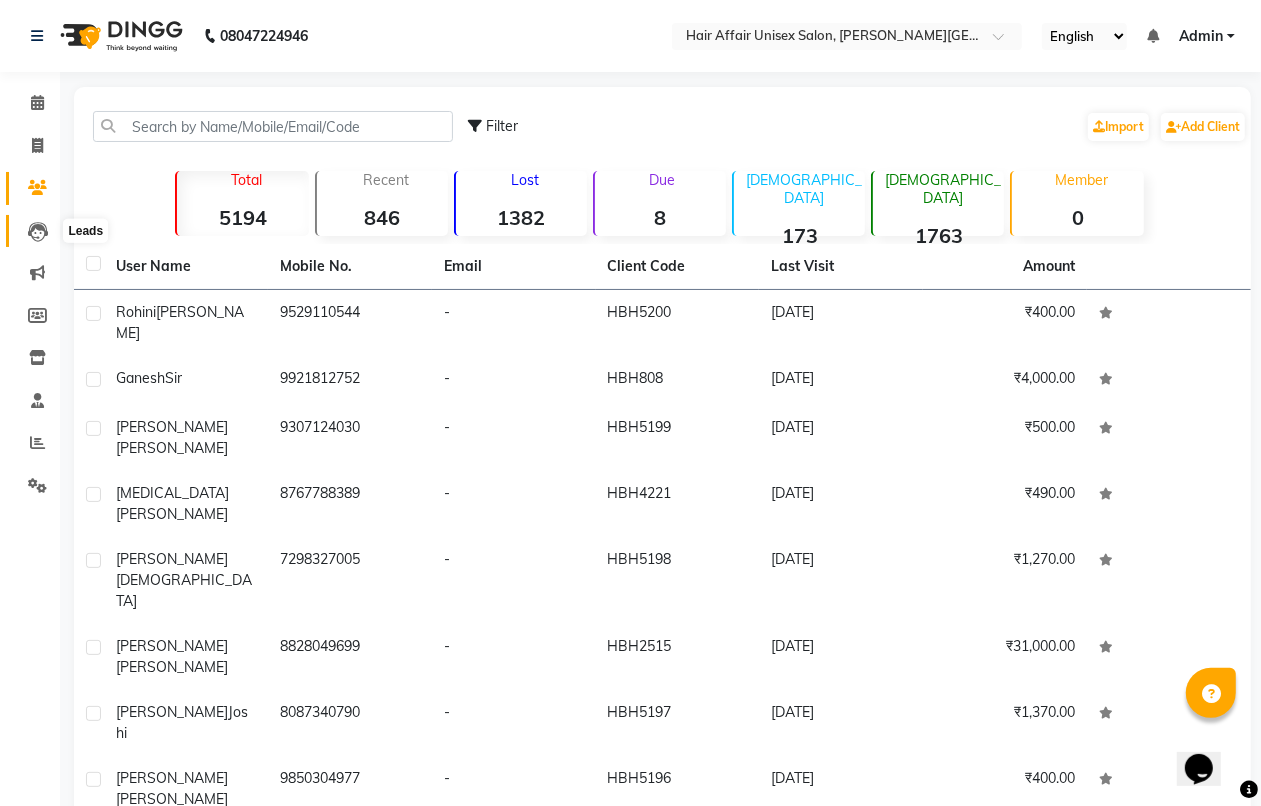 click 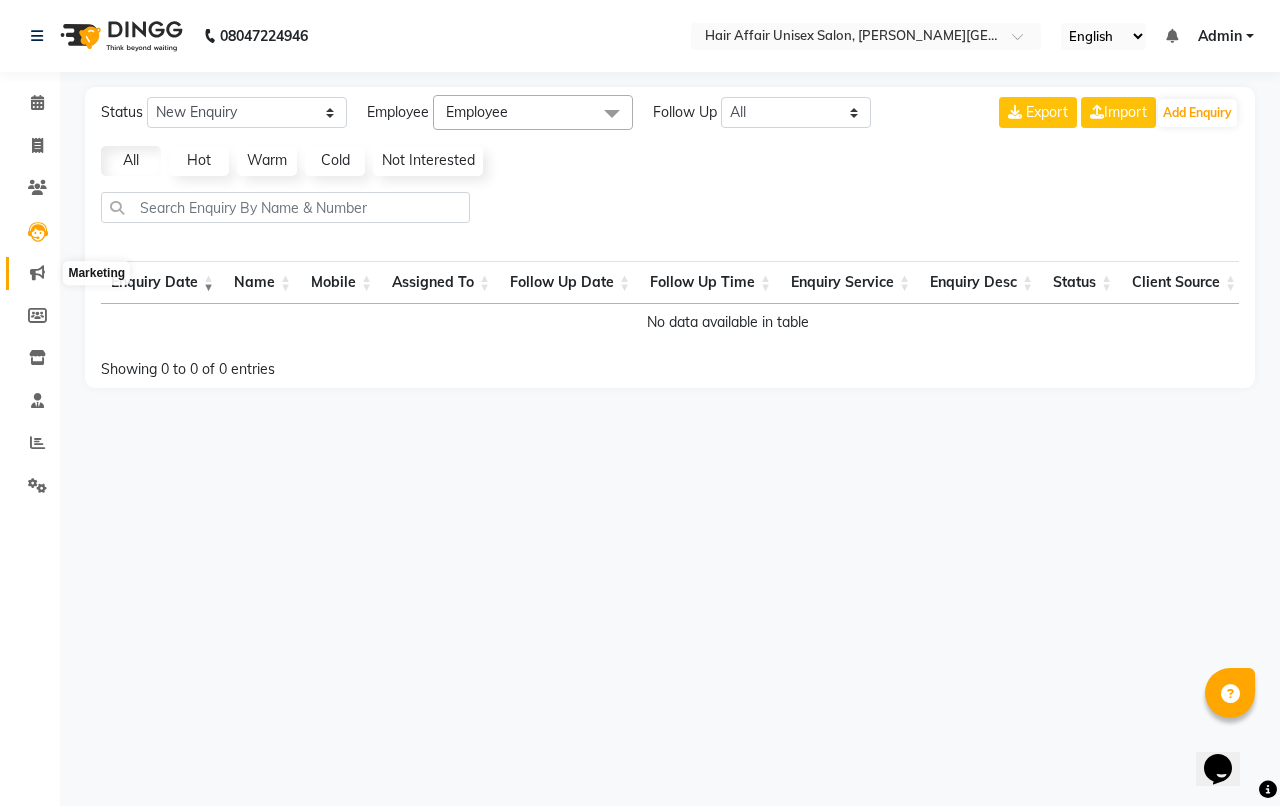 click 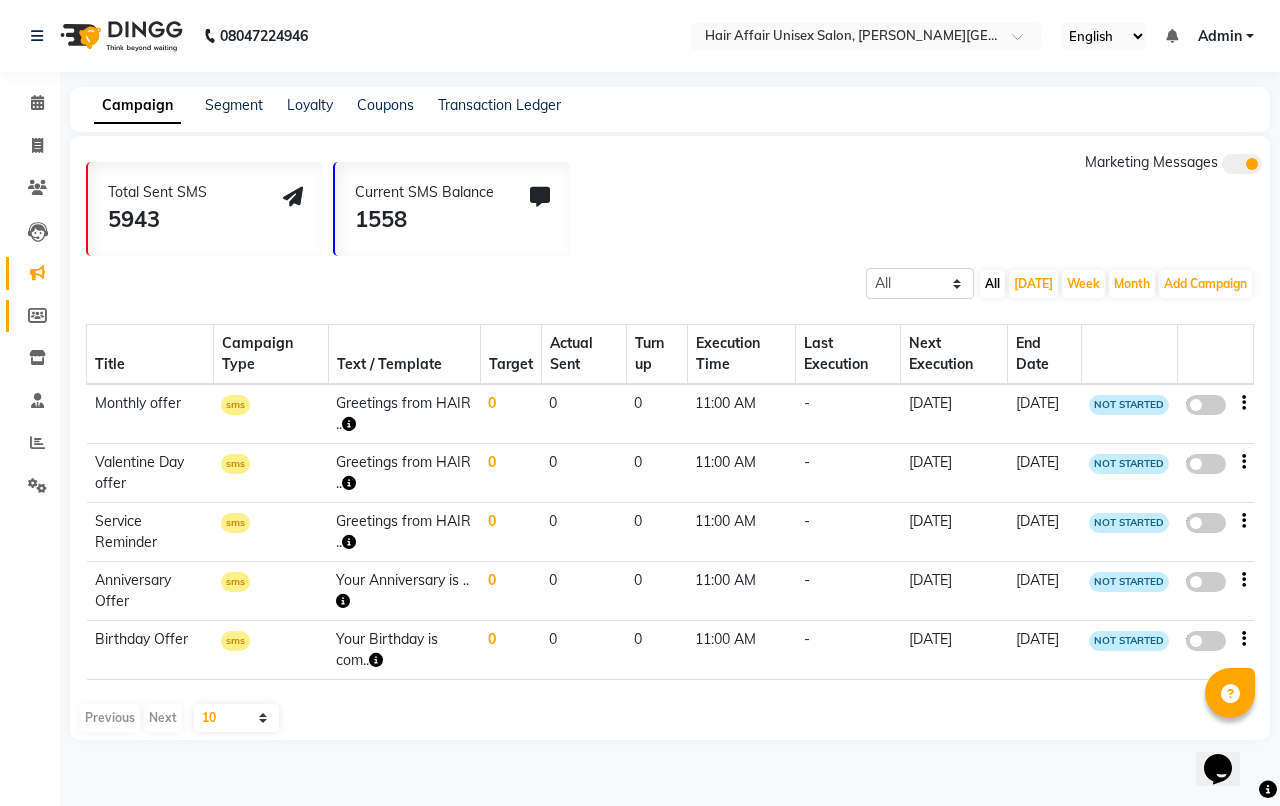 click on "Members" 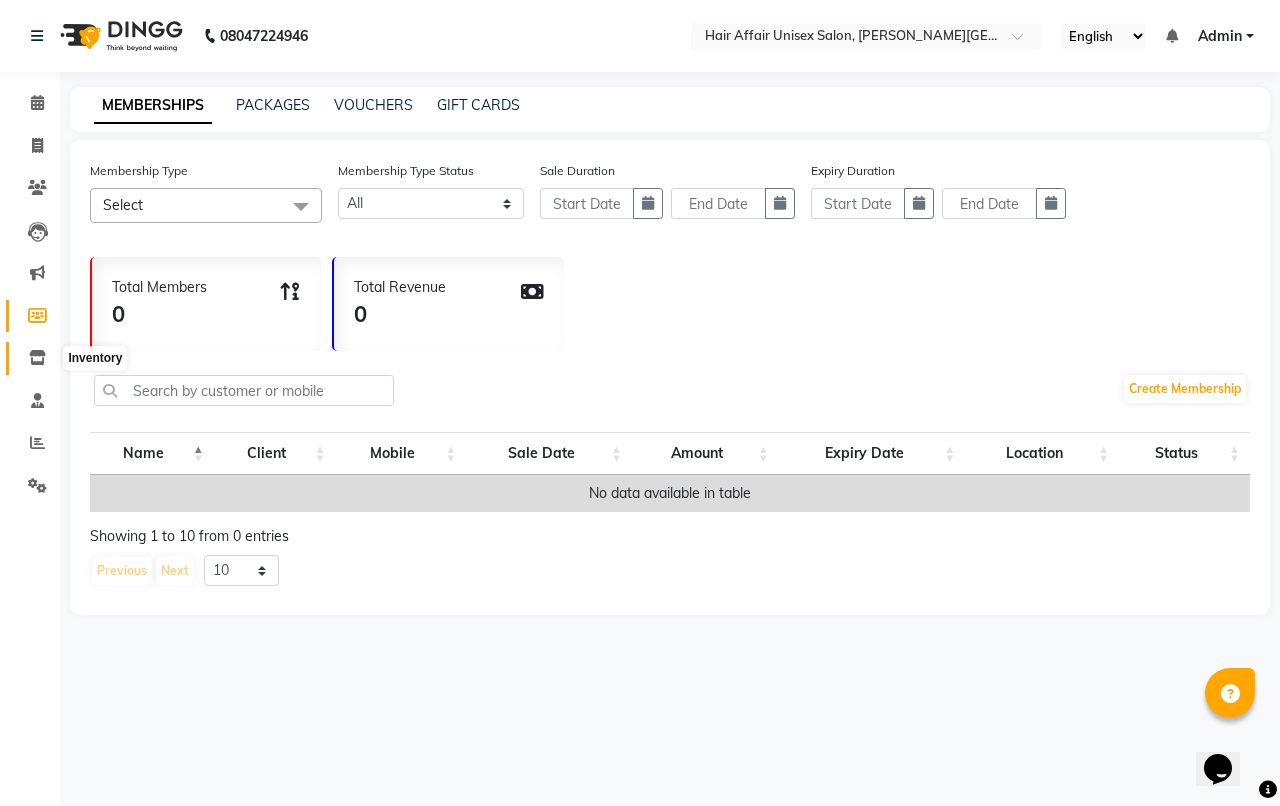 click 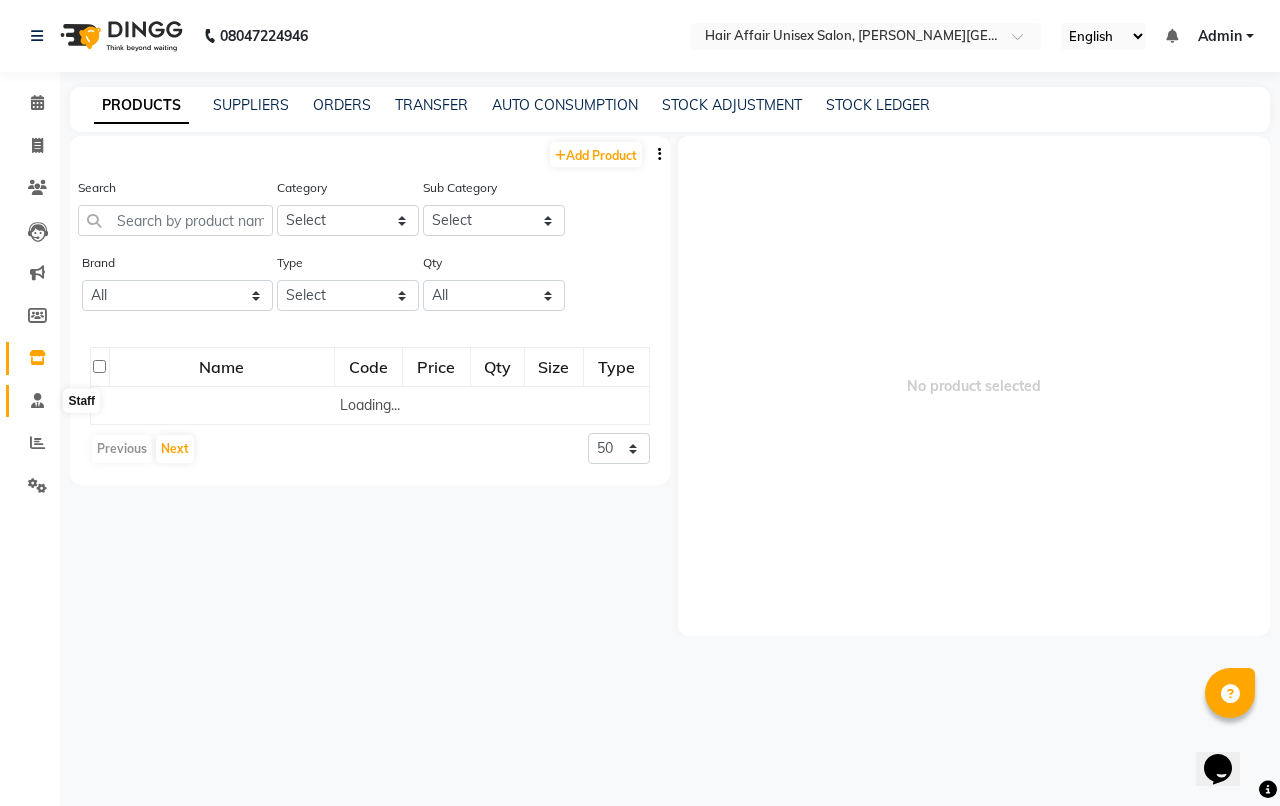 click 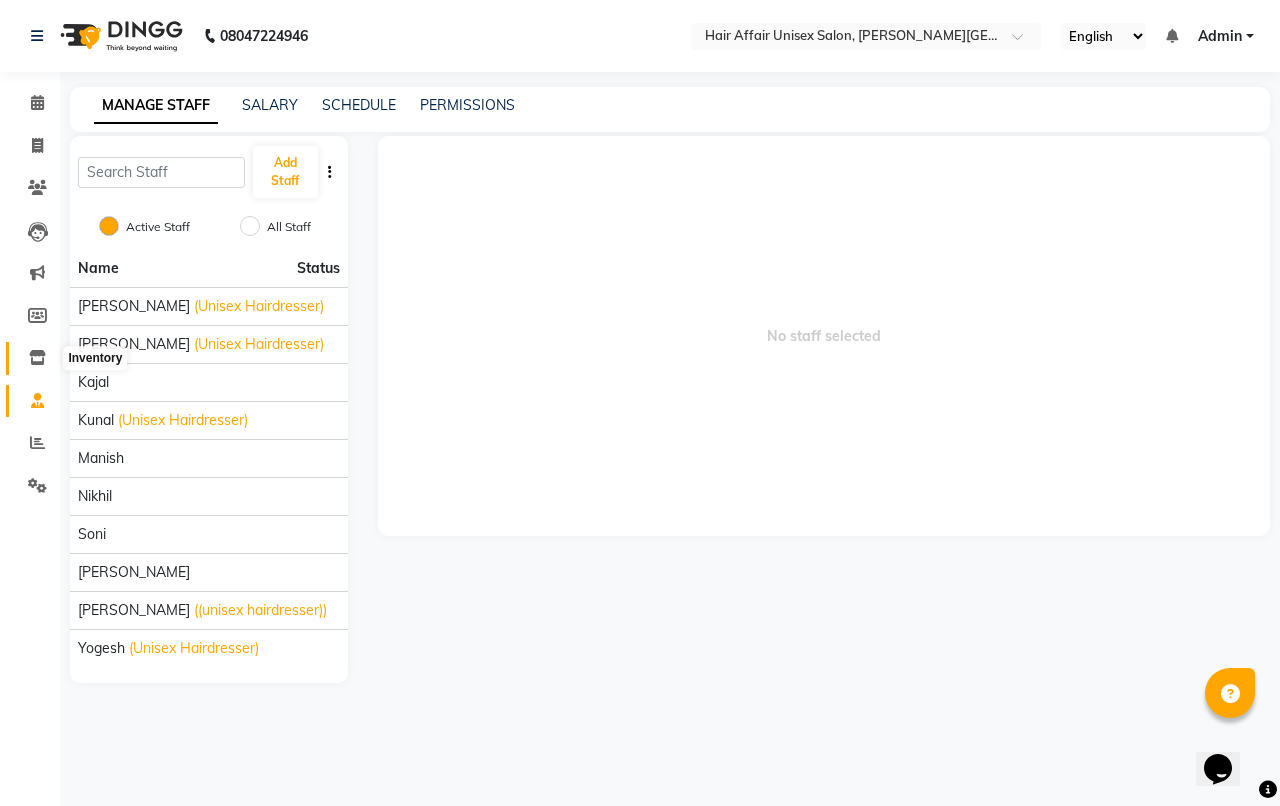 click 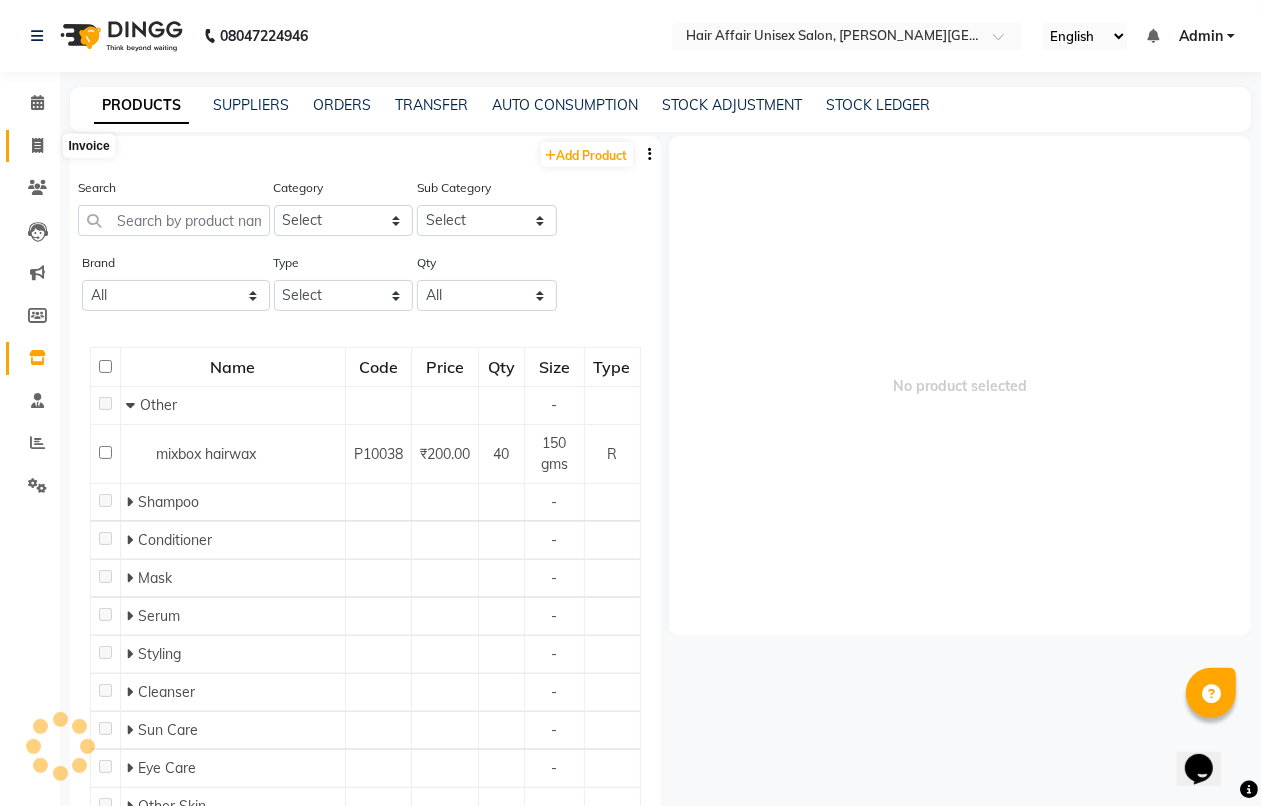 click 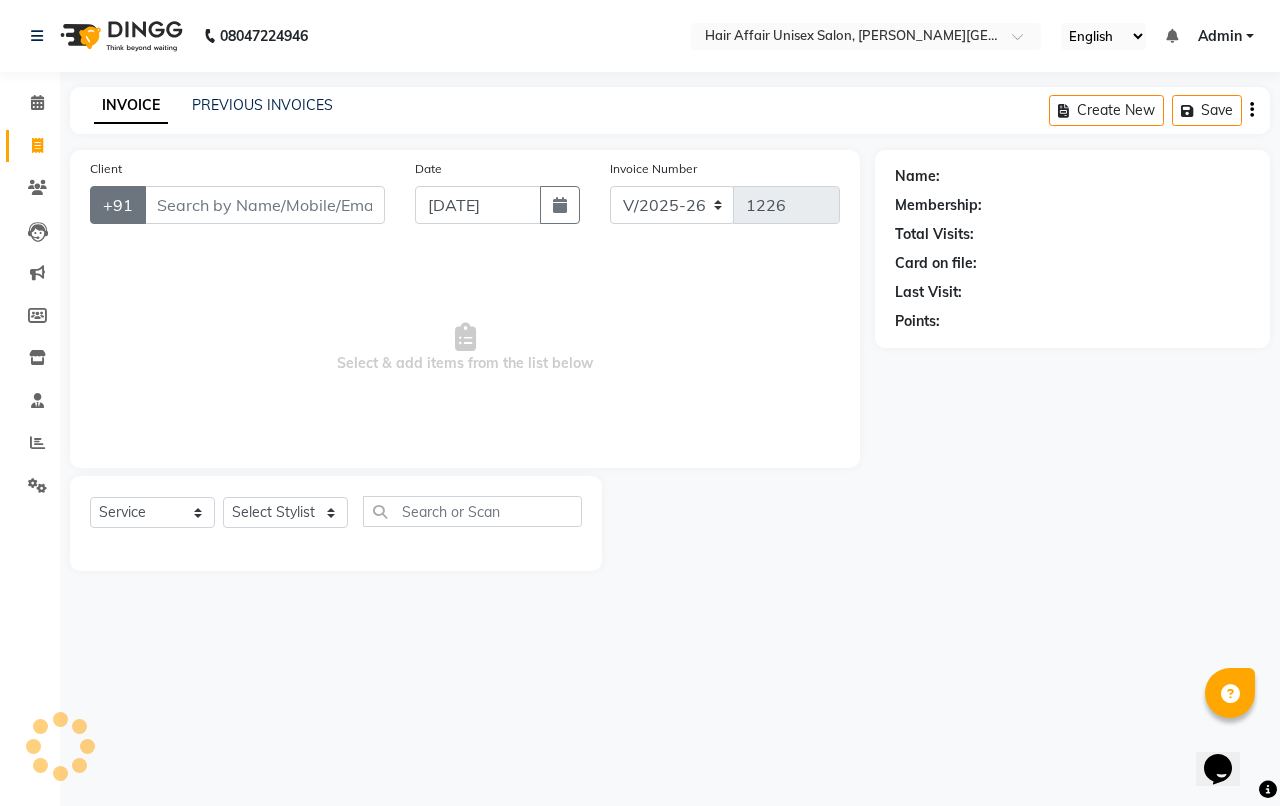 click on "+91" 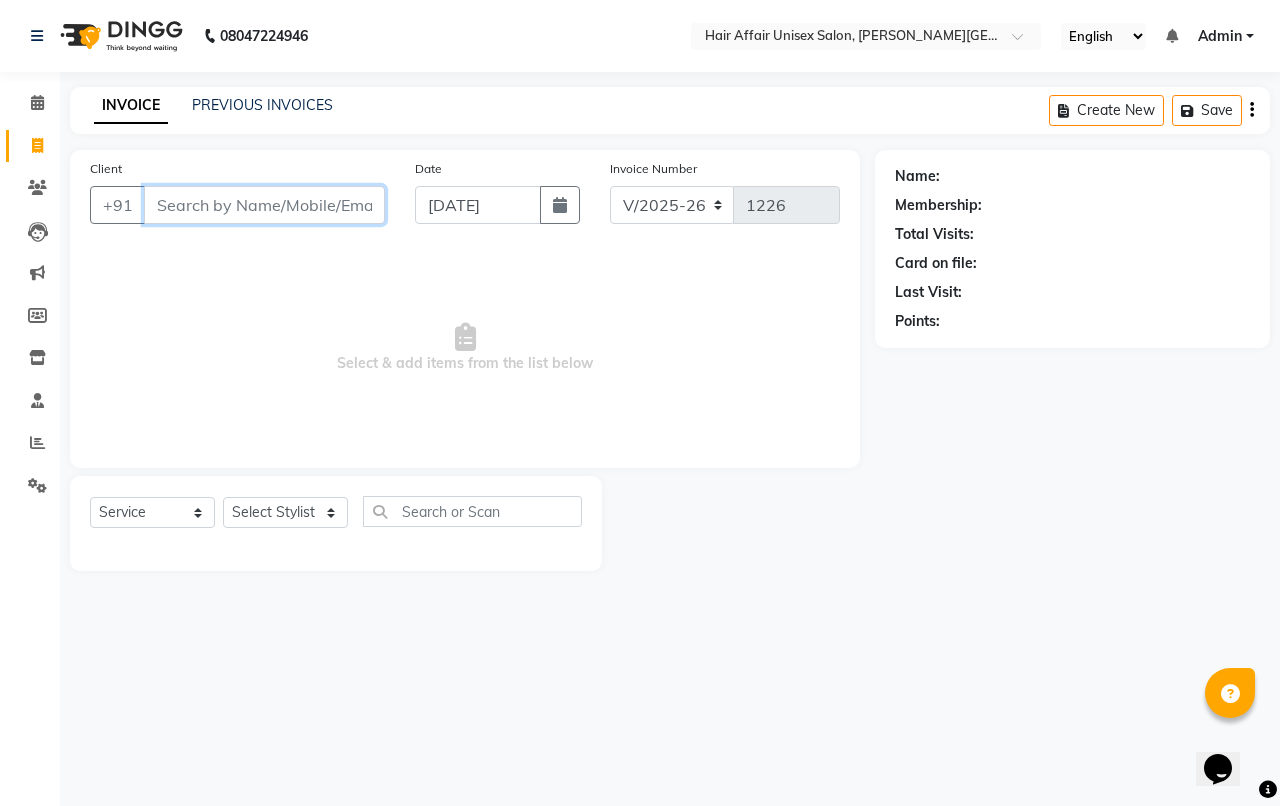 click on "Client" at bounding box center [264, 205] 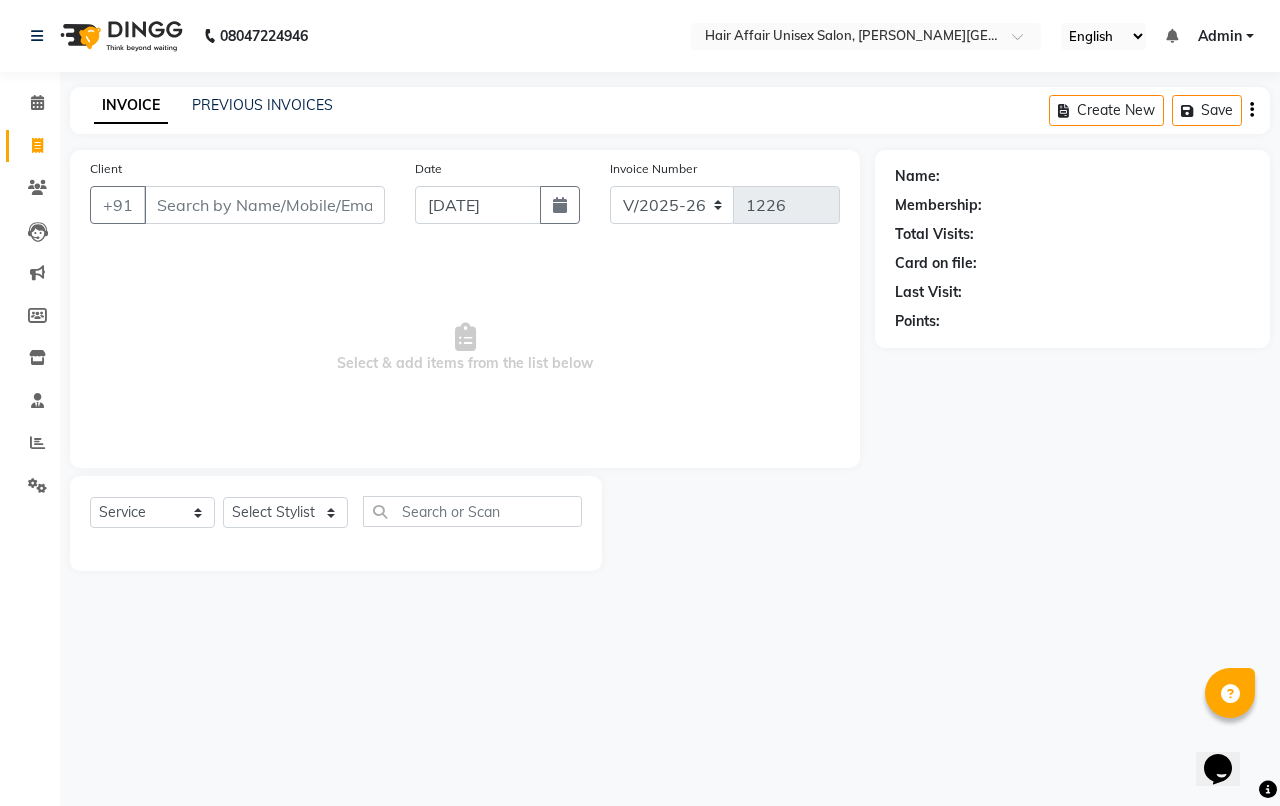 click on "PREVIOUS INVOICES" 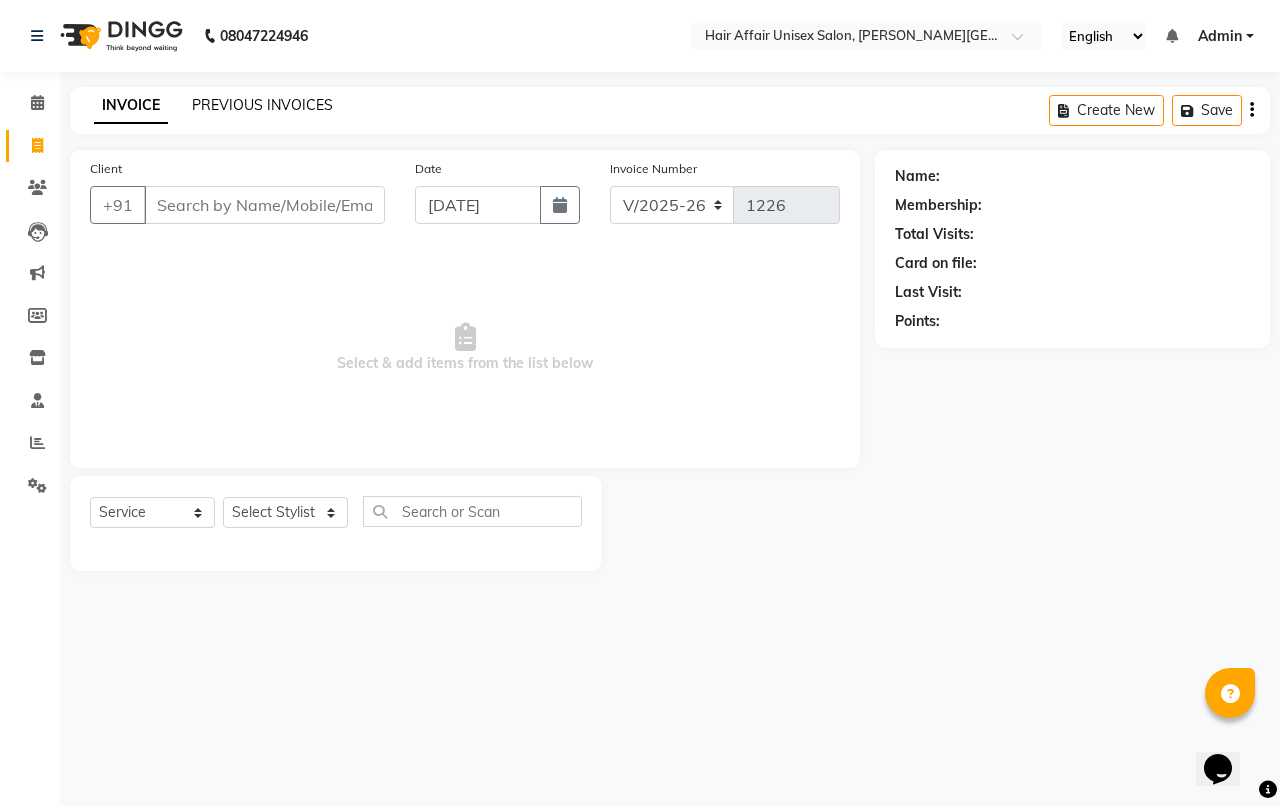 click on "PREVIOUS INVOICES" 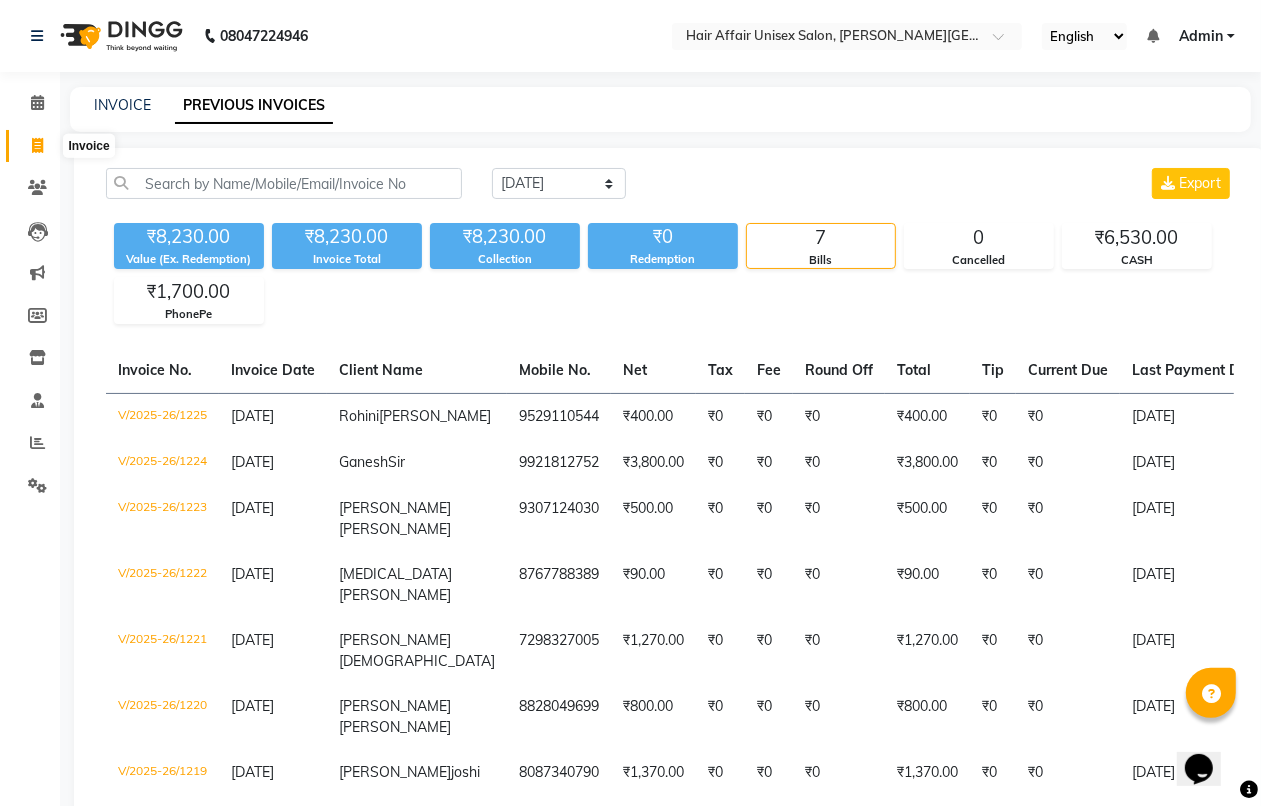 click 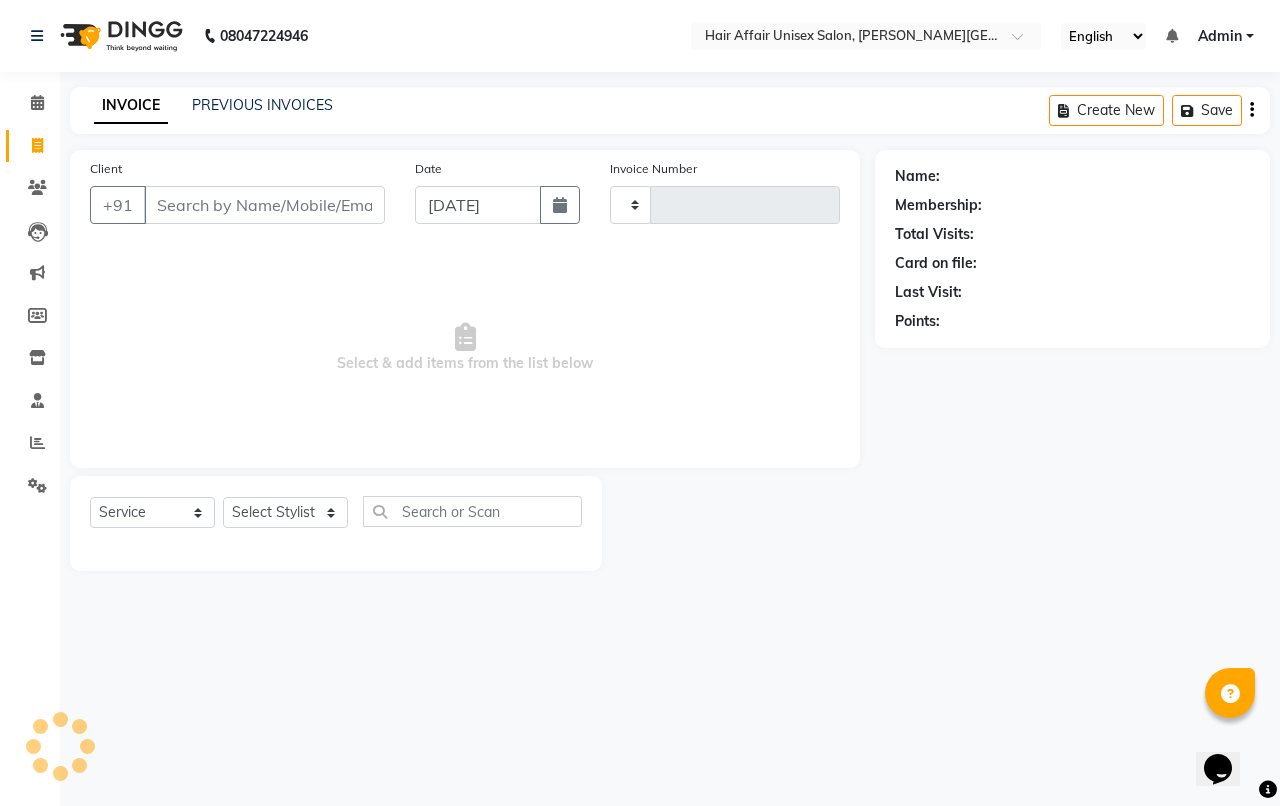 type on "1226" 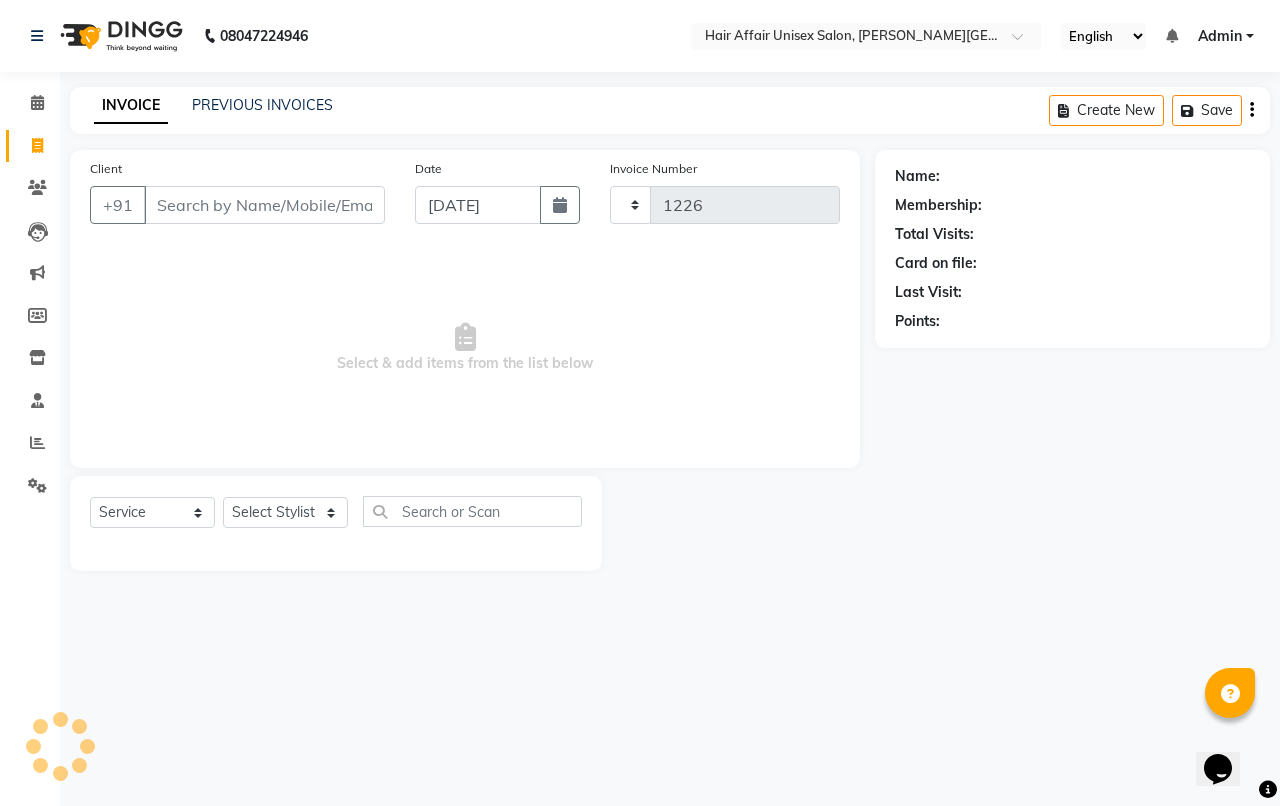 select on "6225" 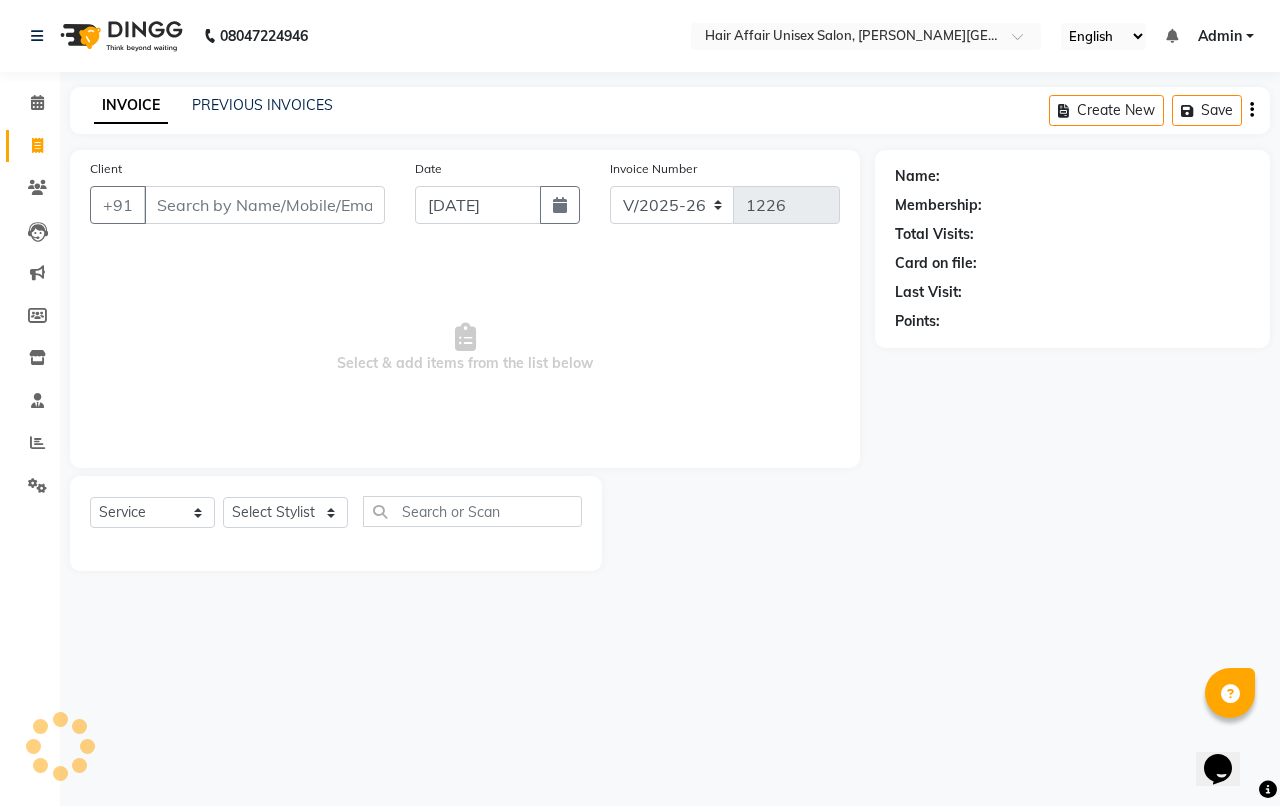 click on "Client" at bounding box center [264, 205] 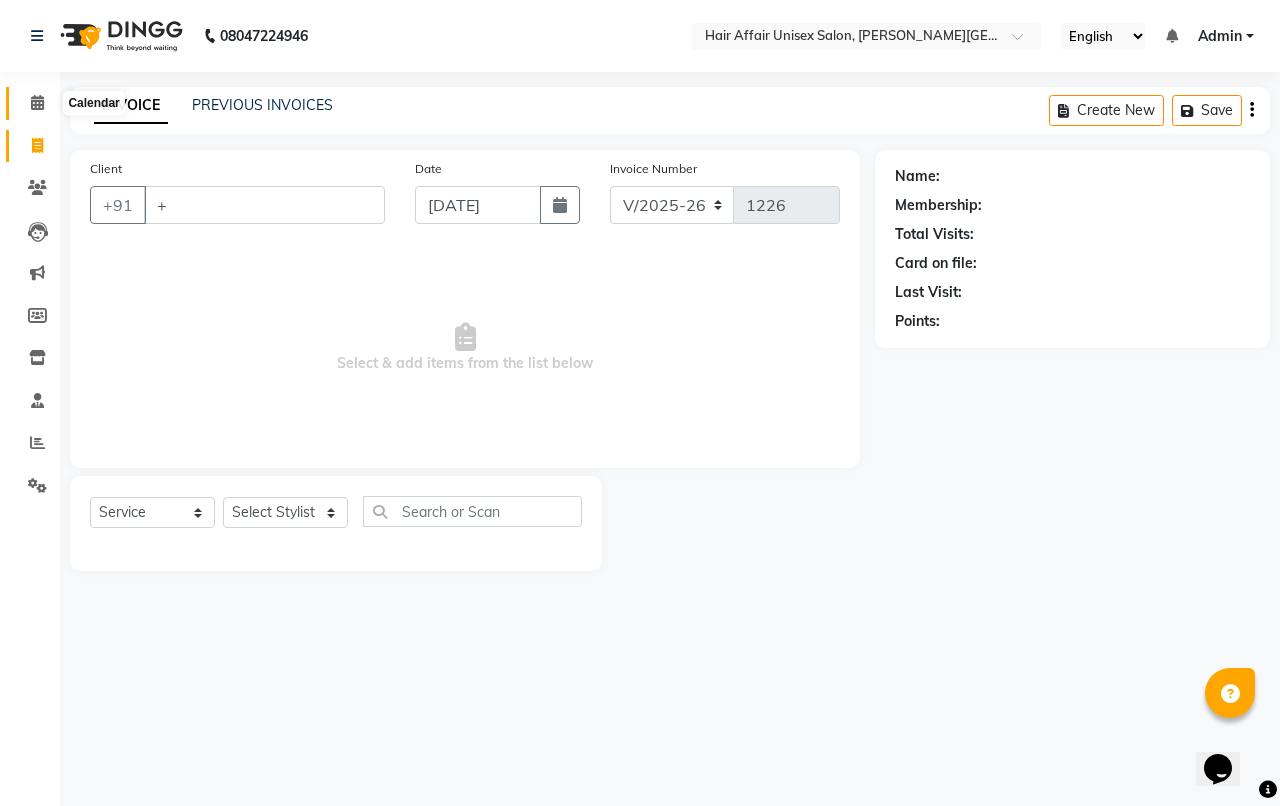 type on "+" 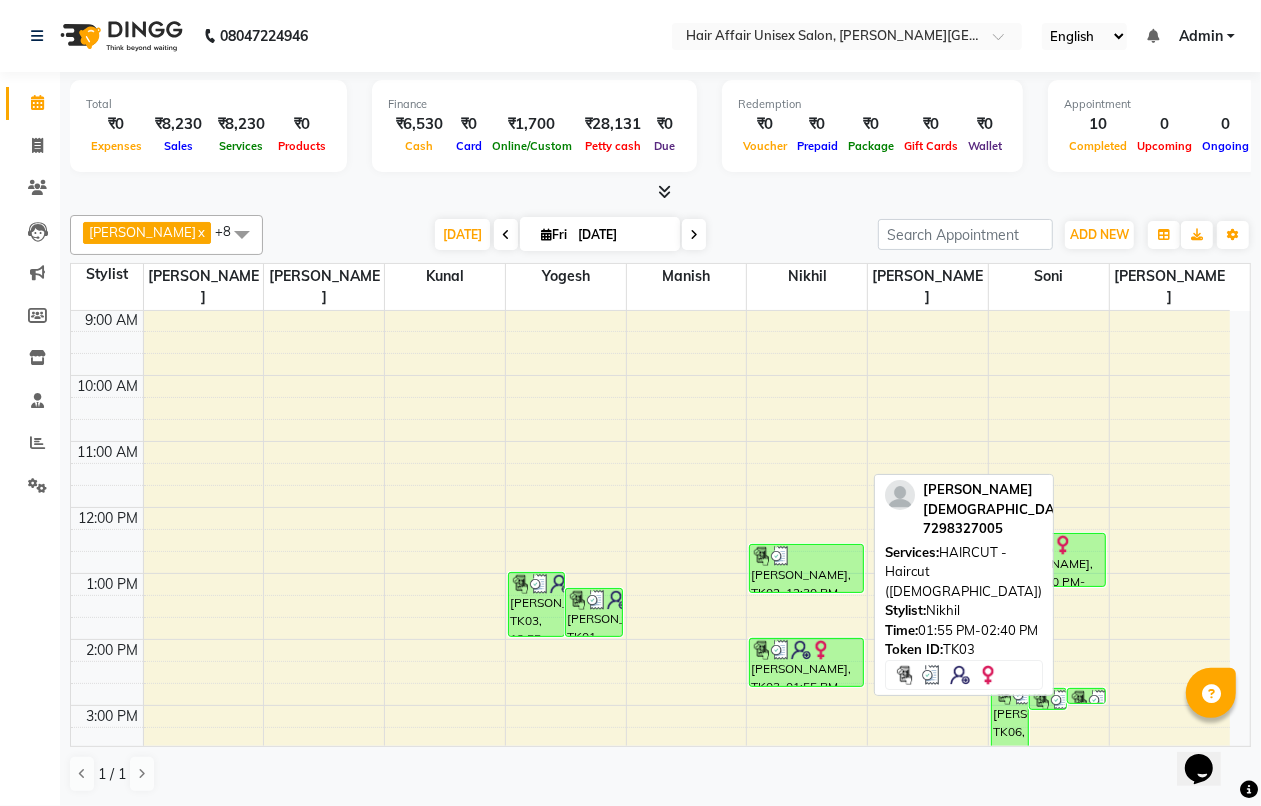 scroll, scrollTop: 0, scrollLeft: 0, axis: both 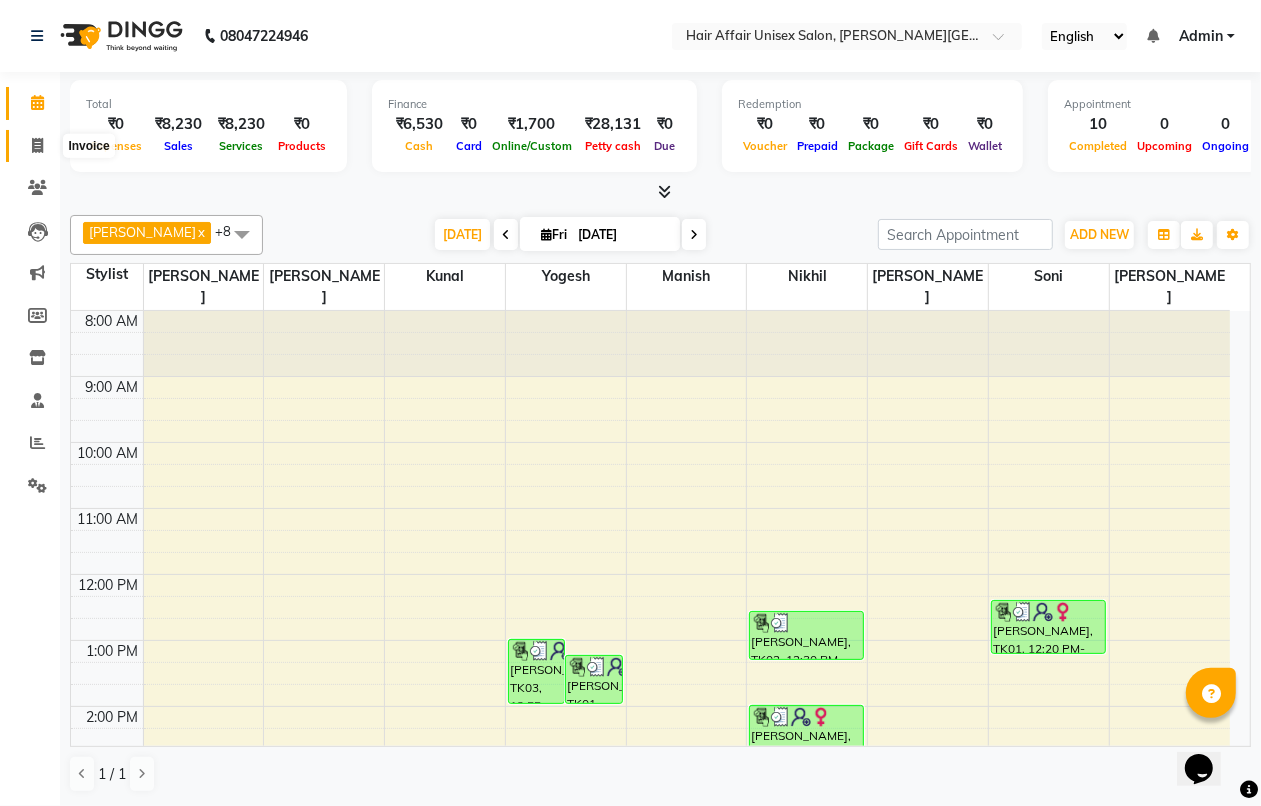 click 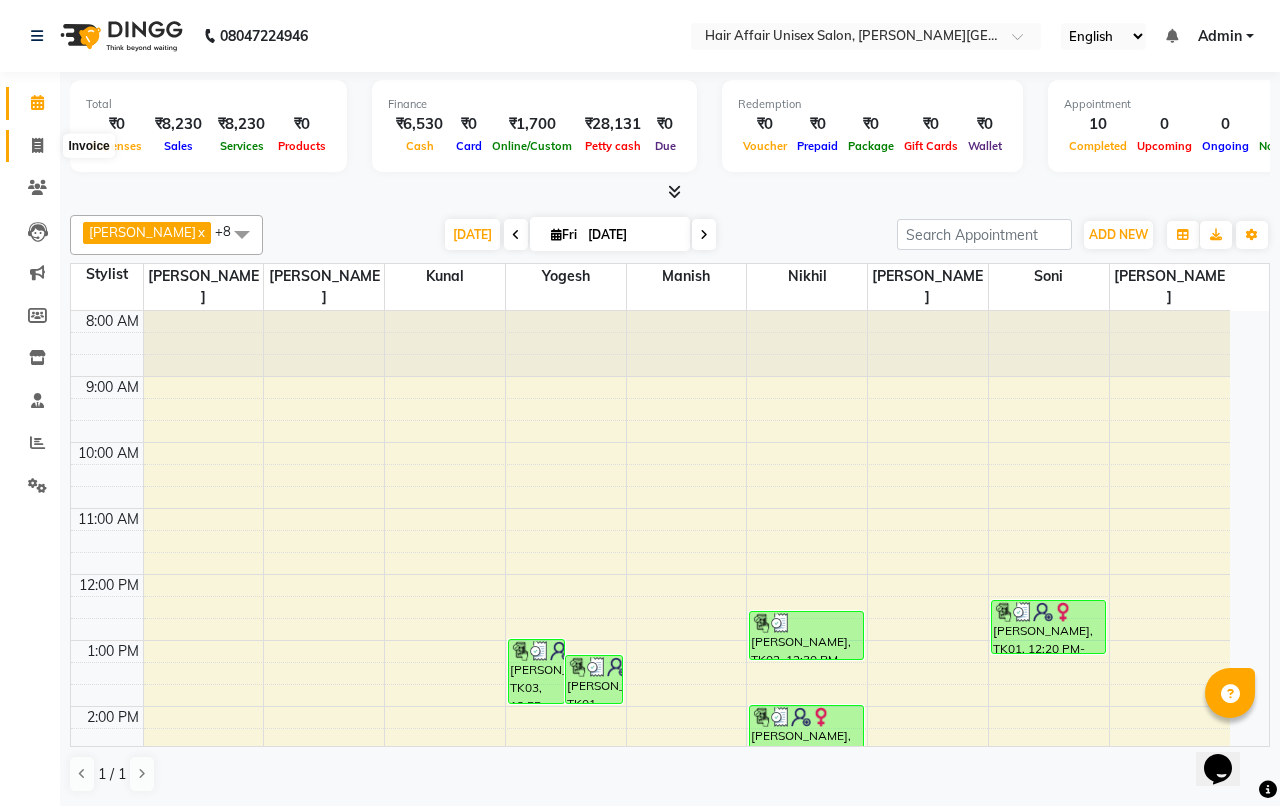 select on "6225" 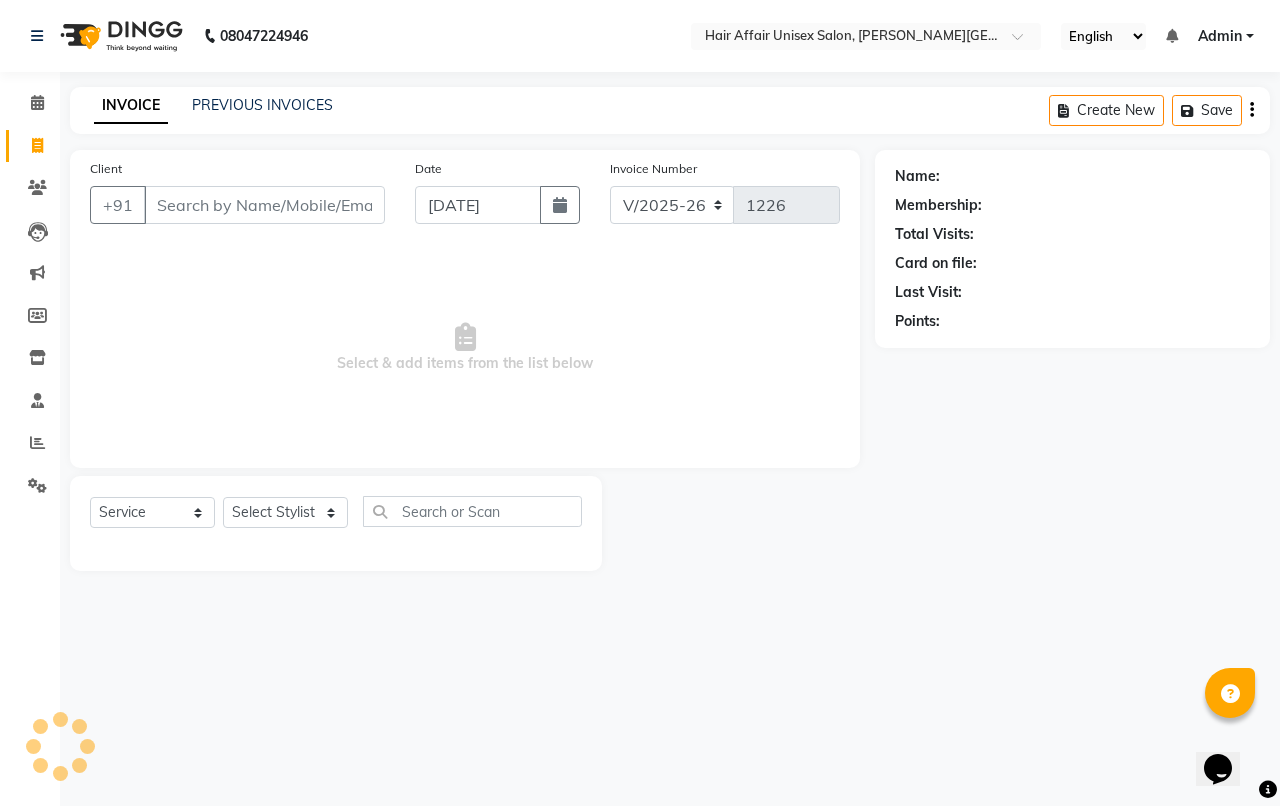 click on "Client" at bounding box center (264, 205) 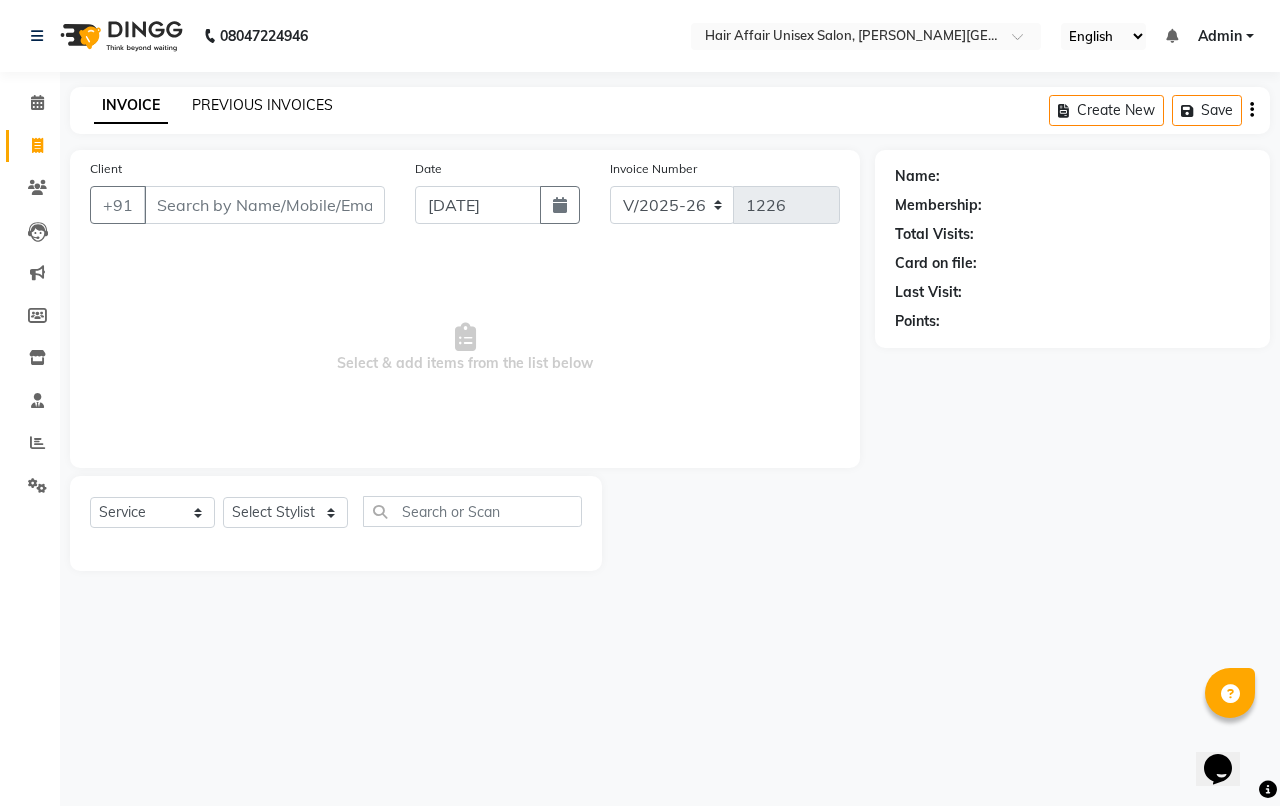 click on "PREVIOUS INVOICES" 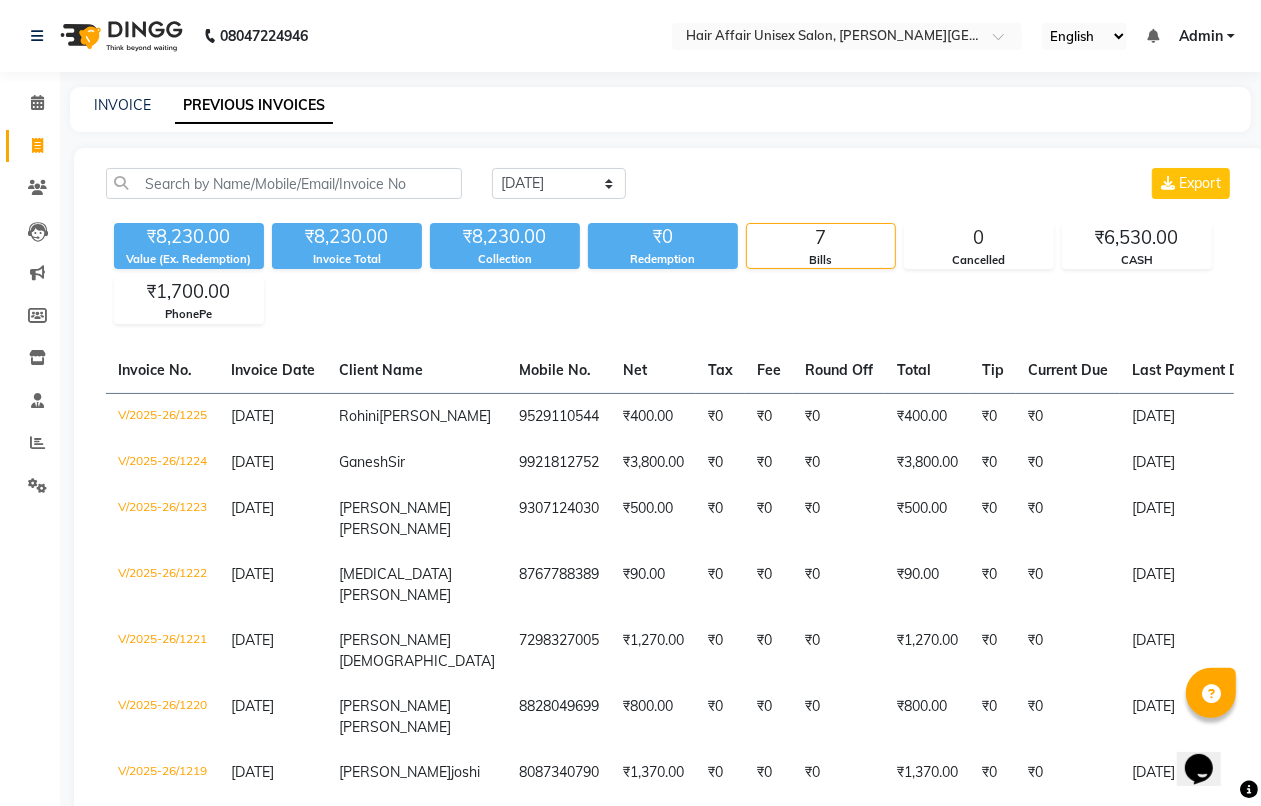 click on "INVOICE PREVIOUS INVOICES" 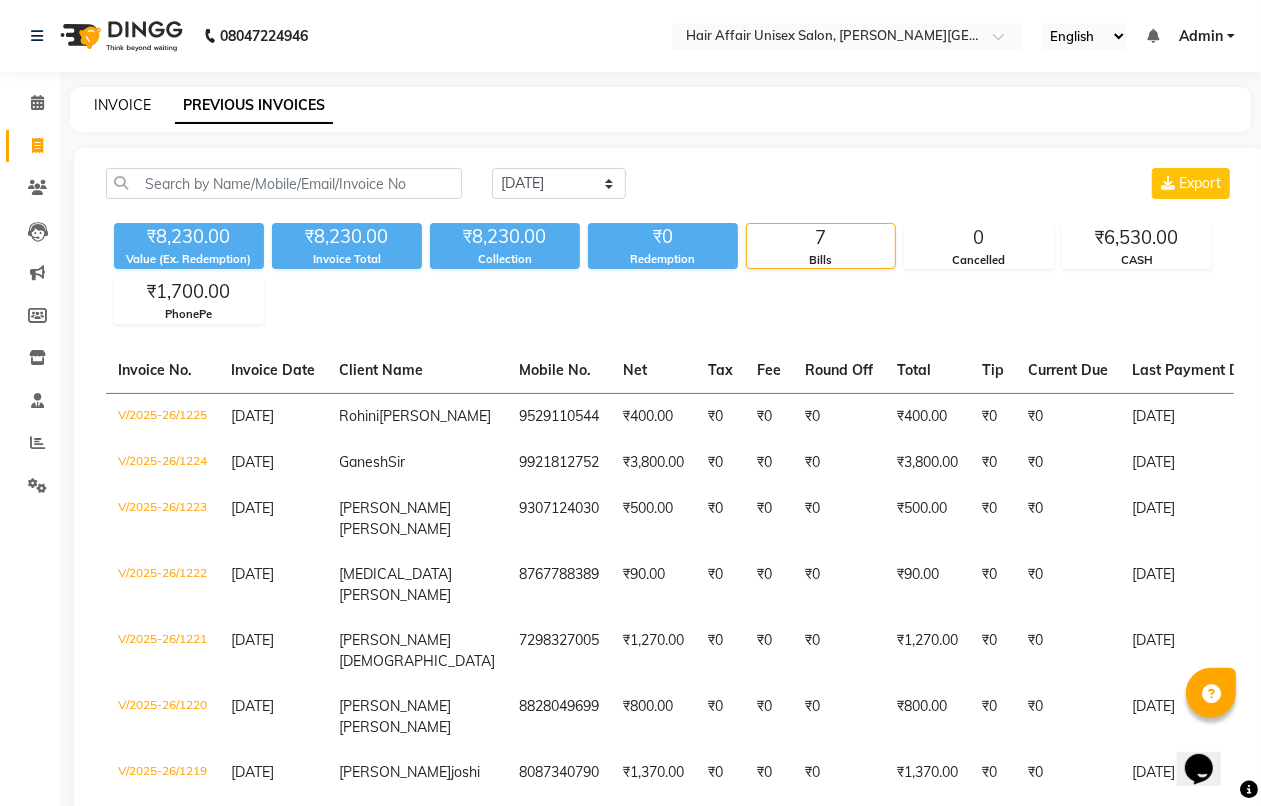 click on "INVOICE" 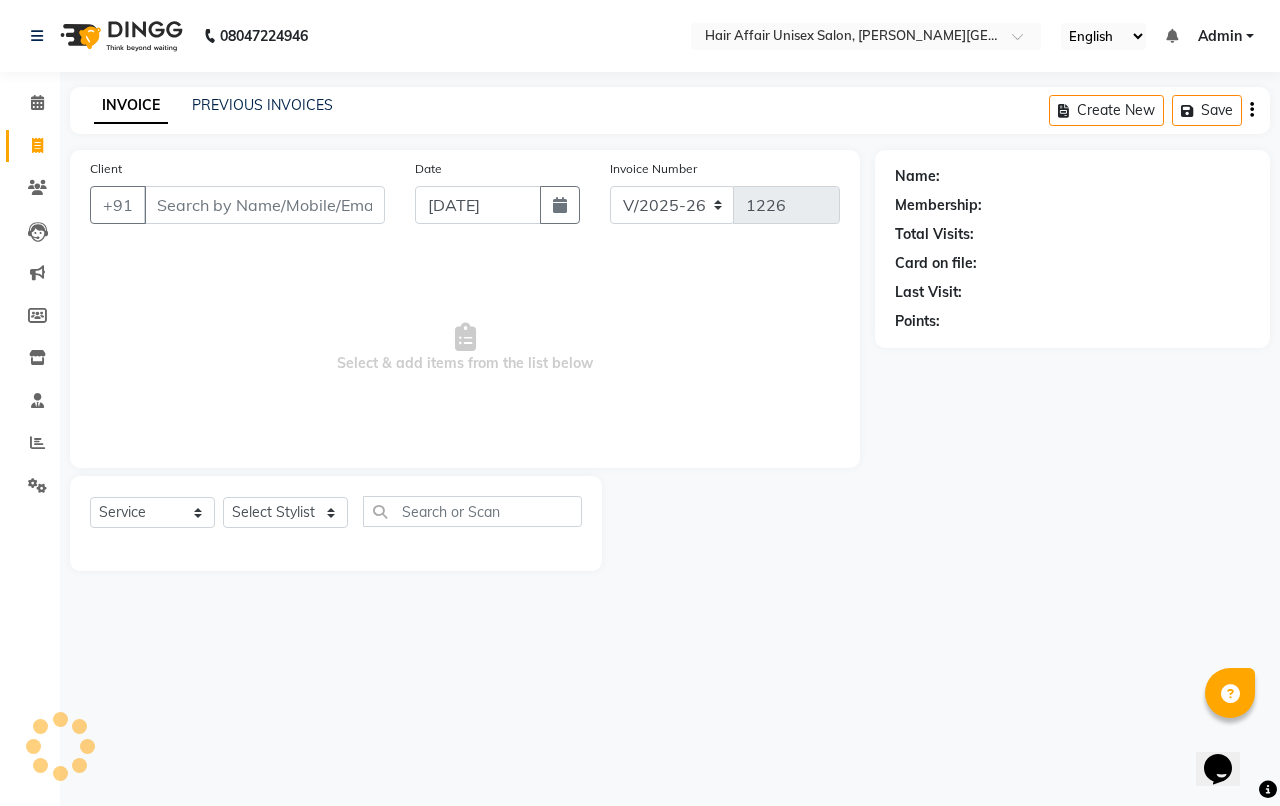 click on "INVOICE PREVIOUS INVOICES Create New   Save" 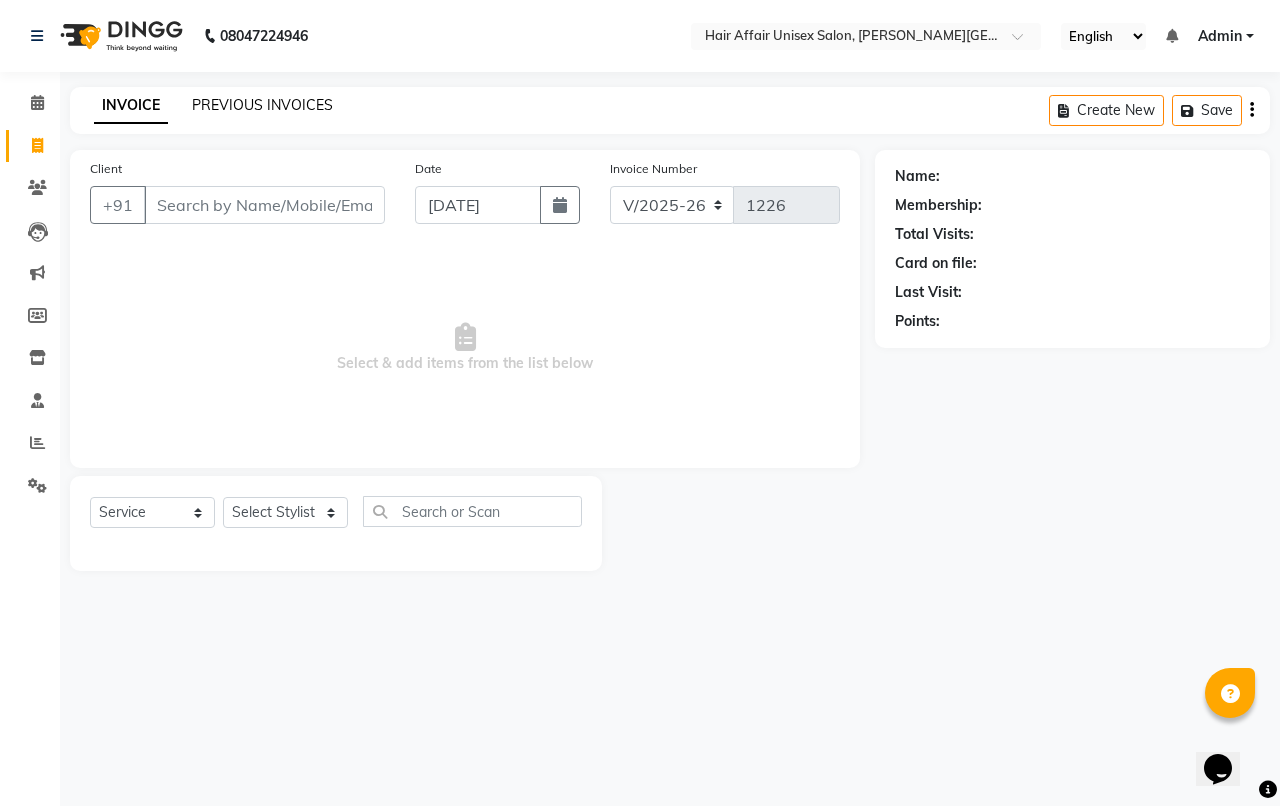 click on "PREVIOUS INVOICES" 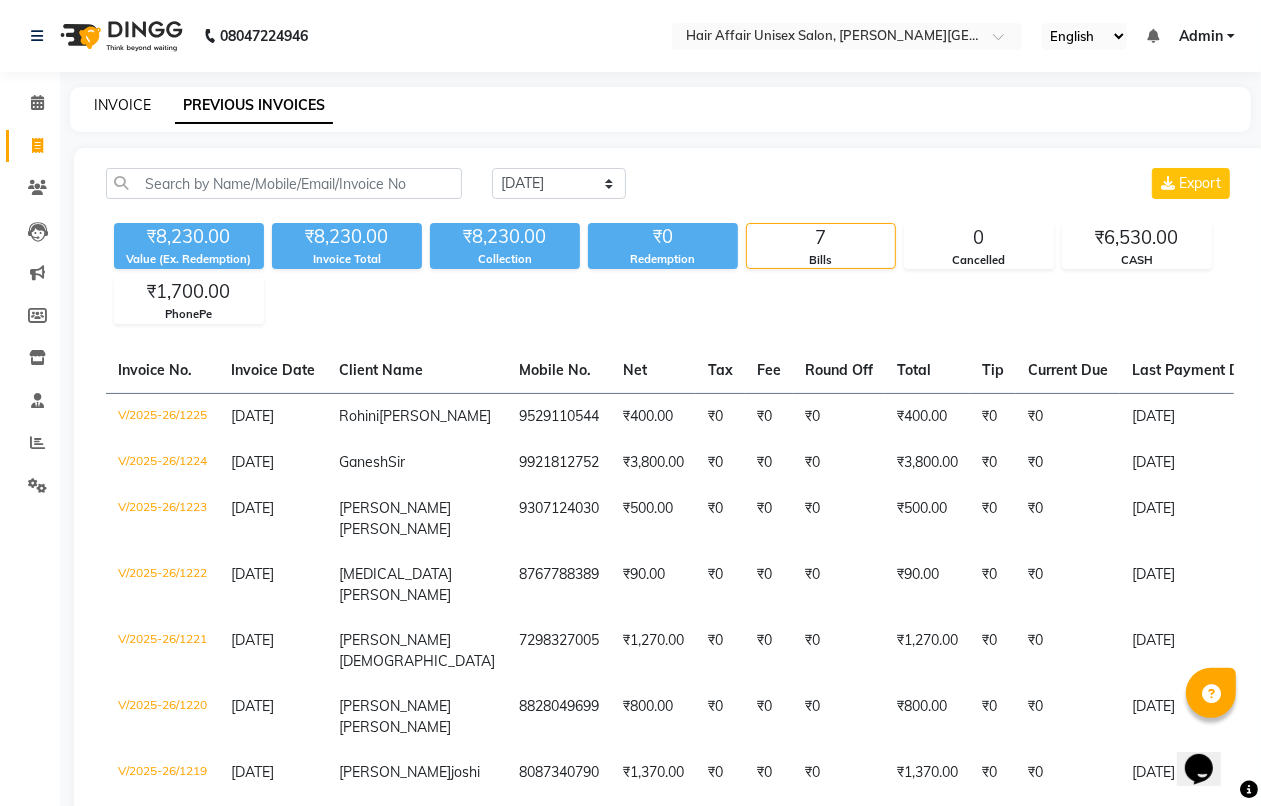 click on "INVOICE" 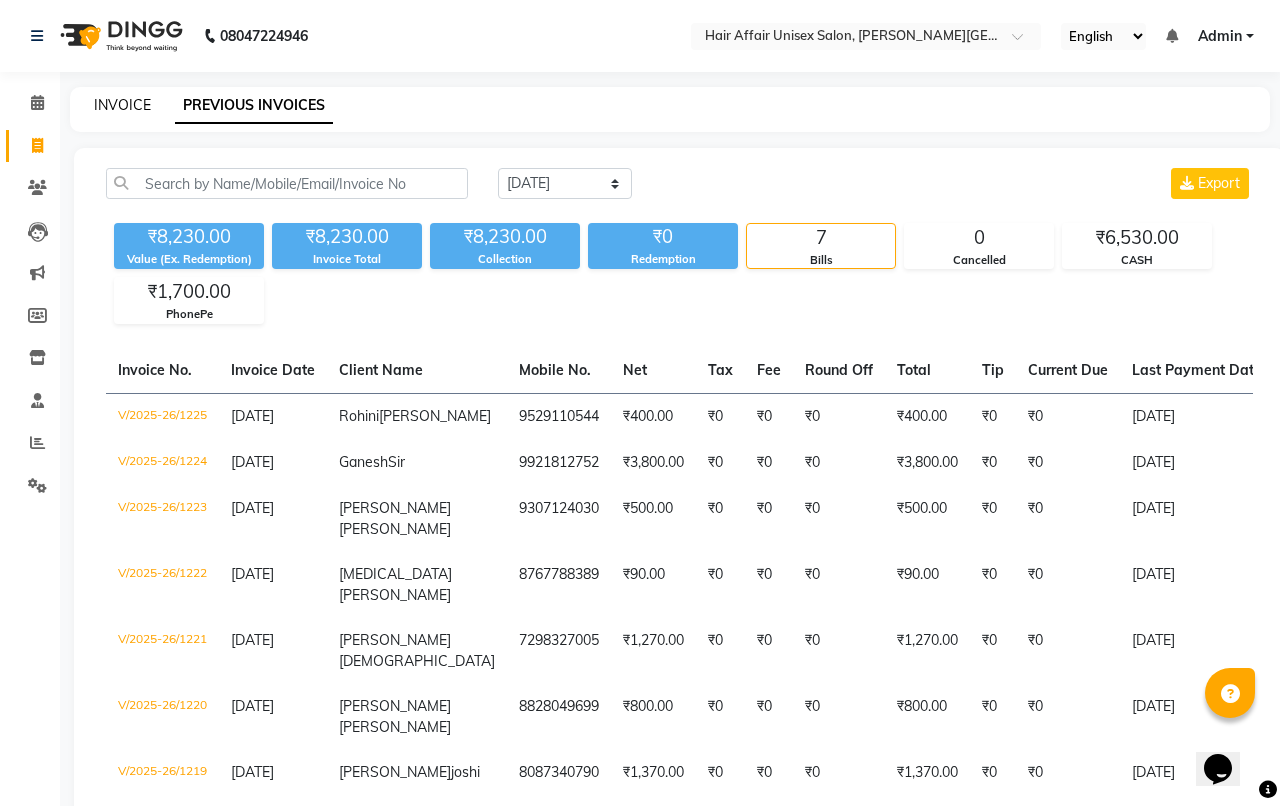 select on "6225" 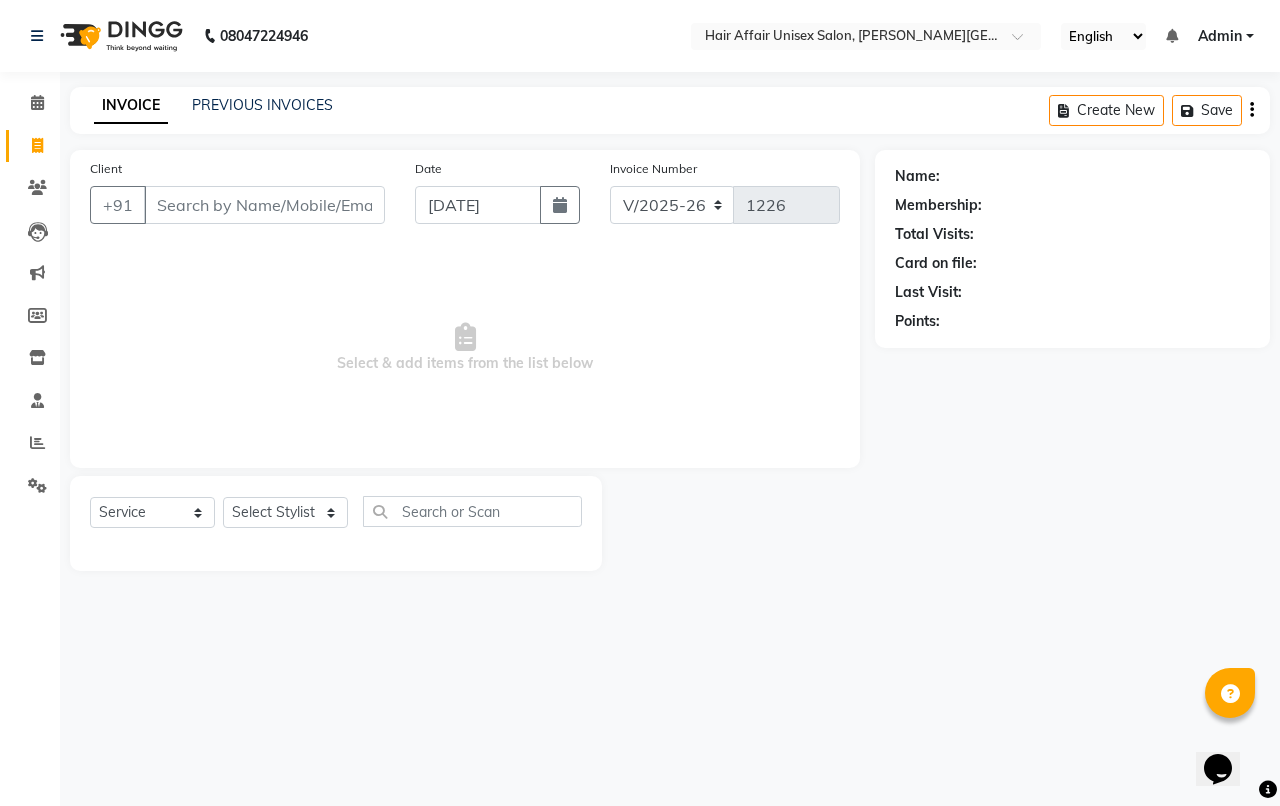 click on "Client" at bounding box center (264, 205) 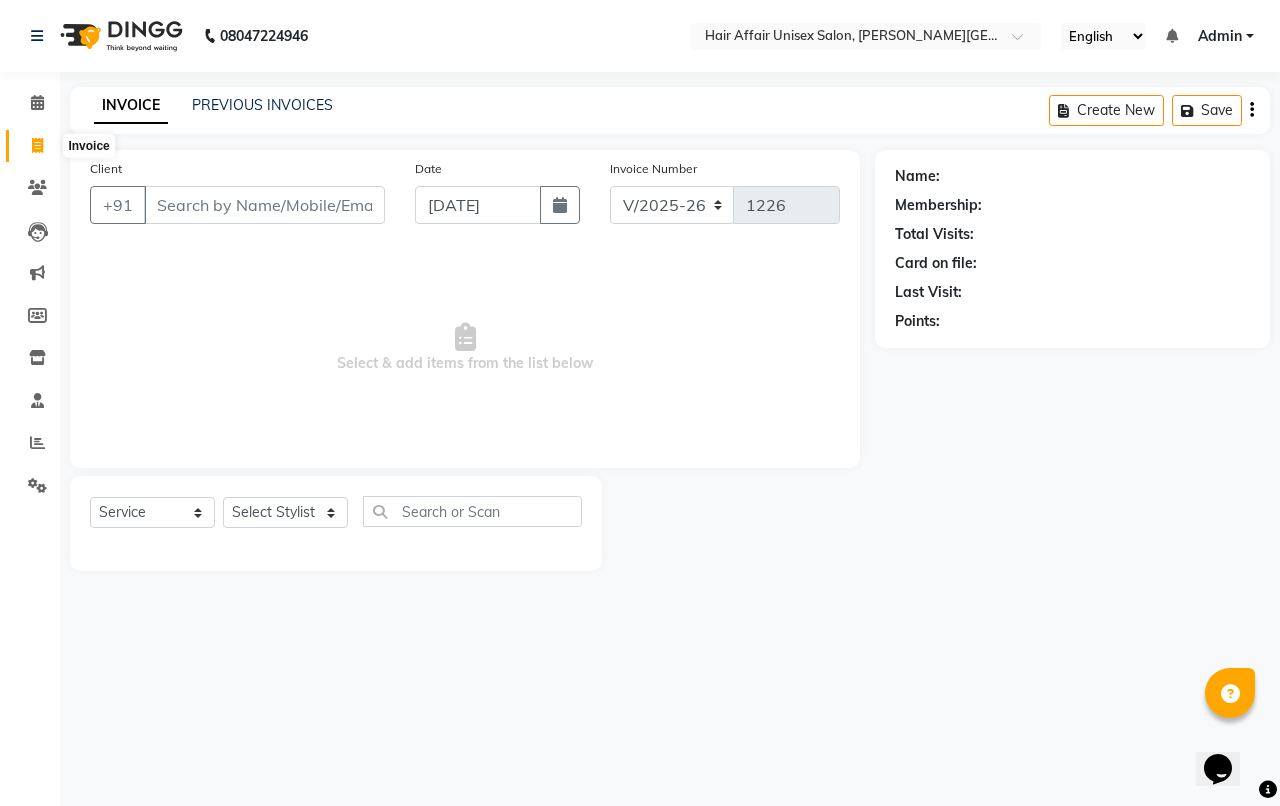 click 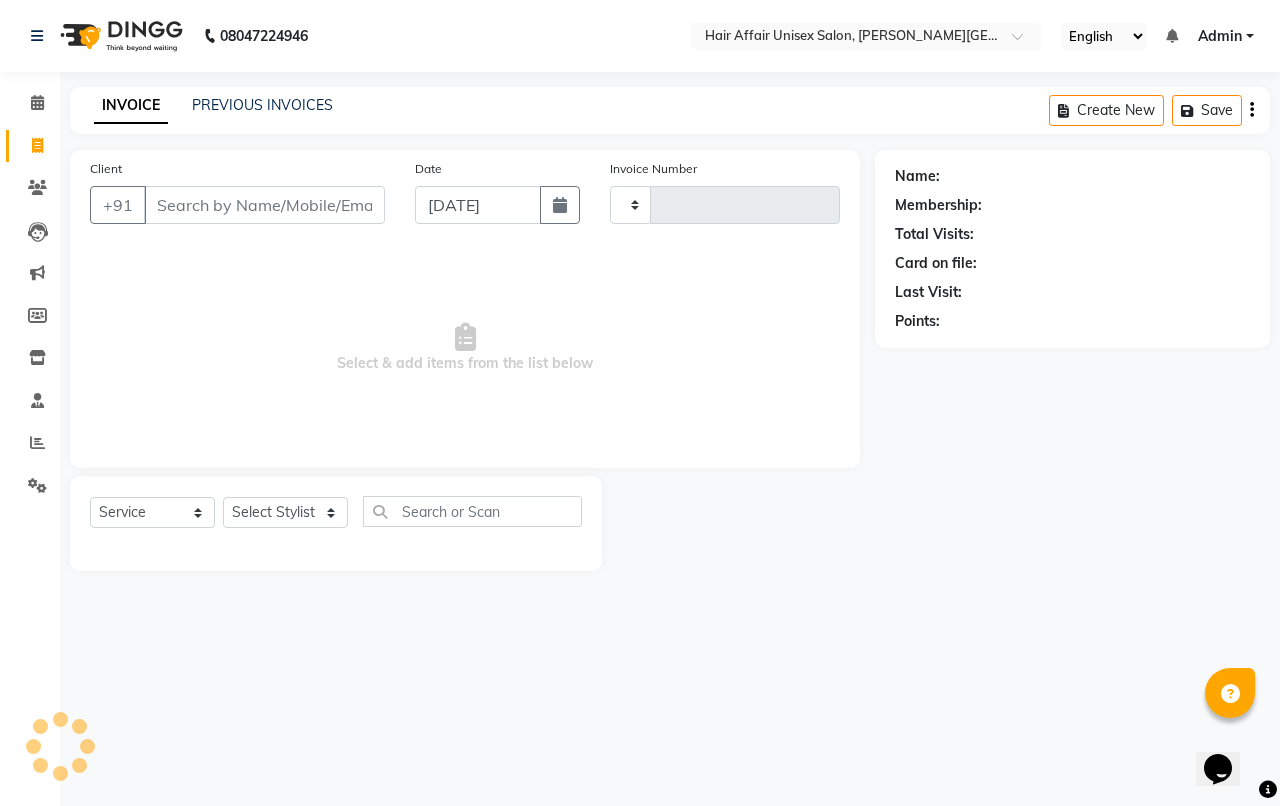 click on "Client" at bounding box center (264, 205) 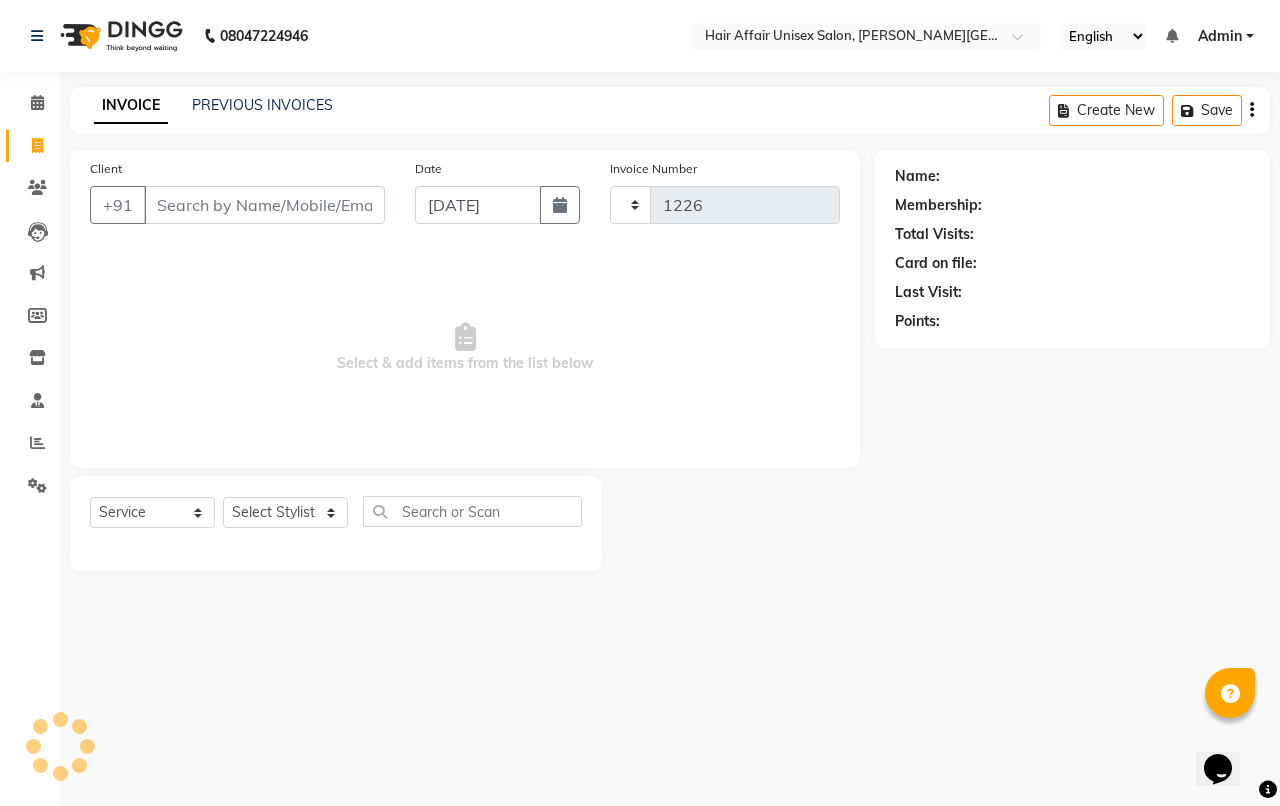 select on "6225" 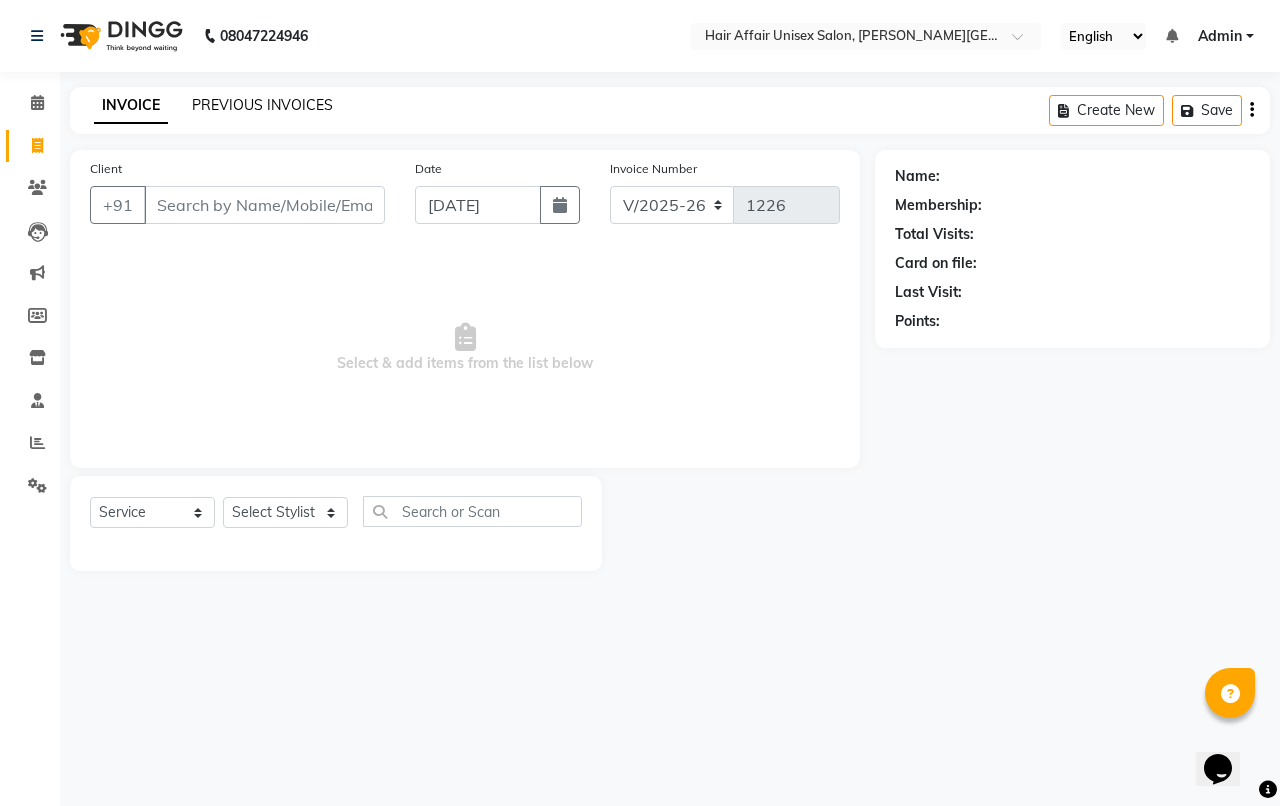 click on "PREVIOUS INVOICES" 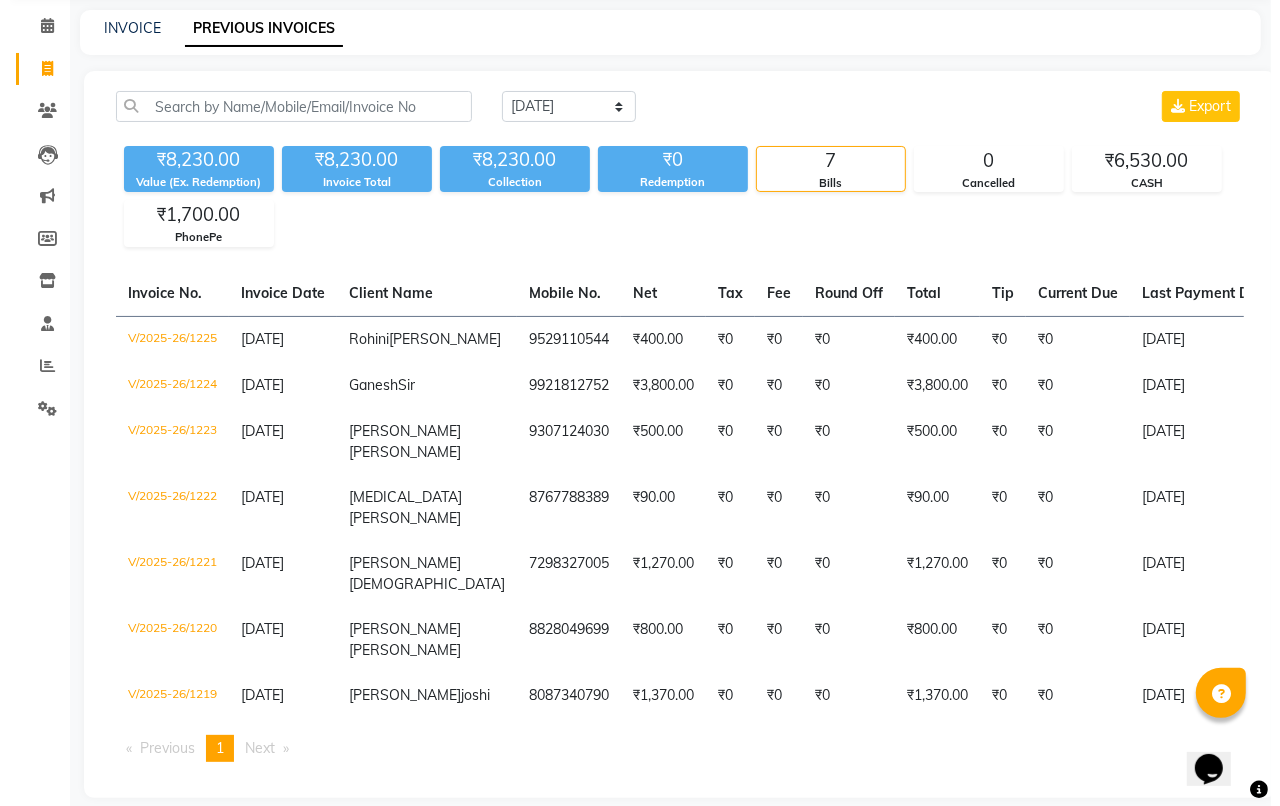 scroll, scrollTop: 0, scrollLeft: 0, axis: both 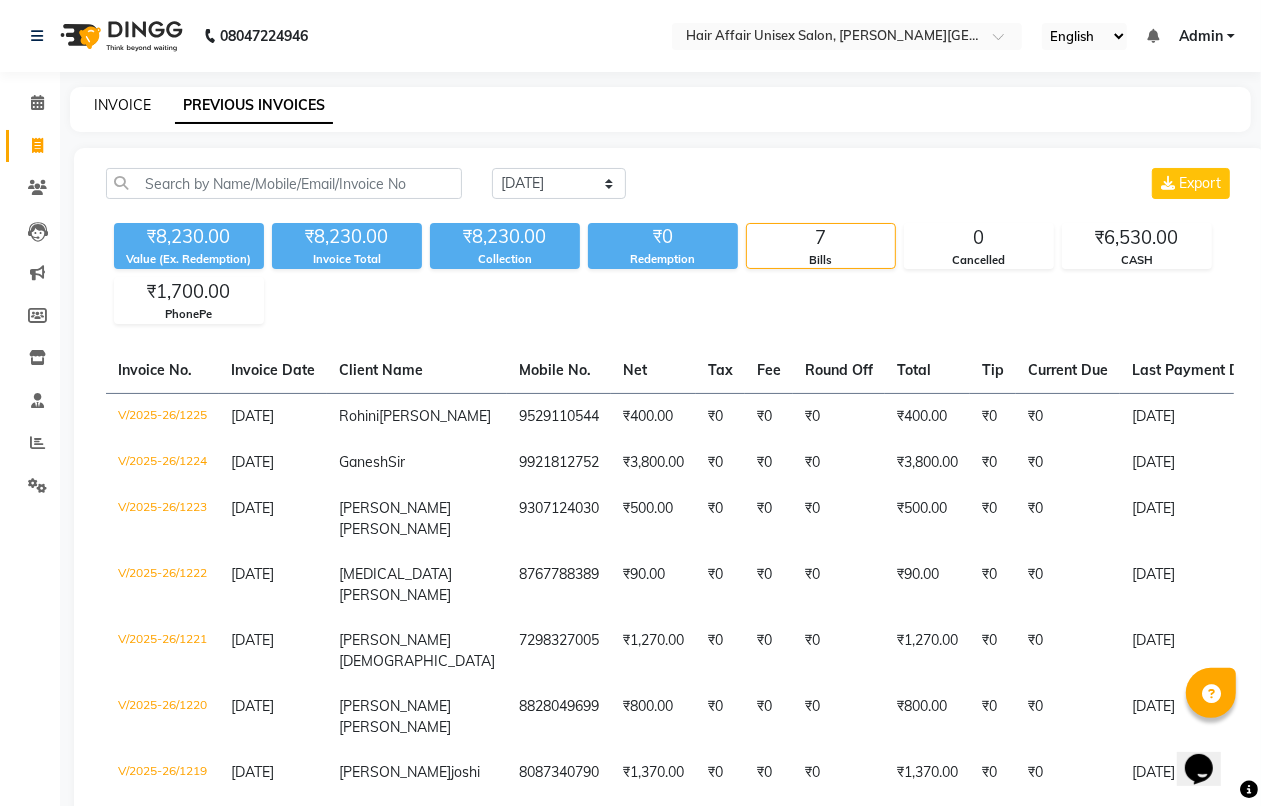 click on "INVOICE" 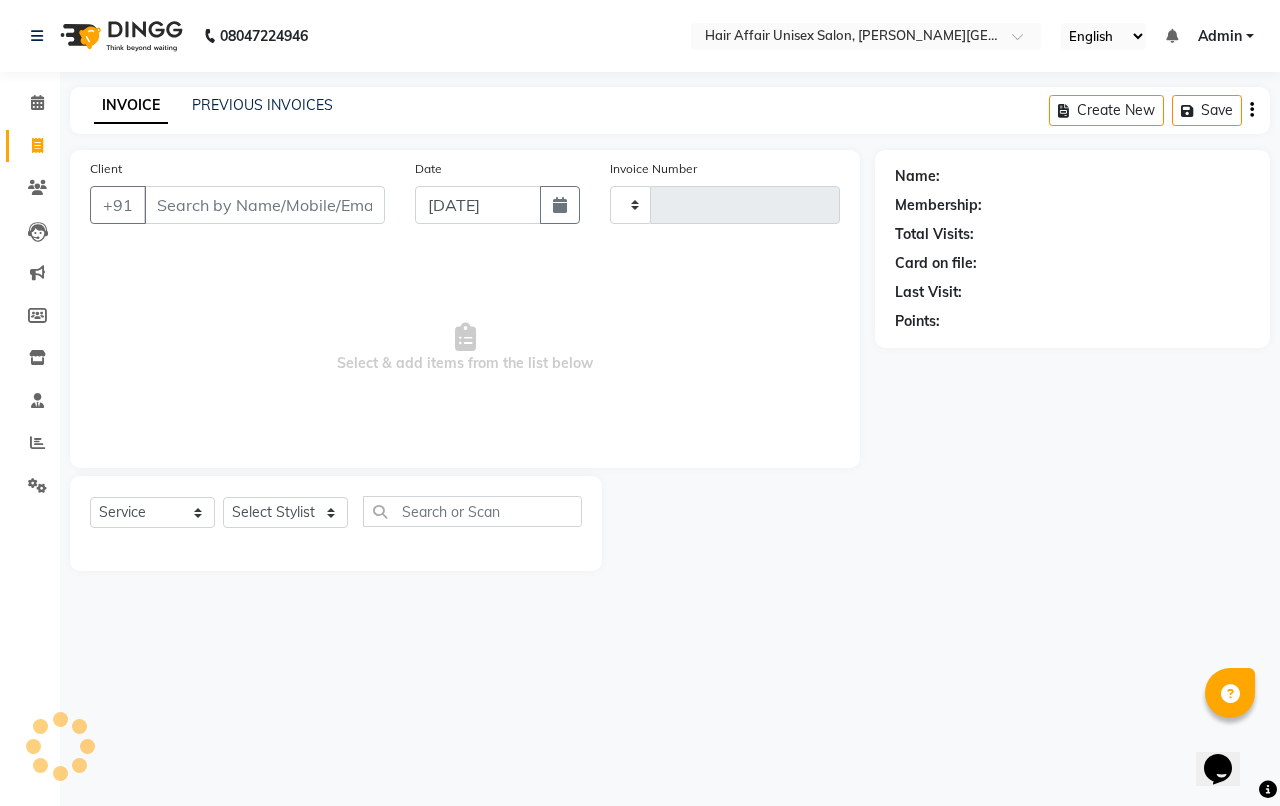 click on "Client" at bounding box center [264, 205] 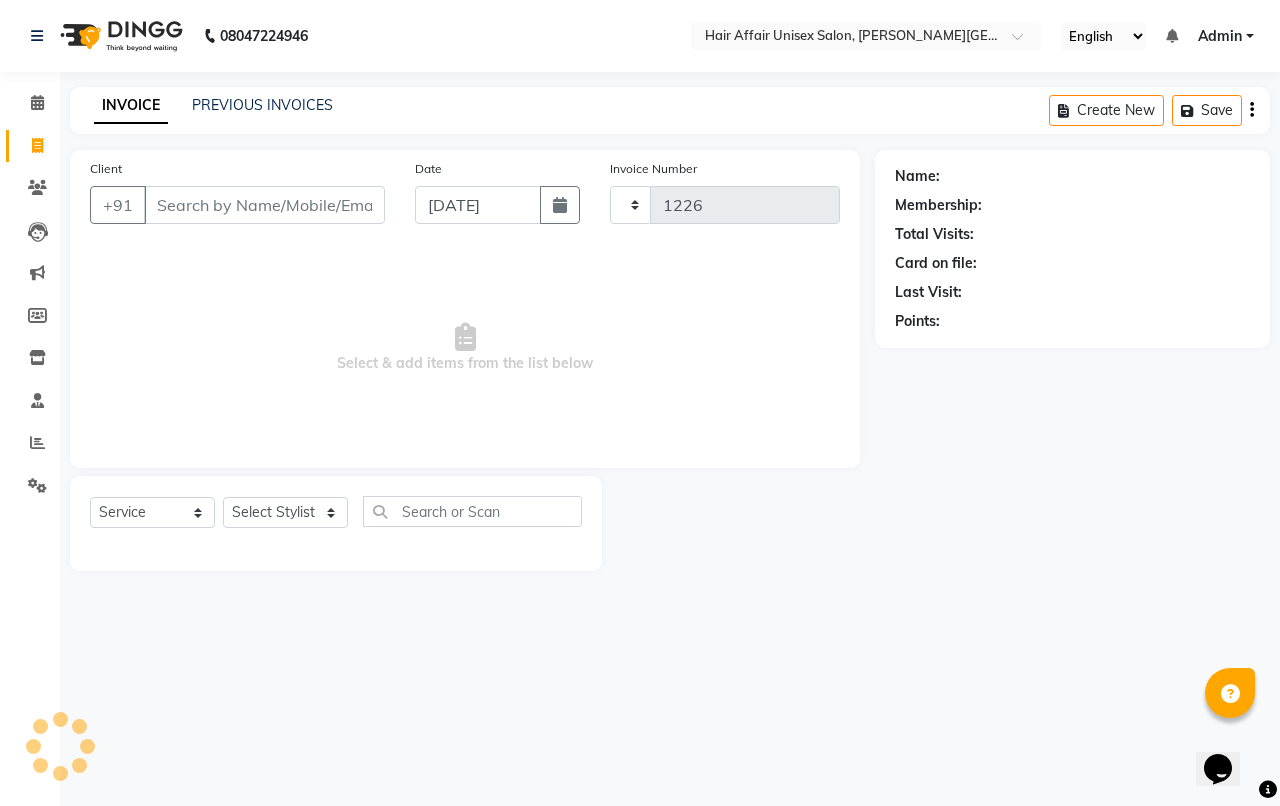 select on "6225" 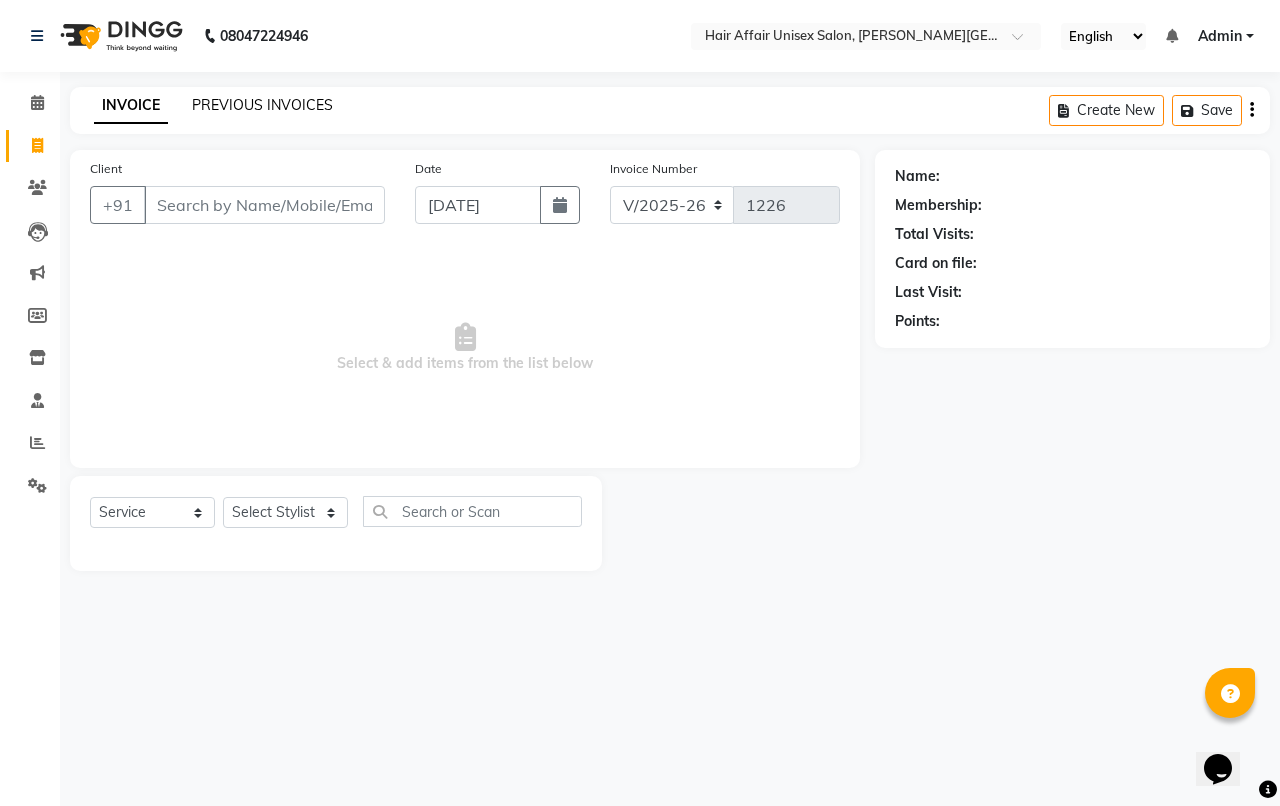 click on "PREVIOUS INVOICES" 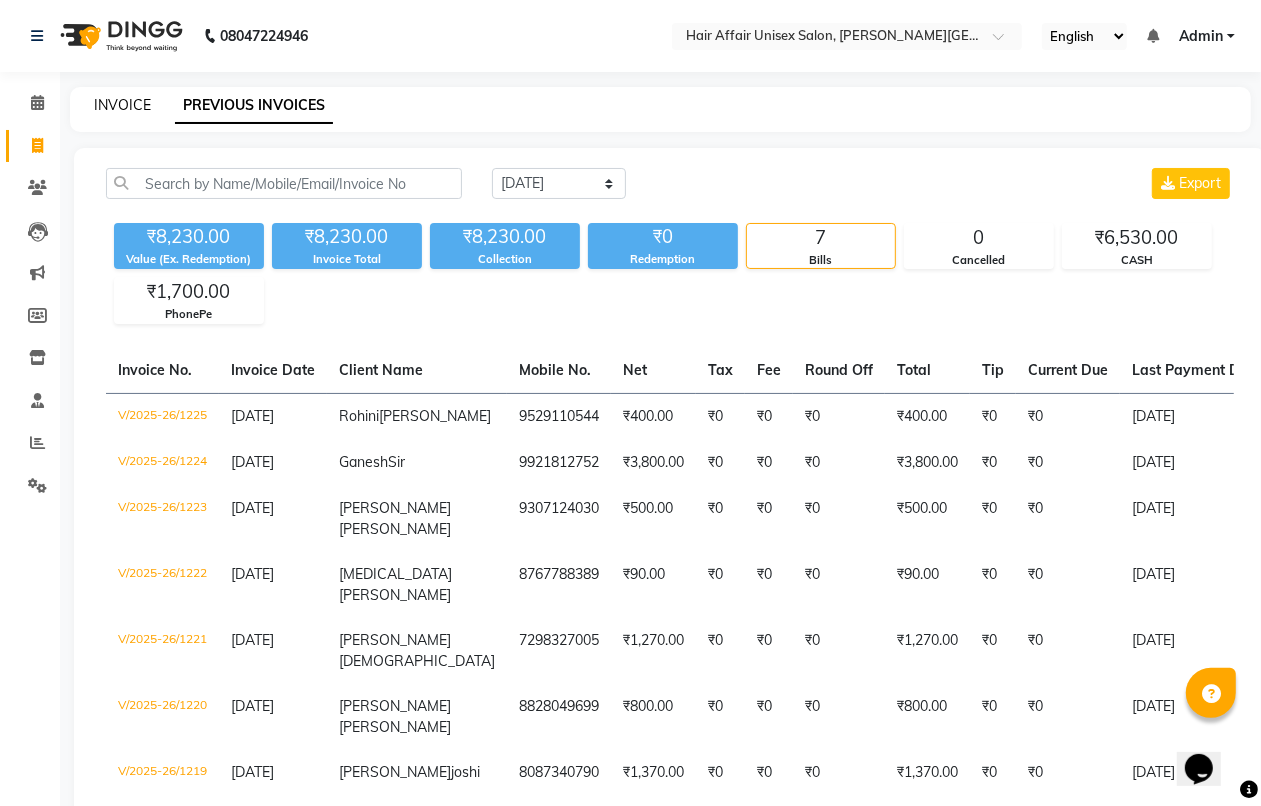 click on "INVOICE" 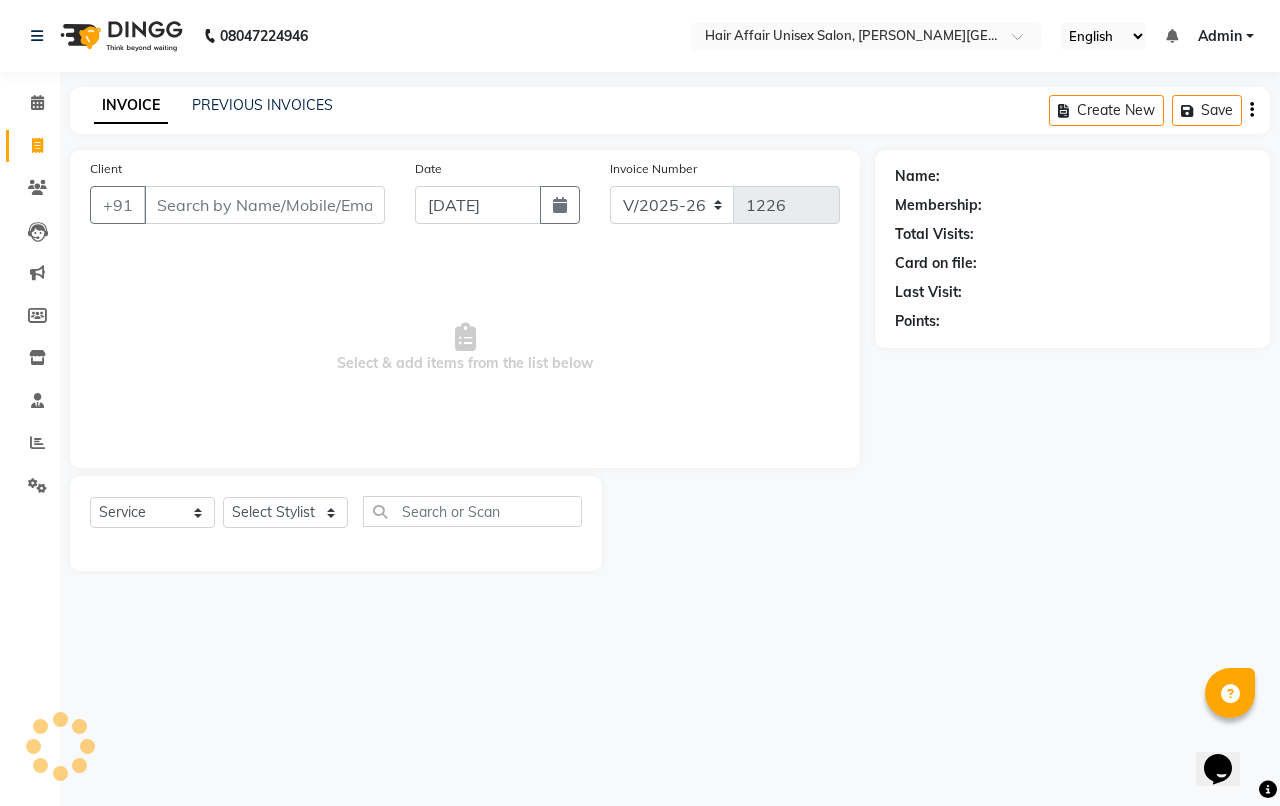 click on "Client" at bounding box center [264, 205] 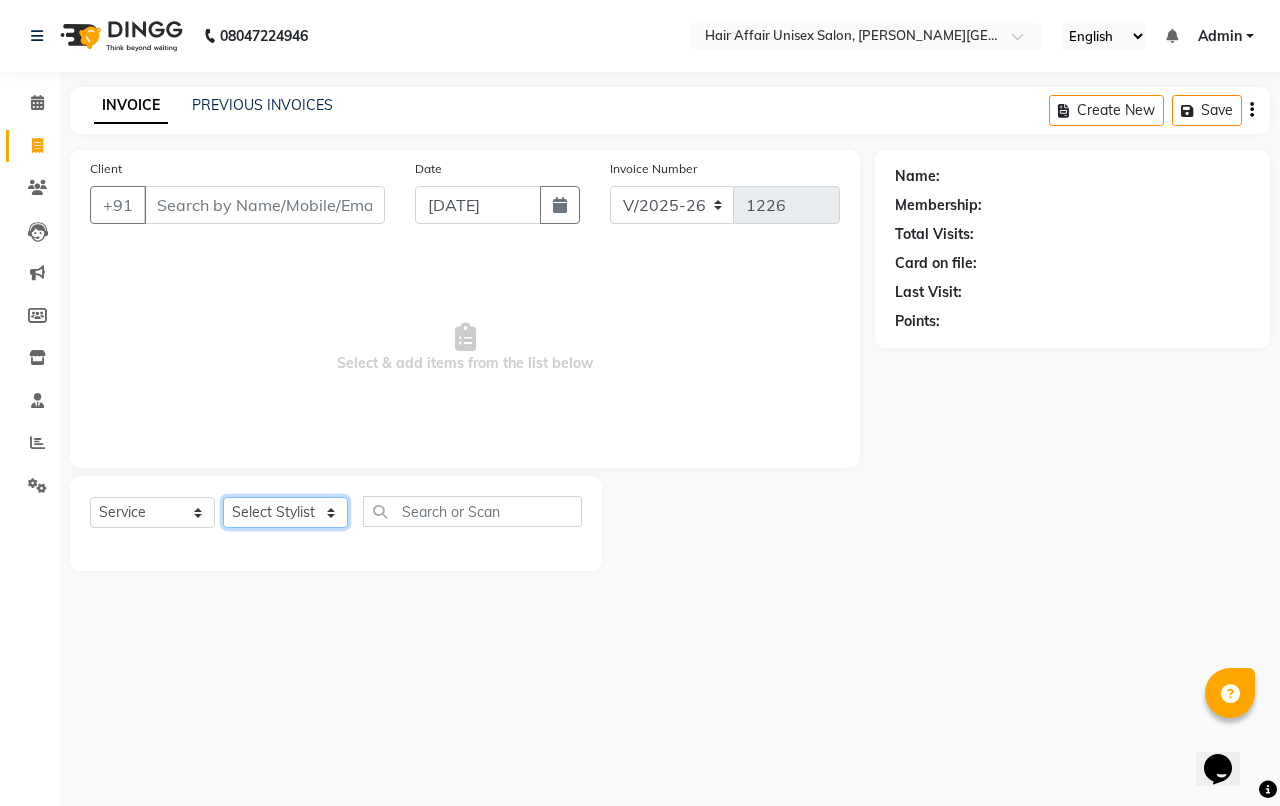 click on "Select Stylist Anand harpal kajal Kunal Manish Nikhil soni Sweta Vihan yogesh" 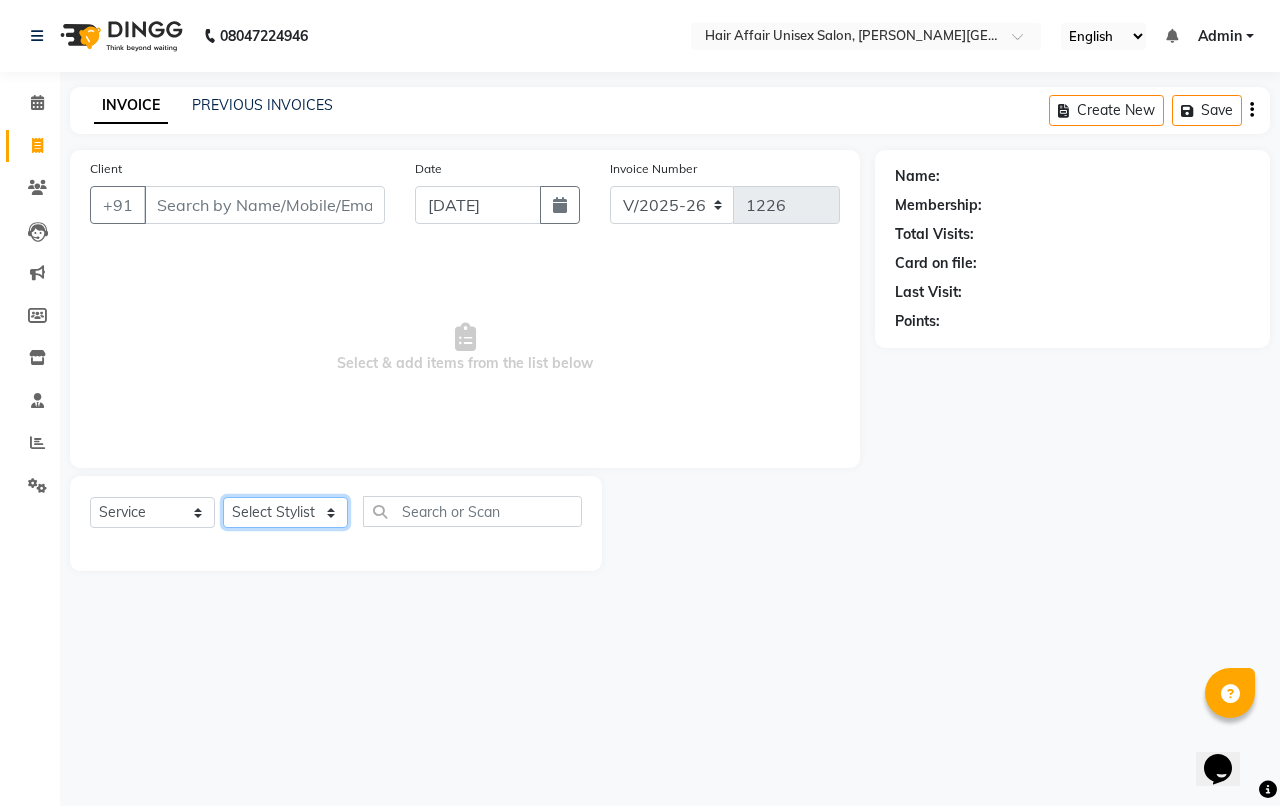 select on "45860" 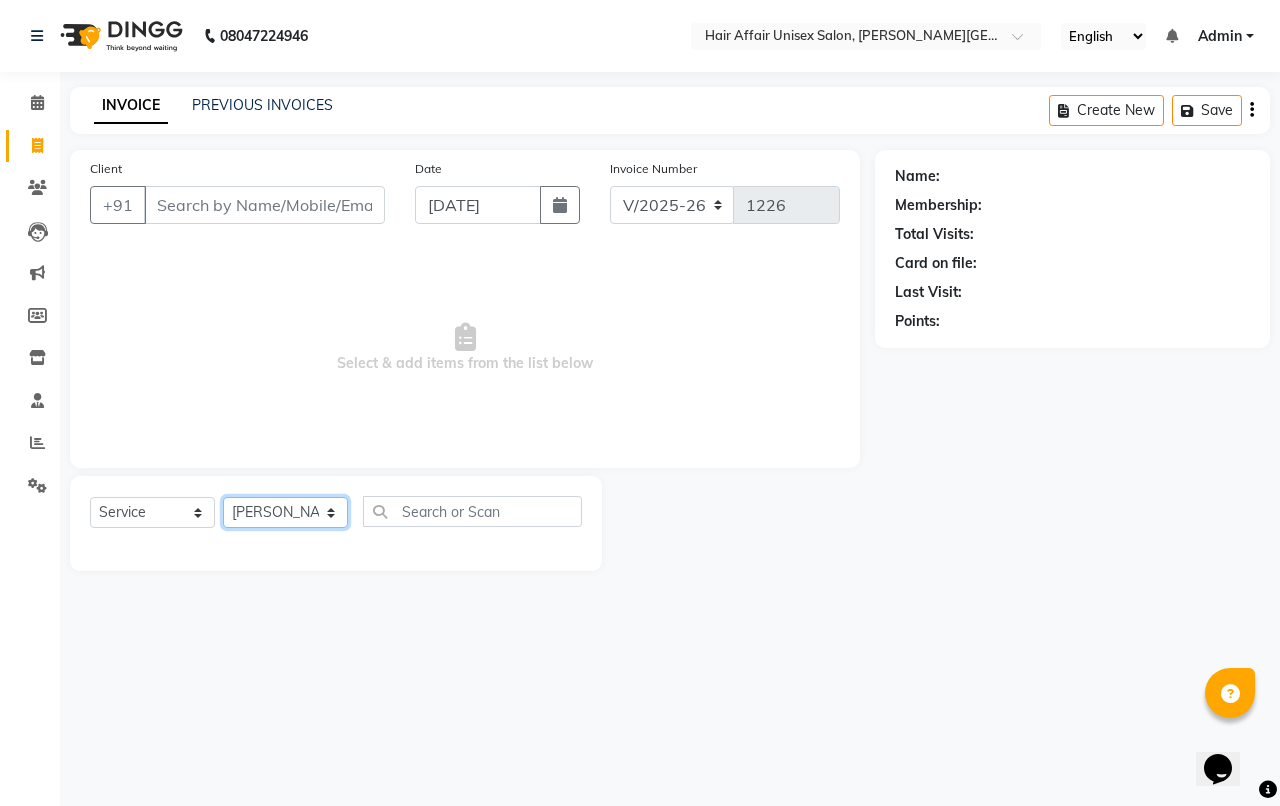 click on "Select Stylist Anand harpal kajal Kunal Manish Nikhil soni Sweta Vihan yogesh" 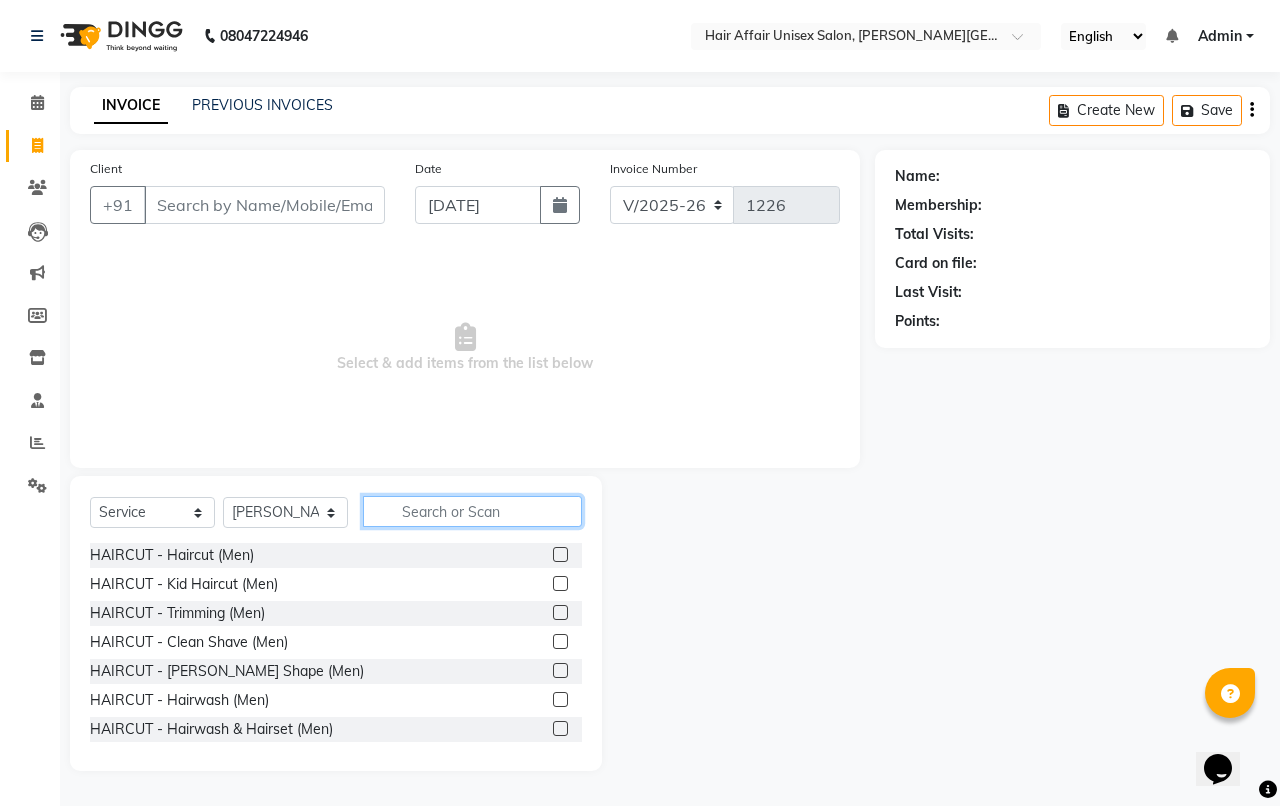 click 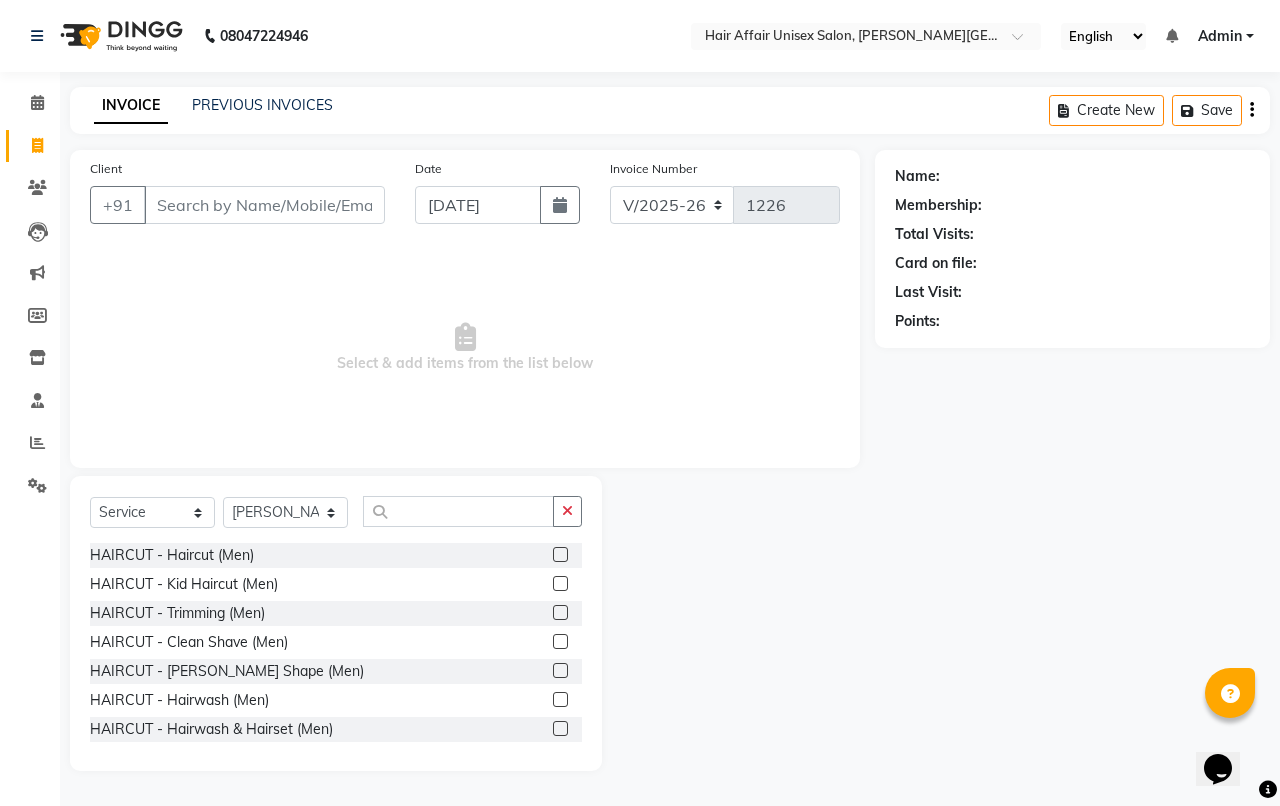 drag, startPoint x: 416, startPoint y: 507, endPoint x: 818, endPoint y: 548, distance: 404.0854 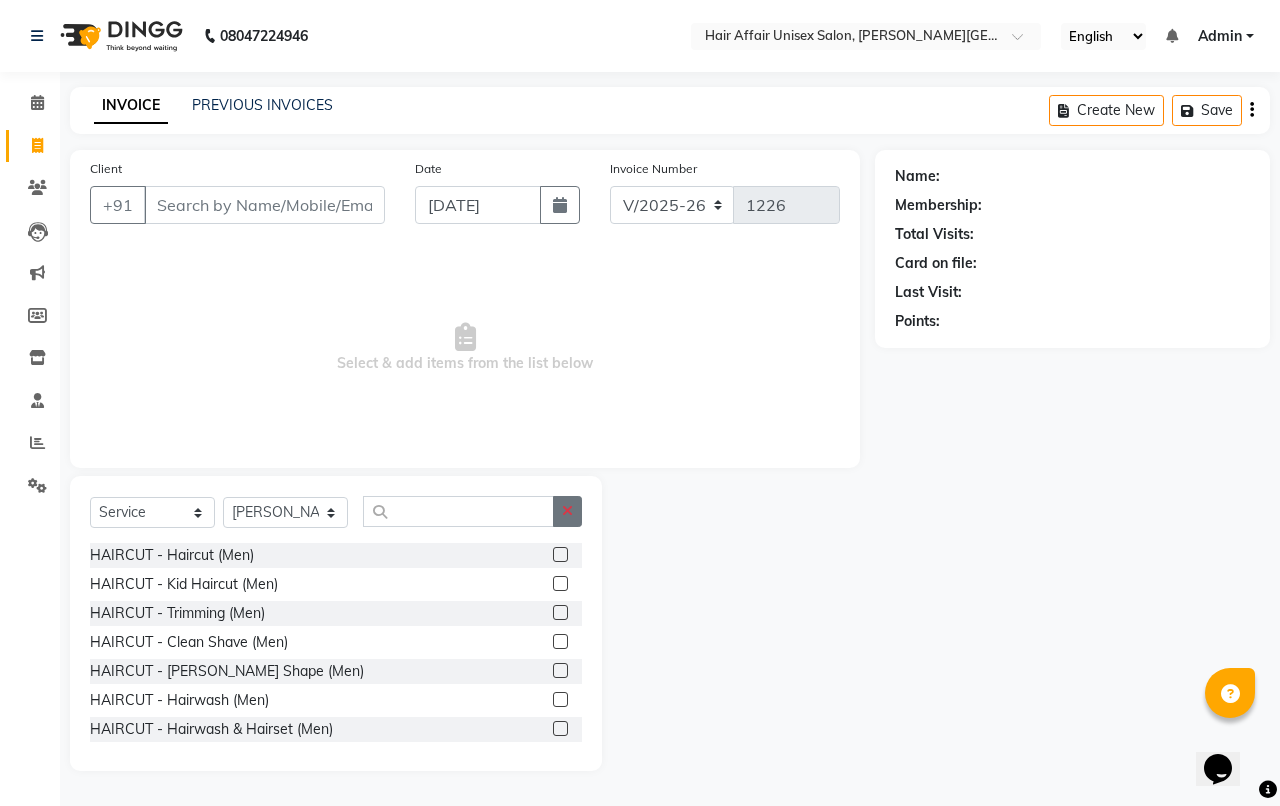 click 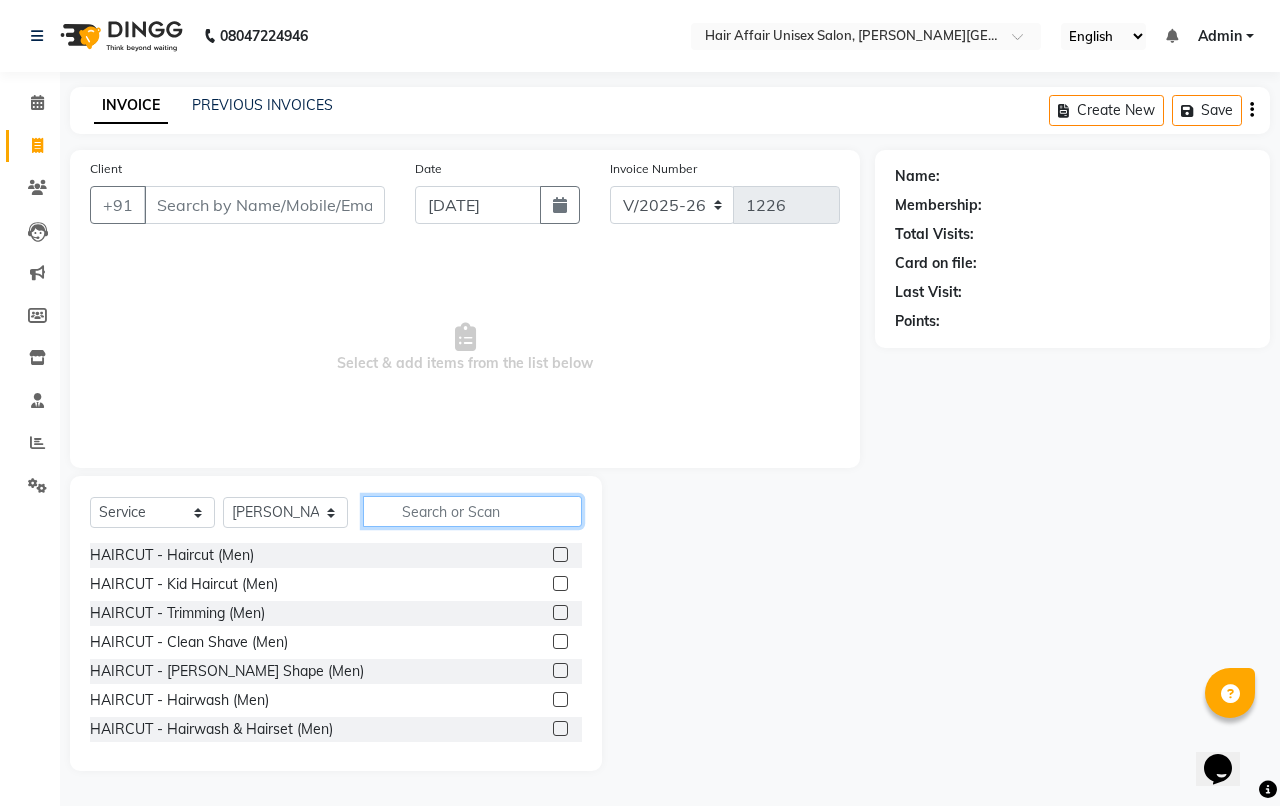 click 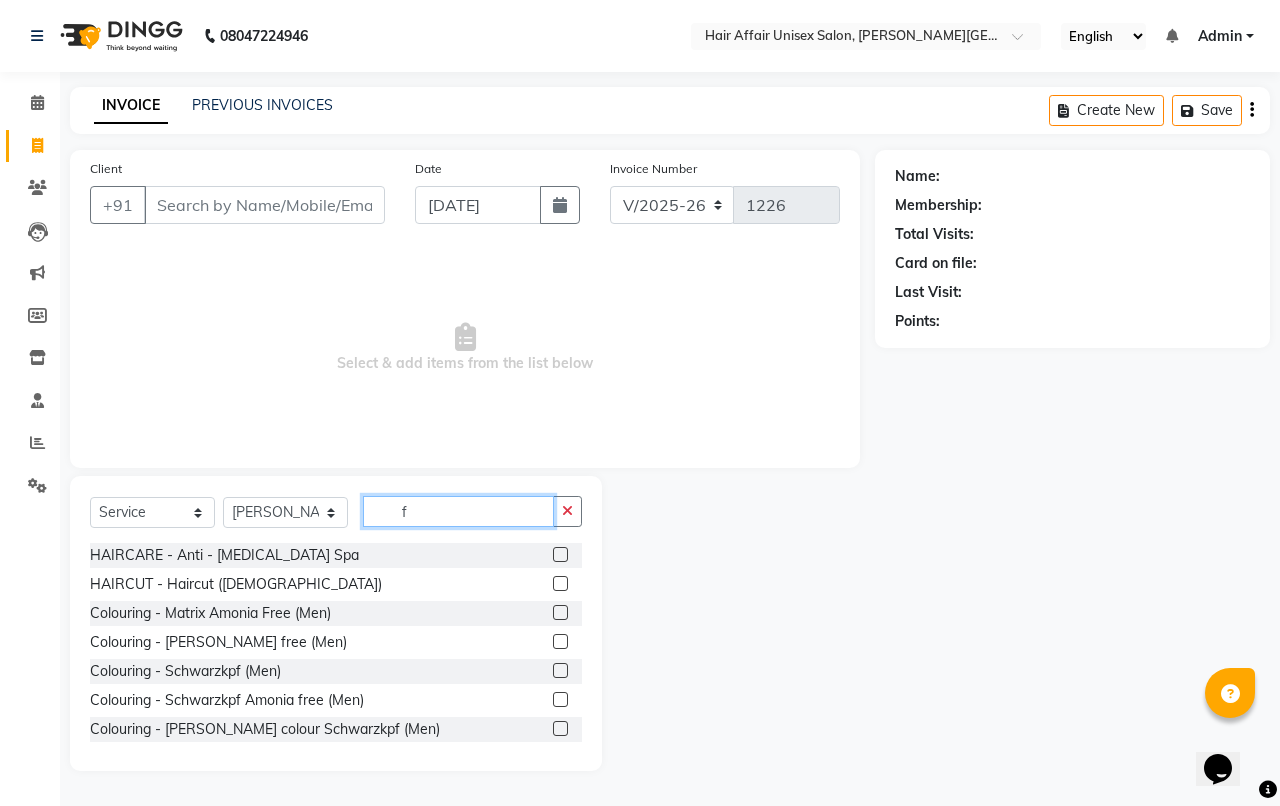 type on "f" 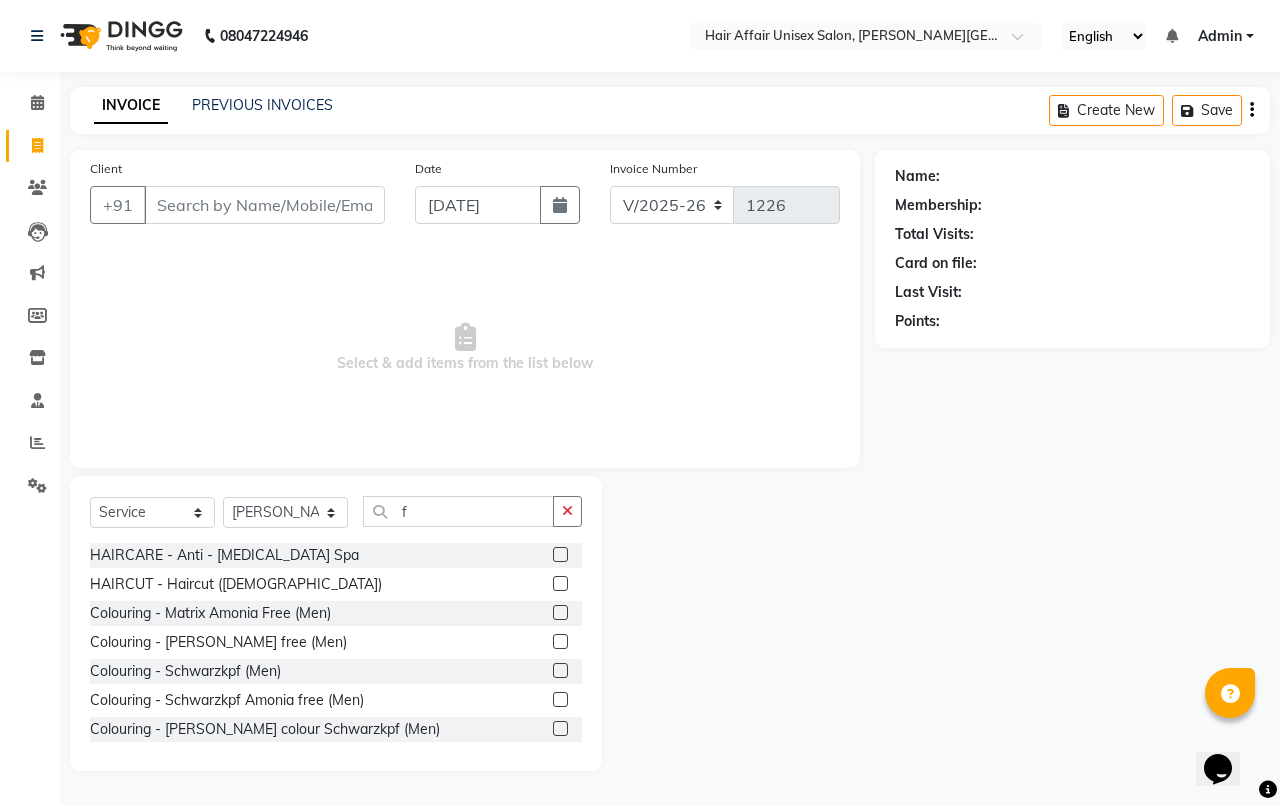 drag, startPoint x: 542, startPoint y: 582, endPoint x: 446, endPoint y: 602, distance: 98.0612 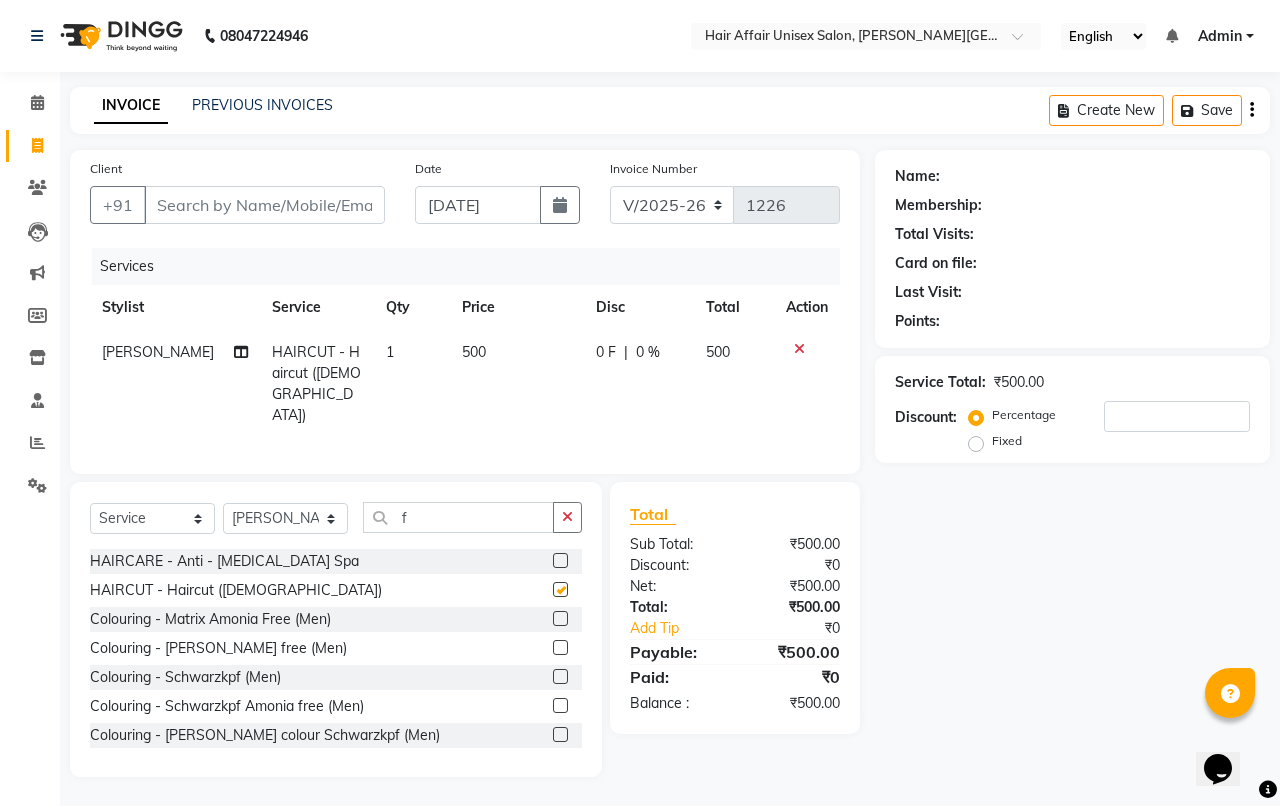 checkbox on "false" 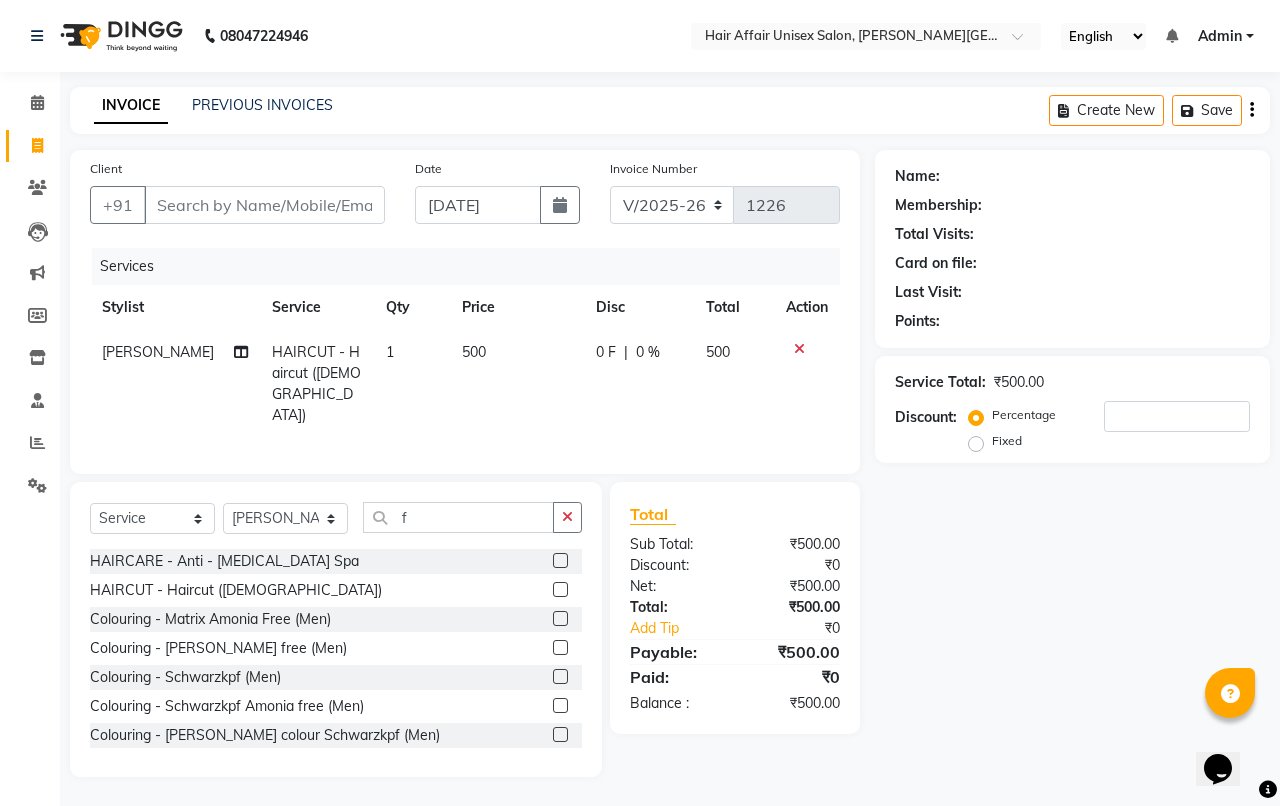 click on "Client +91" 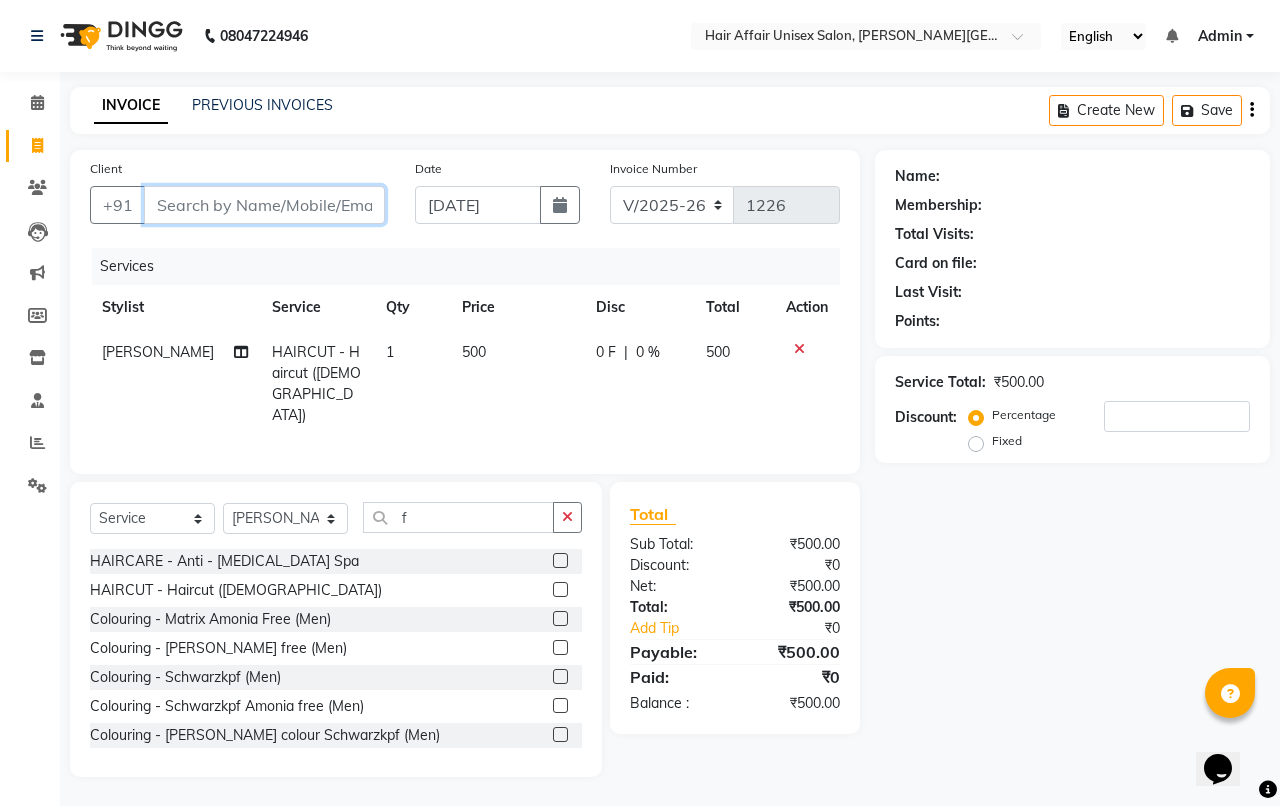 click on "Client" at bounding box center [264, 205] 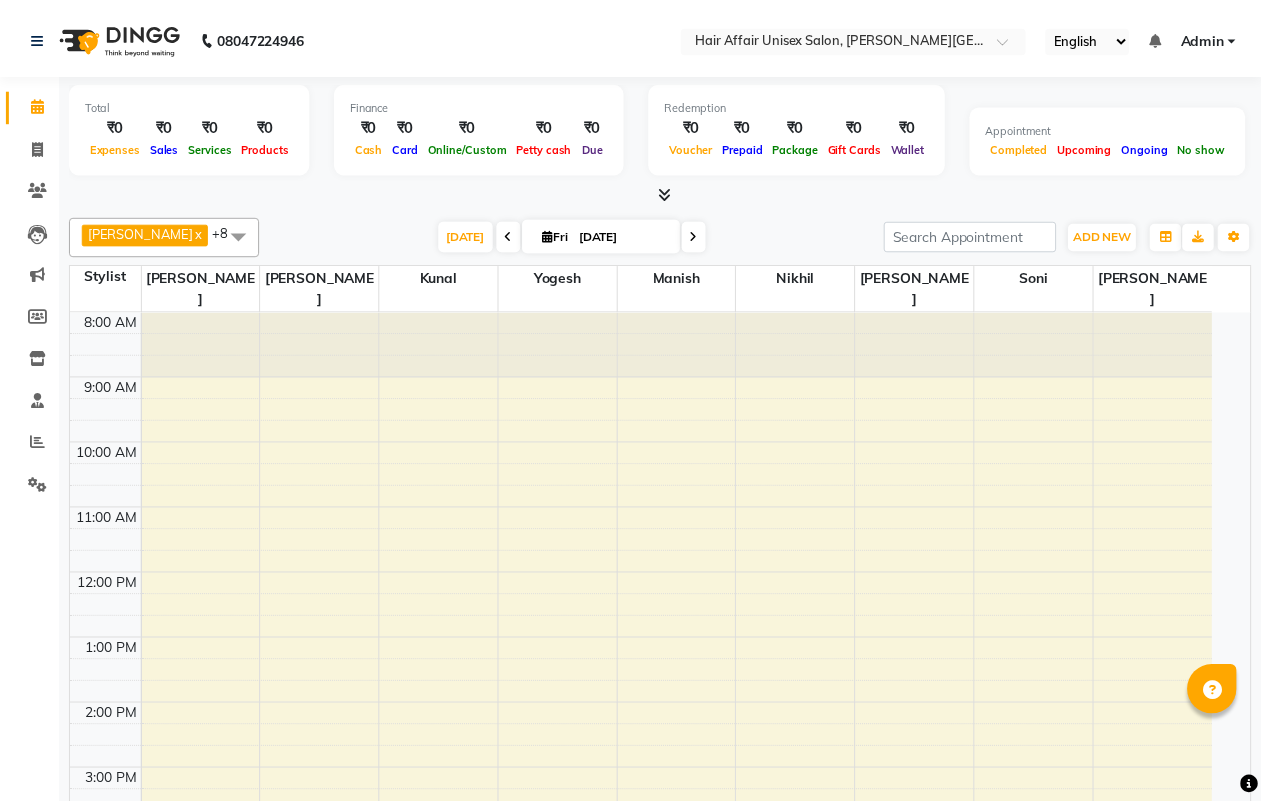scroll, scrollTop: 0, scrollLeft: 0, axis: both 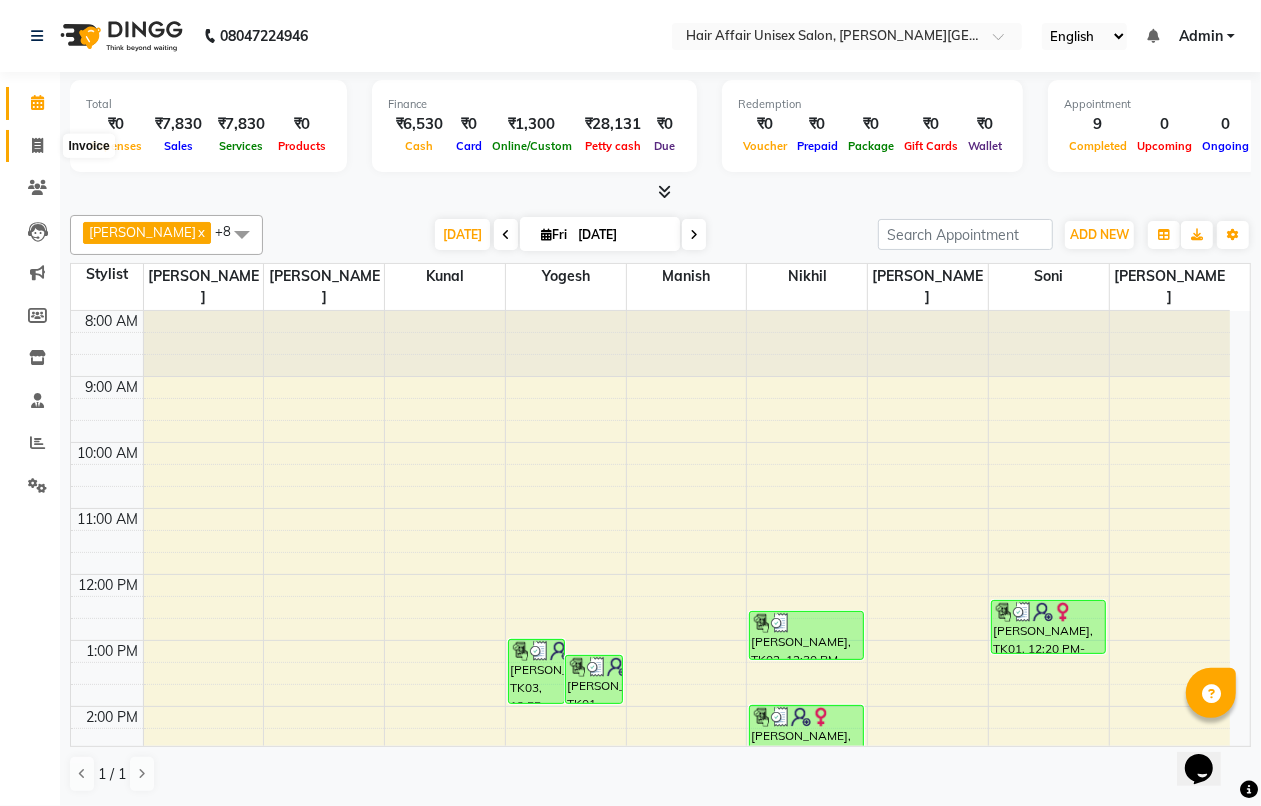 click 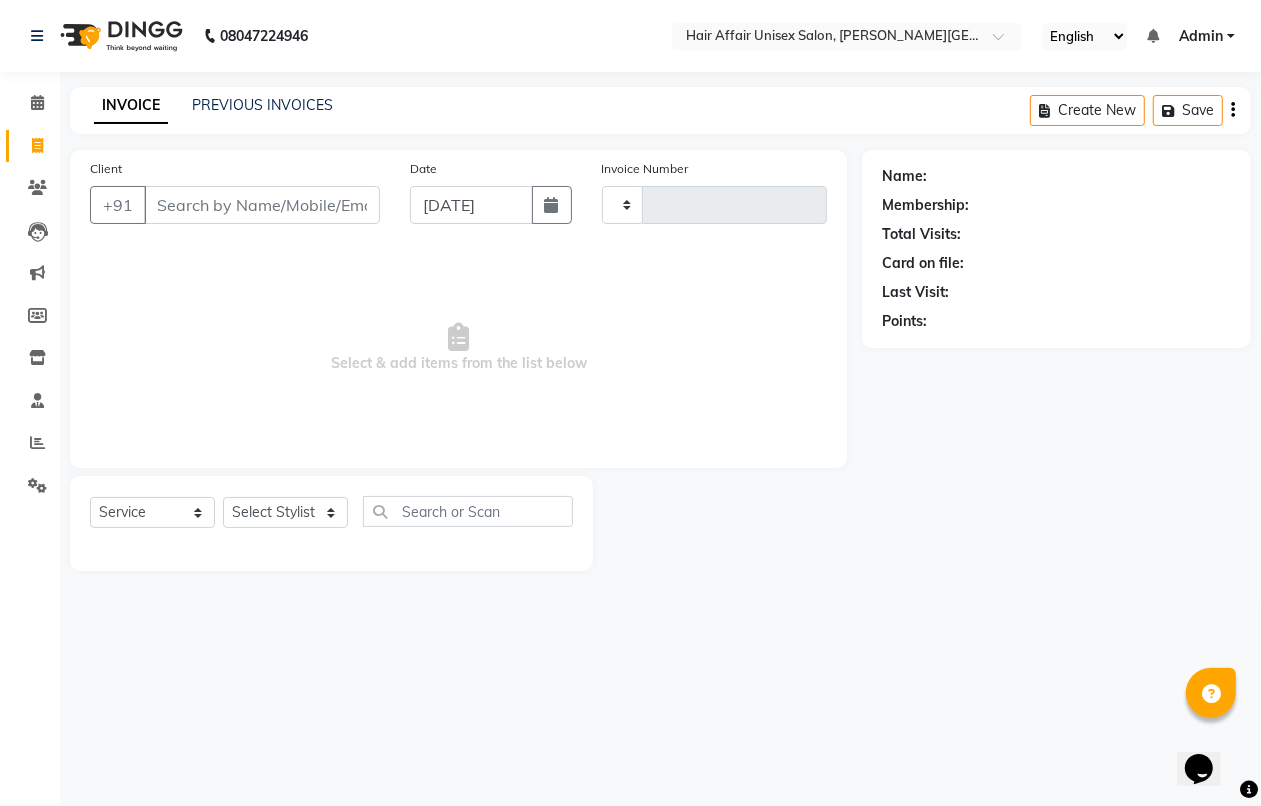 type on "1225" 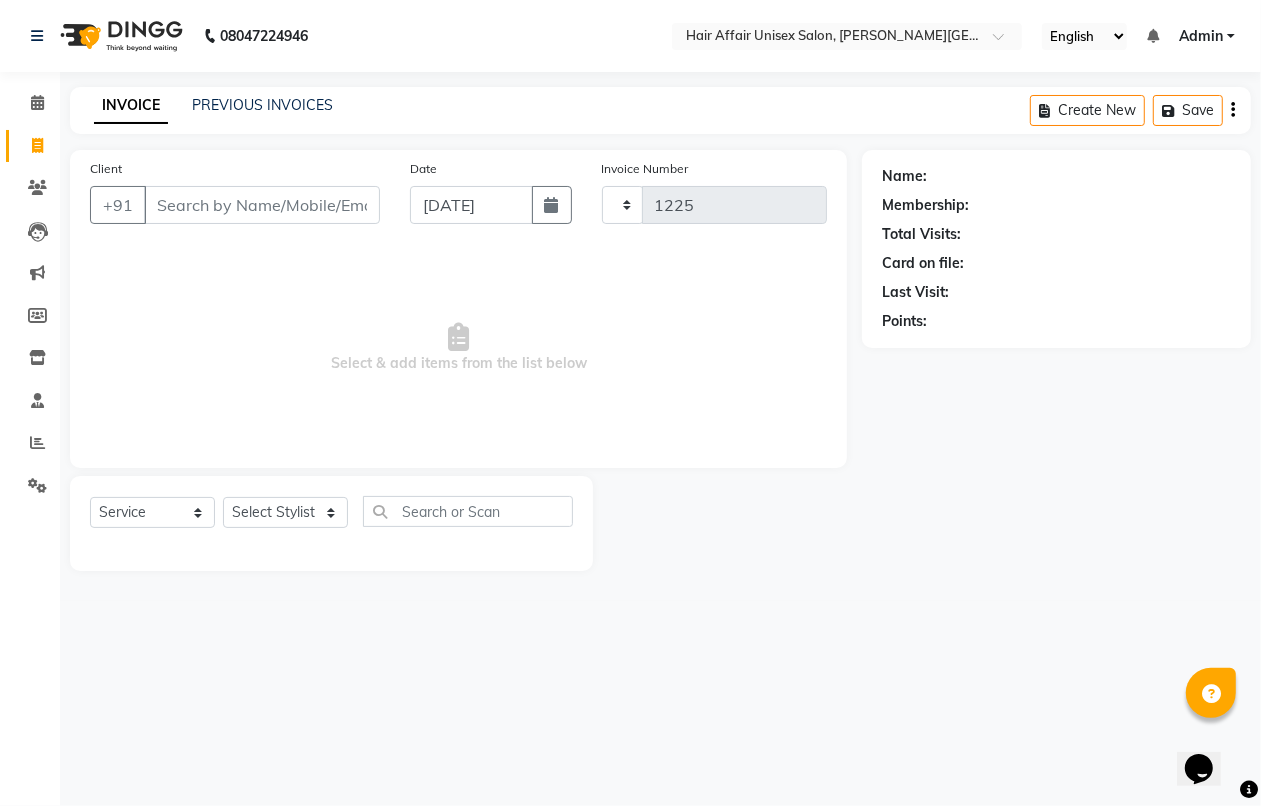 select on "6225" 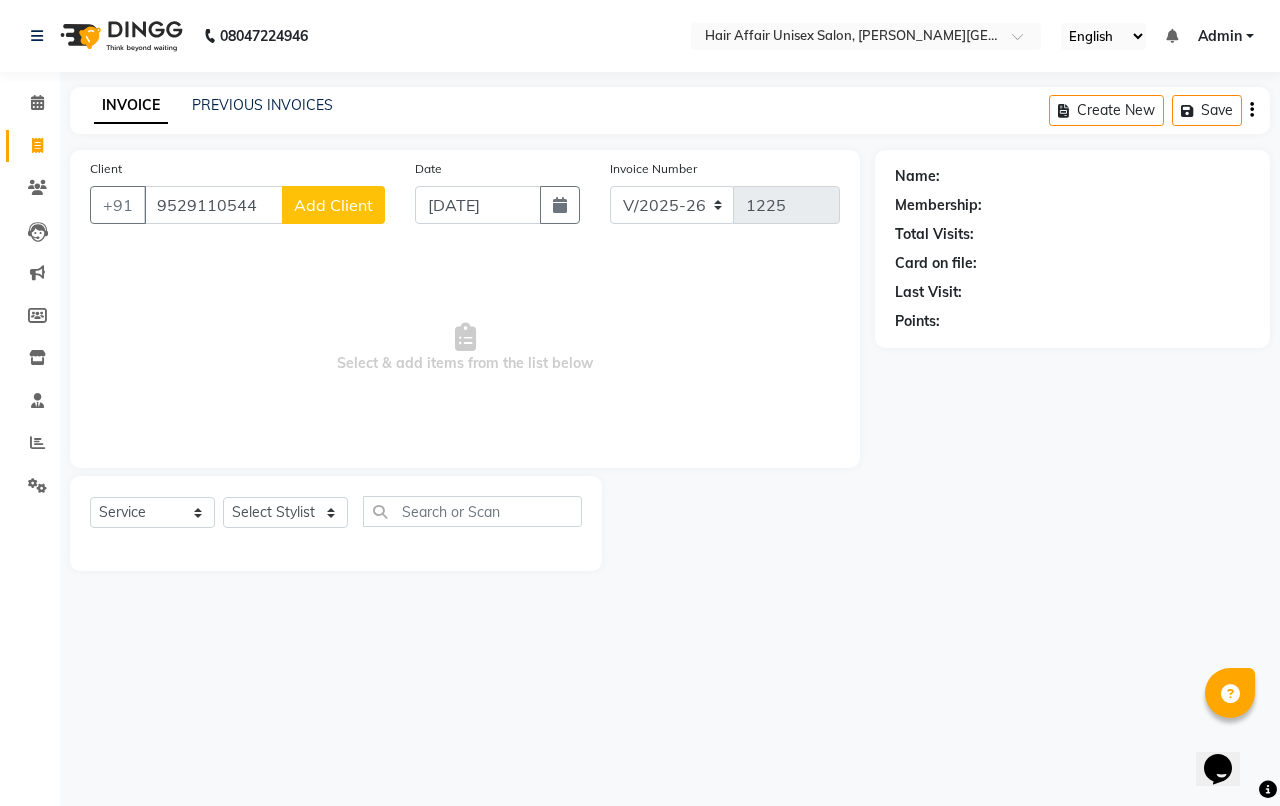 type on "9529110544" 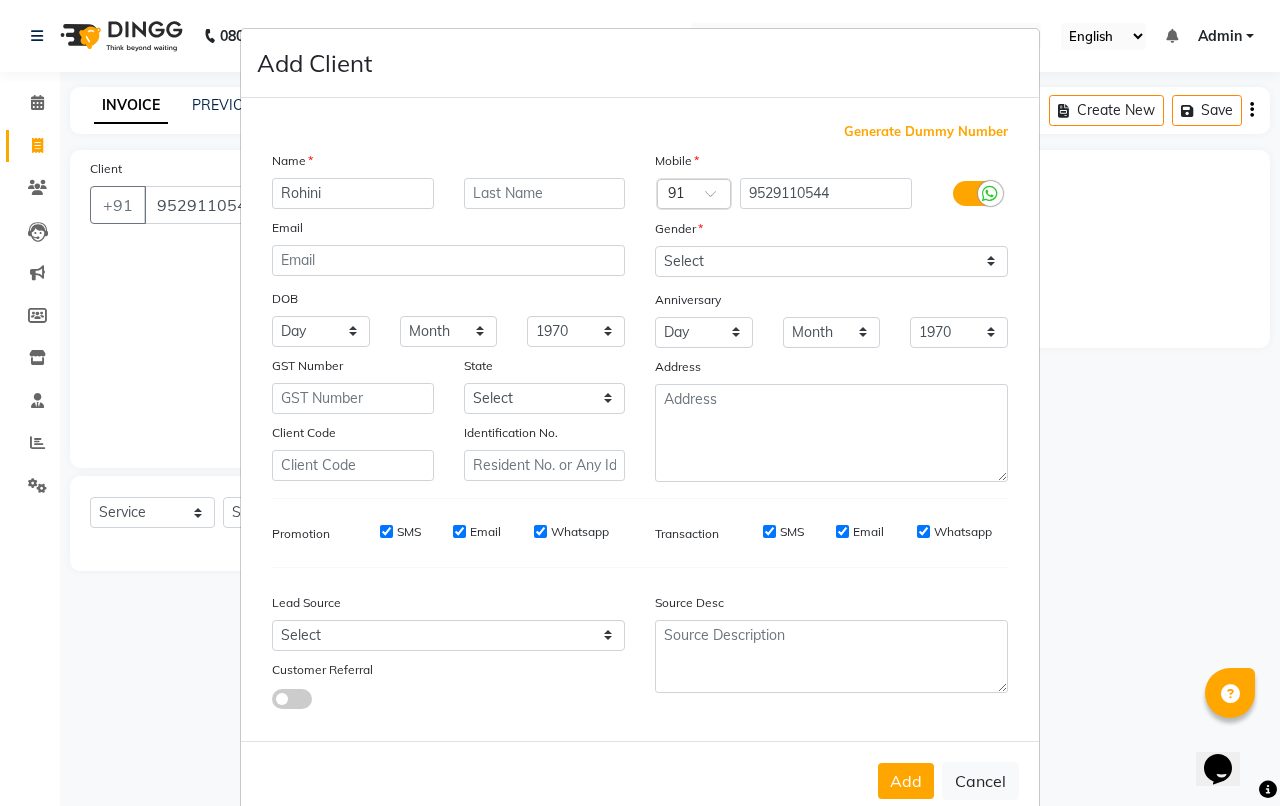 type on "Rohini" 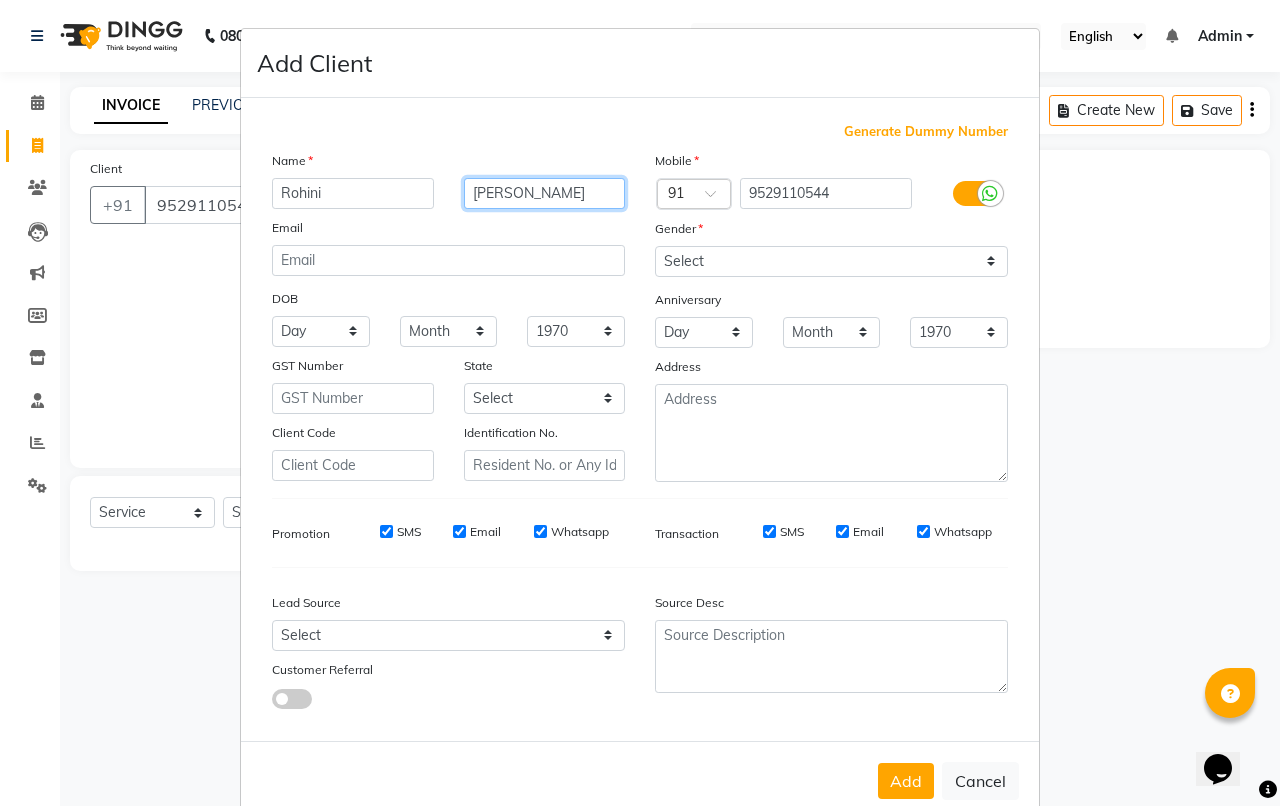 type on "[PERSON_NAME]" 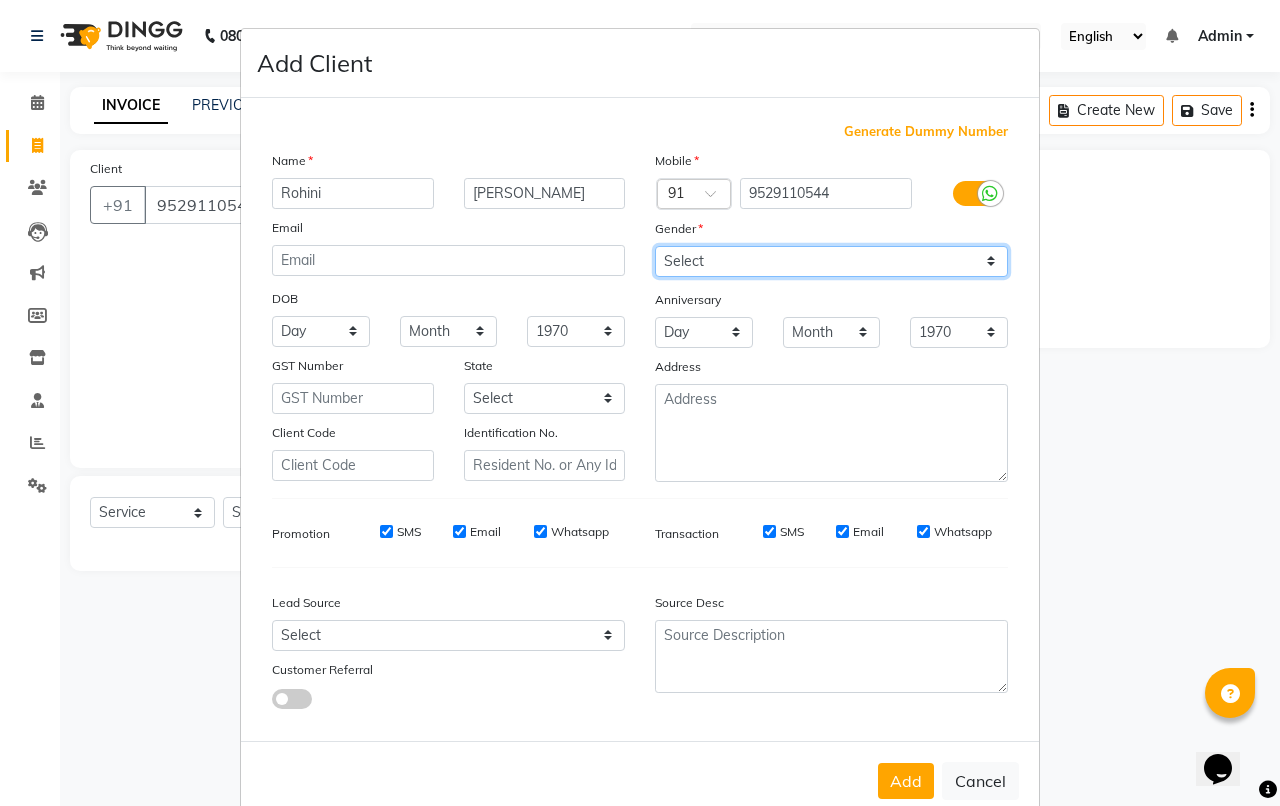 click on "Select Male Female Other Prefer Not To Say" at bounding box center (831, 261) 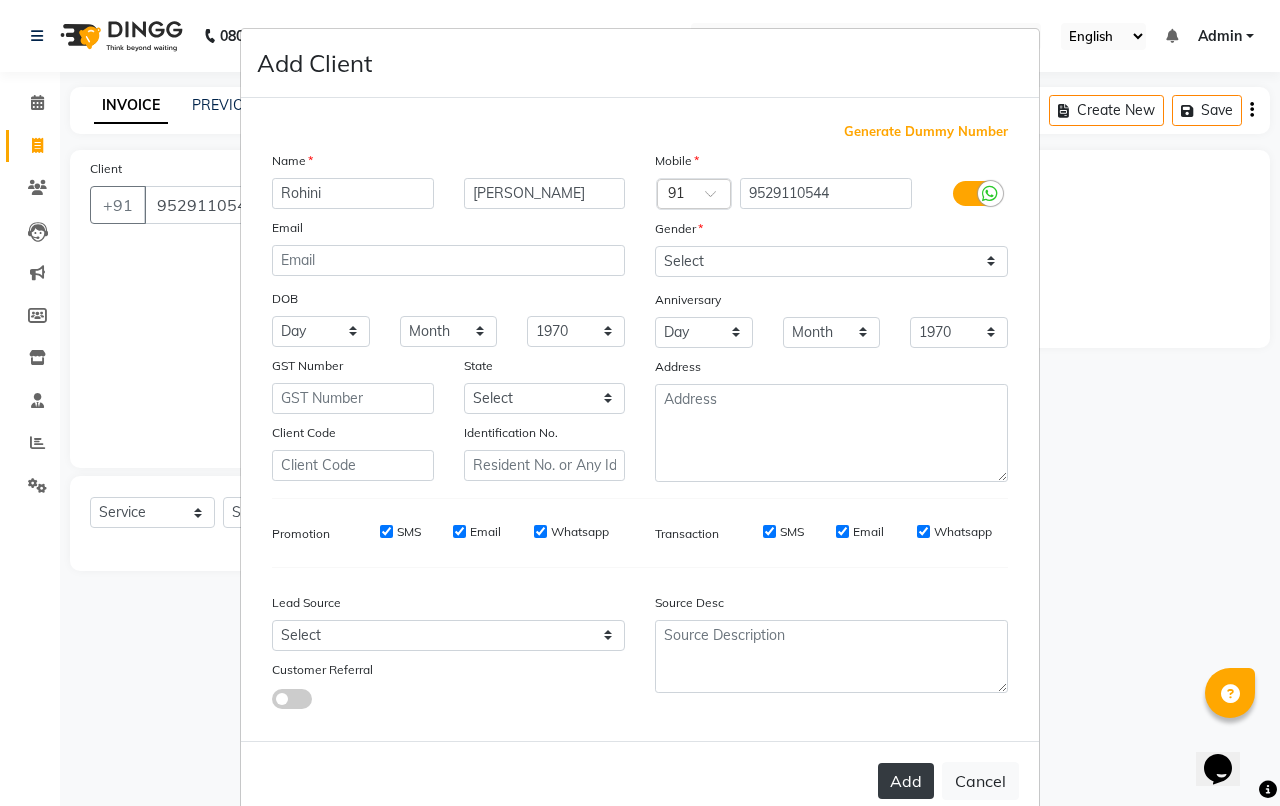 click on "Add" at bounding box center (906, 781) 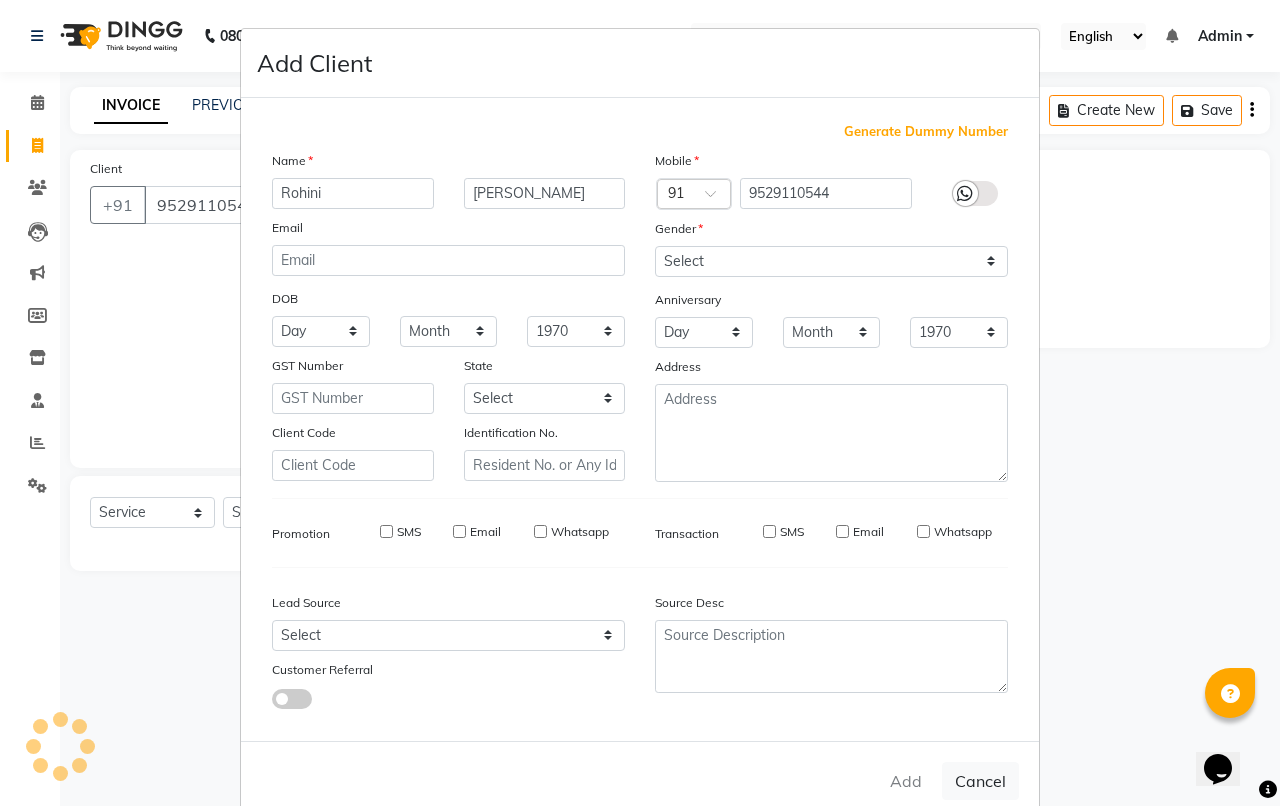 type 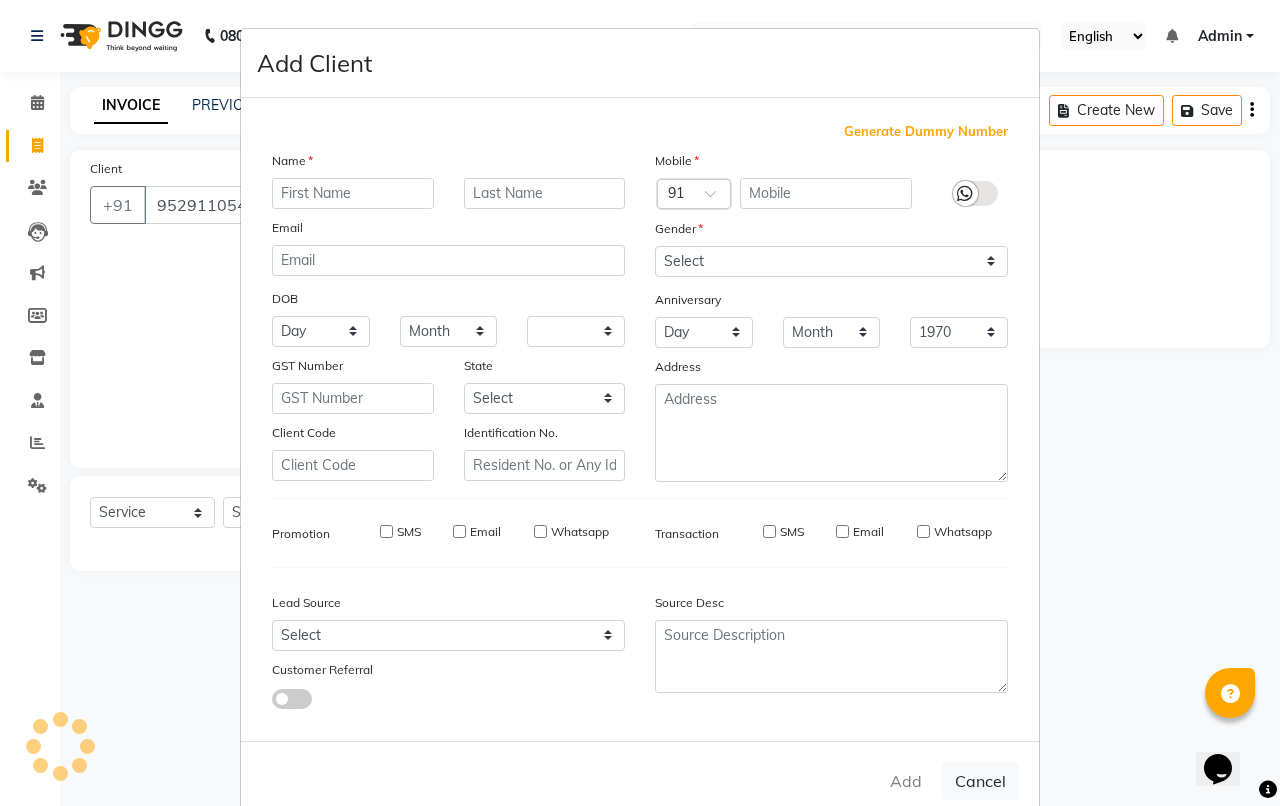 select 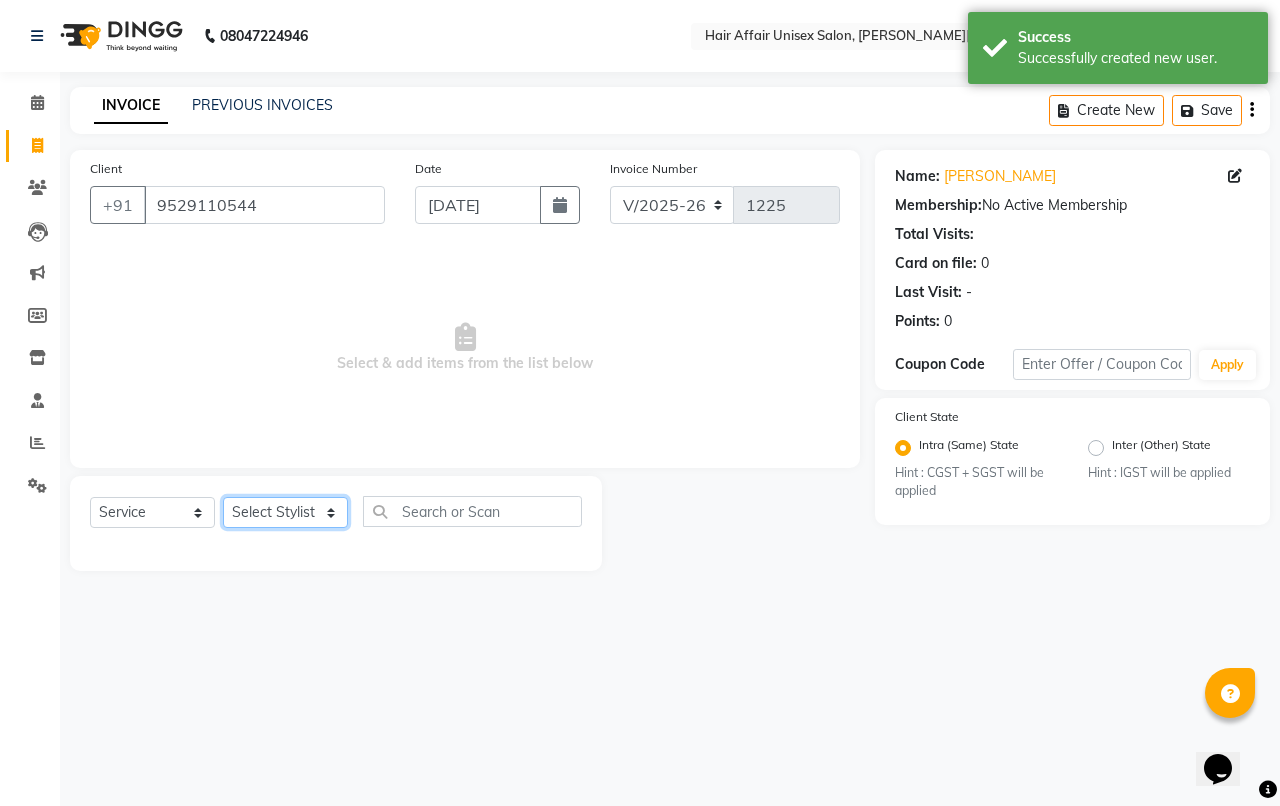 click on "Select Stylist Anand harpal kajal Kunal Manish Nikhil soni Sweta Vihan yogesh" 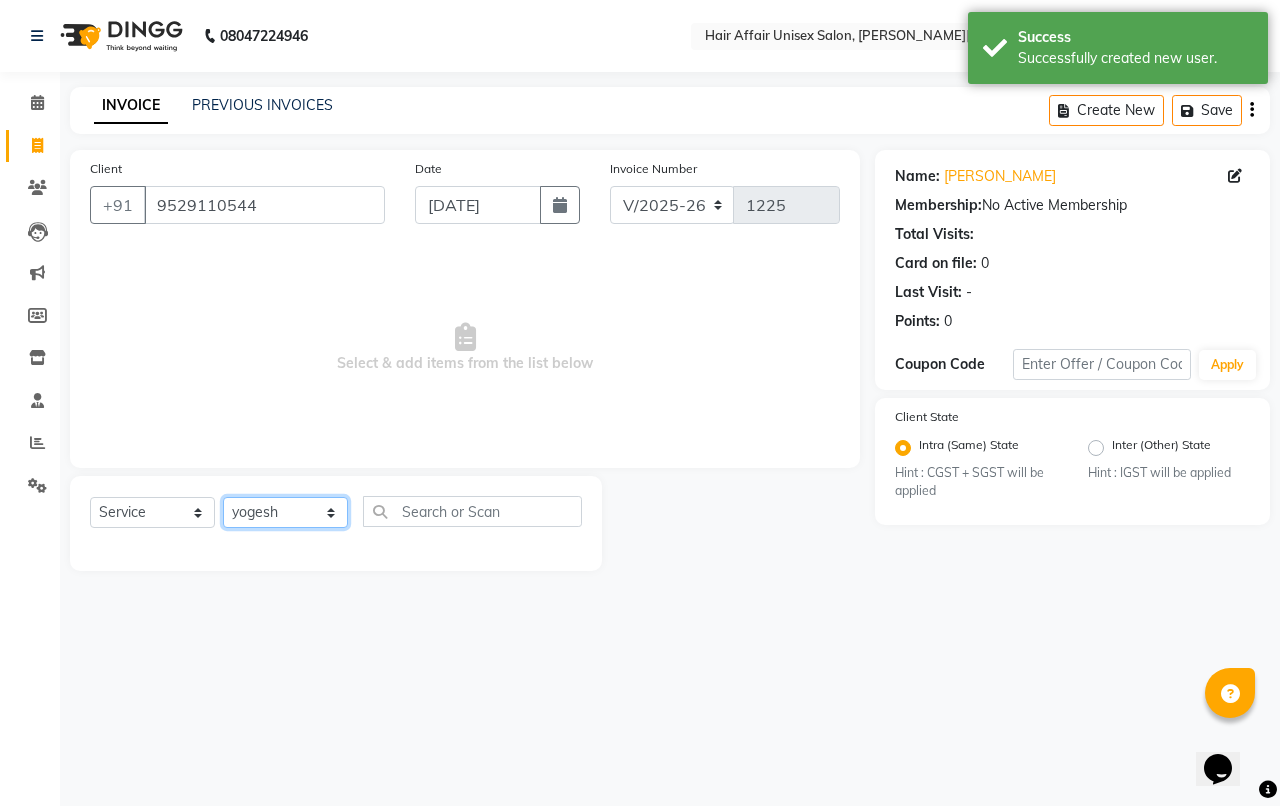 click on "Select Stylist Anand harpal kajal Kunal Manish Nikhil soni Sweta Vihan yogesh" 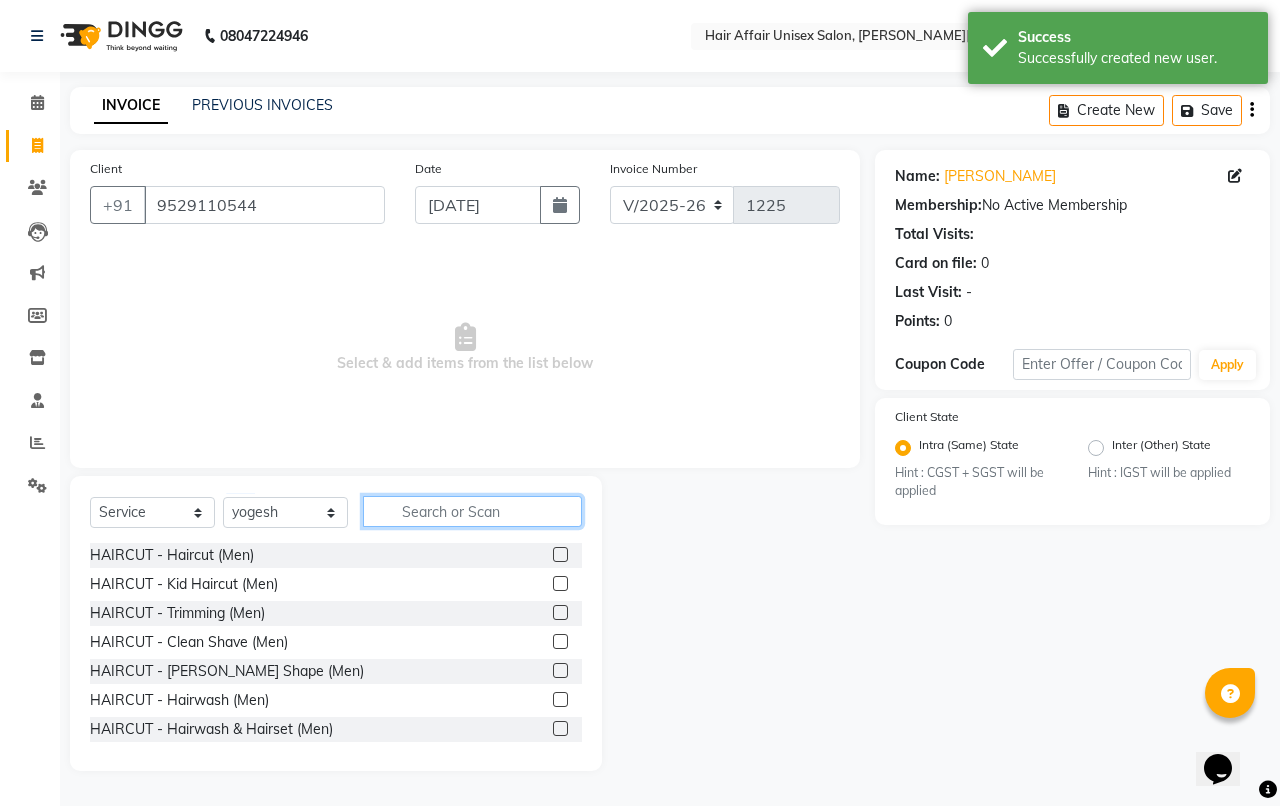 click 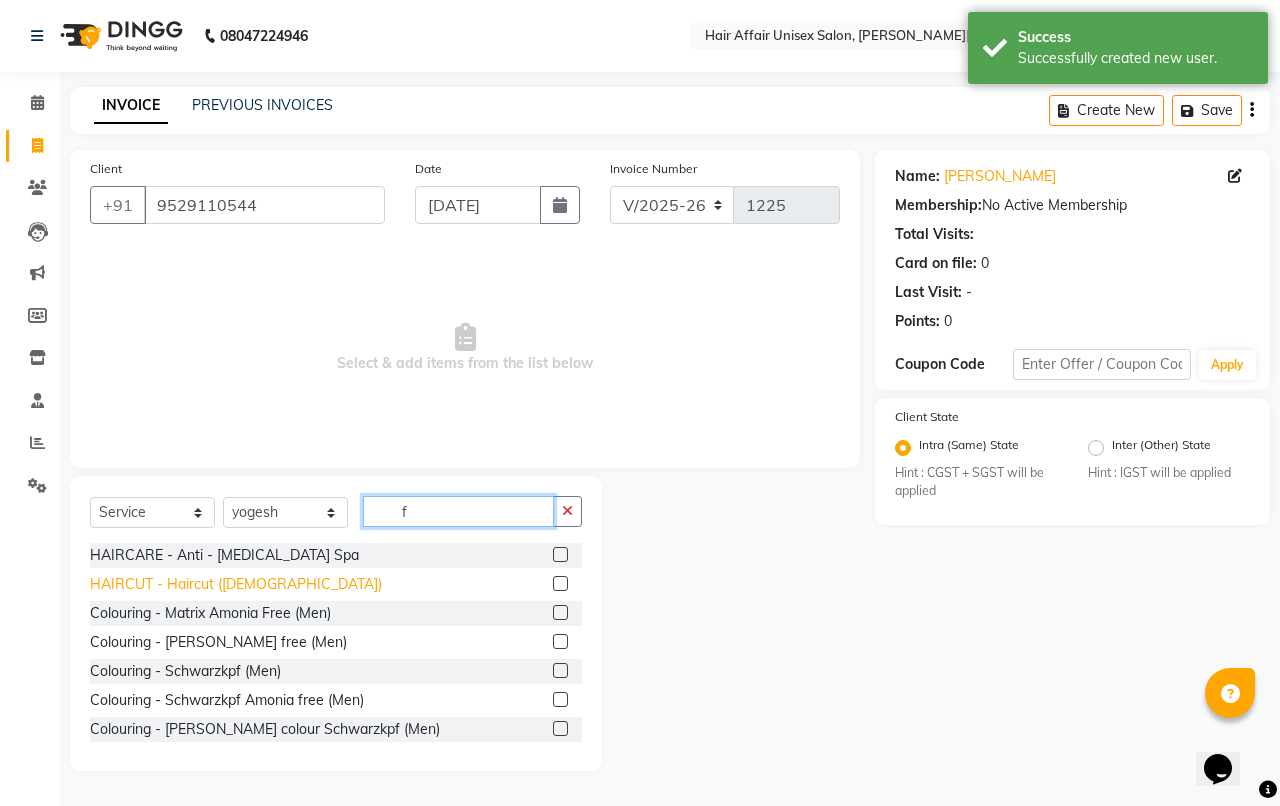 type on "f" 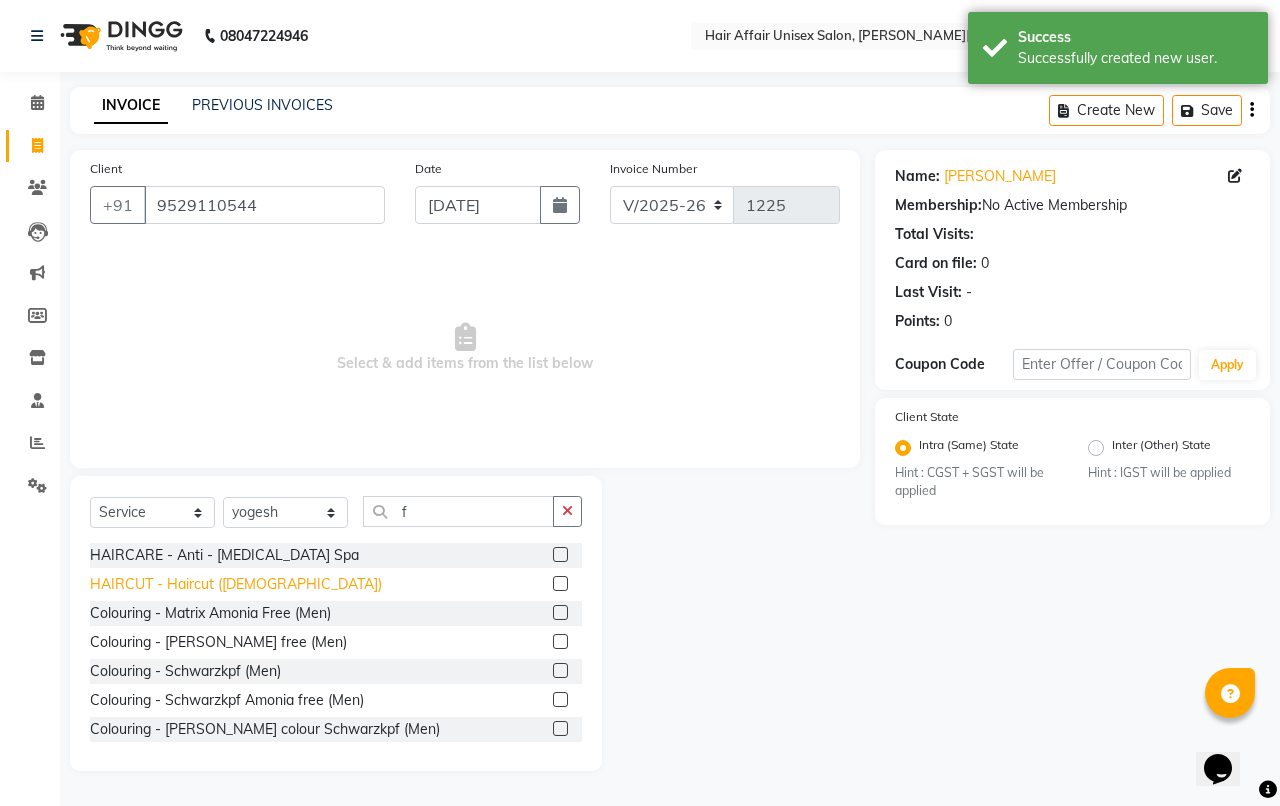 click on "HAIRCUT - Haircut ([DEMOGRAPHIC_DATA])" 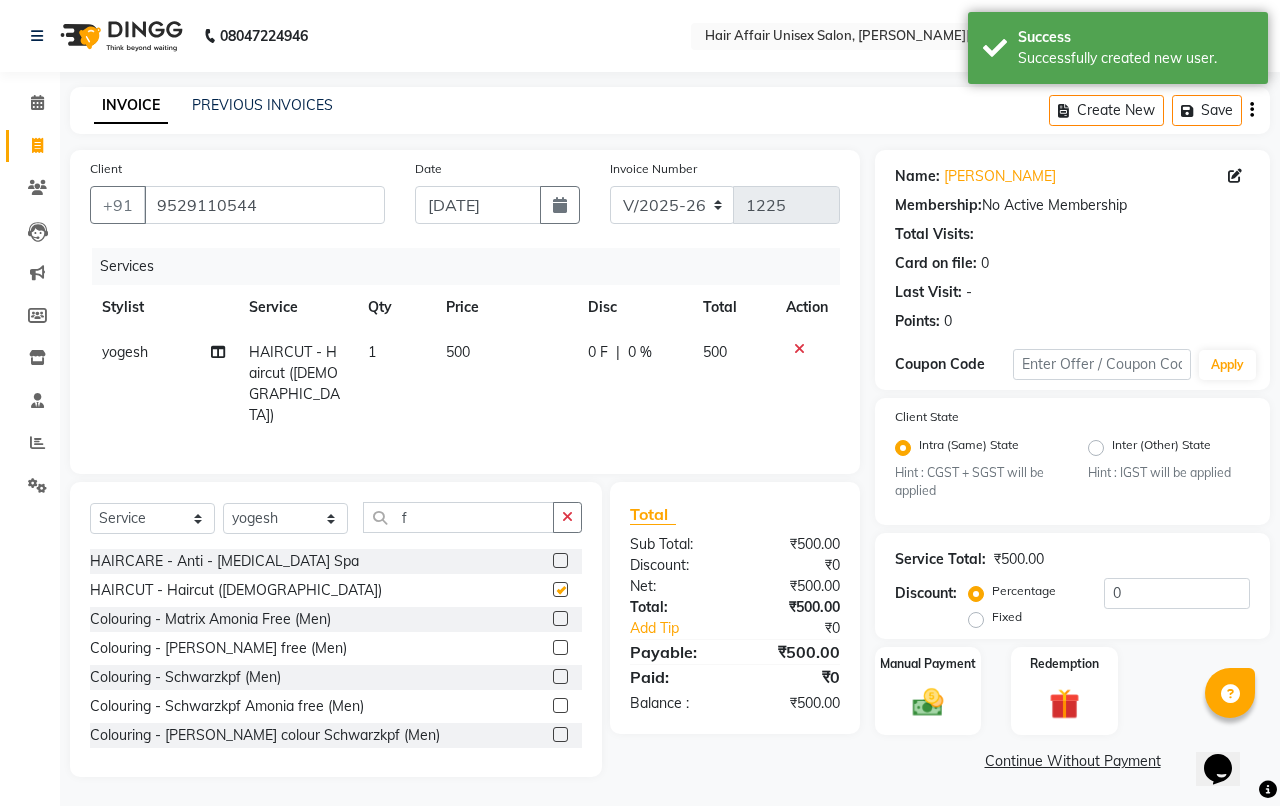 checkbox on "false" 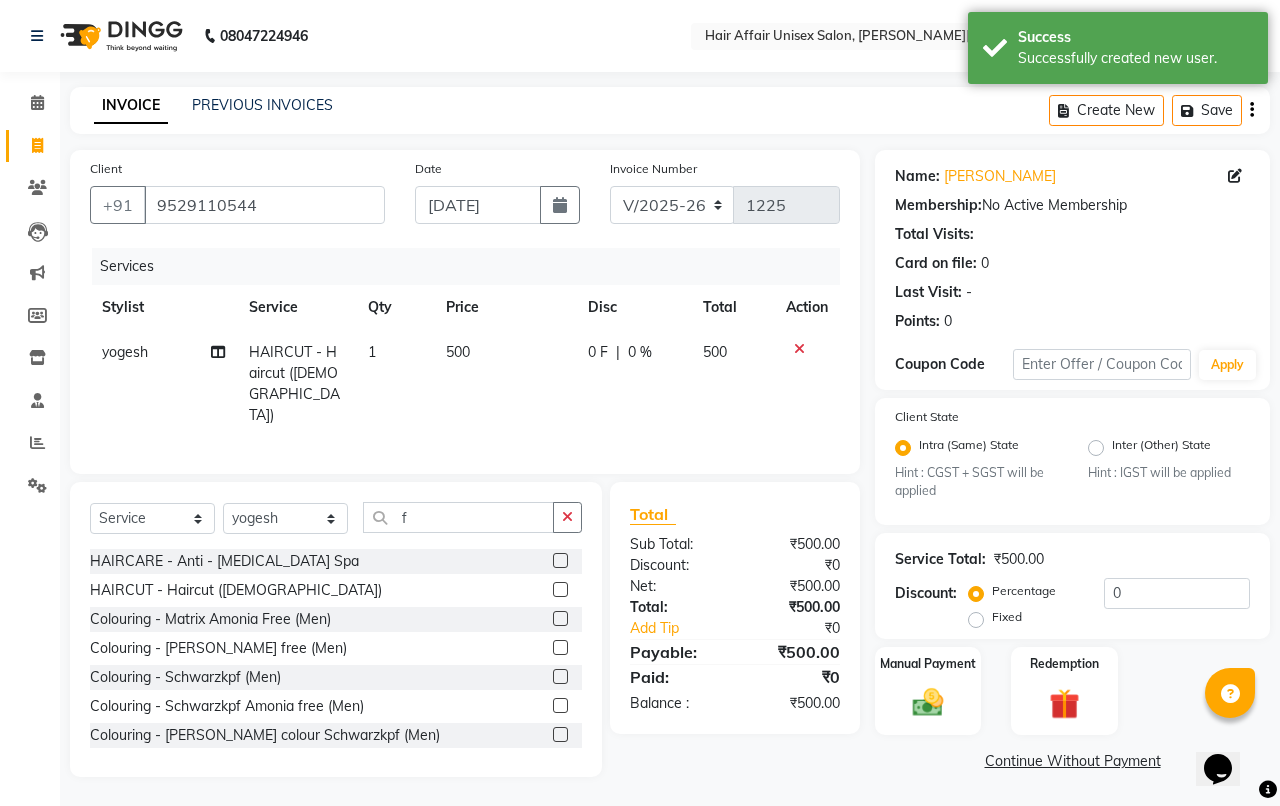 click on "500" 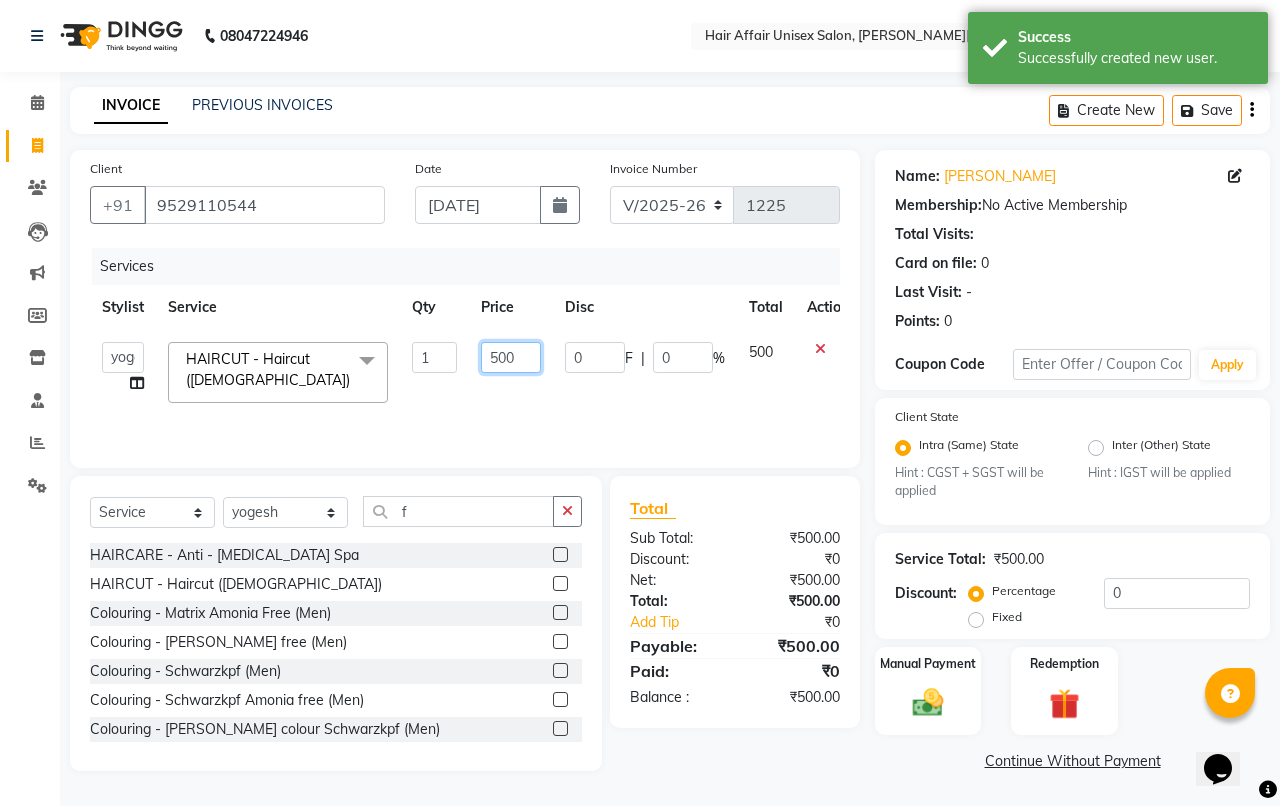 click on "500" 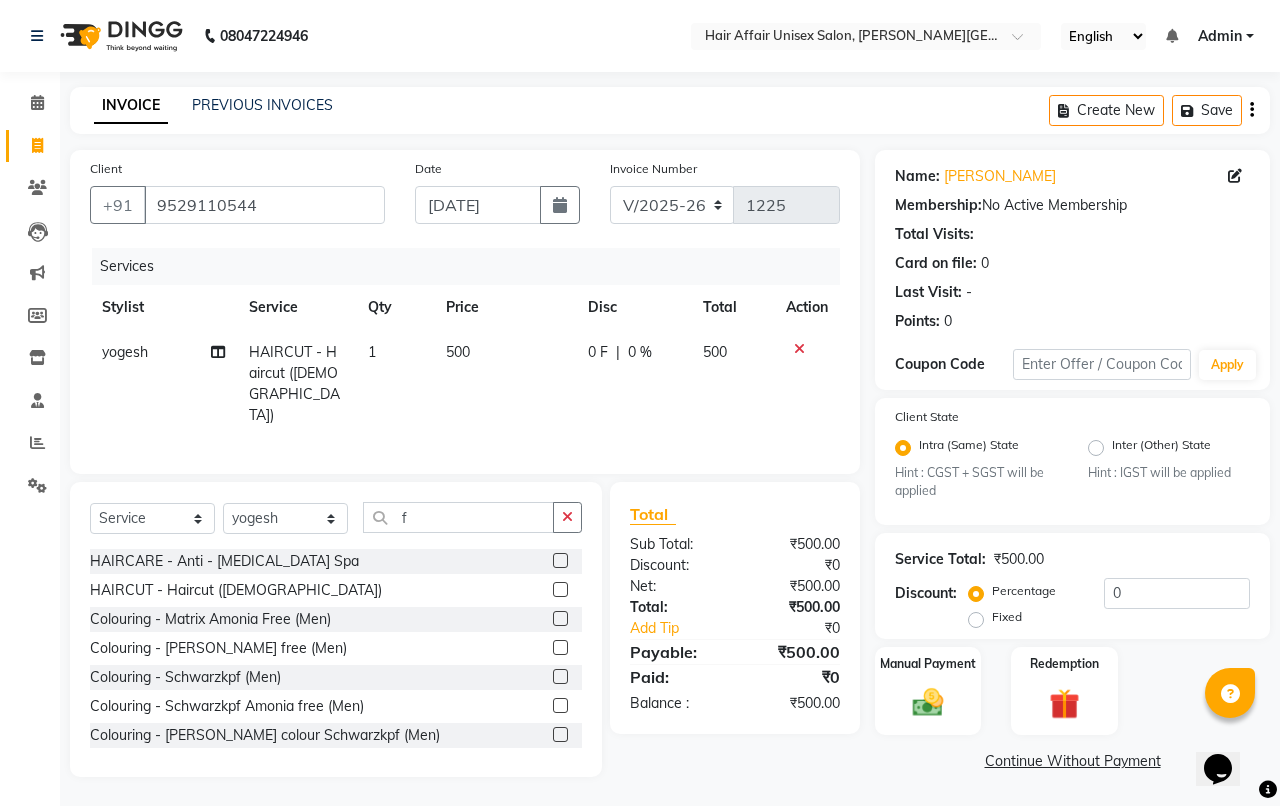 click on "0 F" 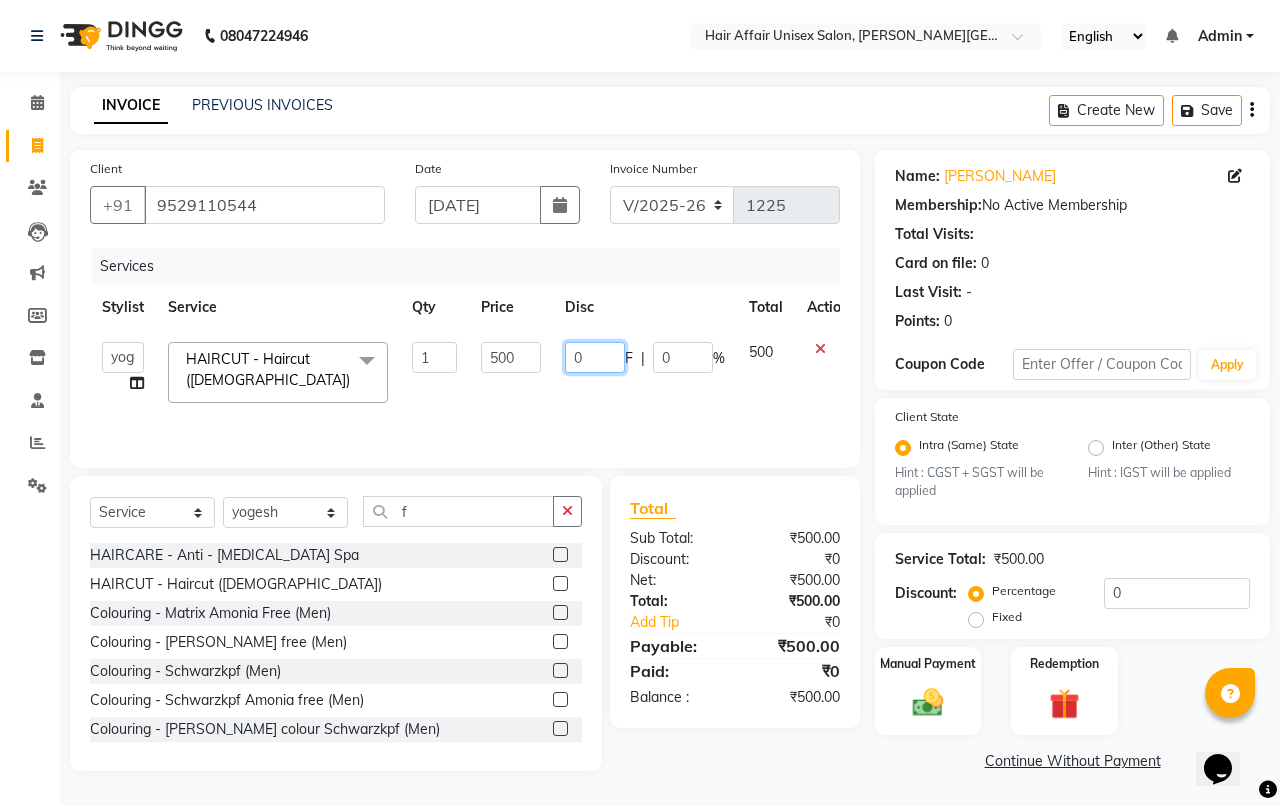 click on "0" 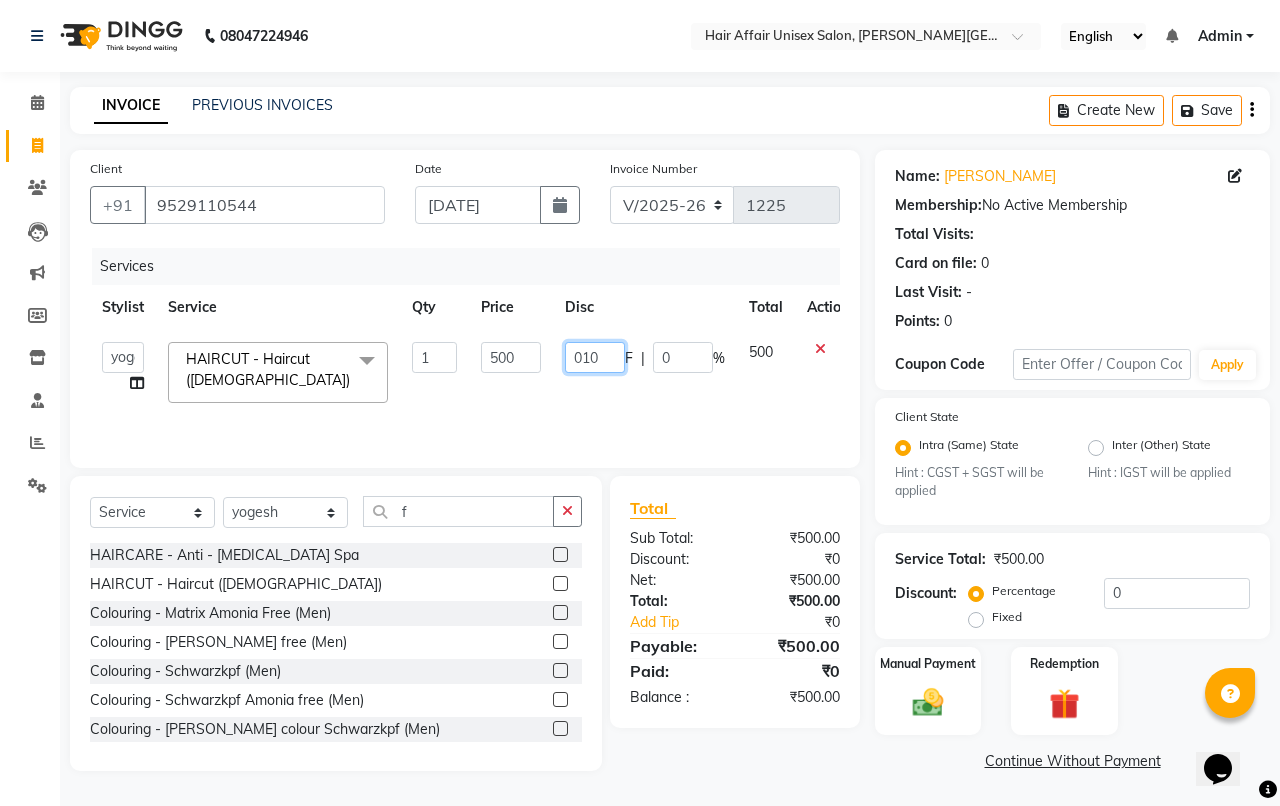 type on "0100" 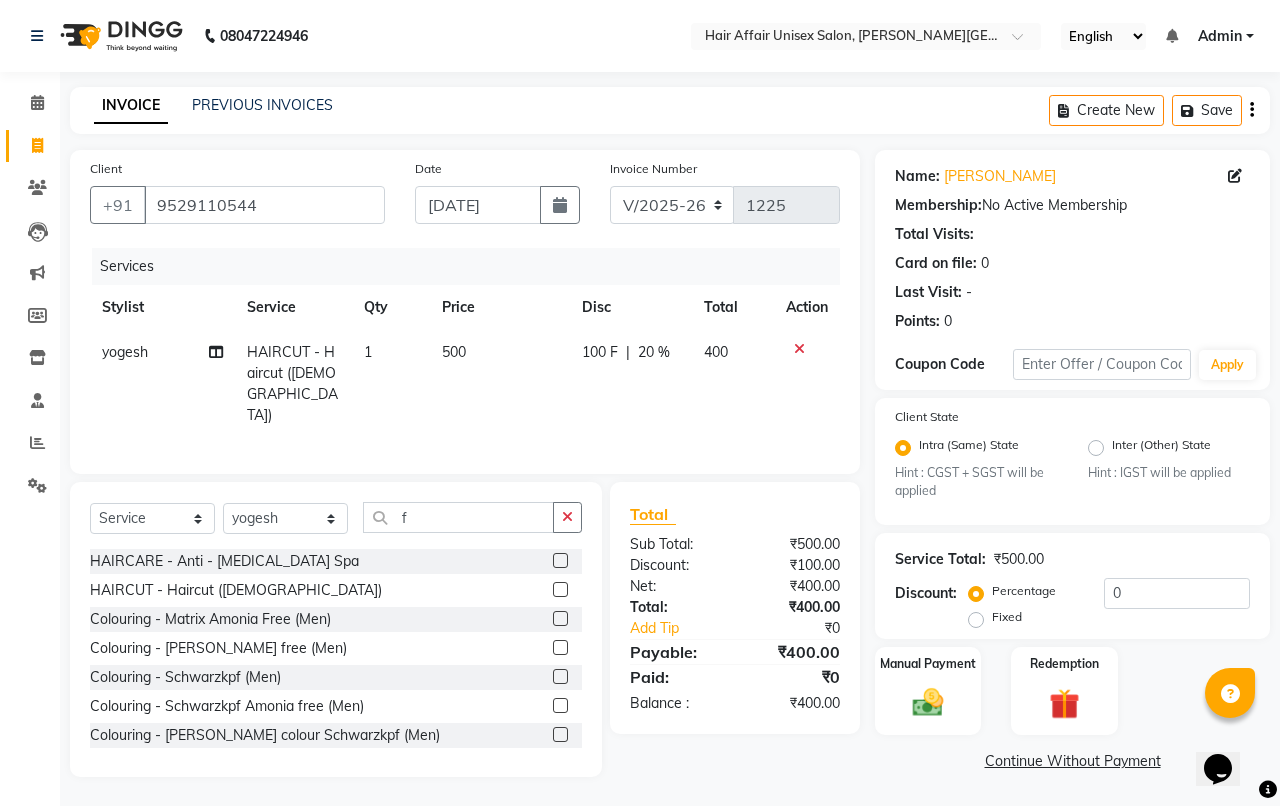click on "yogesh  HAIRCUT - Haircut (female) 1 500 100 F | 20 % 400" 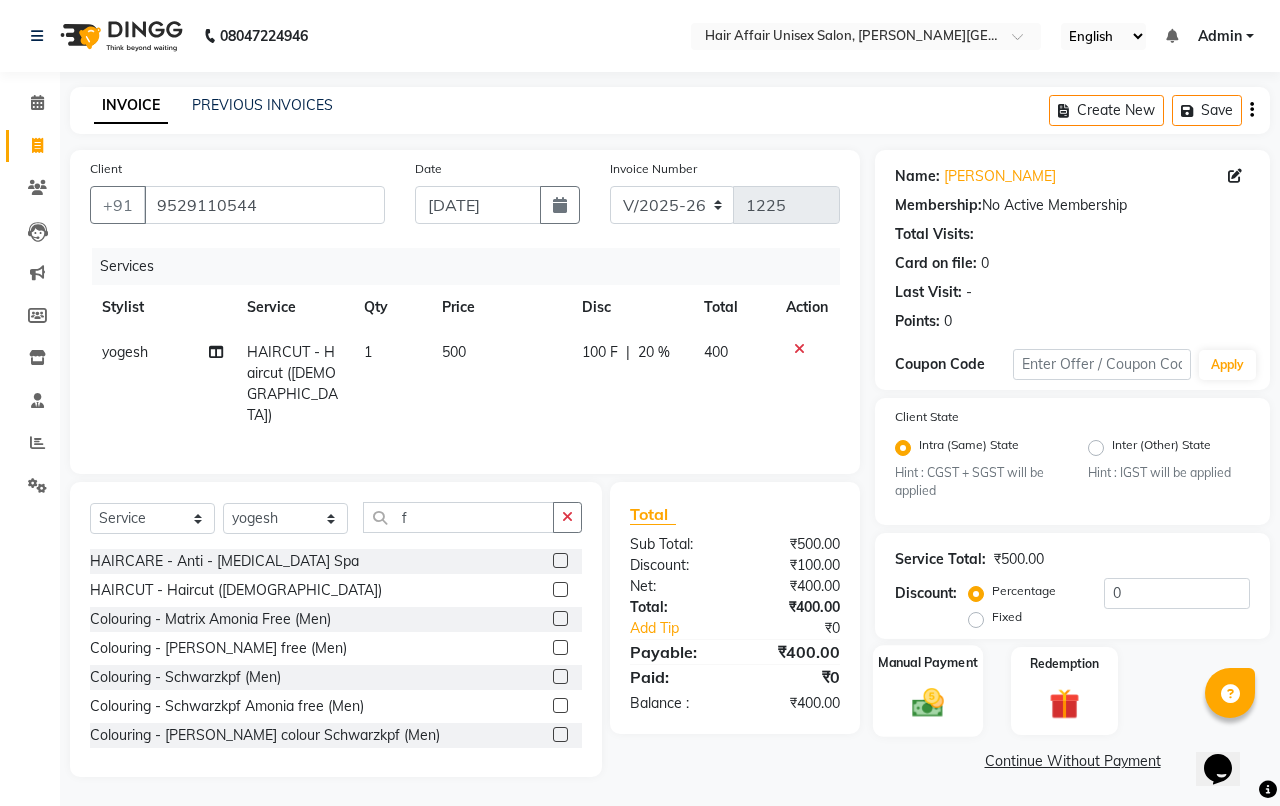 click 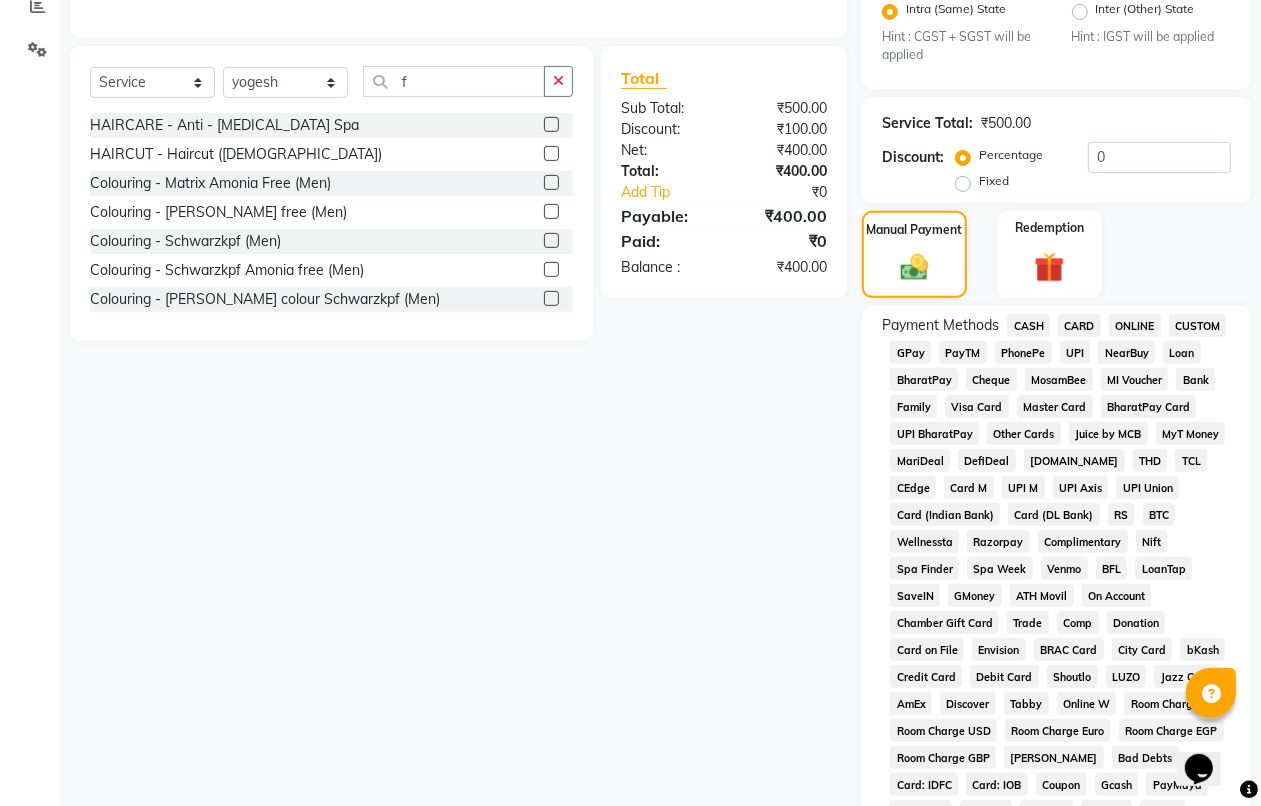 scroll, scrollTop: 250, scrollLeft: 0, axis: vertical 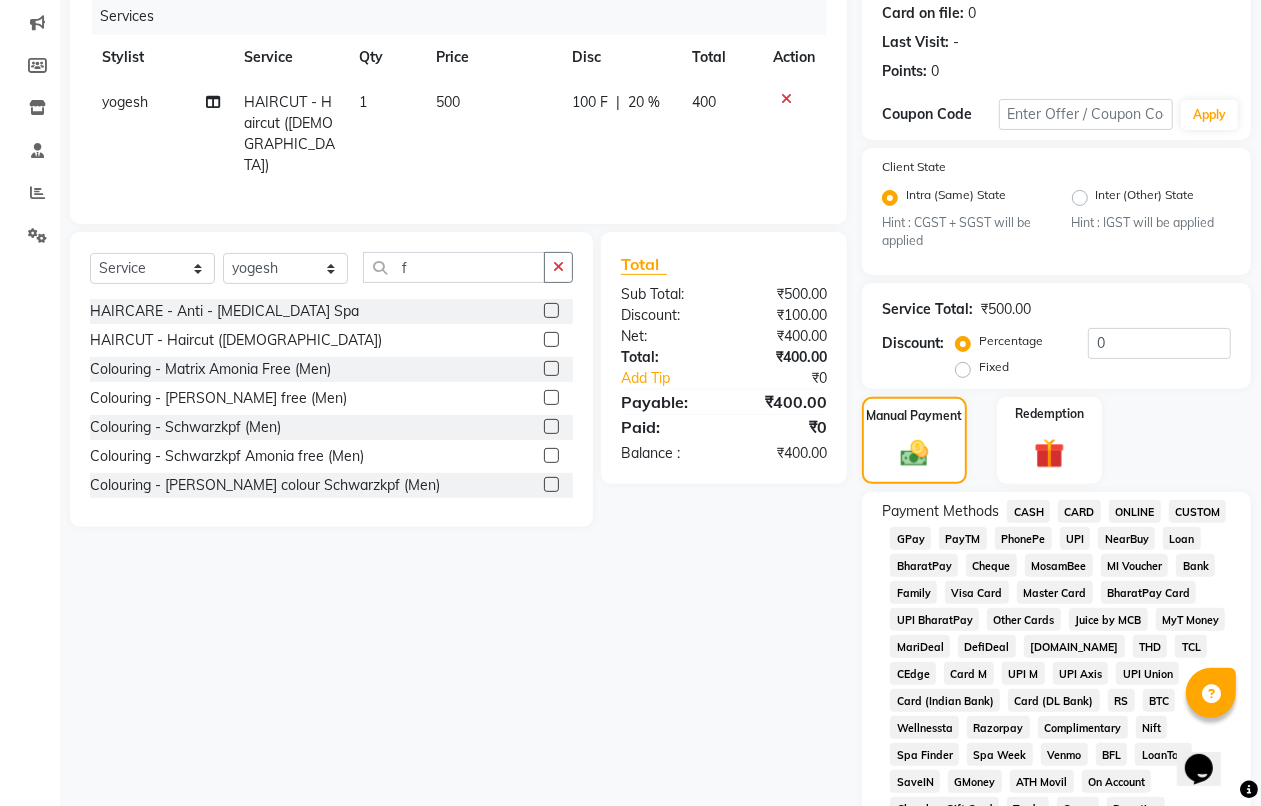 click on "PhonePe" 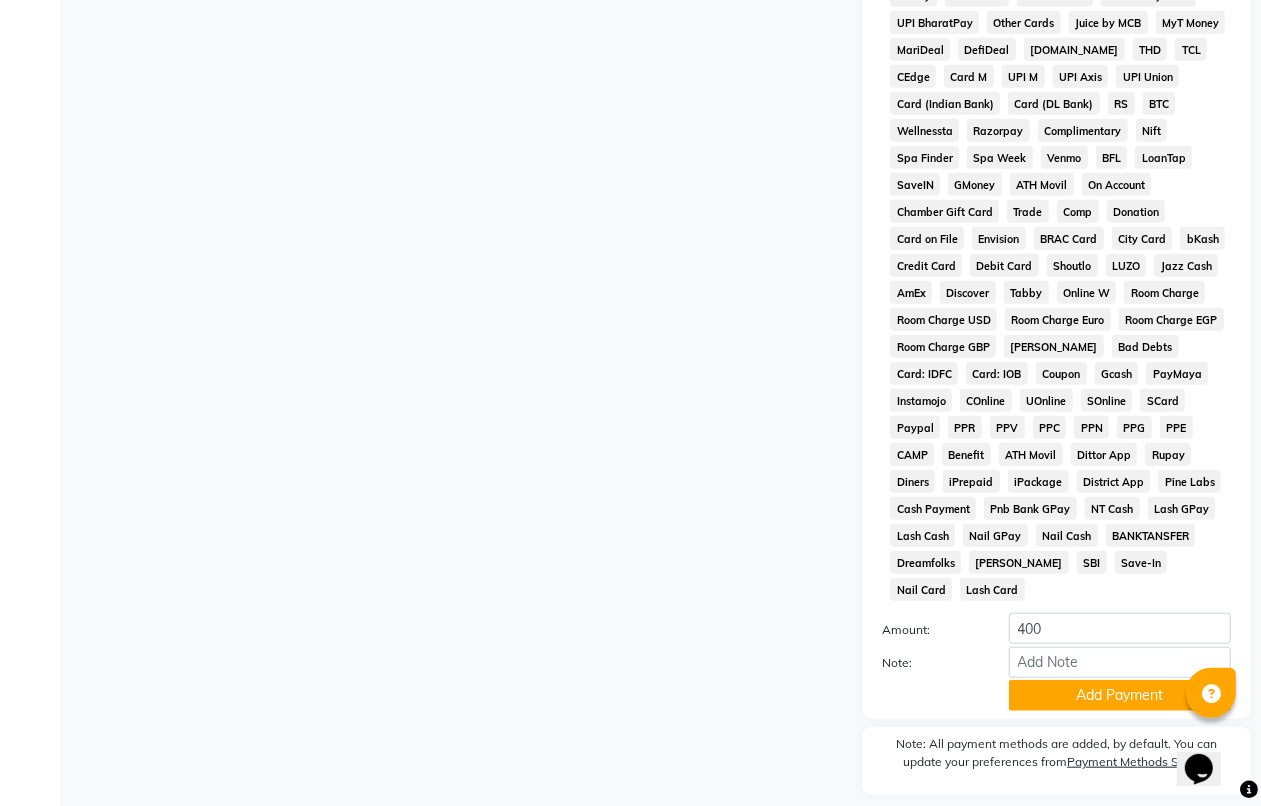 scroll, scrollTop: 876, scrollLeft: 0, axis: vertical 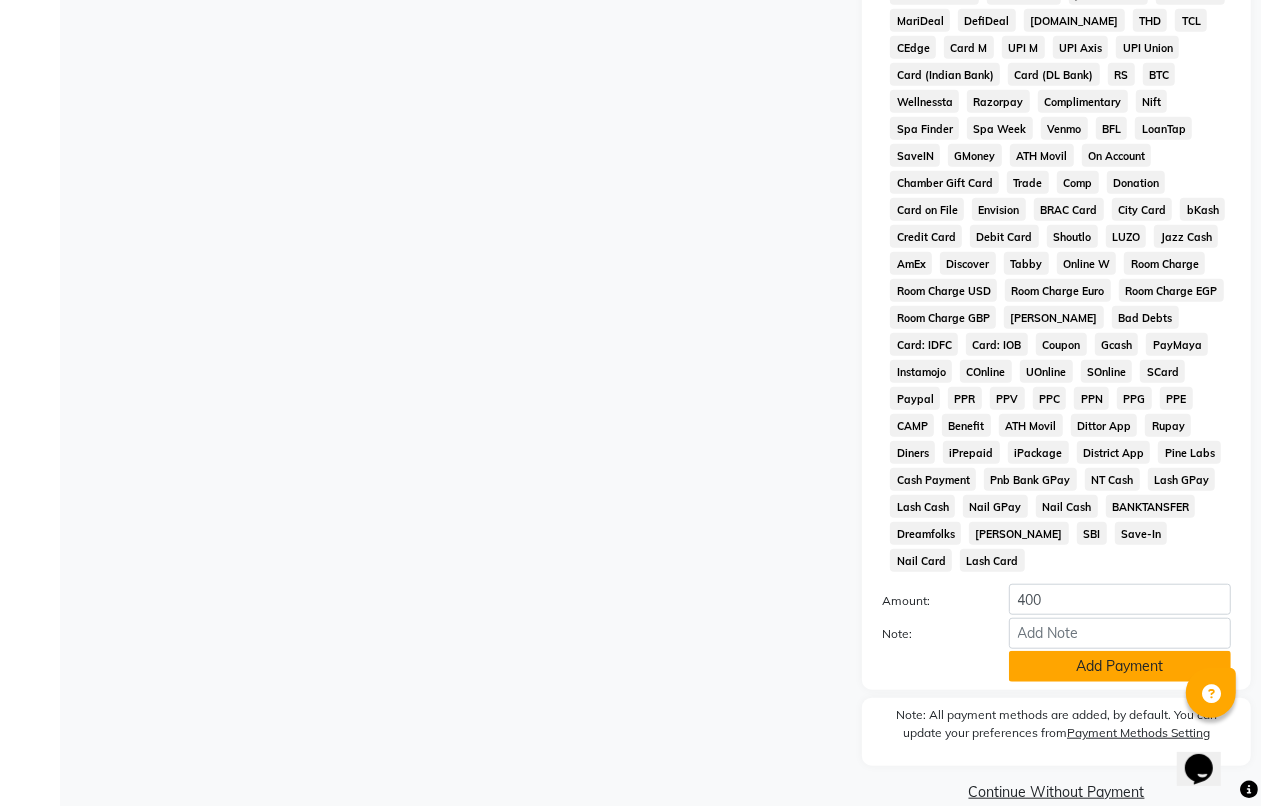 click on "Add Payment" 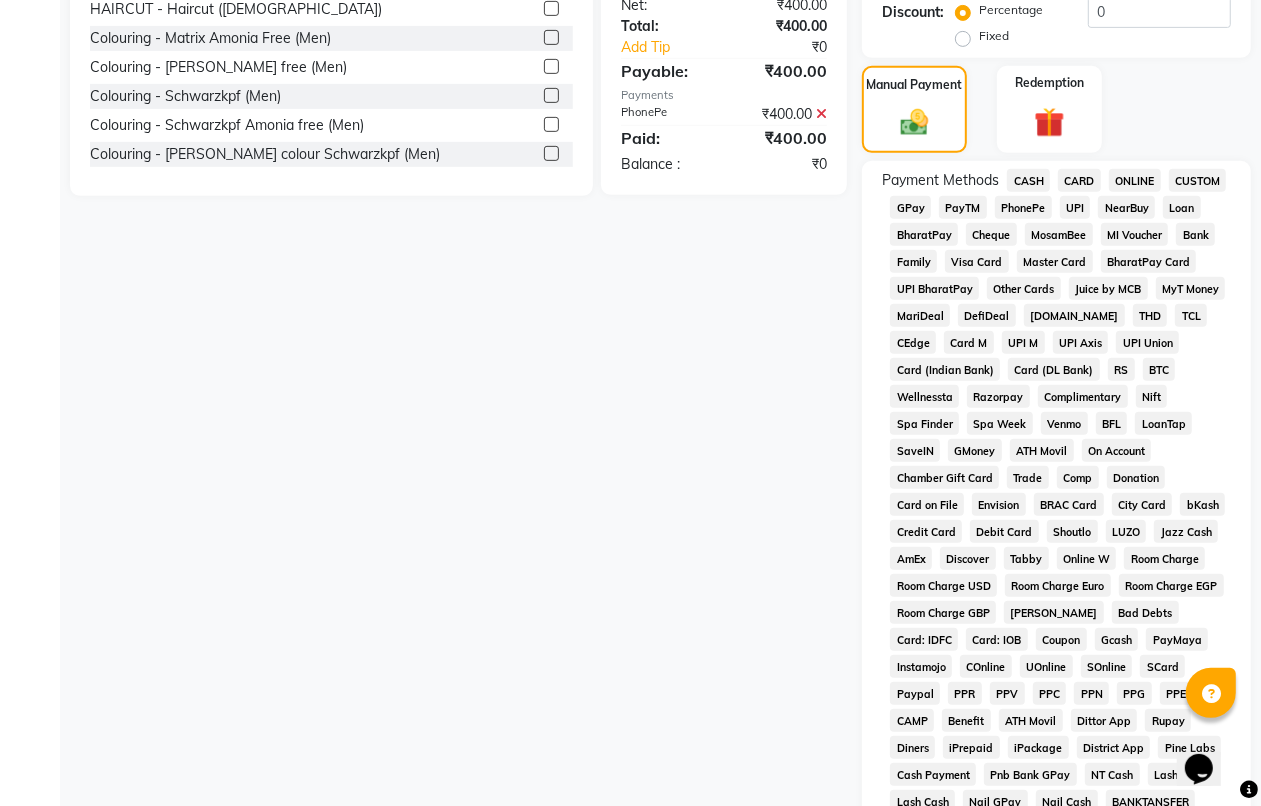 scroll, scrollTop: 885, scrollLeft: 0, axis: vertical 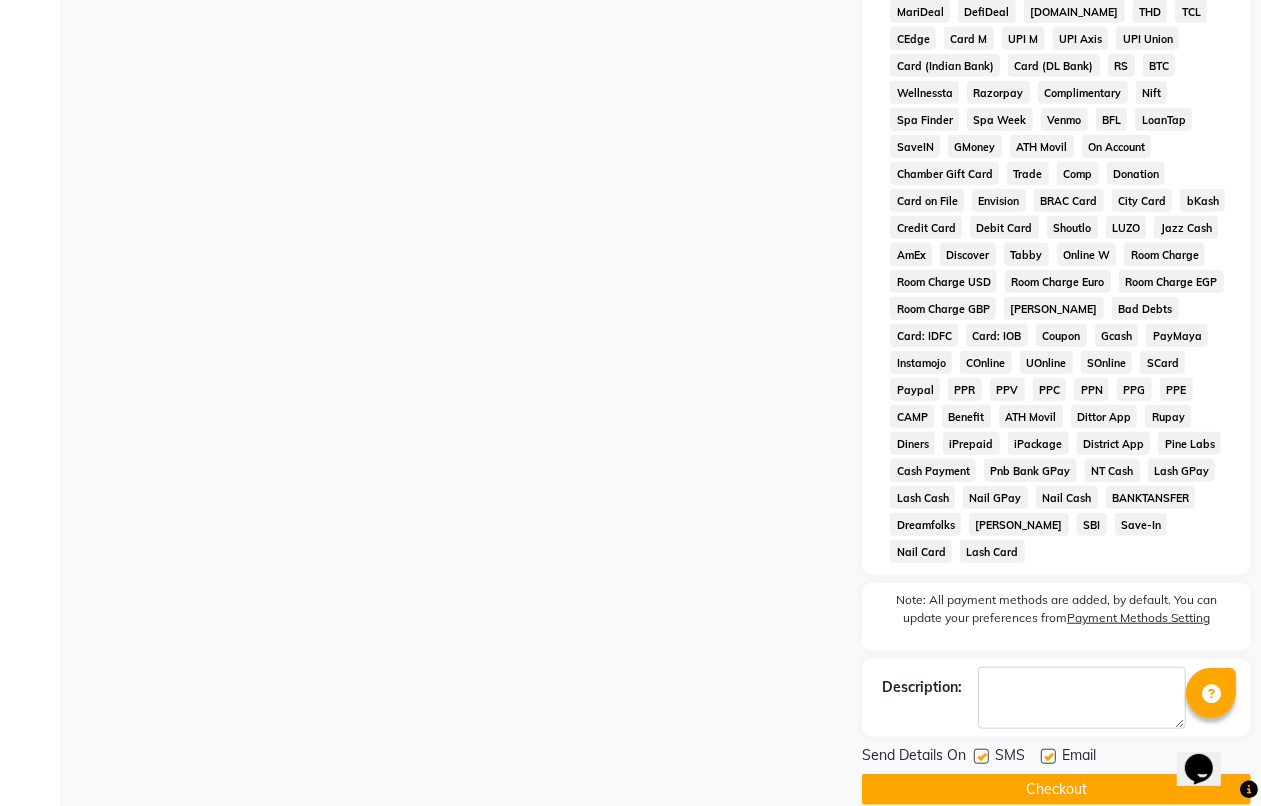 click on "Checkout" 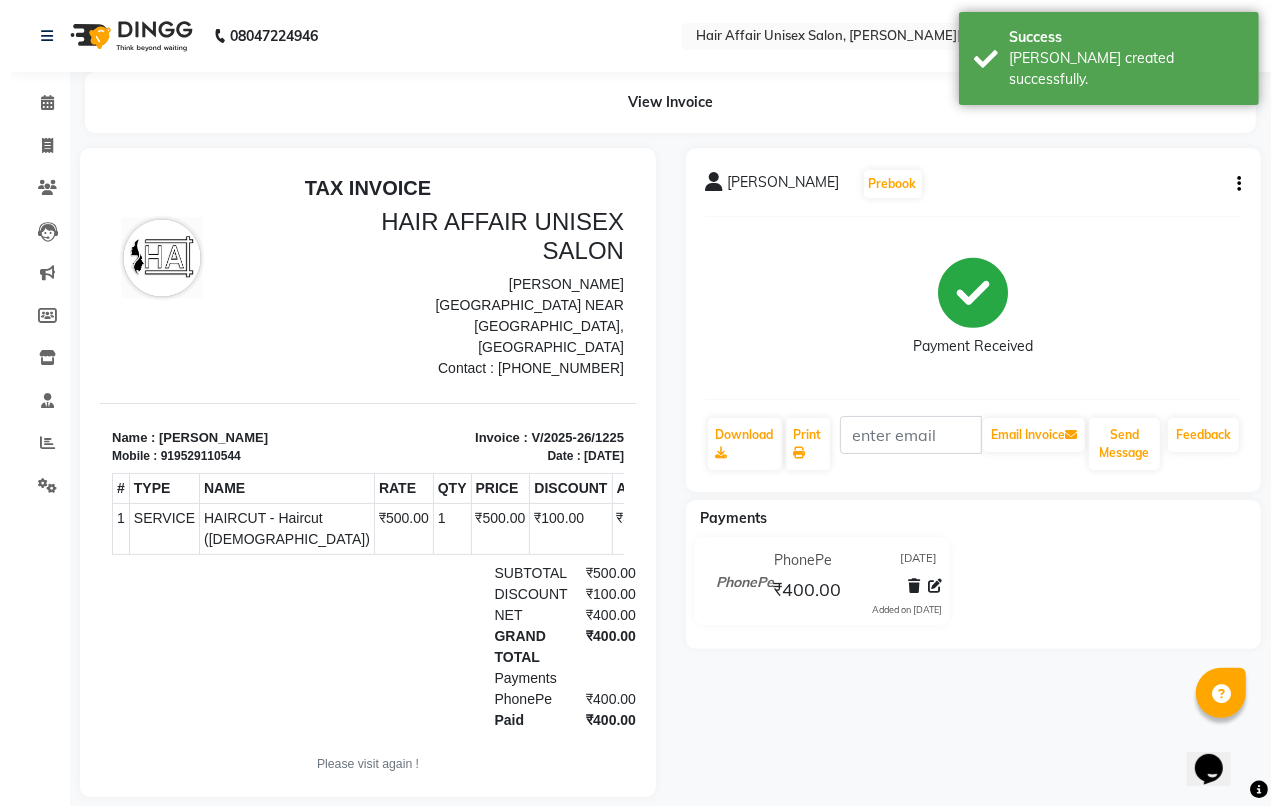scroll, scrollTop: 0, scrollLeft: 0, axis: both 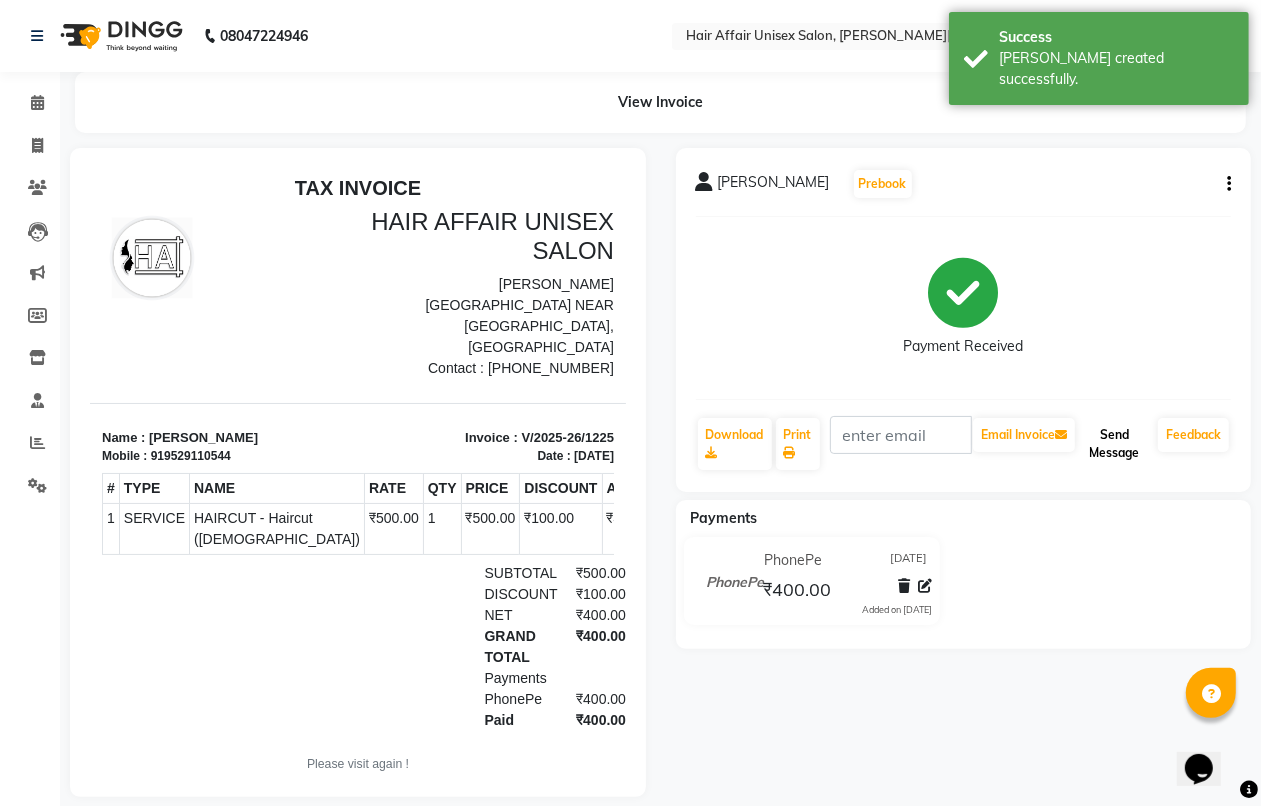 click on "Send Message" 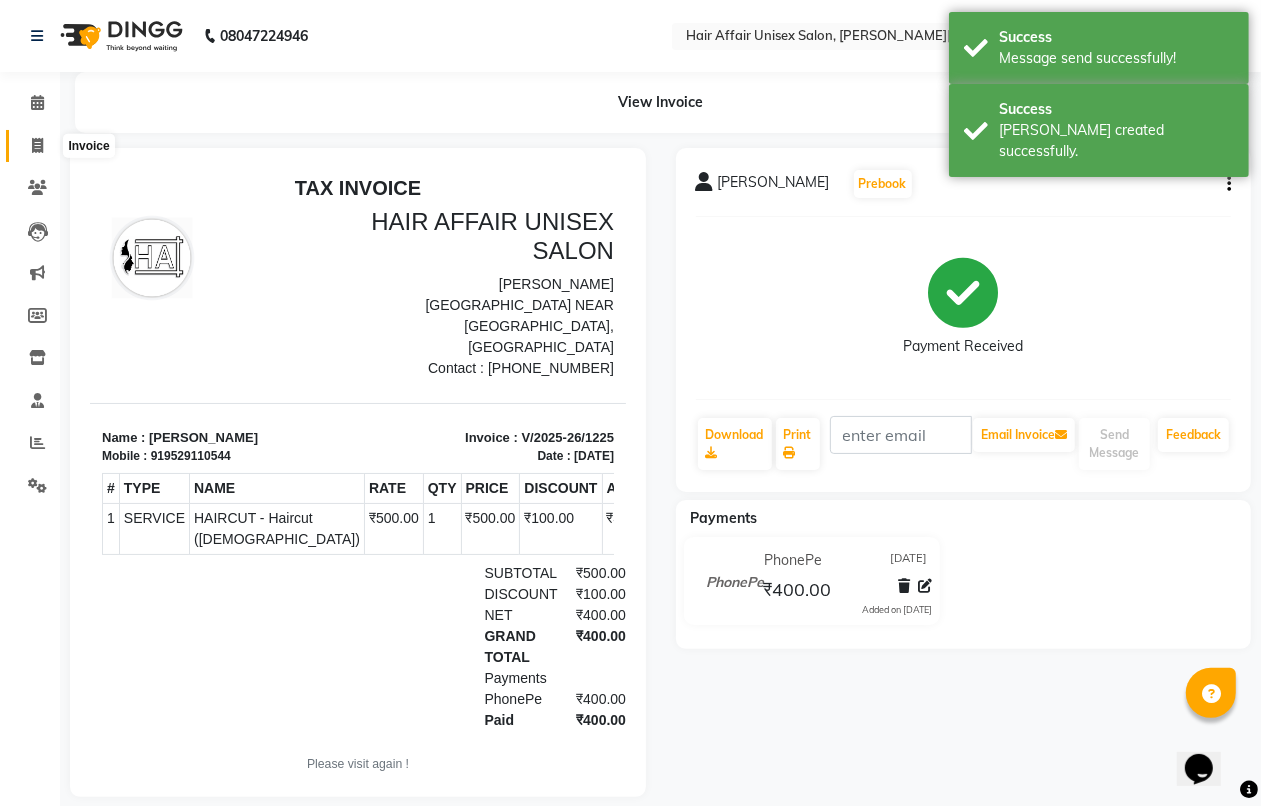click 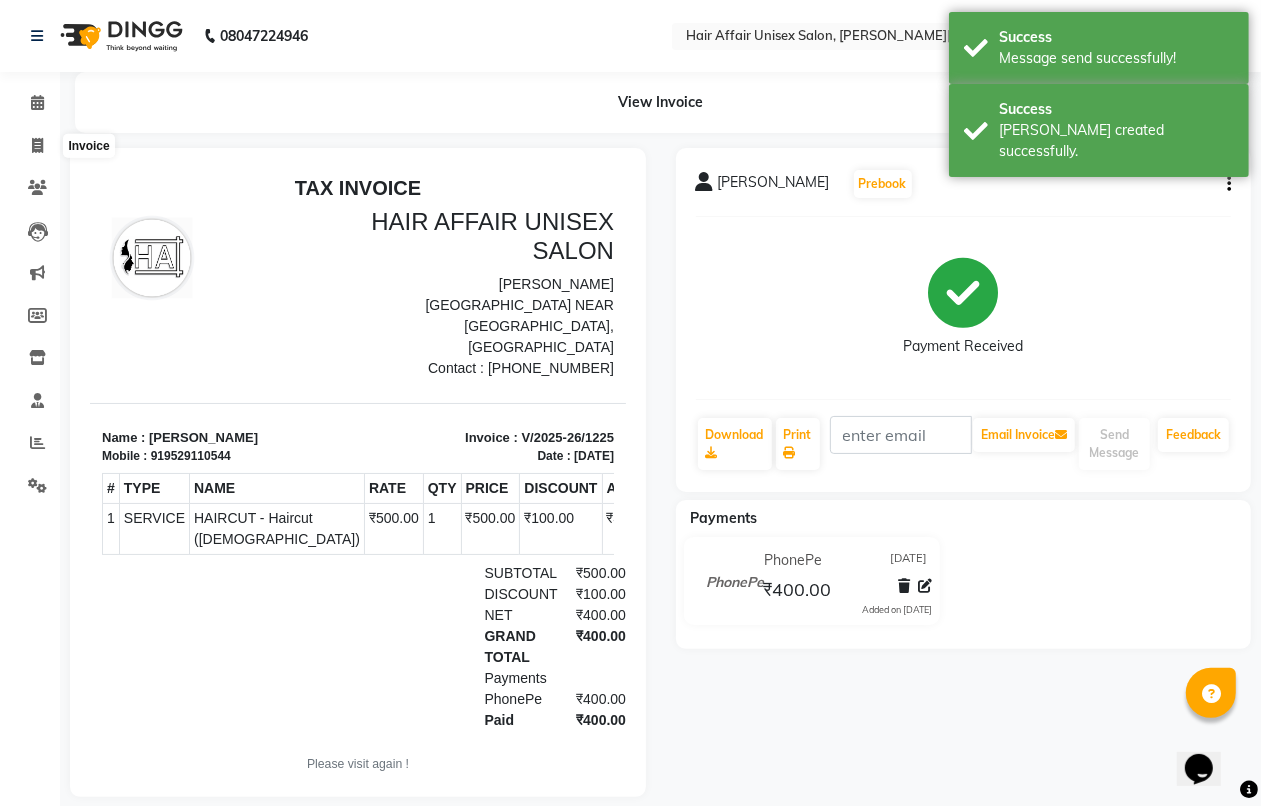 select on "6225" 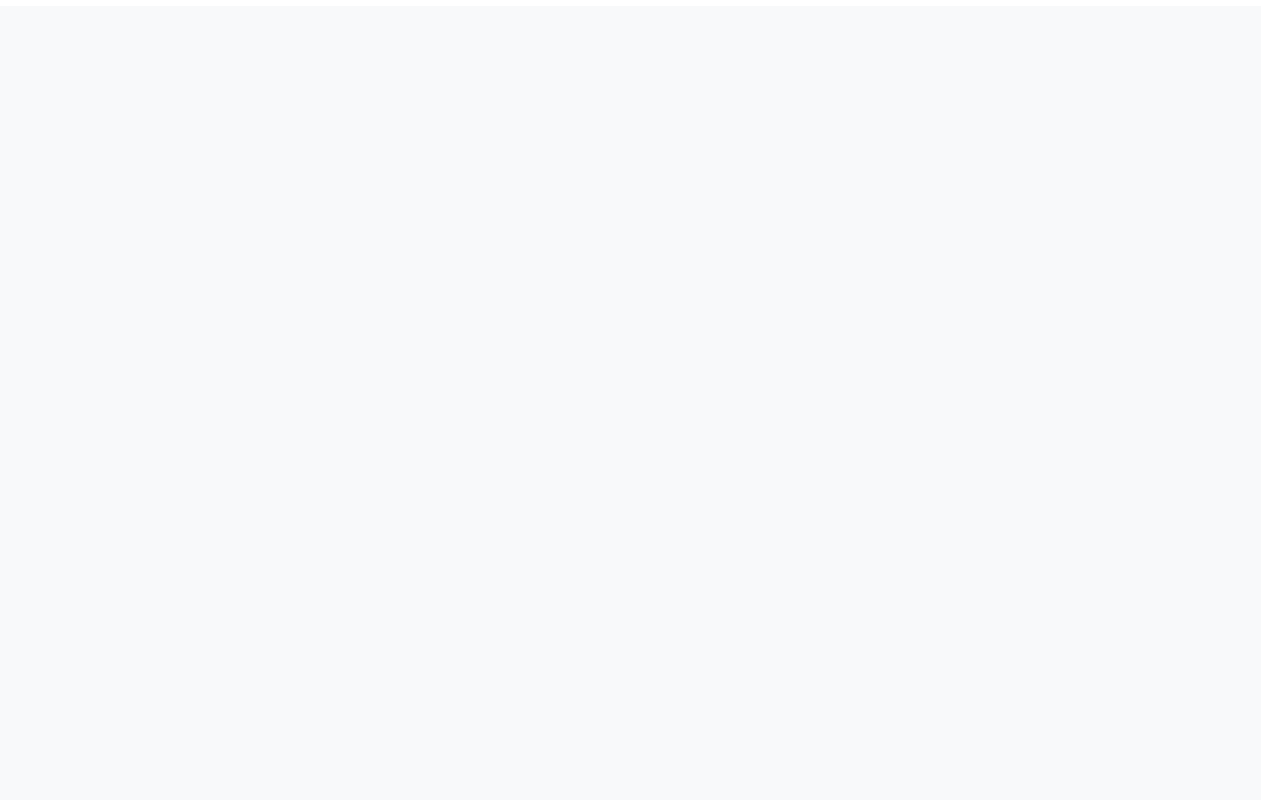 scroll, scrollTop: 0, scrollLeft: 0, axis: both 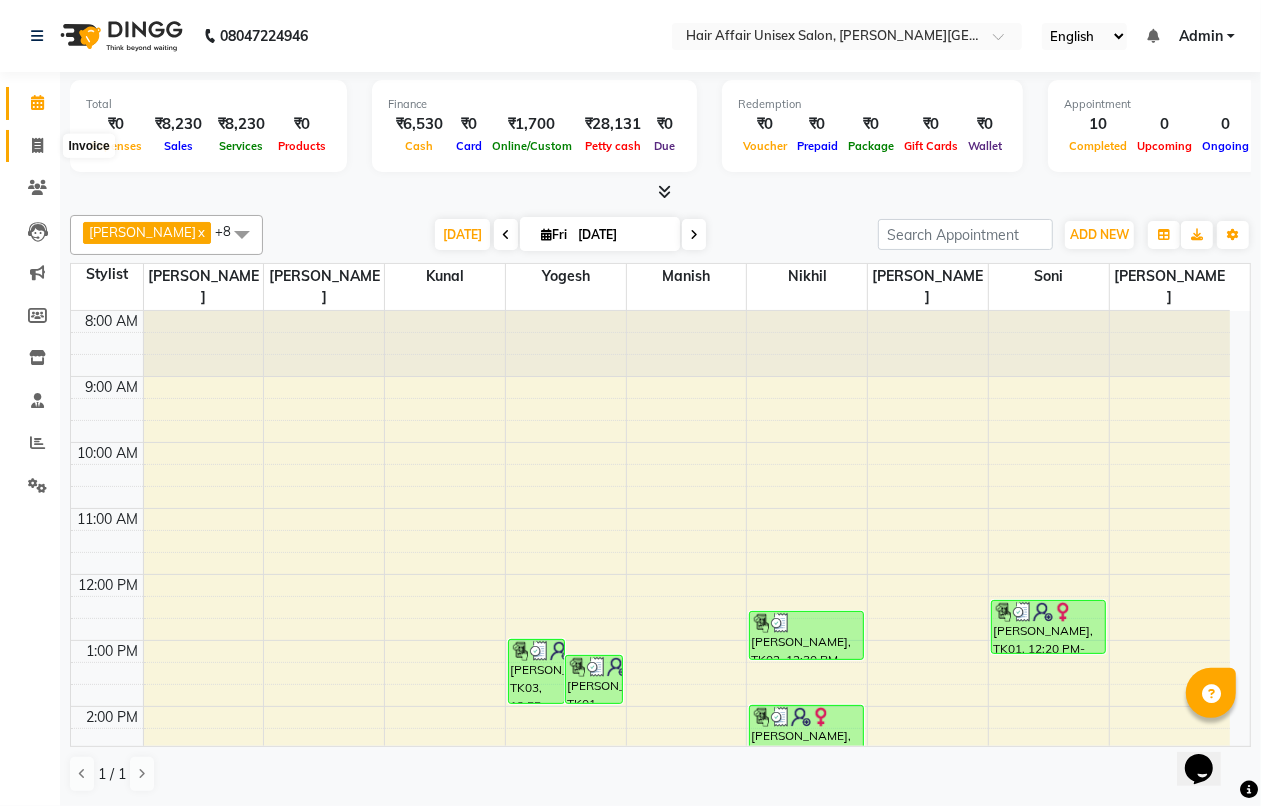 click 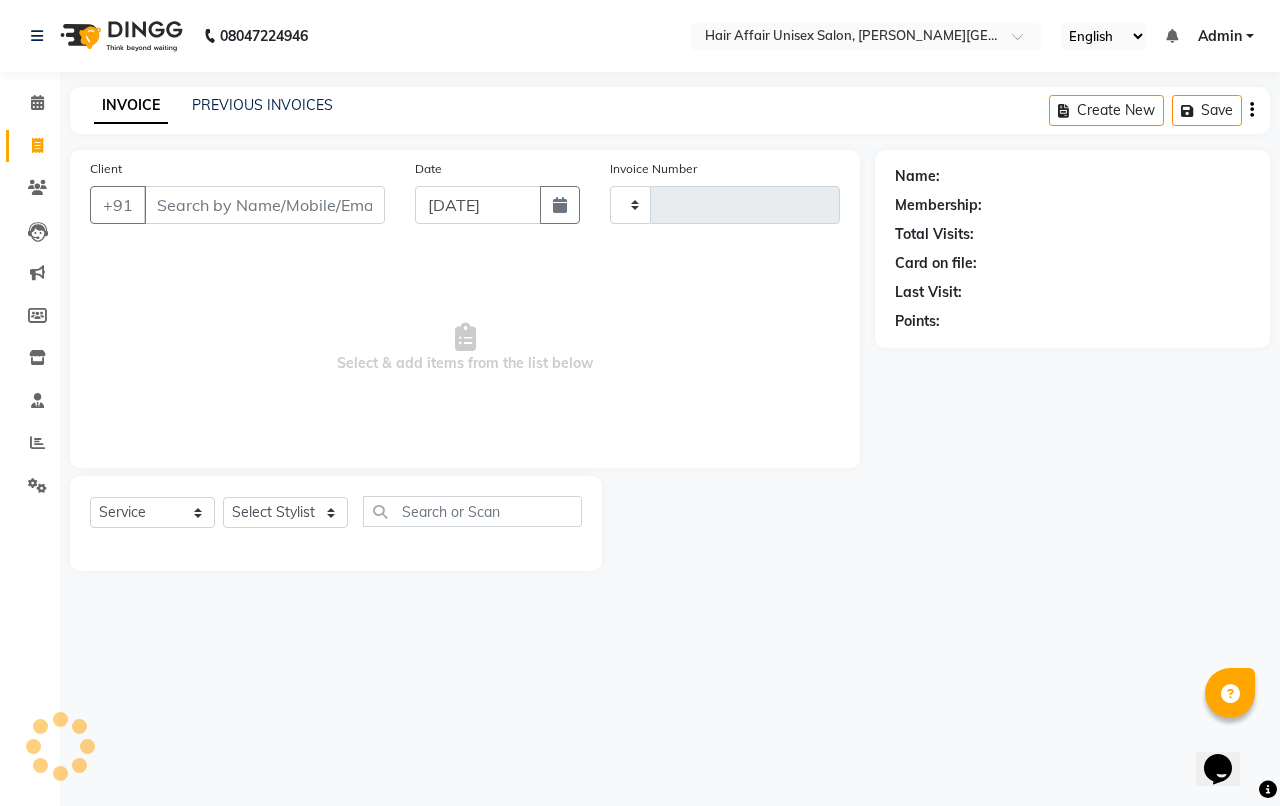 type on "1226" 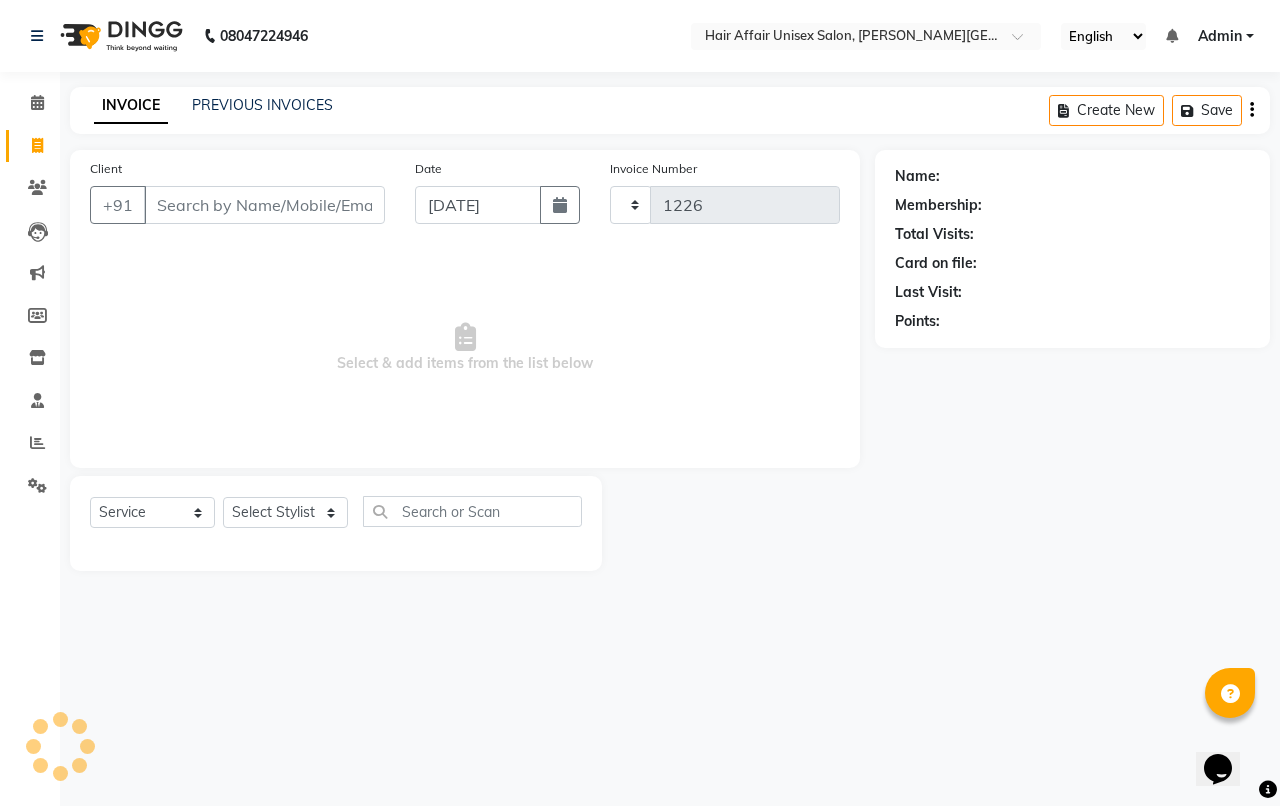 select on "6225" 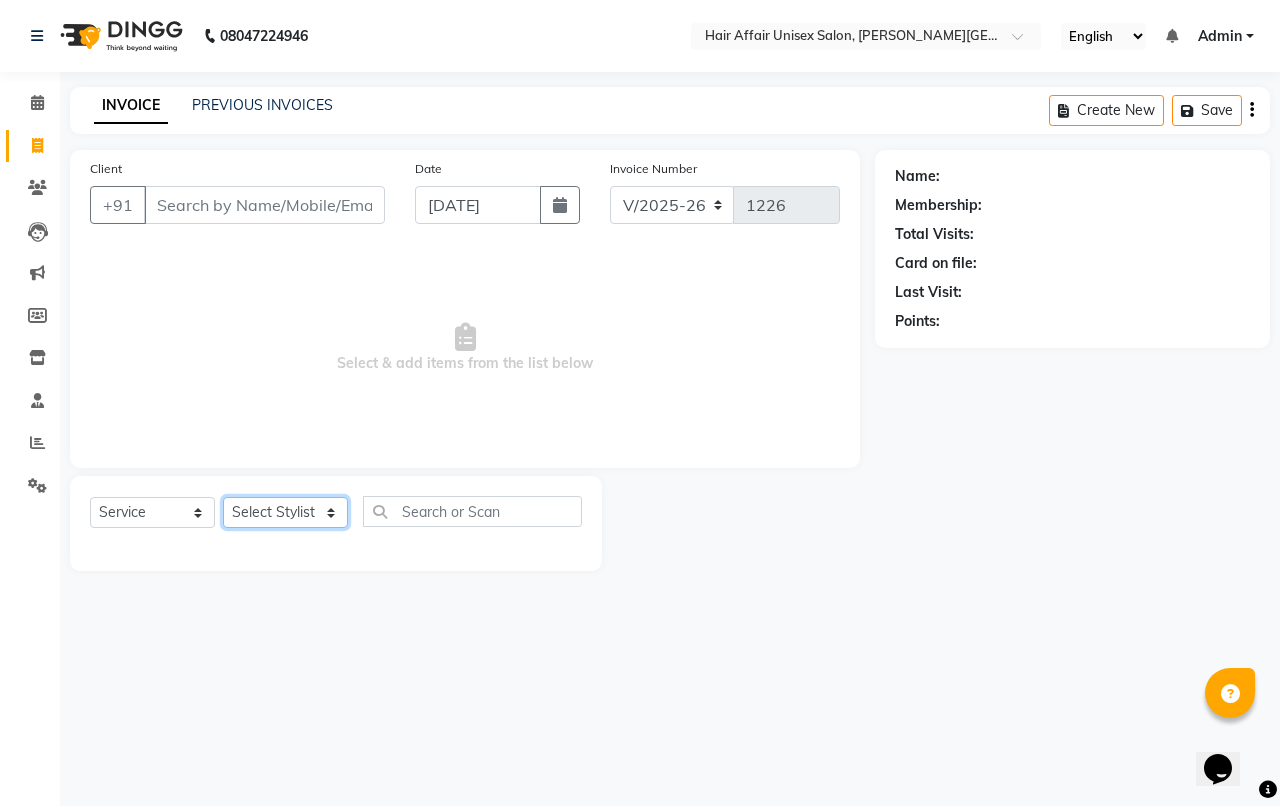 click on "Select Stylist Anand harpal kajal Kunal Manish Nikhil soni Sweta Vihan yogesh" 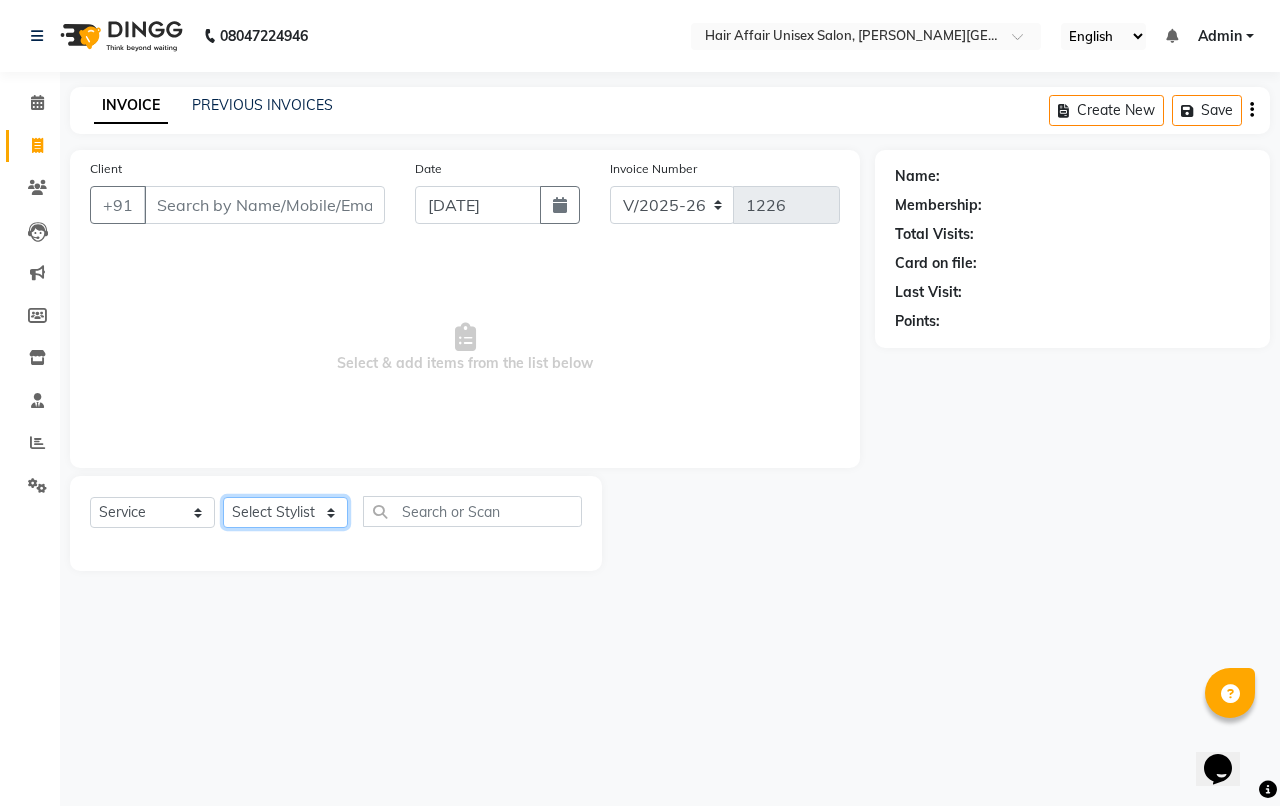 select on "66024" 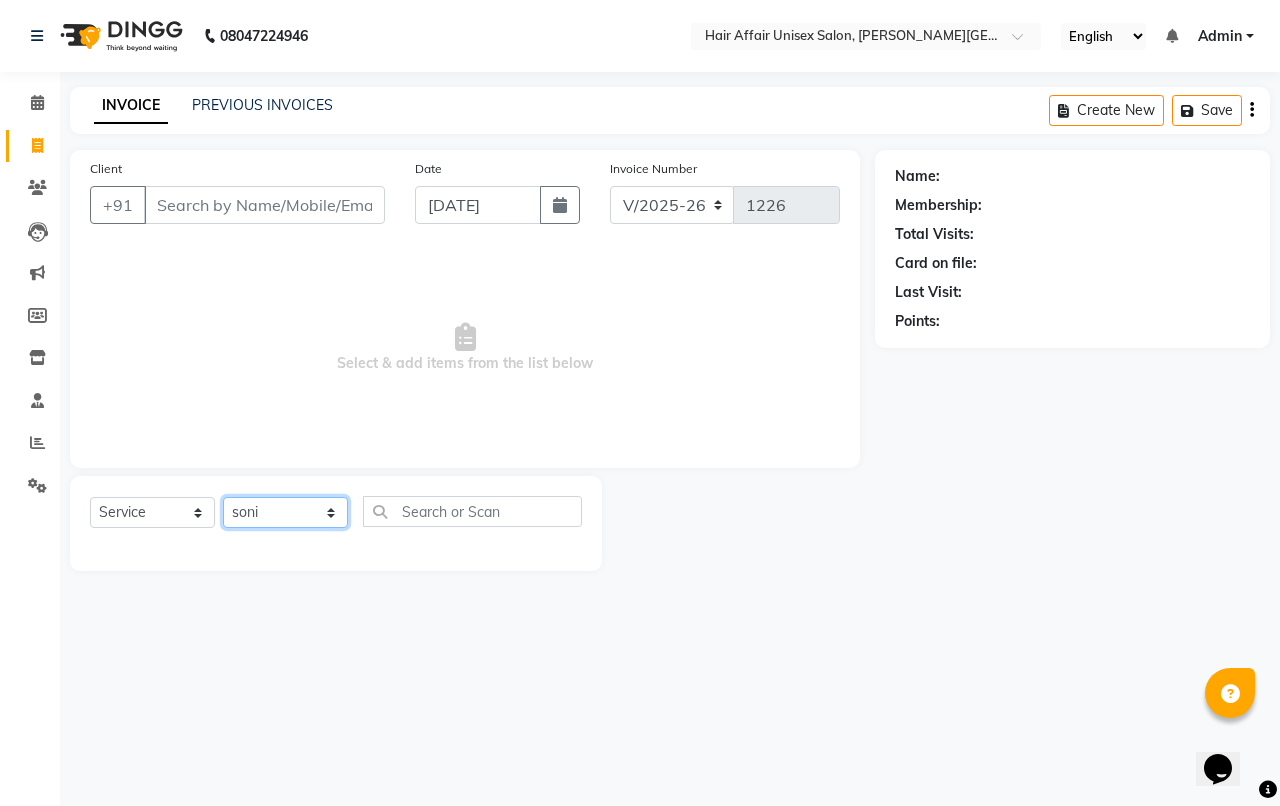 click on "Select Stylist Anand harpal kajal Kunal Manish Nikhil soni Sweta Vihan yogesh" 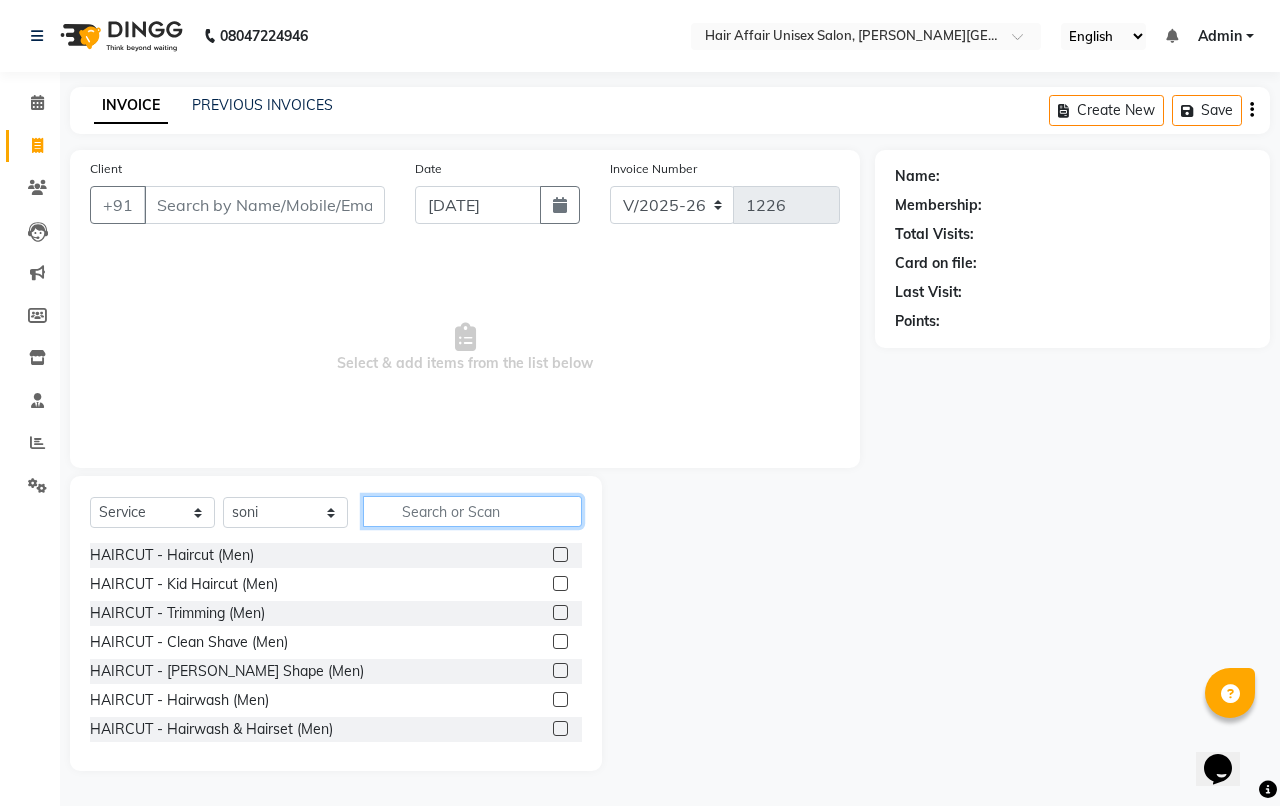 click 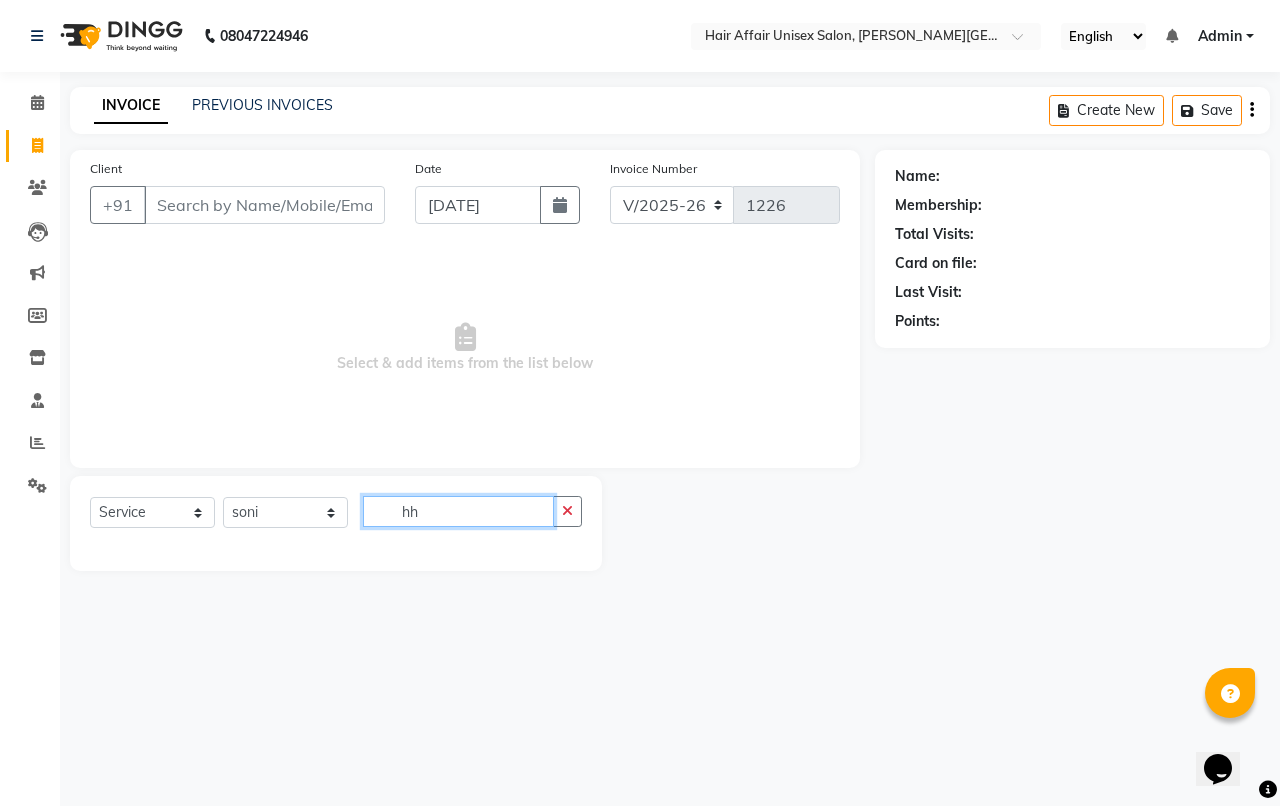 type on "h" 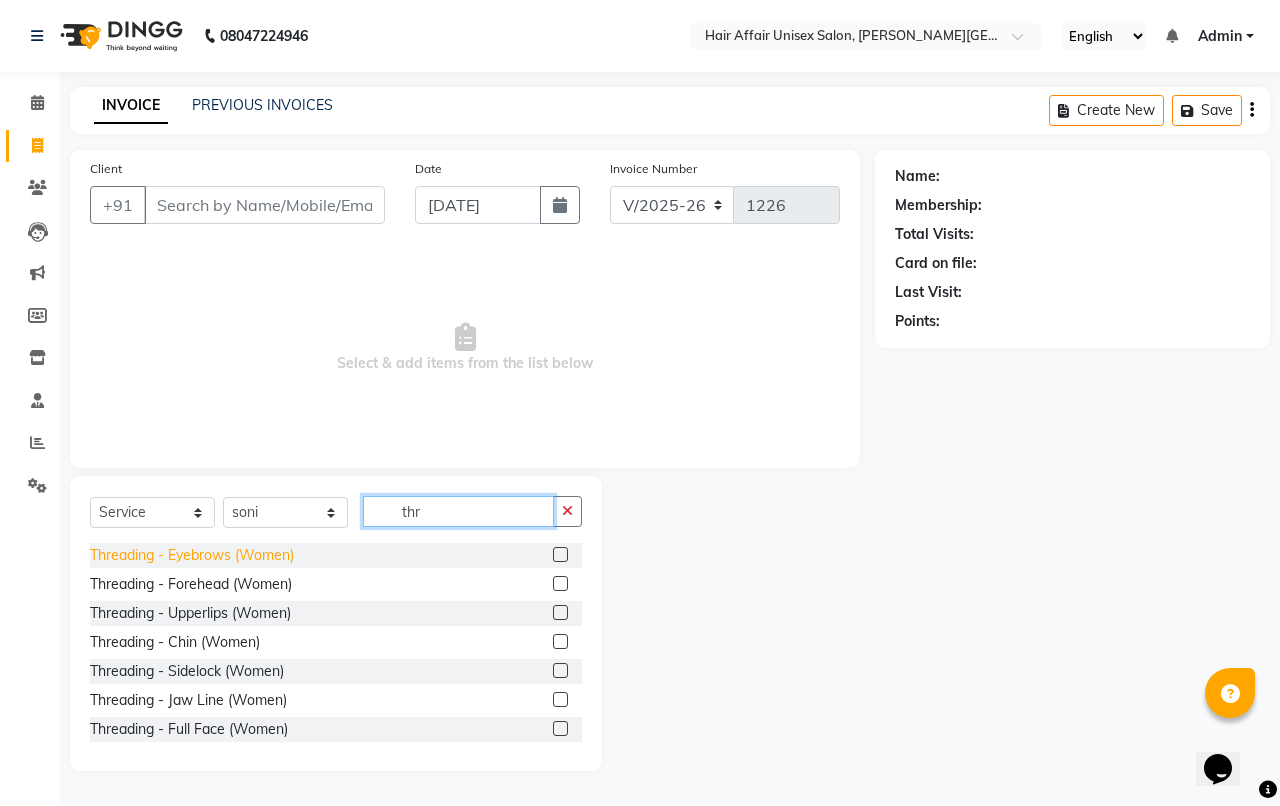 type on "thr" 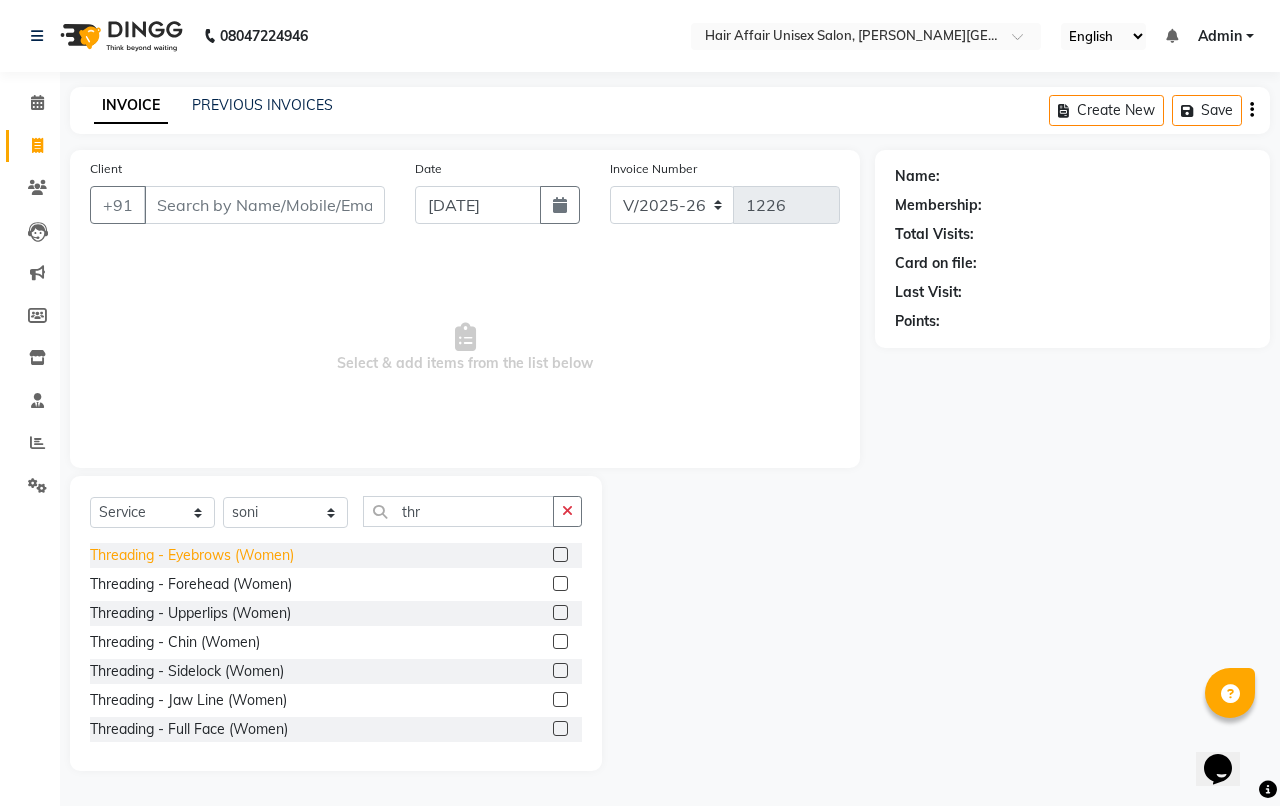 click on "Threading - Eyebrows  (Women)" 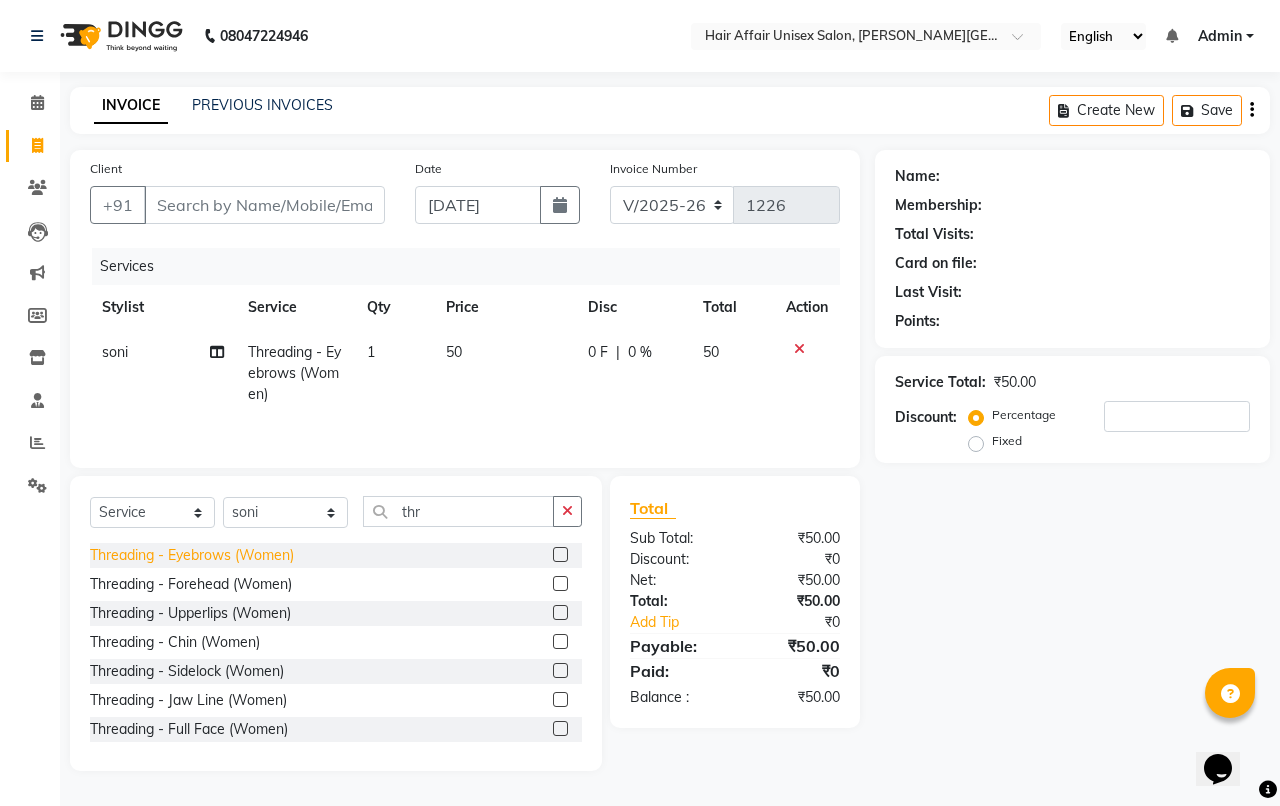 click on "Threading - Eyebrows  (Women)" 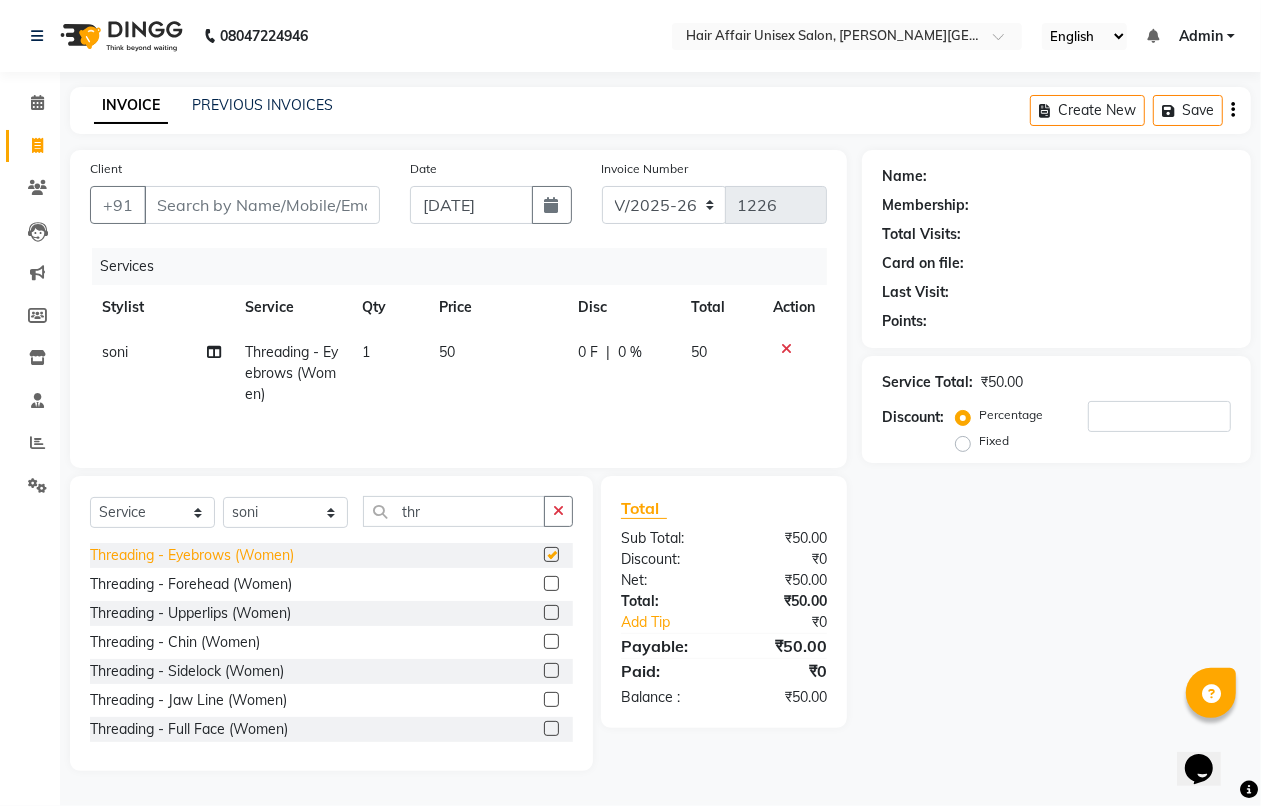 checkbox on "false" 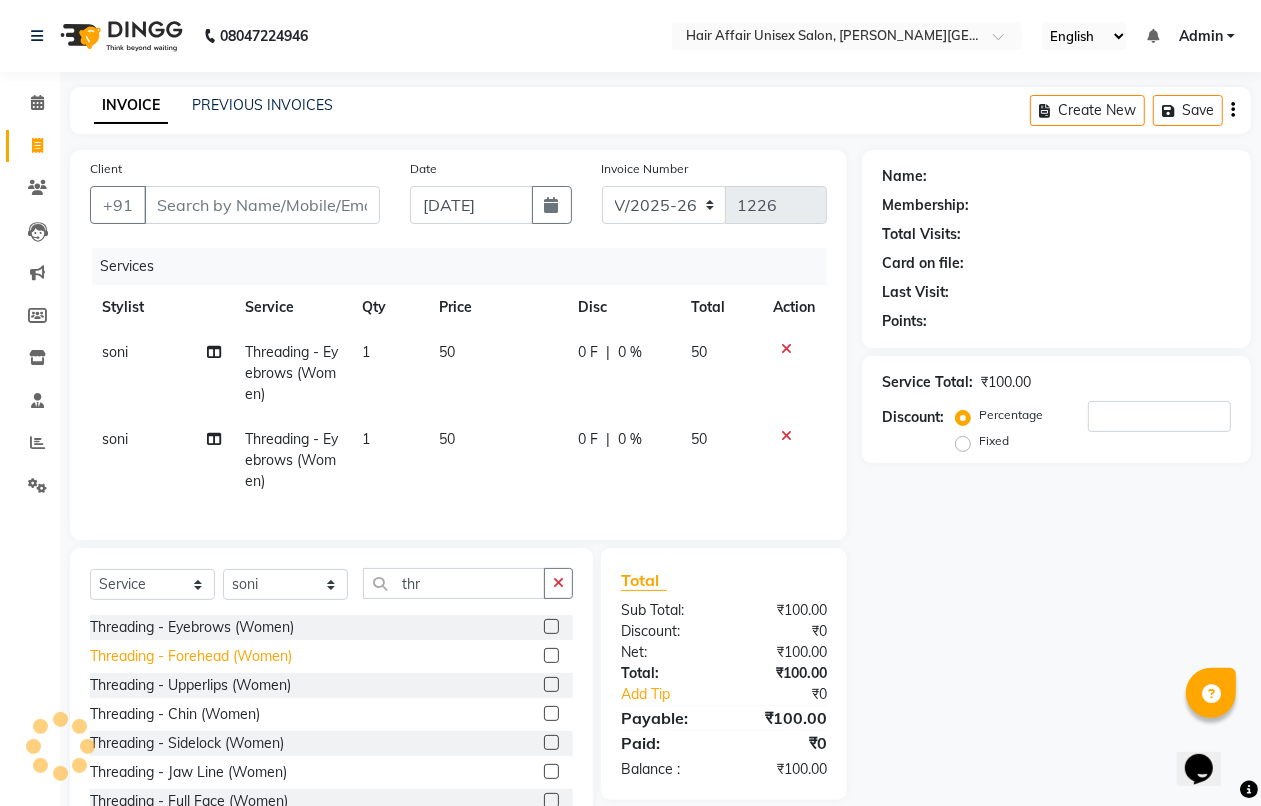 click on "Threading - Forehead  (Women)" 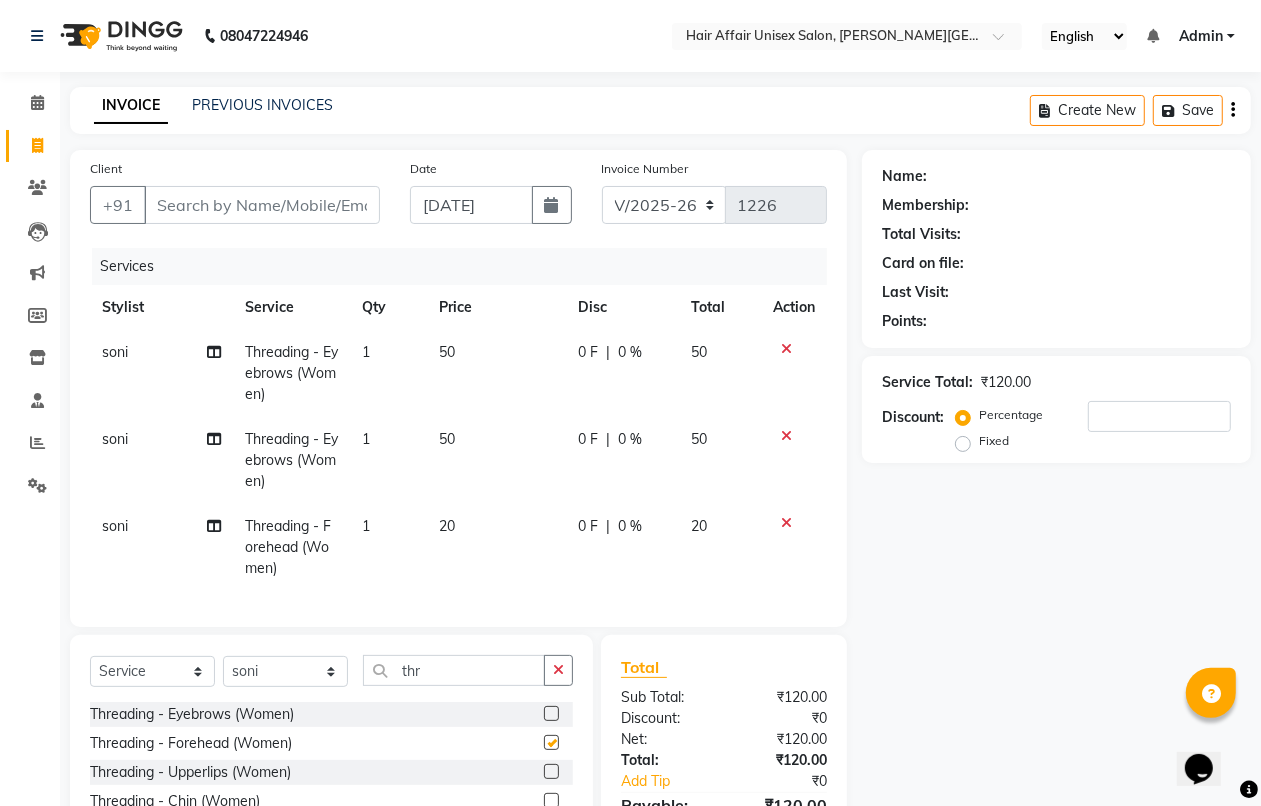 checkbox on "false" 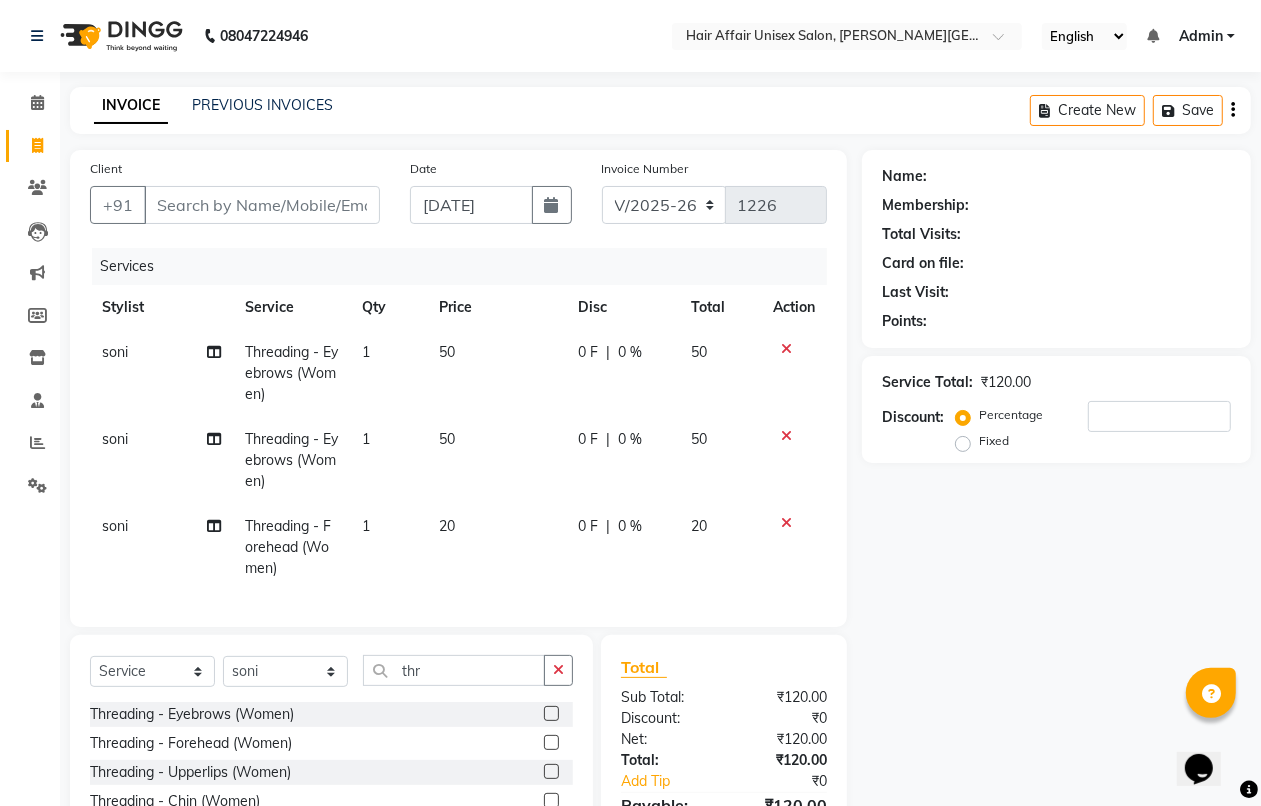 click on "Threading - Upperlips  (Women)" 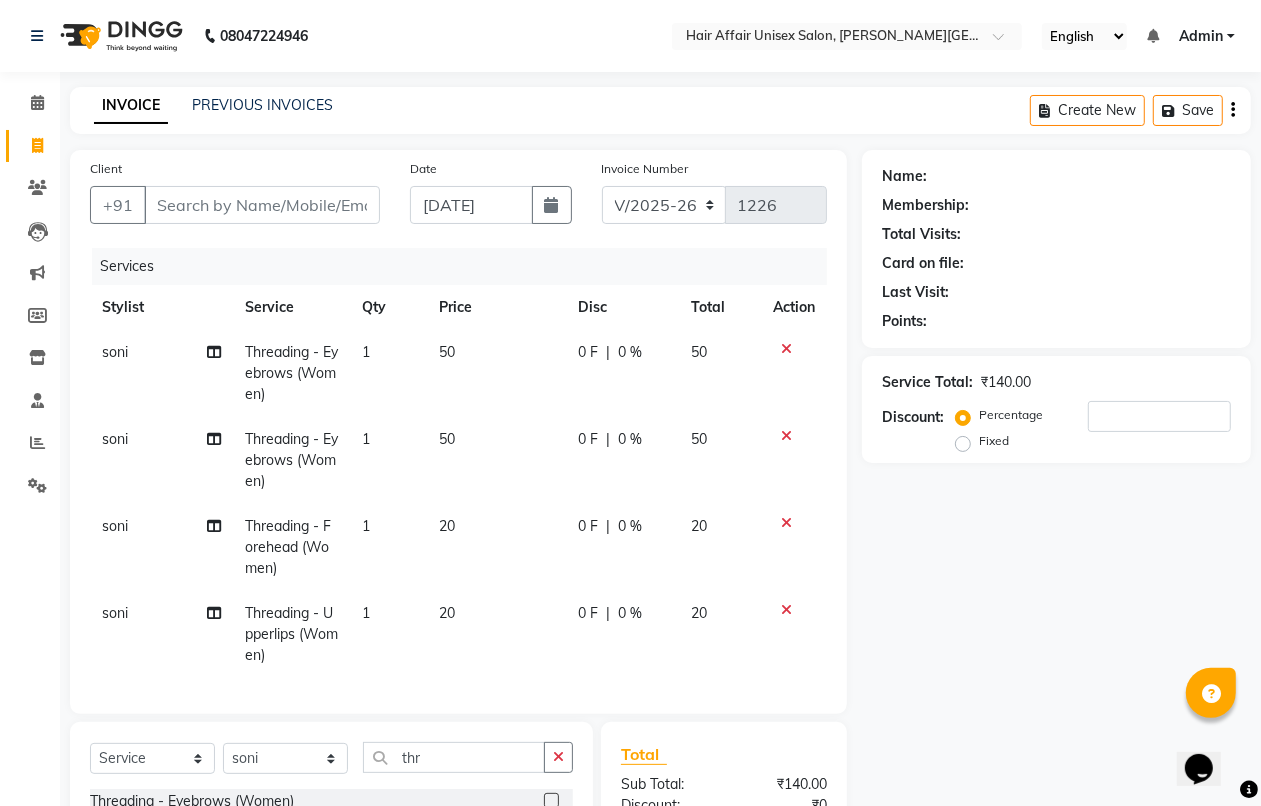 checkbox on "false" 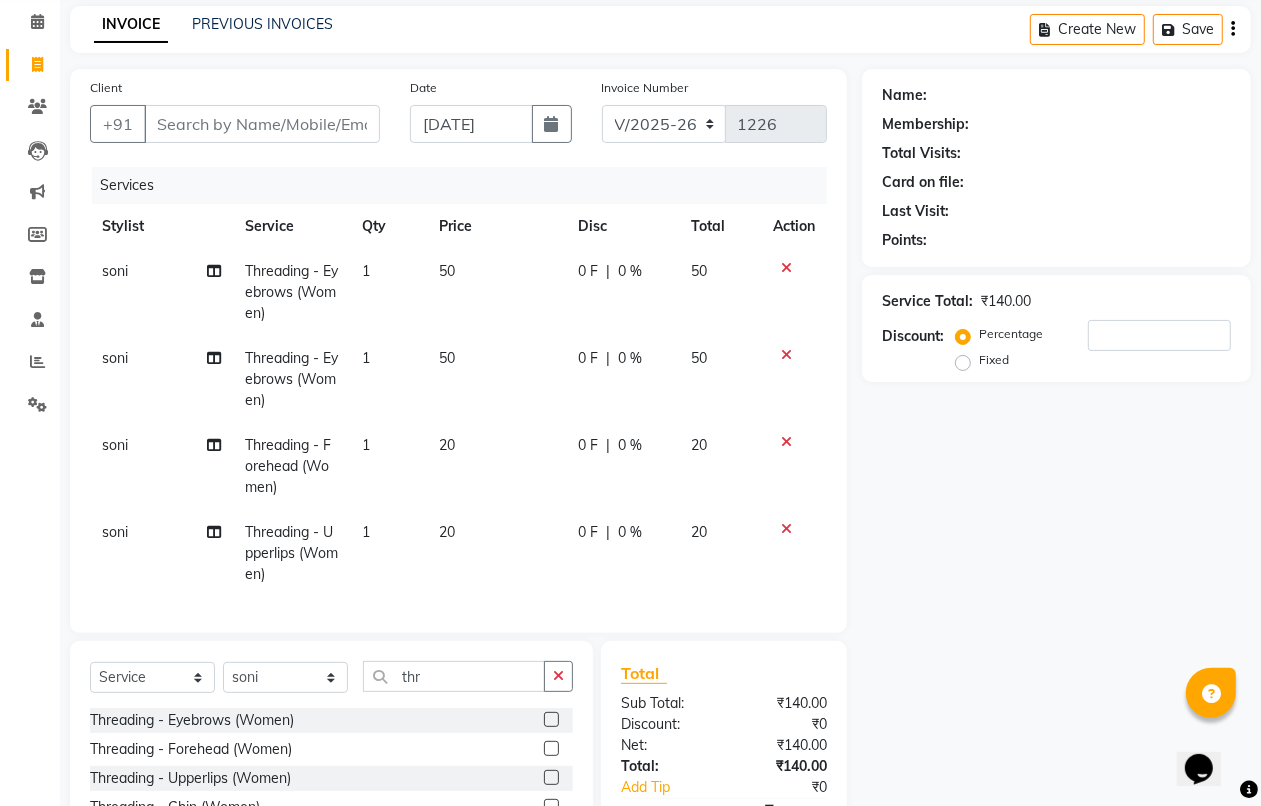 scroll, scrollTop: 125, scrollLeft: 0, axis: vertical 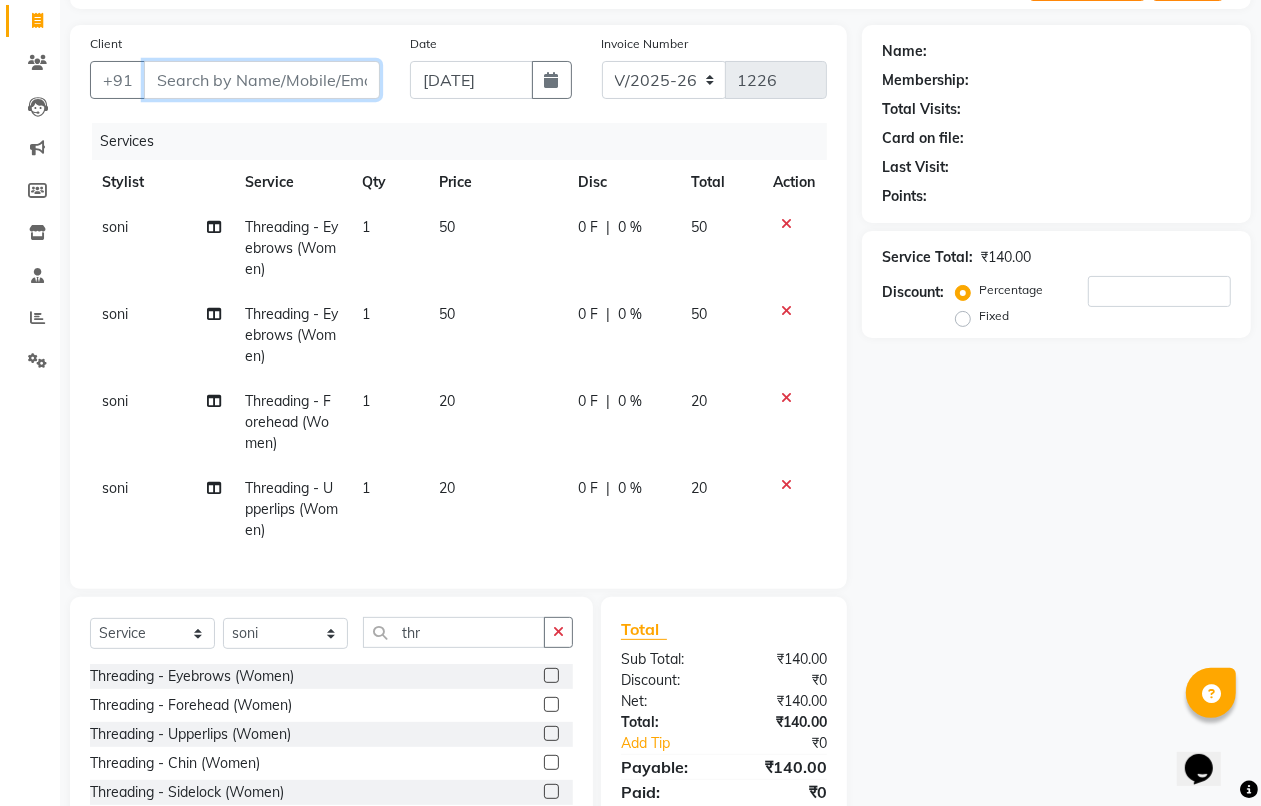 click on "Client" at bounding box center [262, 80] 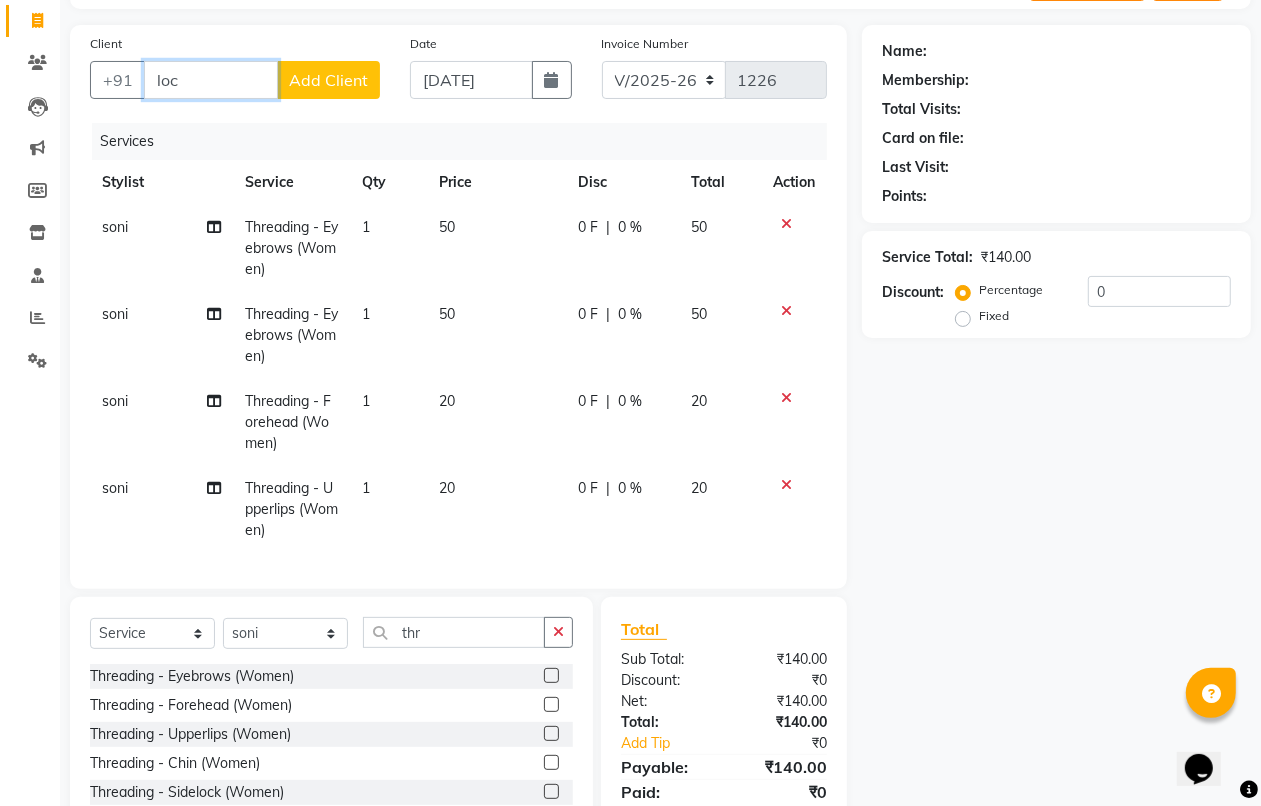 click on "loc" at bounding box center [211, 80] 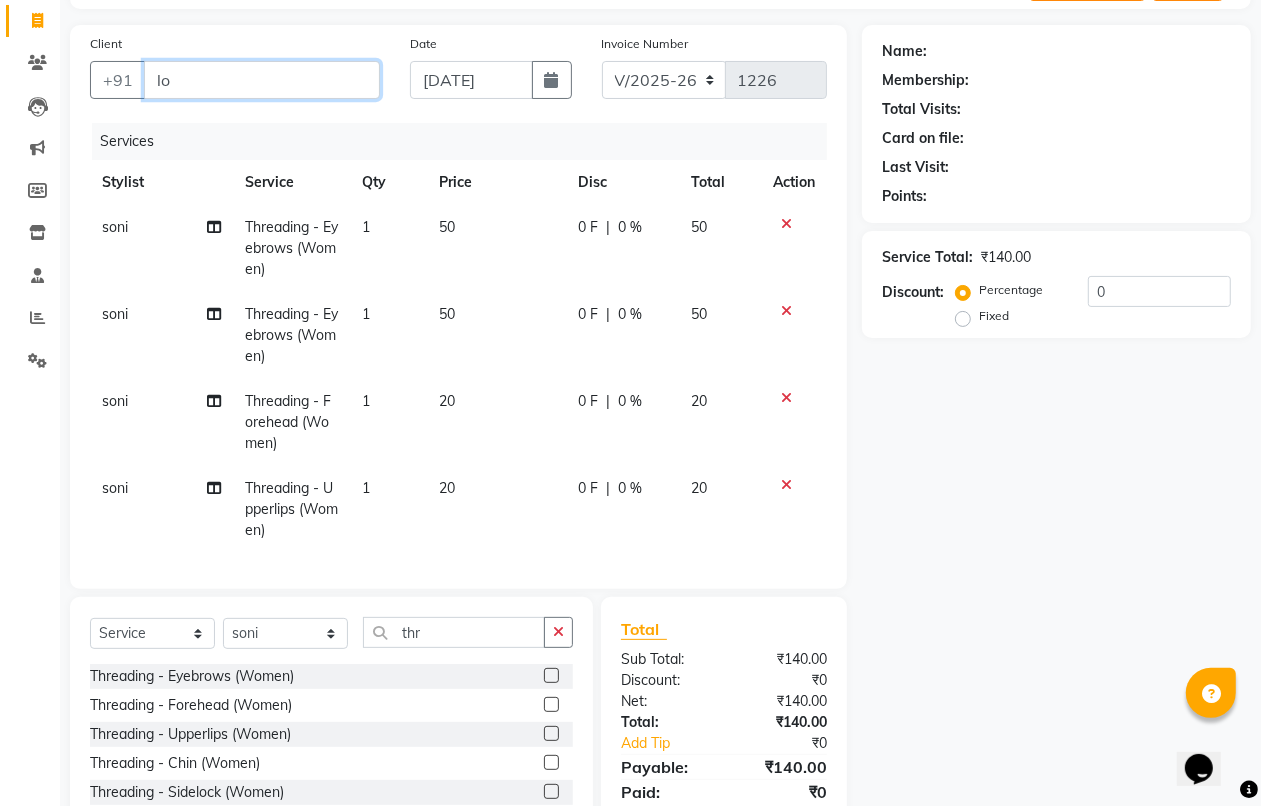 type on "l" 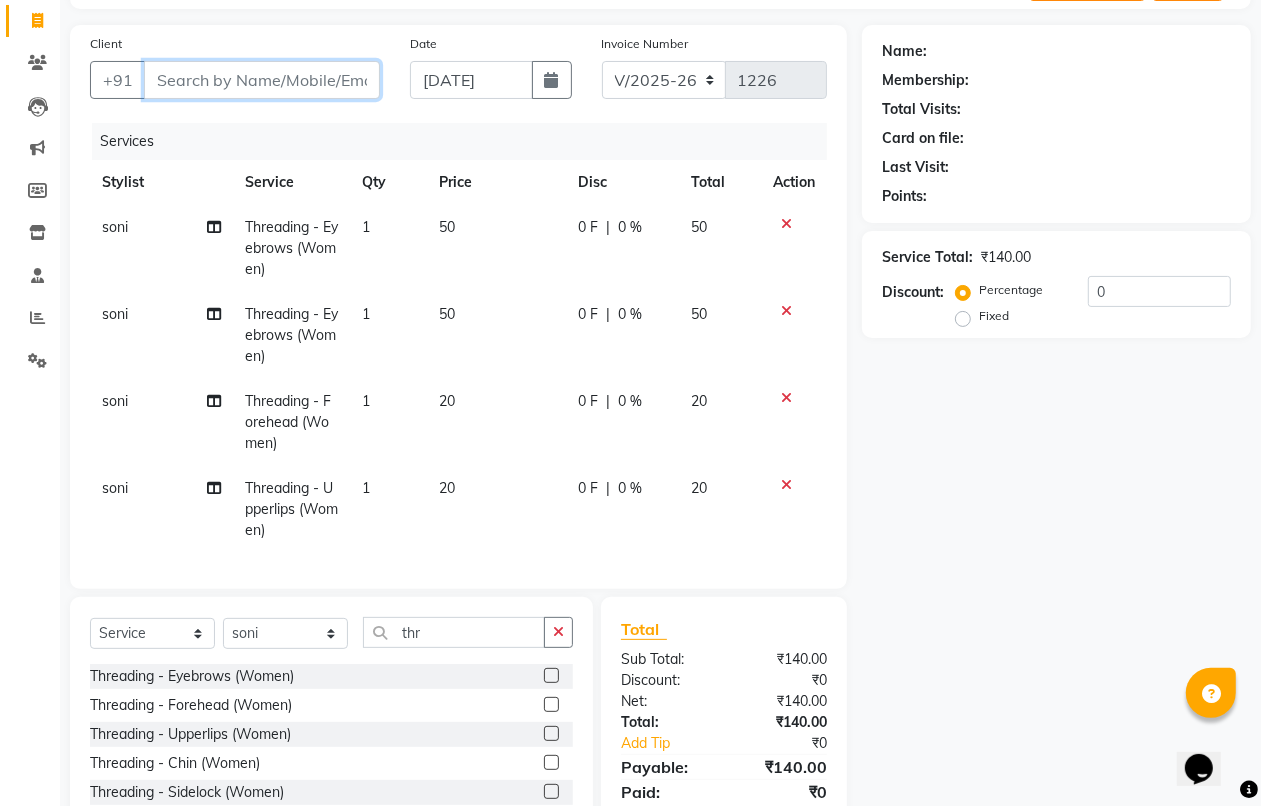 type on "l" 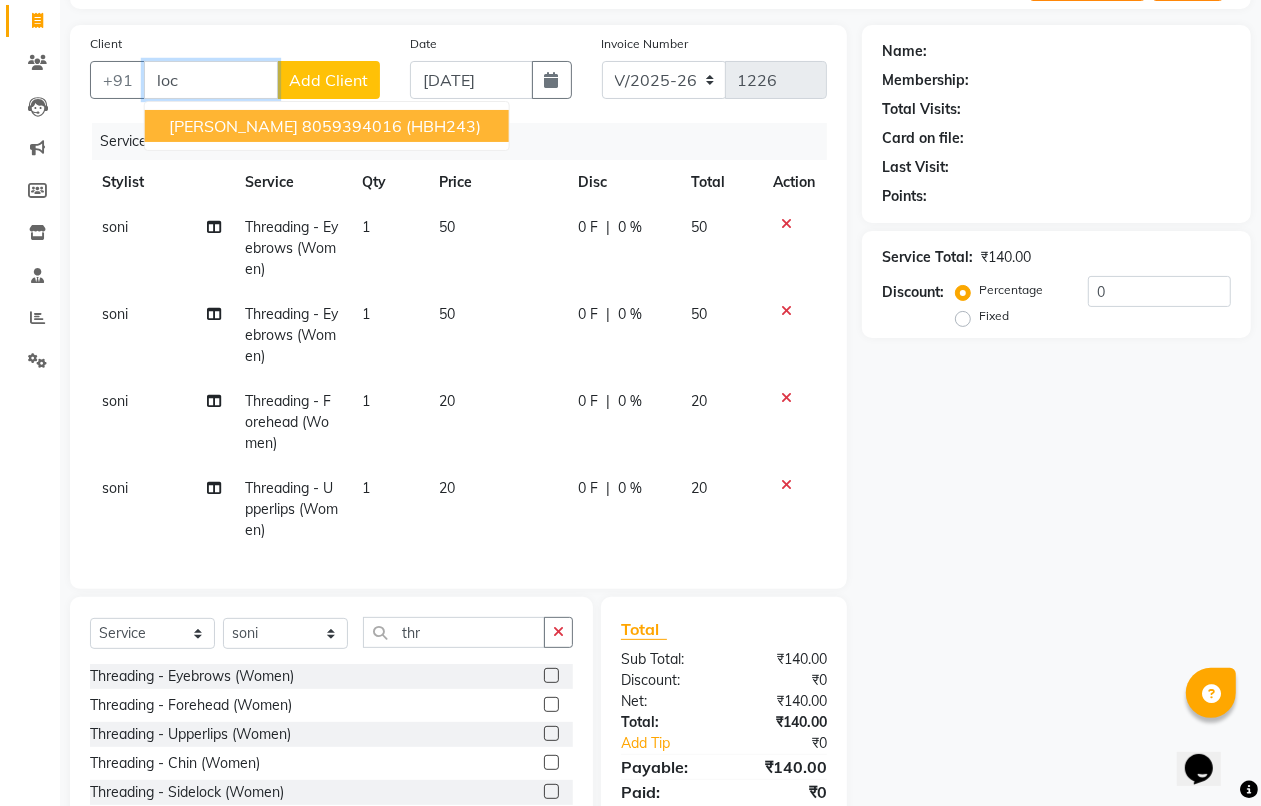 click on "8059394016" at bounding box center [352, 126] 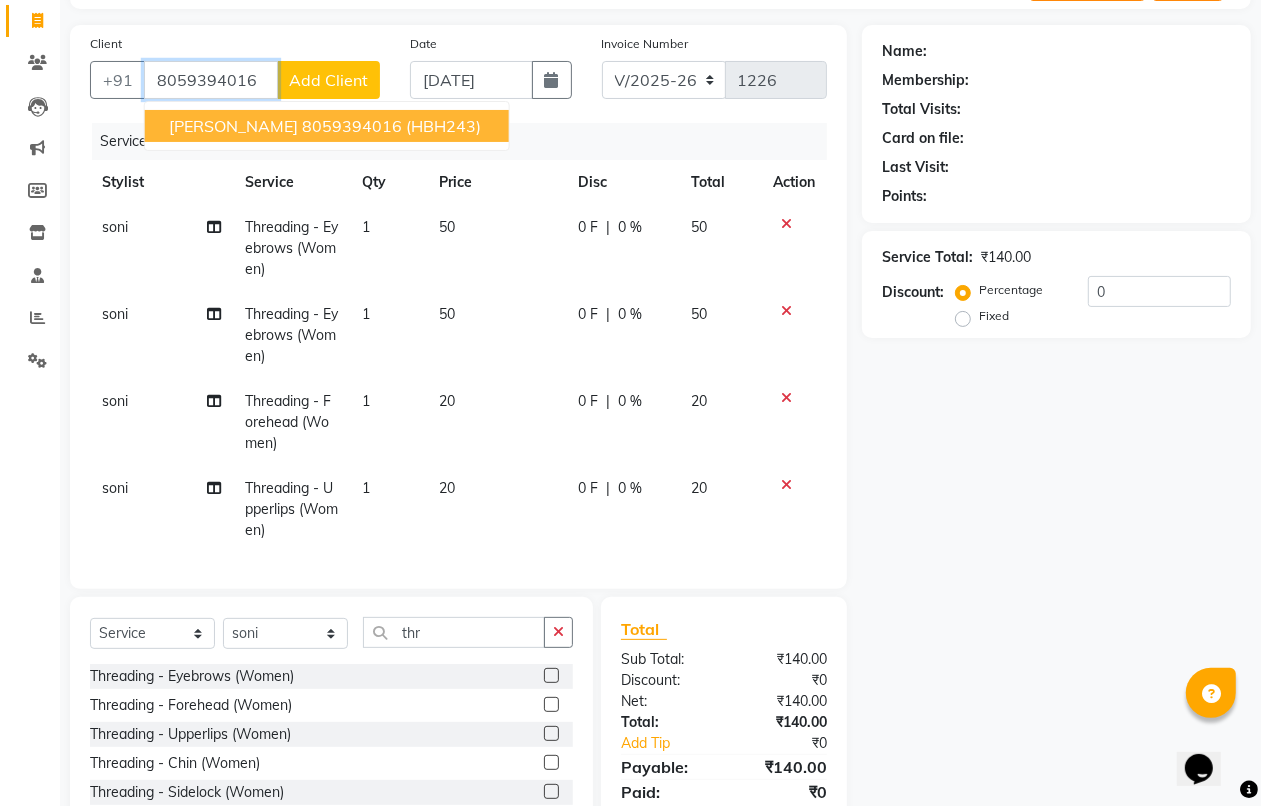 type on "8059394016" 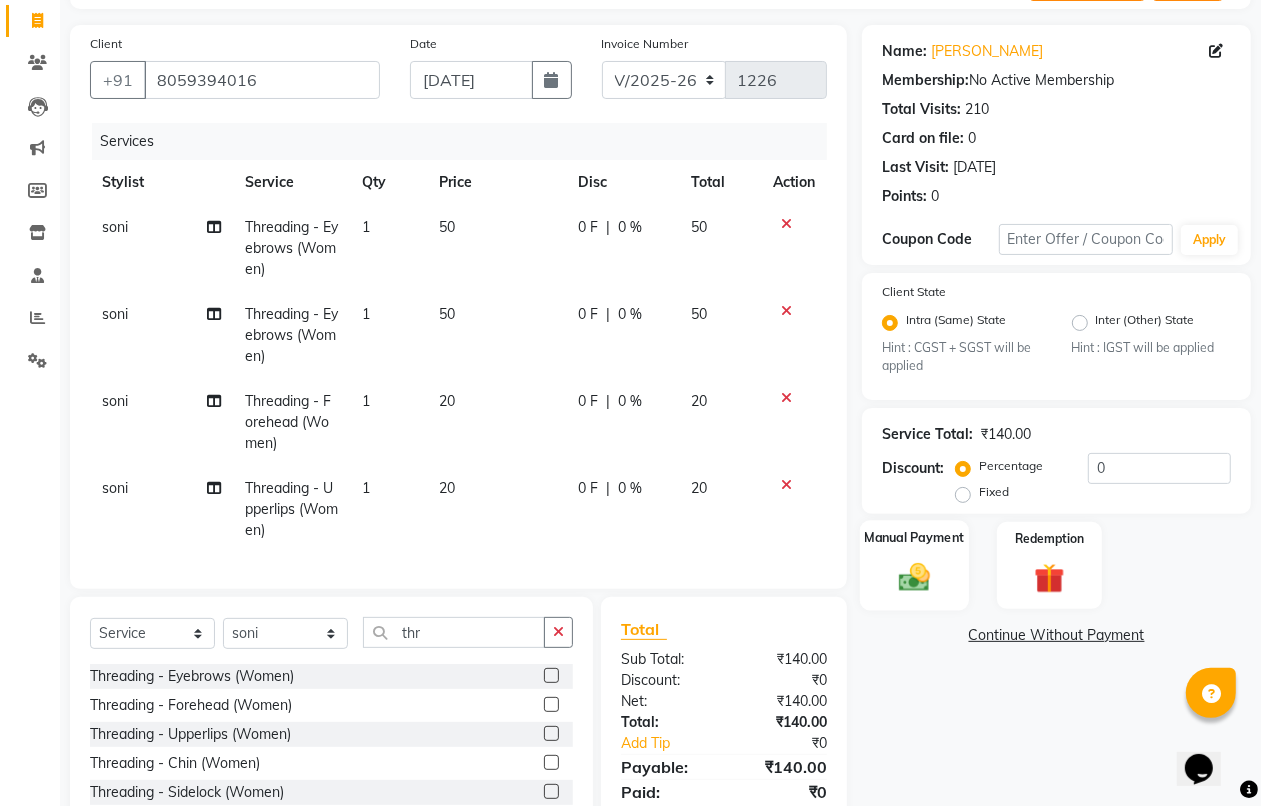 click 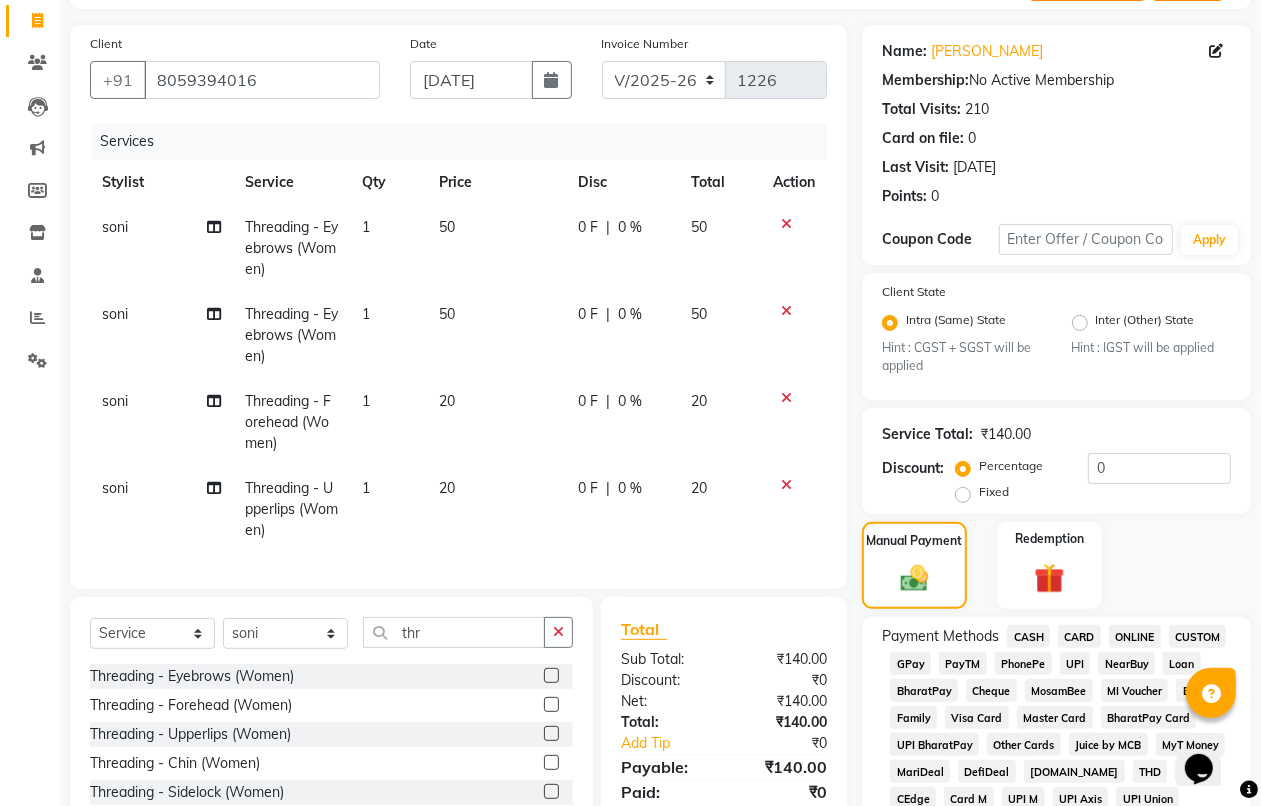 click on "PhonePe" 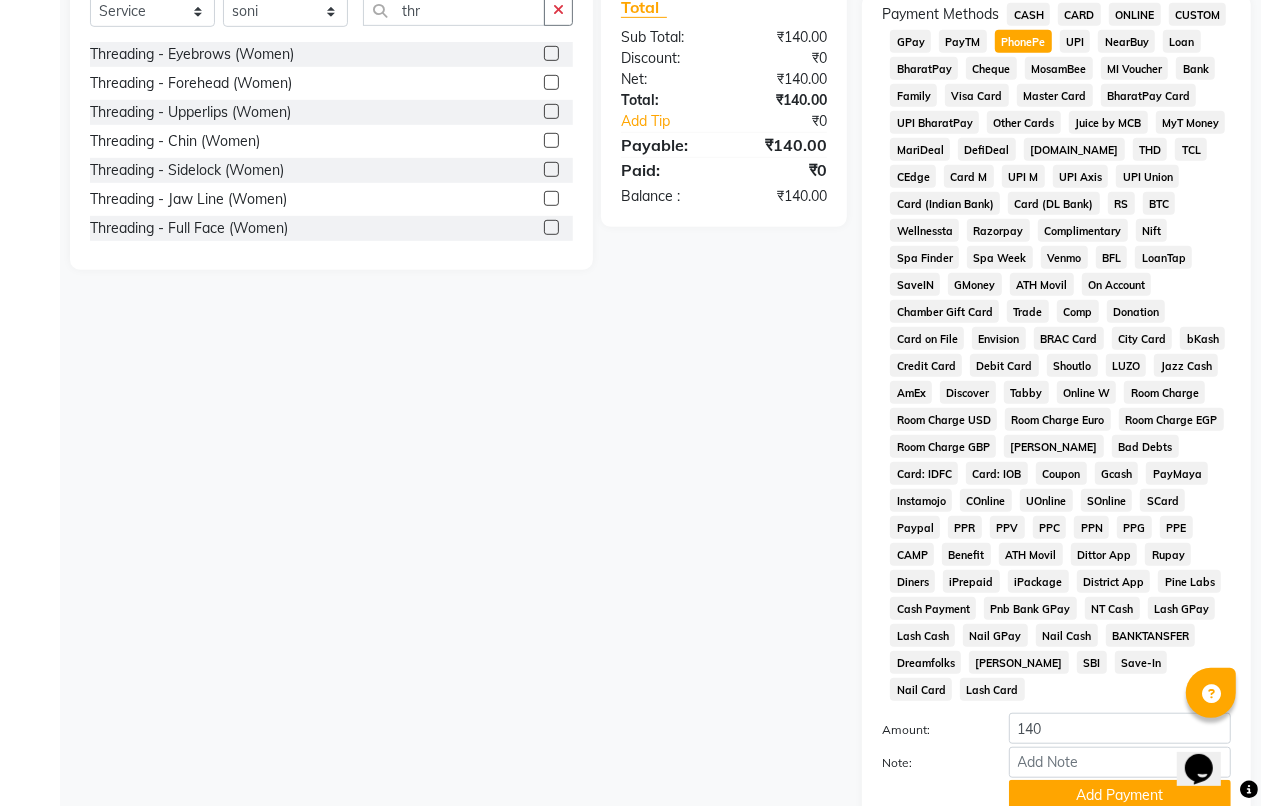 scroll, scrollTop: 750, scrollLeft: 0, axis: vertical 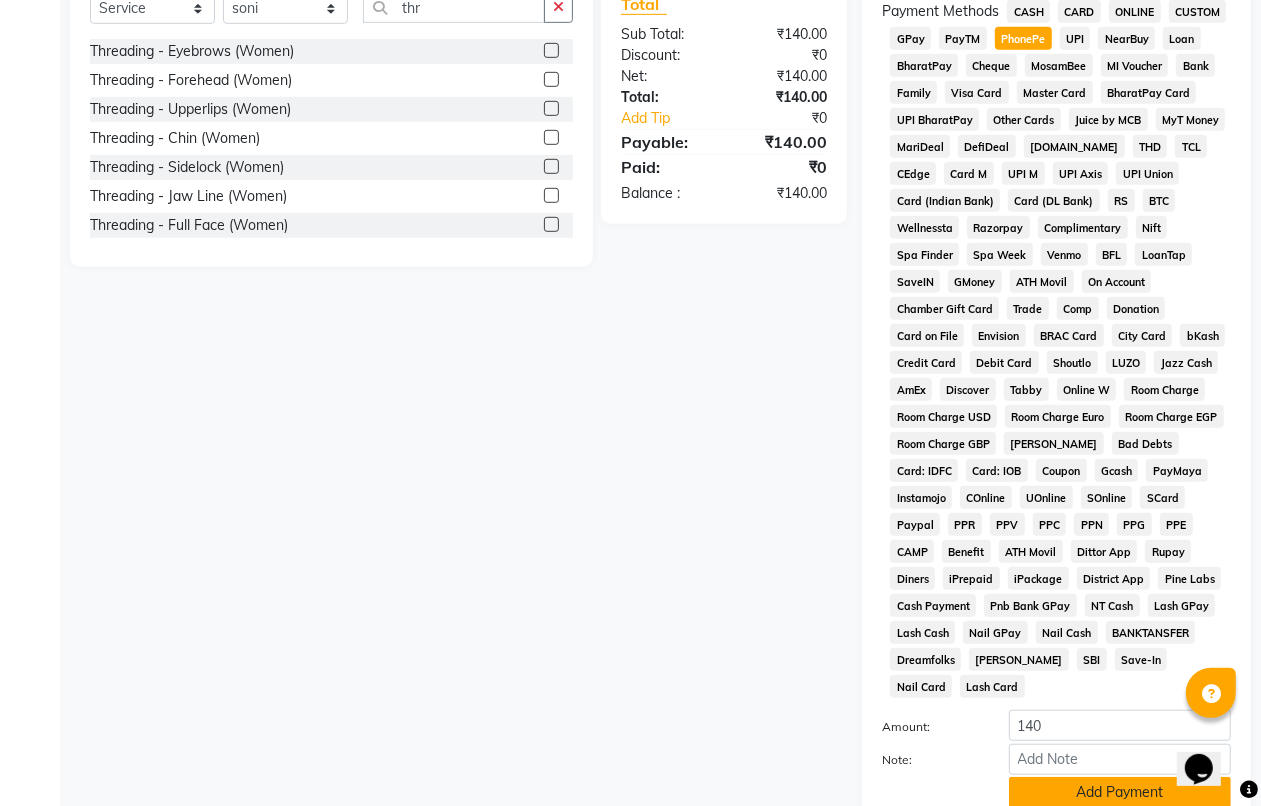 click on "Add Payment" 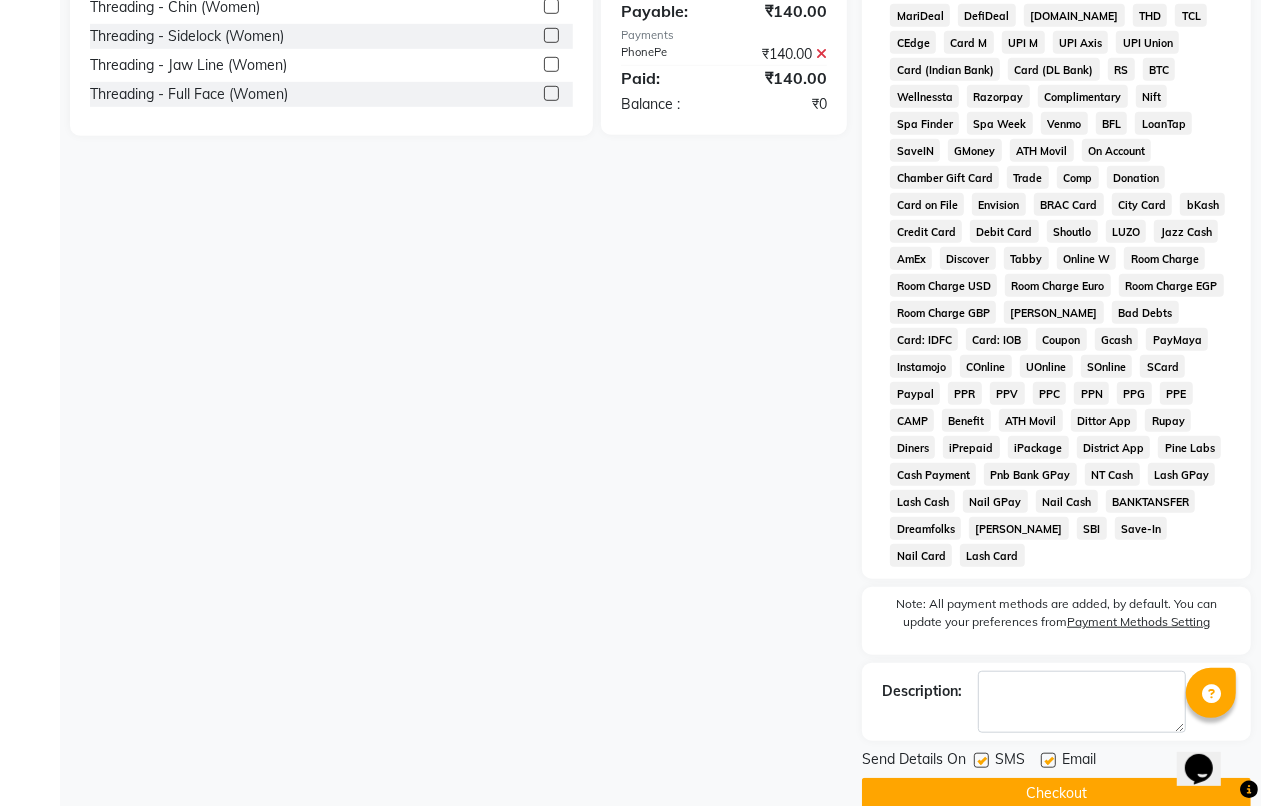 scroll, scrollTop: 885, scrollLeft: 0, axis: vertical 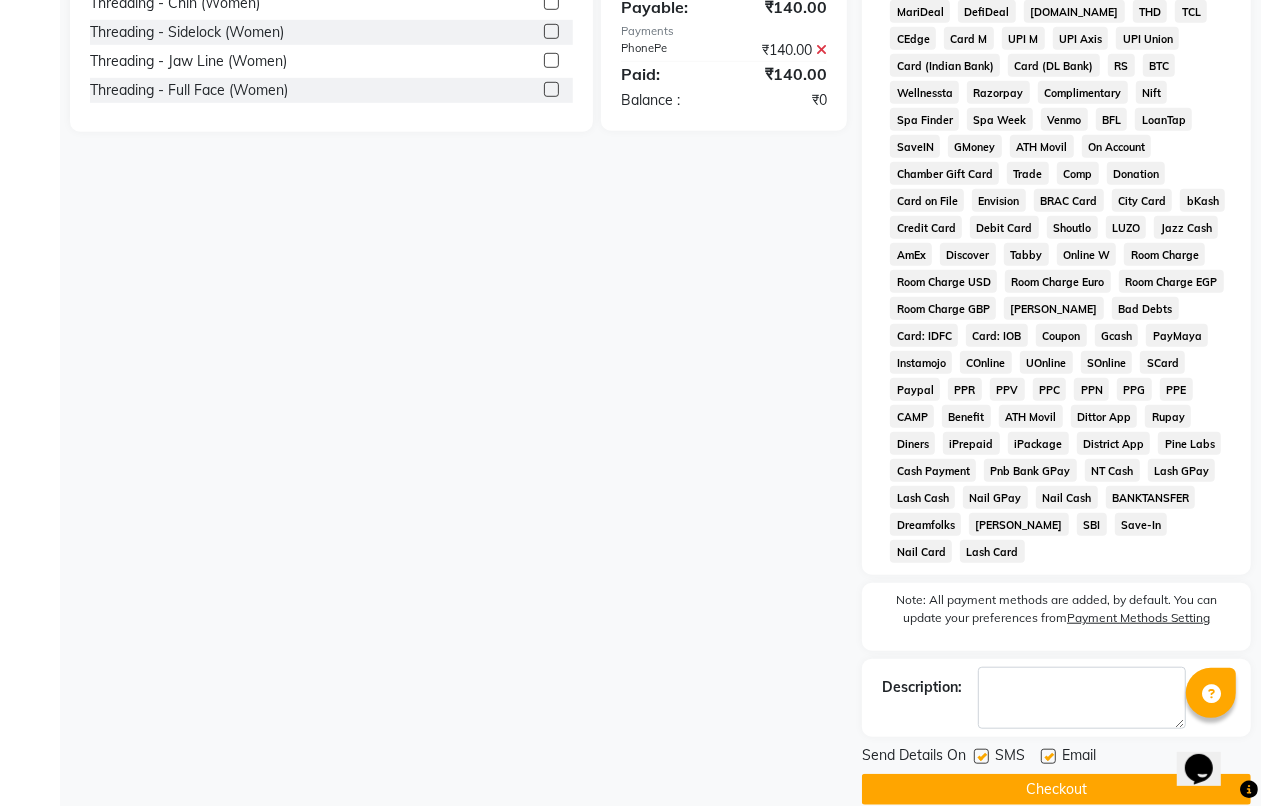 click on "Checkout" 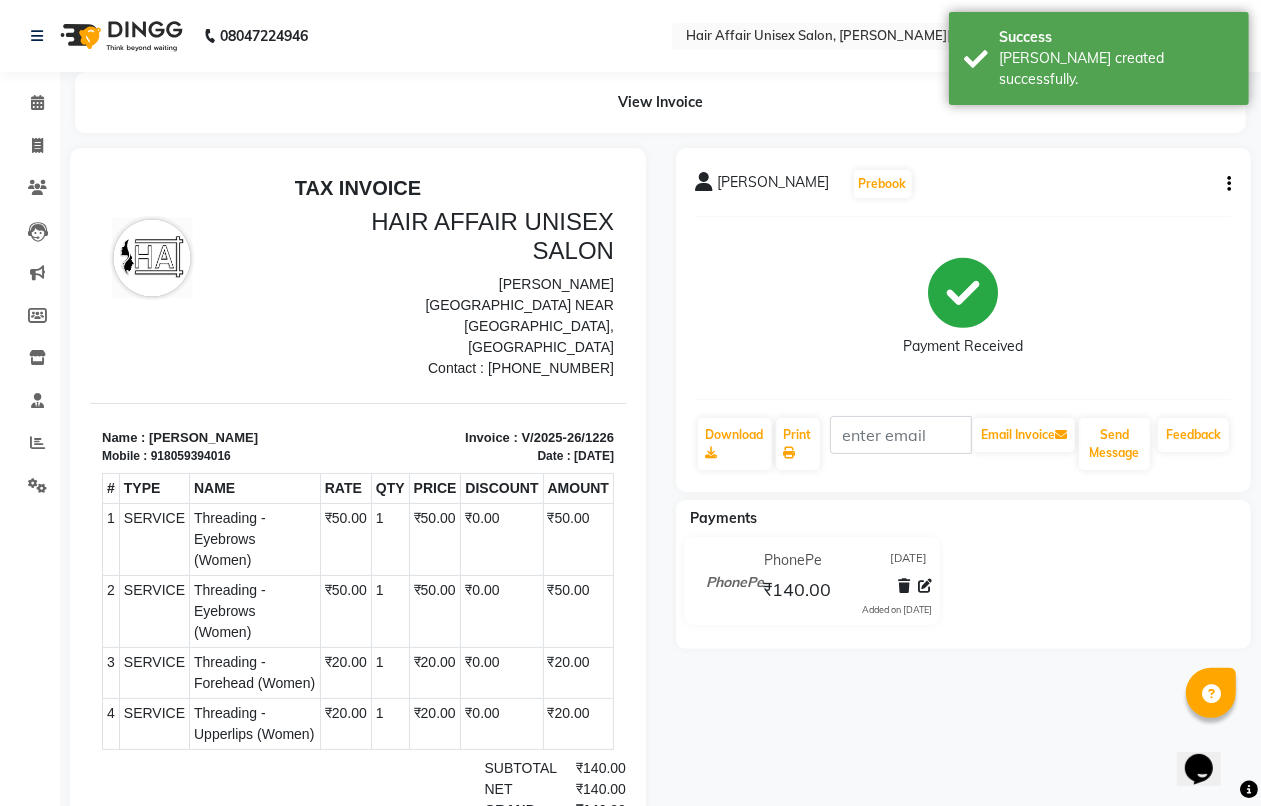 scroll, scrollTop: 0, scrollLeft: 0, axis: both 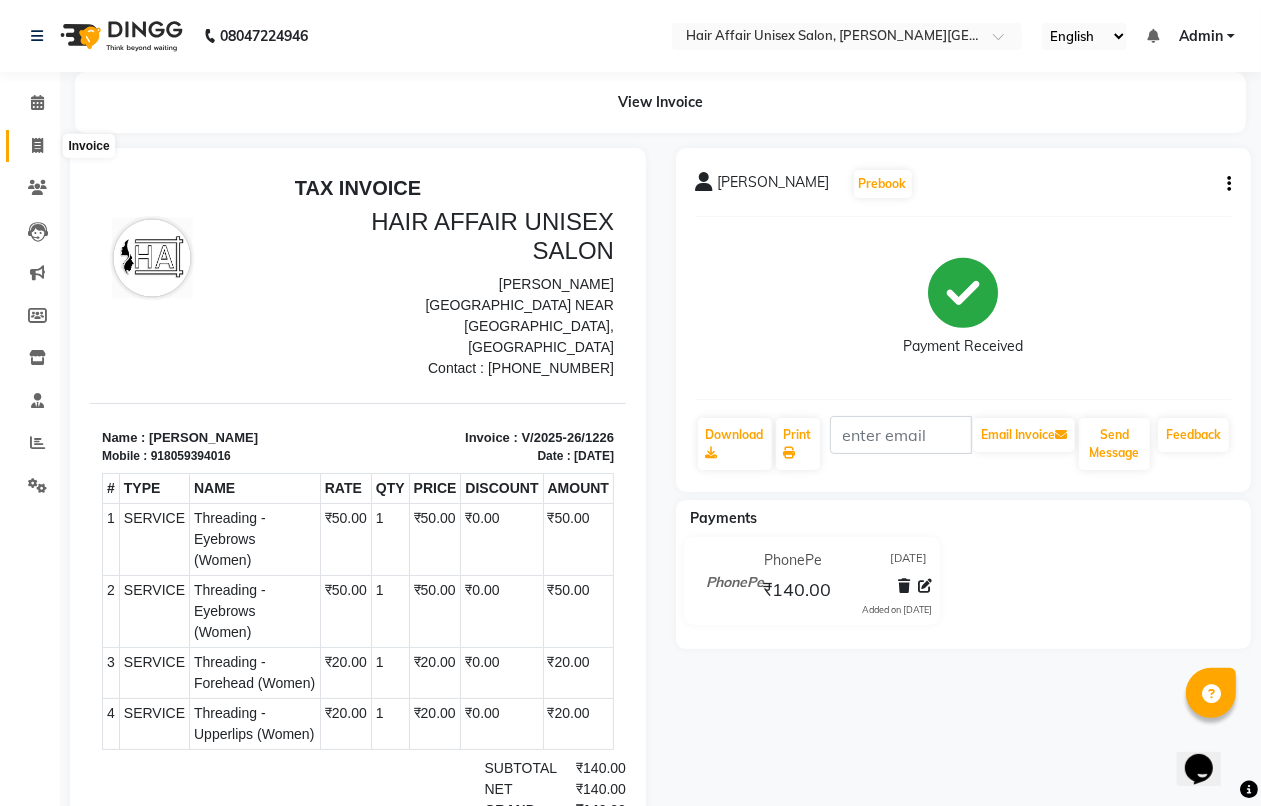click 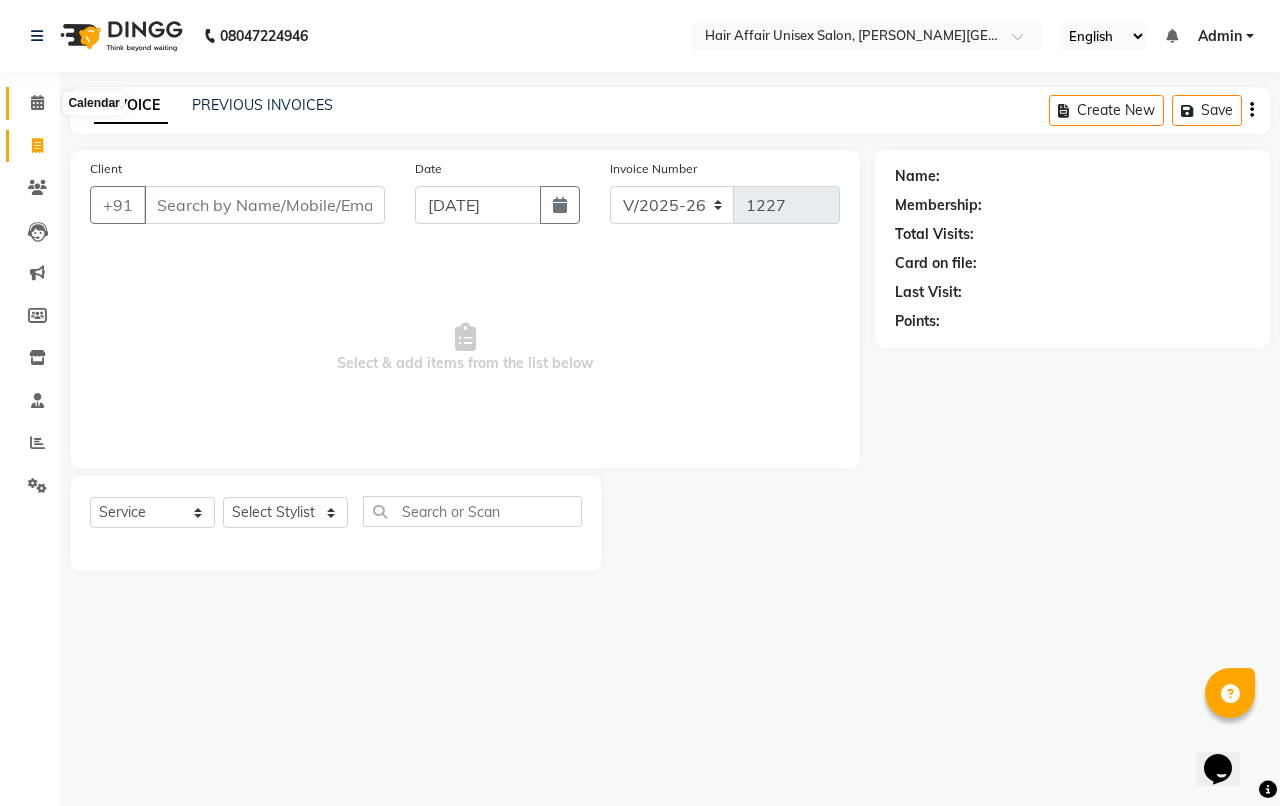 click 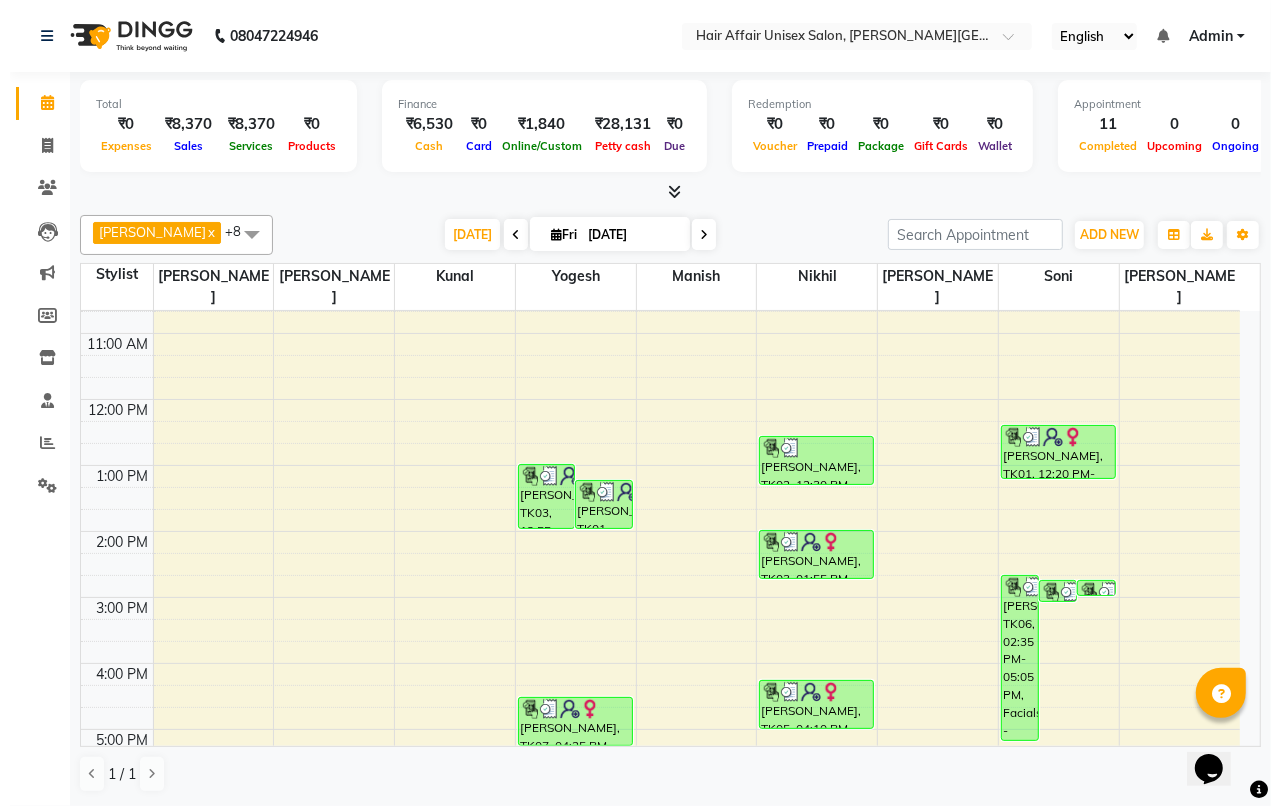 scroll, scrollTop: 170, scrollLeft: 0, axis: vertical 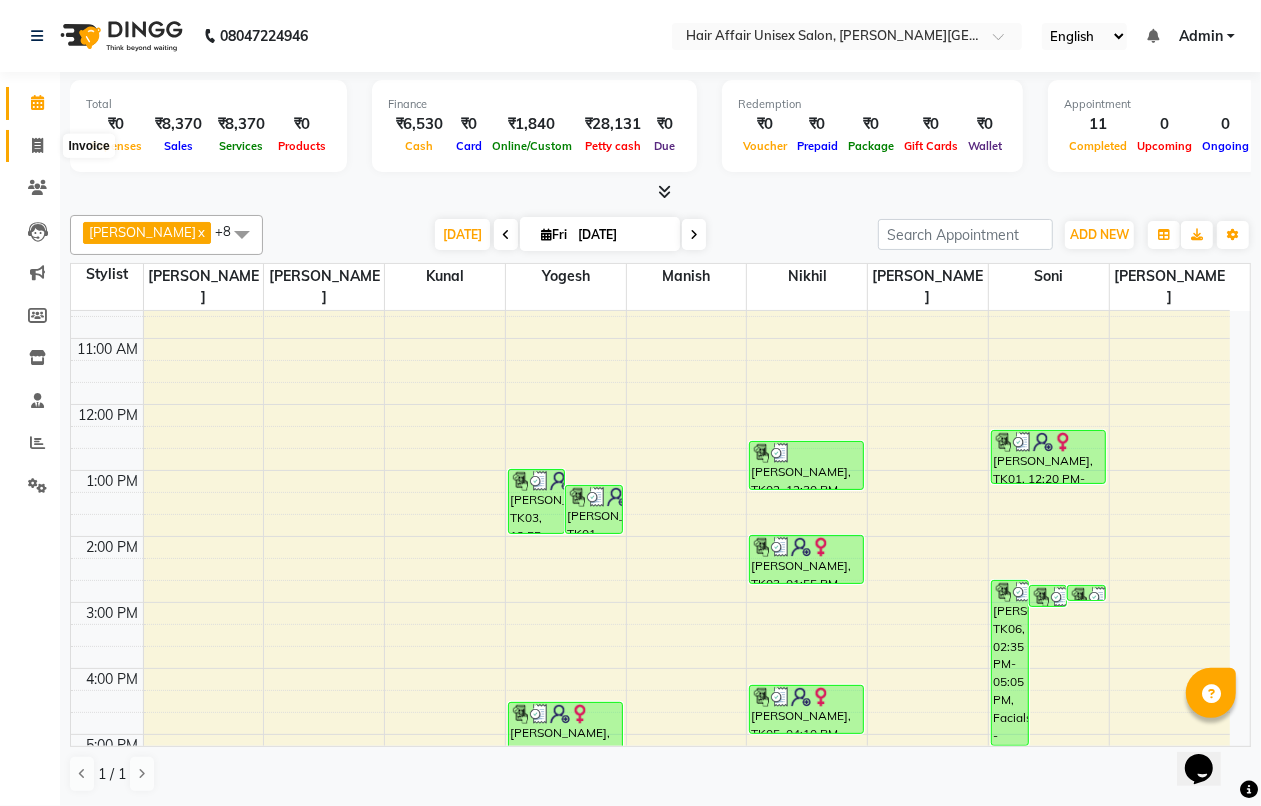click 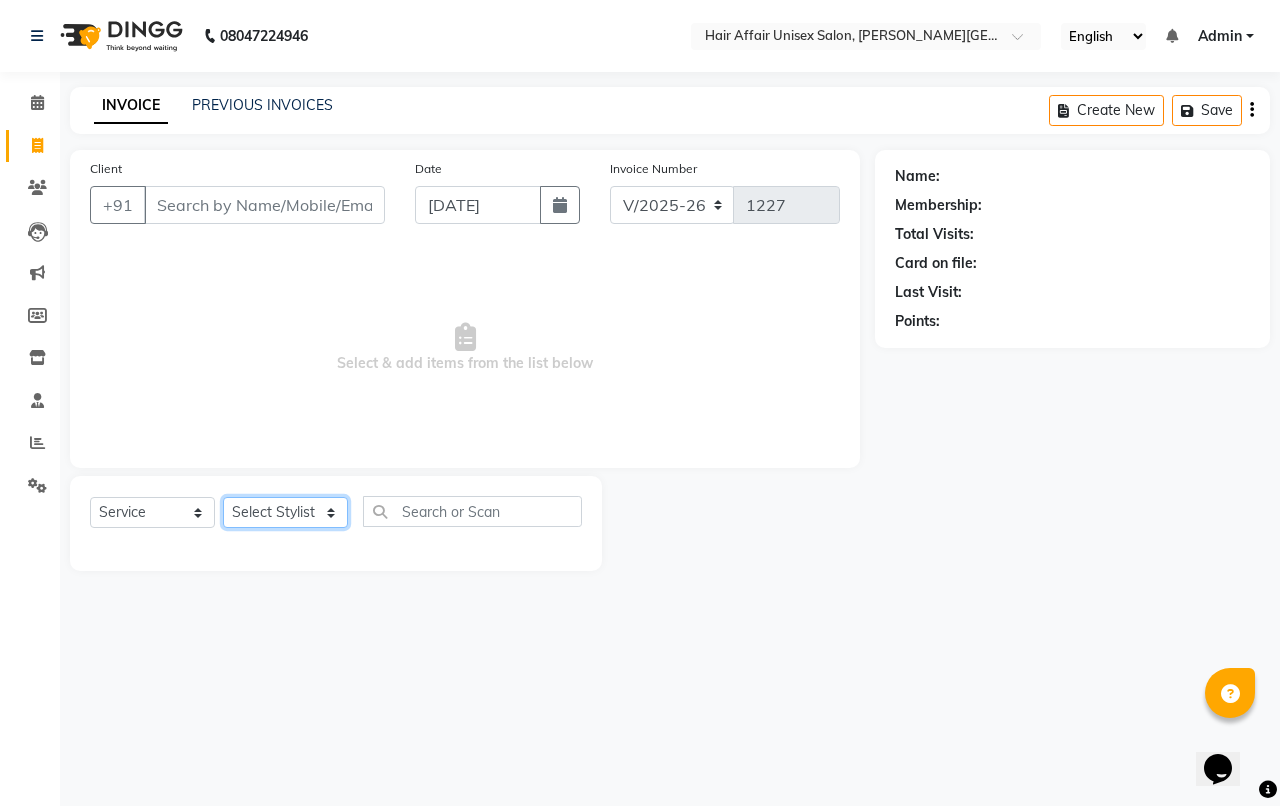 drag, startPoint x: 333, startPoint y: 513, endPoint x: 320, endPoint y: 498, distance: 19.849434 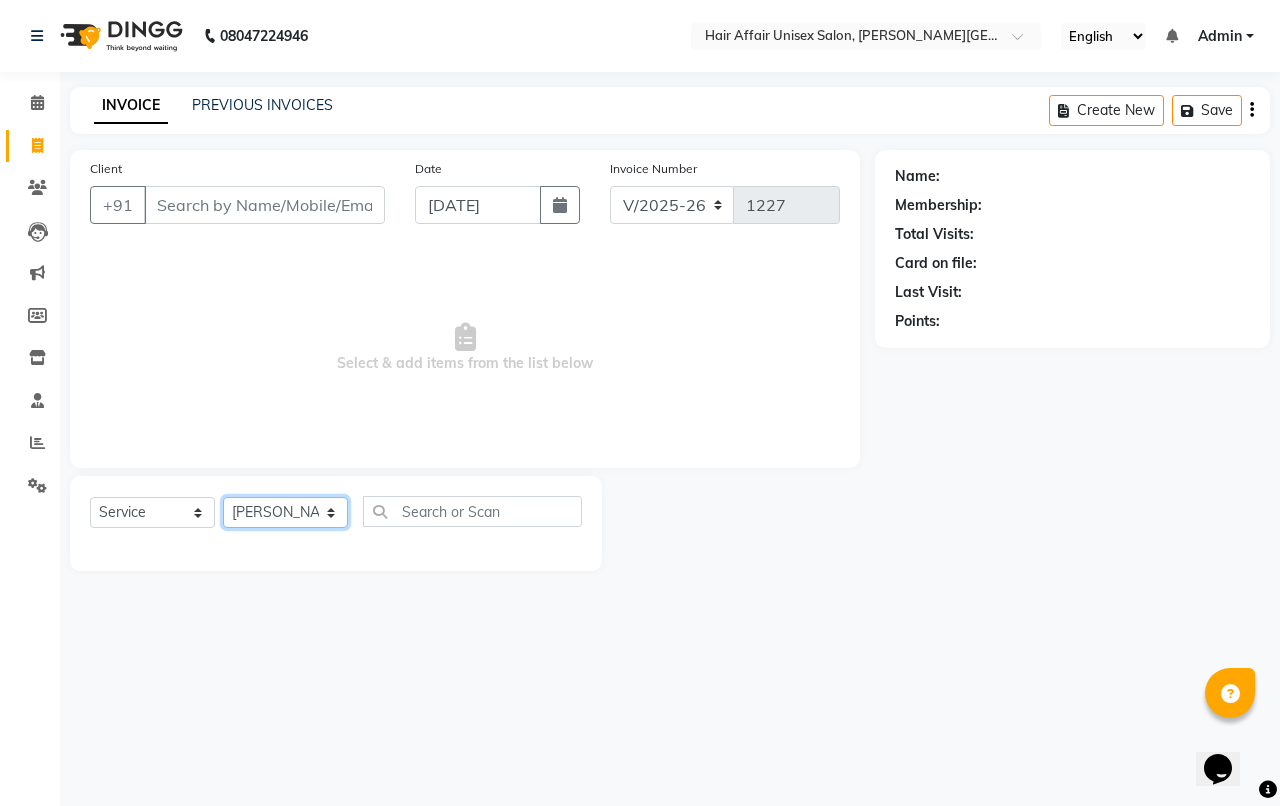 click on "Select Stylist Anand harpal kajal Kunal Manish Nikhil soni Sweta Vihan yogesh" 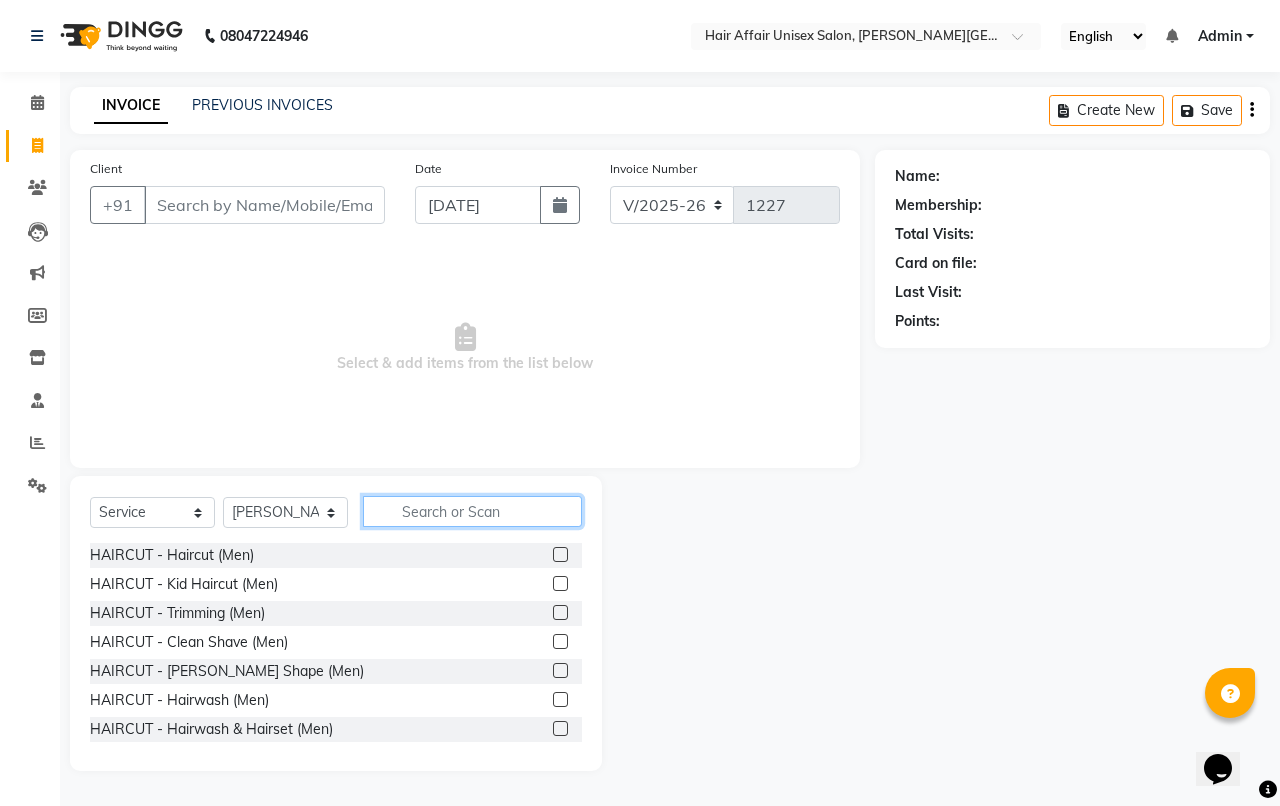 click 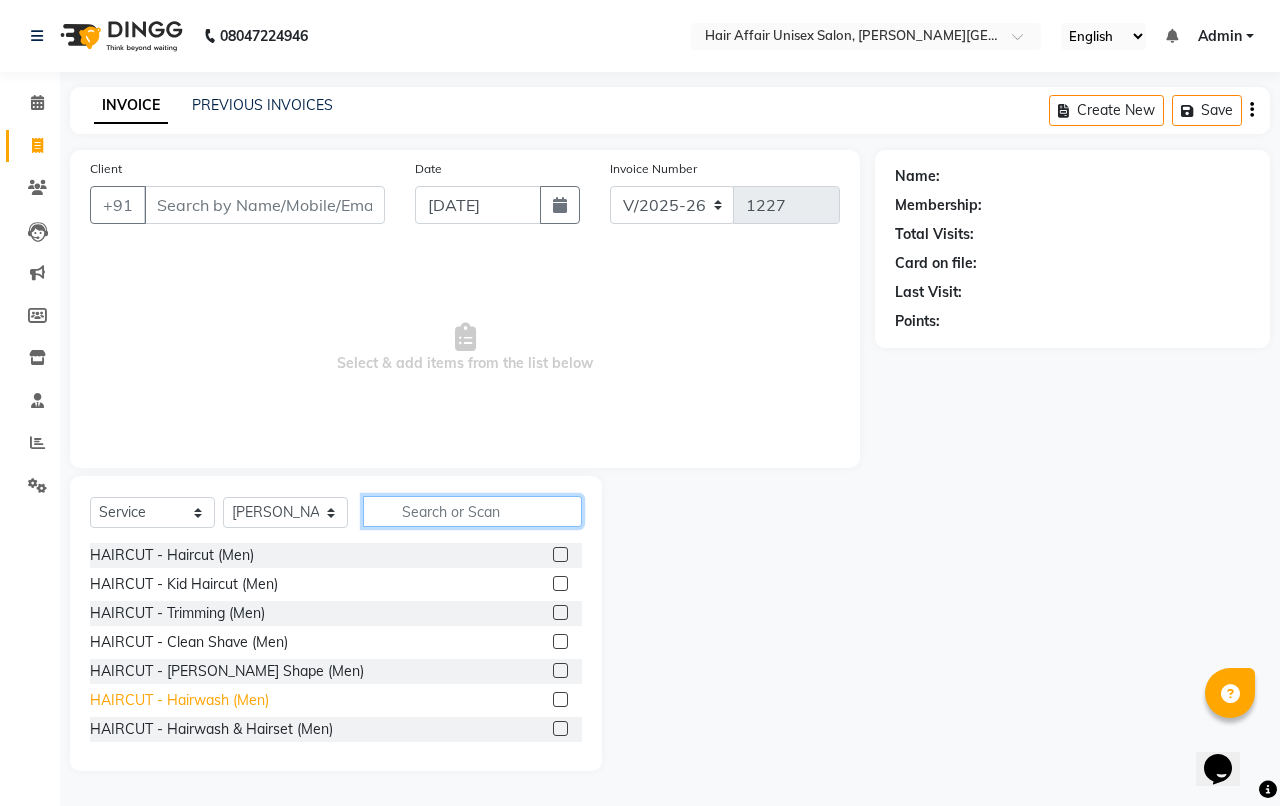 scroll, scrollTop: 125, scrollLeft: 0, axis: vertical 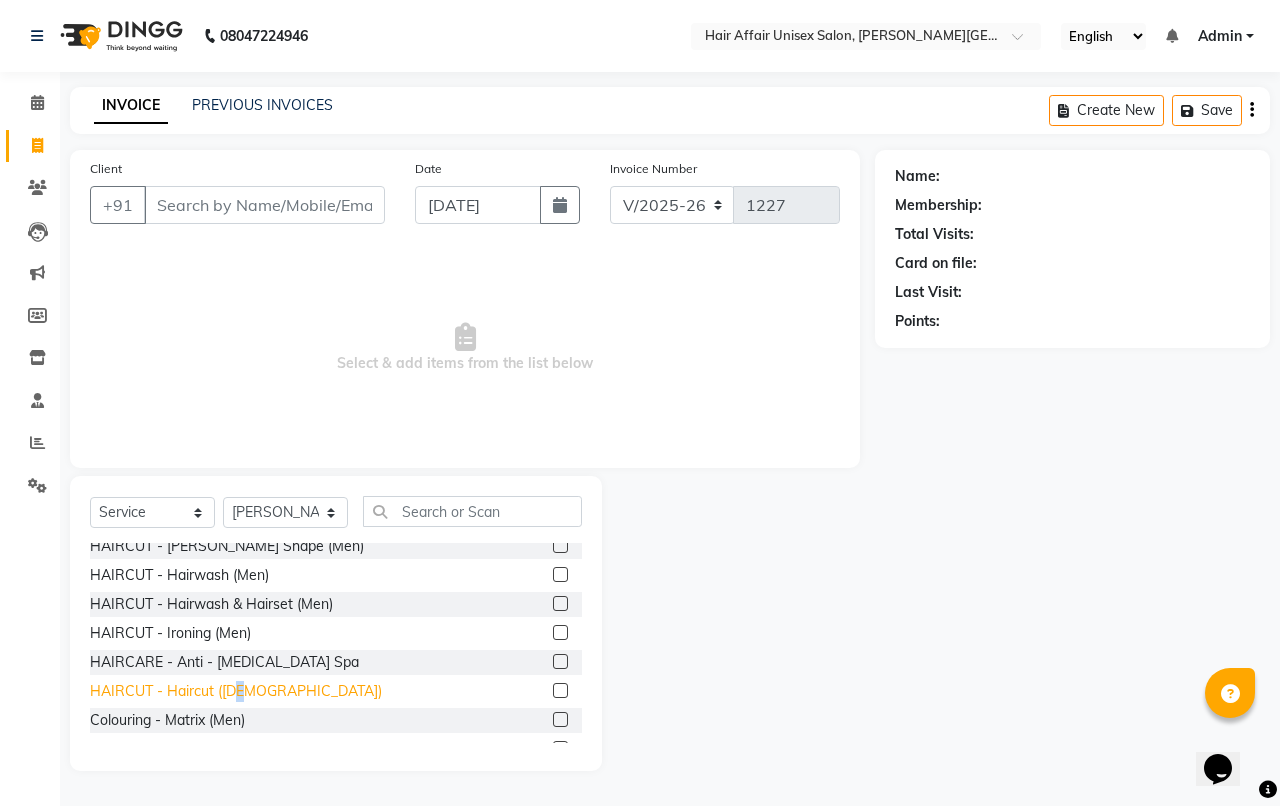 click on "HAIRCUT - Haircut ([DEMOGRAPHIC_DATA])" 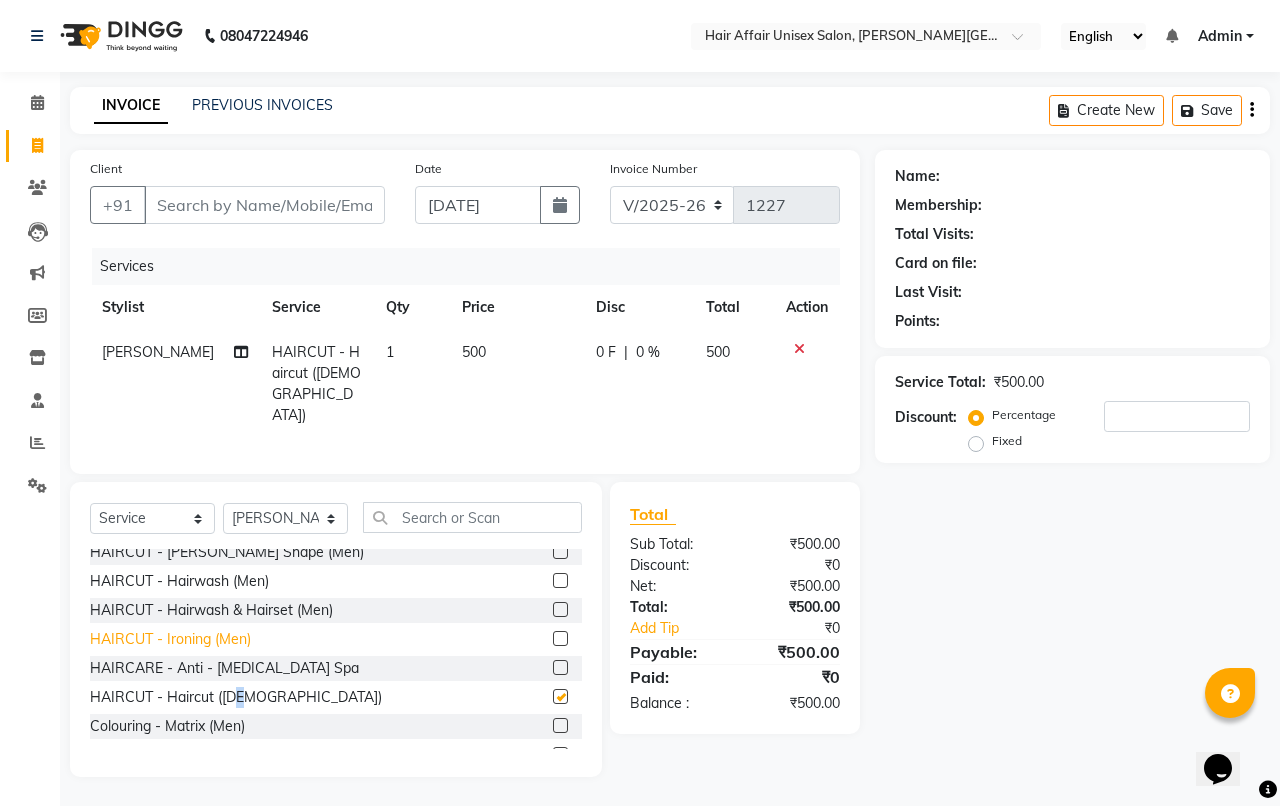 checkbox on "false" 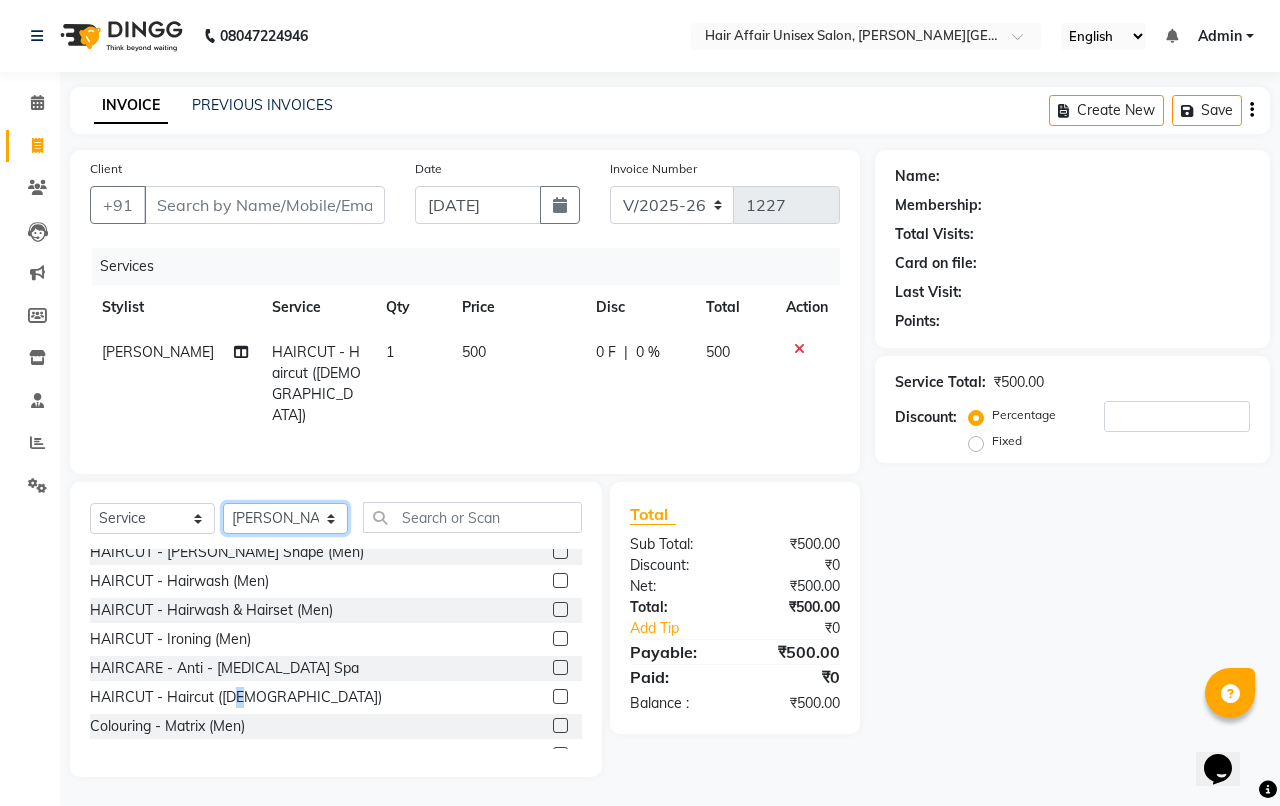 click on "Select Stylist Anand harpal kajal Kunal Manish Nikhil soni Sweta Vihan yogesh" 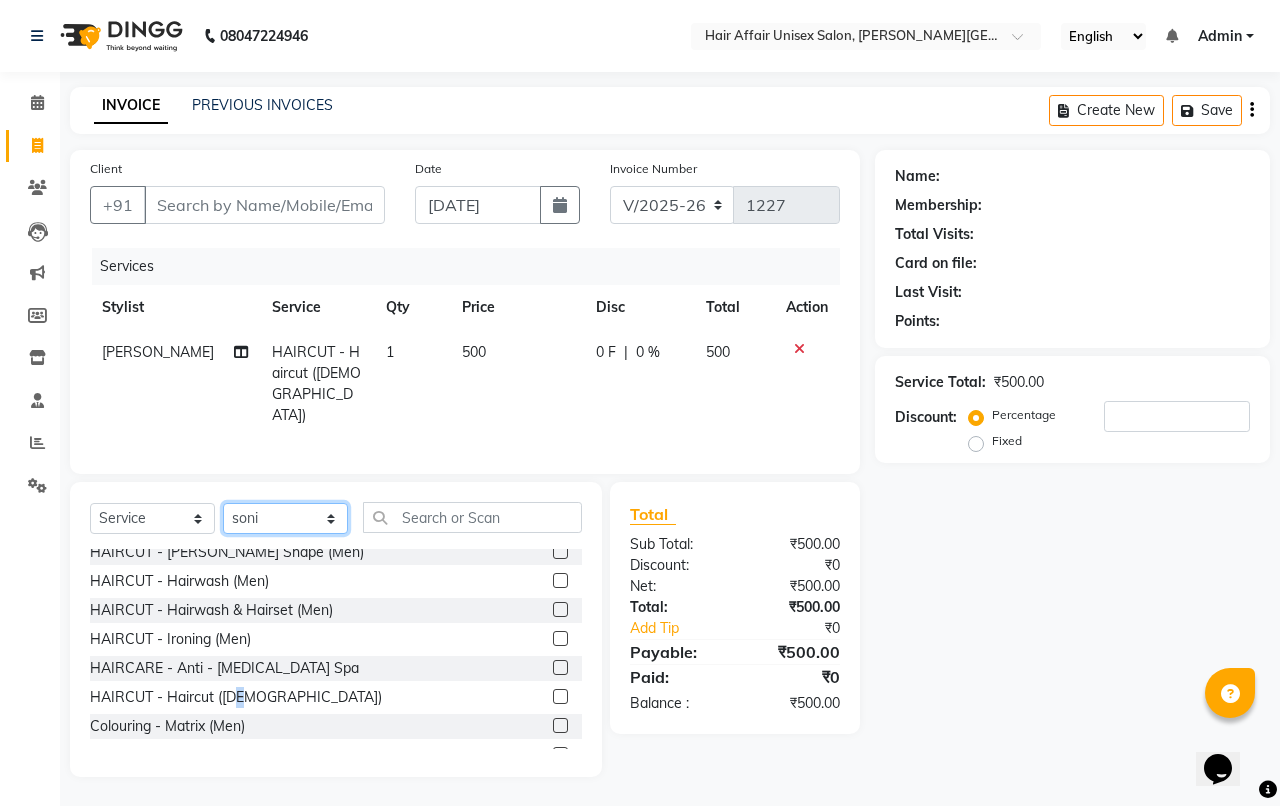 click on "Select Stylist Anand harpal kajal Kunal Manish Nikhil soni Sweta Vihan yogesh" 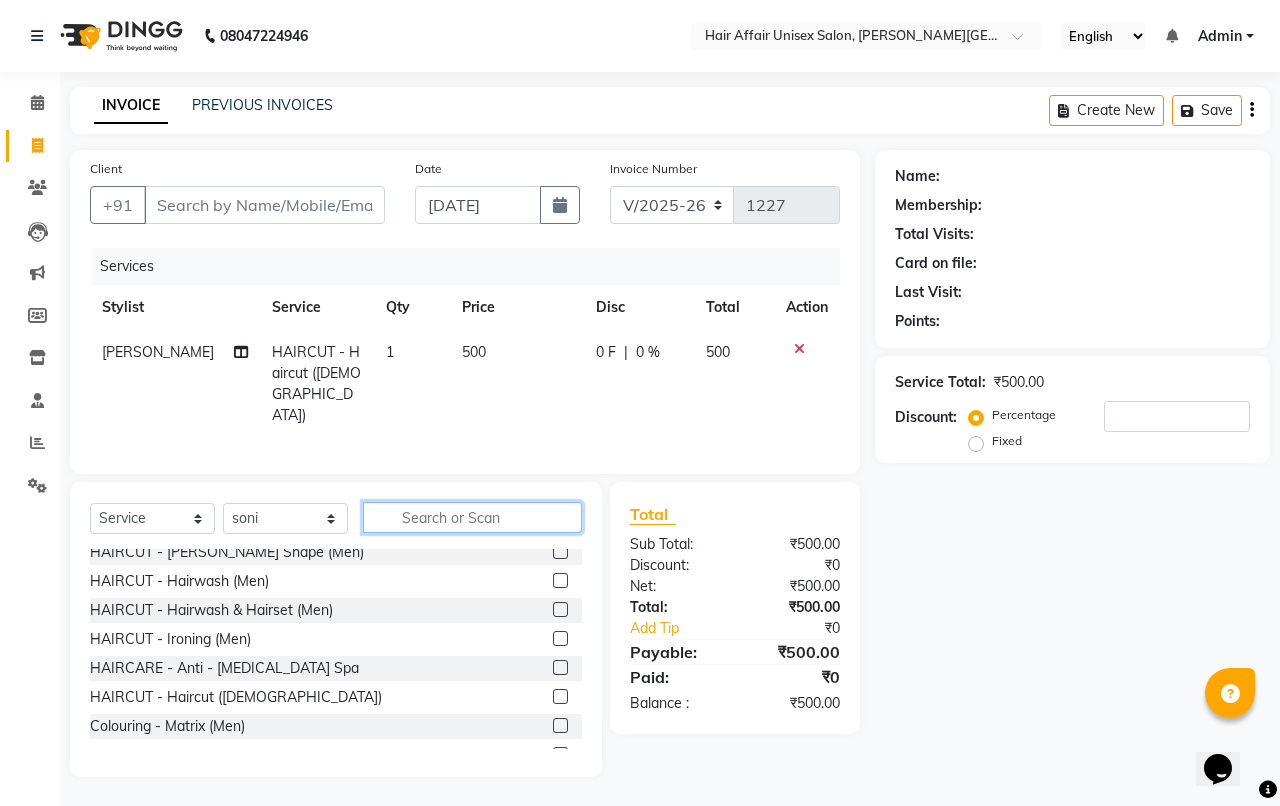 click 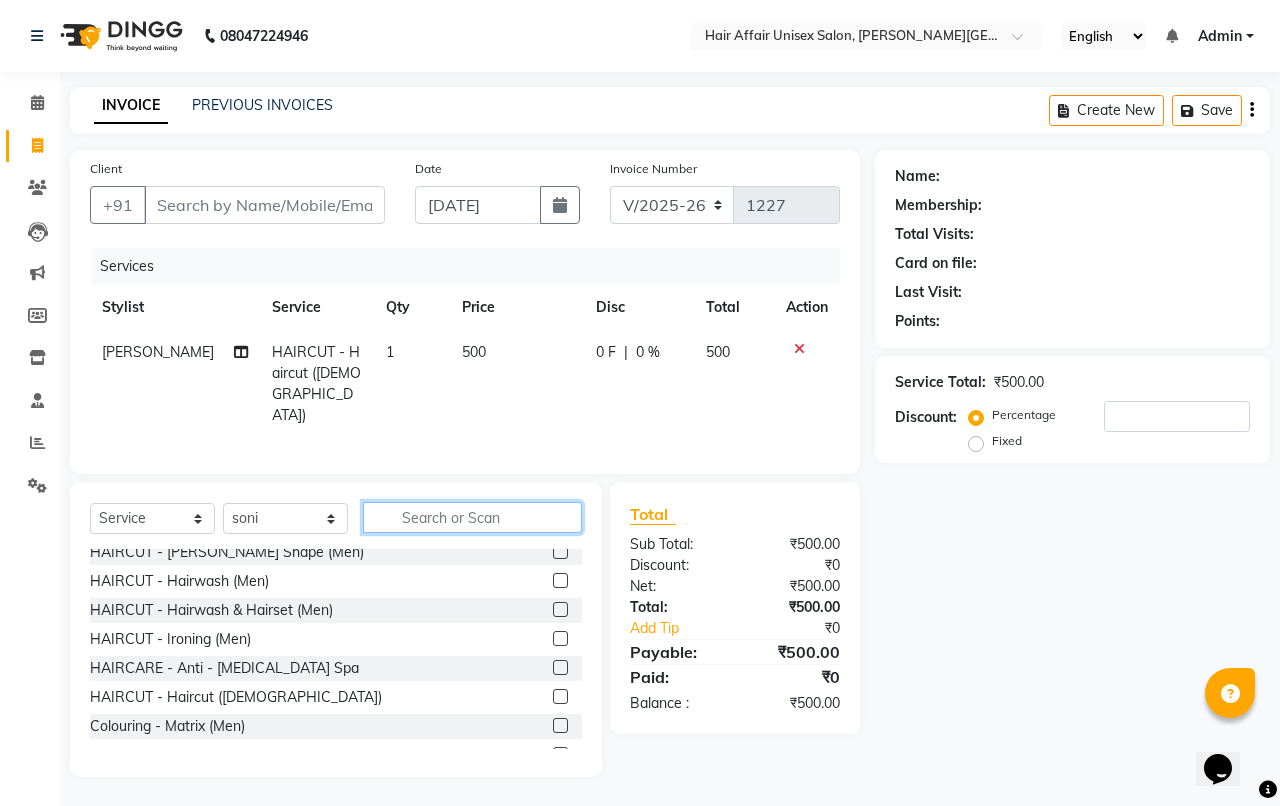 click 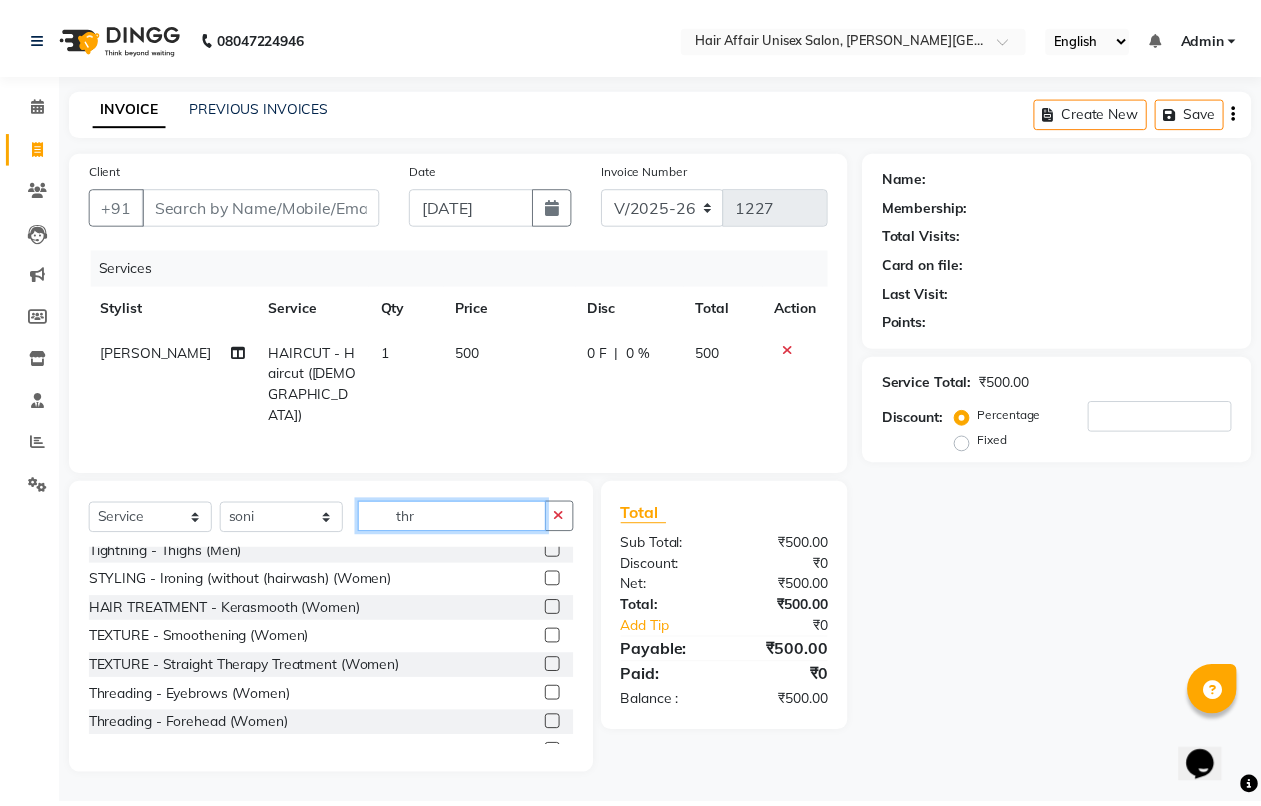 scroll, scrollTop: 0, scrollLeft: 0, axis: both 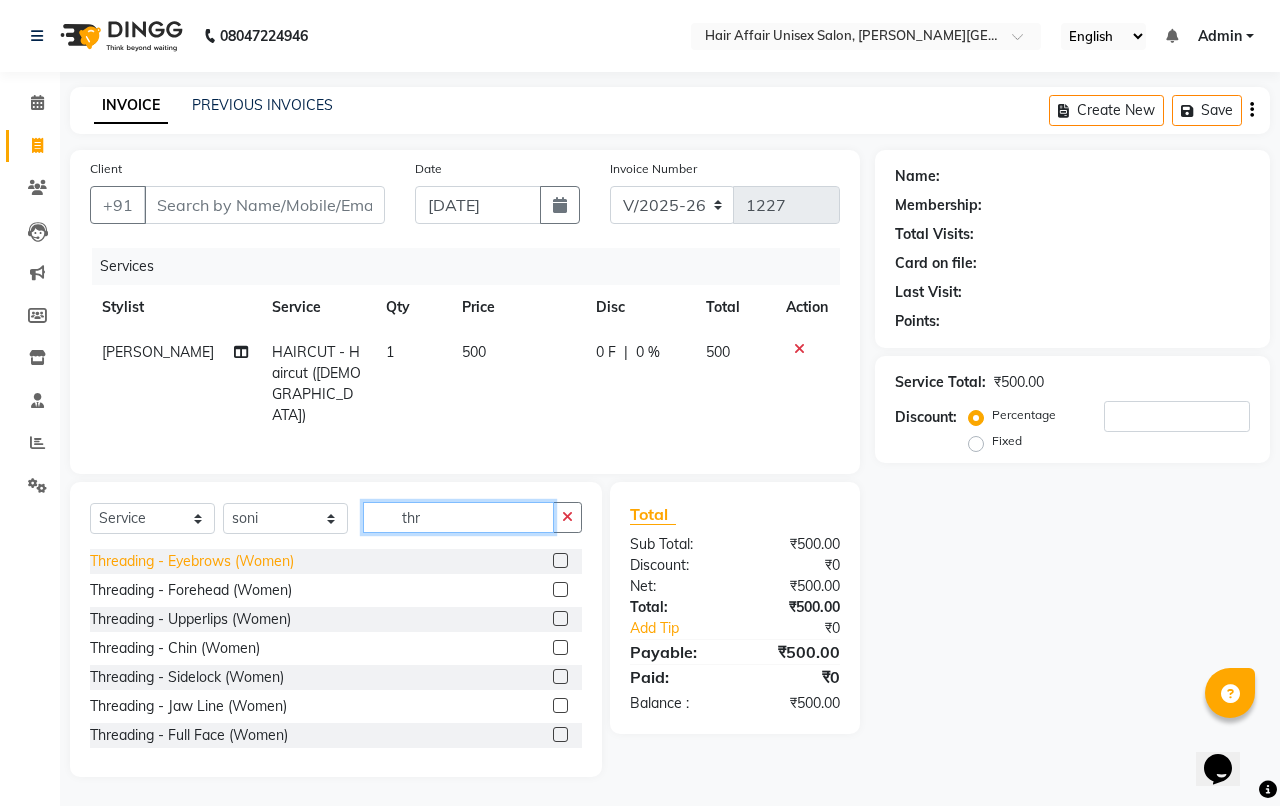 type on "thr" 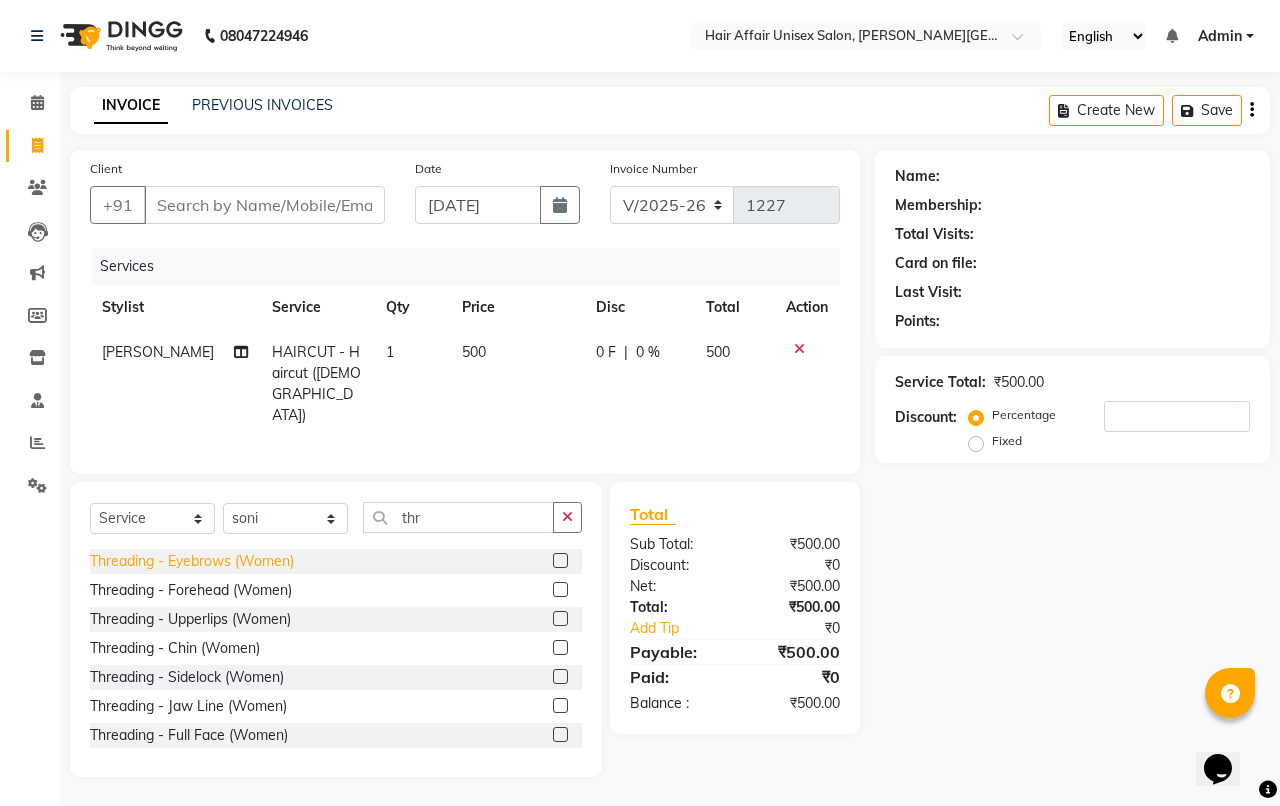 click on "Threading - Eyebrows  (Women)" 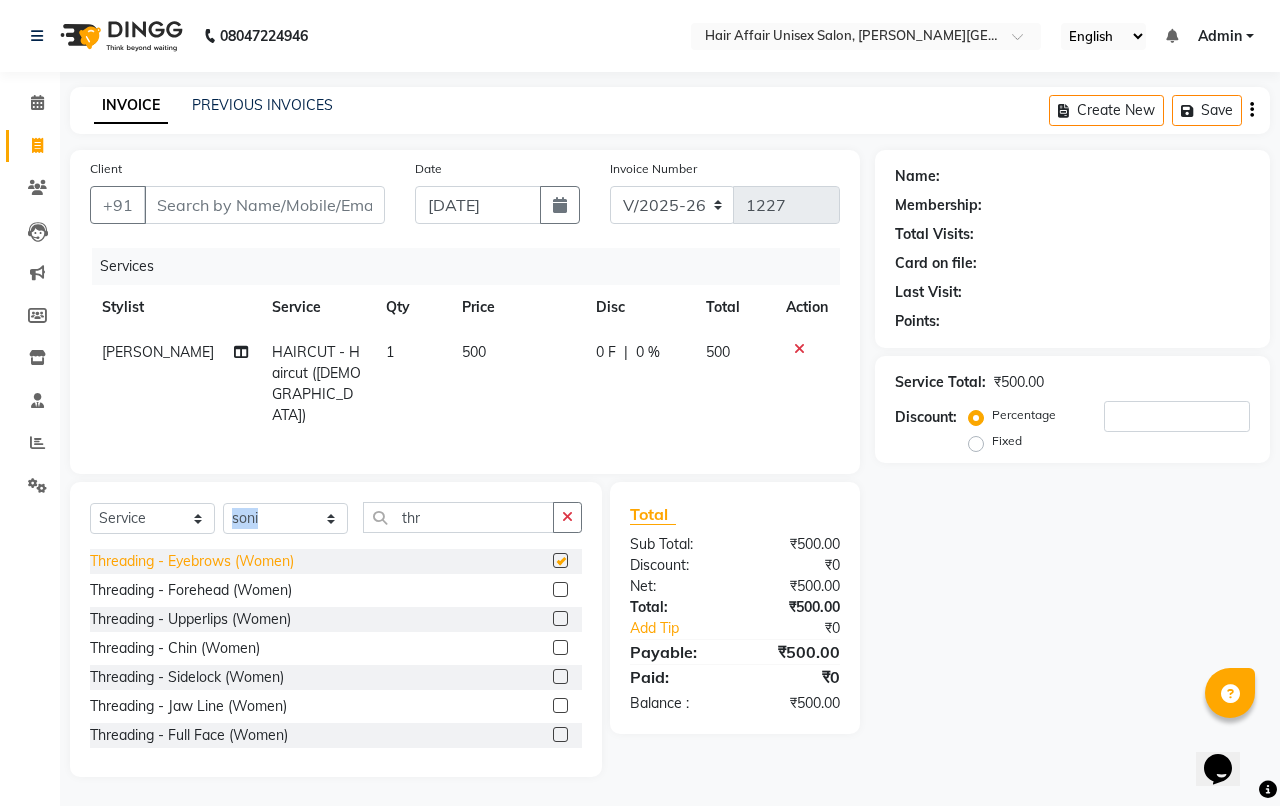 click on "Client +91 Date 11-07-2025 Invoice Number V/2025 V/2025-26 1227 Services Stylist Service Qty Price Disc Total Action Anand HAIRCUT - Haircut (female) 1 500 0 F | 0 % 500 Select  Service  Product  Membership  Package Voucher Prepaid Gift Card  Select Stylist Anand harpal kajal Kunal Manish Nikhil soni Sweta Vihan yogesh  thr Threading - Eyebrows  (Women)  Threading - Forehead  (Women)  Threading - Upperlips  (Women)  Threading - Chin  (Women)  Threading - Sidelock  (Women)  Threading - Jaw Line  (Women)  Threading - Full Face  (Women)  Total Sub Total: ₹500.00 Discount: ₹0 Net: ₹500.00 Total: ₹500.00 Add Tip ₹0 Payable: ₹500.00 Paid: ₹0 Balance   : ₹500.00" 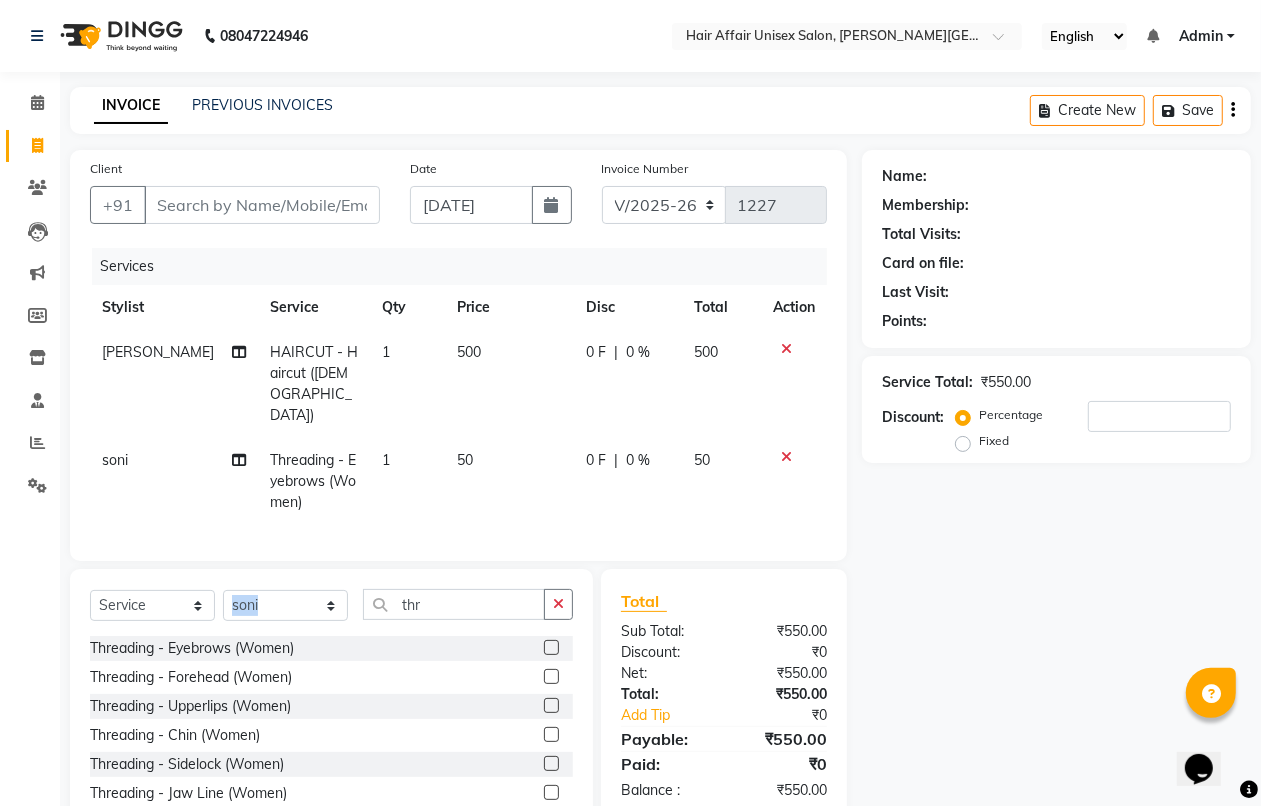 checkbox on "false" 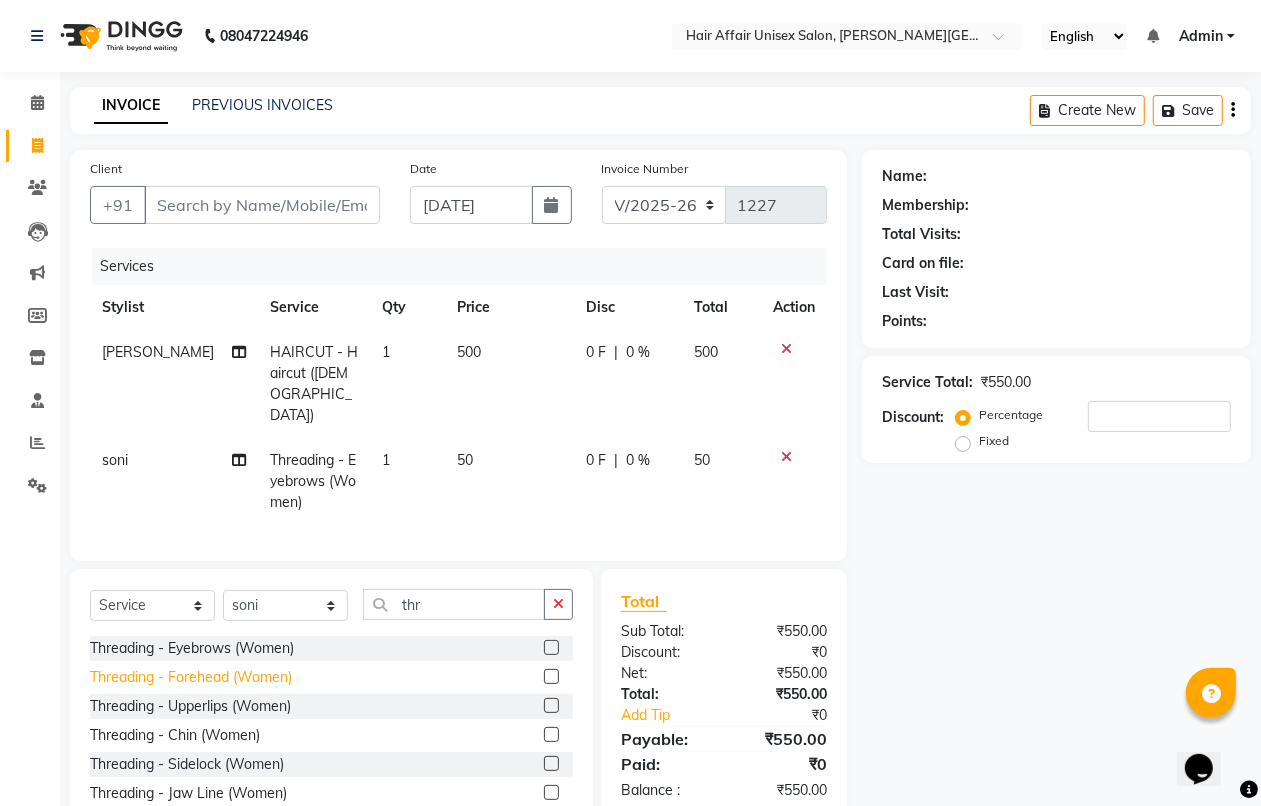 click on "Threading - Forehead  (Women)" 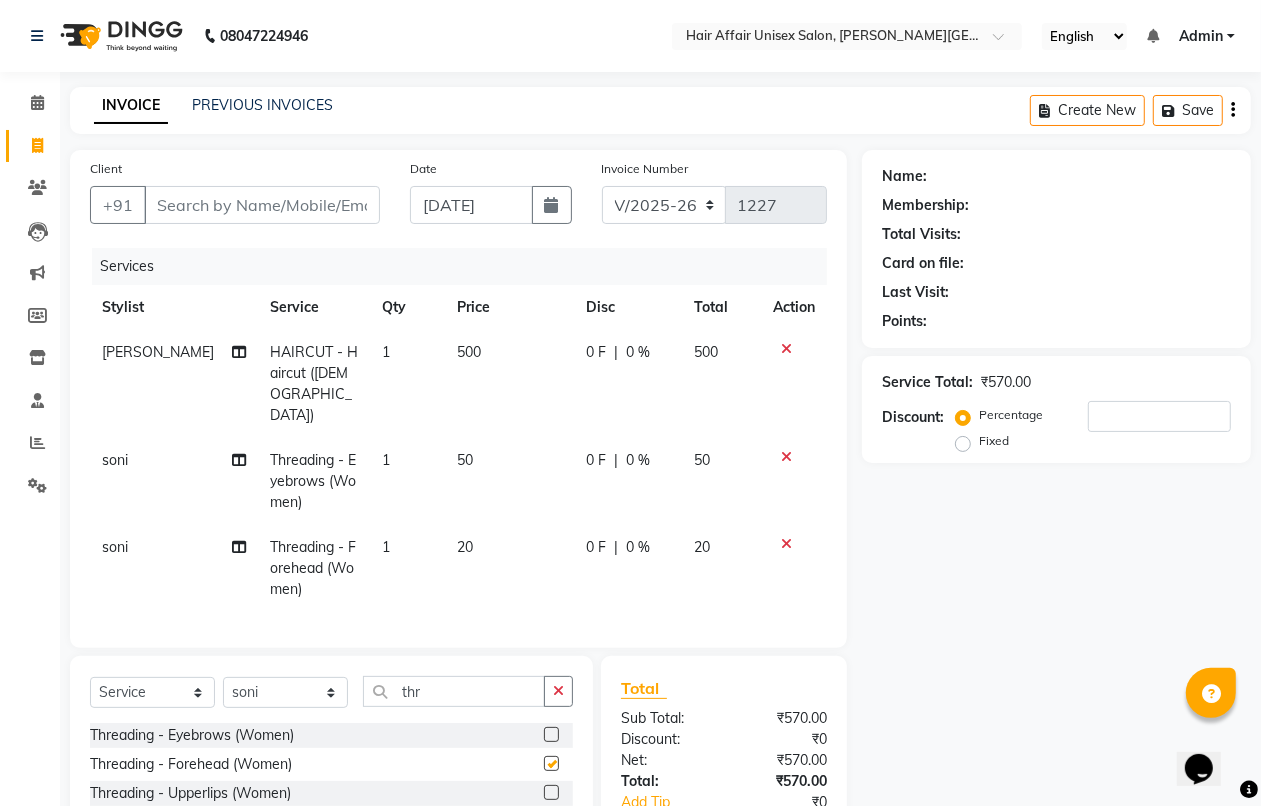 checkbox on "false" 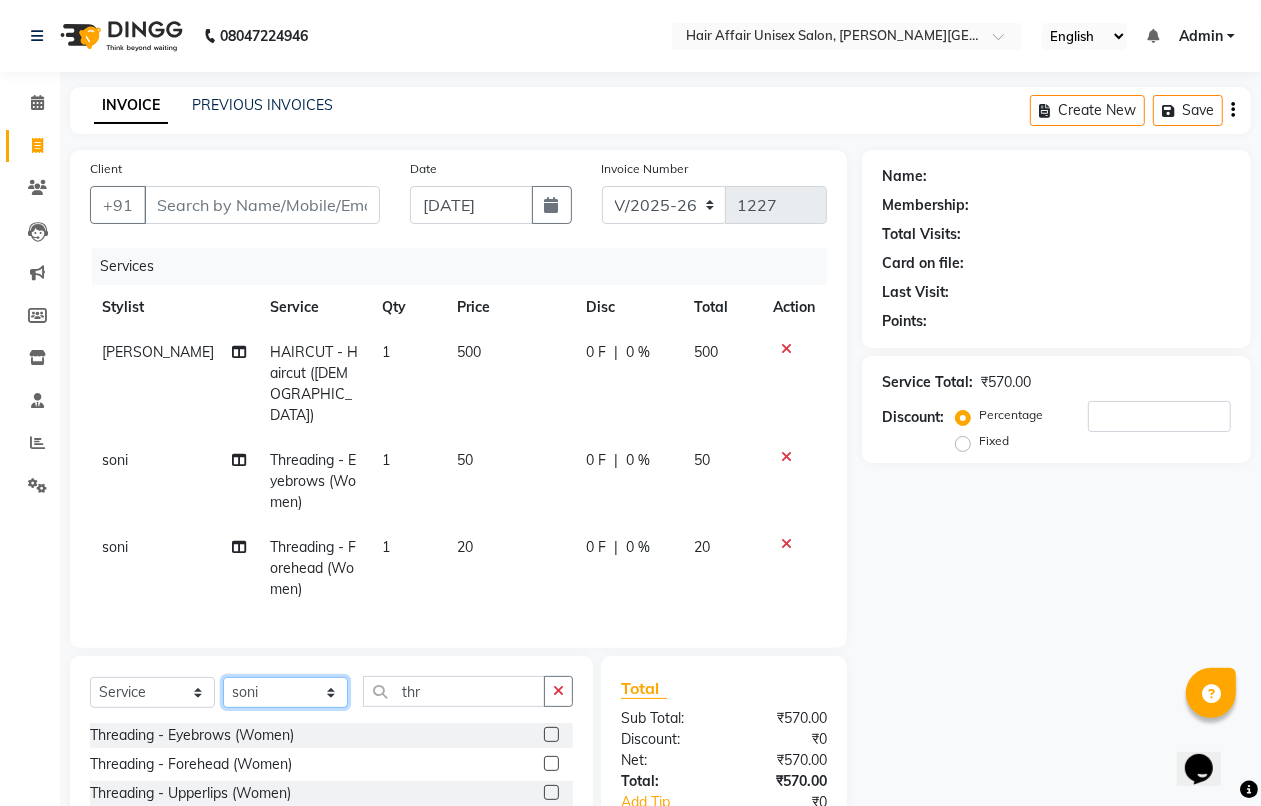 click on "Select Stylist Anand harpal kajal Kunal Manish Nikhil soni Sweta Vihan yogesh" 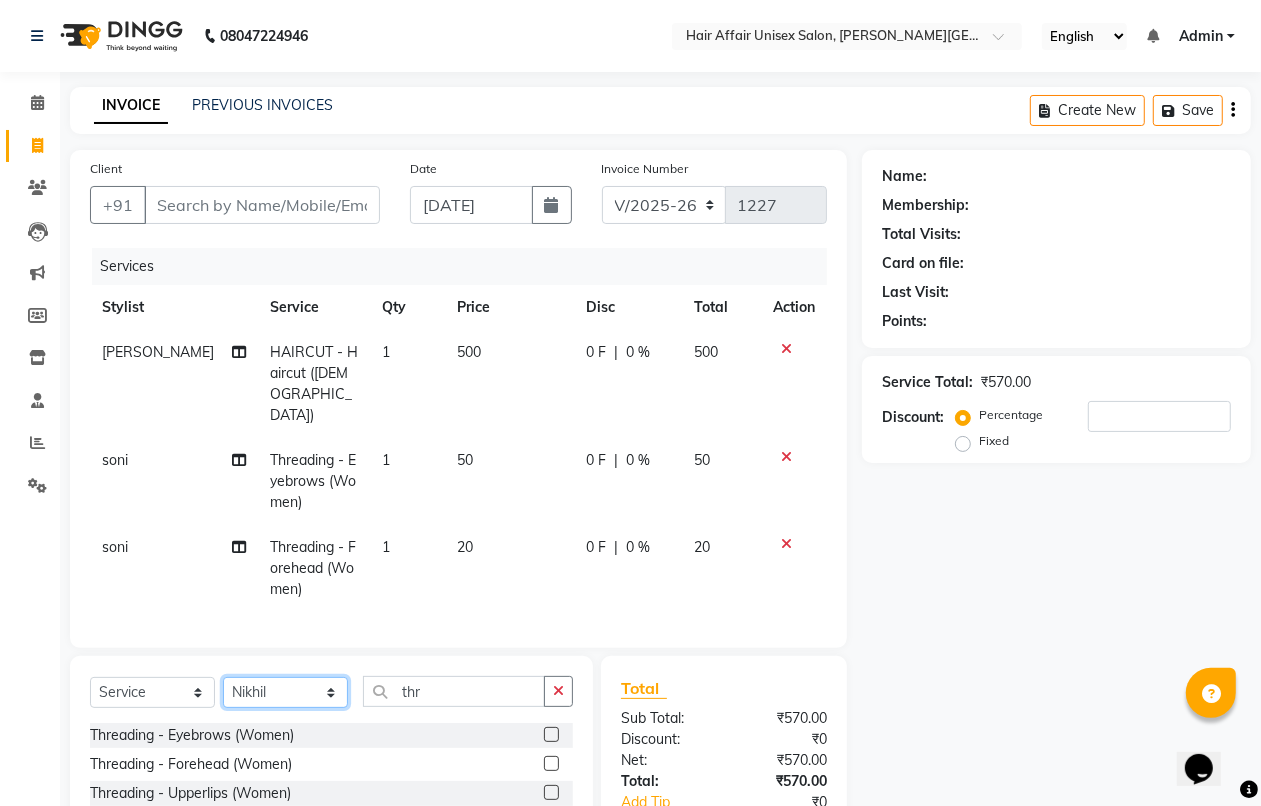 click on "Select Stylist Anand harpal kajal Kunal Manish Nikhil soni Sweta Vihan yogesh" 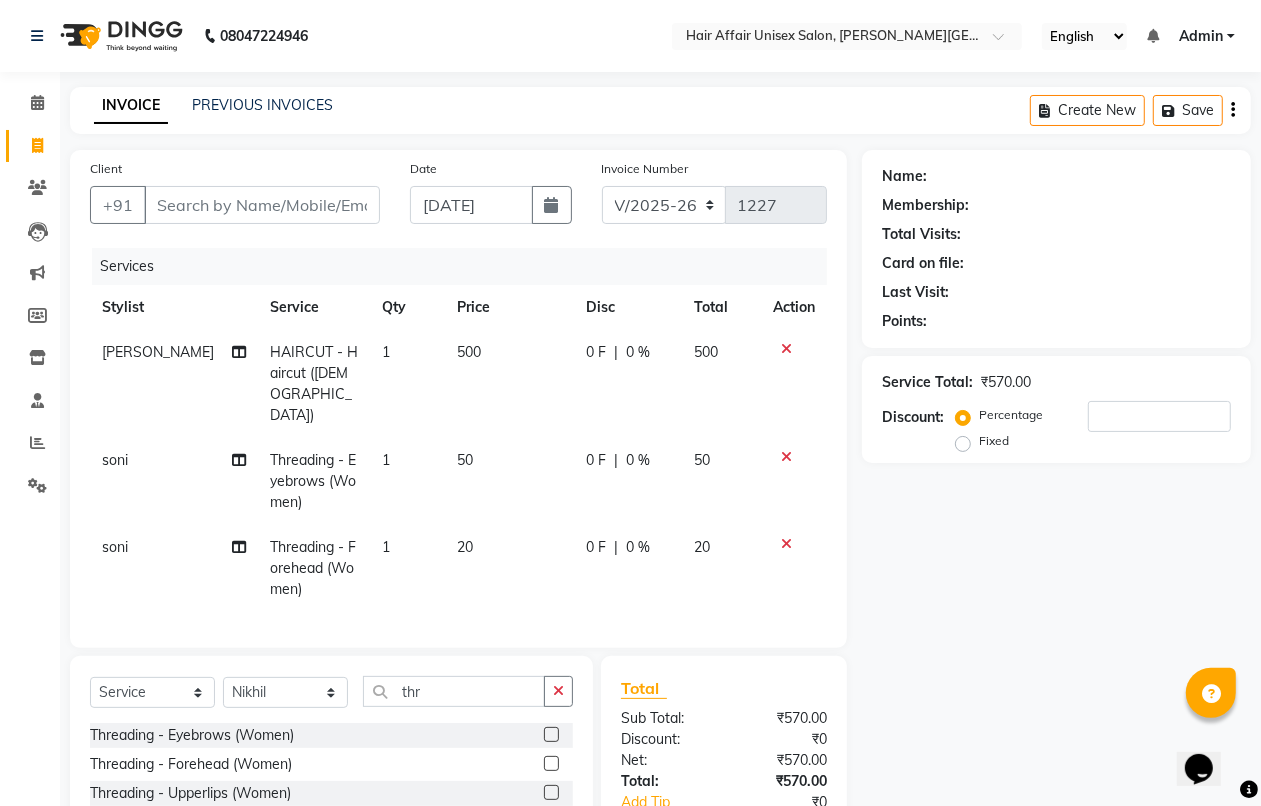 click on "Threading - Forehead  (Women)" 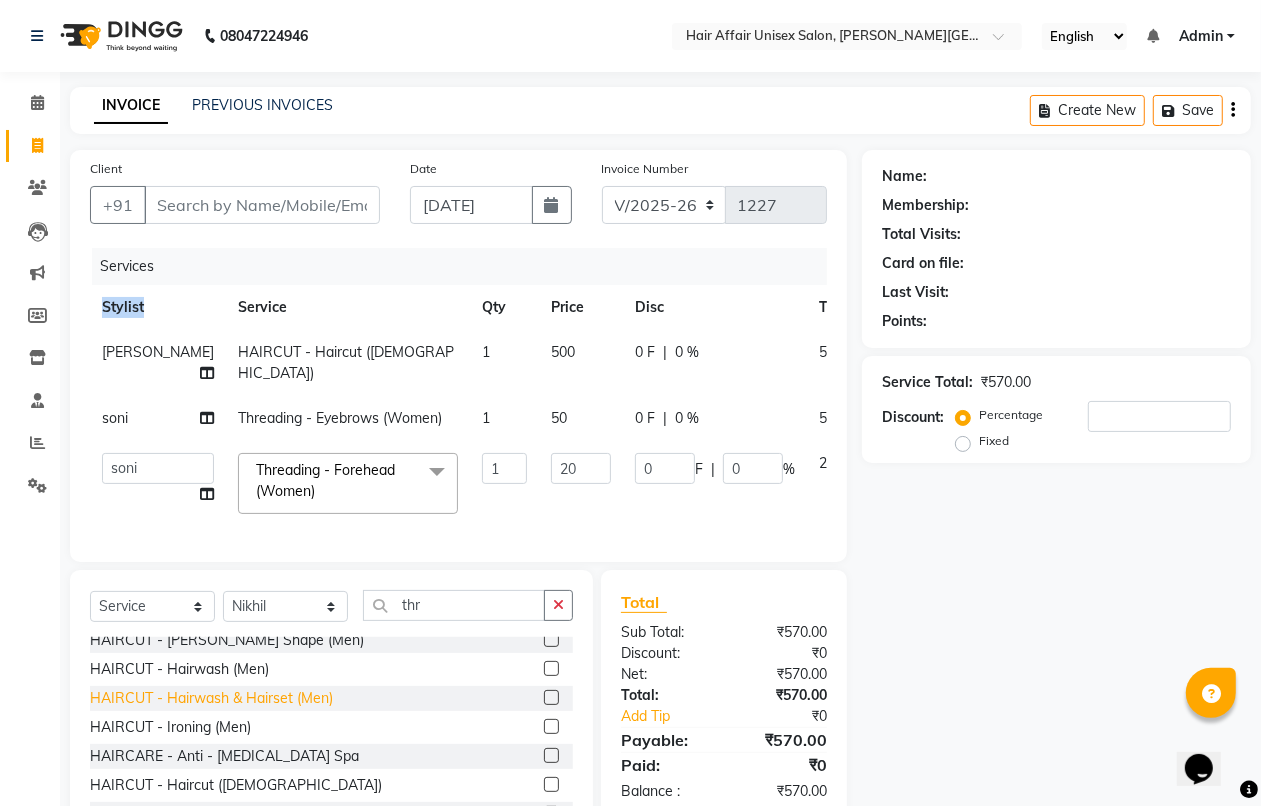 scroll, scrollTop: 250, scrollLeft: 0, axis: vertical 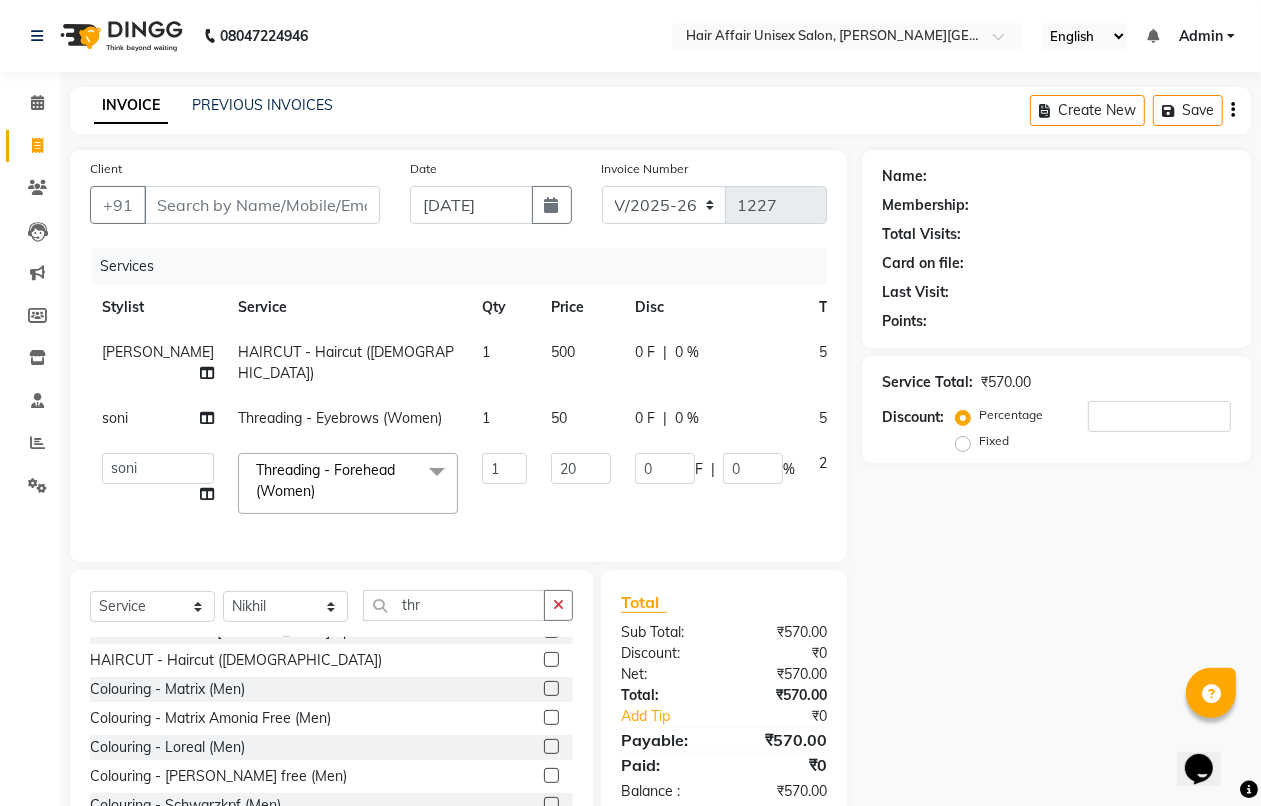 click 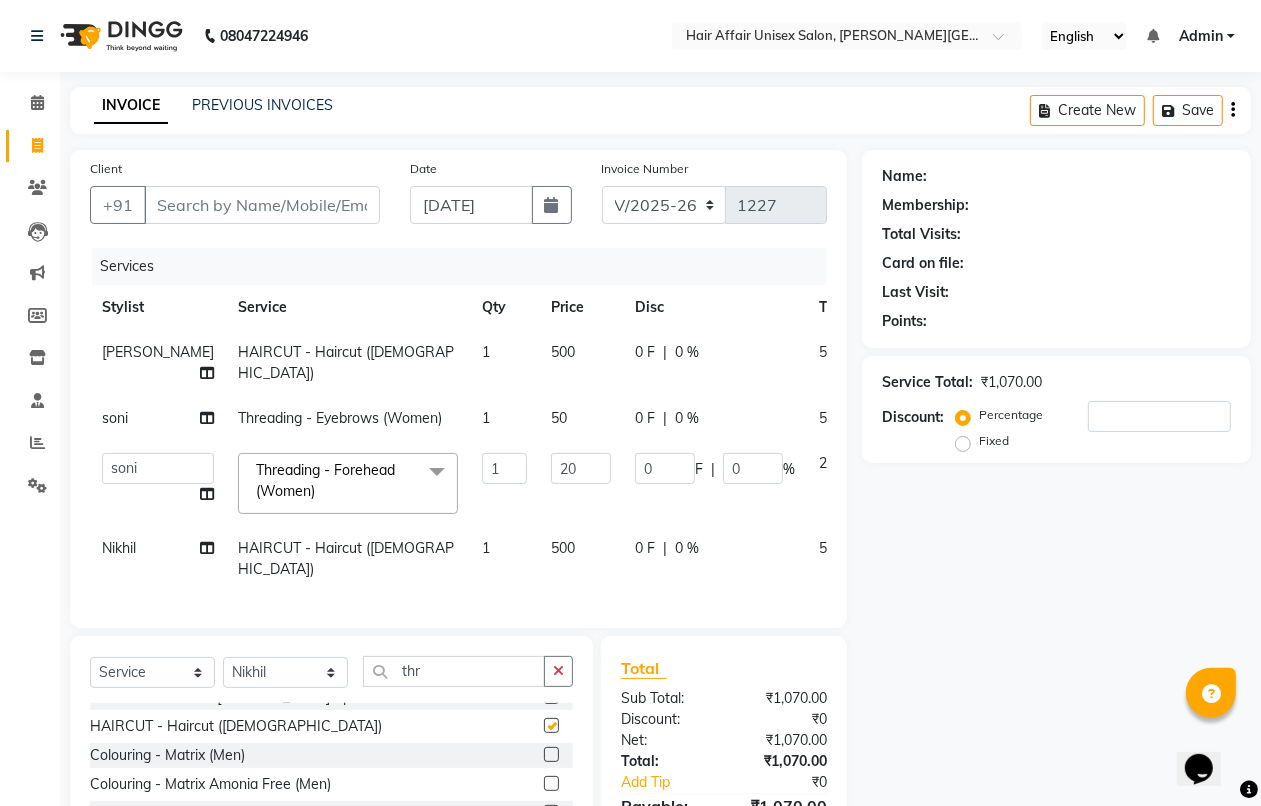 checkbox on "false" 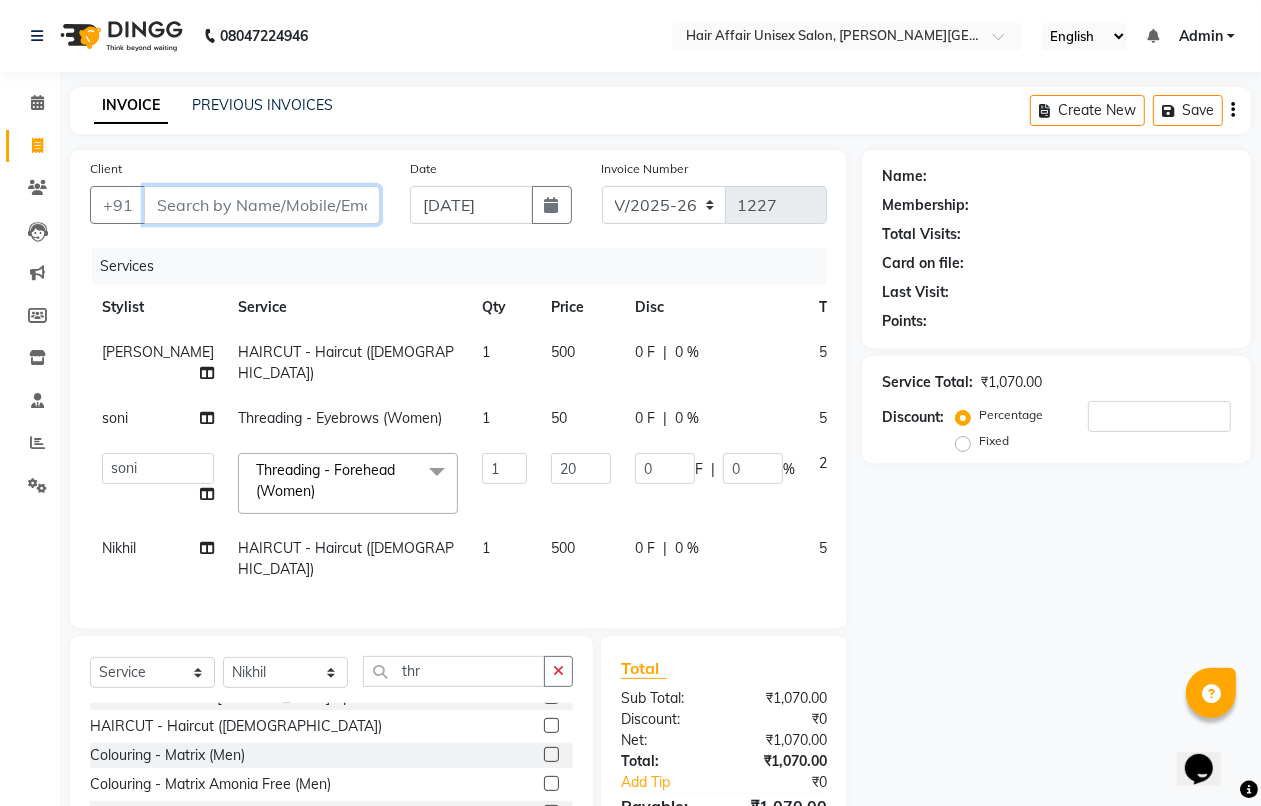 click on "Client" at bounding box center [262, 205] 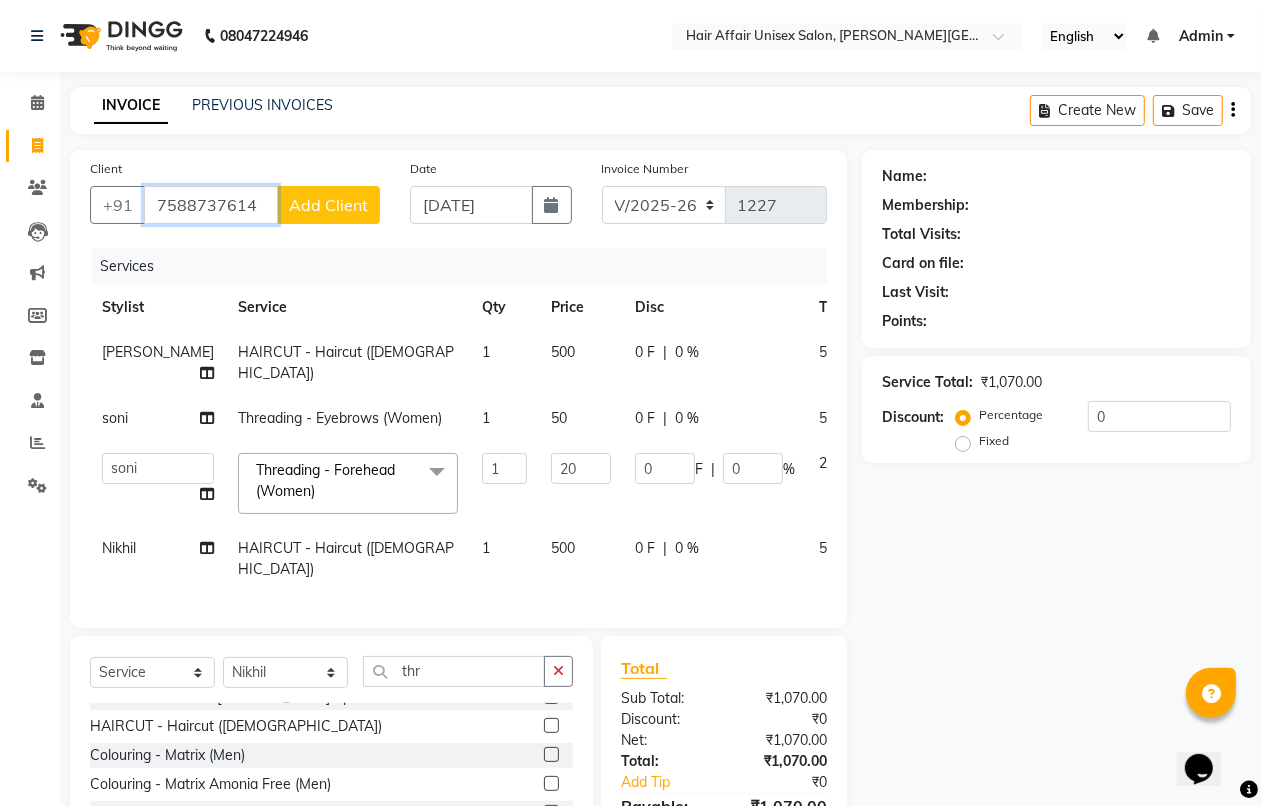 type on "7588737614" 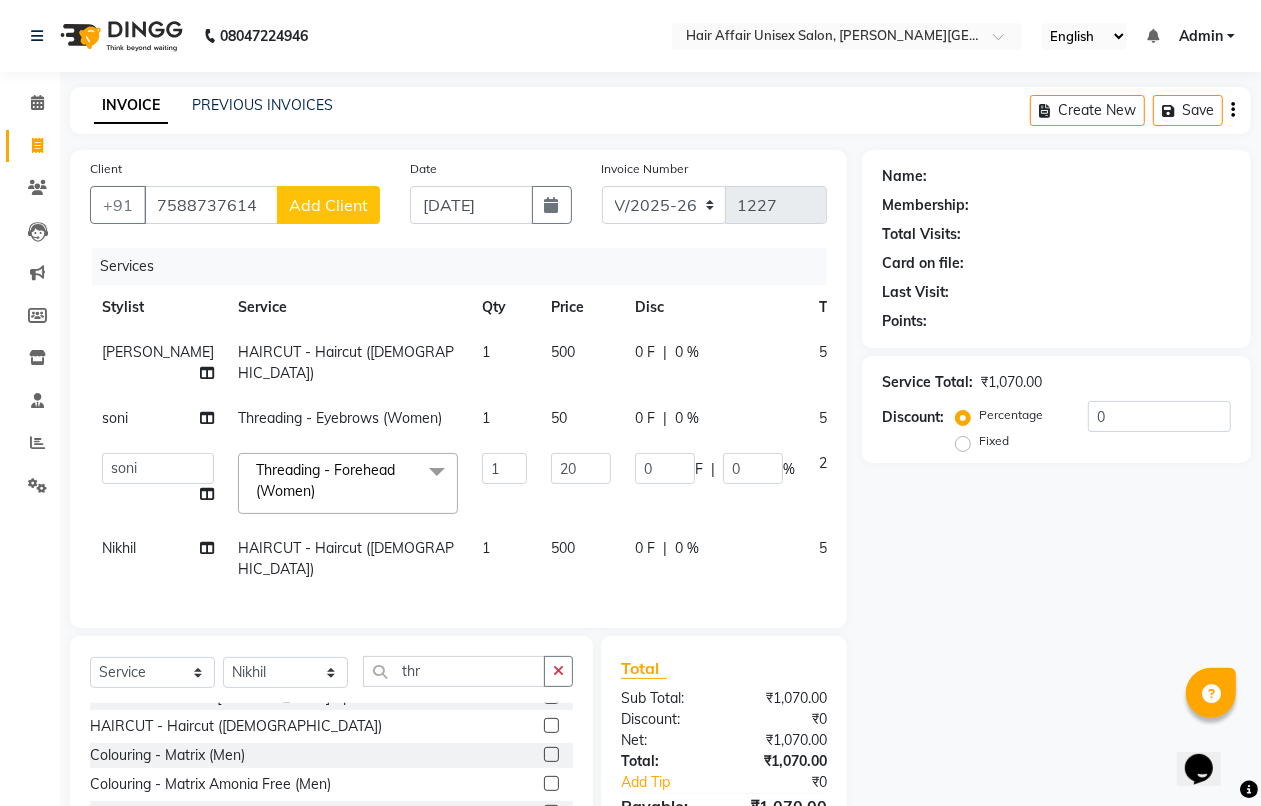 click on "Add Client" 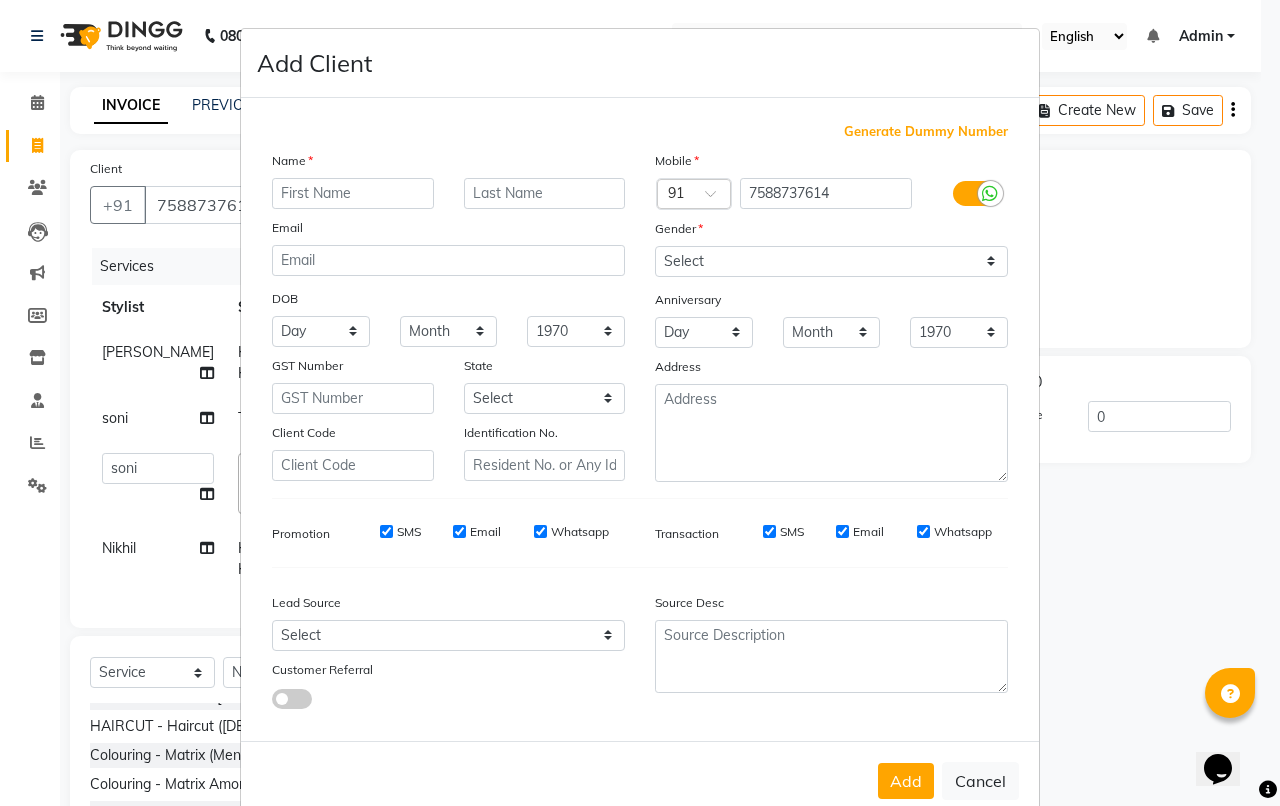 click at bounding box center (353, 193) 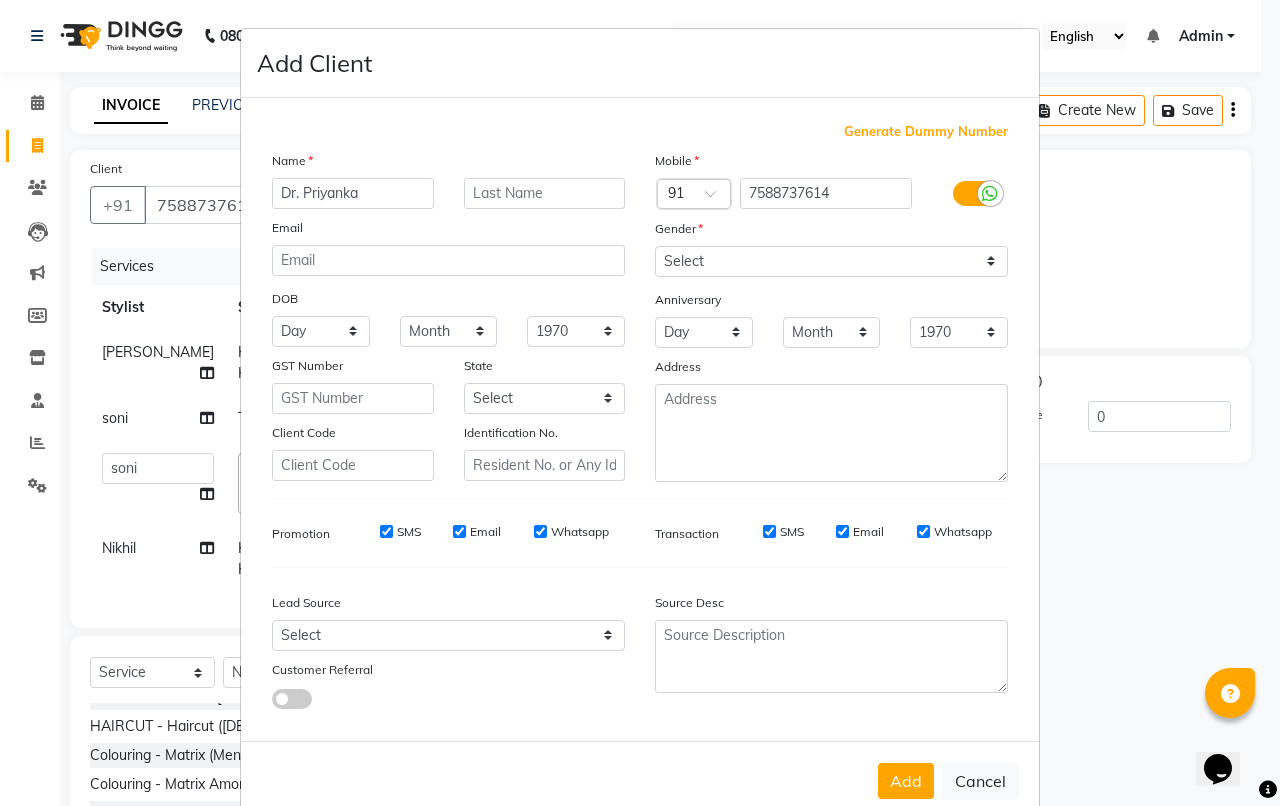 type on "Dr. Priyanka" 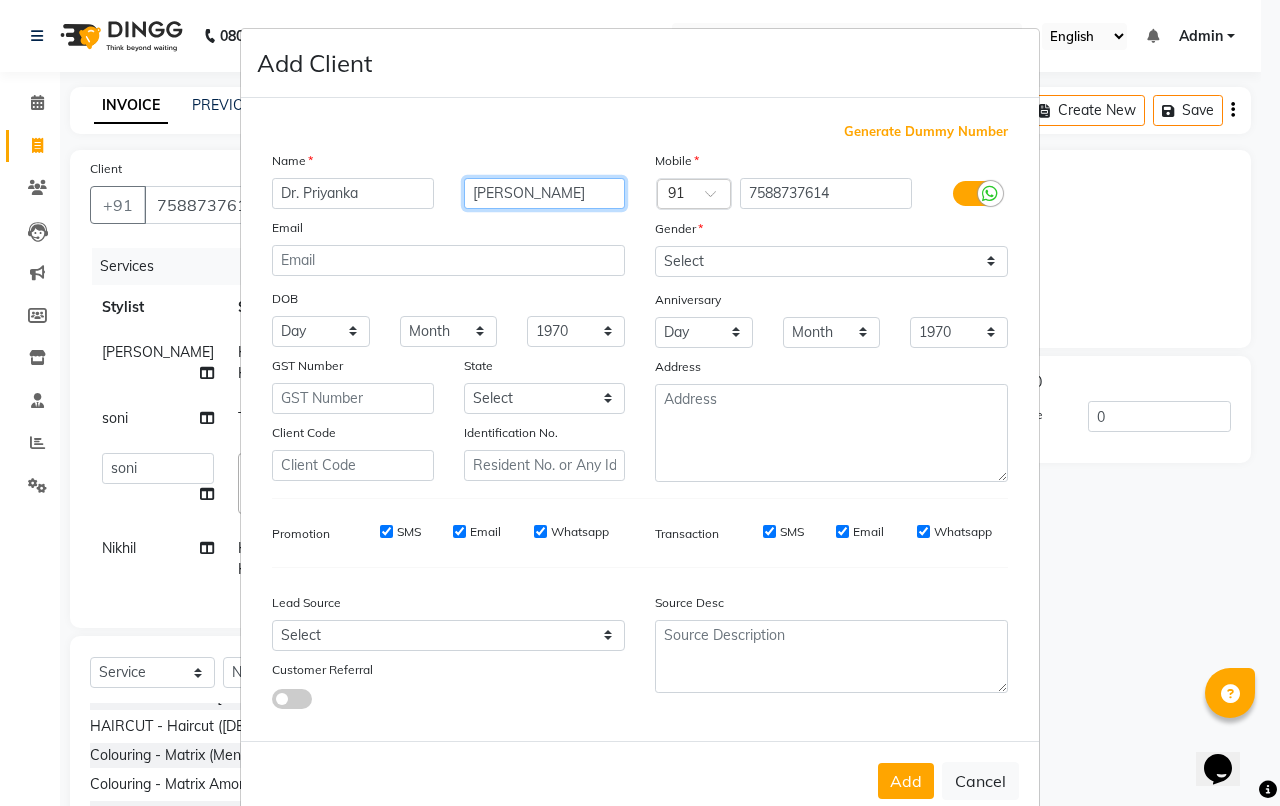 type on "Chaudhari" 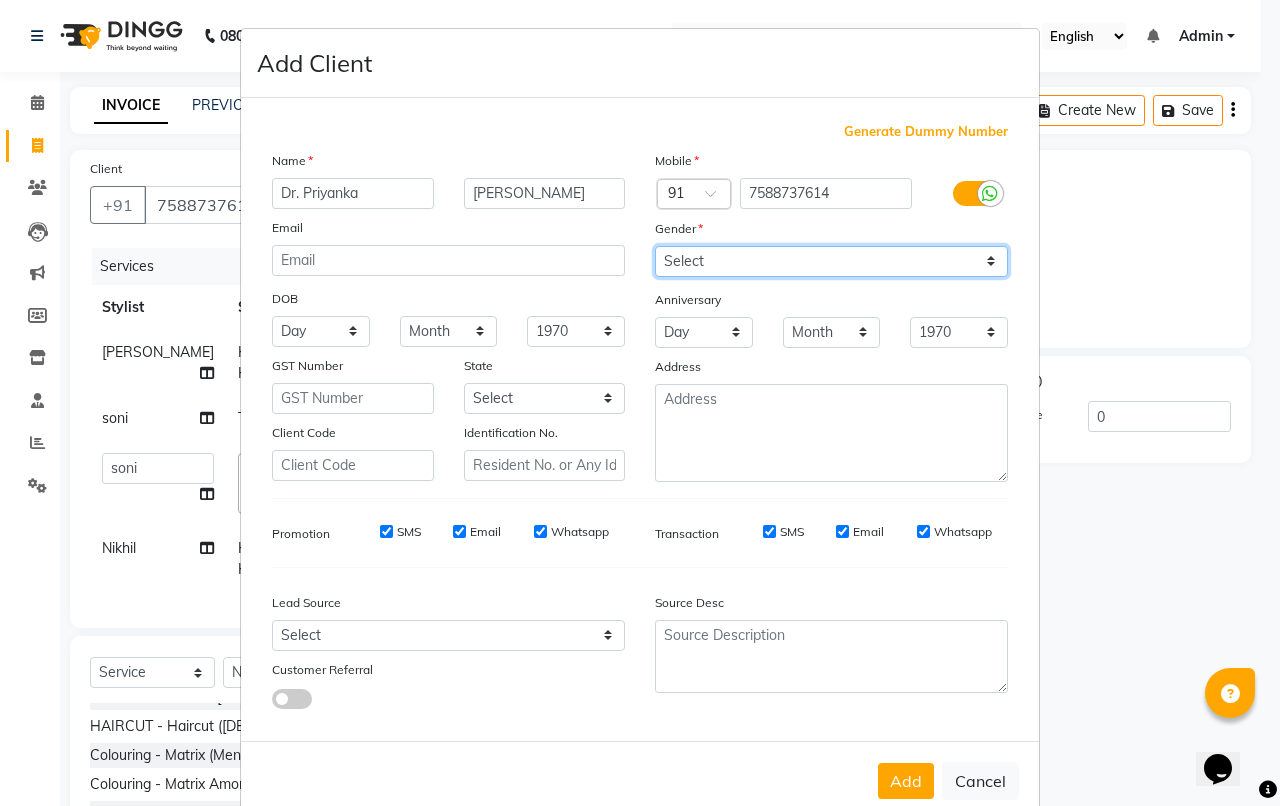 click on "Select Male Female Other Prefer Not To Say" at bounding box center (831, 261) 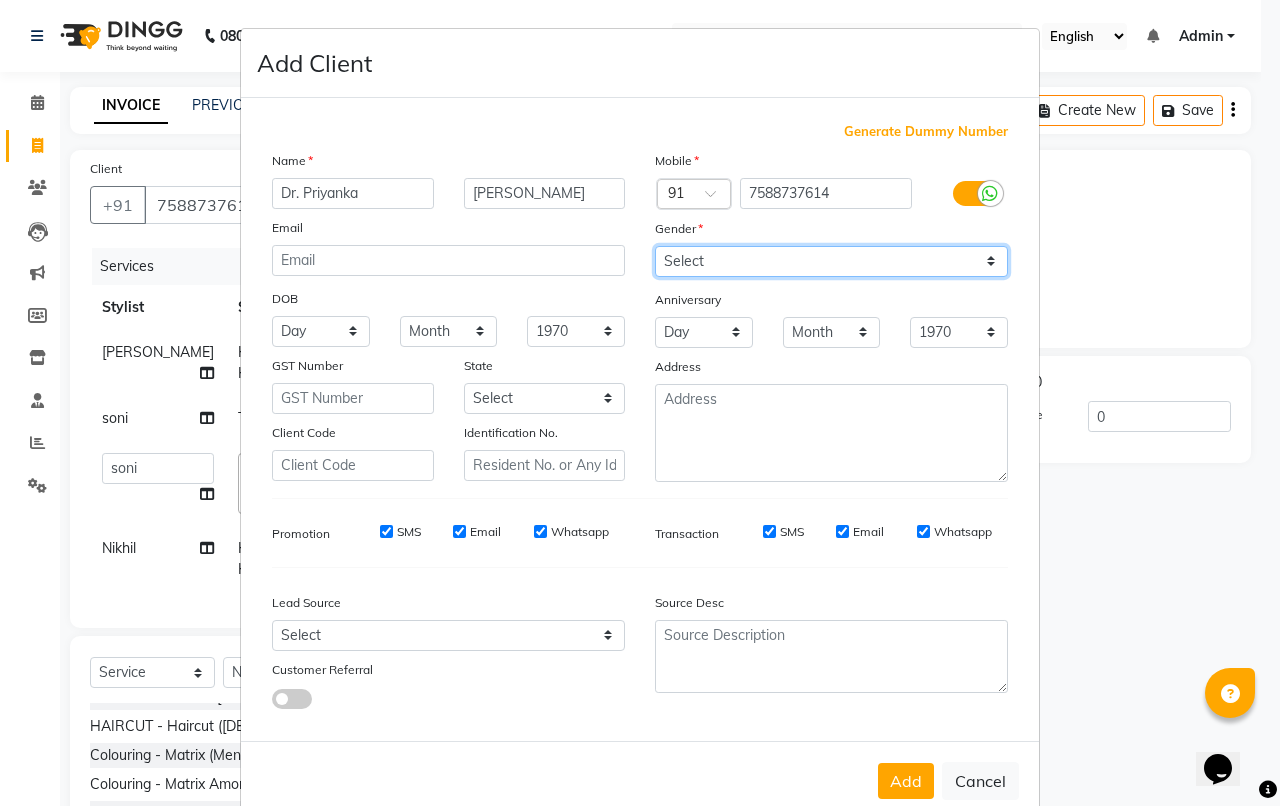 select on "female" 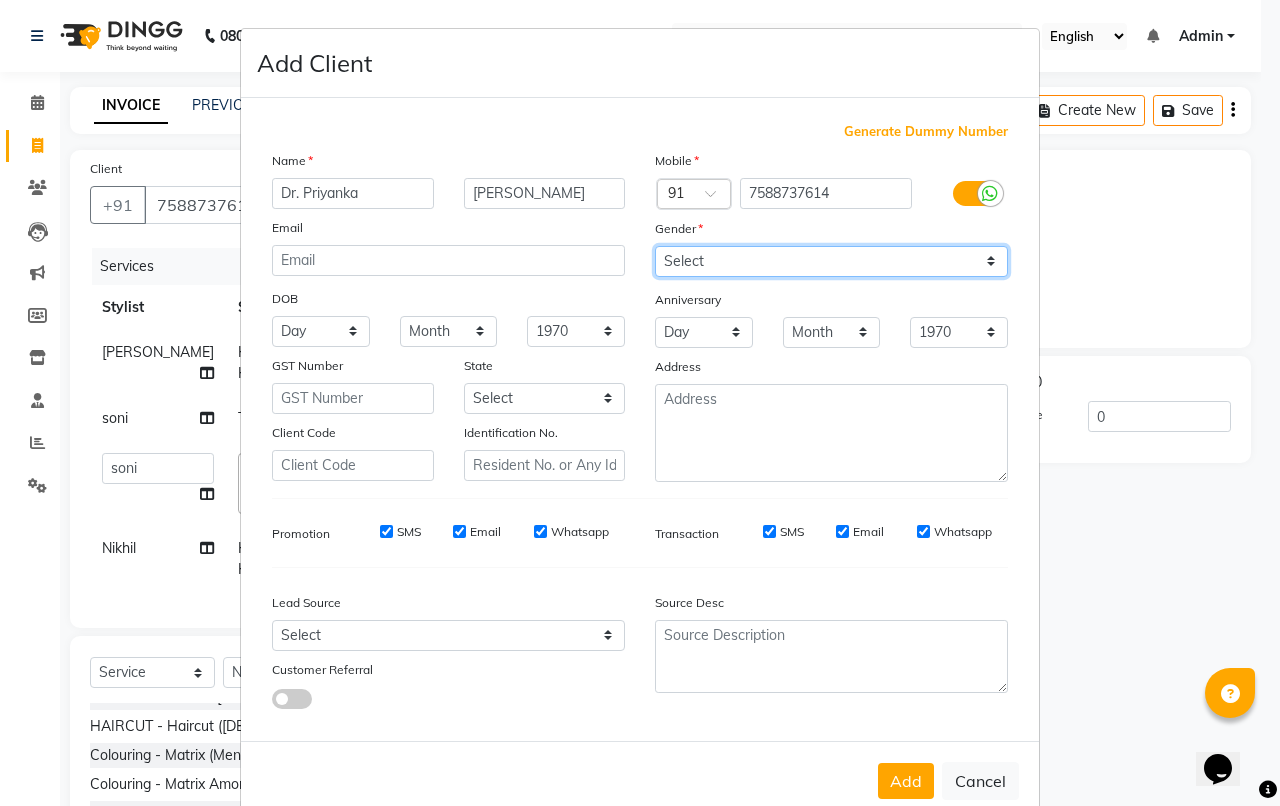 click on "Select Male Female Other Prefer Not To Say" at bounding box center (831, 261) 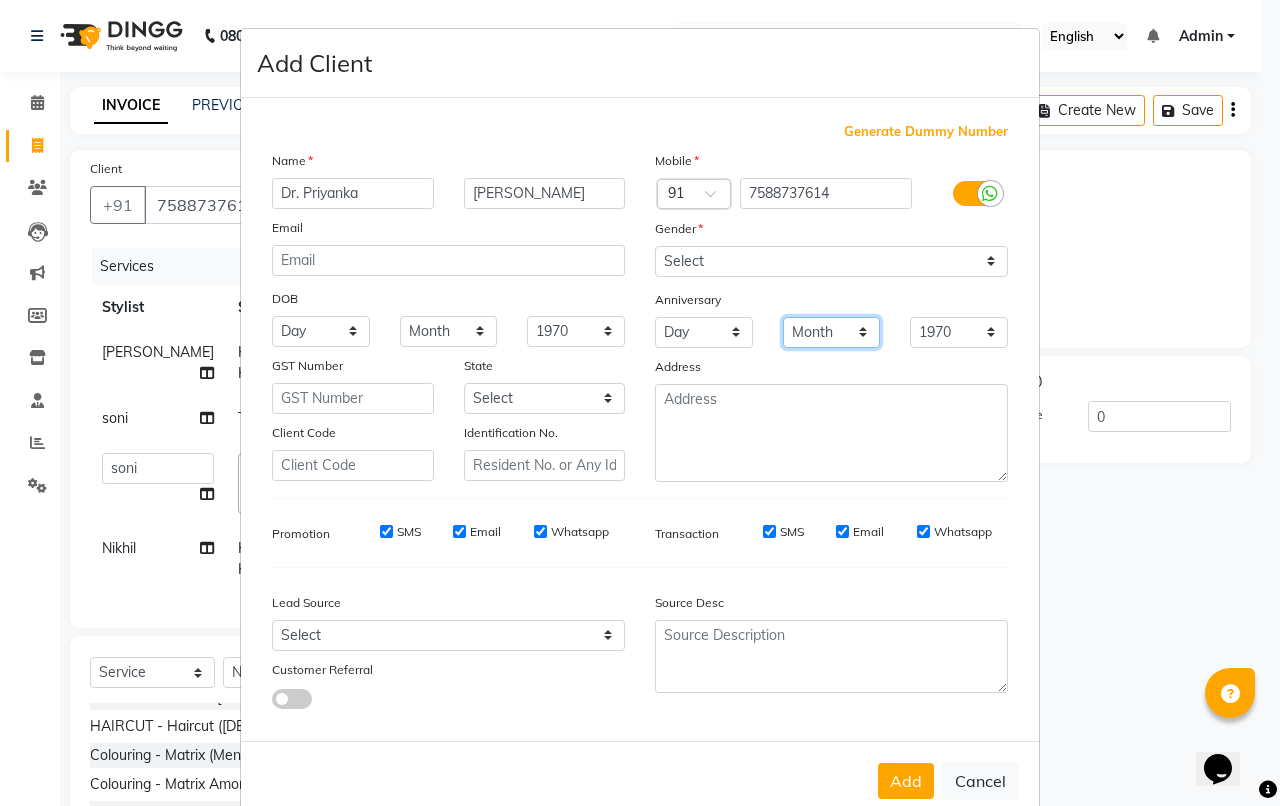drag, startPoint x: 778, startPoint y: 435, endPoint x: 791, endPoint y: 343, distance: 92.91394 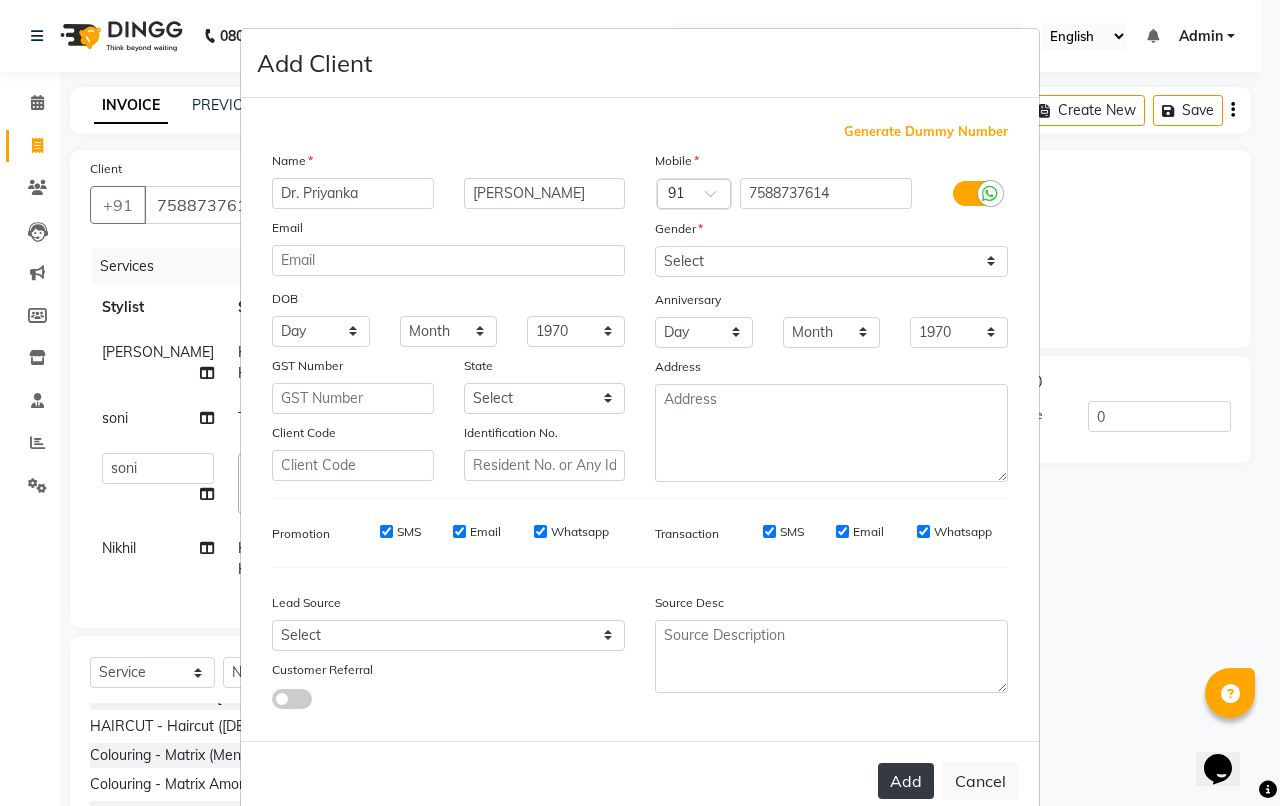 click on "Add" at bounding box center [906, 781] 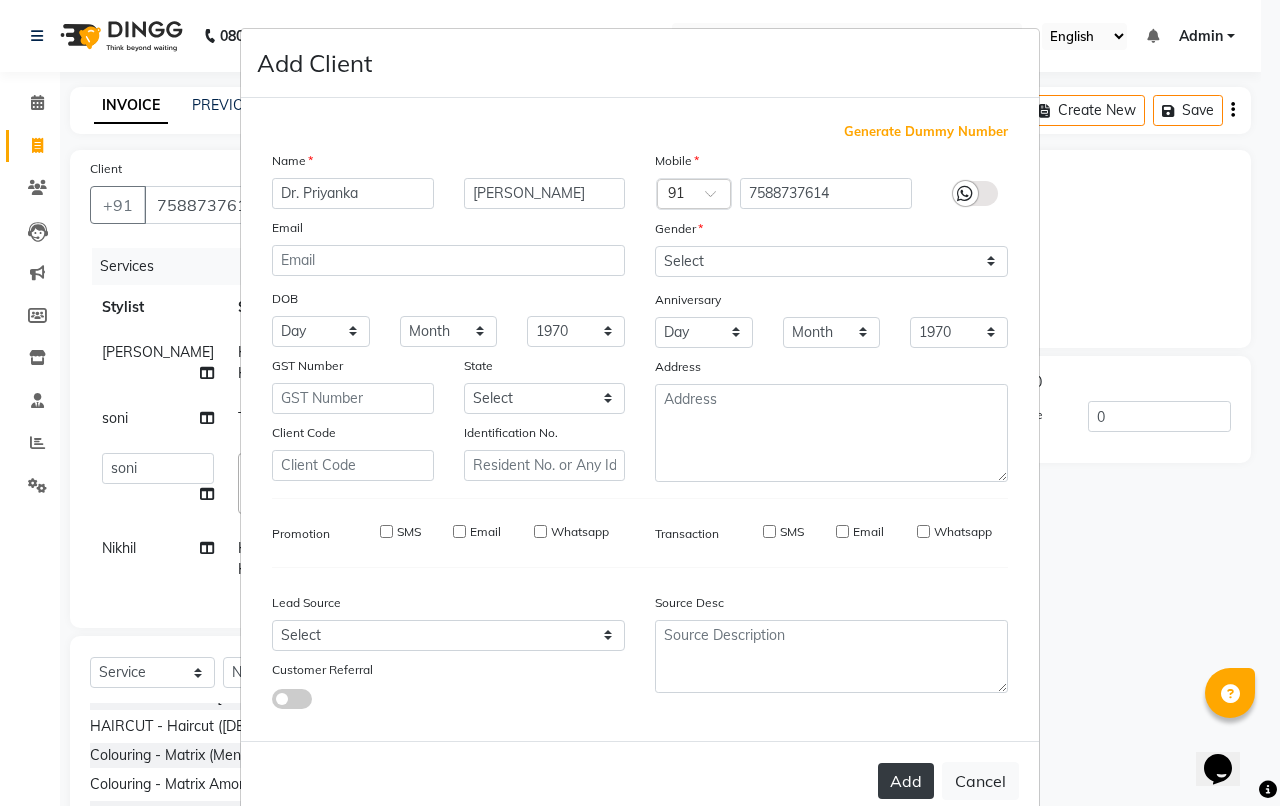 type 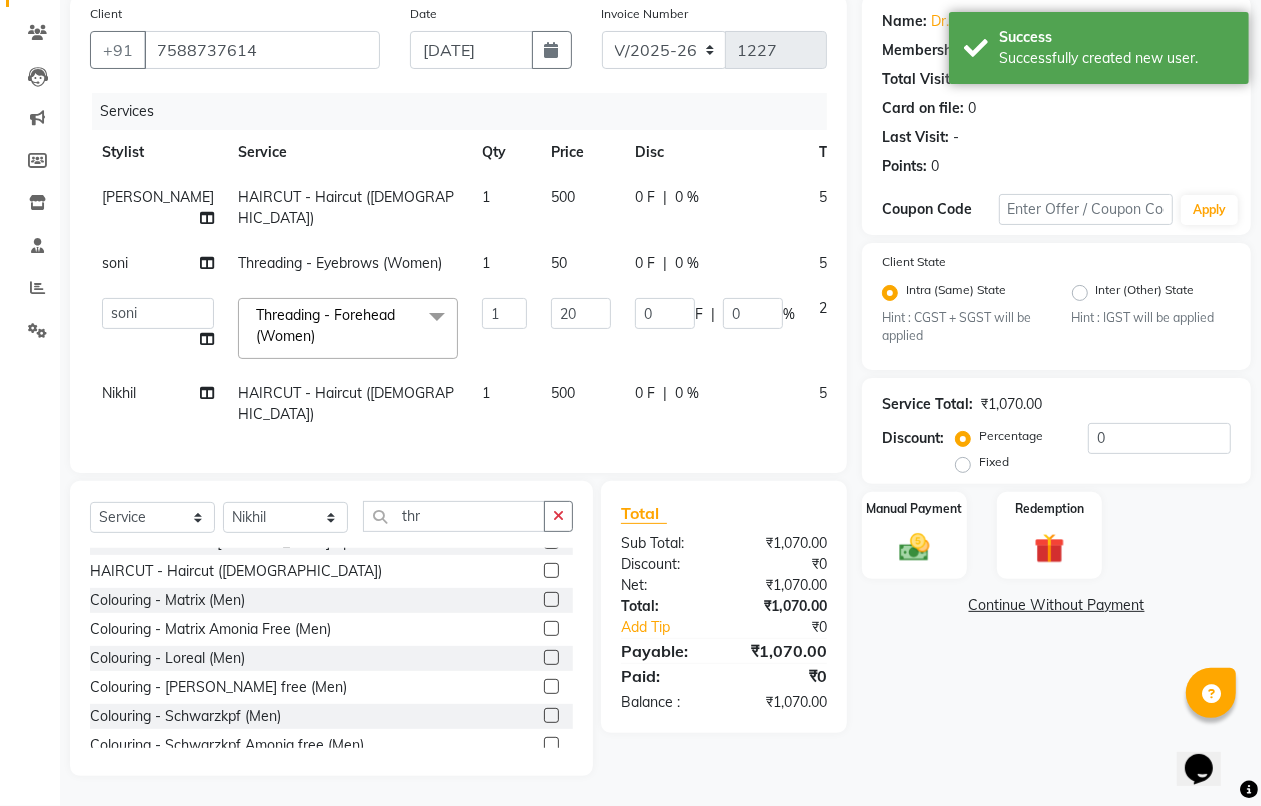 scroll, scrollTop: 173, scrollLeft: 0, axis: vertical 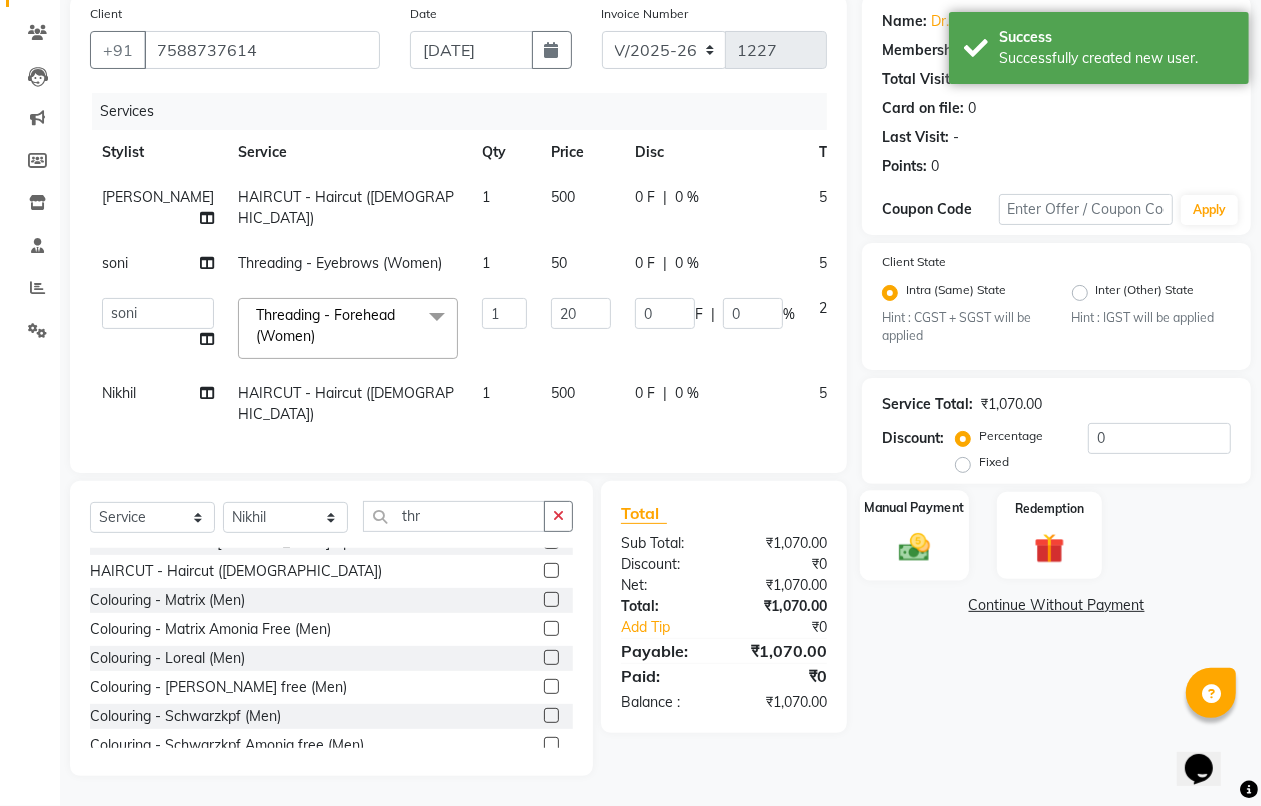 click 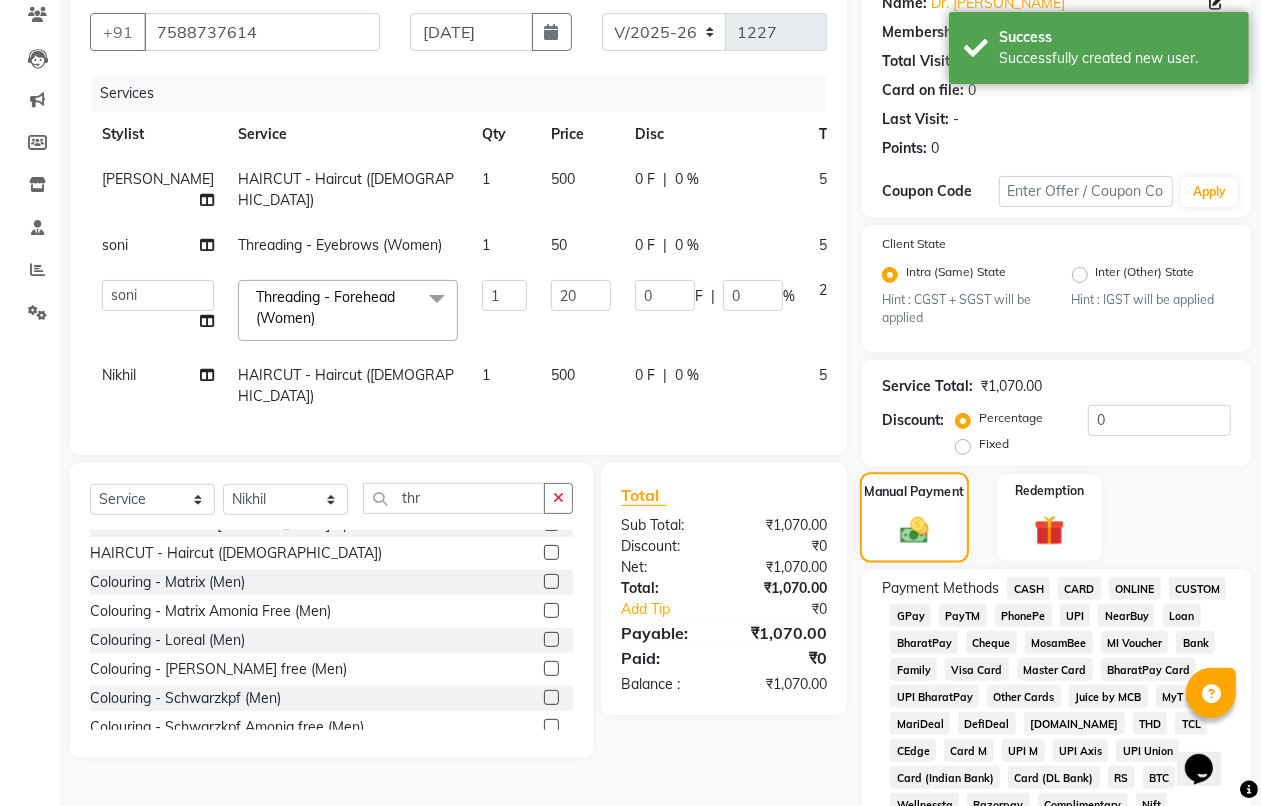scroll, scrollTop: 548, scrollLeft: 0, axis: vertical 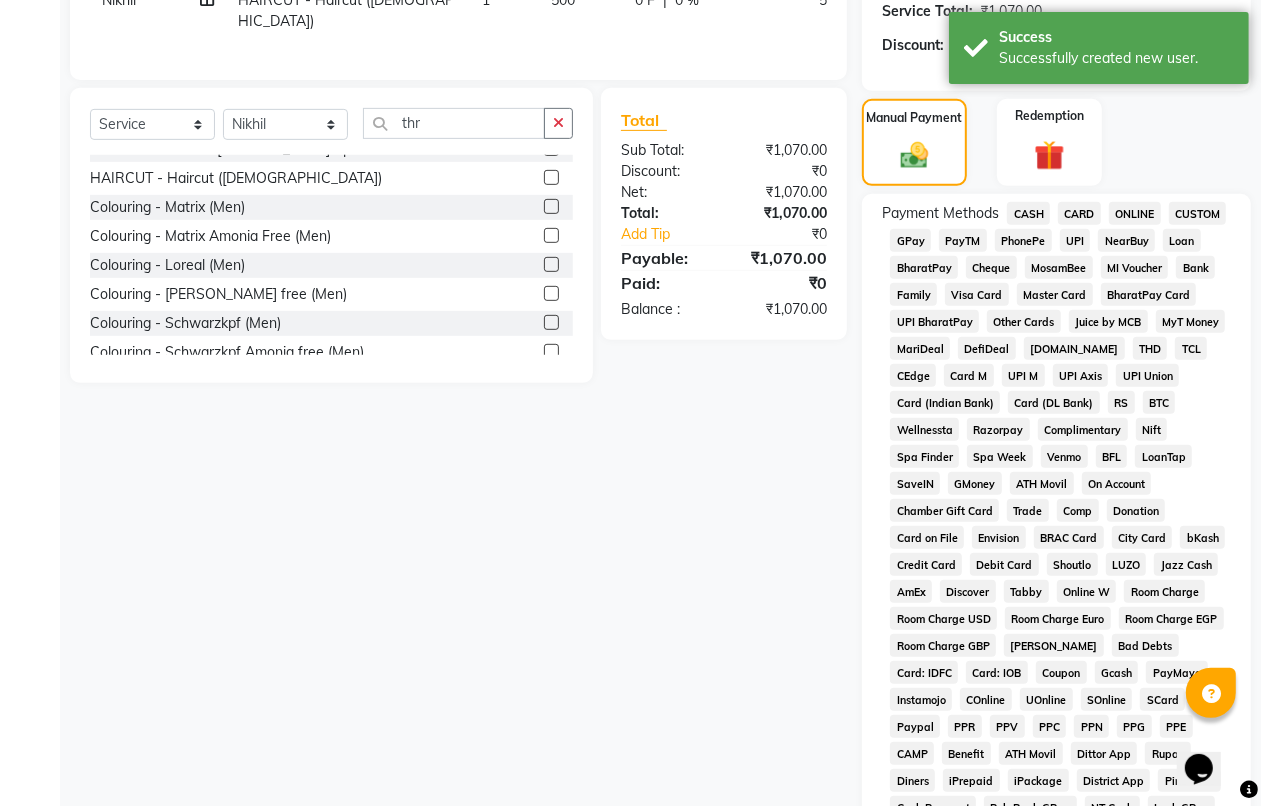 click on "CASH" 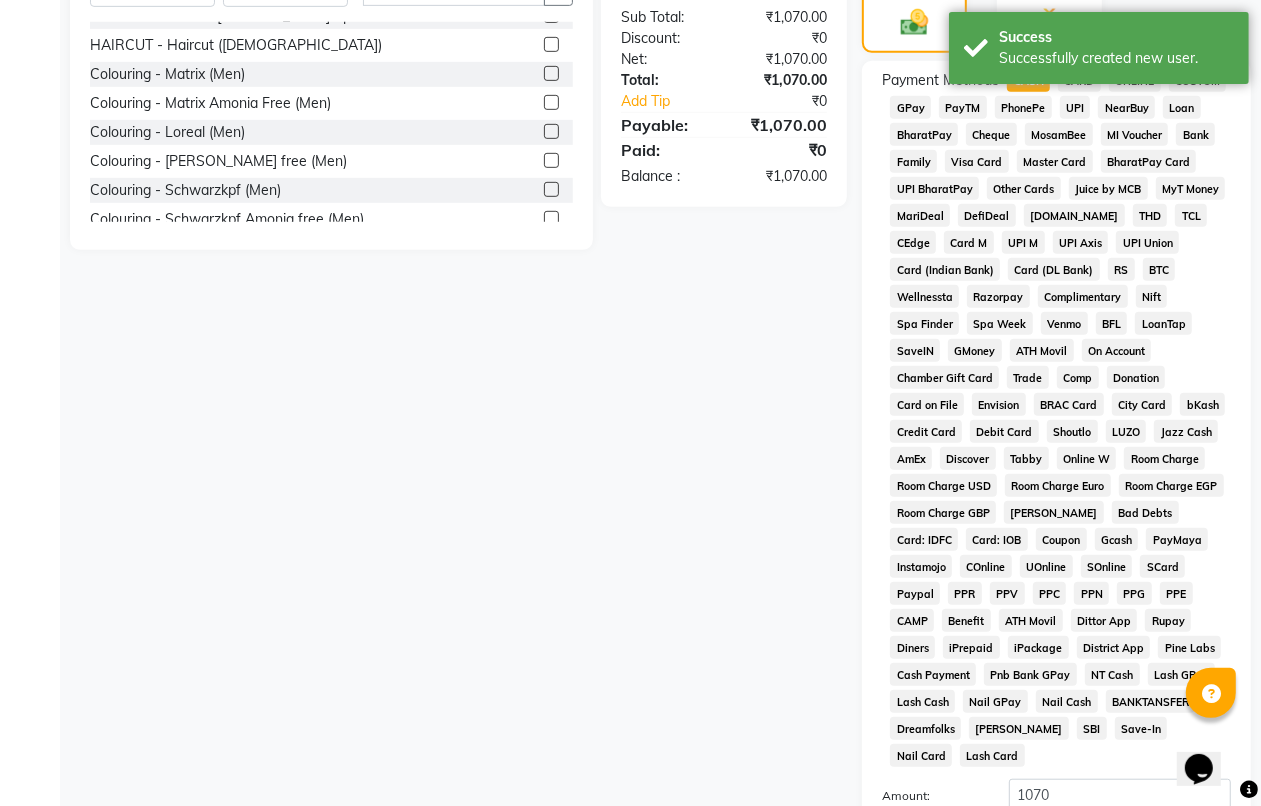 scroll, scrollTop: 876, scrollLeft: 0, axis: vertical 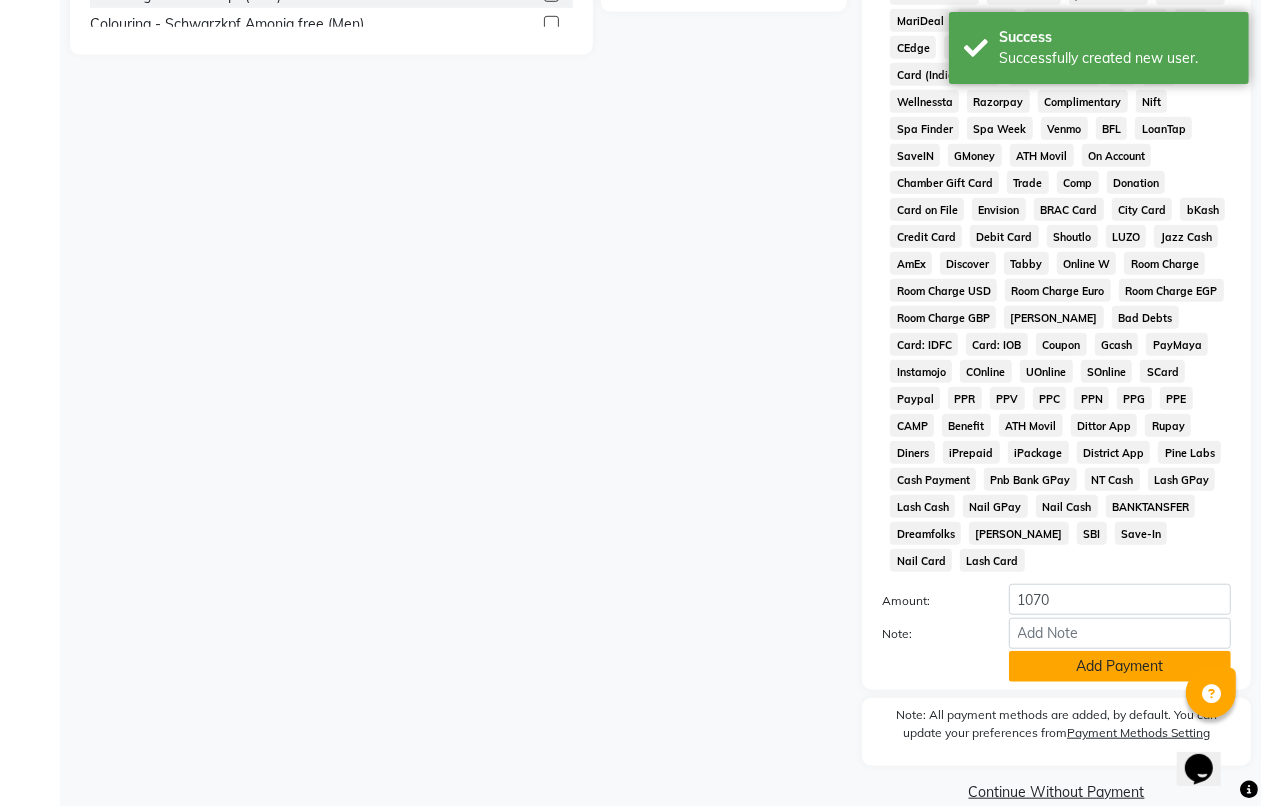 click on "Add Payment" 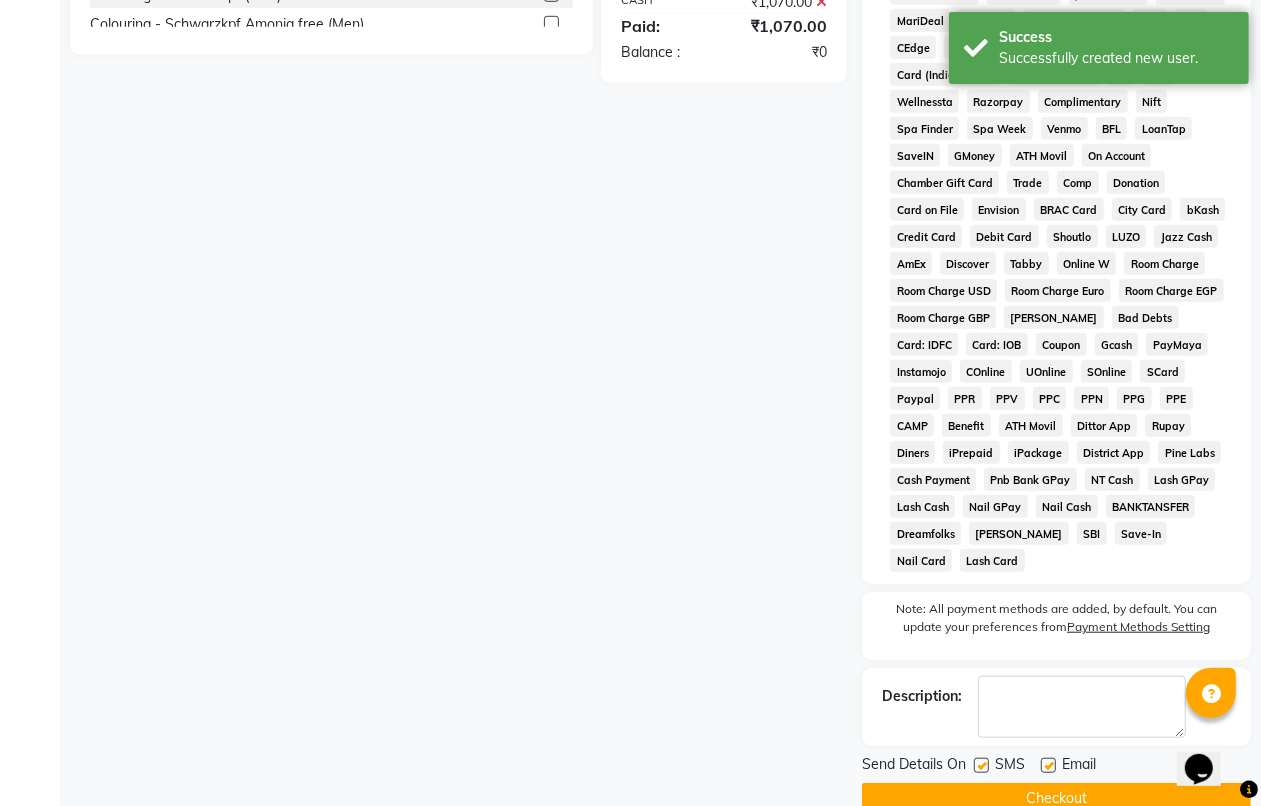 scroll, scrollTop: 885, scrollLeft: 0, axis: vertical 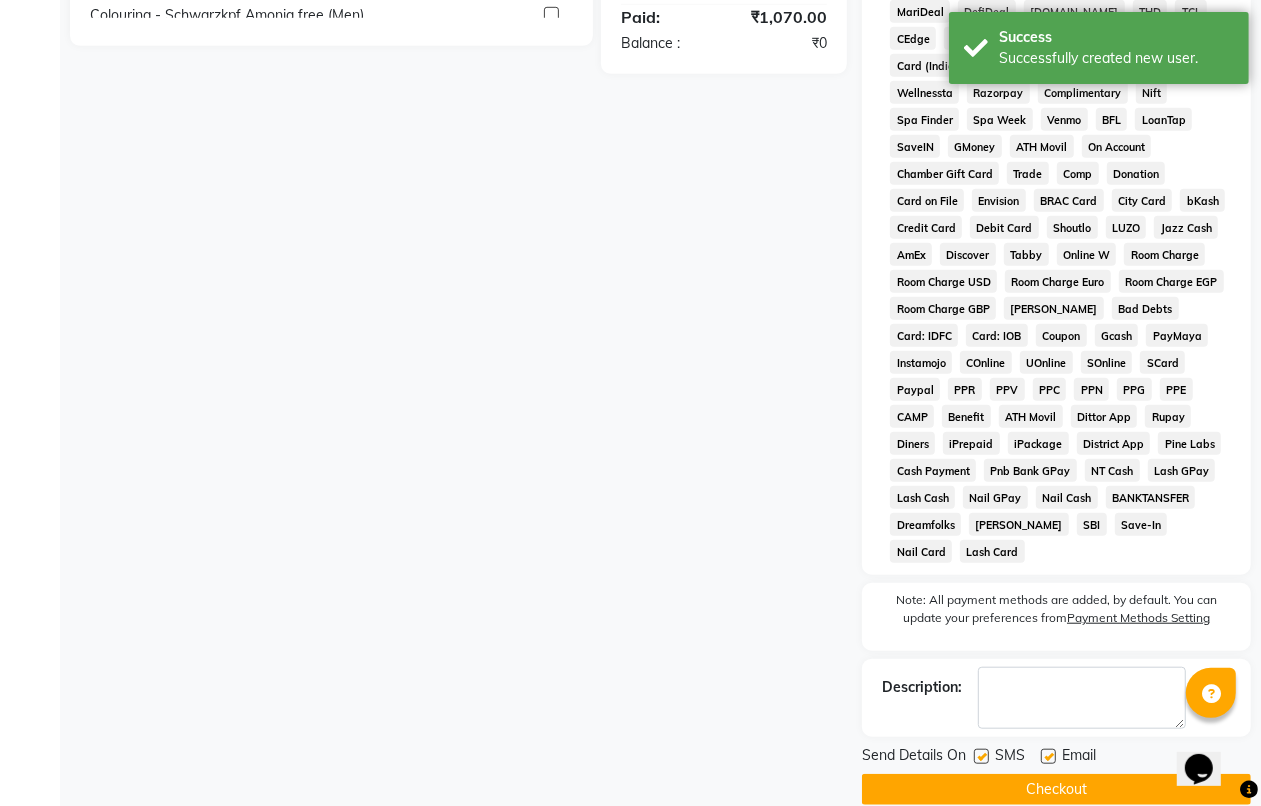 drag, startPoint x: 965, startPoint y: 760, endPoint x: 901, endPoint y: 517, distance: 251.28668 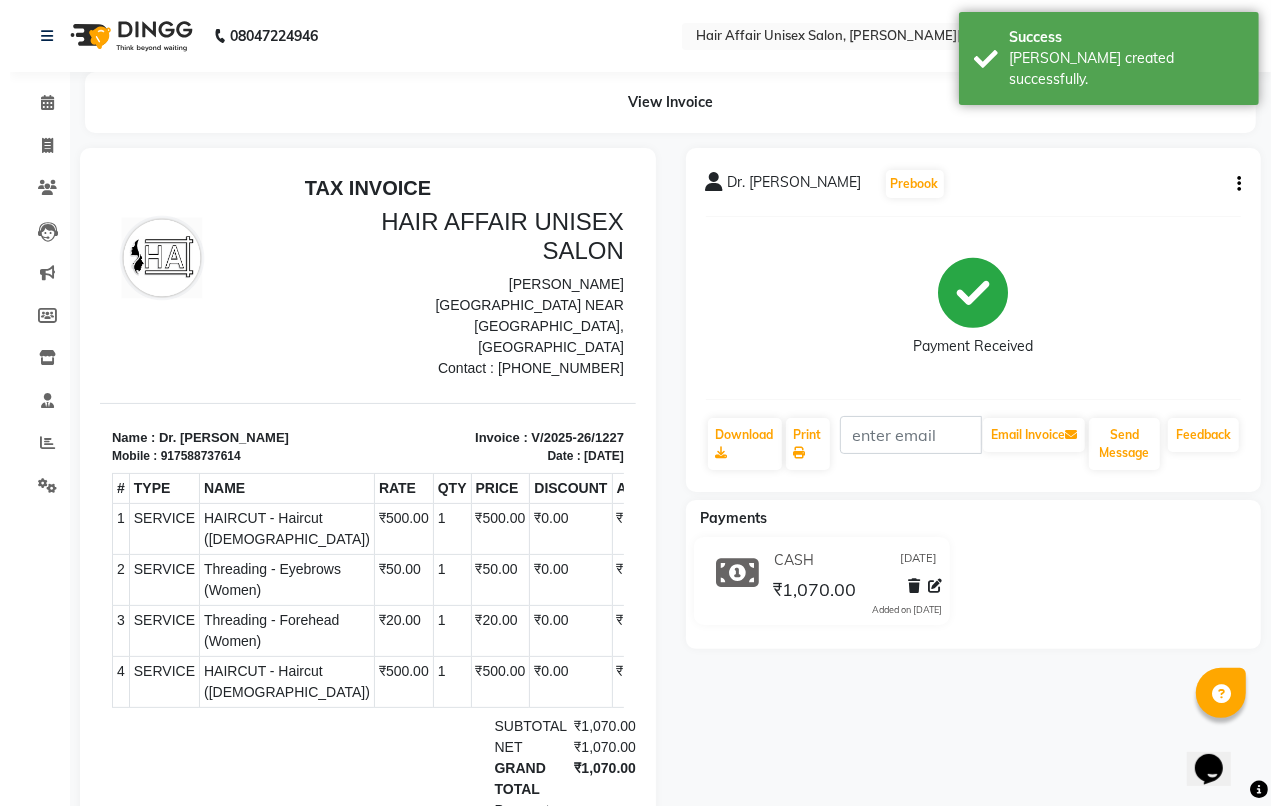 scroll, scrollTop: 0, scrollLeft: 0, axis: both 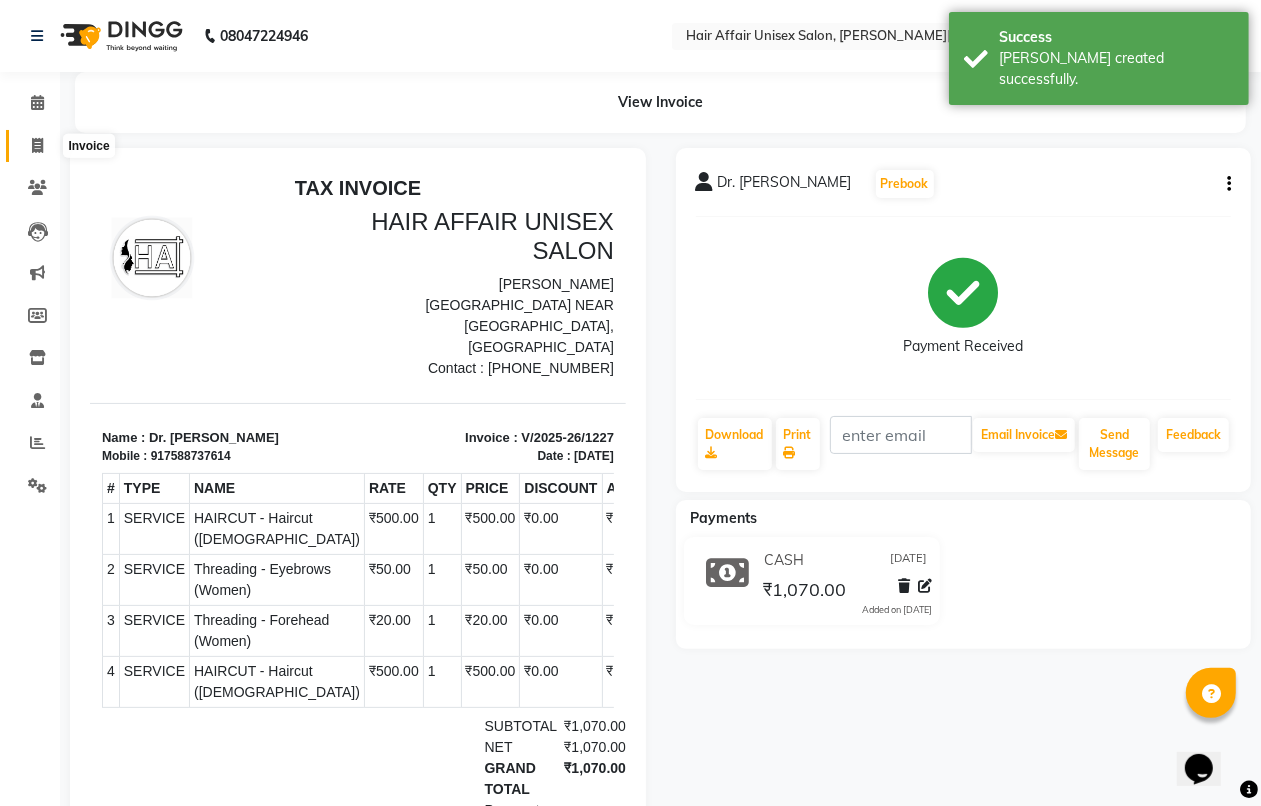 click 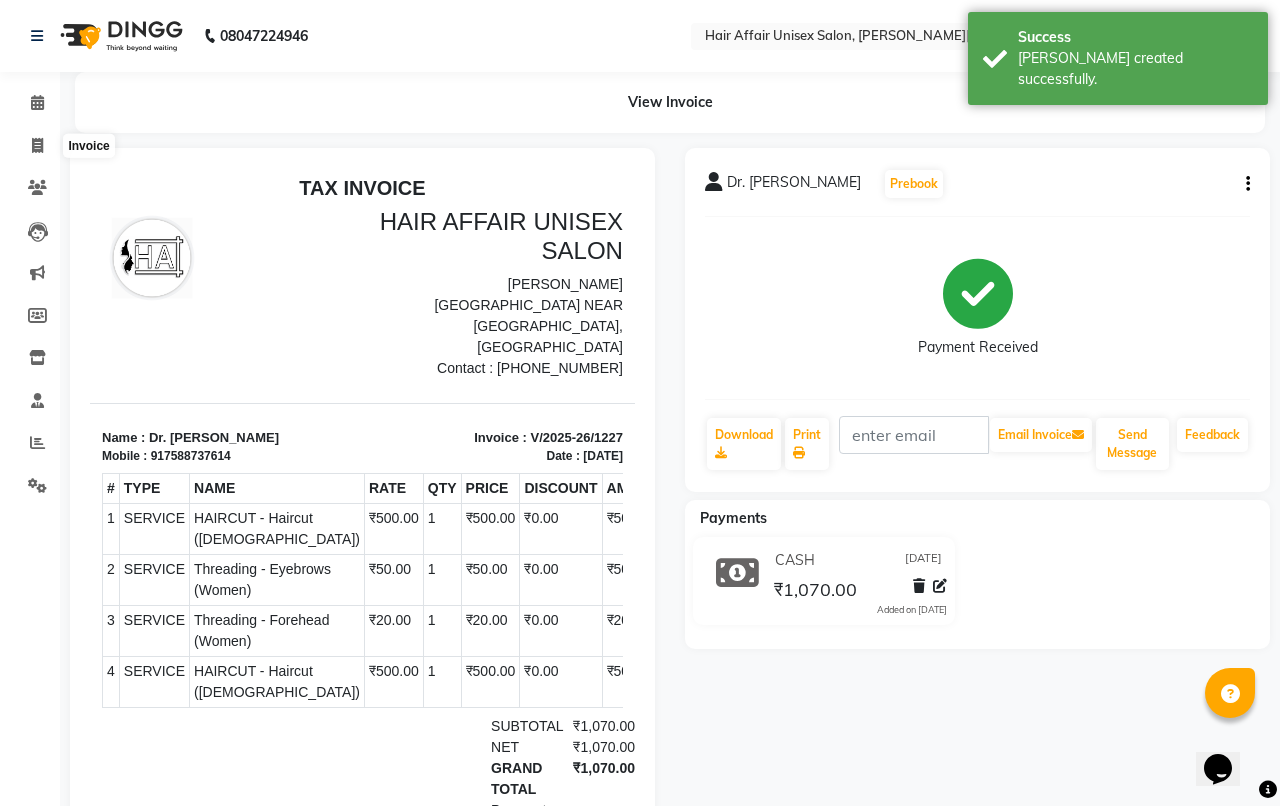 select on "6225" 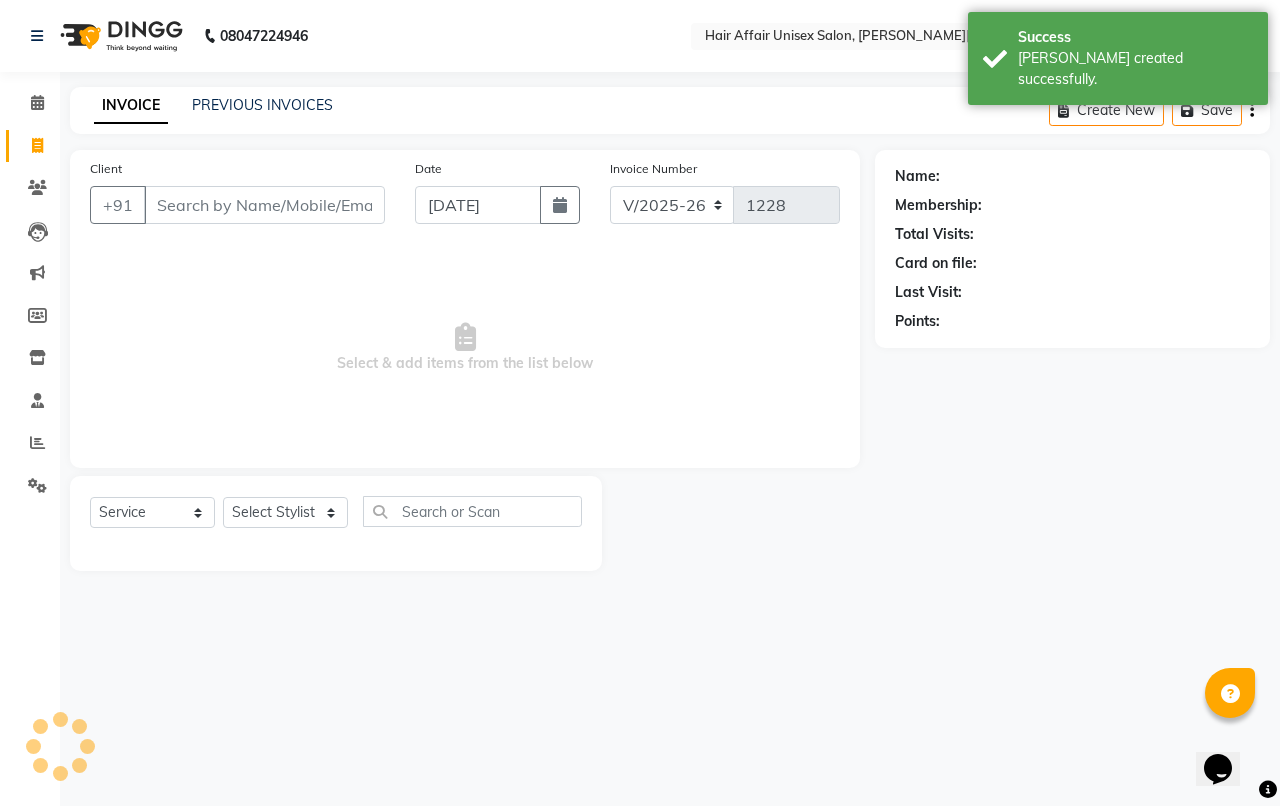 click on "Client" at bounding box center (264, 205) 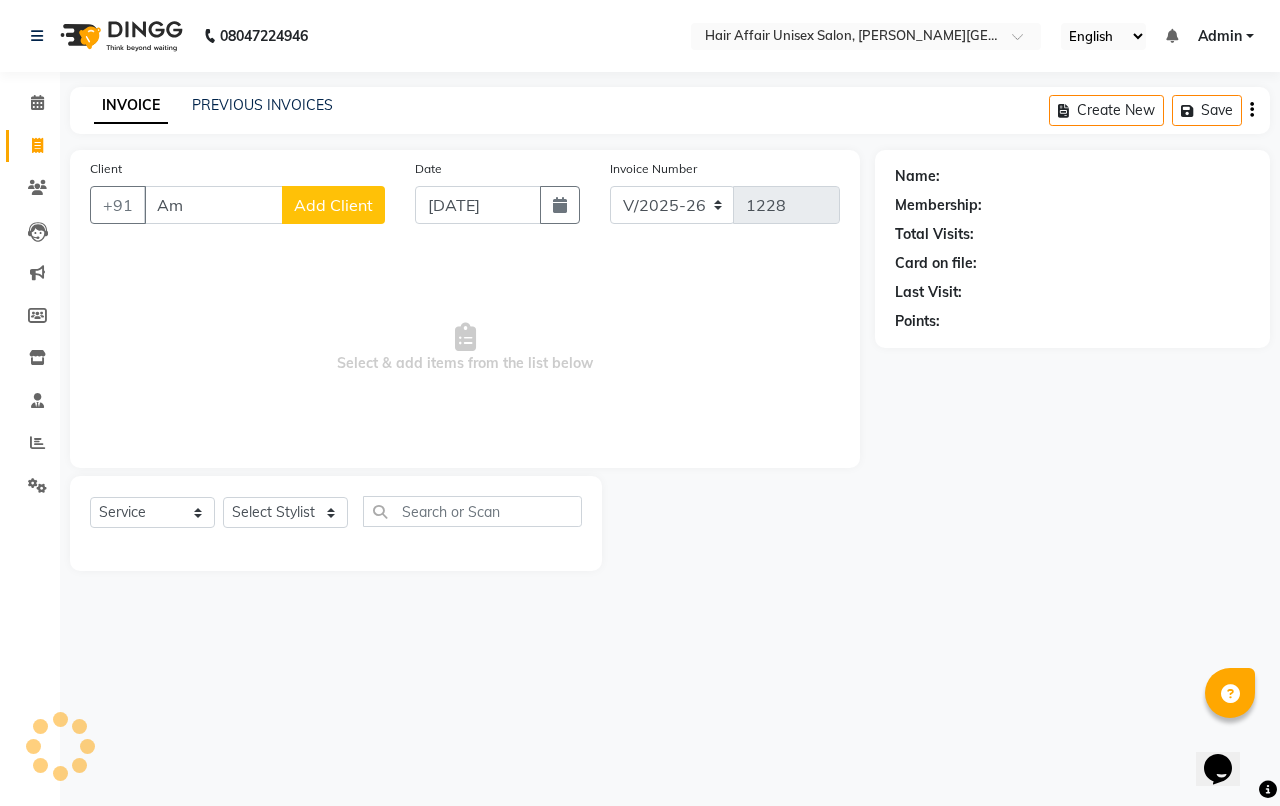 type on "A" 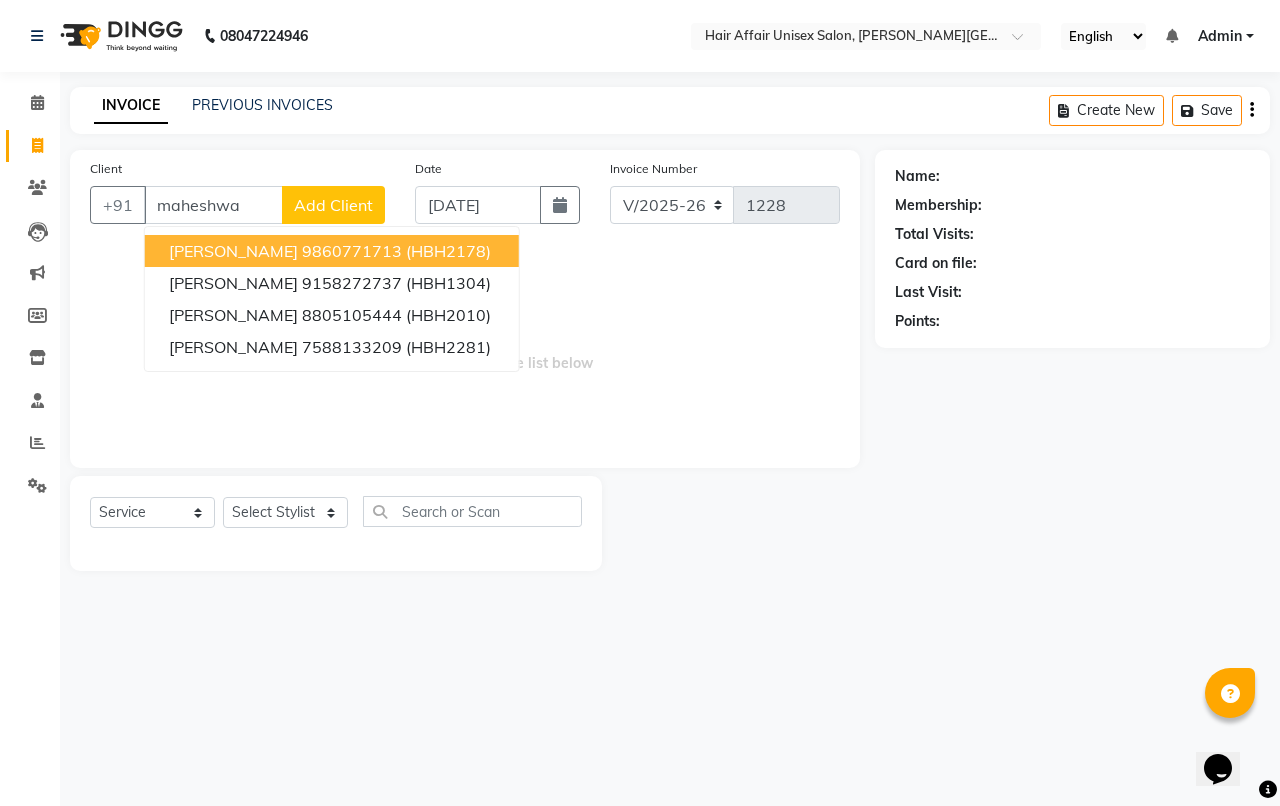 click on "maheshwa" at bounding box center [213, 205] 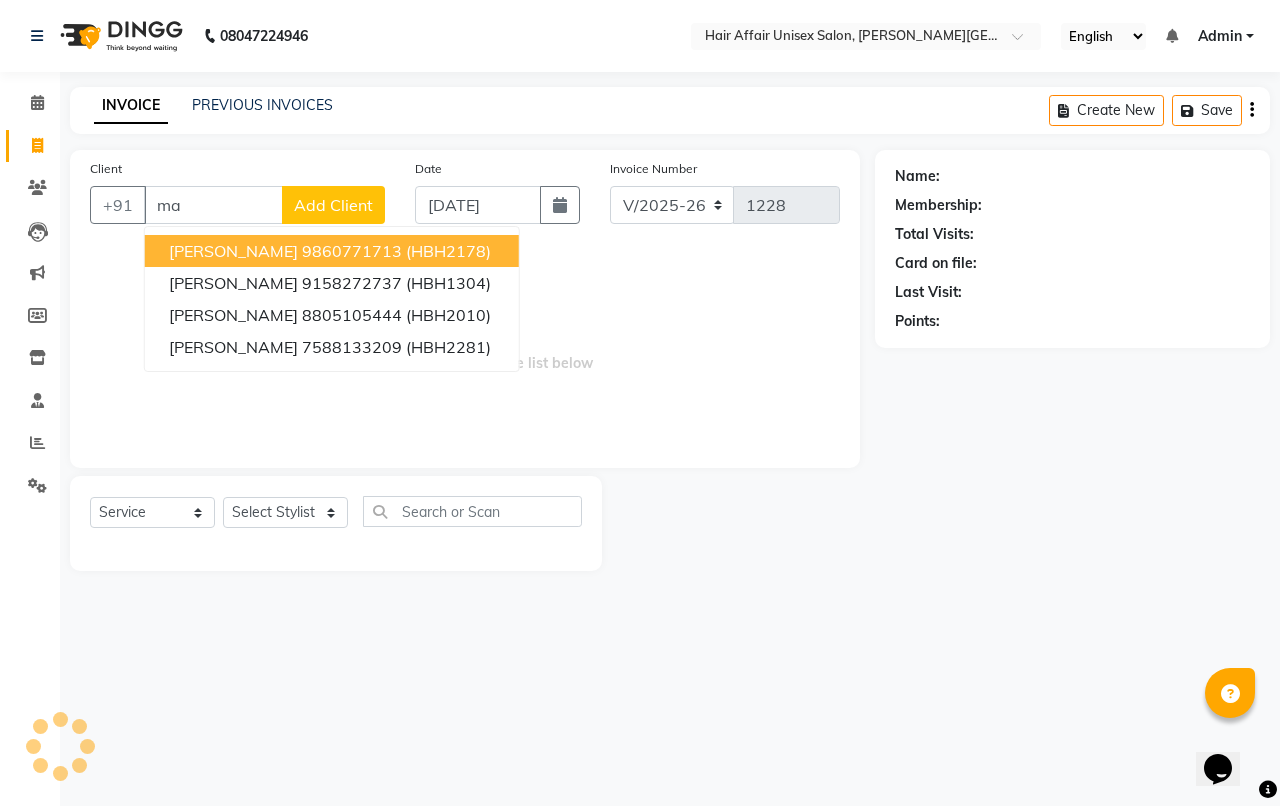 type on "m" 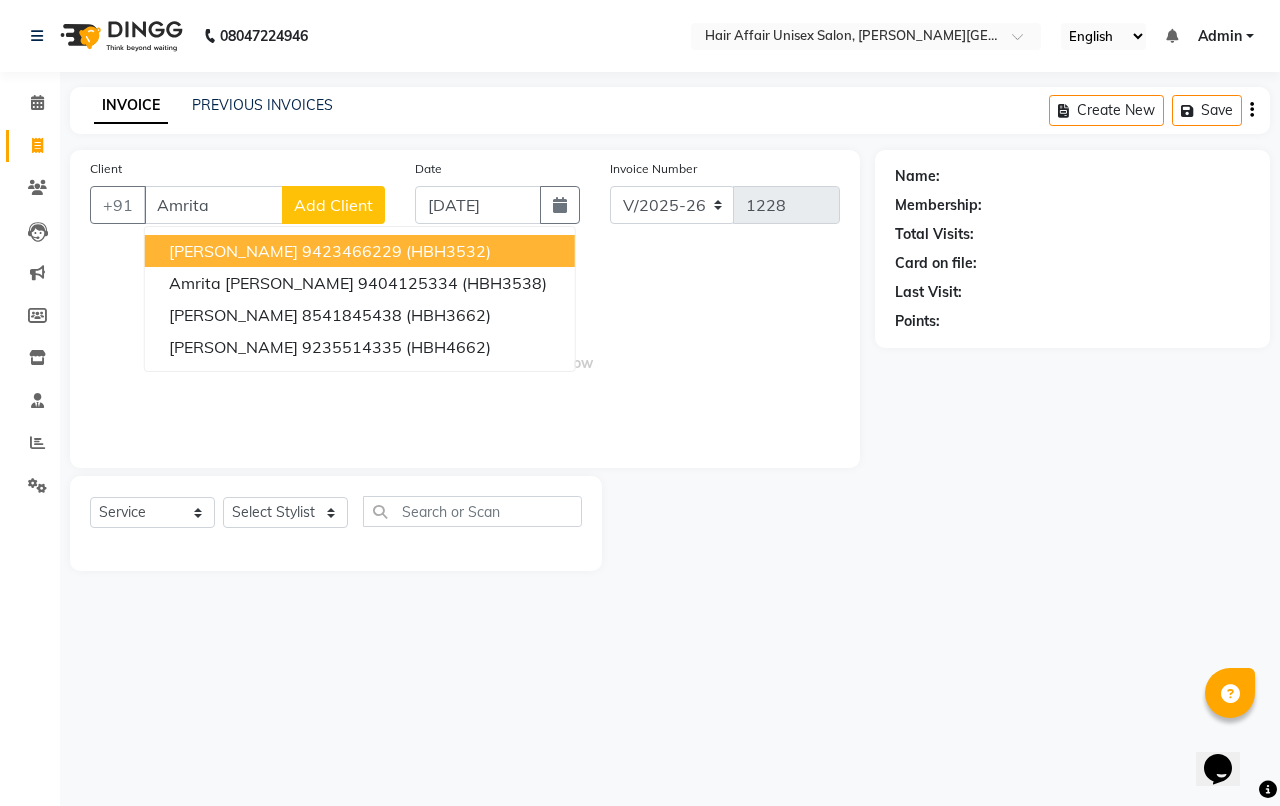 click on "amrita mahsvri" at bounding box center (233, 251) 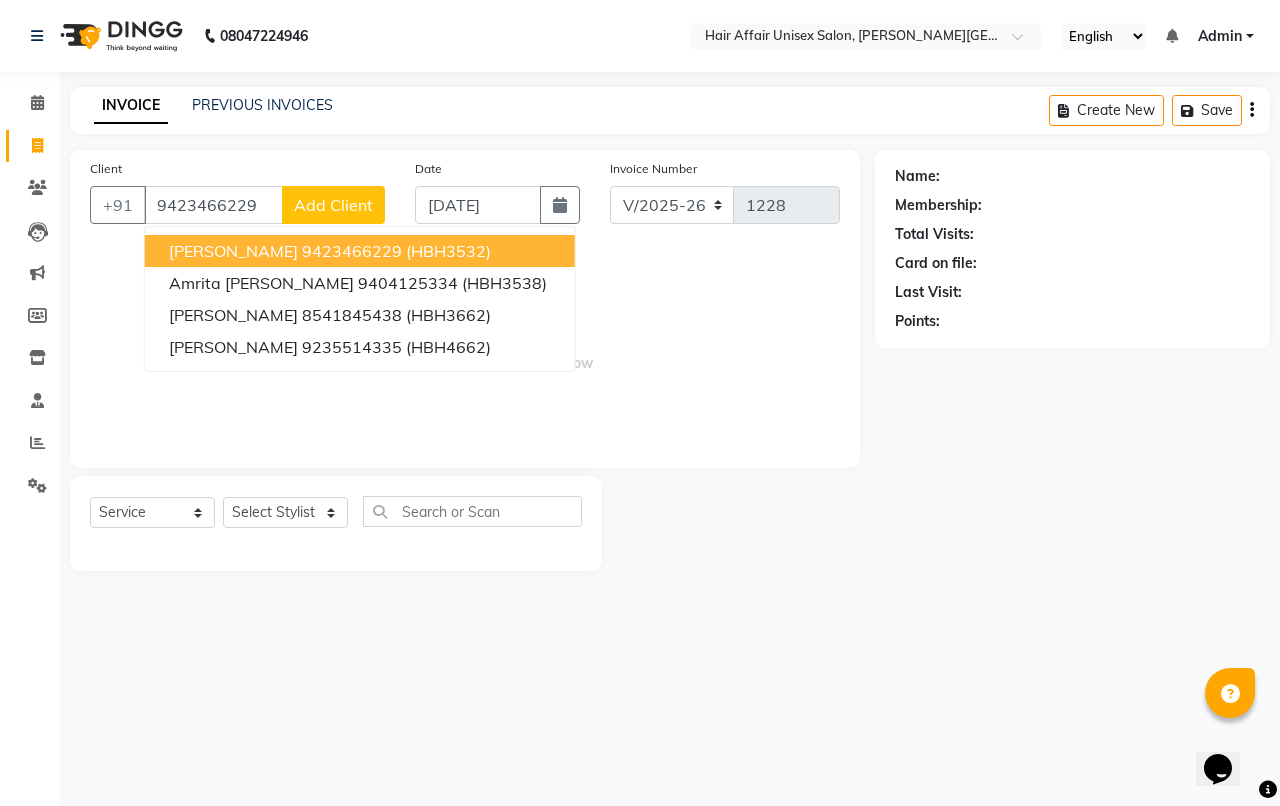 type on "9423466229" 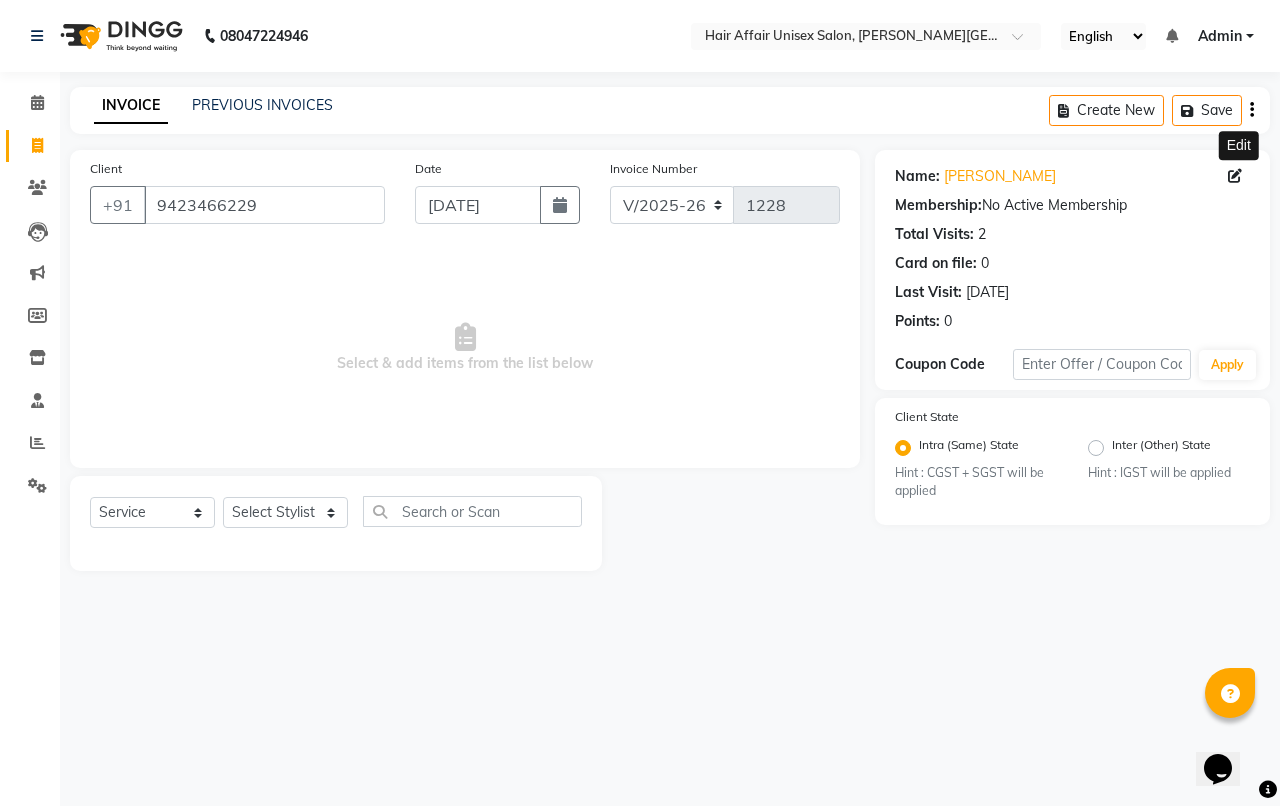 click 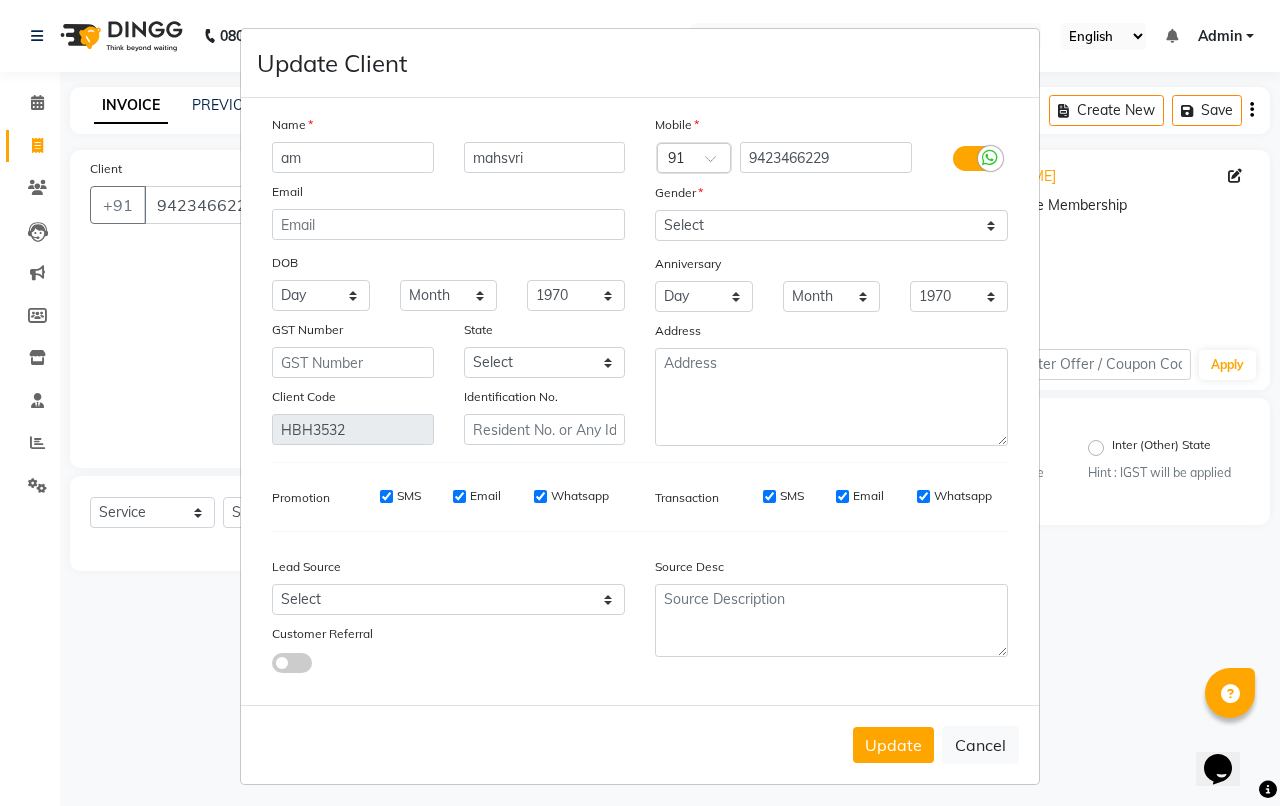 type on "a" 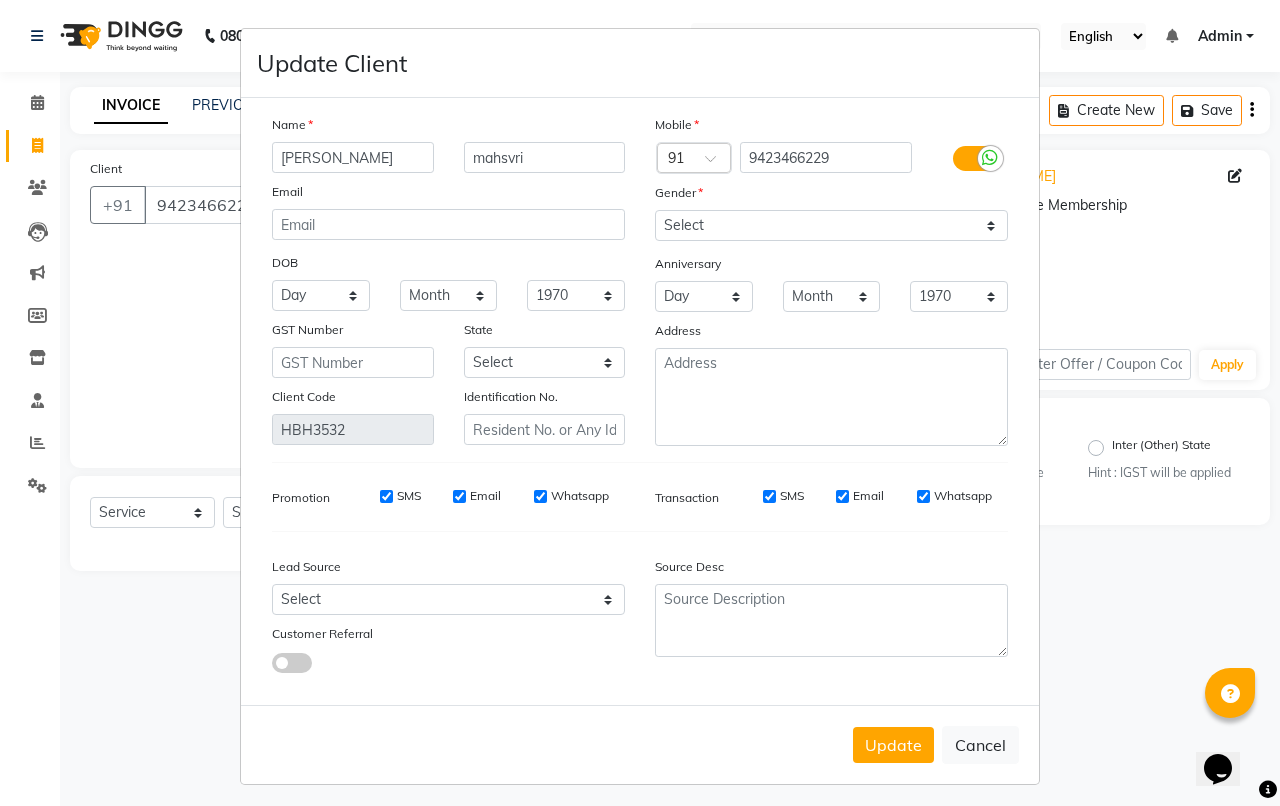 type on "Amruta" 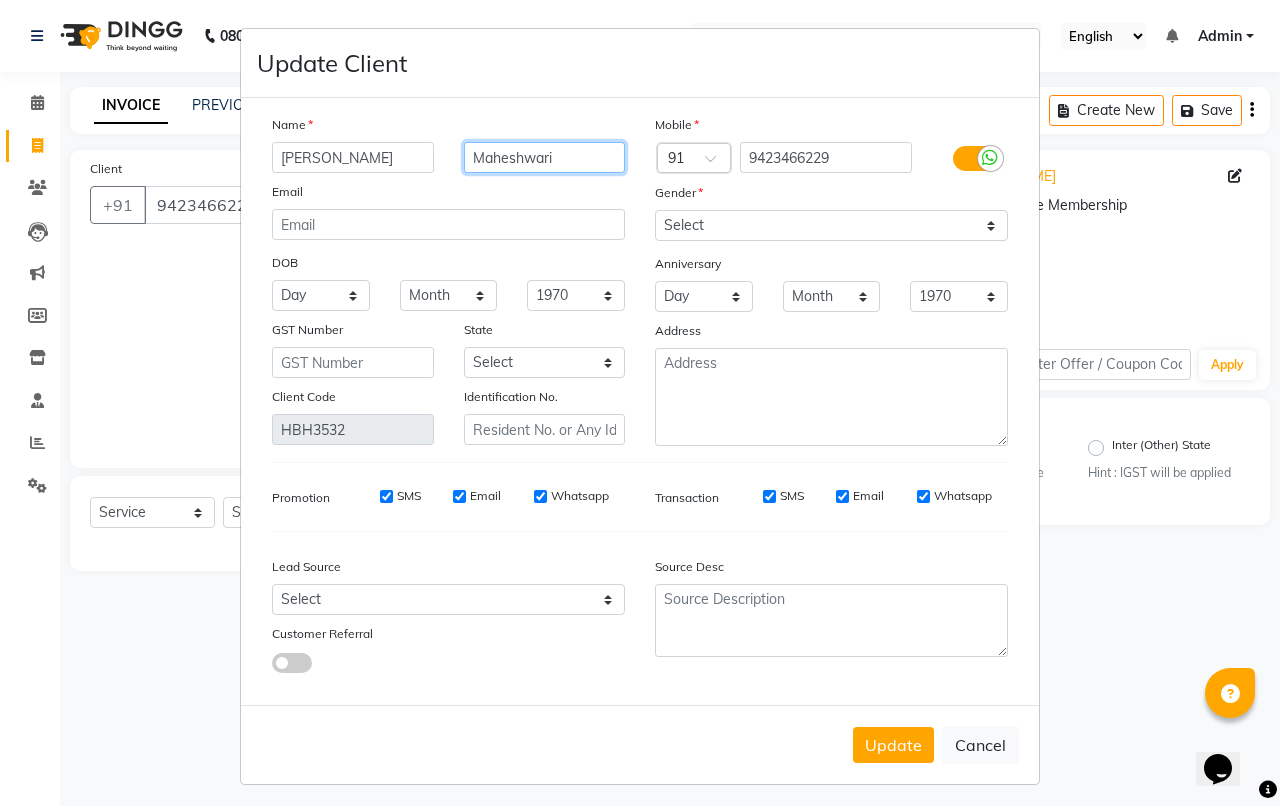 type on "Maheshwari" 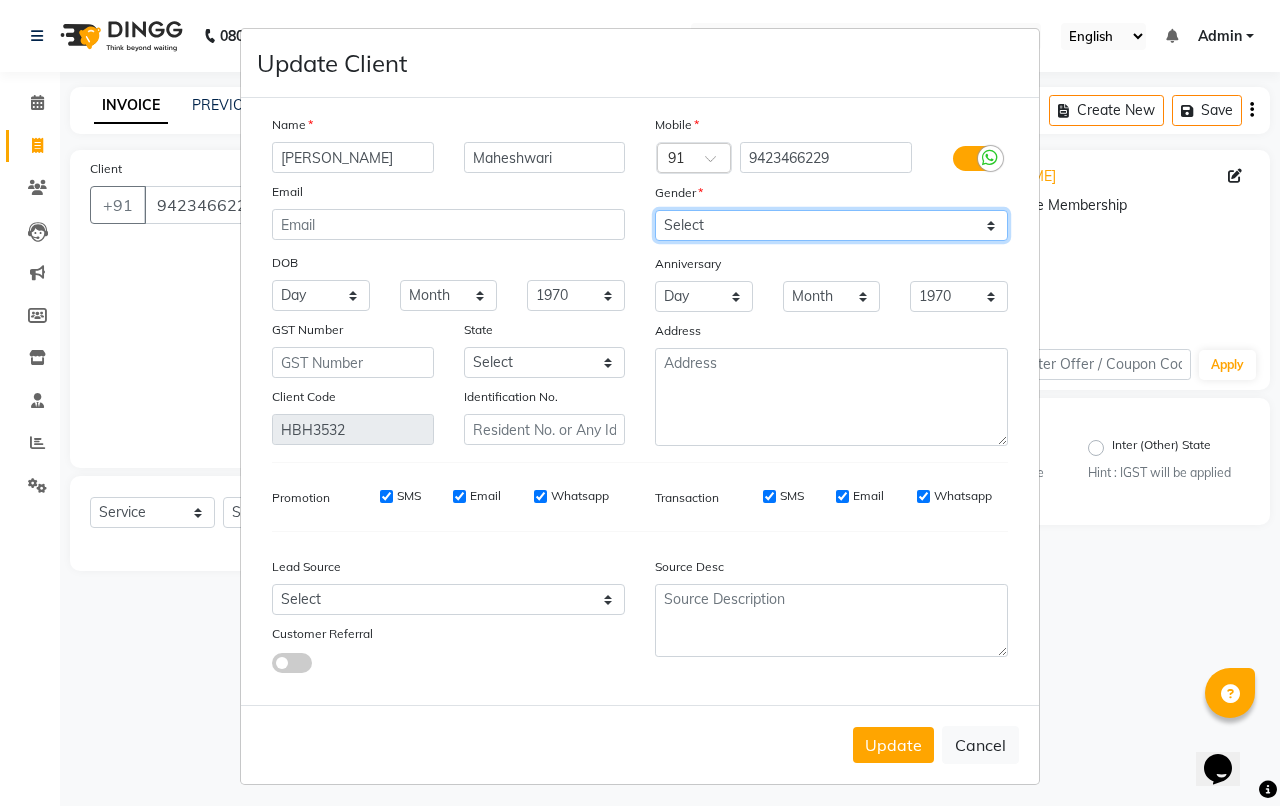 click on "Select Male Female Other Prefer Not To Say" at bounding box center (831, 225) 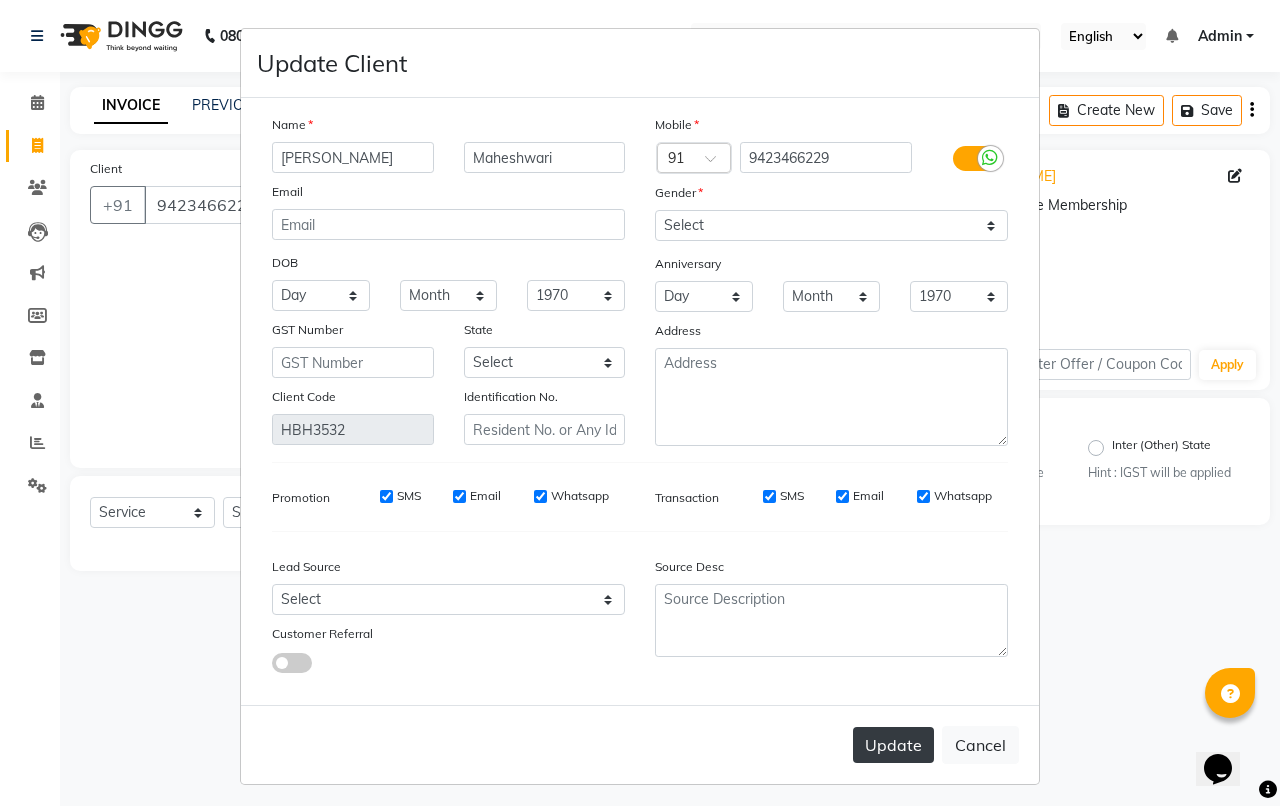 click on "Update" at bounding box center (893, 745) 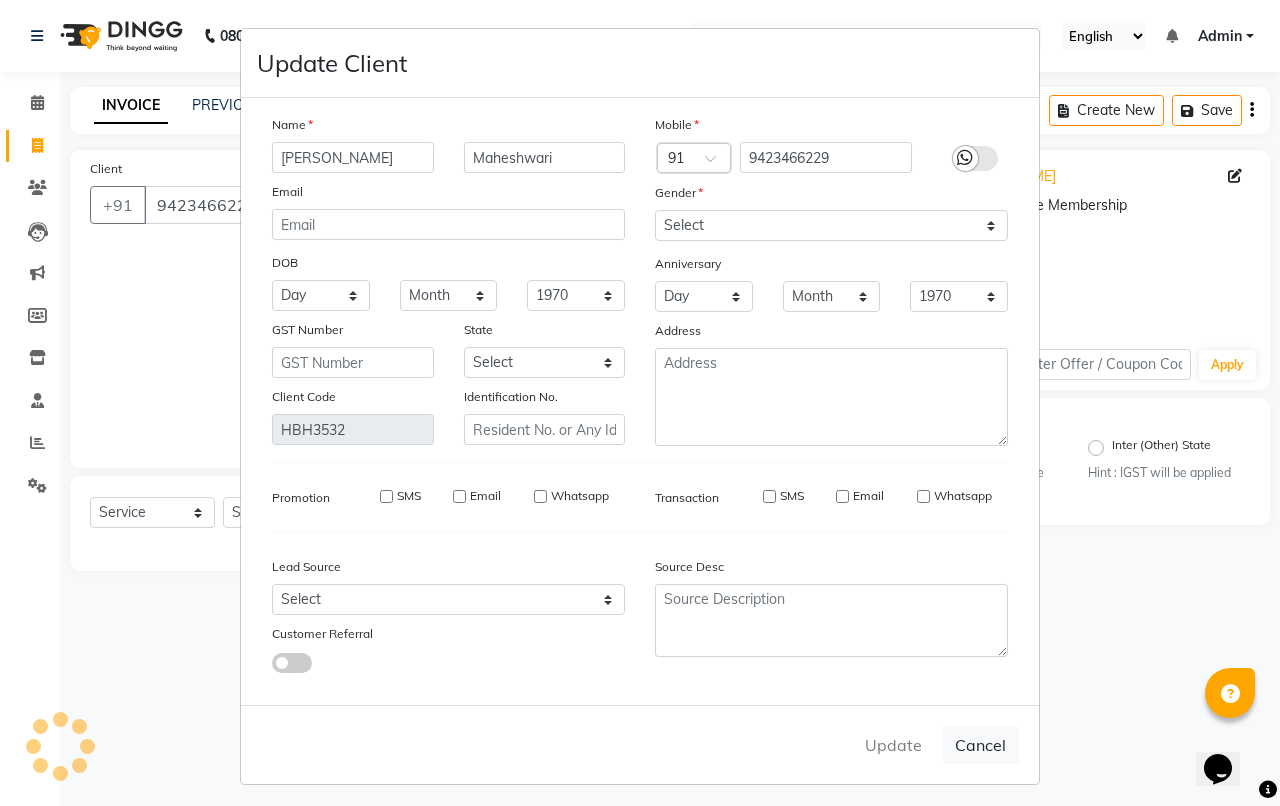 type 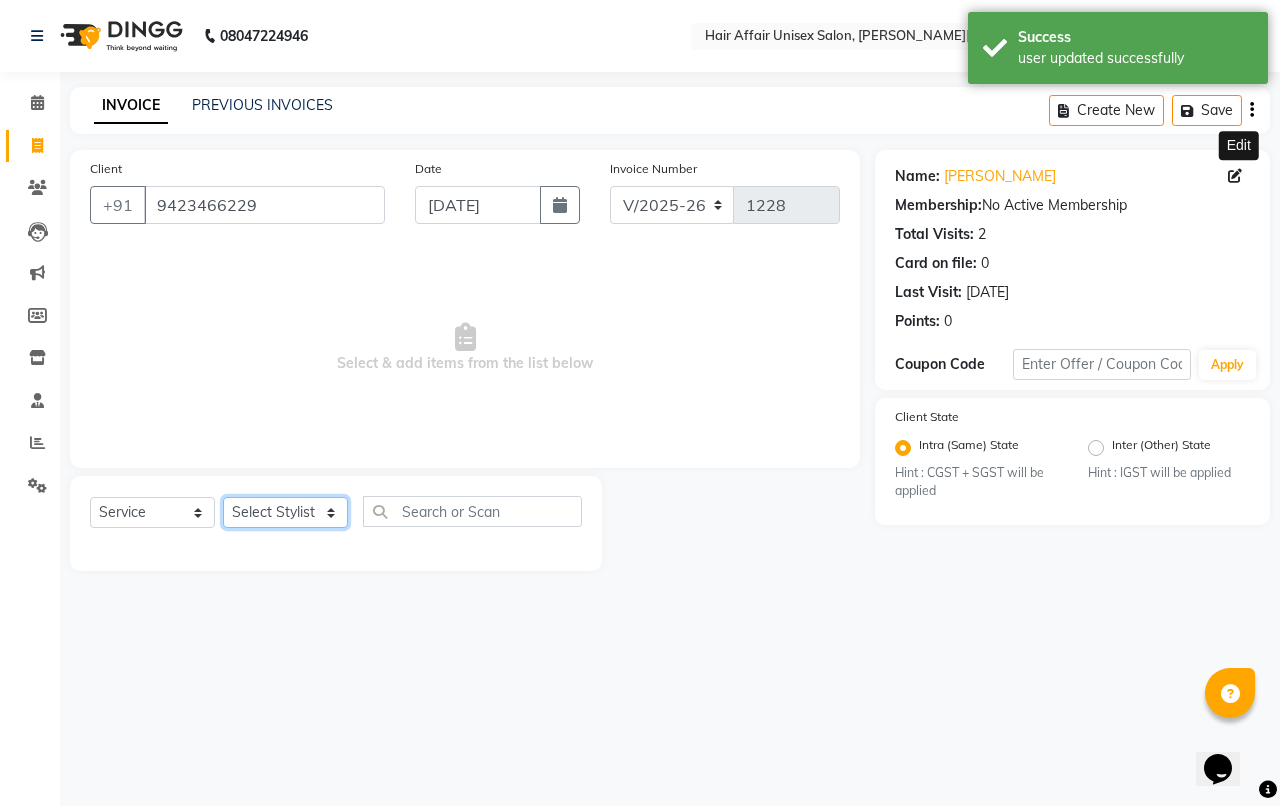 click on "Select Stylist Anand harpal kajal Kunal Manish Nikhil soni Sweta Vihan yogesh" 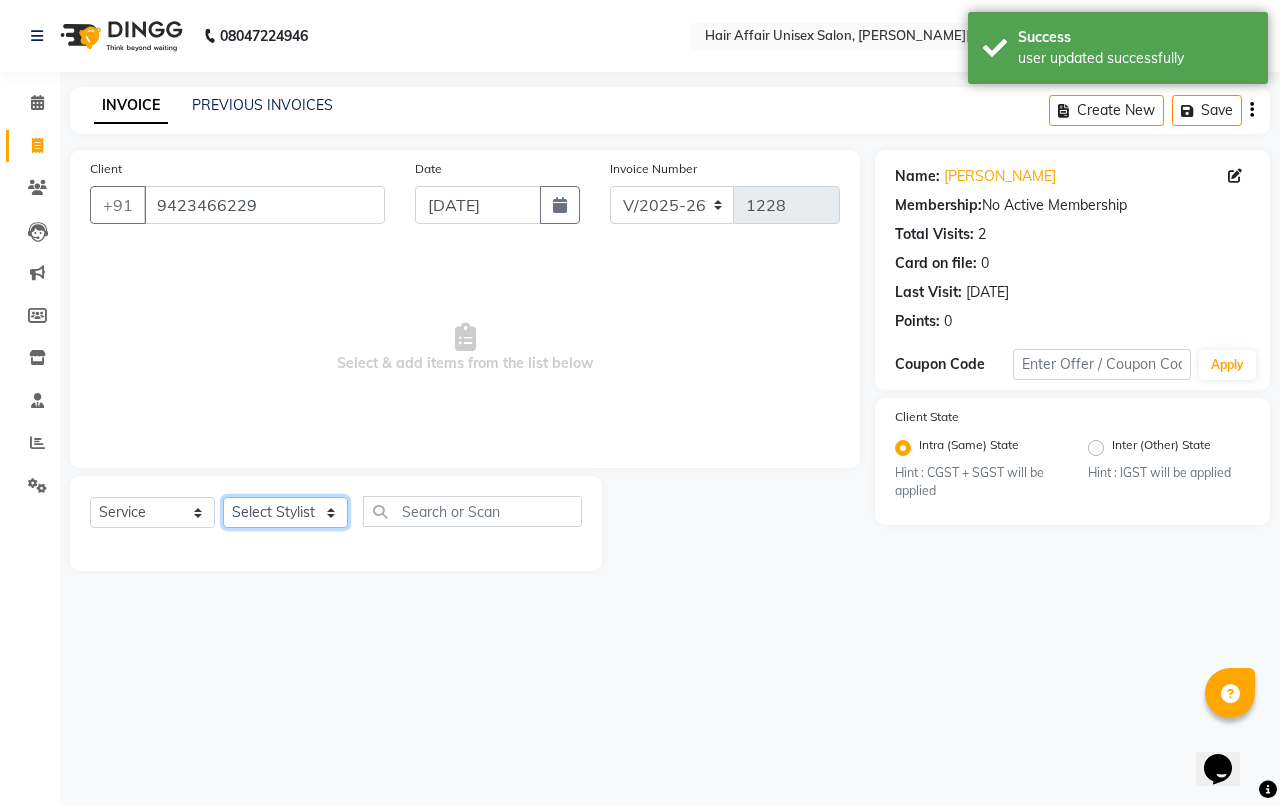 select on "46443" 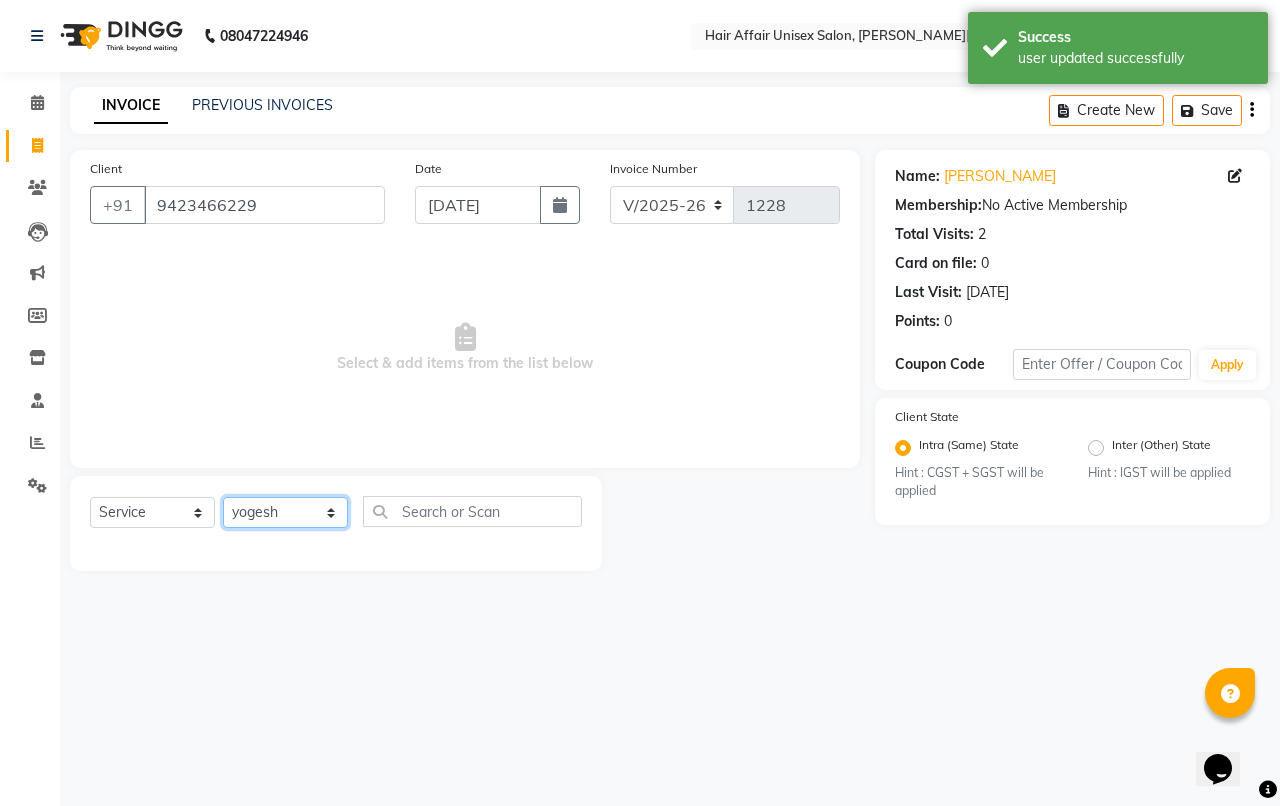 click on "Select Stylist Anand harpal kajal Kunal Manish Nikhil soni Sweta Vihan yogesh" 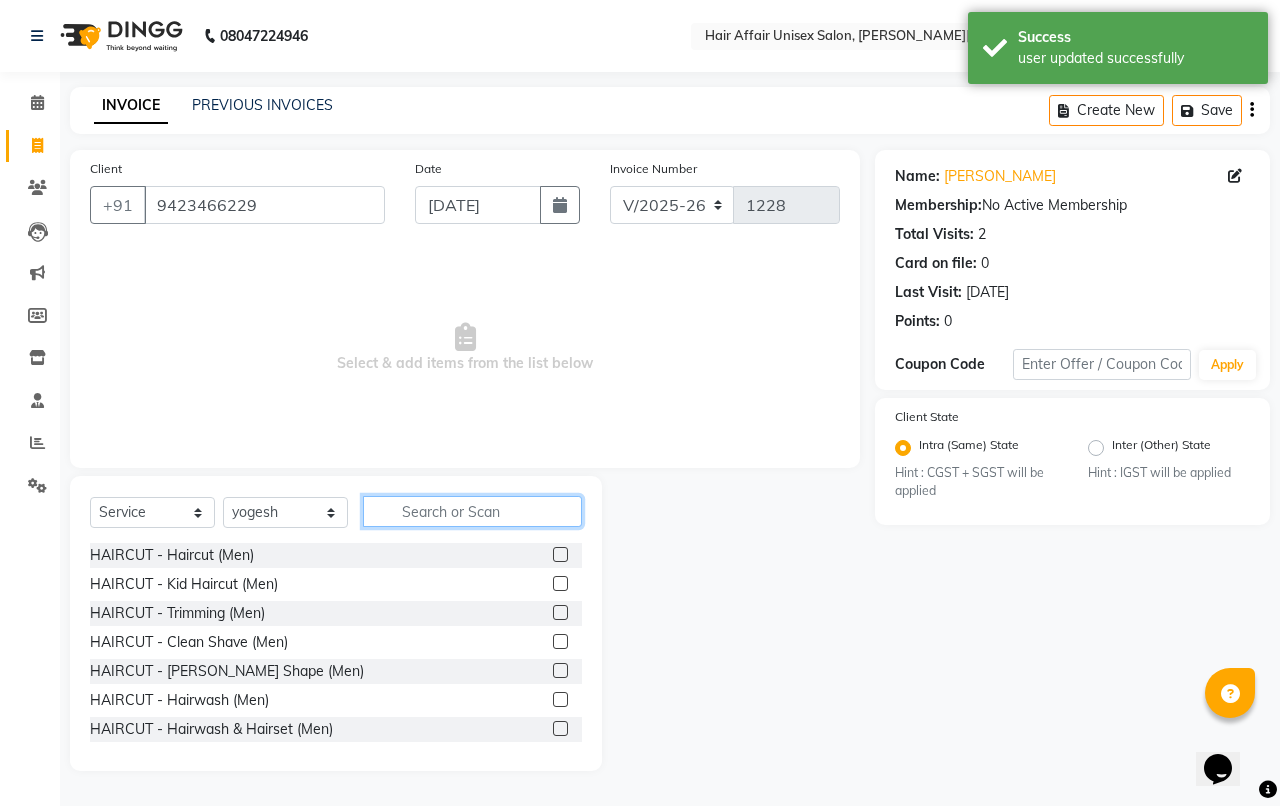 click 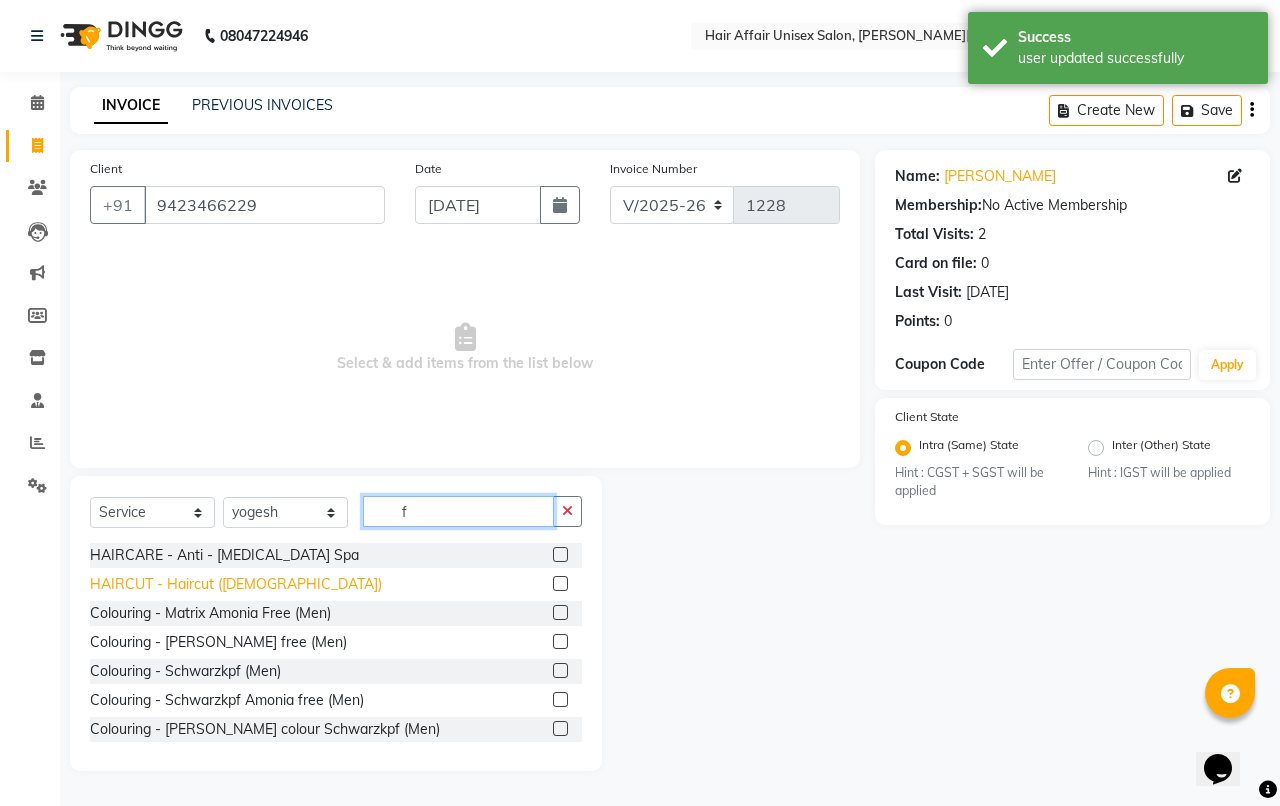 type on "f" 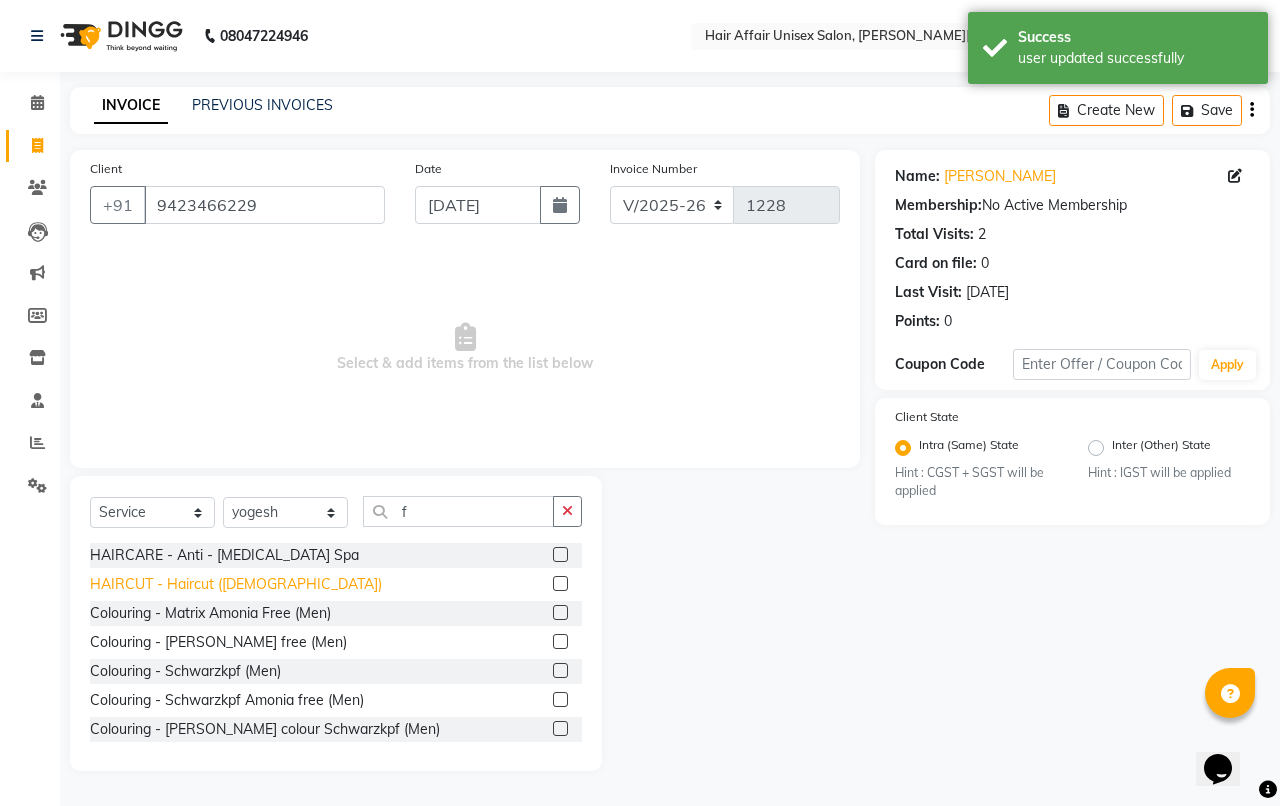 click on "HAIRCUT - Haircut ([DEMOGRAPHIC_DATA])" 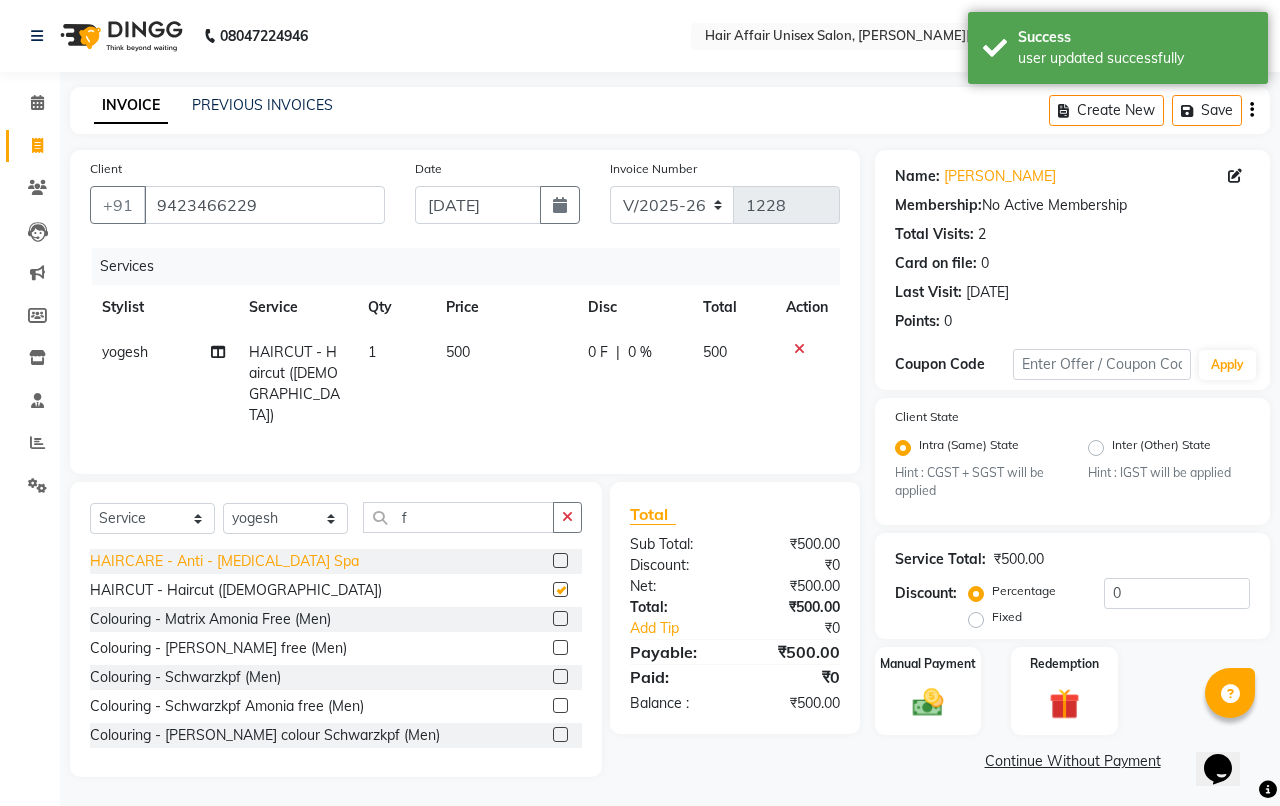 checkbox on "false" 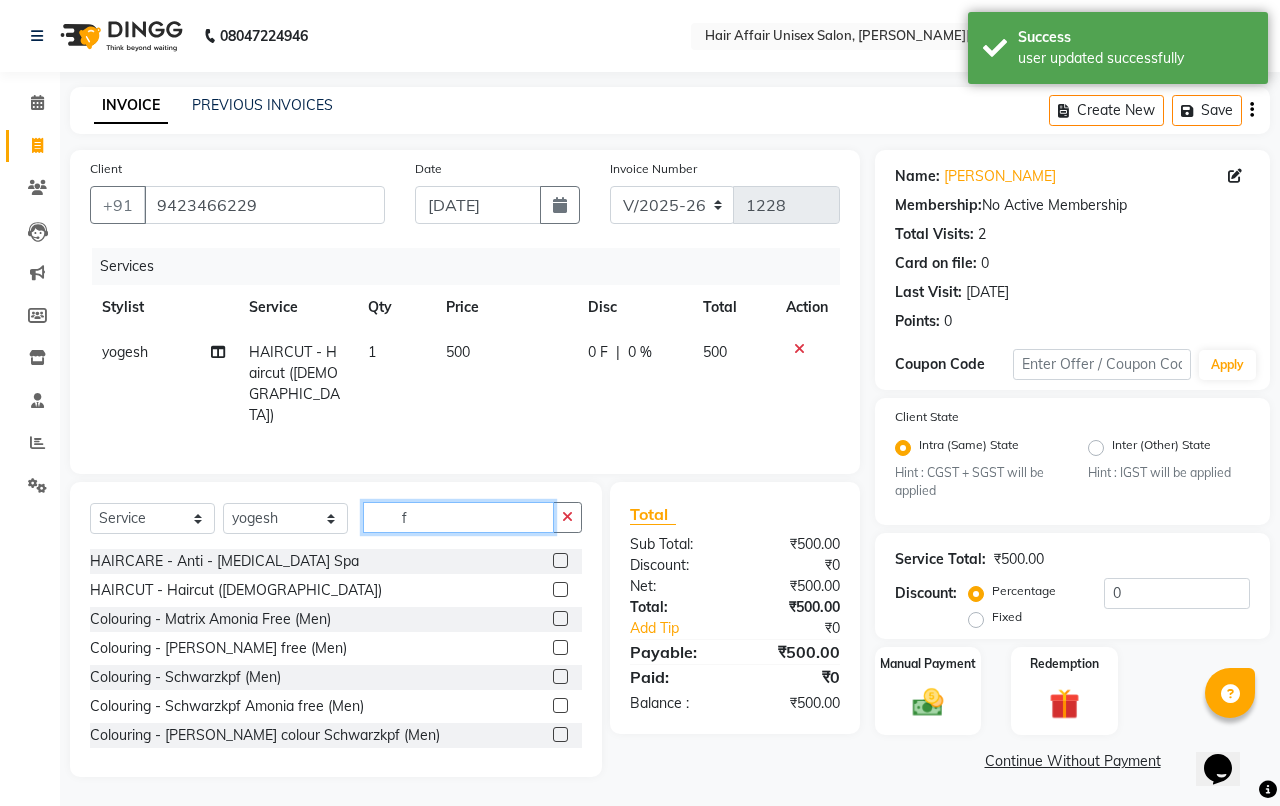 click on "f" 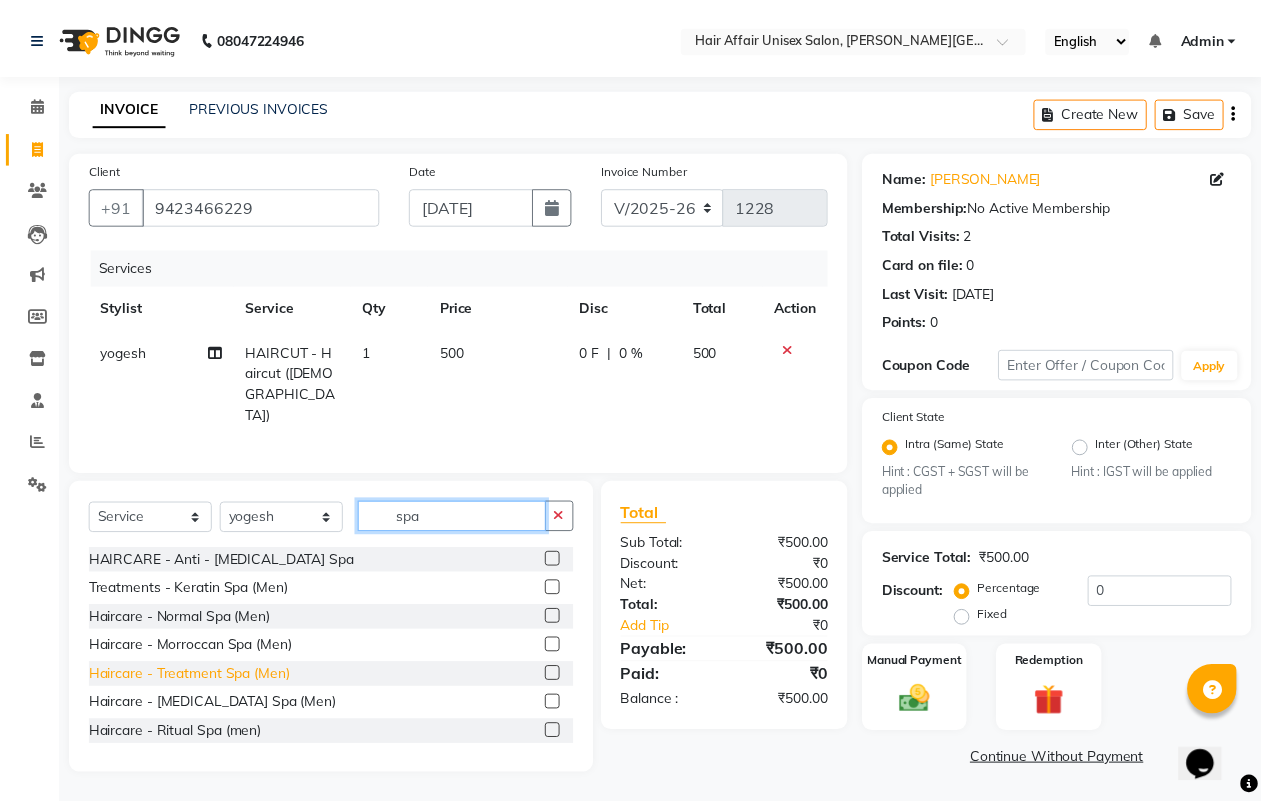 scroll, scrollTop: 125, scrollLeft: 0, axis: vertical 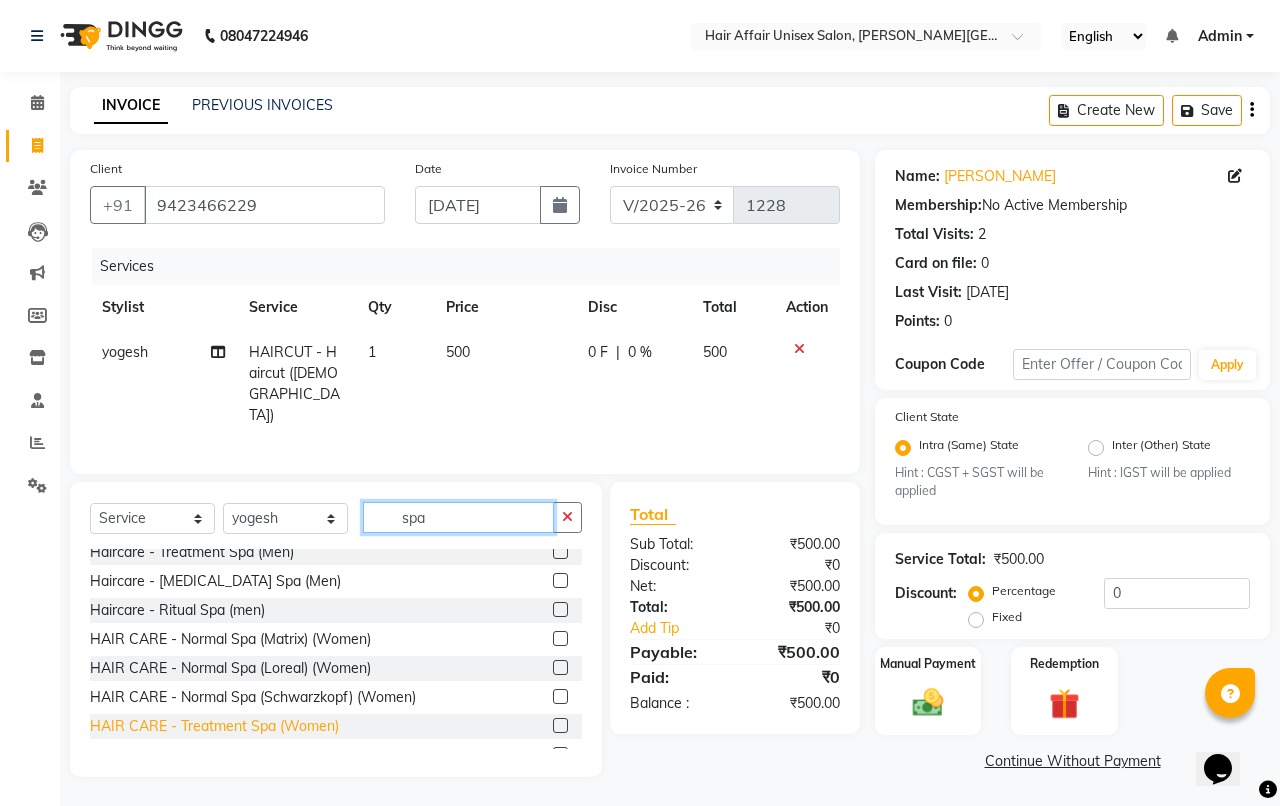 type on "spa" 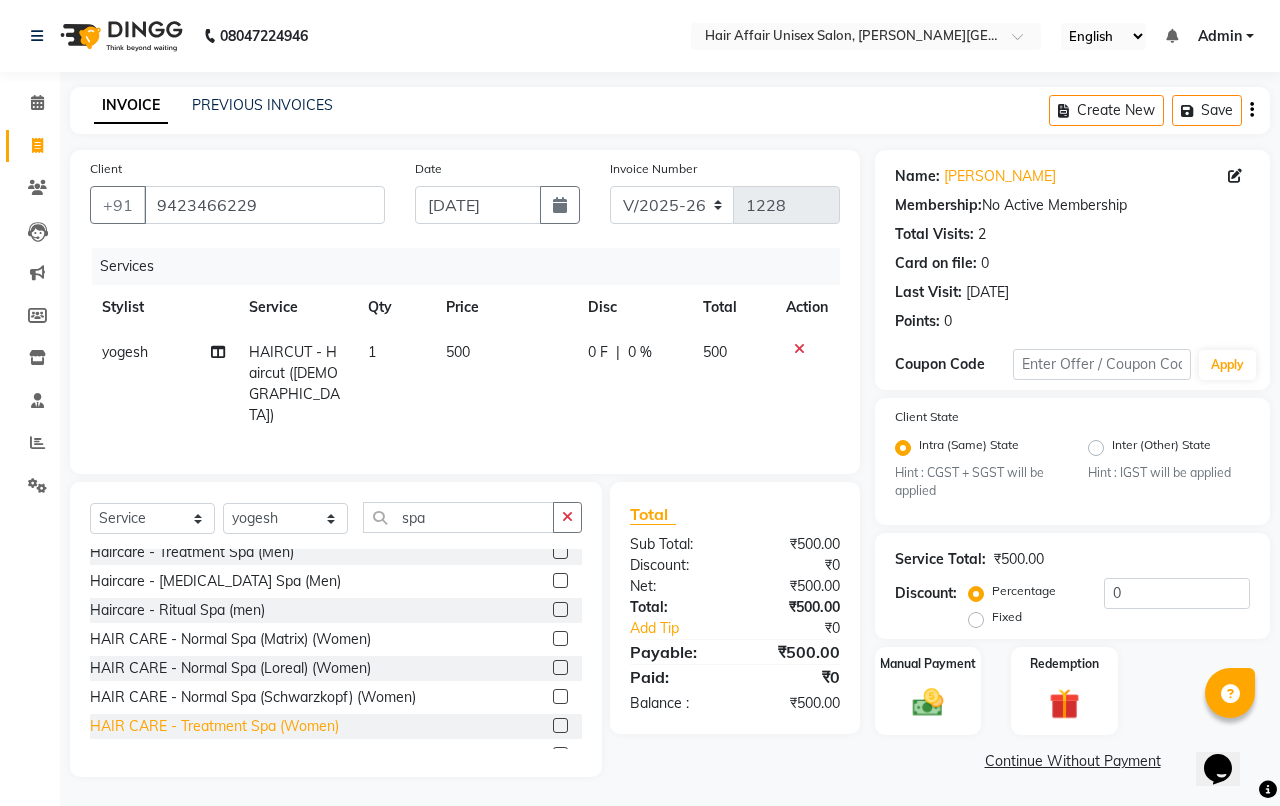 click on "HAIR CARE - Treatment Spa  (Women)" 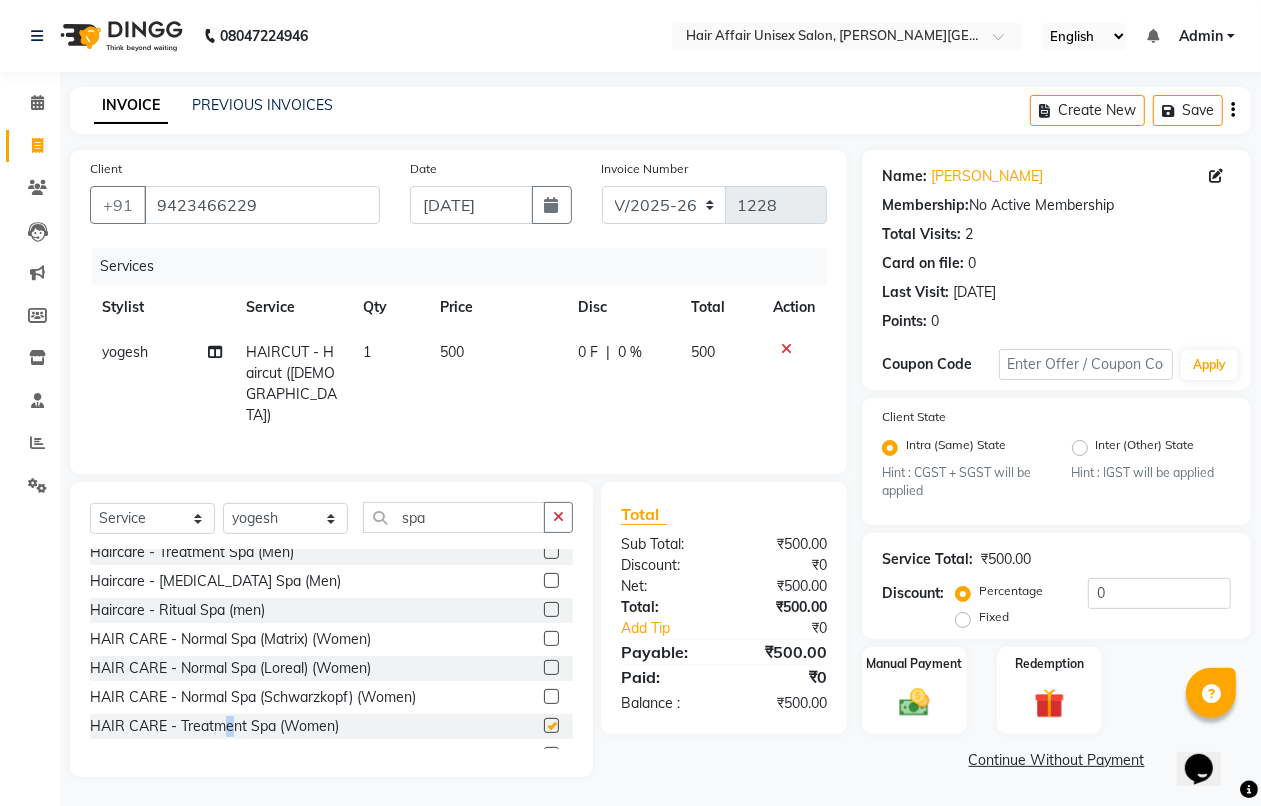 checkbox on "false" 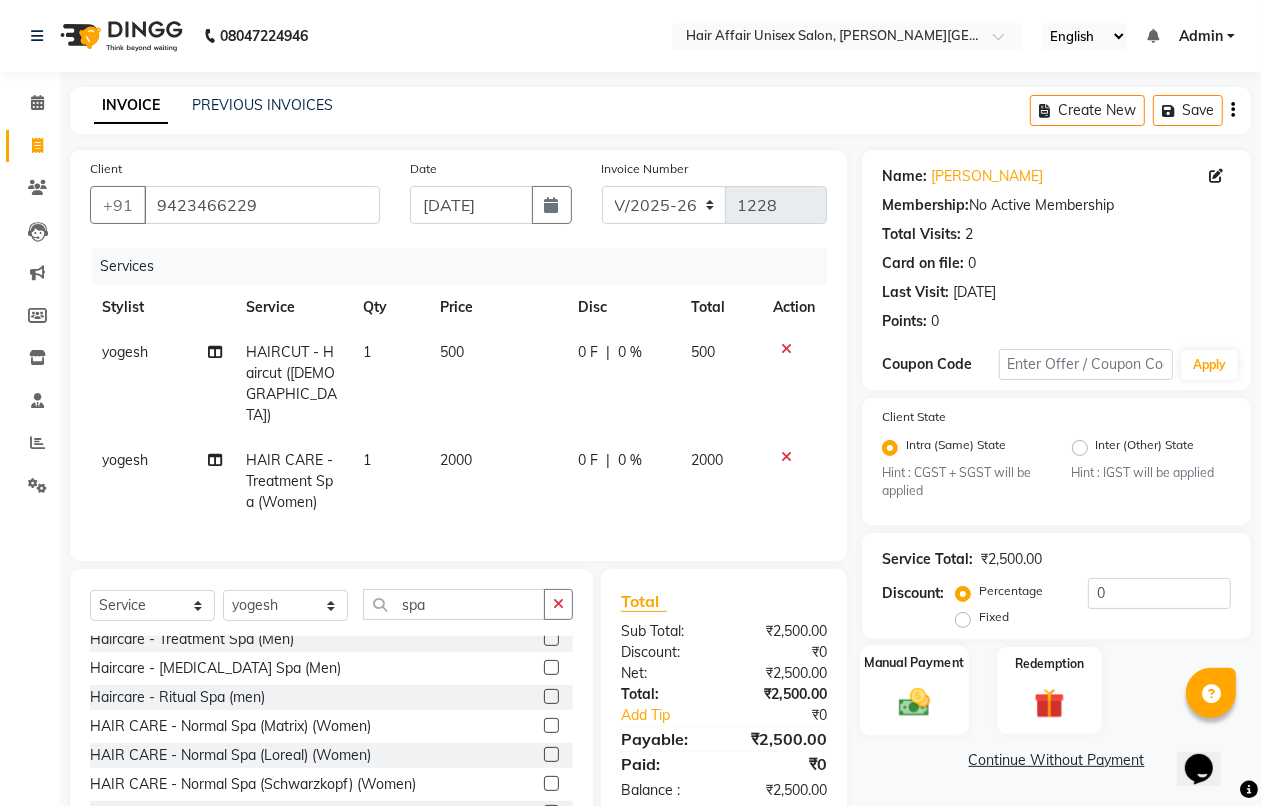 click on "Manual Payment" 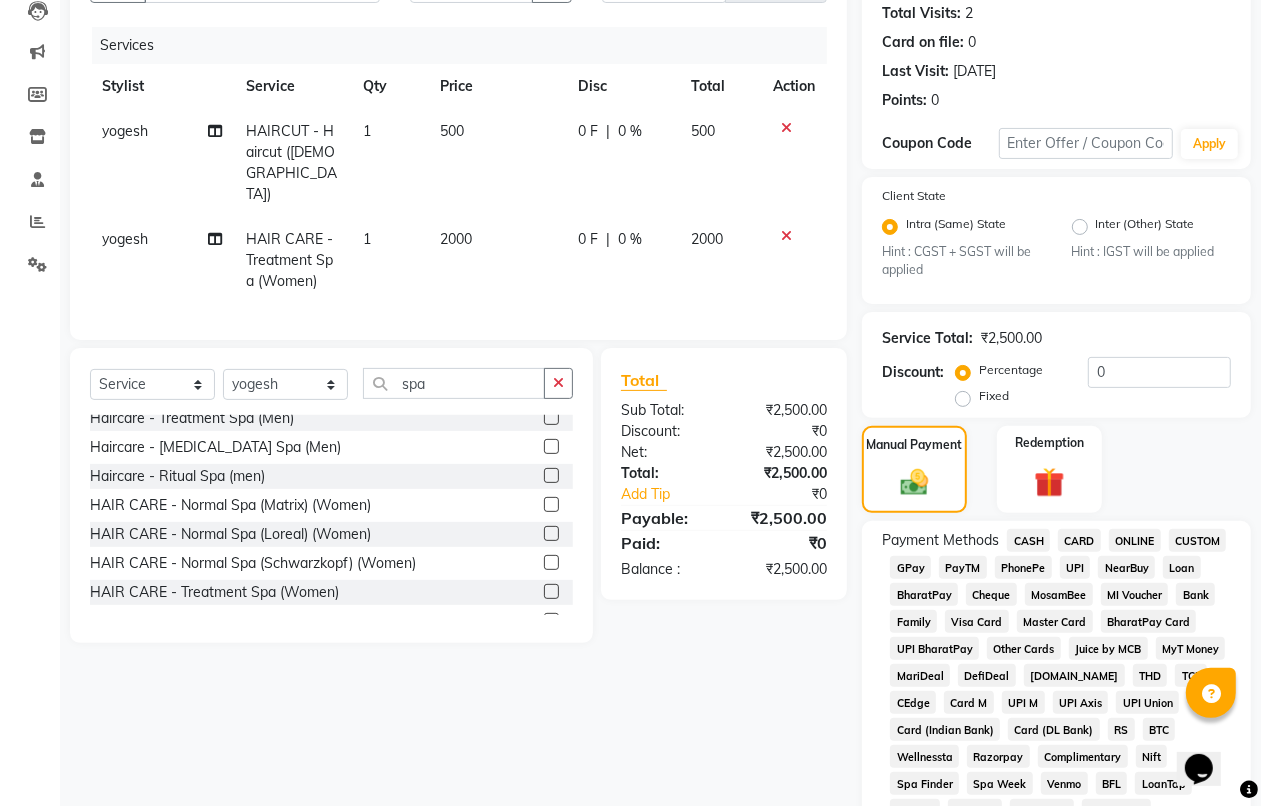 scroll, scrollTop: 500, scrollLeft: 0, axis: vertical 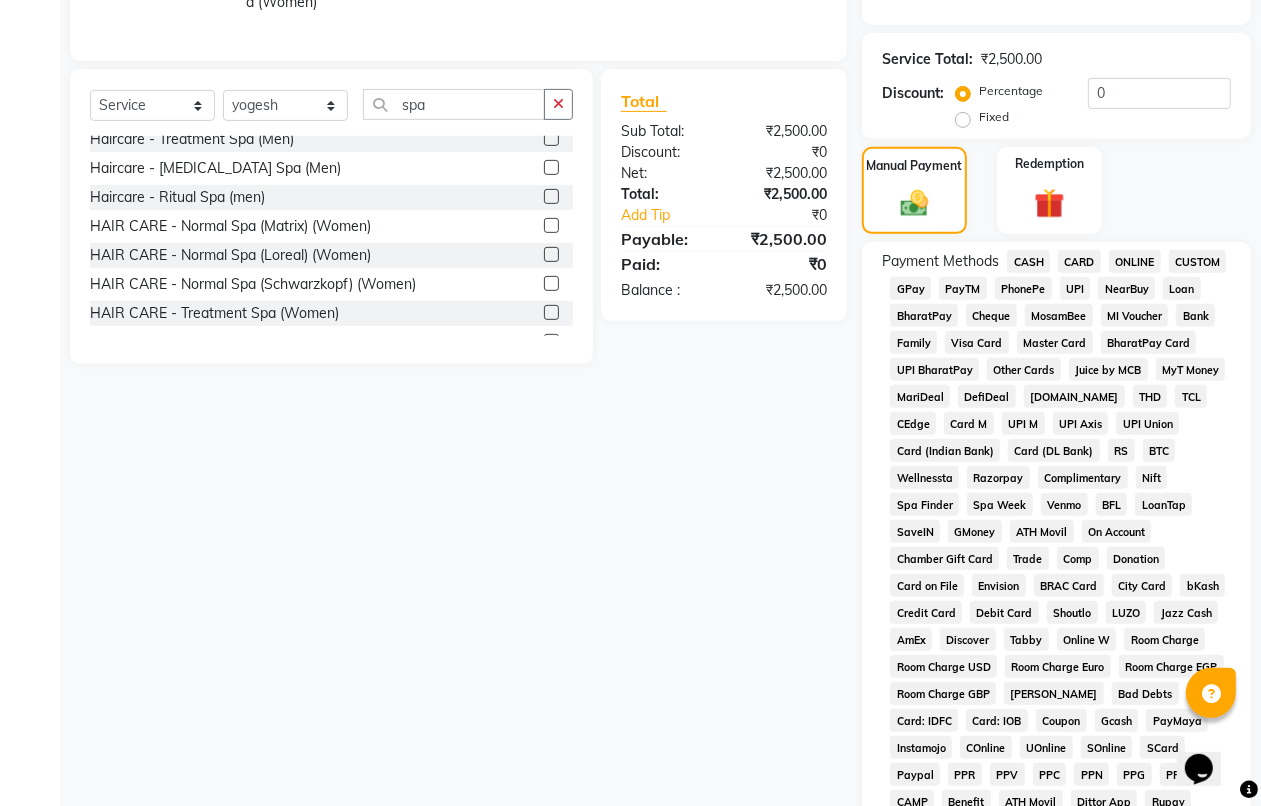 click on "CASH" 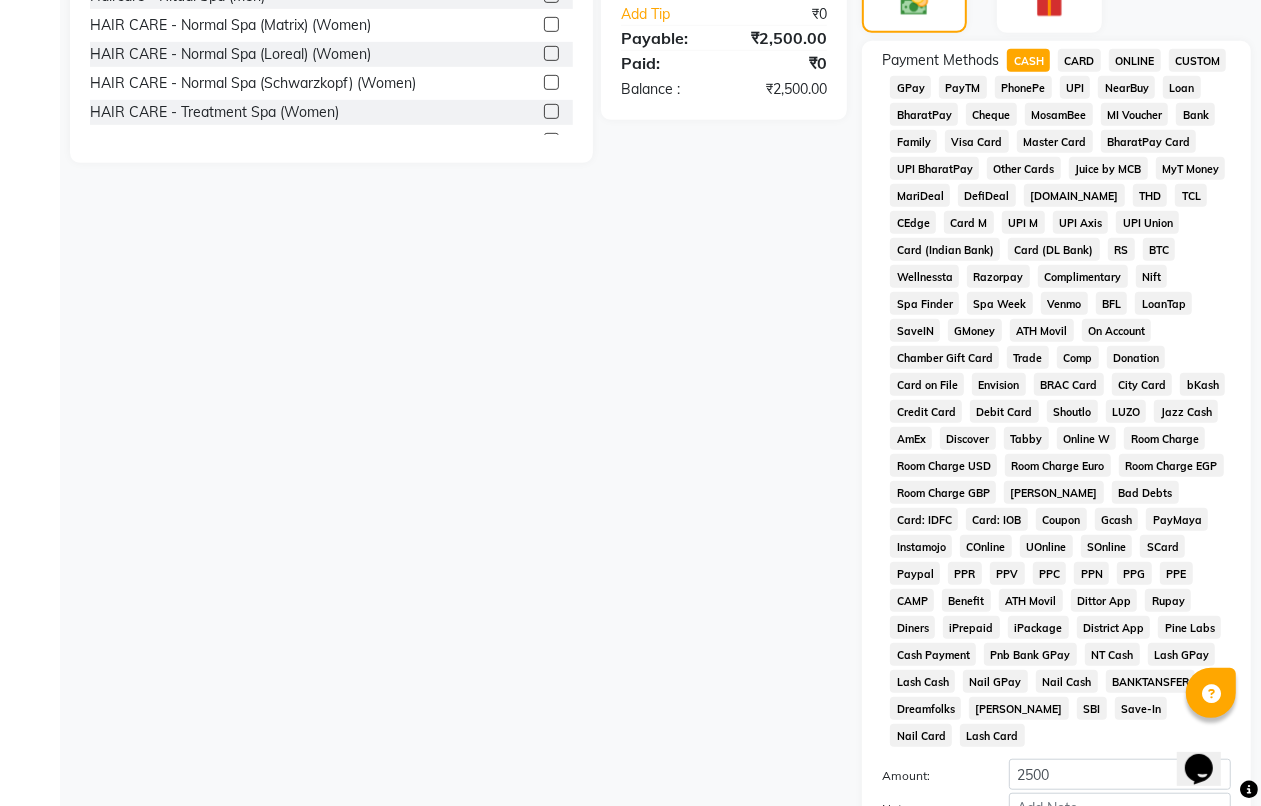 scroll, scrollTop: 876, scrollLeft: 0, axis: vertical 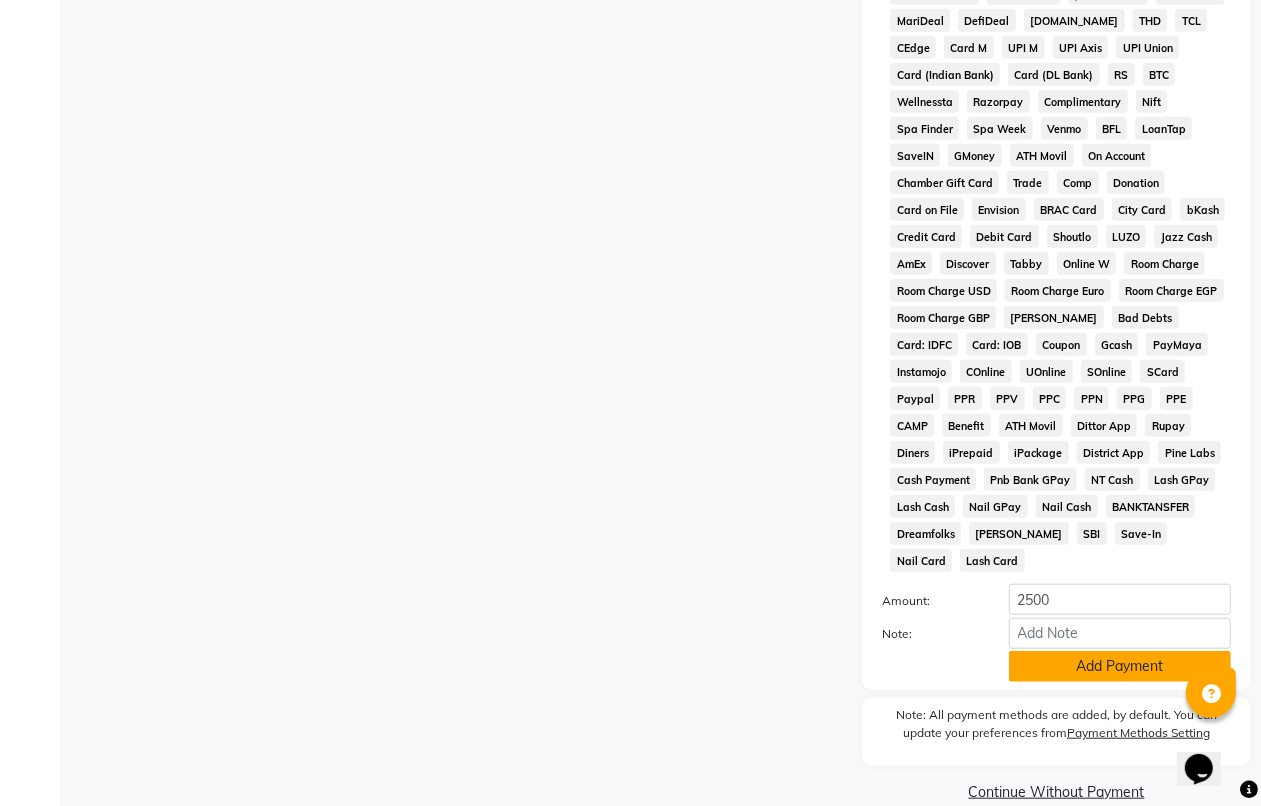 click on "Add Payment" 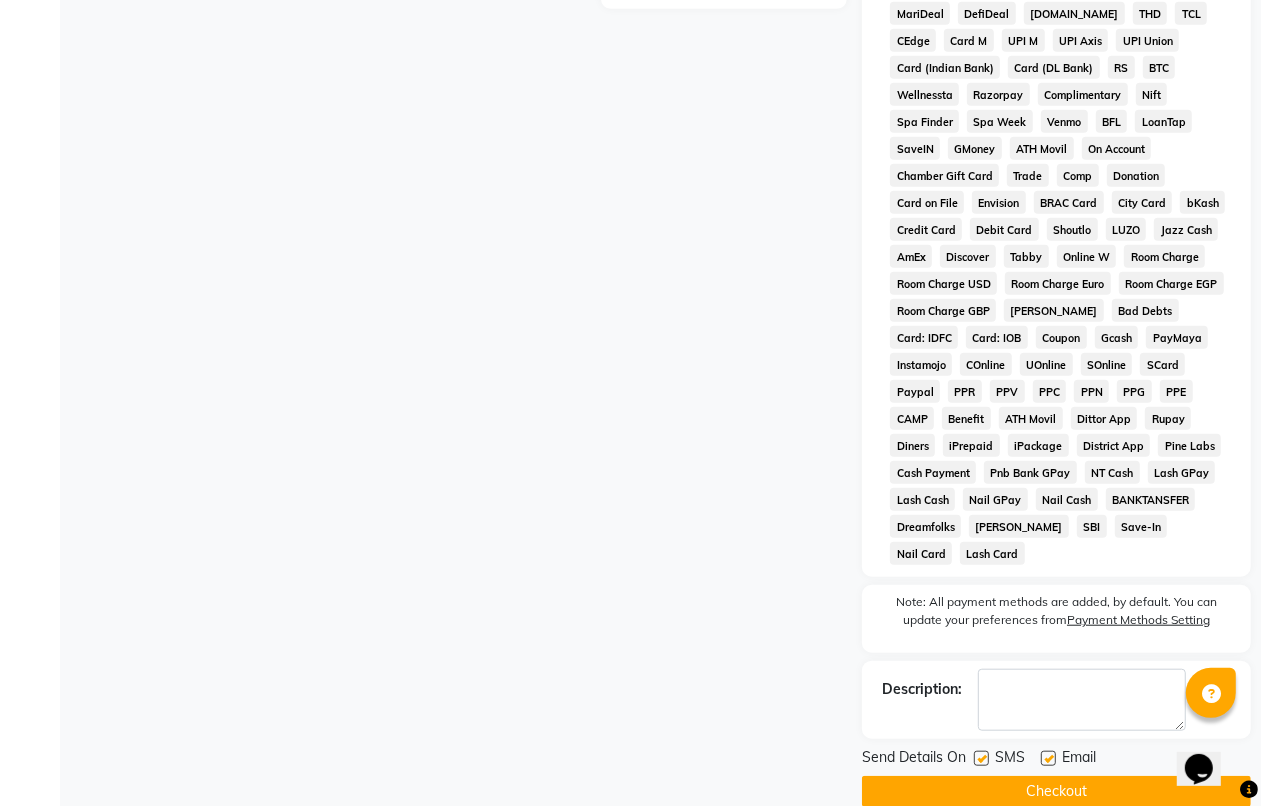 scroll, scrollTop: 885, scrollLeft: 0, axis: vertical 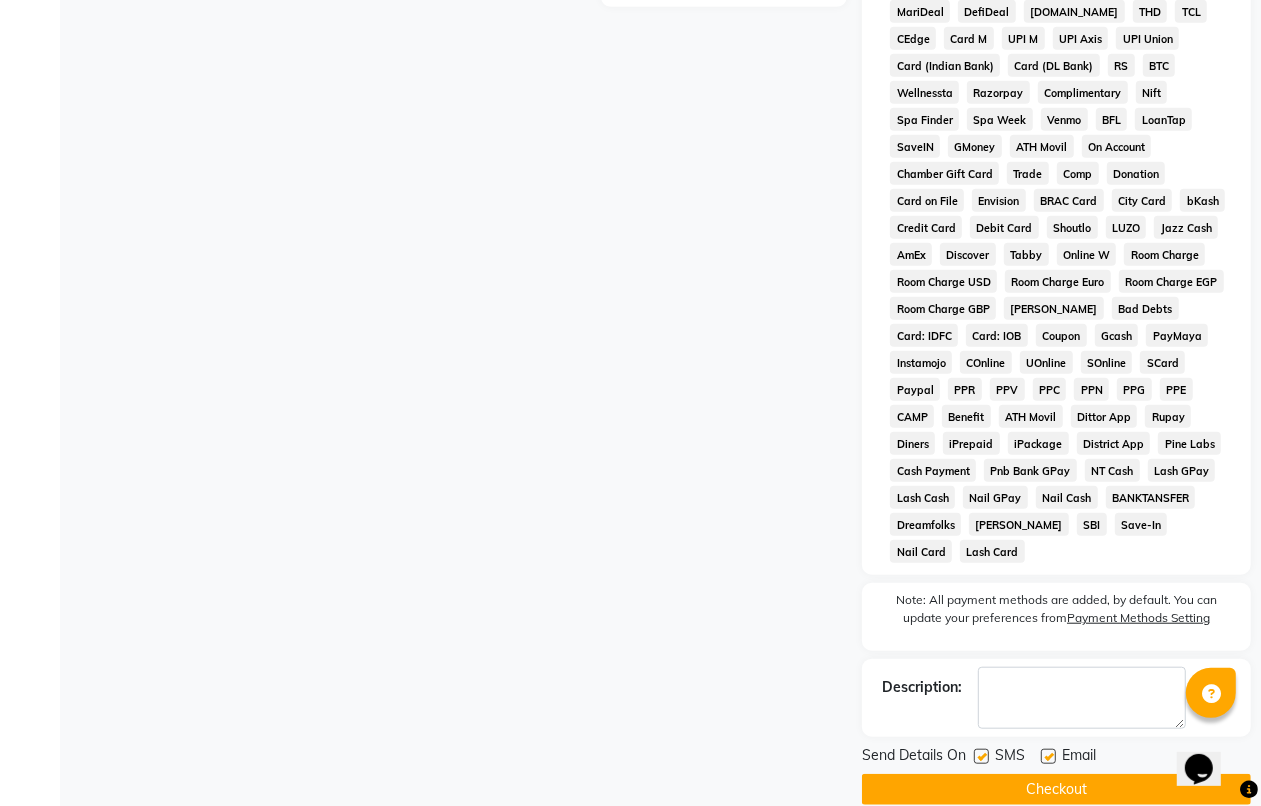 click on "Checkout" 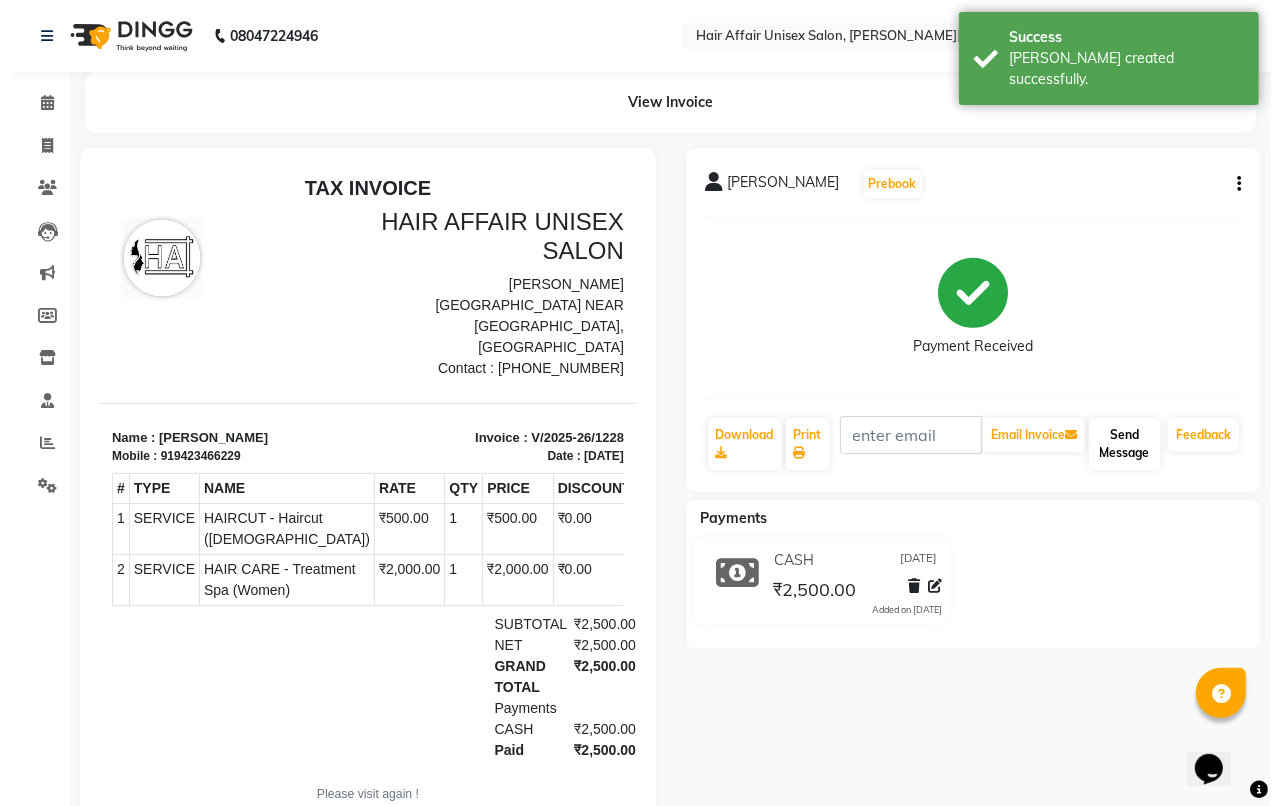 scroll, scrollTop: 0, scrollLeft: 0, axis: both 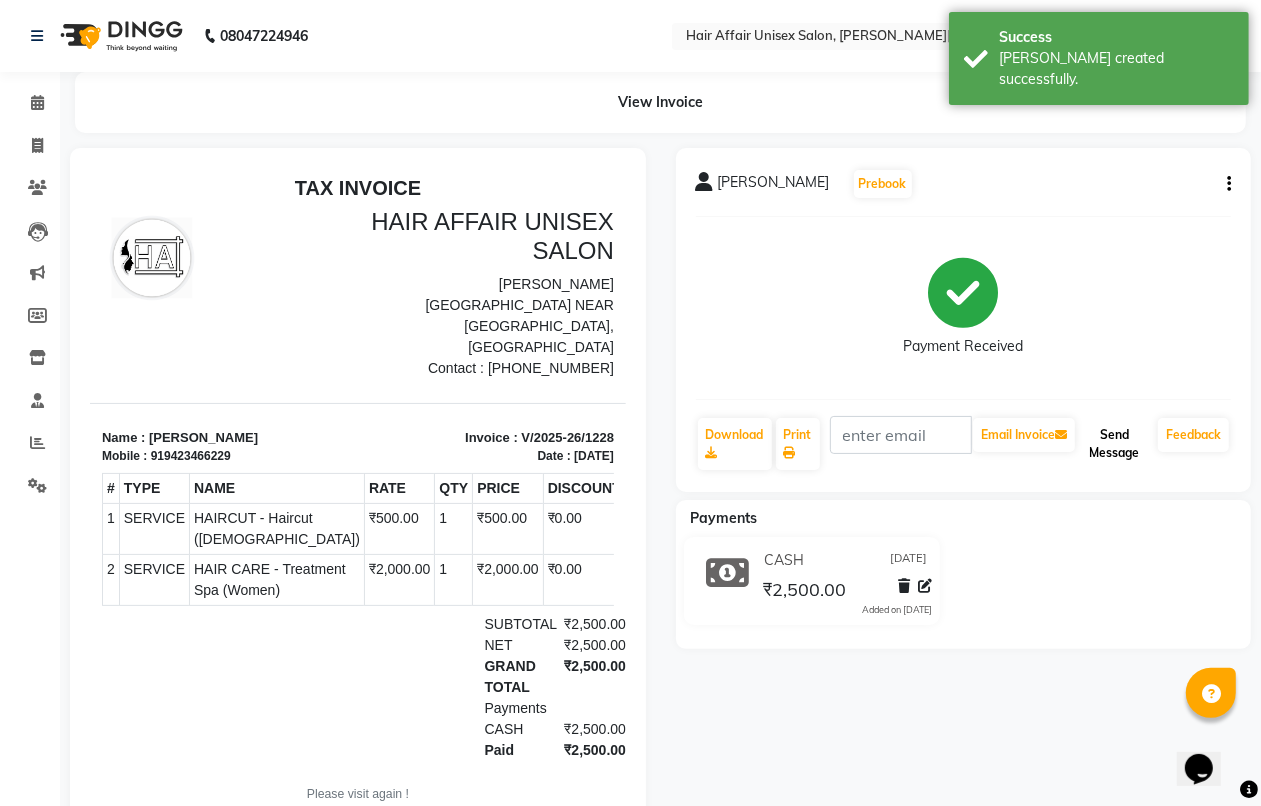 click on "Send Message" 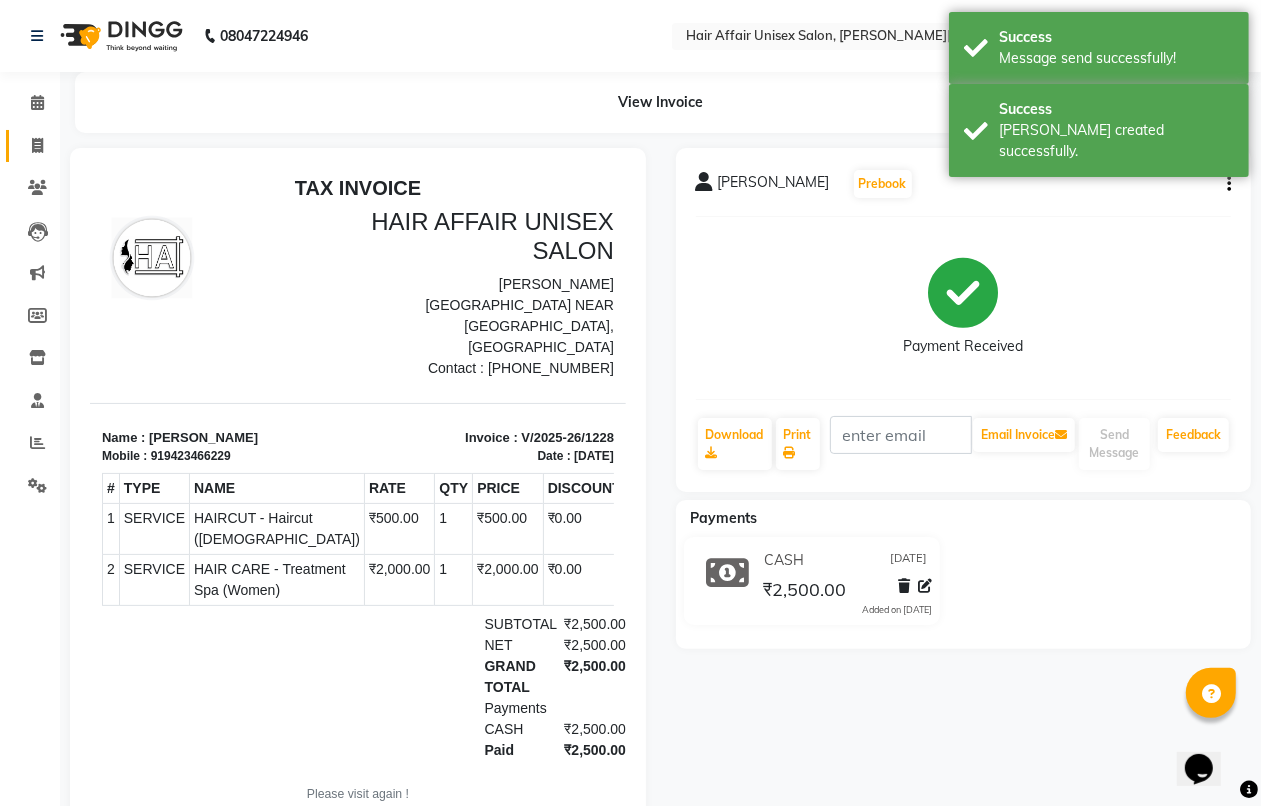 click on "Invoice" 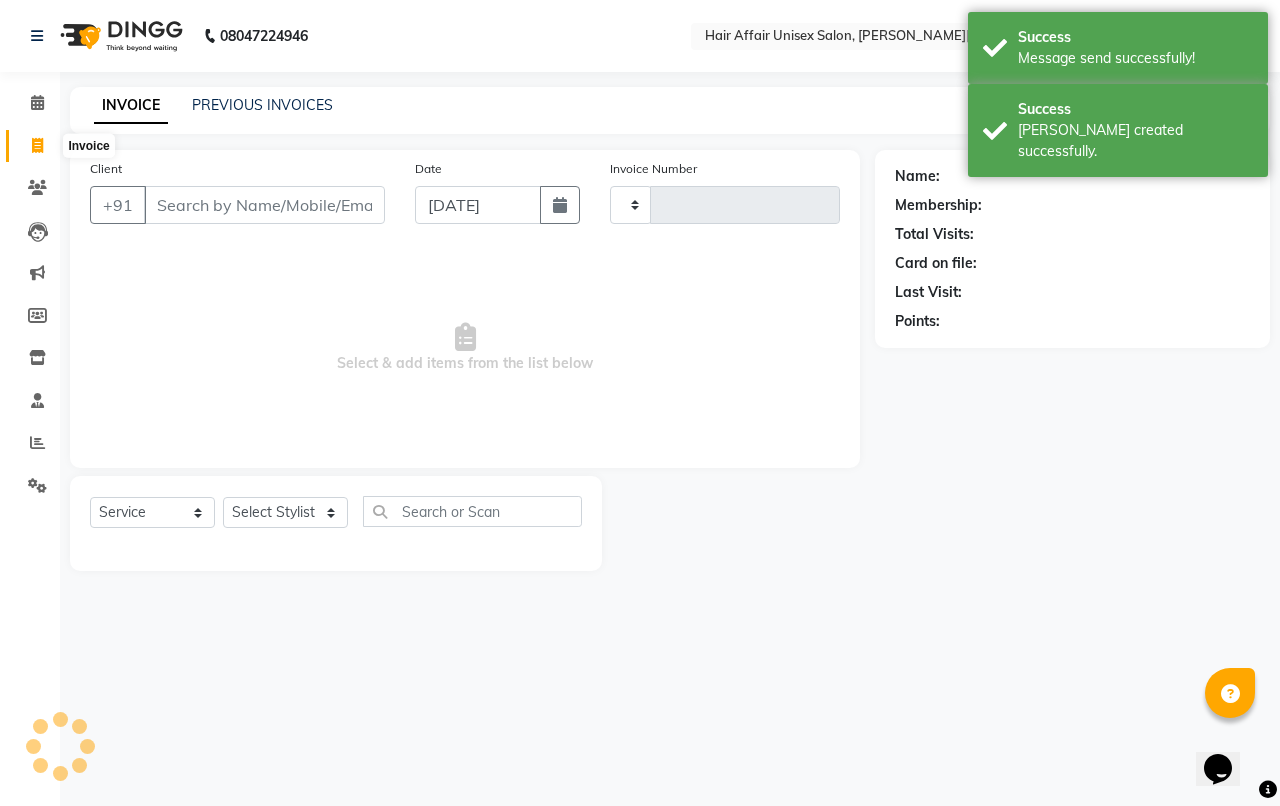 type on "1229" 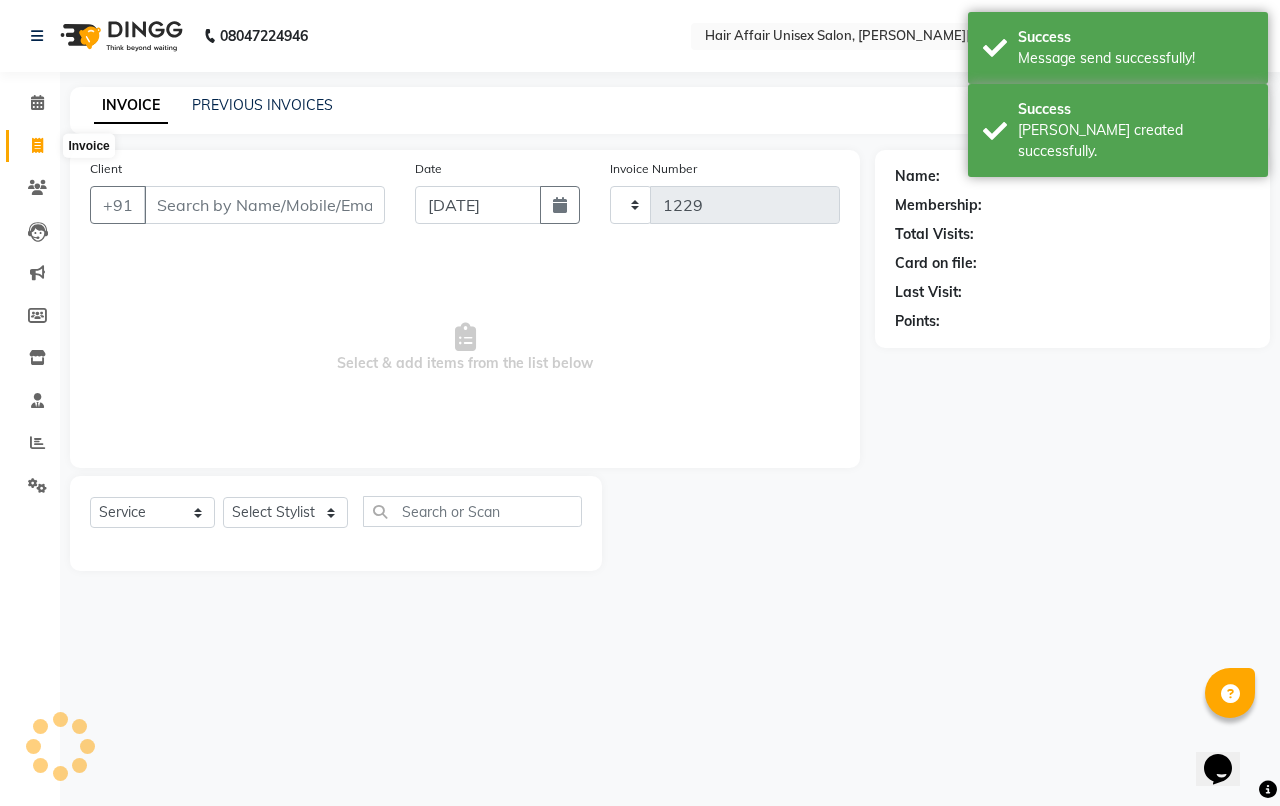 select on "6225" 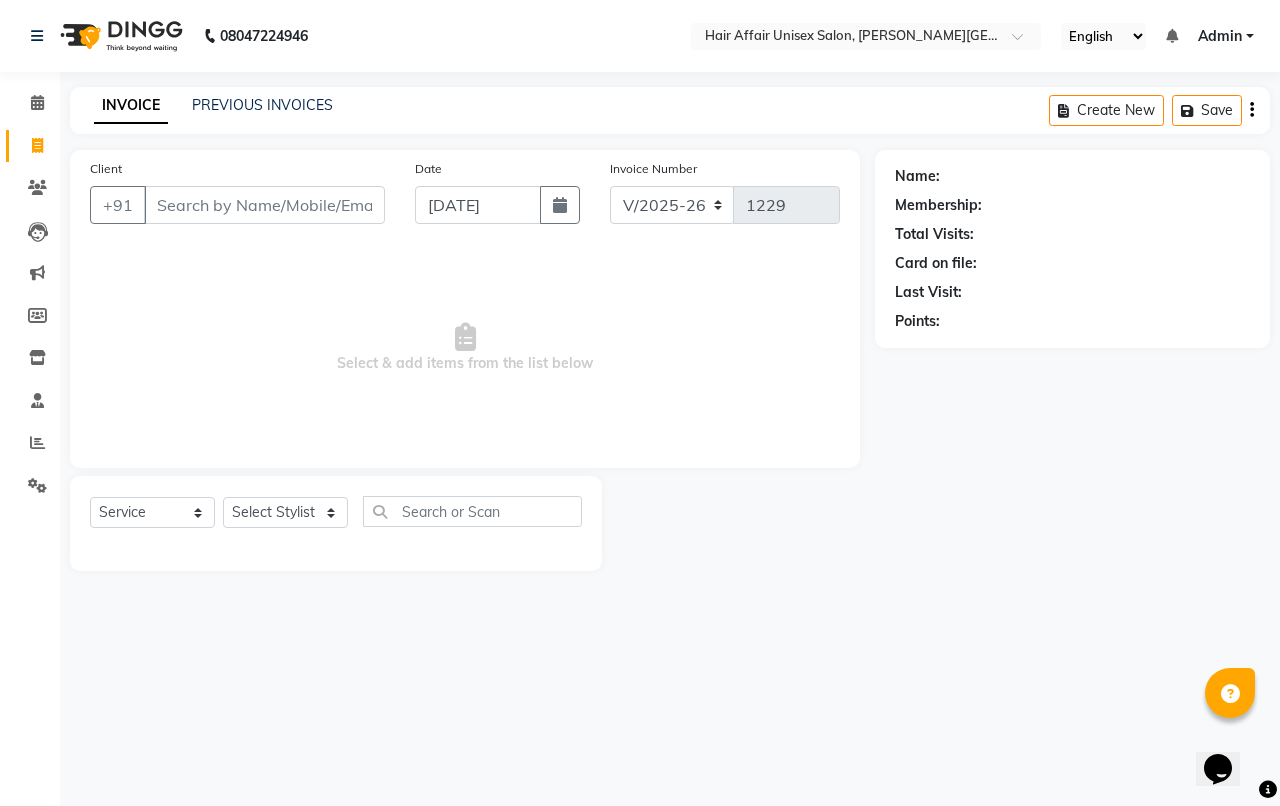 click on "Client +91" 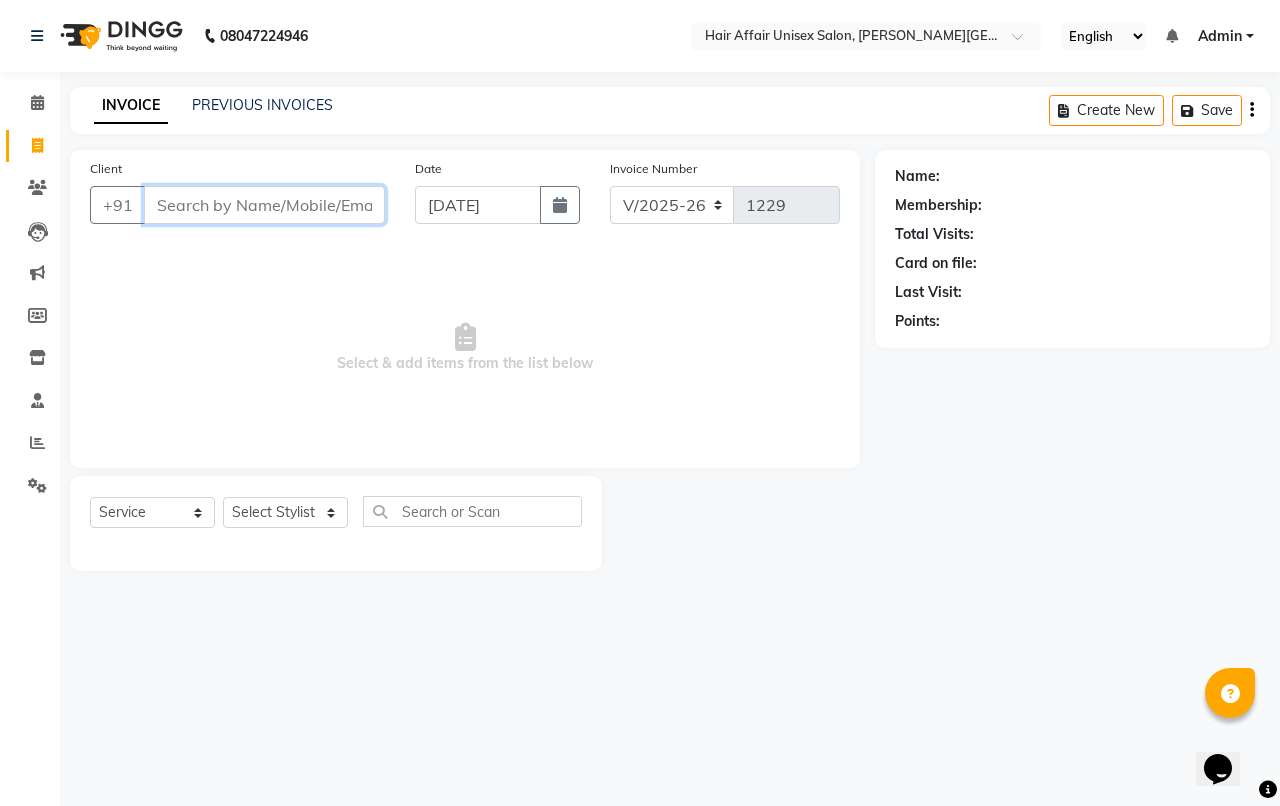 click on "Client" at bounding box center (264, 205) 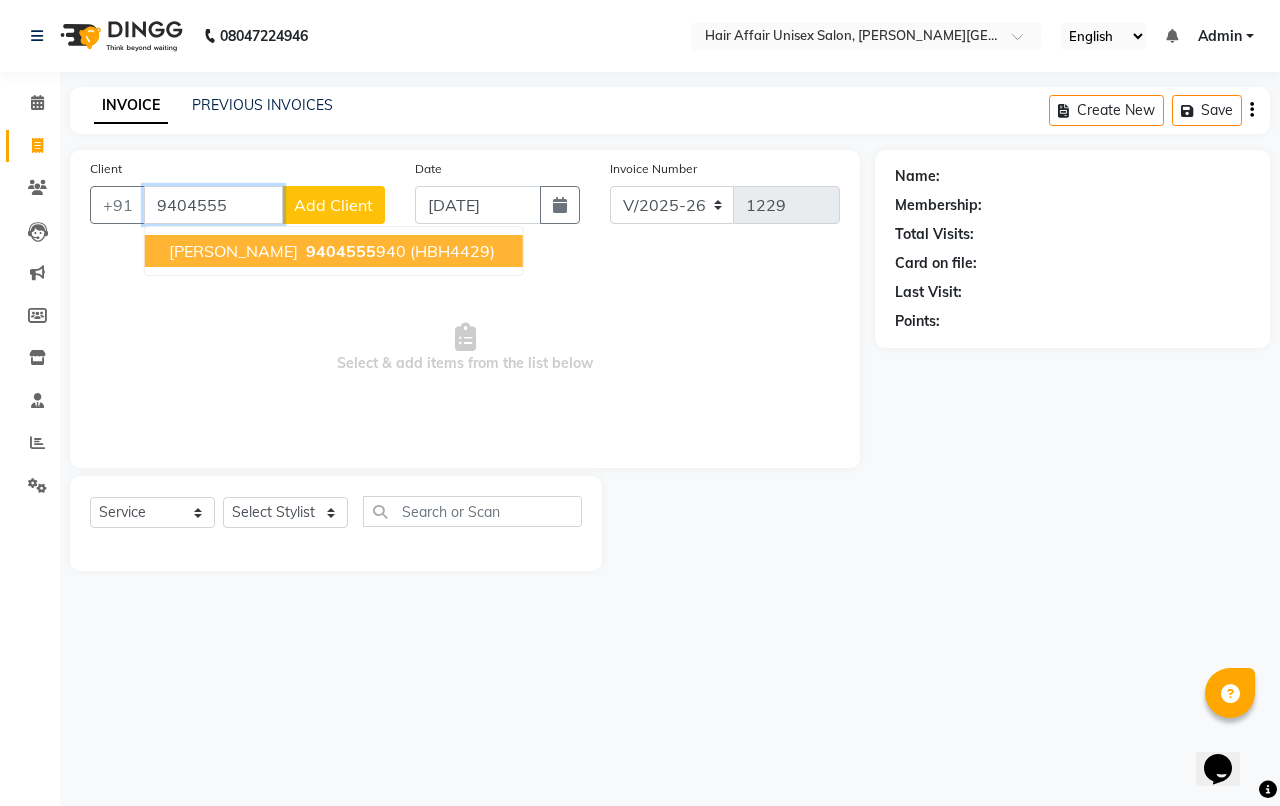 click on "9404555" at bounding box center (341, 251) 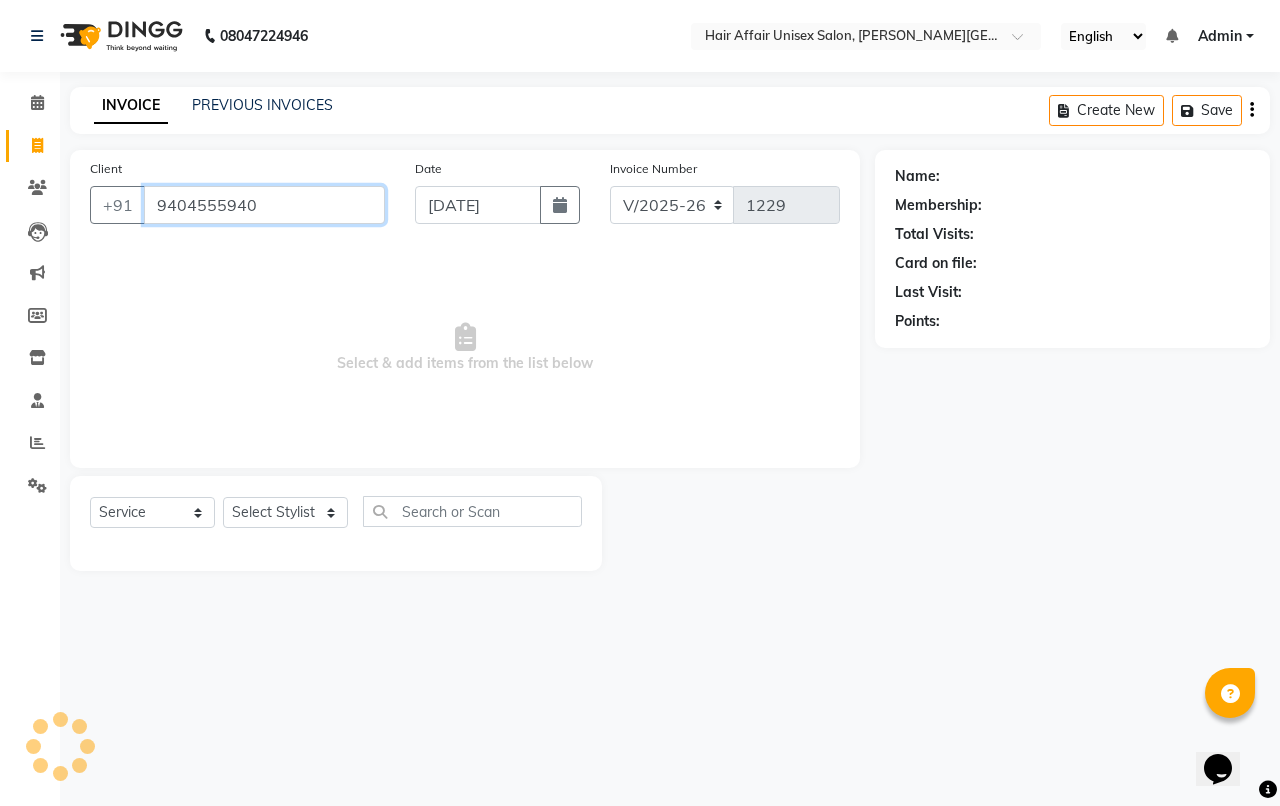 type on "9404555940" 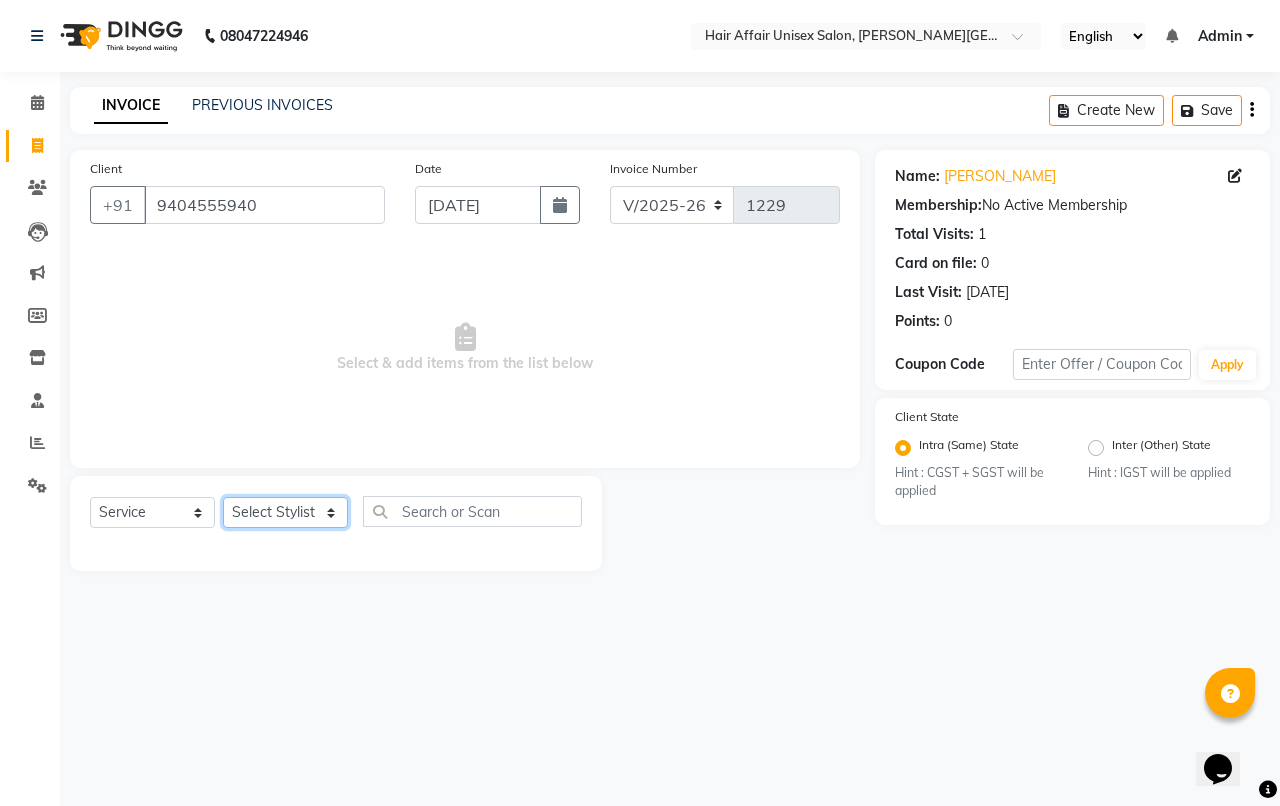 click on "Select Stylist Anand harpal kajal Kunal Manish Nikhil soni Sweta Vihan yogesh" 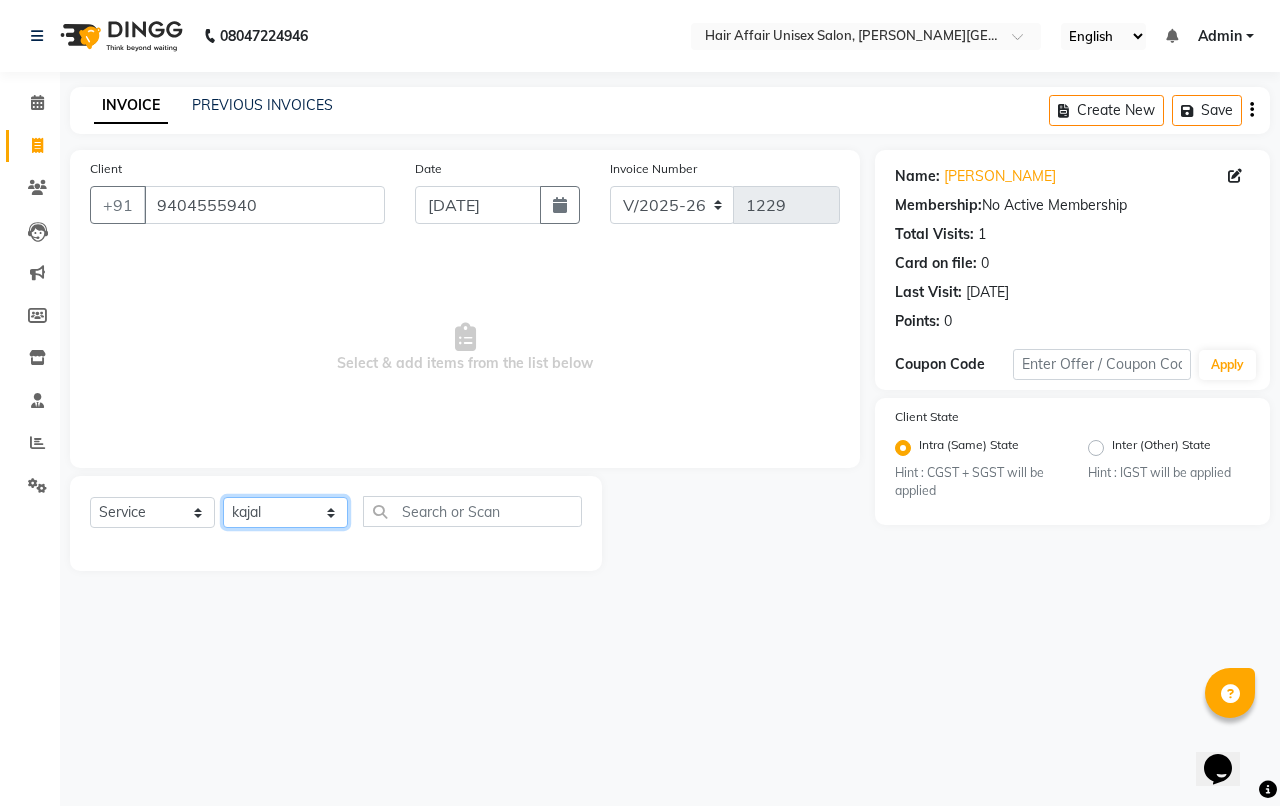 click on "Select Stylist Anand harpal kajal Kunal Manish Nikhil soni Sweta Vihan yogesh" 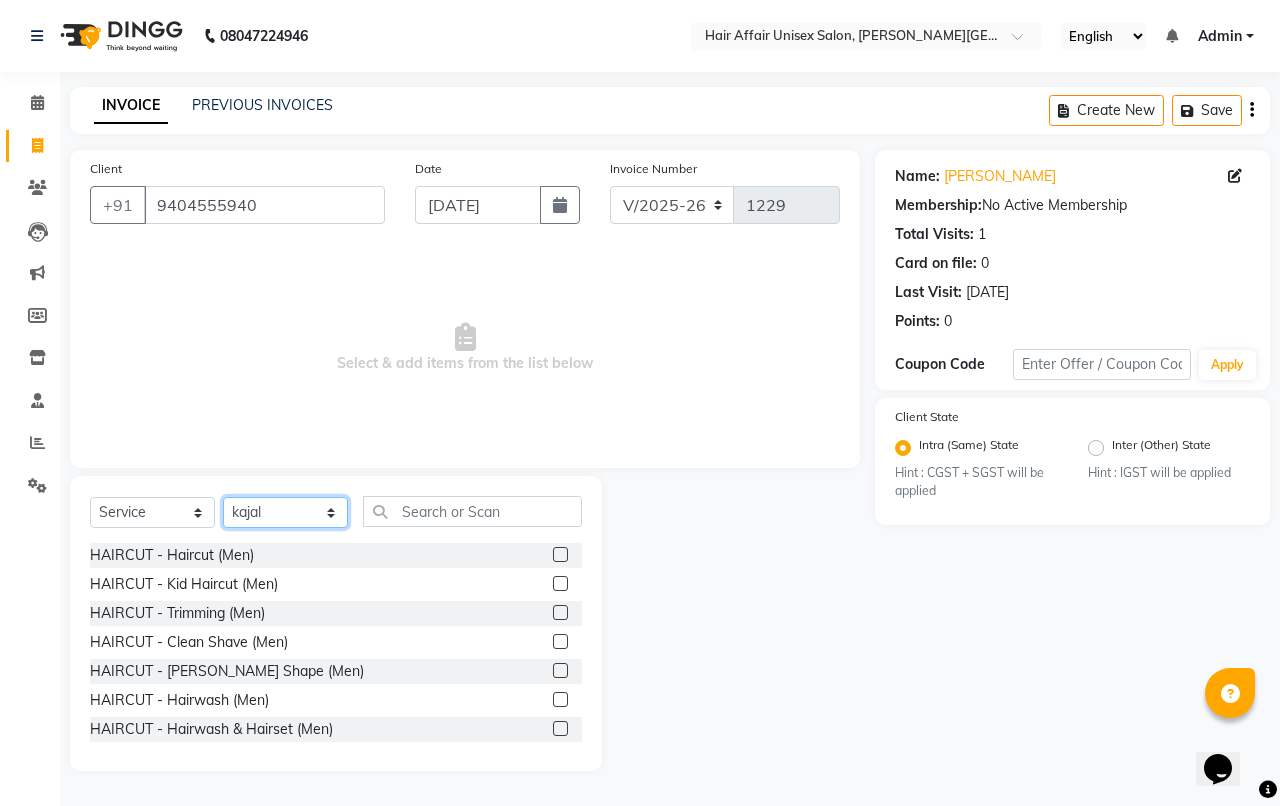 click on "Select Stylist Anand harpal kajal Kunal Manish Nikhil soni Sweta Vihan yogesh" 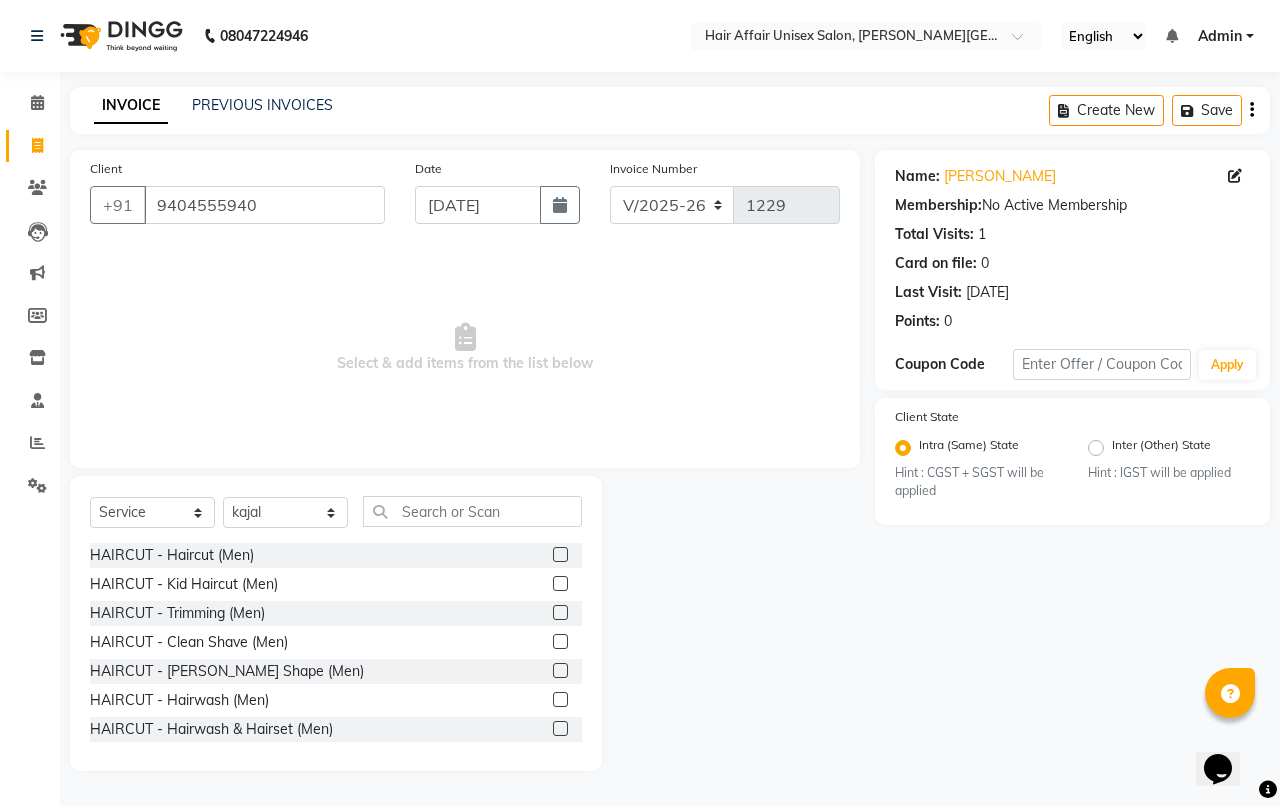 click on "Select & add items from the list below" at bounding box center [465, 348] 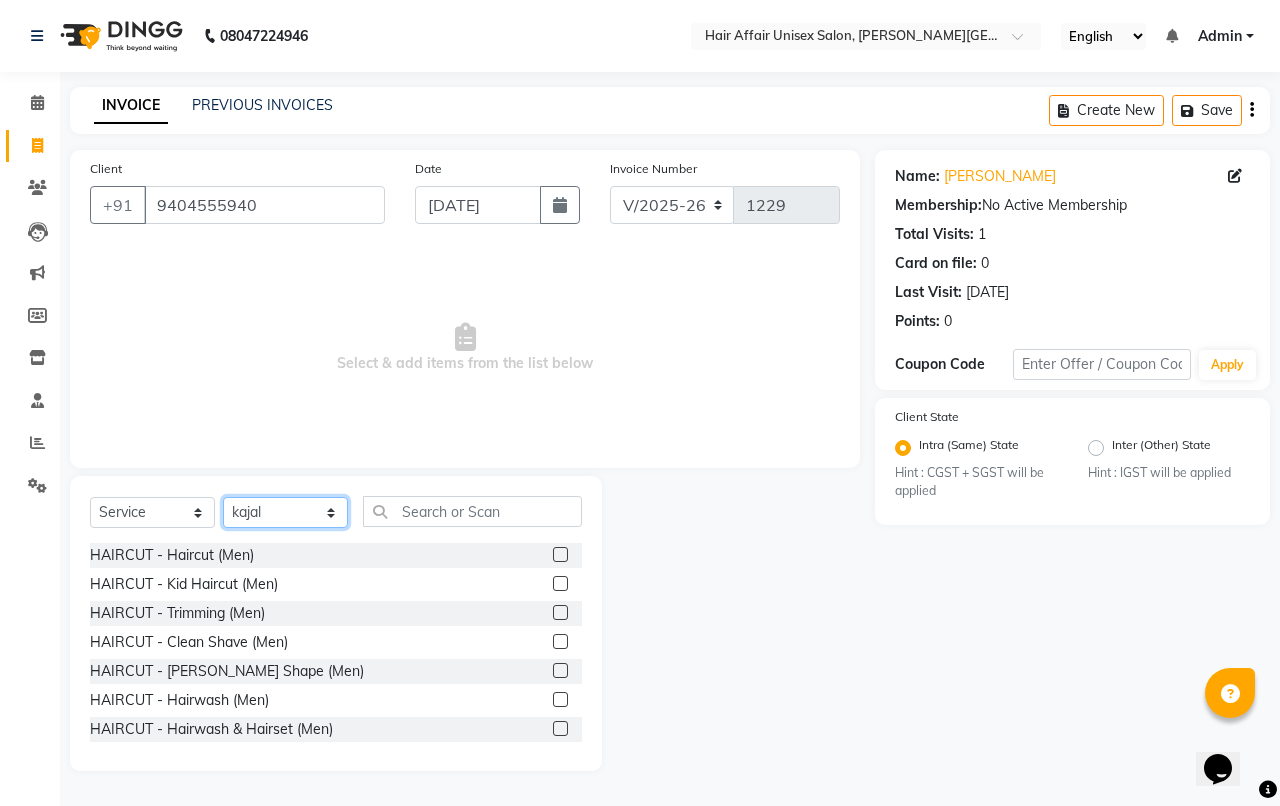click on "Select Stylist Anand harpal kajal Kunal Manish Nikhil soni Sweta Vihan yogesh" 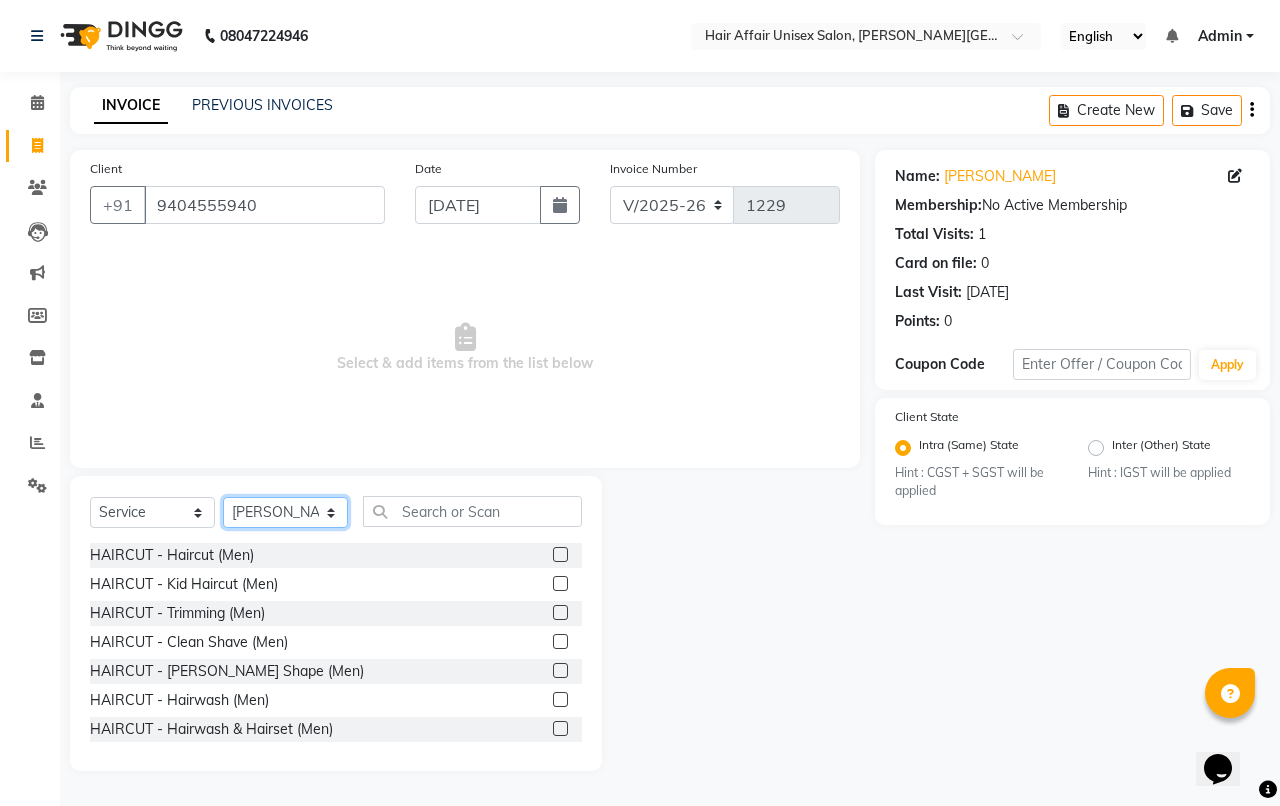 click on "Select Stylist Anand harpal kajal Kunal Manish Nikhil soni Sweta Vihan yogesh" 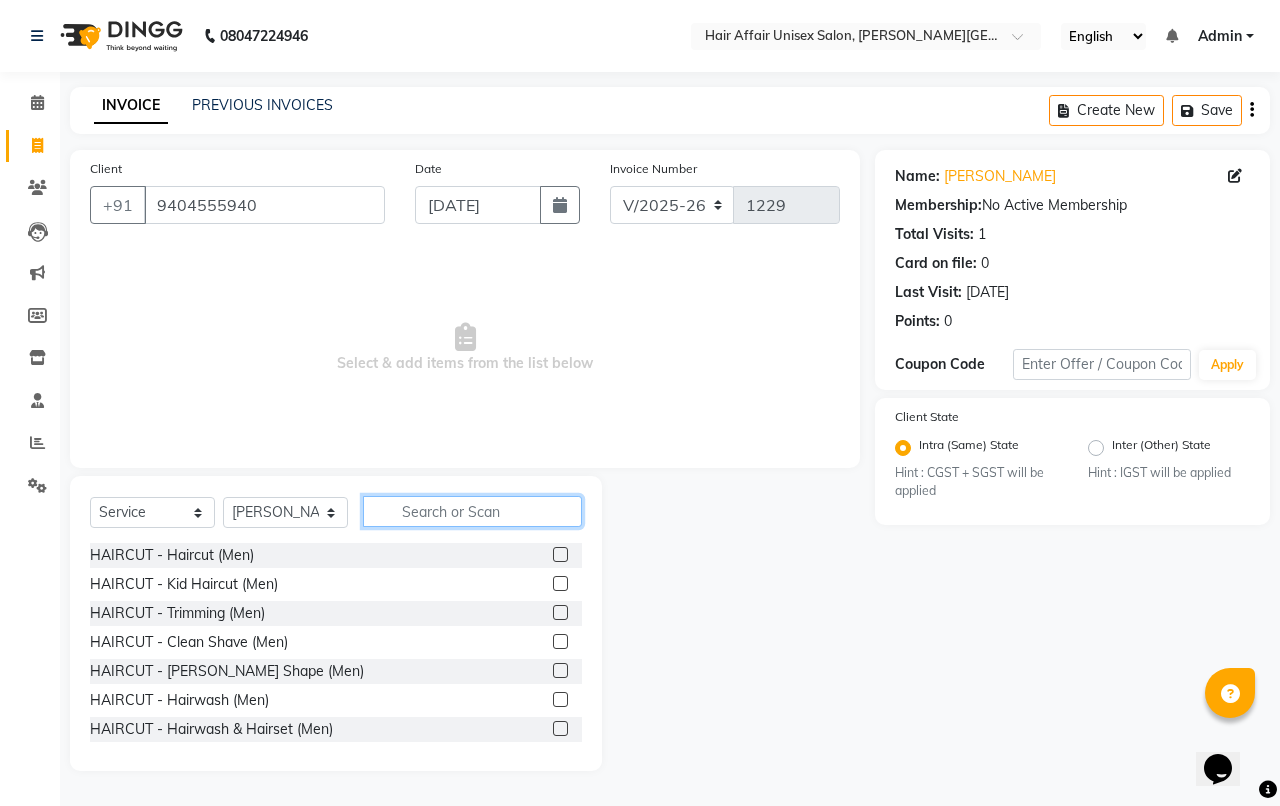 click 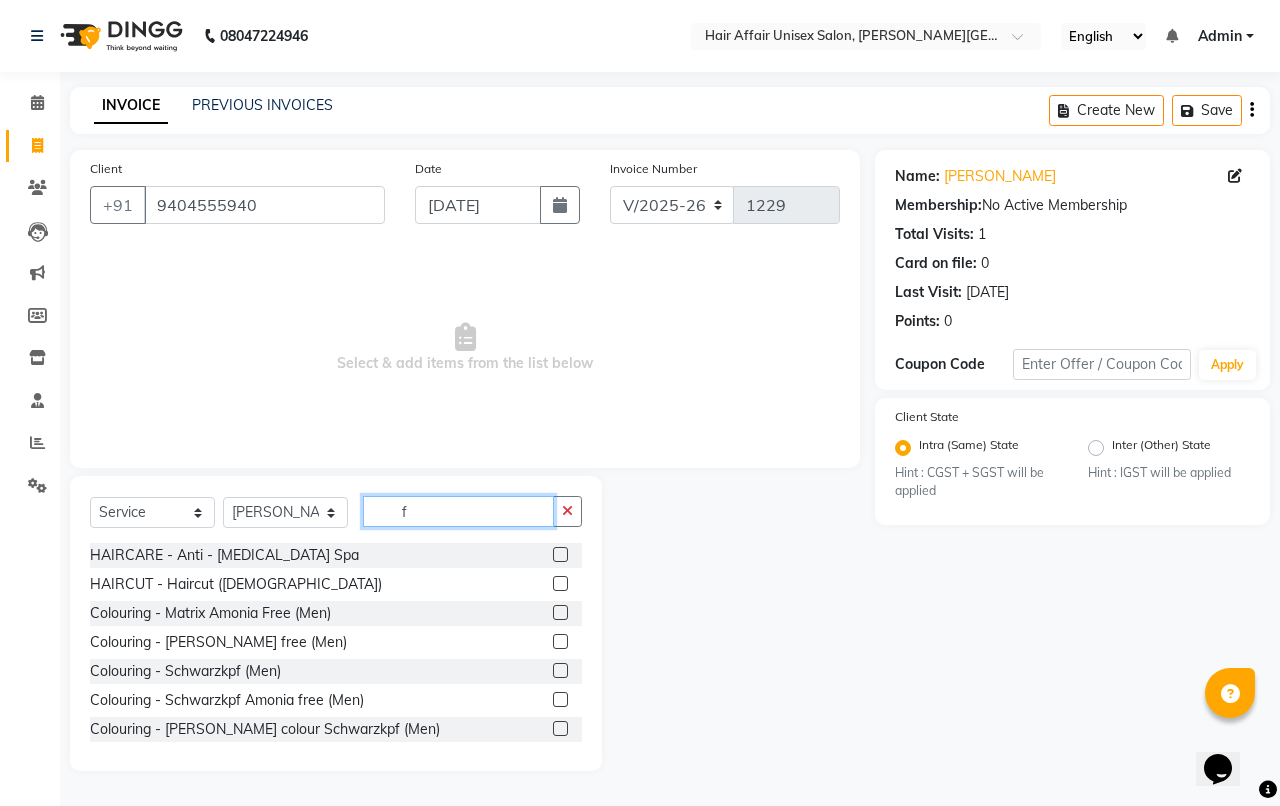 type on "f" 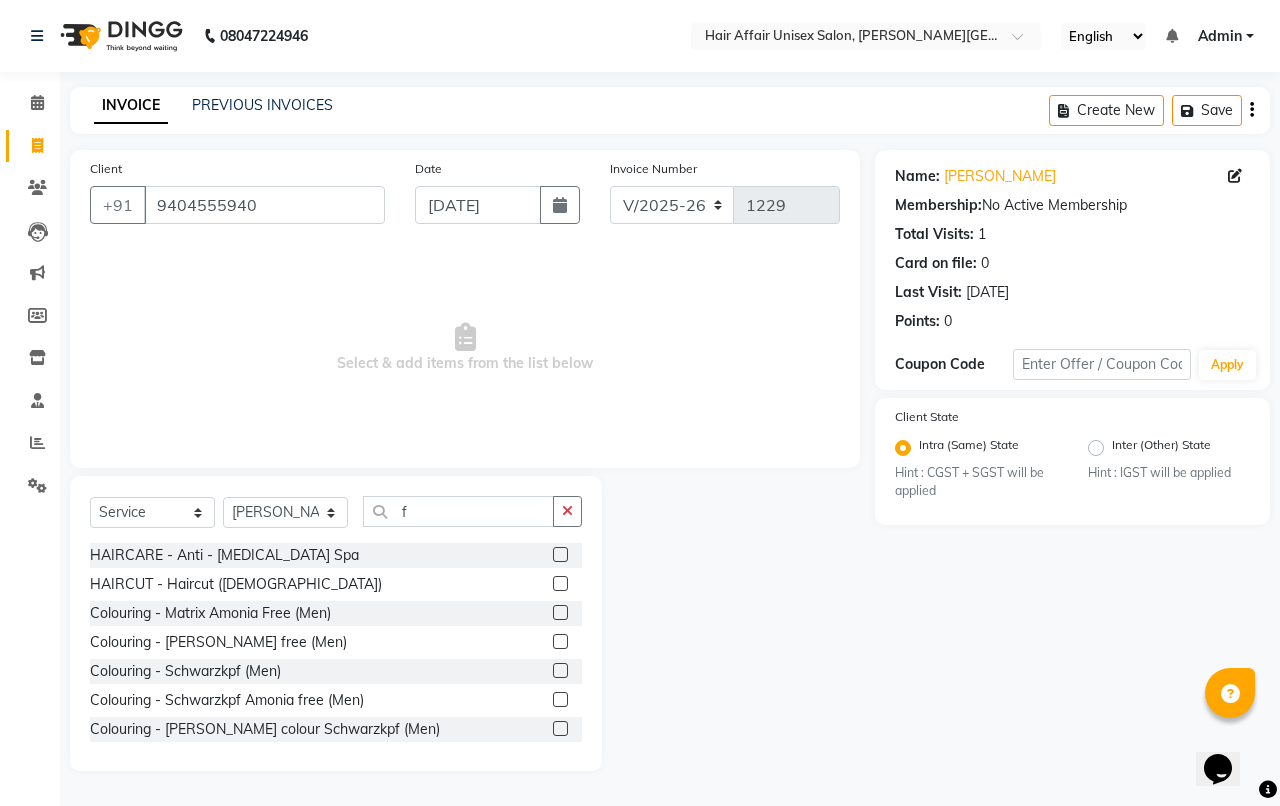 click 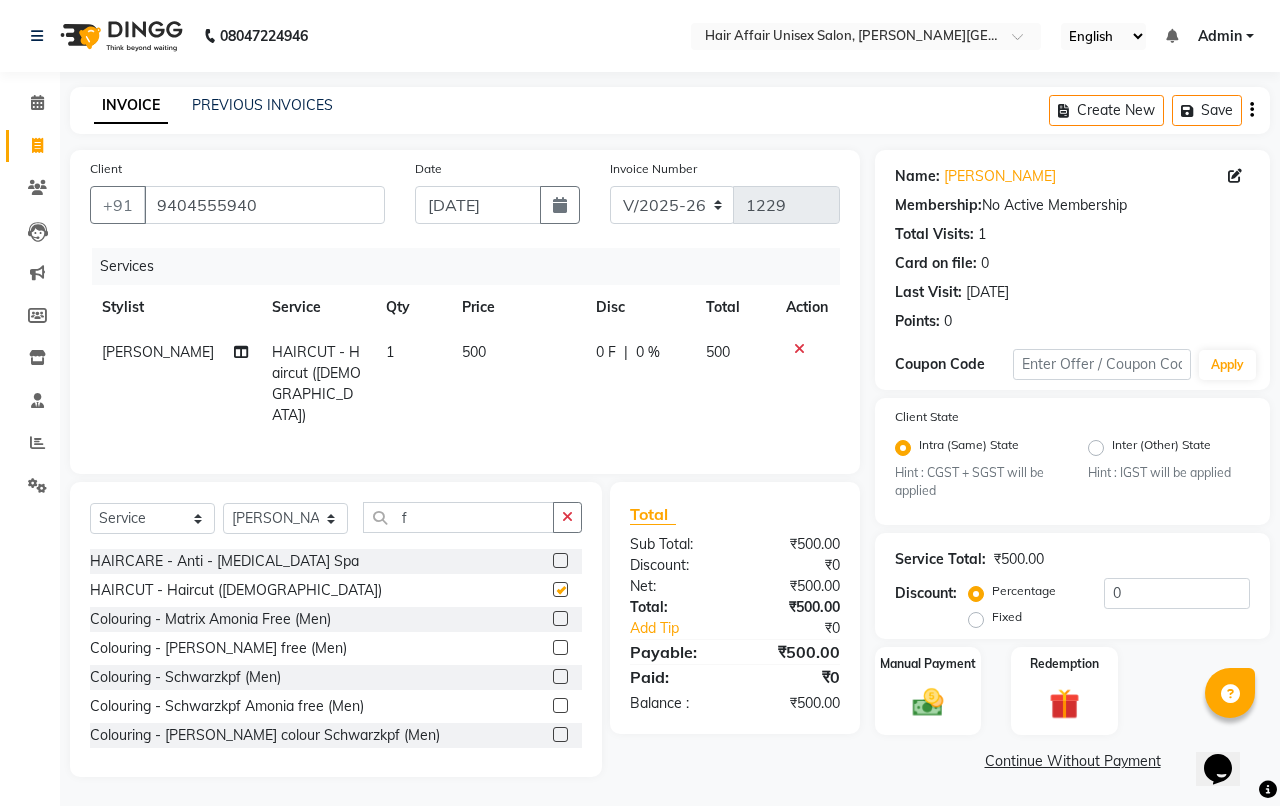 checkbox on "false" 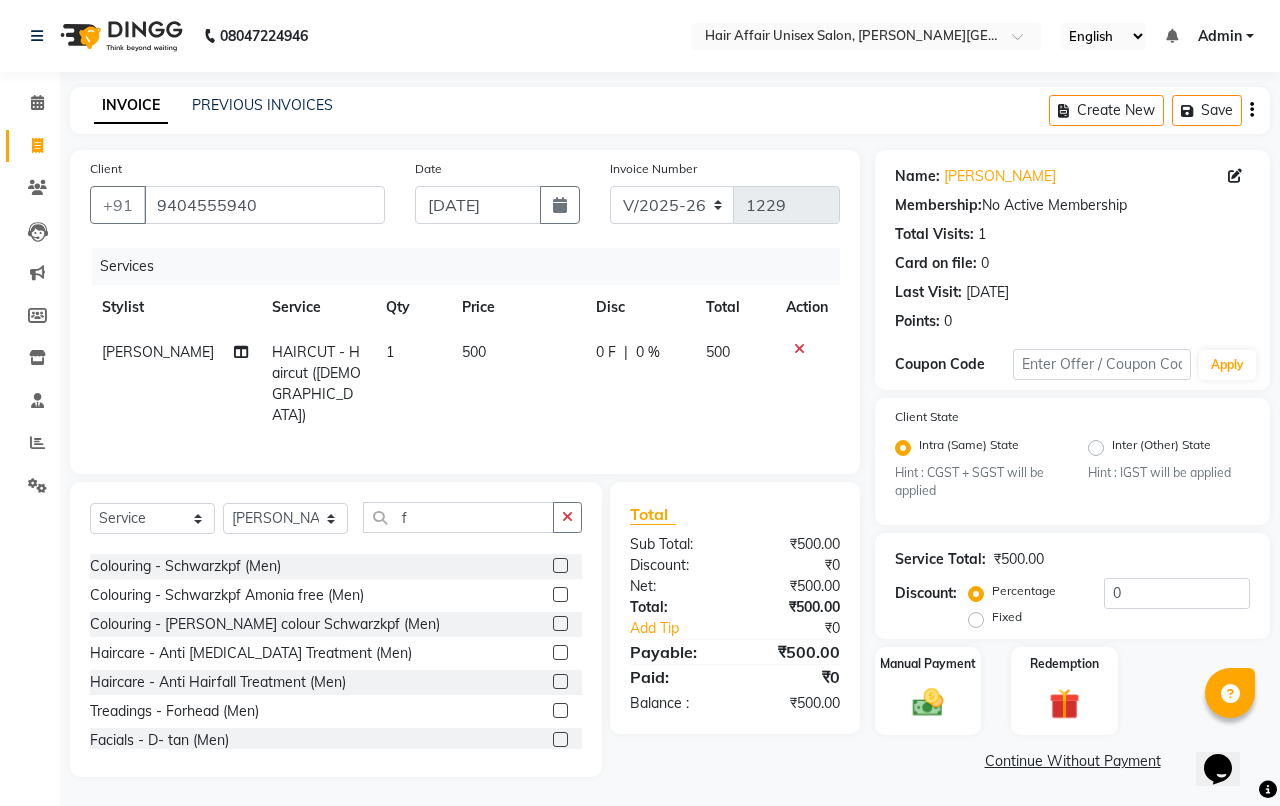scroll, scrollTop: 250, scrollLeft: 0, axis: vertical 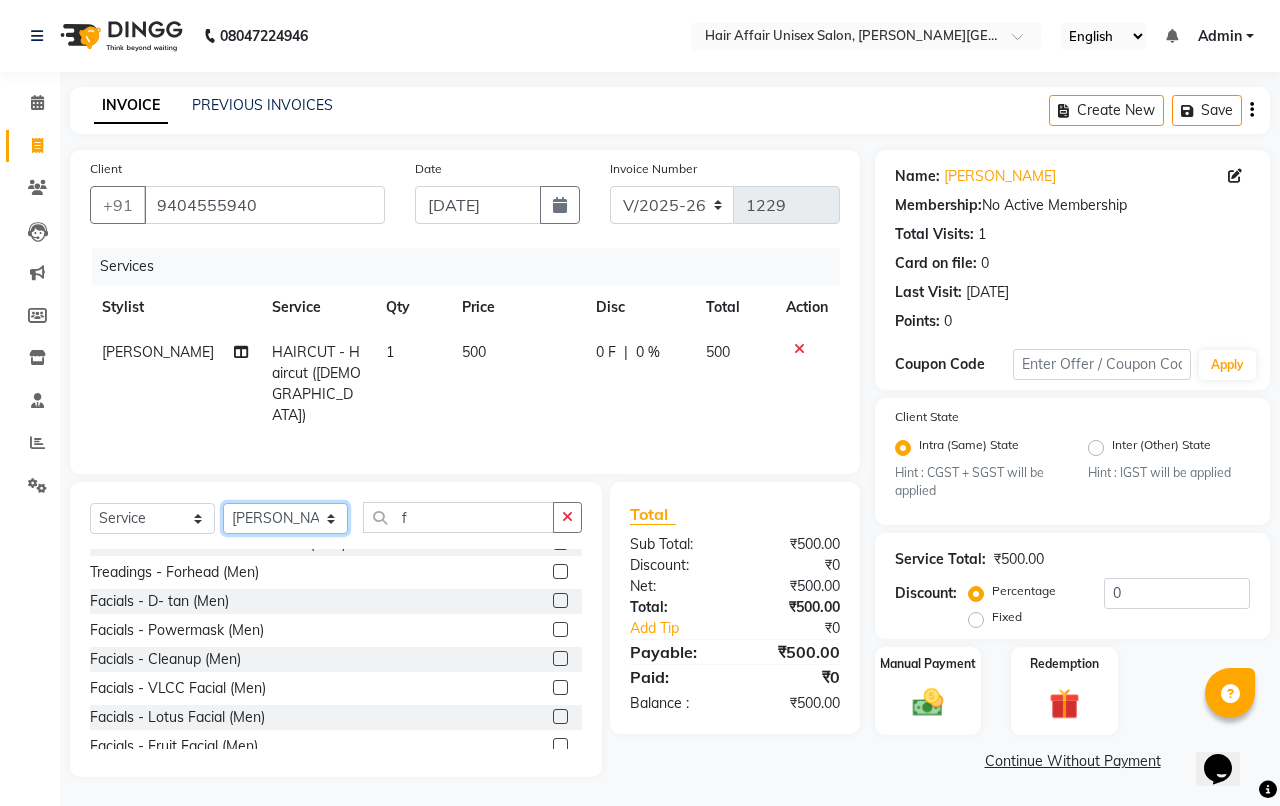 click on "Select Stylist Anand harpal kajal Kunal Manish Nikhil soni Sweta Vihan yogesh" 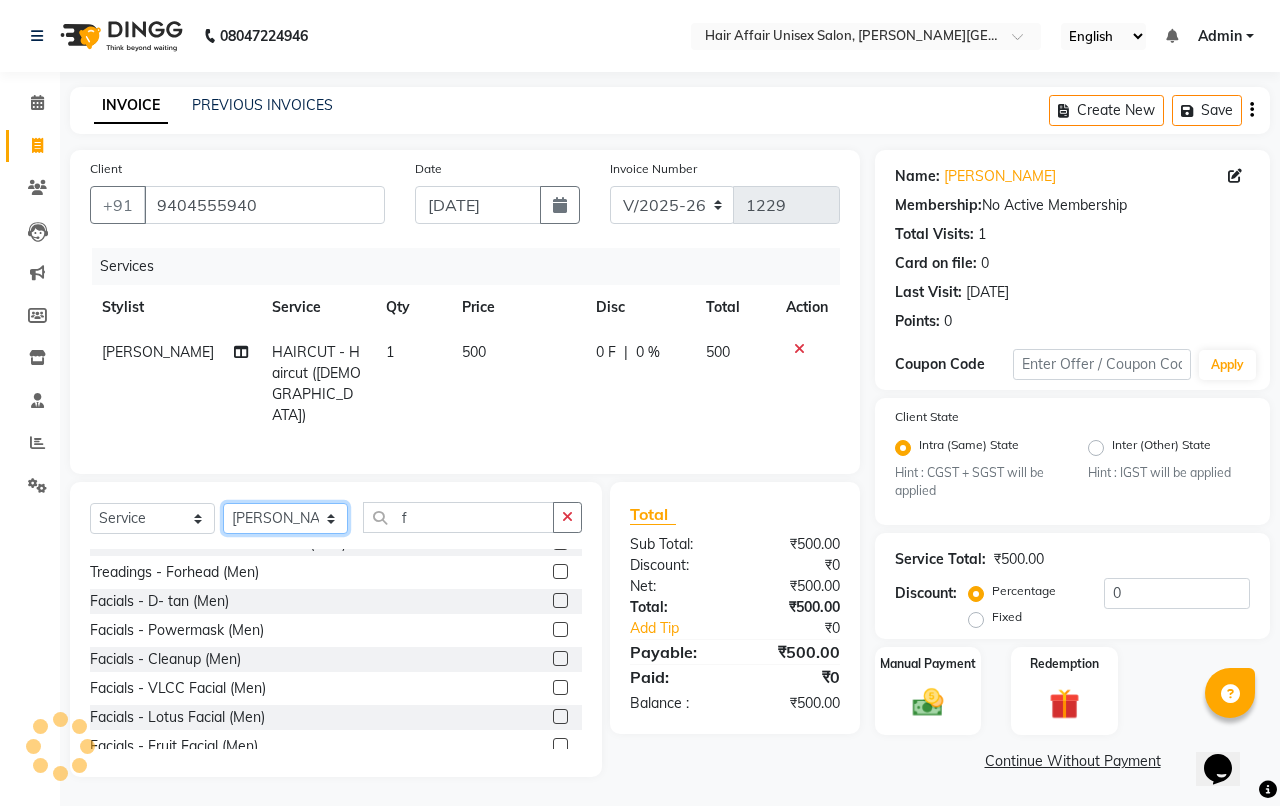 select on "84224" 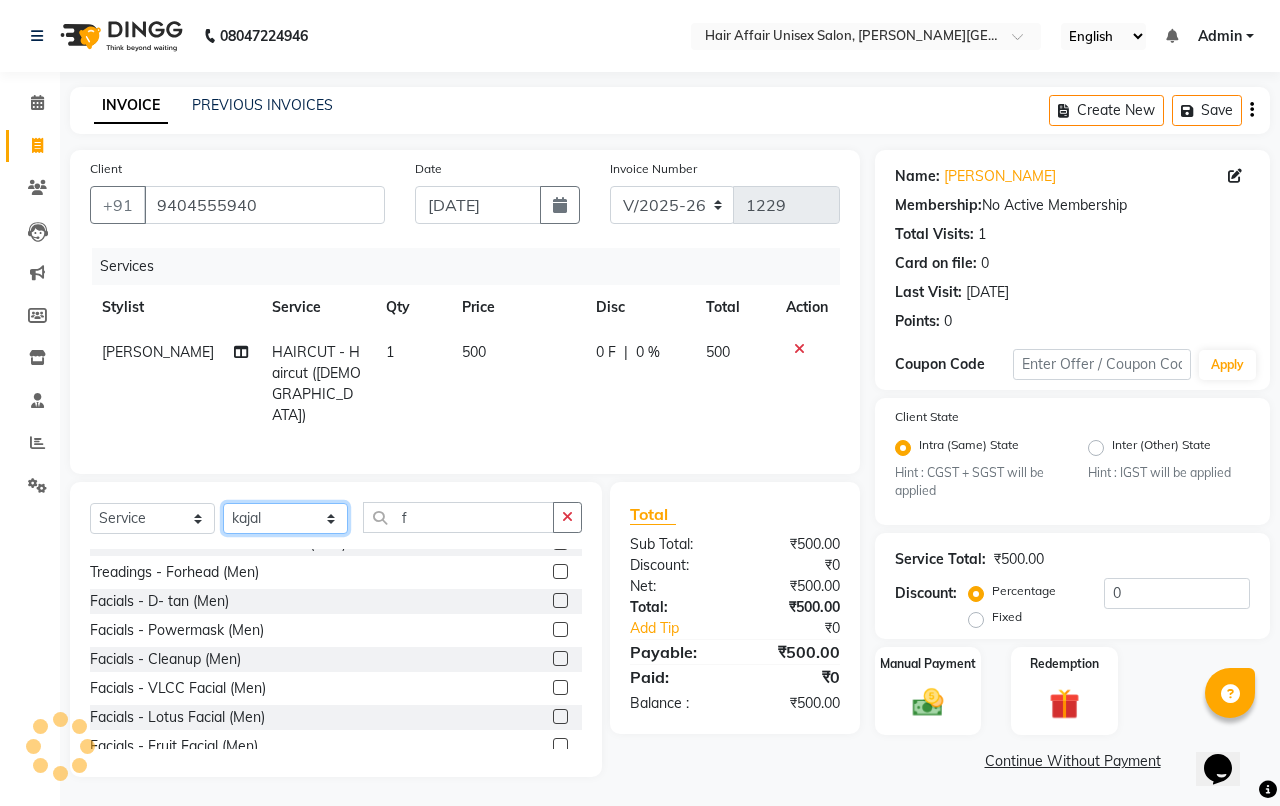 click on "Select Stylist Anand harpal kajal Kunal Manish Nikhil soni Sweta Vihan yogesh" 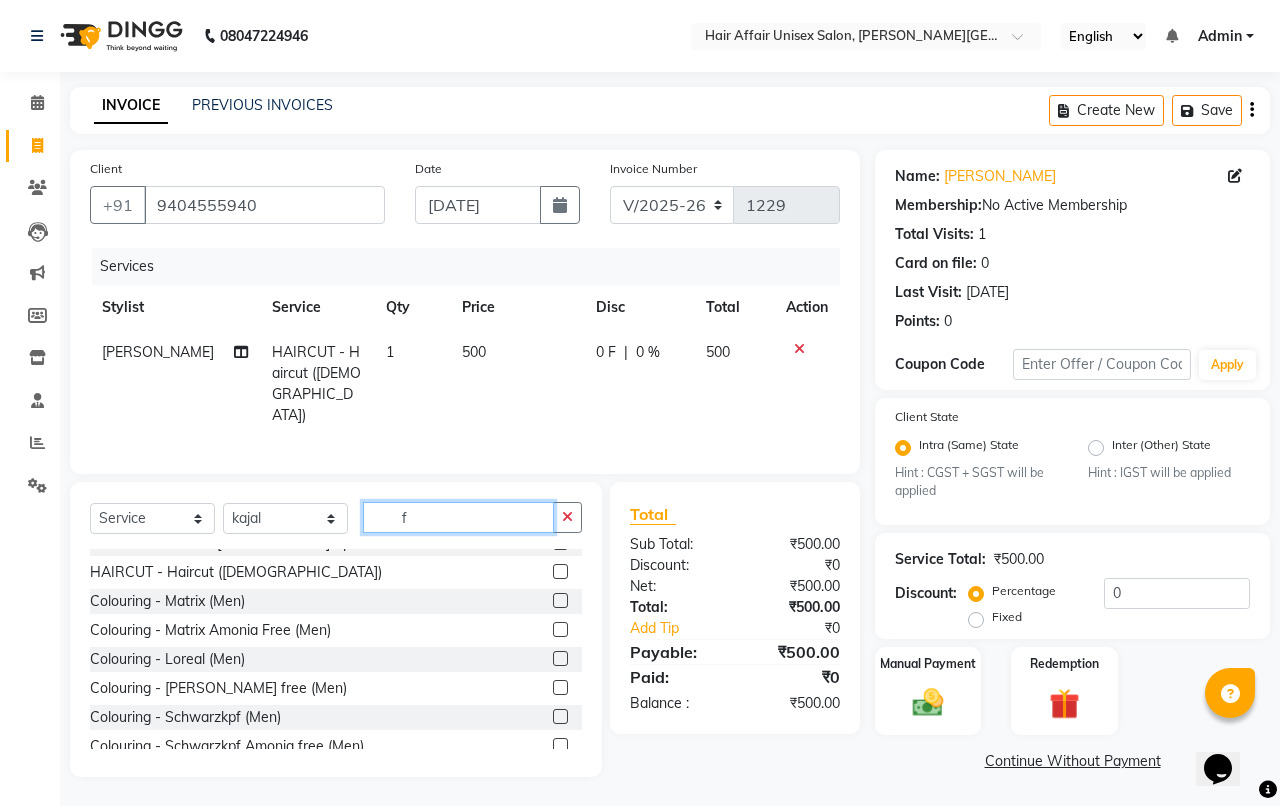 click on "f" 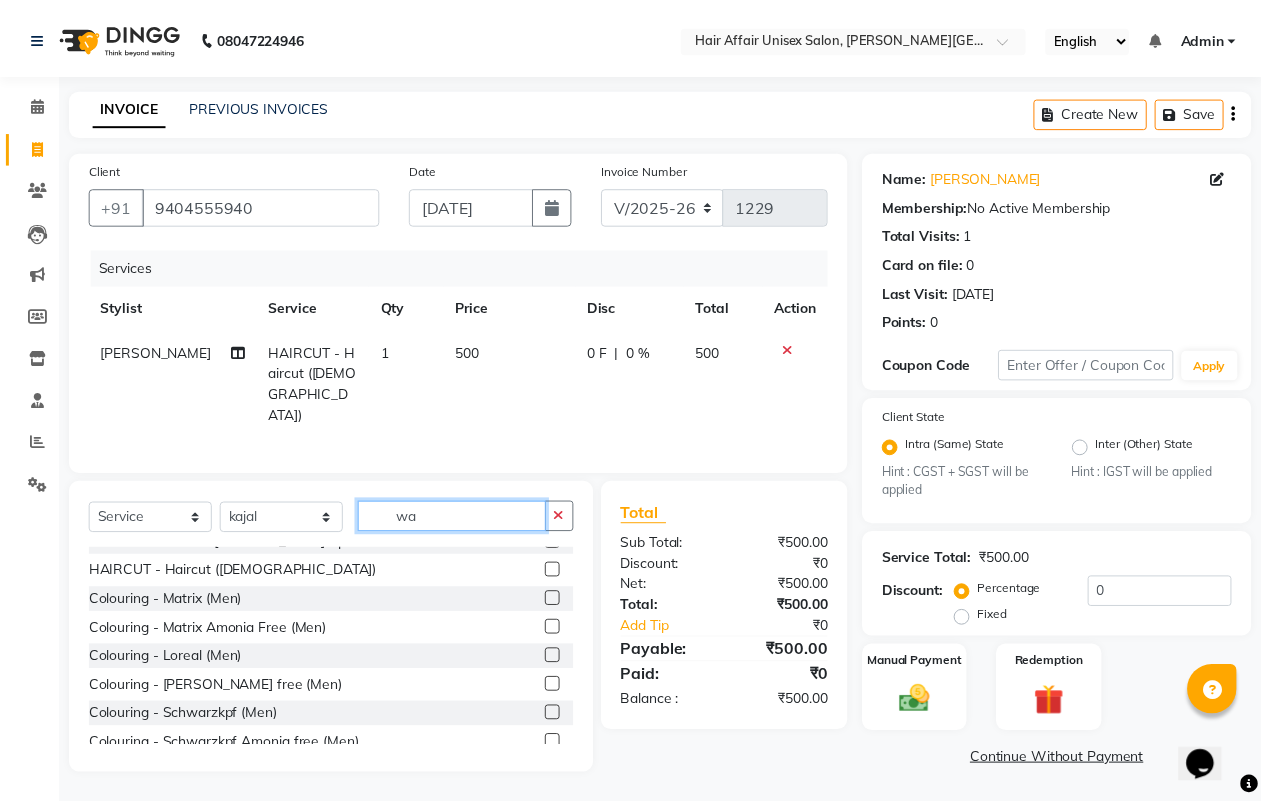 scroll, scrollTop: 0, scrollLeft: 0, axis: both 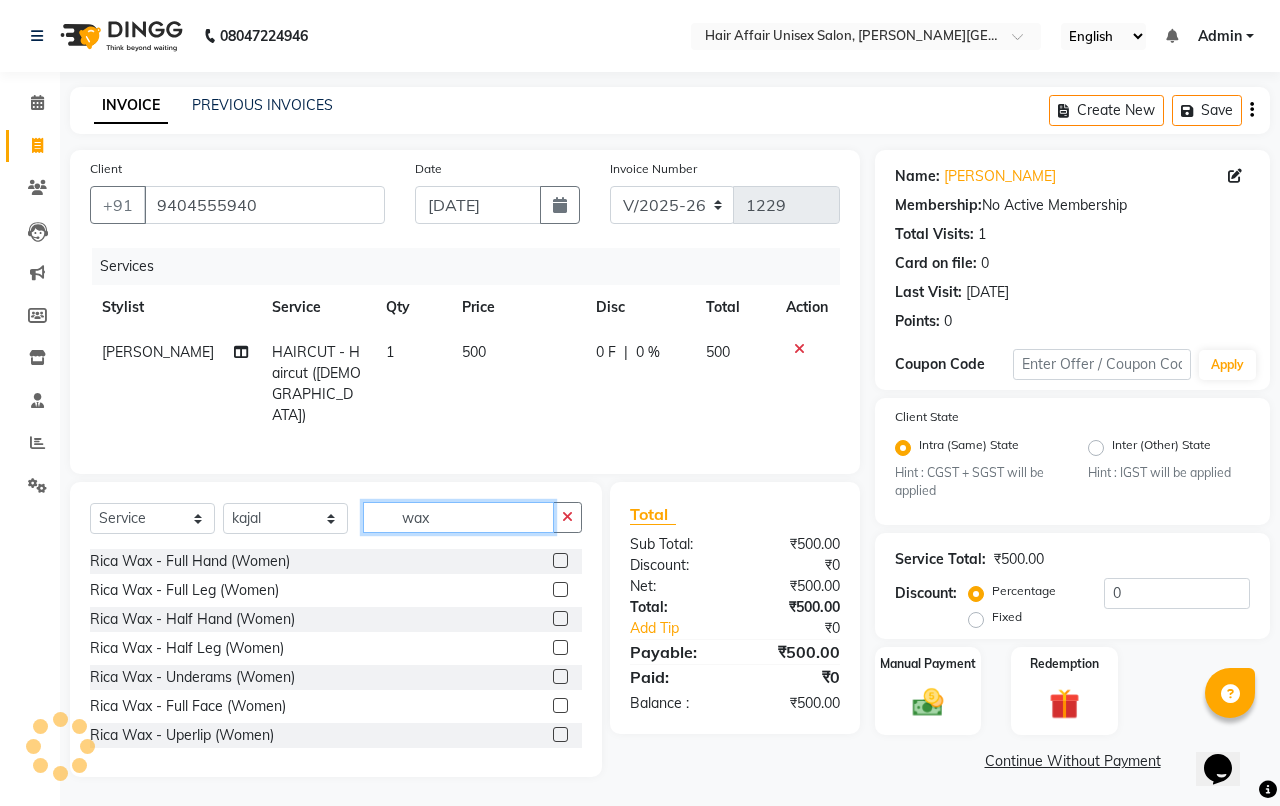 type on "wax" 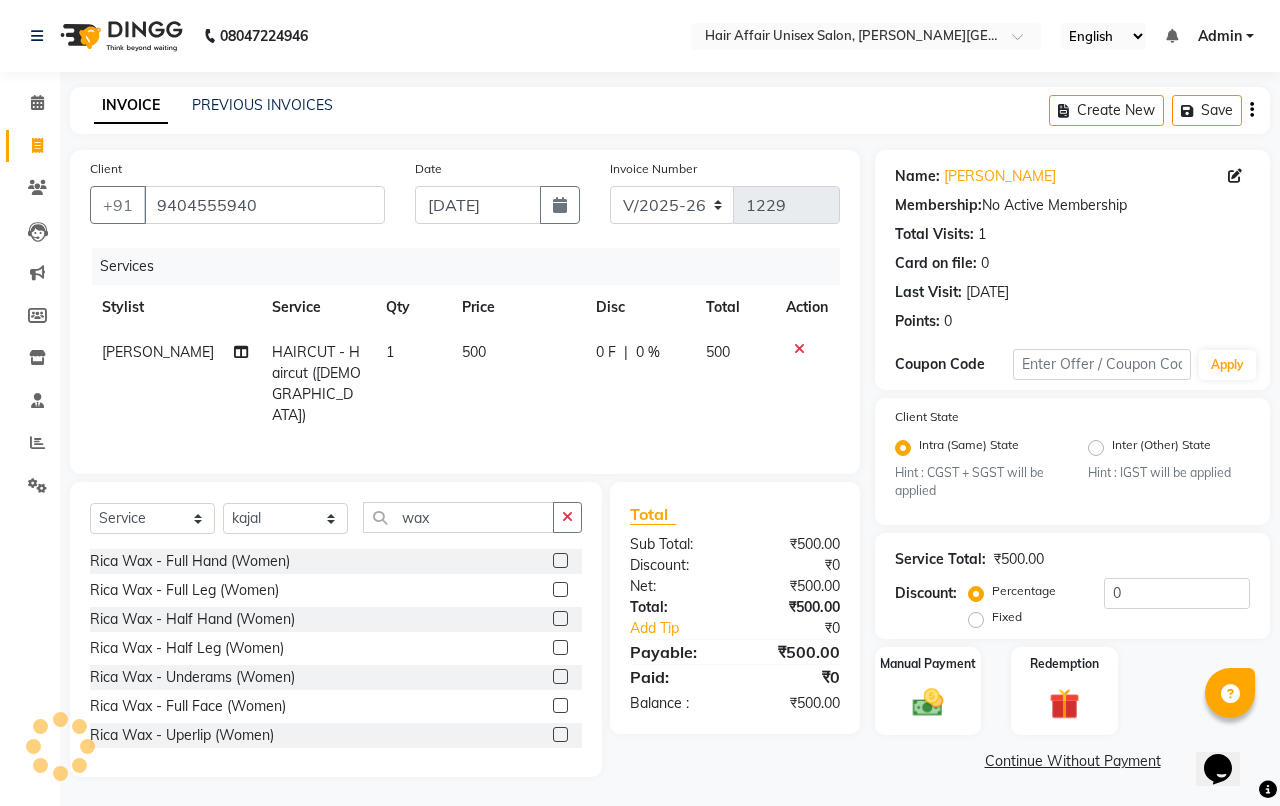 click 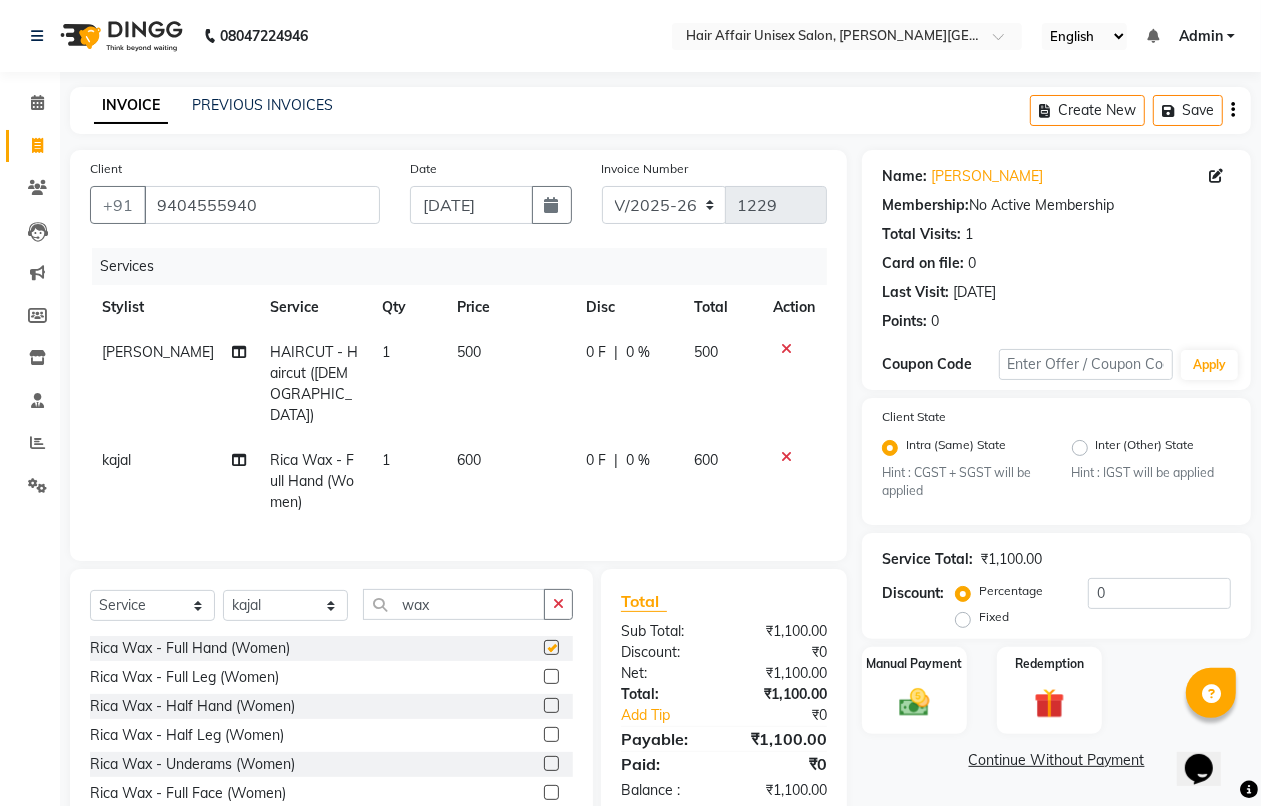 checkbox on "false" 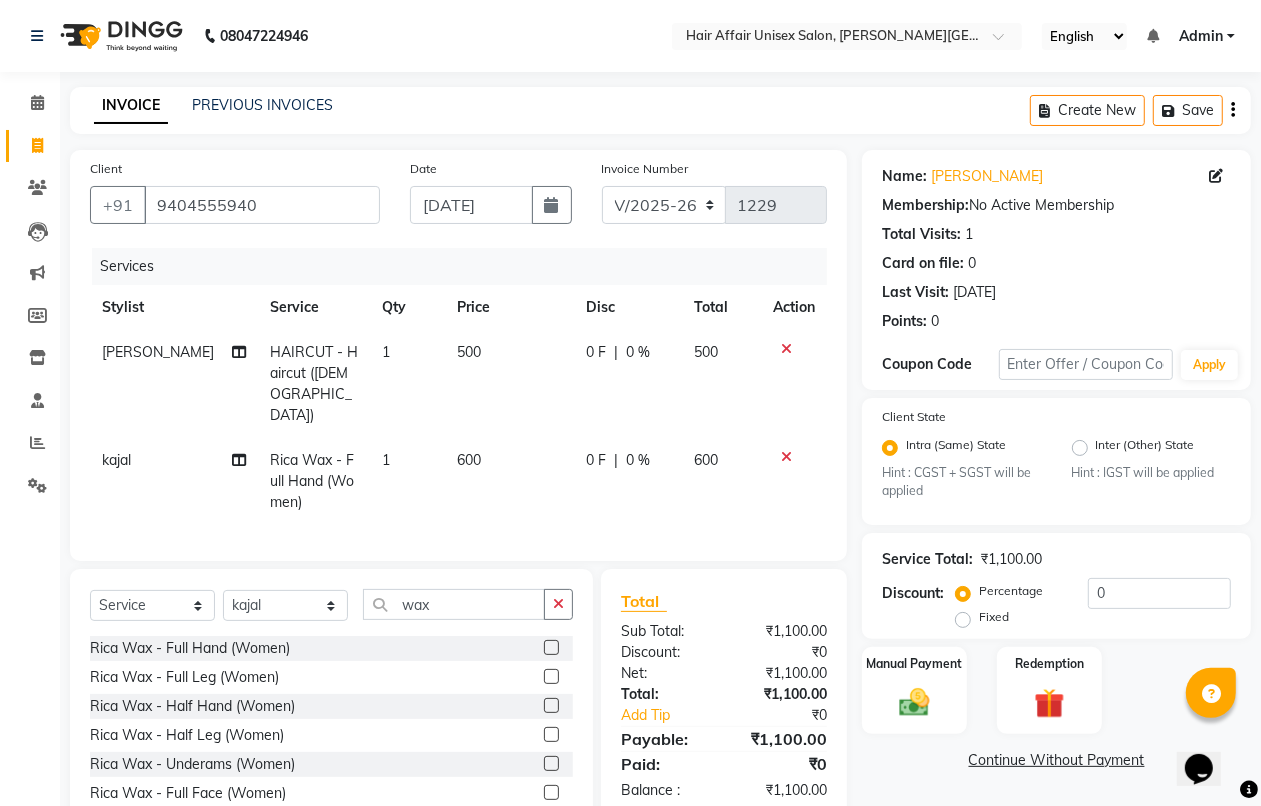 click 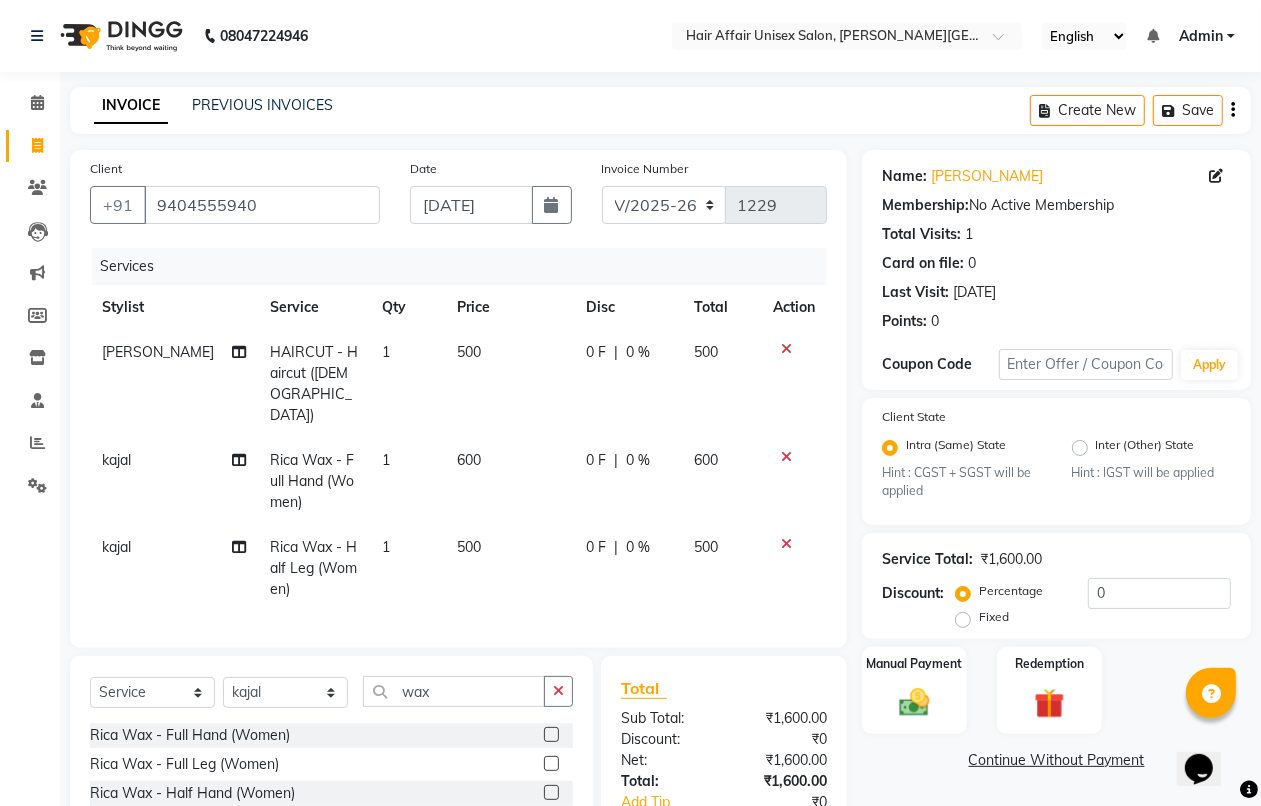 checkbox on "false" 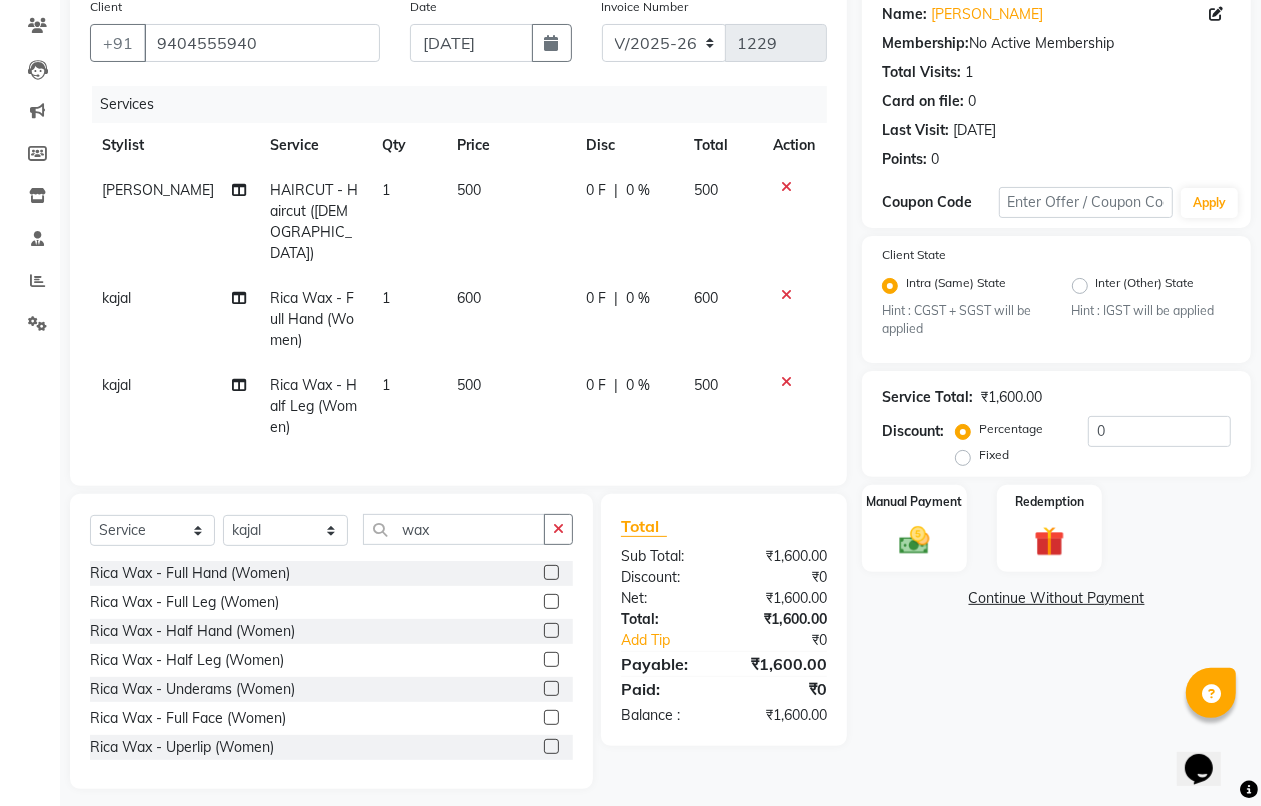 scroll, scrollTop: 172, scrollLeft: 0, axis: vertical 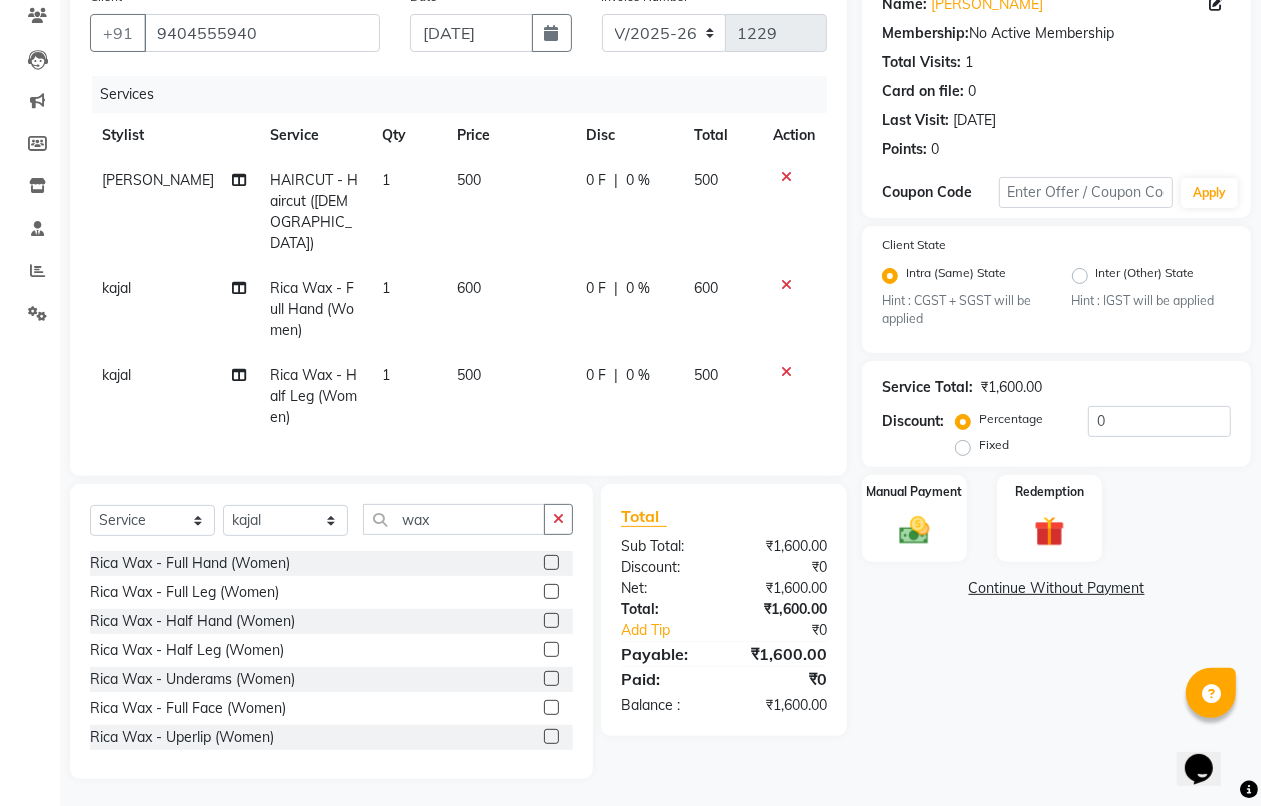 click 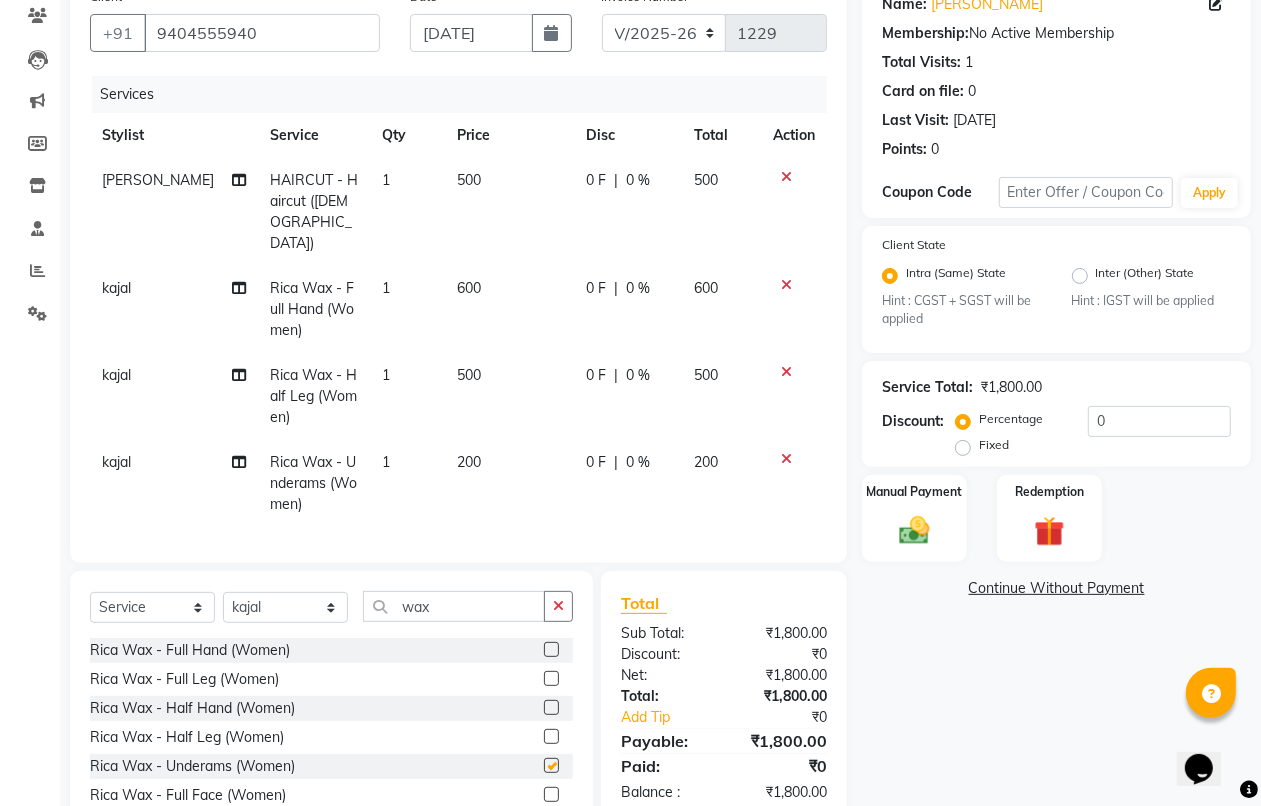 checkbox on "false" 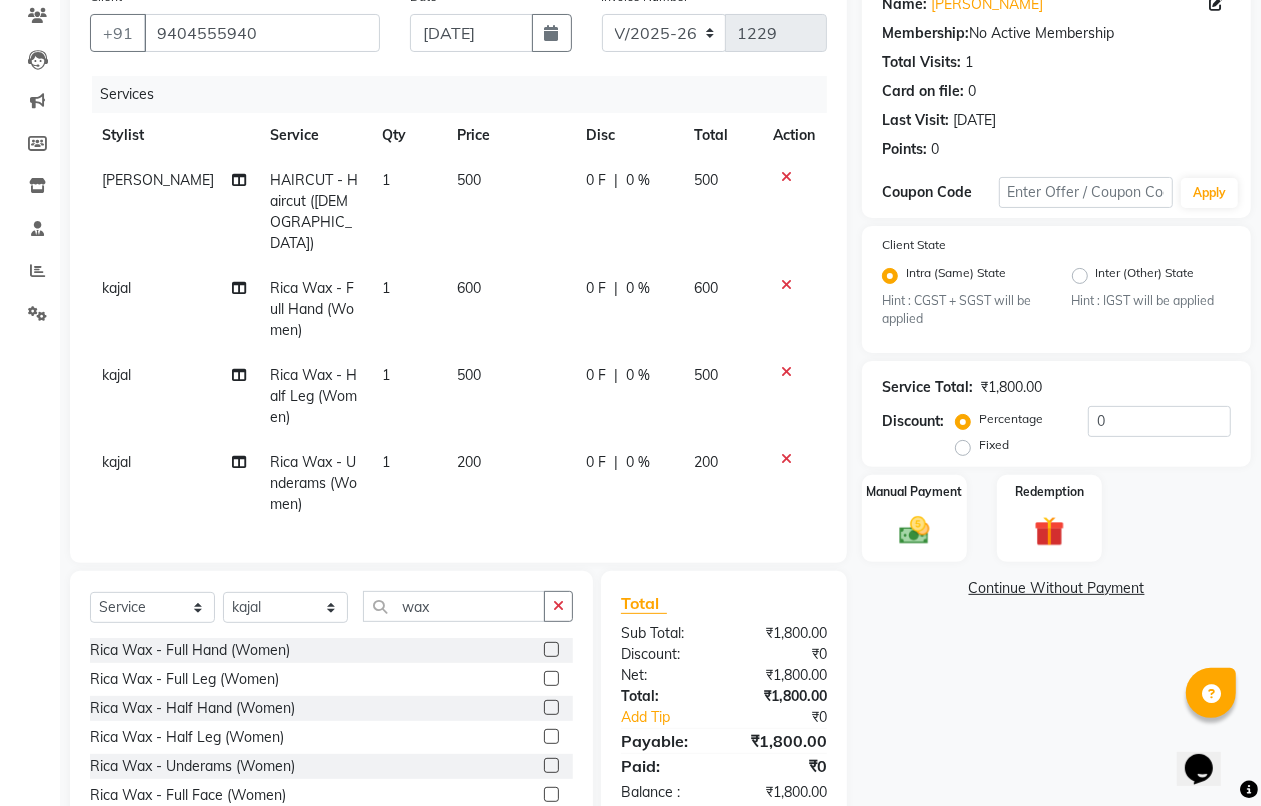 scroll, scrollTop: 260, scrollLeft: 0, axis: vertical 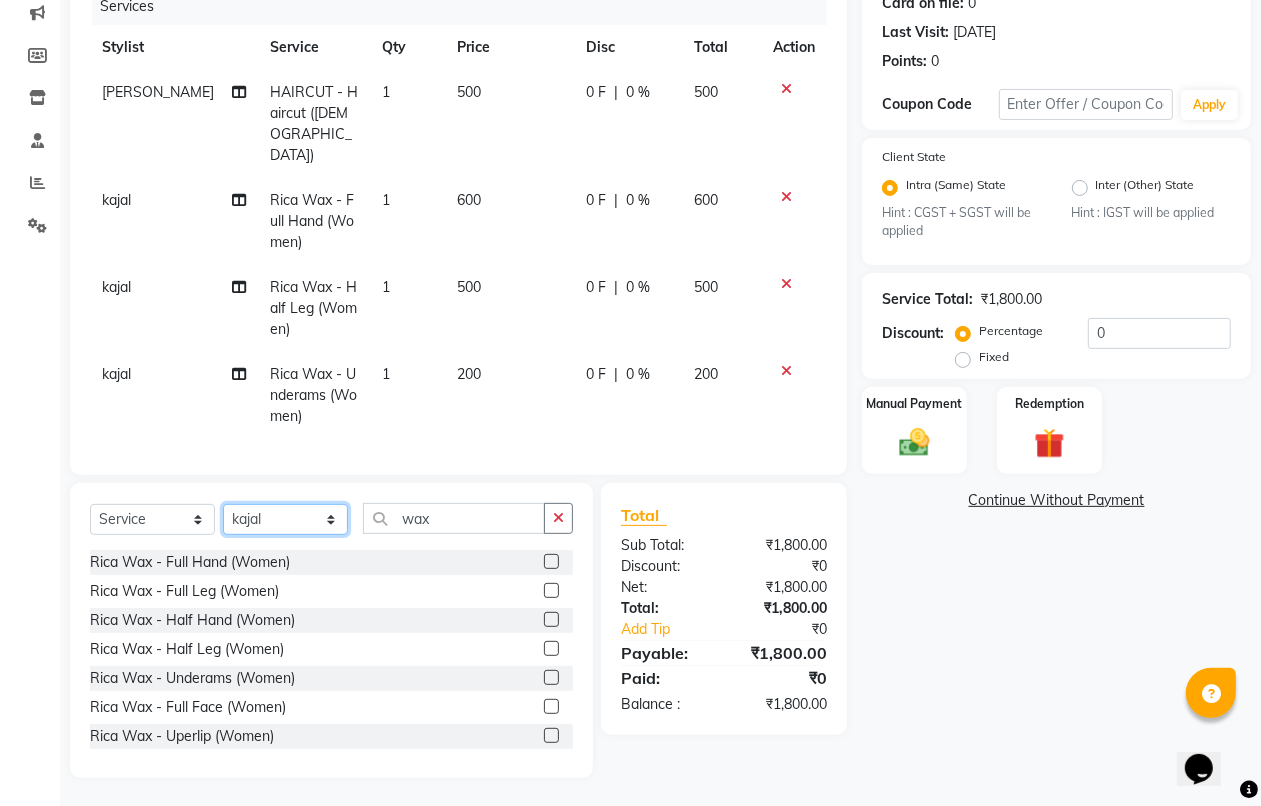 click on "Select Stylist Anand harpal kajal Kunal Manish Nikhil soni Sweta Vihan yogesh" 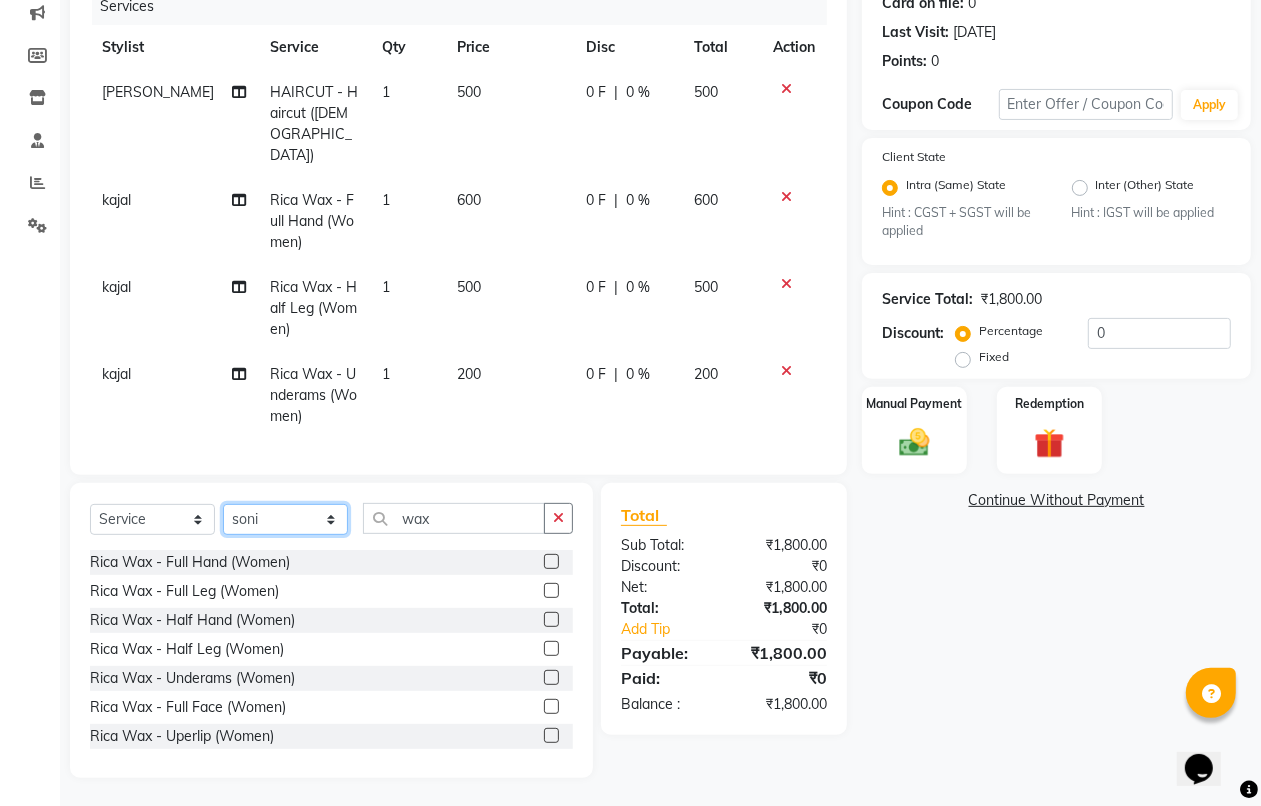 click on "Select Stylist Anand harpal kajal Kunal Manish Nikhil soni Sweta Vihan yogesh" 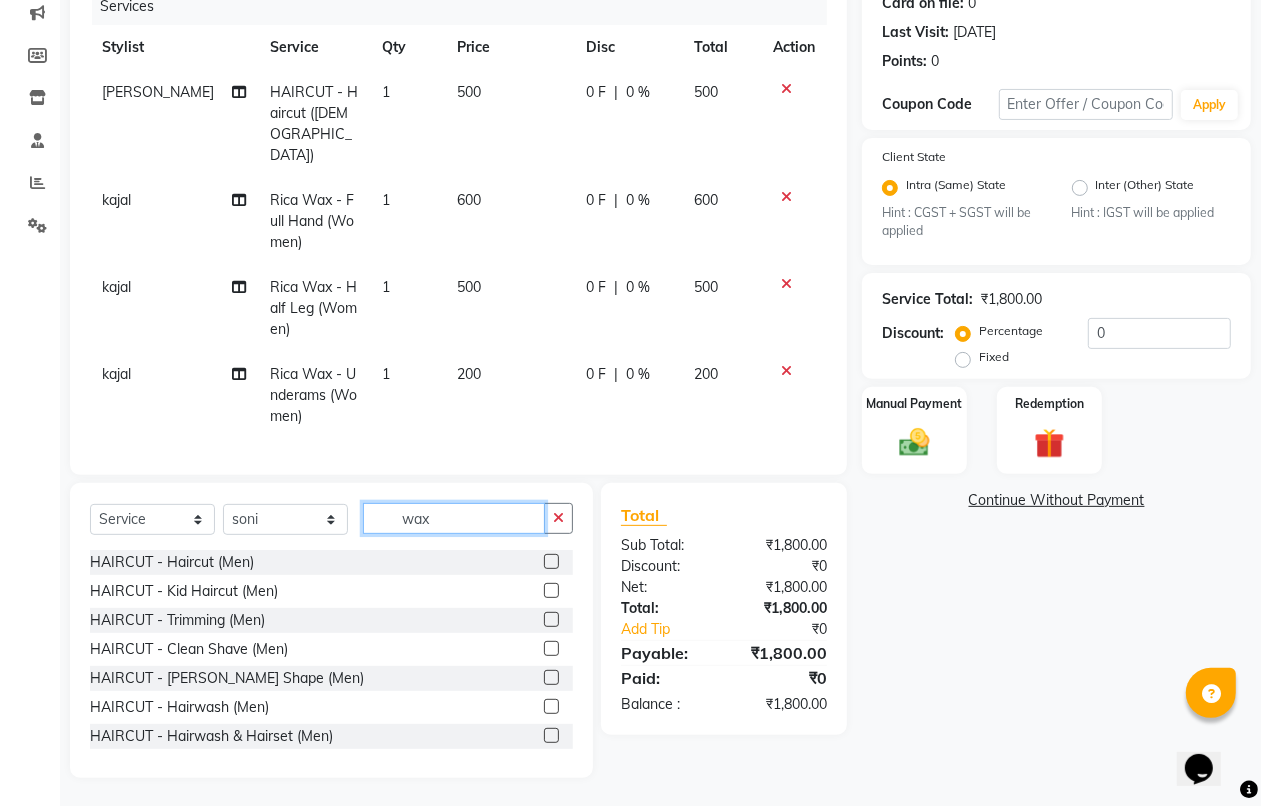 drag, startPoint x: 470, startPoint y: 512, endPoint x: 386, endPoint y: 526, distance: 85.158676 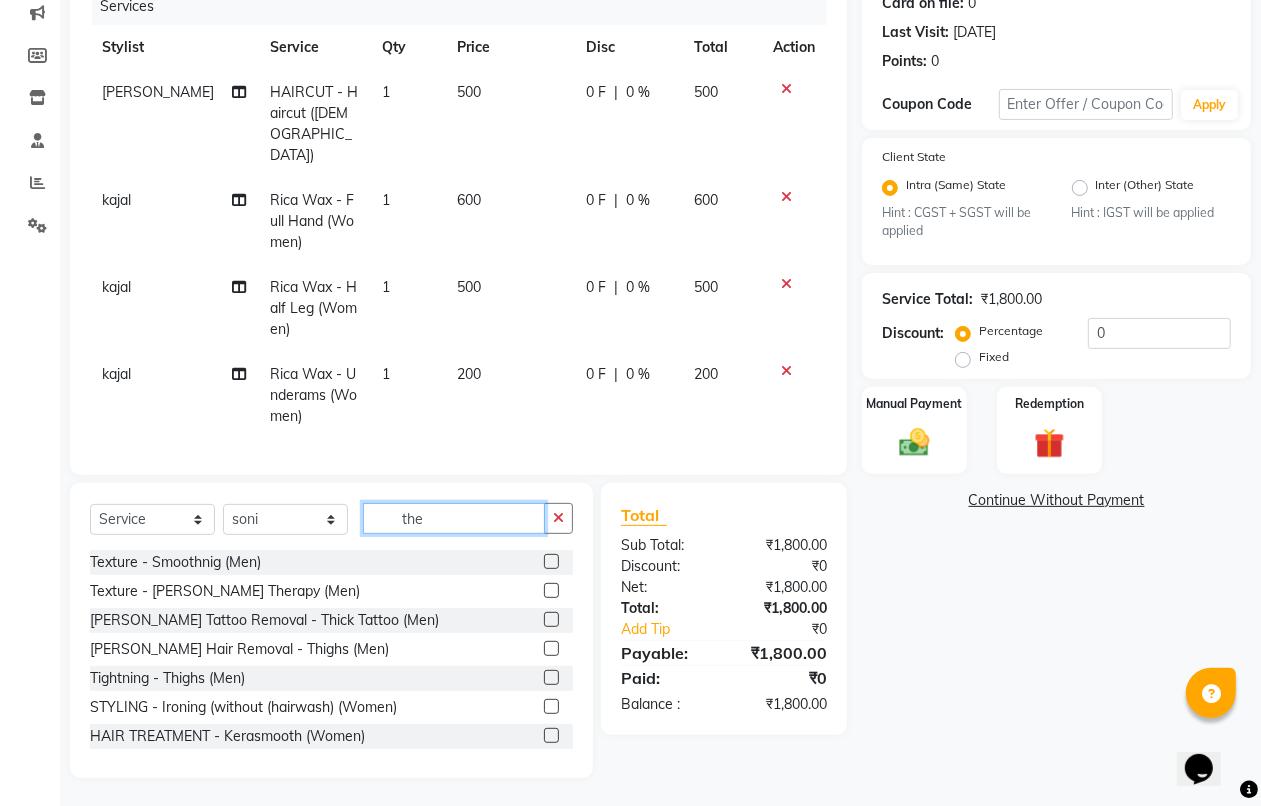 scroll, scrollTop: 216, scrollLeft: 0, axis: vertical 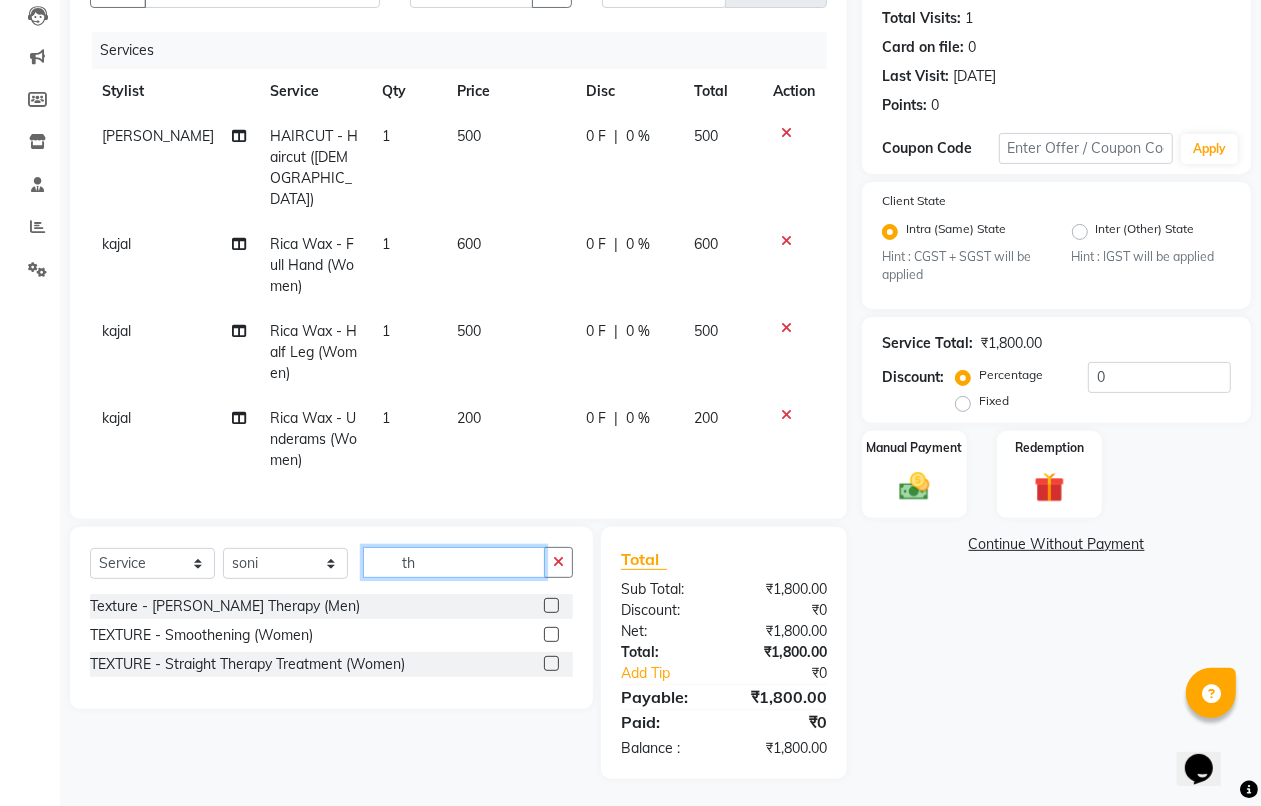type on "t" 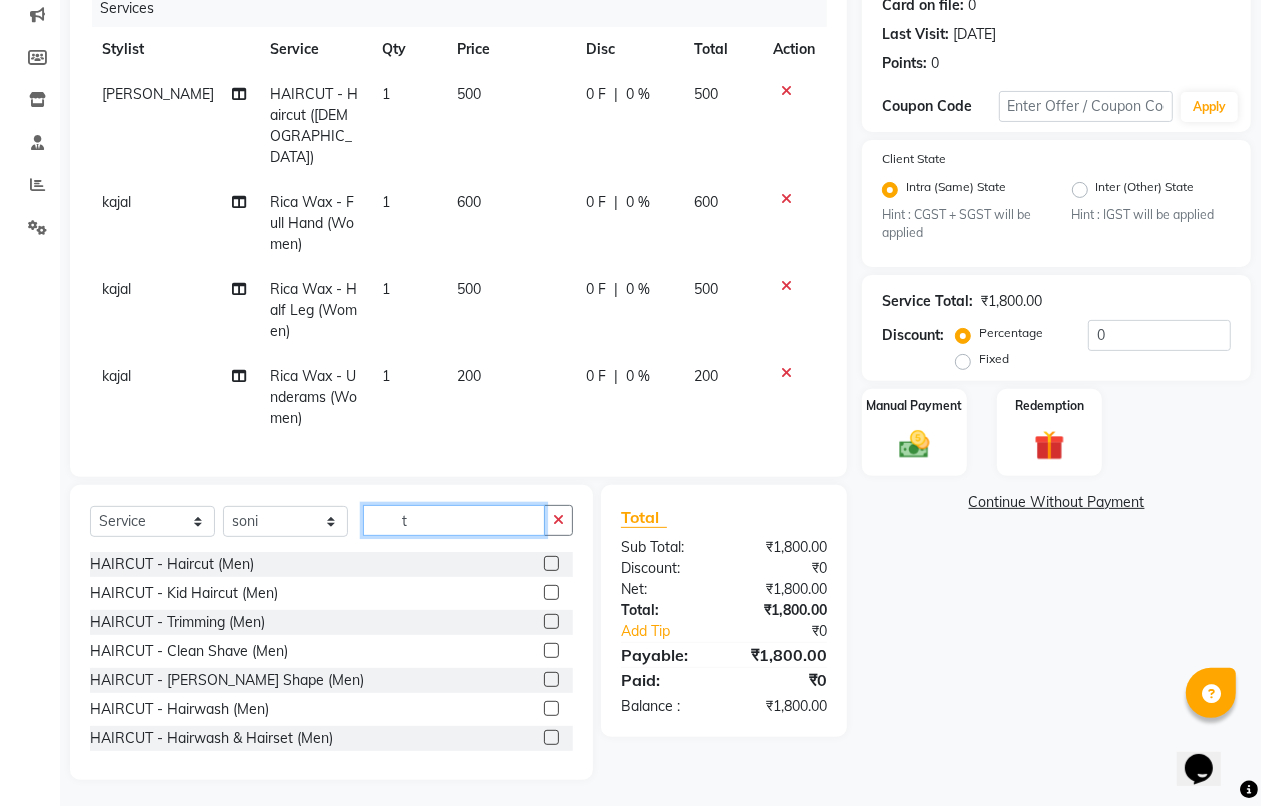 scroll, scrollTop: 260, scrollLeft: 0, axis: vertical 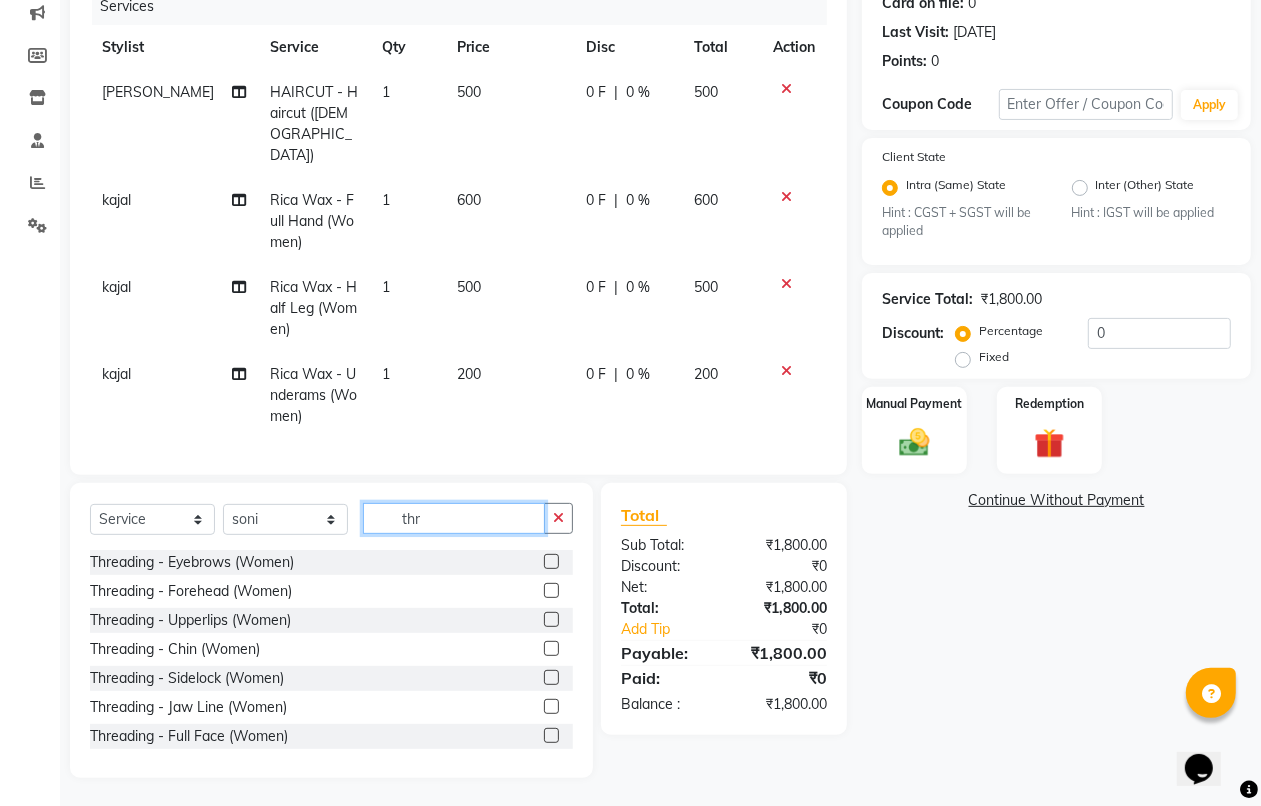 type on "thr" 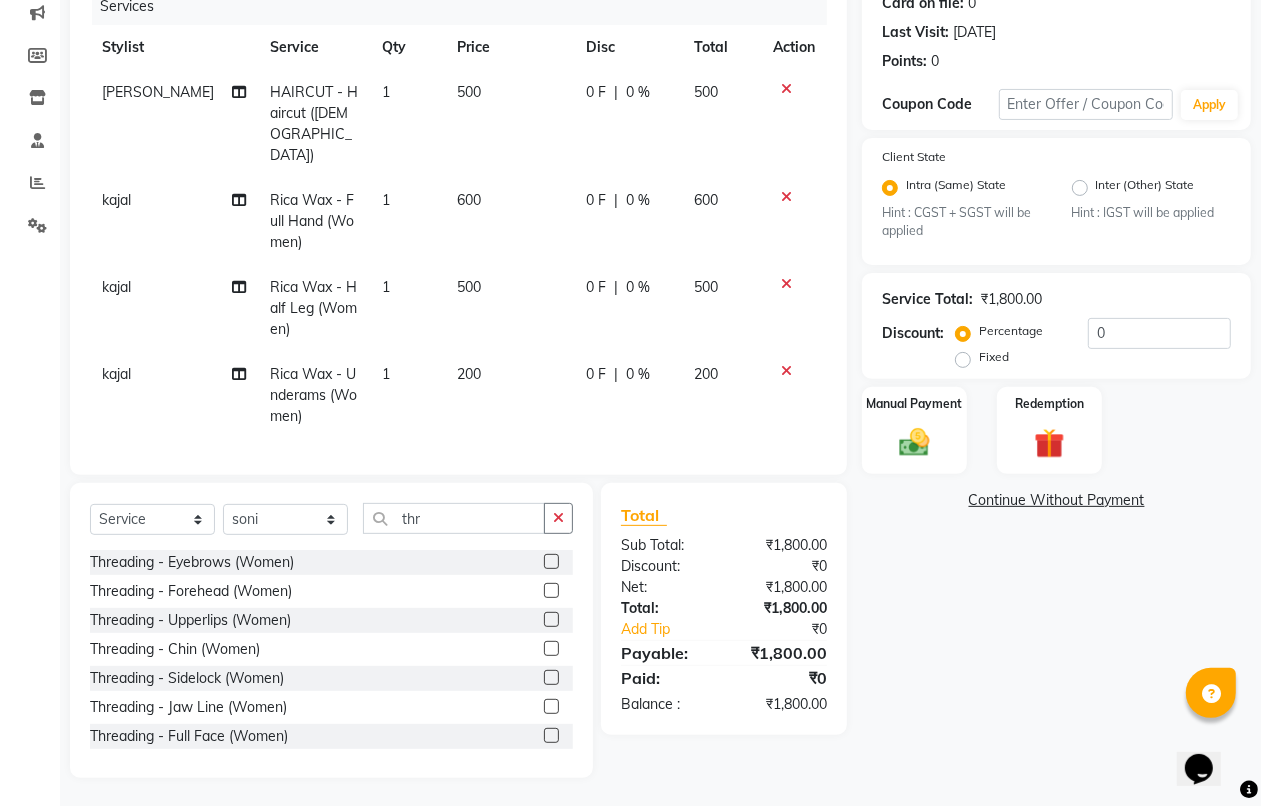 click 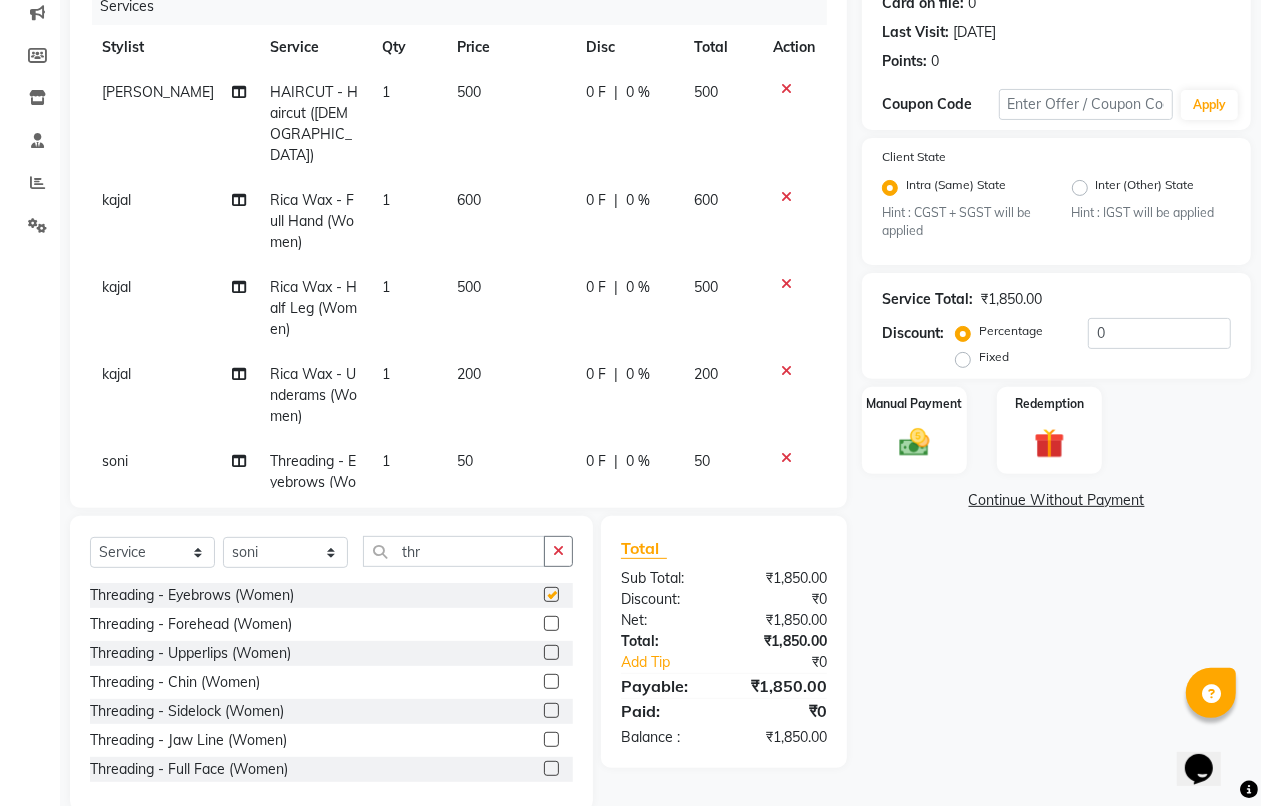 checkbox on "false" 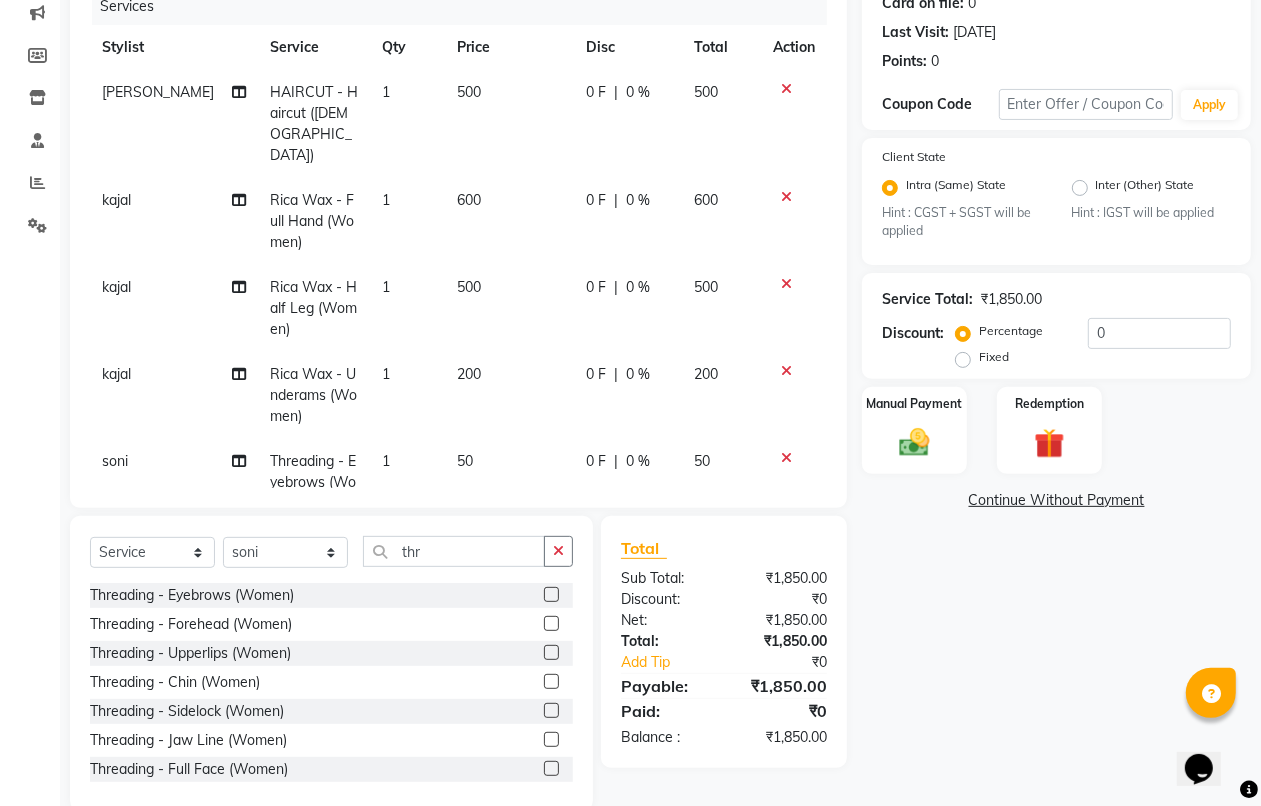 click 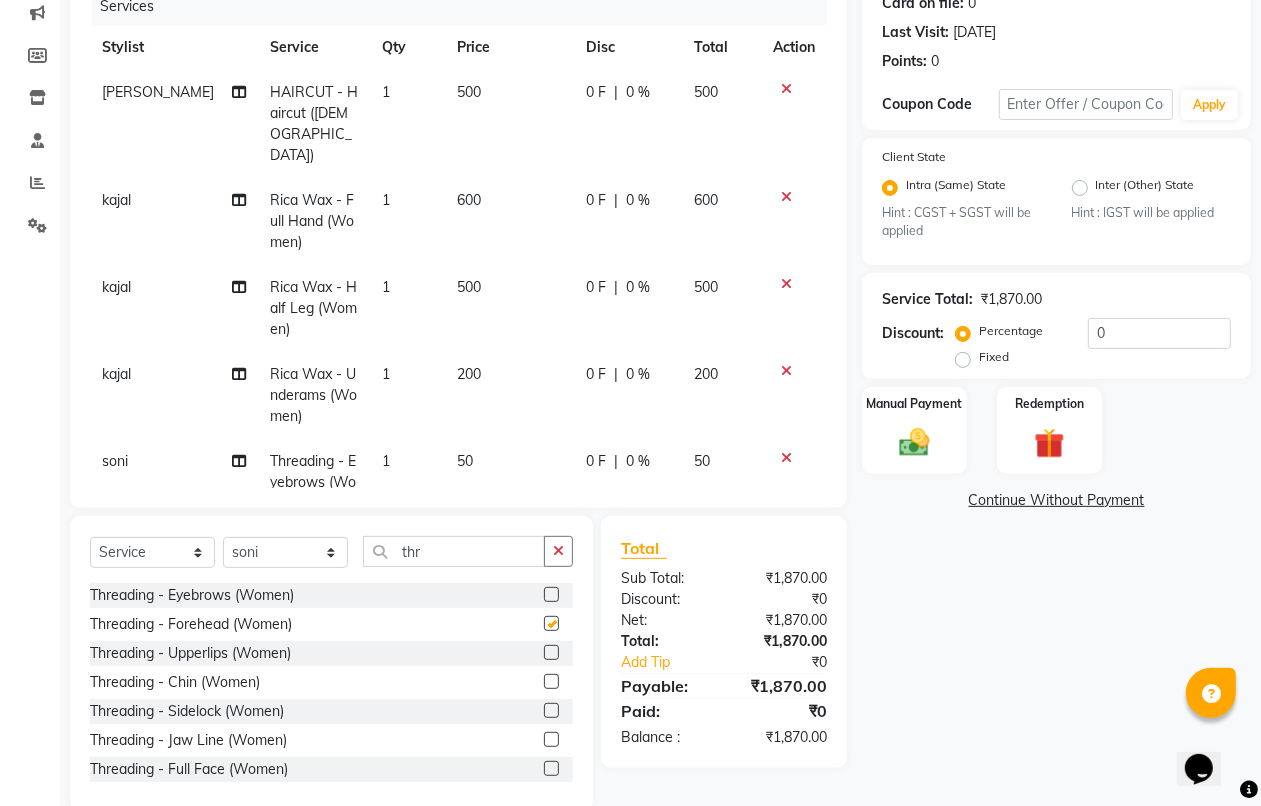 checkbox on "false" 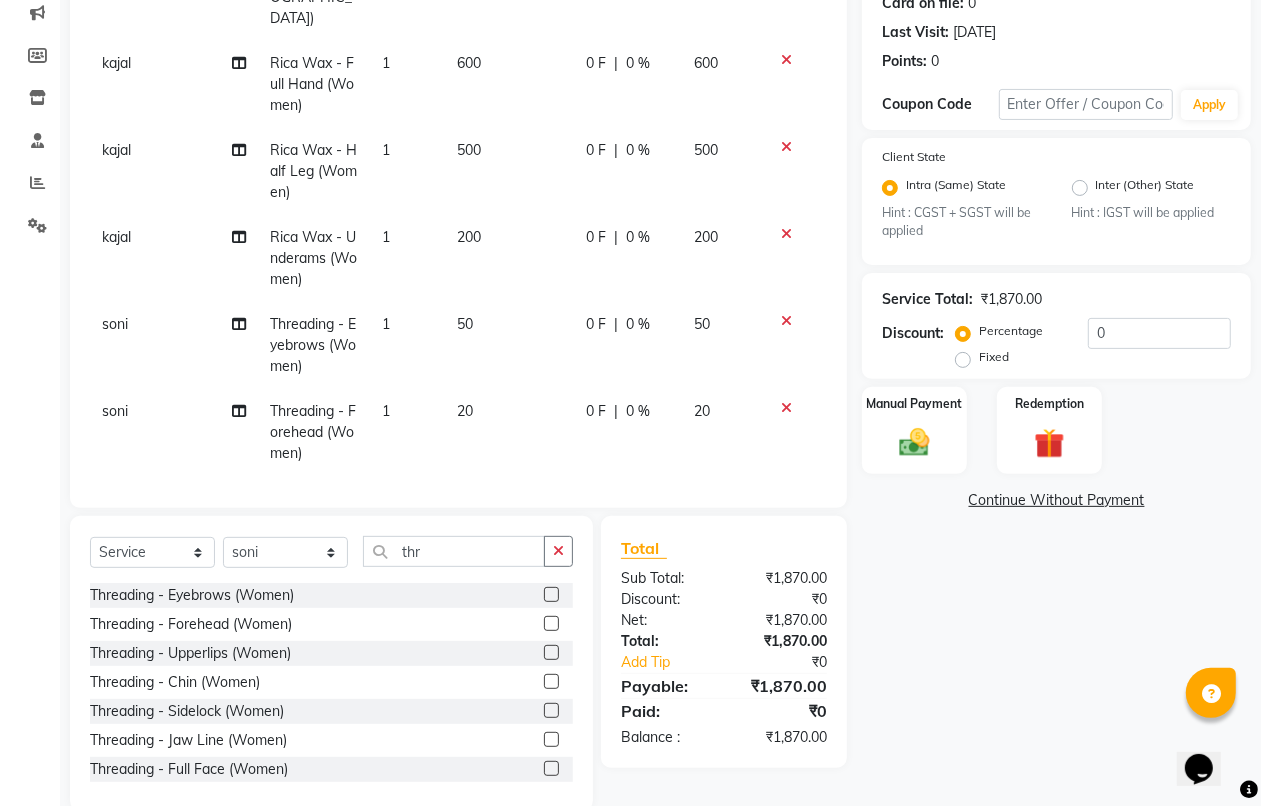 scroll, scrollTop: 138, scrollLeft: 0, axis: vertical 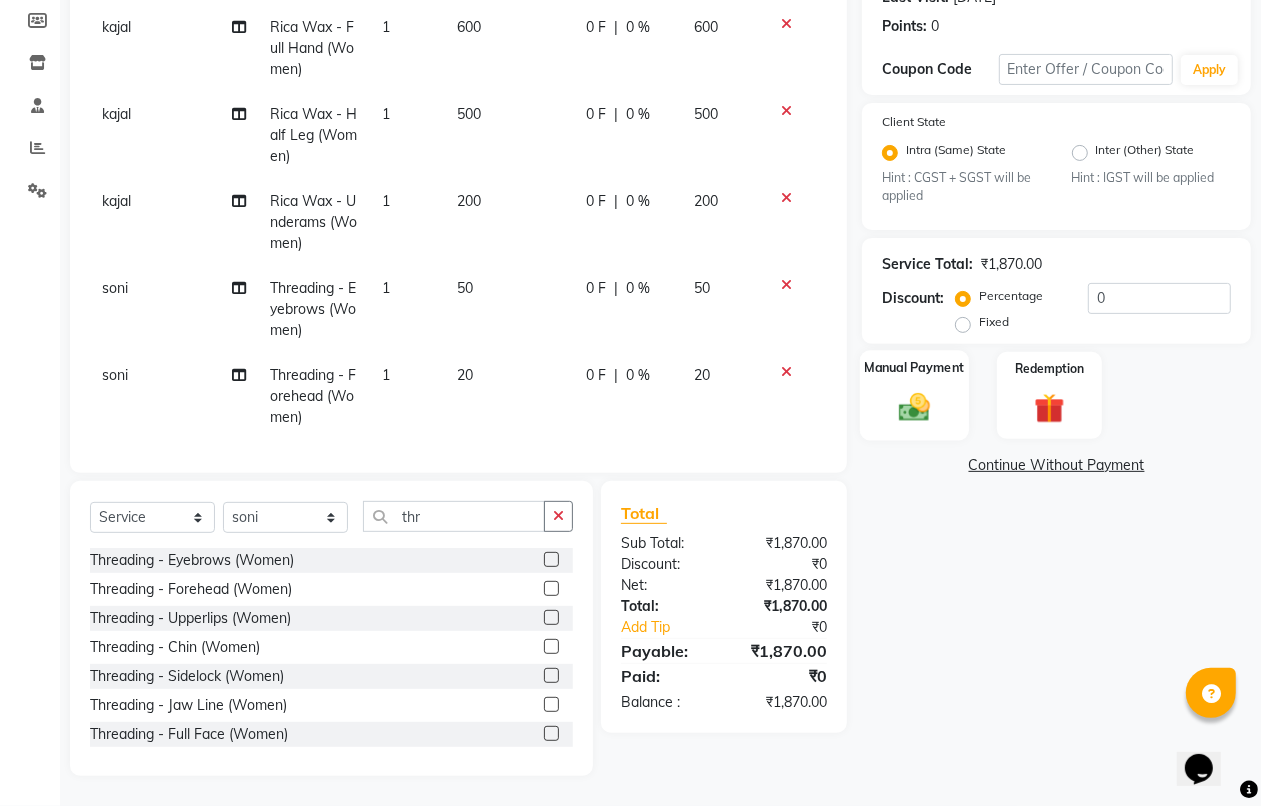 click 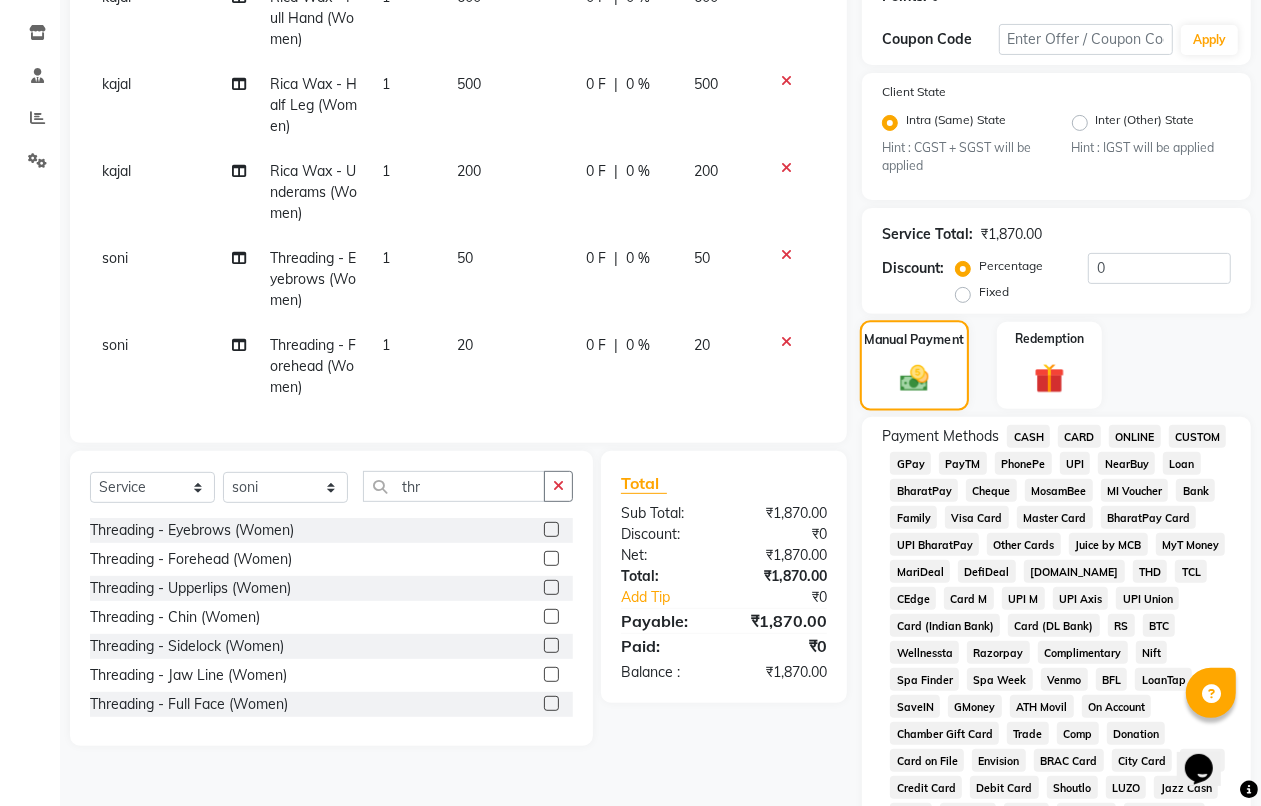 scroll, scrollTop: 420, scrollLeft: 0, axis: vertical 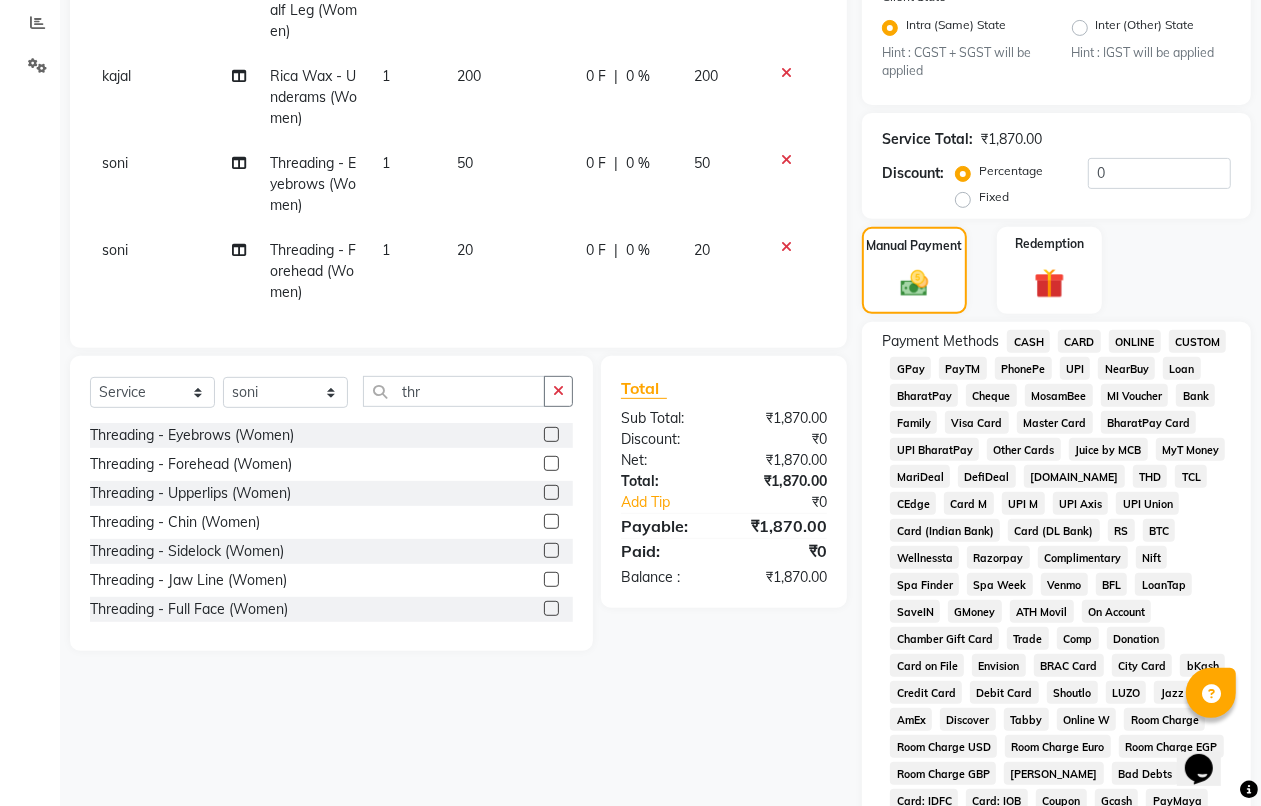 click on "CASH" 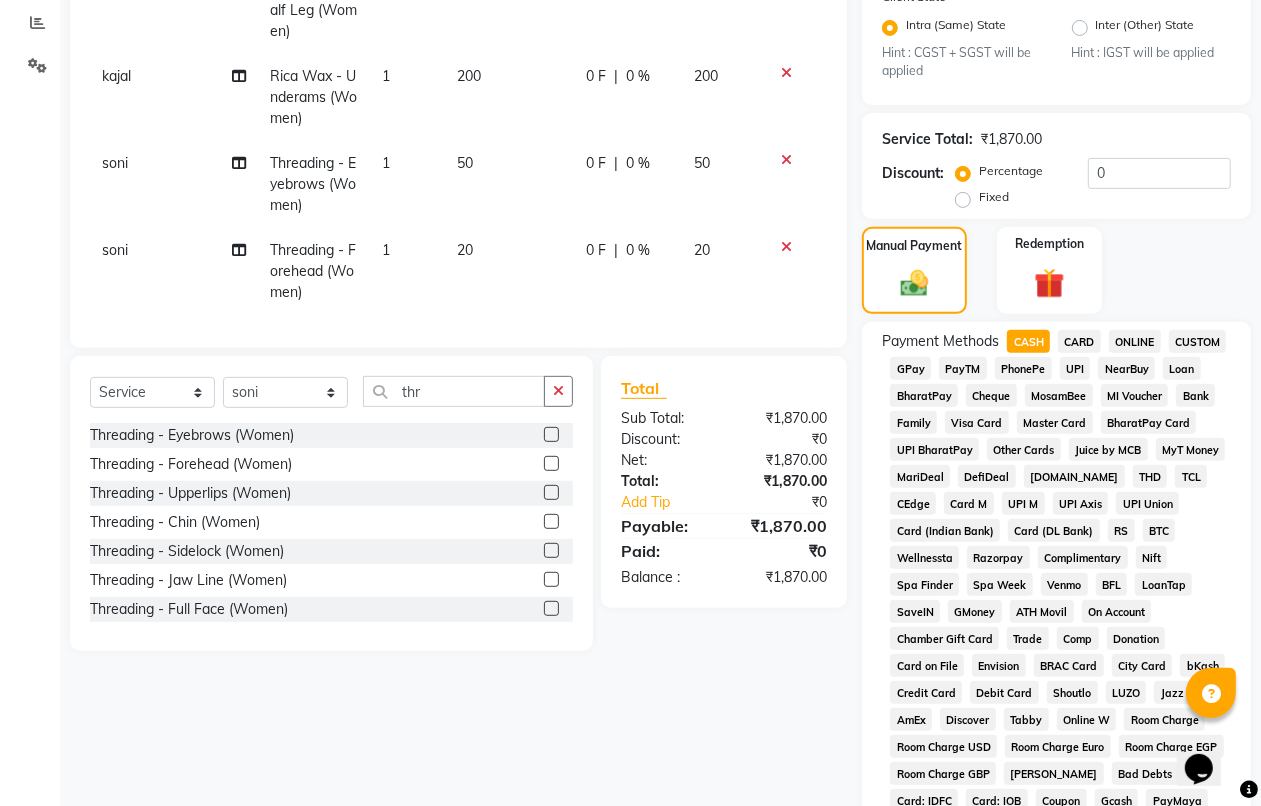 scroll, scrollTop: 876, scrollLeft: 0, axis: vertical 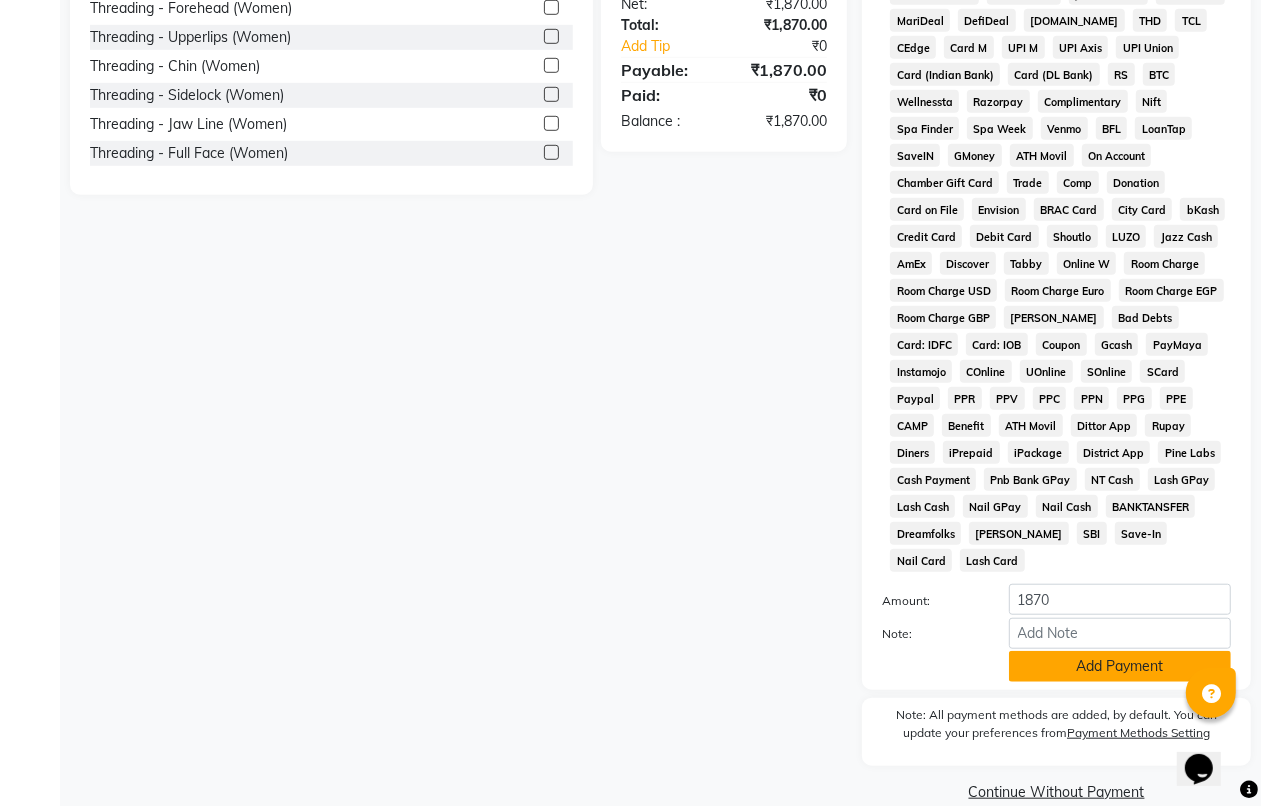 click on "Add Payment" 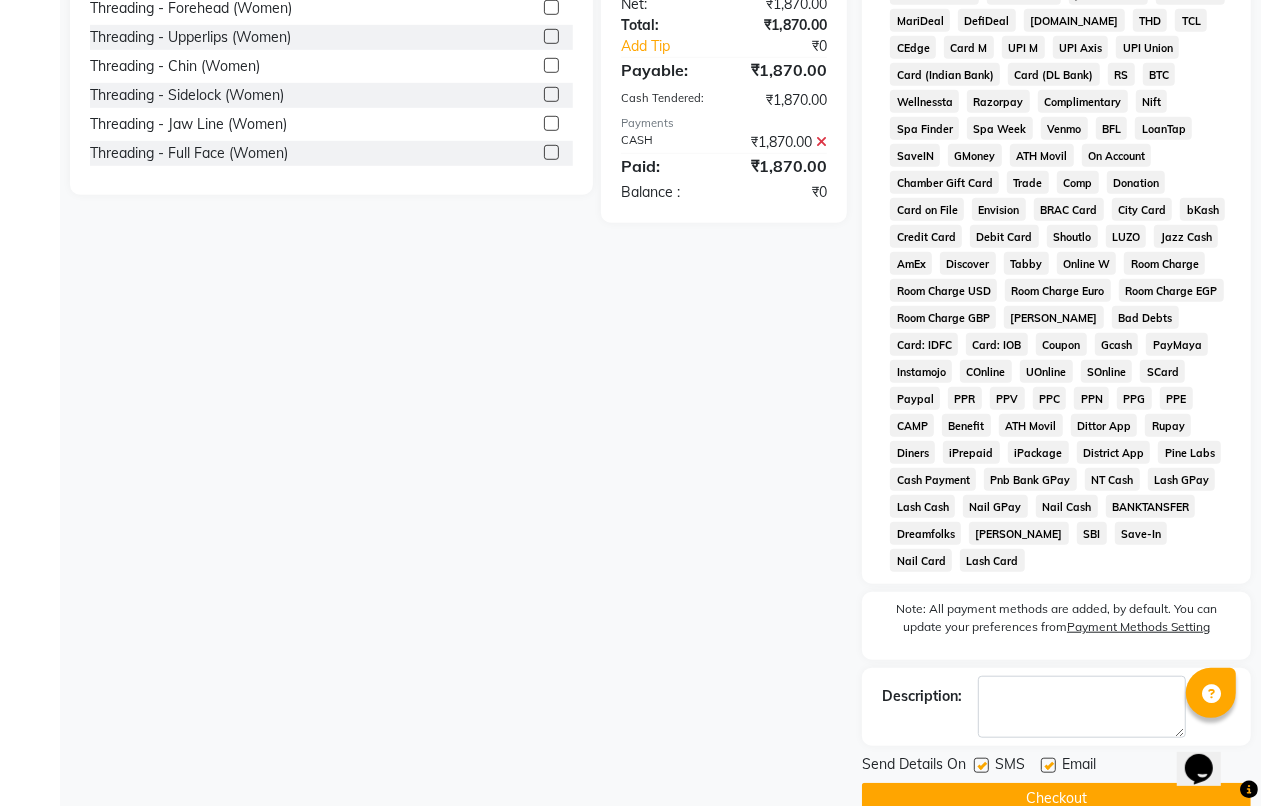 click on "Checkout" 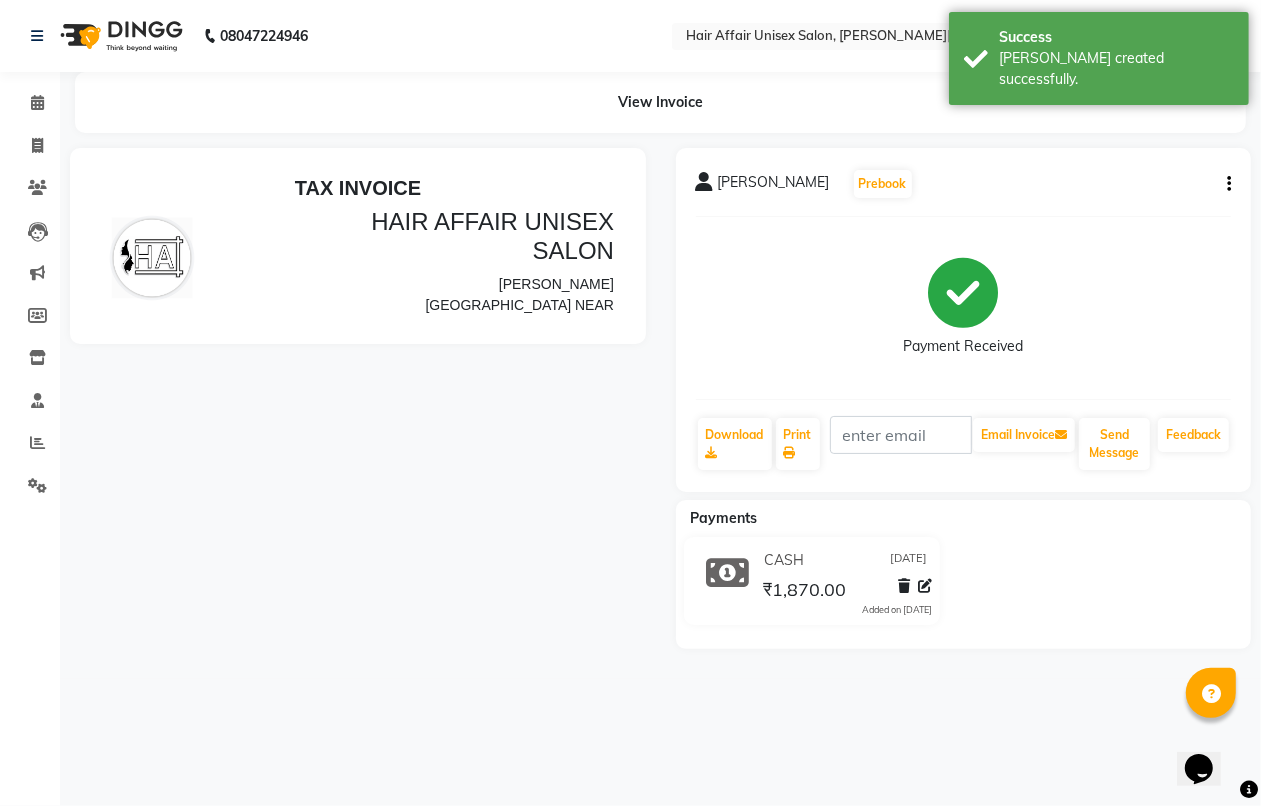 scroll, scrollTop: 0, scrollLeft: 0, axis: both 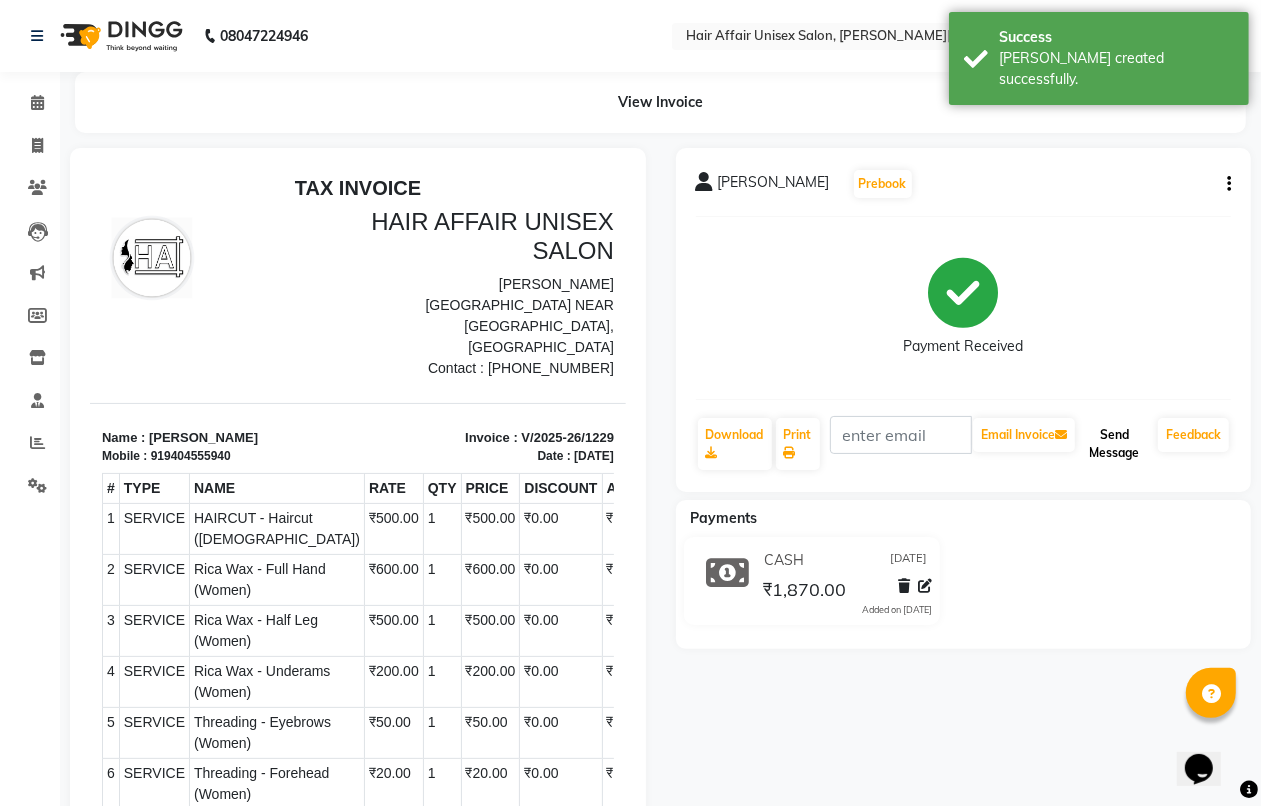 click on "Send Message" 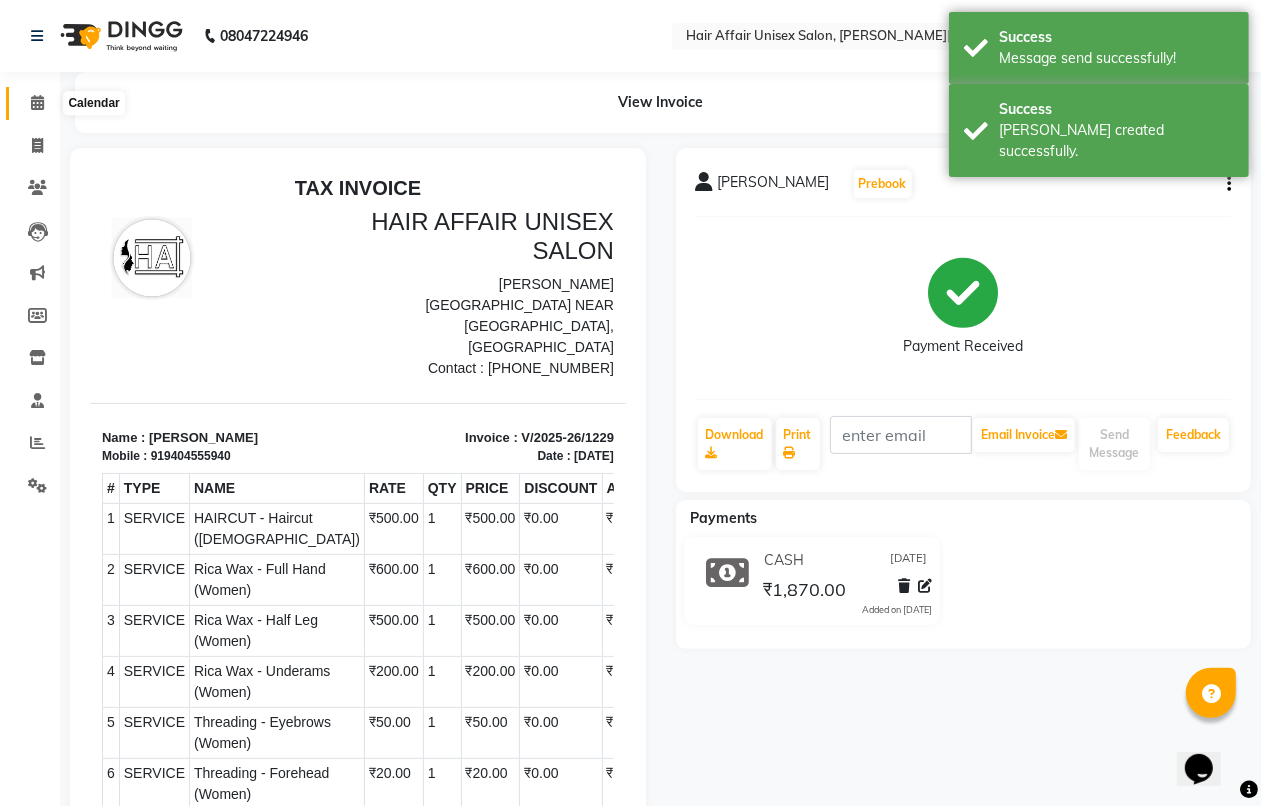 click 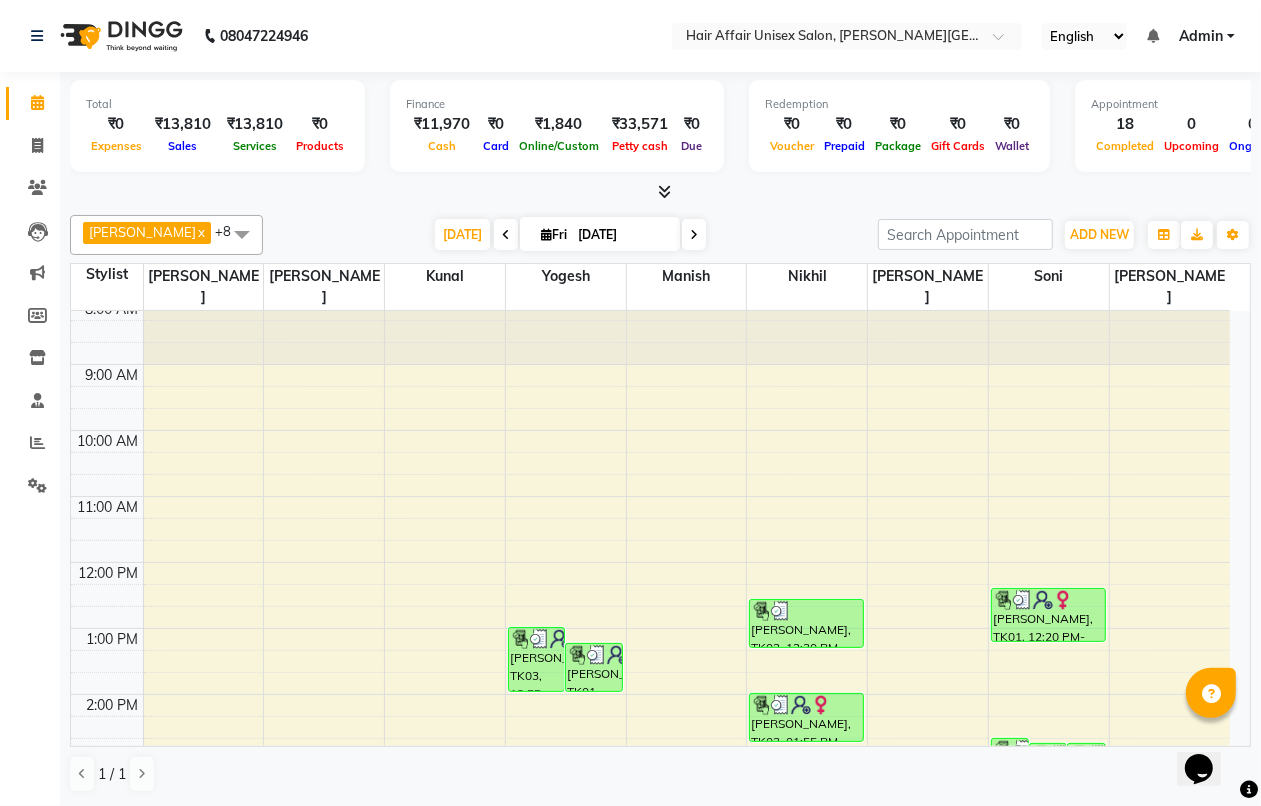 scroll, scrollTop: 0, scrollLeft: 0, axis: both 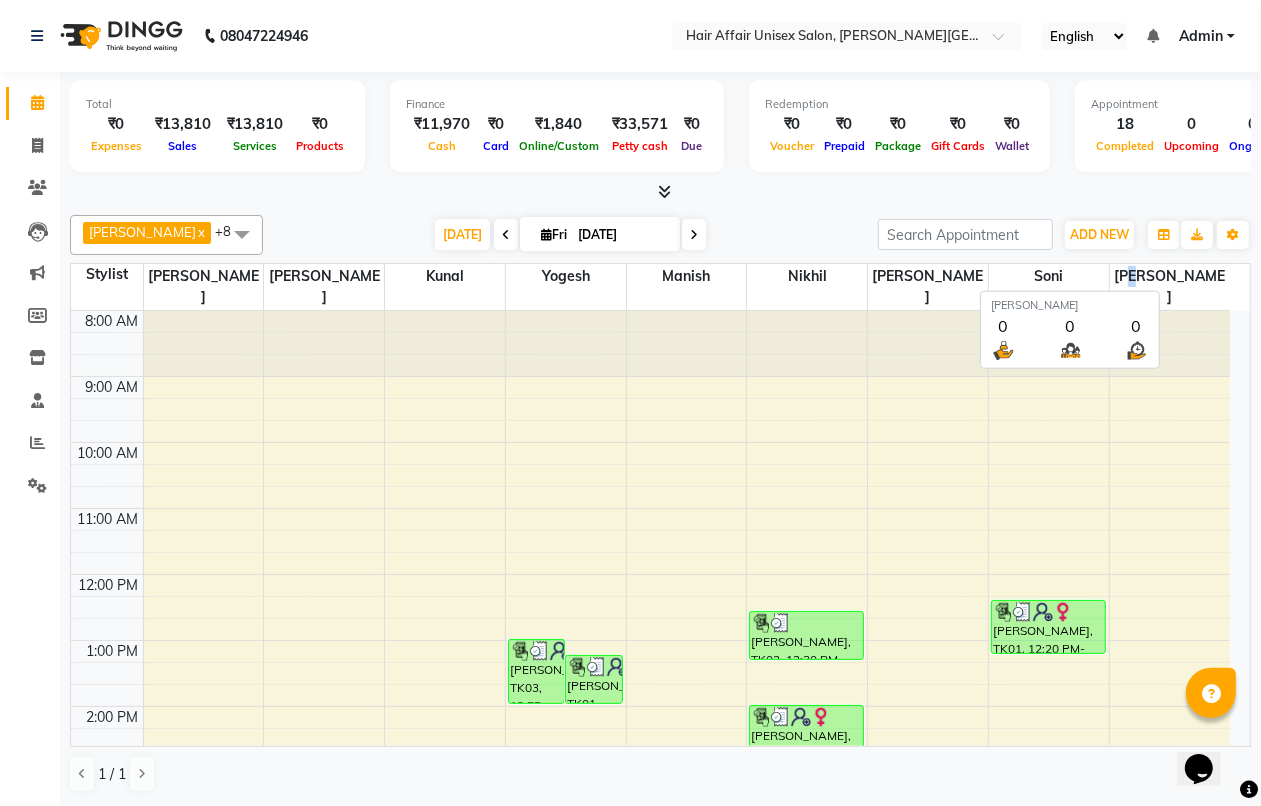 click on "[PERSON_NAME]" at bounding box center [1170, 287] 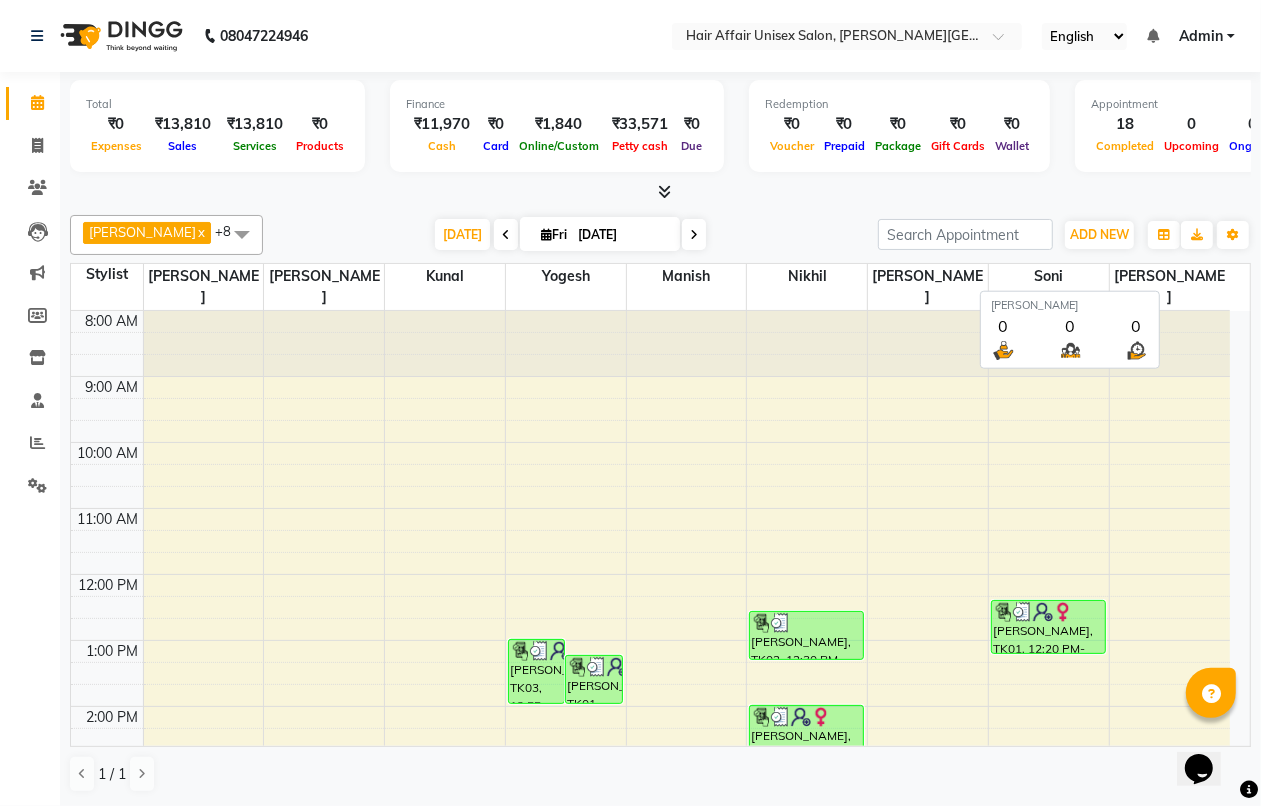 click on "[PERSON_NAME]" at bounding box center [1170, 287] 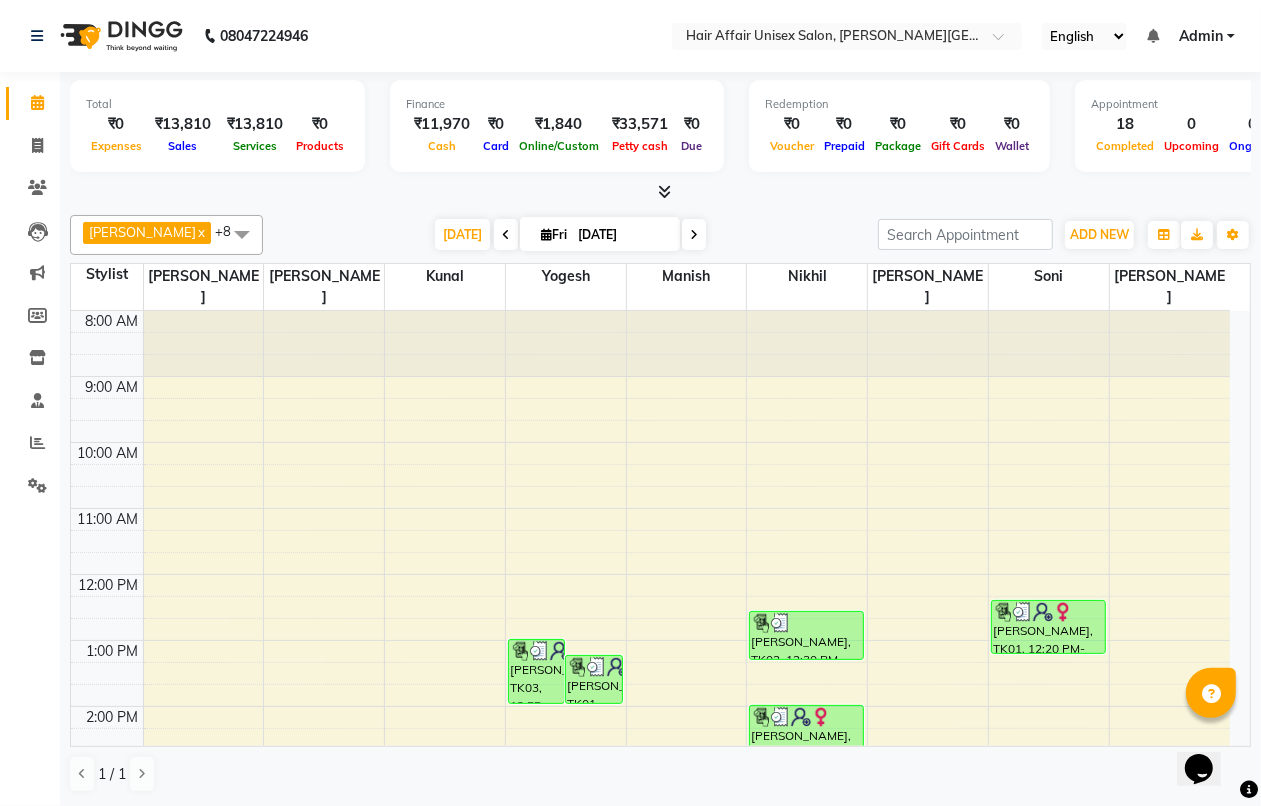 click on "[PERSON_NAME]" at bounding box center [142, 232] 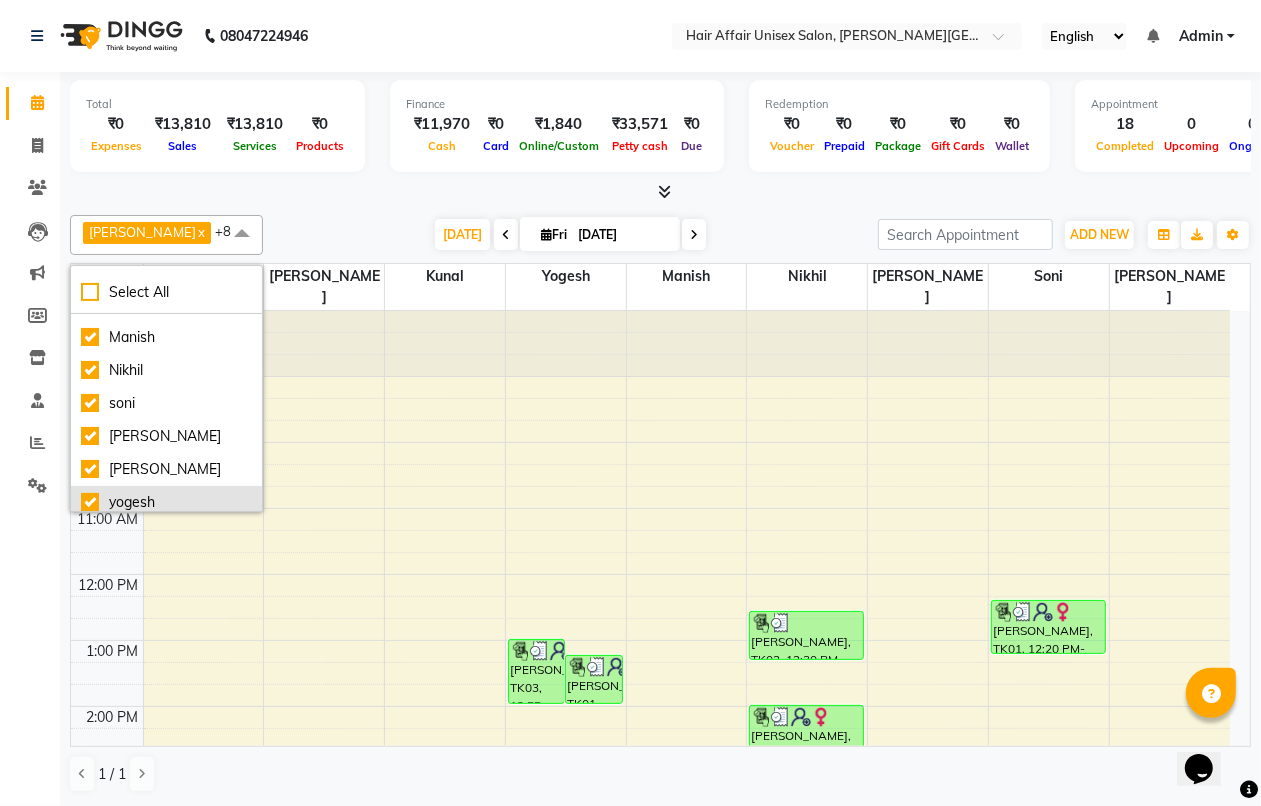 scroll, scrollTop: 132, scrollLeft: 0, axis: vertical 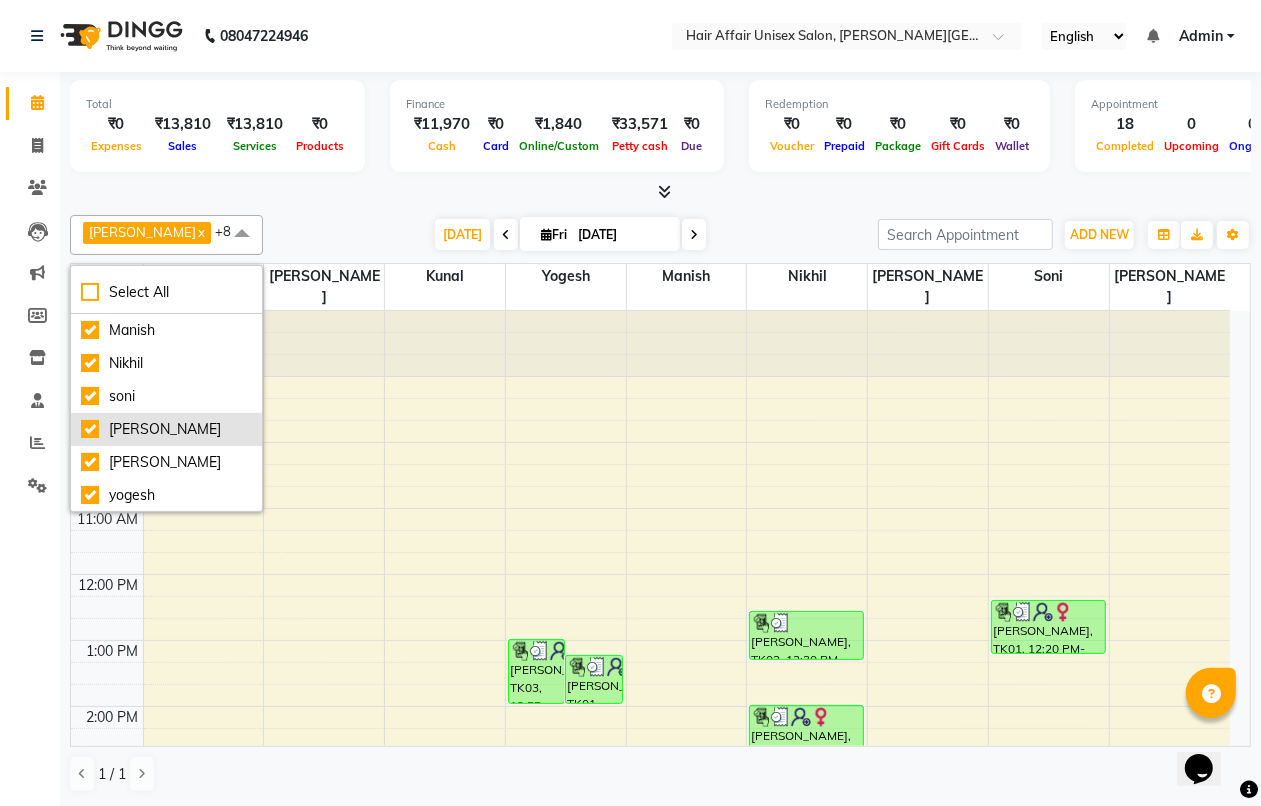 click on "[PERSON_NAME]" at bounding box center (166, 429) 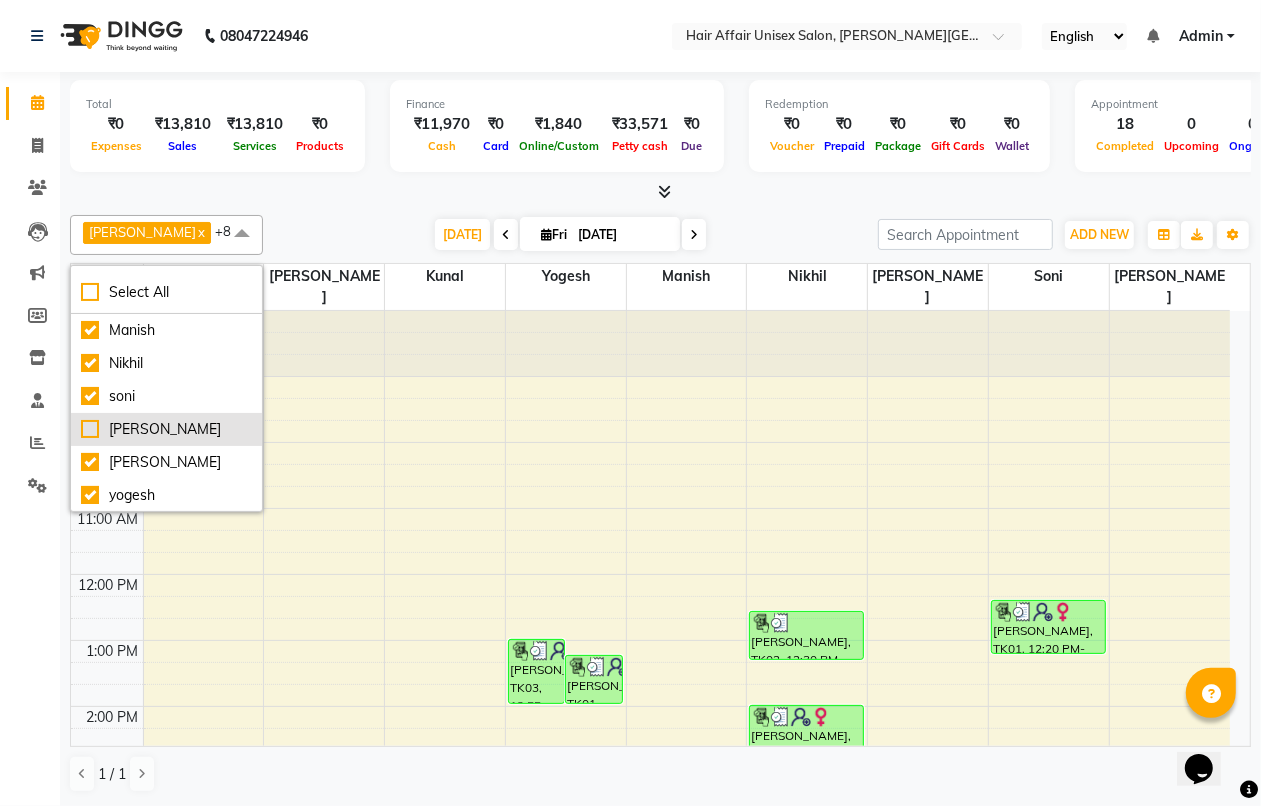 checkbox on "false" 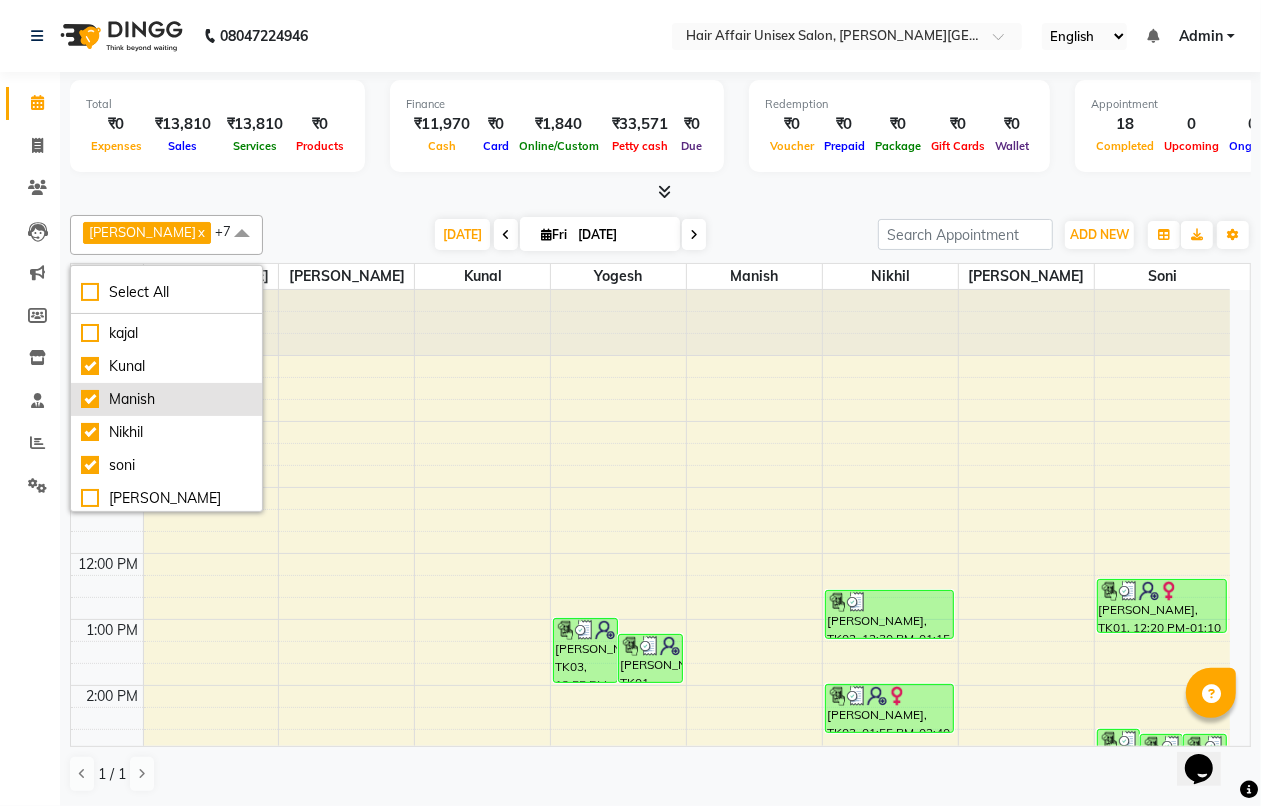 scroll, scrollTop: 0, scrollLeft: 0, axis: both 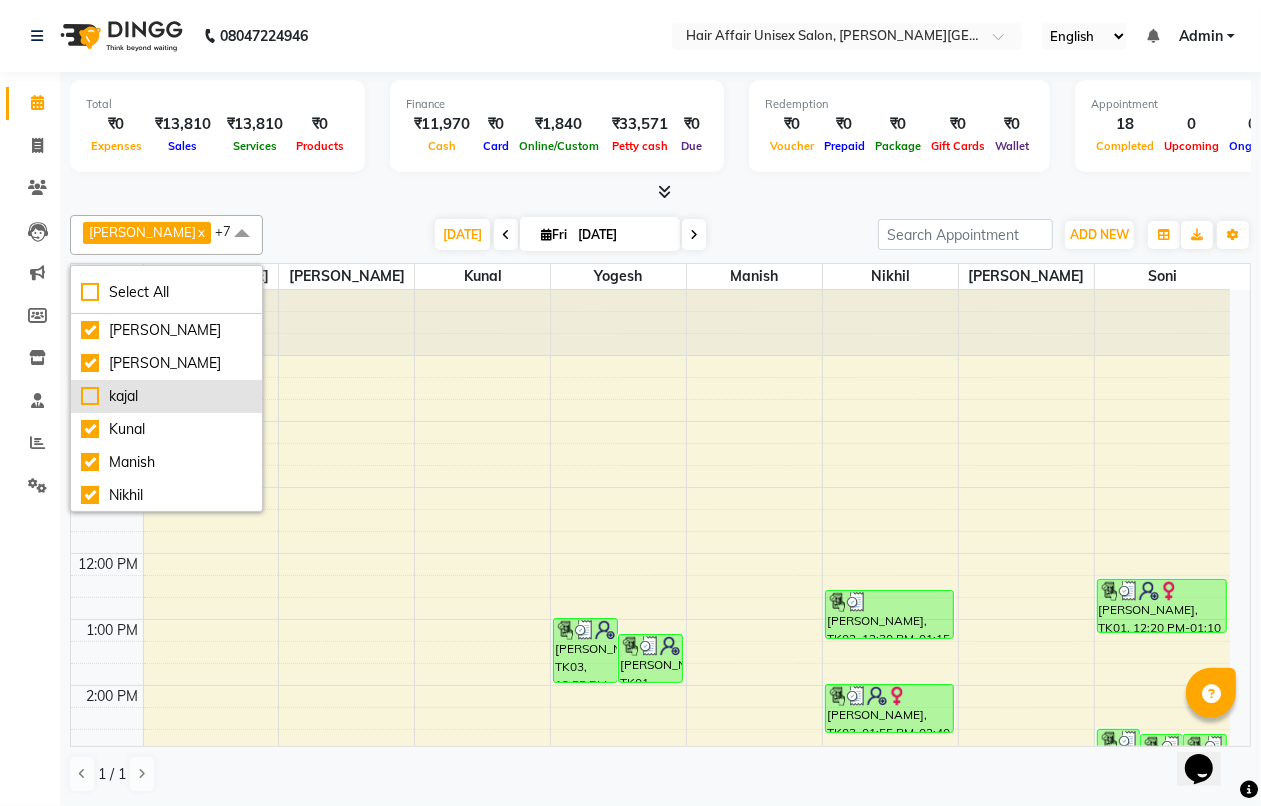 click on "kajal" at bounding box center [166, 396] 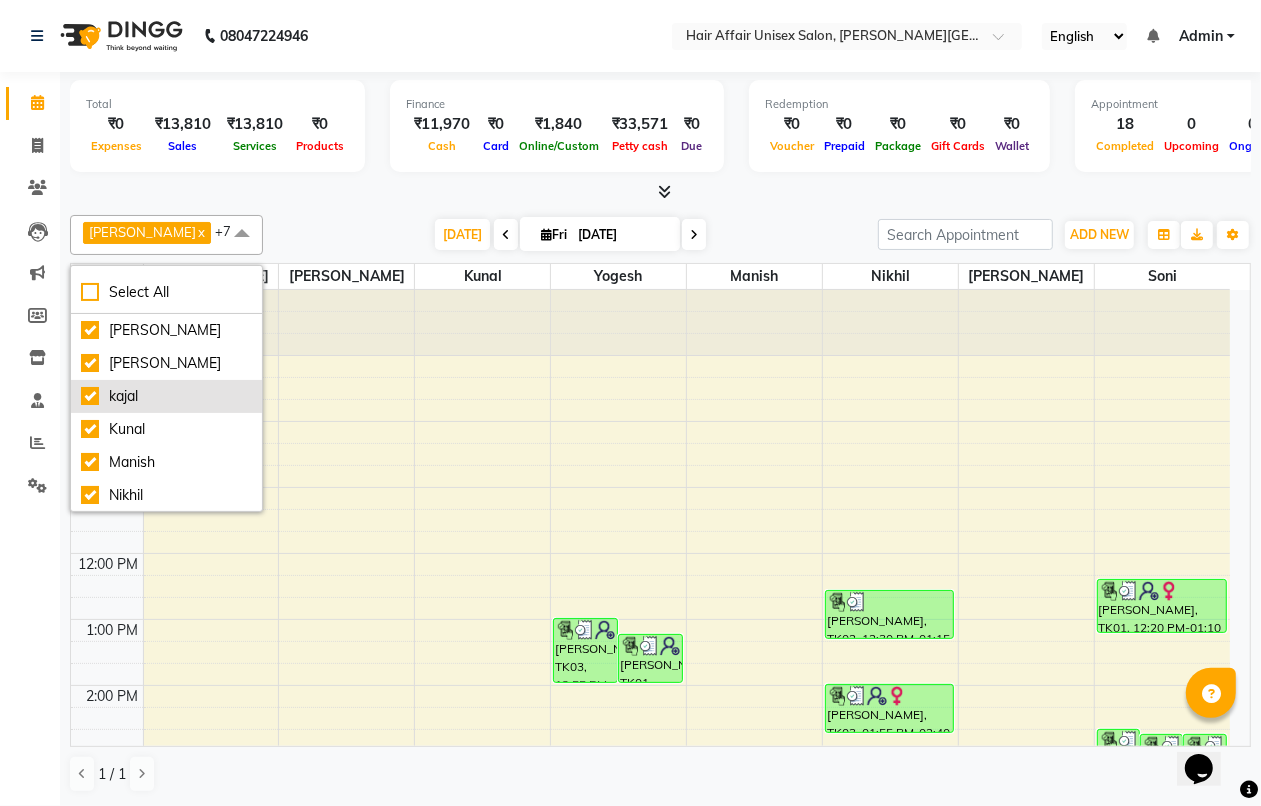 checkbox on "true" 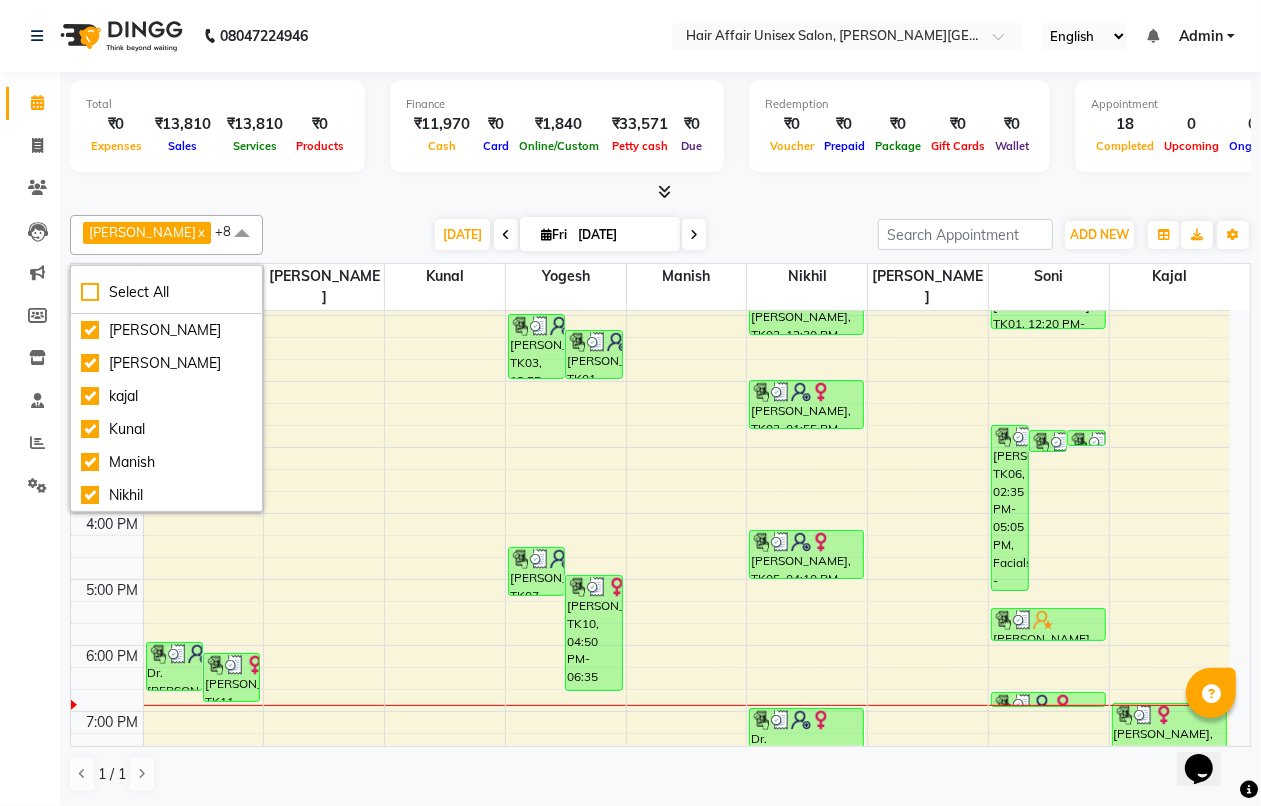 scroll, scrollTop: 500, scrollLeft: 0, axis: vertical 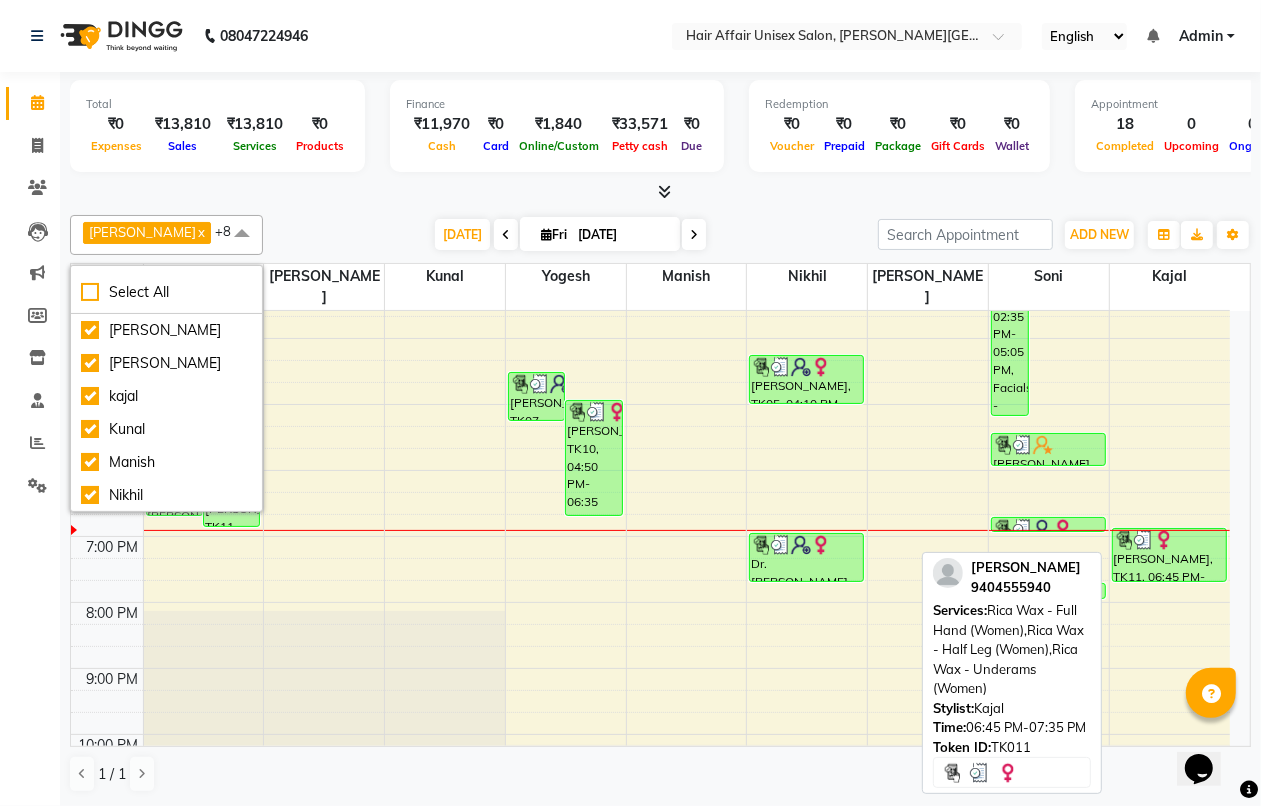 click at bounding box center (1144, 540) 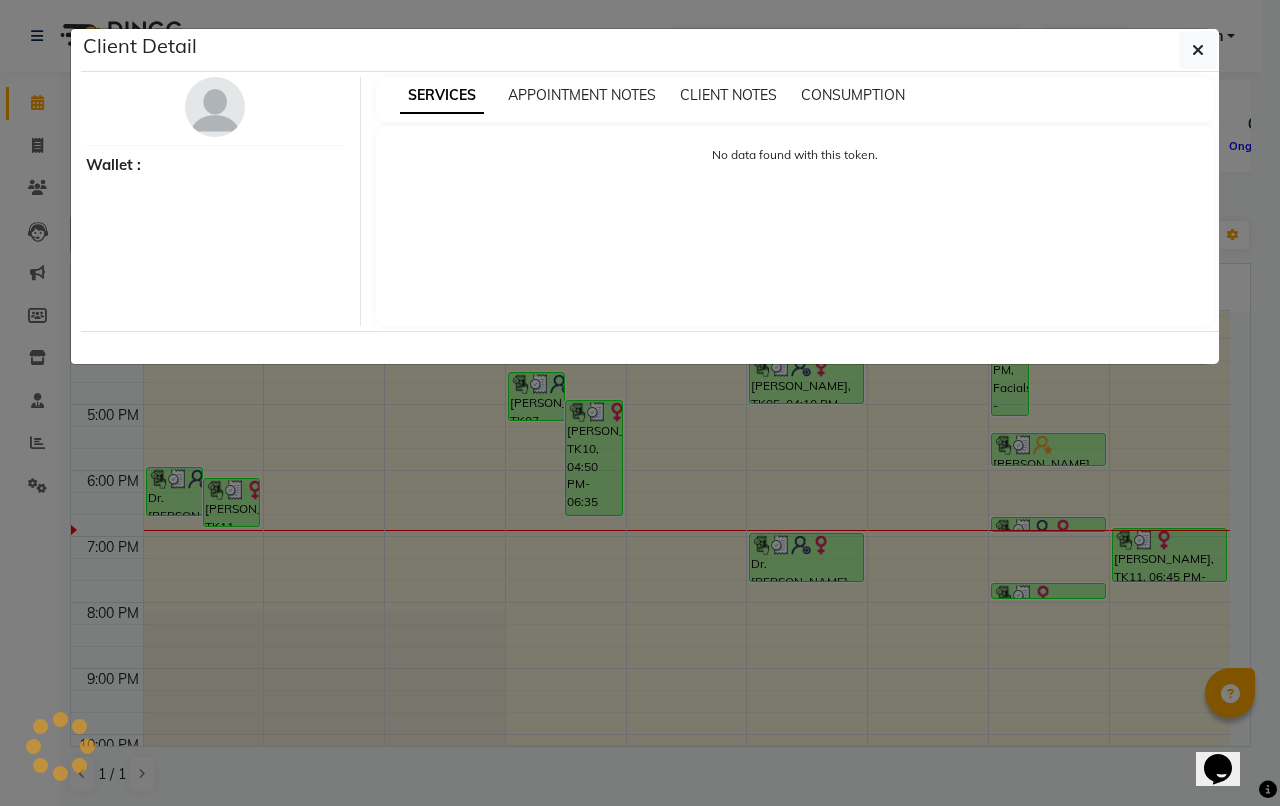select on "3" 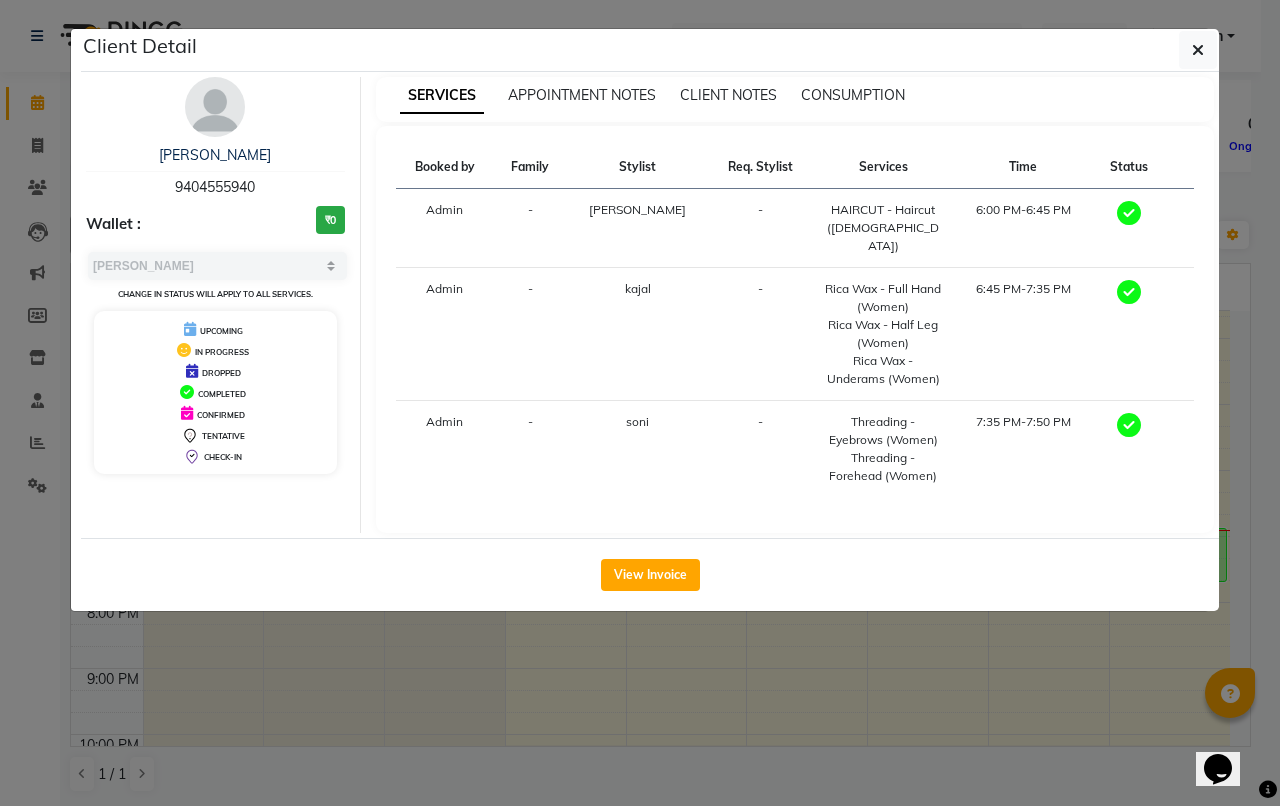 click on "View Invoice" 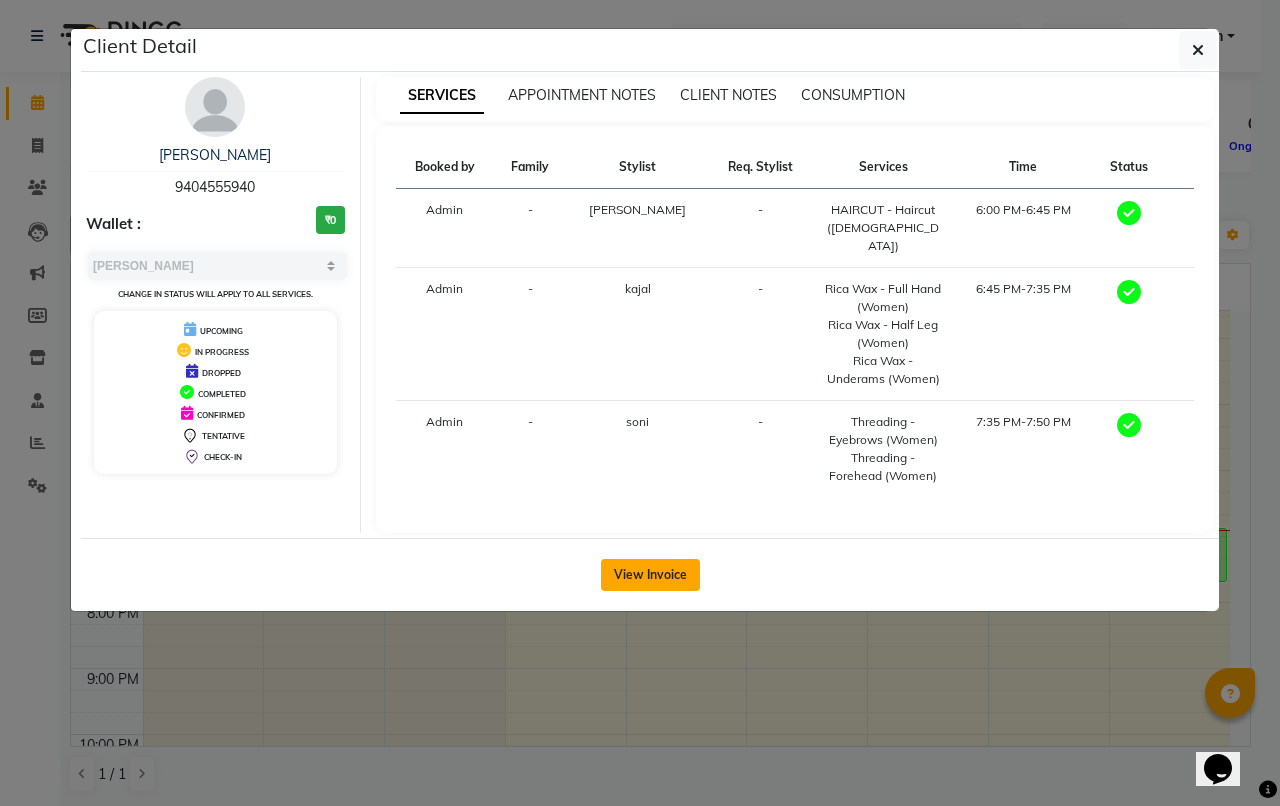 click on "View Invoice" 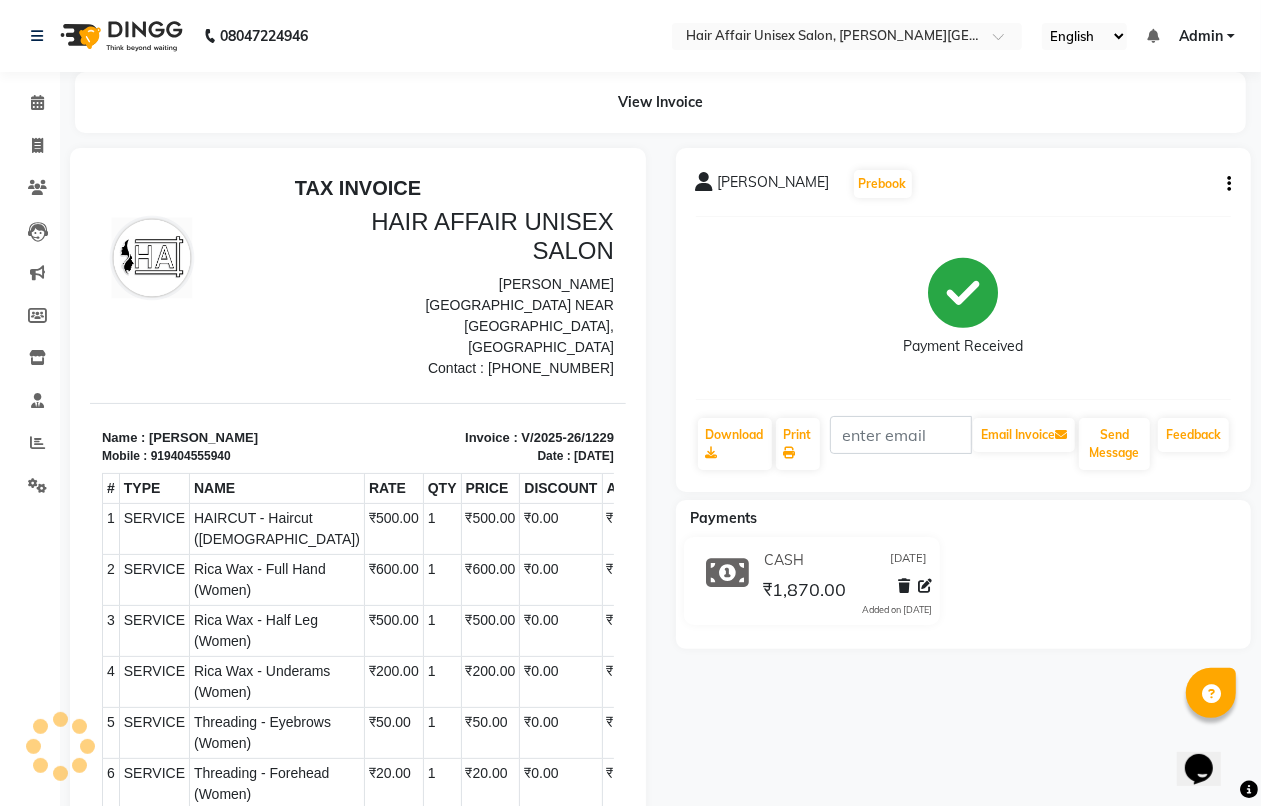 scroll, scrollTop: 0, scrollLeft: 0, axis: both 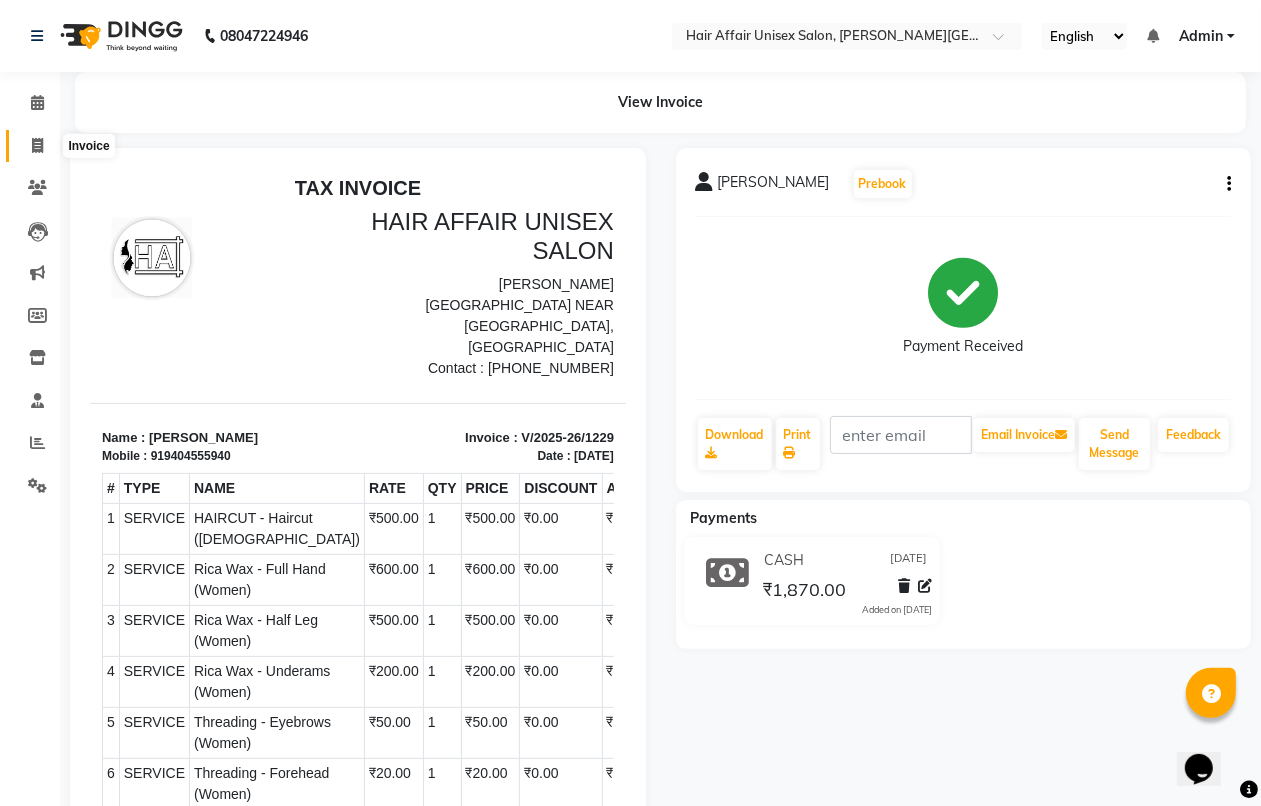 click 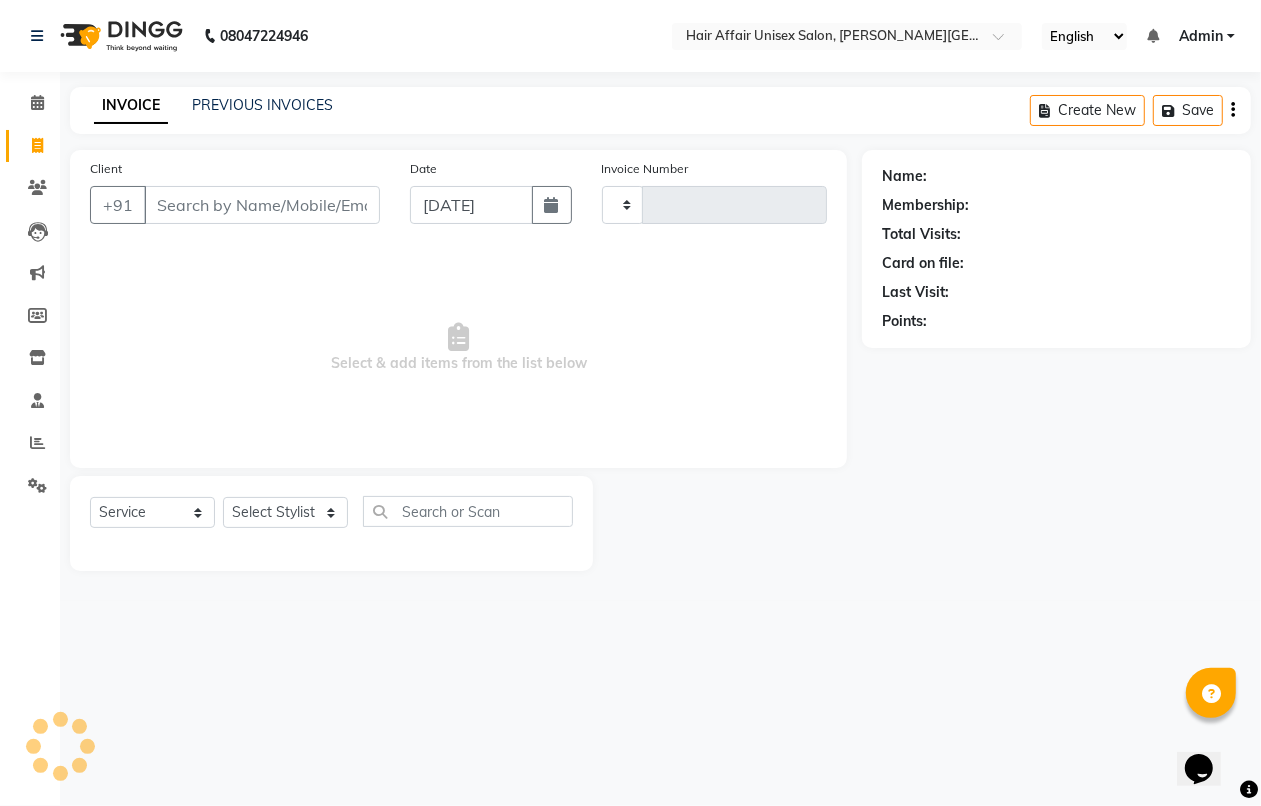 type on "1230" 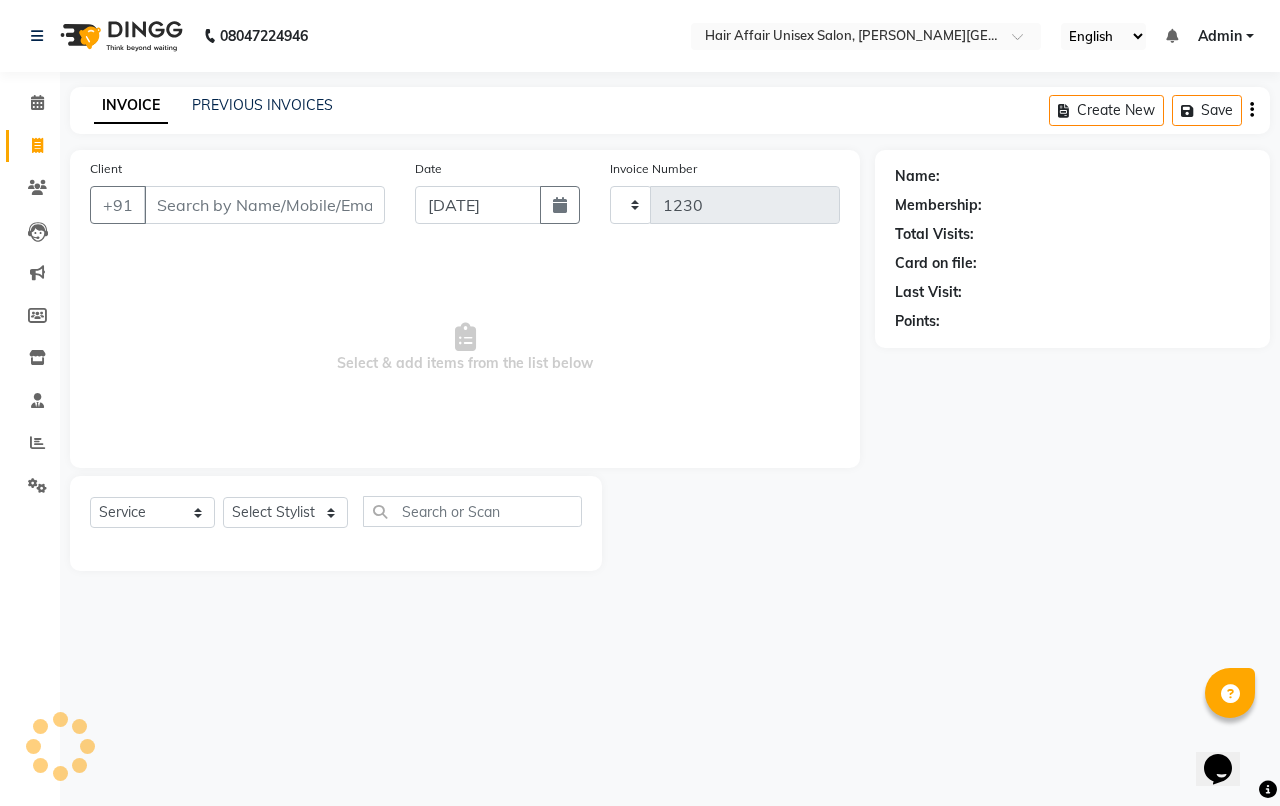 select on "6225" 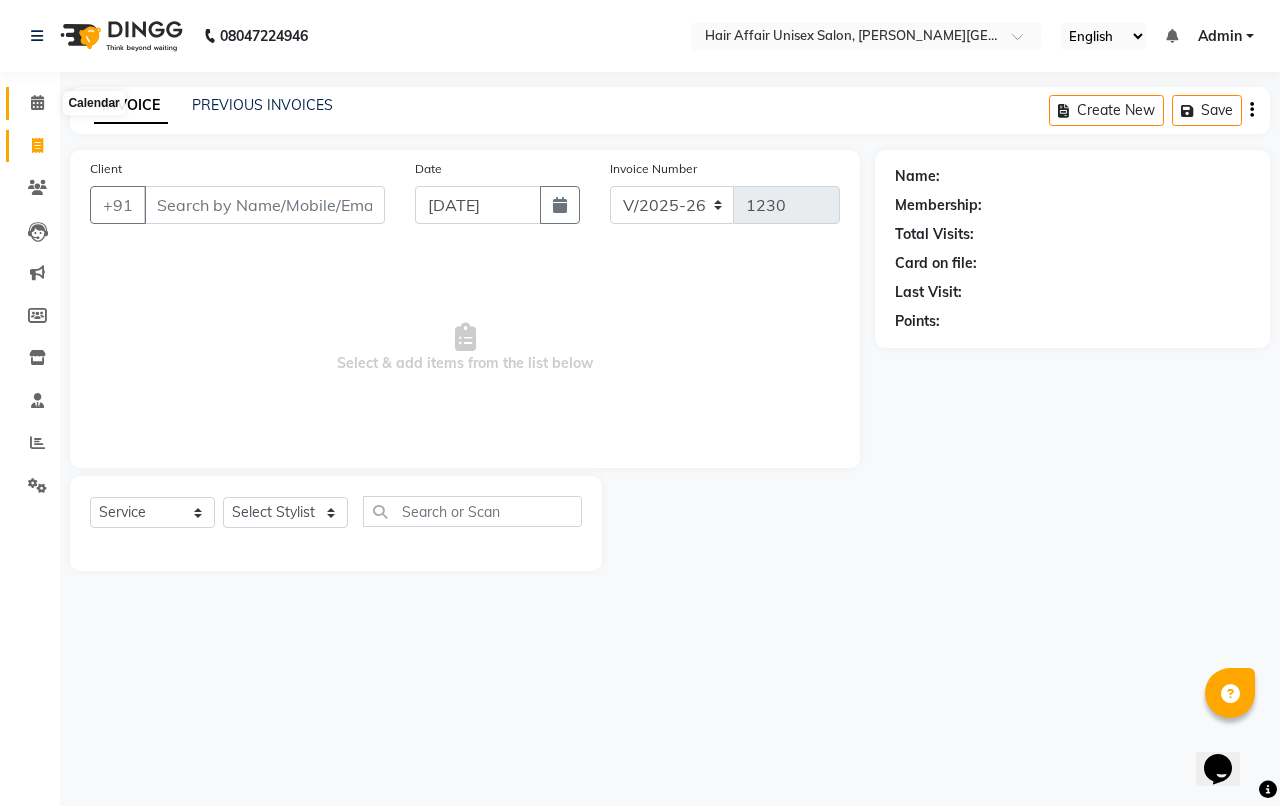 click 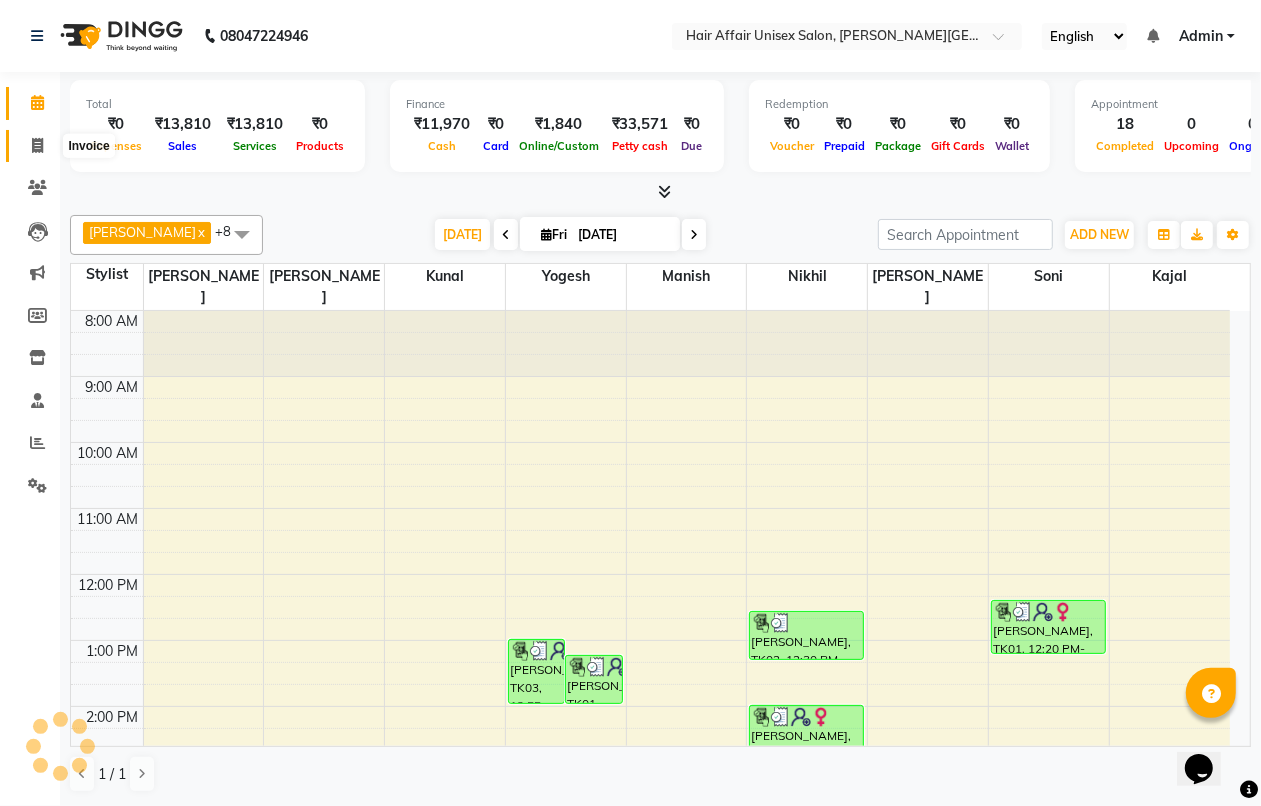 click on "Invoice" 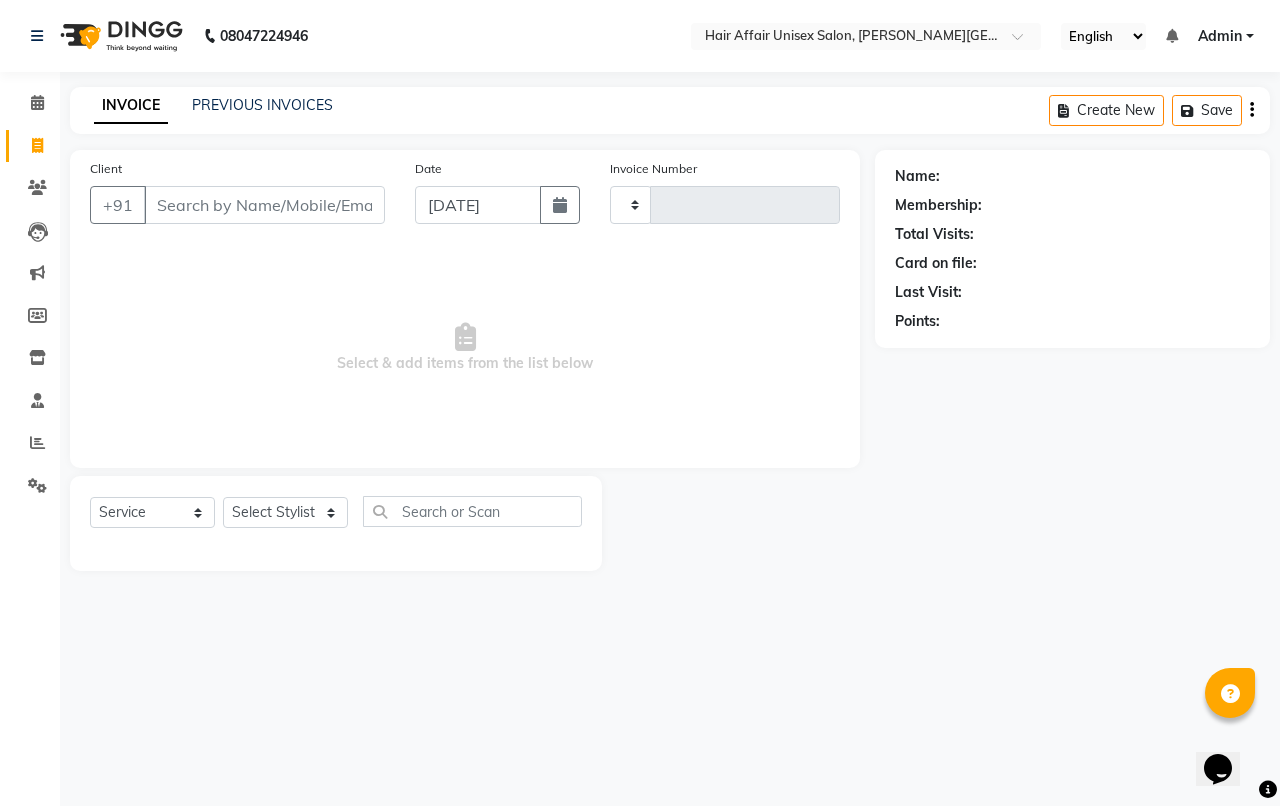 type on "1230" 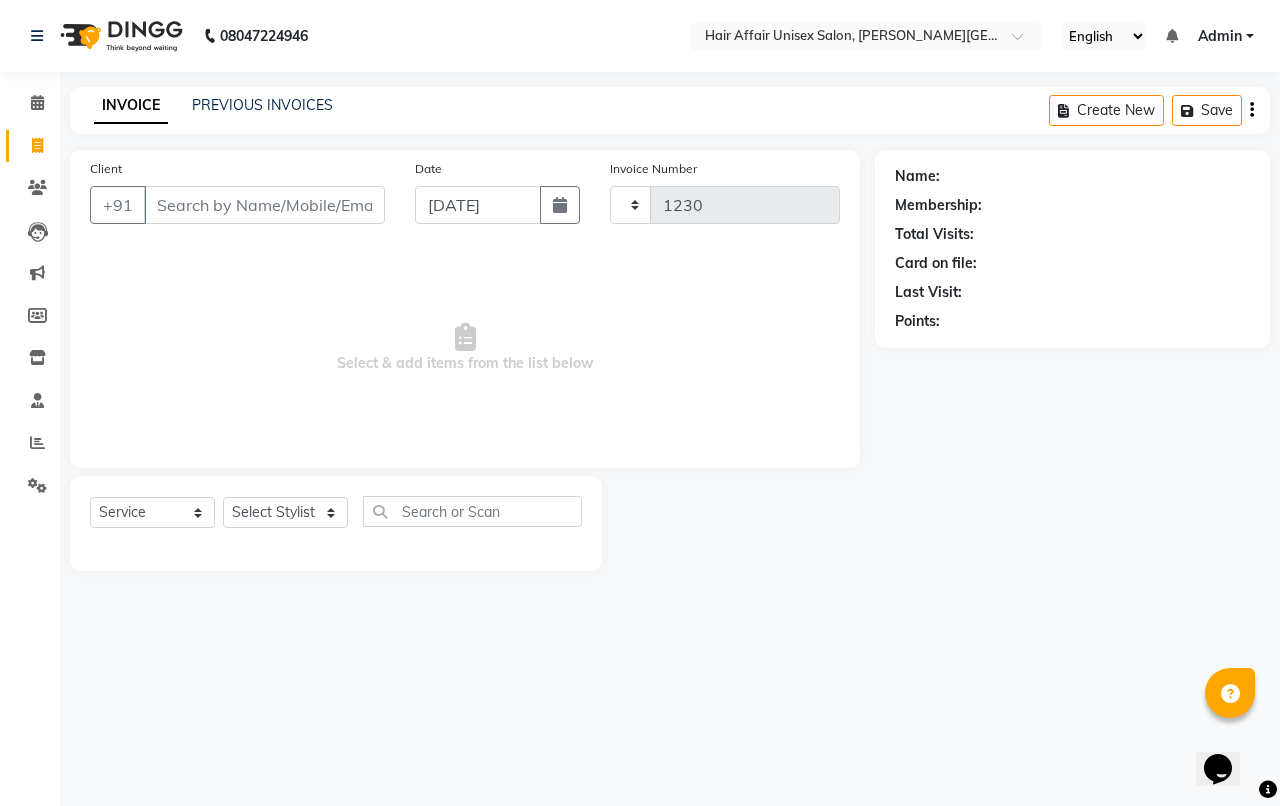 select on "6225" 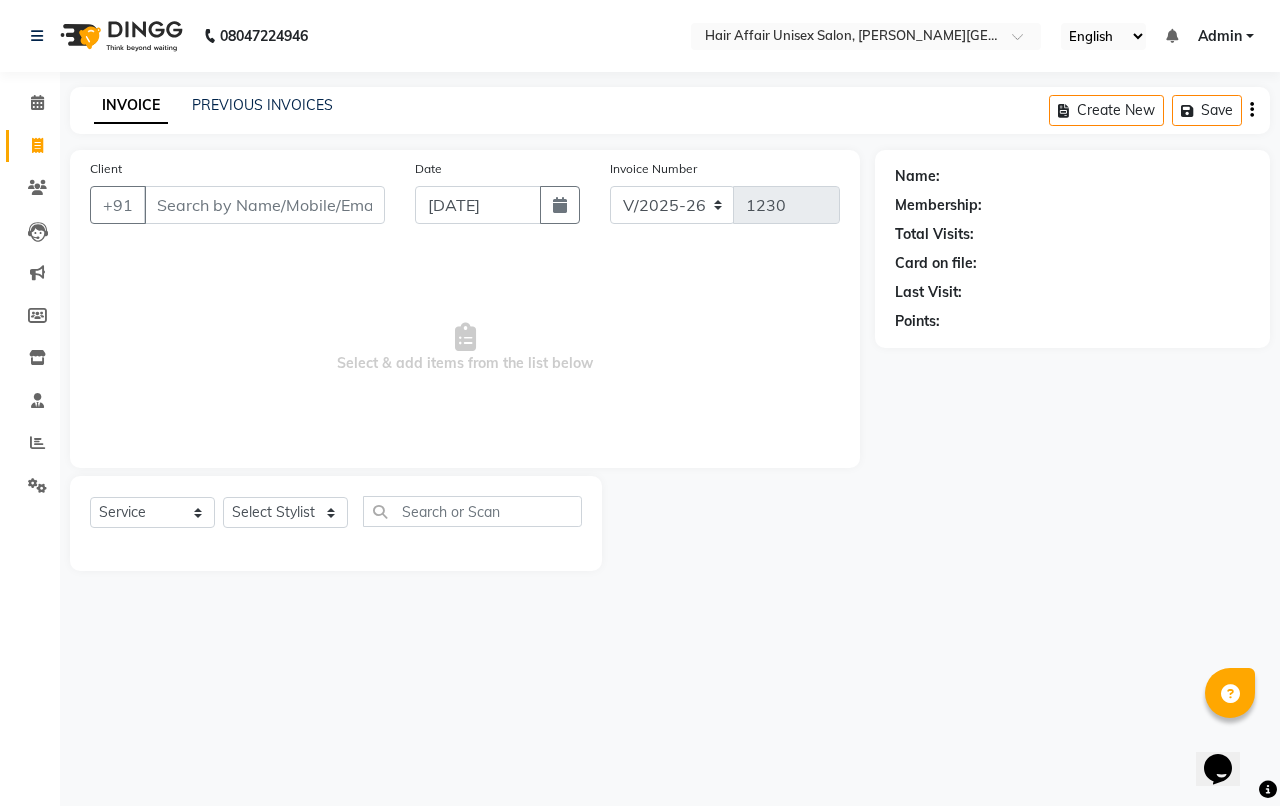click on "Client" at bounding box center [264, 205] 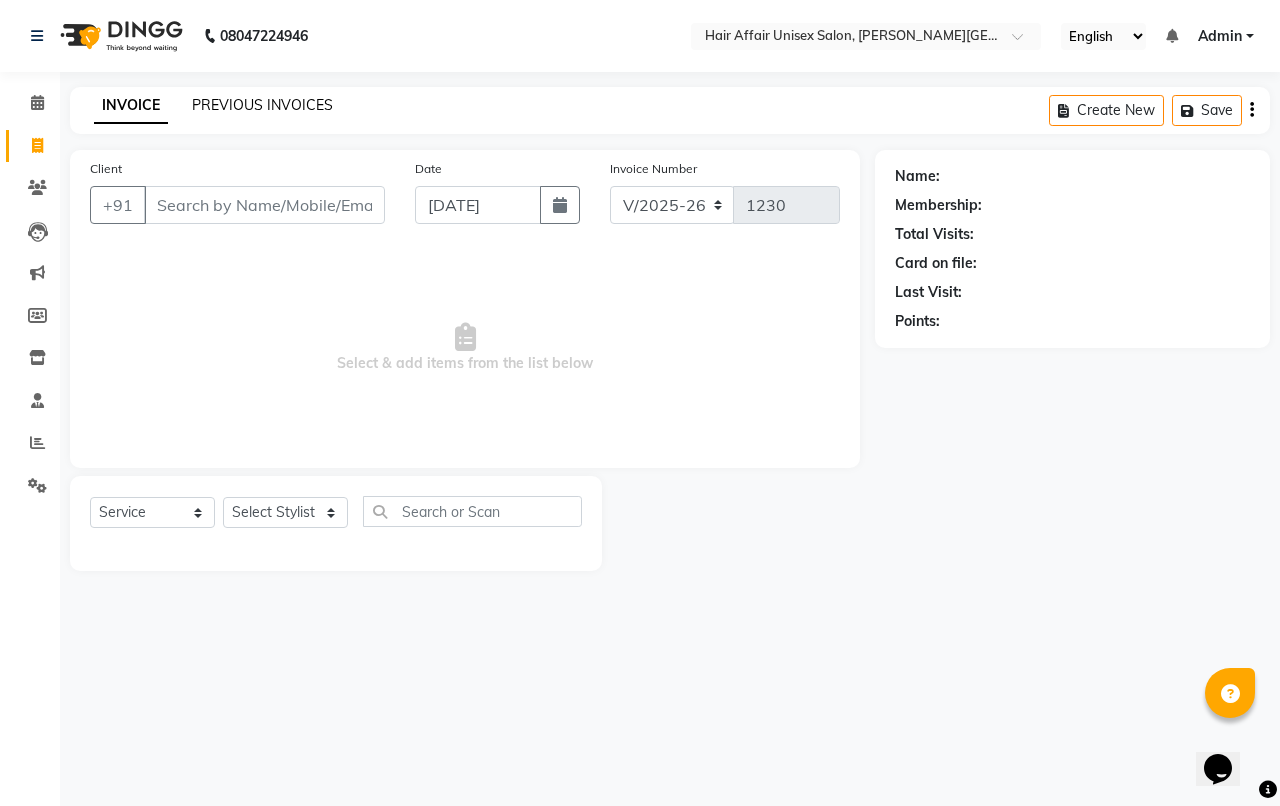 click on "PREVIOUS INVOICES" 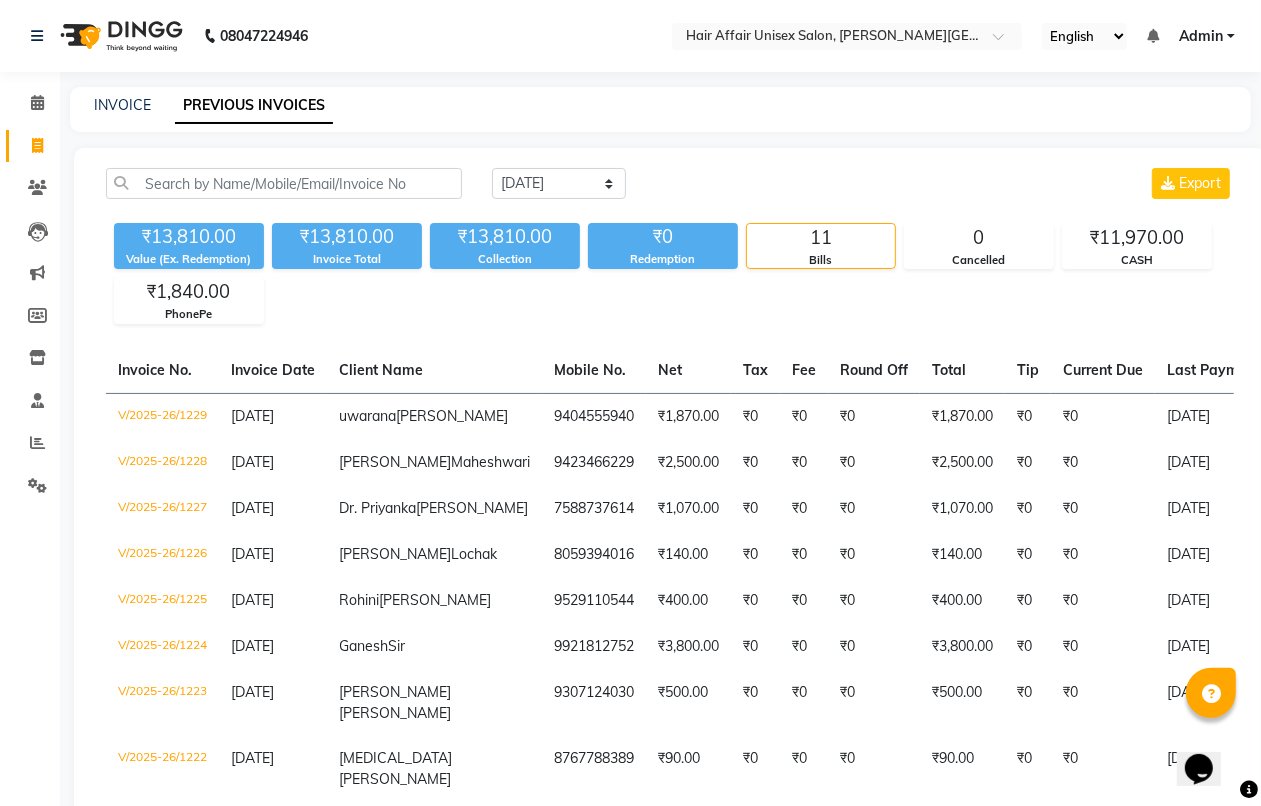 click on "INVOICE PREVIOUS INVOICES Today Yesterday Custom Range Export ₹13,810.00 Value (Ex. Redemption) ₹13,810.00 Invoice Total  ₹13,810.00 Collection ₹0 Redemption 11 Bills 0 Cancelled ₹11,970.00 CASH ₹1,840.00 PhonePe  Invoice No.   Invoice Date   Client Name   Mobile No.   Net   Tax   Fee   Round Off   Total   Tip   Current Due   Last Payment Date   Payment Amount   Payment Methods   Cancel Reason   Status   V/2025-26/1229  11-07-2025 uwarana  rao 9404555940 ₹1,870.00 ₹0  ₹0  ₹0 ₹1,870.00 ₹0 ₹0 11-07-2025 ₹1,870.00  CASH - PAID  V/2025-26/1228  11-07-2025 Amruta  Maheshwari 9423466229 ₹2,500.00 ₹0  ₹0  ₹0 ₹2,500.00 ₹0 ₹0 11-07-2025 ₹2,500.00  CASH - PAID  V/2025-26/1227  11-07-2025 Dr. Priyanka  Chaudhari 7588737614 ₹1,070.00 ₹0  ₹0  ₹0 ₹1,070.00 ₹0 ₹0 11-07-2025 ₹1,070.00  CASH - PAID  V/2025-26/1226  11-07-2025 Anand  Lochak 8059394016 ₹140.00 ₹0  ₹0  ₹0 ₹140.00 ₹0 ₹0 11-07-2025 ₹140.00  PhonePe - PAID  V/2025-26/1225  11-07-2025 Rohini" 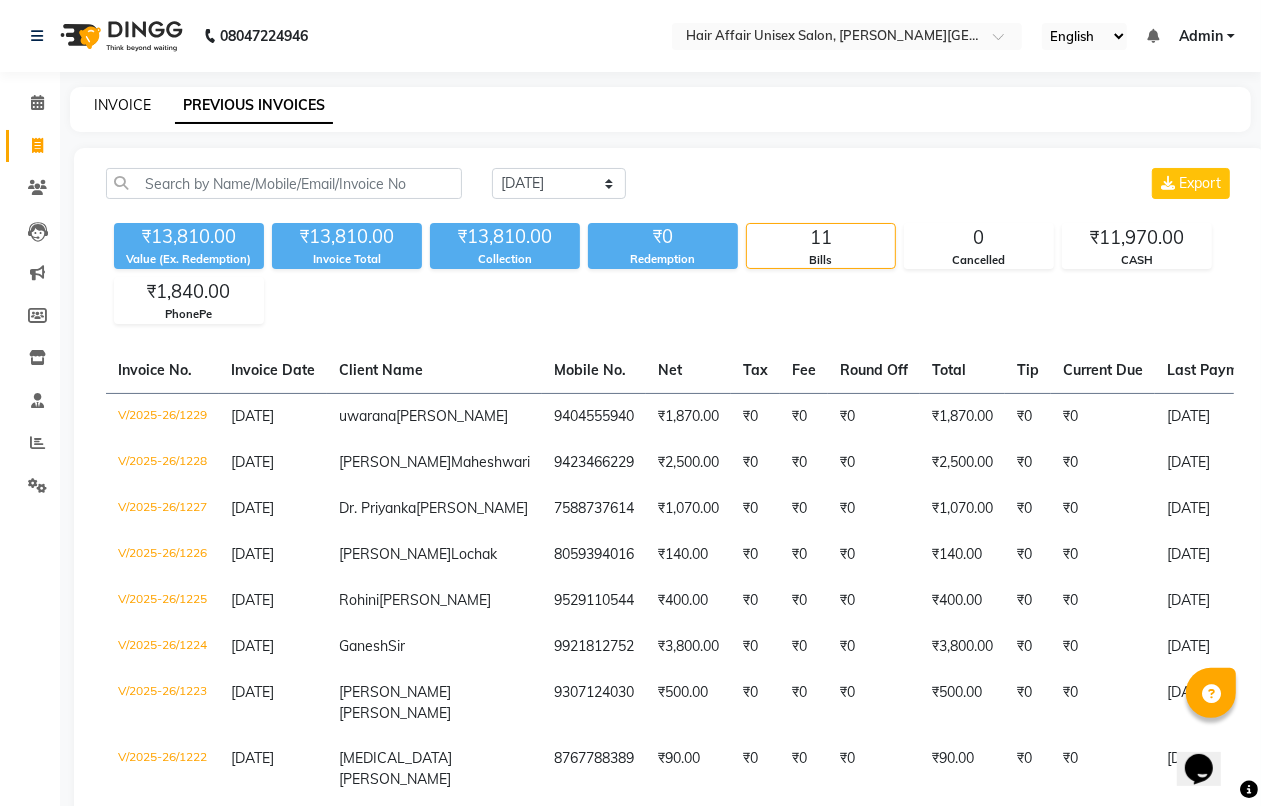 click on "INVOICE" 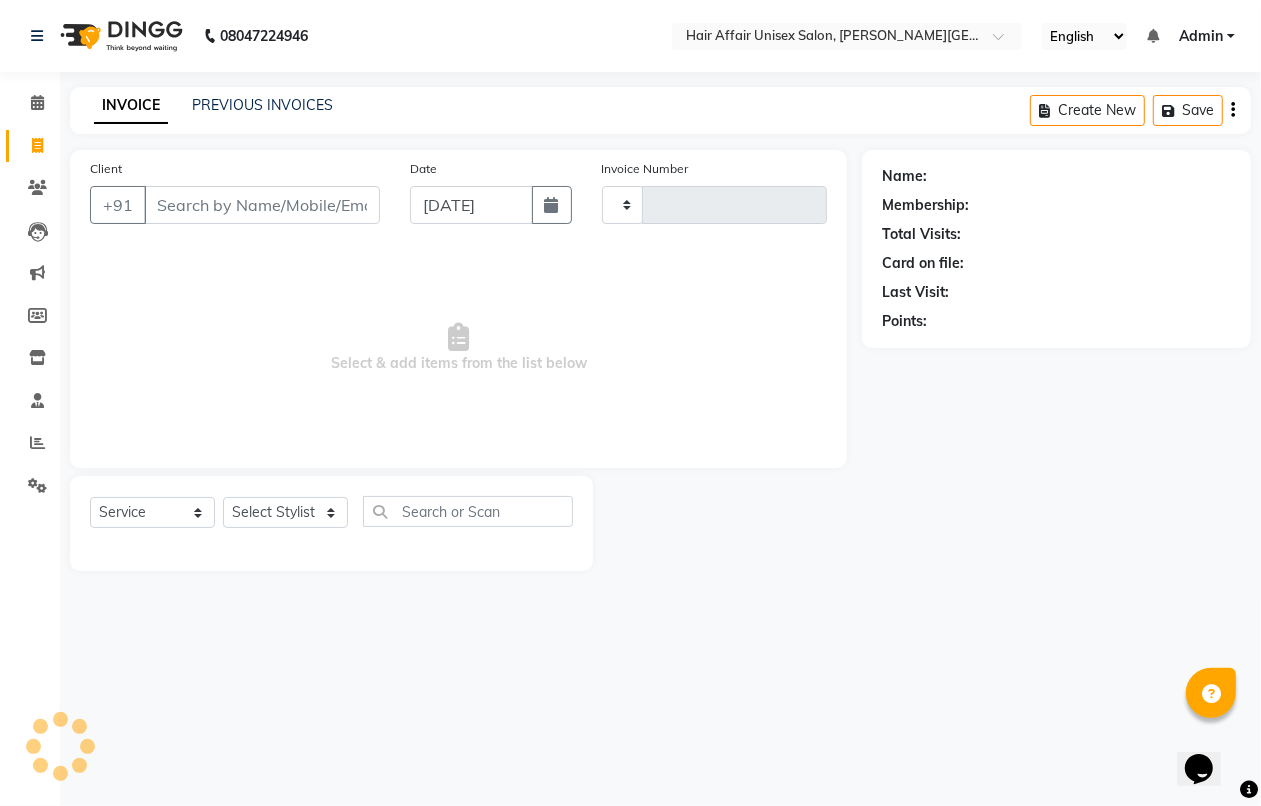type on "1230" 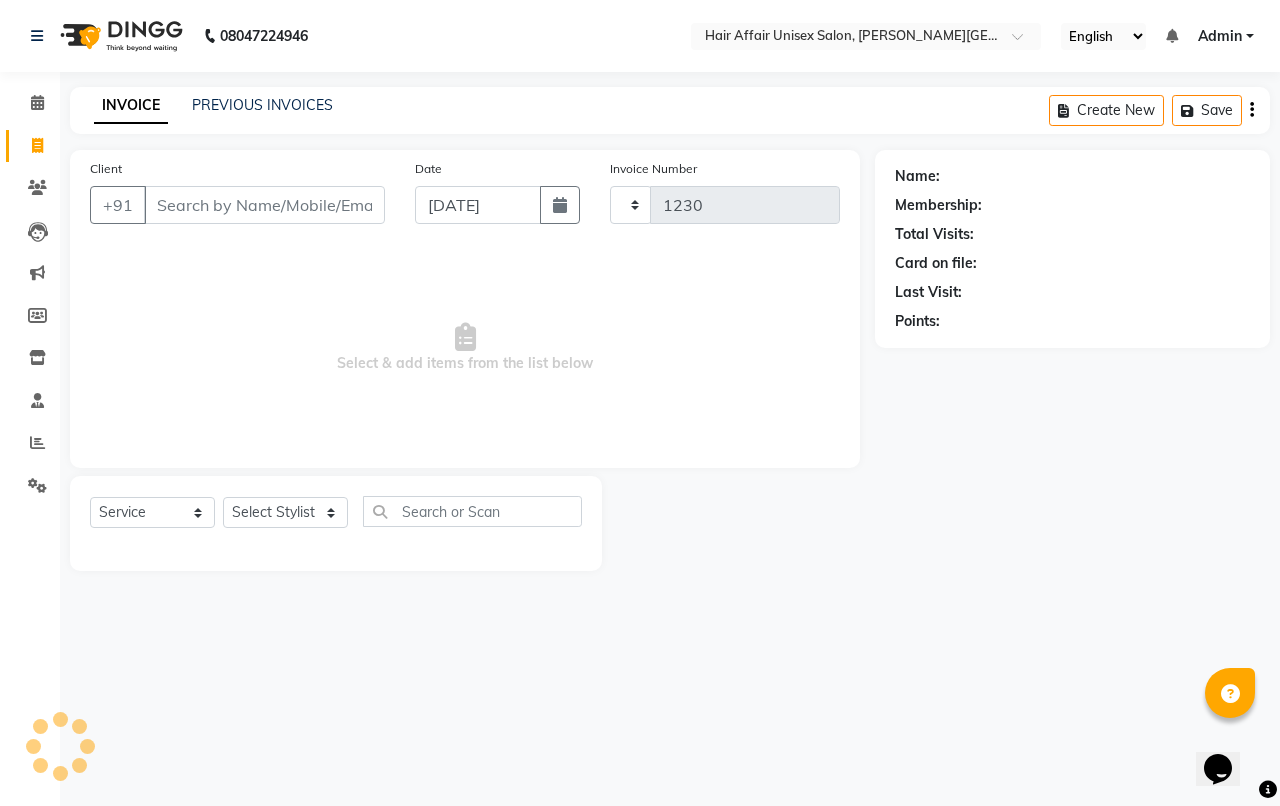 select on "6225" 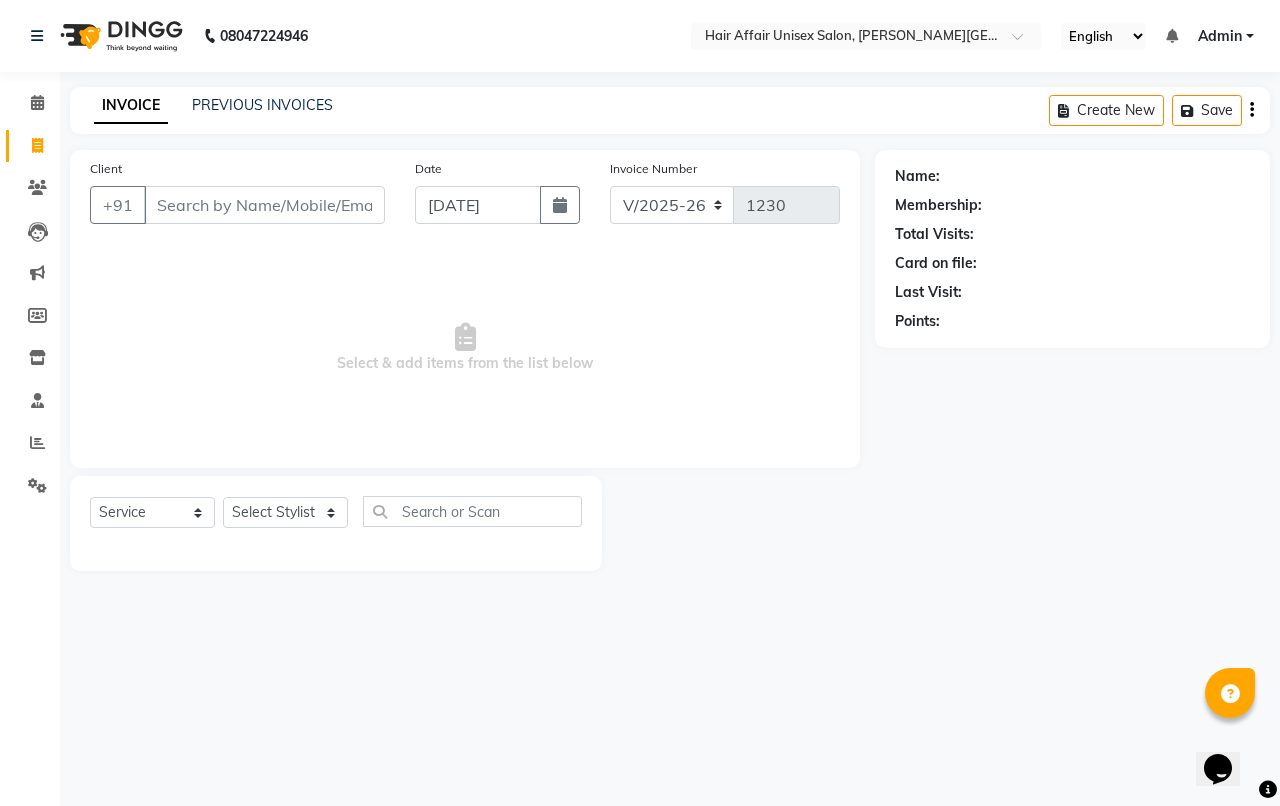 click on "INVOICE PREVIOUS INVOICES Create New   Save" 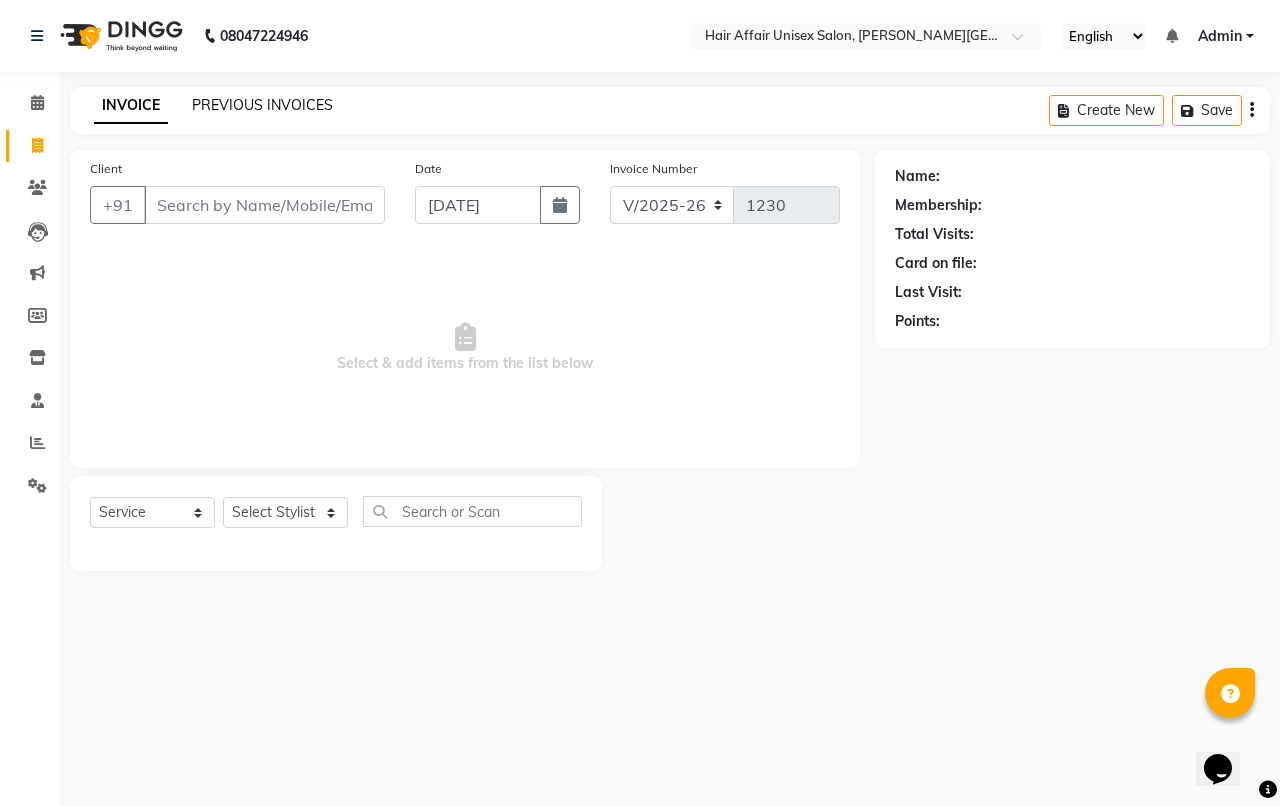click on "PREVIOUS INVOICES" 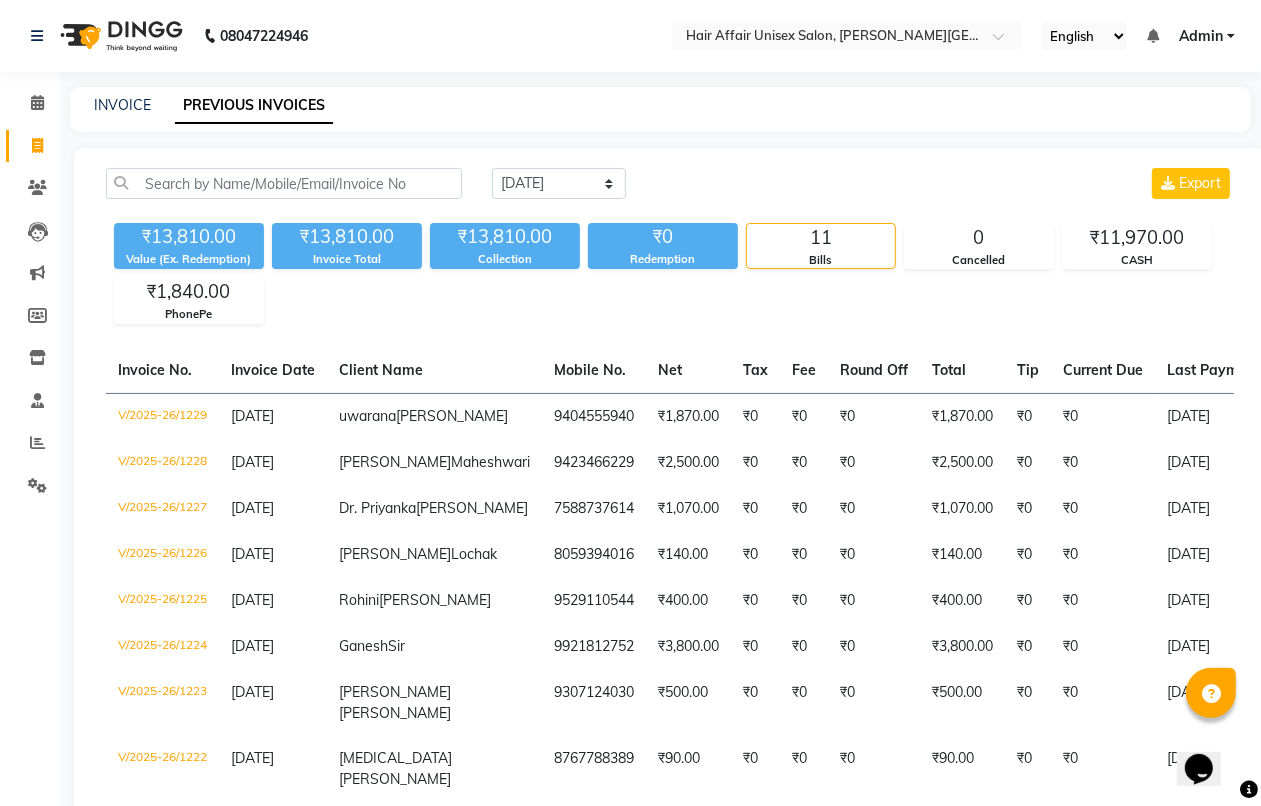click on "INVOICE PREVIOUS INVOICES" 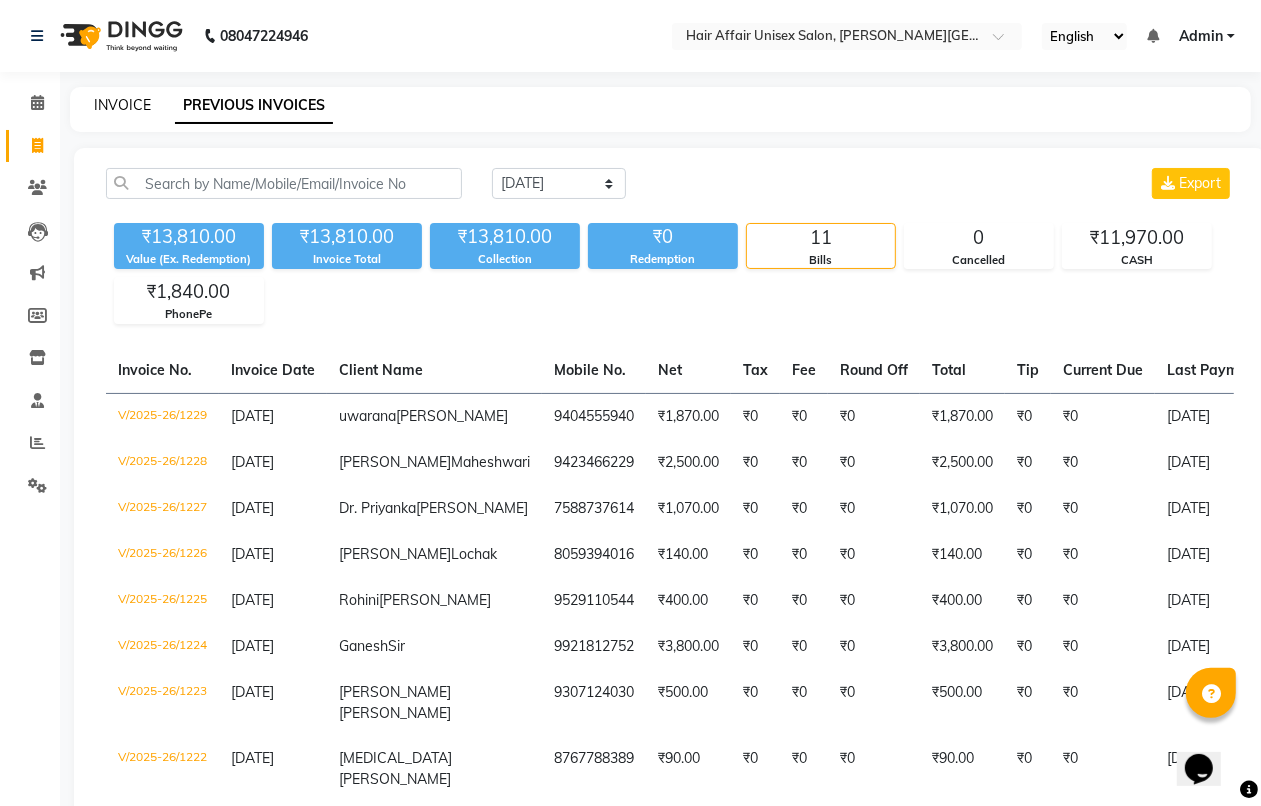click on "INVOICE" 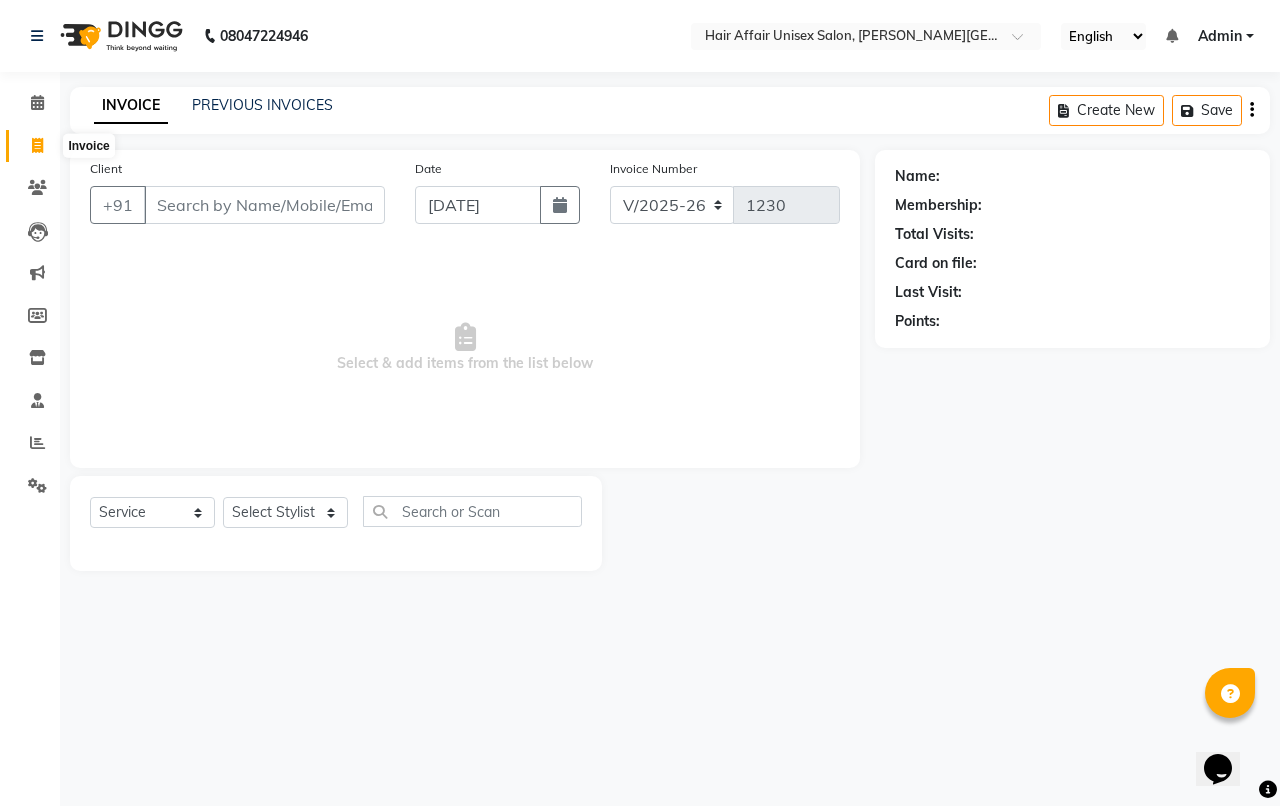 click 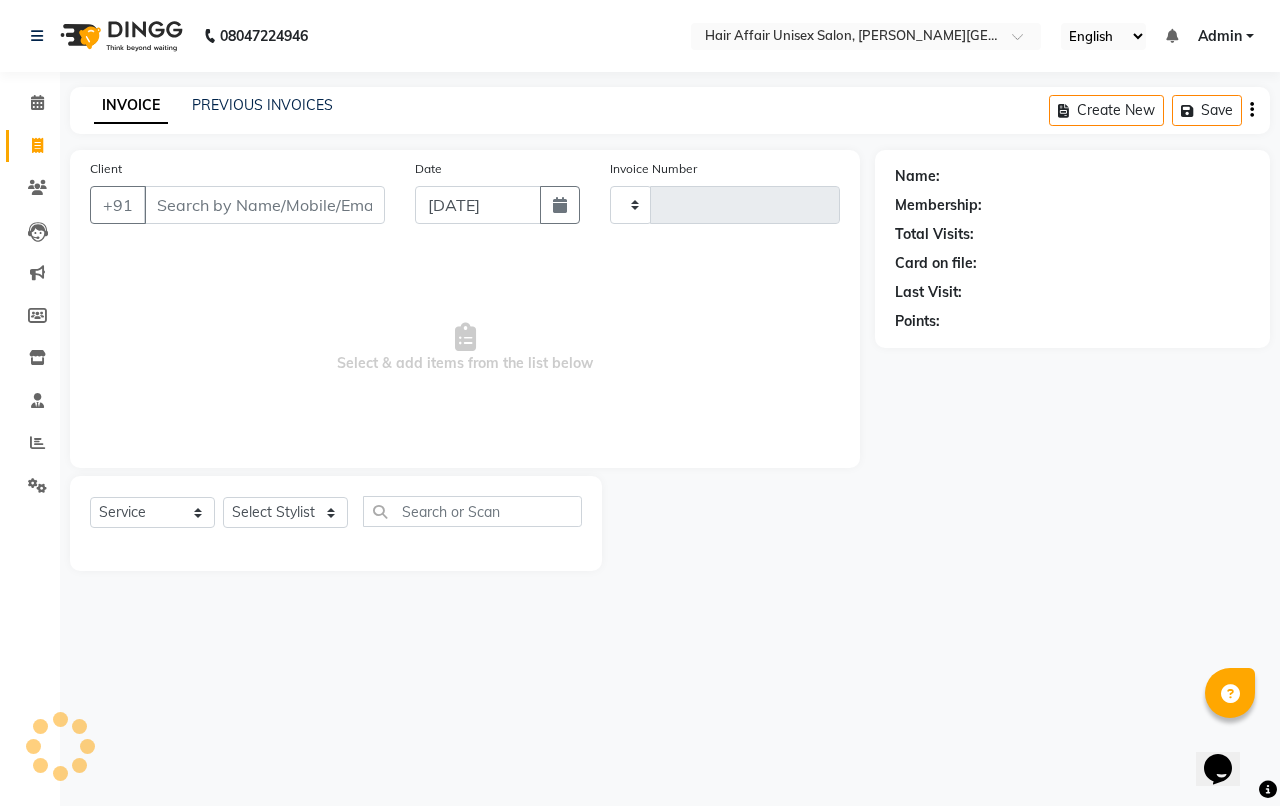 type on "1230" 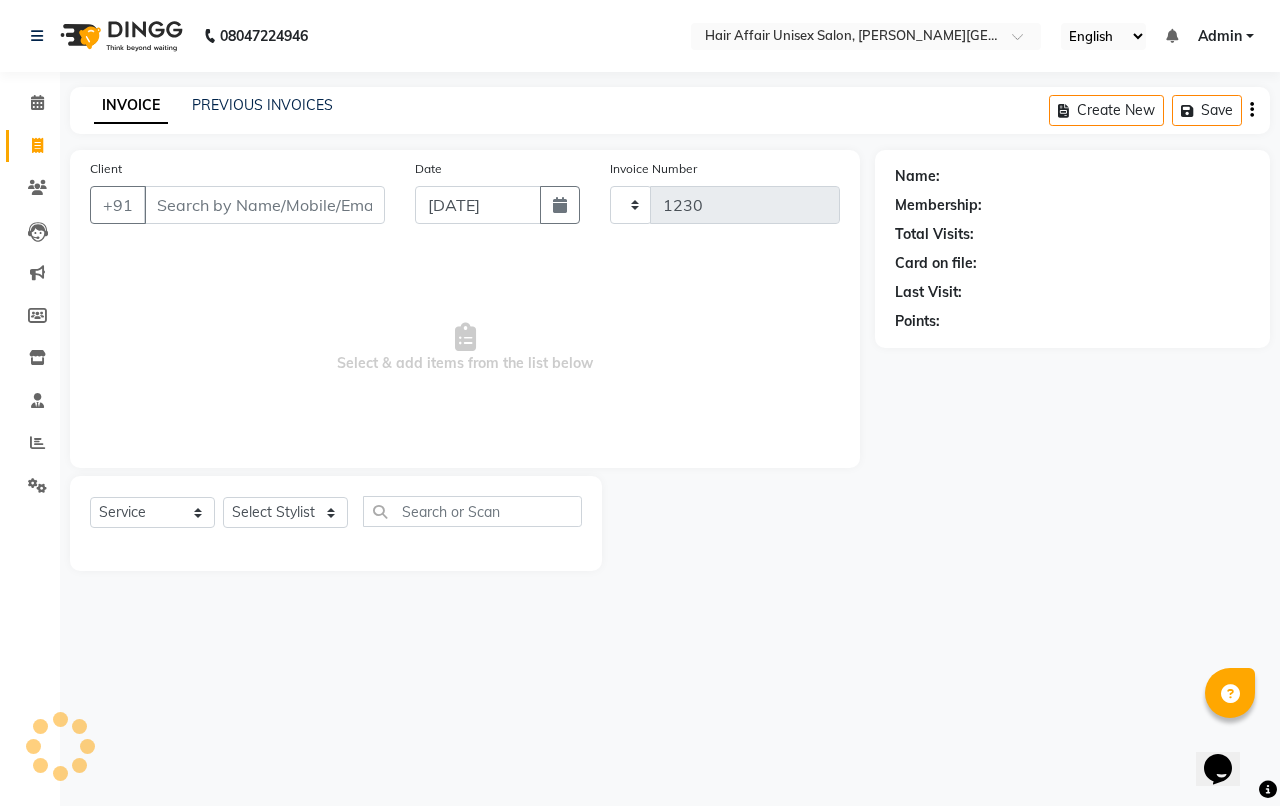 select on "6225" 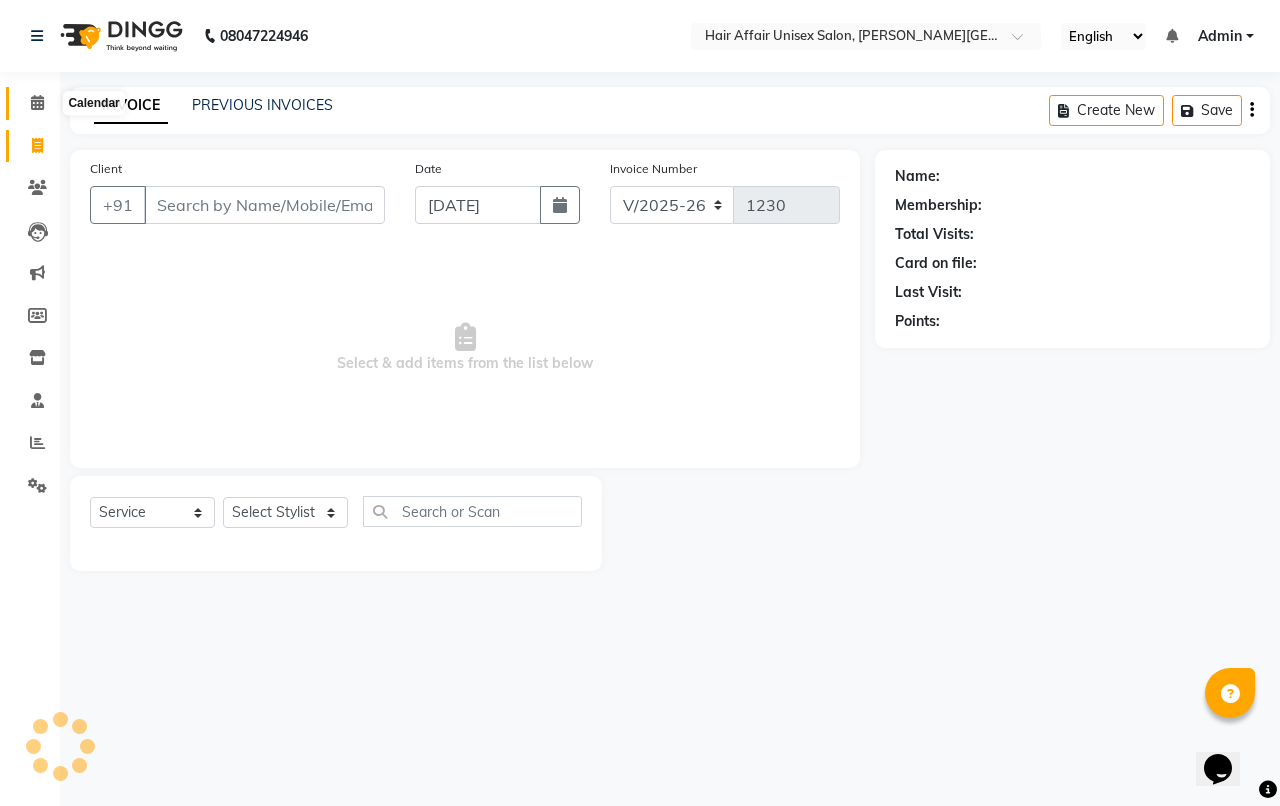 click 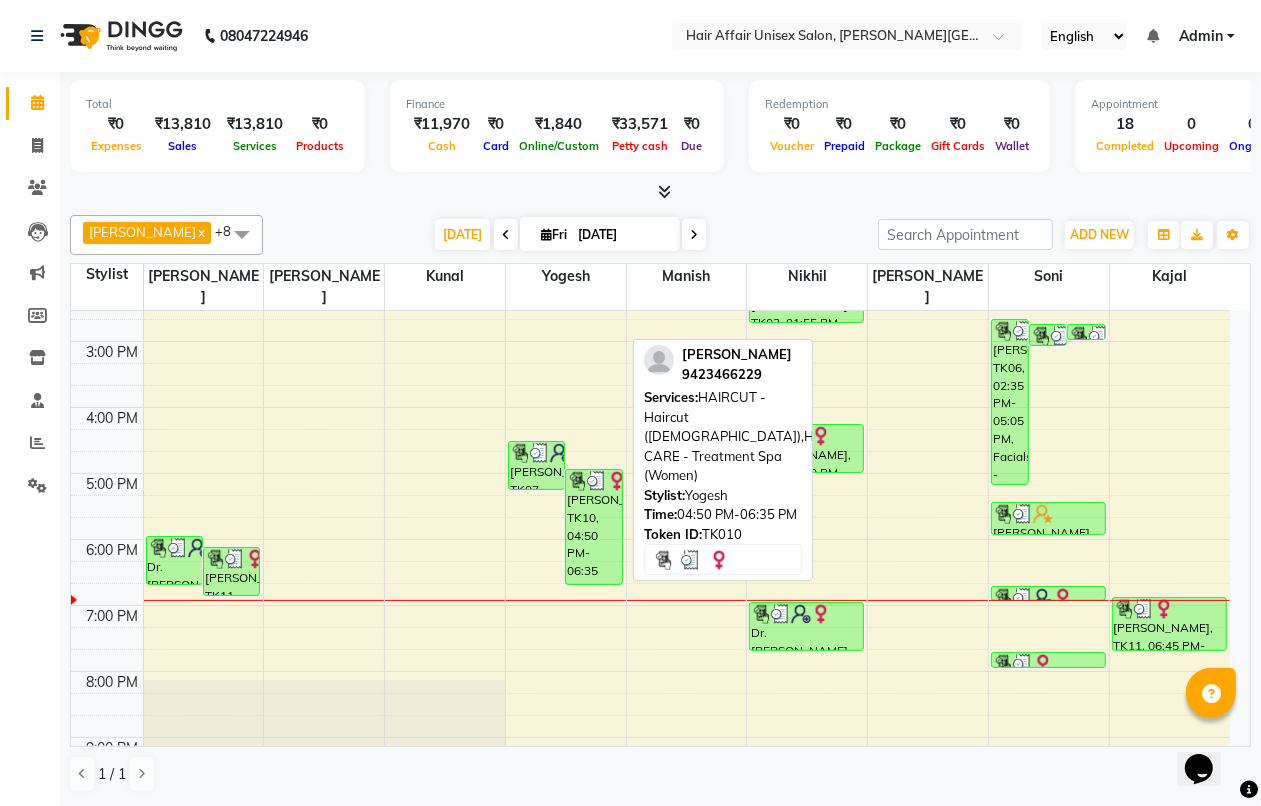 scroll, scrollTop: 545, scrollLeft: 0, axis: vertical 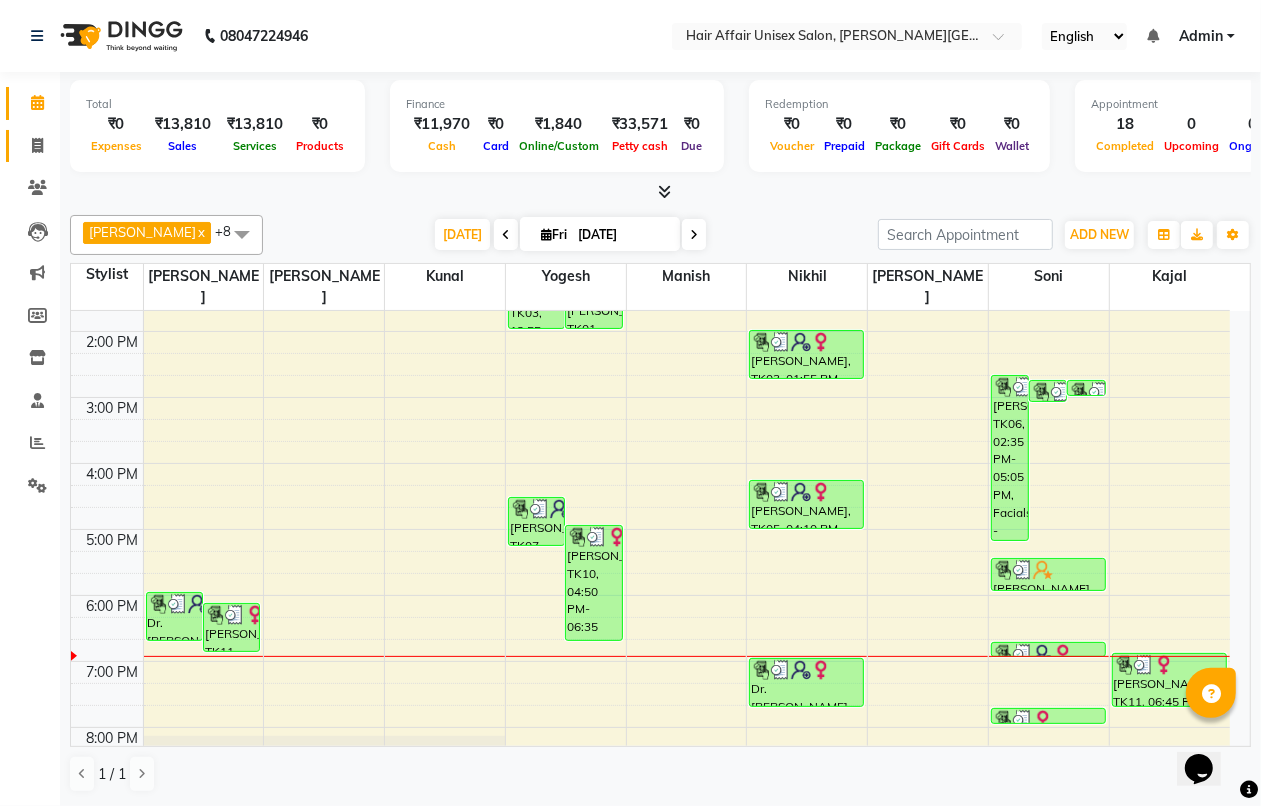 click 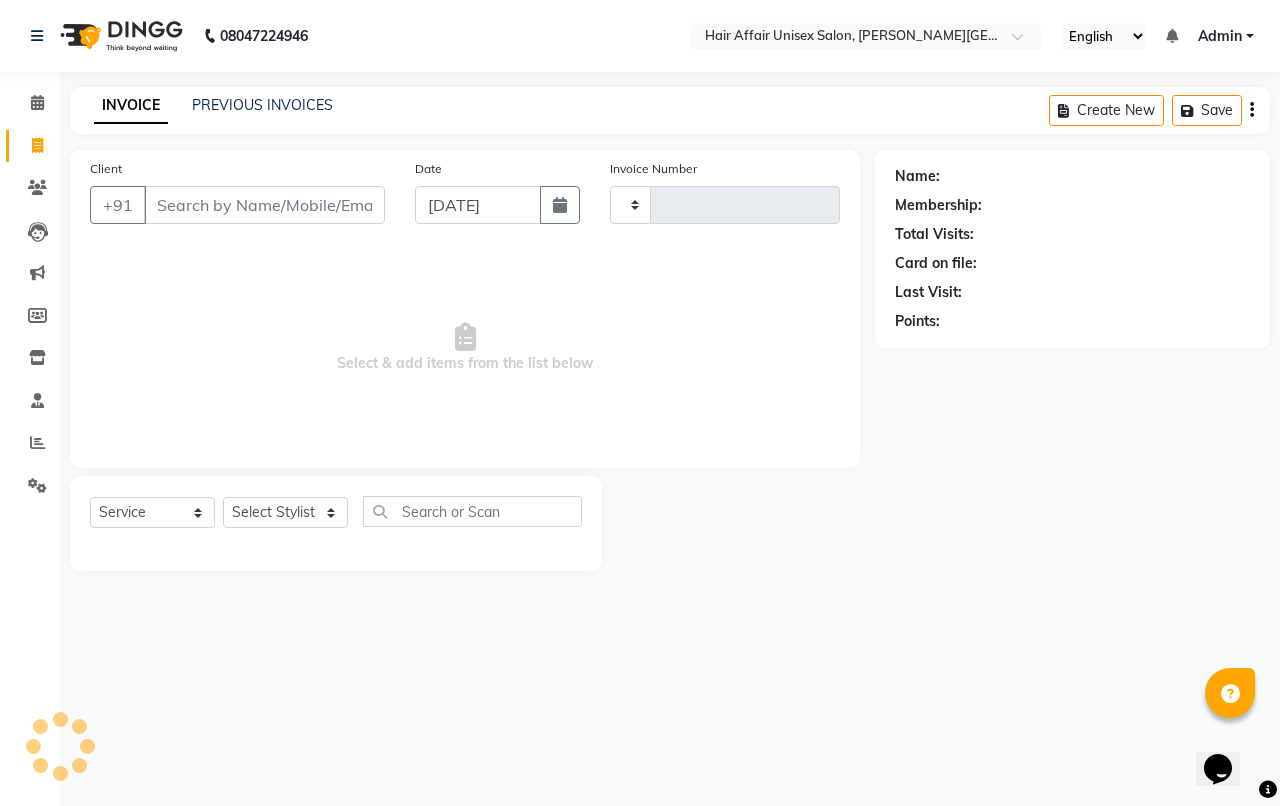 type on "1230" 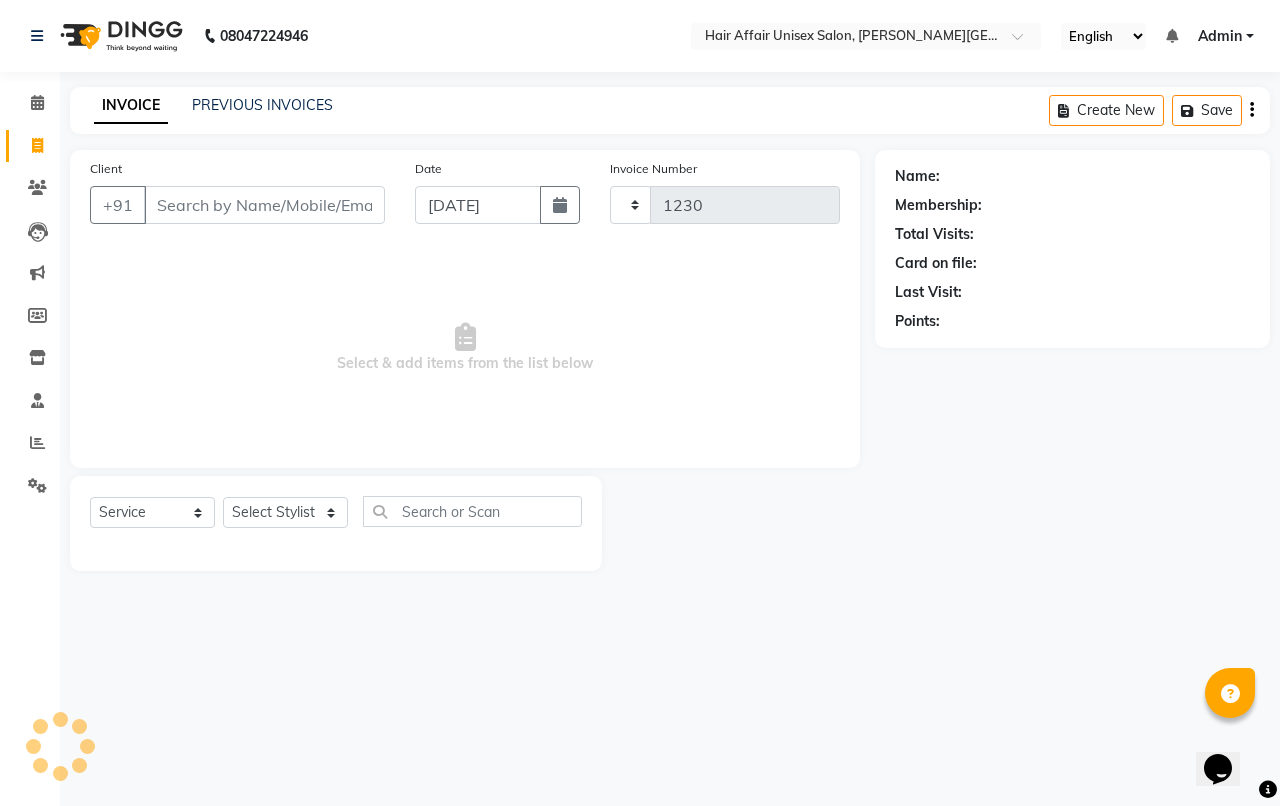 select on "6225" 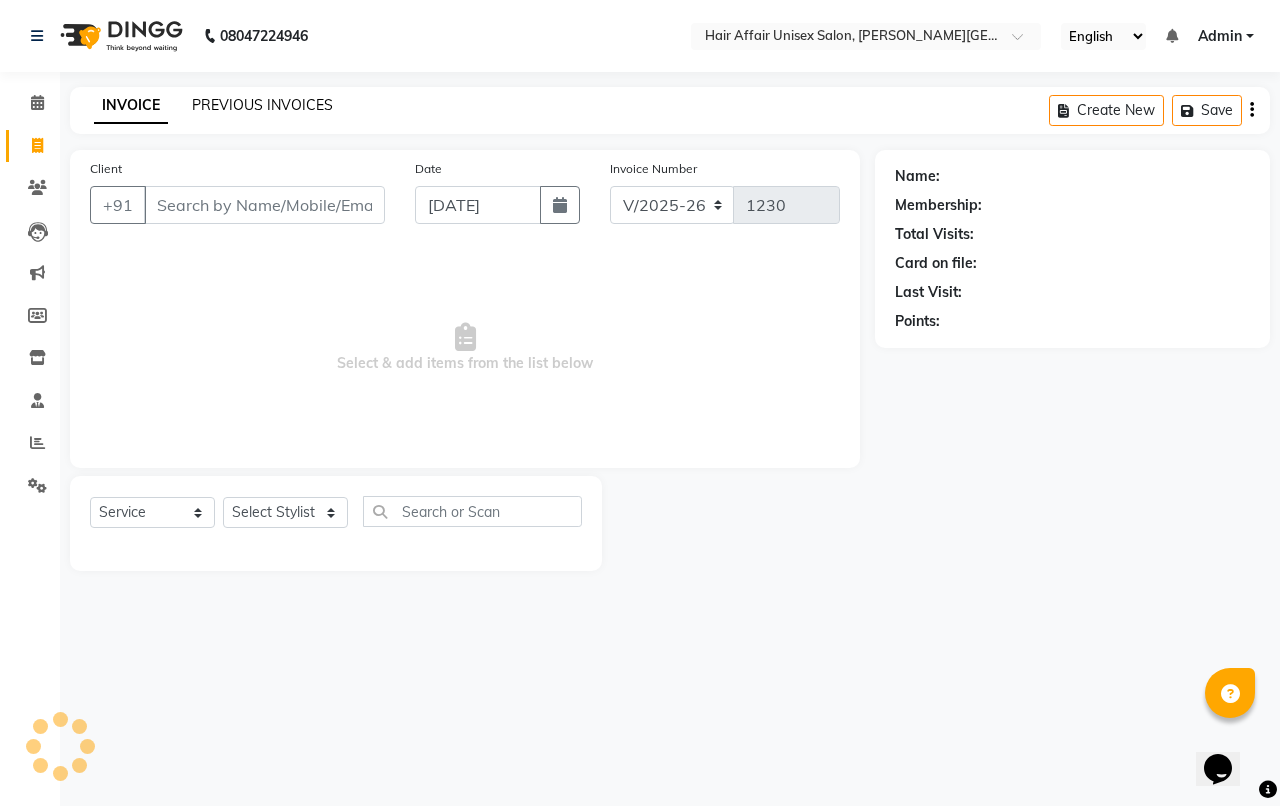 click on "PREVIOUS INVOICES" 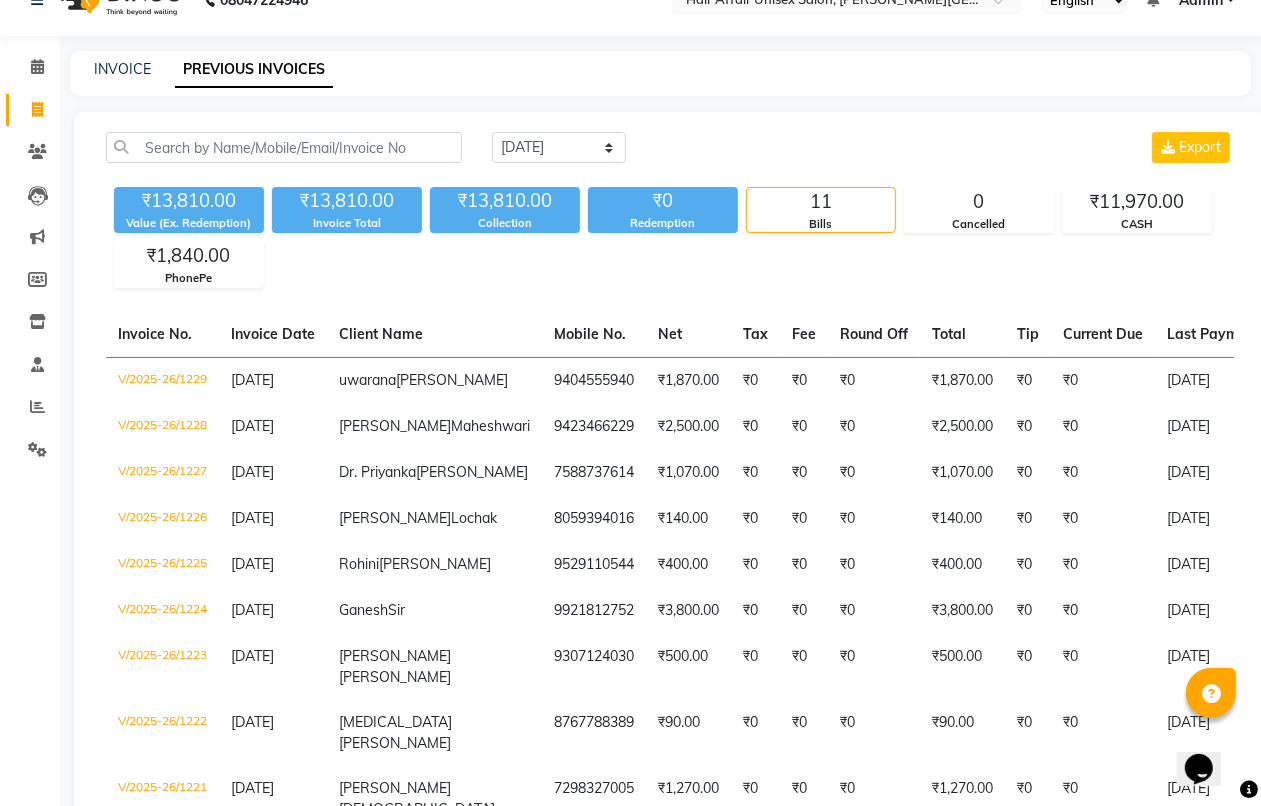 scroll, scrollTop: 0, scrollLeft: 0, axis: both 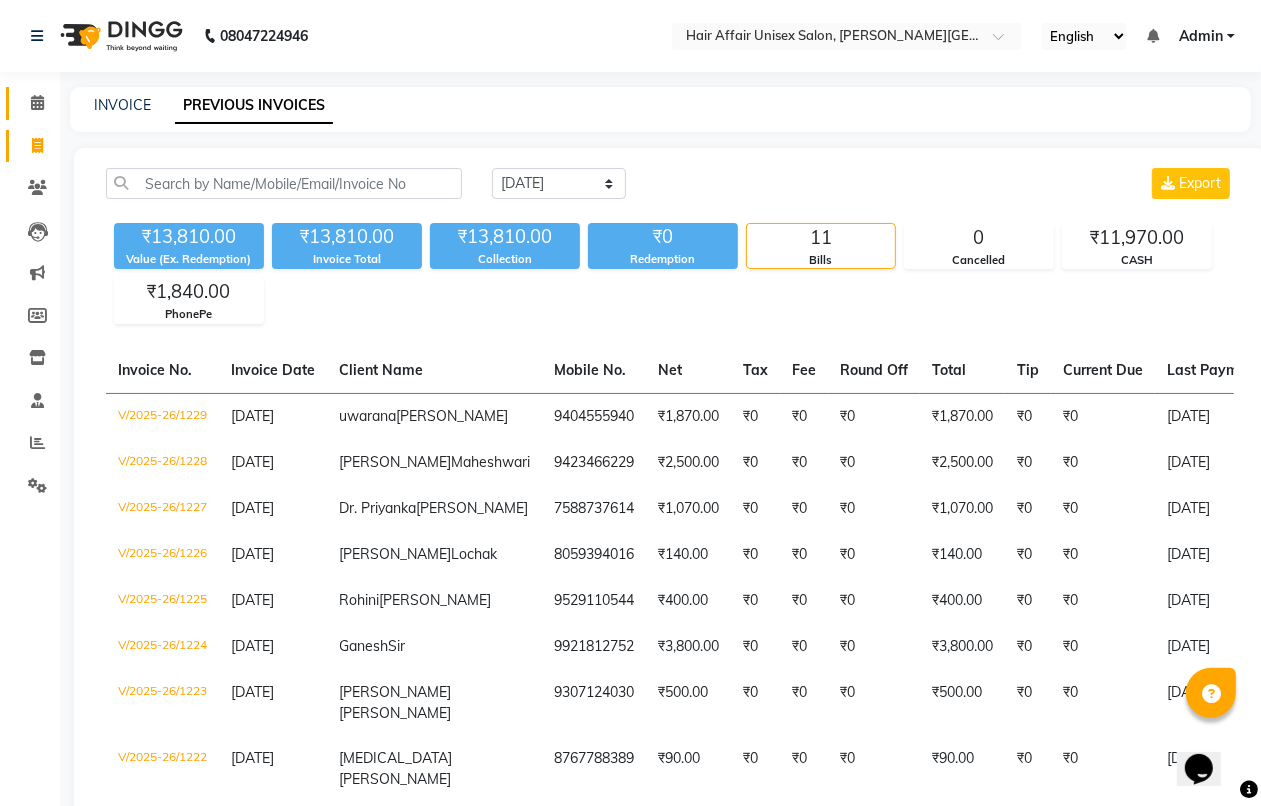 click 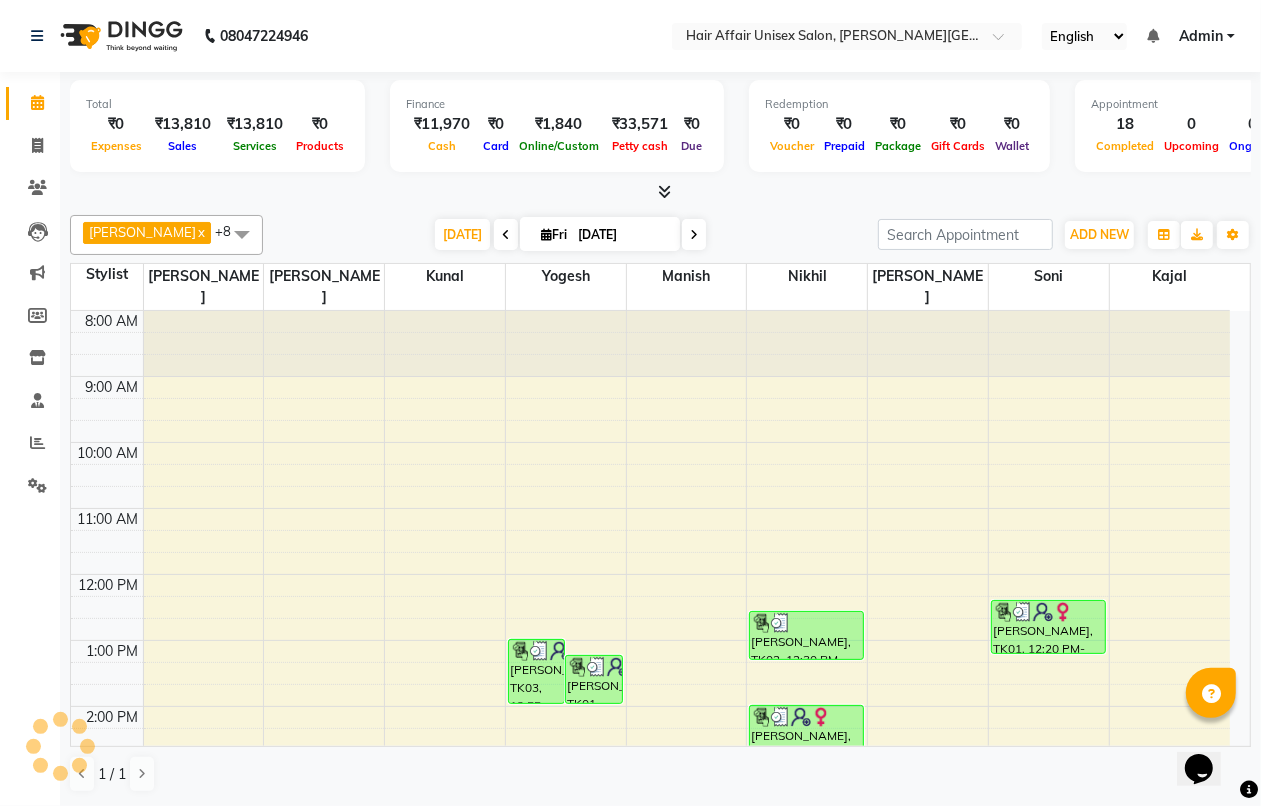 scroll, scrollTop: 0, scrollLeft: 0, axis: both 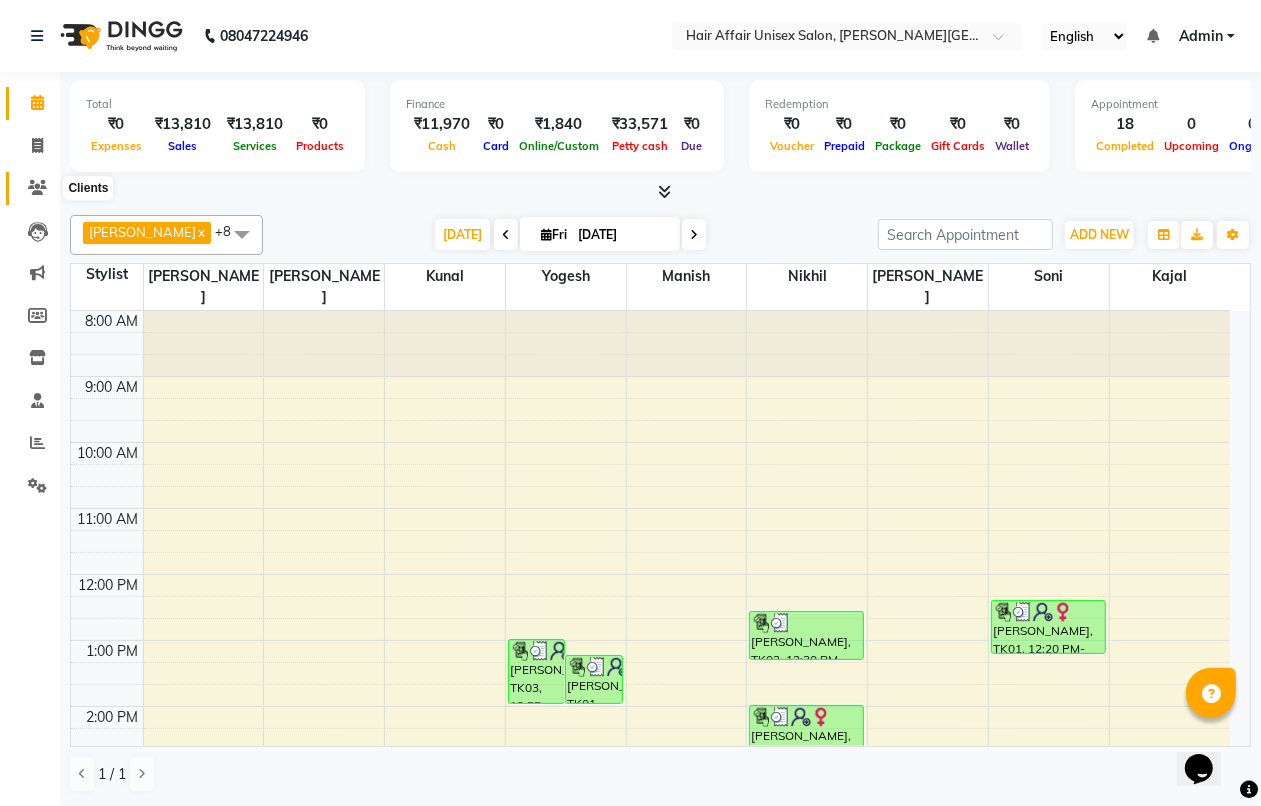 click 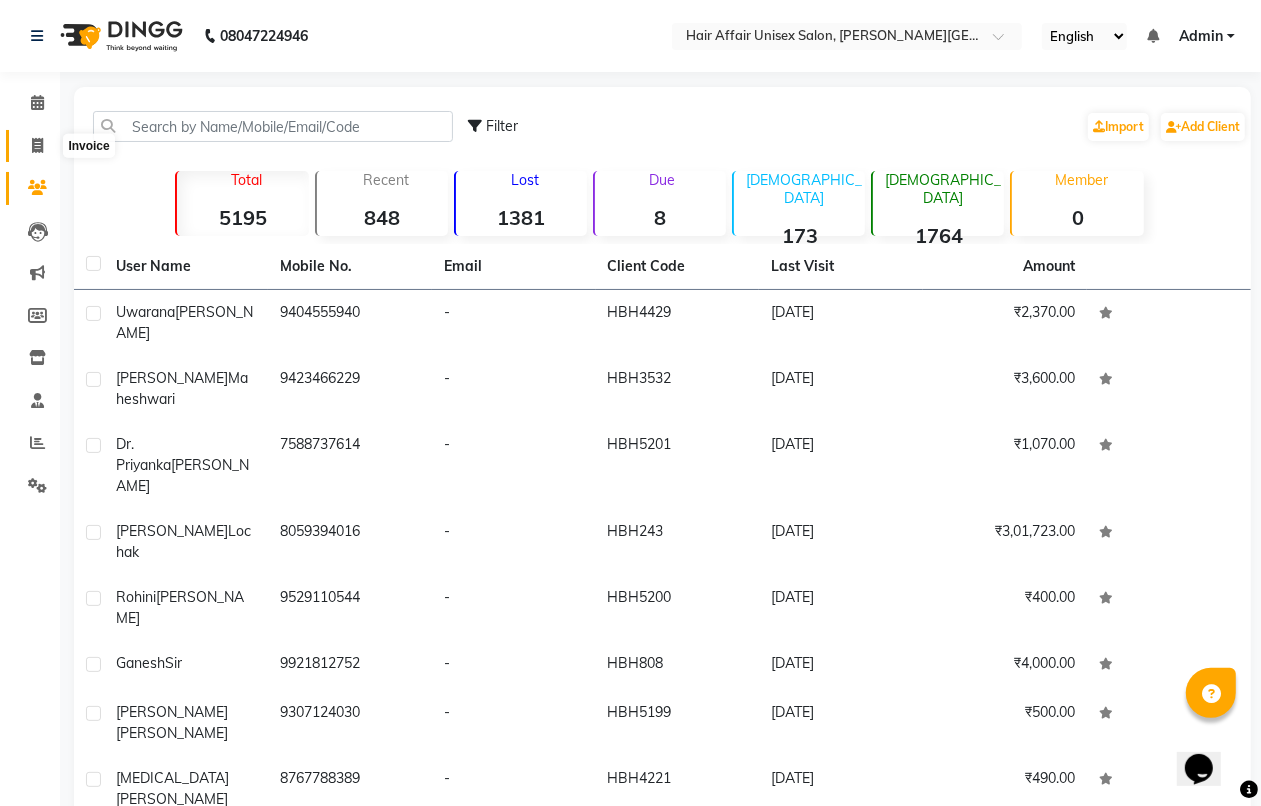 click 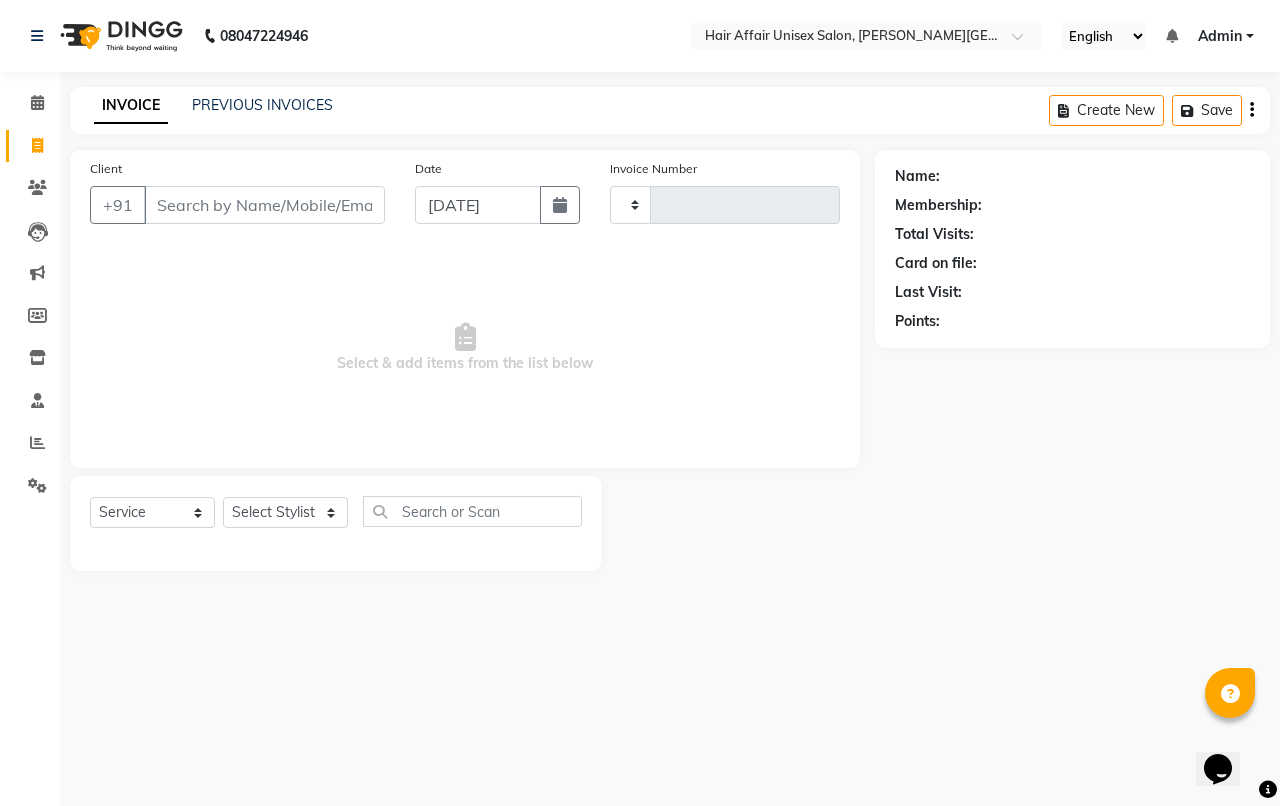 type on "1230" 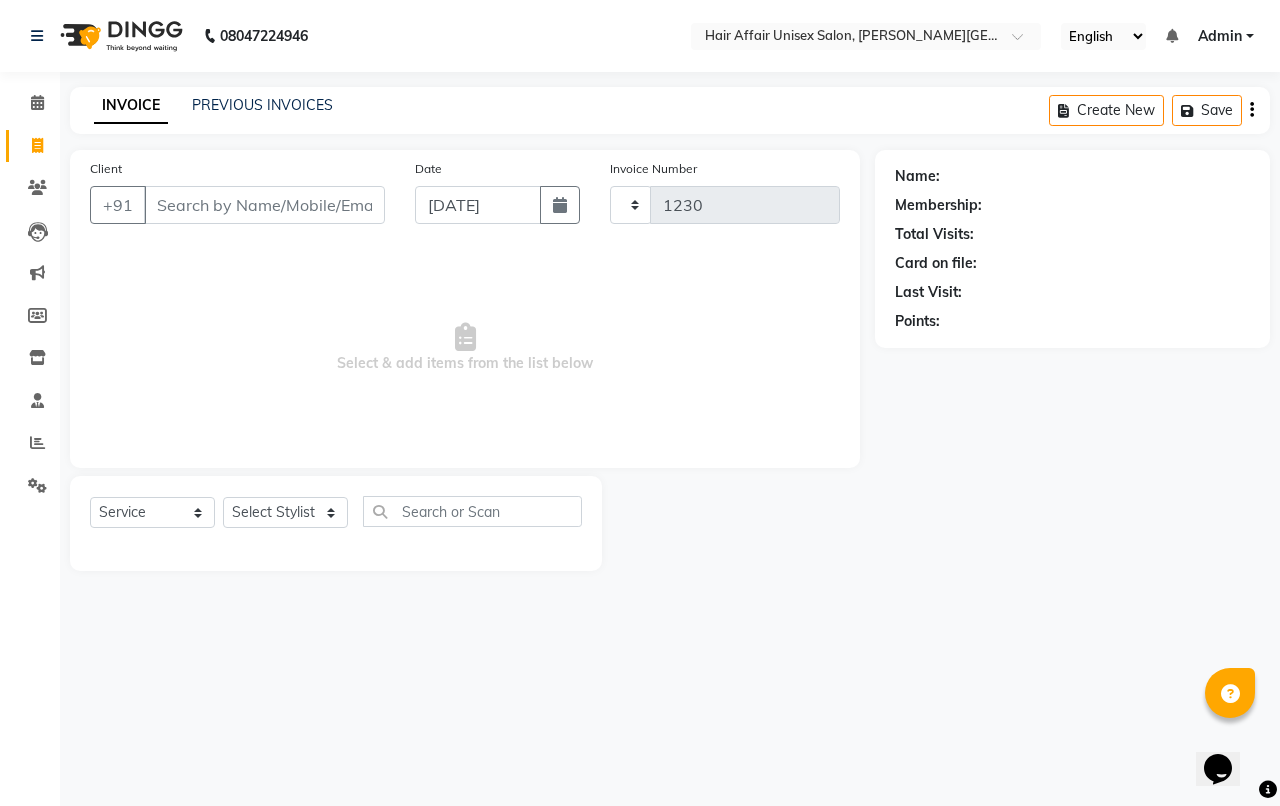 select on "6225" 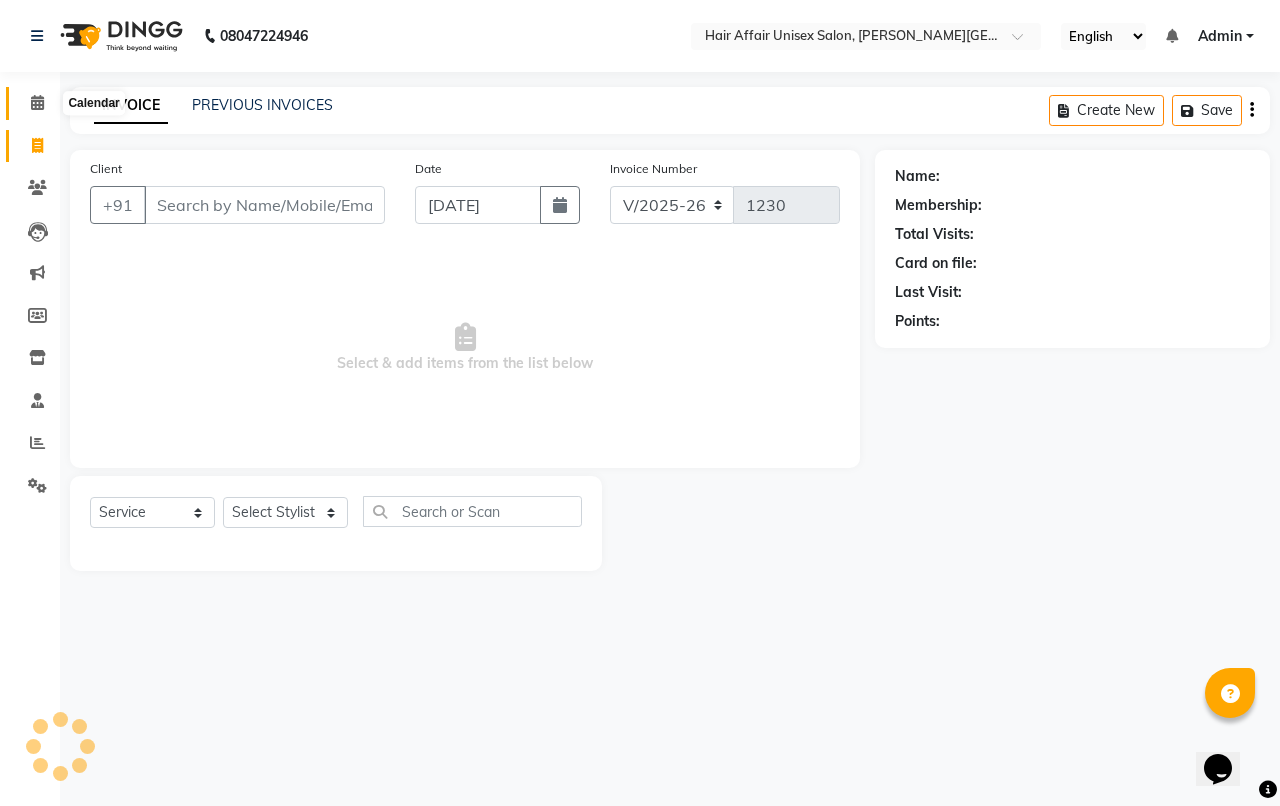click 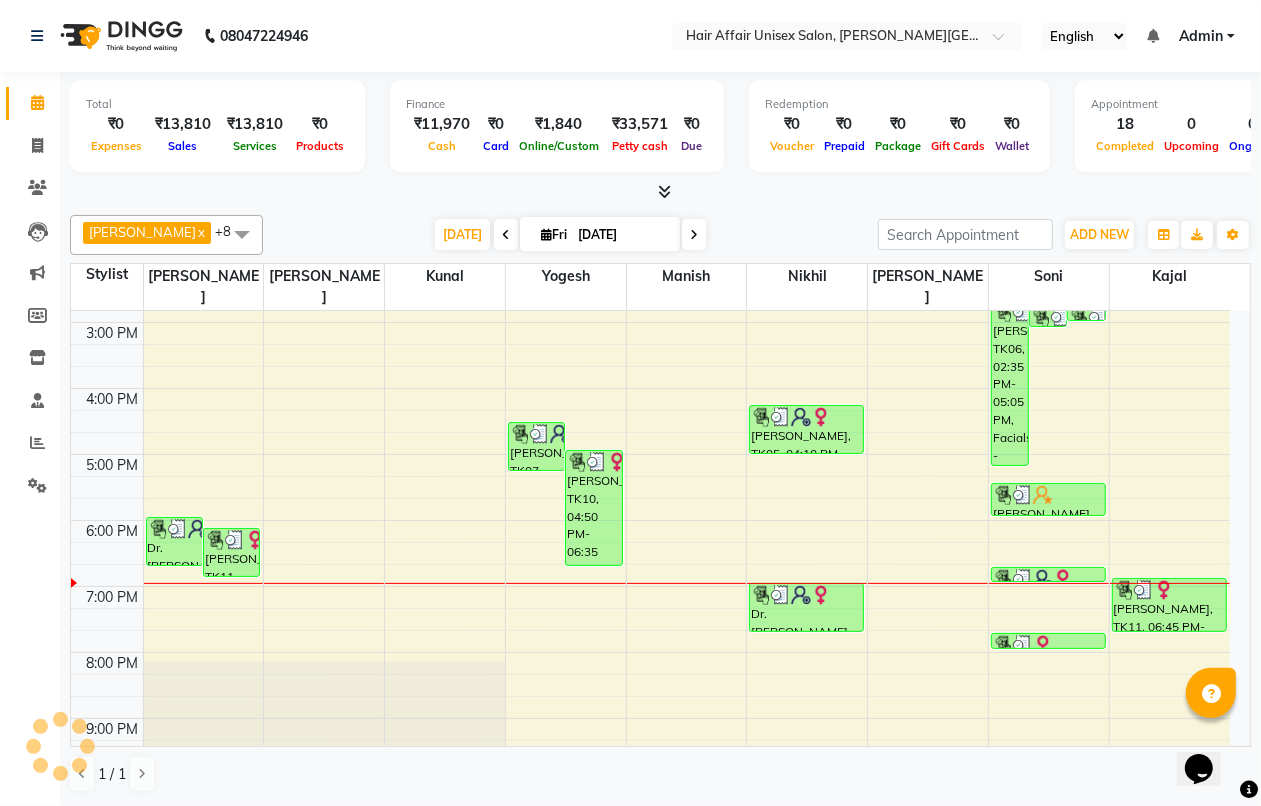 scroll, scrollTop: 545, scrollLeft: 0, axis: vertical 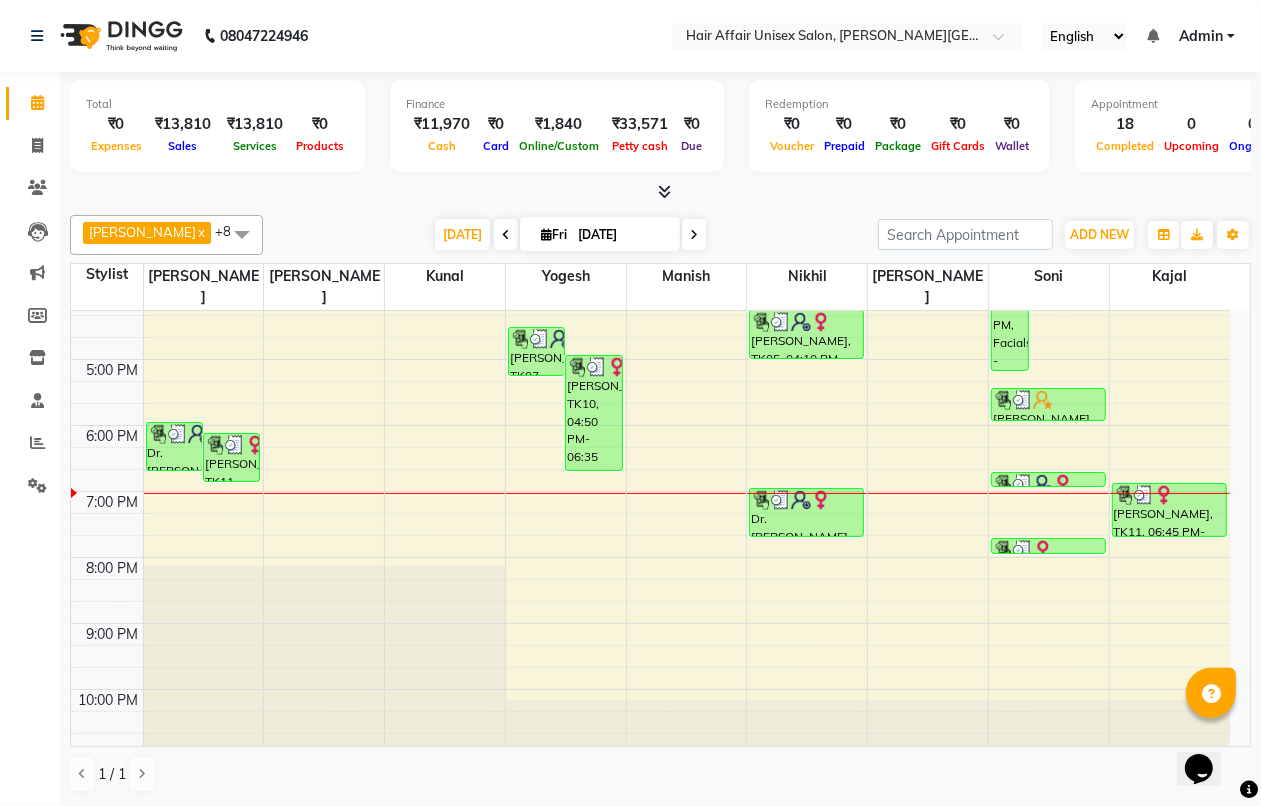 click at bounding box center [566, 733] 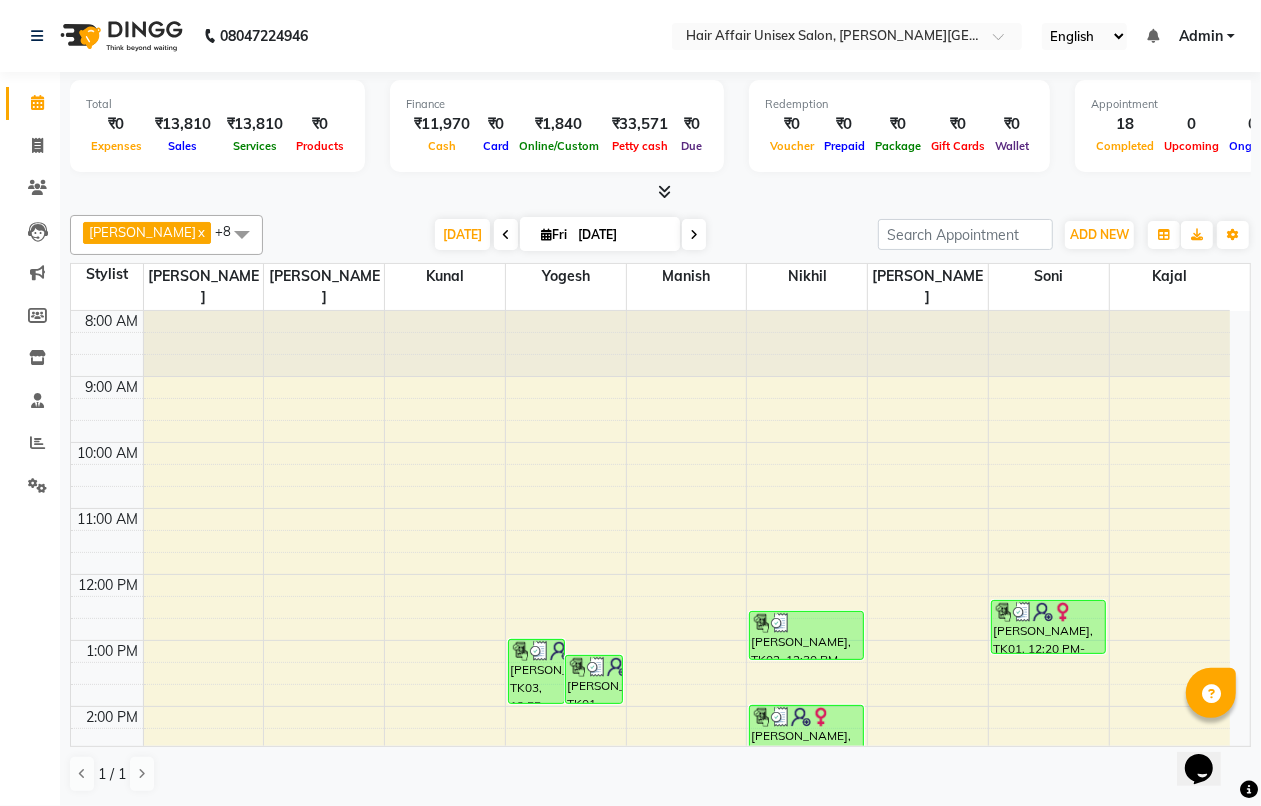 scroll, scrollTop: 545, scrollLeft: 0, axis: vertical 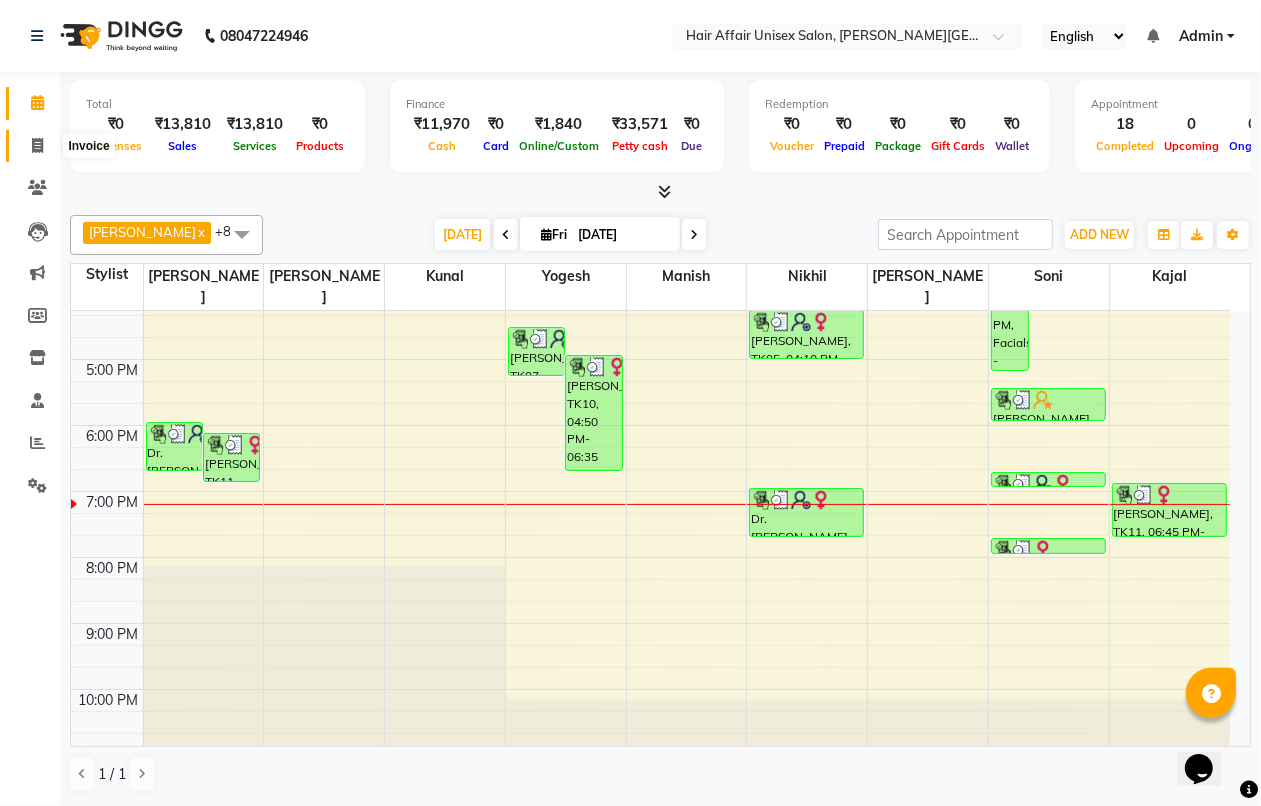 click 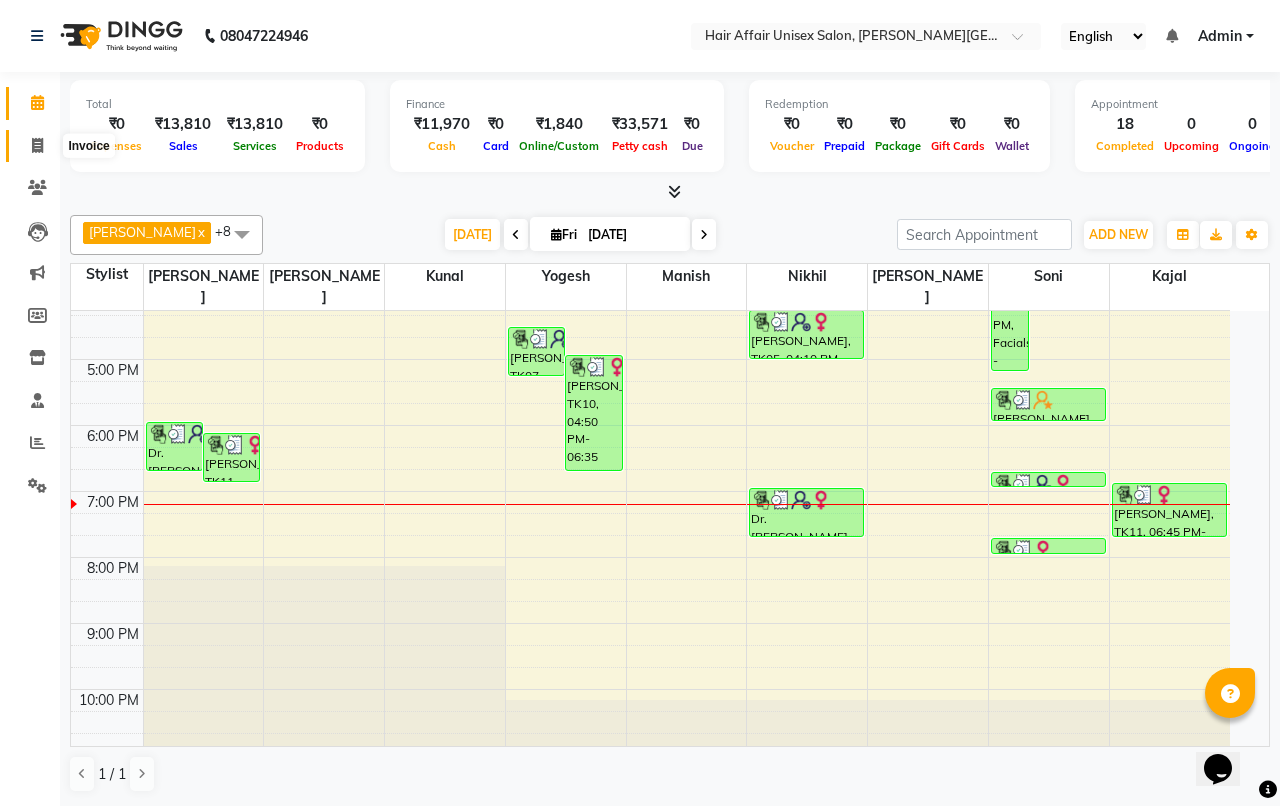 select on "6225" 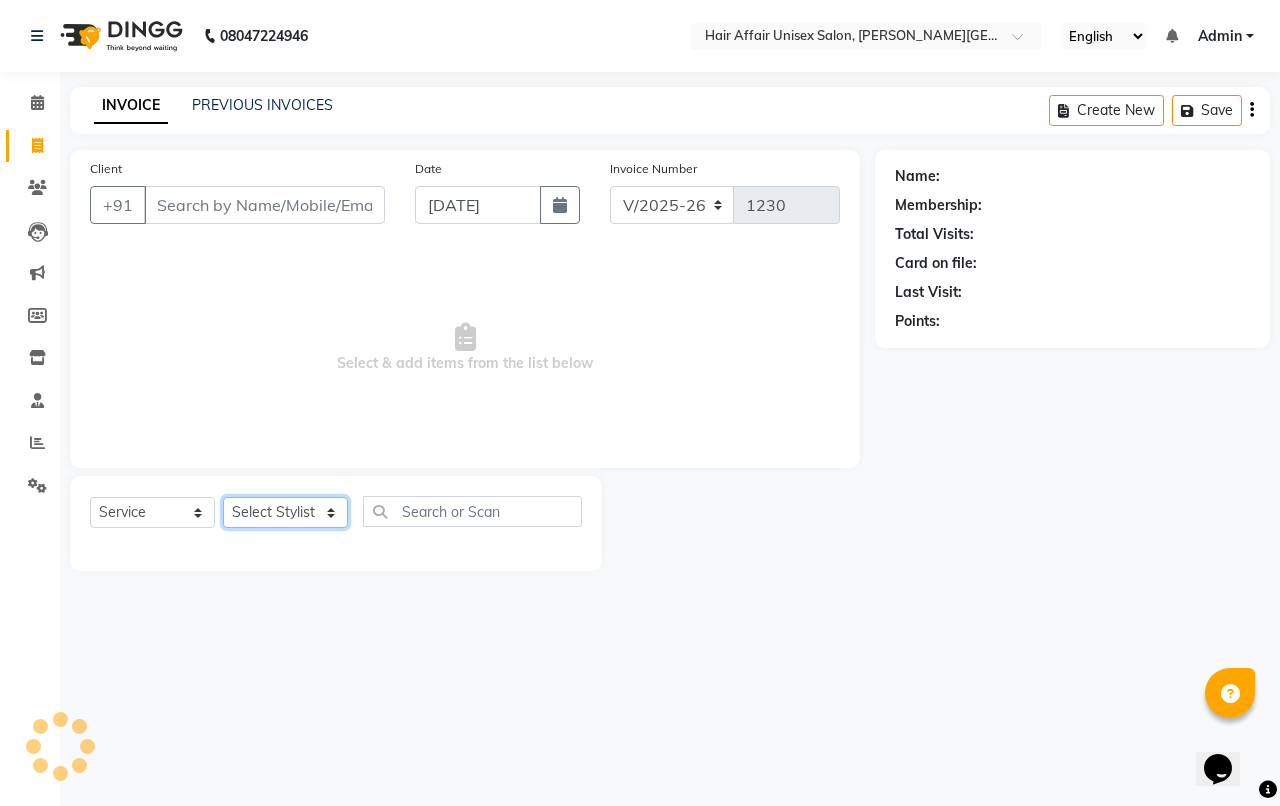 click on "Select Stylist Anand harpal kajal Kunal Manish Nikhil soni Sweta Vihan yogesh" 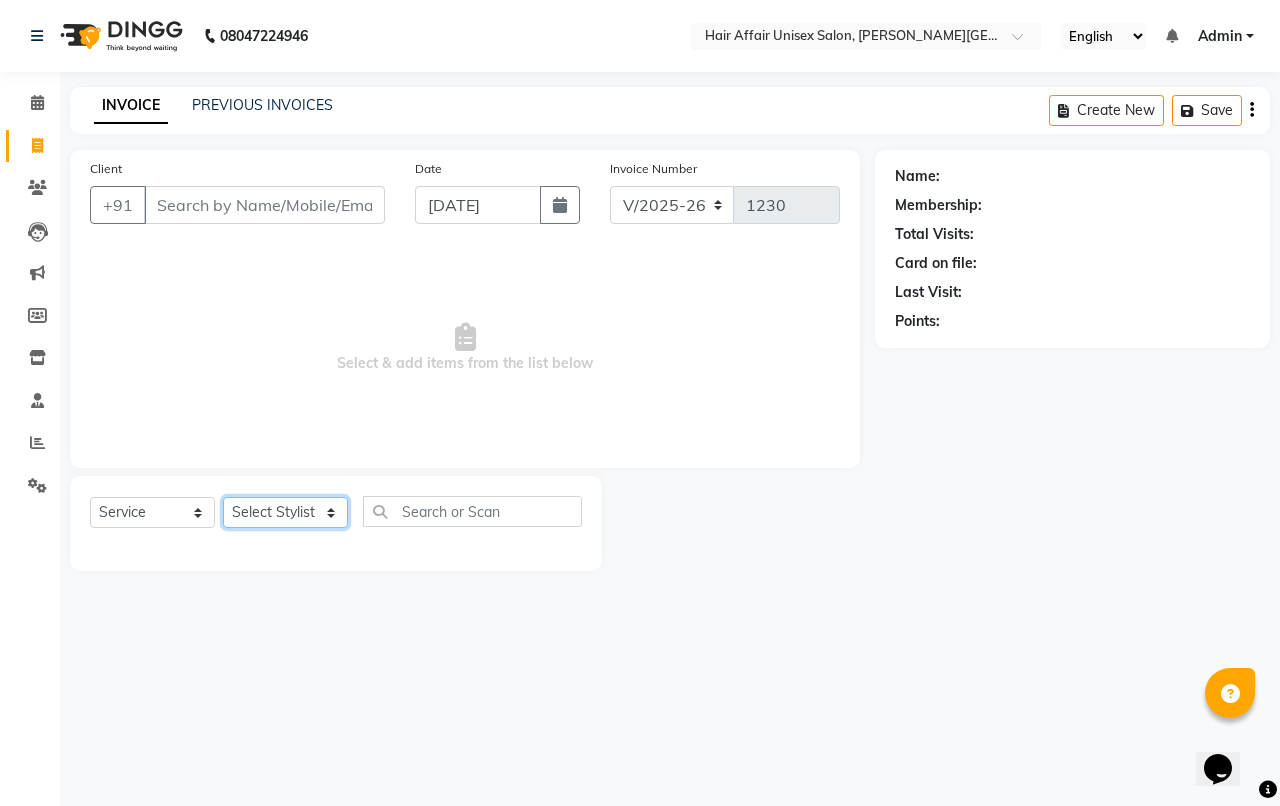 select on "60041" 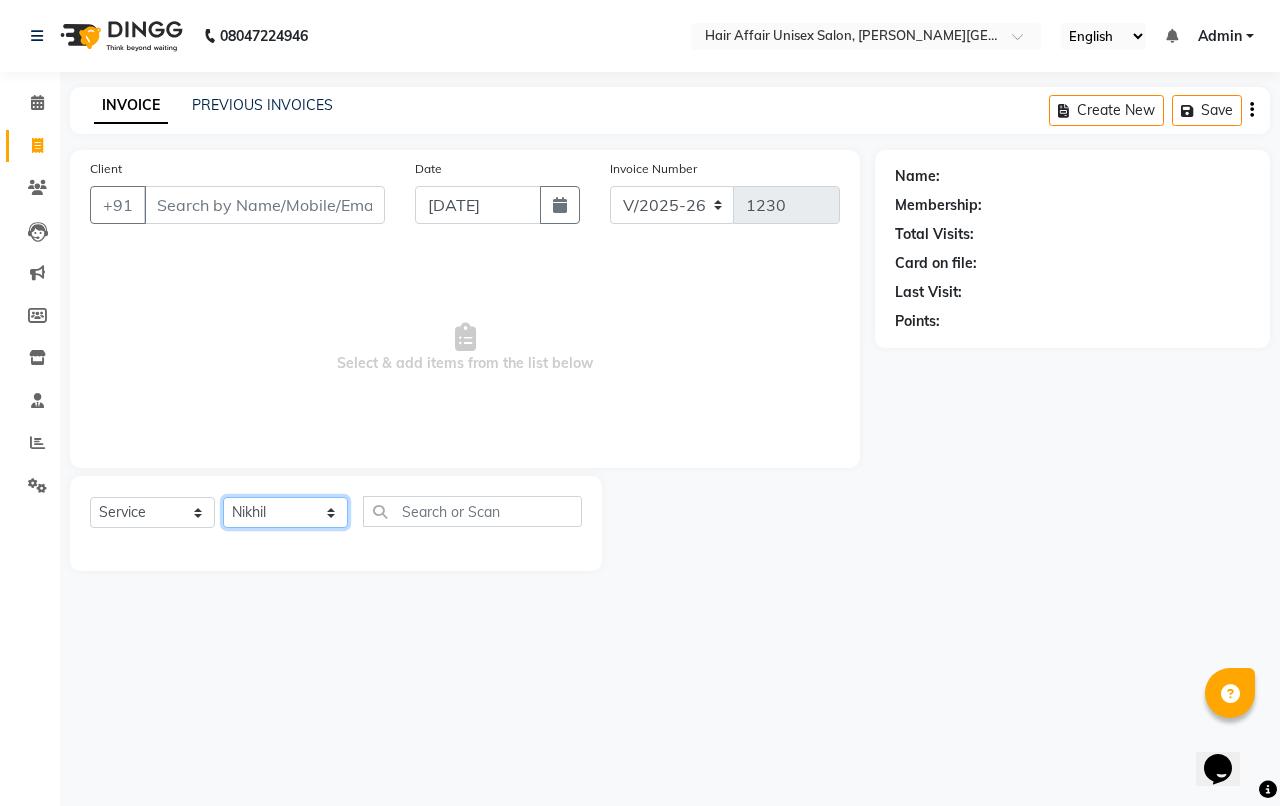 click on "Select Stylist Anand harpal kajal Kunal Manish Nikhil soni Sweta Vihan yogesh" 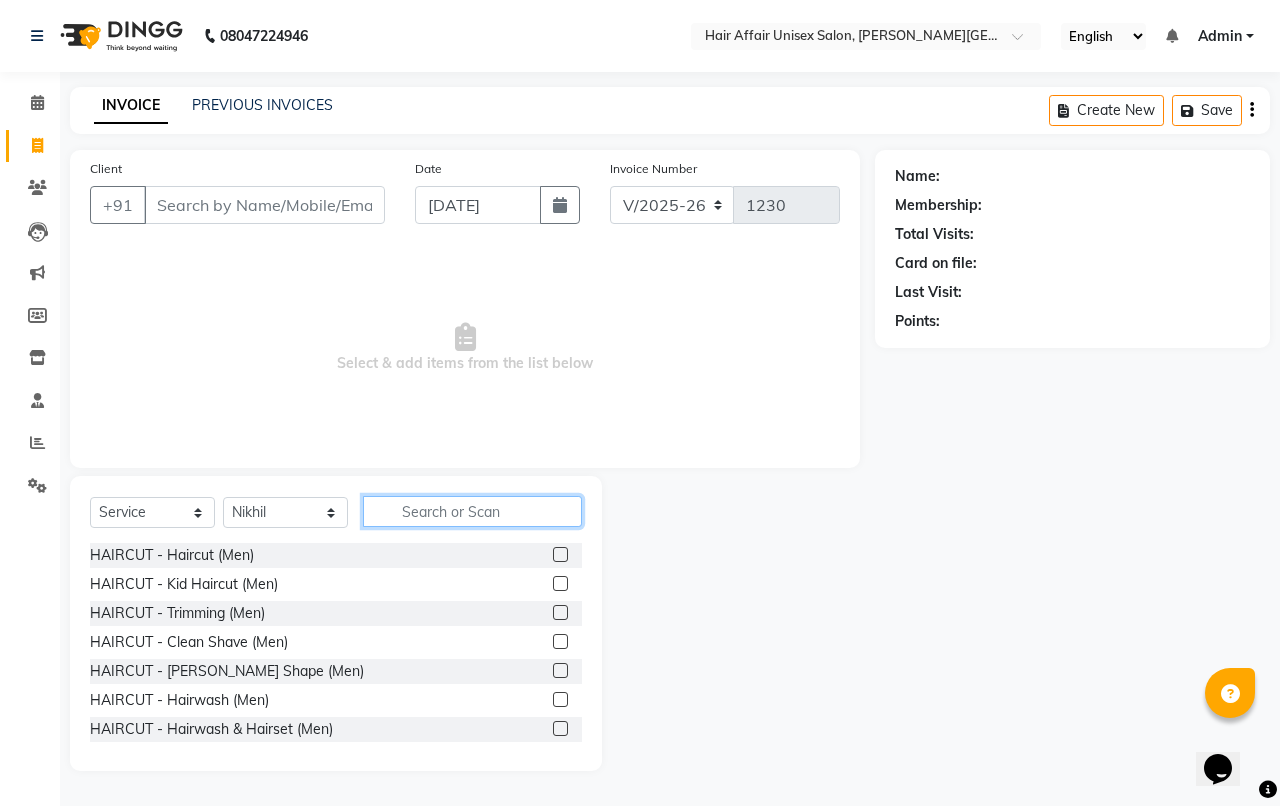 click 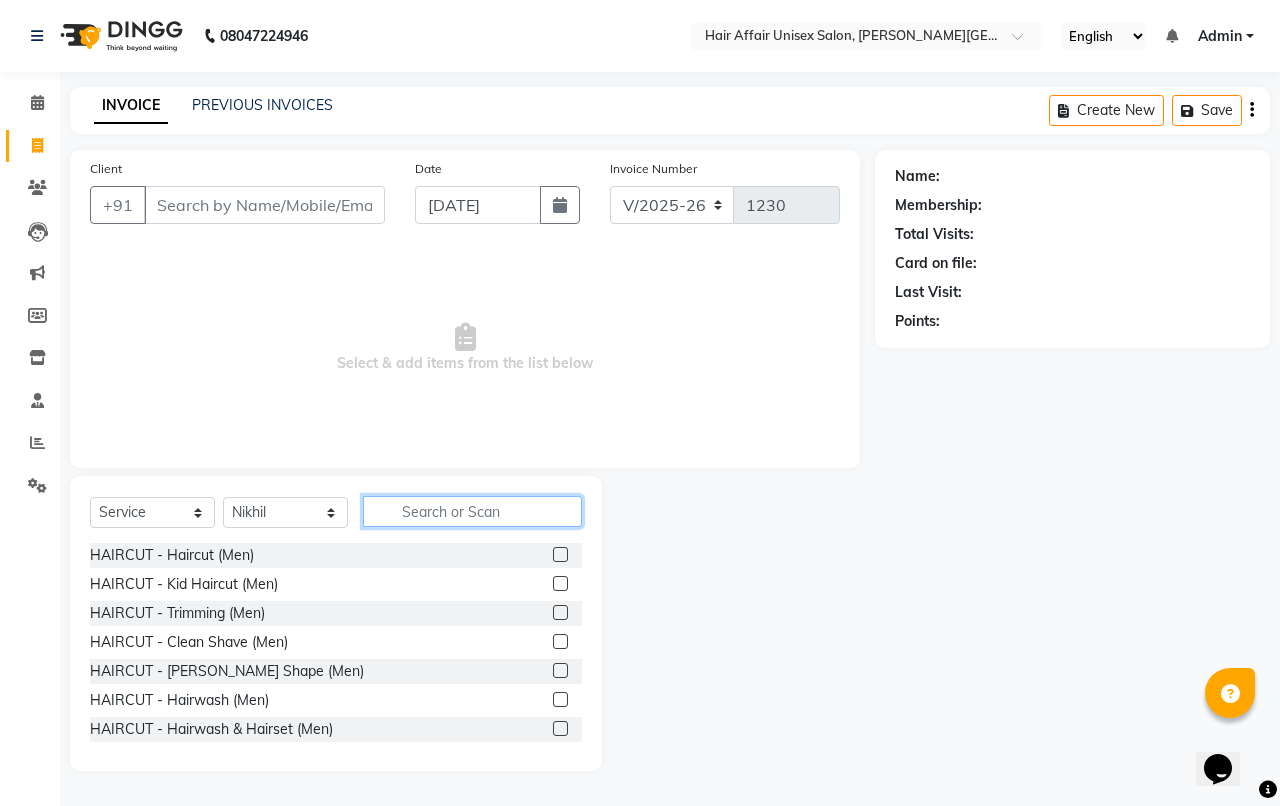 click 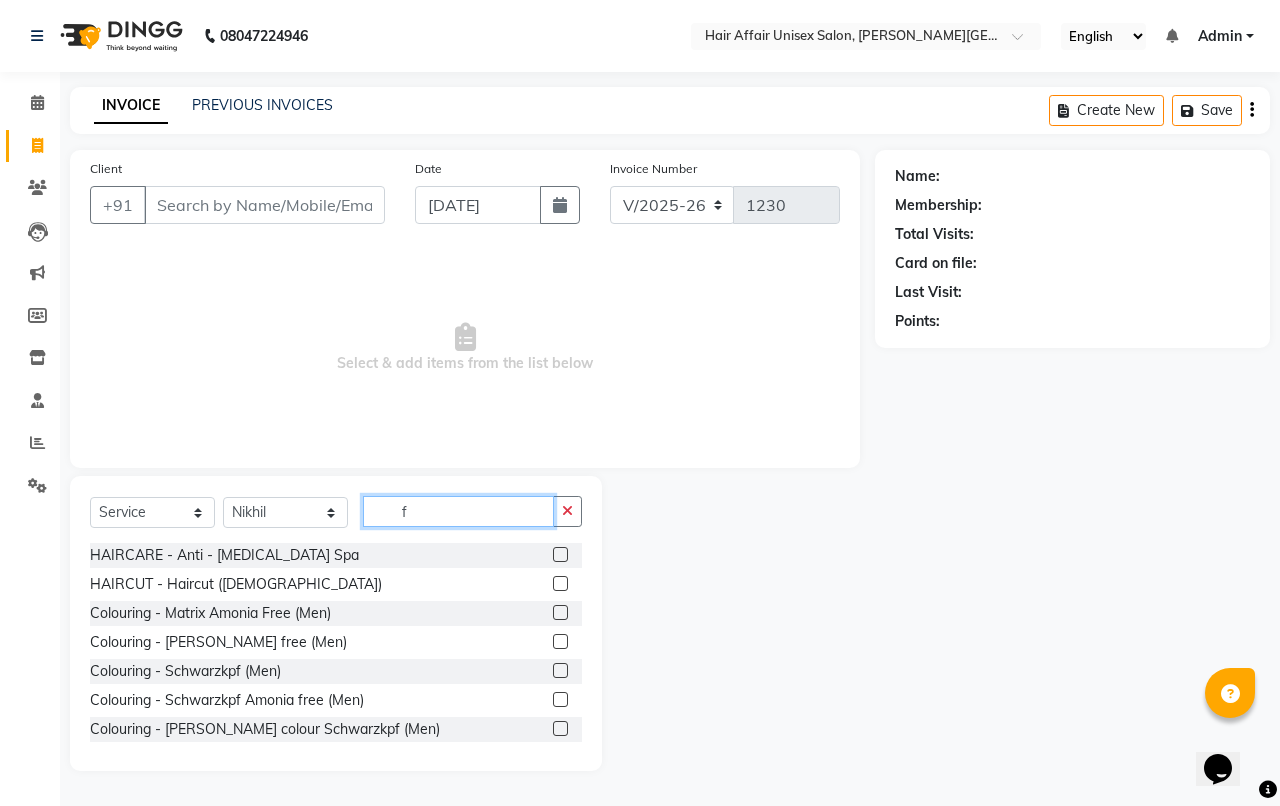 type on "f" 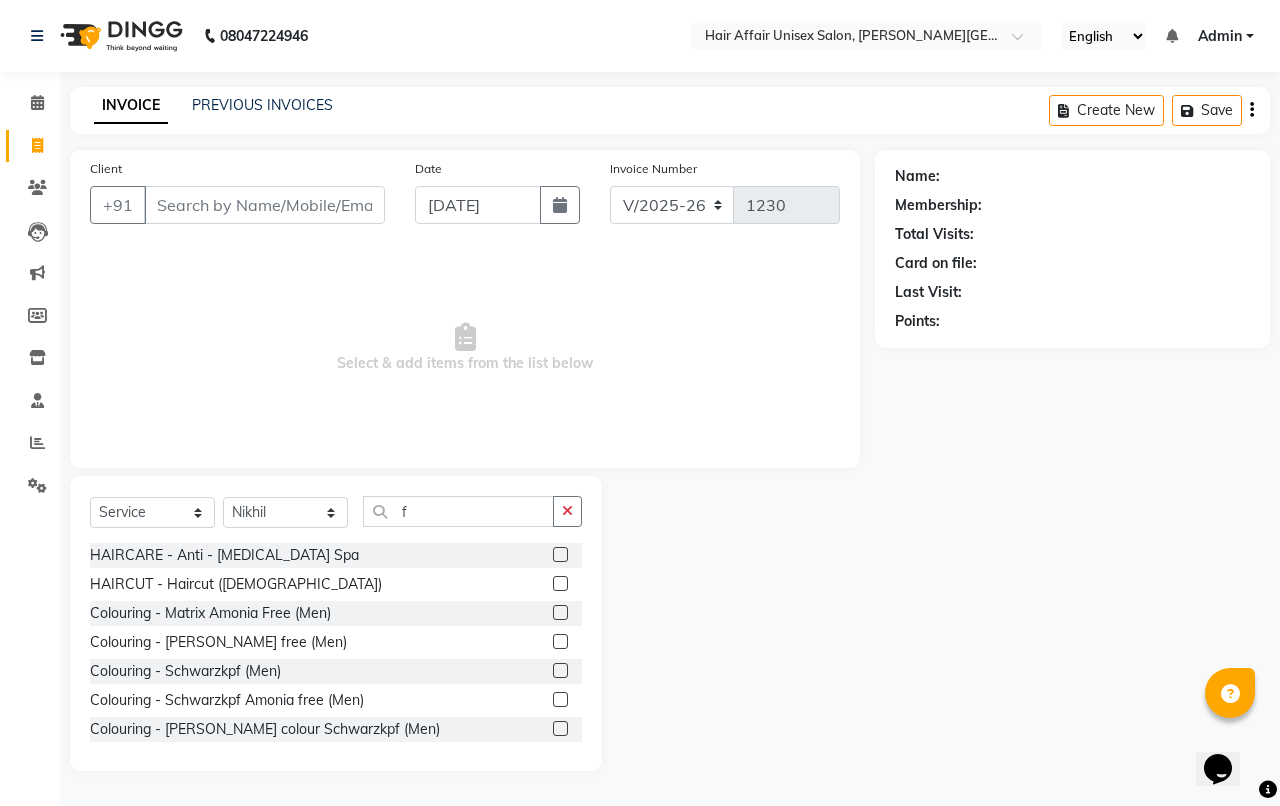 click 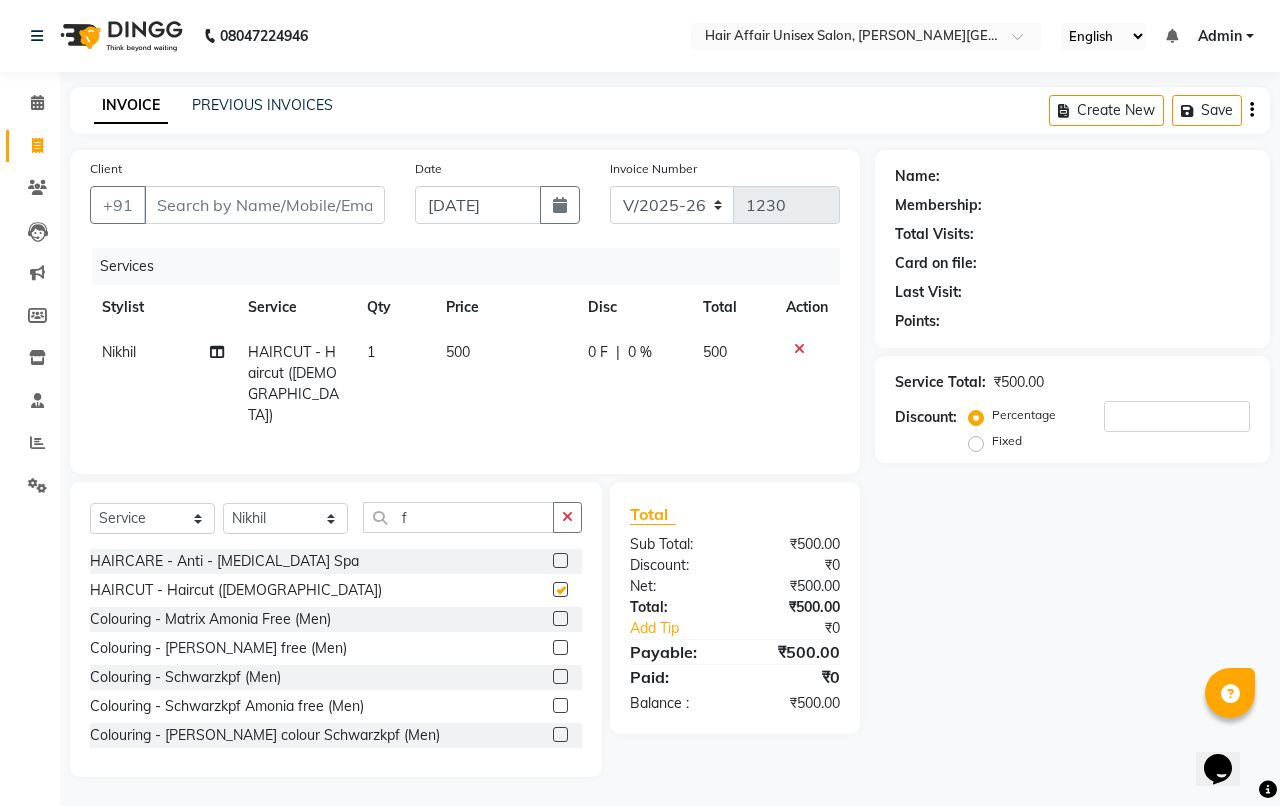 checkbox on "false" 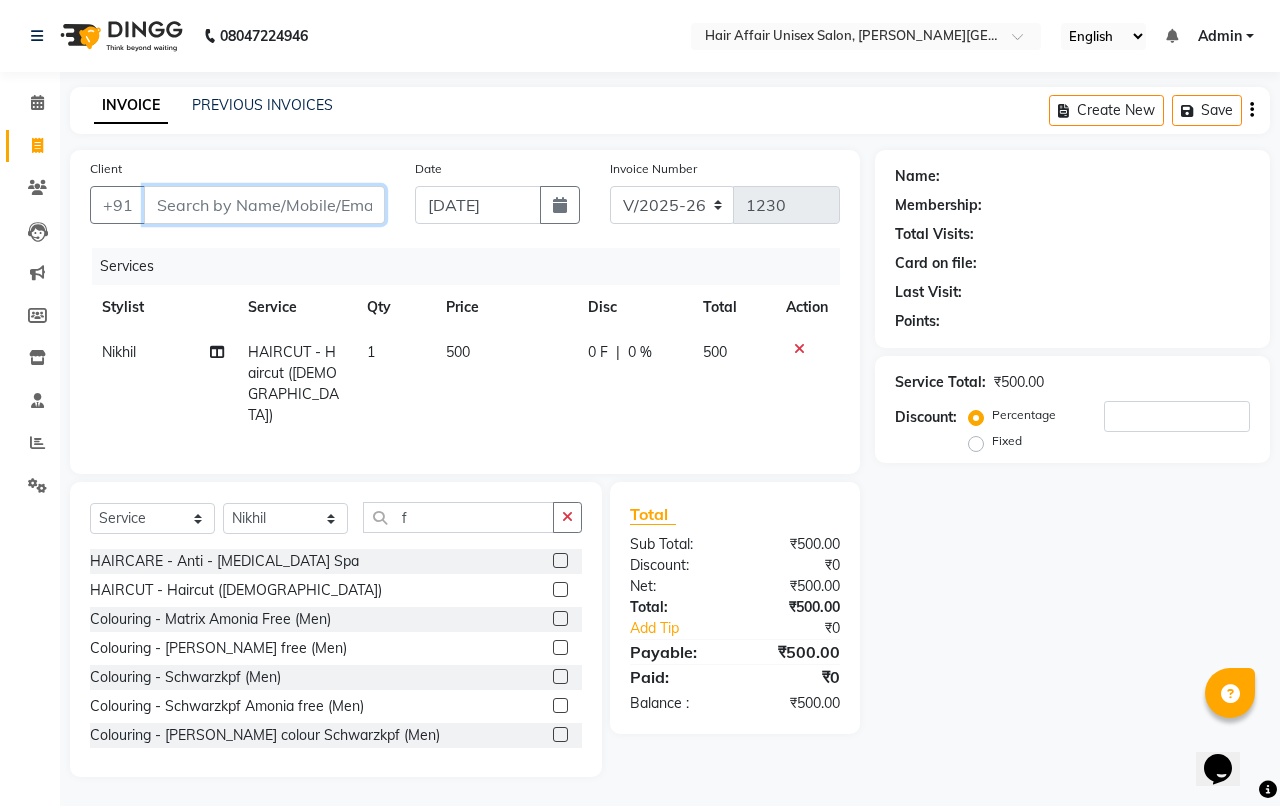 click on "Client" at bounding box center [264, 205] 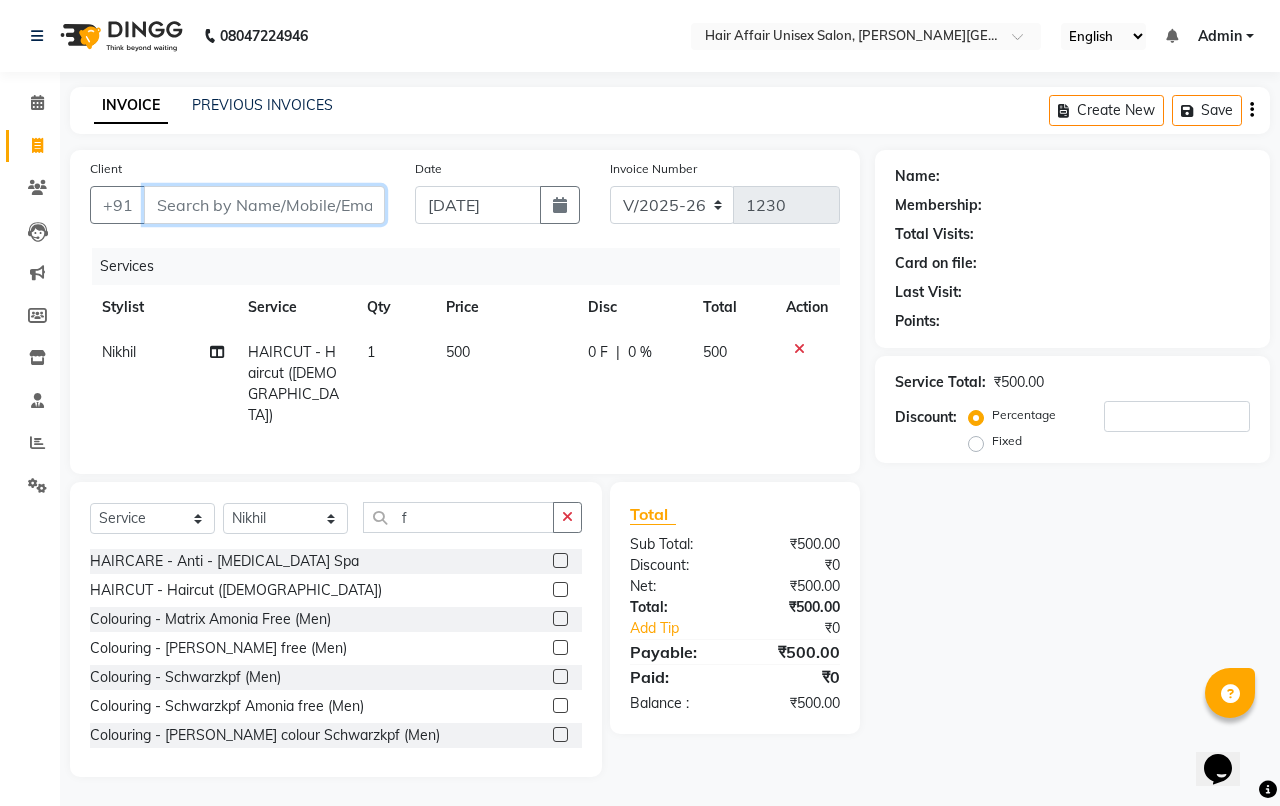 type on "7" 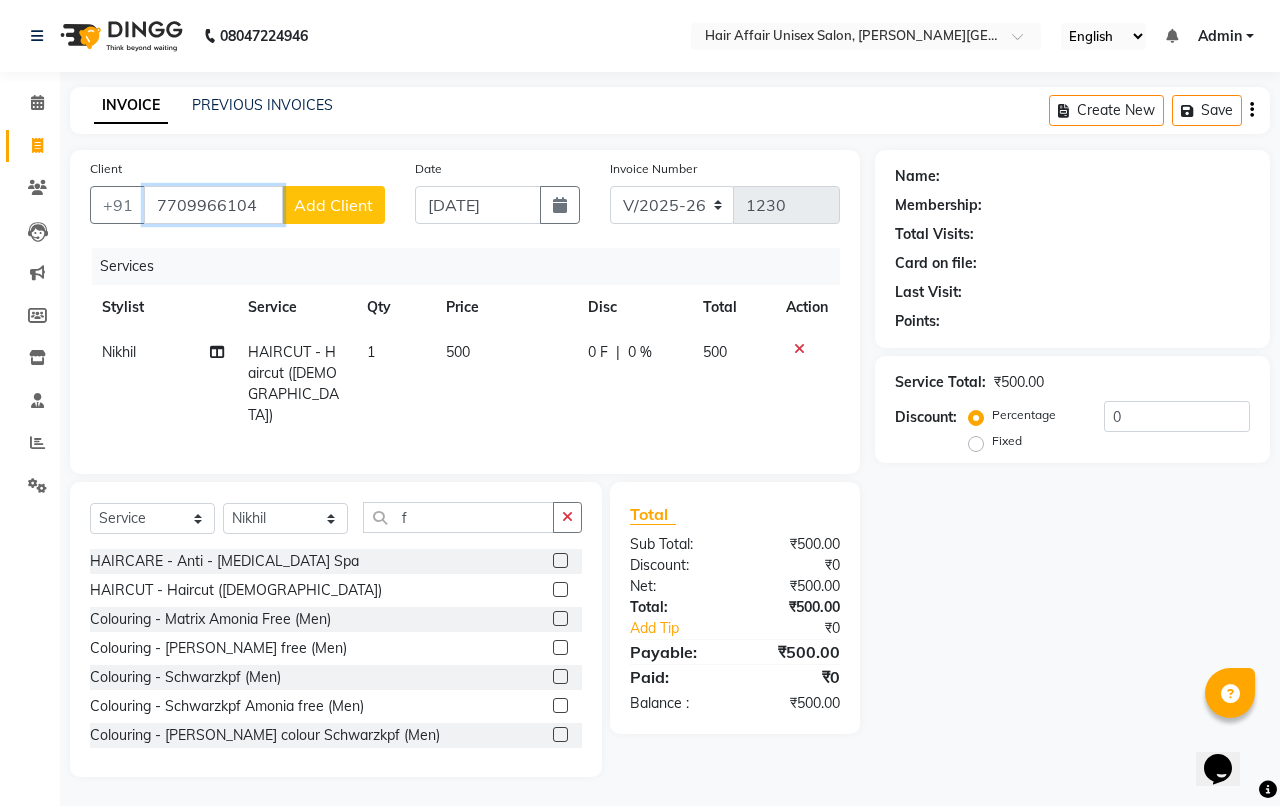type on "7709966104" 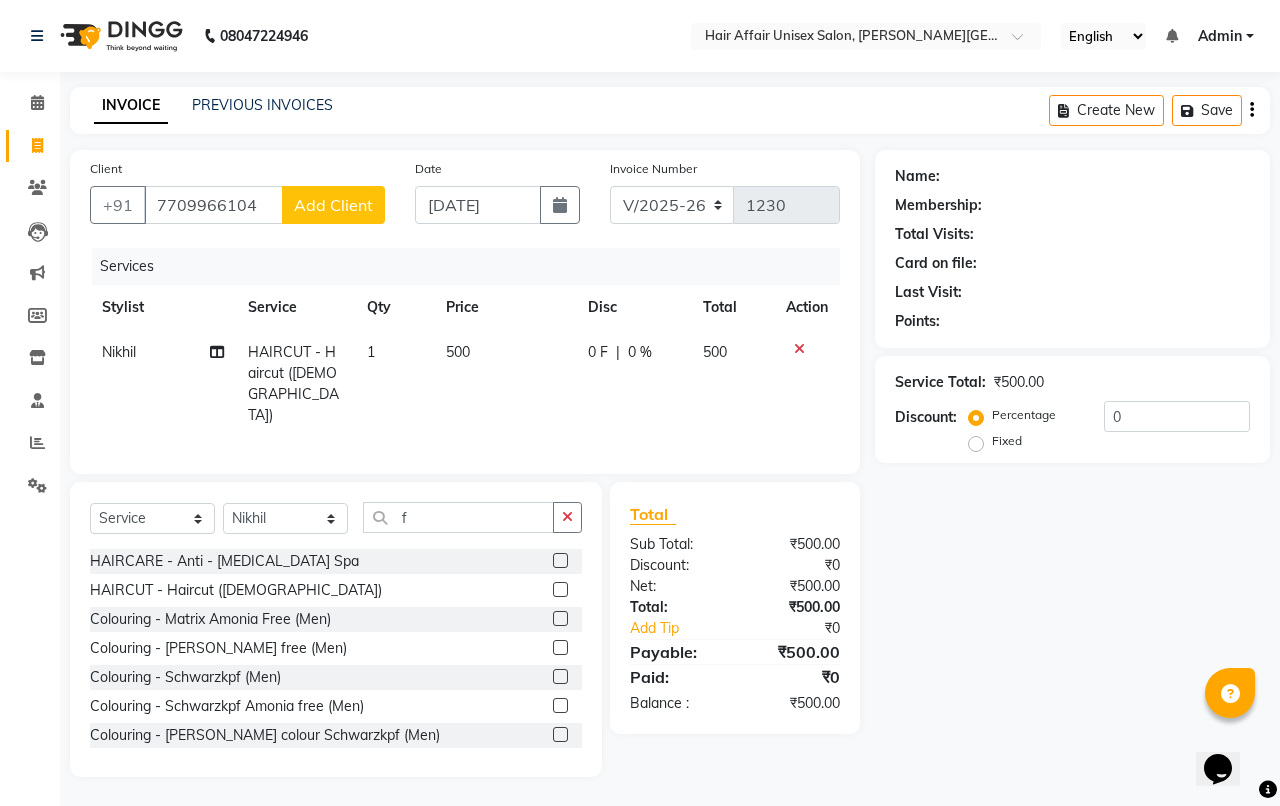click on "Add Client" 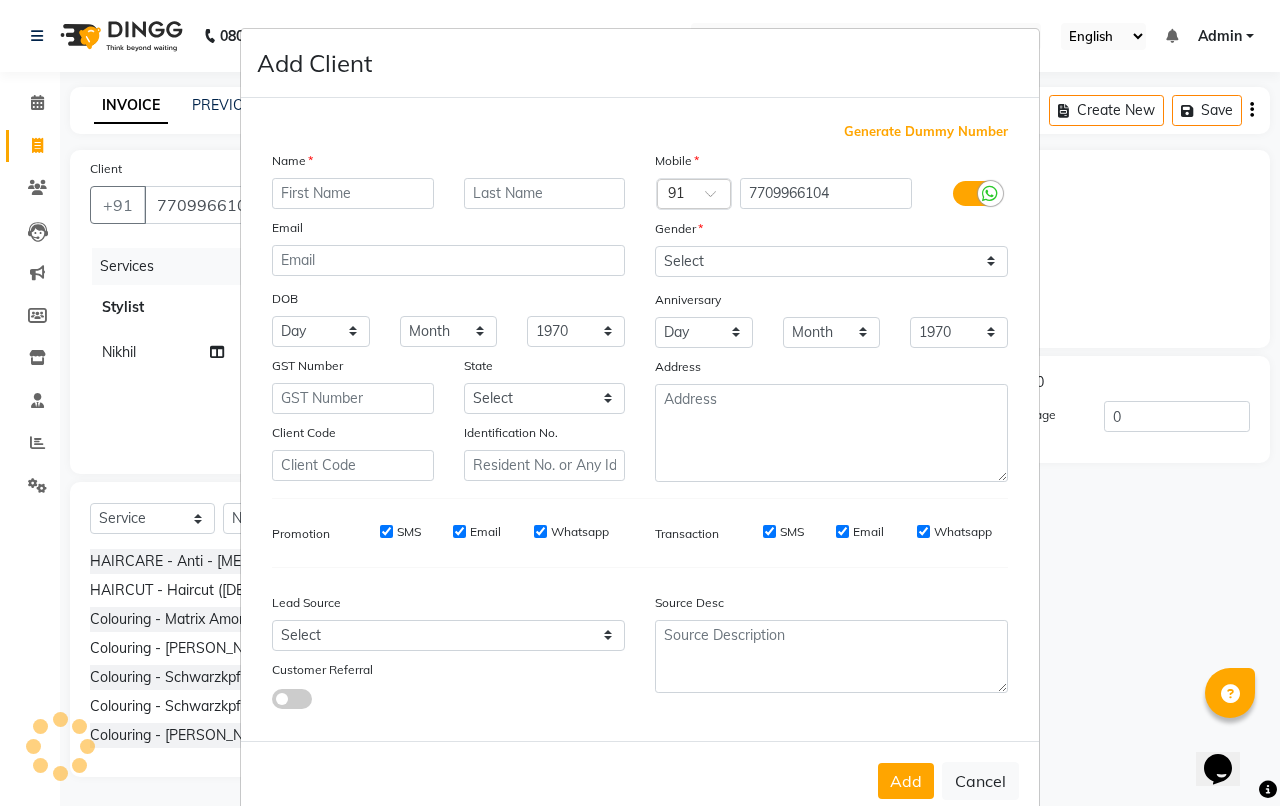 click at bounding box center [353, 193] 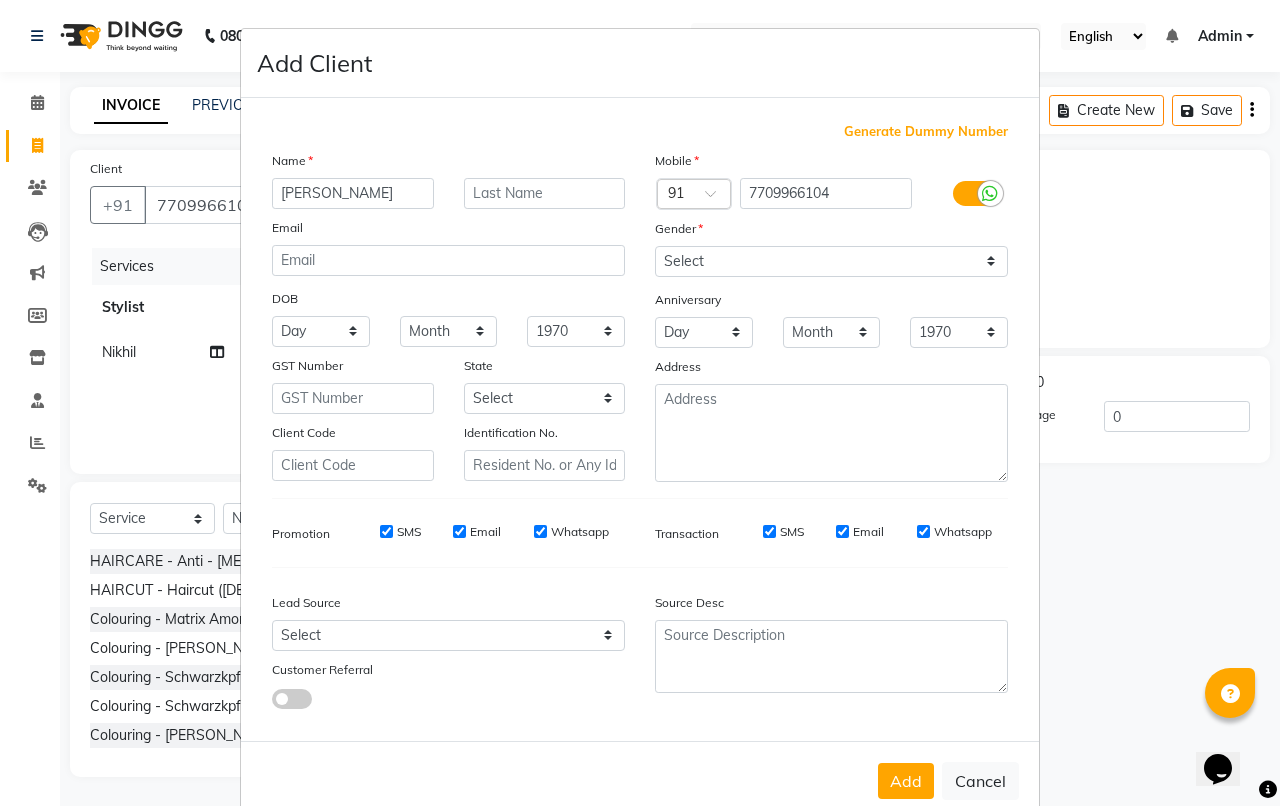 type on "varsha" 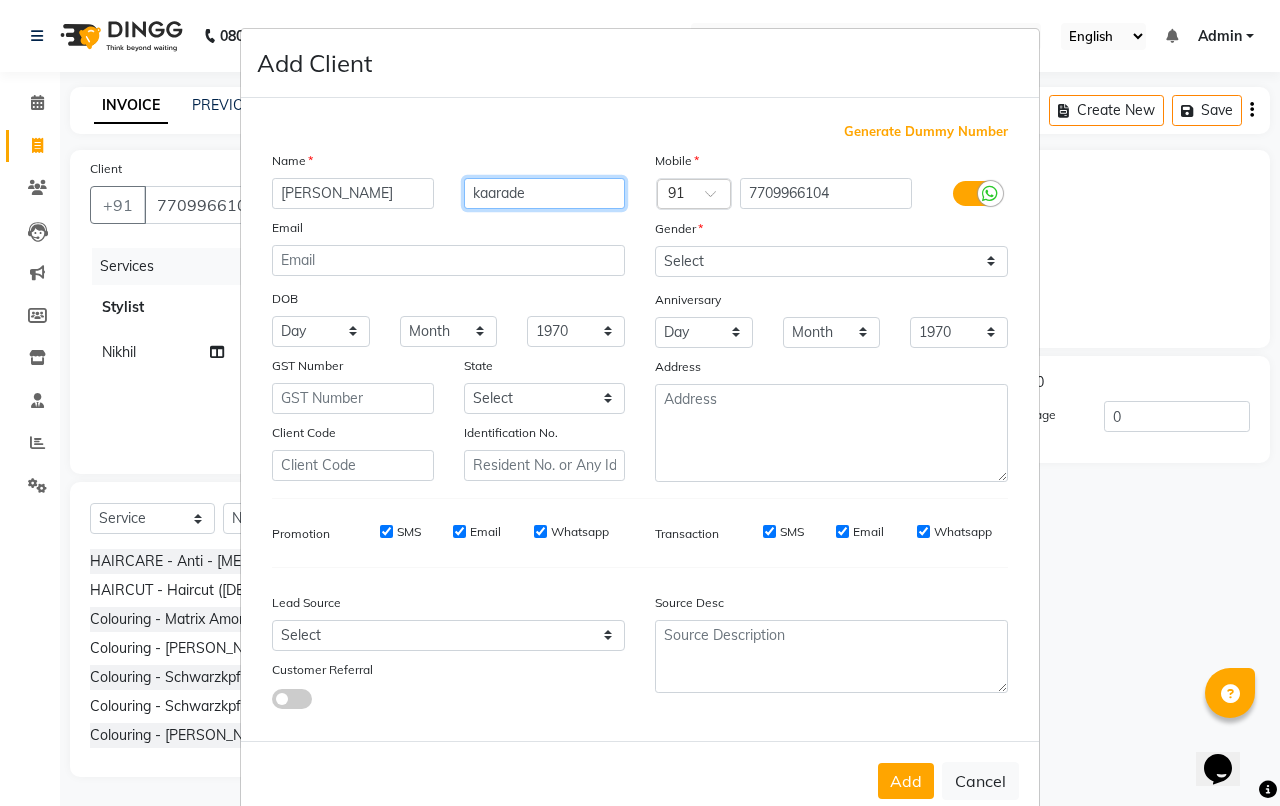 type on "kaarade" 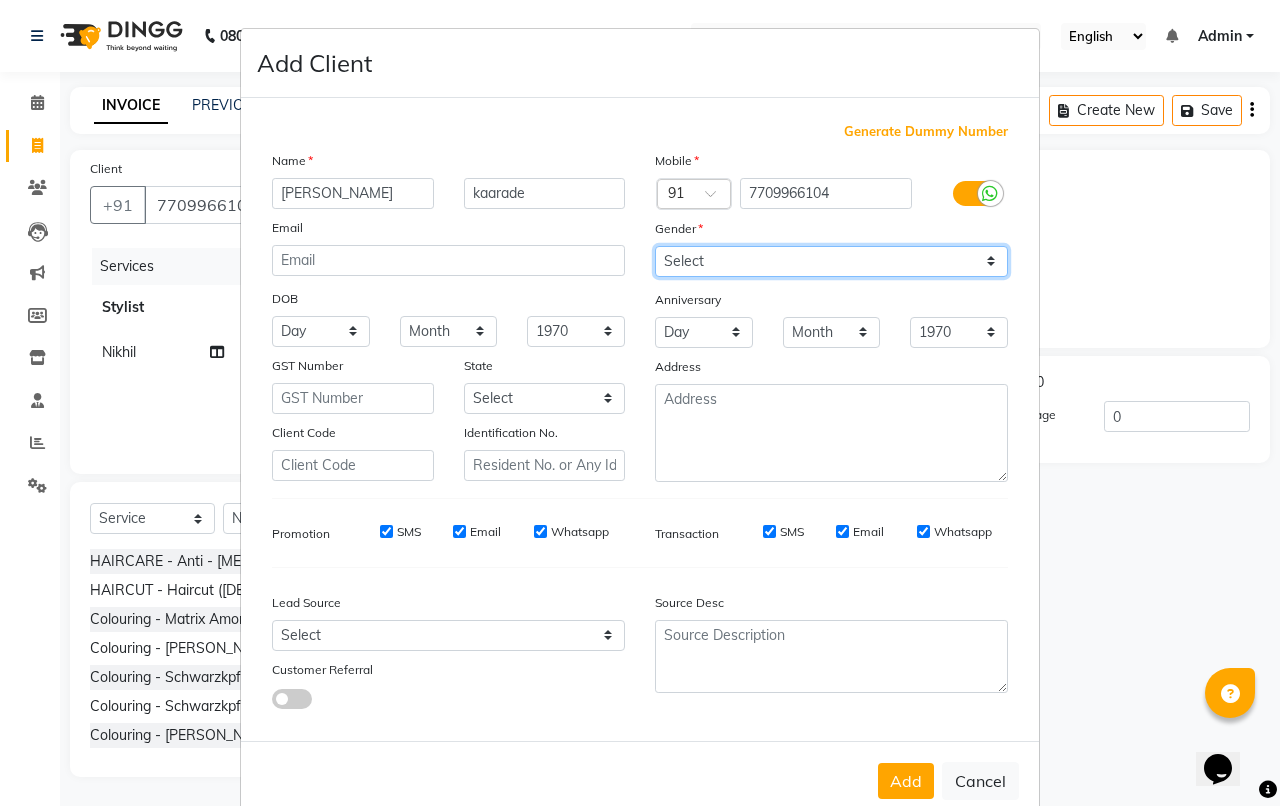 click on "Select Male Female Other Prefer Not To Say" at bounding box center (831, 261) 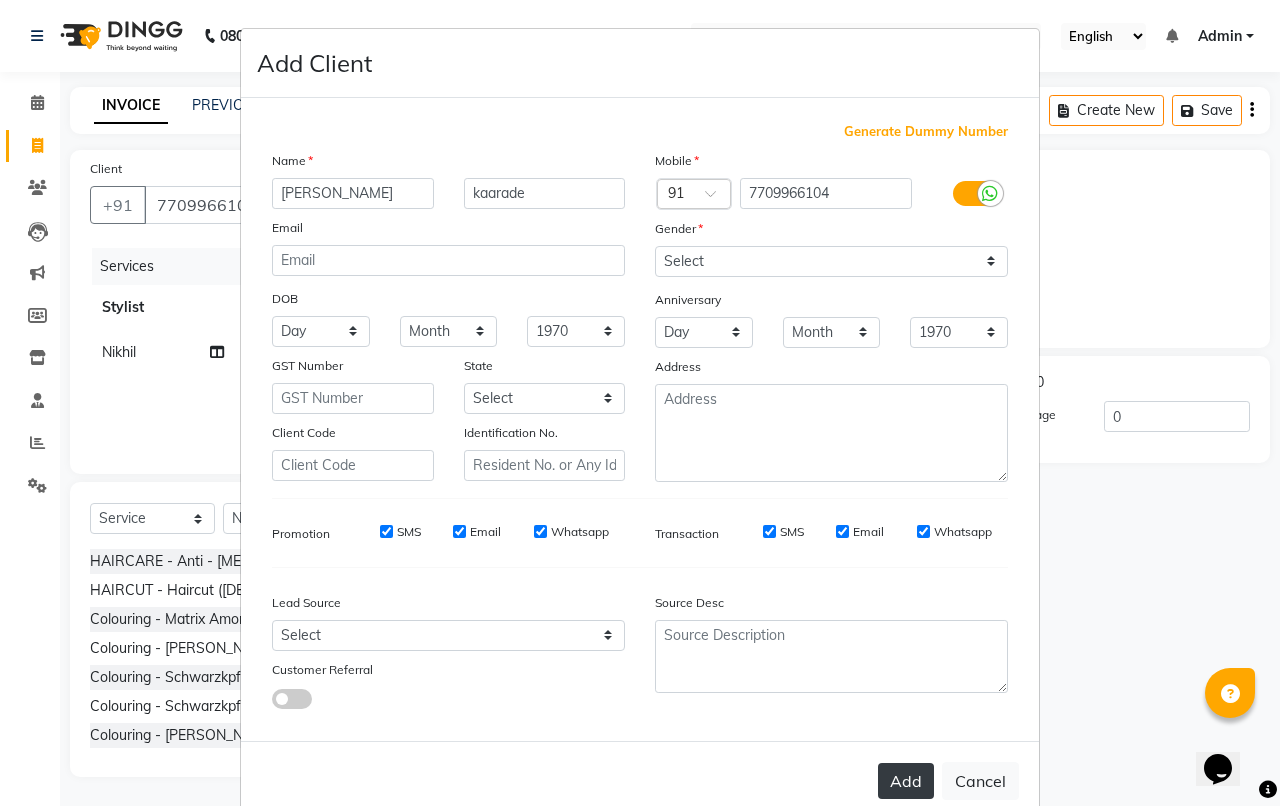 click on "Add" at bounding box center (906, 781) 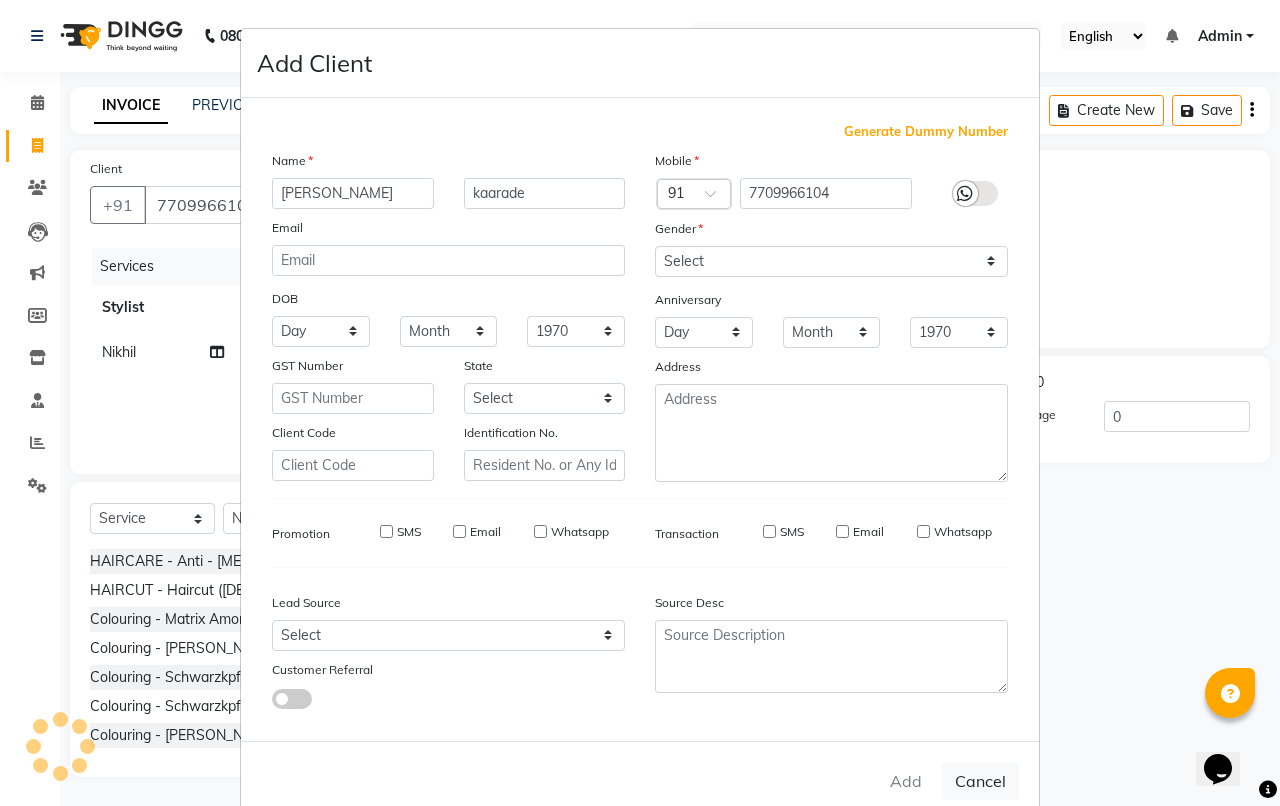 type 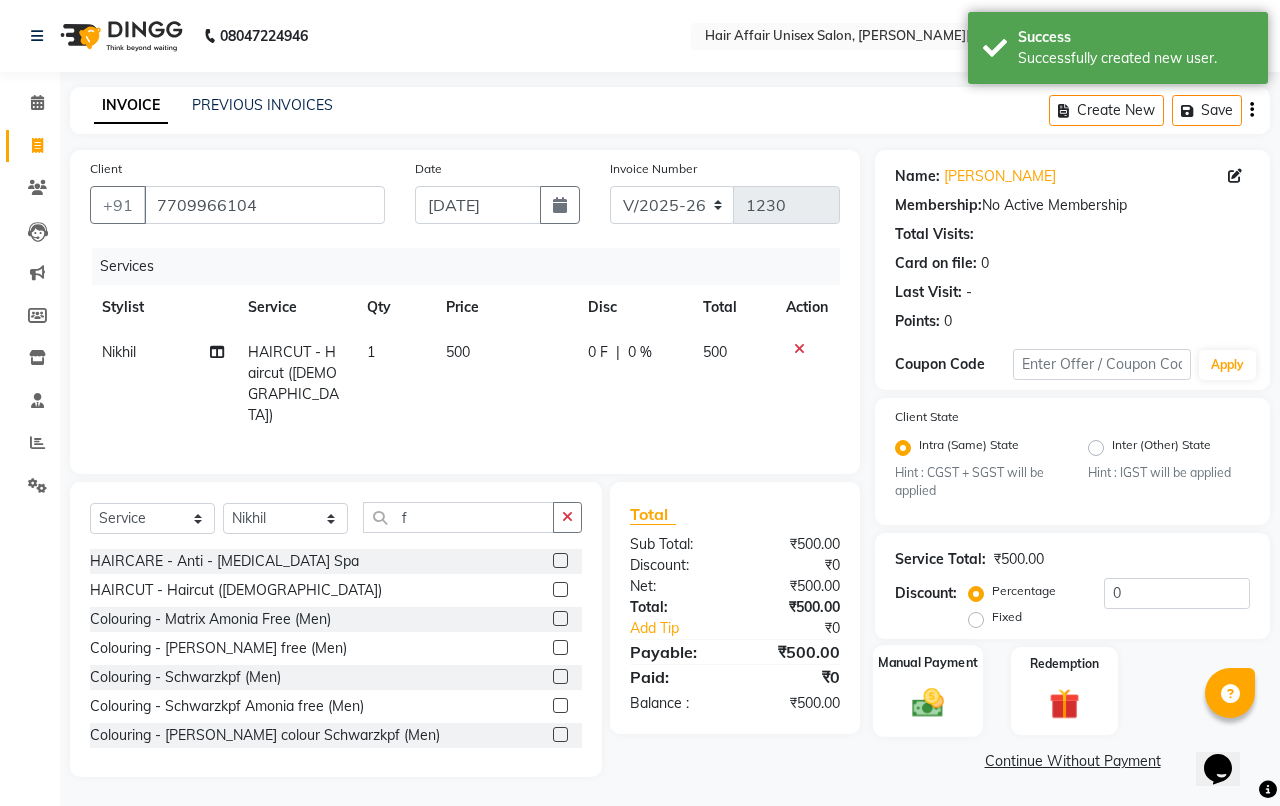 click 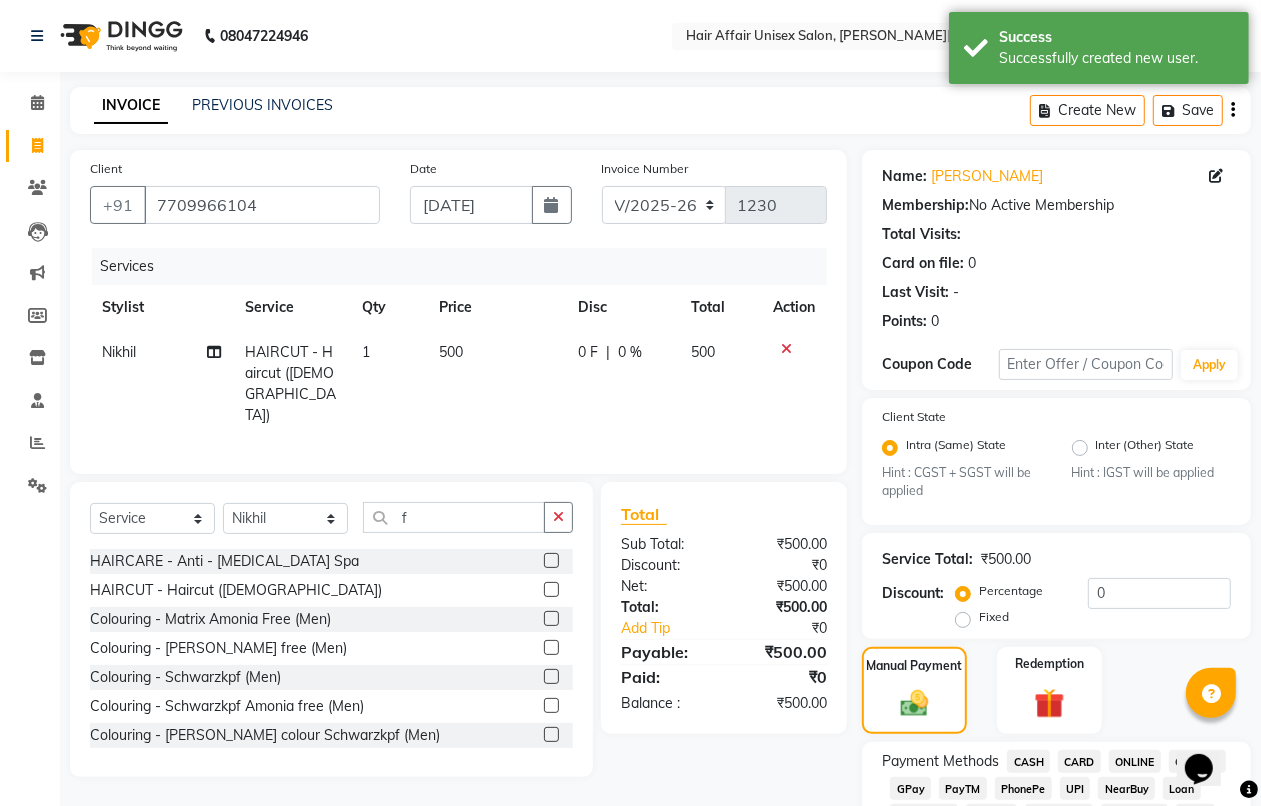 scroll, scrollTop: 375, scrollLeft: 0, axis: vertical 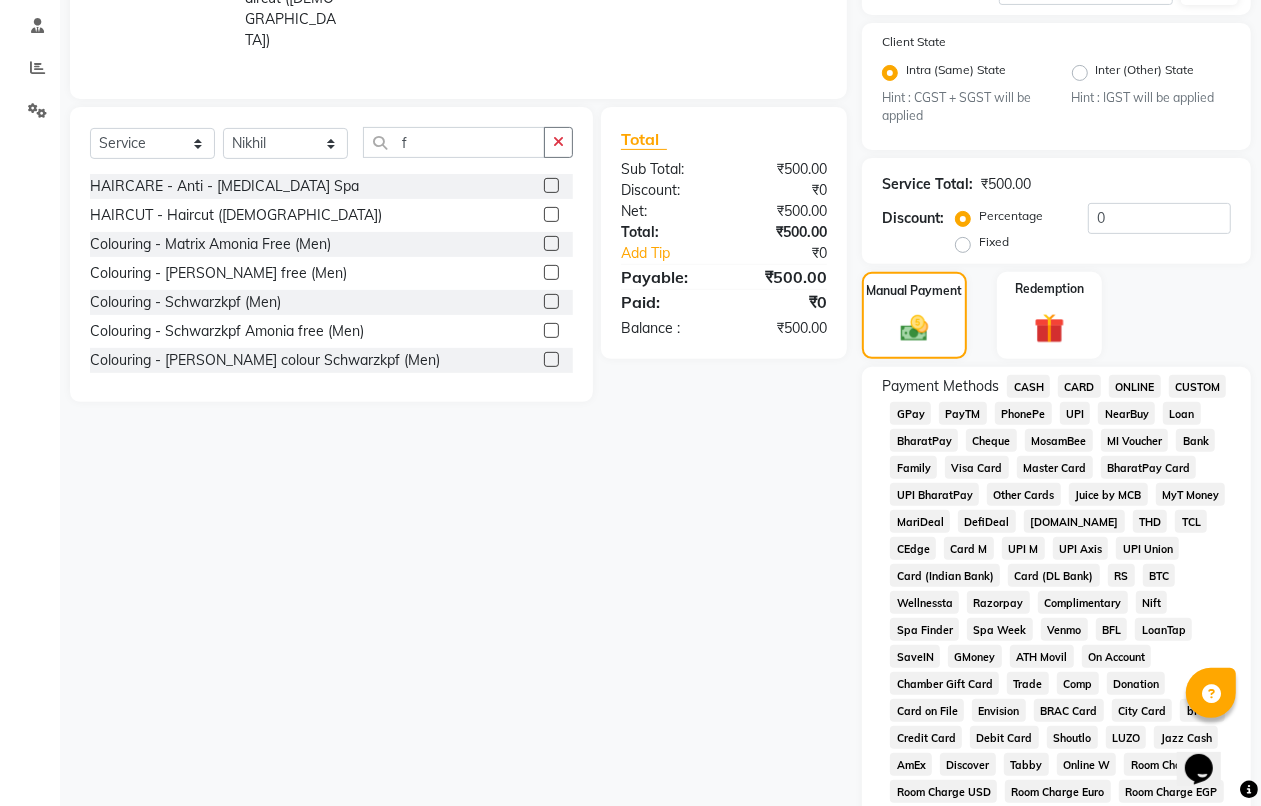 click on "CASH" 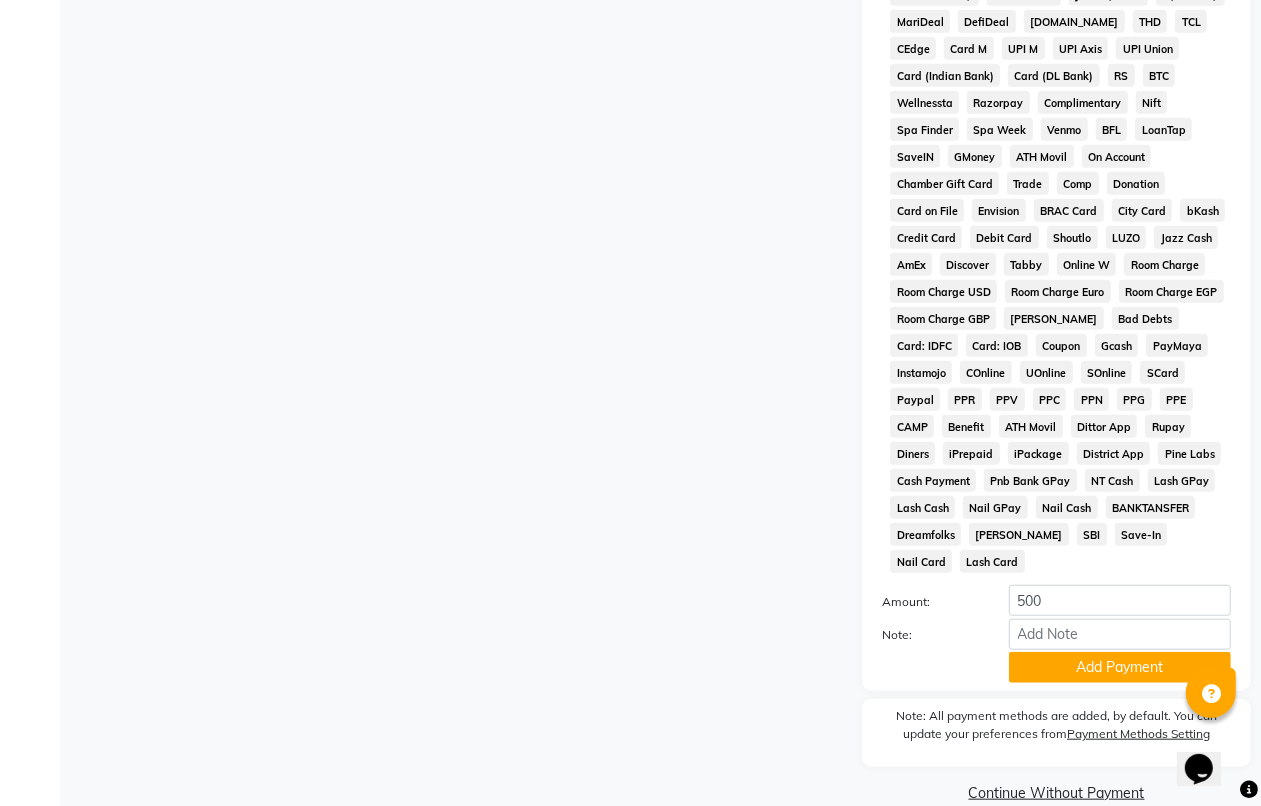 scroll, scrollTop: 250, scrollLeft: 0, axis: vertical 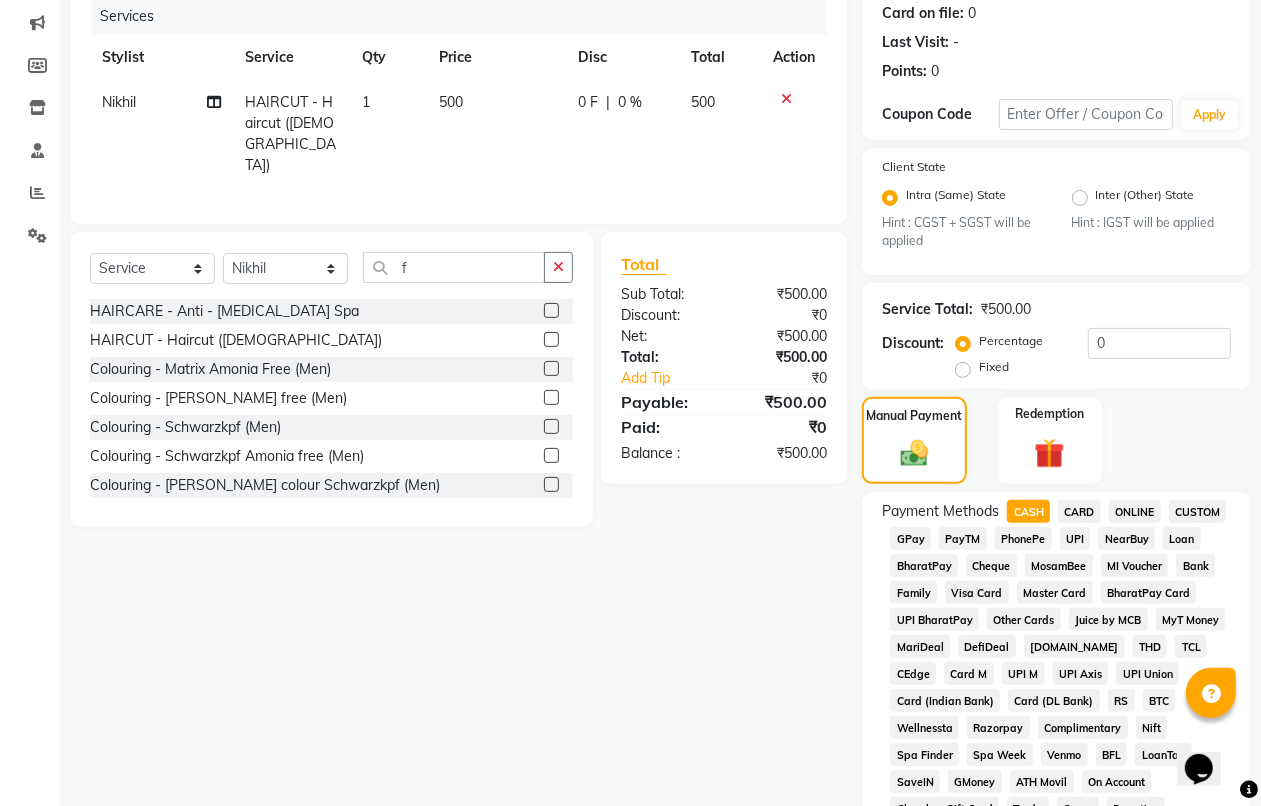 click on "CASH" 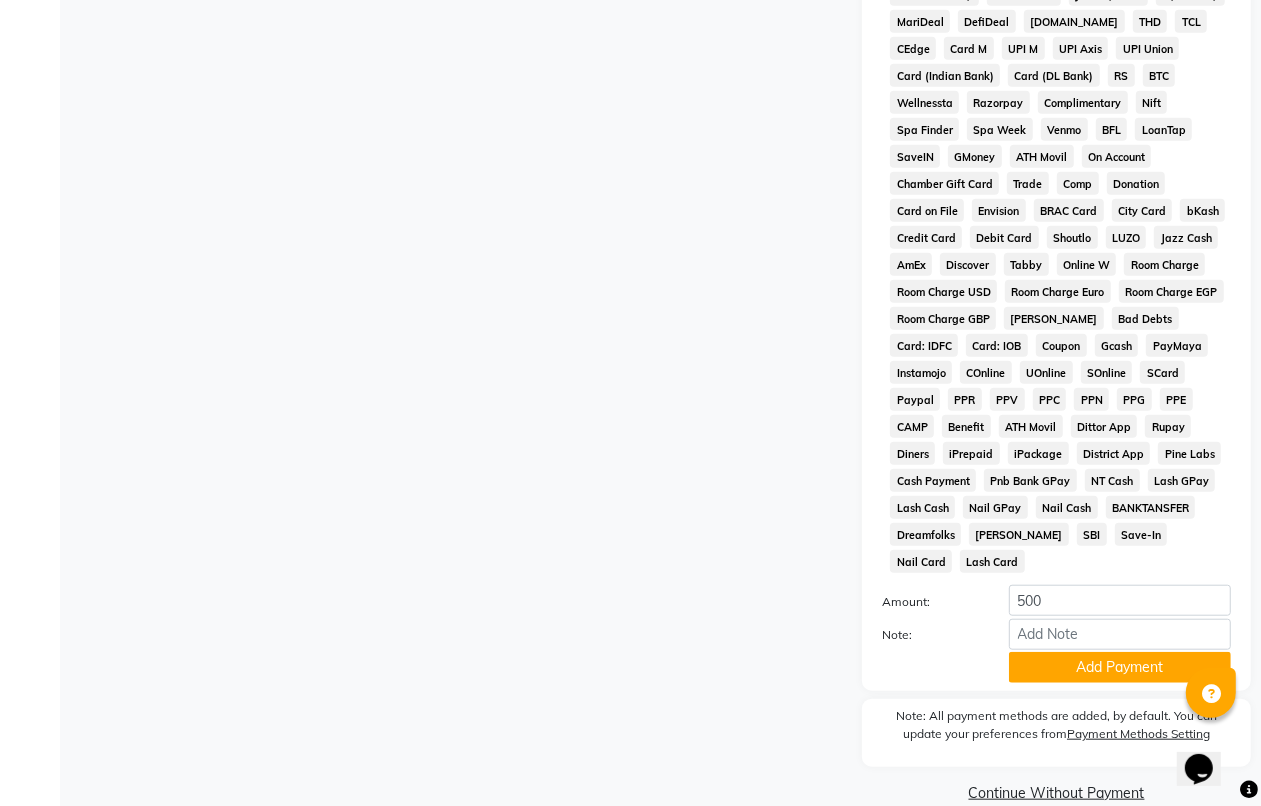 scroll, scrollTop: 876, scrollLeft: 0, axis: vertical 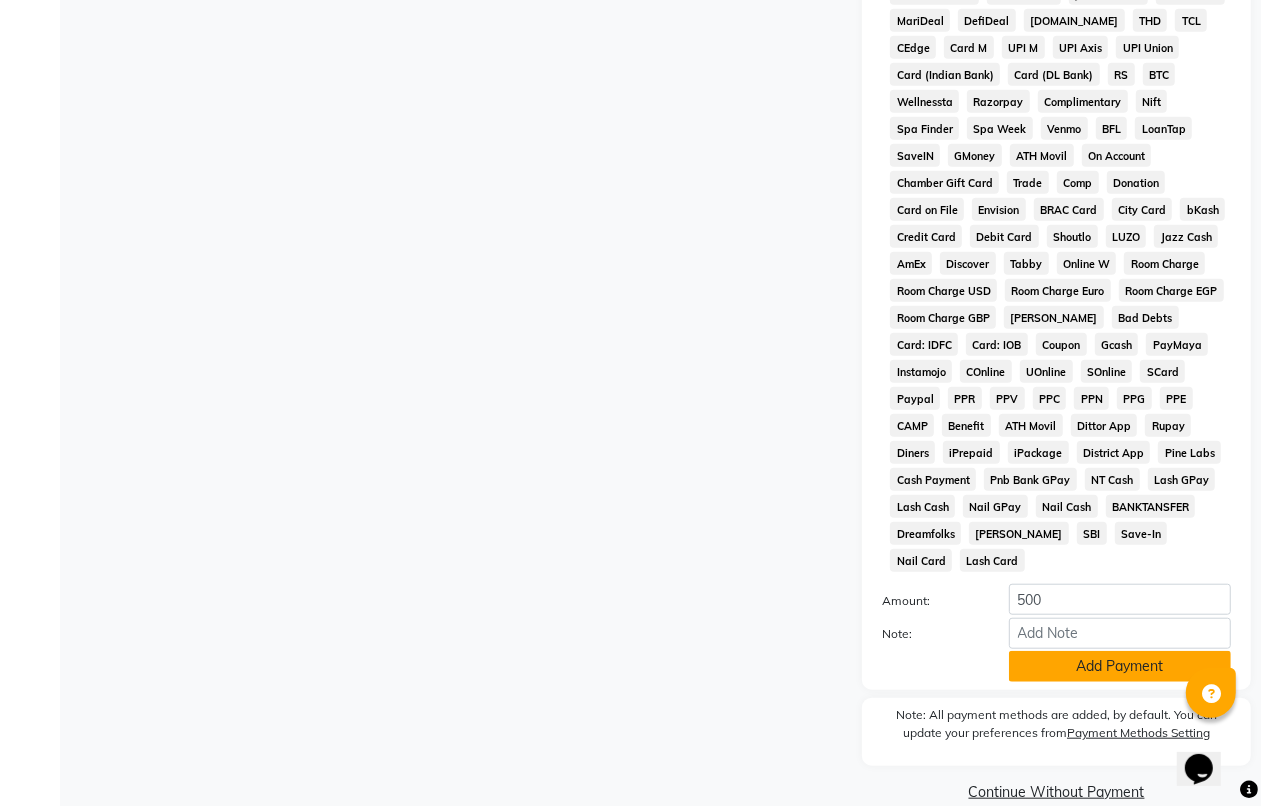 click on "Add Payment" 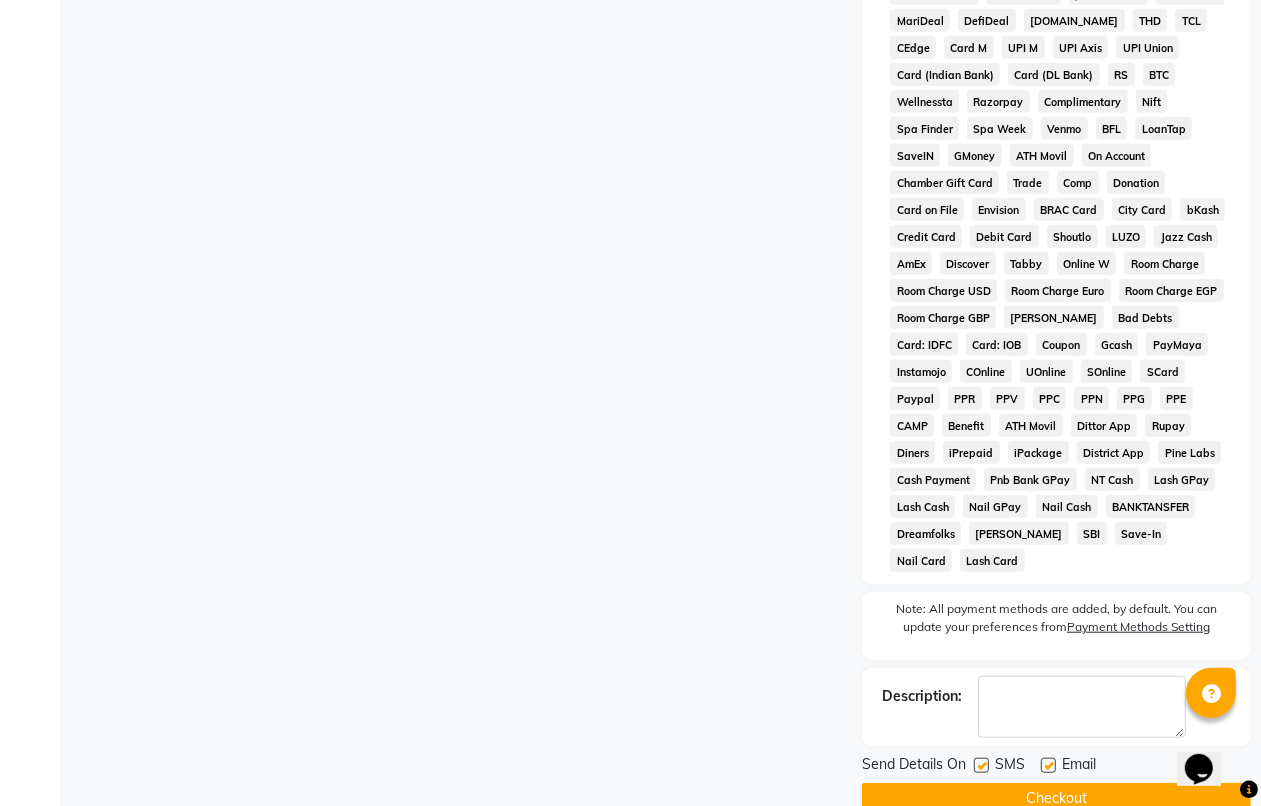 click on "Checkout" 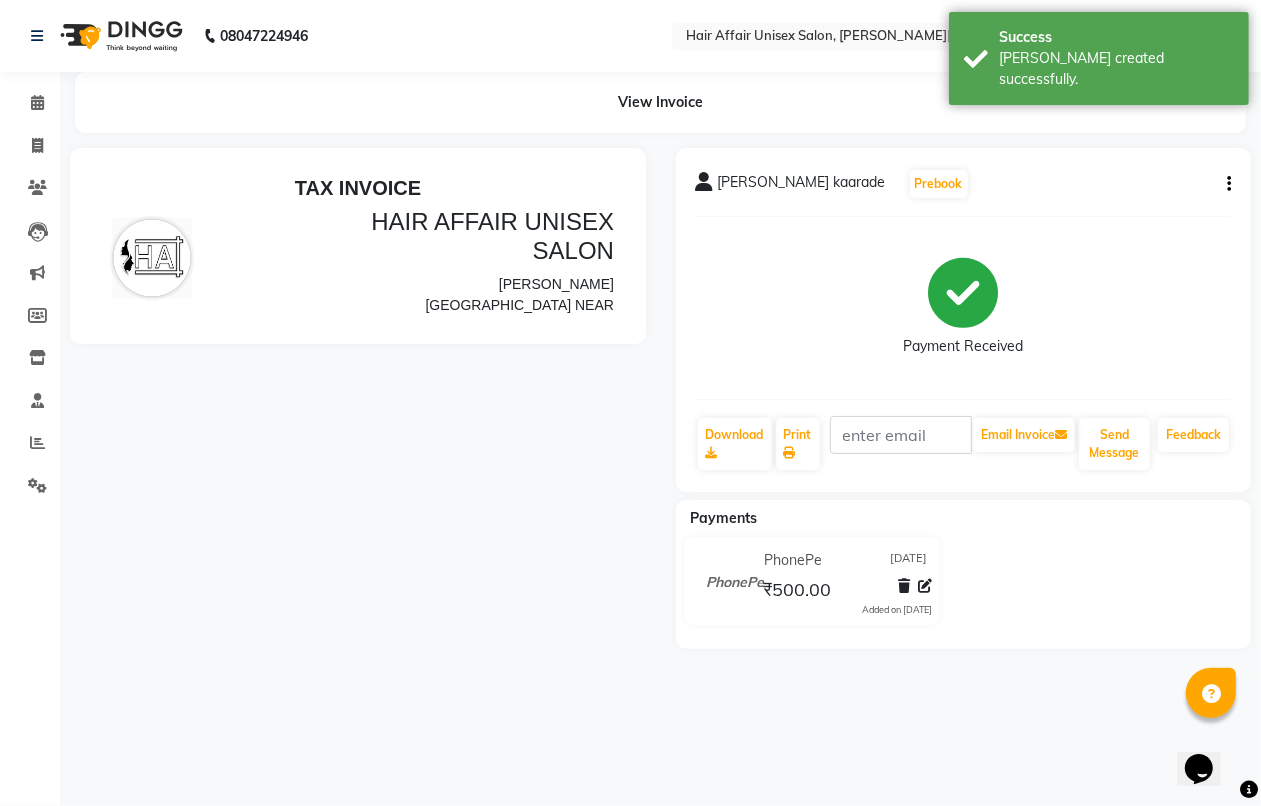 scroll, scrollTop: 0, scrollLeft: 0, axis: both 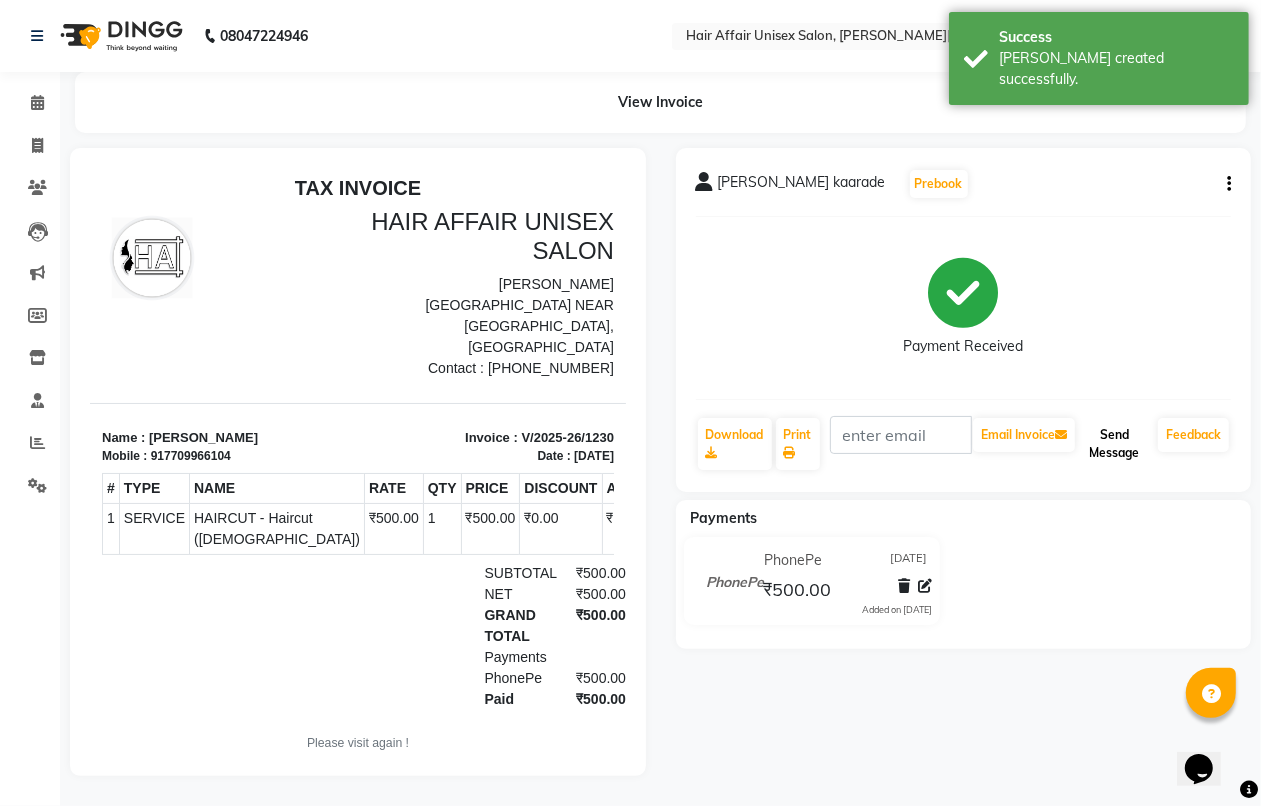 click on "Send Message" 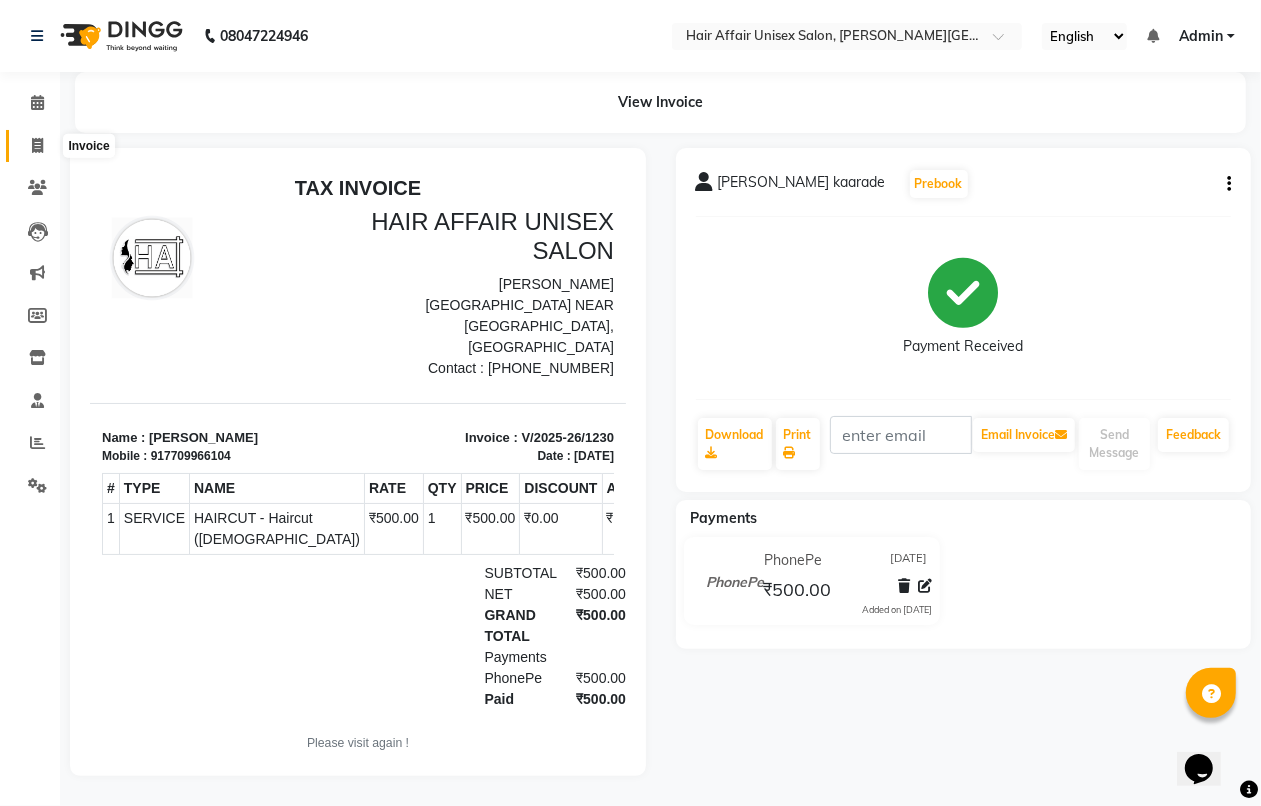 click 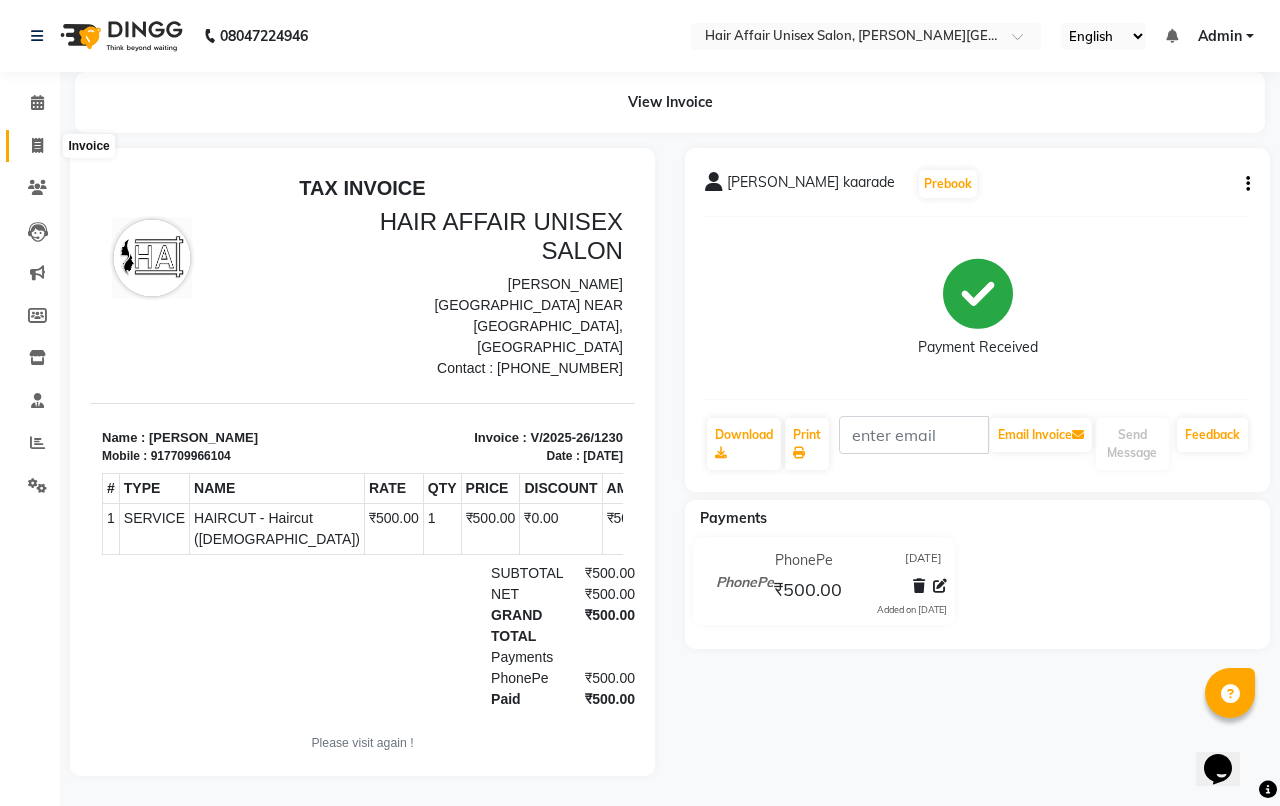 select on "6225" 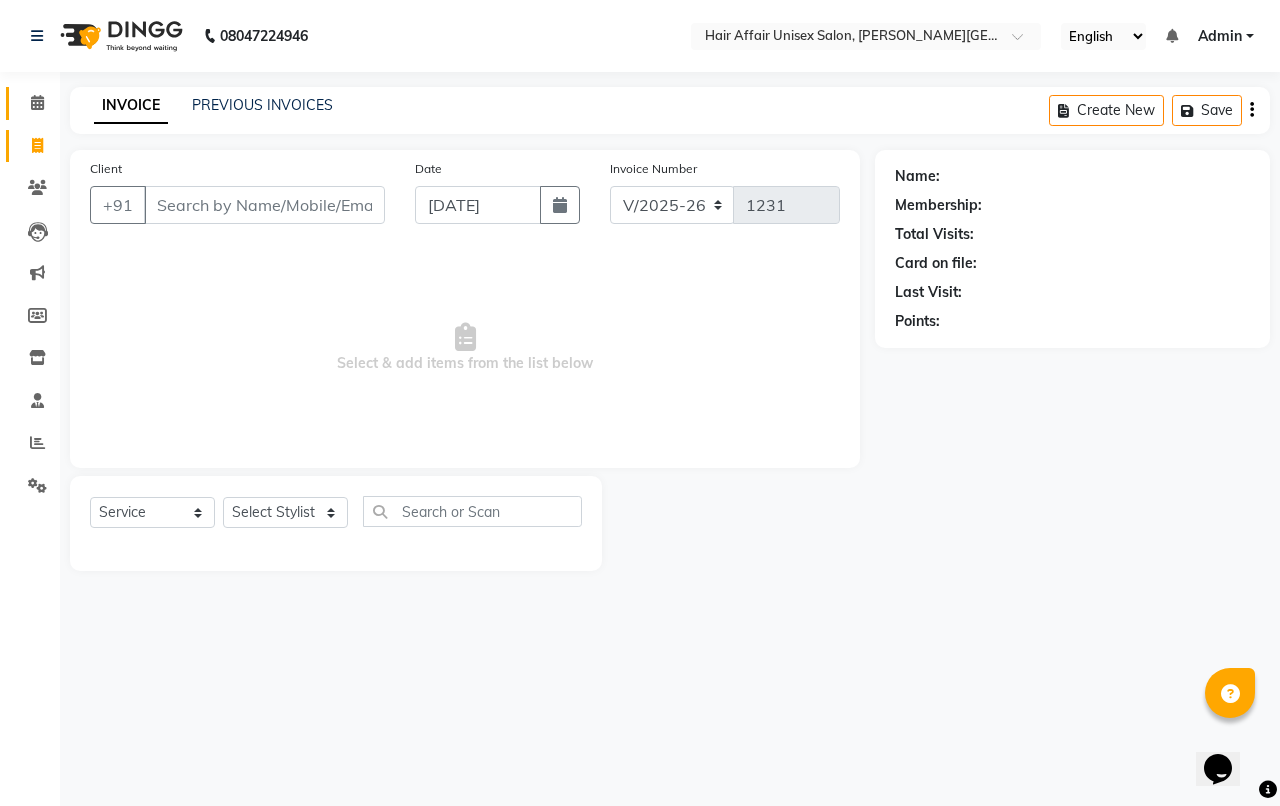 click 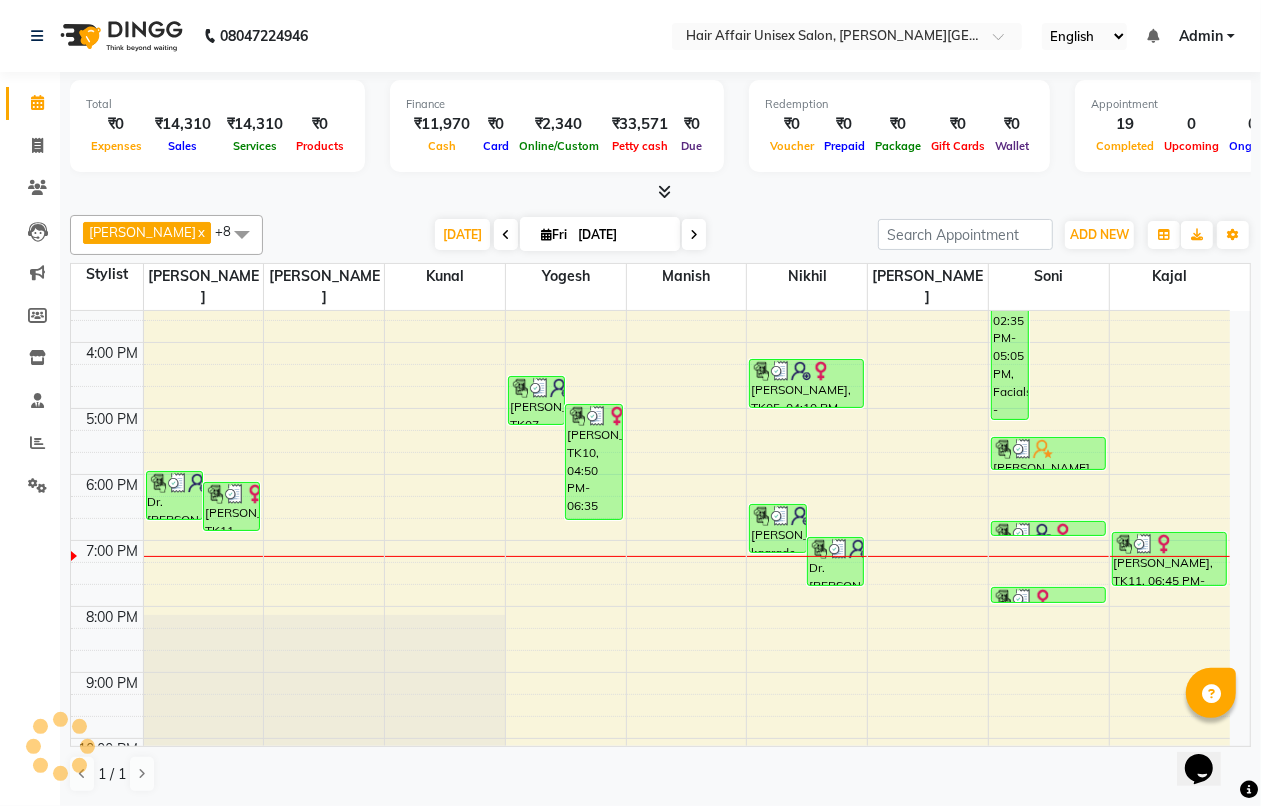 scroll, scrollTop: 0, scrollLeft: 0, axis: both 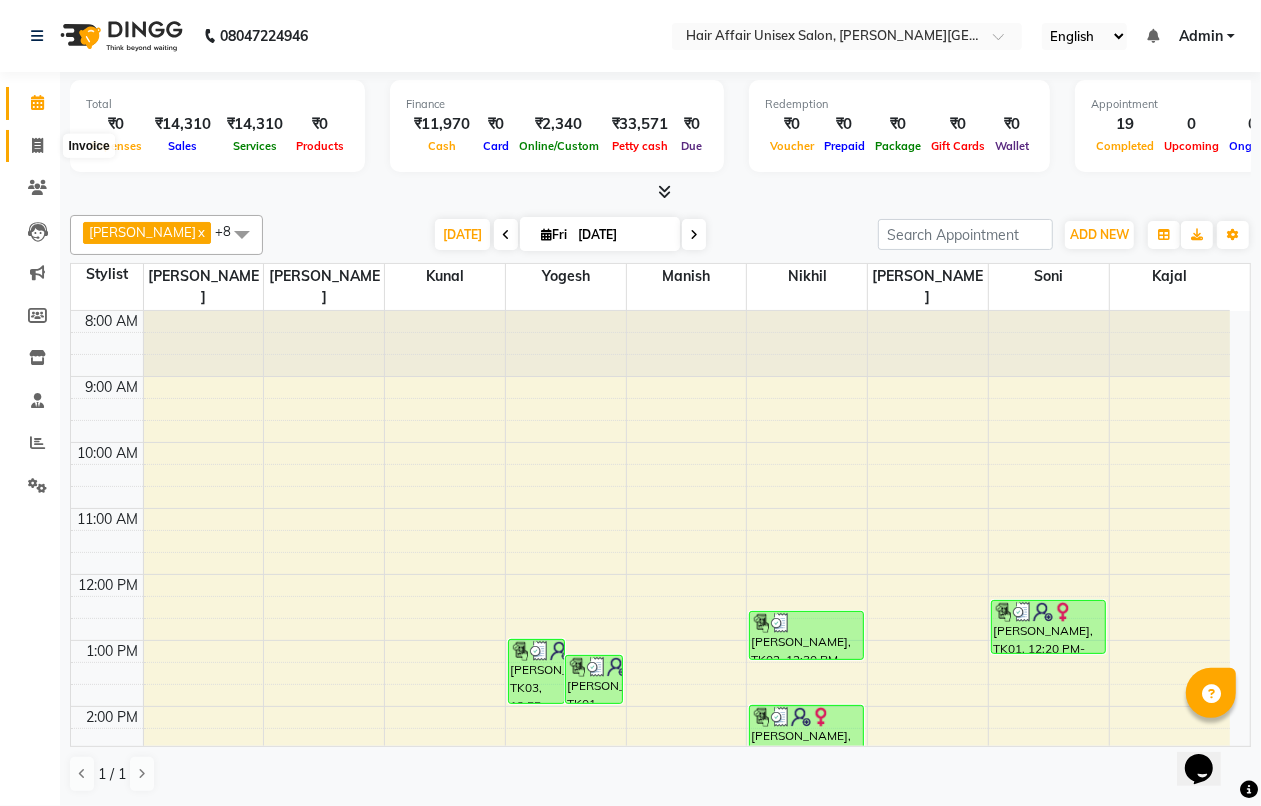 click 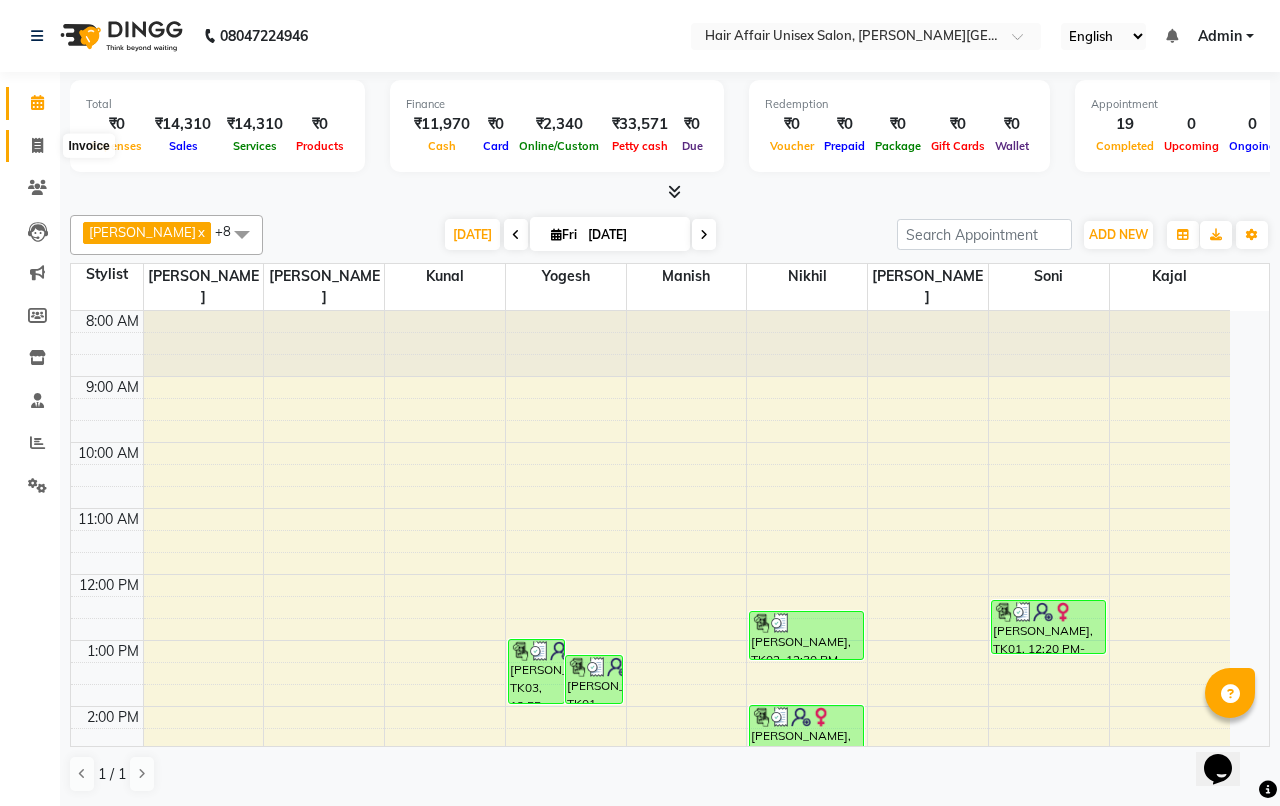 select on "service" 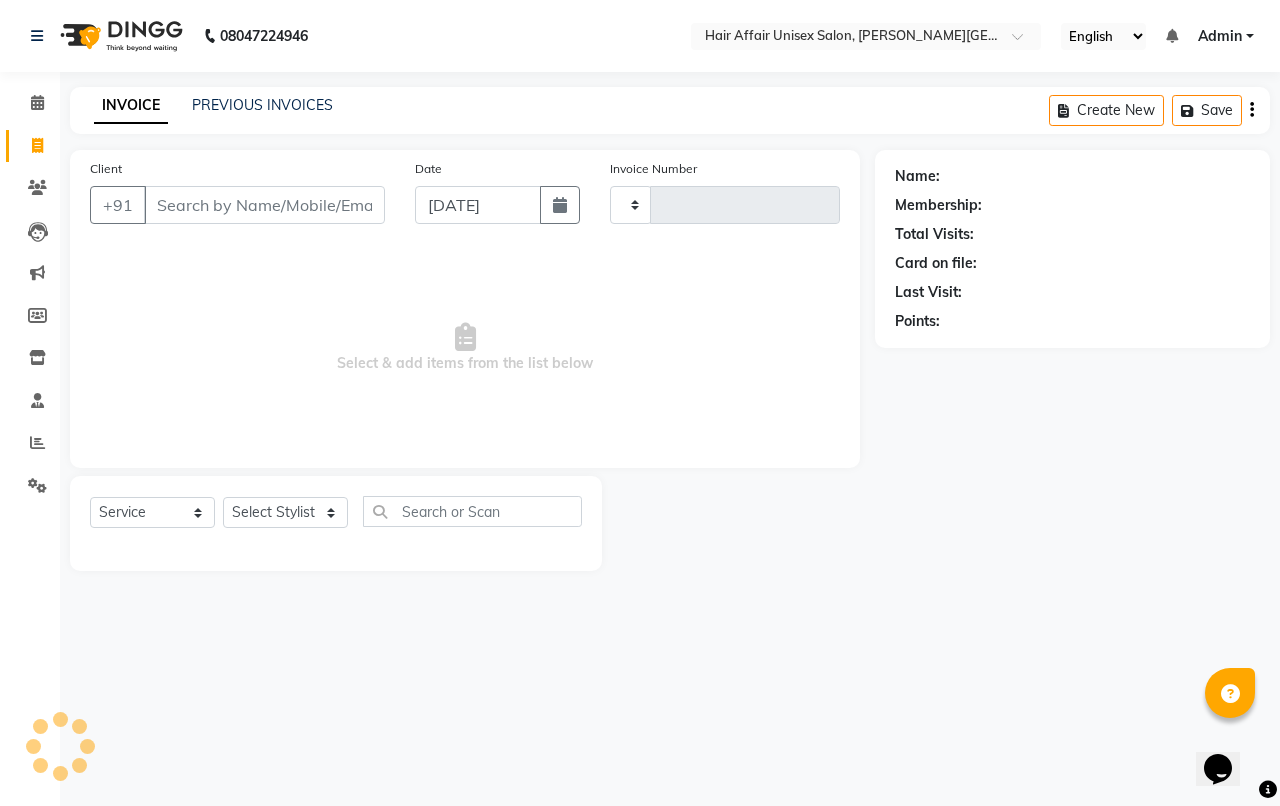 type on "1231" 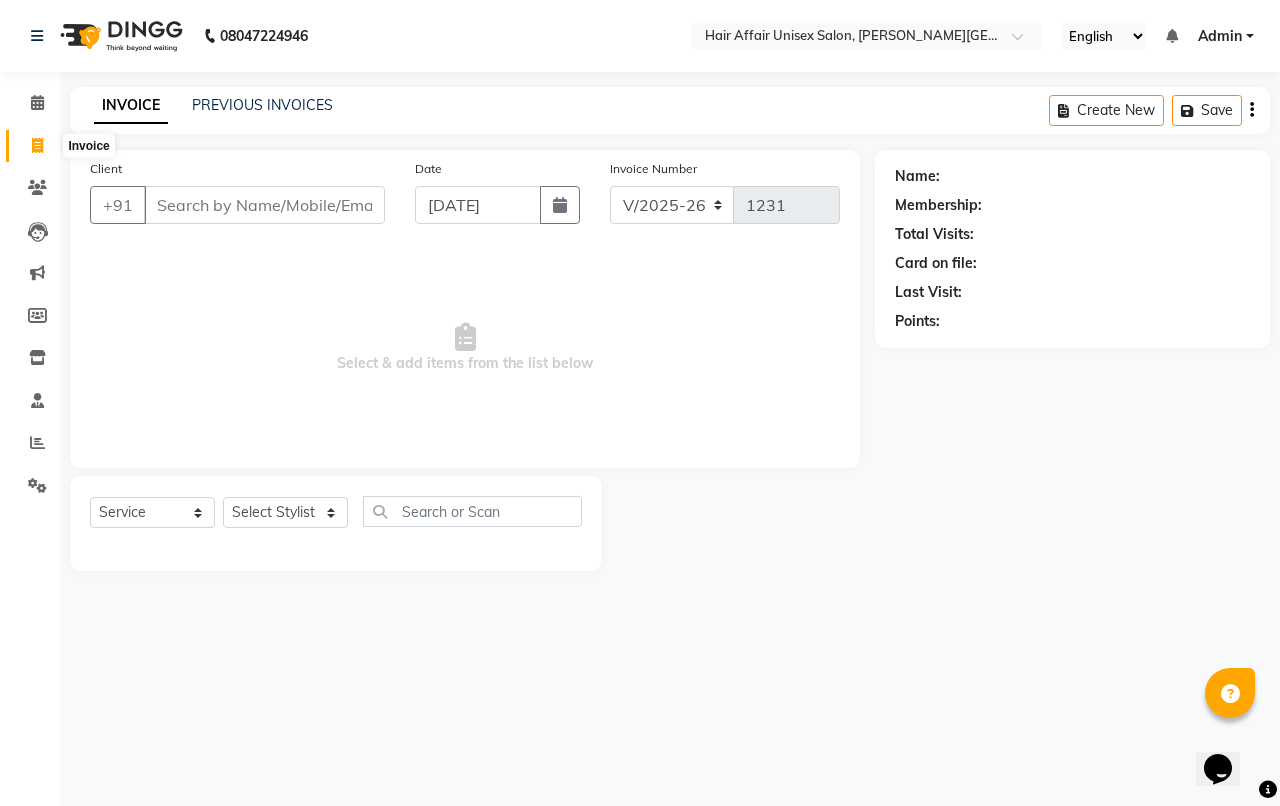 click 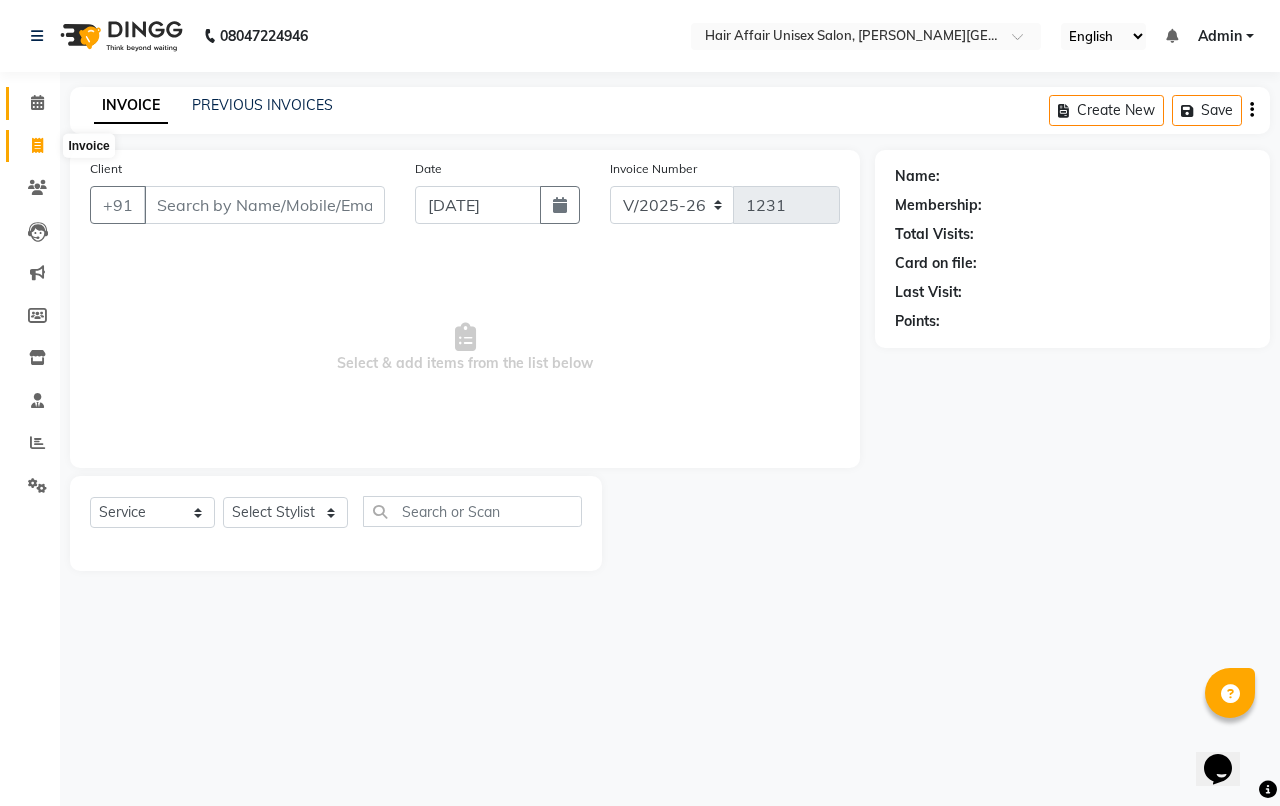 select on "6225" 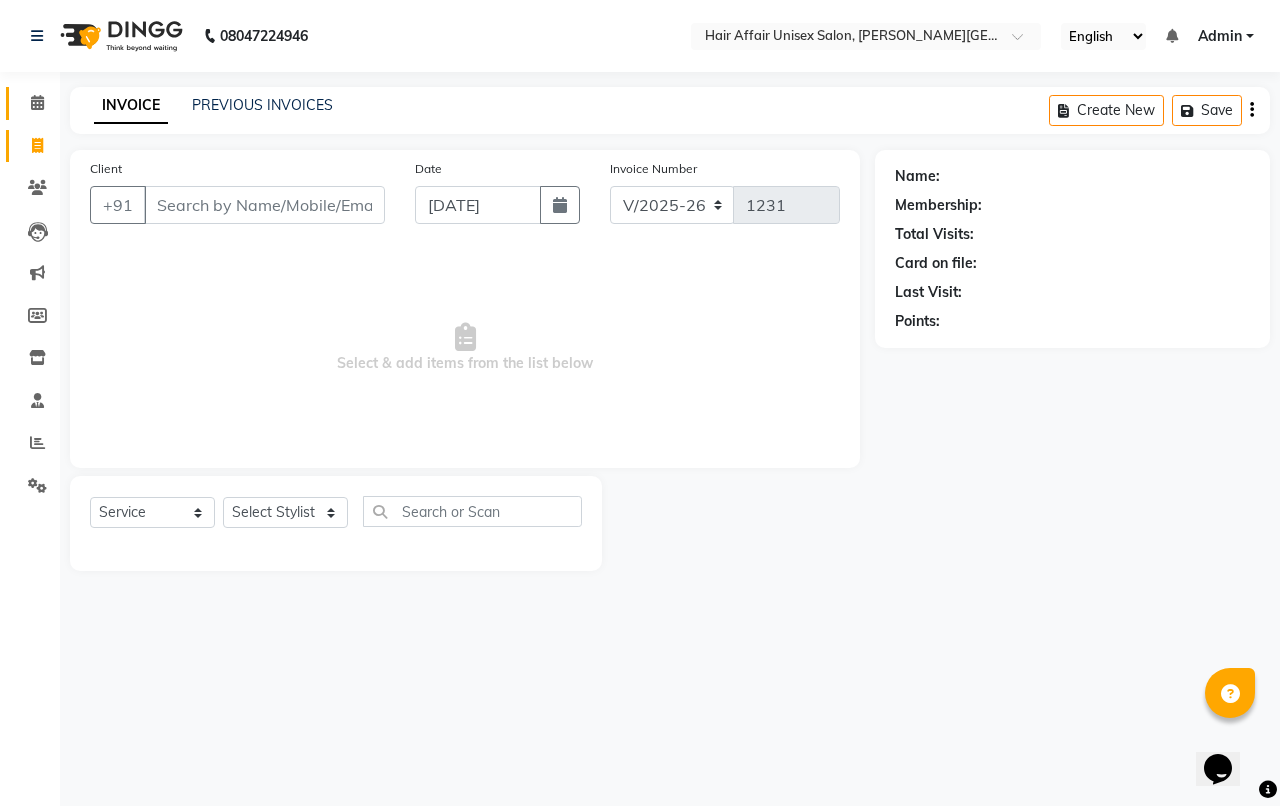 click on "Calendar" 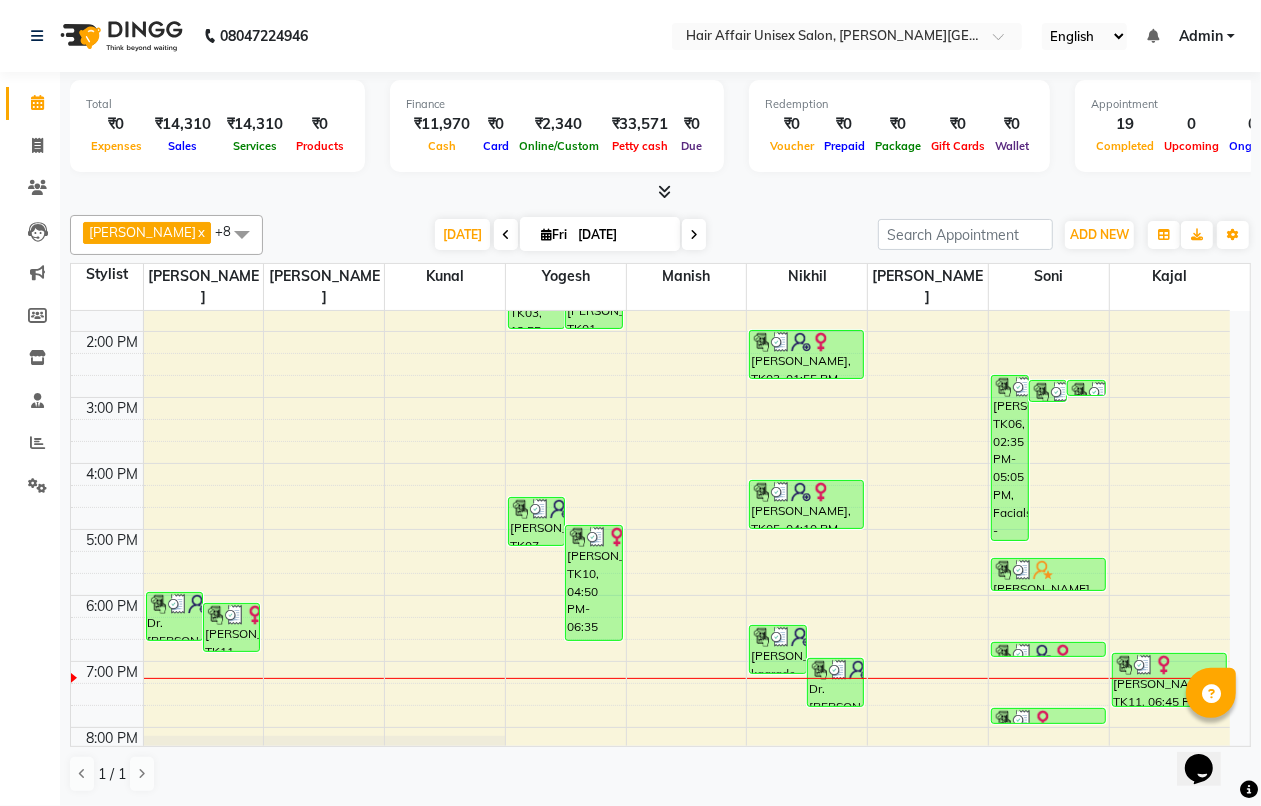 scroll, scrollTop: 0, scrollLeft: 0, axis: both 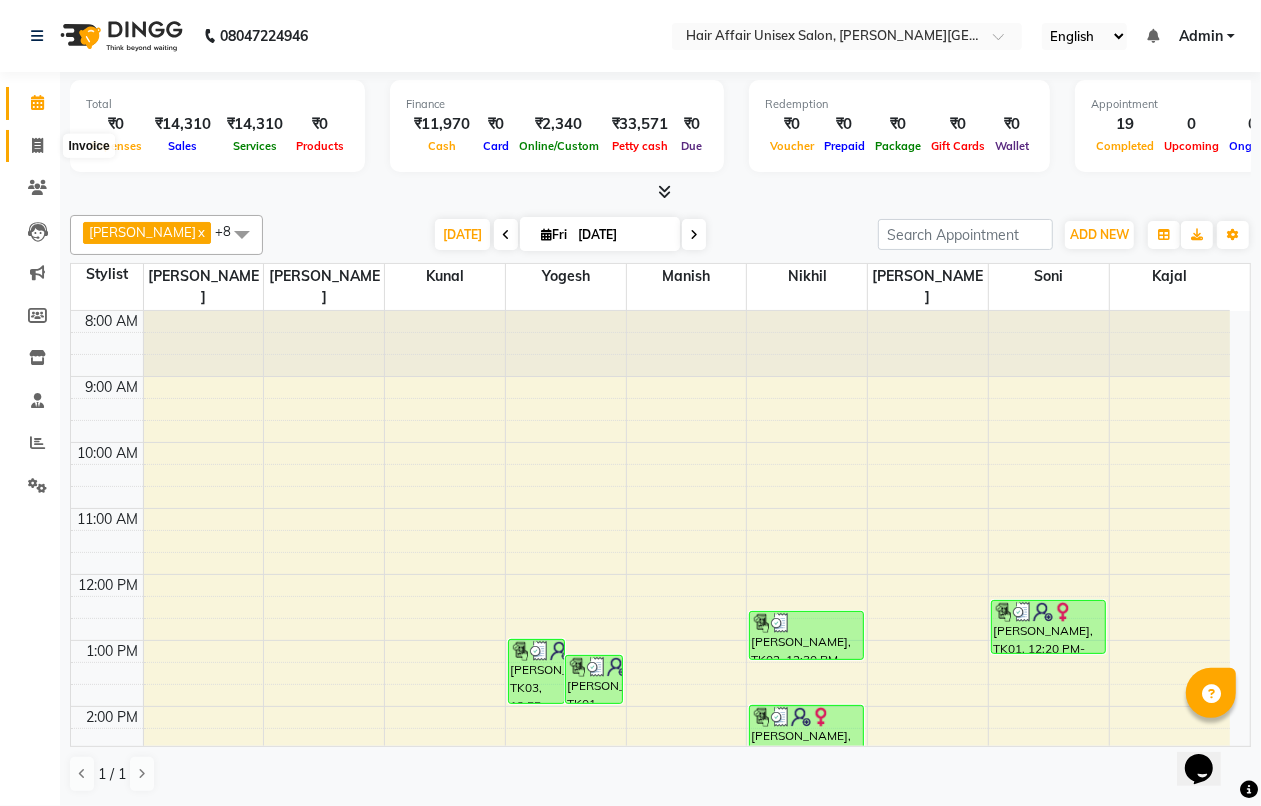 click 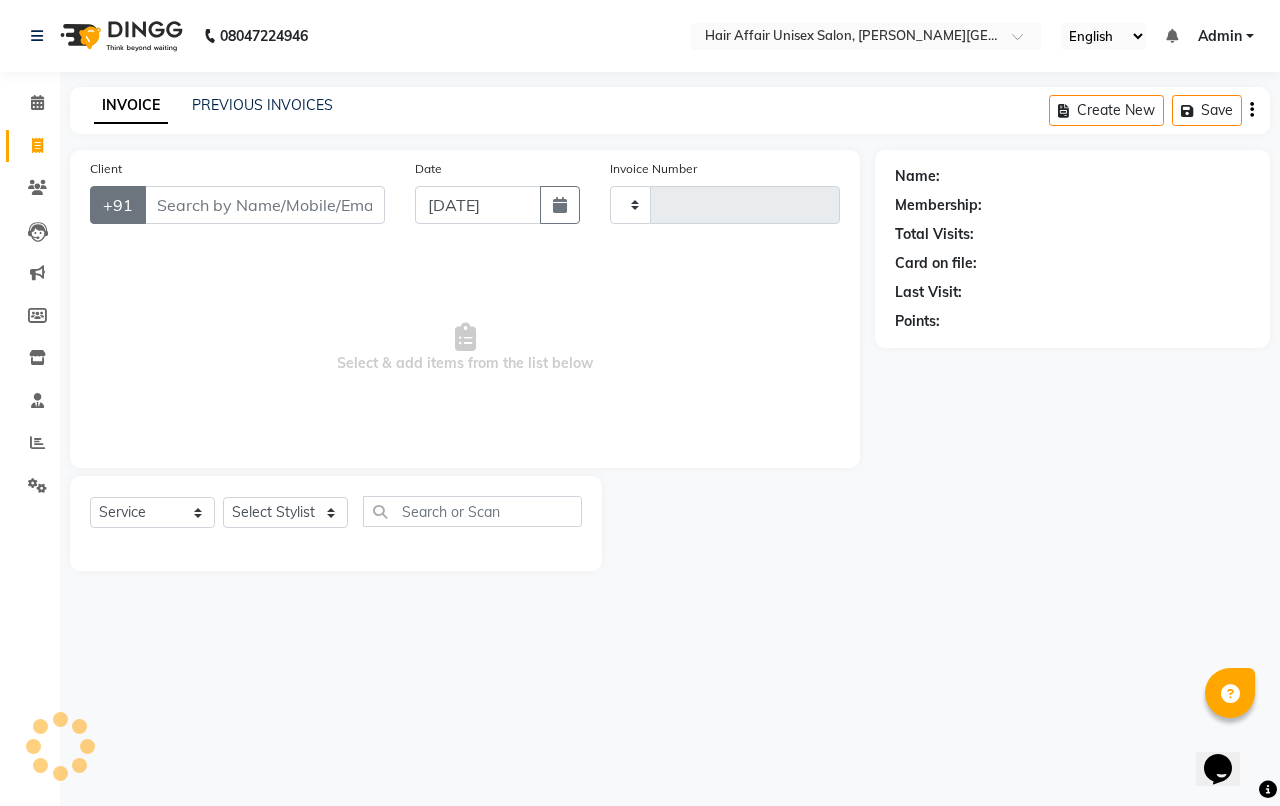 type on "1231" 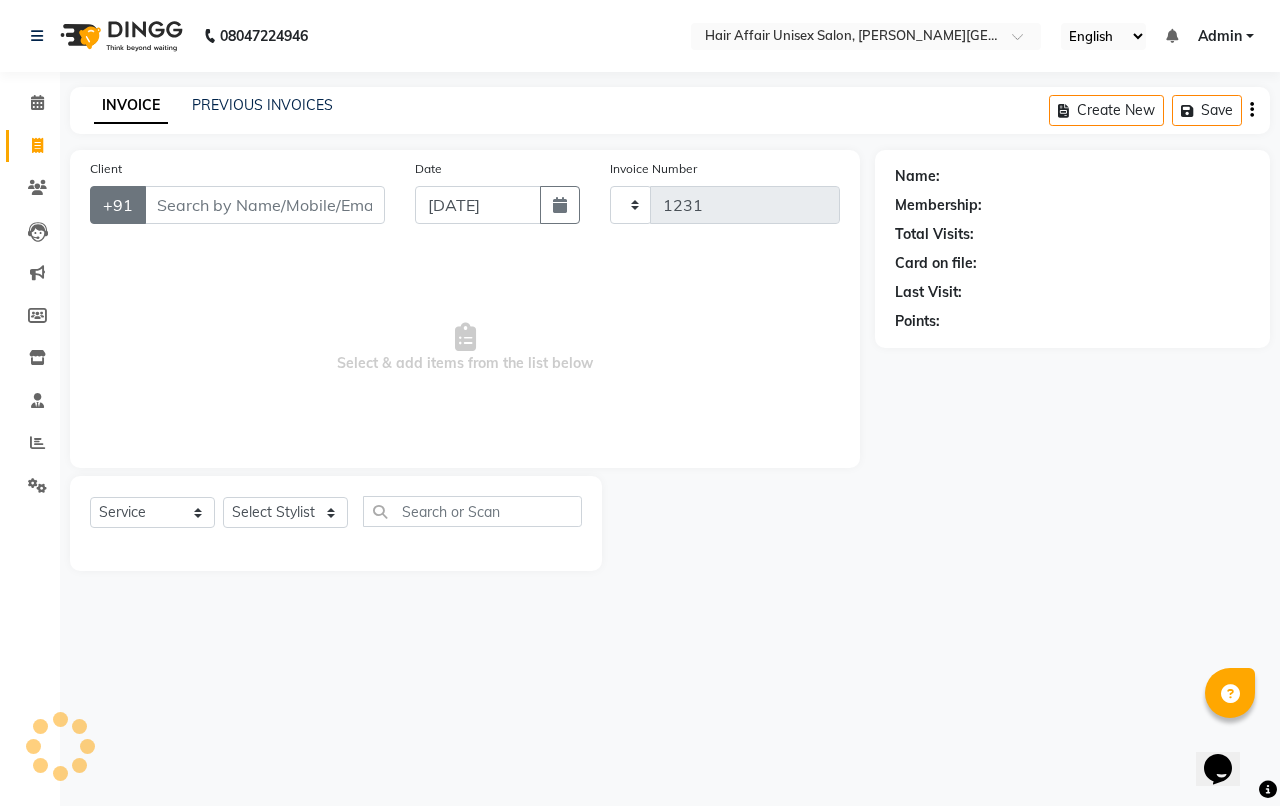 select on "6225" 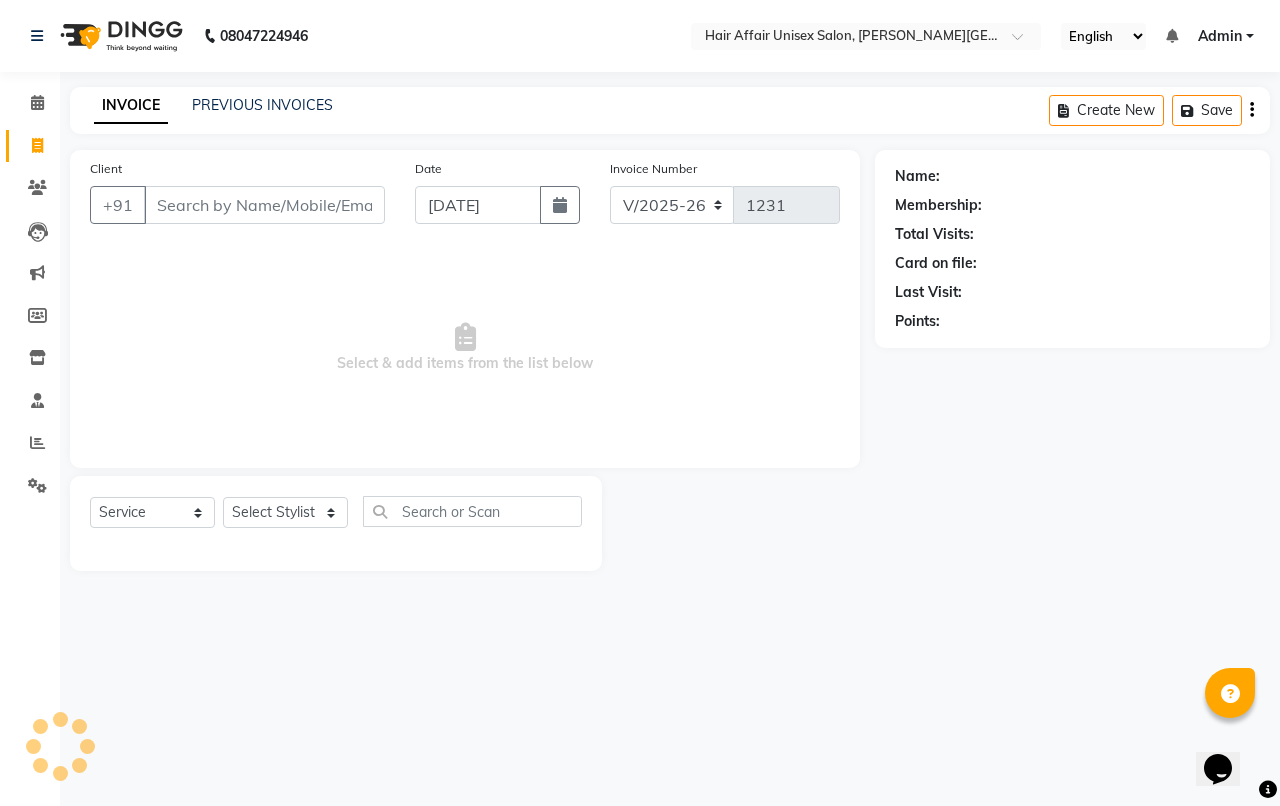 click on "Client" at bounding box center (264, 205) 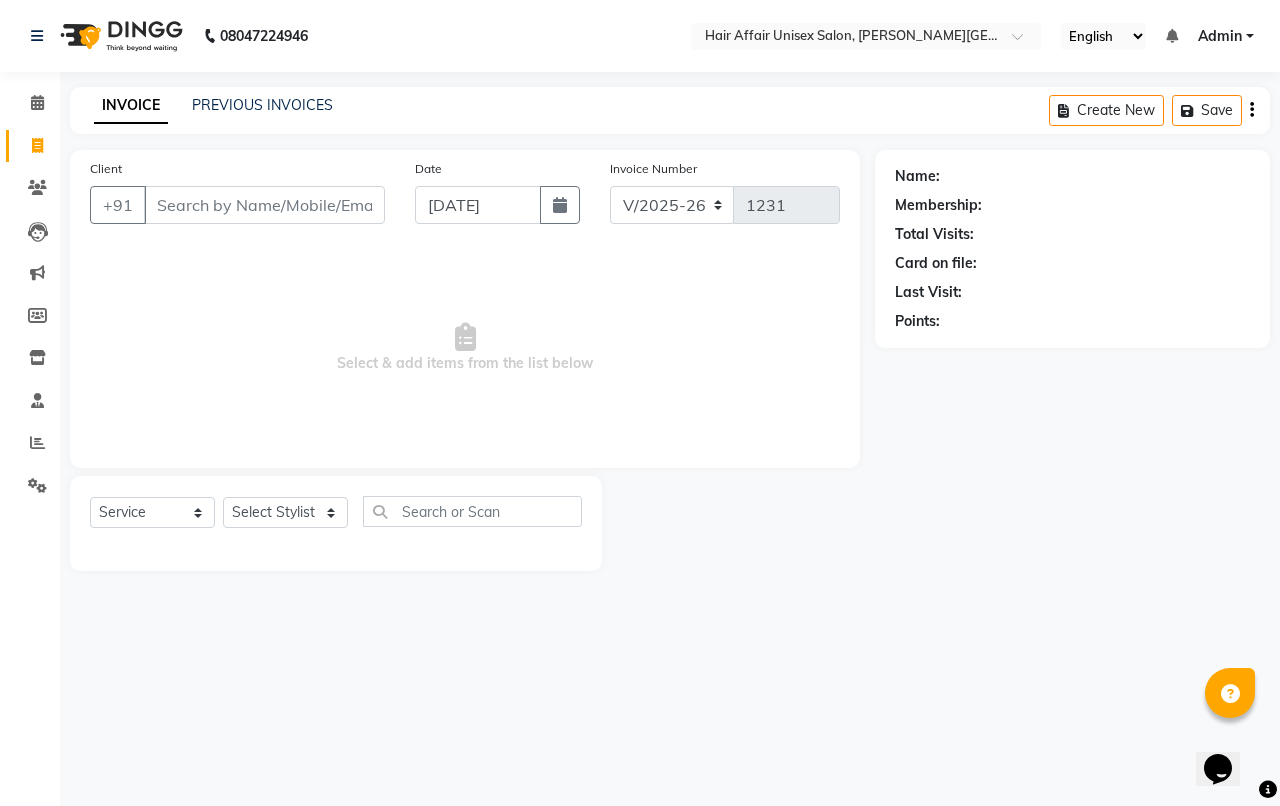 click on "Client" at bounding box center [264, 205] 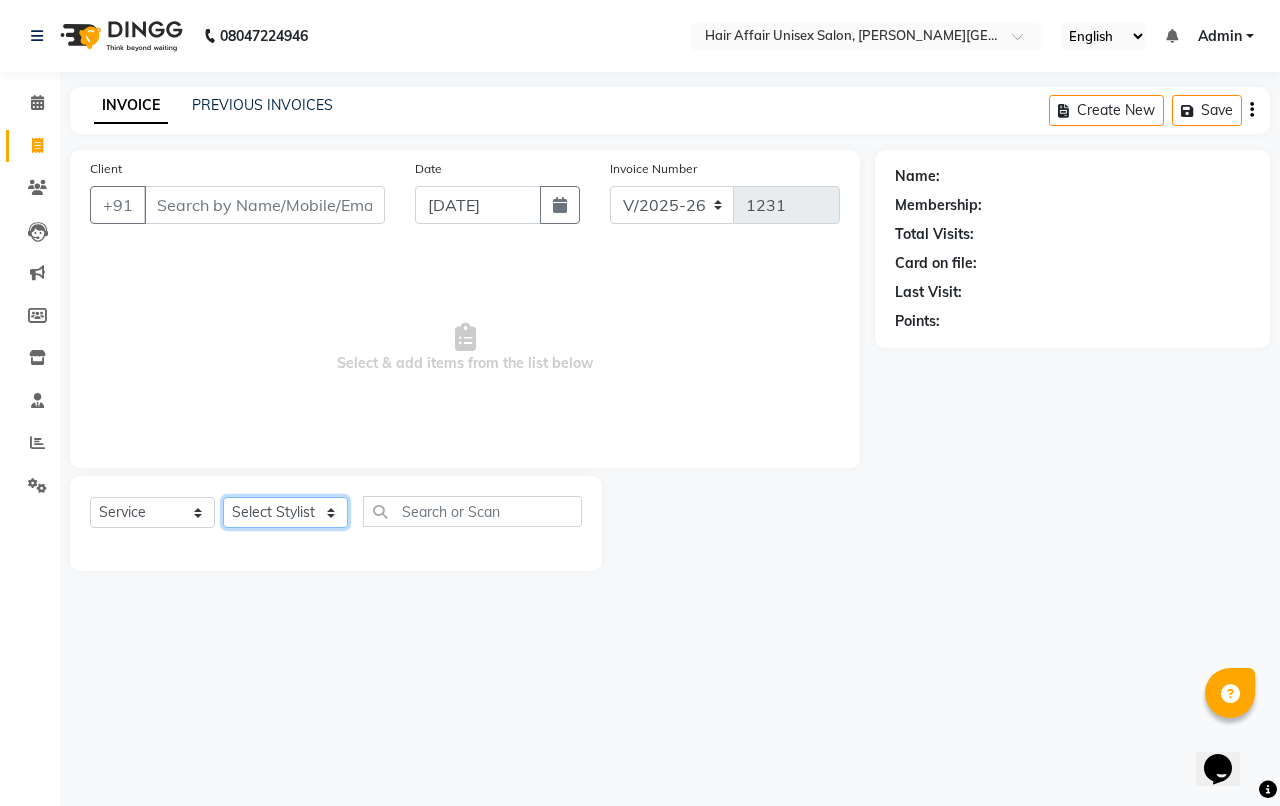 click on "Select Stylist Anand harpal kajal Kunal Manish Nikhil soni Sweta Vihan yogesh" 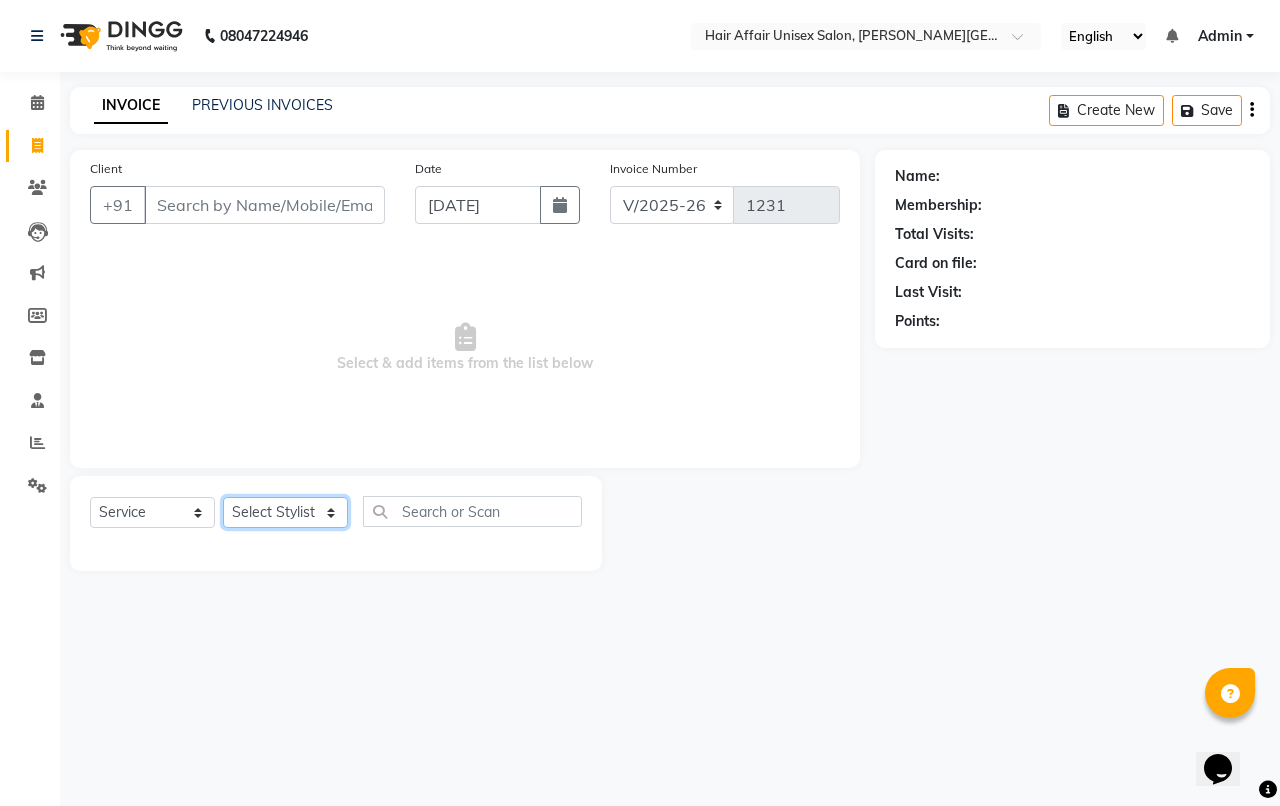 select on "45860" 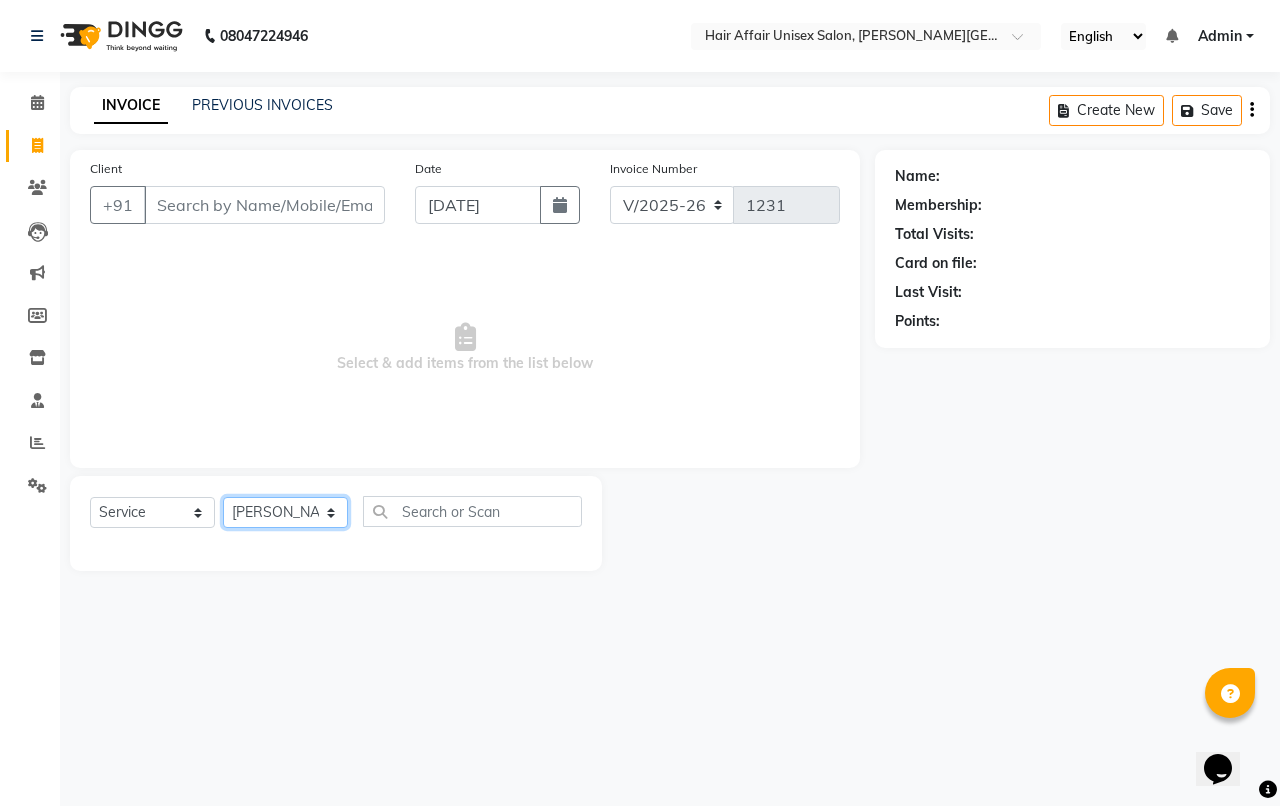 click on "Select Stylist Anand harpal kajal Kunal Manish Nikhil soni Sweta Vihan yogesh" 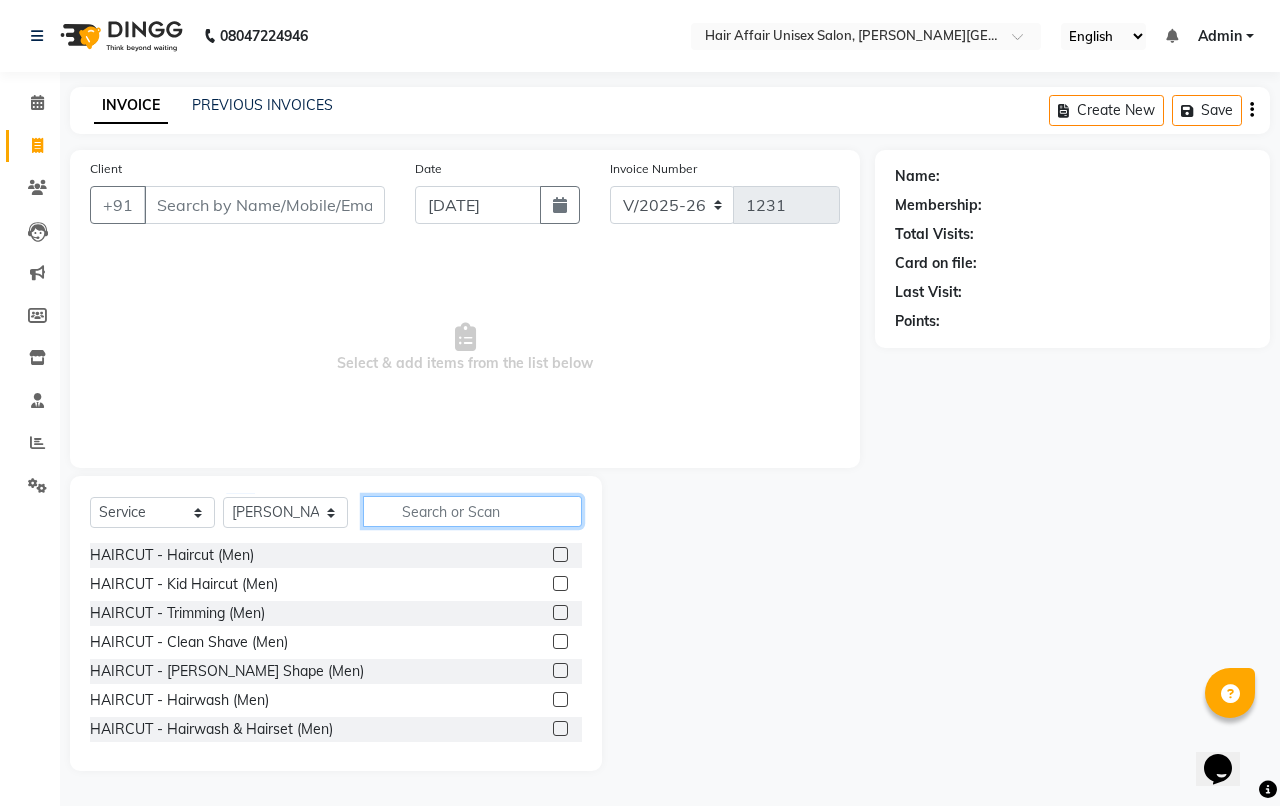 click 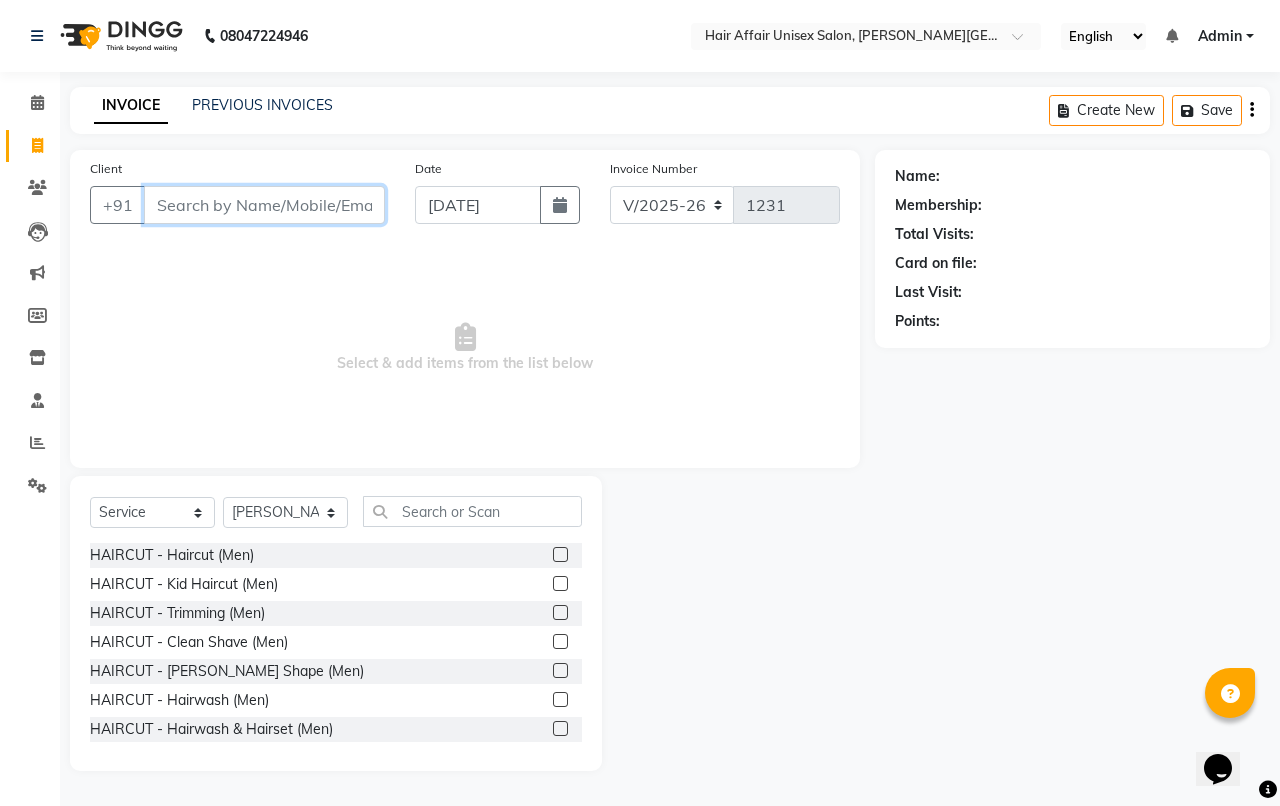 click on "Client" at bounding box center [264, 205] 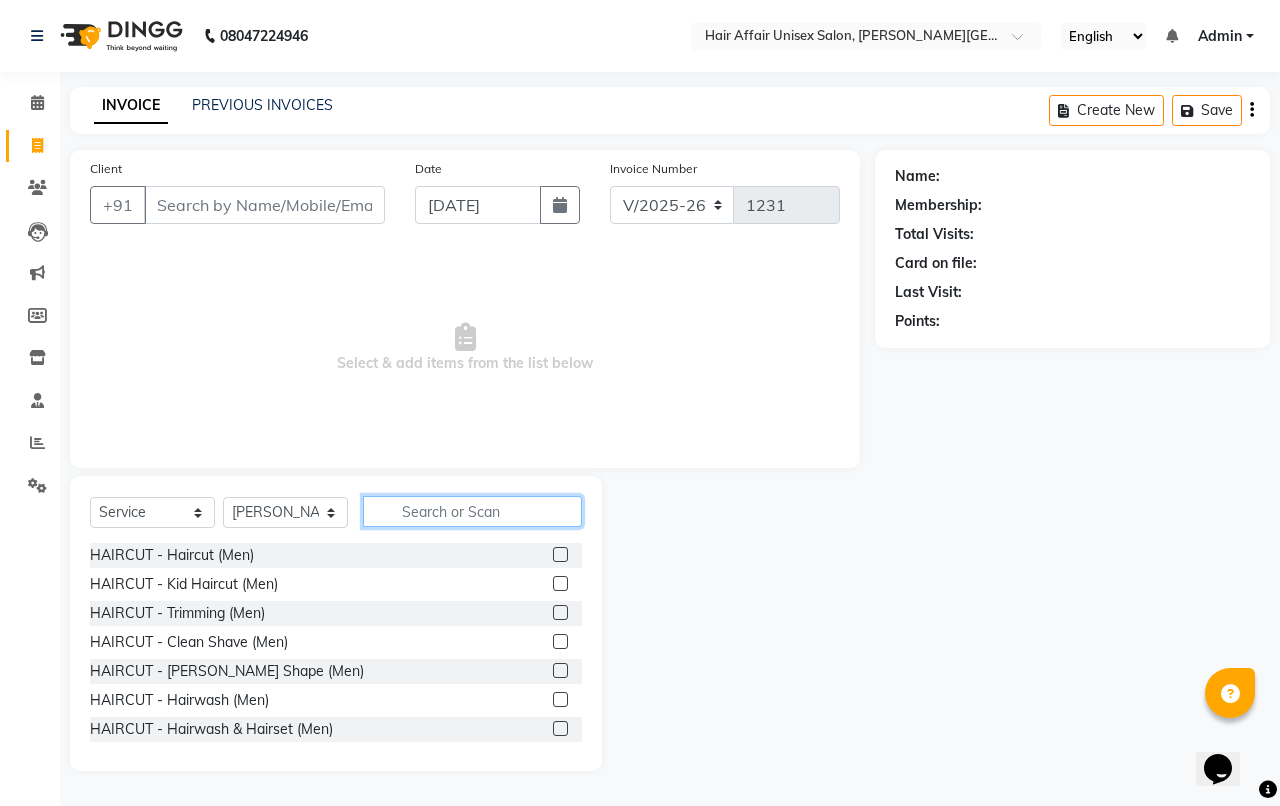 click 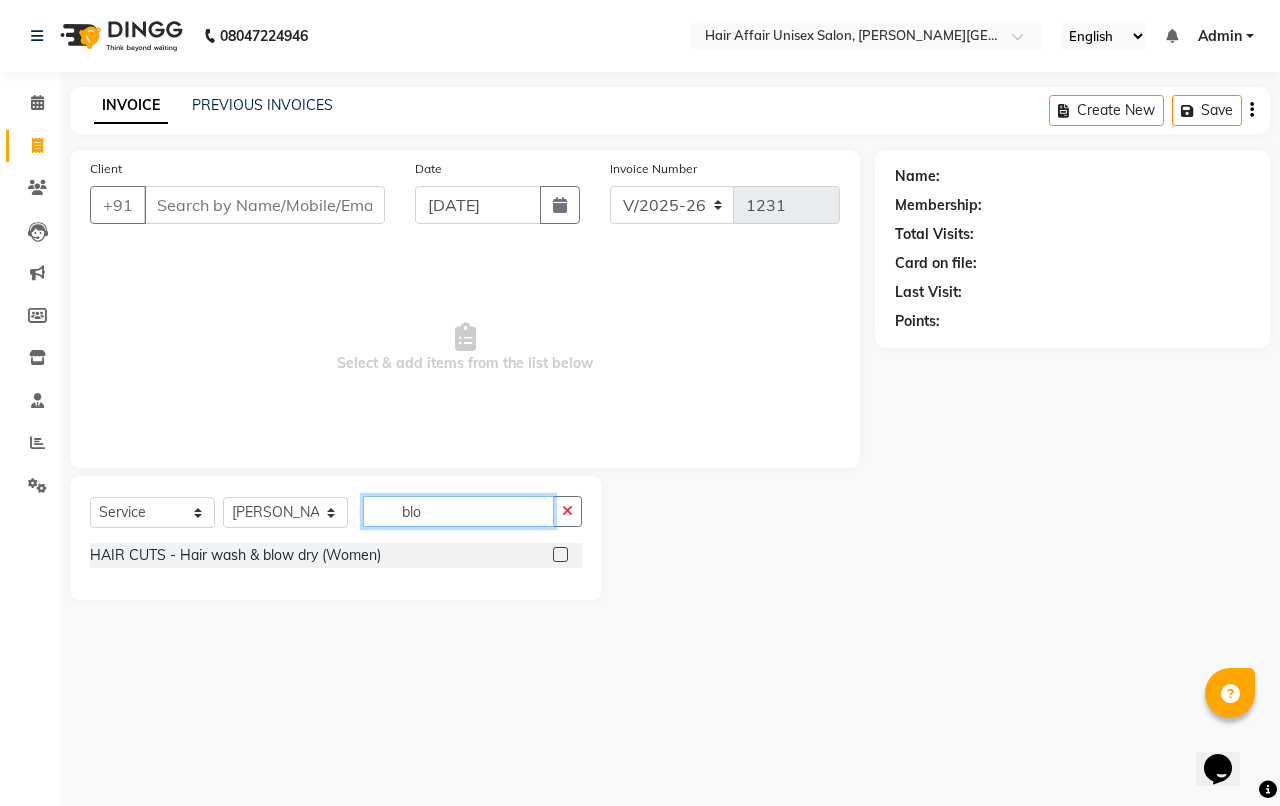 type on "blo" 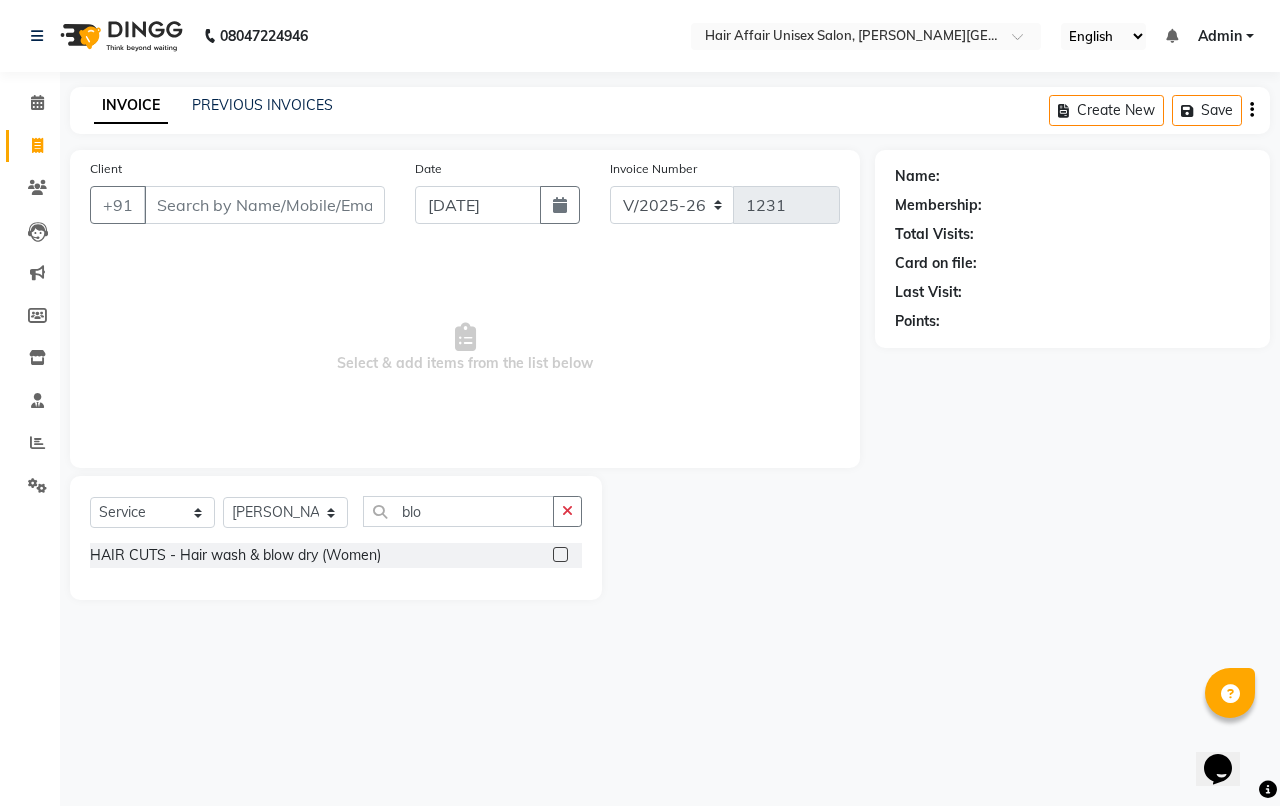 drag, startPoint x: 540, startPoint y: 556, endPoint x: 553, endPoint y: 556, distance: 13 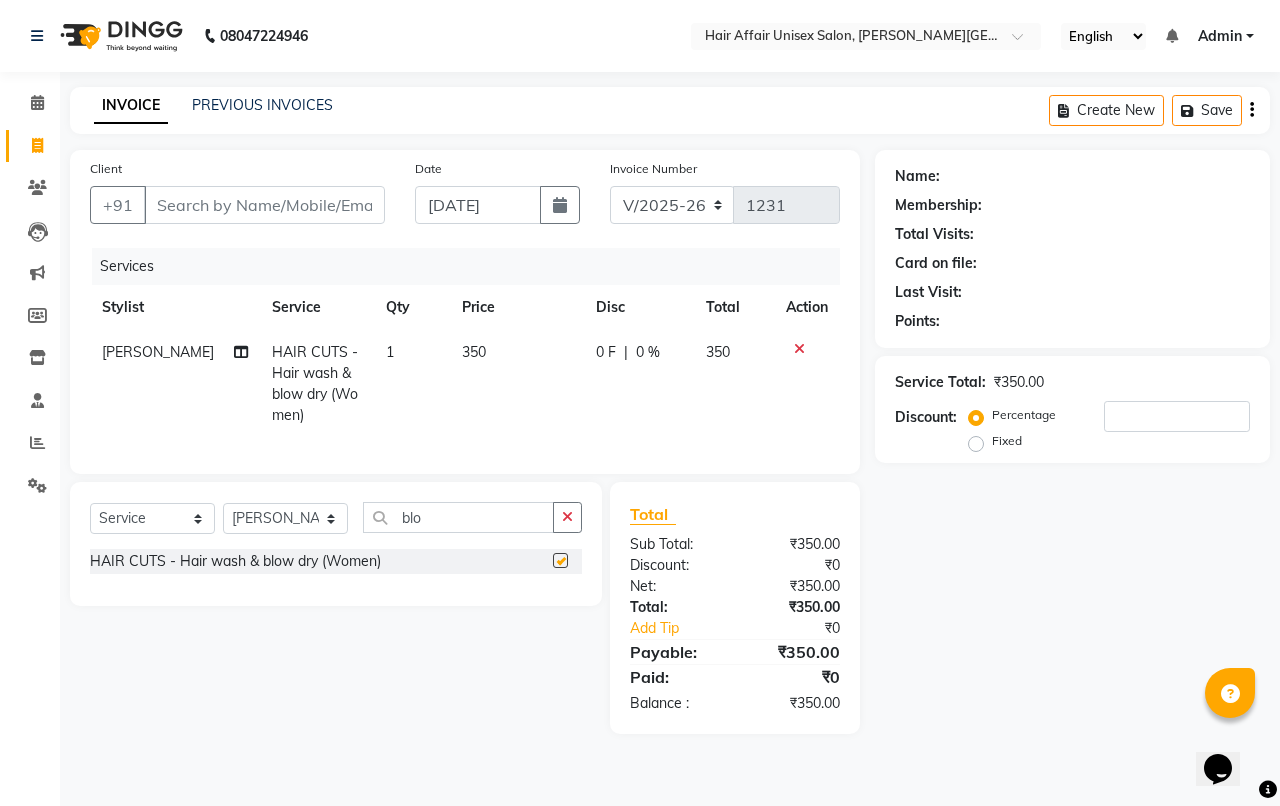 checkbox on "false" 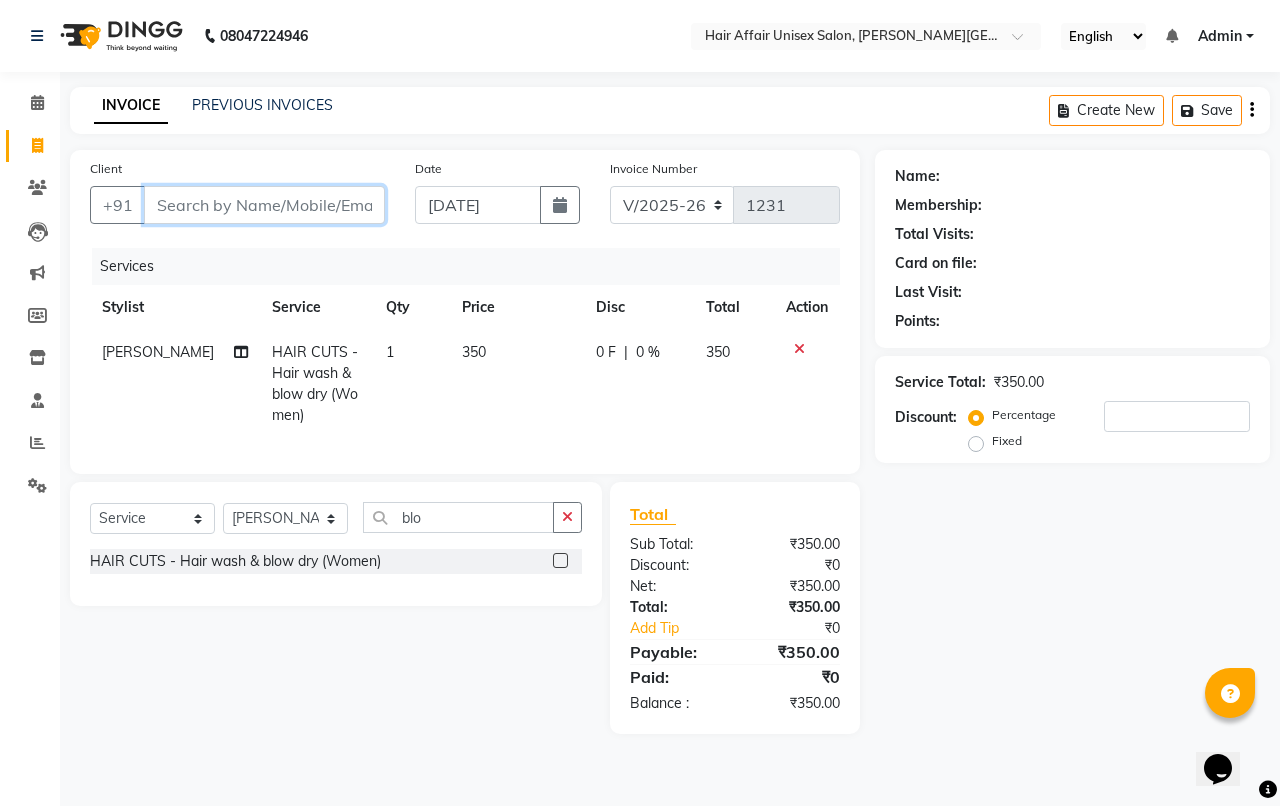 click on "Client" at bounding box center (264, 205) 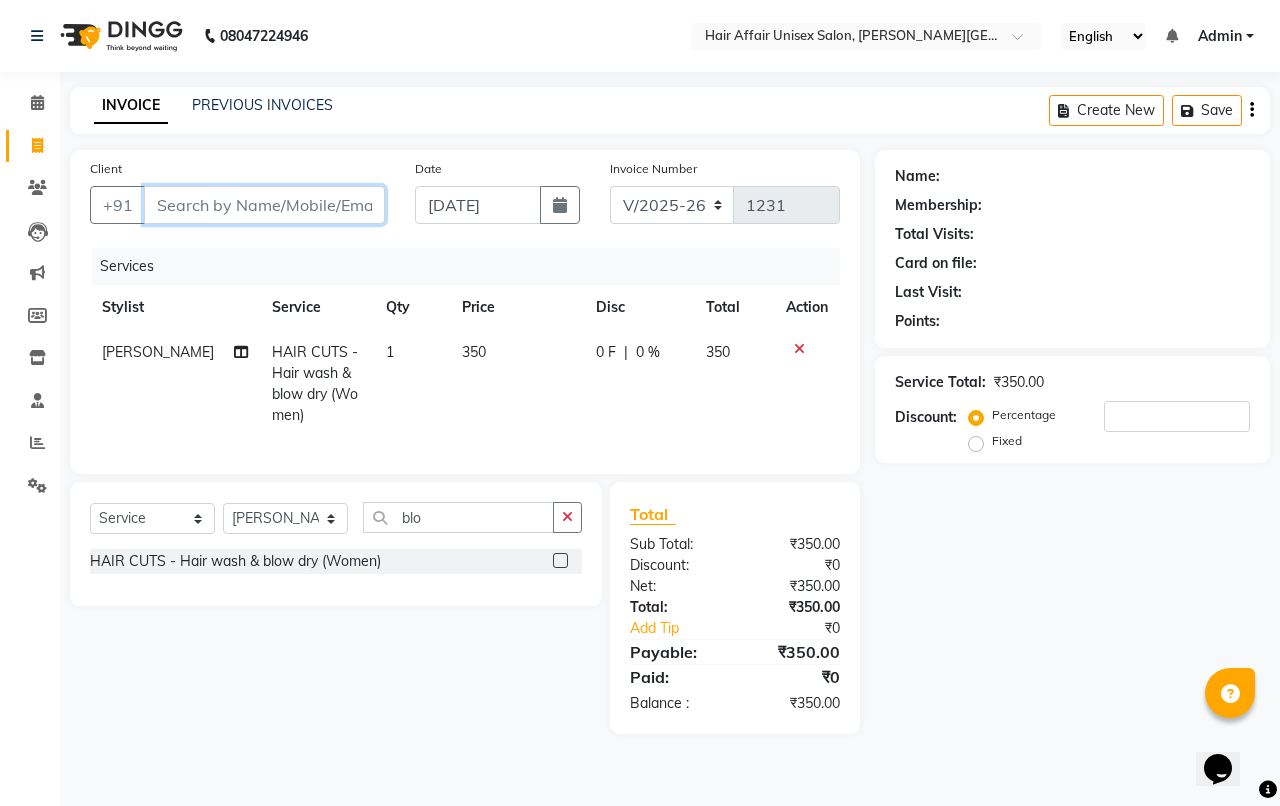 type on "8" 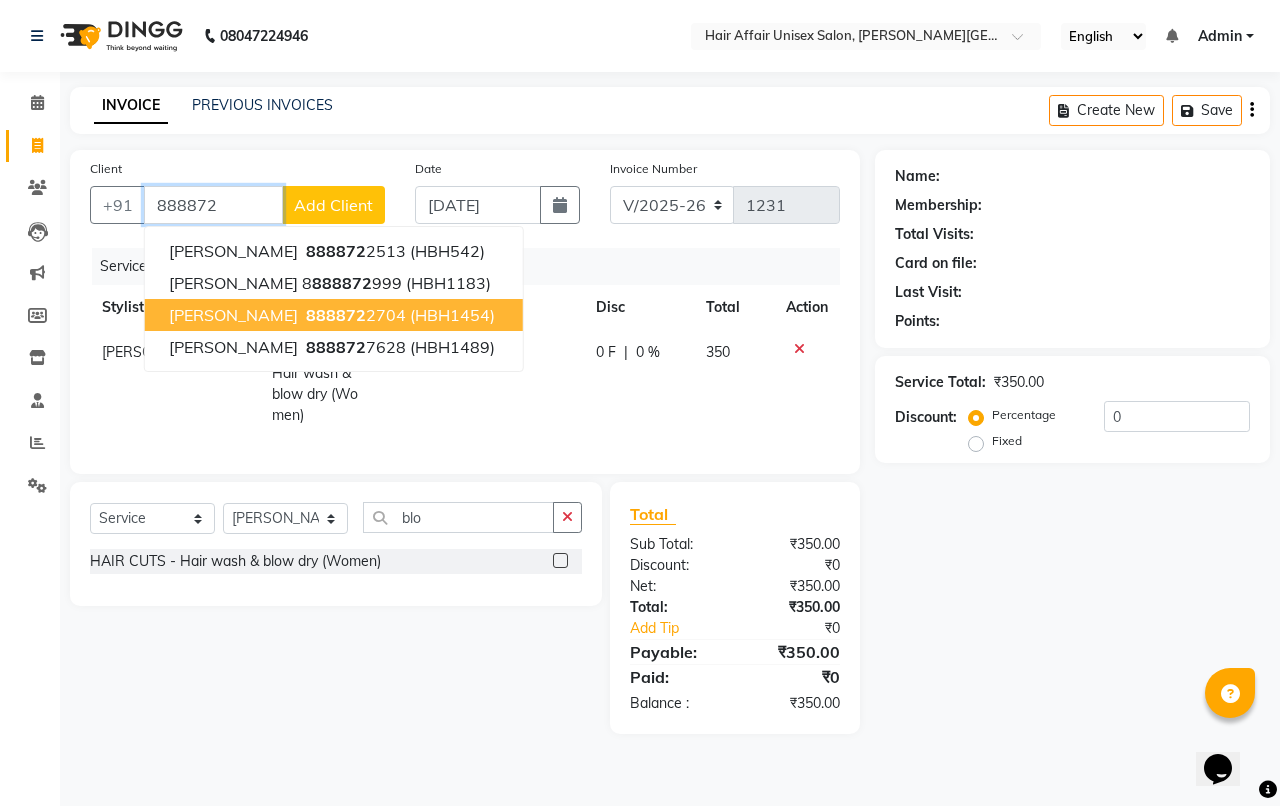 click on "(HBH1454)" at bounding box center (452, 315) 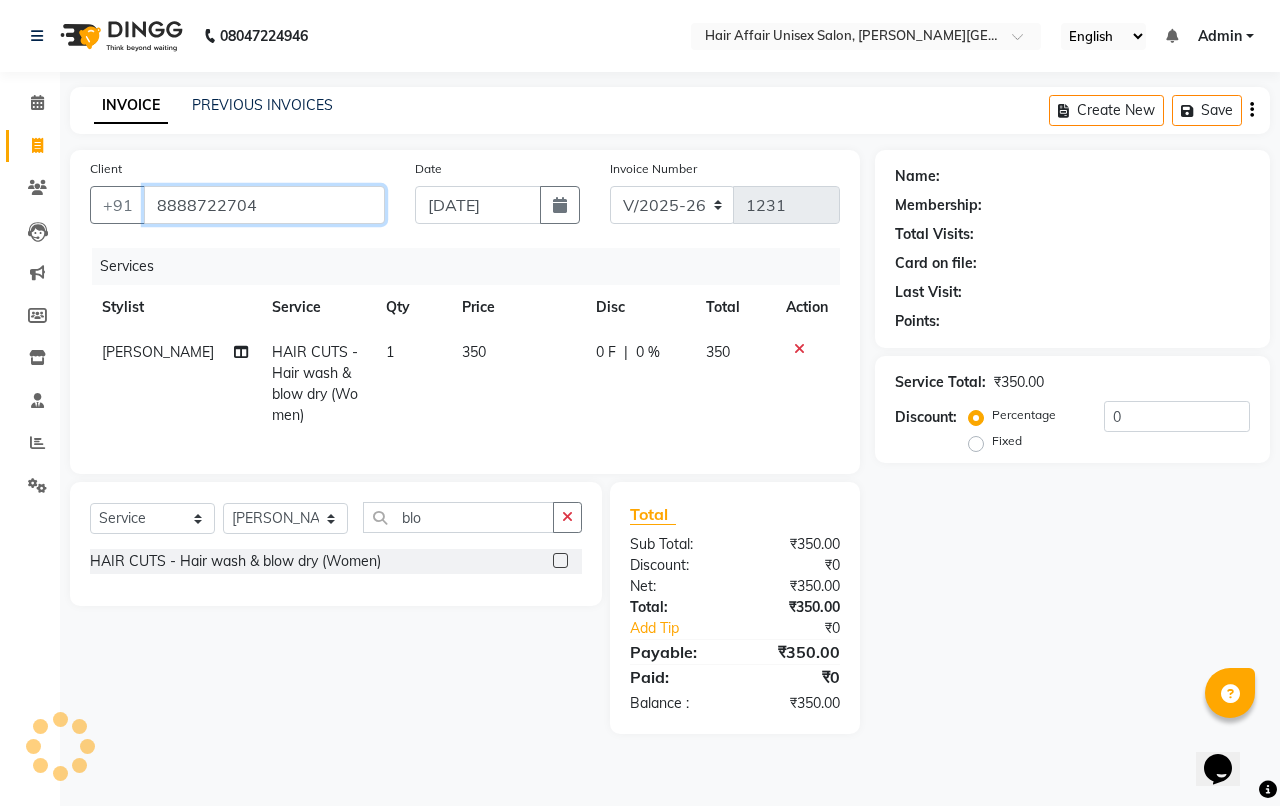 type on "8888722704" 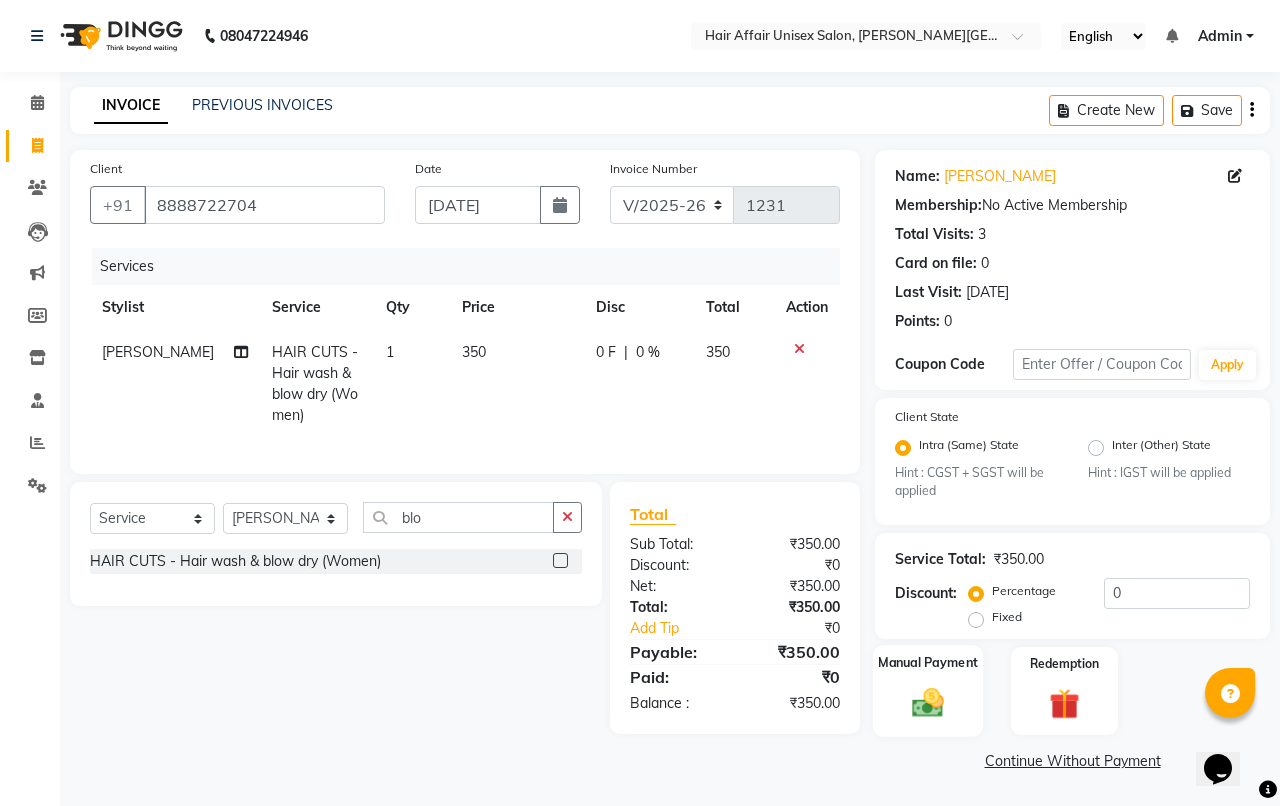click on "Manual Payment" 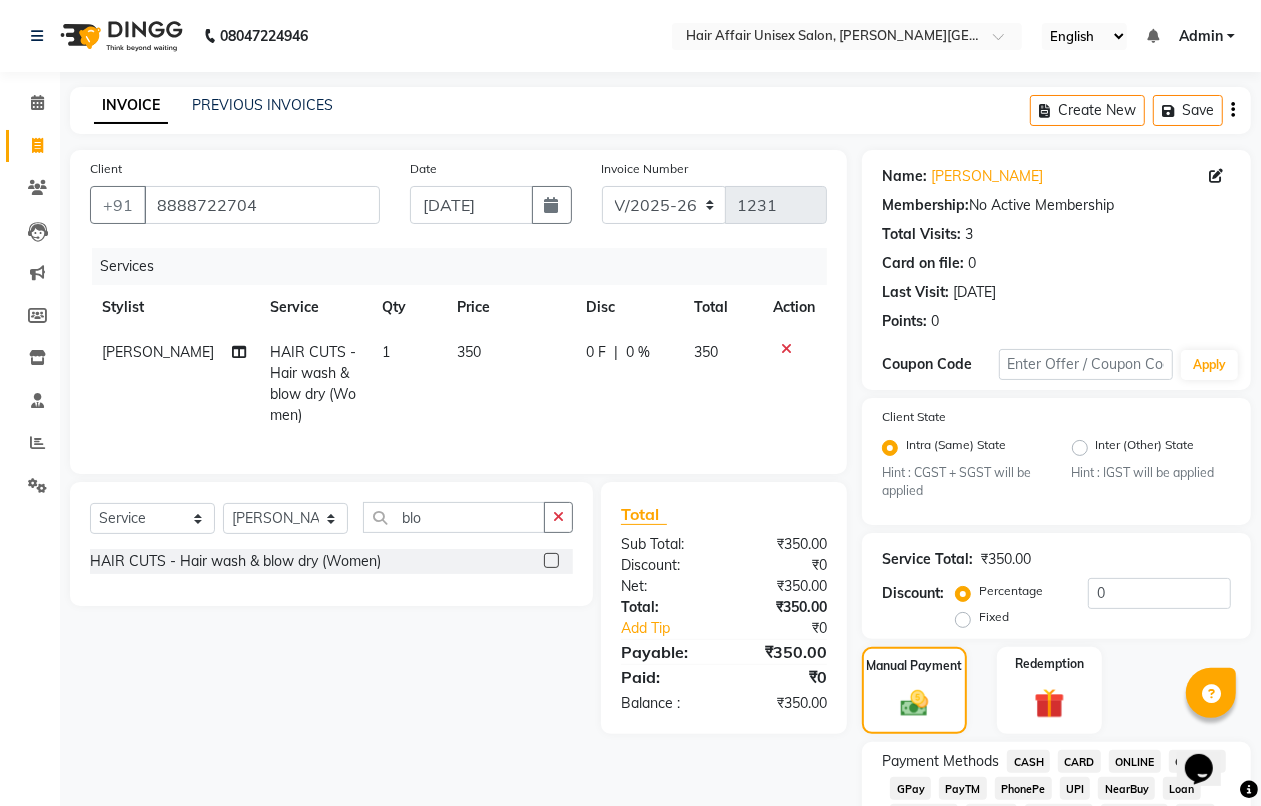 scroll, scrollTop: 250, scrollLeft: 0, axis: vertical 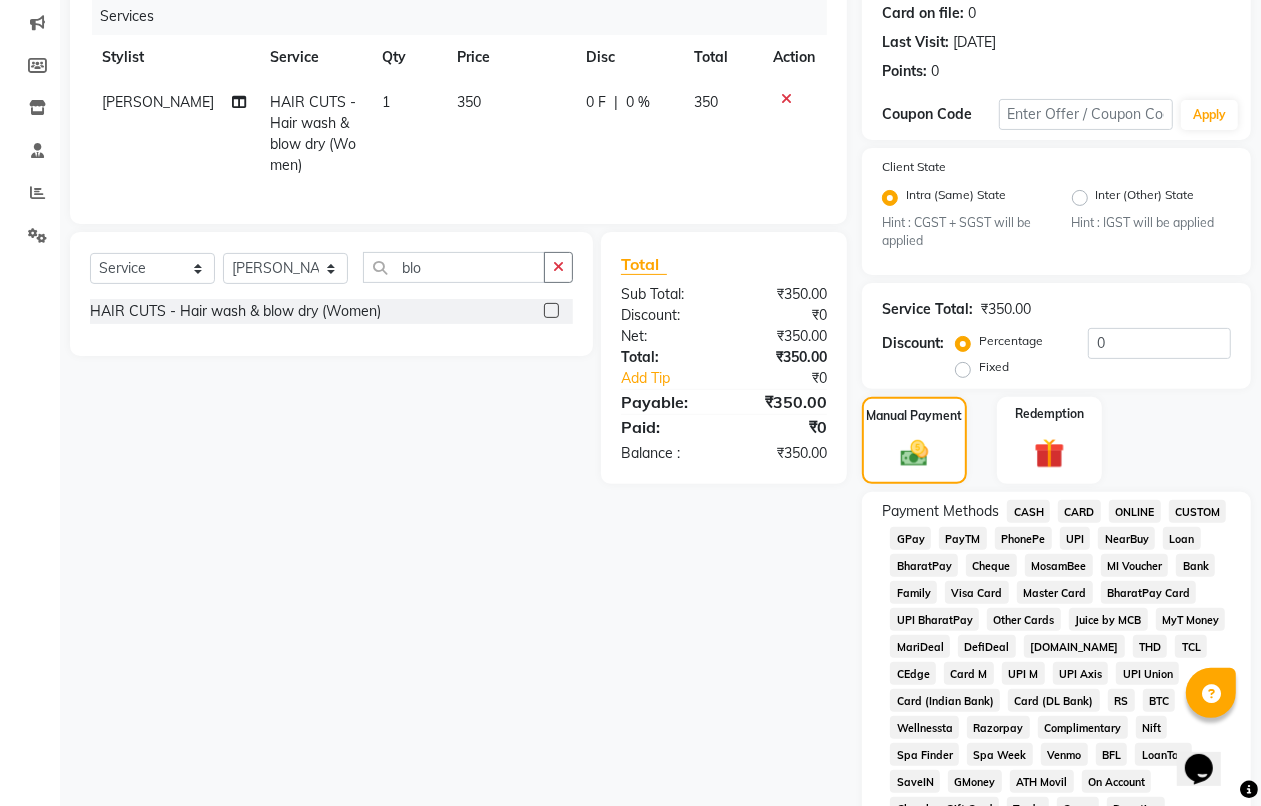 click on "Payment Methods  CASH   CARD   ONLINE   CUSTOM   GPay   PayTM   PhonePe   UPI   NearBuy   Loan   BharatPay   Cheque   MosamBee   MI Voucher   Bank   Family   Visa Card   Master Card   BharatPay Card   UPI BharatPay   Other Cards   Juice by MCB   MyT Money   MariDeal   DefiDeal   Deal.mu   THD   TCL   CEdge   Card M   UPI M   UPI Axis   UPI Union   Card (Indian Bank)   Card (DL Bank)   RS   BTC   Wellnessta   Razorpay   Complimentary   Nift   Spa Finder   Spa Week   Venmo   BFL   LoanTap   SaveIN   GMoney   ATH Movil   On Account   Chamber Gift Card   Trade   Comp   Donation   Card on File   Envision   BRAC Card   City Card   bKash   Credit Card   Debit Card   Shoutlo   LUZO   Jazz Cash   AmEx   Discover   Tabby   Online W   Room Charge   Room Charge USD   Room Charge Euro   Room Charge EGP   Room Charge GBP   Bajaj Finserv   Bad Debts   Card: IDFC   Card: IOB   Coupon   Gcash   PayMaya   Instamojo   COnline   UOnline   SOnline   SCard   Paypal   PPR   PPV   PPC   PPN   PPG   PPE   CAMP   Benefit   ATH Movil" 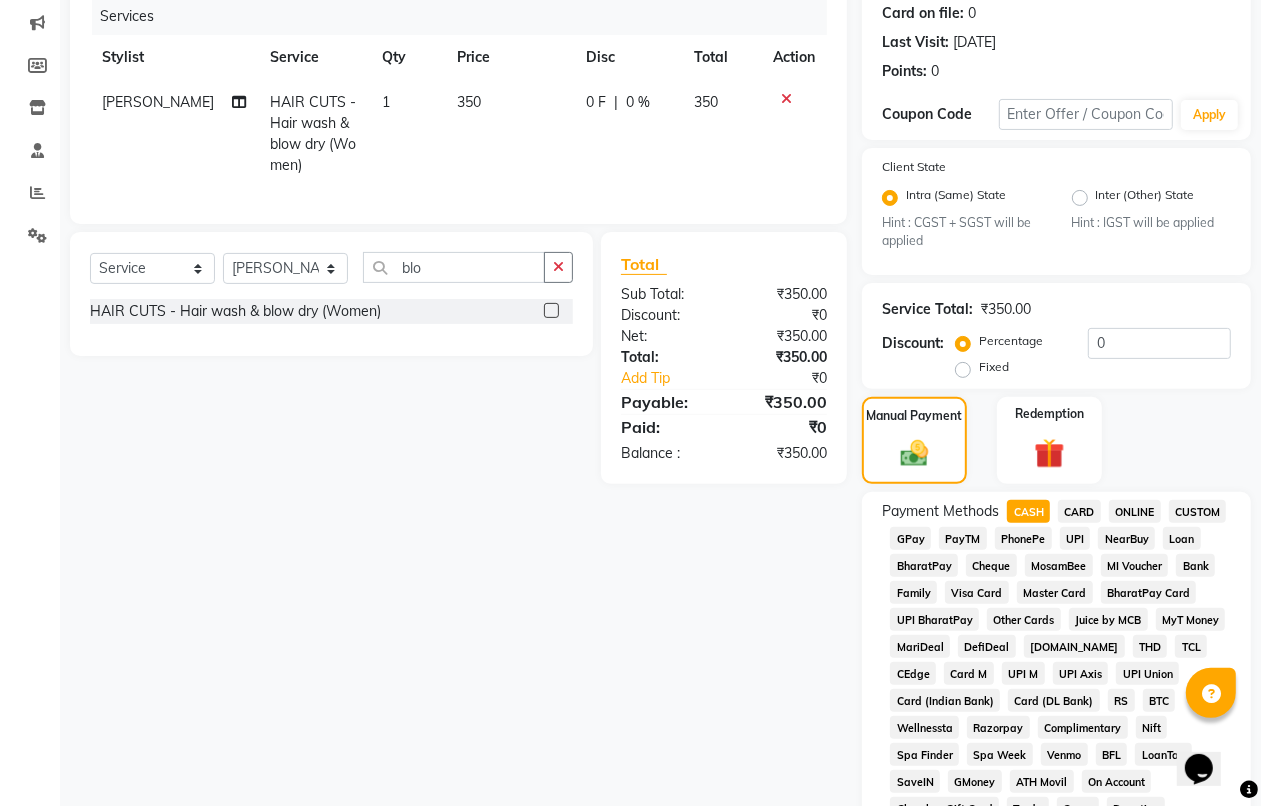 scroll, scrollTop: 875, scrollLeft: 0, axis: vertical 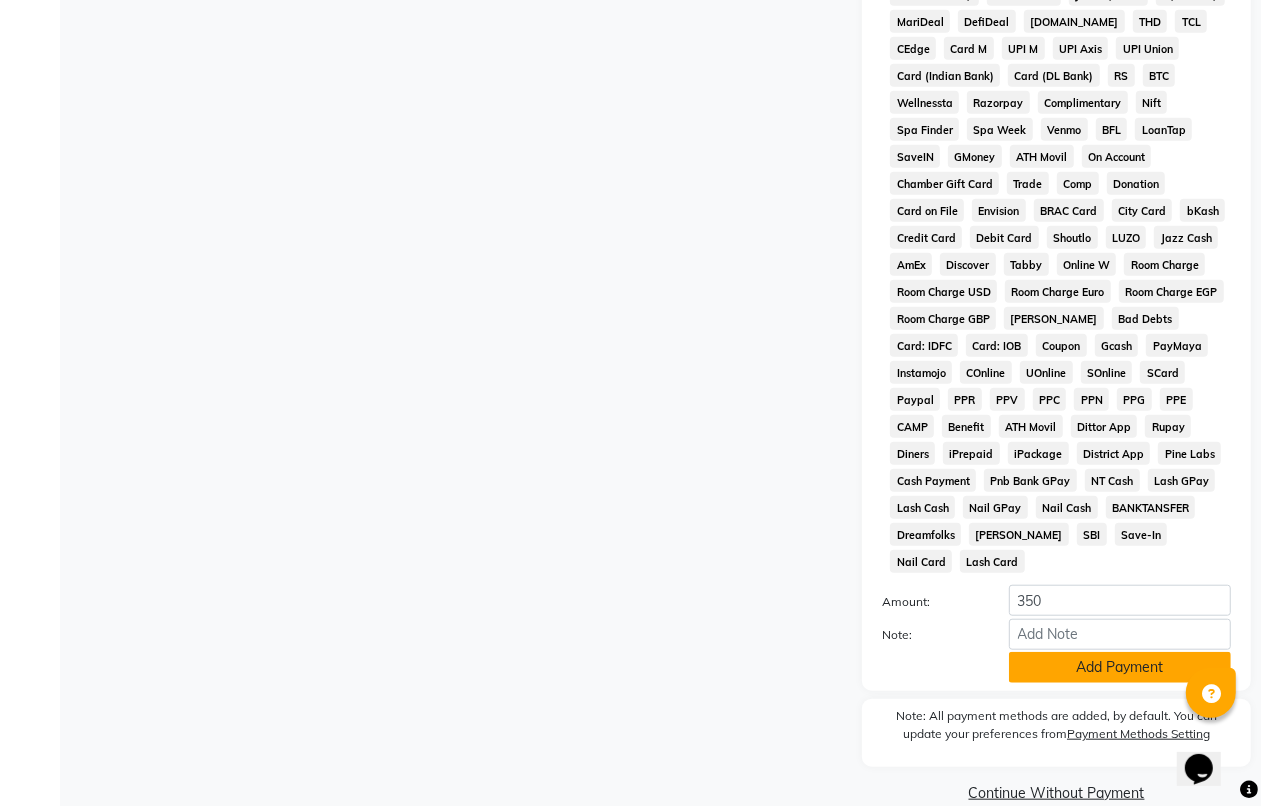 click on "Add Payment" 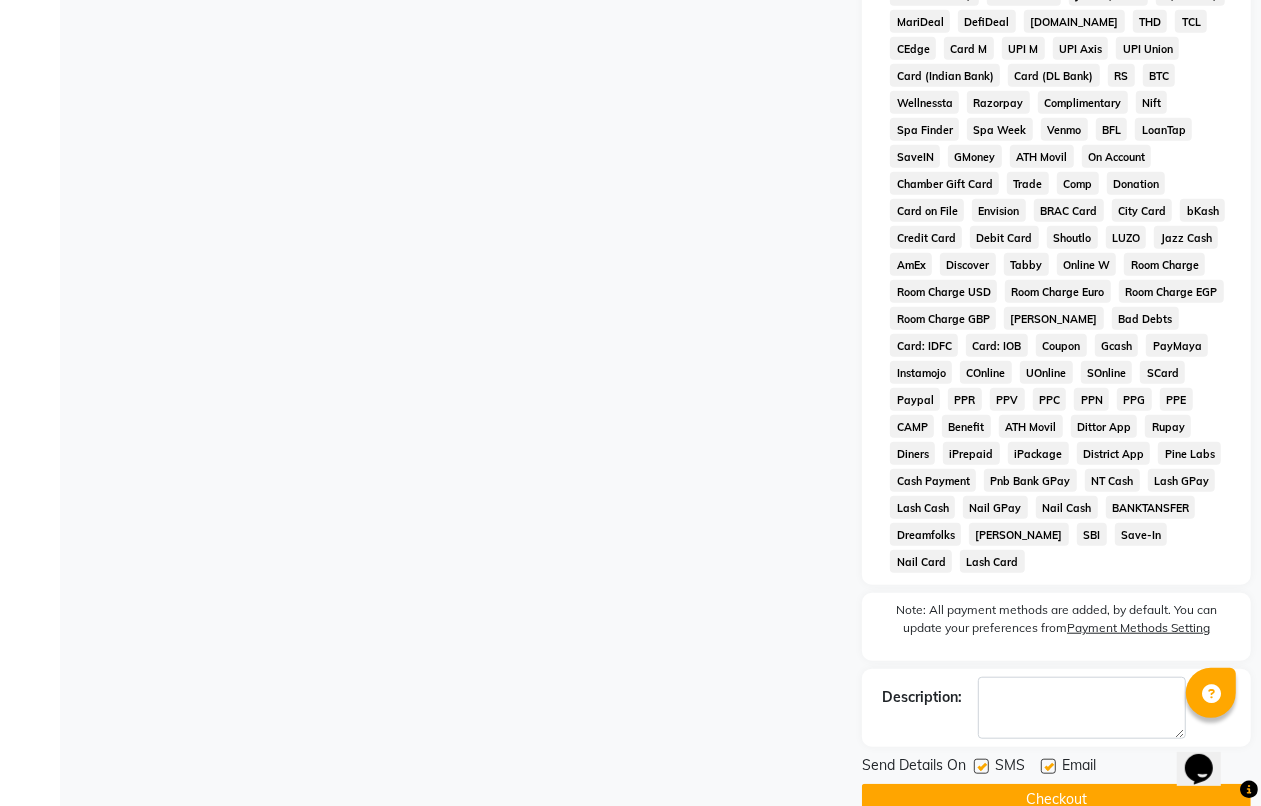 click on "Checkout" 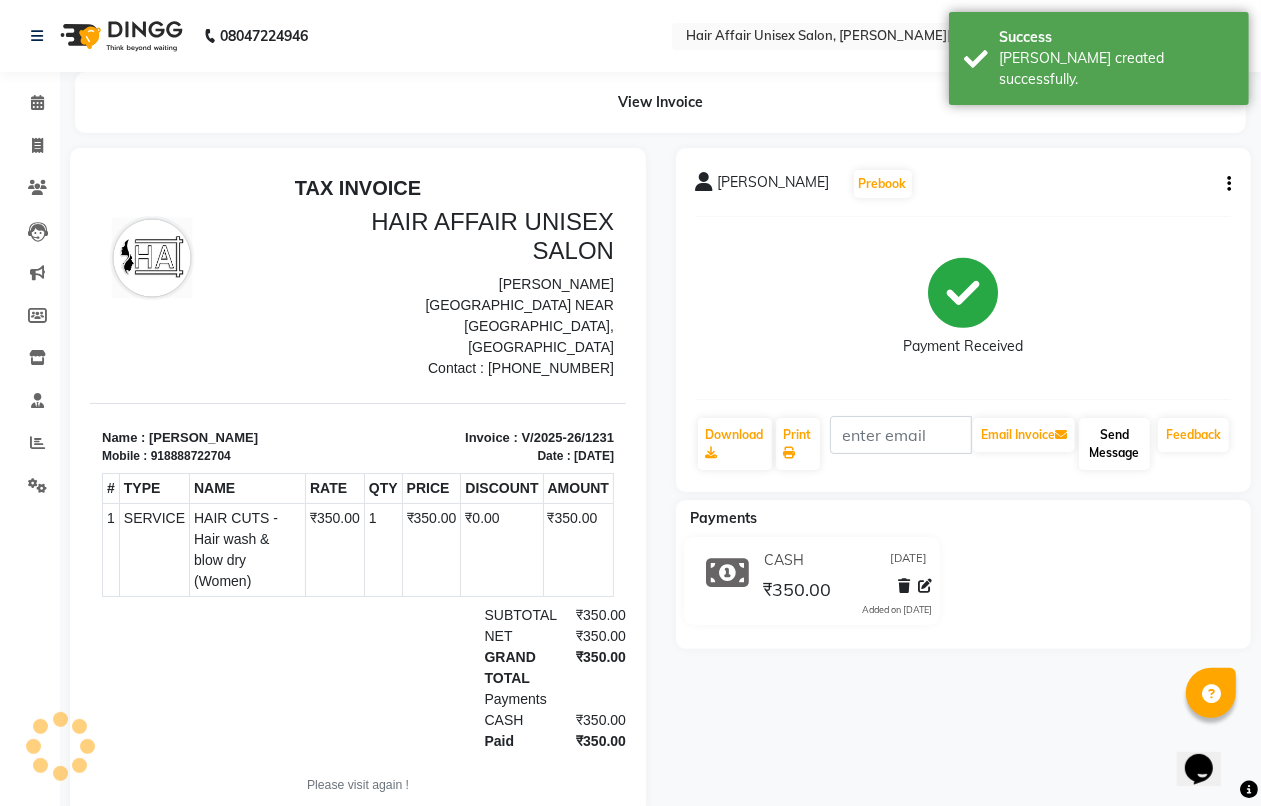 scroll, scrollTop: 0, scrollLeft: 0, axis: both 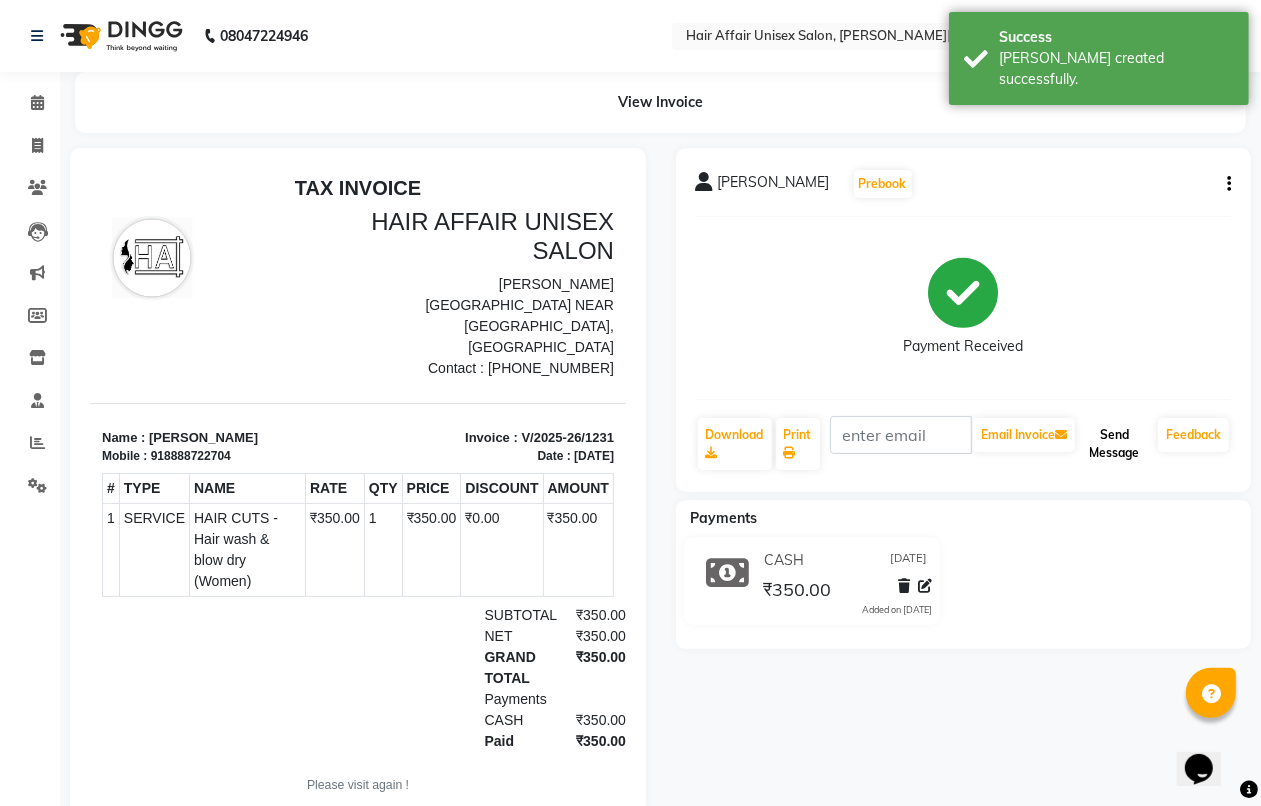 click on "Send Message" 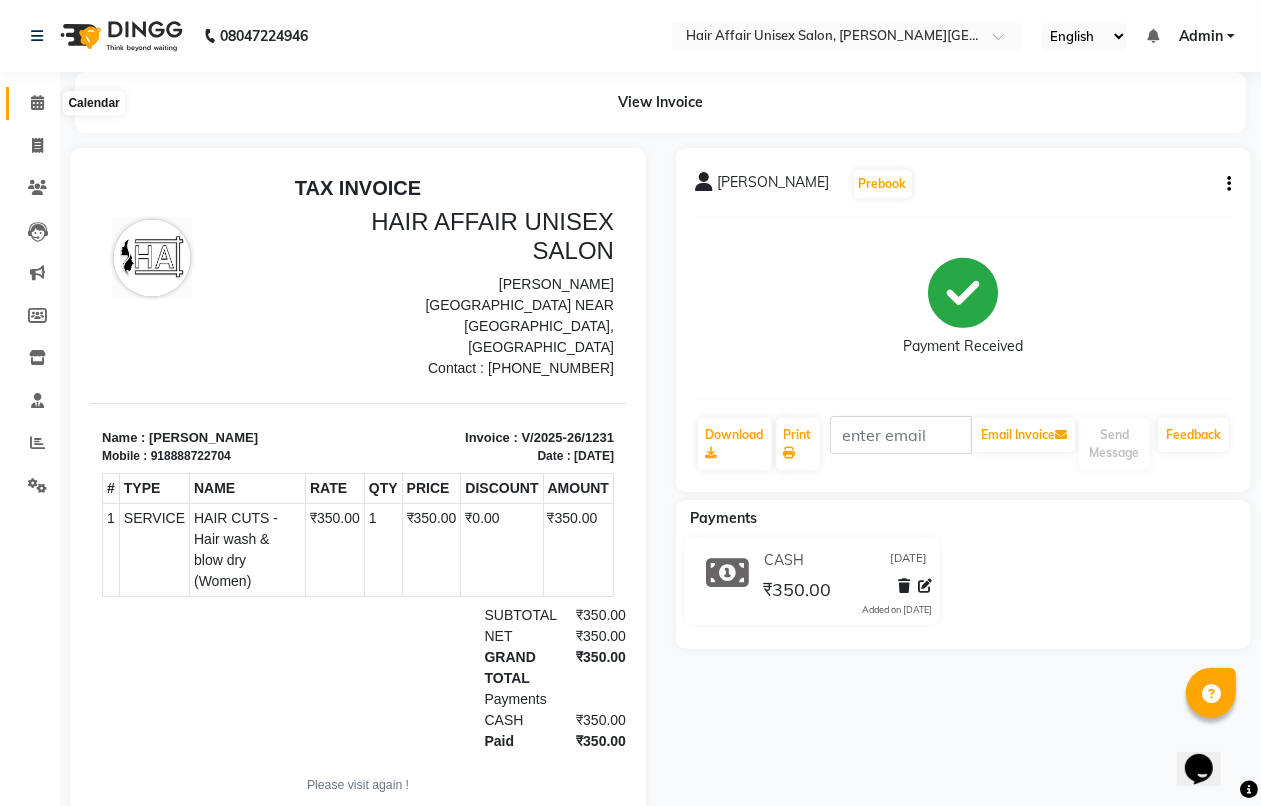 click 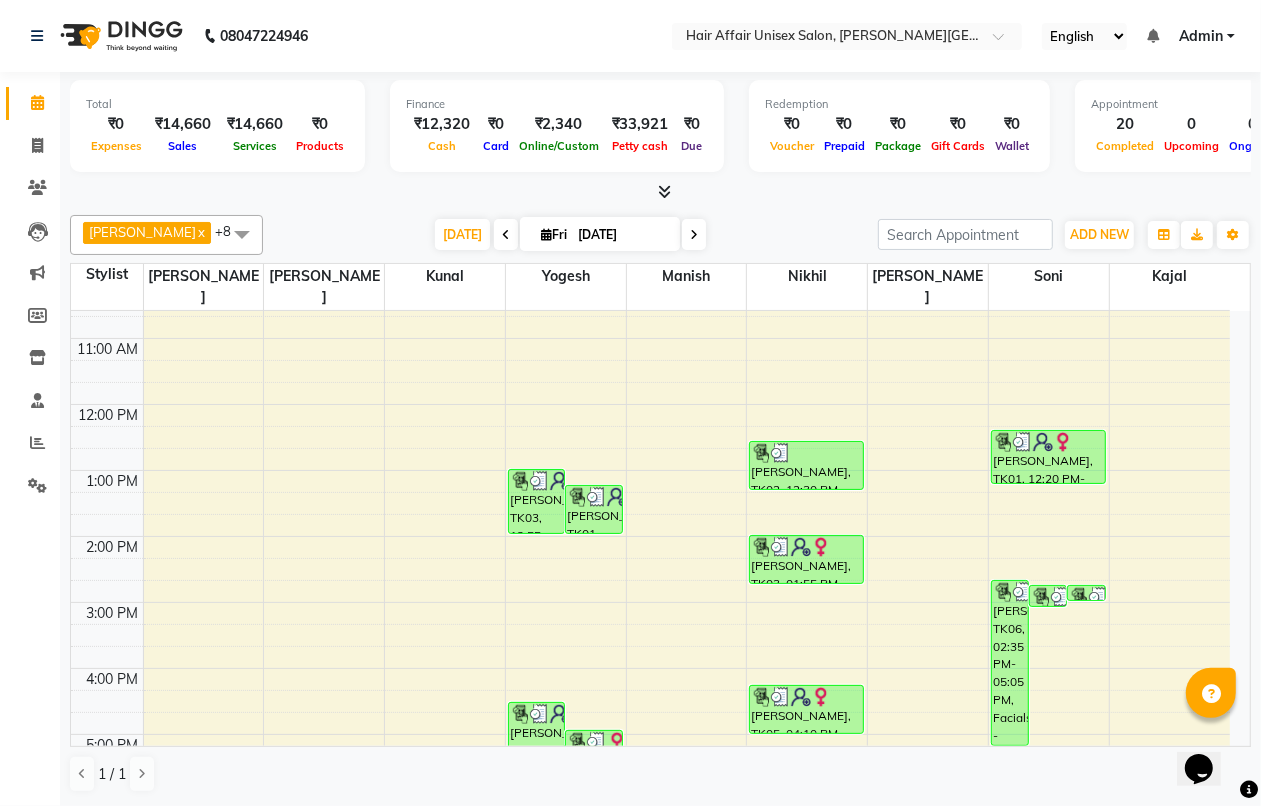 scroll, scrollTop: 45, scrollLeft: 0, axis: vertical 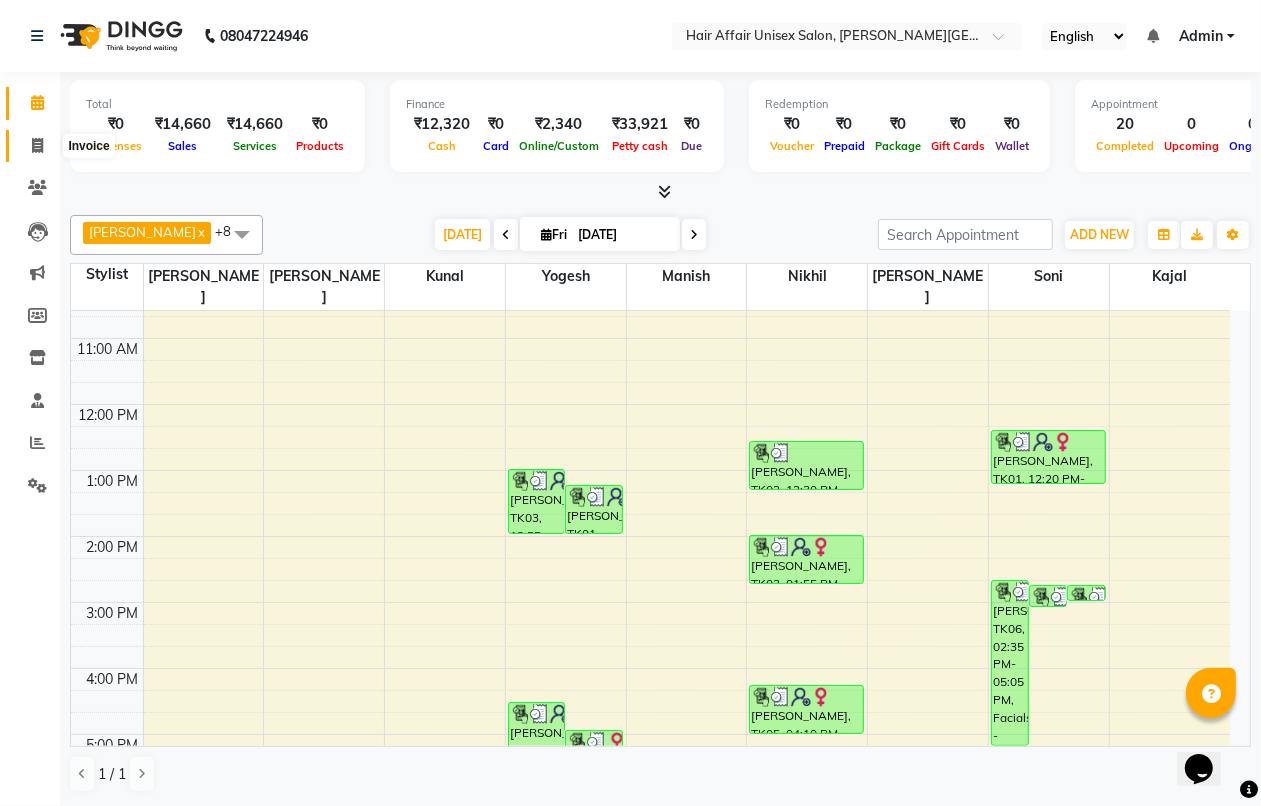 click 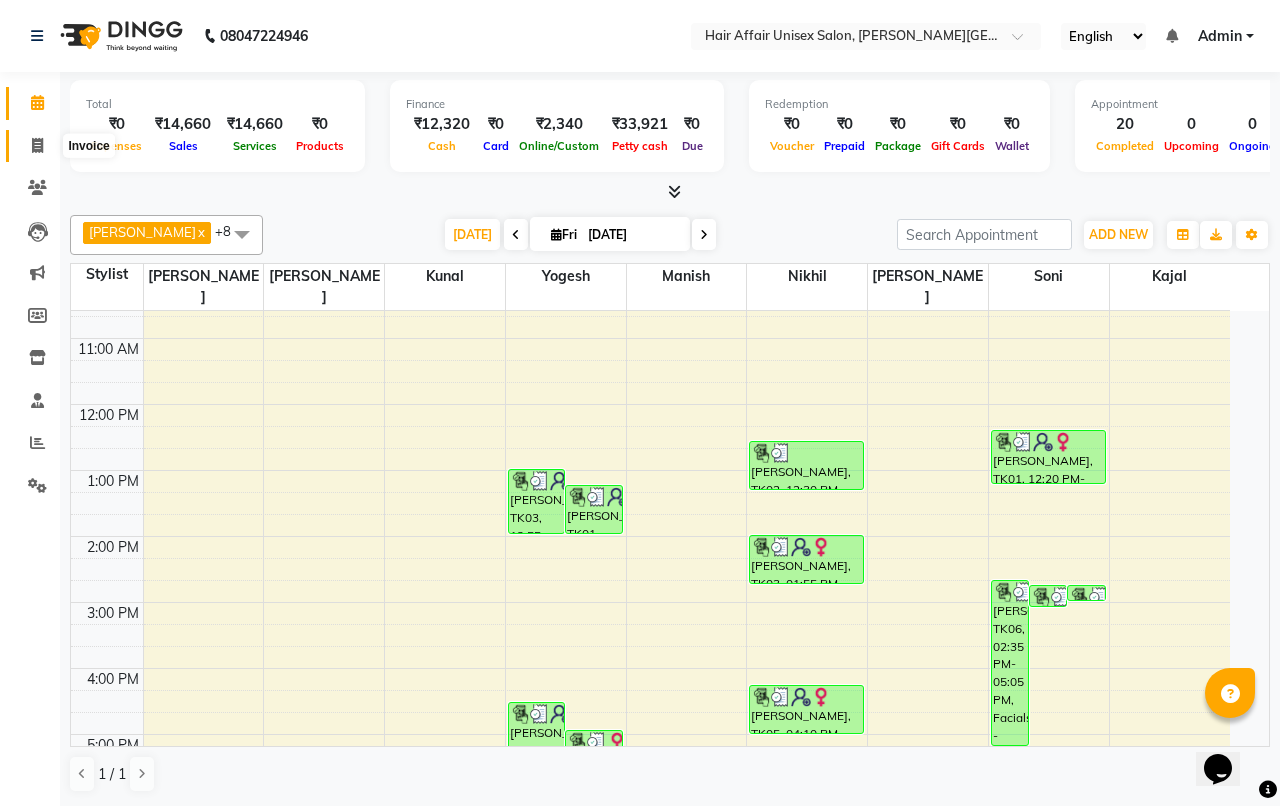 select on "6225" 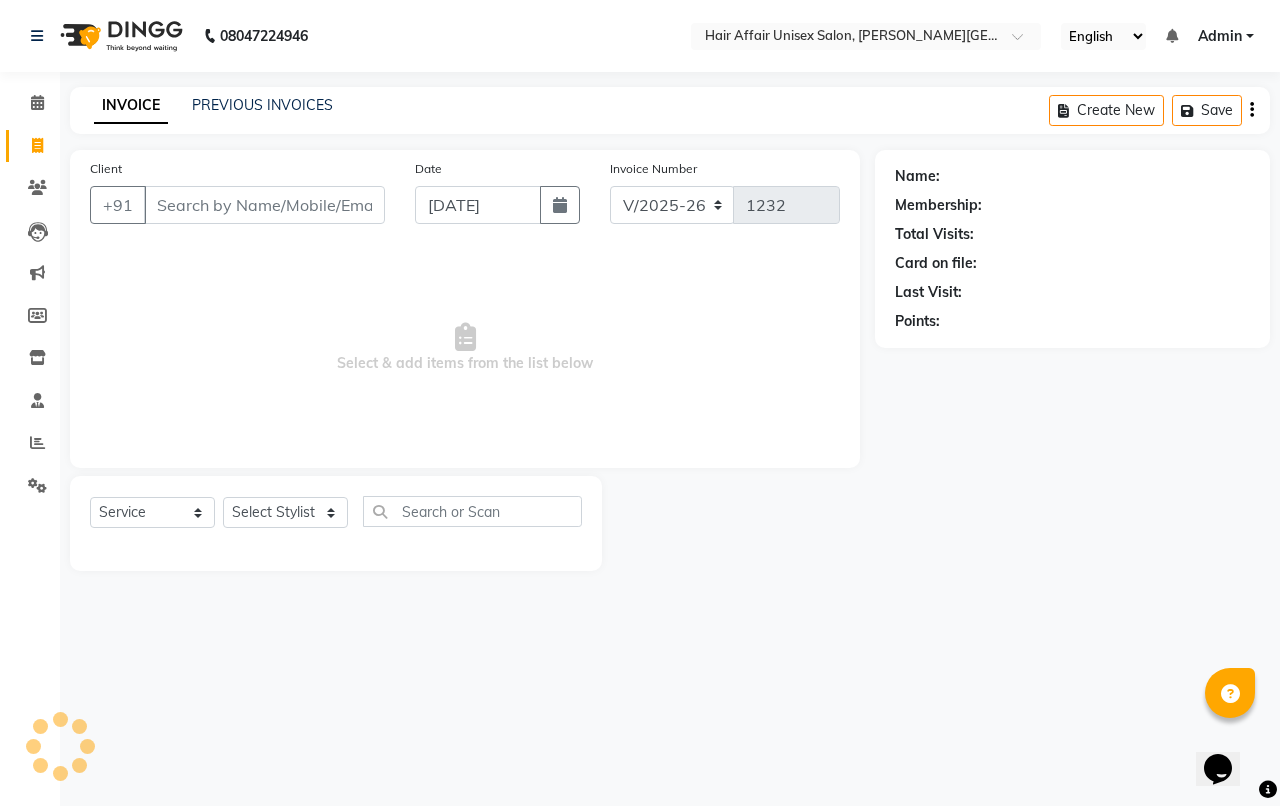 click on "Client" at bounding box center [264, 205] 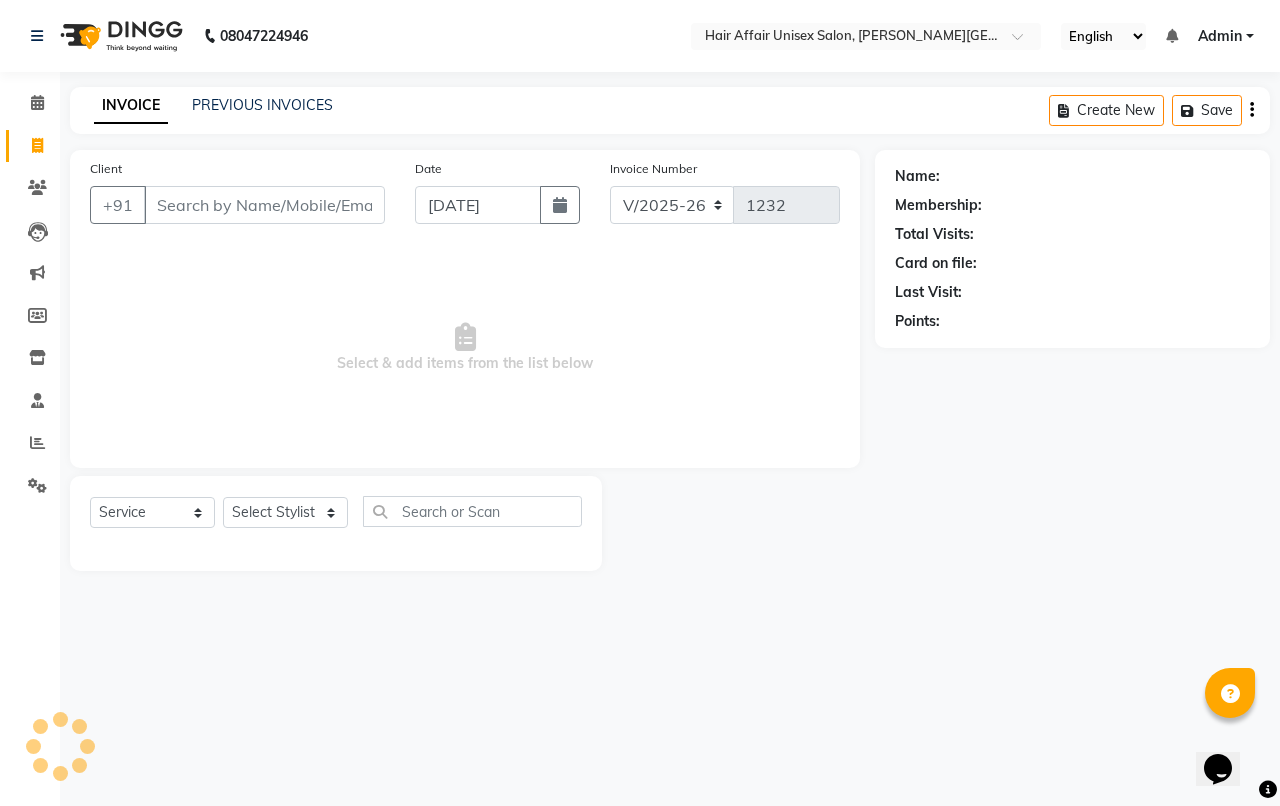click on "PREVIOUS INVOICES" 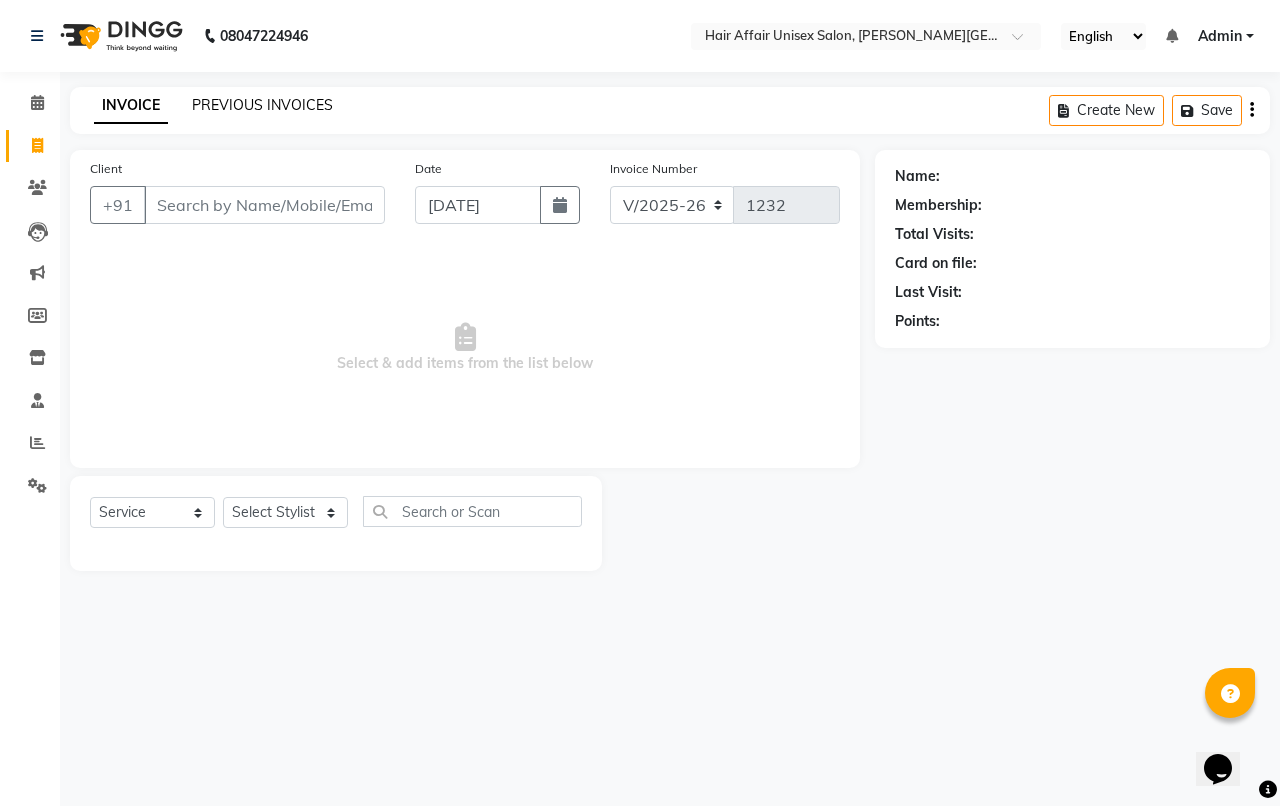 click on "PREVIOUS INVOICES" 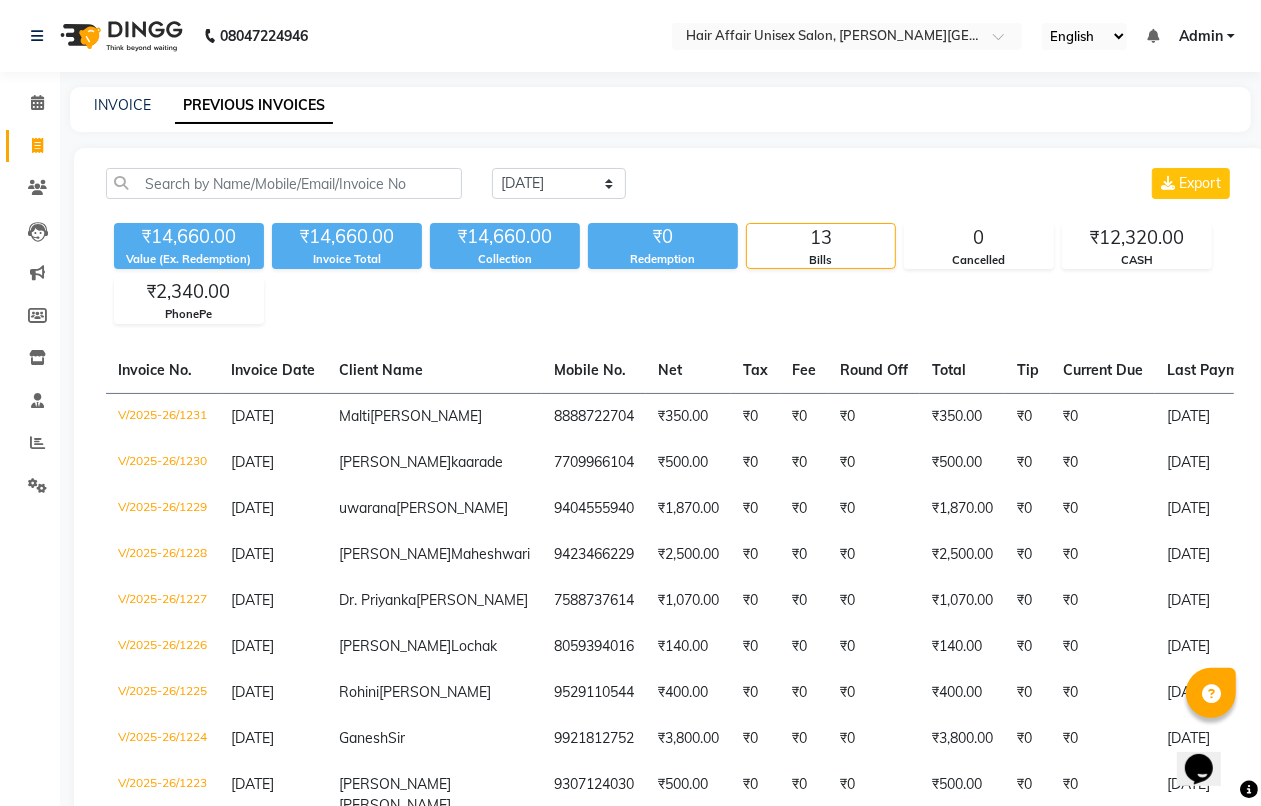 click on "Calendar  Invoice  Clients  Leads   Marketing  Members  Inventory  Staff  Reports  Settings Completed InProgress Upcoming Dropped Tentative Check-In Confirm Bookings Generate Report Segments Page Builder" 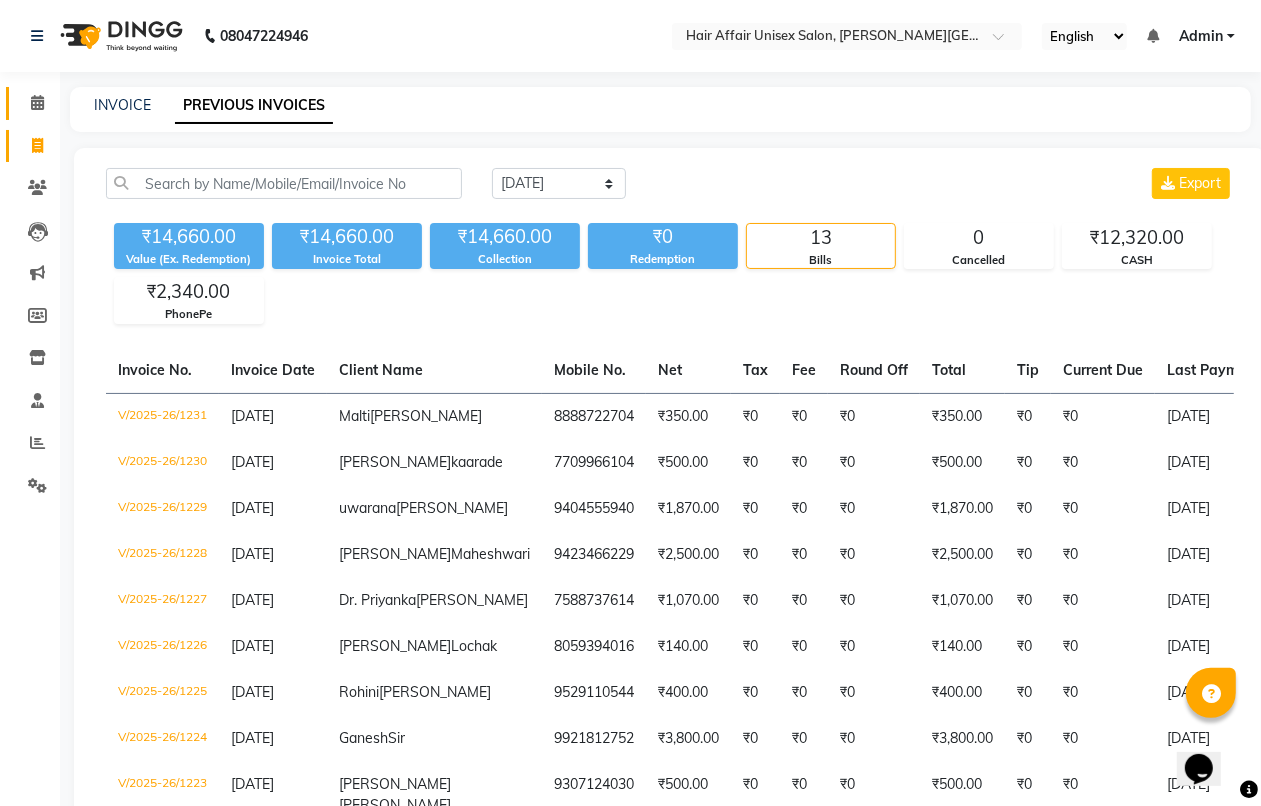 click 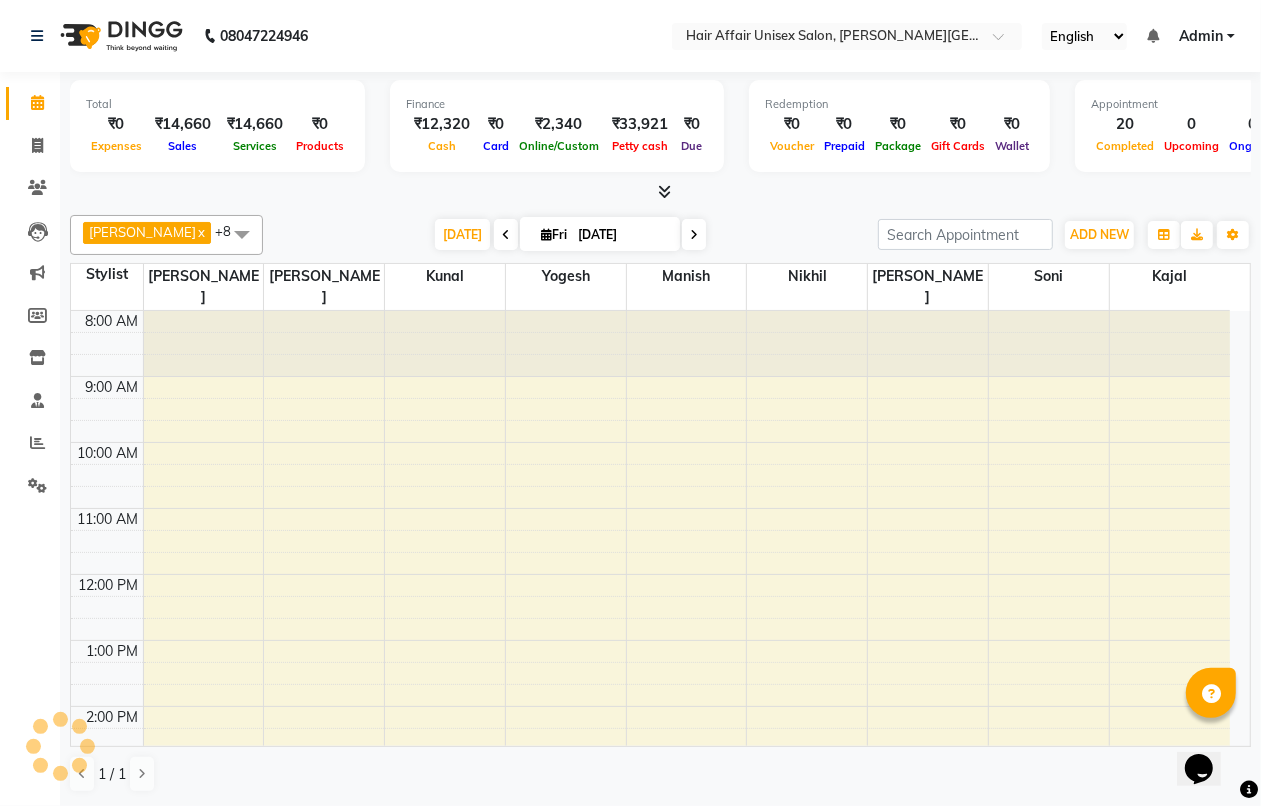 scroll, scrollTop: 0, scrollLeft: 0, axis: both 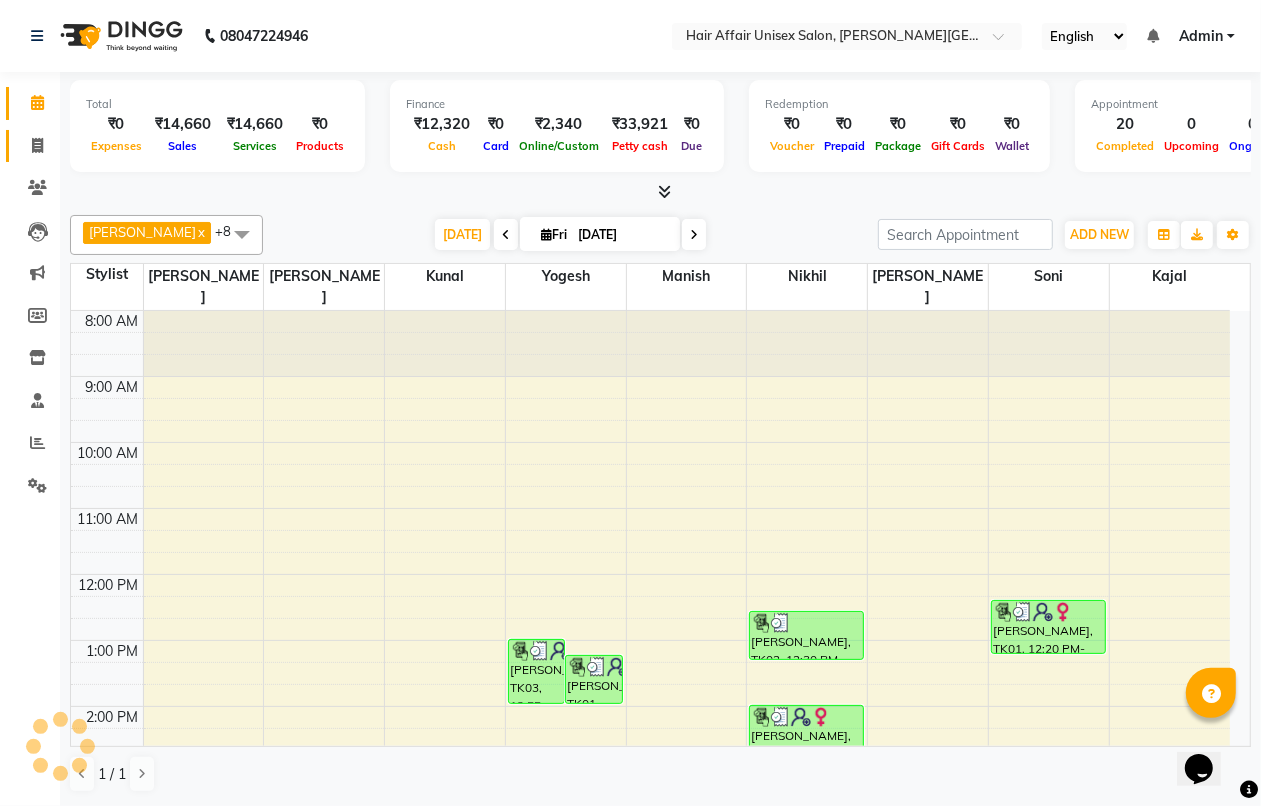 click 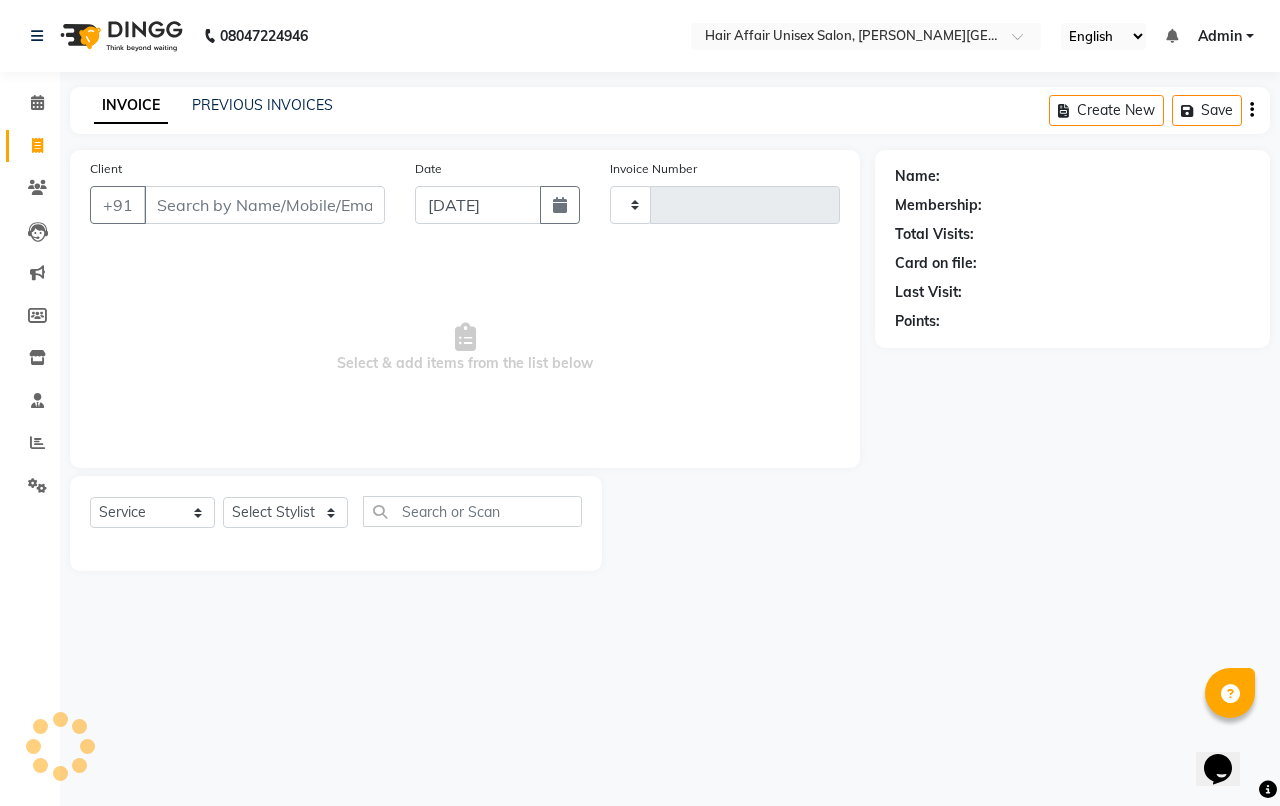 type on "1232" 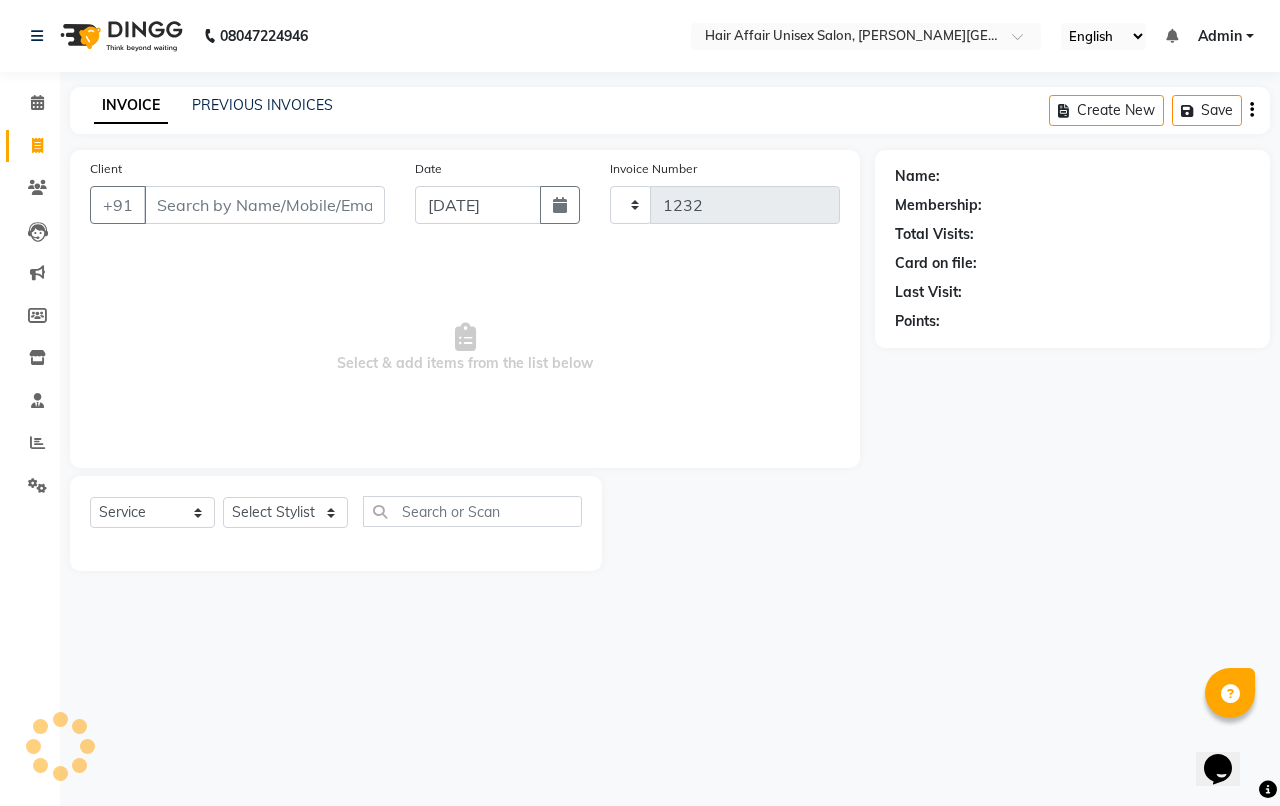 select on "6225" 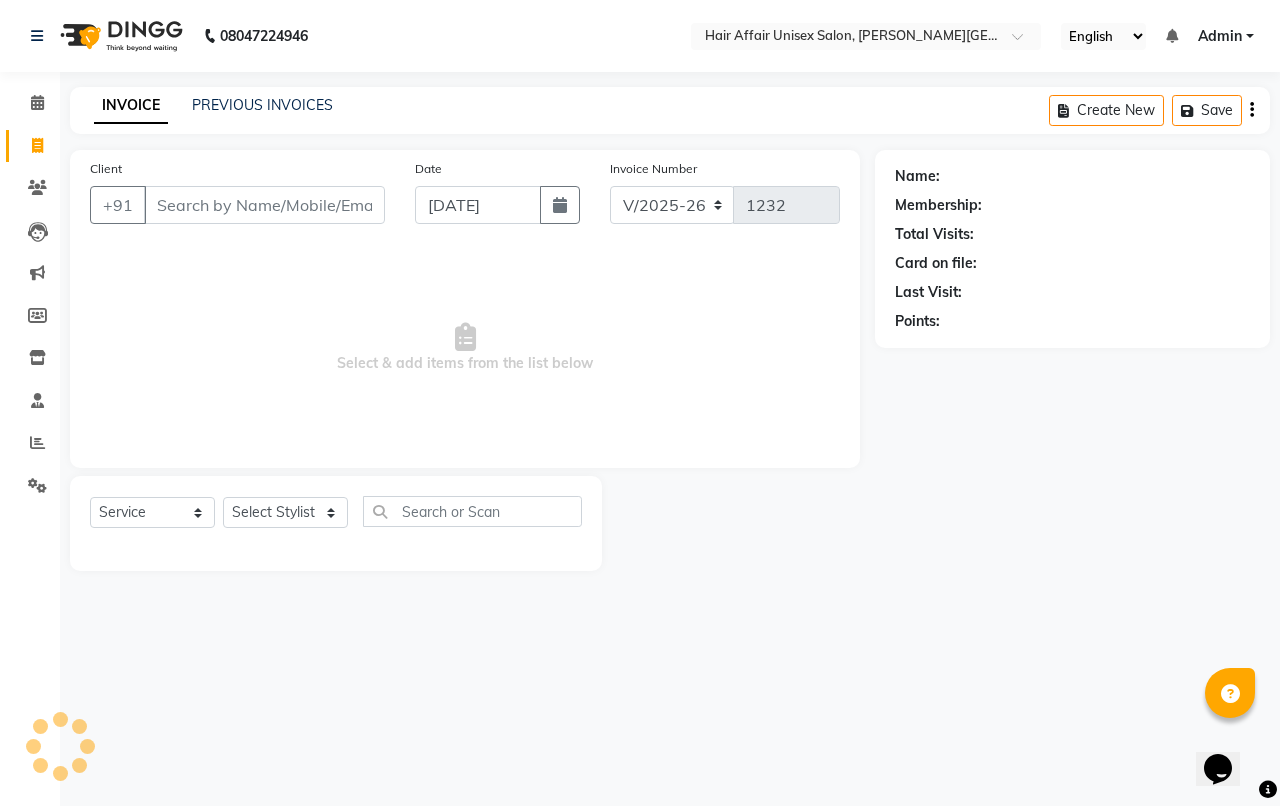 click on "Client" at bounding box center [264, 205] 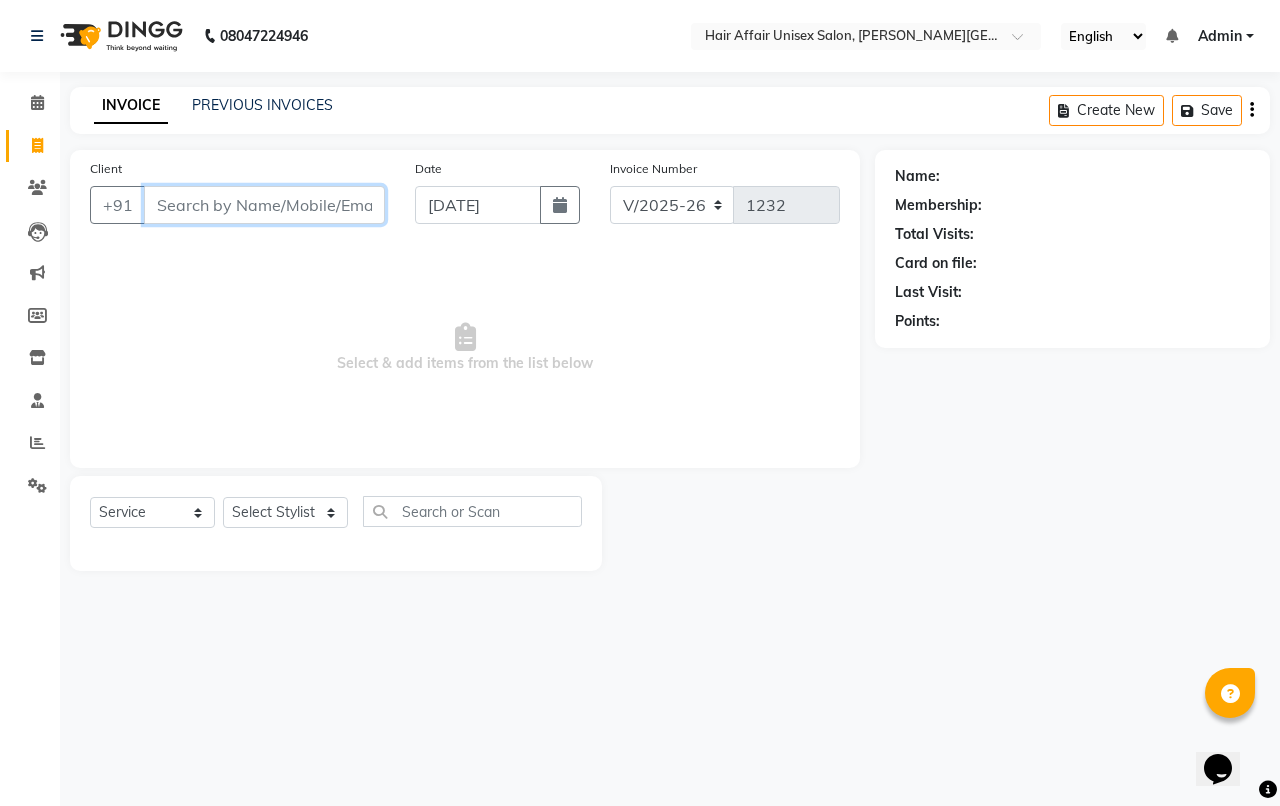 click on "Client" at bounding box center (264, 205) 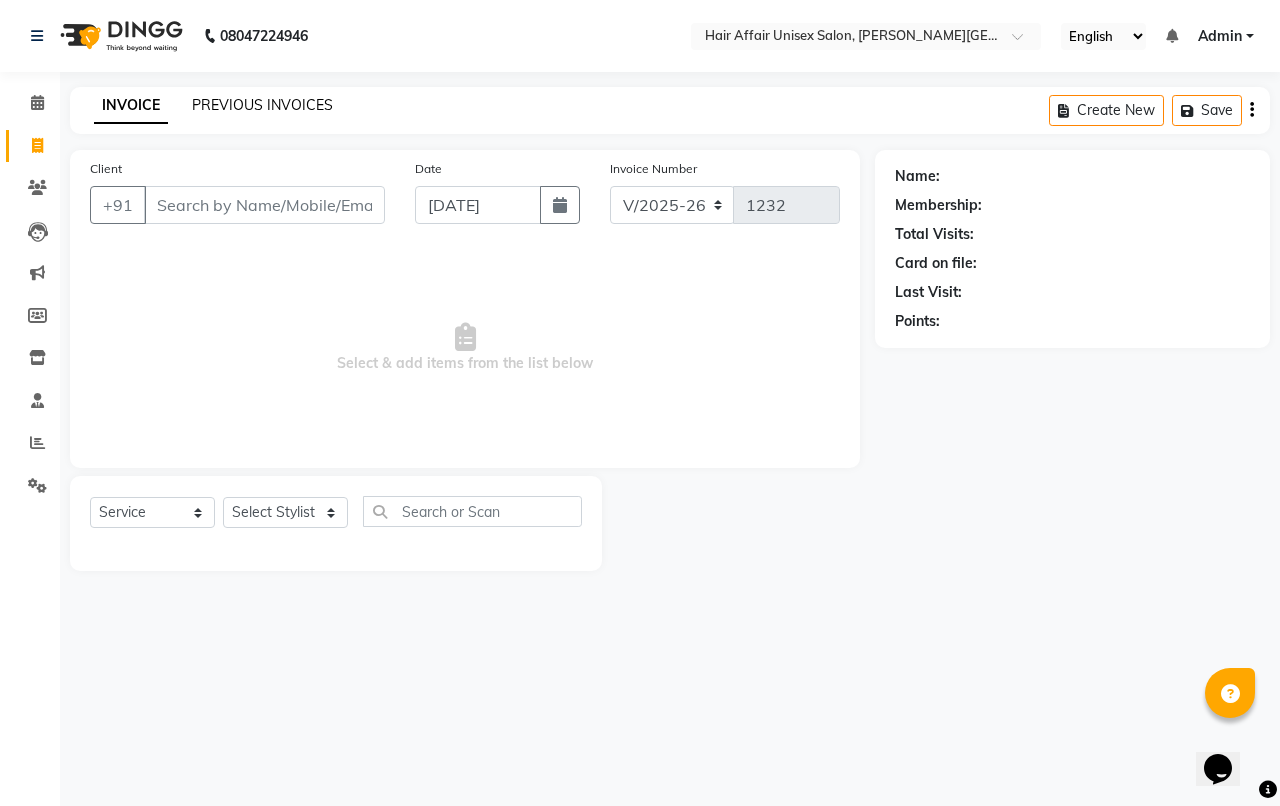click on "PREVIOUS INVOICES" 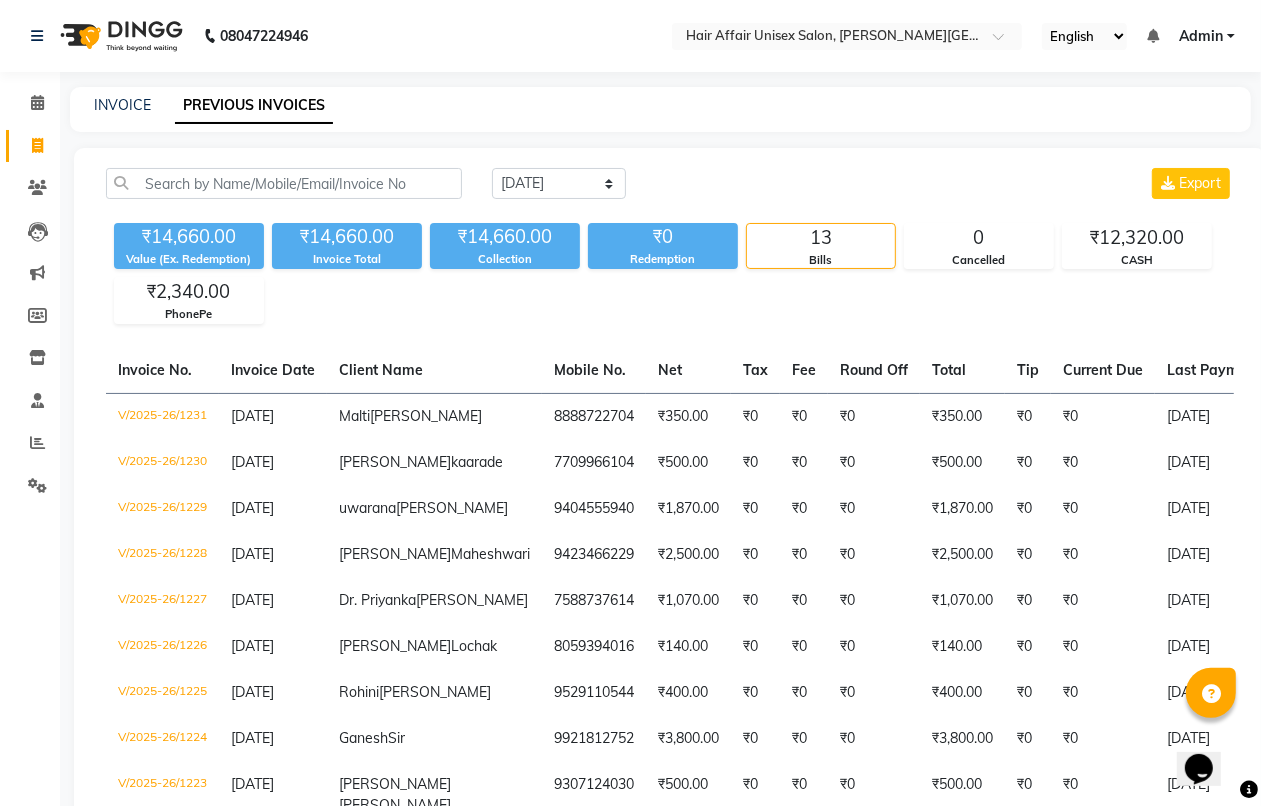 click on "INVOICE PREVIOUS INVOICES" 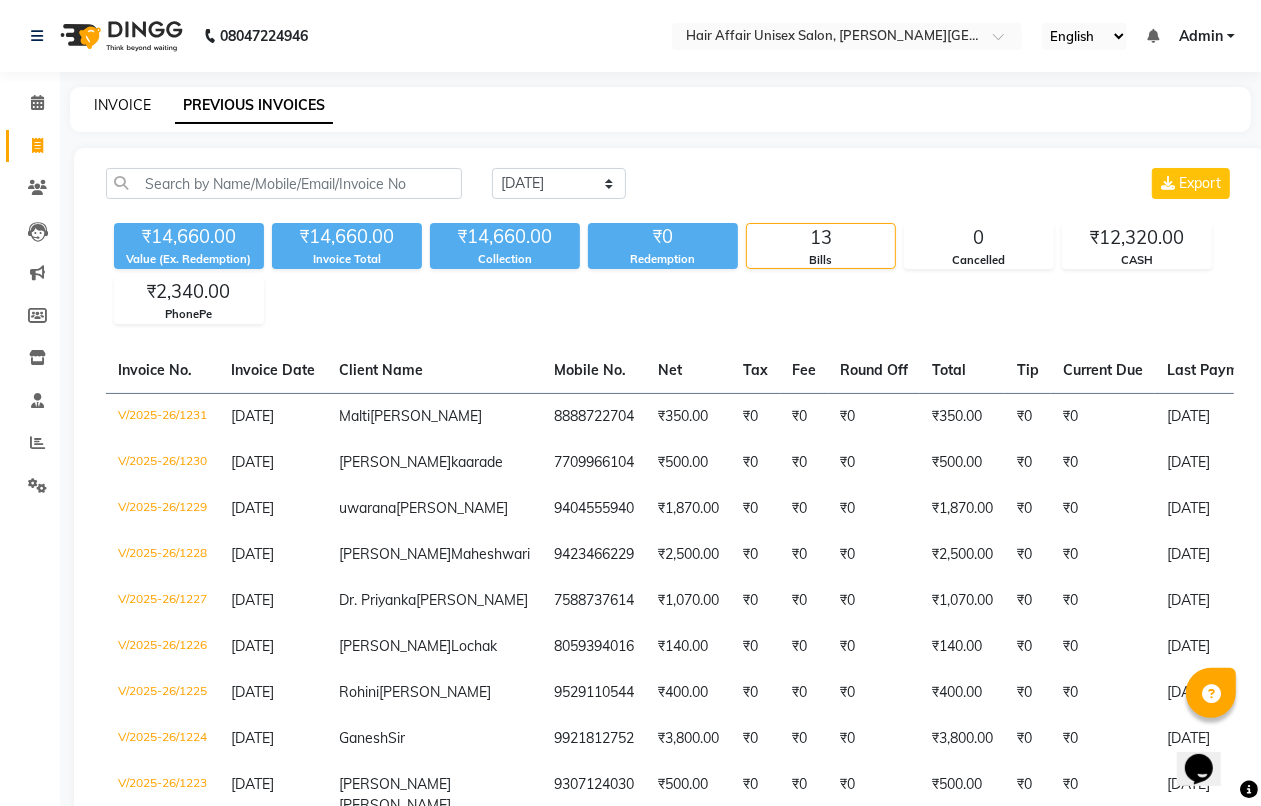 click on "INVOICE" 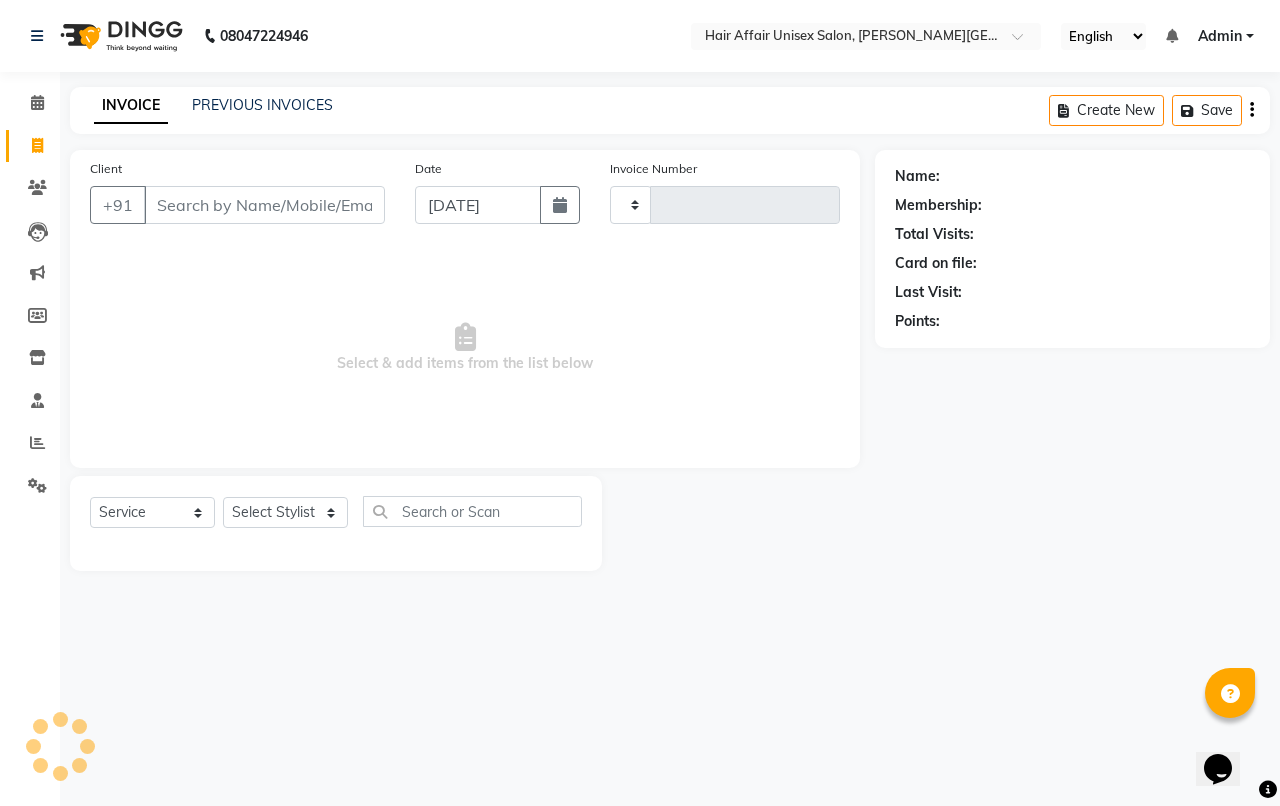 type on "1232" 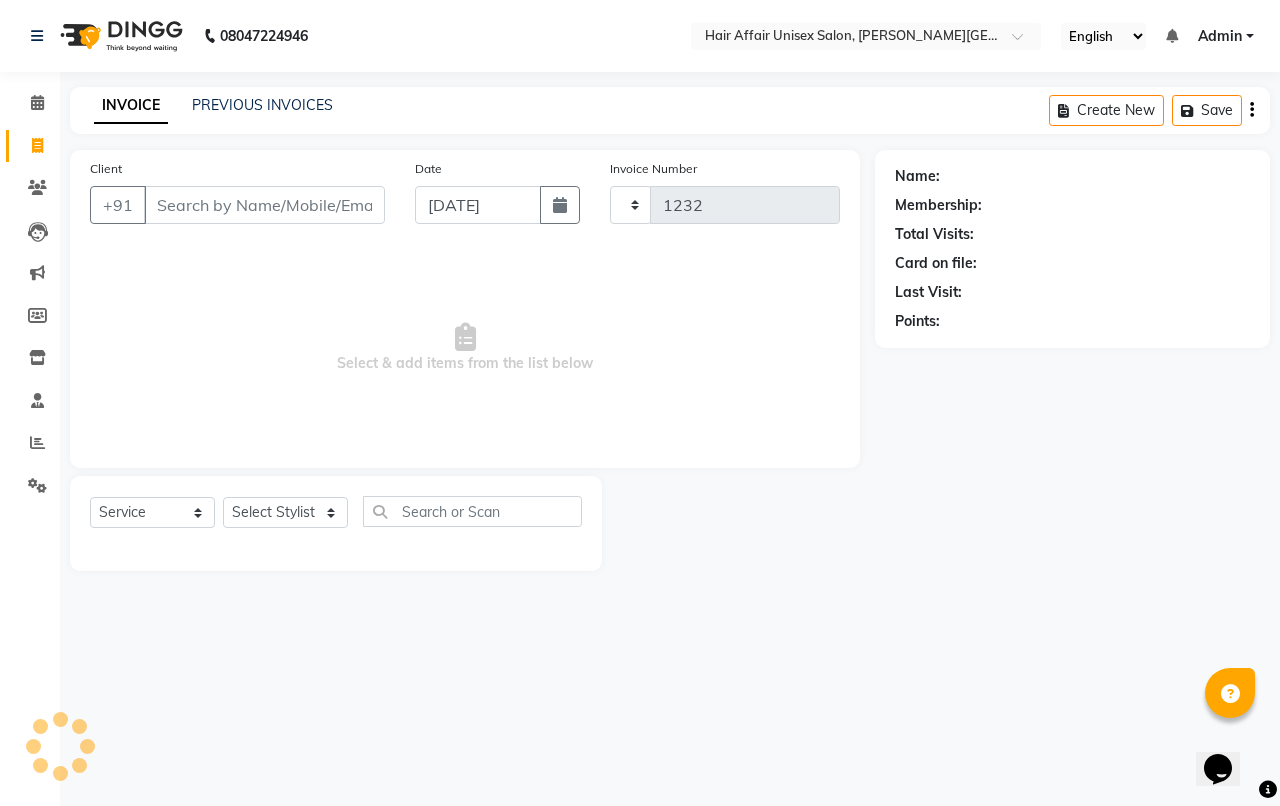 select on "6225" 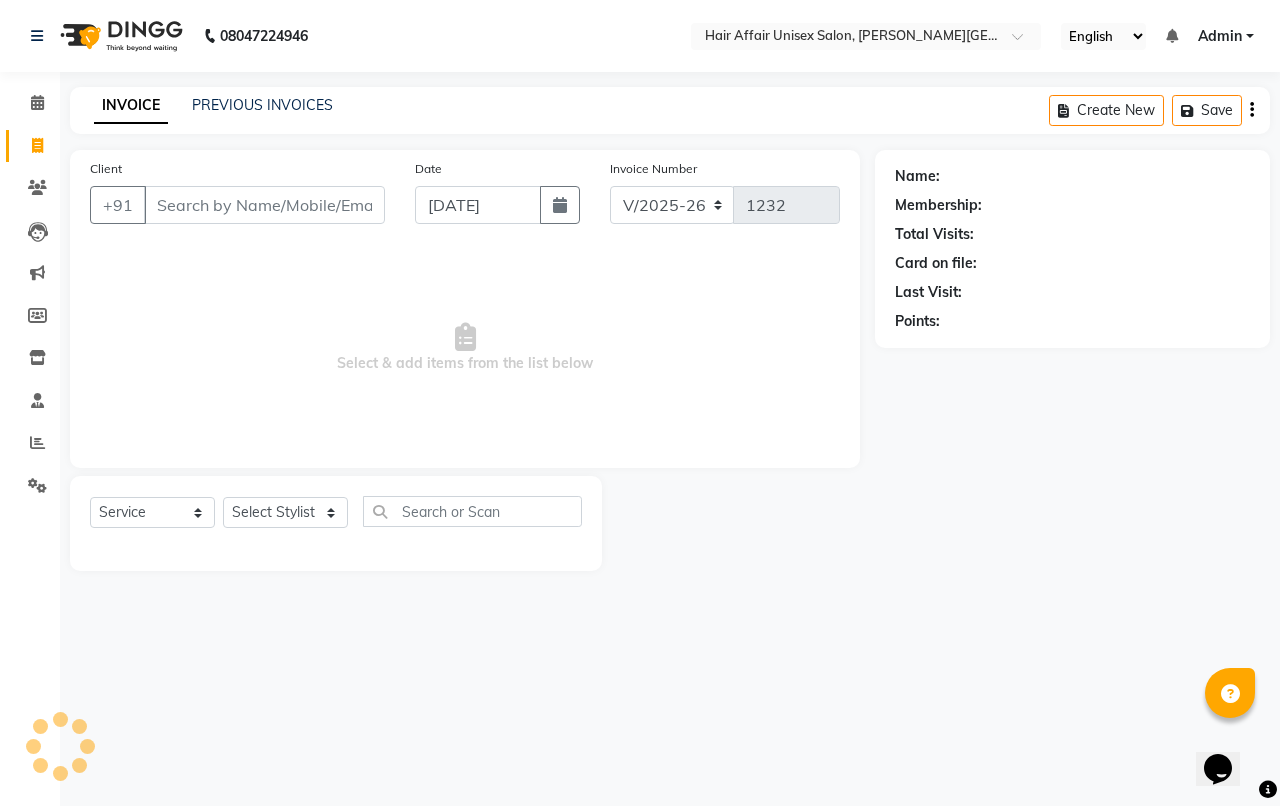 click on "Client" at bounding box center (264, 205) 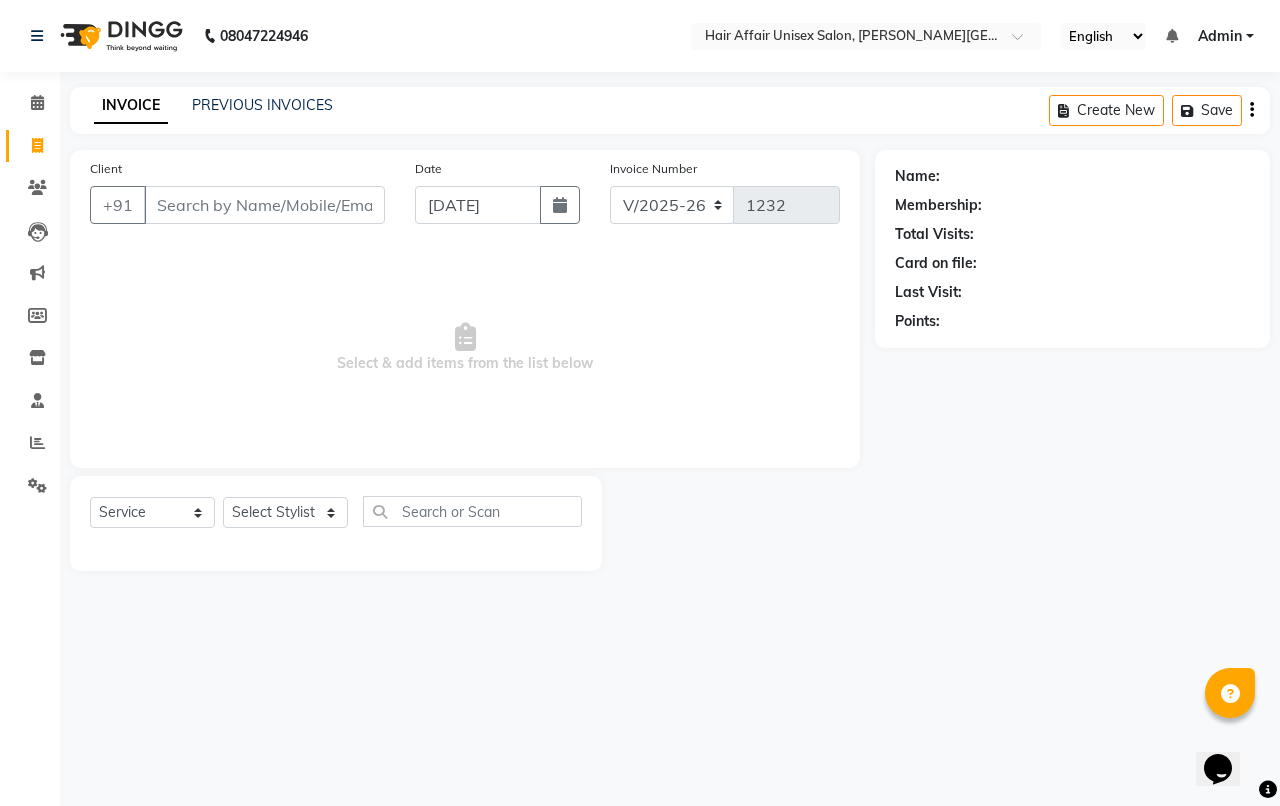click on "INVOICE PREVIOUS INVOICES Create New   Save" 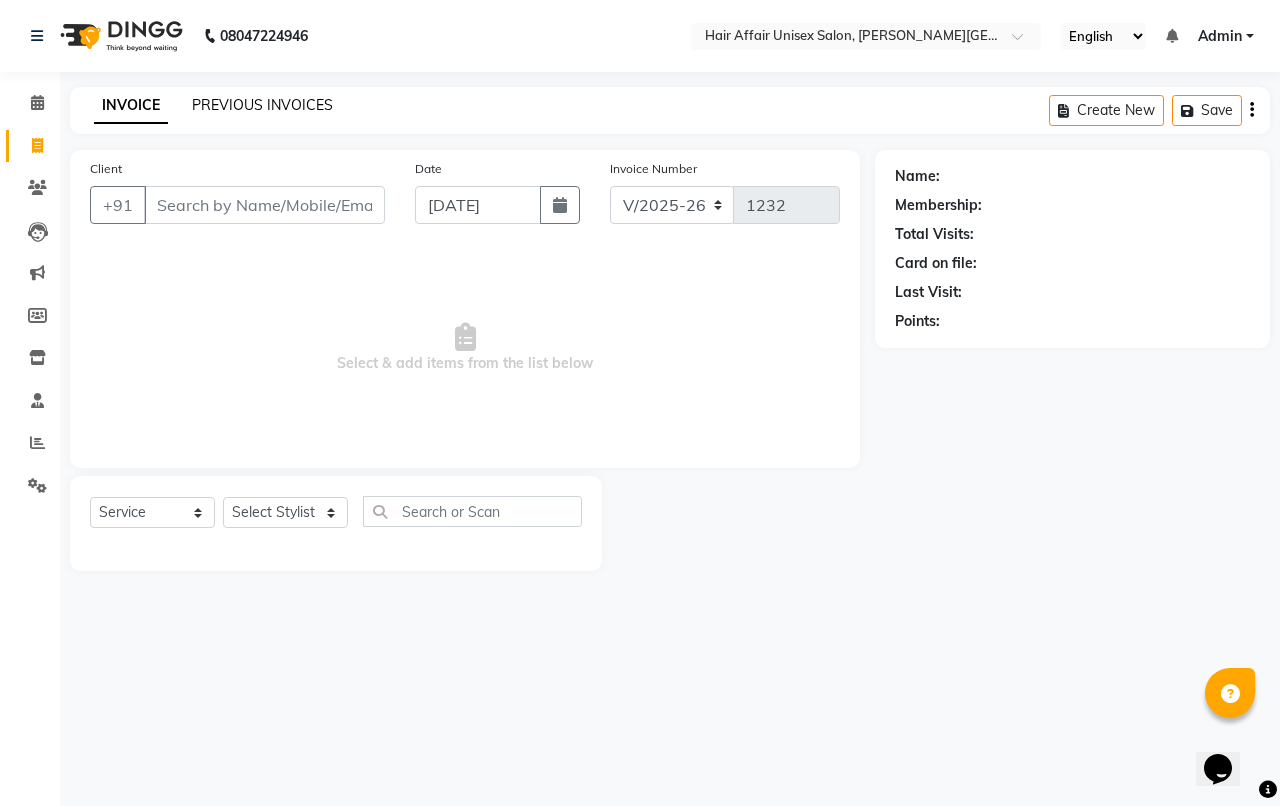 click on "PREVIOUS INVOICES" 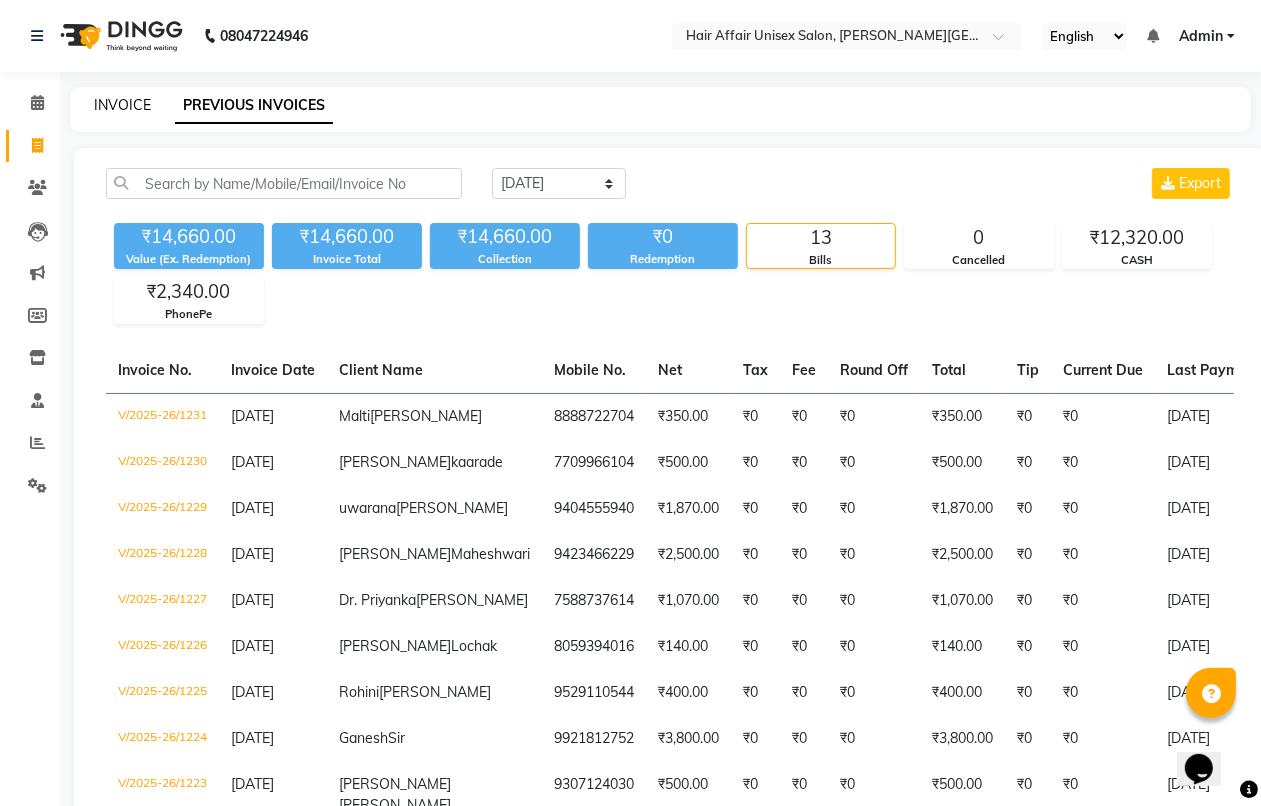 click on "INVOICE" 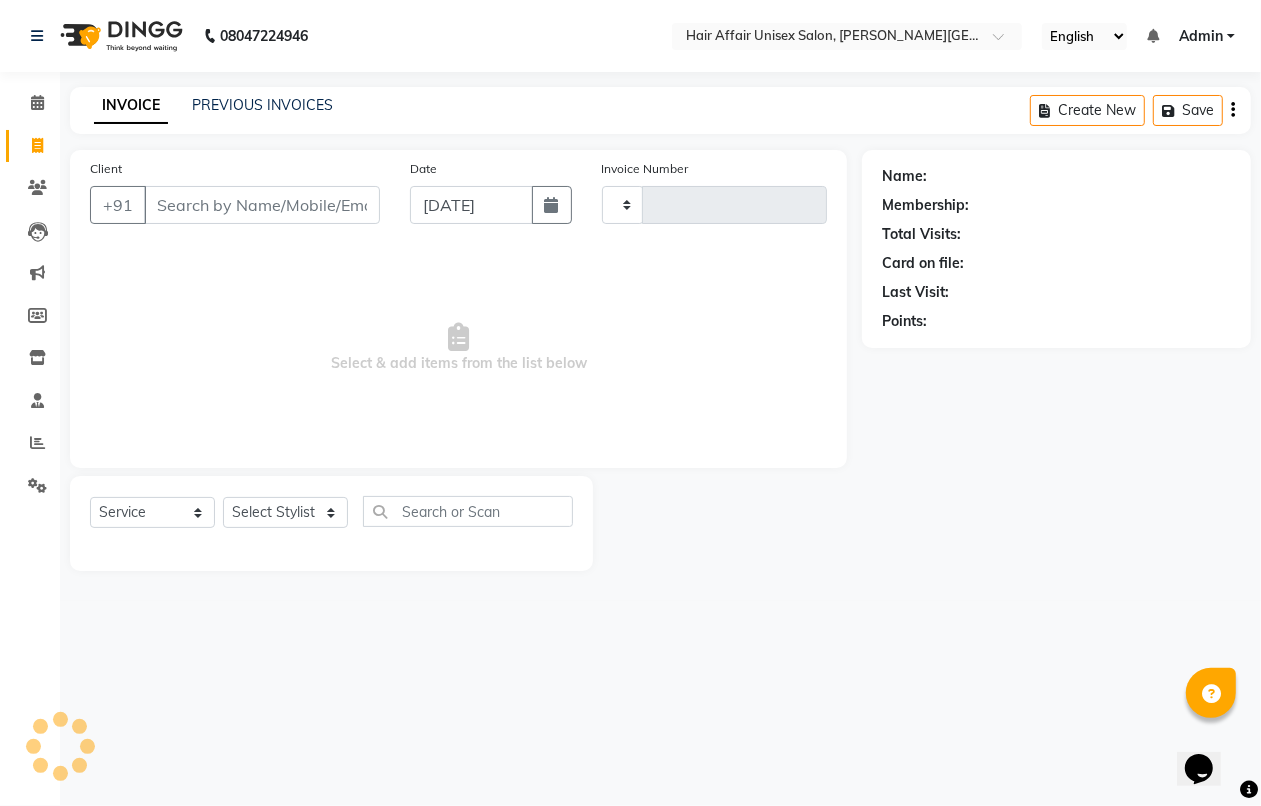 type on "1232" 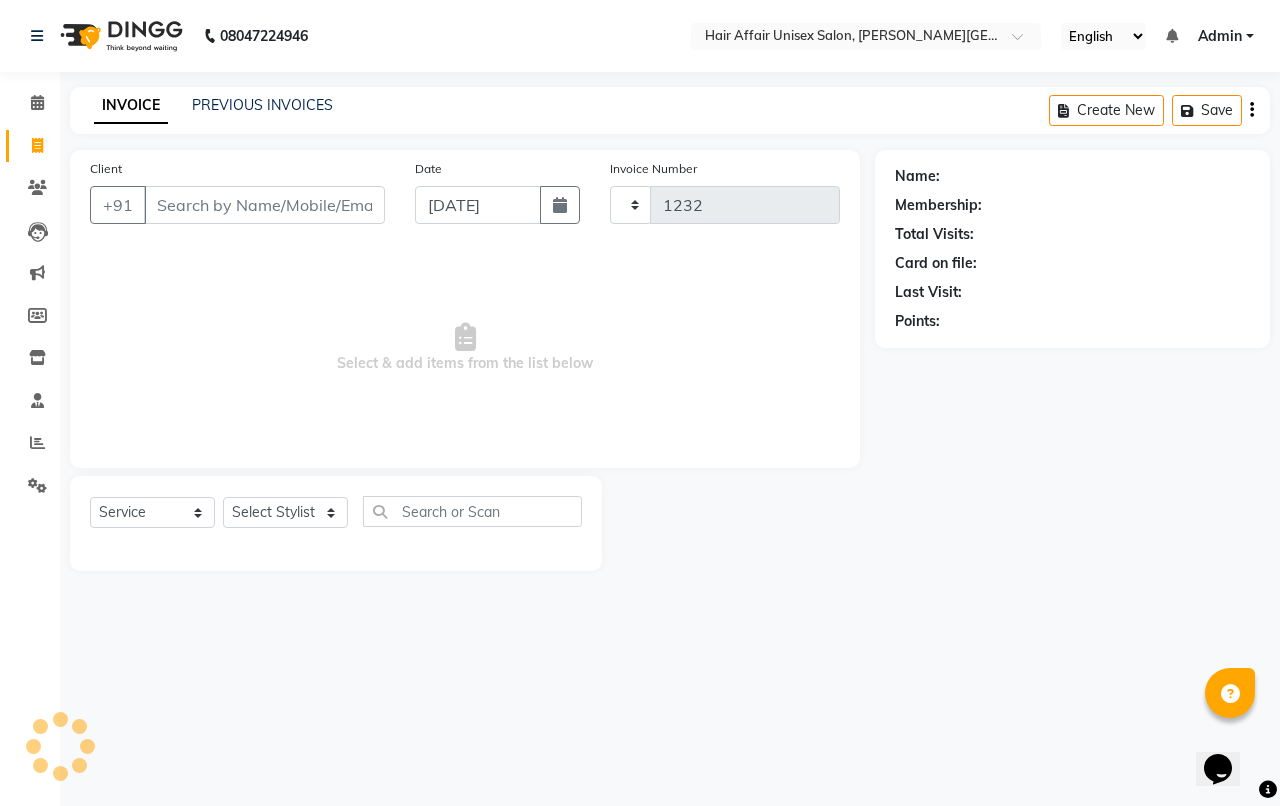 select on "6225" 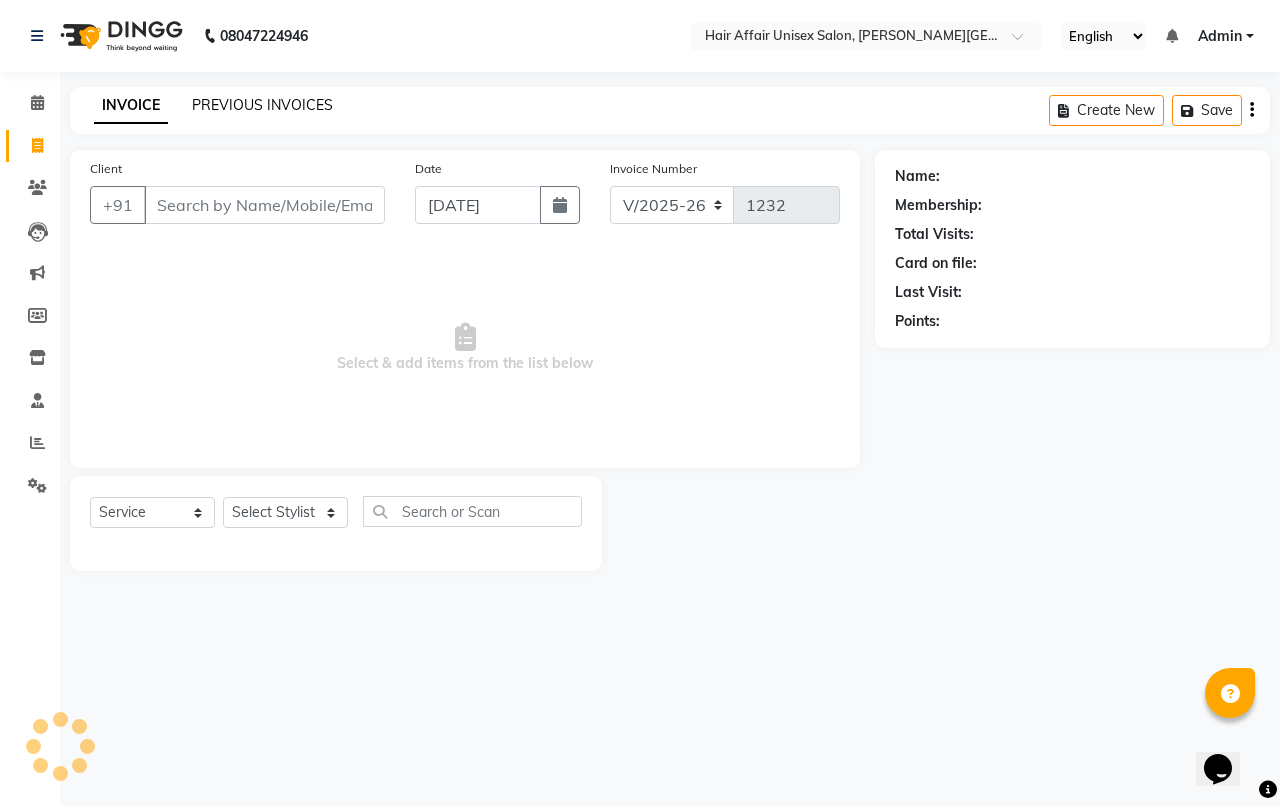 click on "PREVIOUS INVOICES" 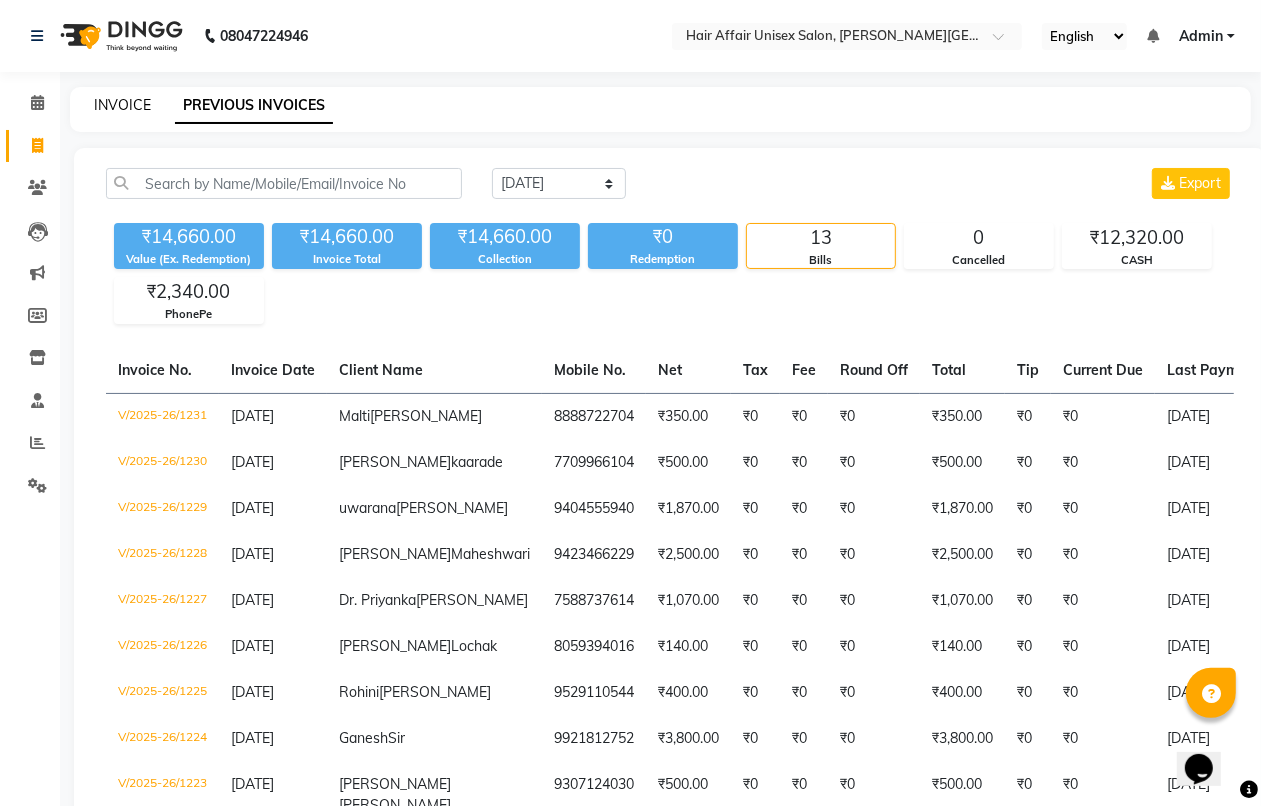 click on "INVOICE" 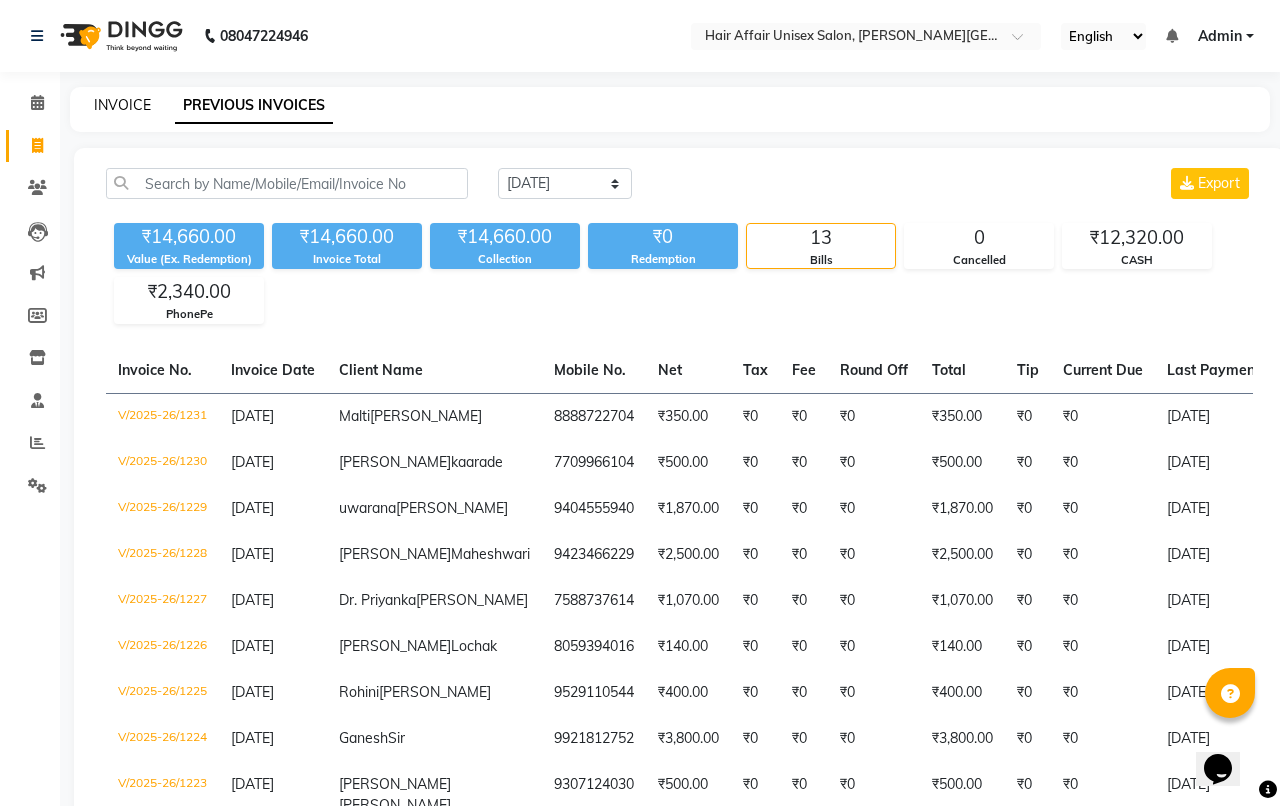 select on "6225" 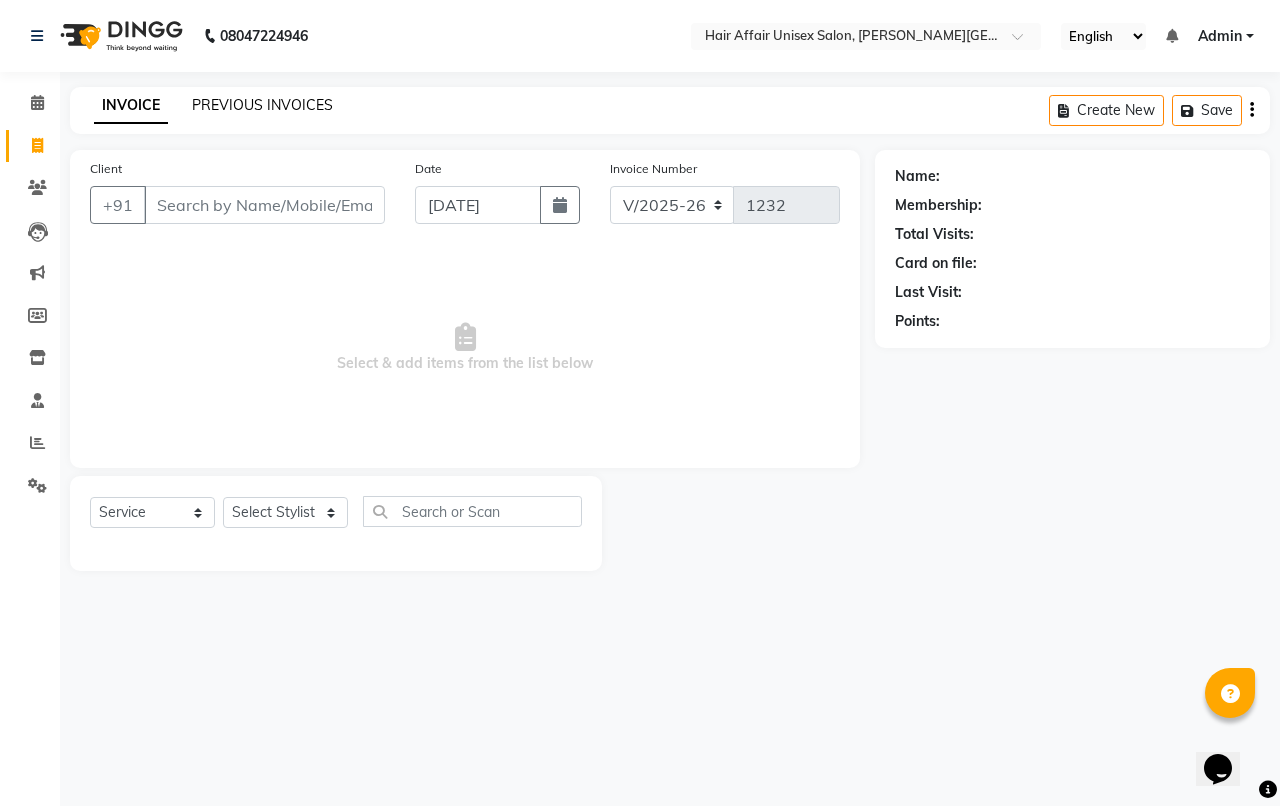 click on "PREVIOUS INVOICES" 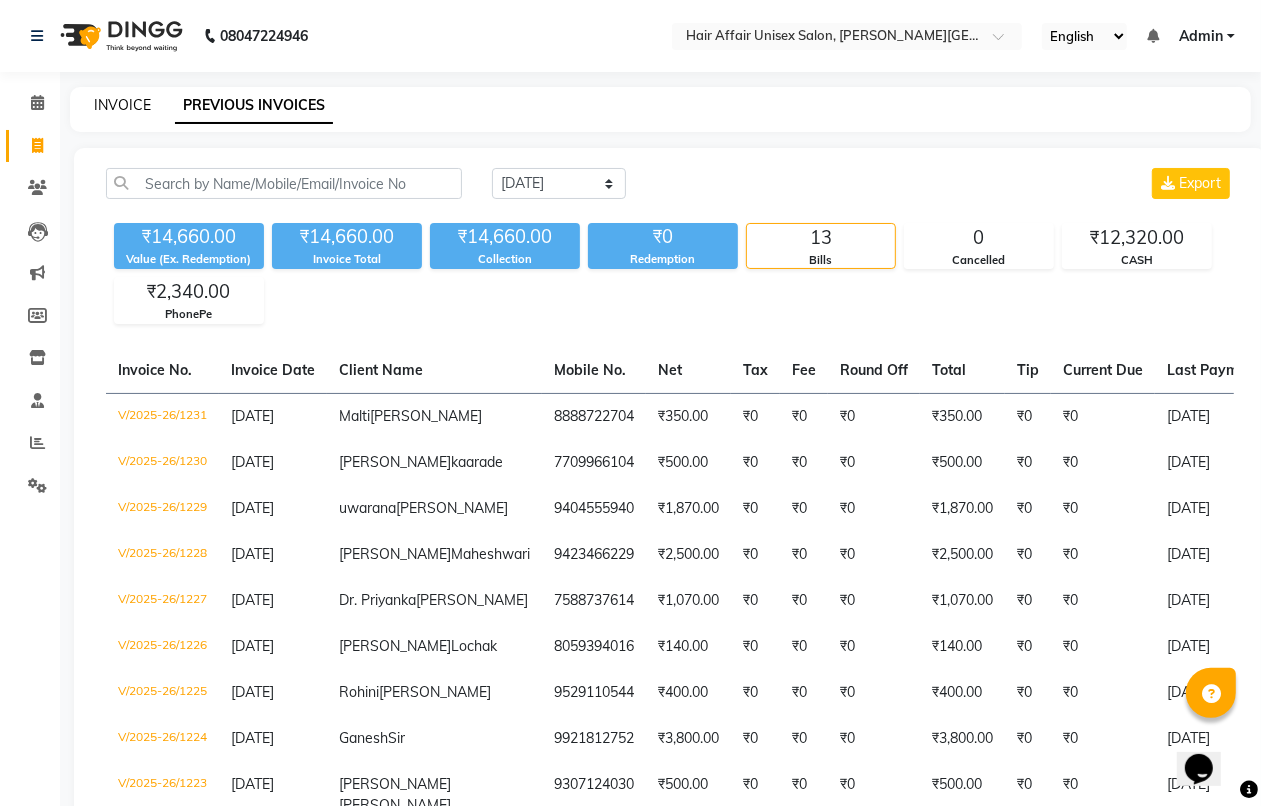 click on "INVOICE" 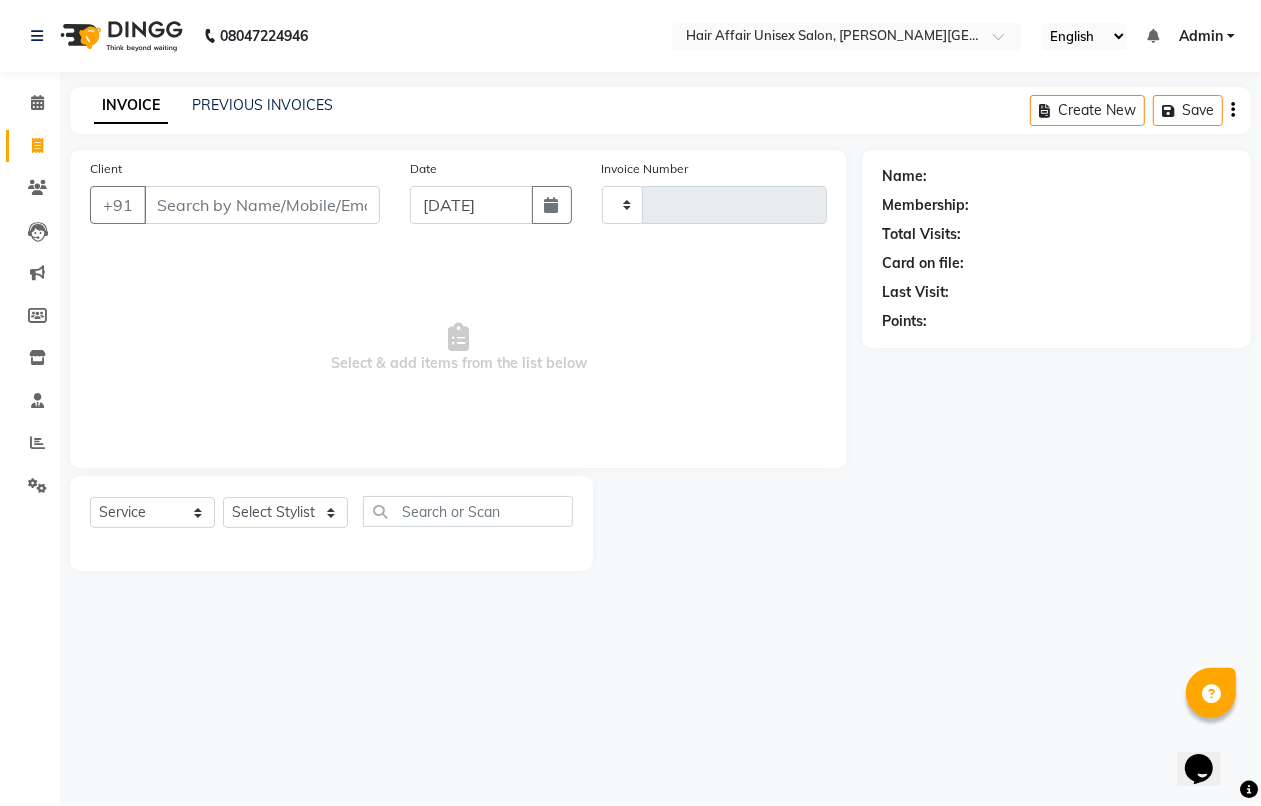 type on "1232" 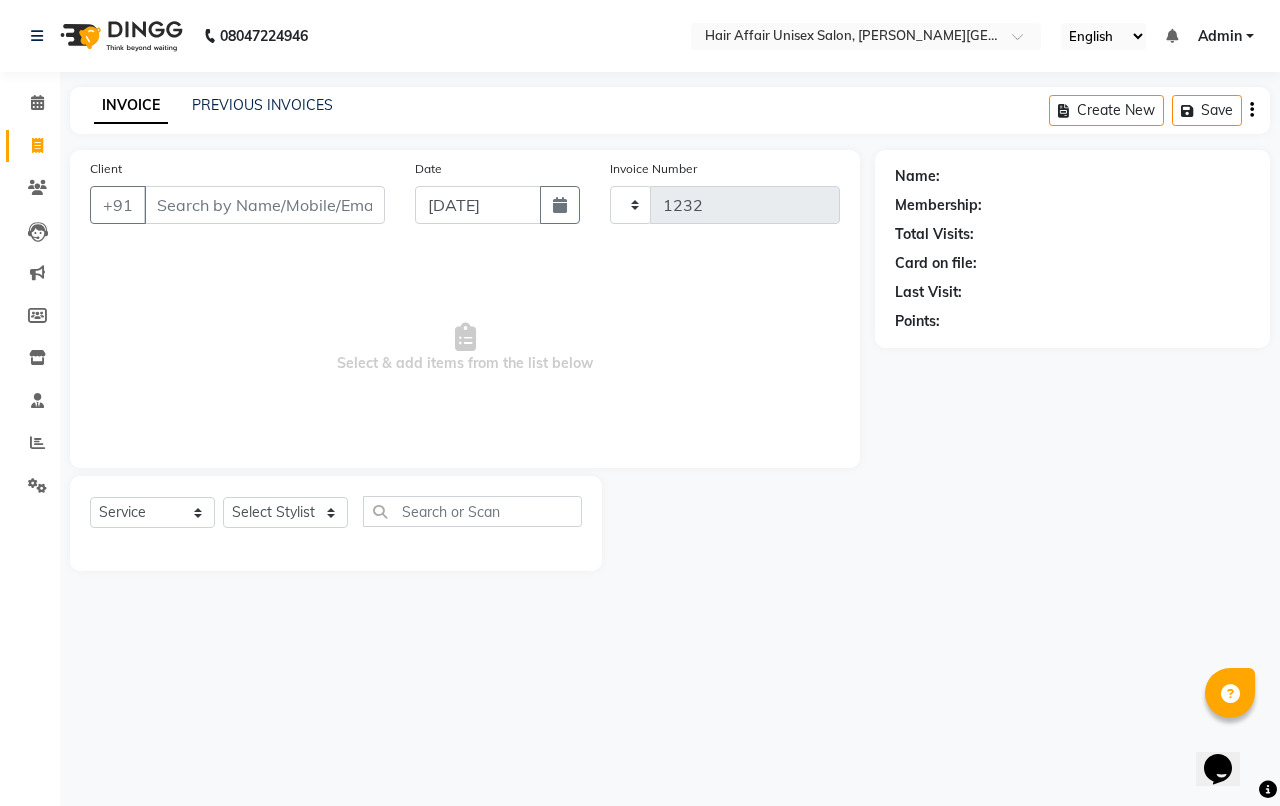 select on "6225" 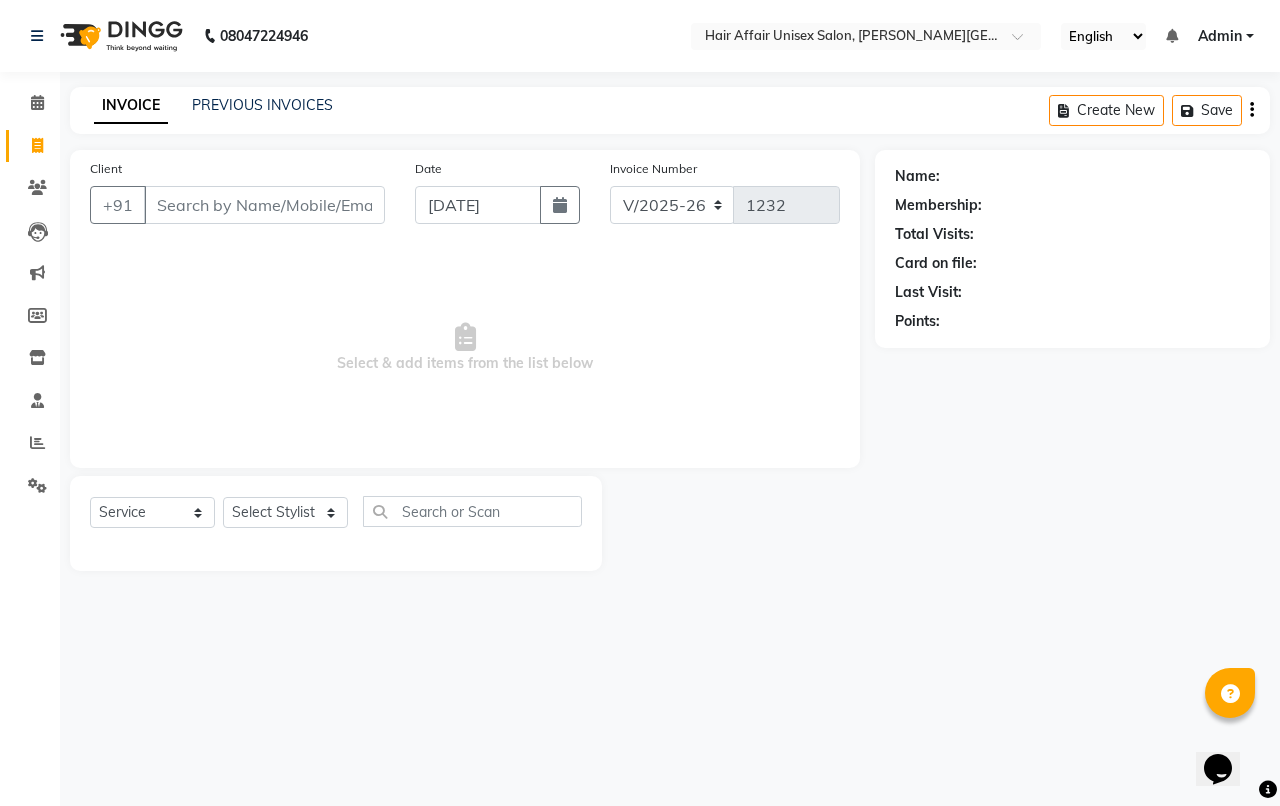 click on "Client" at bounding box center [264, 205] 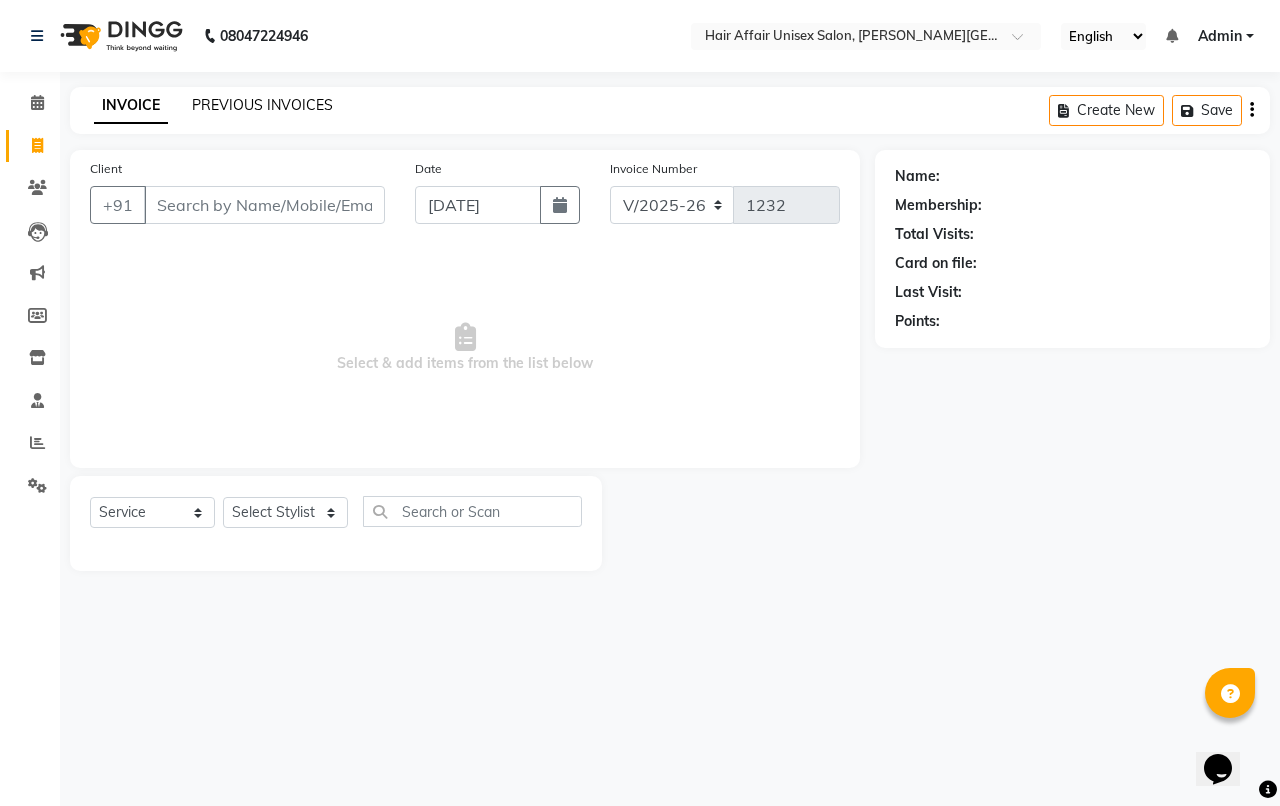 click on "PREVIOUS INVOICES" 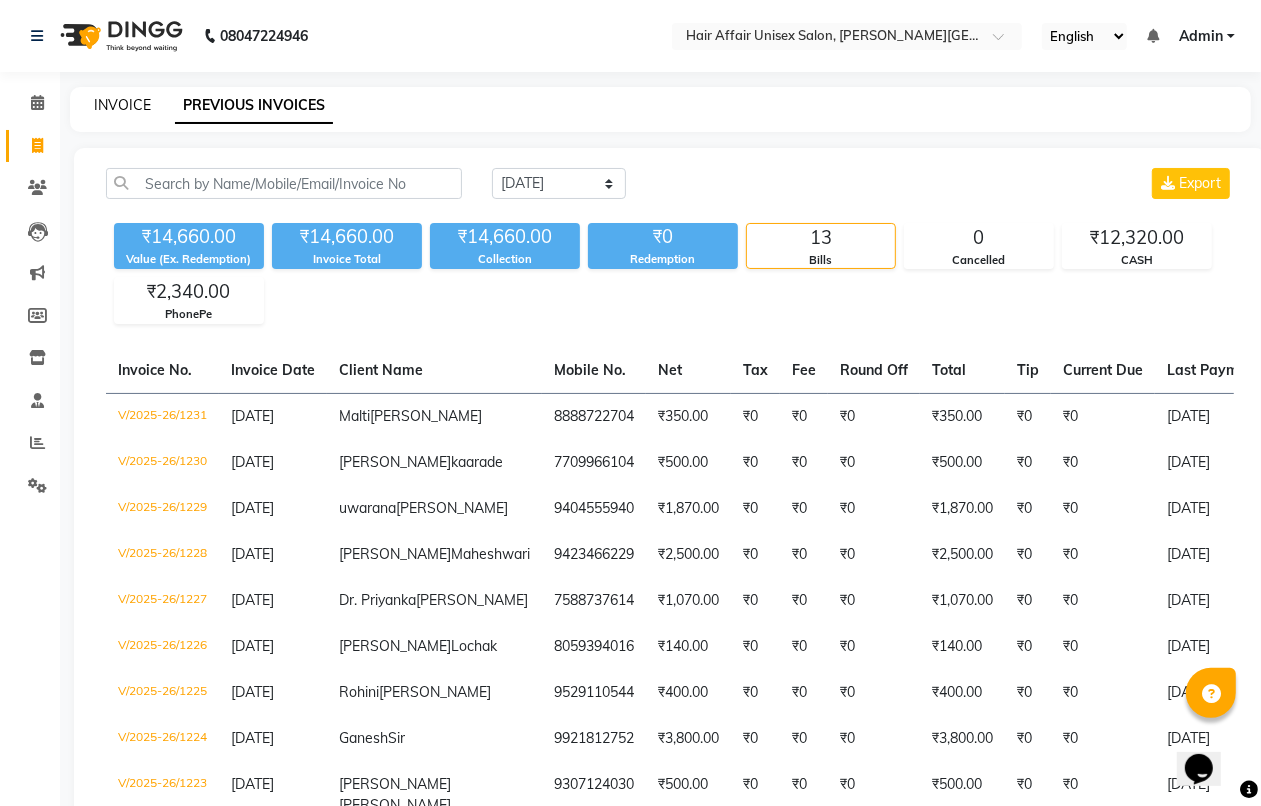 click on "INVOICE" 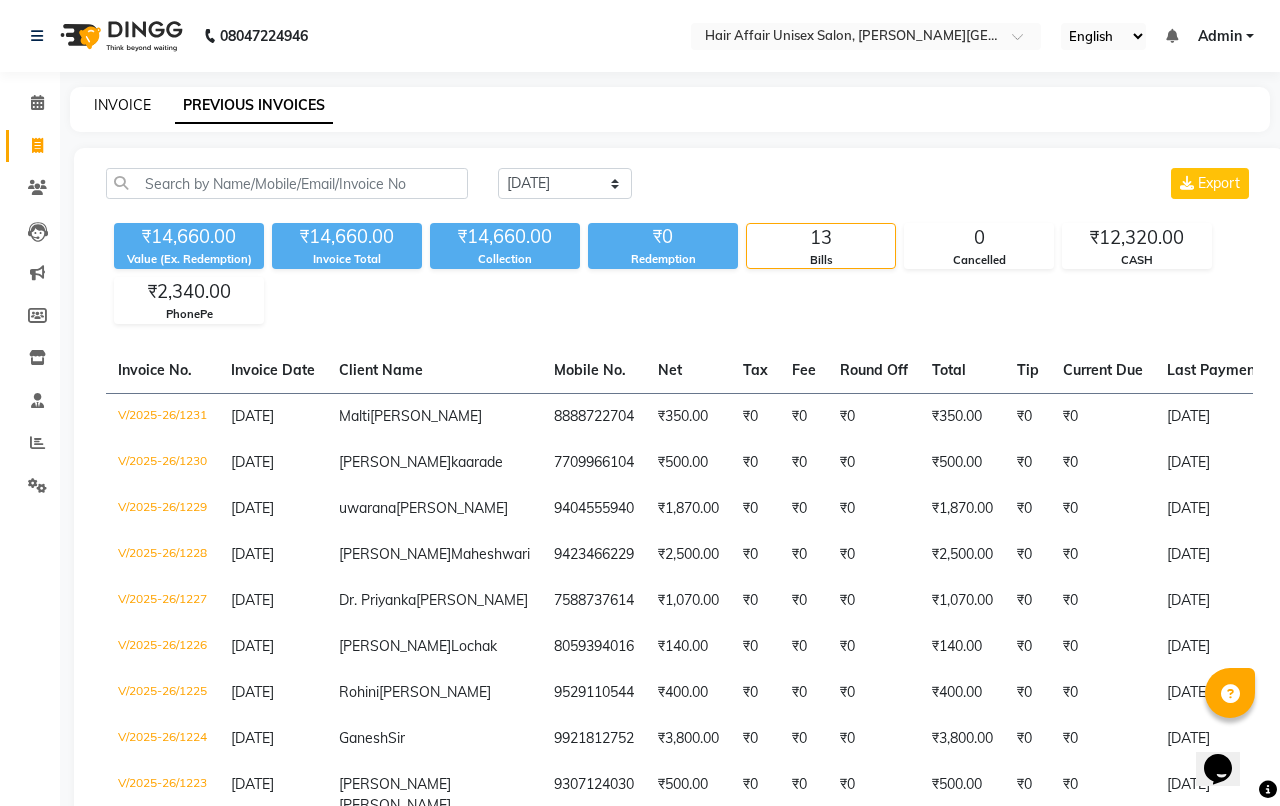 select on "6225" 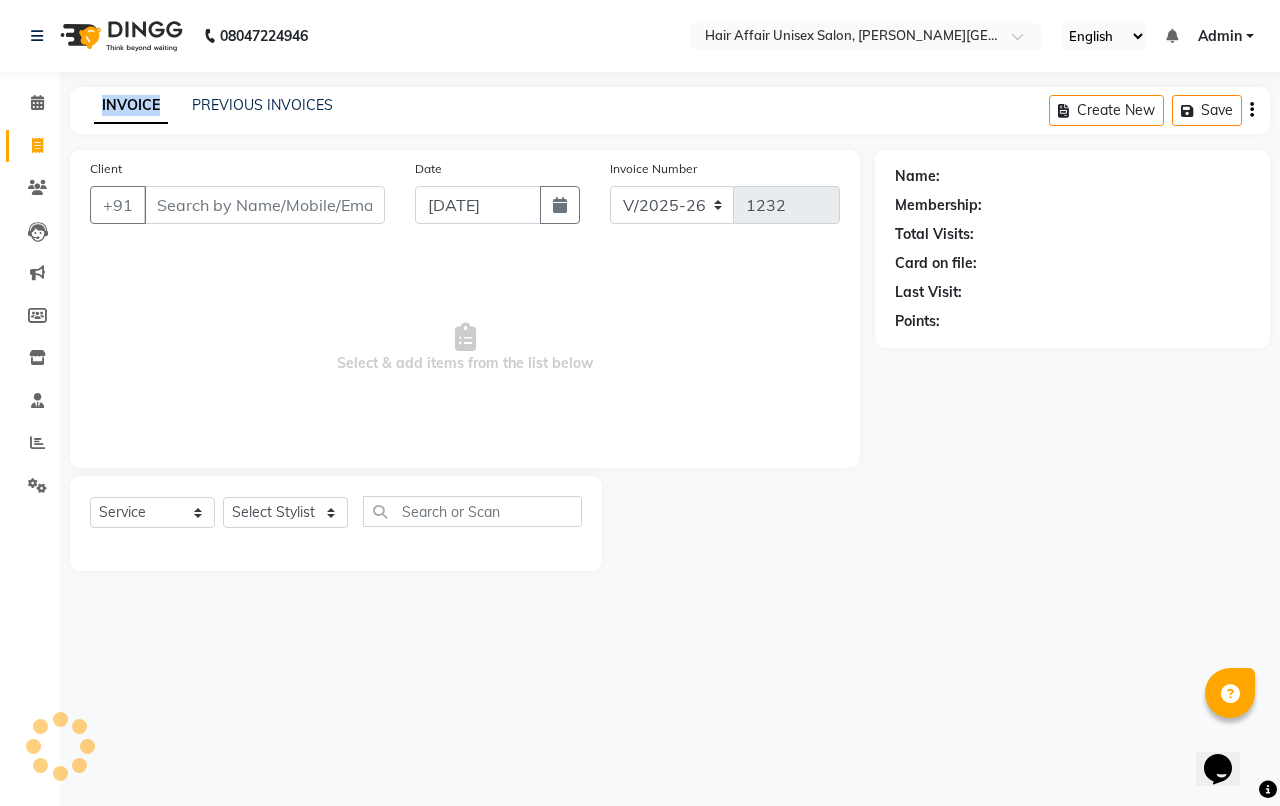 click on "INVOICE" 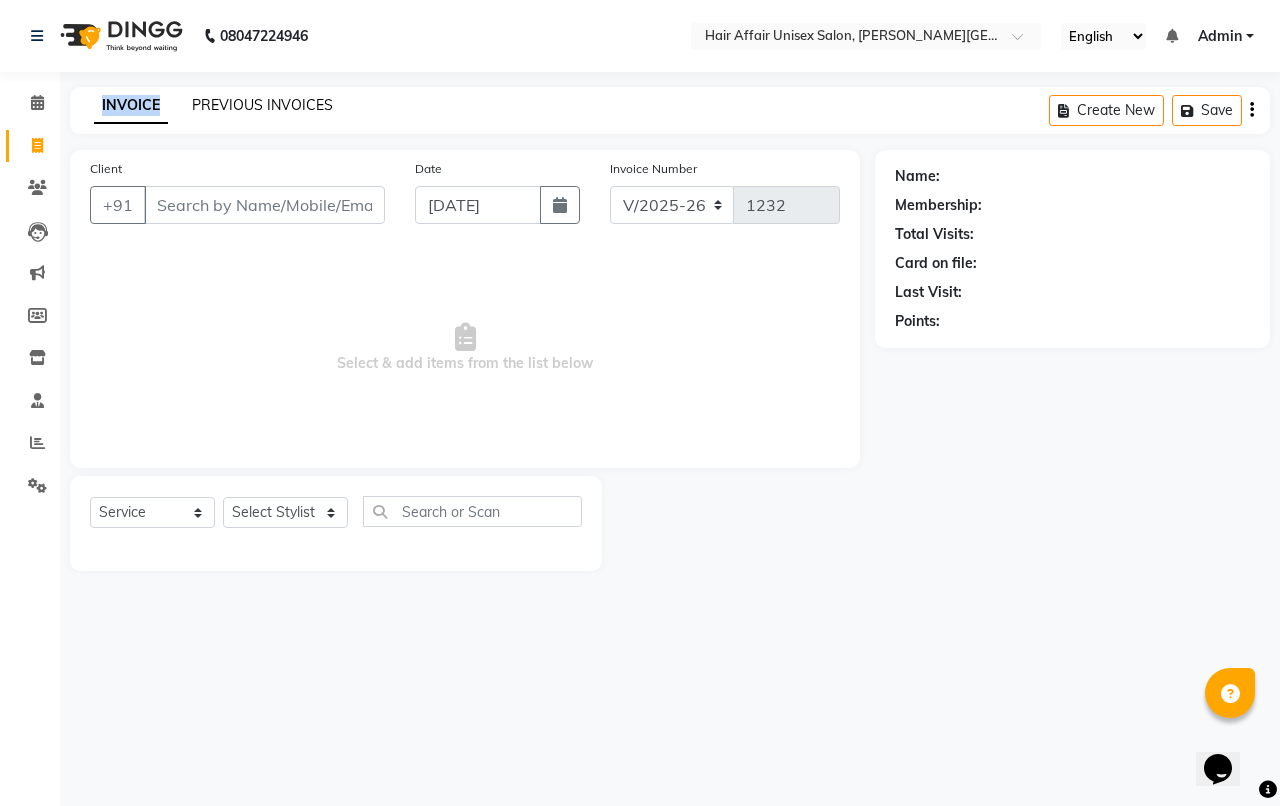 click on "PREVIOUS INVOICES" 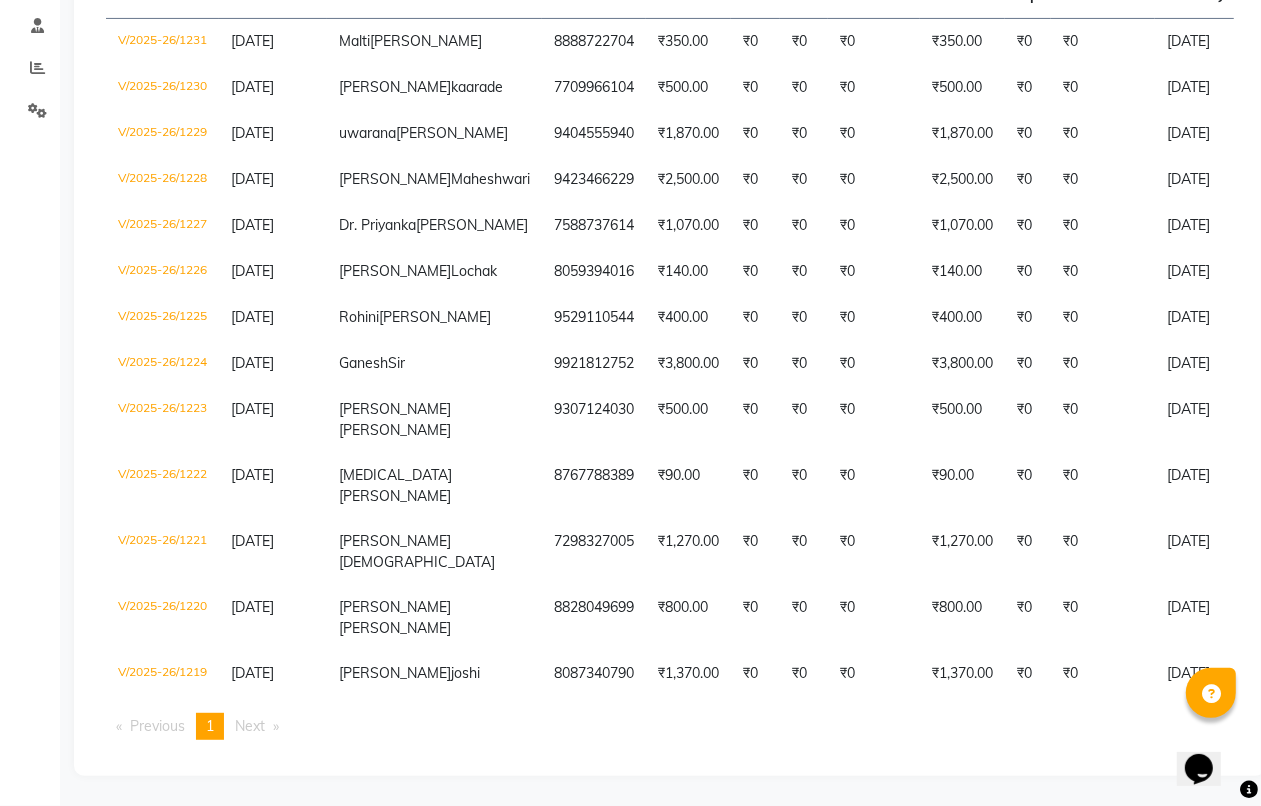 scroll, scrollTop: 470, scrollLeft: 0, axis: vertical 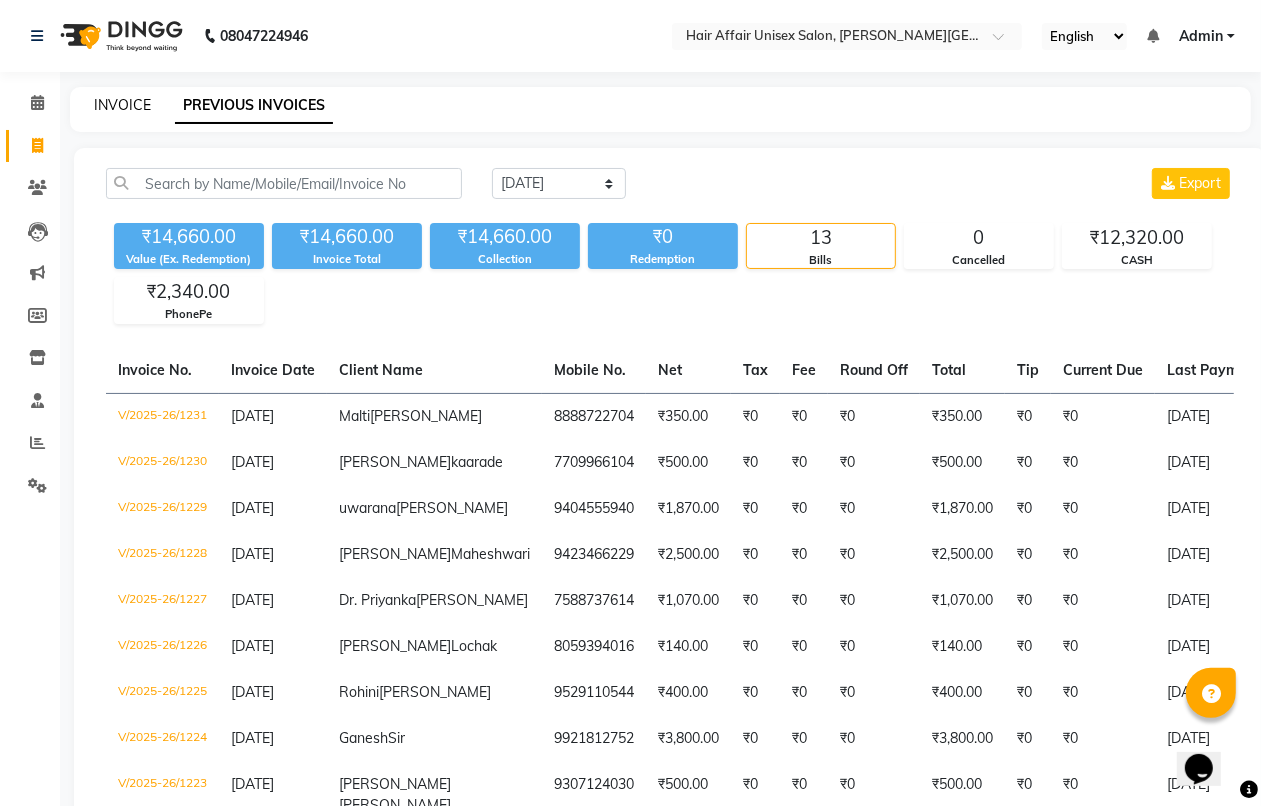 click on "INVOICE" 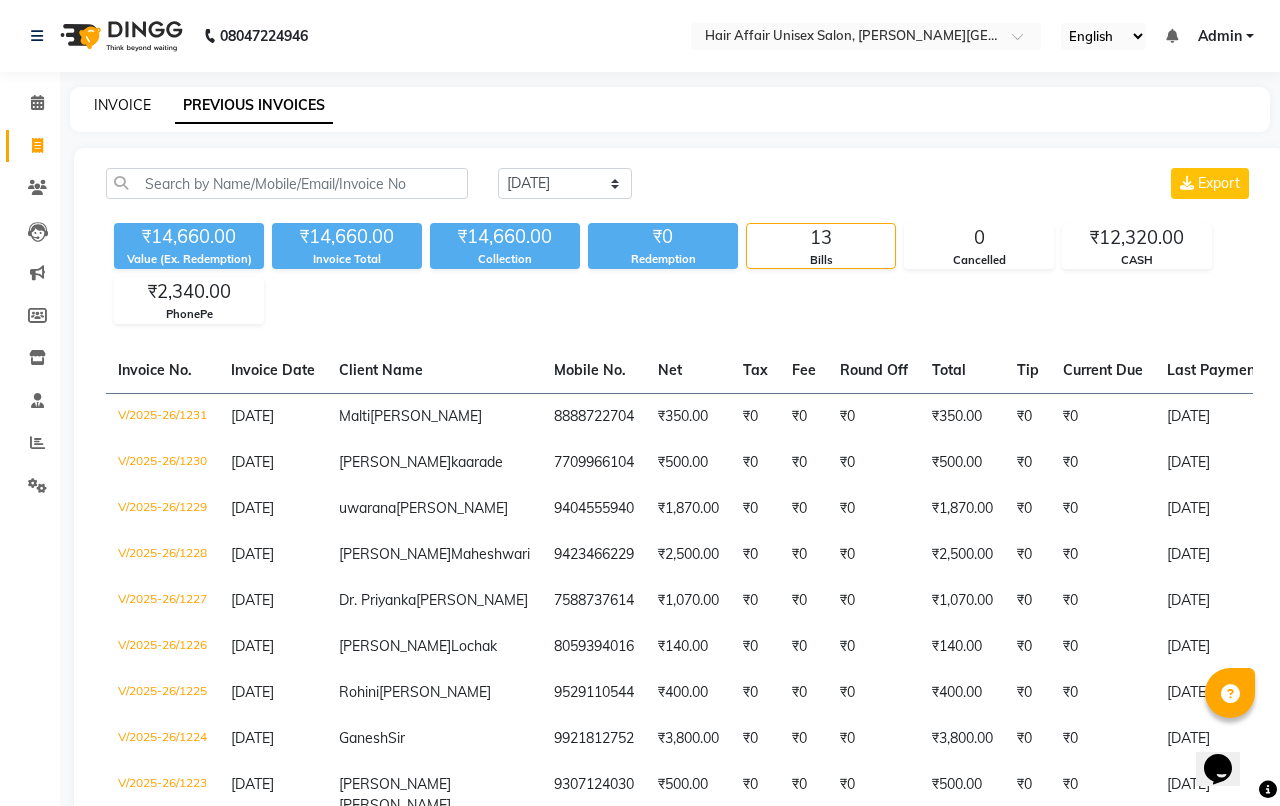 select on "6225" 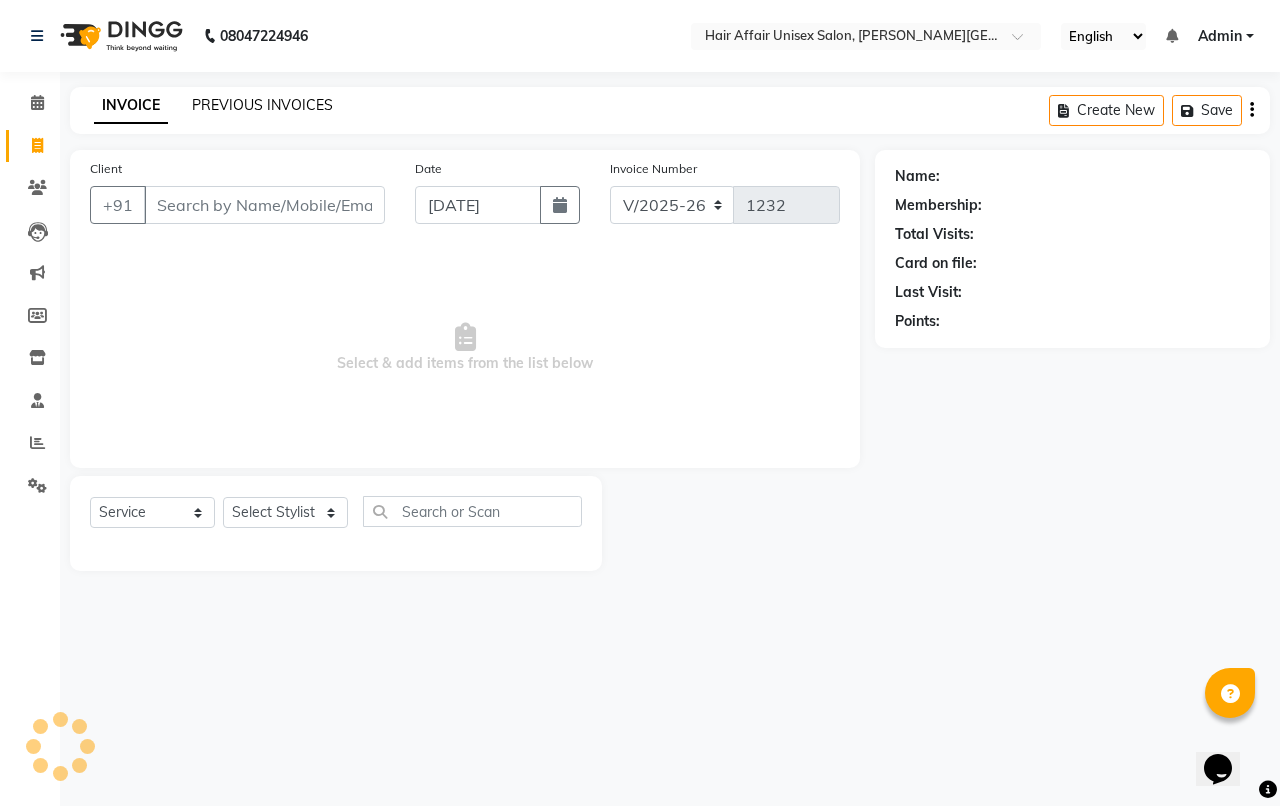 click on "PREVIOUS INVOICES" 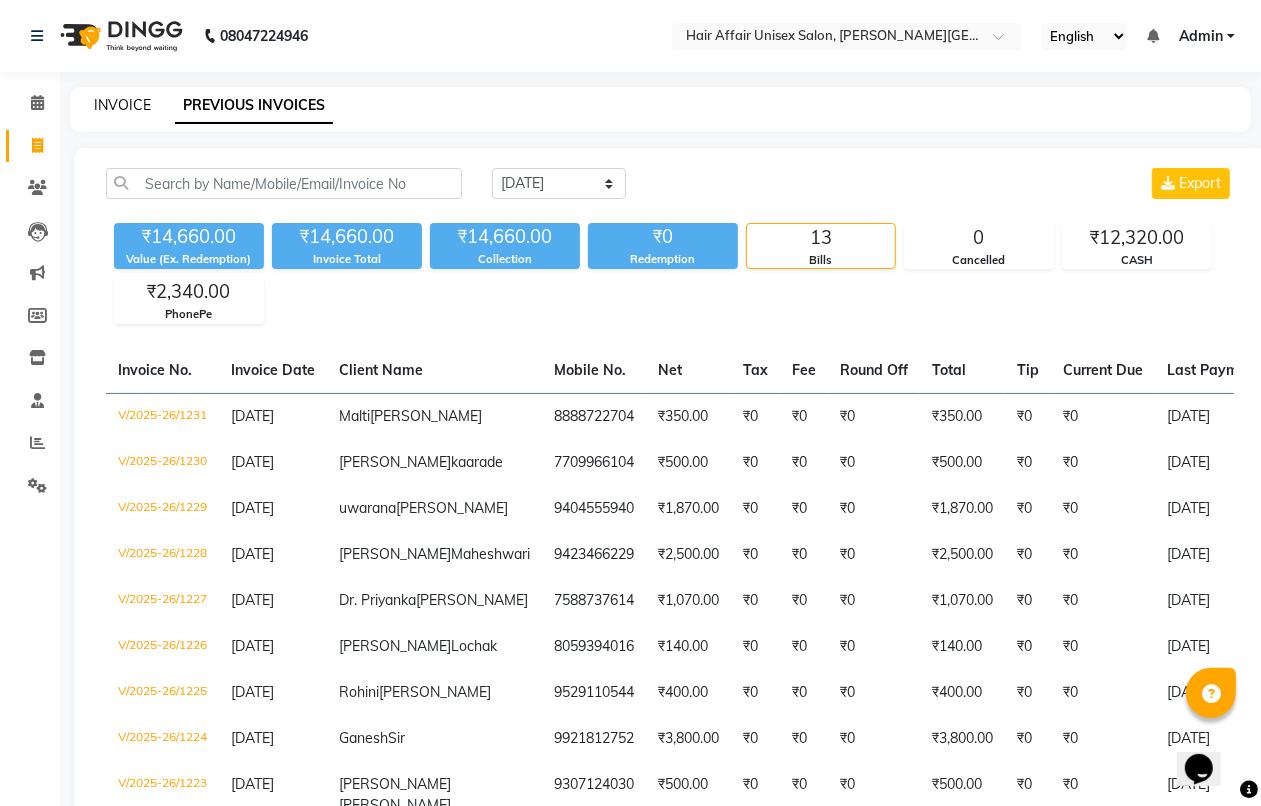 click on "INVOICE" 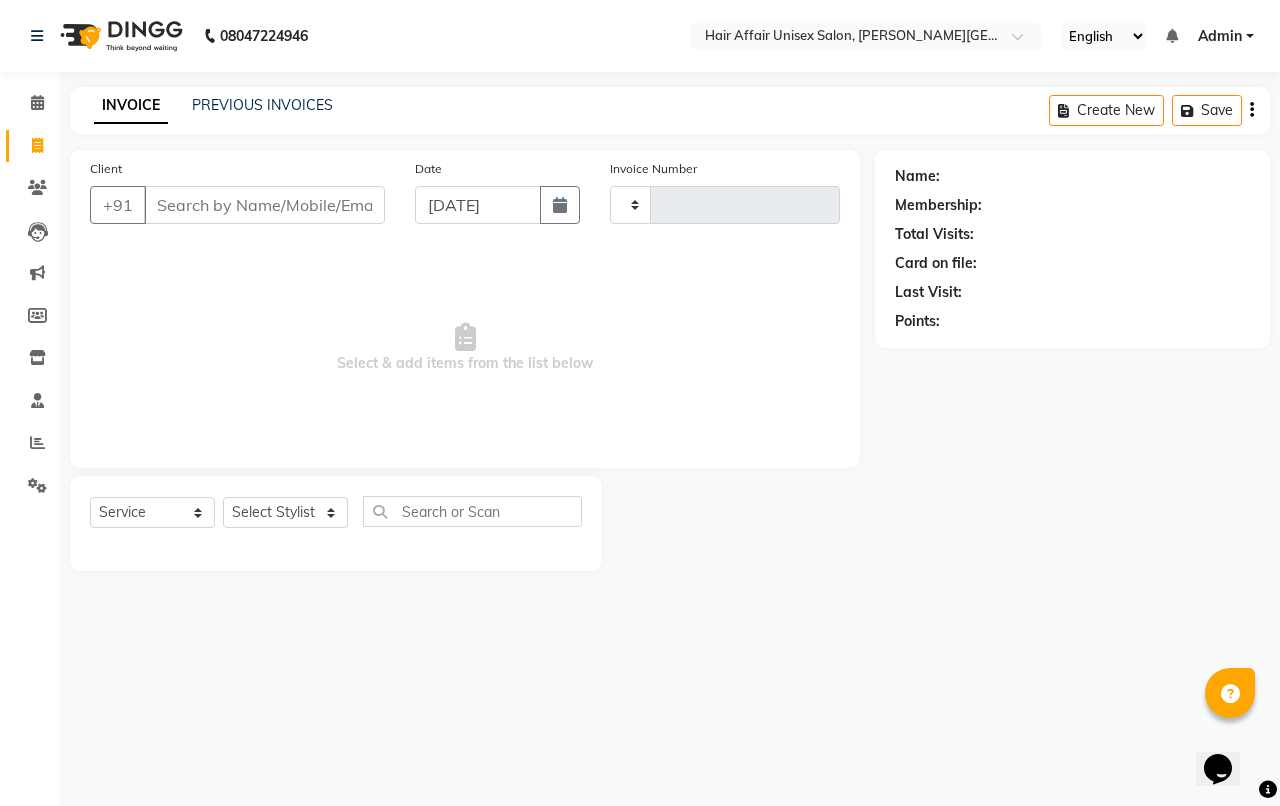 type on "1232" 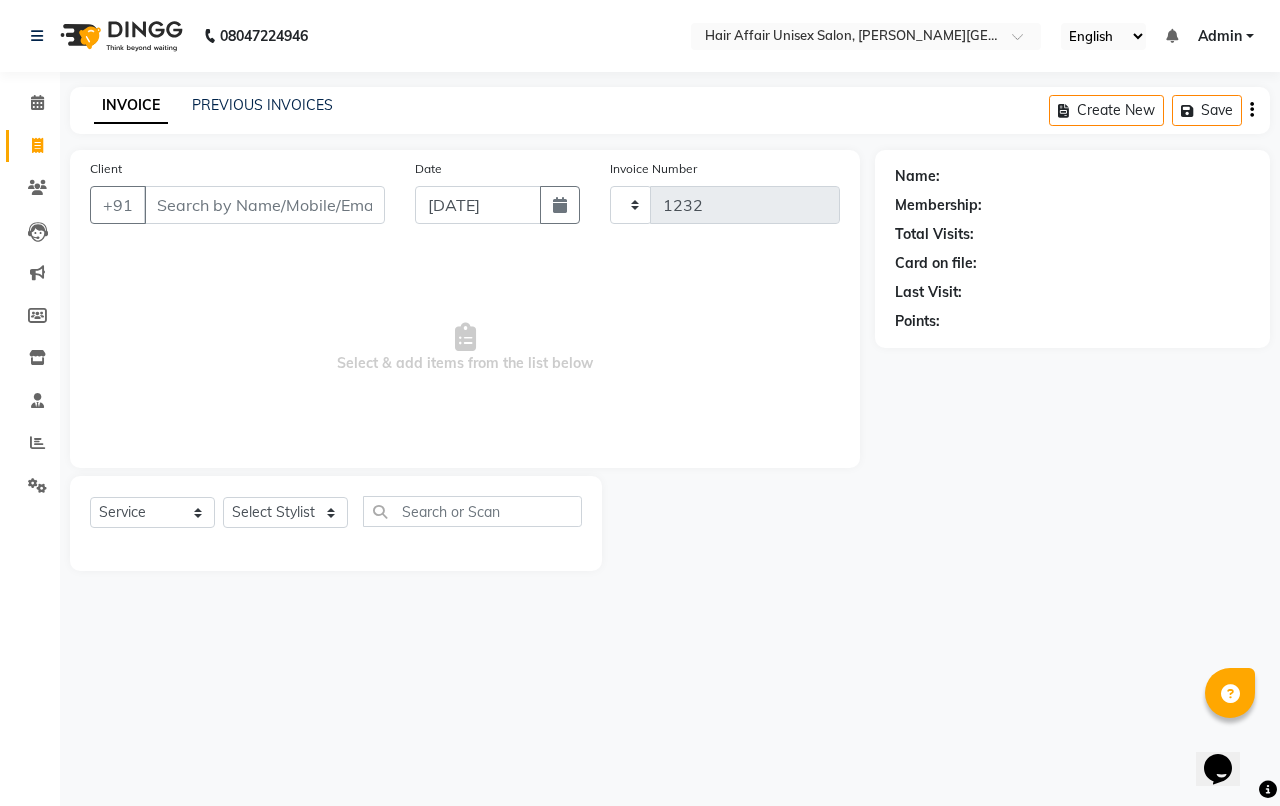 select on "6225" 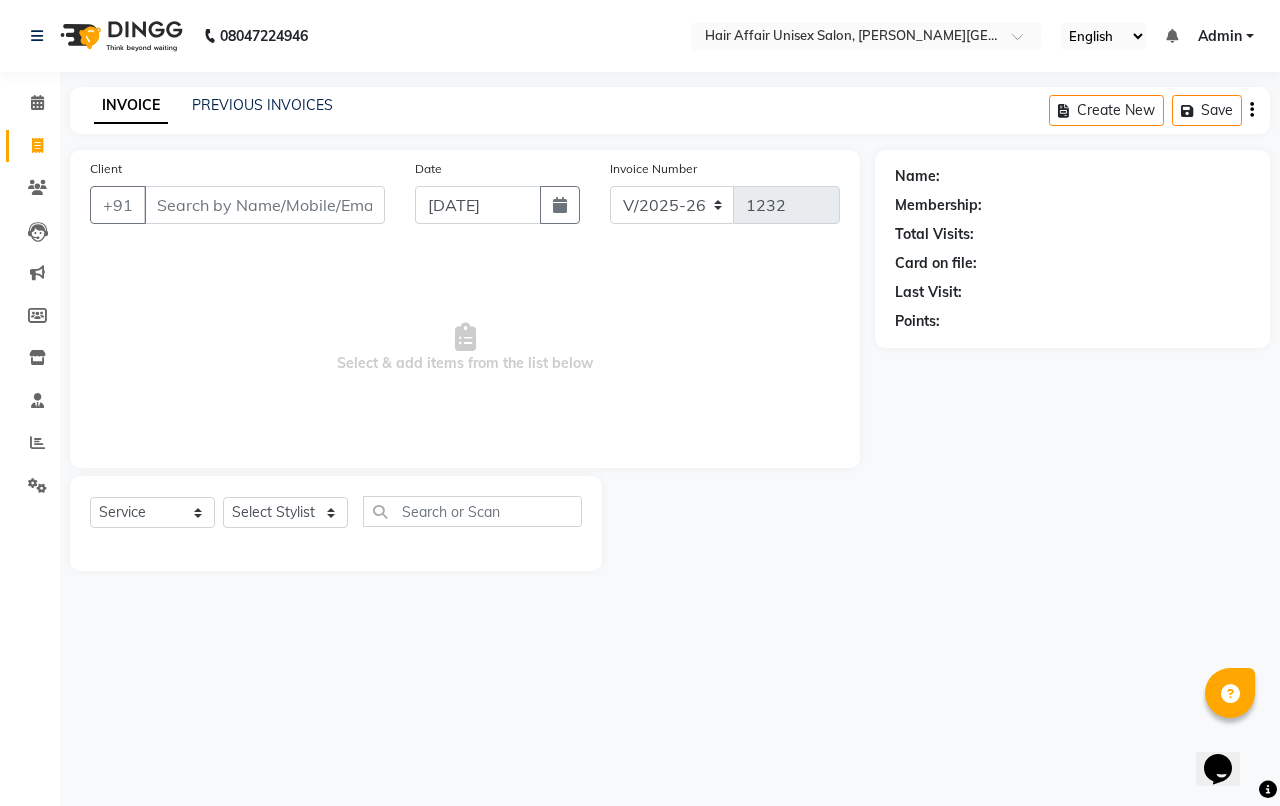 click on "Client" at bounding box center (264, 205) 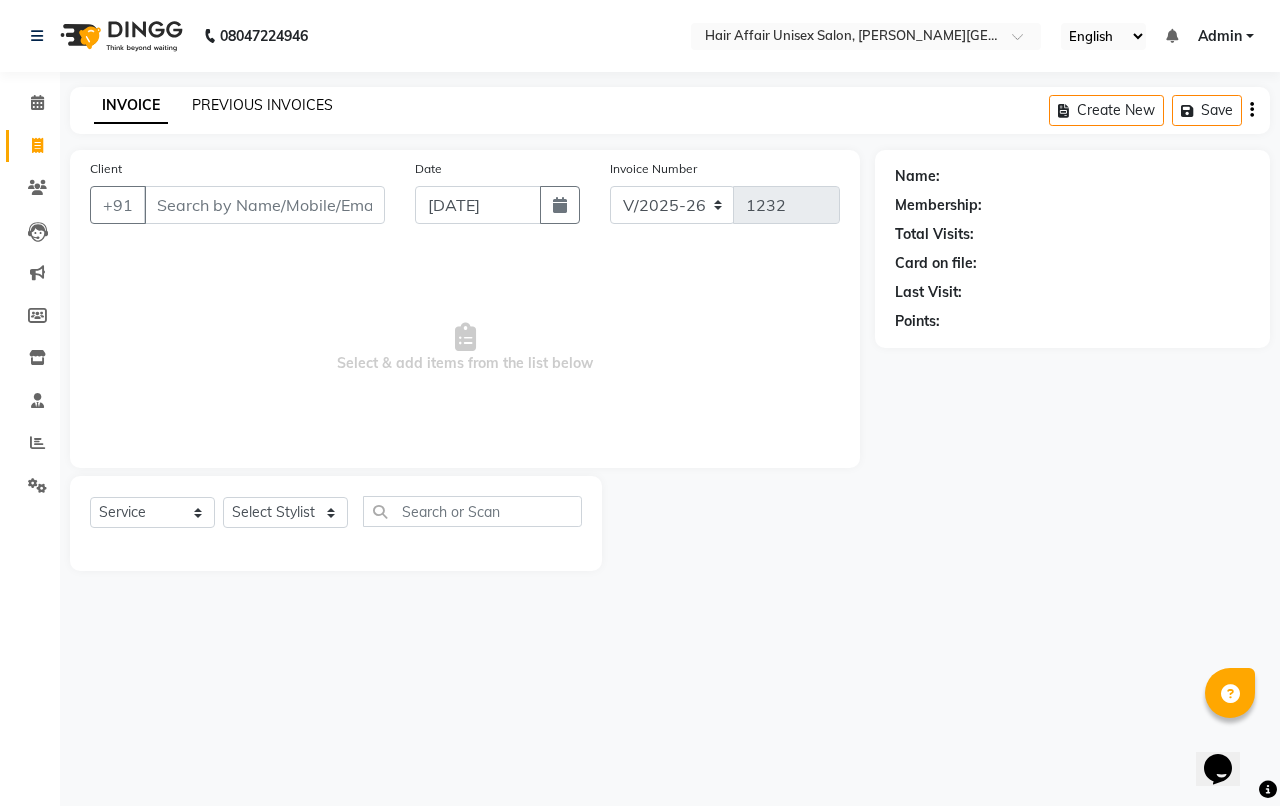 click on "PREVIOUS INVOICES" 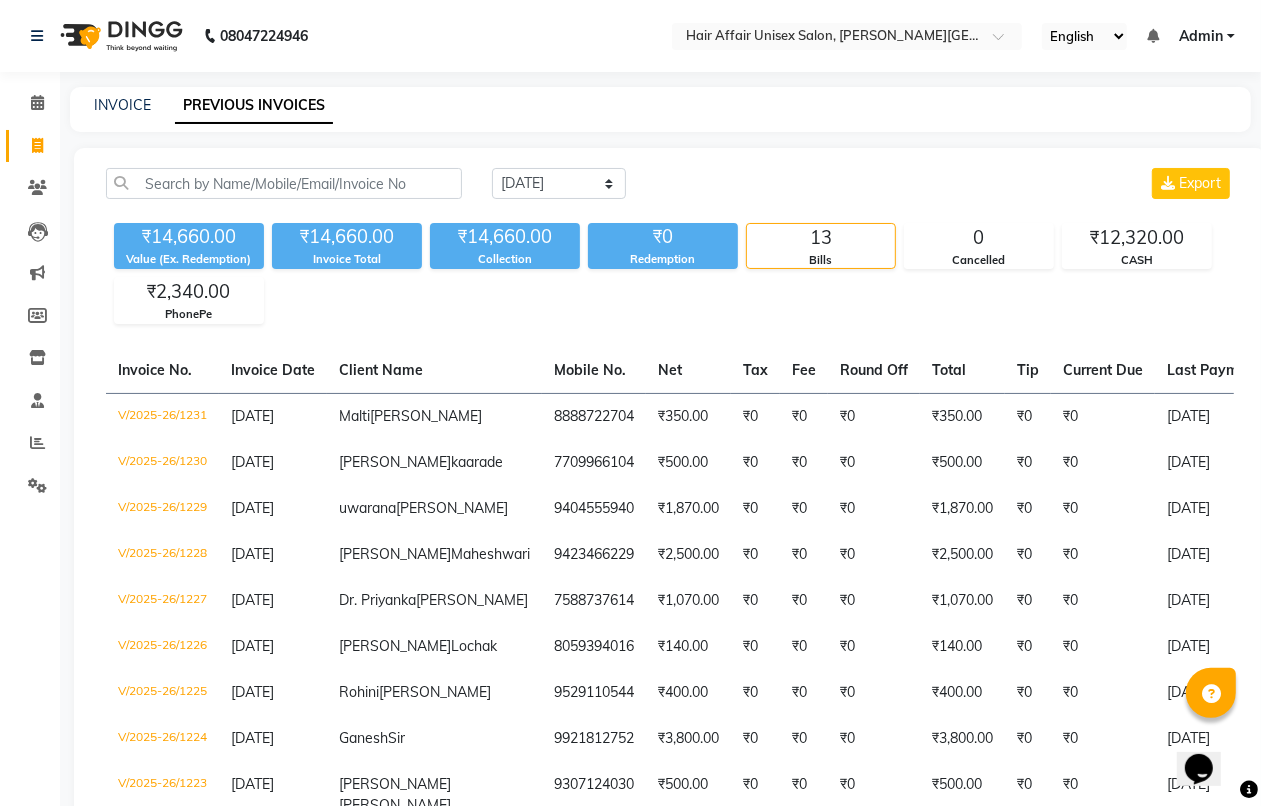 click on "08047224946 Select Location × Hair Affair Unisex Salon, Bhagwati Hotel, English ENGLISH Español العربية मराठी हिंदी ગુજરાતી தமிழ் 中文 Notifications nothing to show Admin Manage Profile Change Password Sign out  Version:3.15.4  ☀ HAIR AFFAIR UNISEX SALON, BHAGWATI HOTEL,  Calendar  Invoice  Clients  Leads   Marketing  Members  Inventory  Staff  Reports  Settings Completed InProgress Upcoming Dropped Tentative Check-In Confirm Bookings Generate Report Segments Page Builder INVOICE PREVIOUS INVOICES Today Yesterday Custom Range Export ₹14,660.00 Value (Ex. Redemption) ₹14,660.00 Invoice Total  ₹14,660.00 Collection ₹0 Redemption 13 Bills 0 Cancelled ₹12,320.00 CASH ₹2,340.00 PhonePe  Invoice No.   Invoice Date   Client Name   Mobile No.   Net   Tax   Fee   Round Off   Total   Tip   Current Due   Last Payment Date   Payment Amount   Payment Methods   Cancel Reason   Status   V/2025-26/1231  11-07-2025 Malti  Valvi 8888722704 ₹350.00 - -" at bounding box center [630, 590] 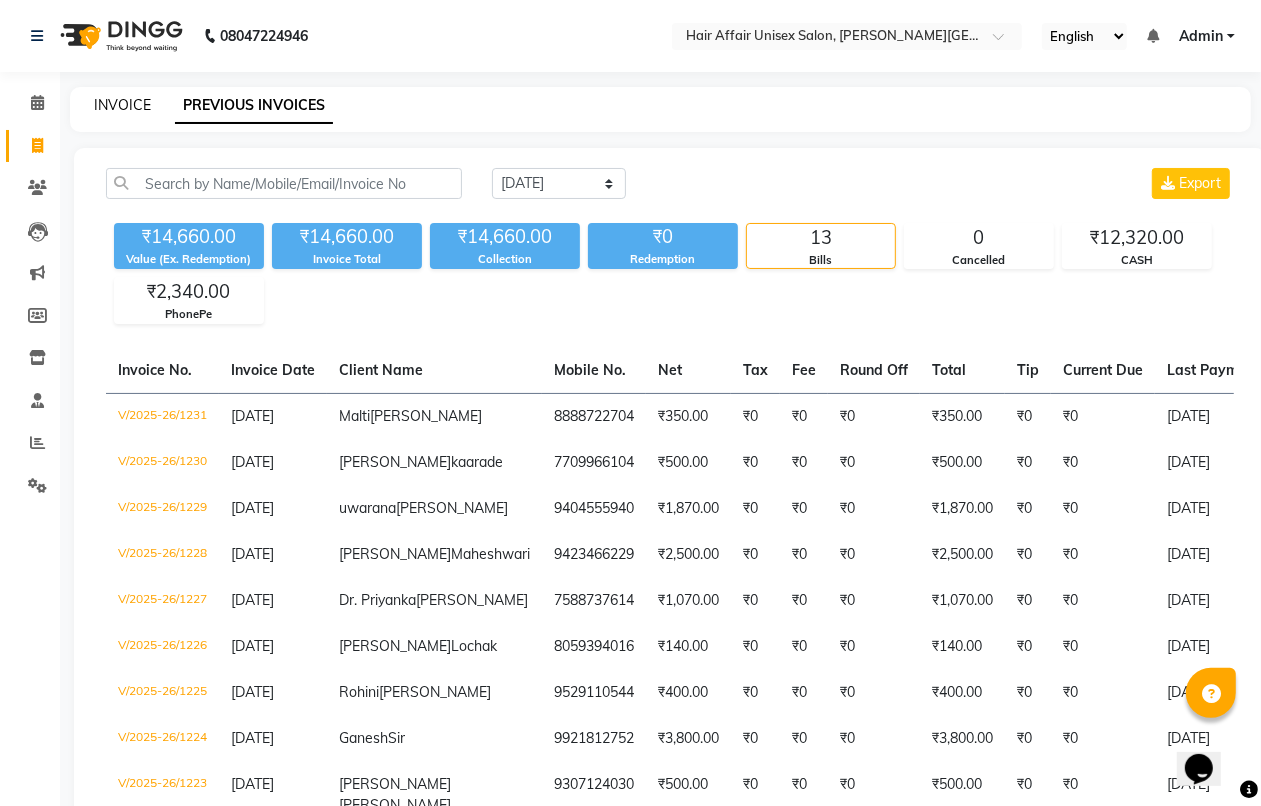 click on "INVOICE" 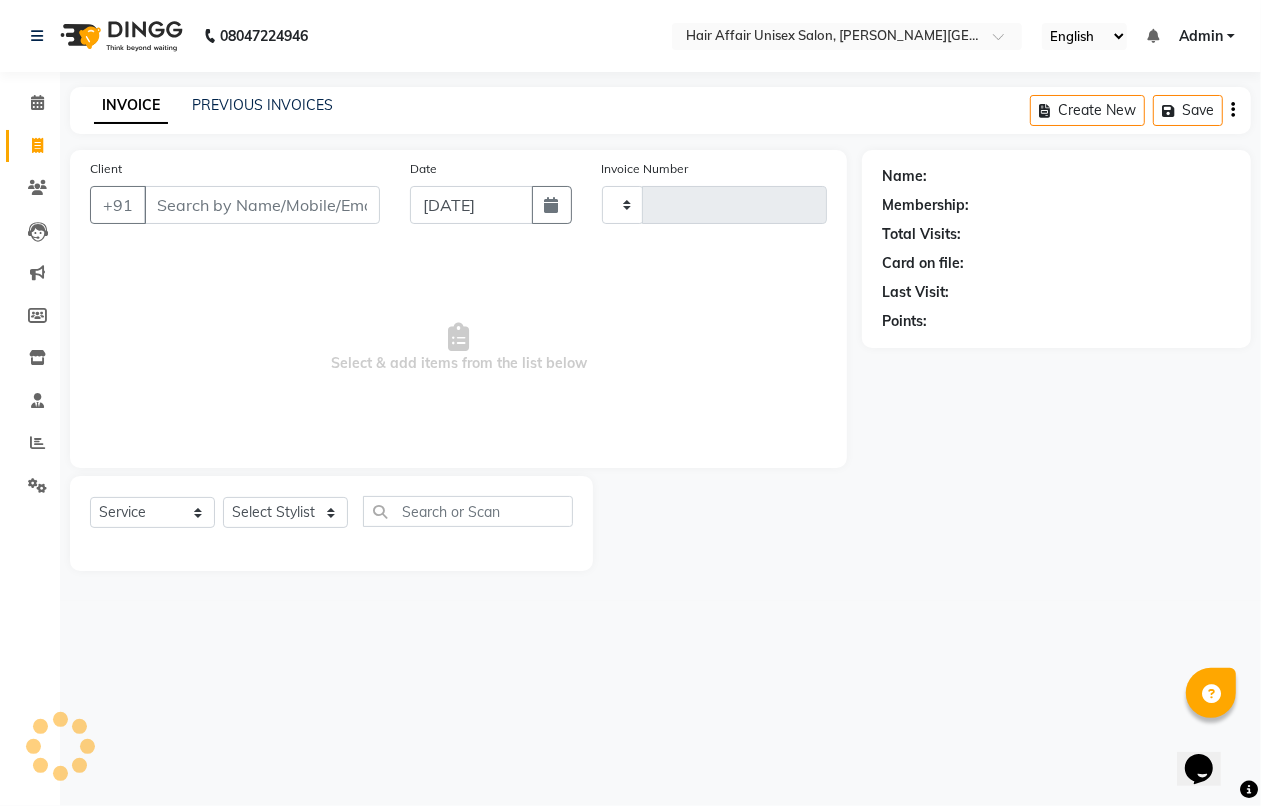 type on "1232" 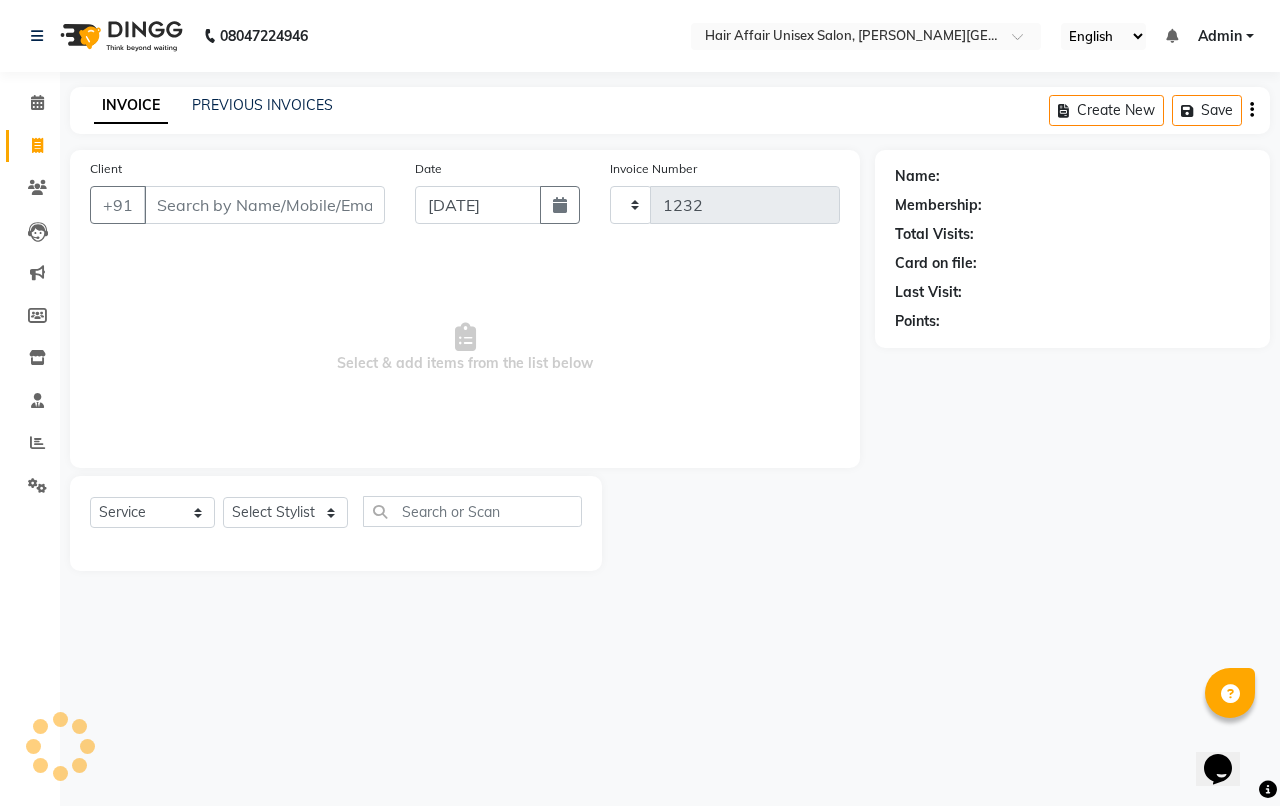 select on "6225" 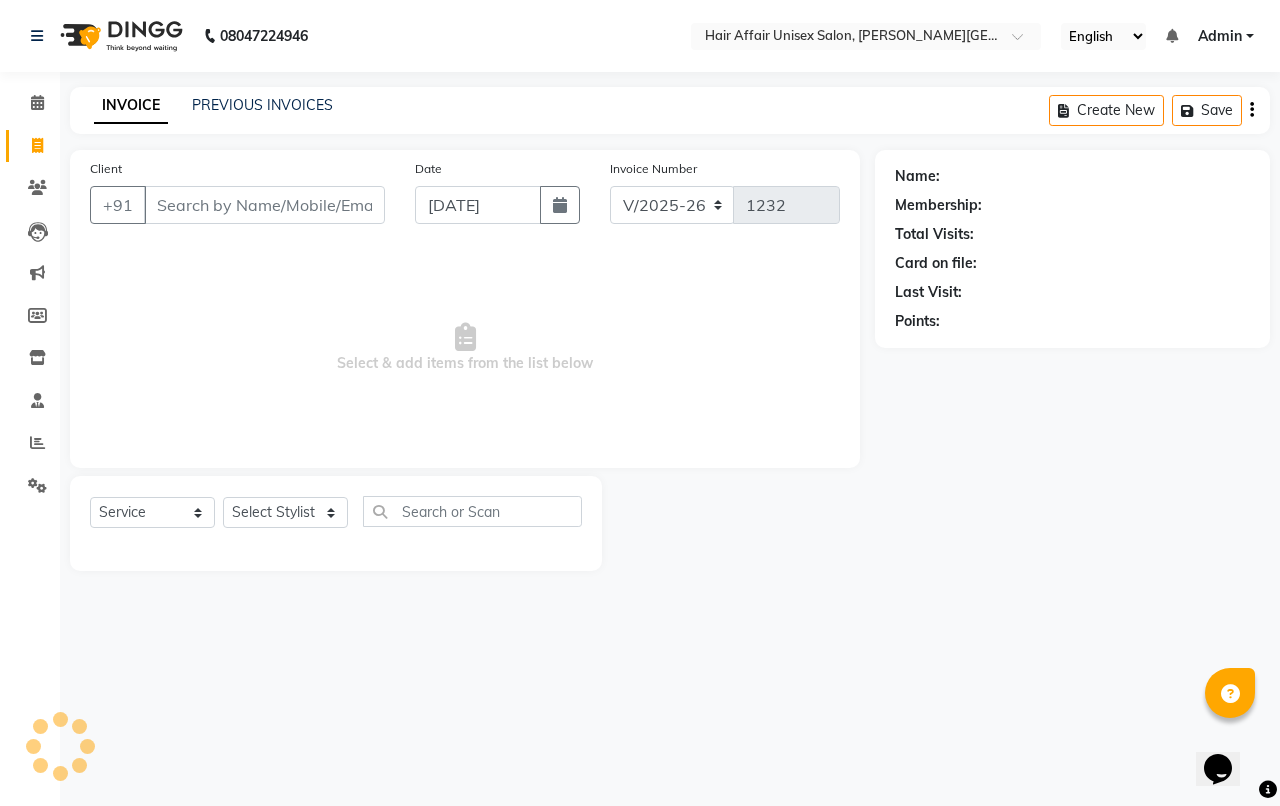 click on "Select & add items from the list below" at bounding box center [465, 348] 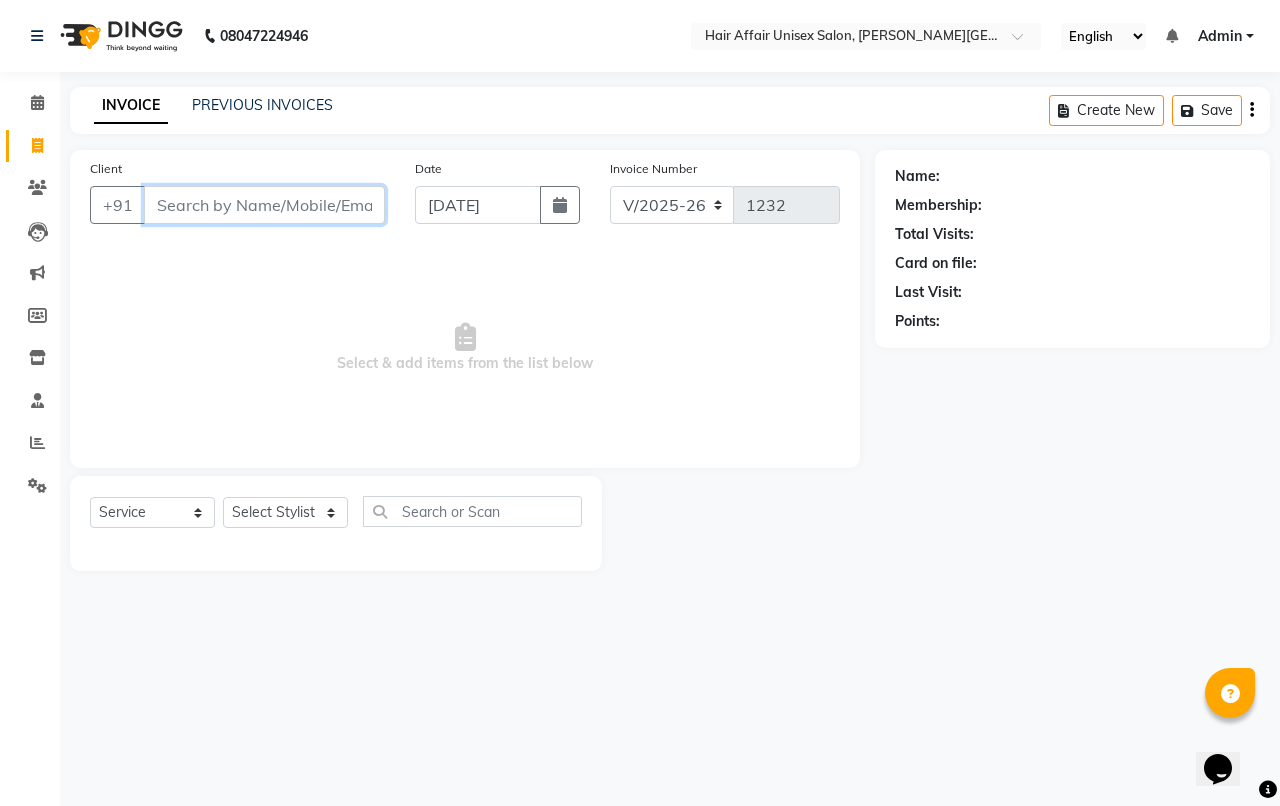 click on "Client" at bounding box center [264, 205] 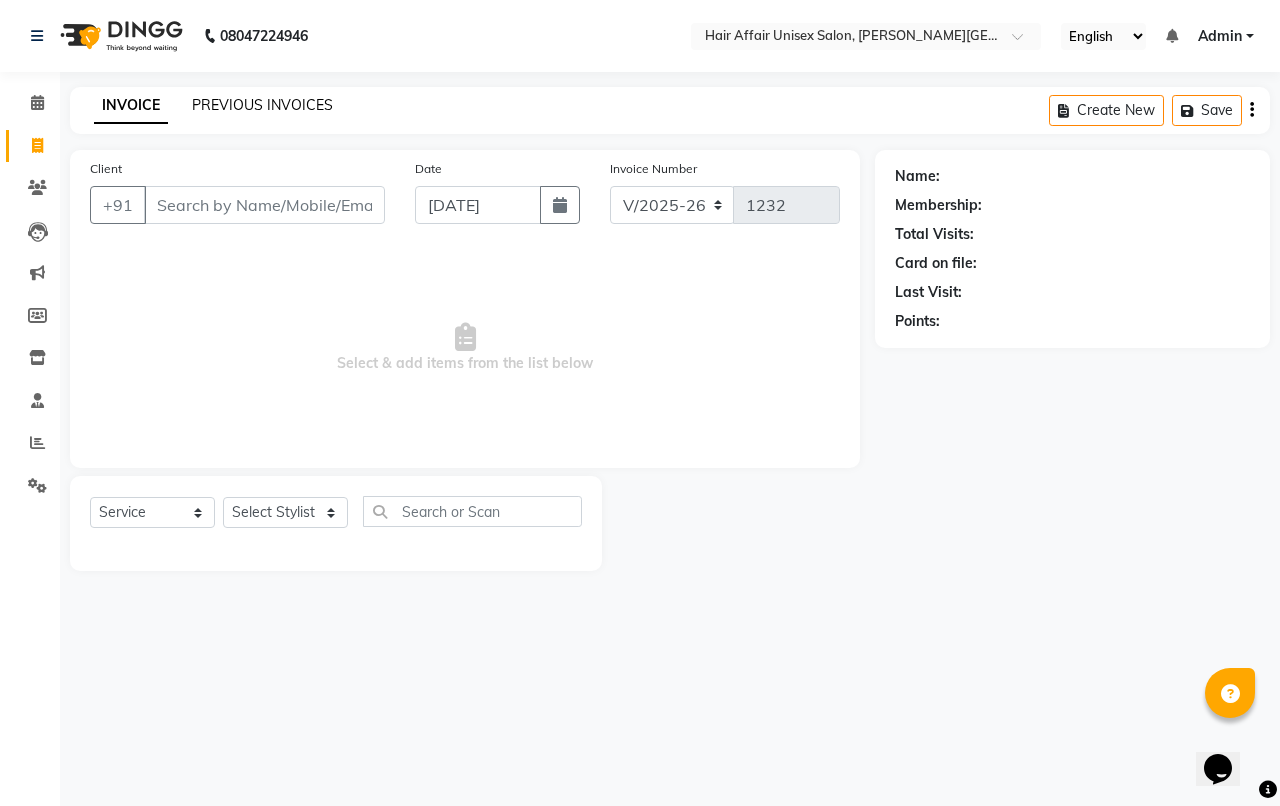 click on "PREVIOUS INVOICES" 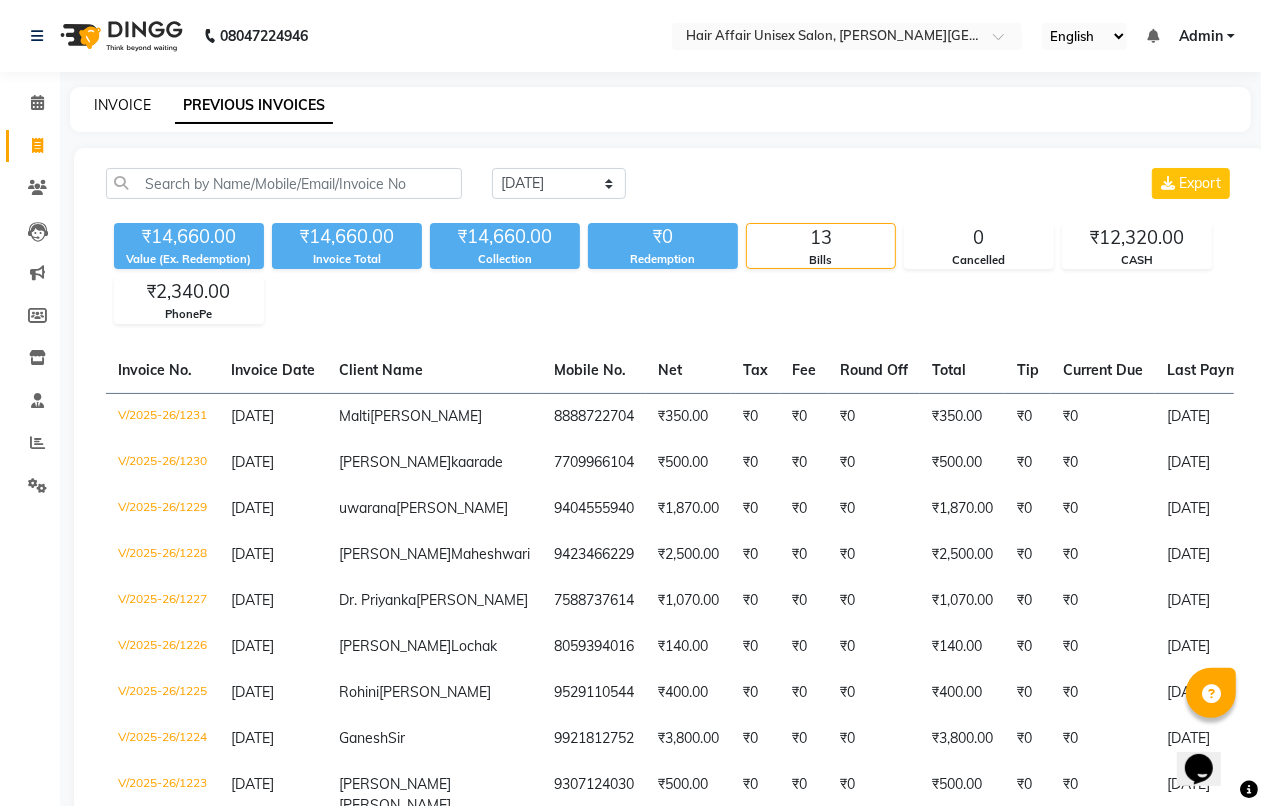 click on "INVOICE" 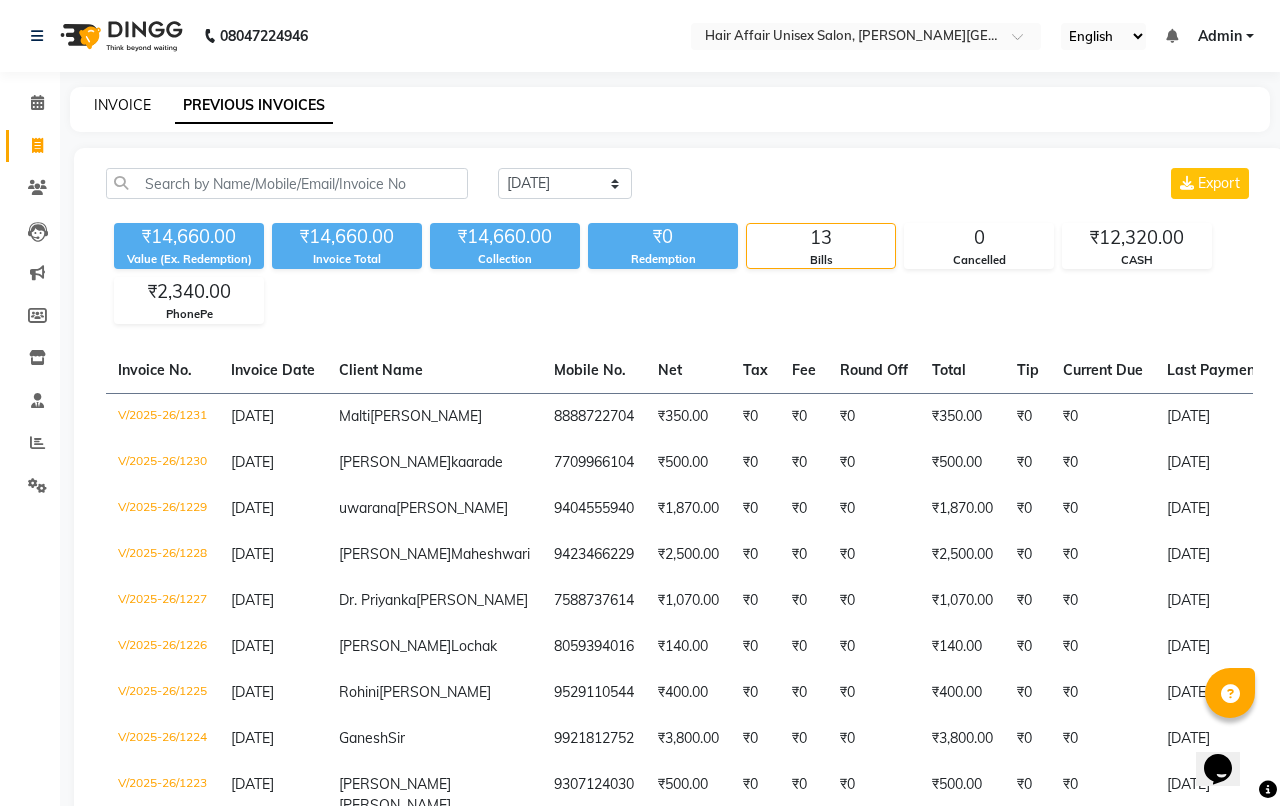select on "6225" 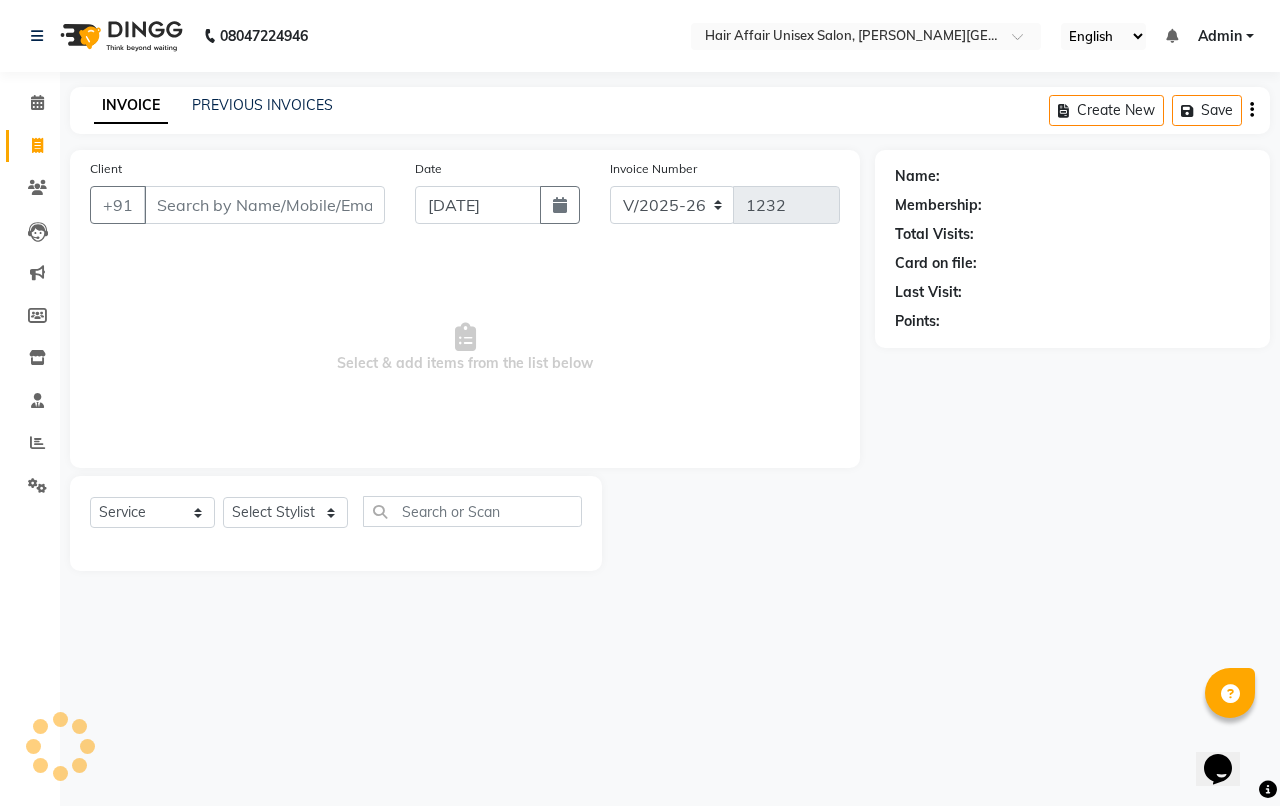 click on "Client +91" 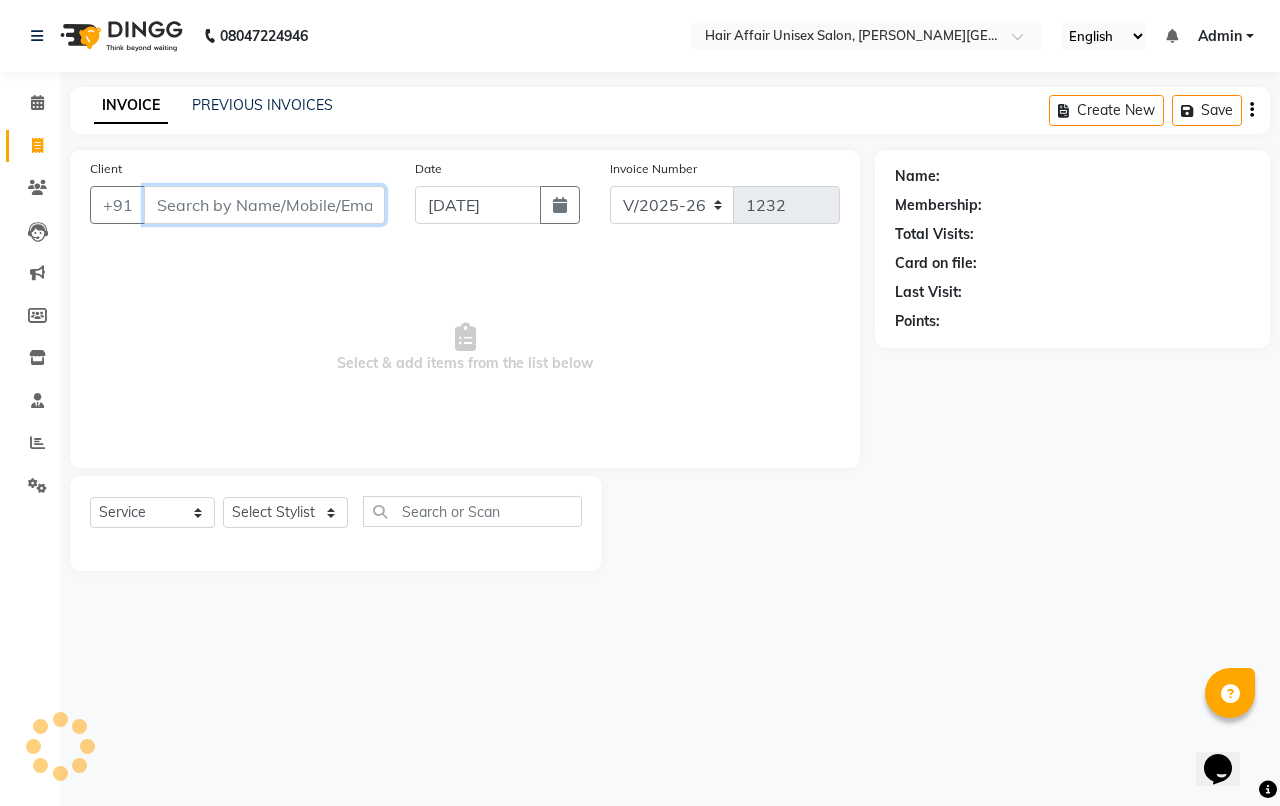 click on "Client" at bounding box center (264, 205) 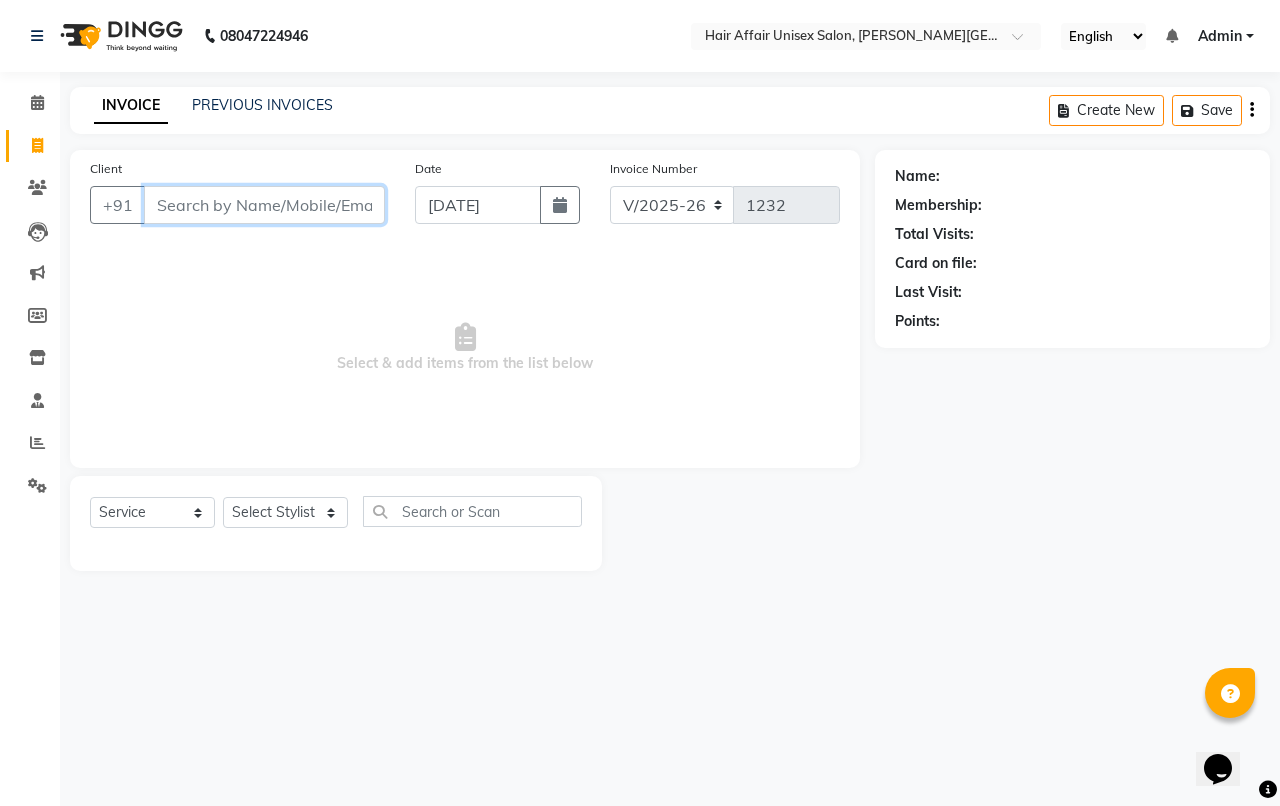 click on "Client" at bounding box center (264, 205) 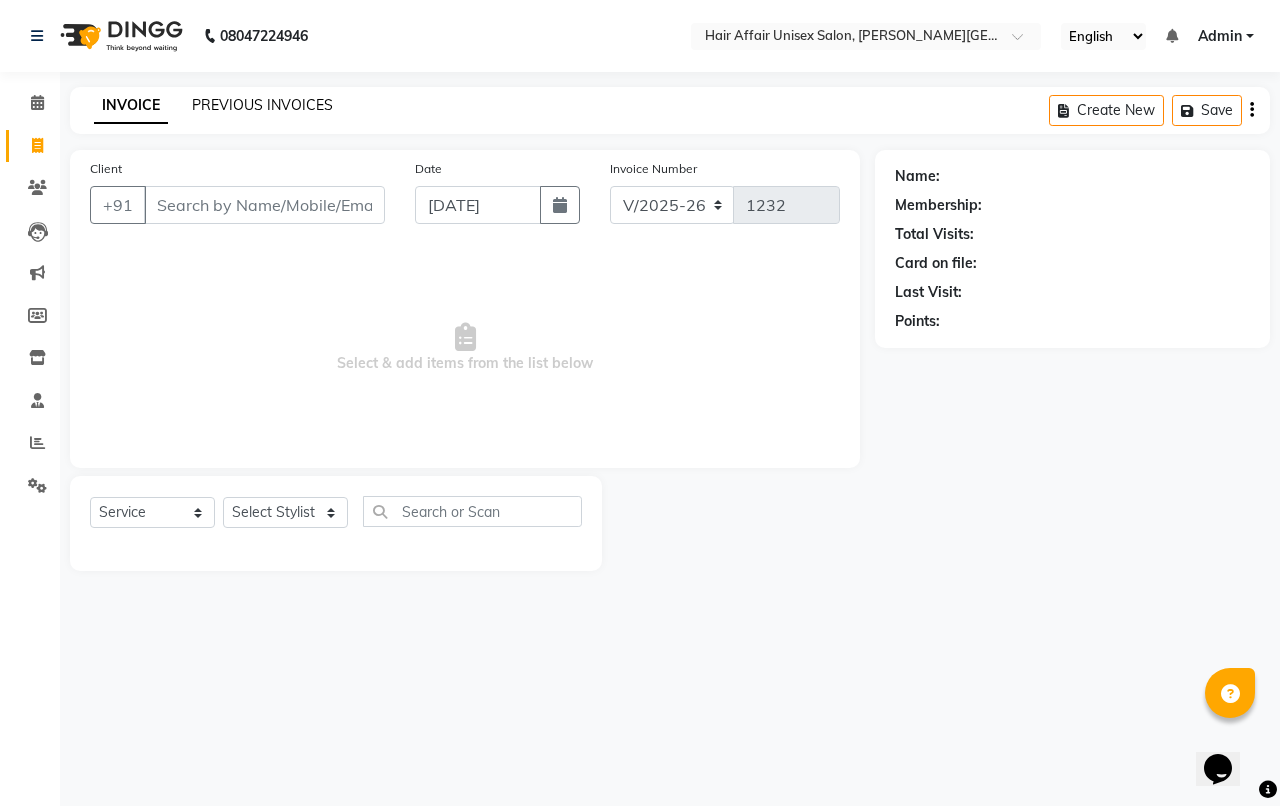 click on "PREVIOUS INVOICES" 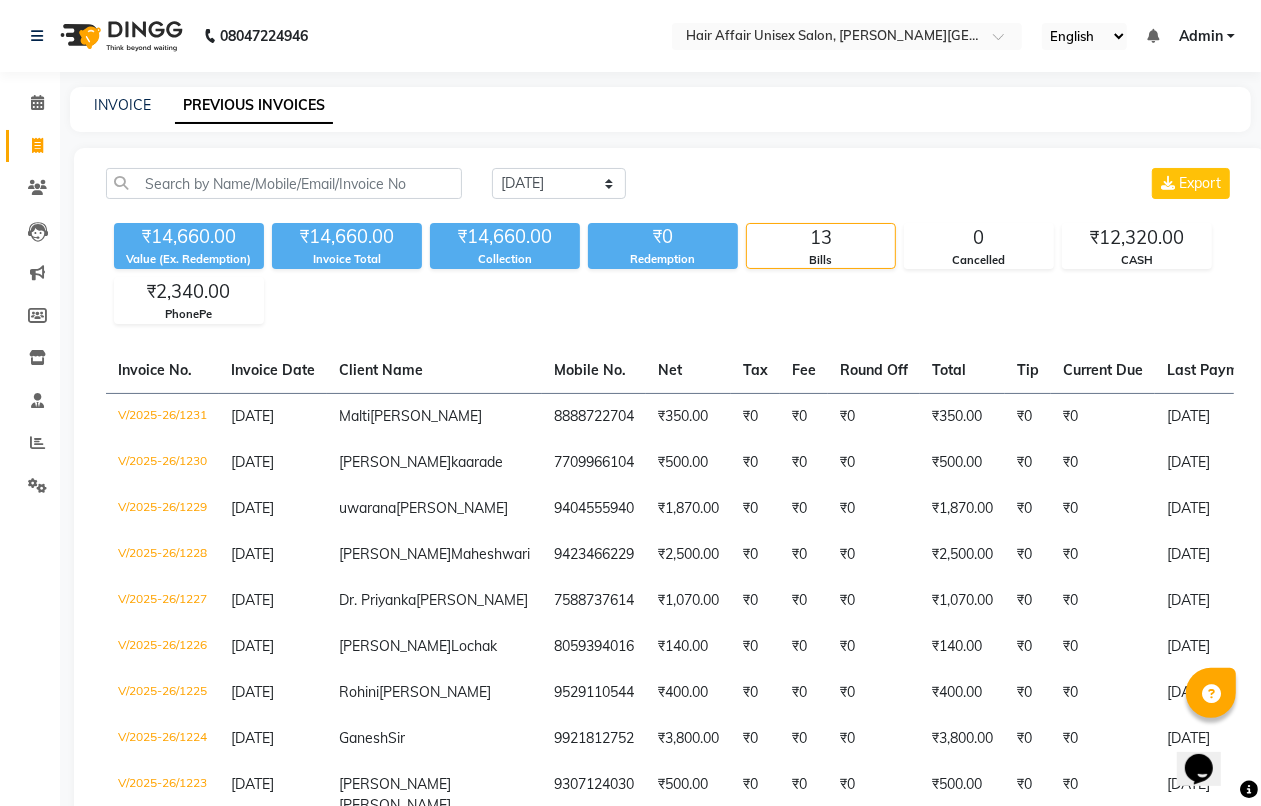 click on "INVOICE PREVIOUS INVOICES" 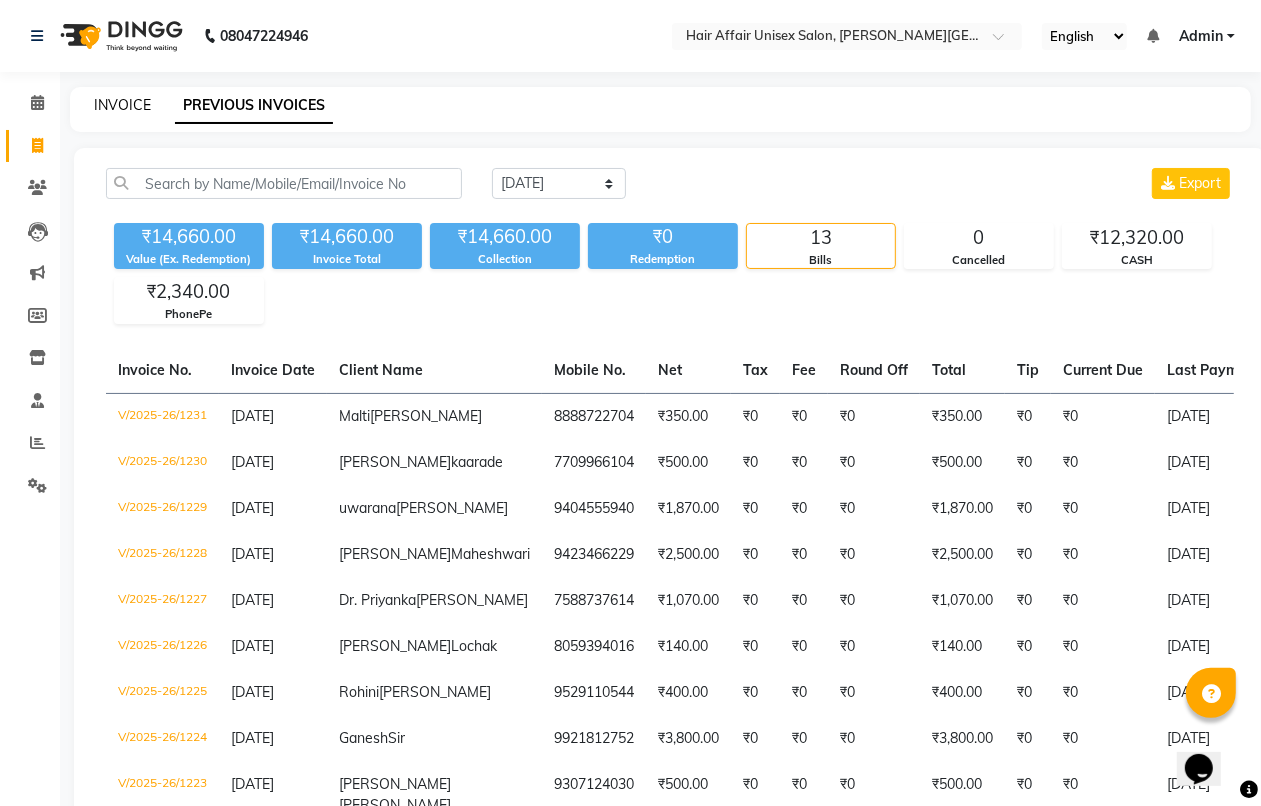 click on "INVOICE" 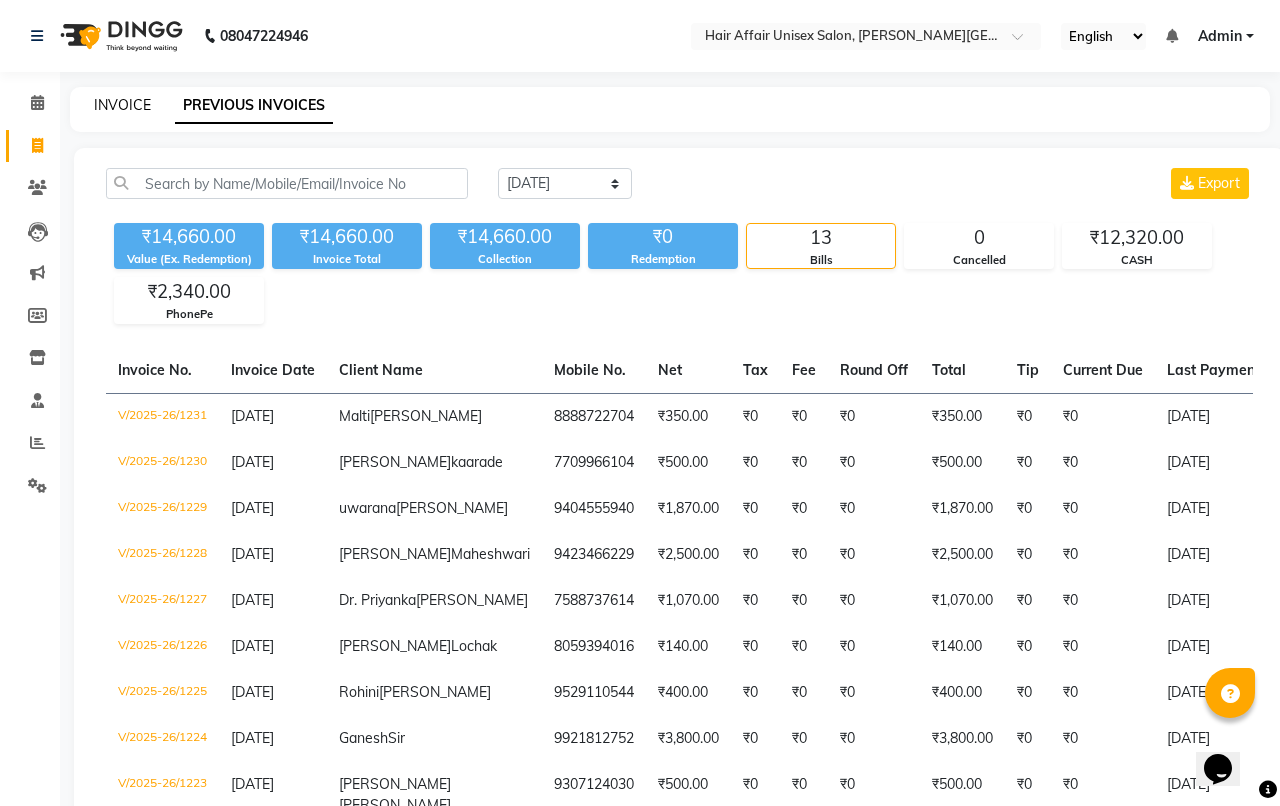 select on "6225" 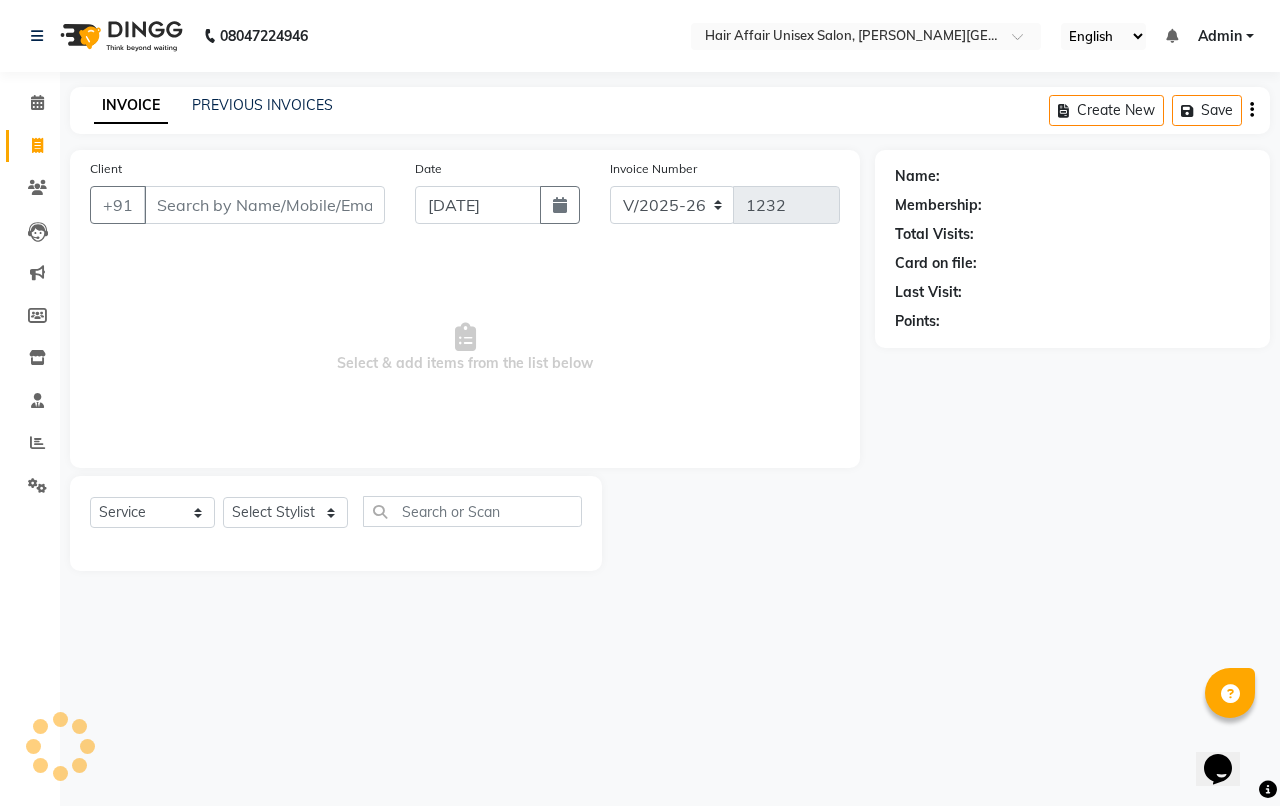 click on "Client" at bounding box center (264, 205) 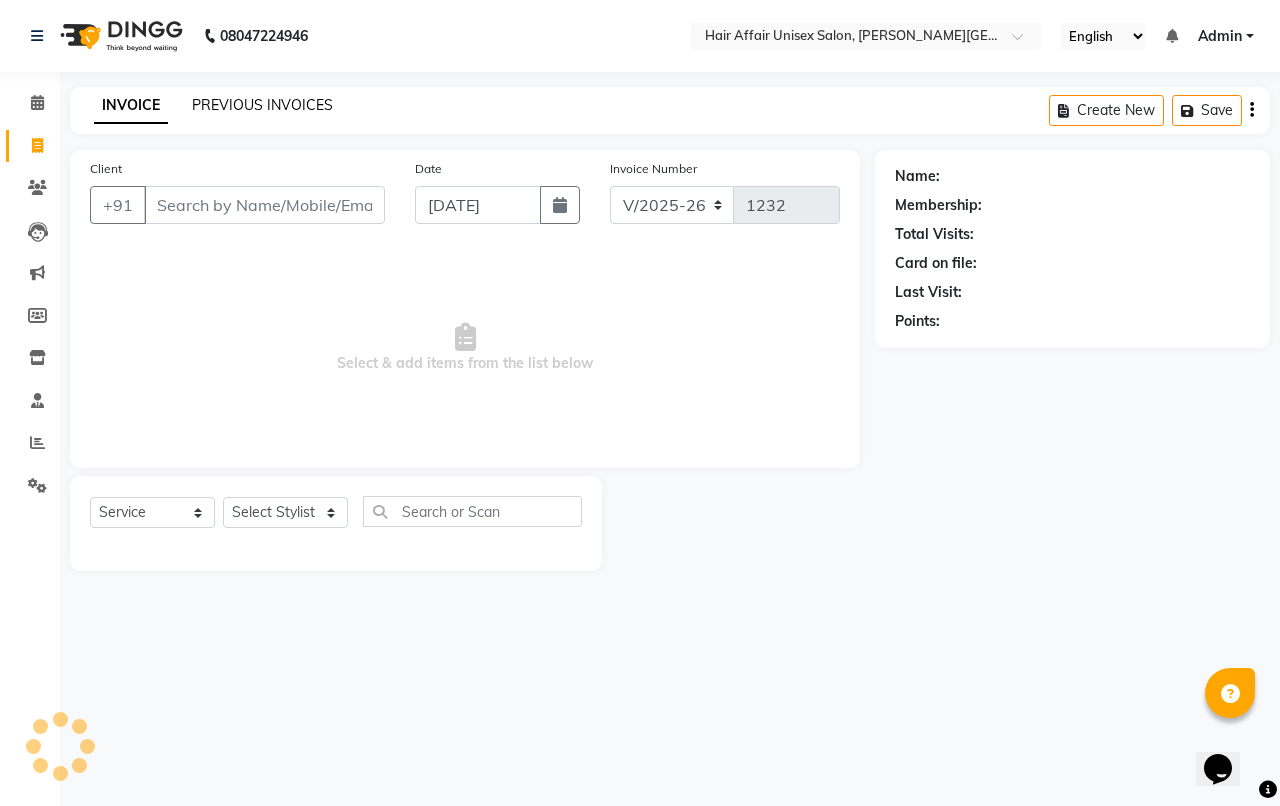 click on "PREVIOUS INVOICES" 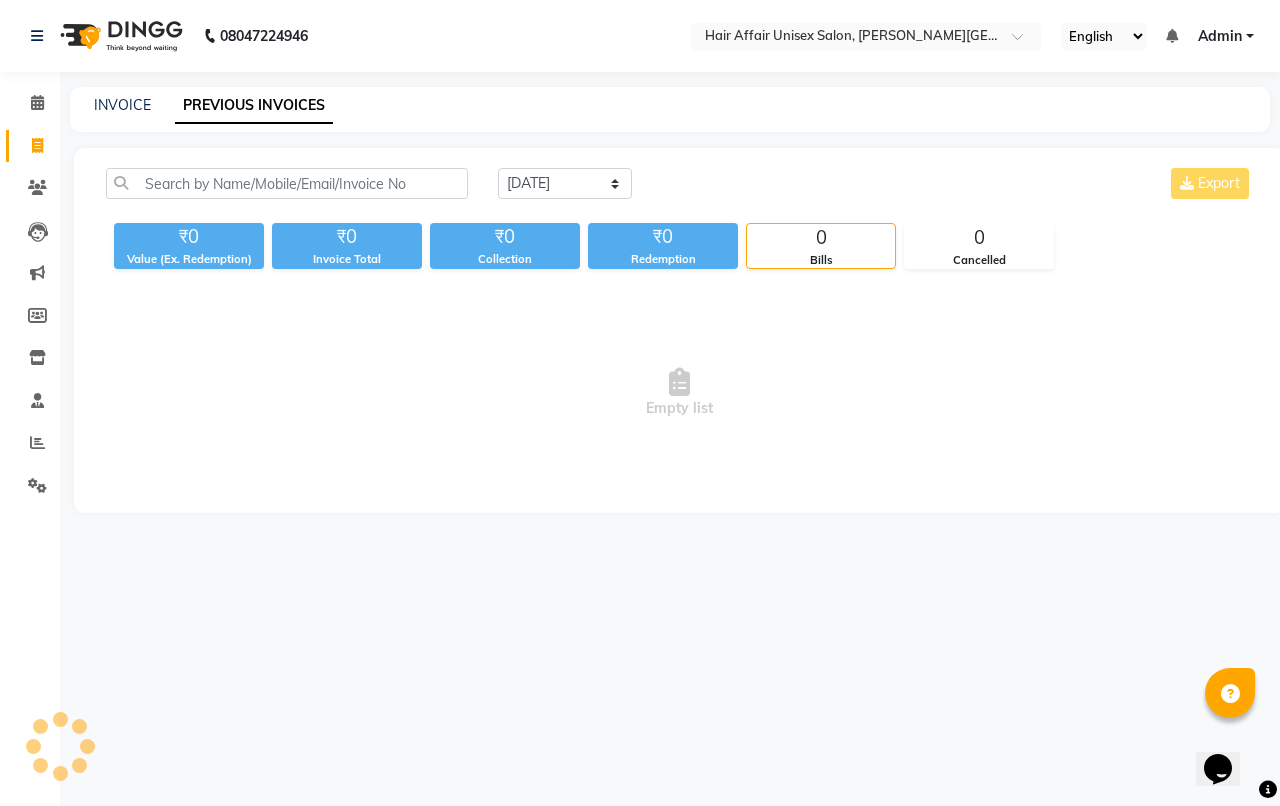 click on "PREVIOUS INVOICES" 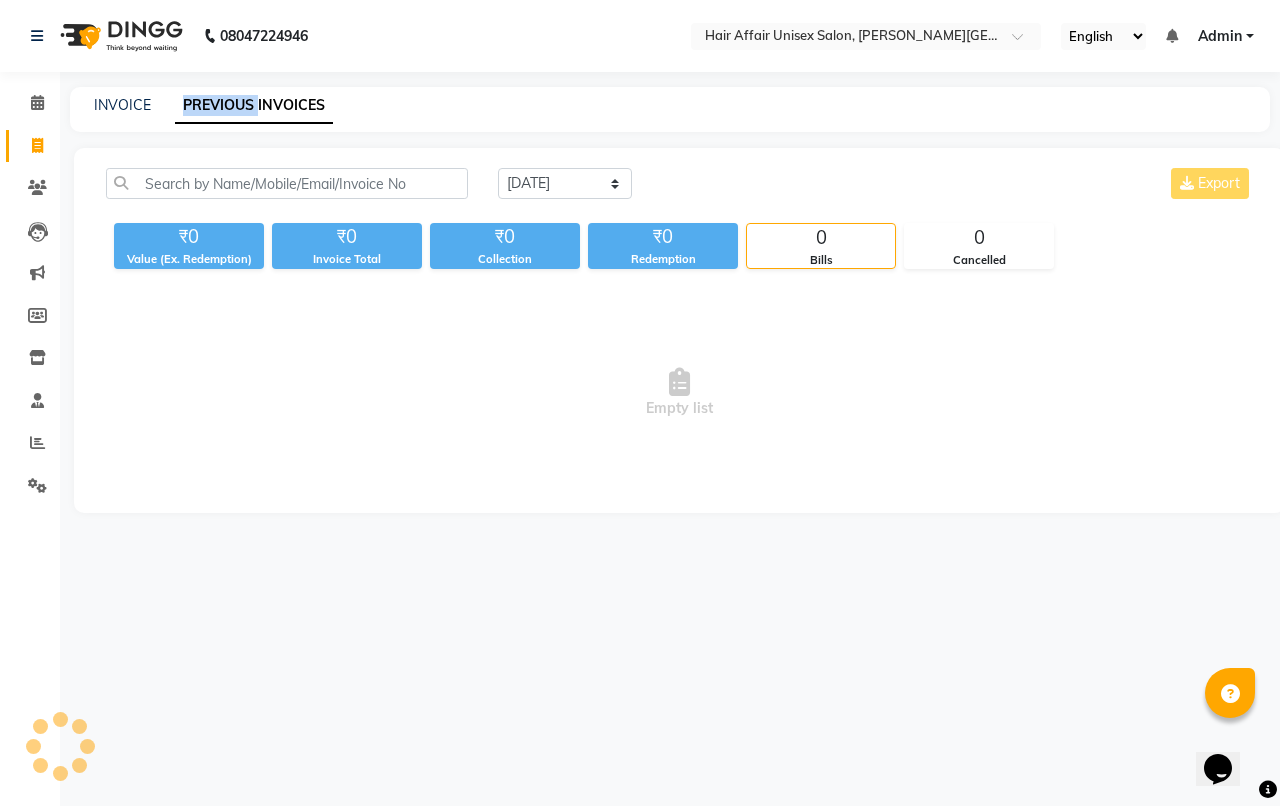 click on "PREVIOUS INVOICES" 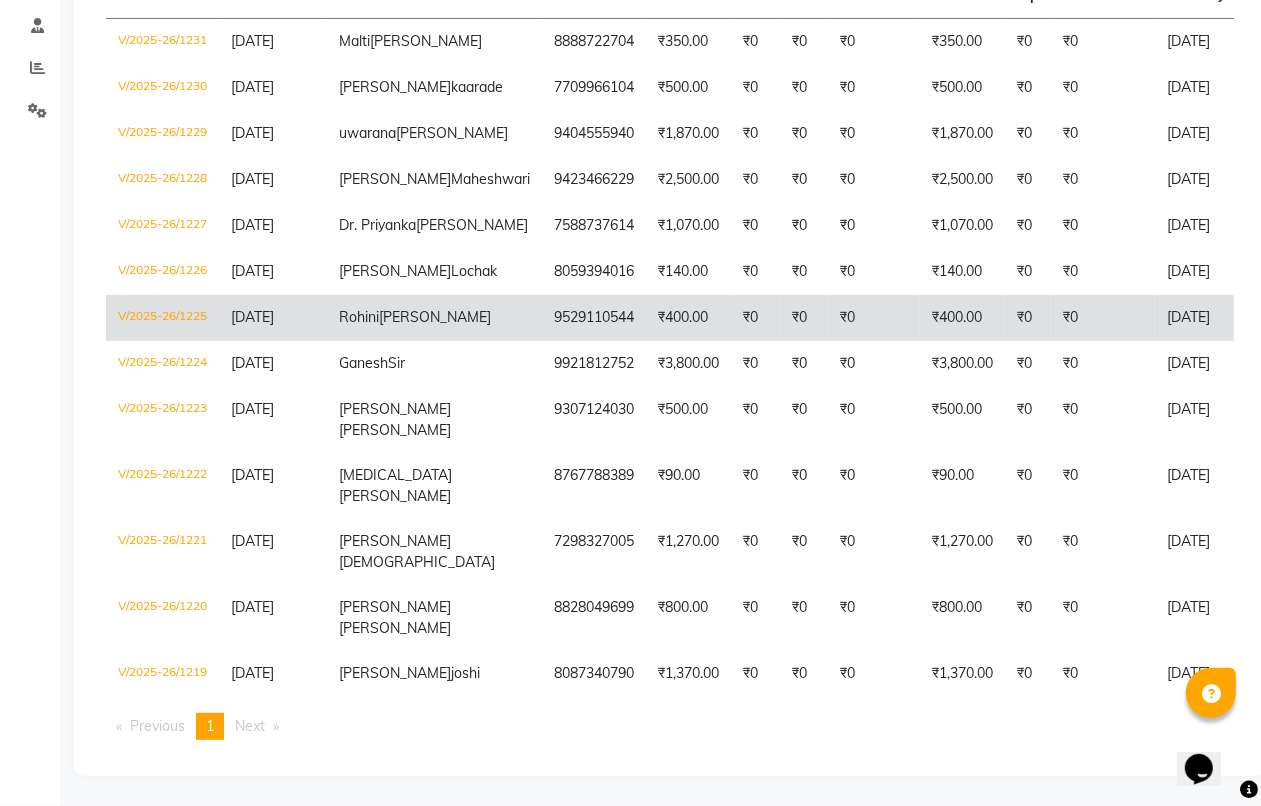 scroll, scrollTop: 0, scrollLeft: 0, axis: both 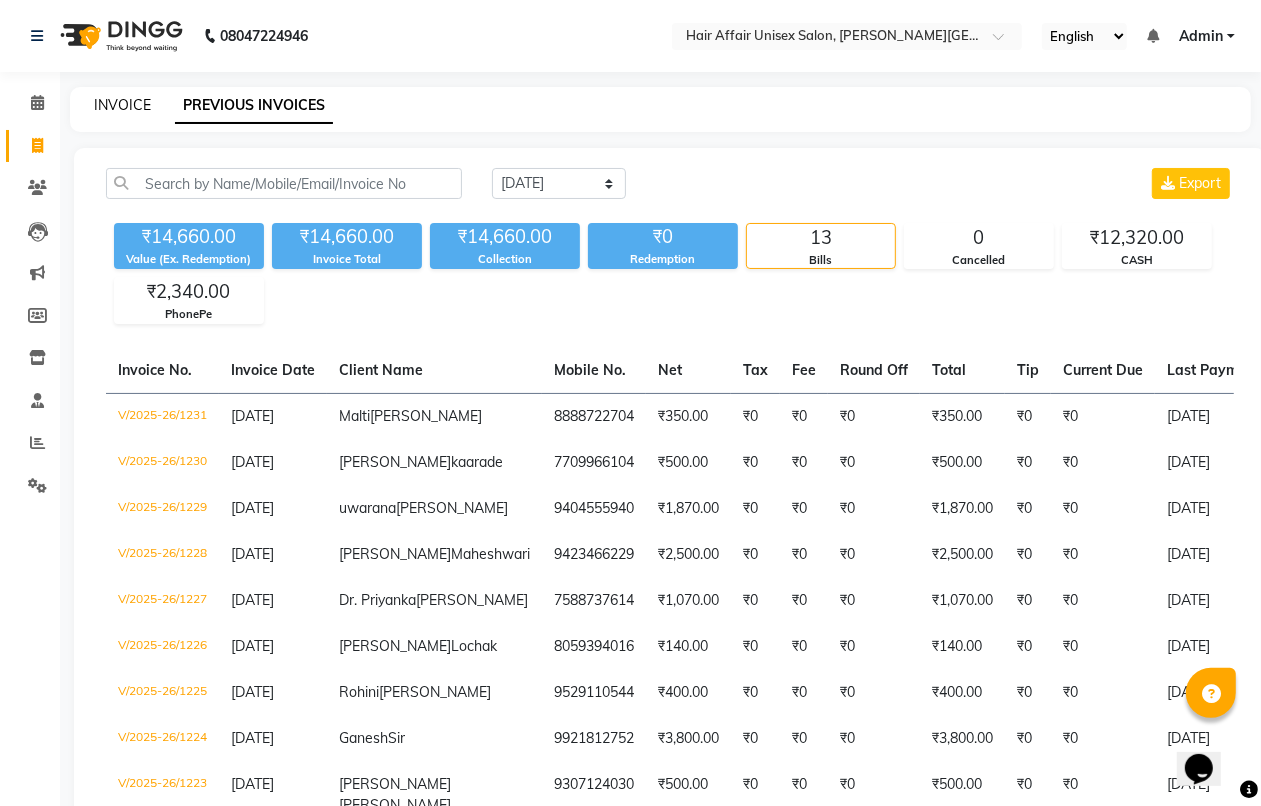 click on "INVOICE" 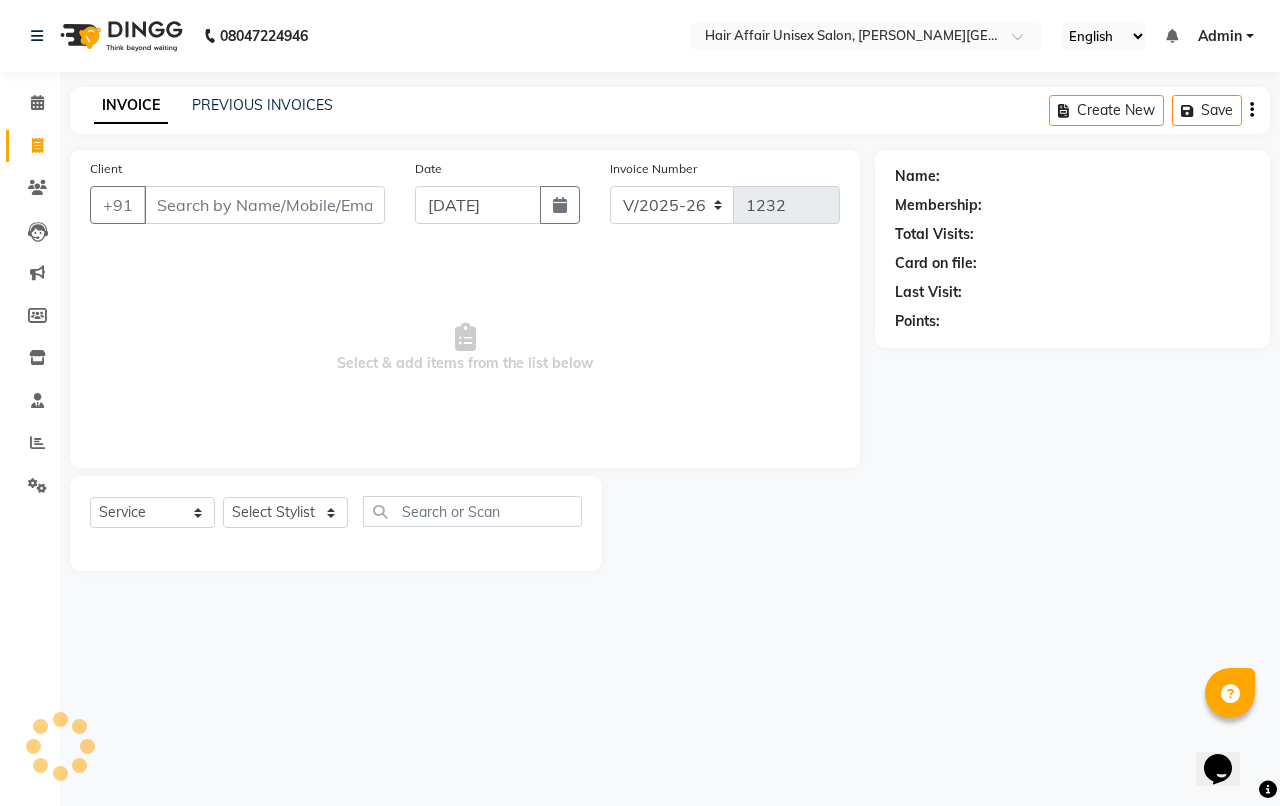 click on "Client +91" 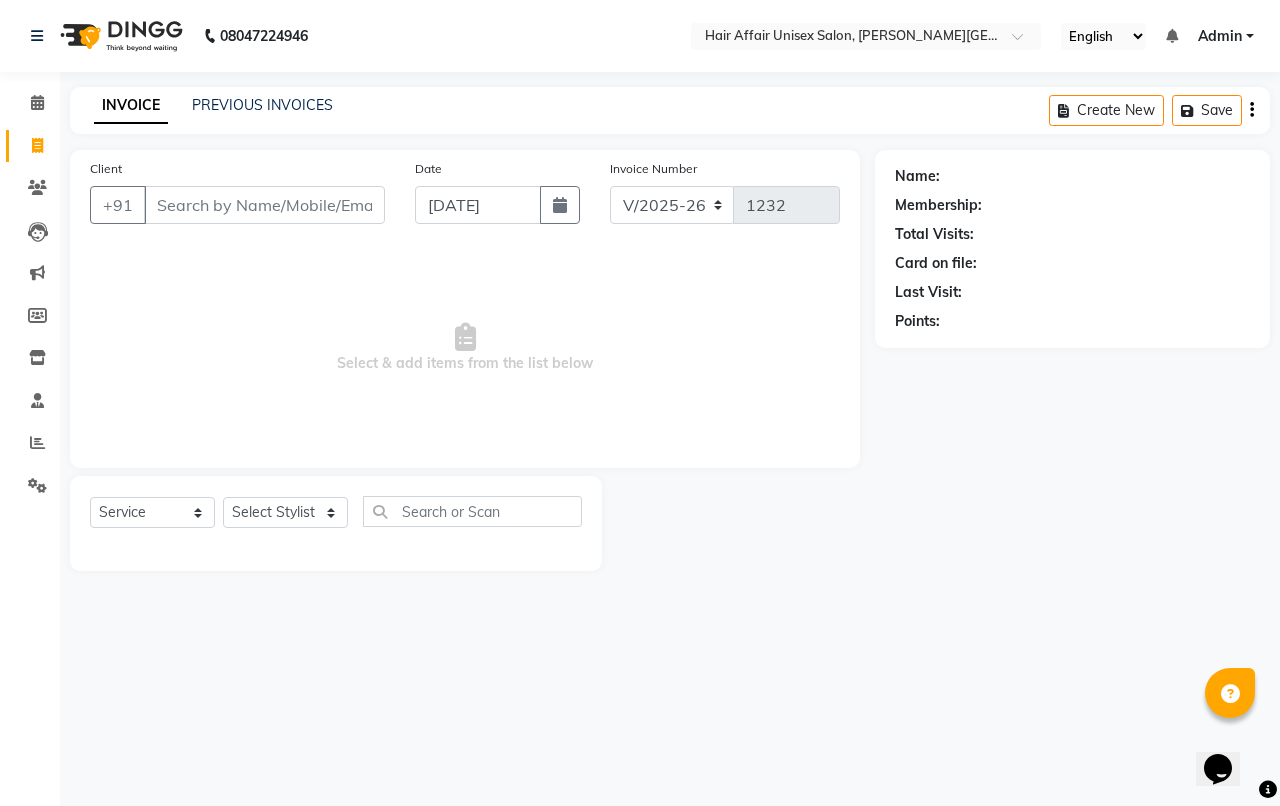 click on "INVOICE PREVIOUS INVOICES Create New   Save  Client +91 Date 11-07-2025 Invoice Number V/2025 V/2025-26 1232  Select & add items from the list below  Select  Service  Product  Membership  Package Voucher Prepaid Gift Card  Select Stylist Anand harpal kajal Kunal Manish Nikhil soni Sweta Vihan yogesh  Name: Membership: Total Visits: Card on file: Last Visit:  Points:" 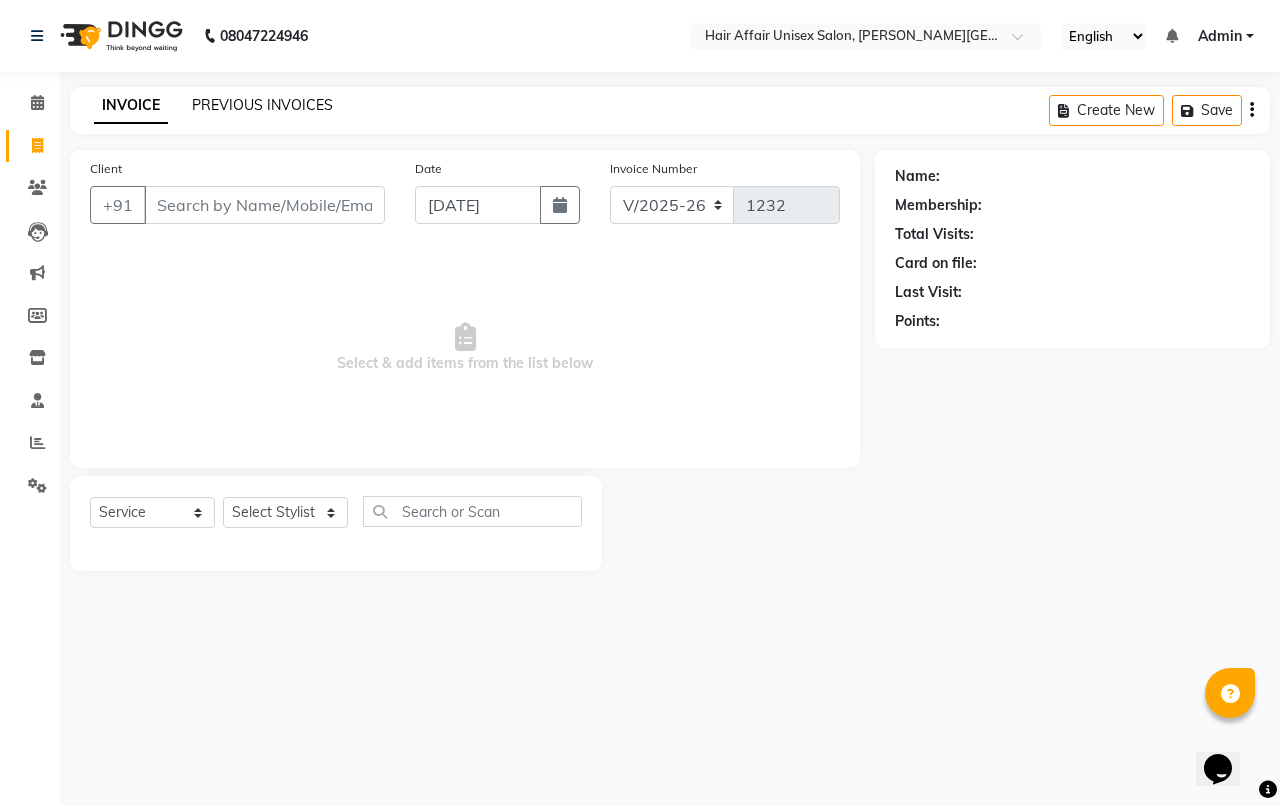 click on "PREVIOUS INVOICES" 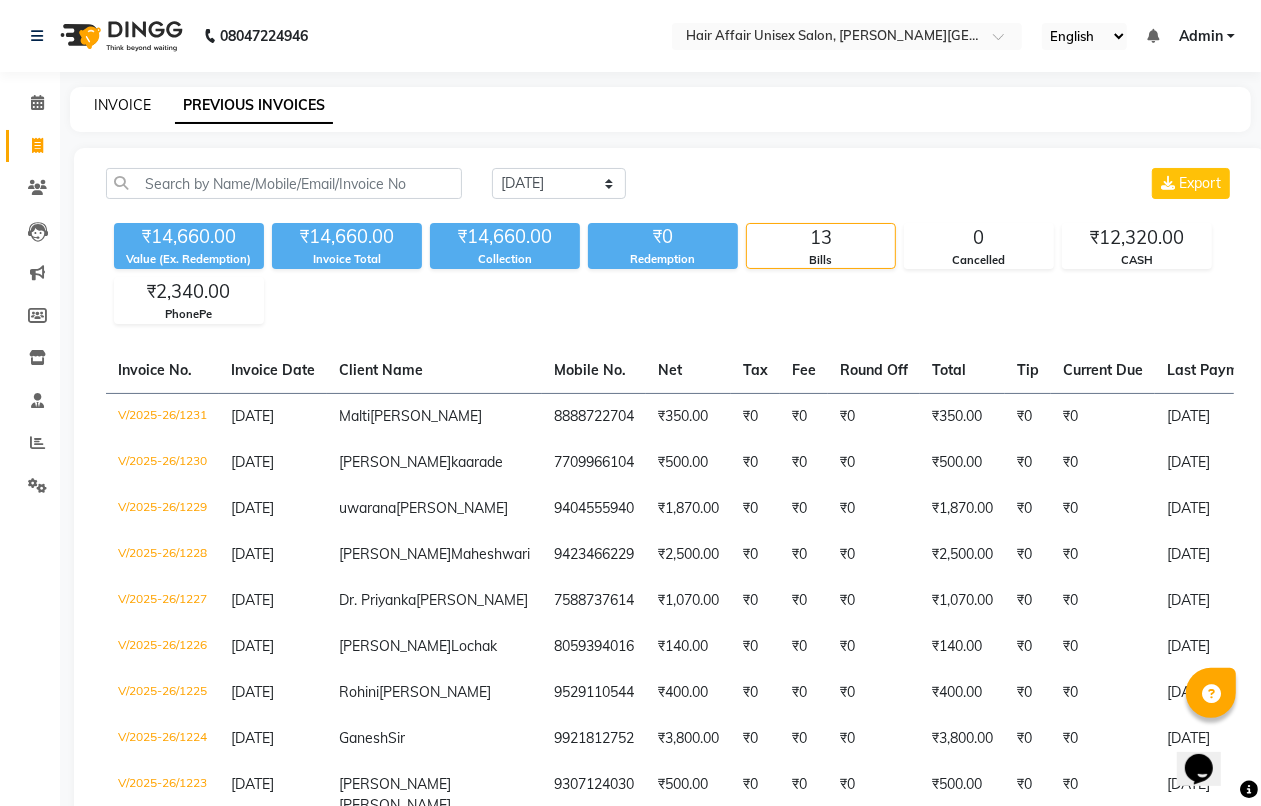 click on "INVOICE" 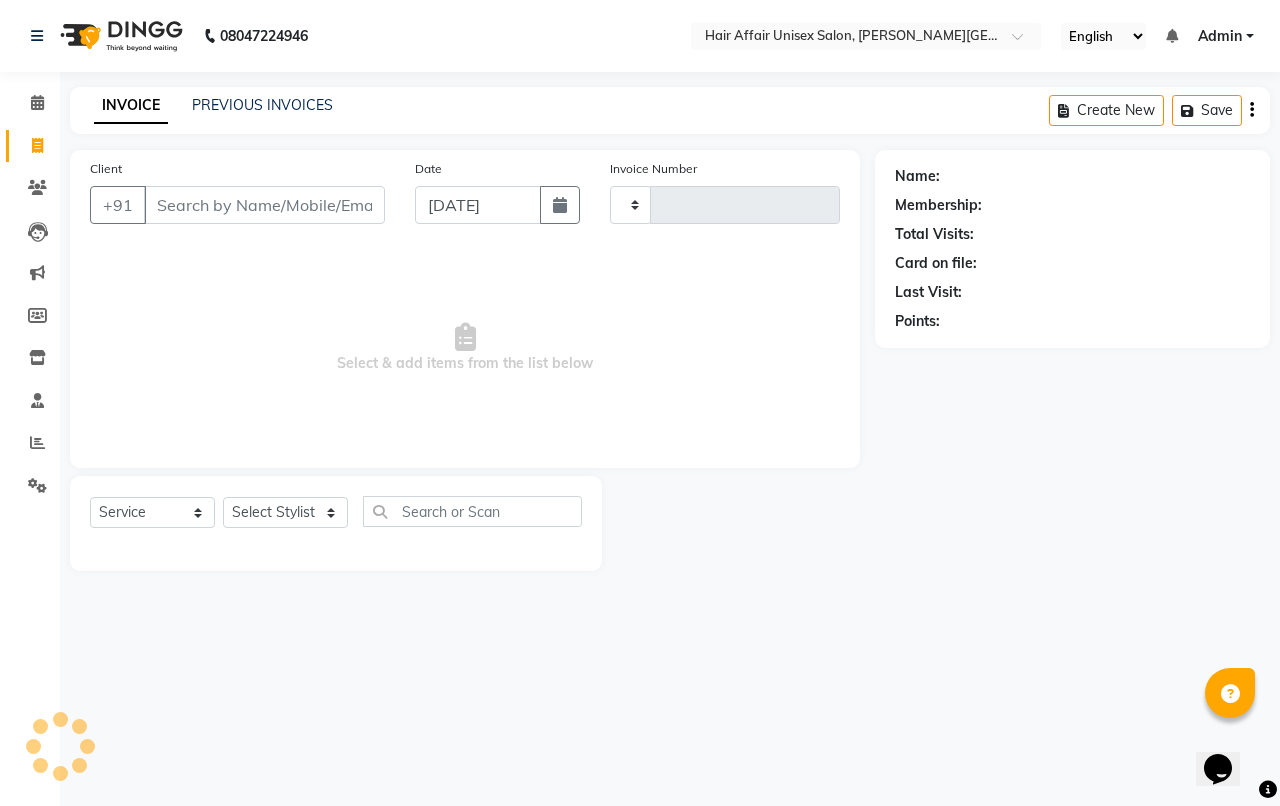 type on "1232" 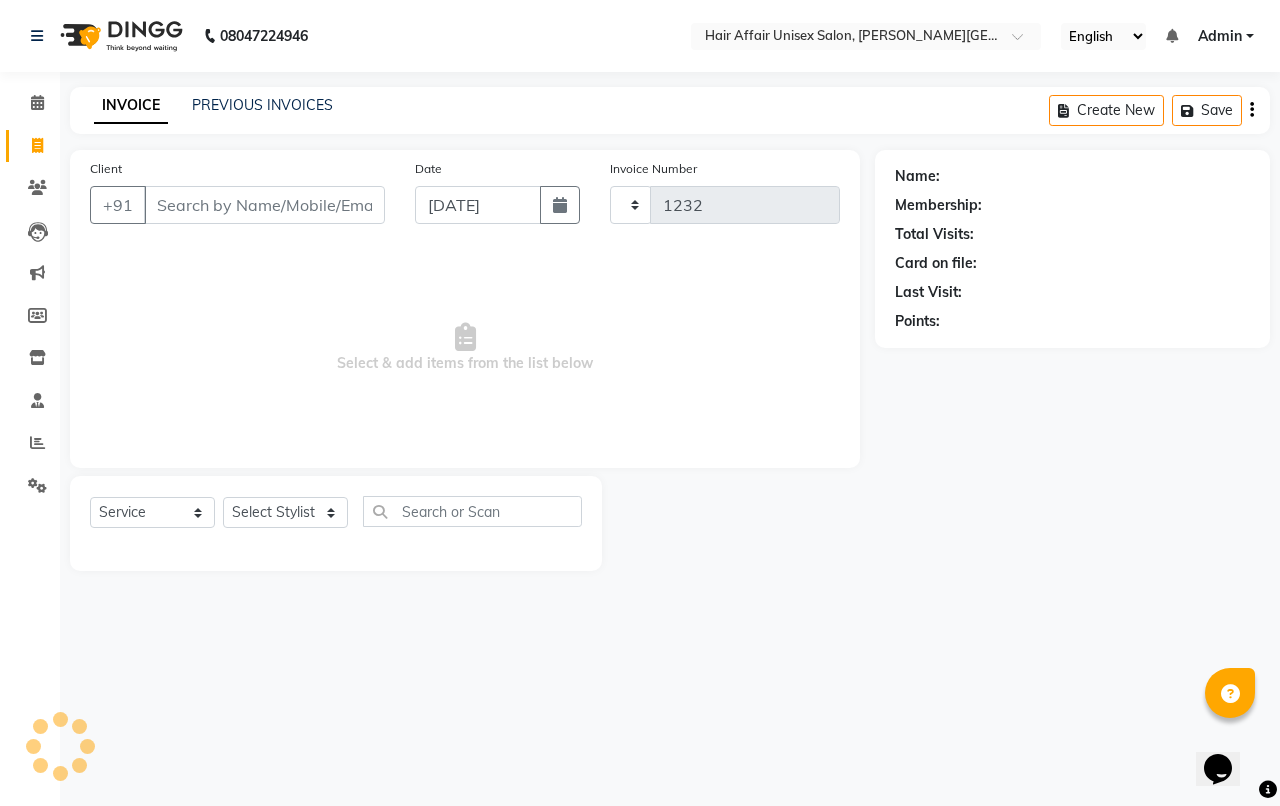select on "6225" 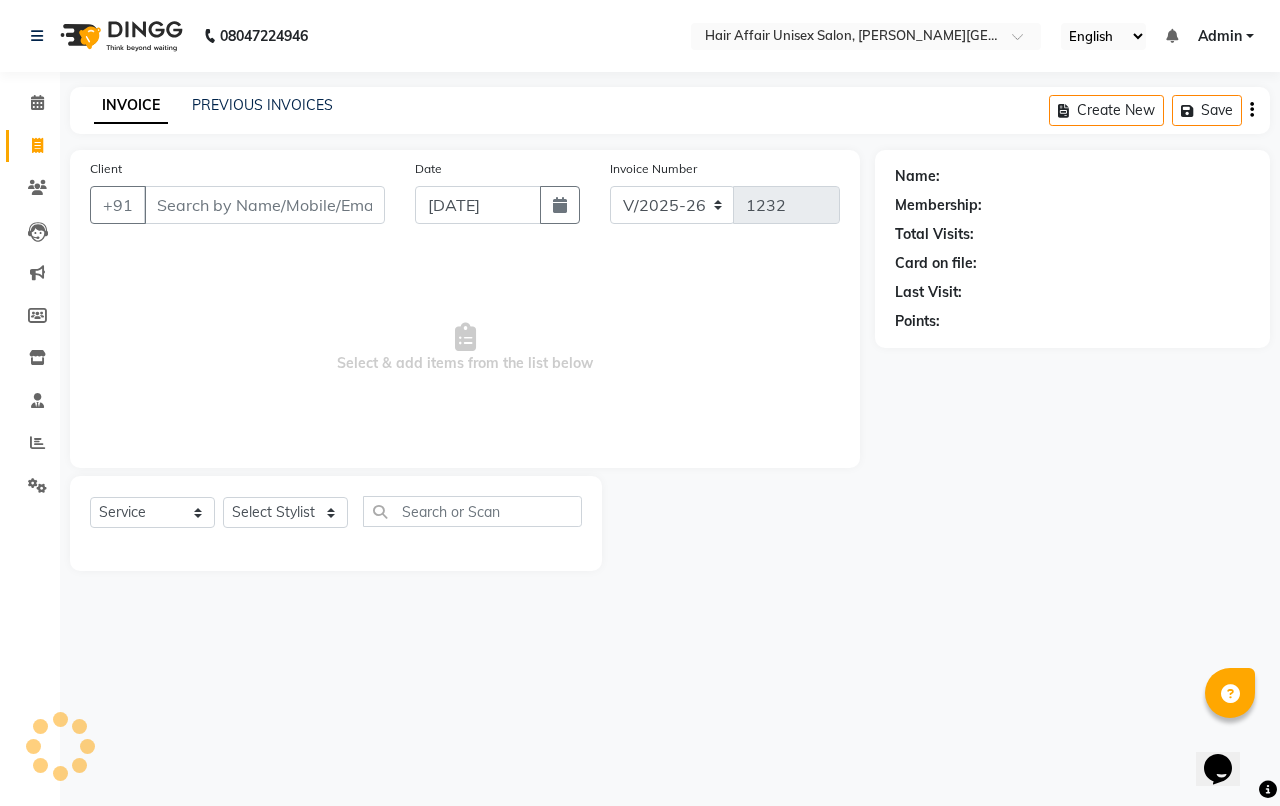 click on "Client +91" 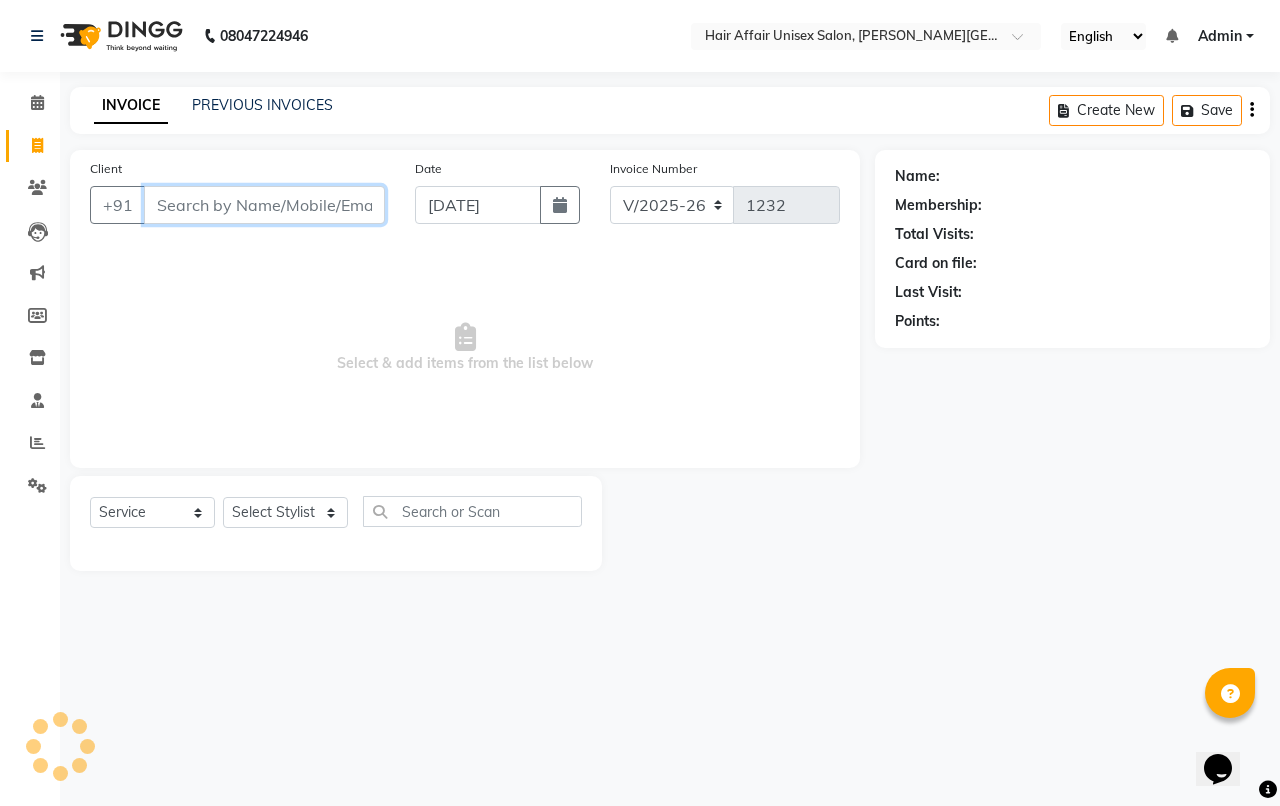 click on "Client" at bounding box center (264, 205) 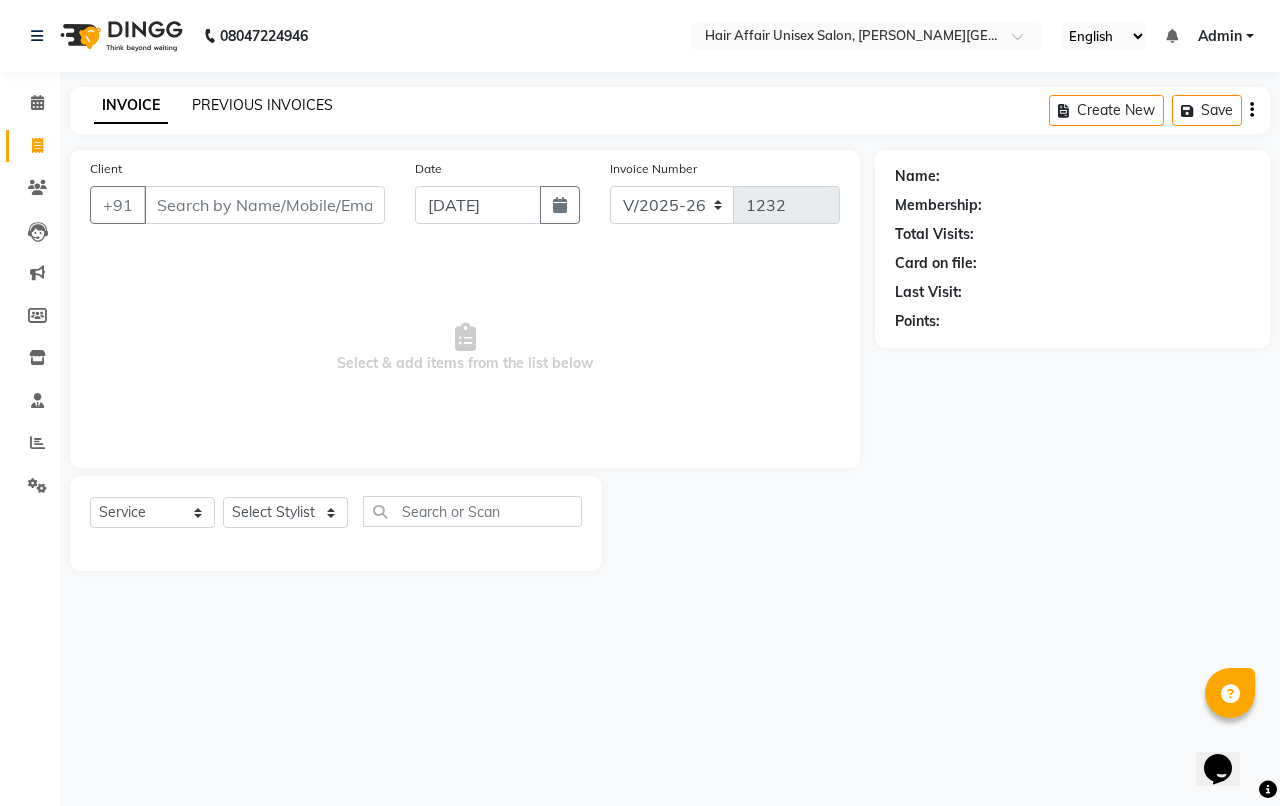 click on "PREVIOUS INVOICES" 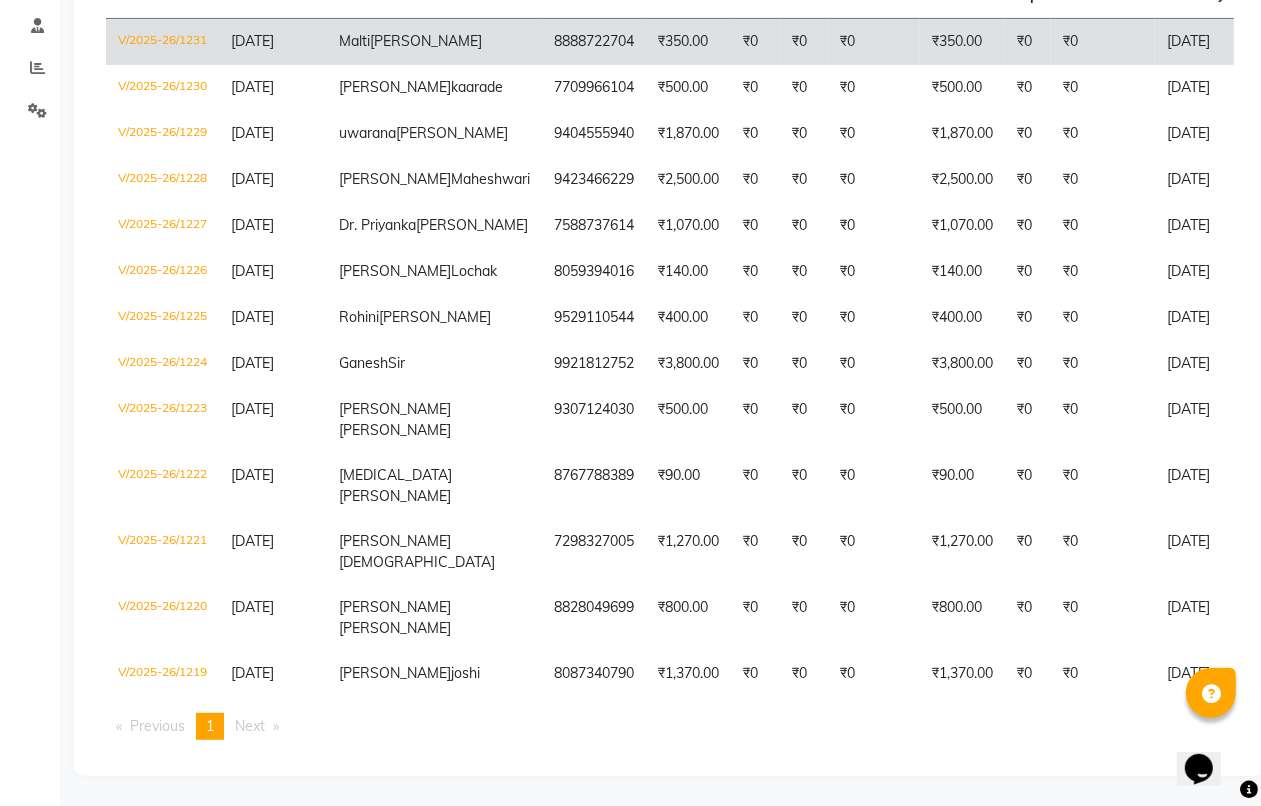 scroll, scrollTop: 0, scrollLeft: 0, axis: both 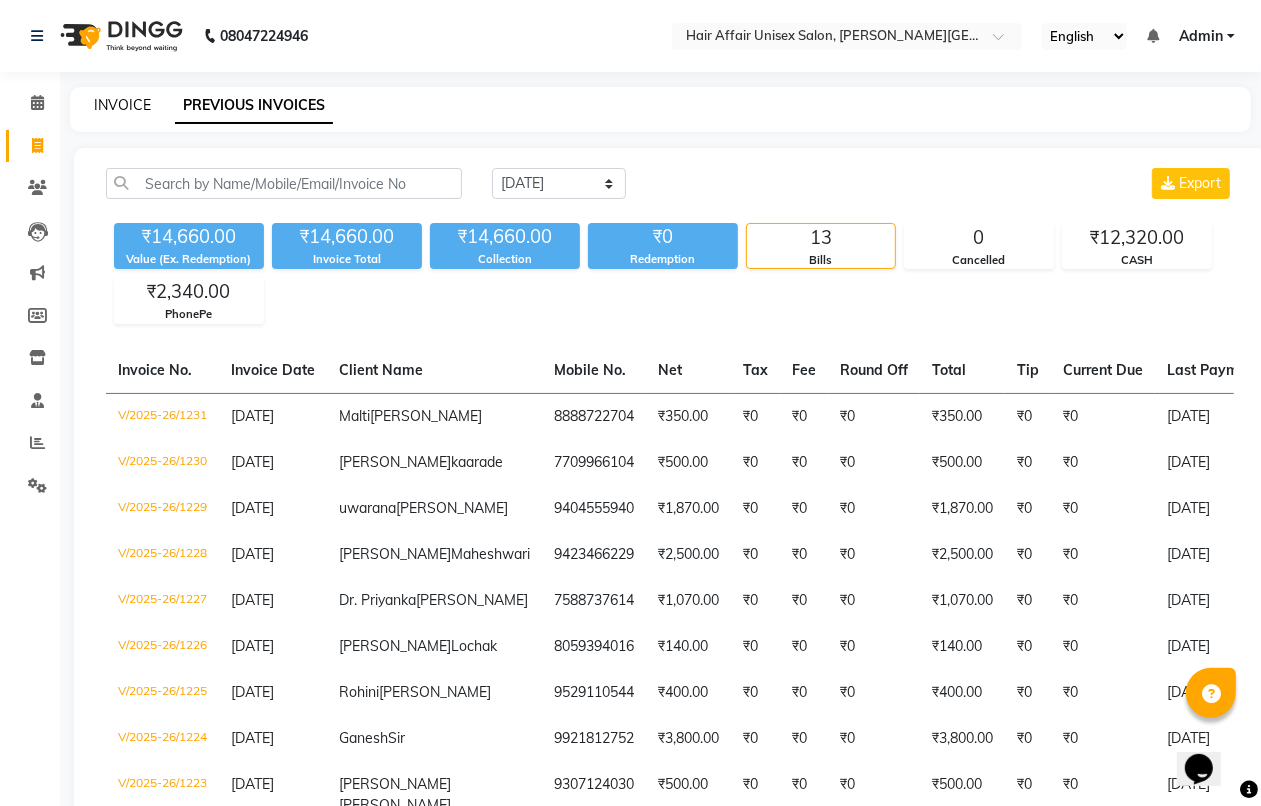 click on "INVOICE" 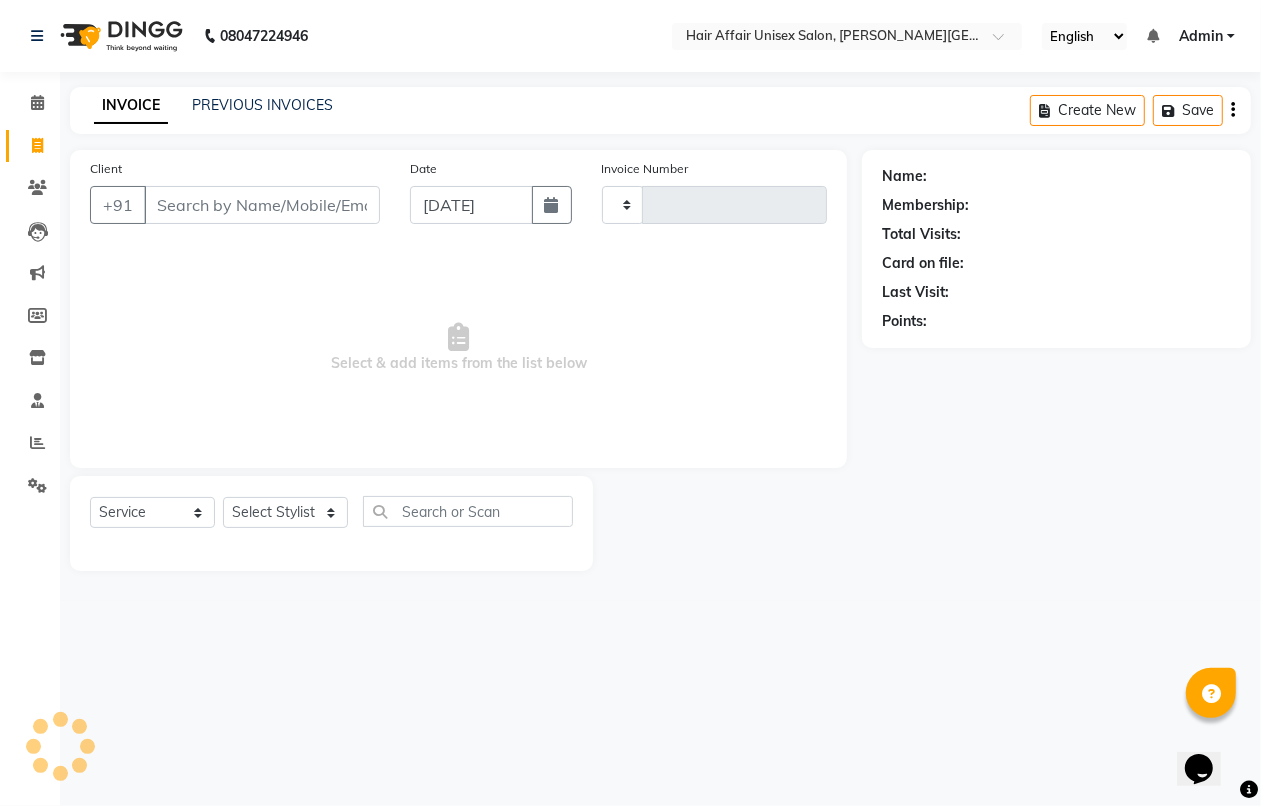 type on "1232" 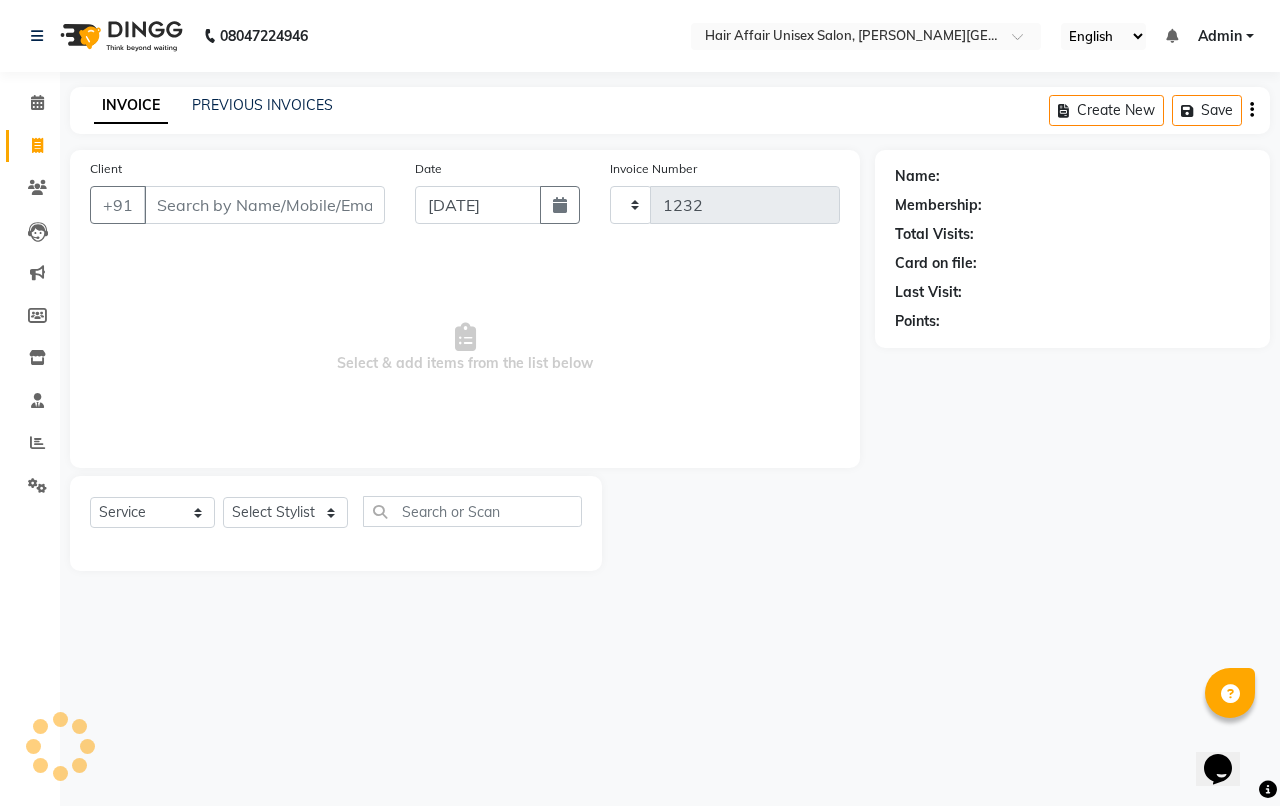 select on "6225" 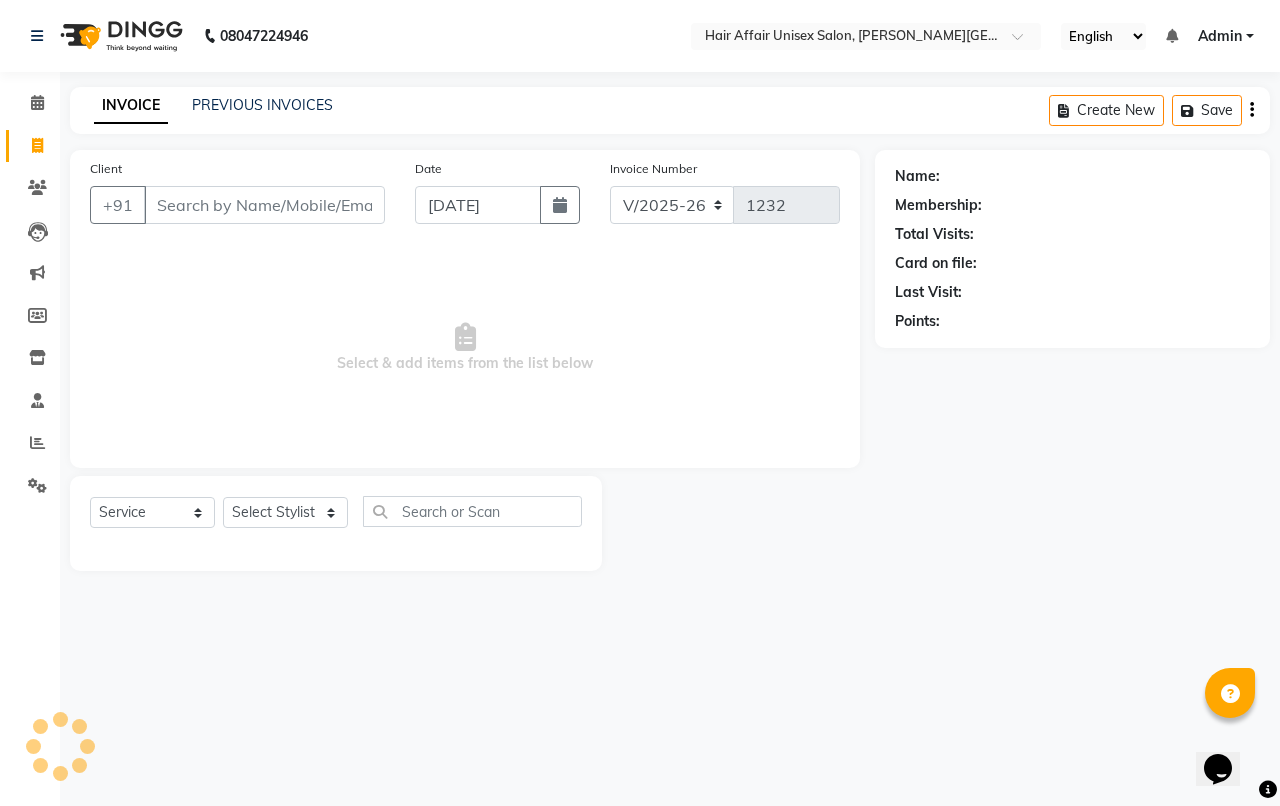 click on "Client" at bounding box center [264, 205] 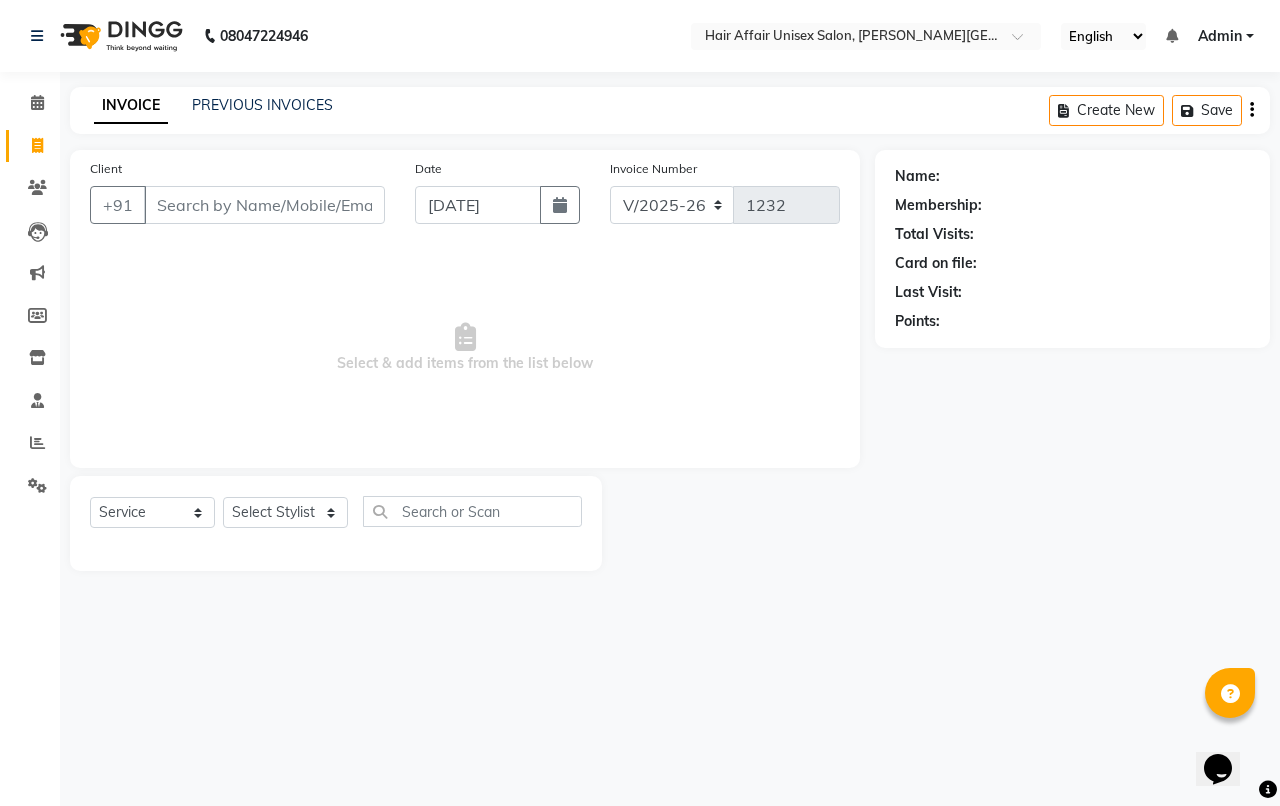 click on "INVOICE PREVIOUS INVOICES Create New   Save  Client +91 Date 11-07-2025 Invoice Number V/2025 V/2025-26 1232  Select & add items from the list below  Select  Service  Product  Membership  Package Voucher Prepaid Gift Card  Select Stylist Anand harpal kajal Kunal Manish Nikhil soni Sweta Vihan yogesh  Name: Membership: Total Visits: Card on file: Last Visit:  Points:" 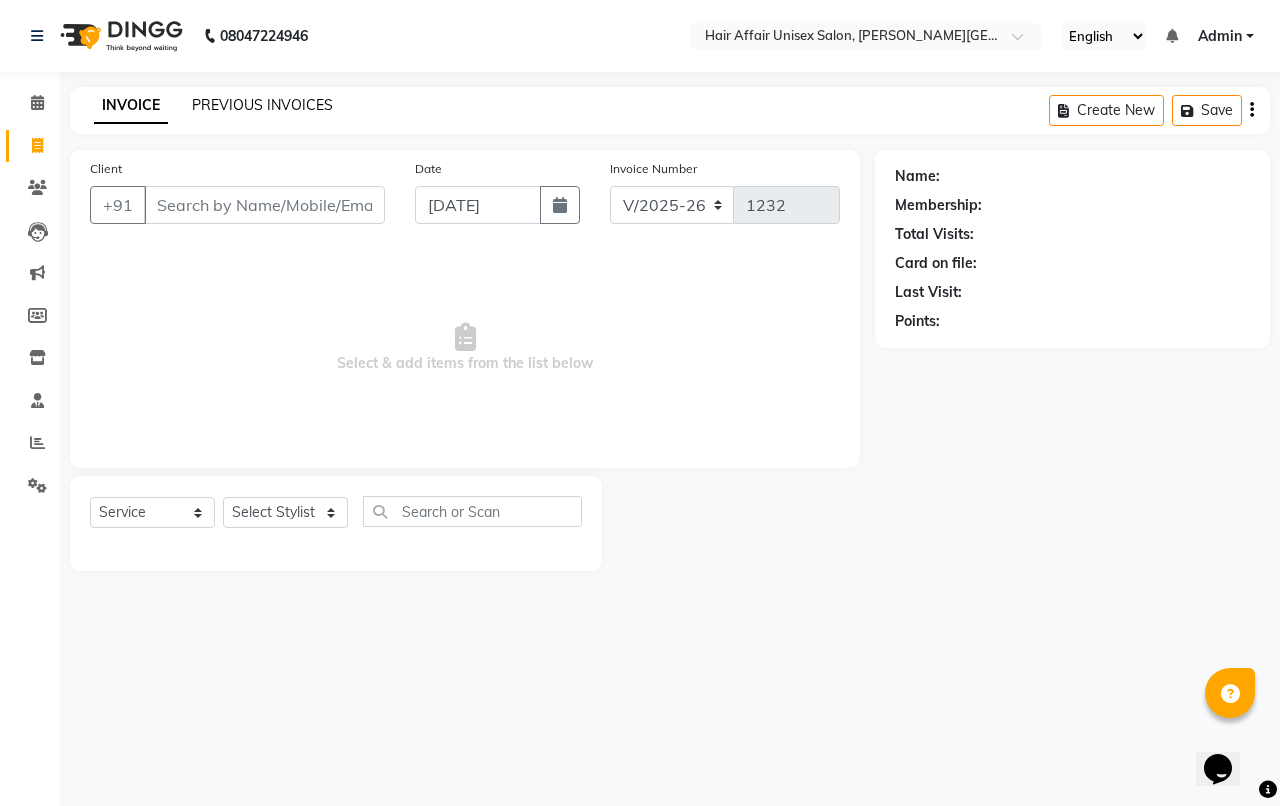 click on "PREVIOUS INVOICES" 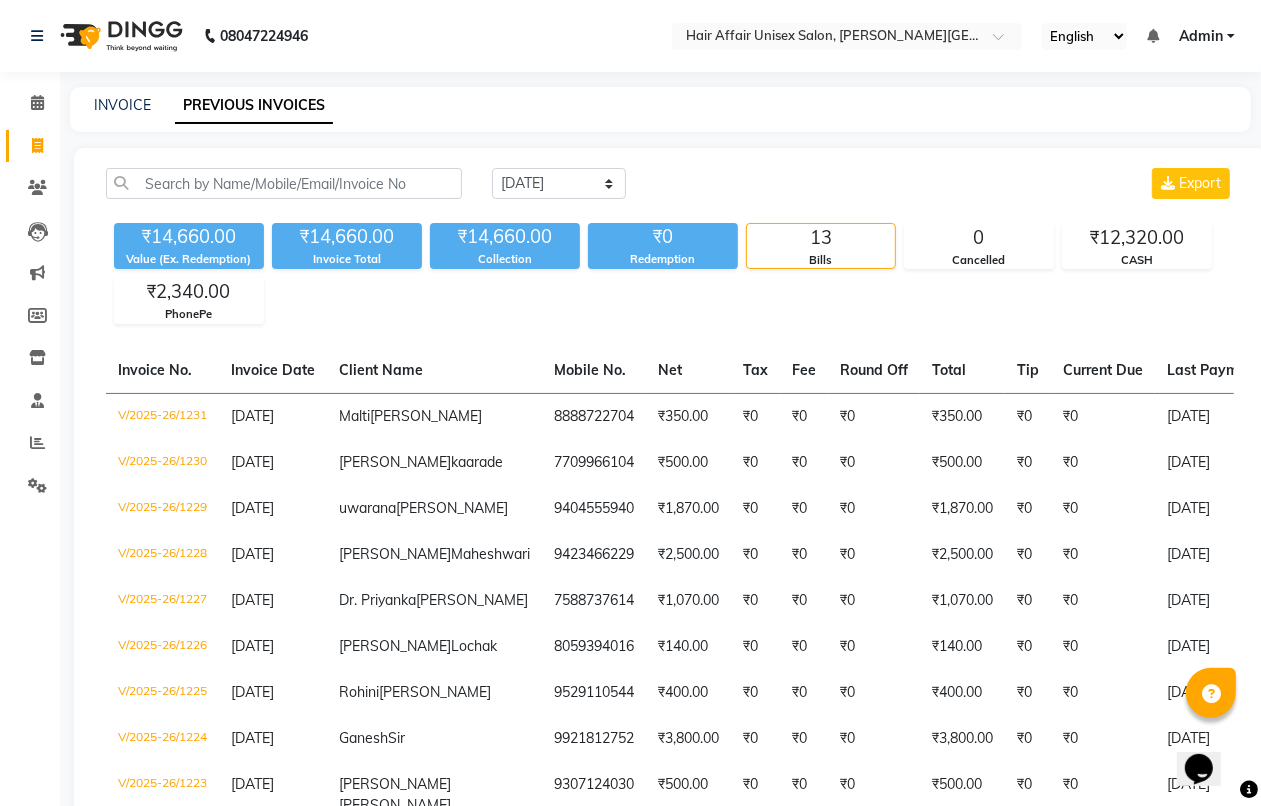 click on "INVOICE PREVIOUS INVOICES" 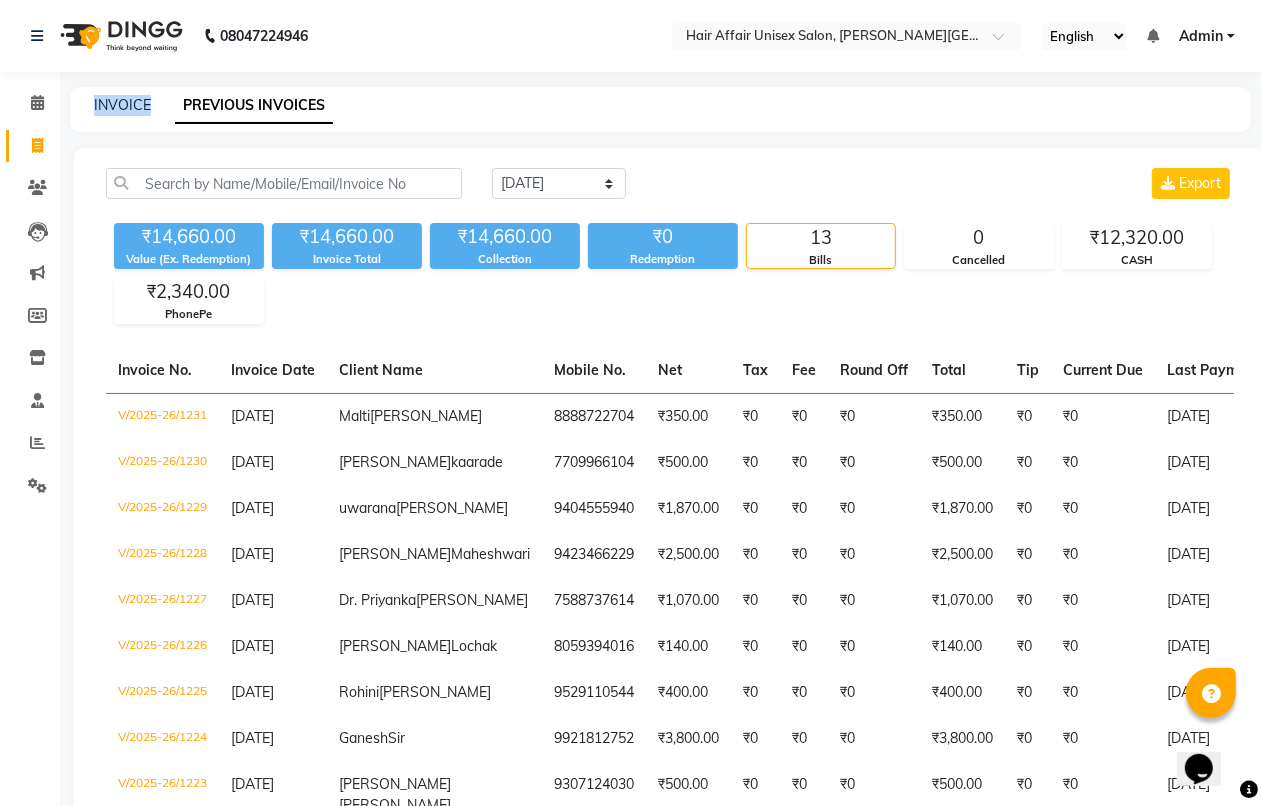 click on "INVOICE PREVIOUS INVOICES" 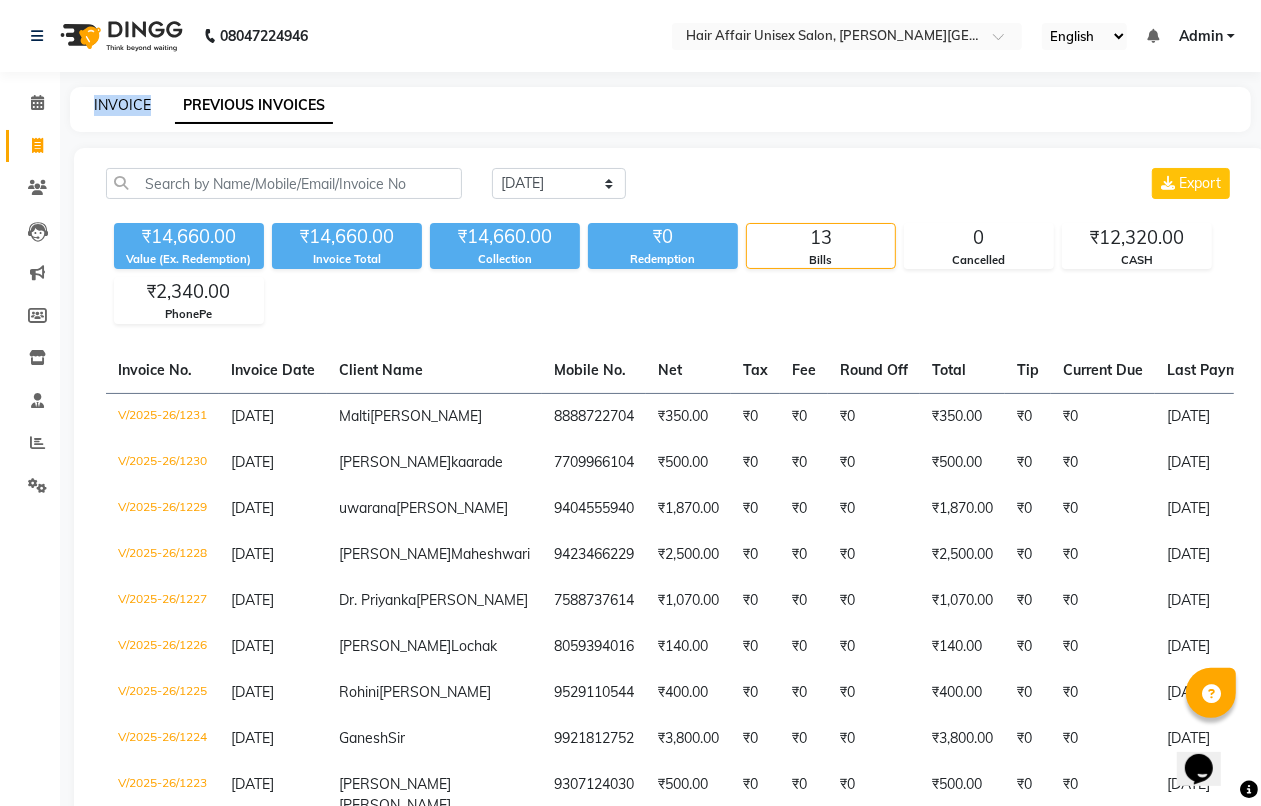 click on "INVOICE" 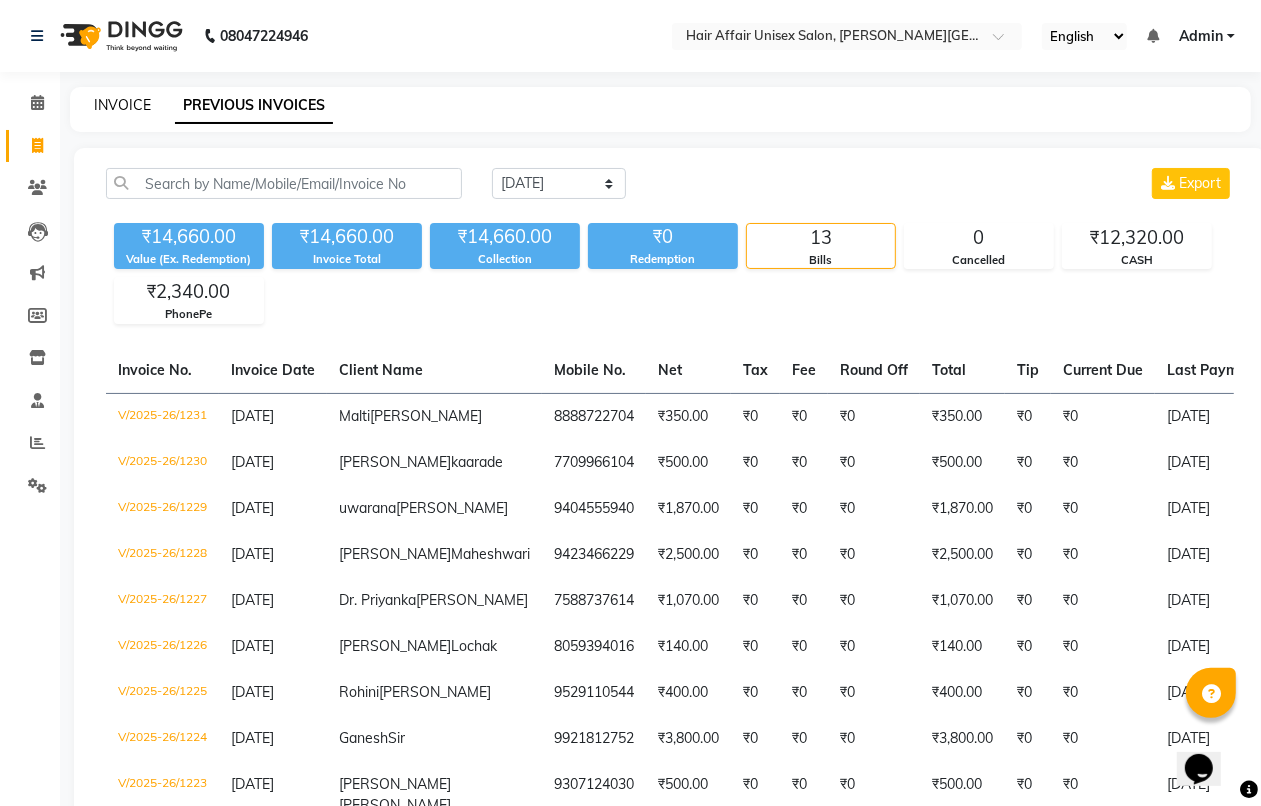 select on "service" 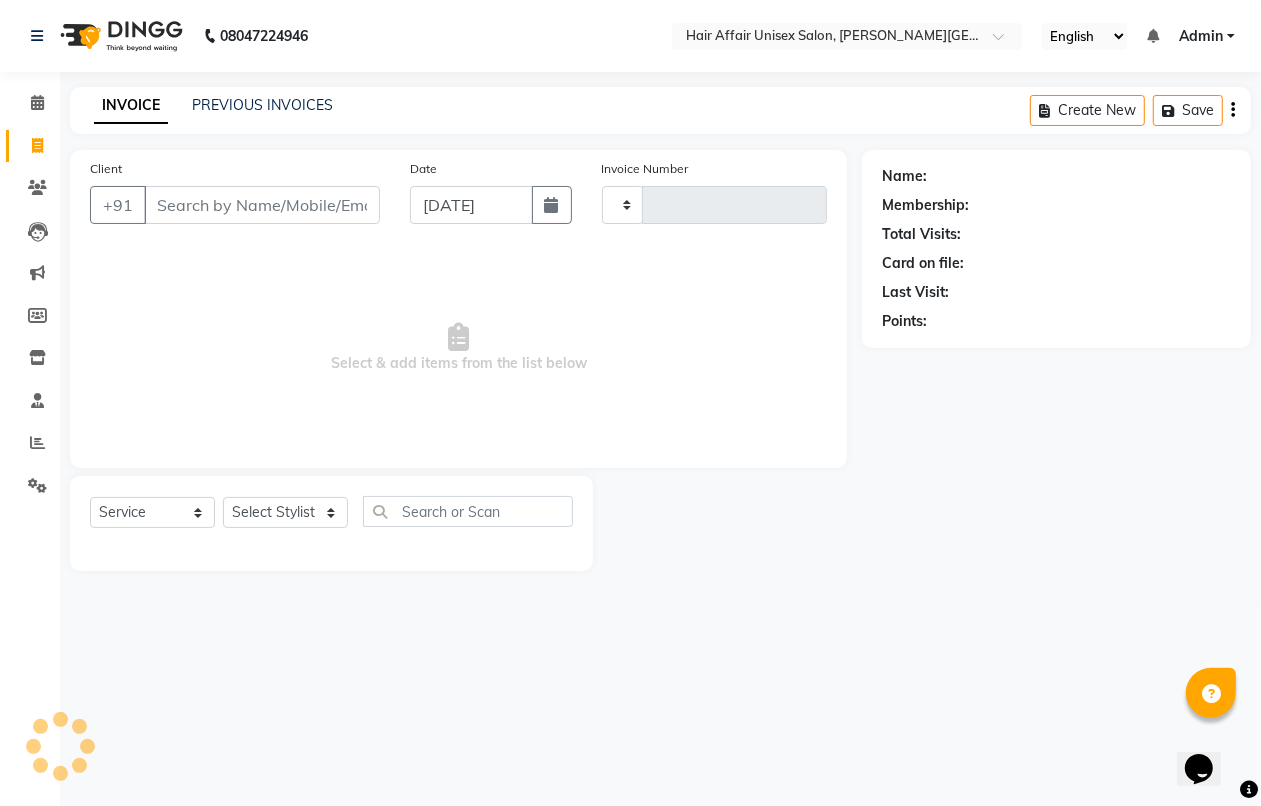 type on "1232" 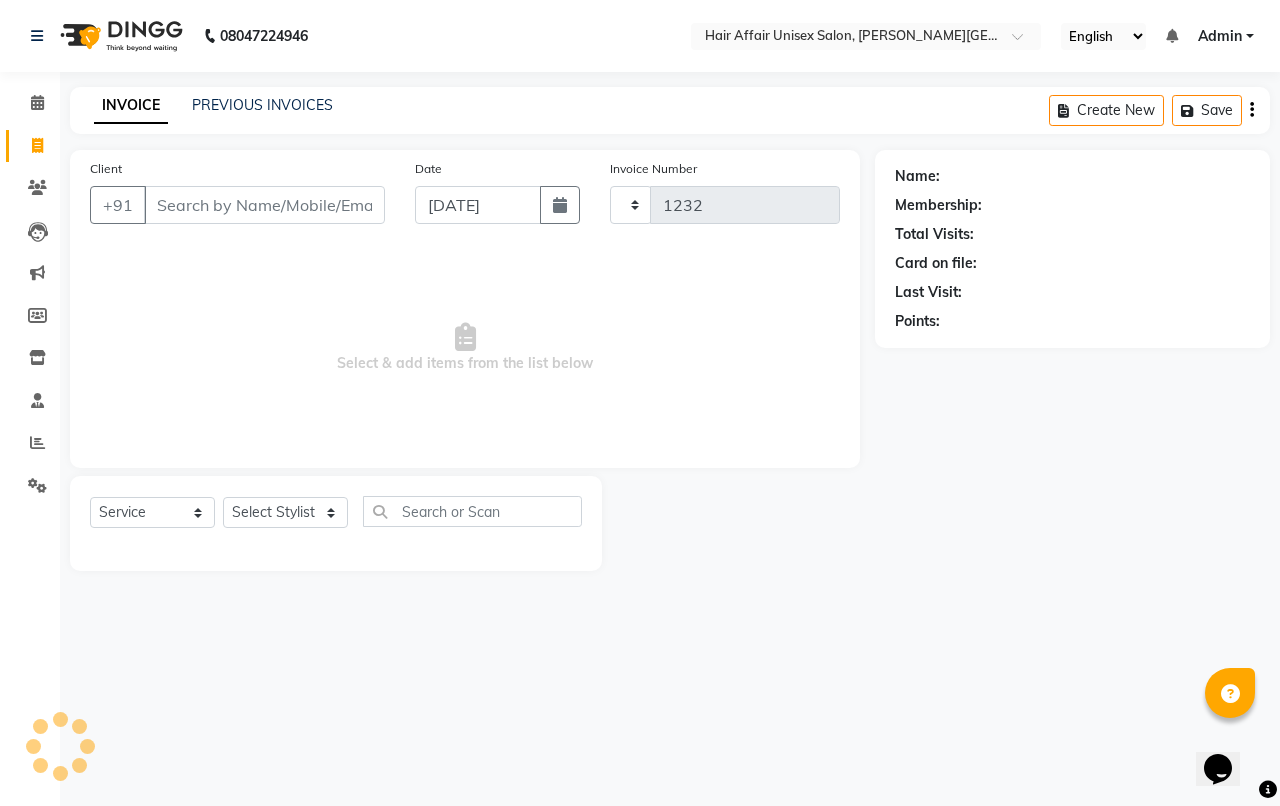 select on "6225" 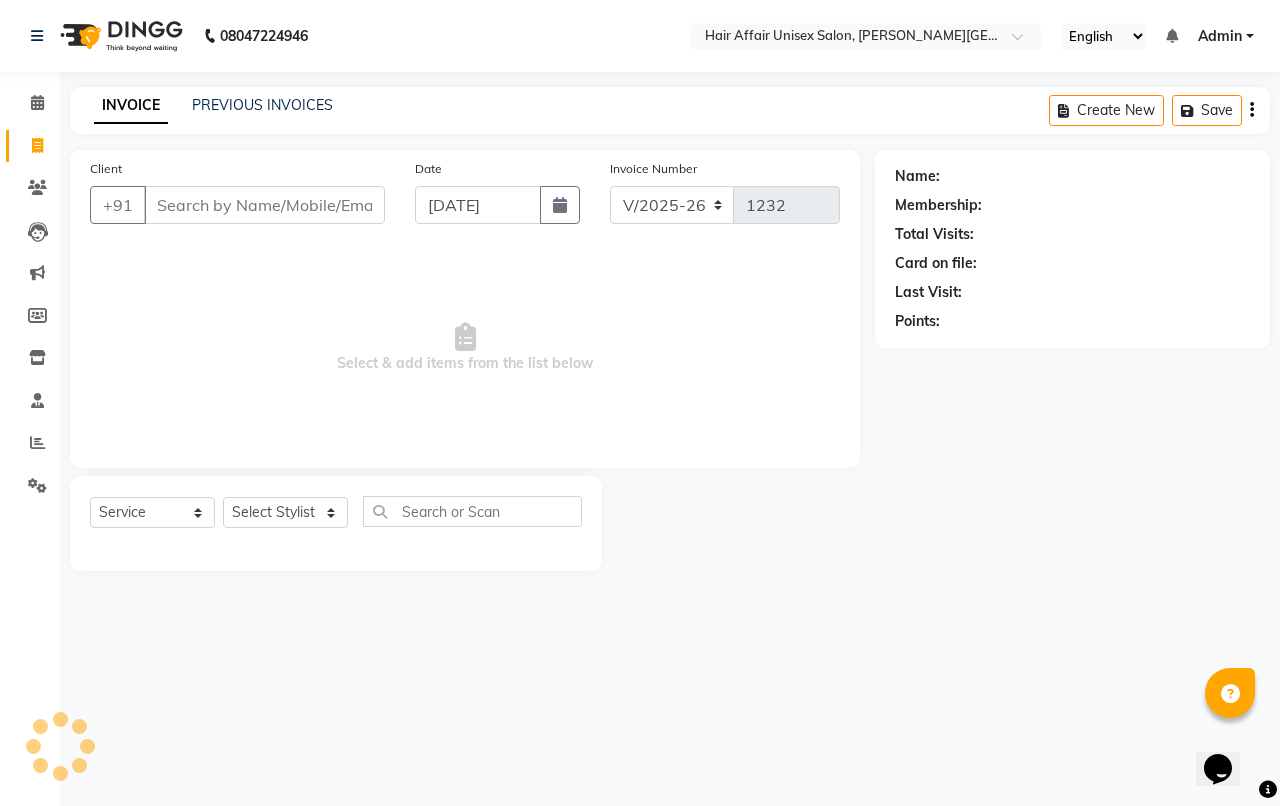 click on "Client" at bounding box center (264, 205) 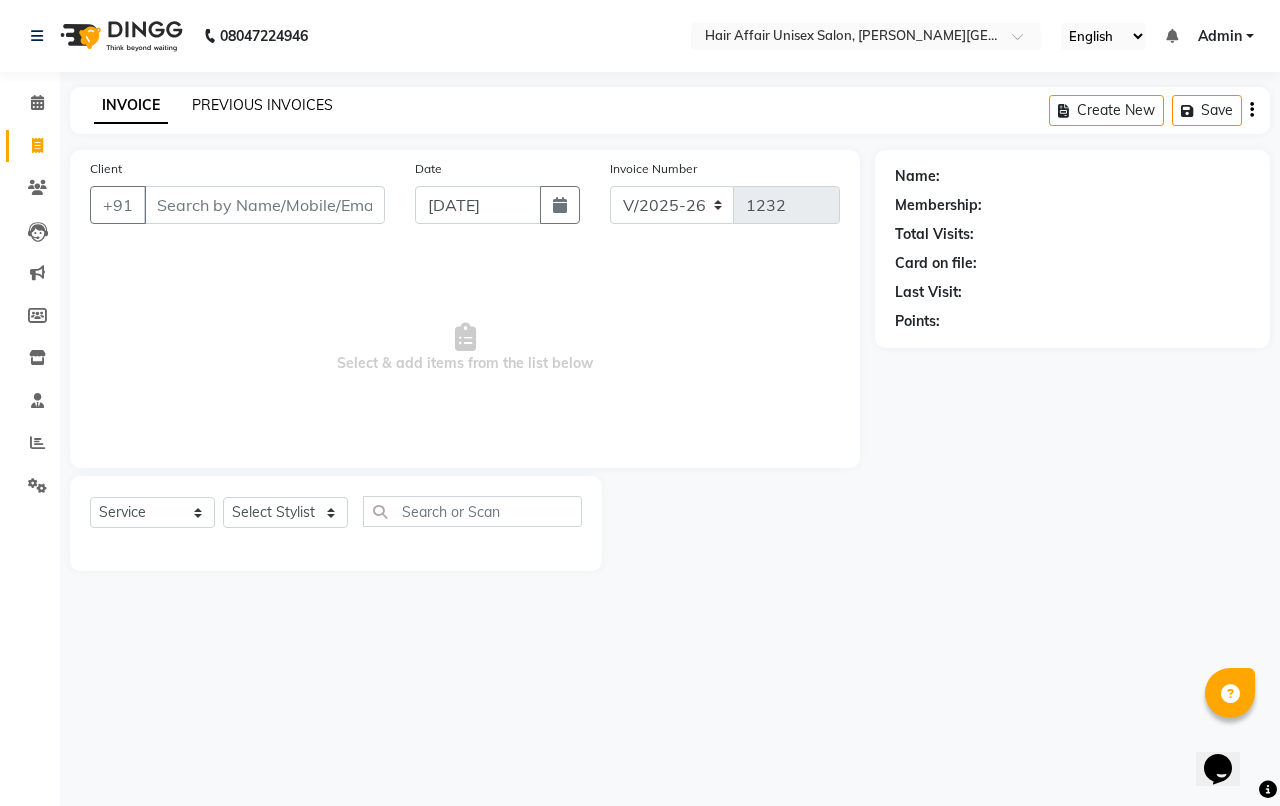 click on "PREVIOUS INVOICES" 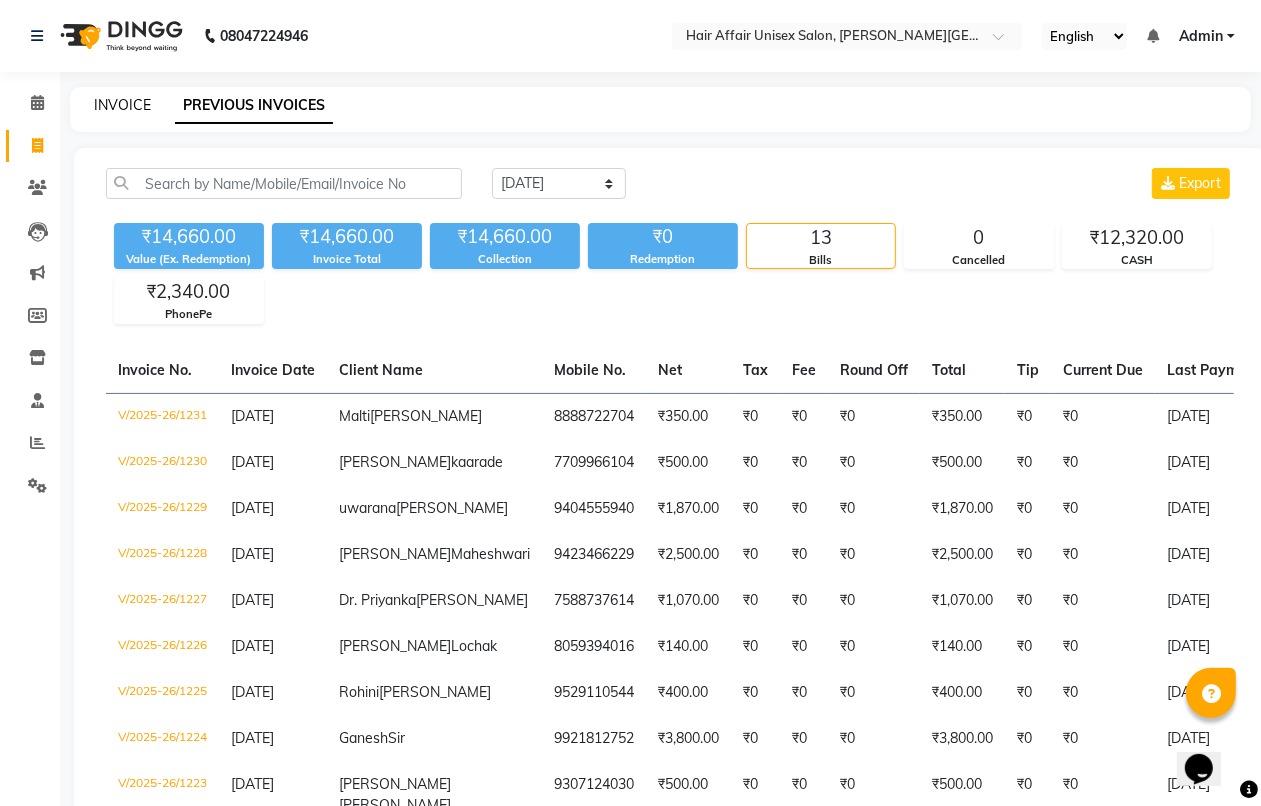 click on "INVOICE" 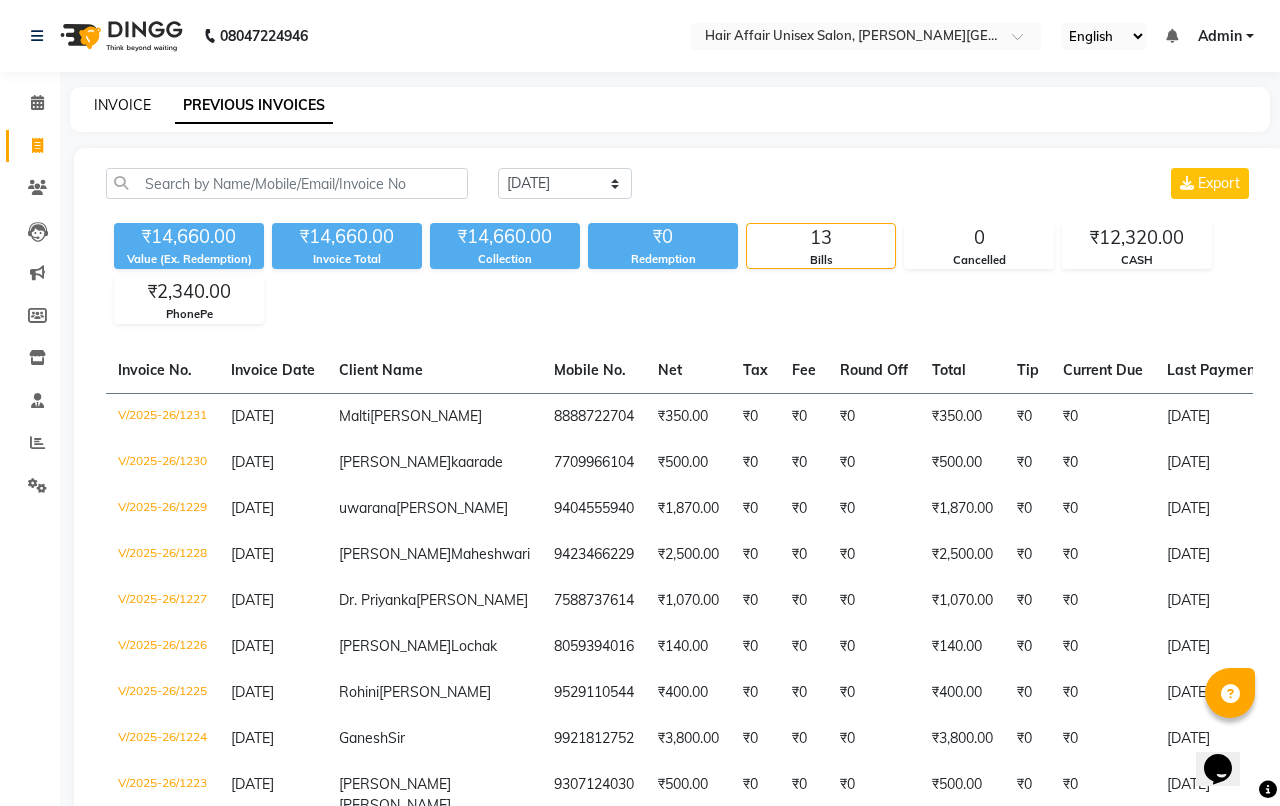 select on "service" 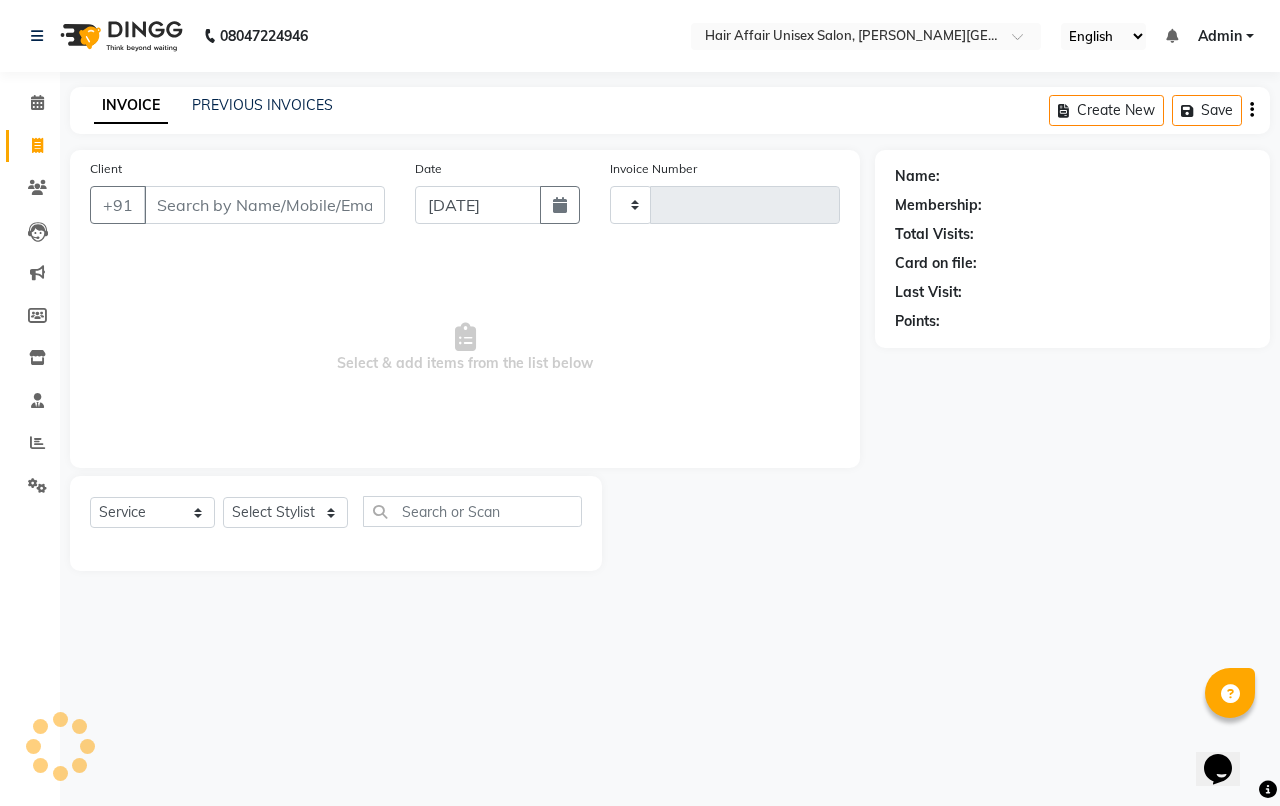 type on "1232" 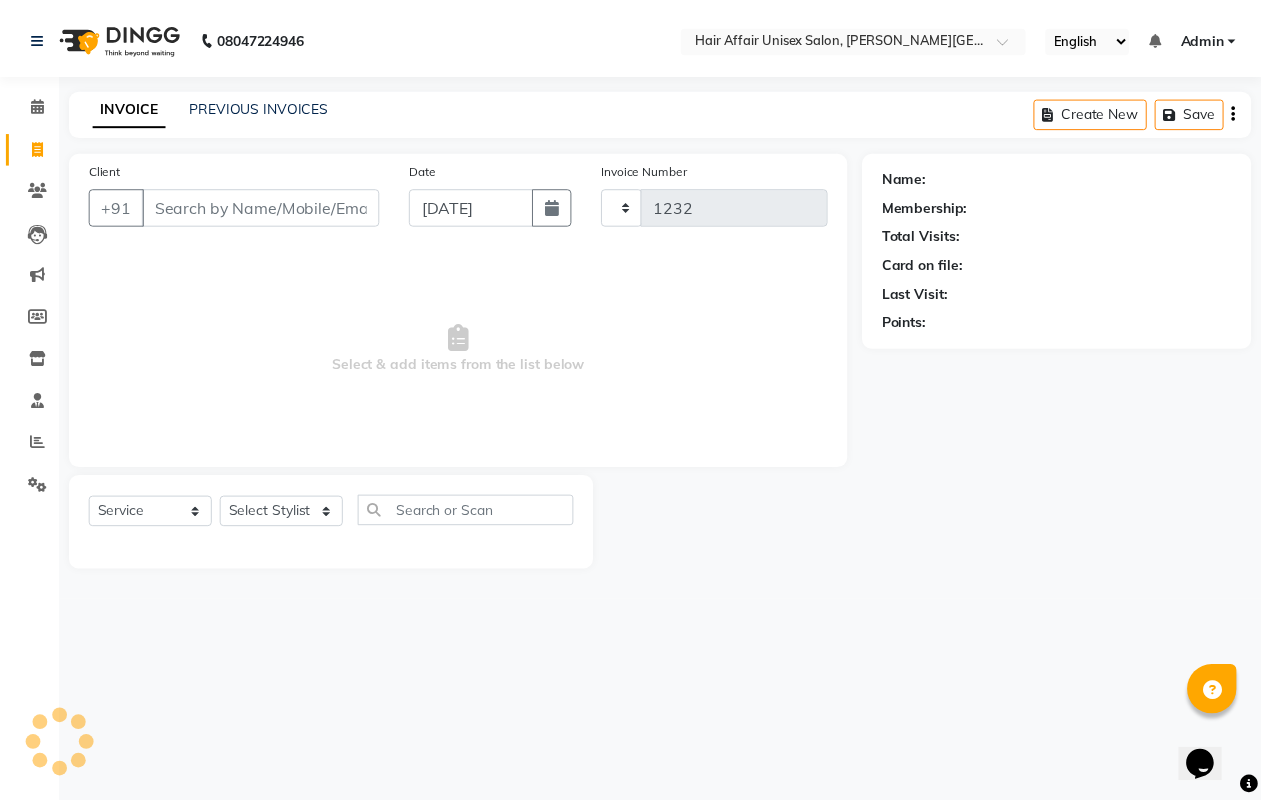 type 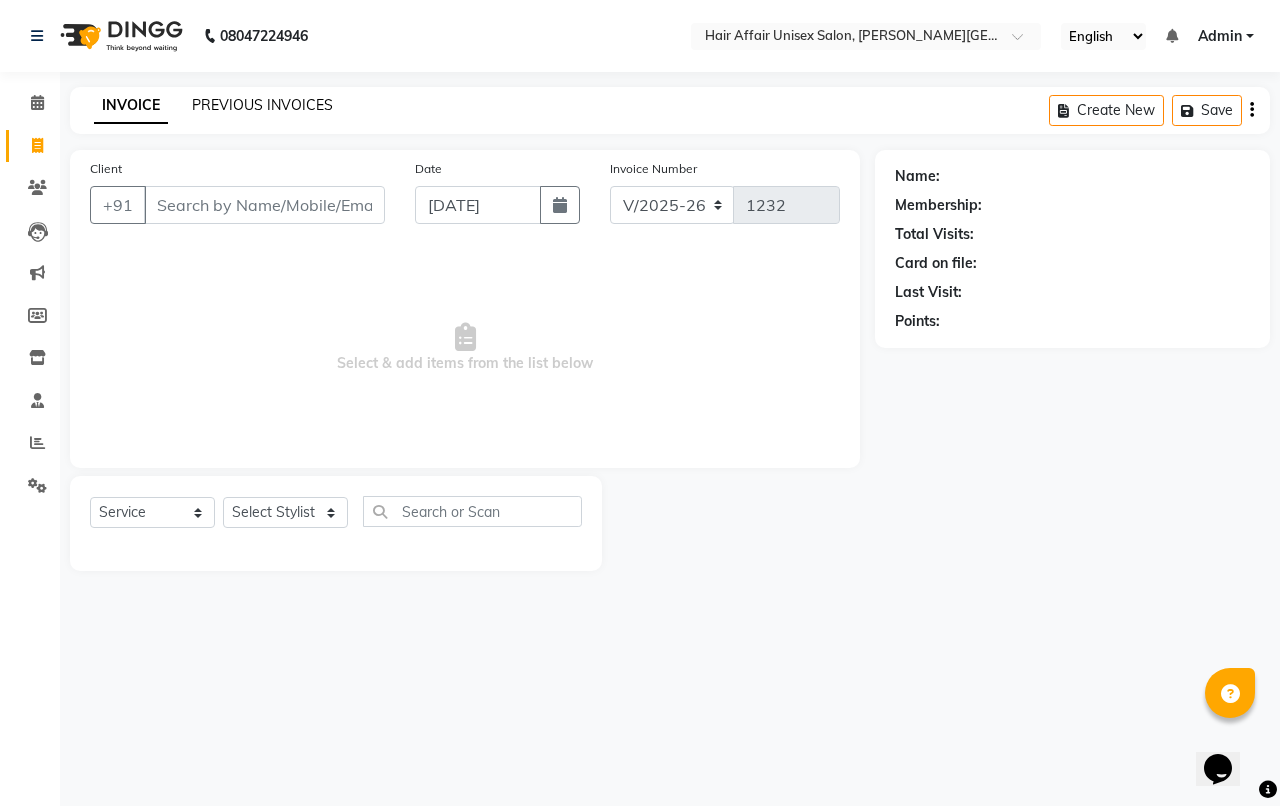 click on "PREVIOUS INVOICES" 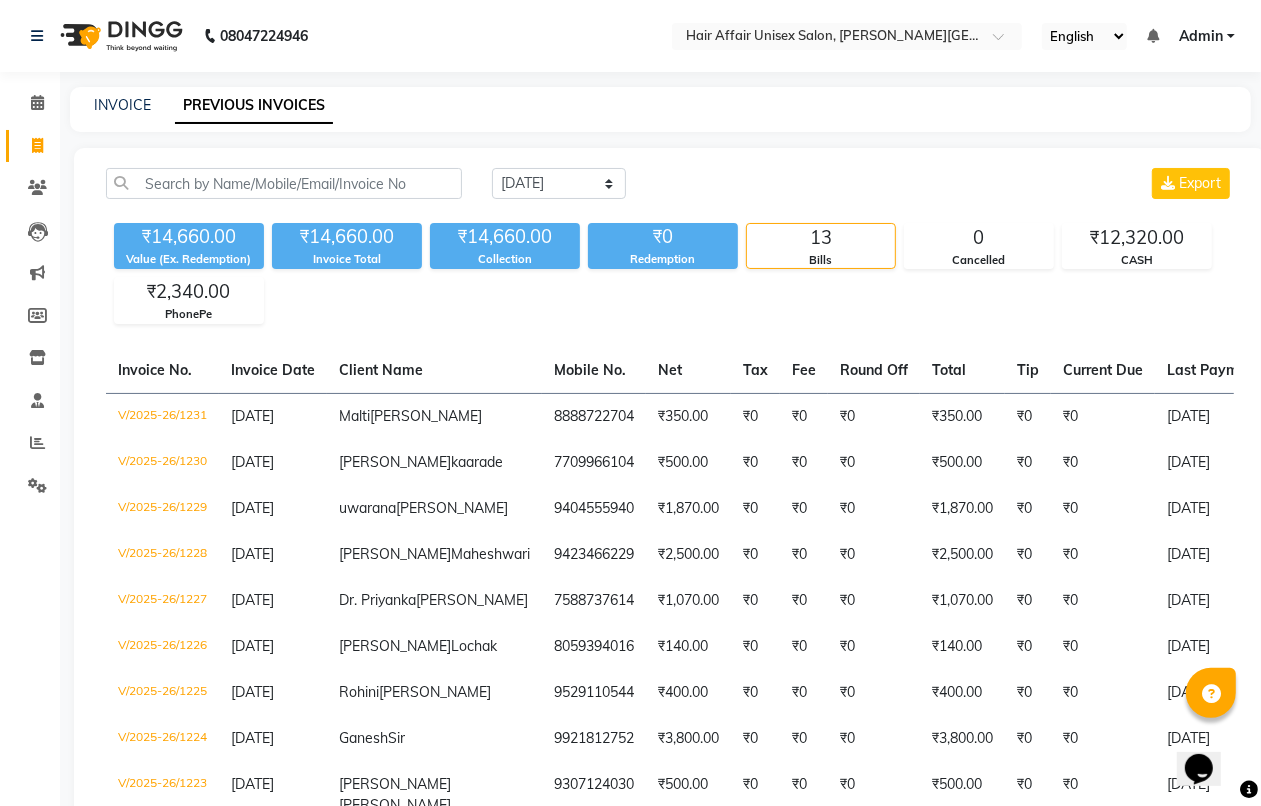 click on "INVOICE" 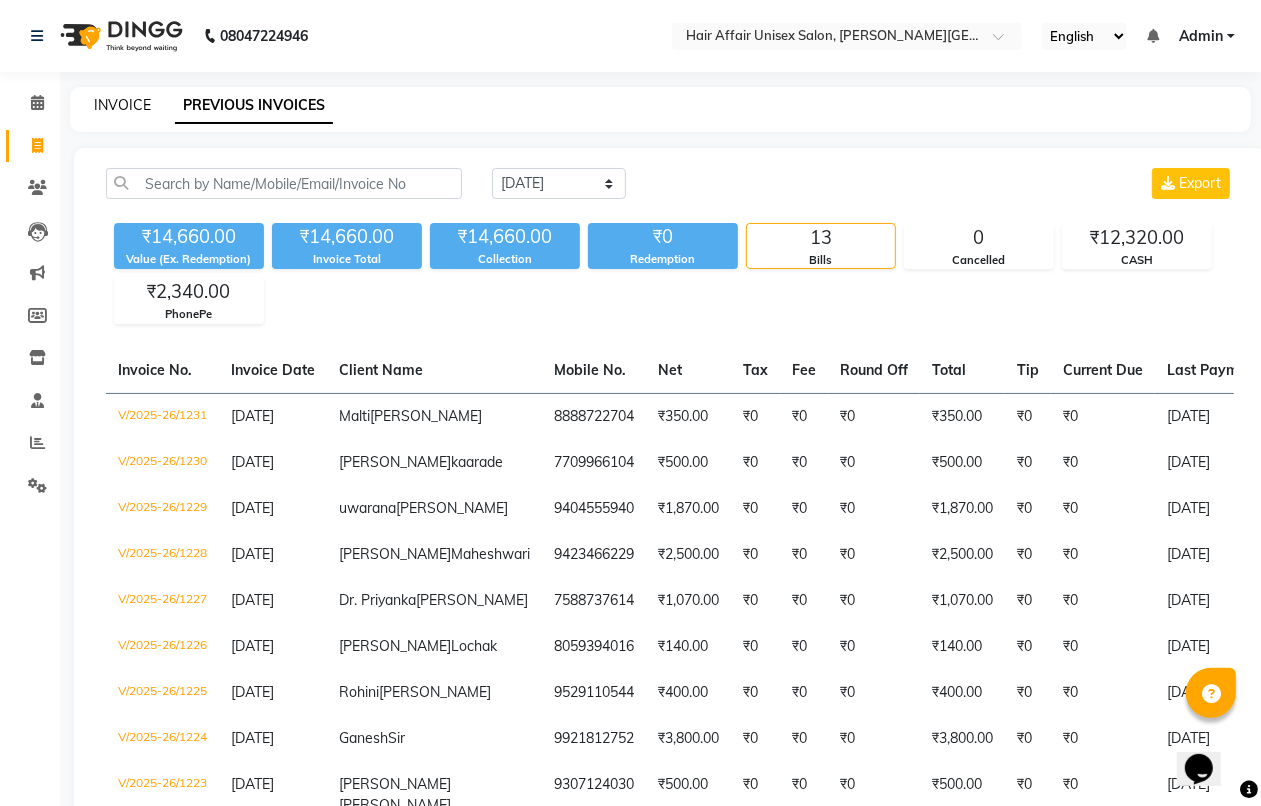 click on "INVOICE" 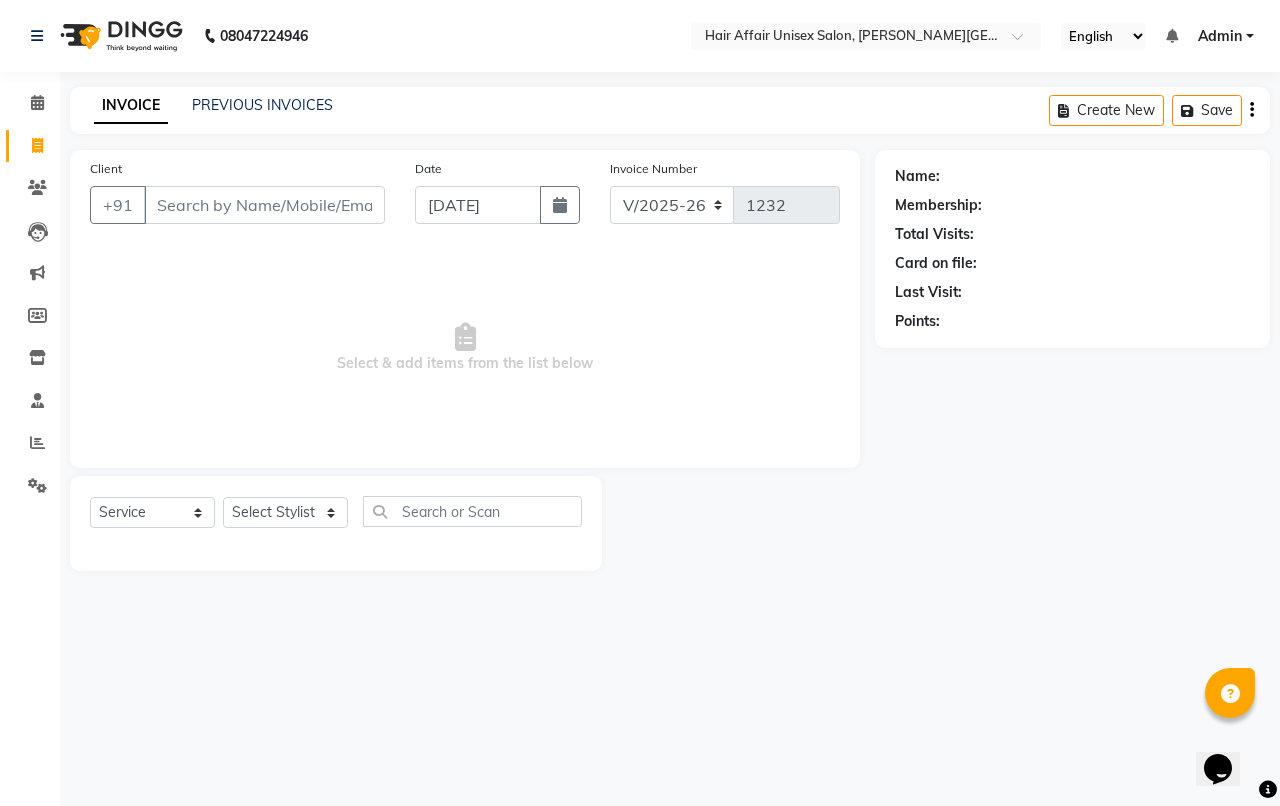 click on "Client" at bounding box center [264, 205] 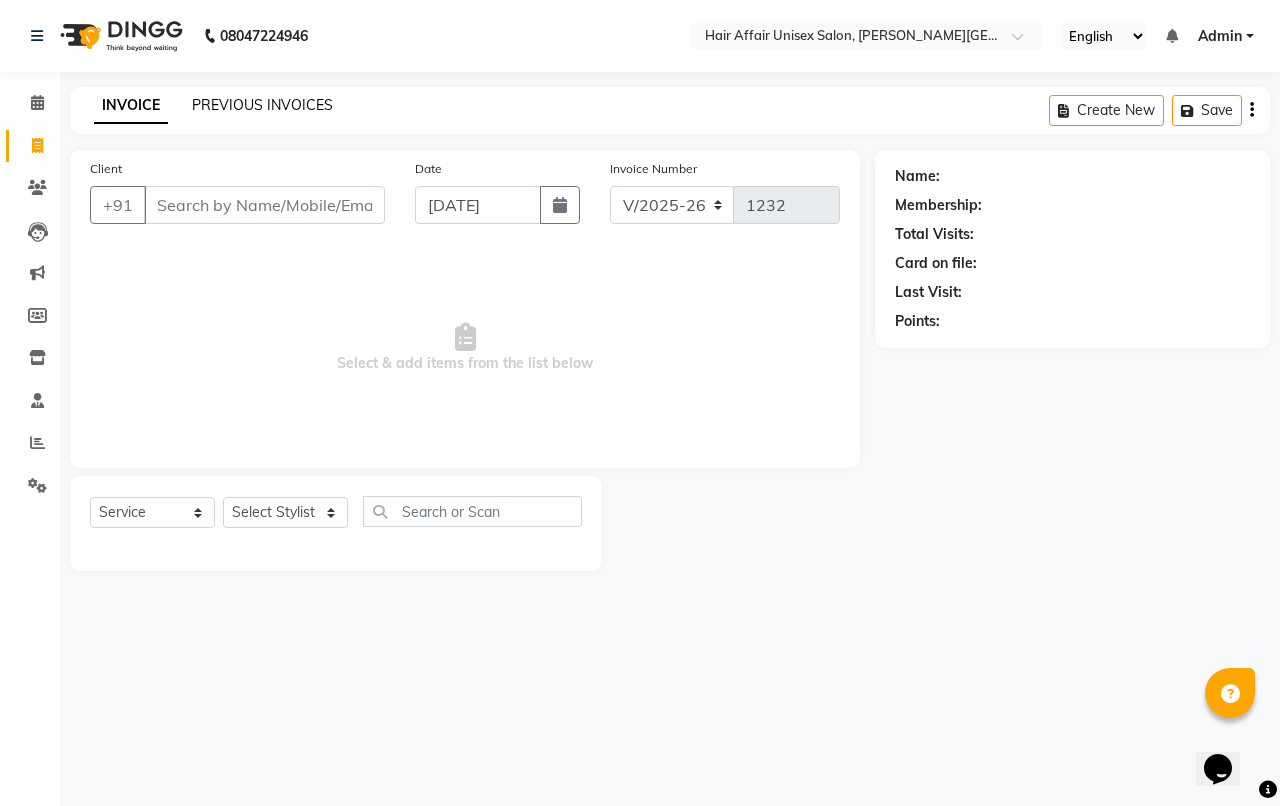 click on "PREVIOUS INVOICES" 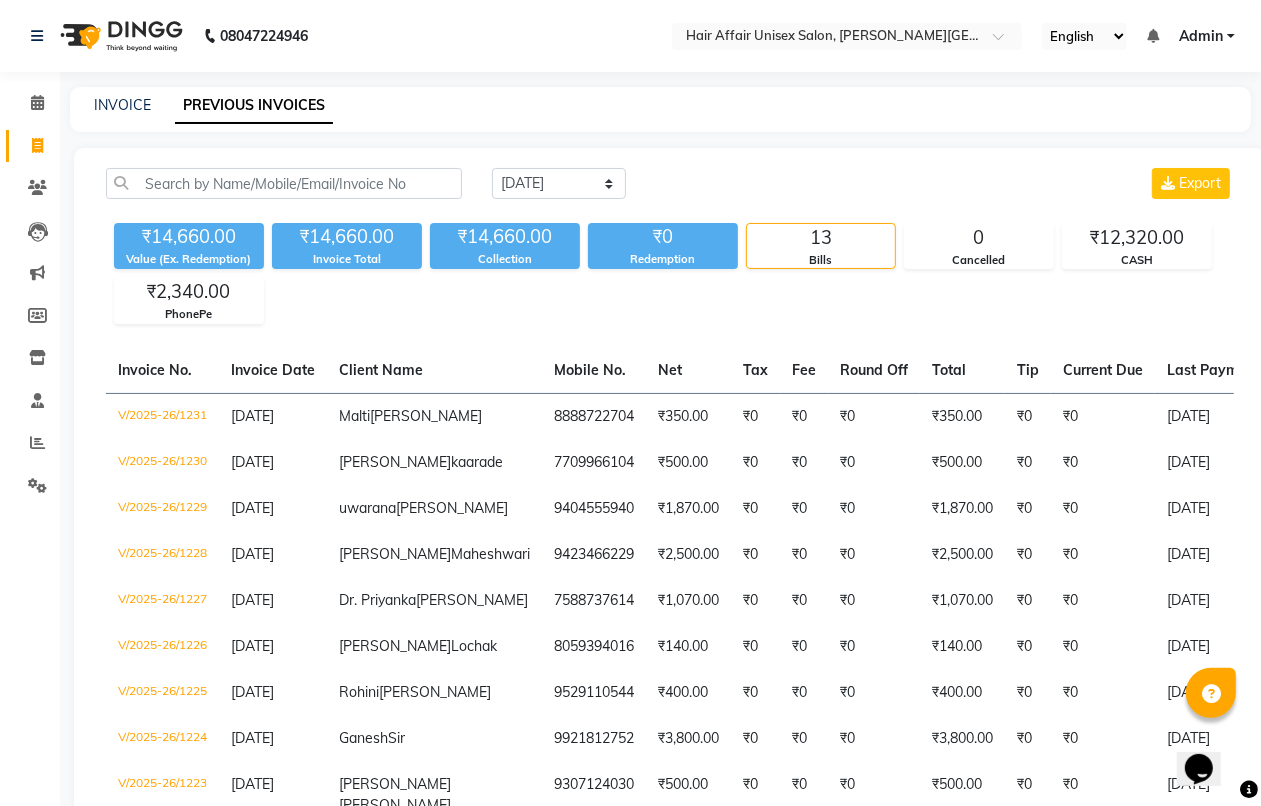 click on "INVOICE PREVIOUS INVOICES" 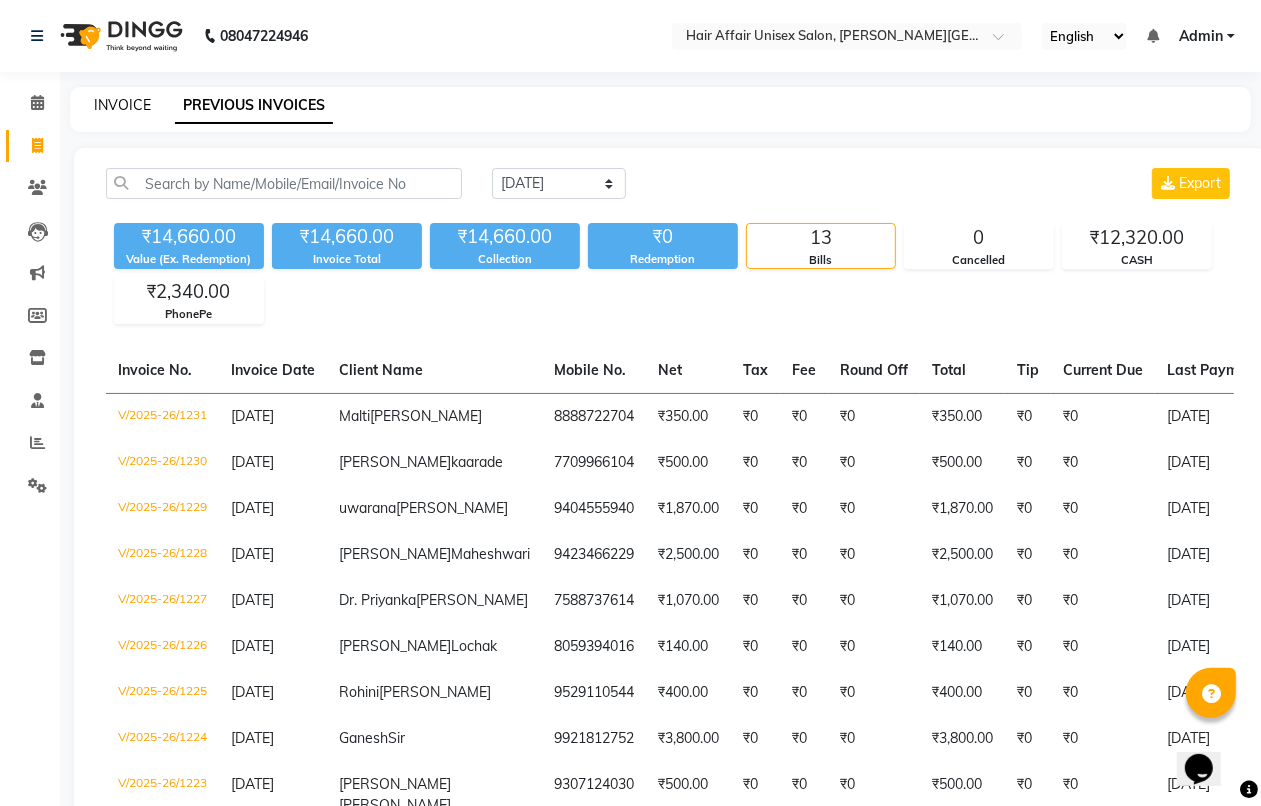 click on "INVOICE" 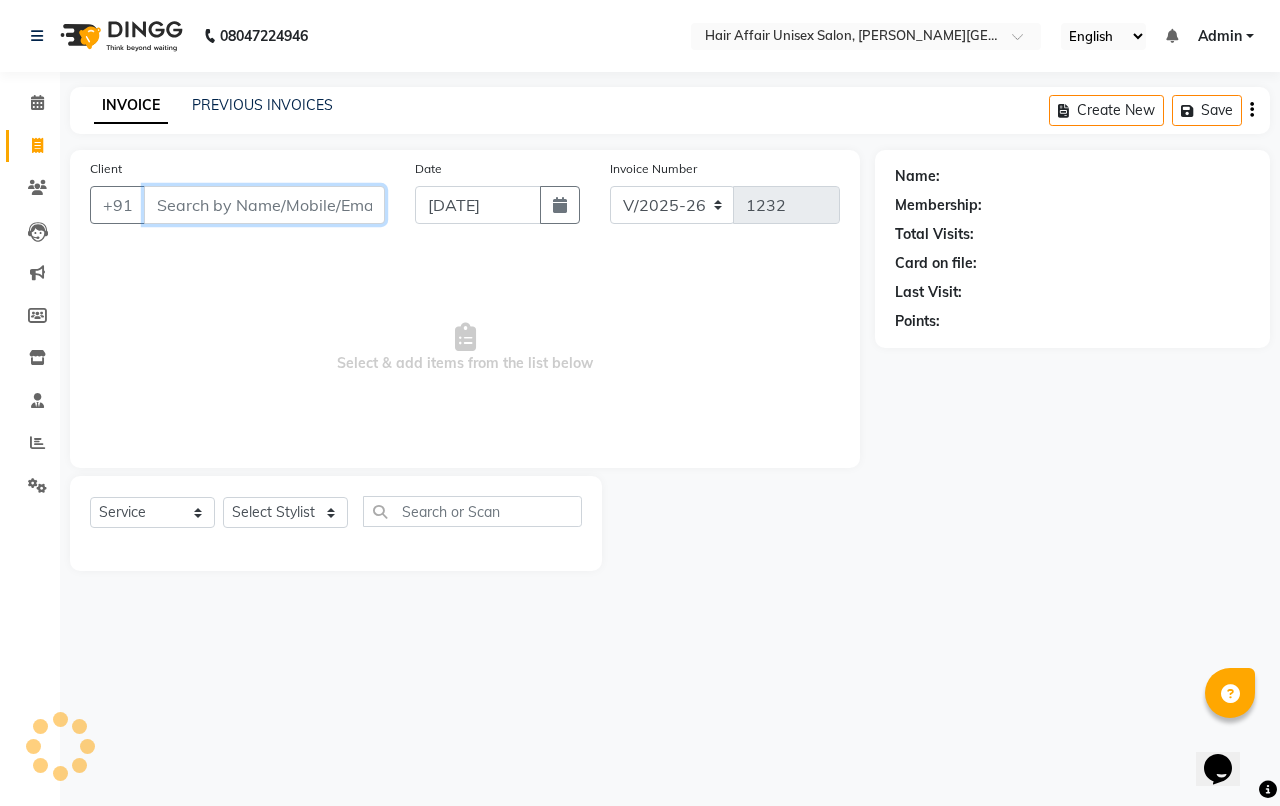 click on "Client" at bounding box center [264, 205] 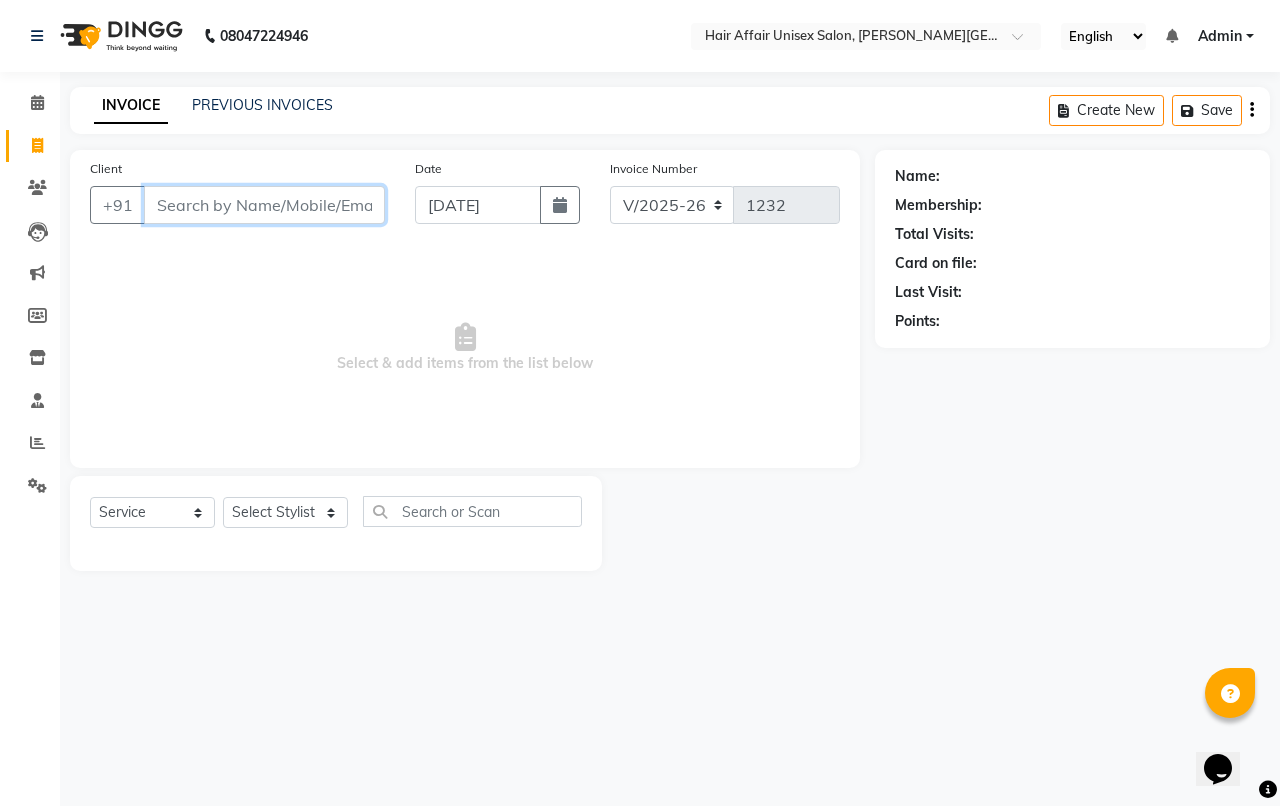click on "Client" at bounding box center (264, 205) 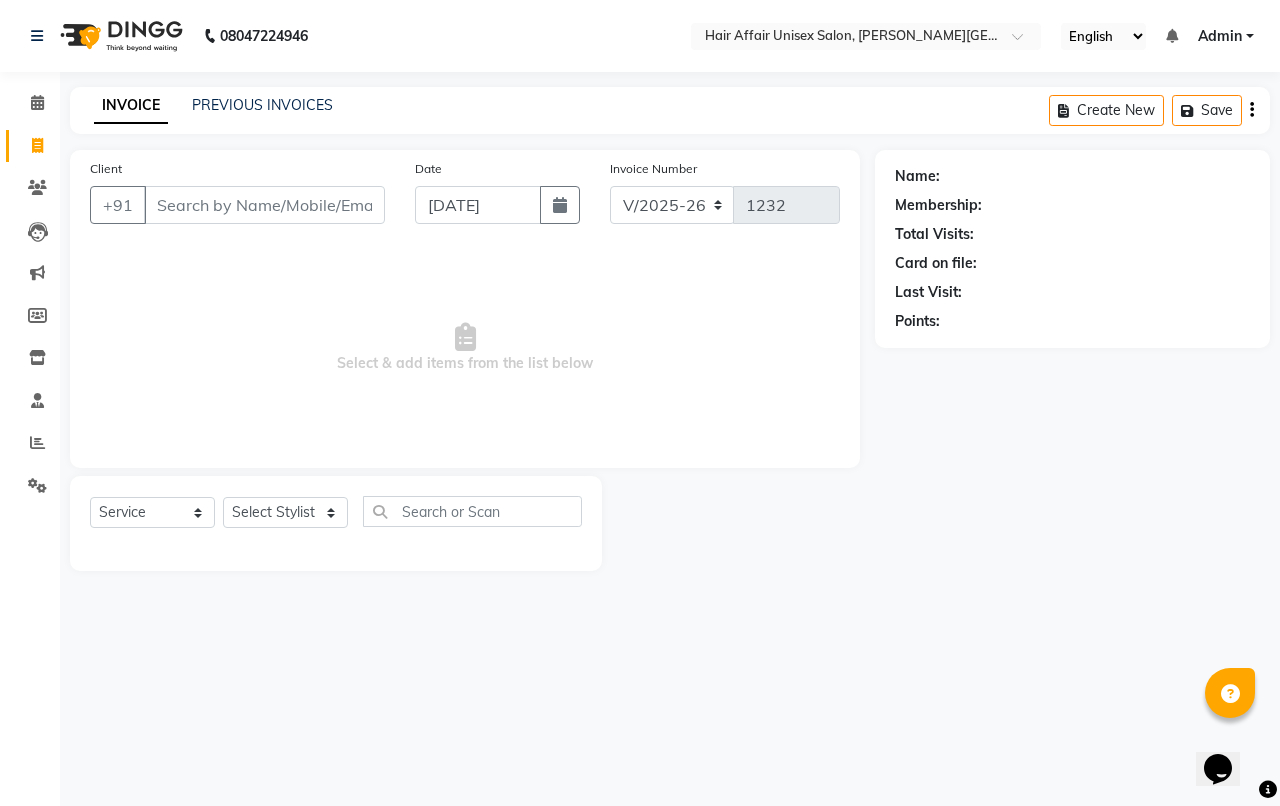 click on "PREVIOUS INVOICES" 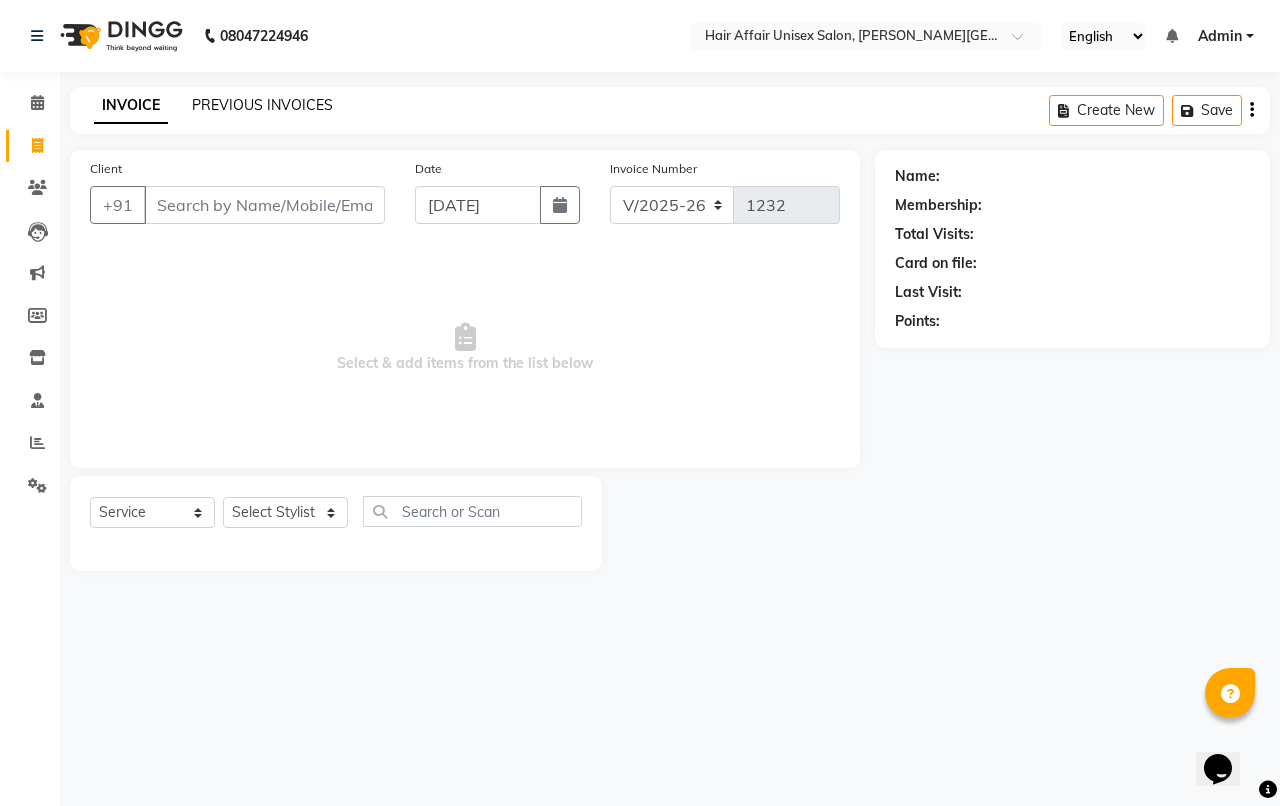 click on "PREVIOUS INVOICES" 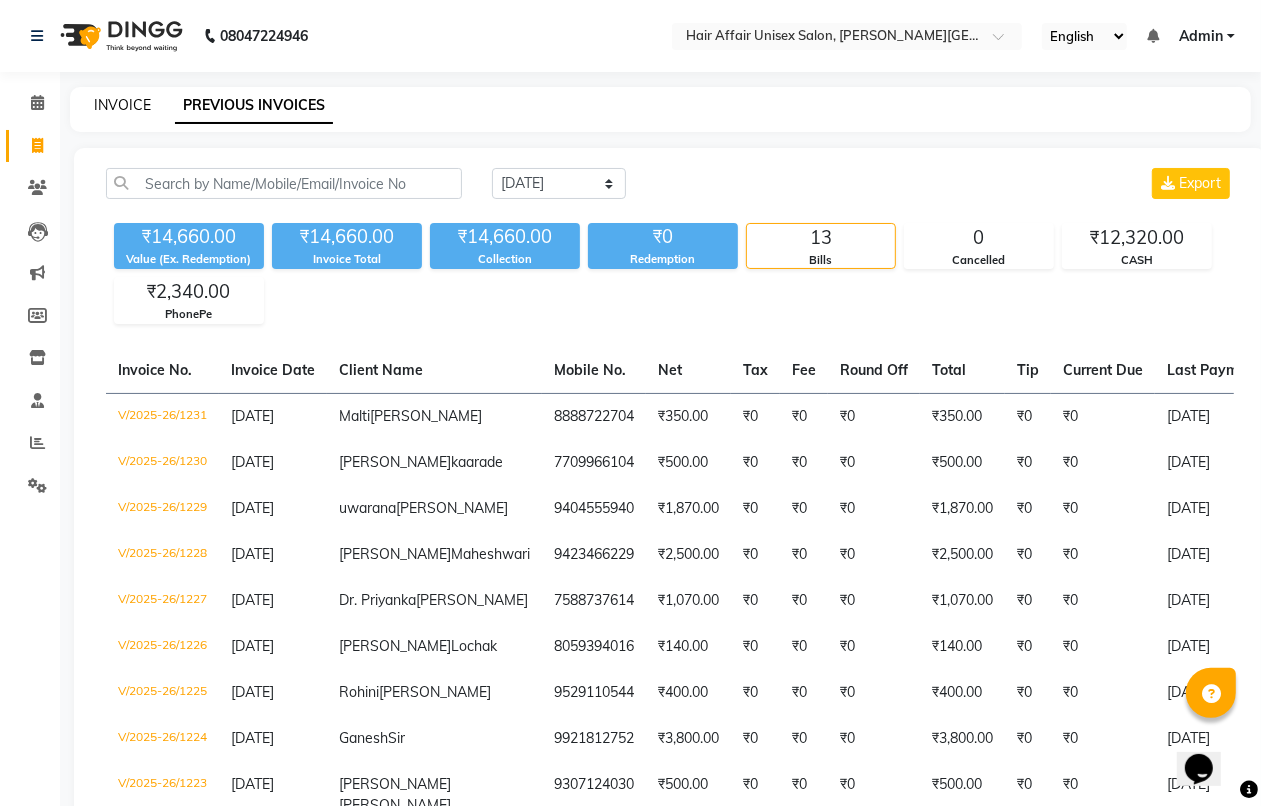 click on "INVOICE" 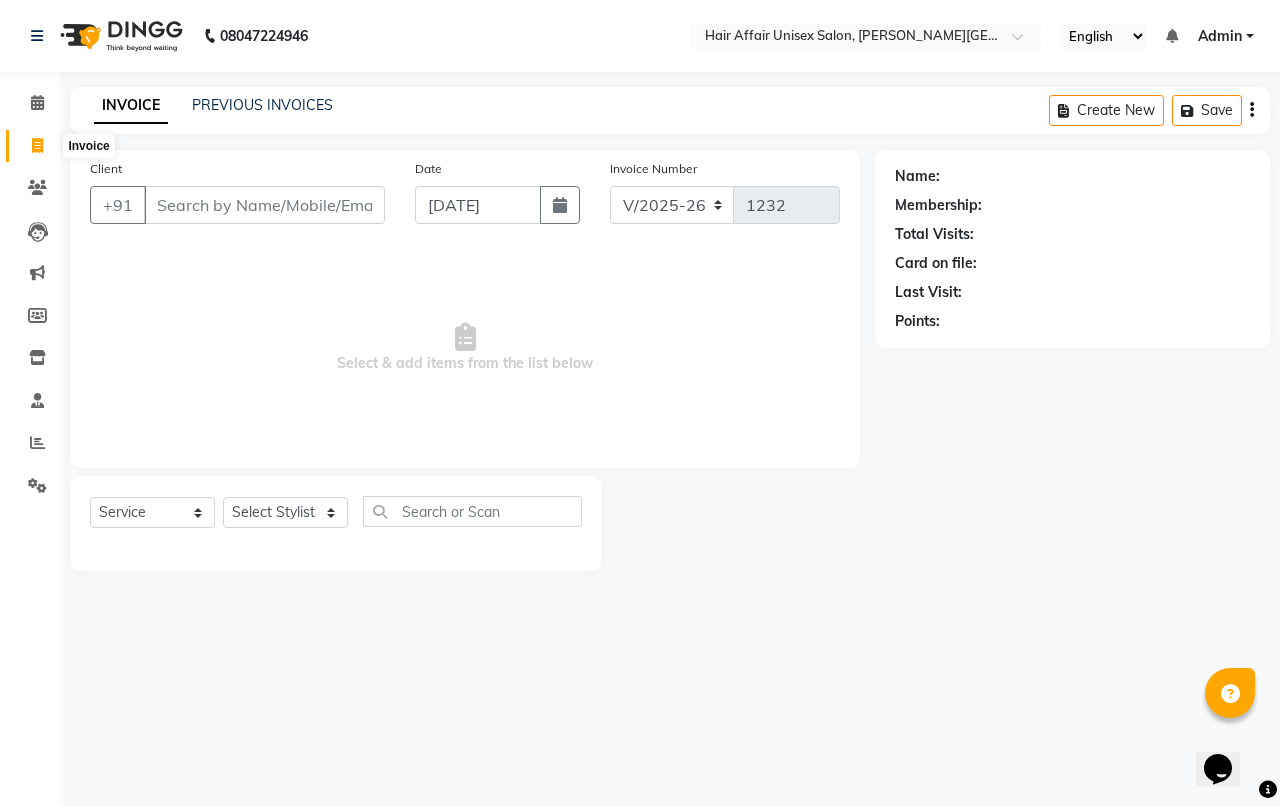click 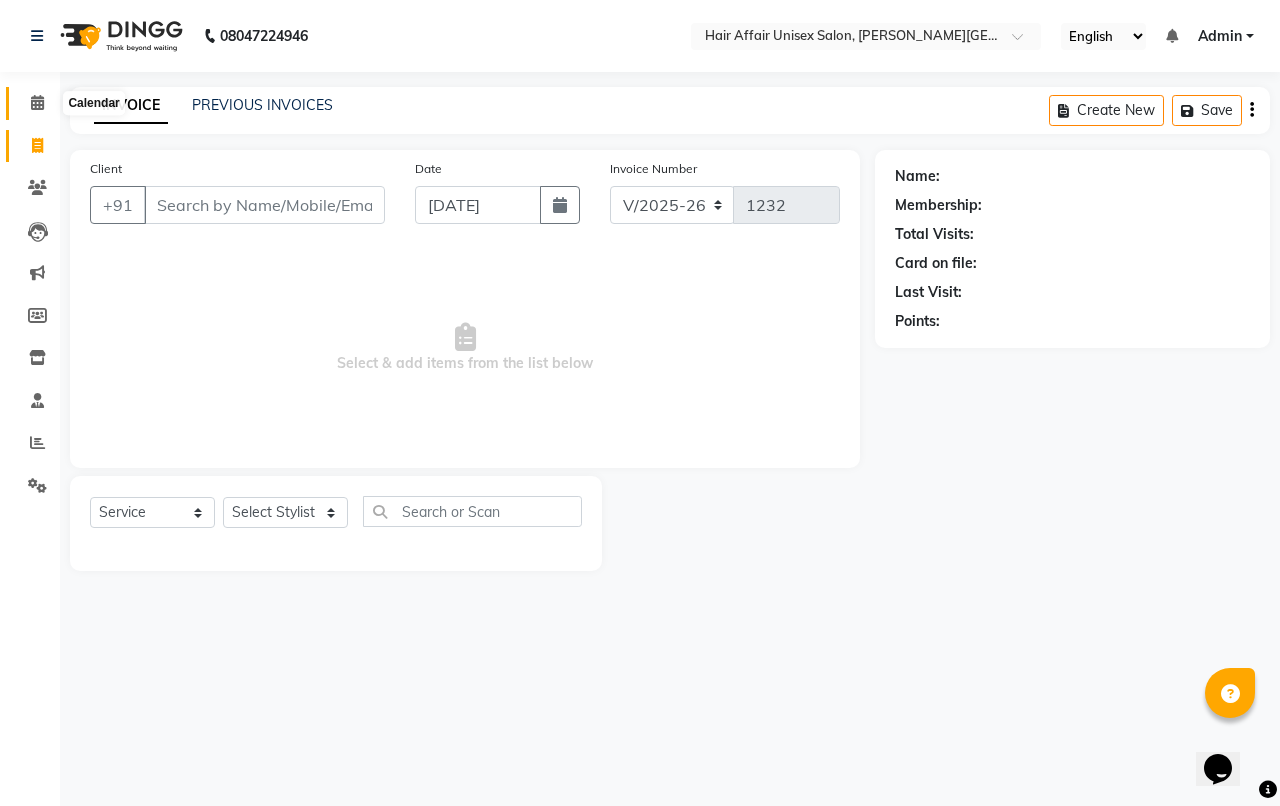 click 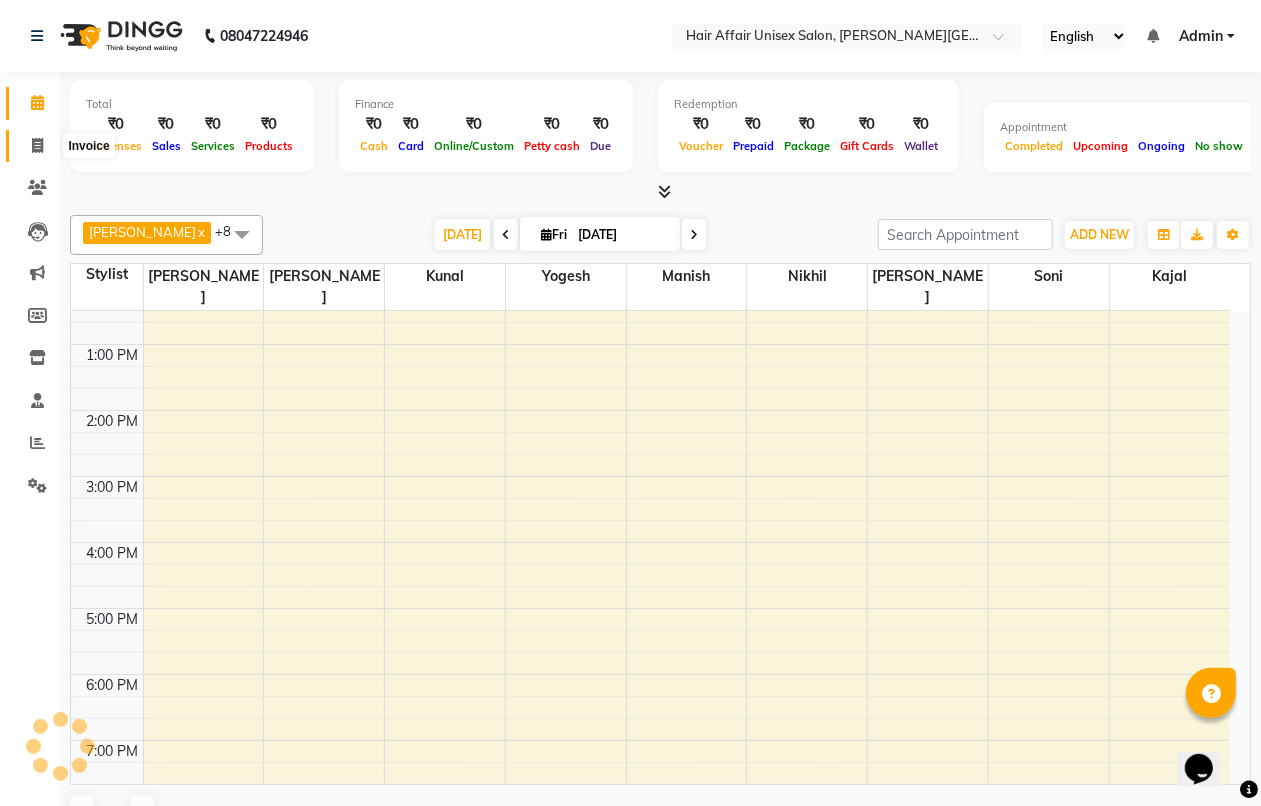 scroll, scrollTop: 0, scrollLeft: 0, axis: both 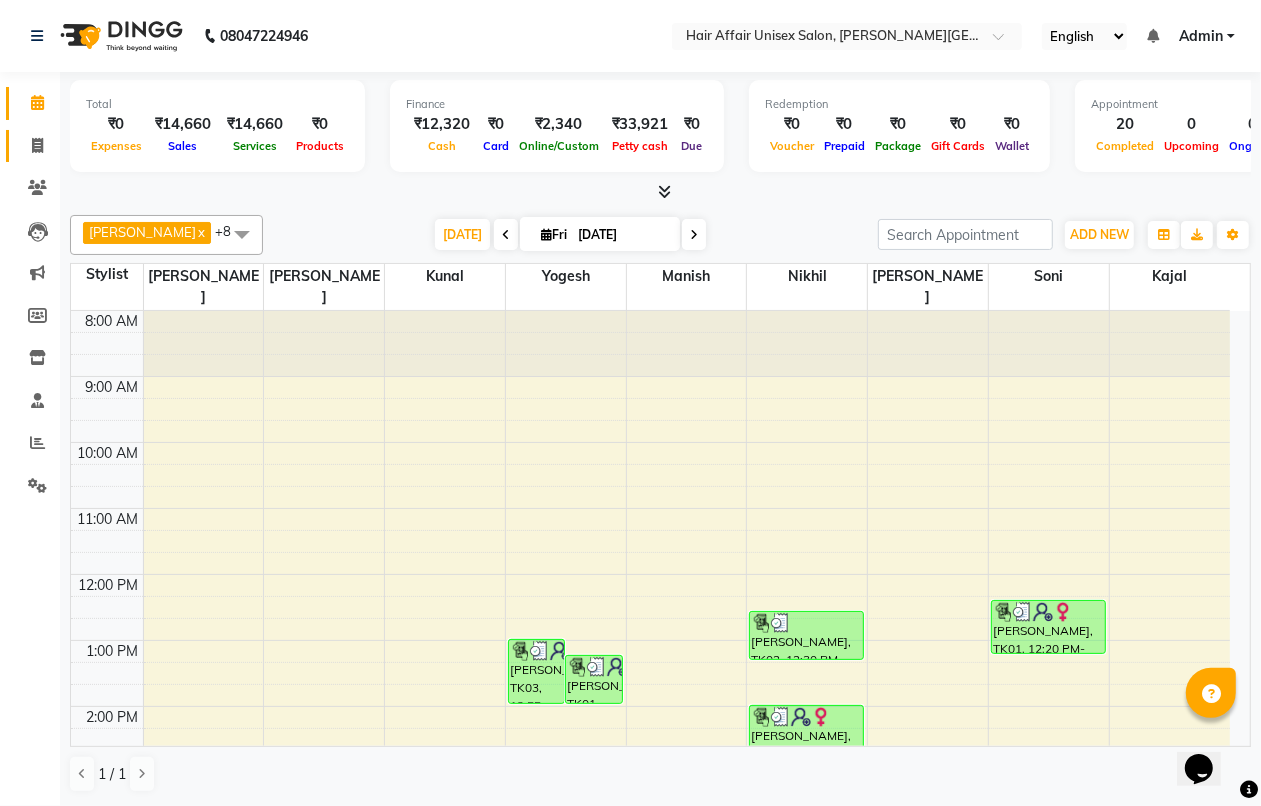 click on "Invoice" 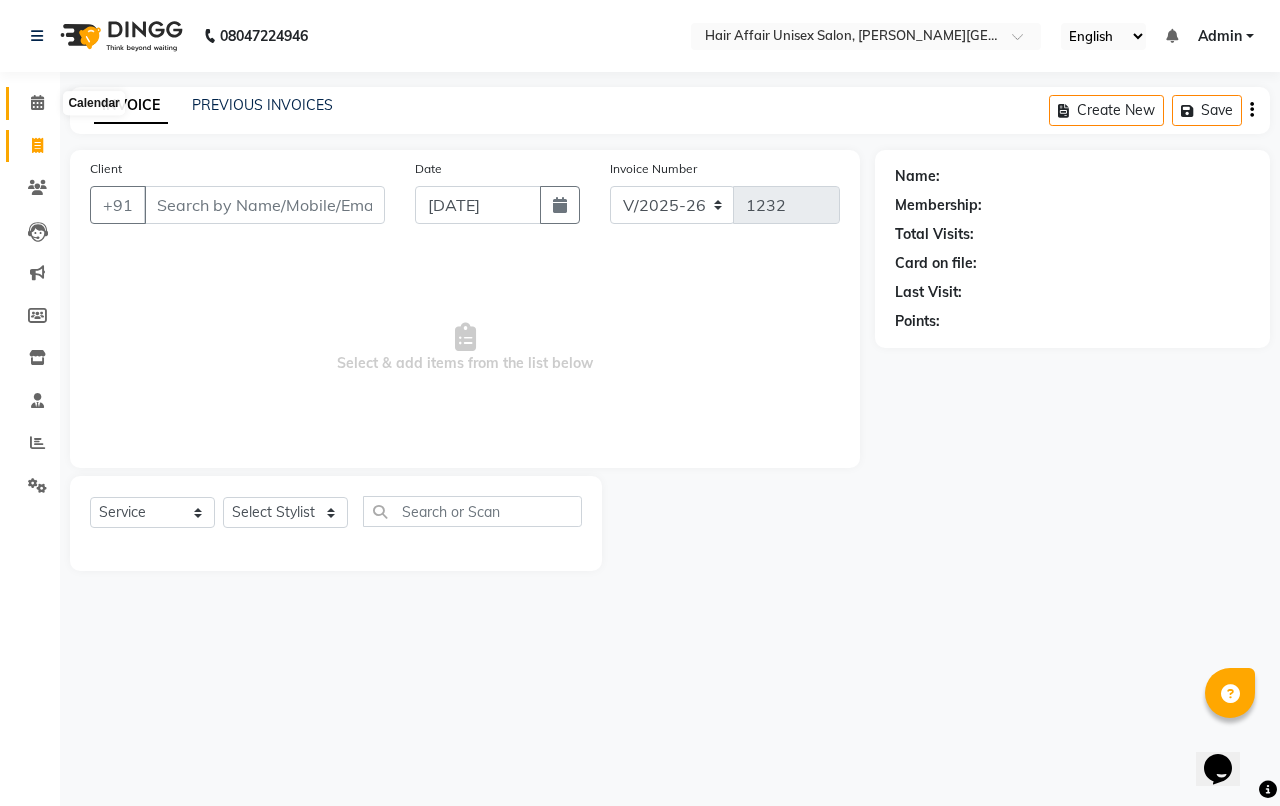 click 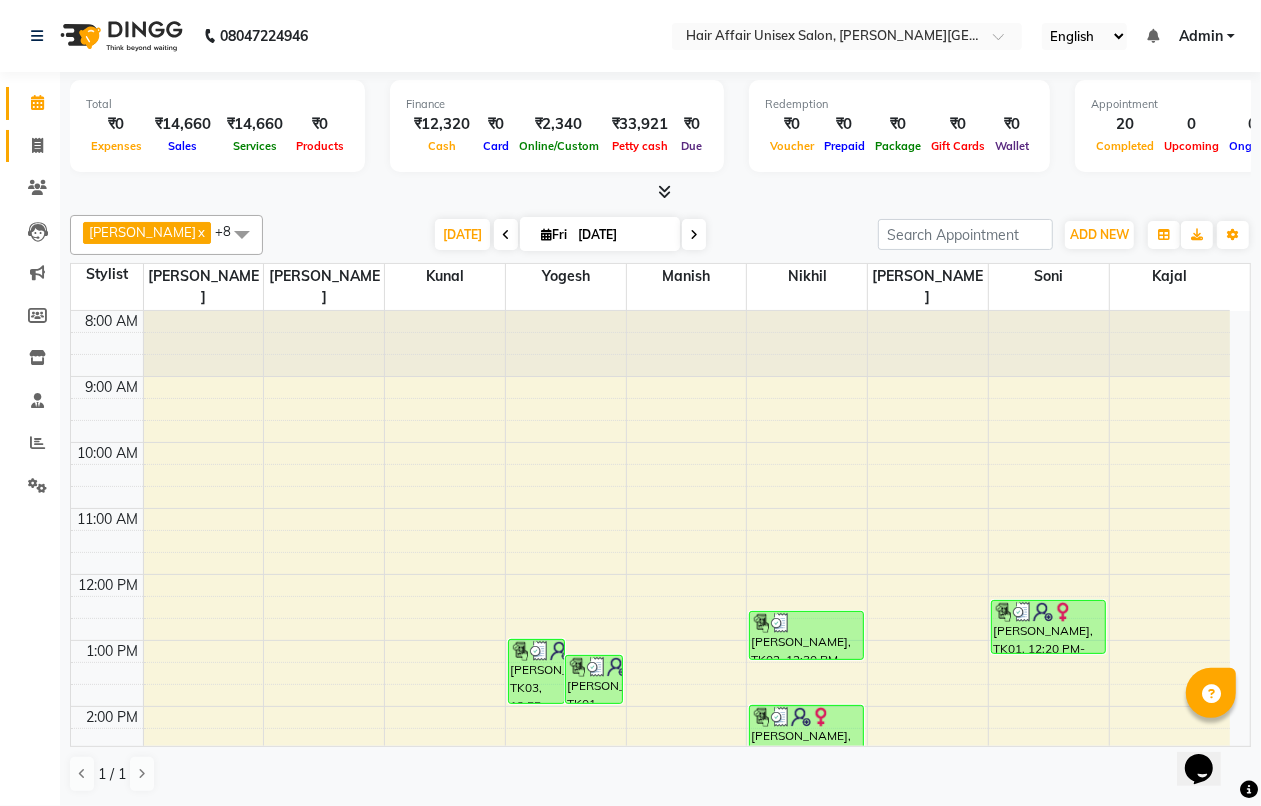 click on "Invoice" 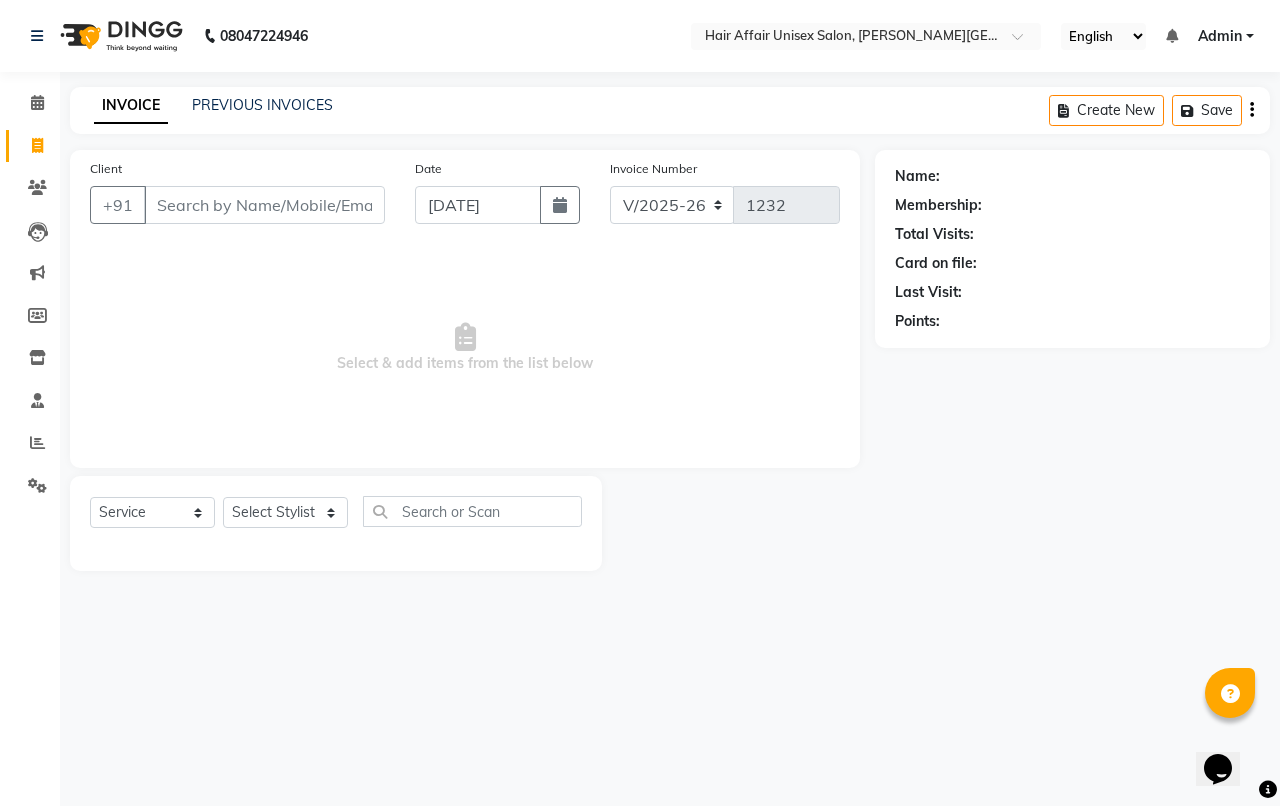 click on "Client" at bounding box center (264, 205) 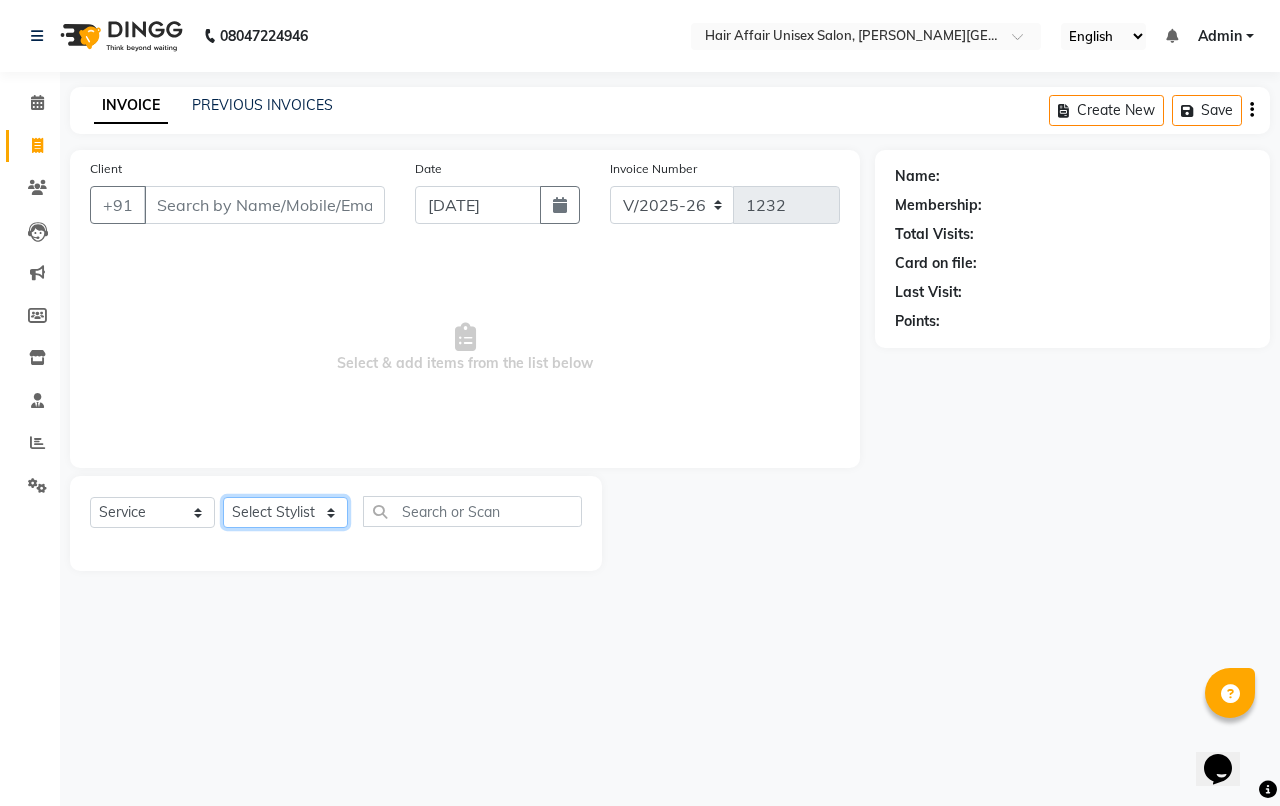 click on "Select Stylist Anand harpal kajal Kunal Manish Nikhil soni Sweta Vihan yogesh" 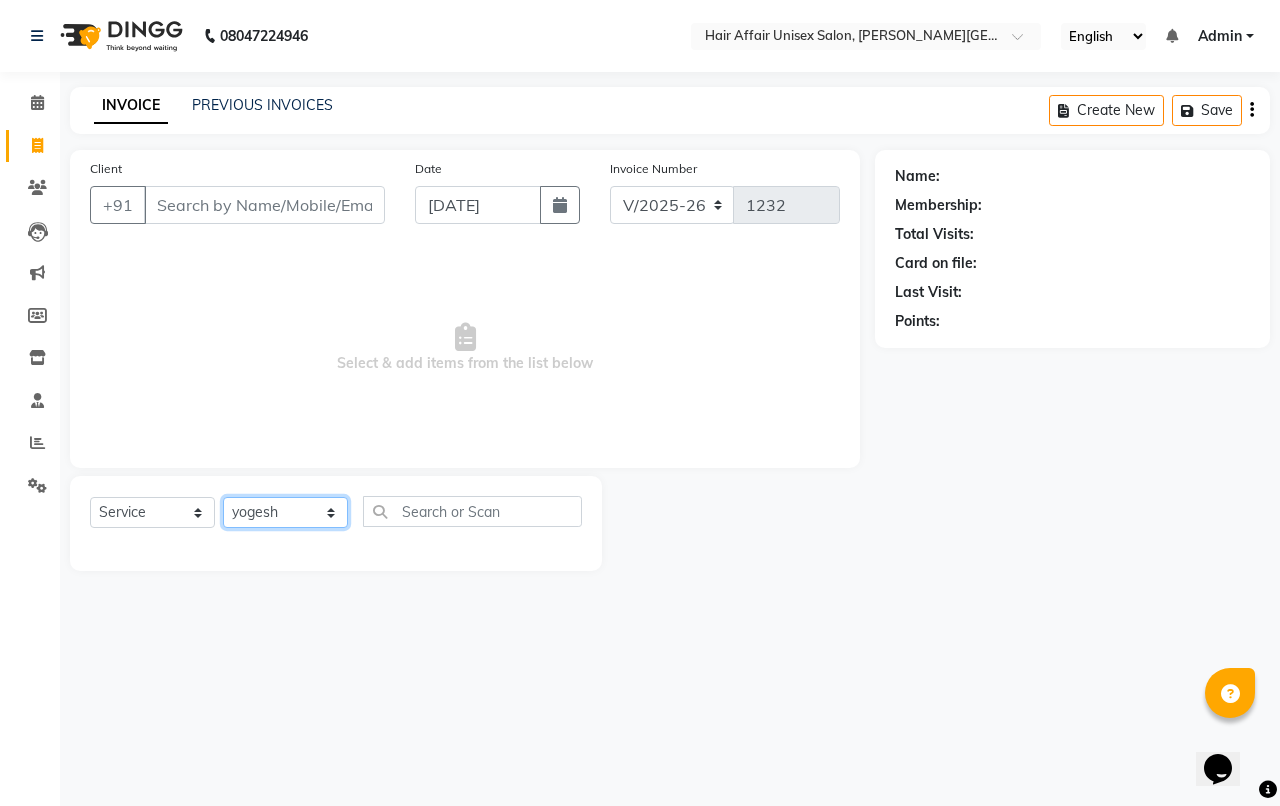 click on "Select Stylist Anand harpal kajal Kunal Manish Nikhil soni Sweta Vihan yogesh" 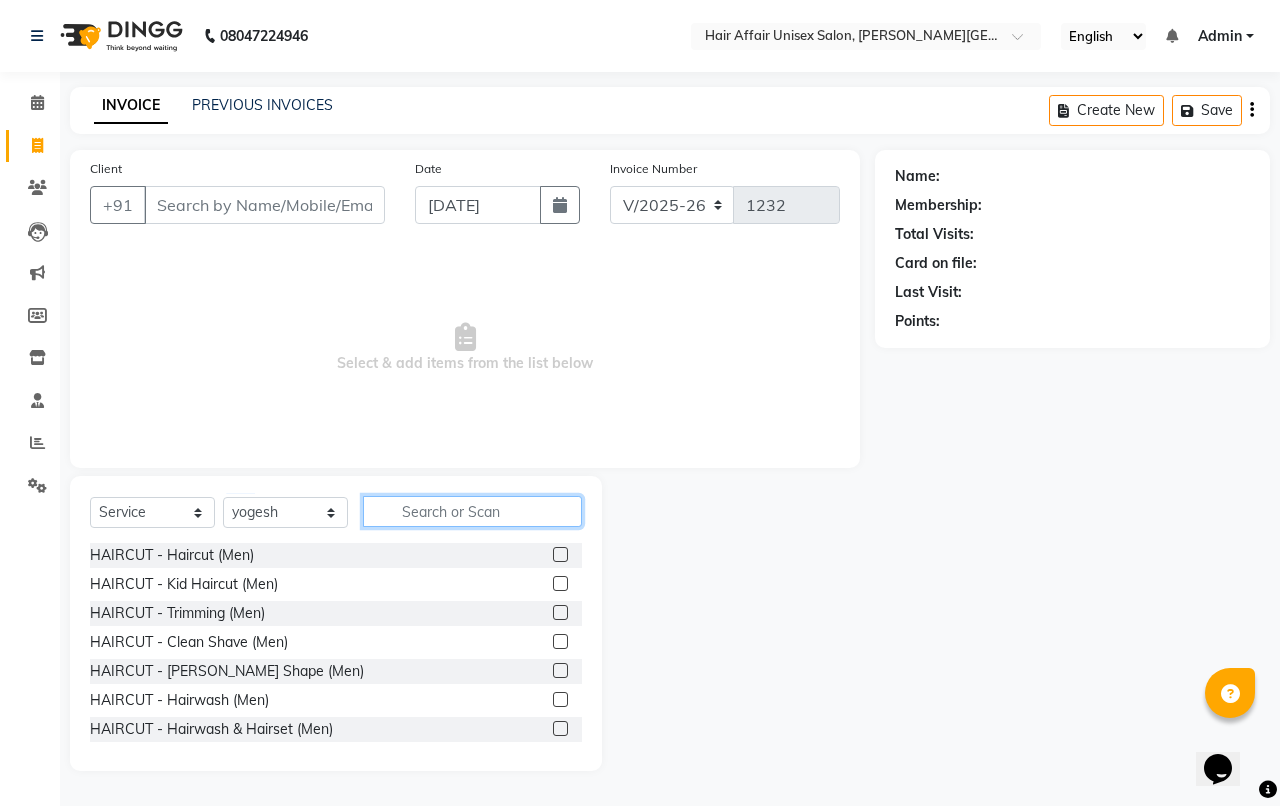 click 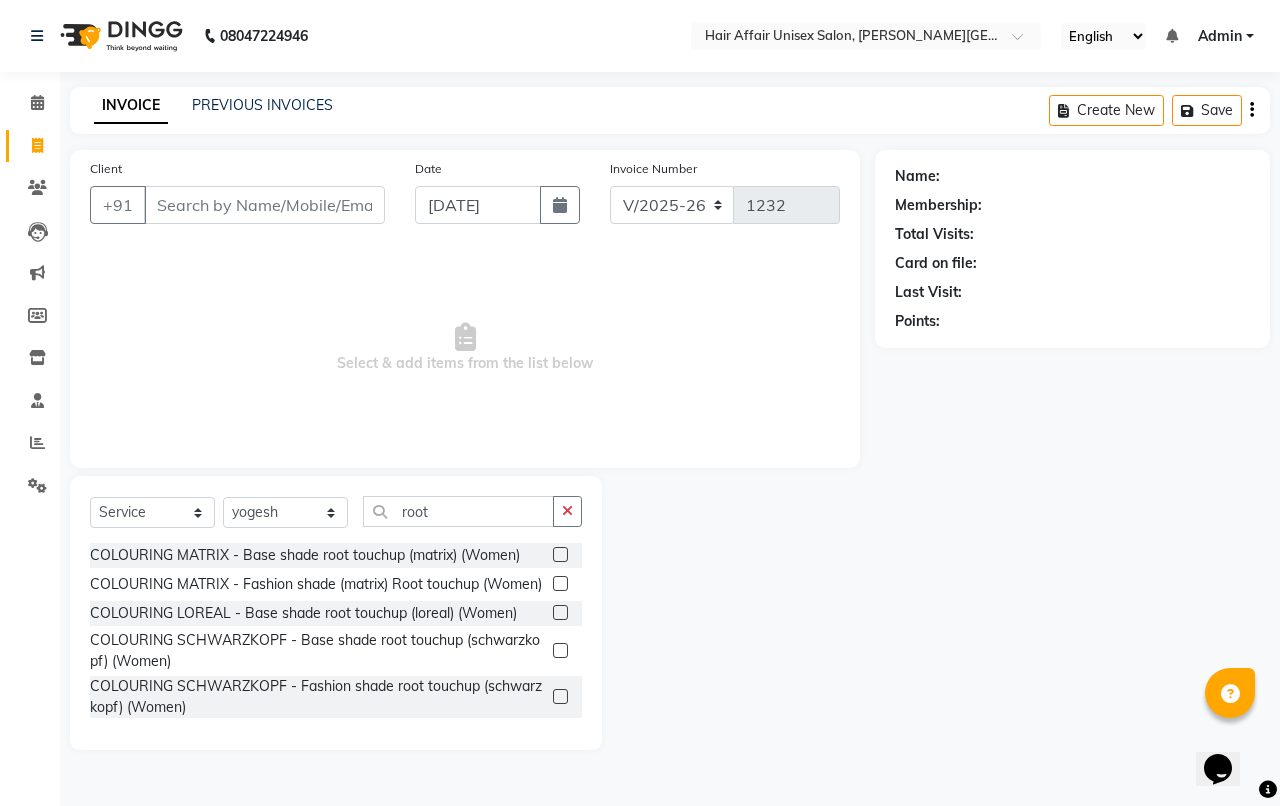 click 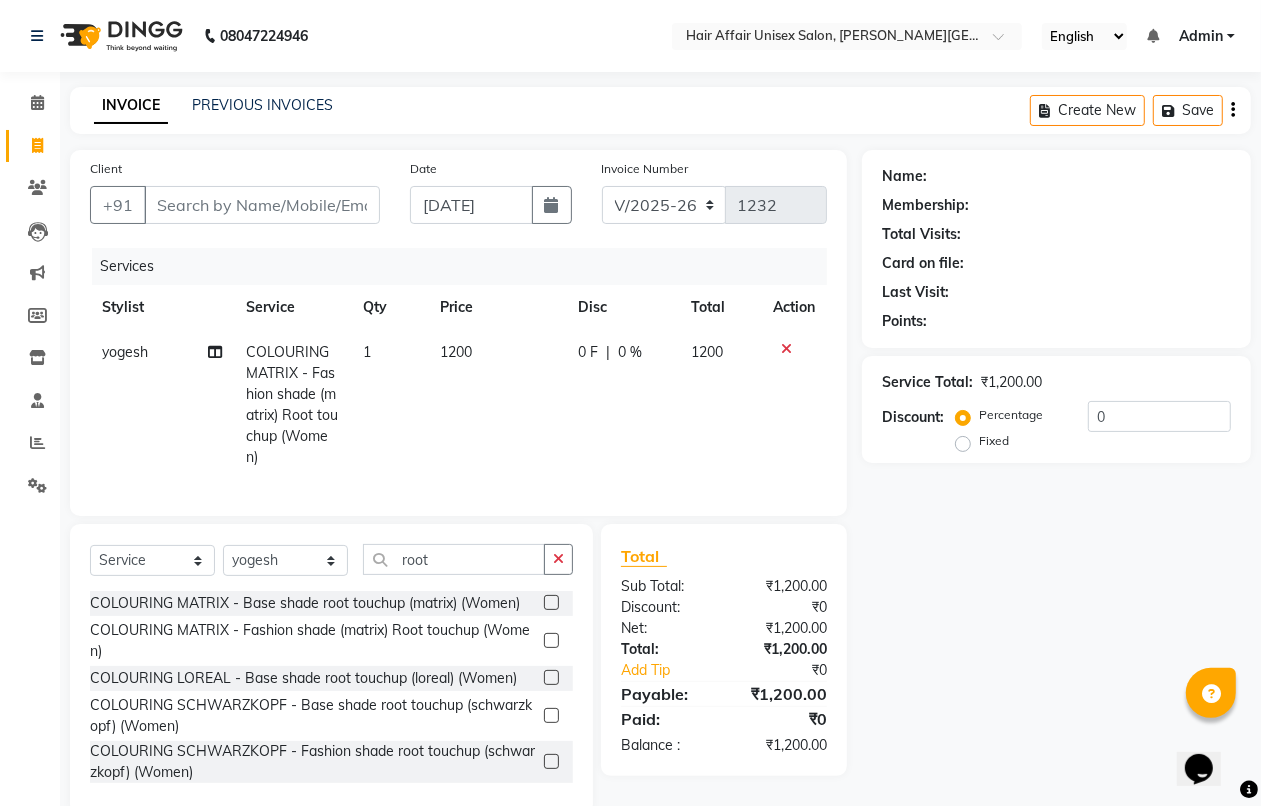 click on "1200" 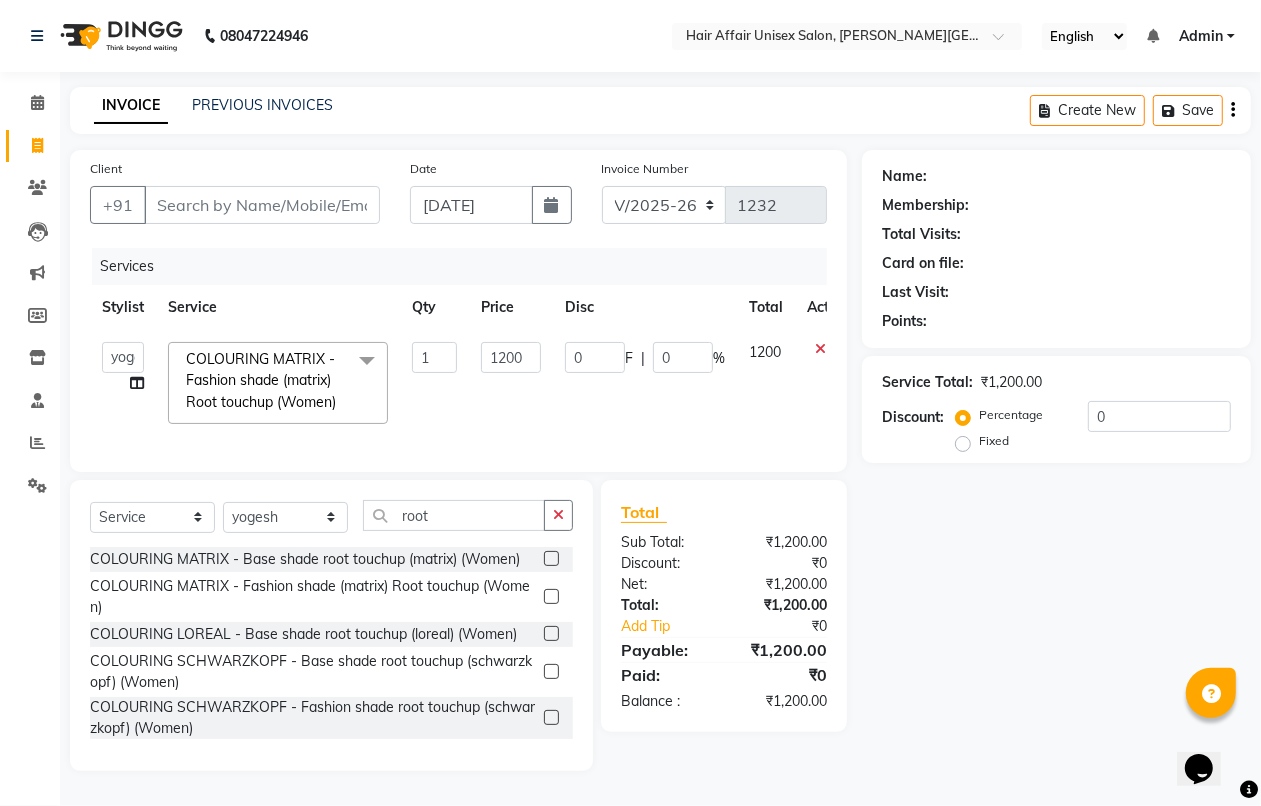 click 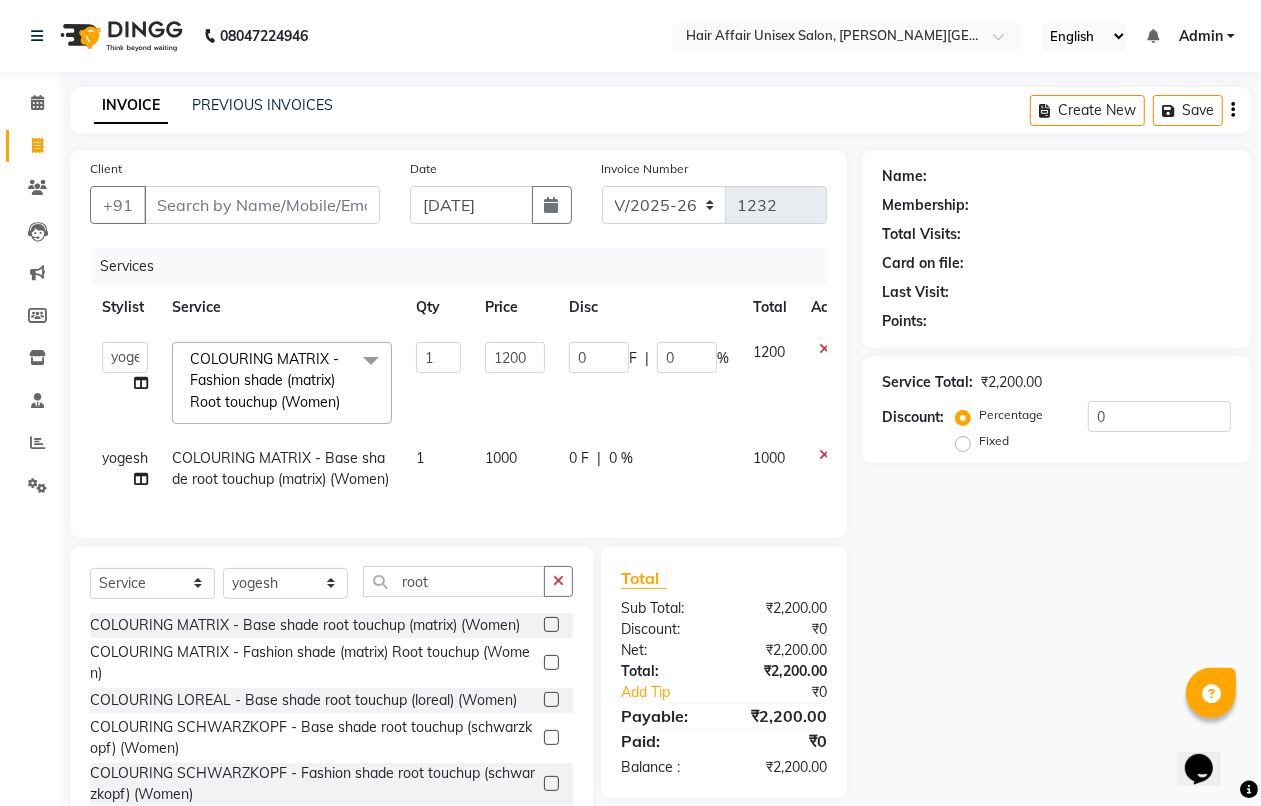 click 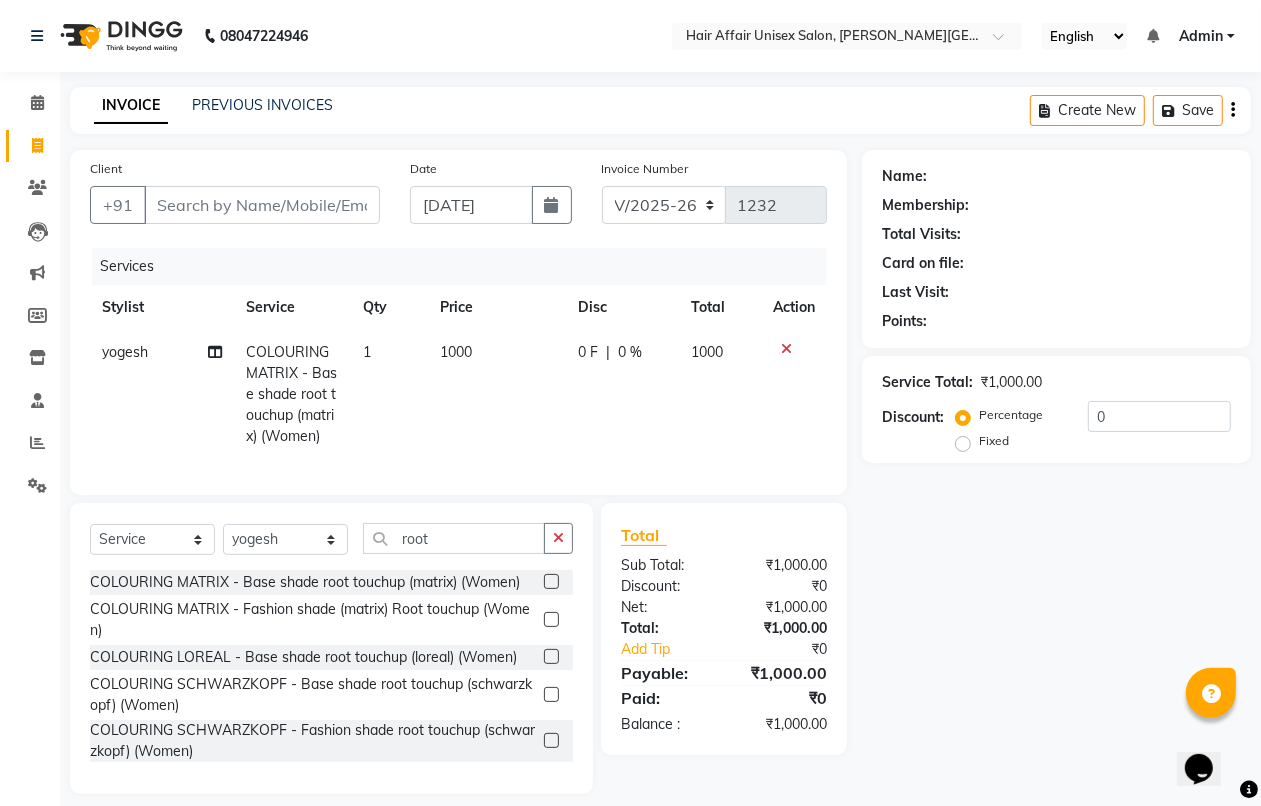 scroll, scrollTop: 36, scrollLeft: 0, axis: vertical 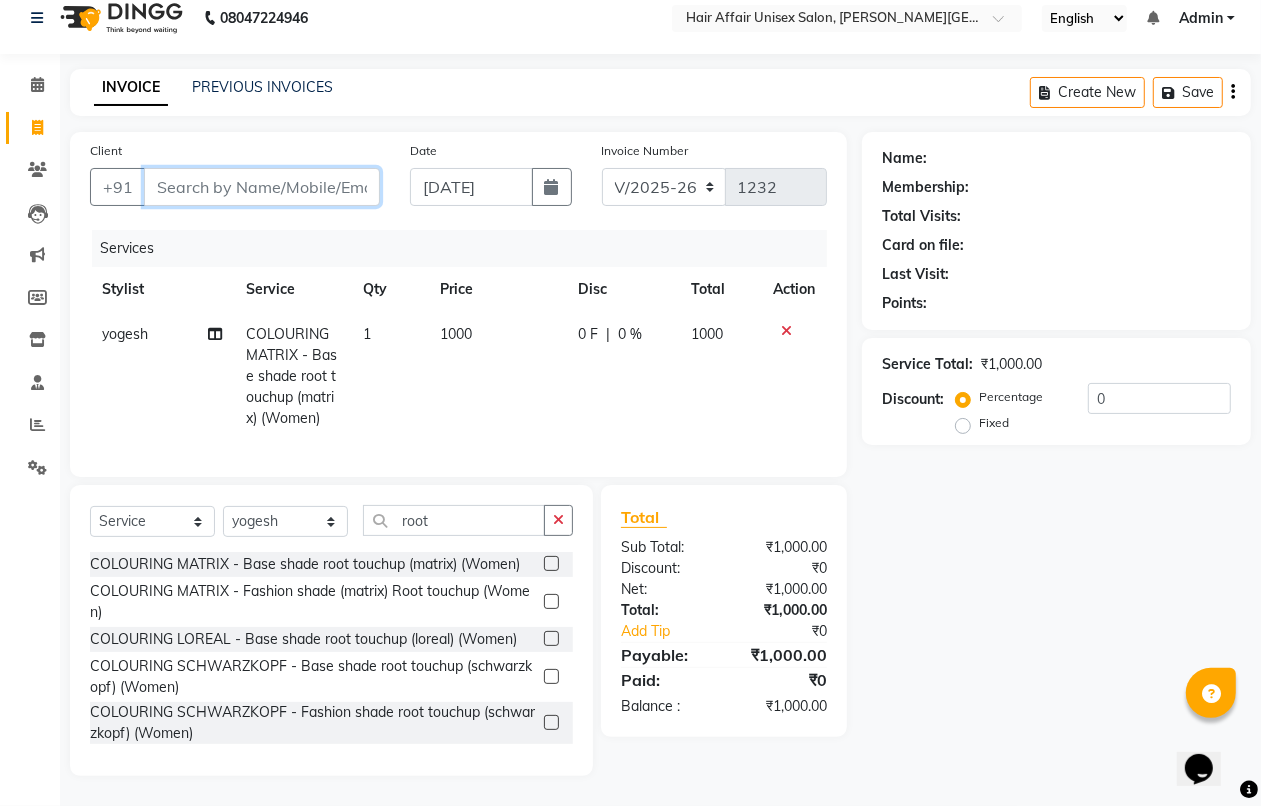 click on "Client" at bounding box center (262, 187) 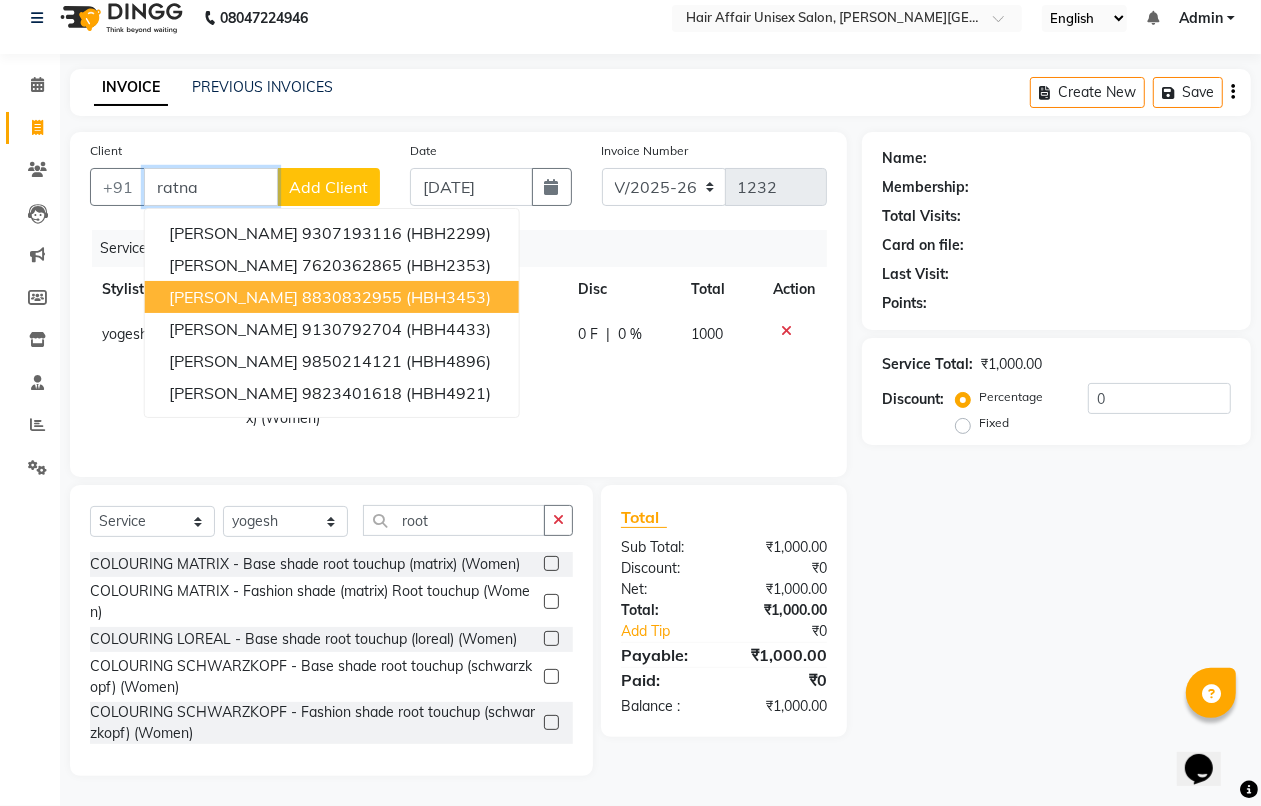 click on "8830832955" at bounding box center (352, 297) 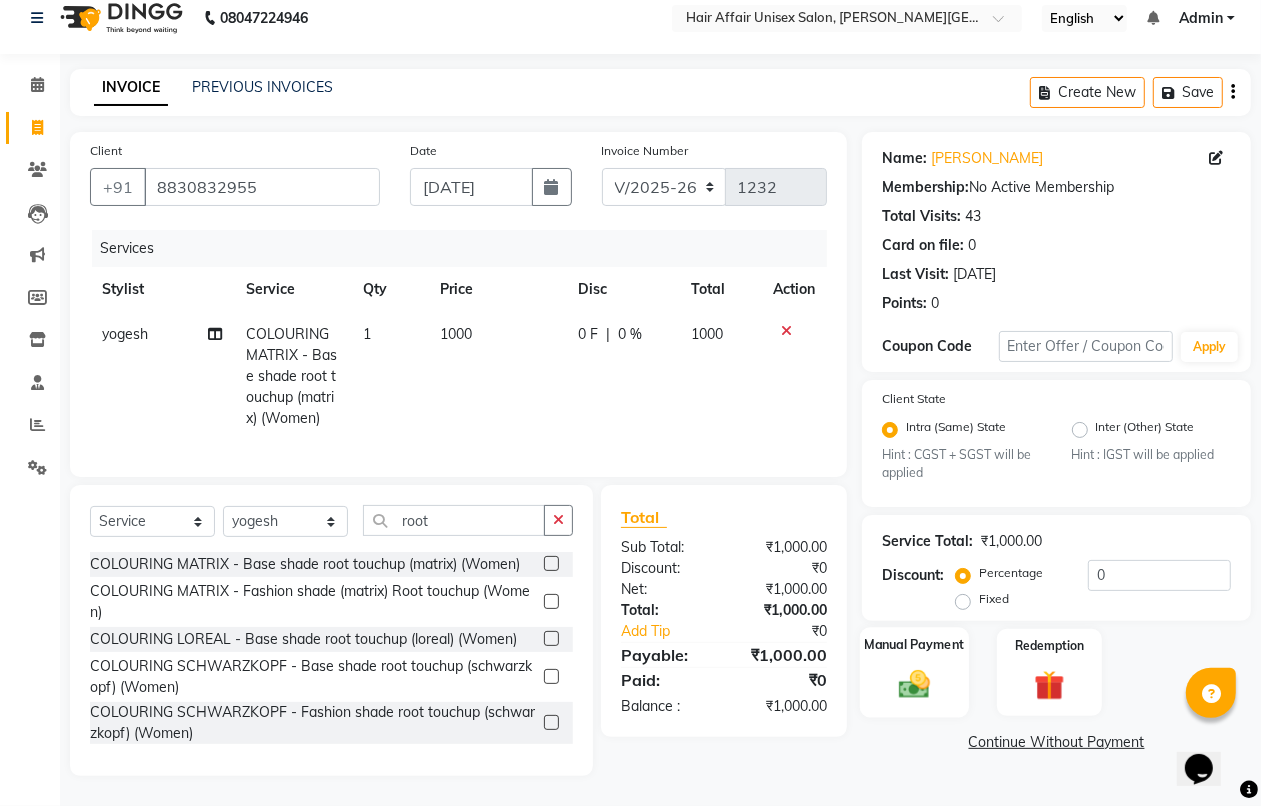 click on "Manual Payment" 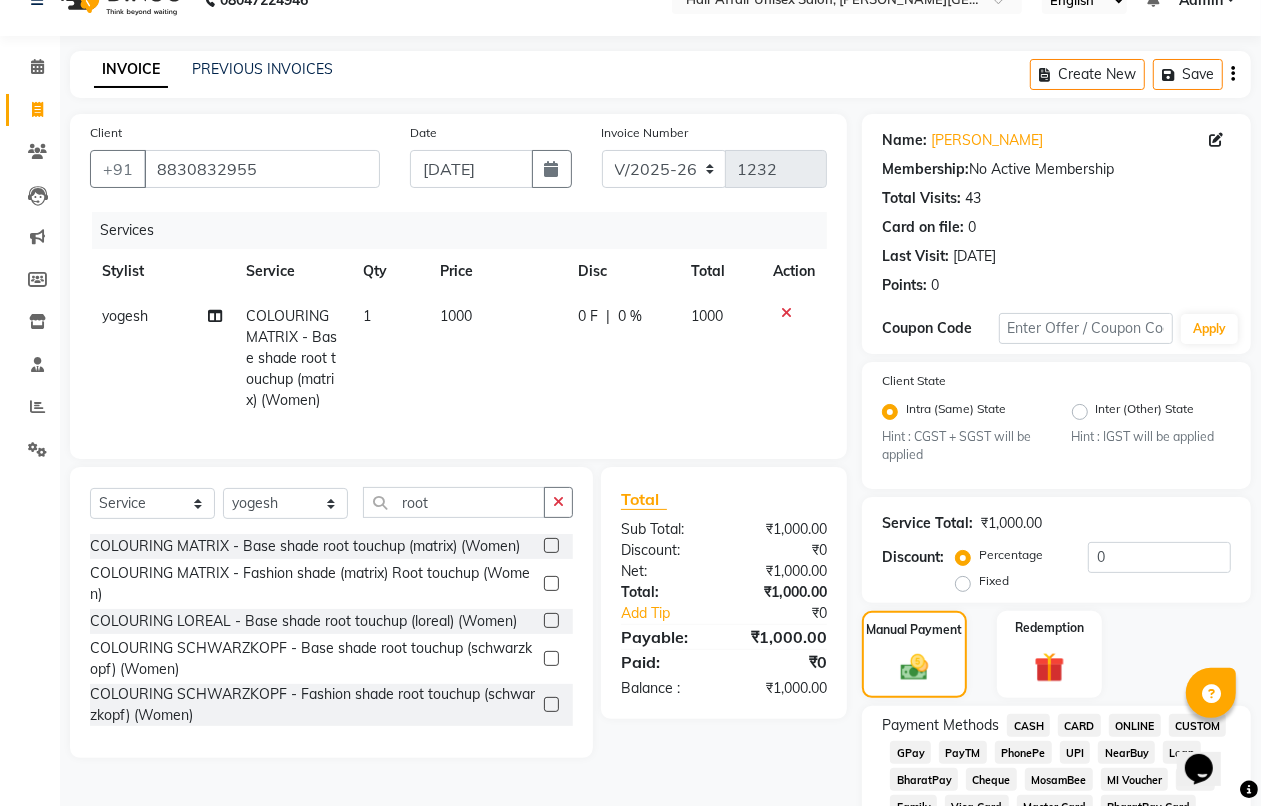 scroll, scrollTop: 161, scrollLeft: 0, axis: vertical 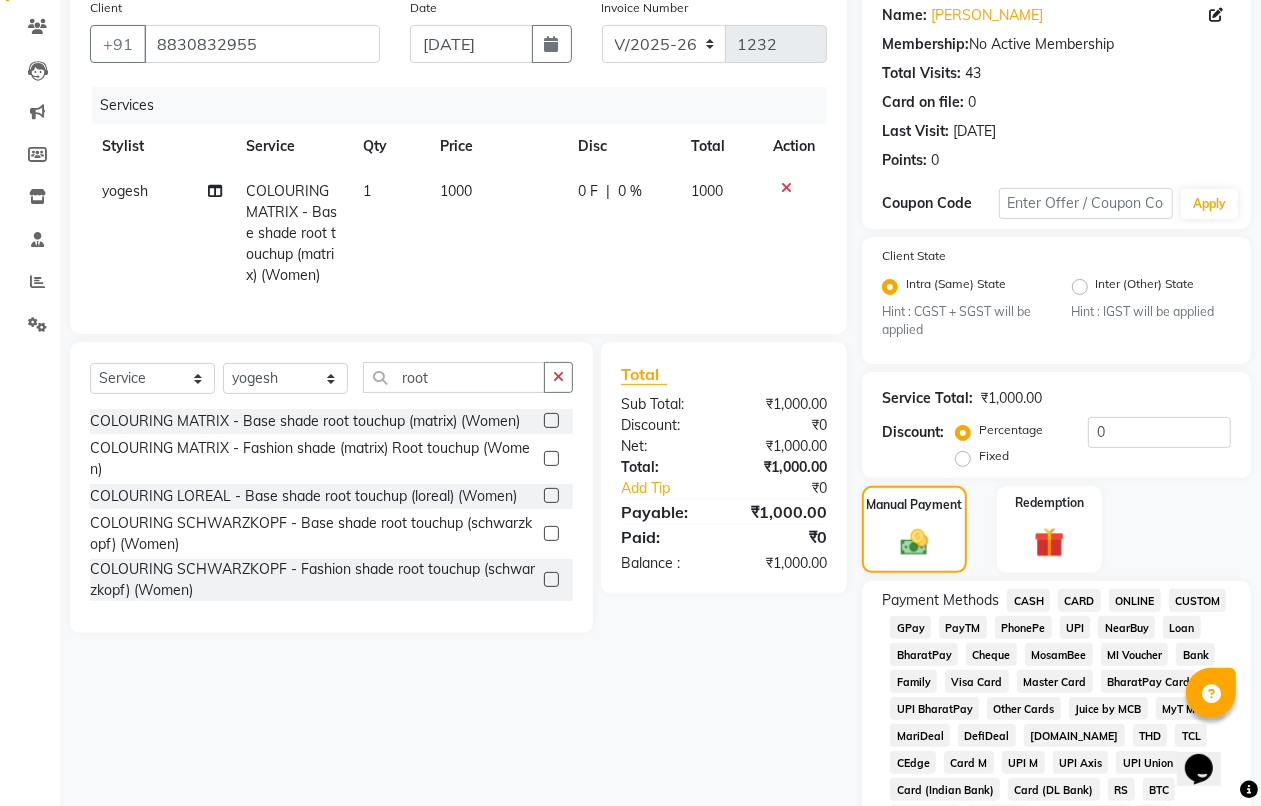 click on "PhonePe" 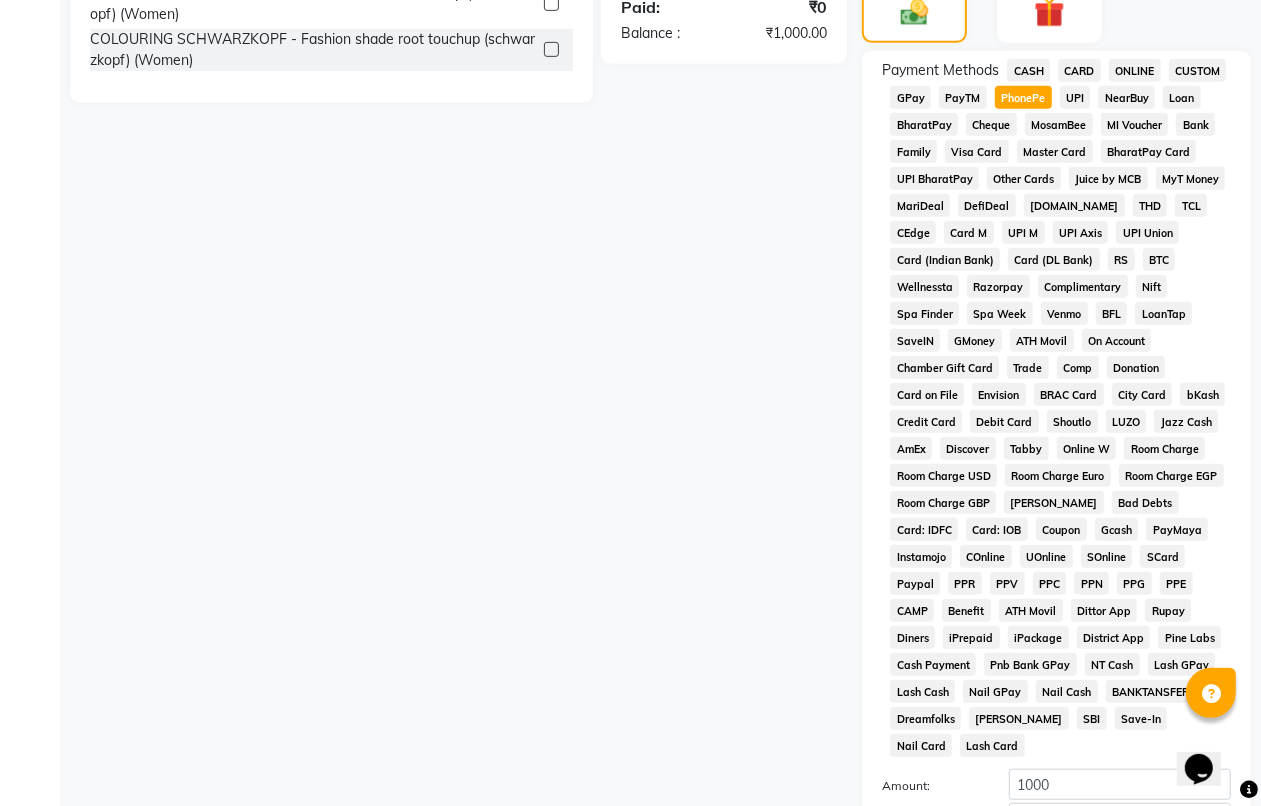 scroll, scrollTop: 876, scrollLeft: 0, axis: vertical 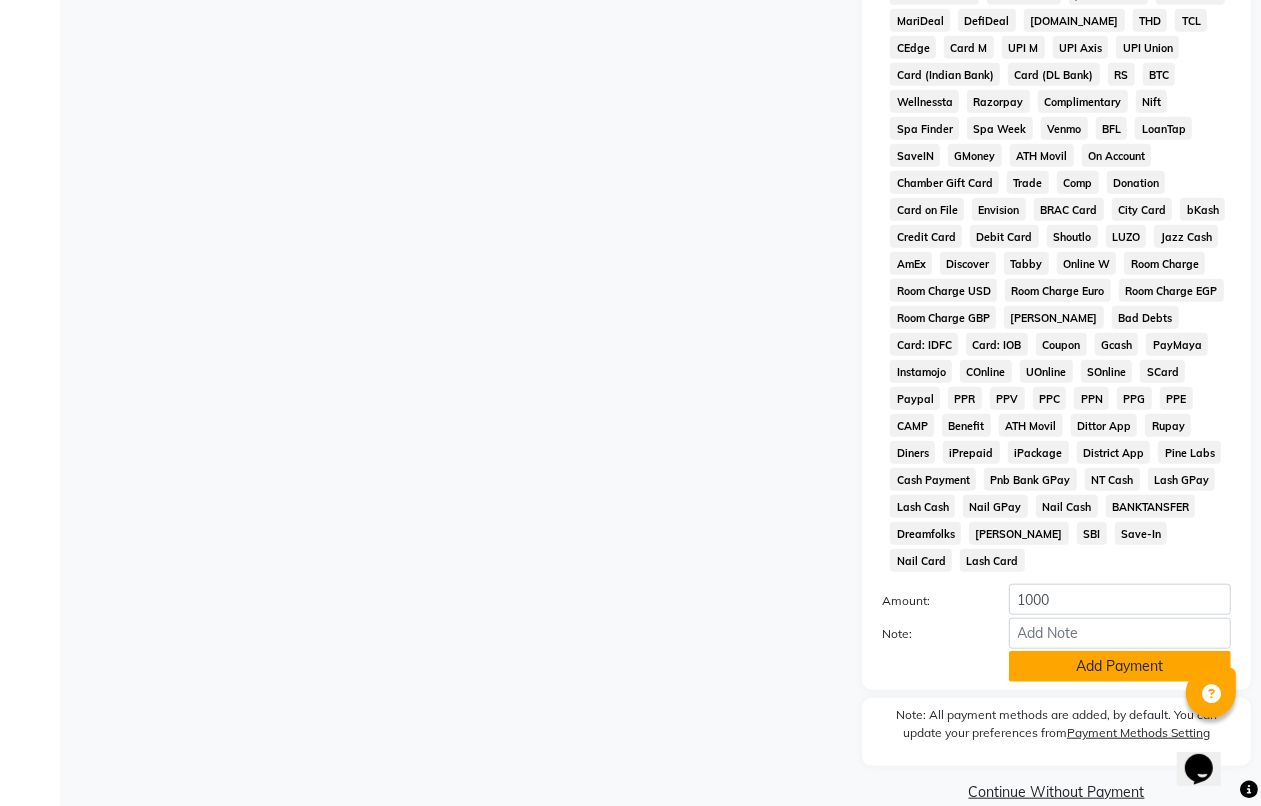 click on "Add Payment" 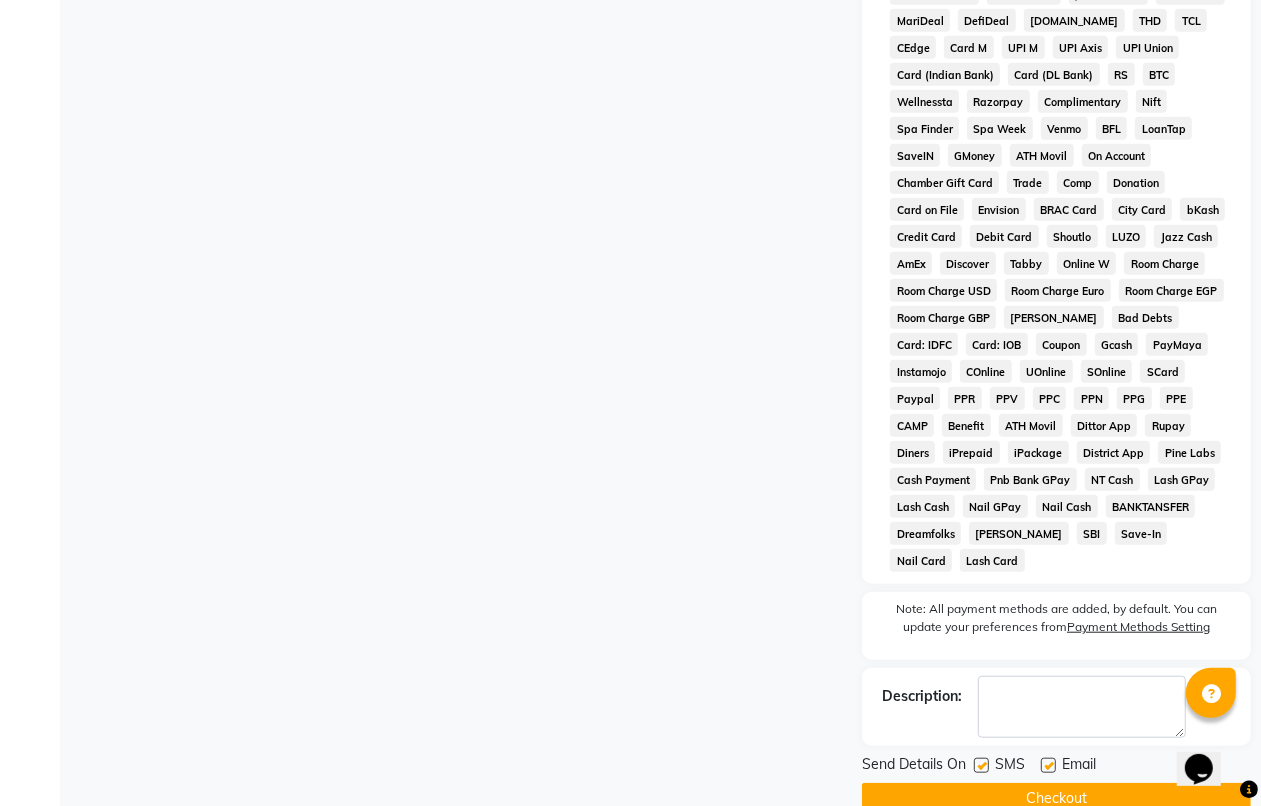 scroll, scrollTop: 885, scrollLeft: 0, axis: vertical 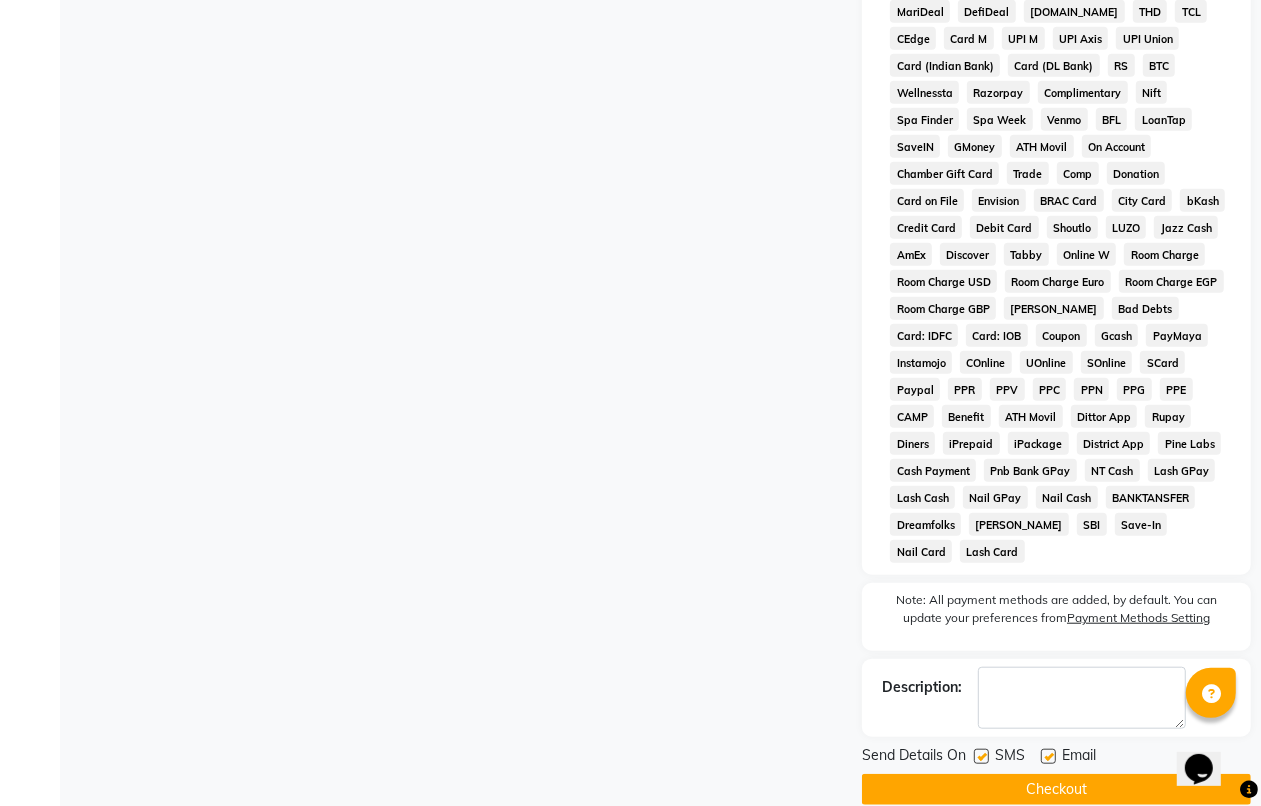 click on "Checkout" 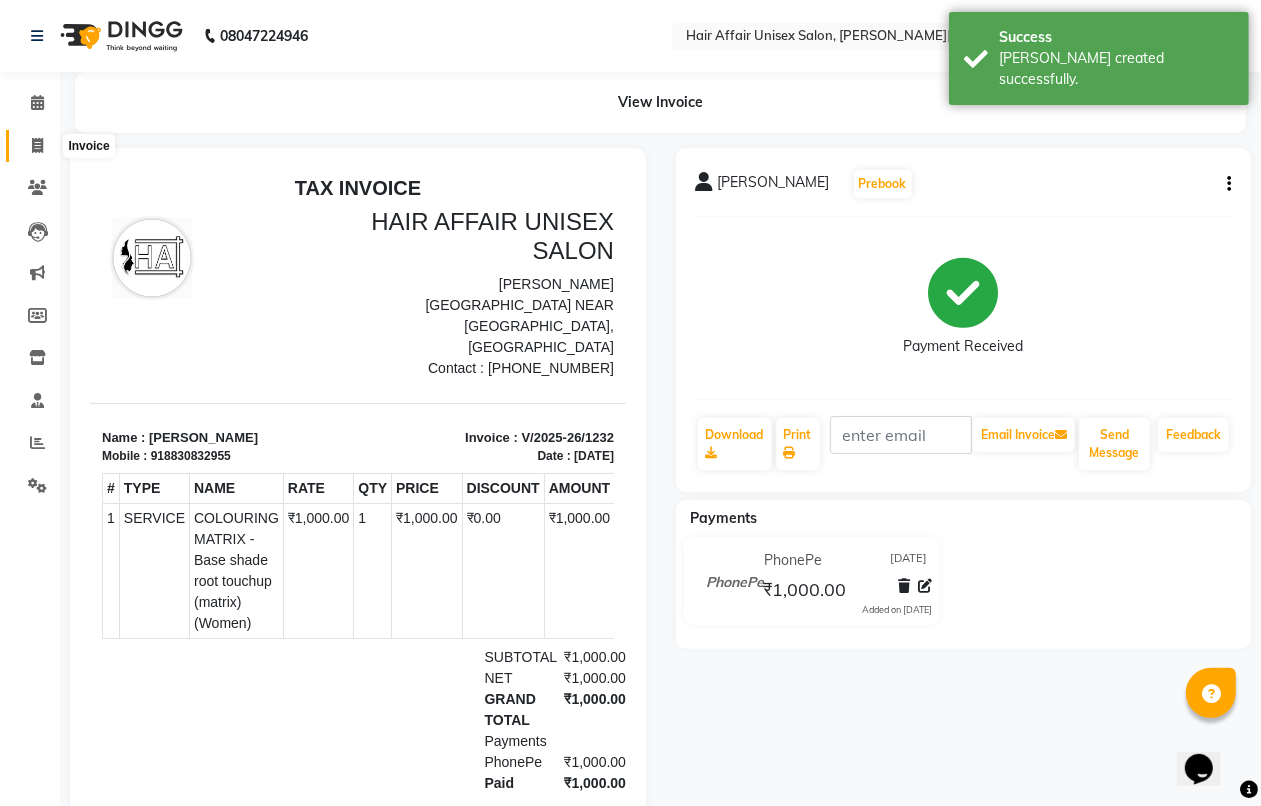 scroll, scrollTop: 0, scrollLeft: 0, axis: both 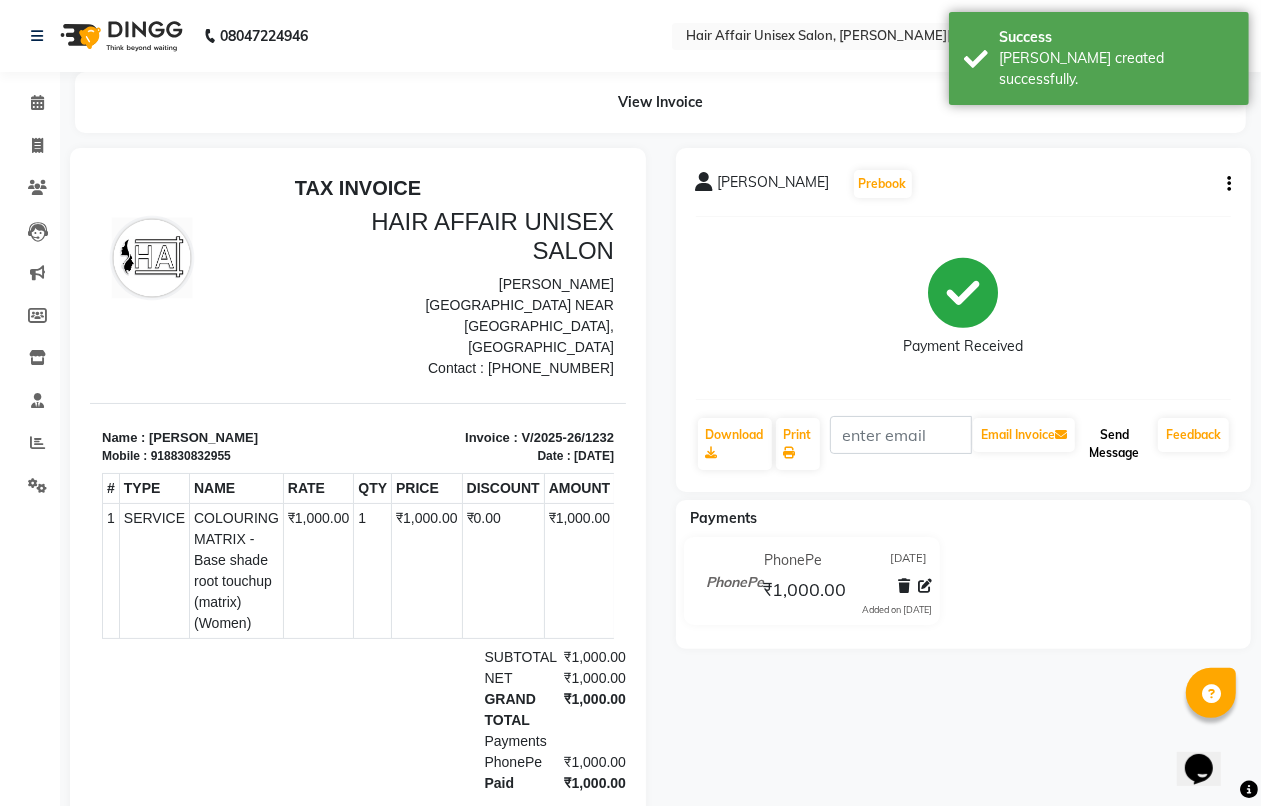 click on "Send Message" 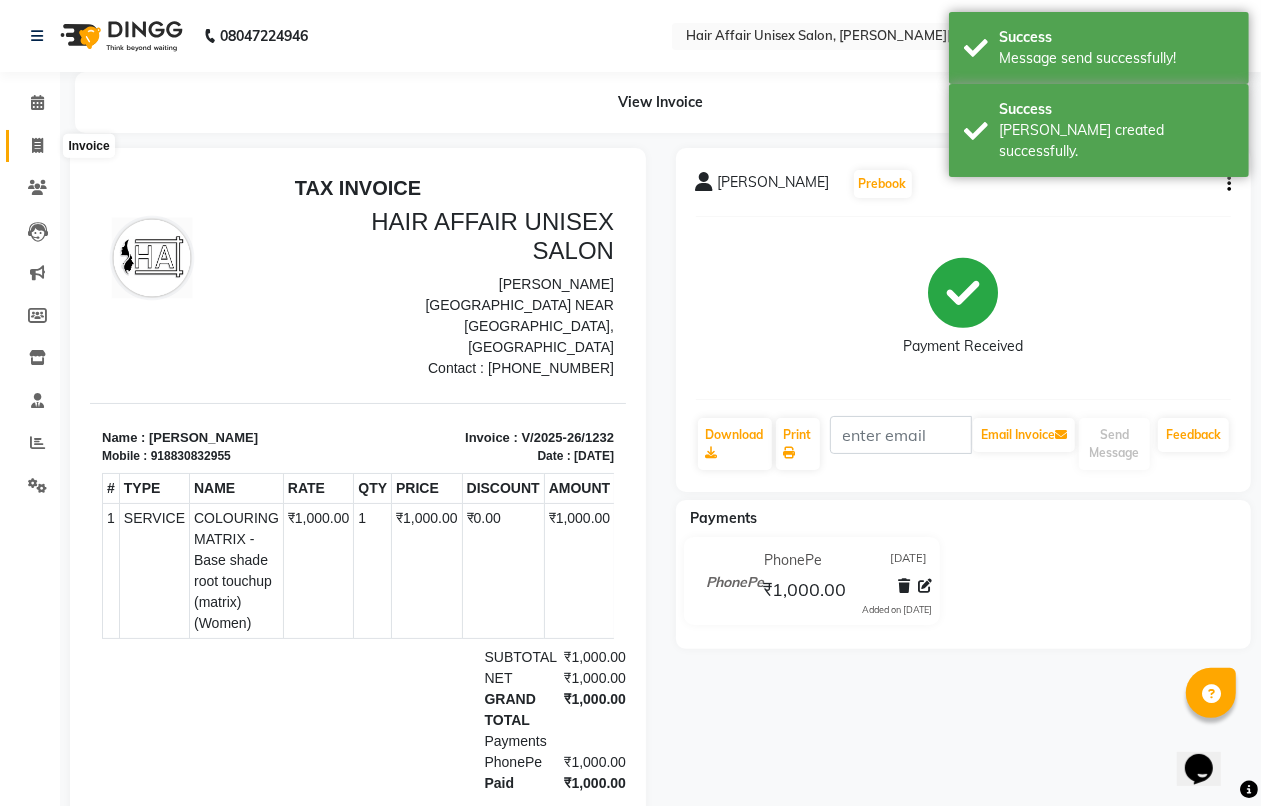 click 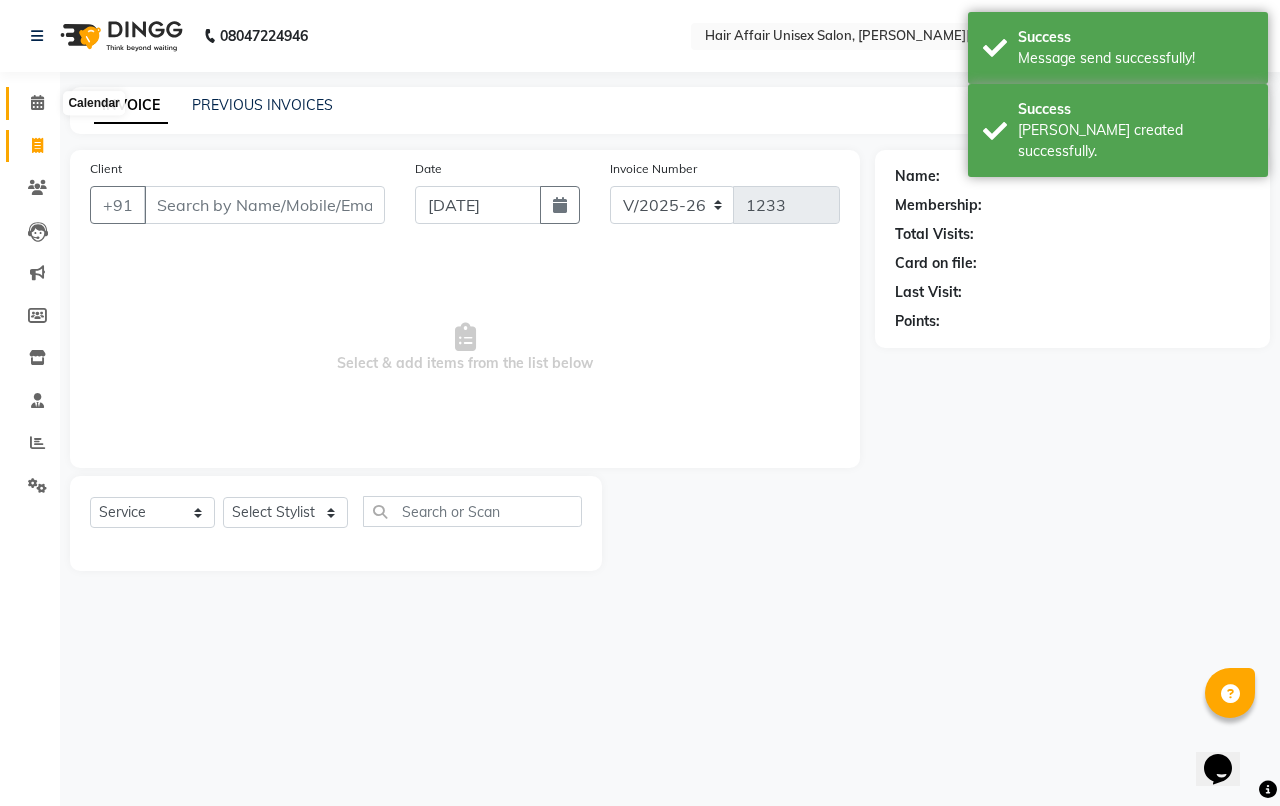click 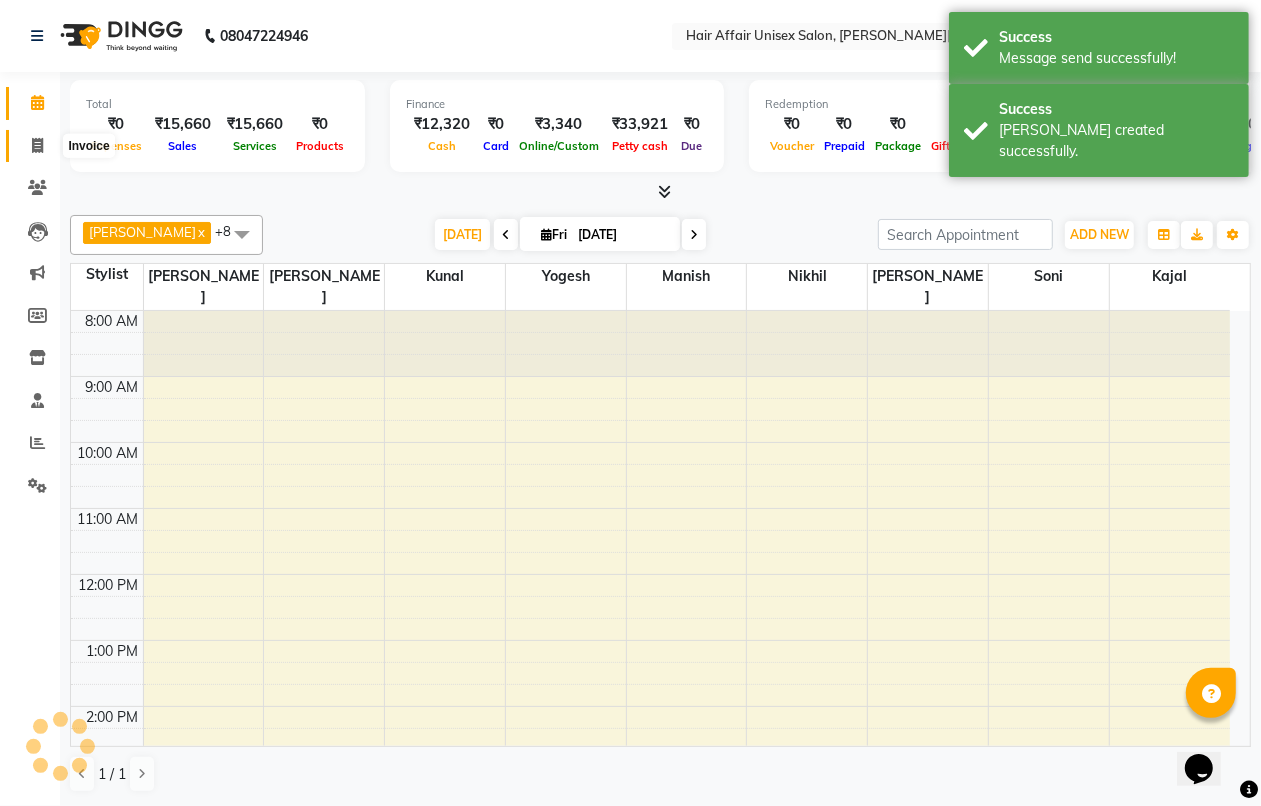 click 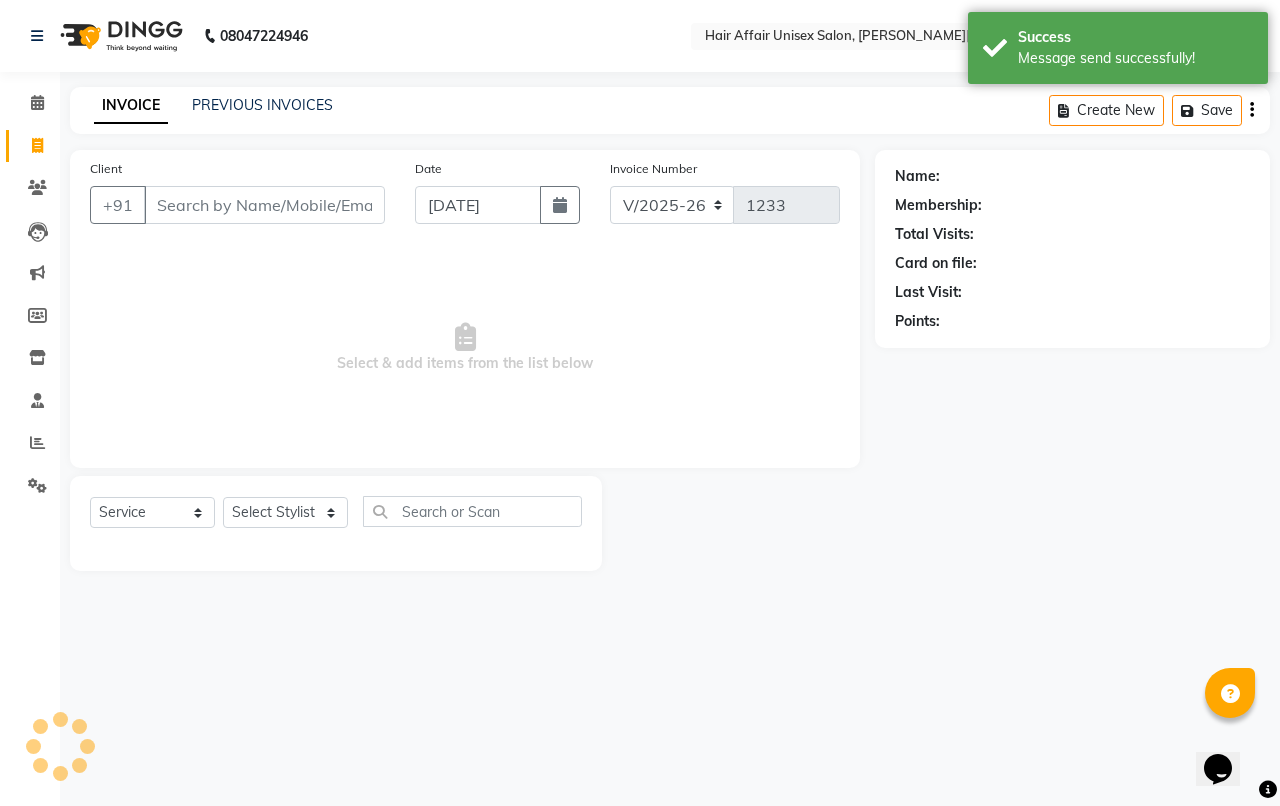 click on "Client" at bounding box center (264, 205) 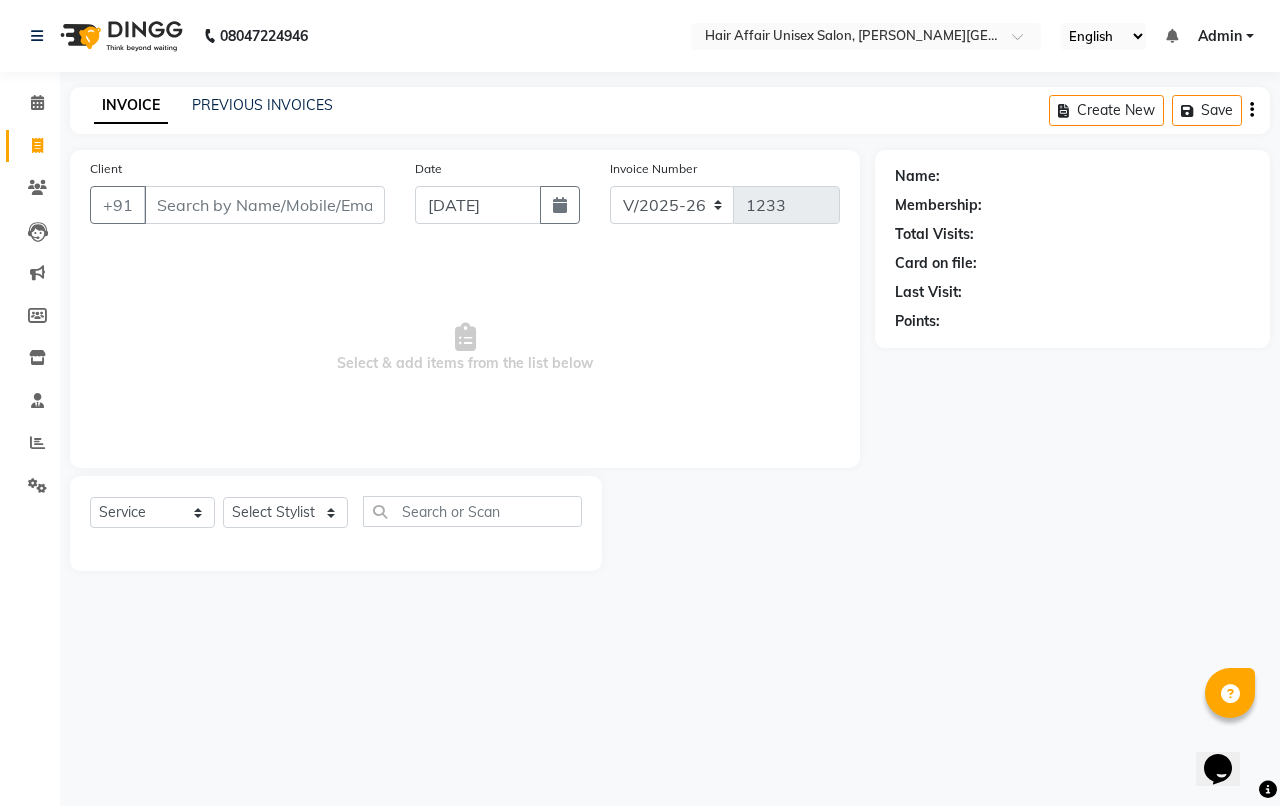 click on "Name: Membership: Total Visits: Card on file: Last Visit:  Points:" 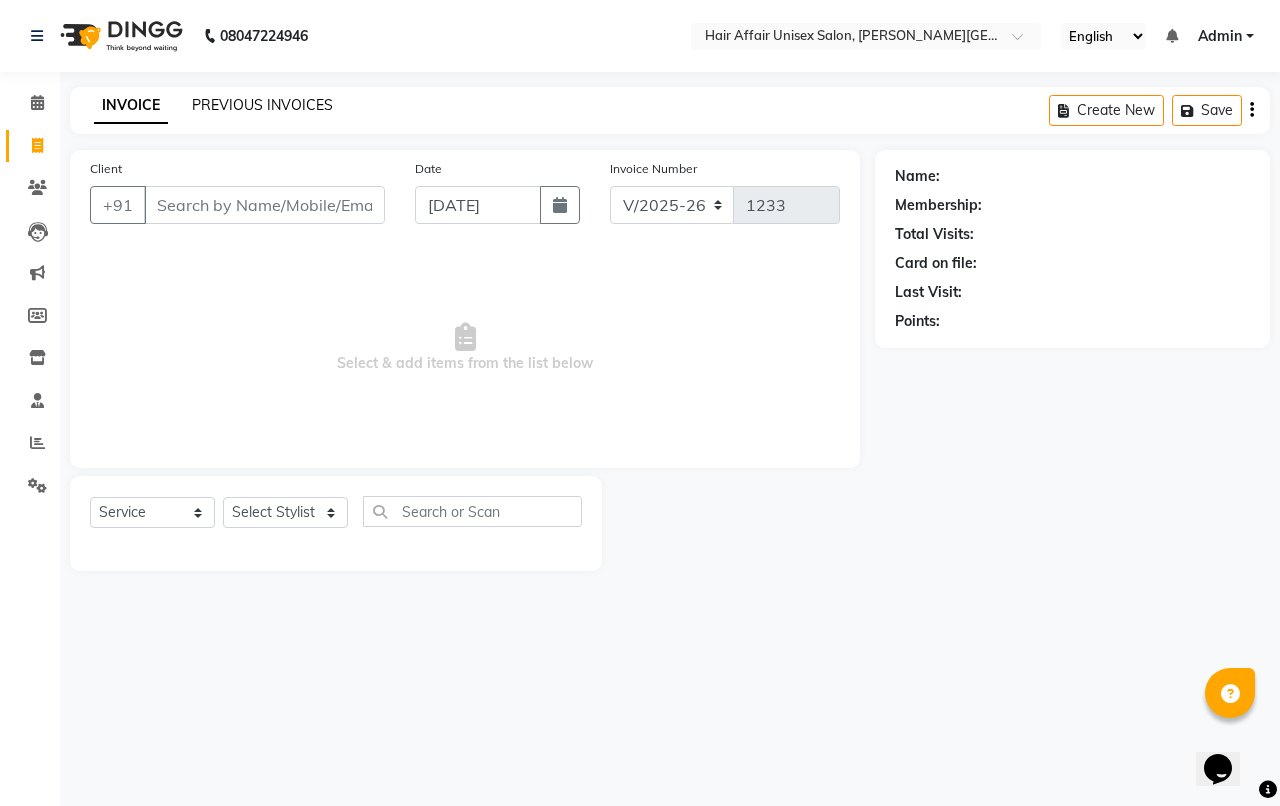 click on "PREVIOUS INVOICES" 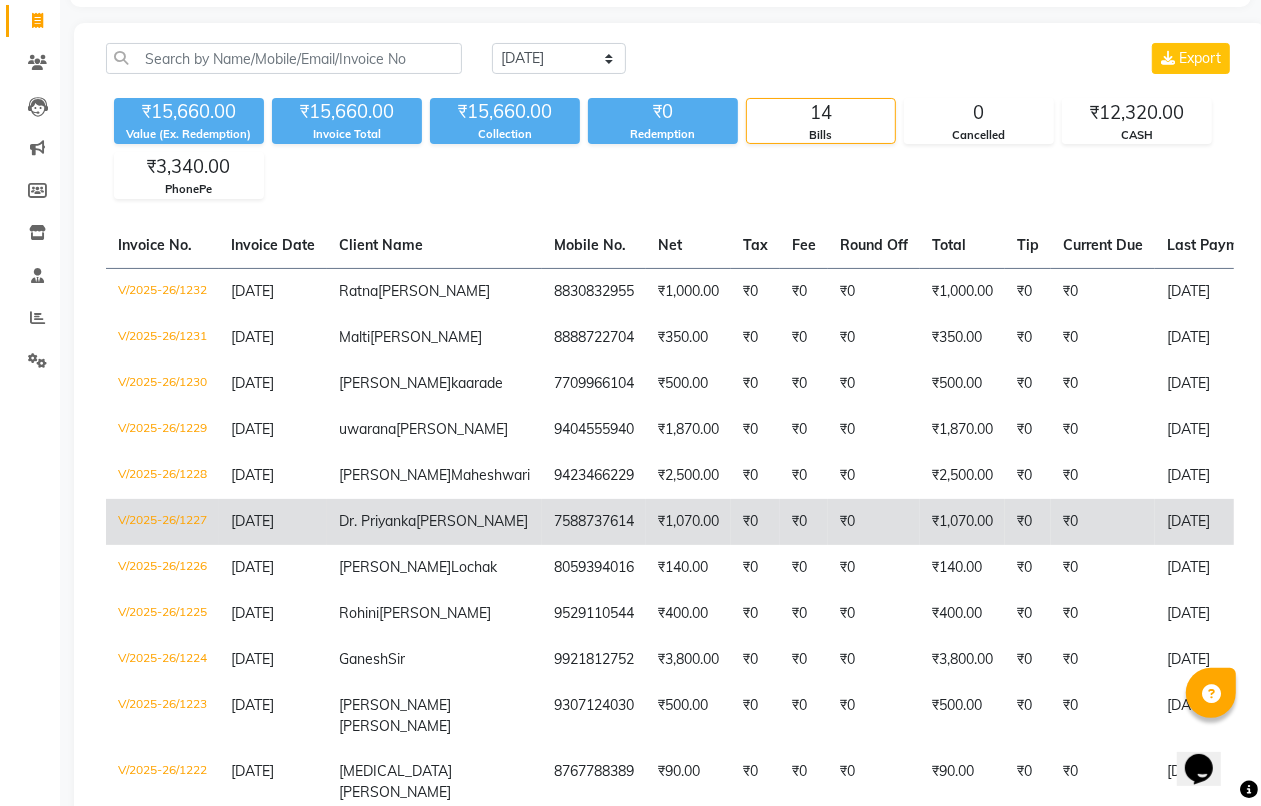 scroll, scrollTop: 0, scrollLeft: 0, axis: both 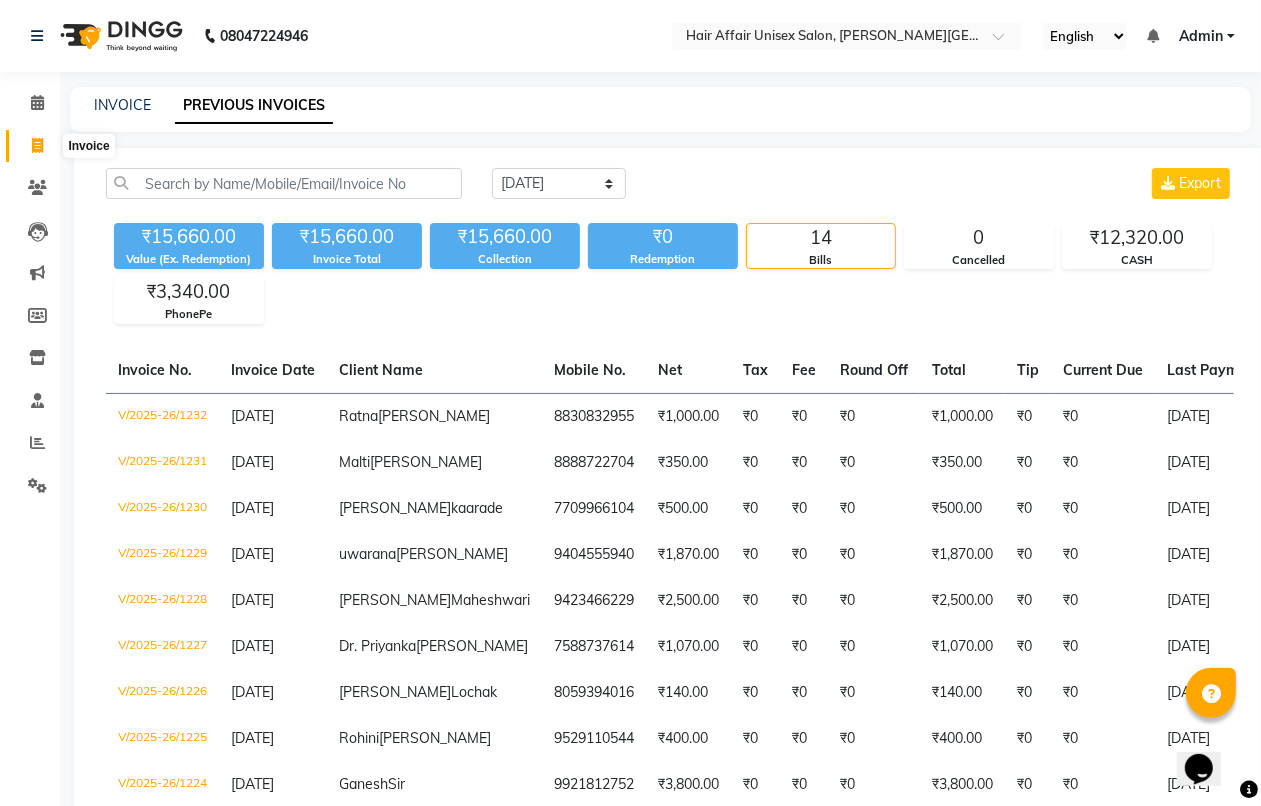 click 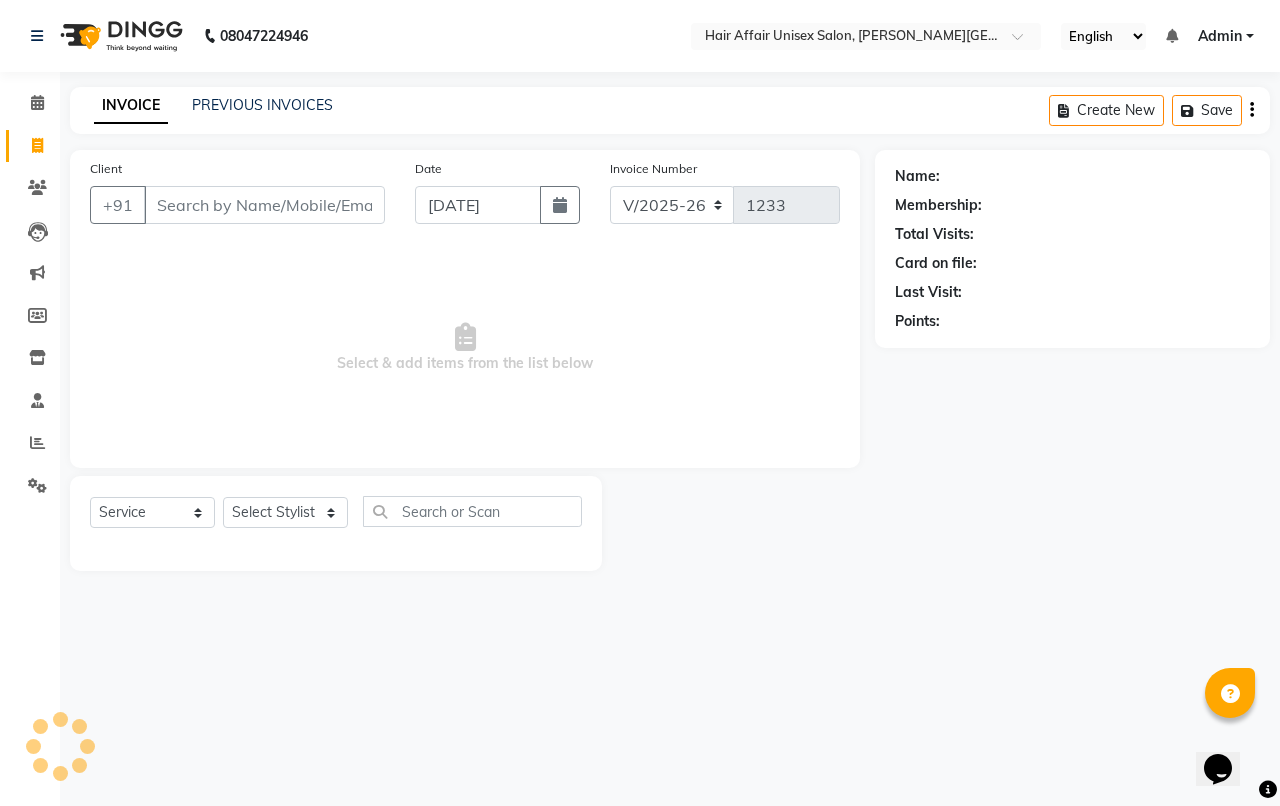 click on "Client +91" 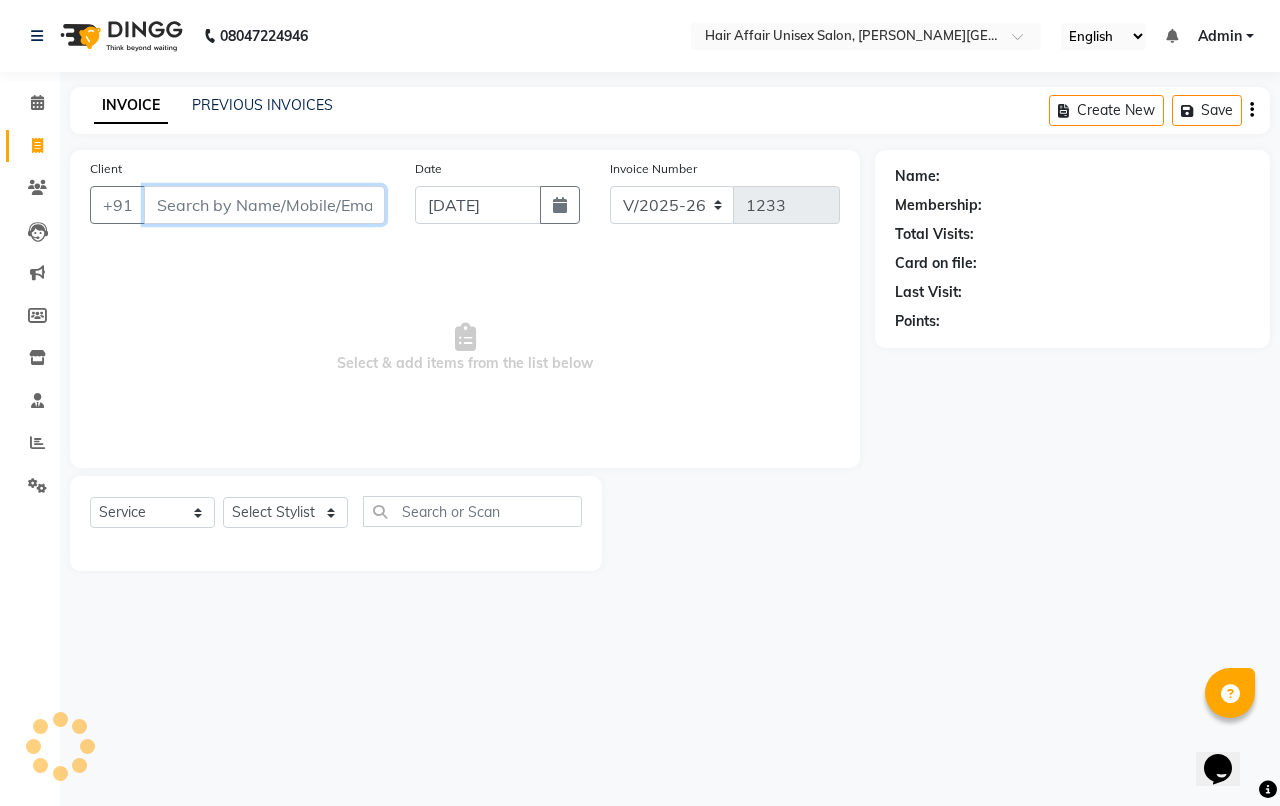 click on "Client" at bounding box center [264, 205] 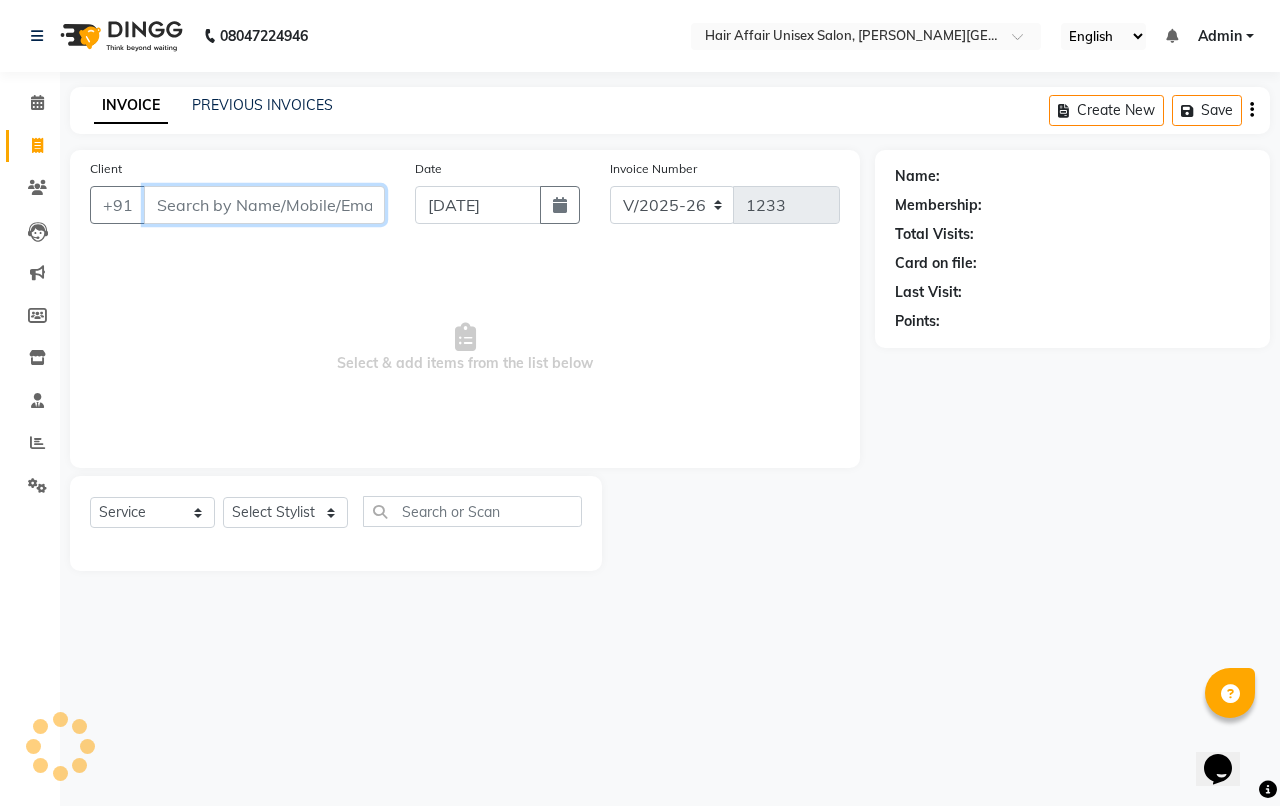 click on "Client" at bounding box center [264, 205] 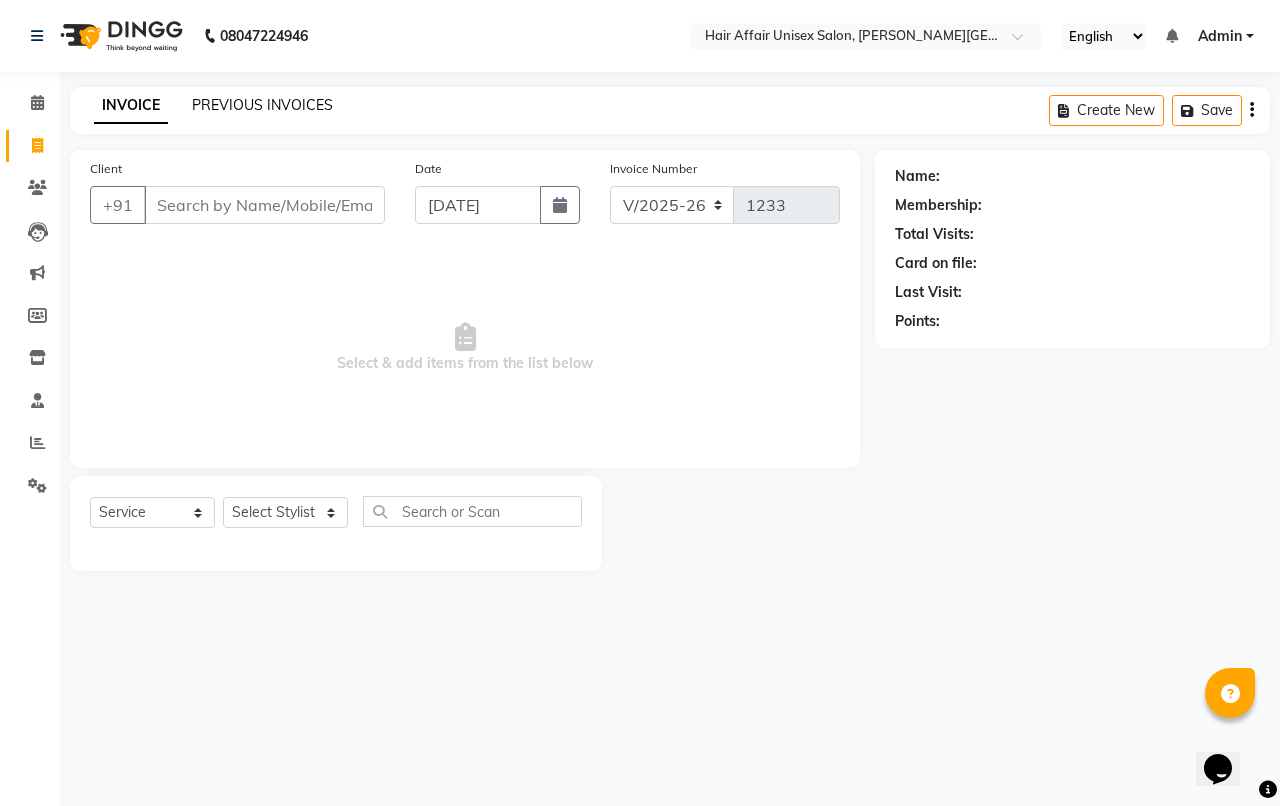 click on "PREVIOUS INVOICES" 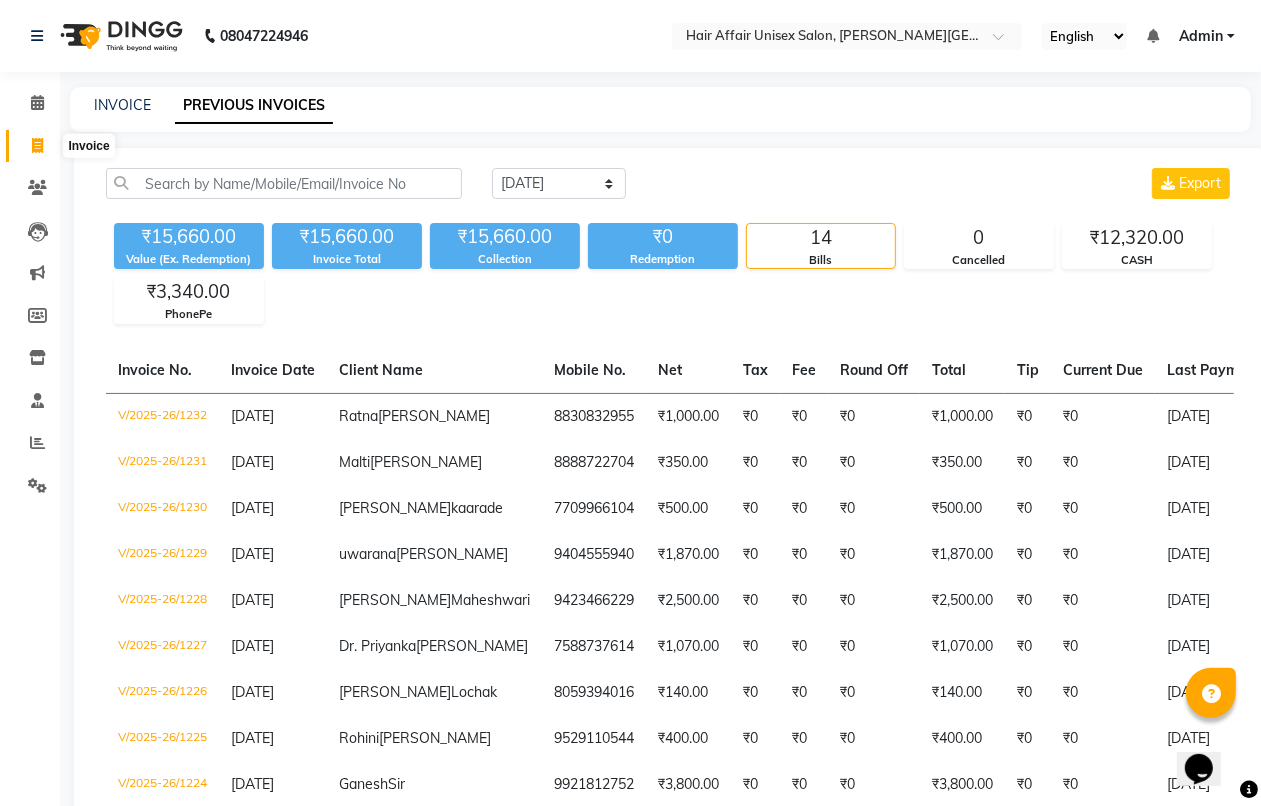 click 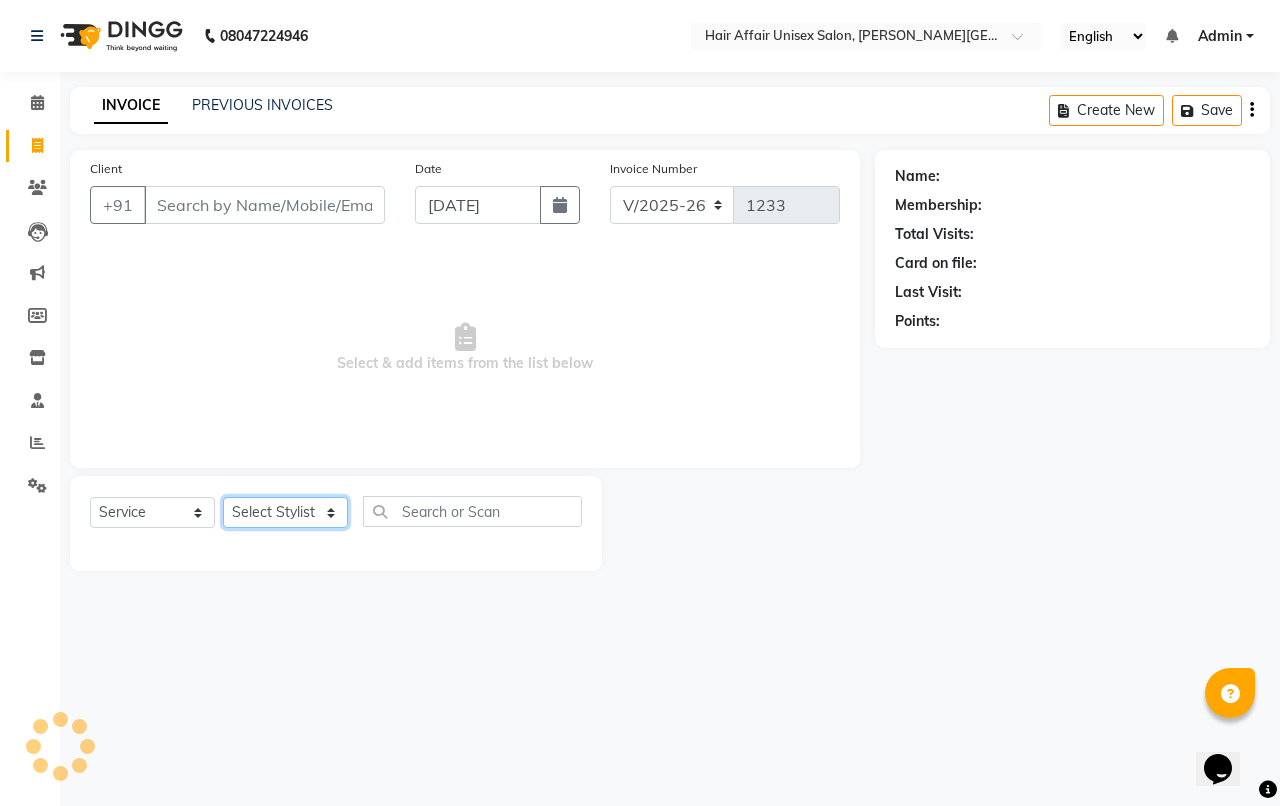 click on "Select Stylist Anand harpal kajal Kunal Manish Nikhil soni Sweta Vihan yogesh" 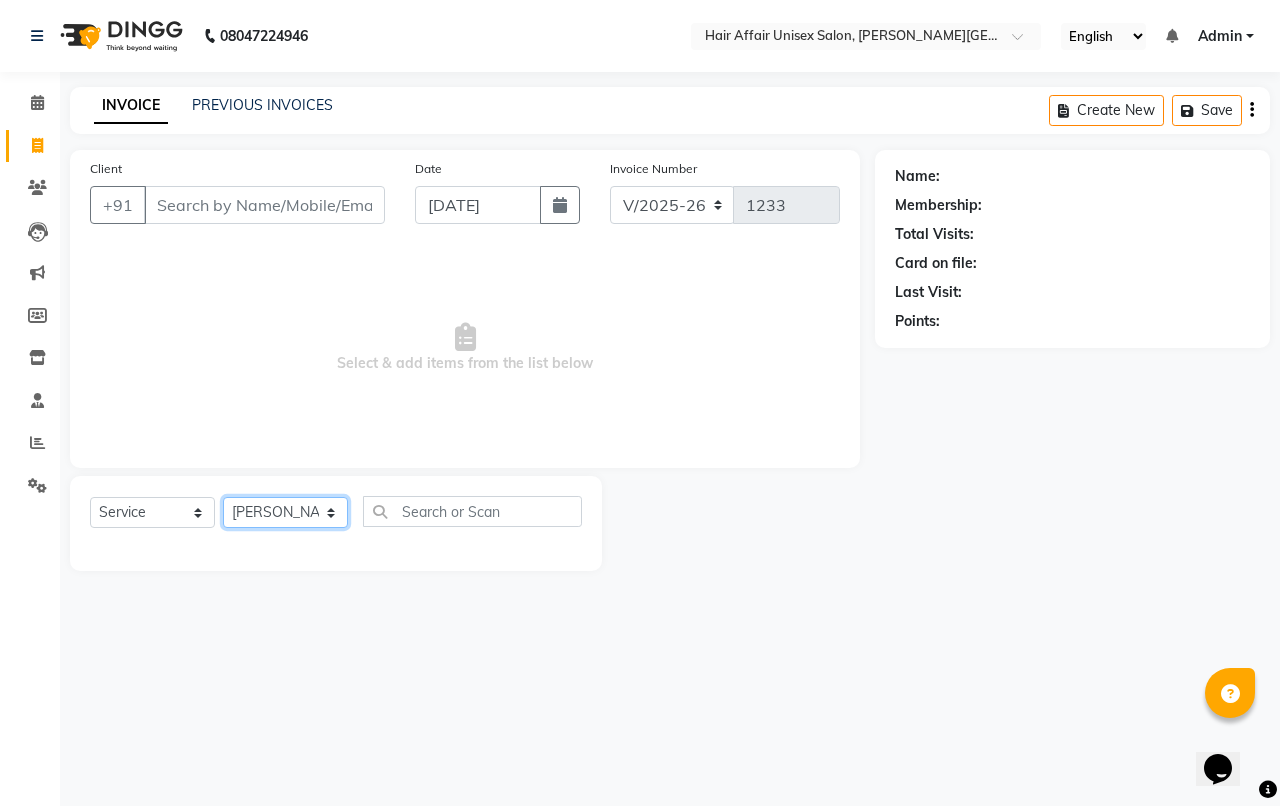 click on "Select Stylist Anand harpal kajal Kunal Manish Nikhil soni Sweta Vihan yogesh" 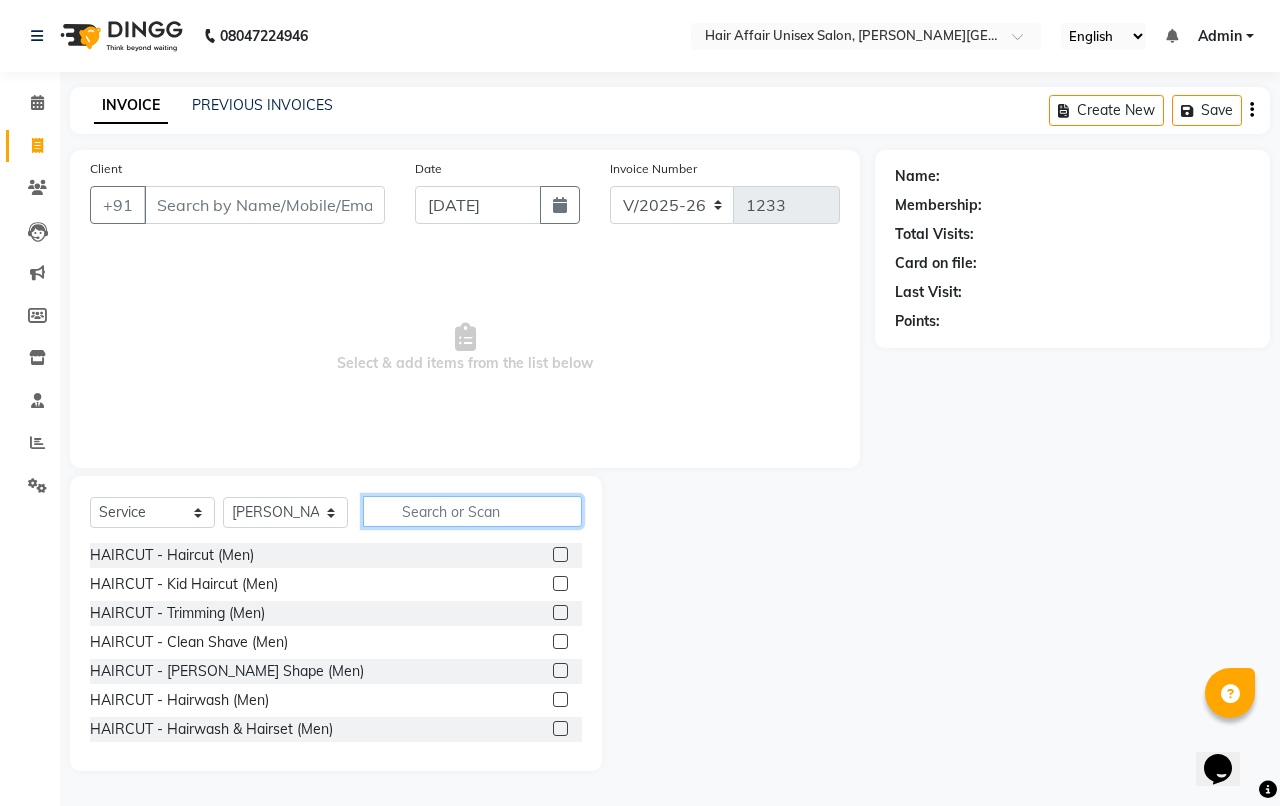 click 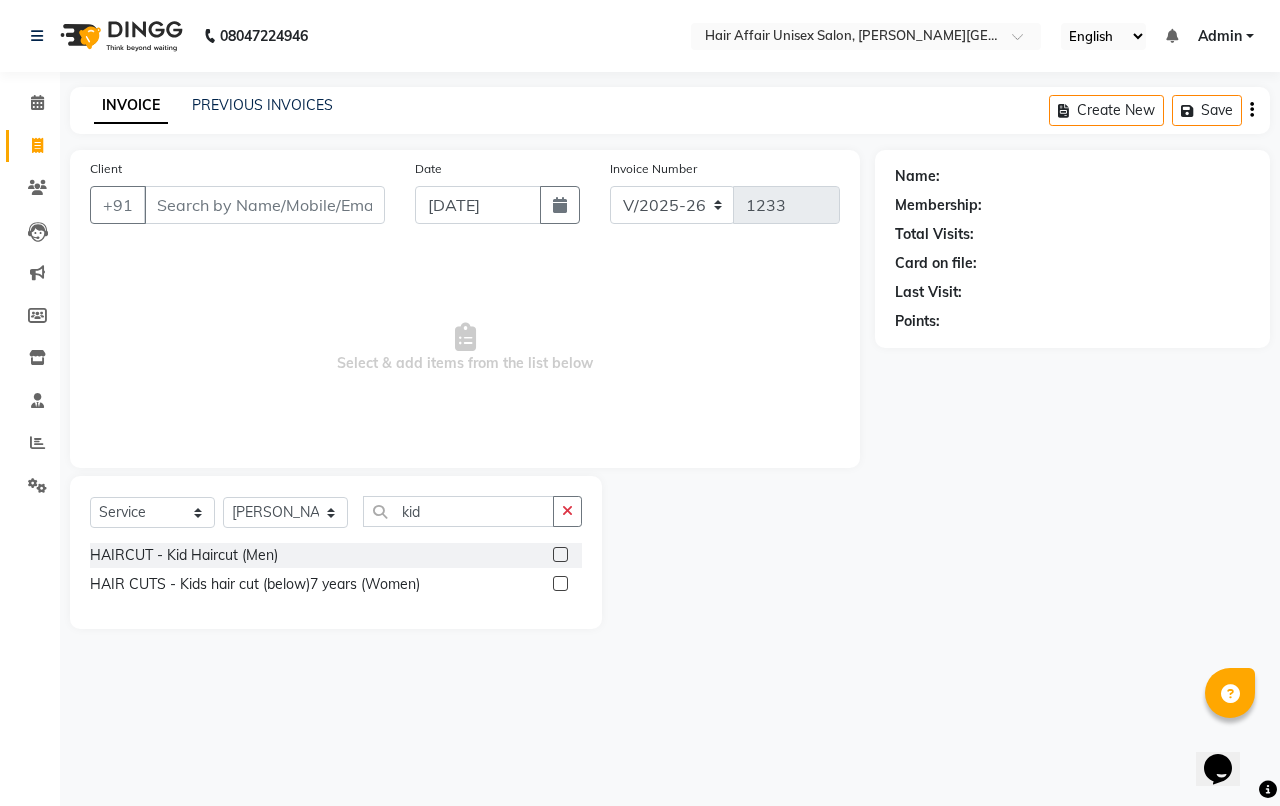 click 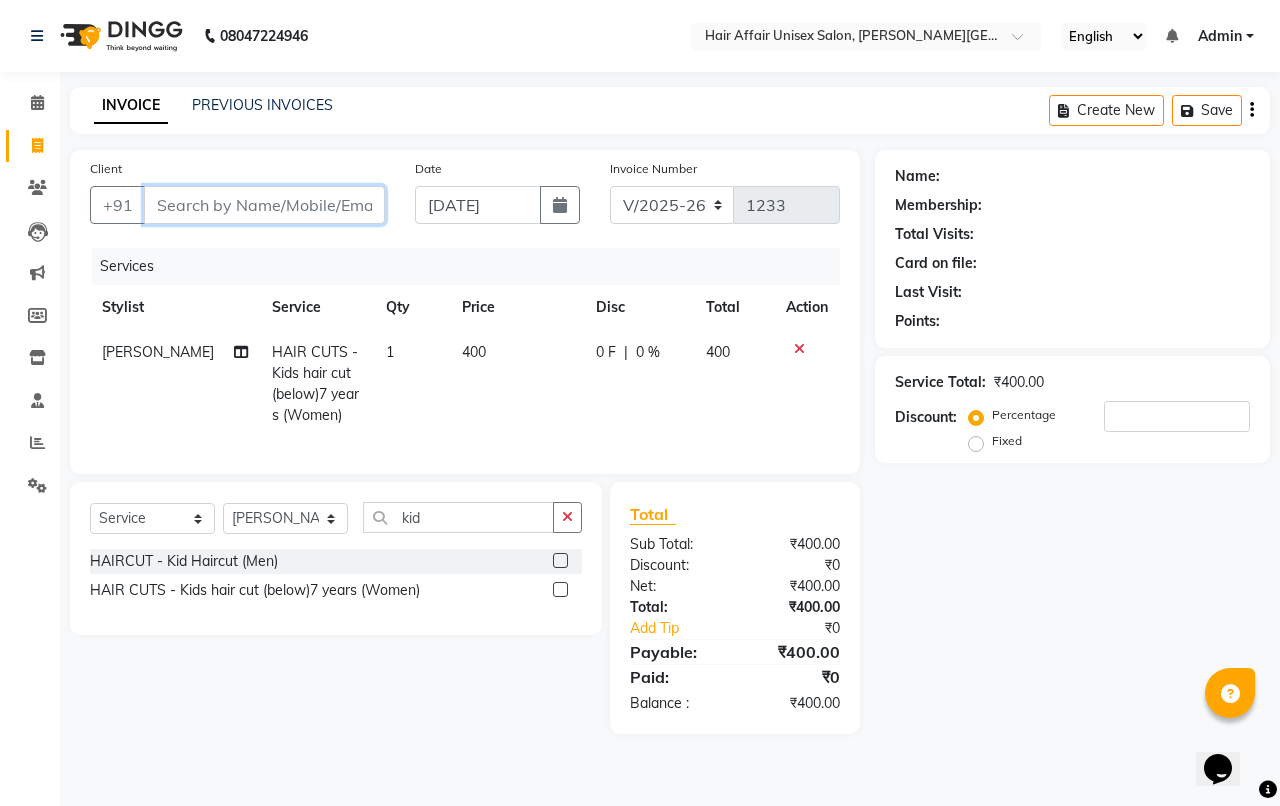 click on "Client" at bounding box center [264, 205] 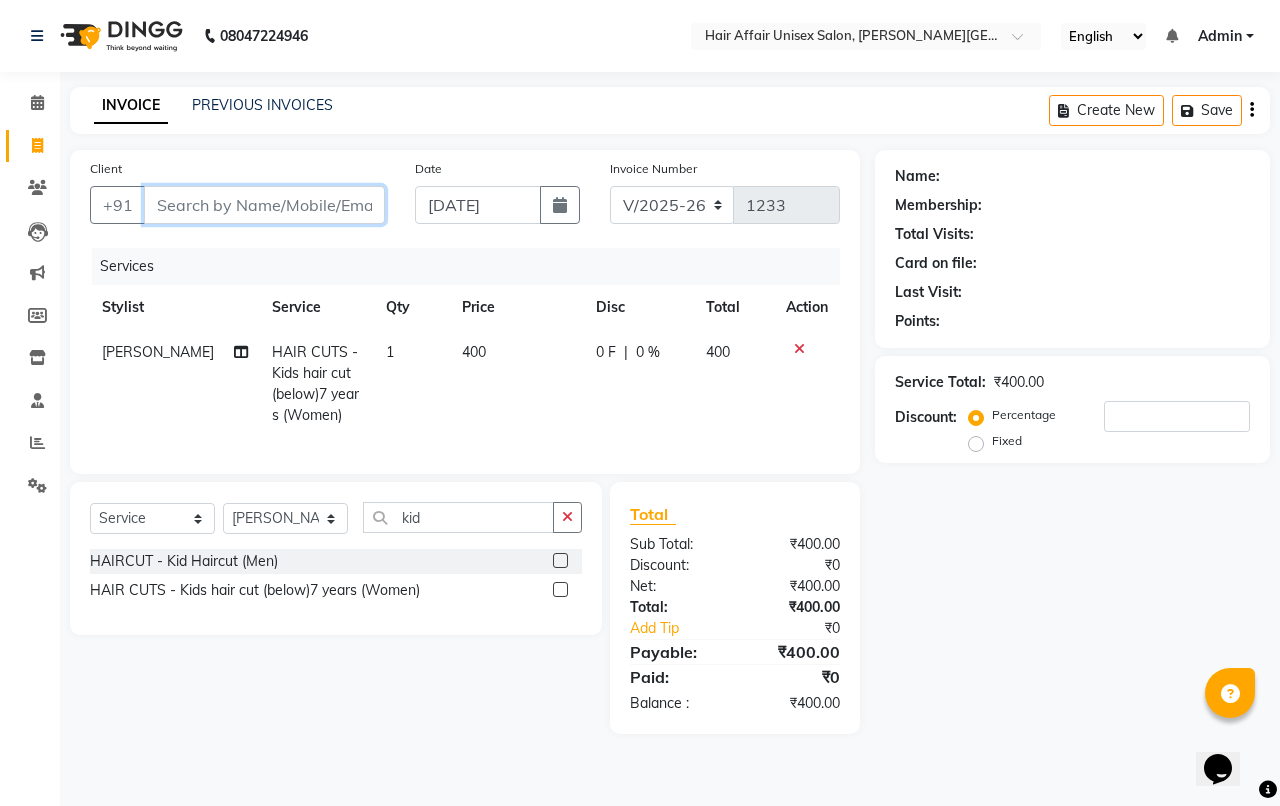 click on "Client" at bounding box center [264, 205] 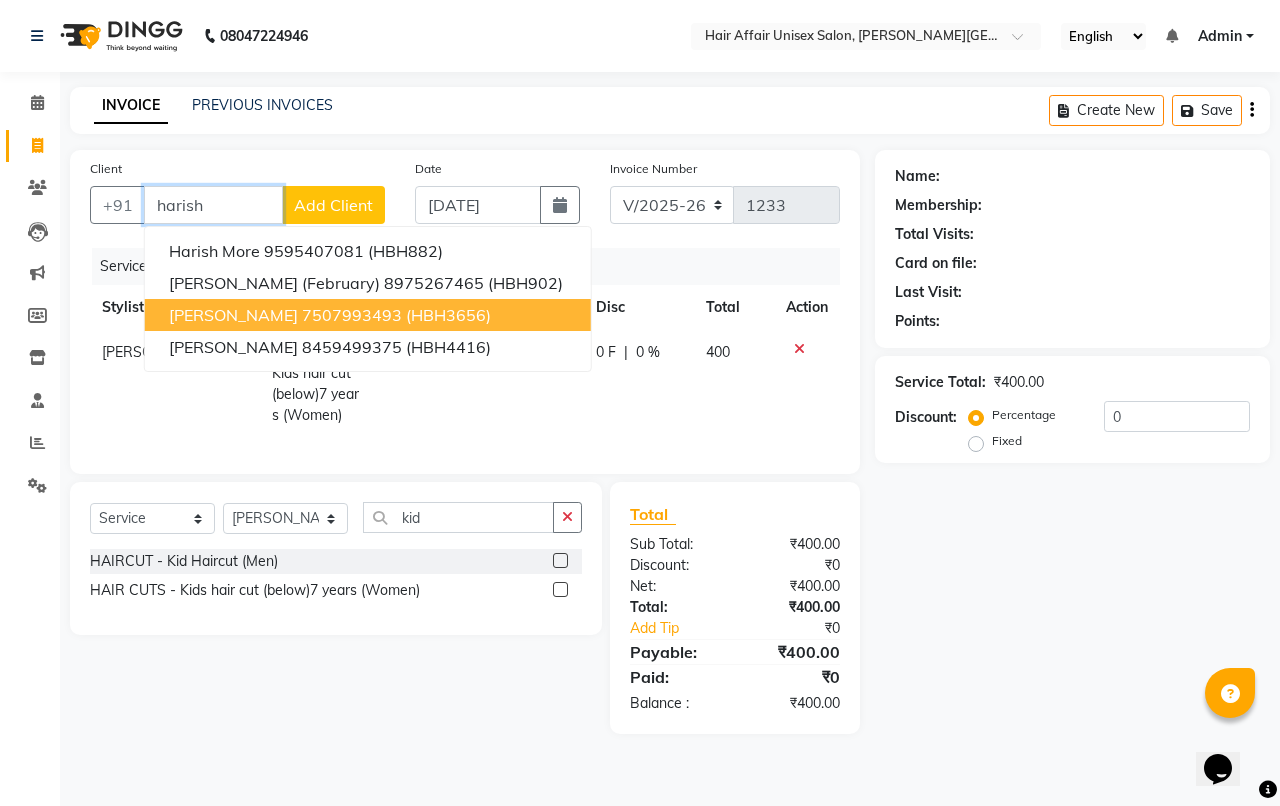 click on "7507993493" at bounding box center [352, 315] 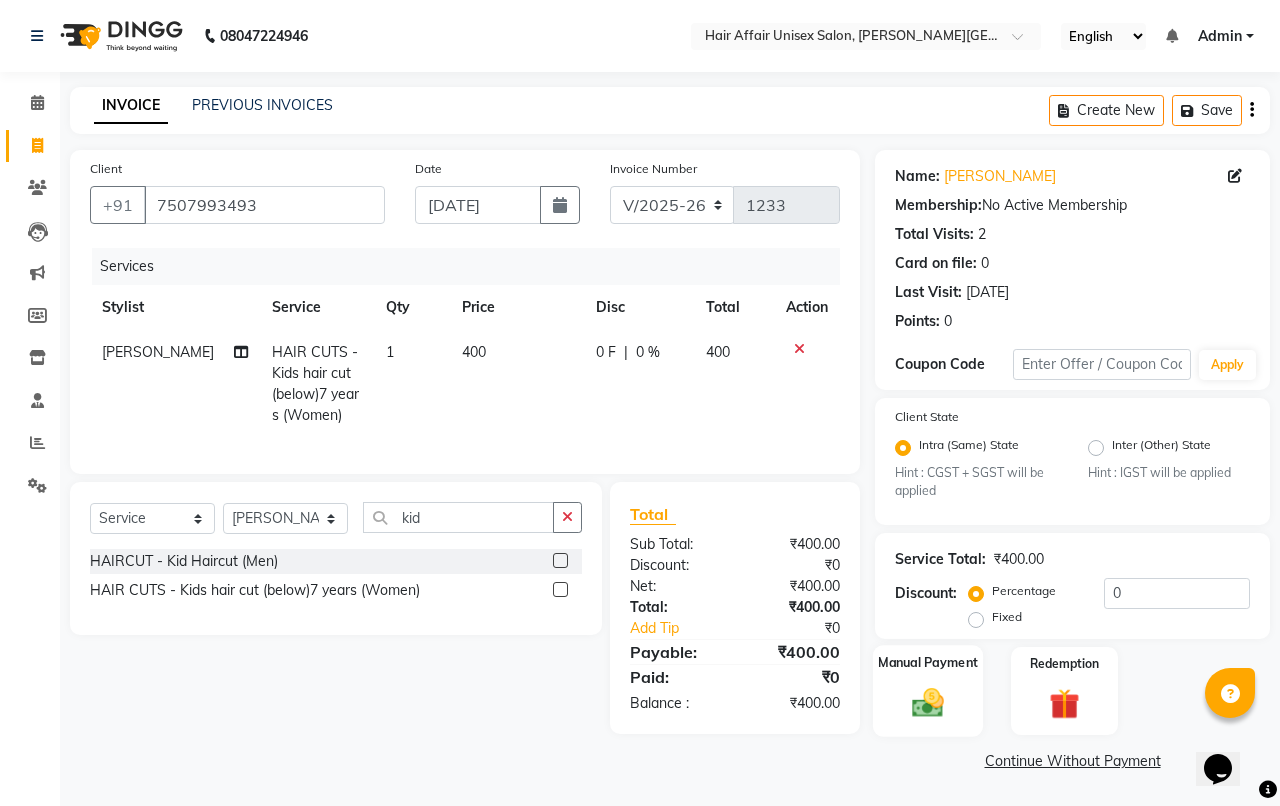 click 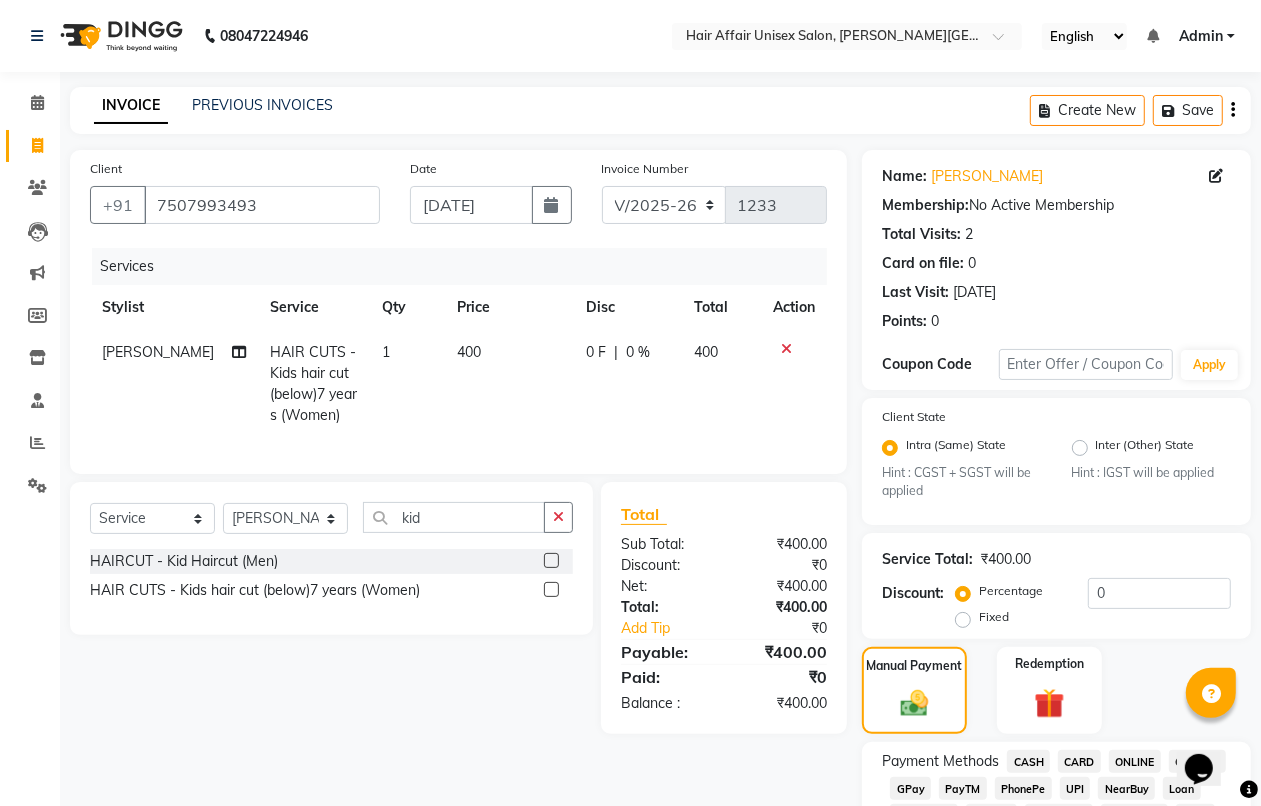 scroll, scrollTop: 125, scrollLeft: 0, axis: vertical 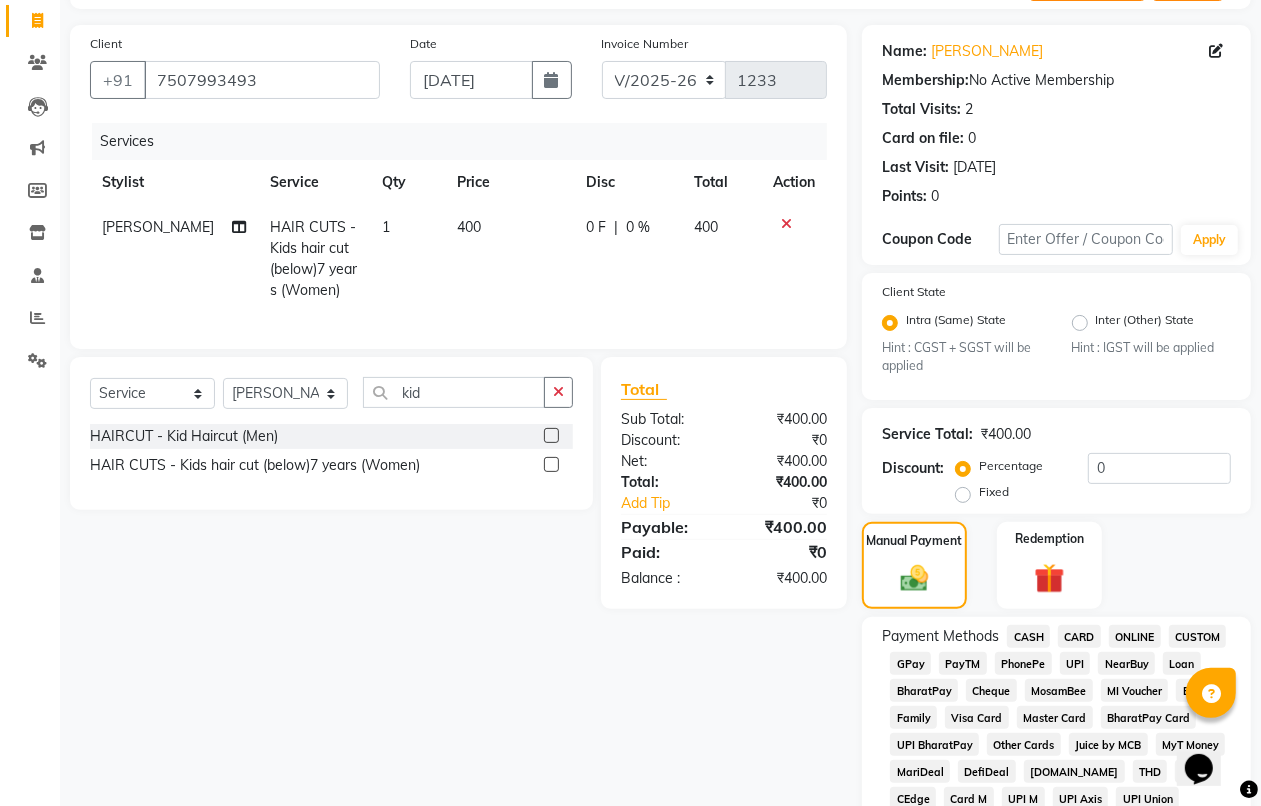 click on "CASH" 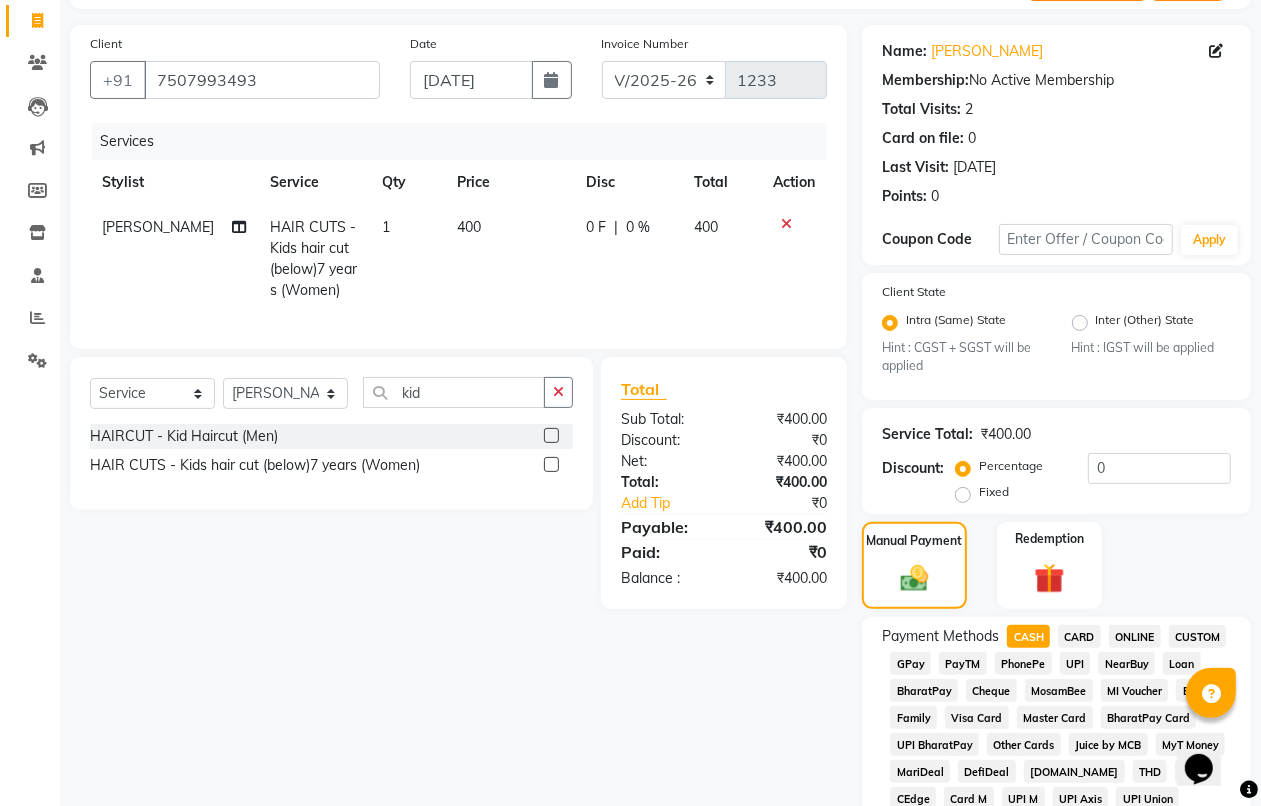 scroll, scrollTop: 876, scrollLeft: 0, axis: vertical 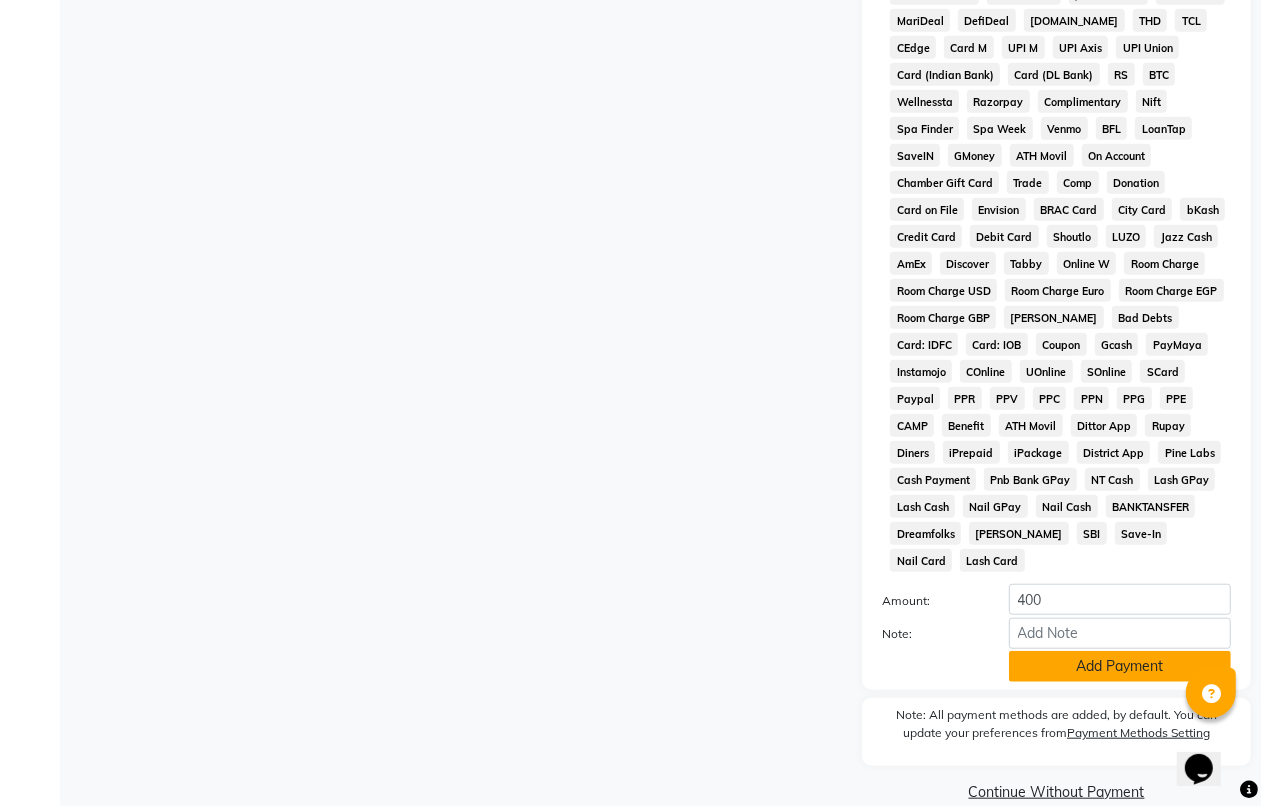 click on "Add Payment" 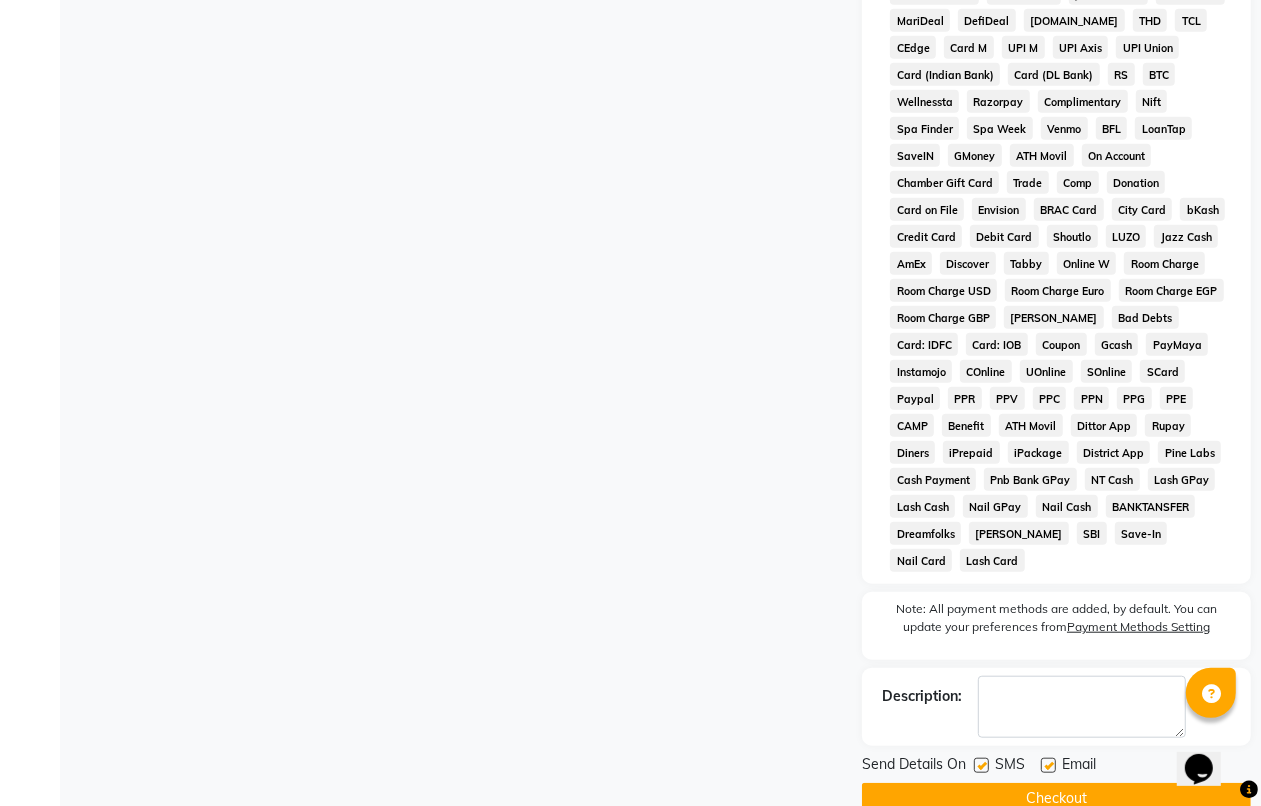 click on "Checkout" 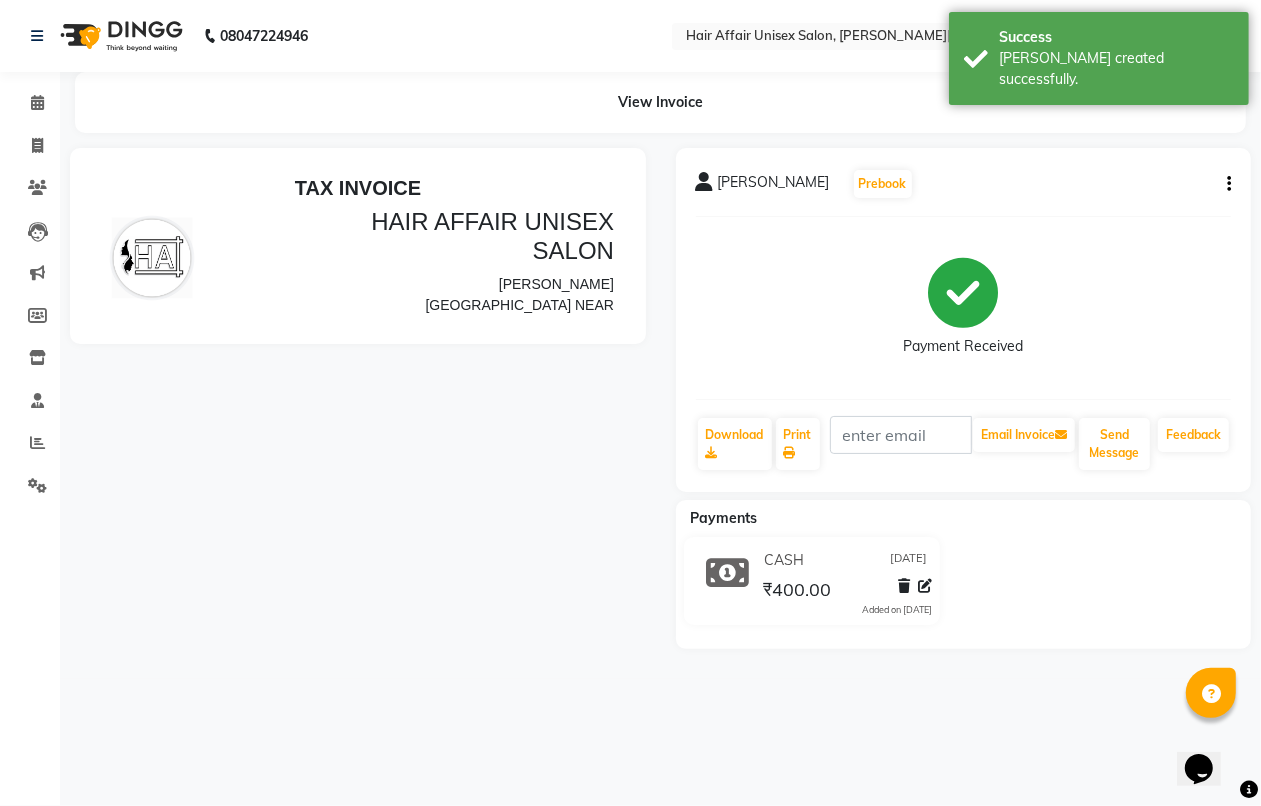 scroll, scrollTop: 0, scrollLeft: 0, axis: both 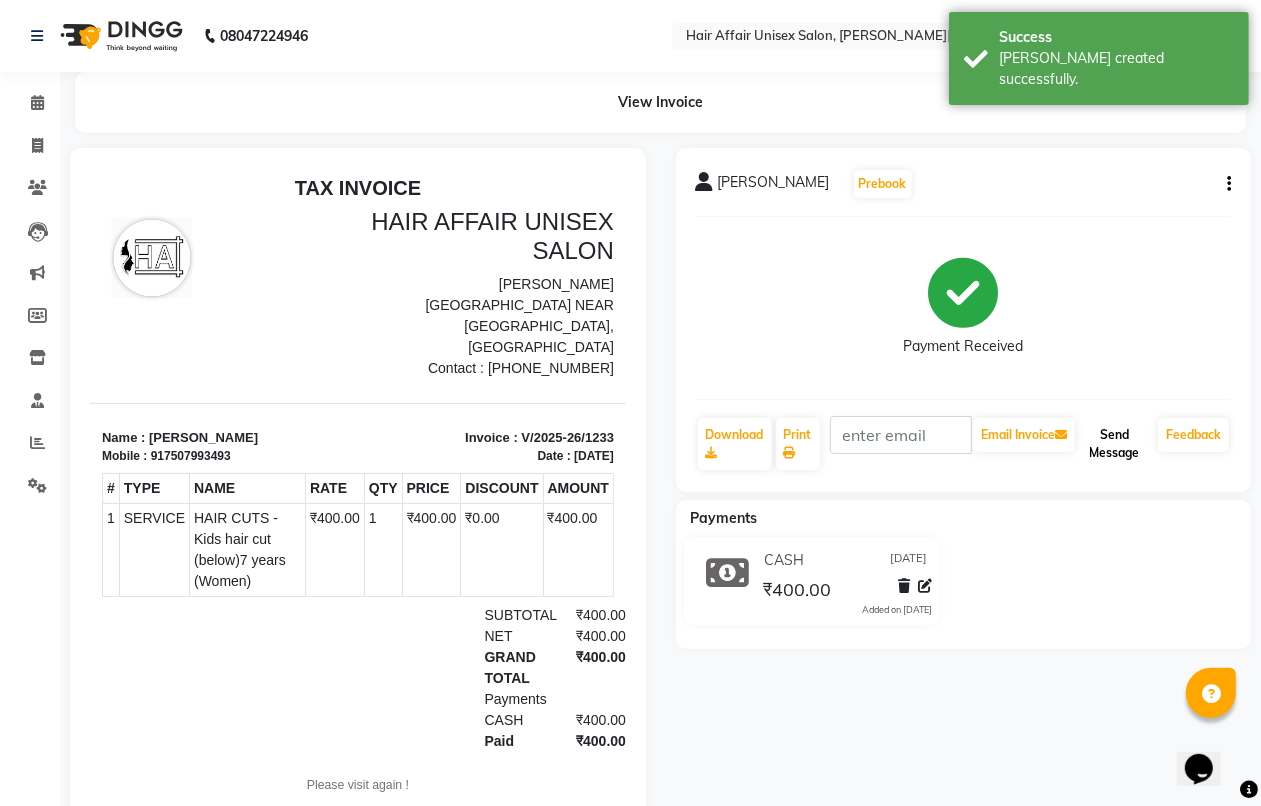 click on "Send Message" 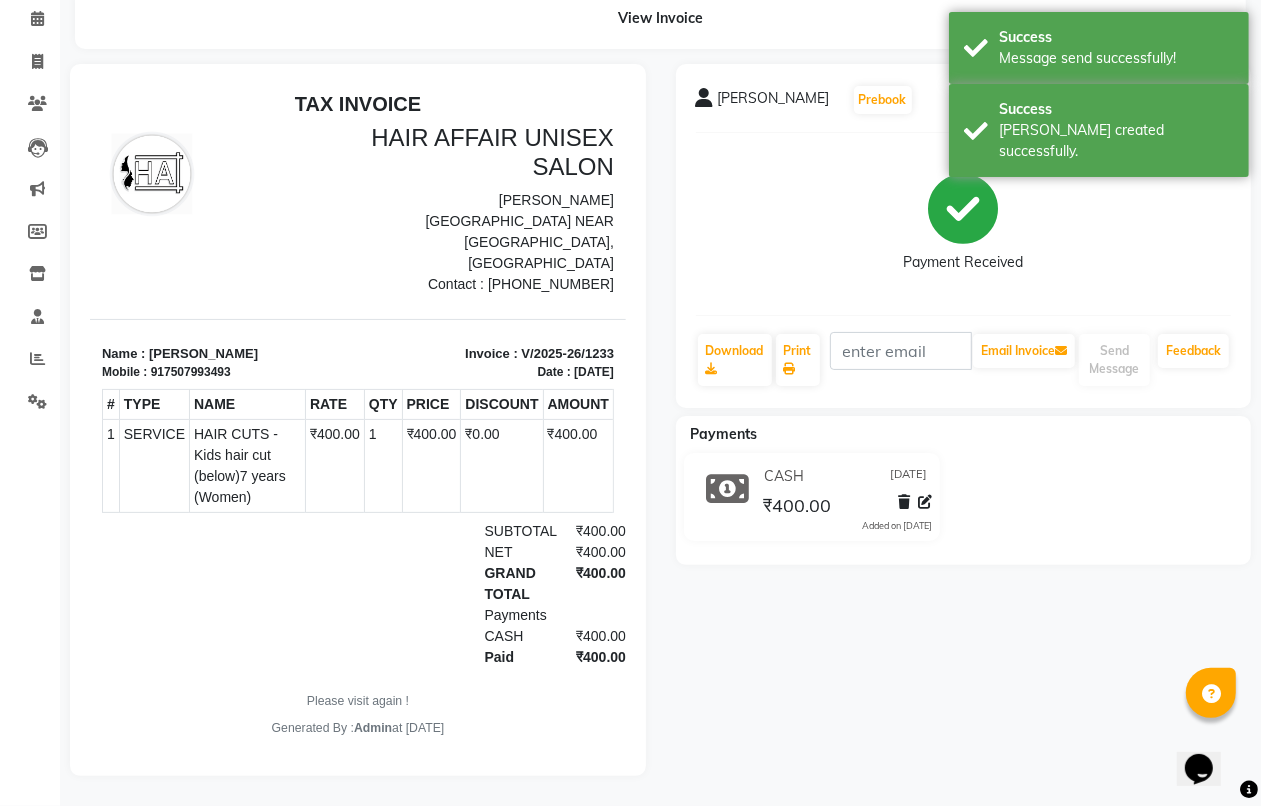 scroll, scrollTop: 102, scrollLeft: 0, axis: vertical 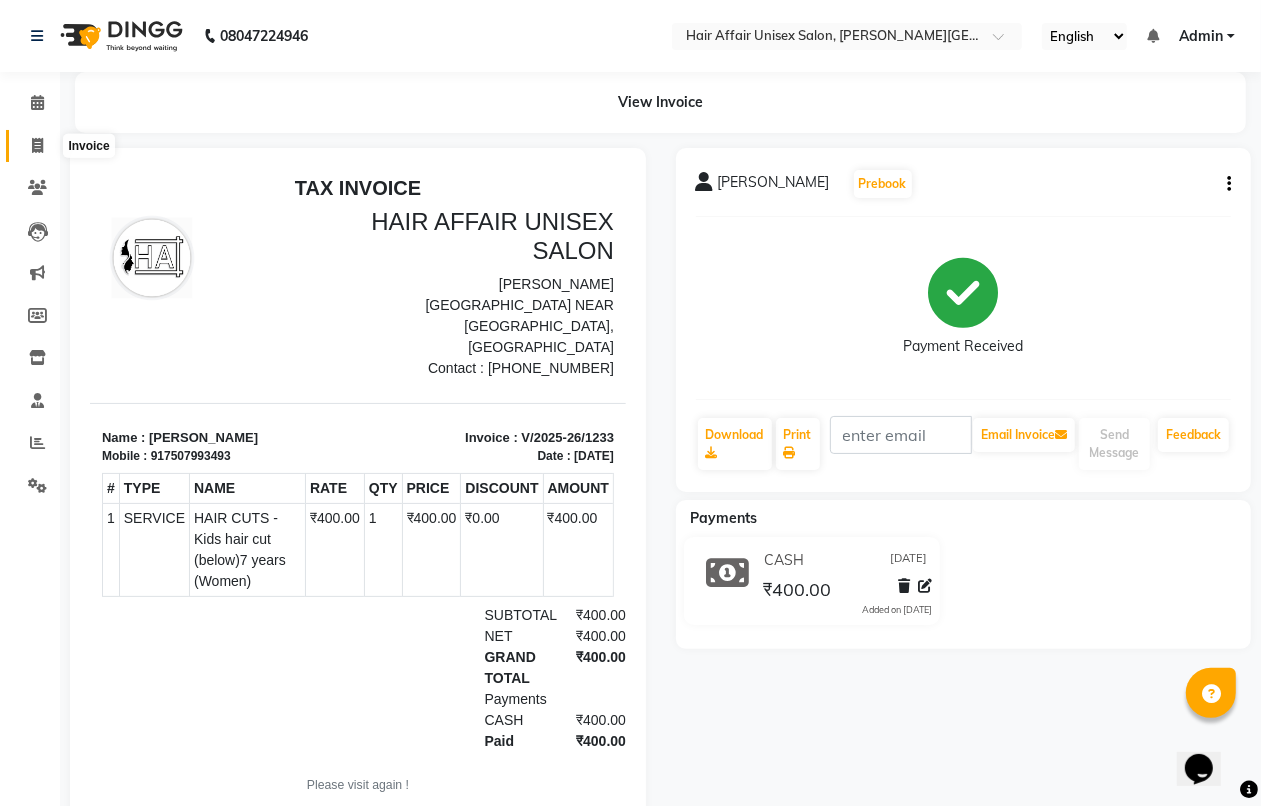 click 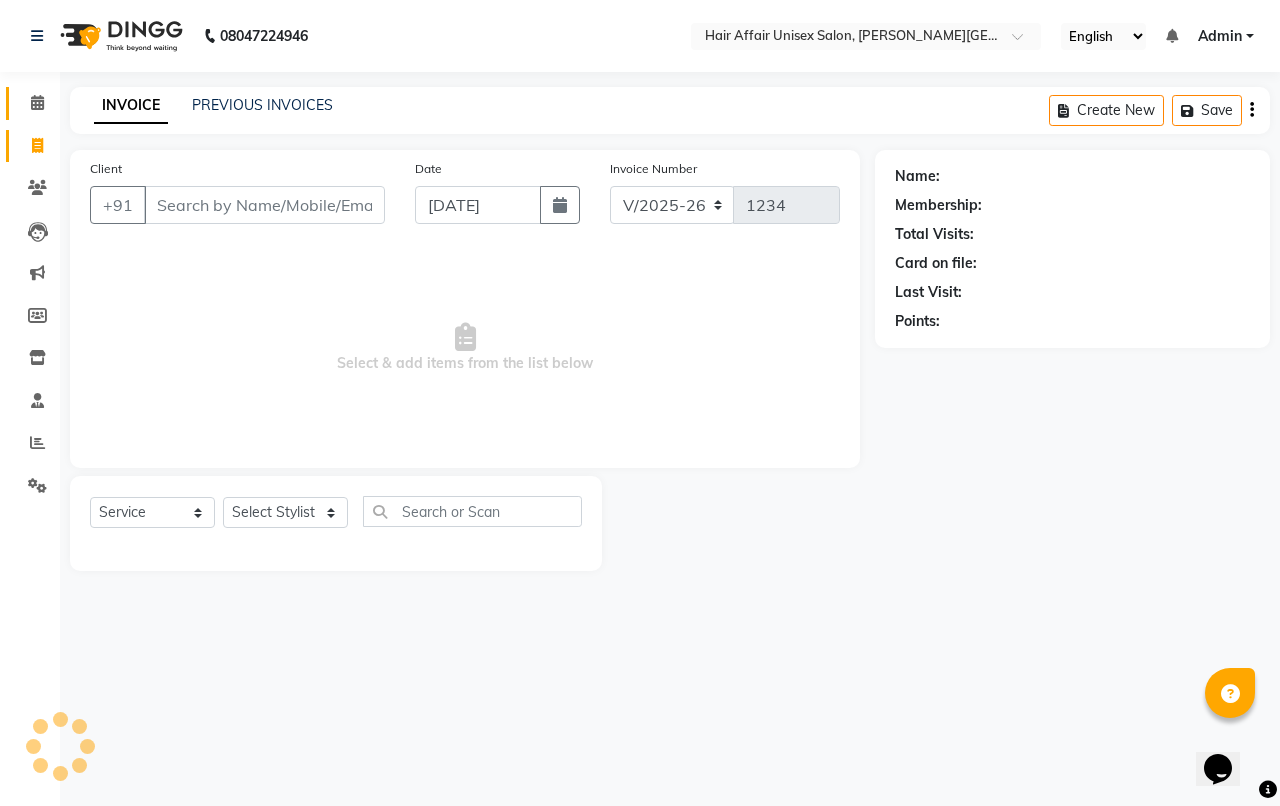 click on "Calendar" 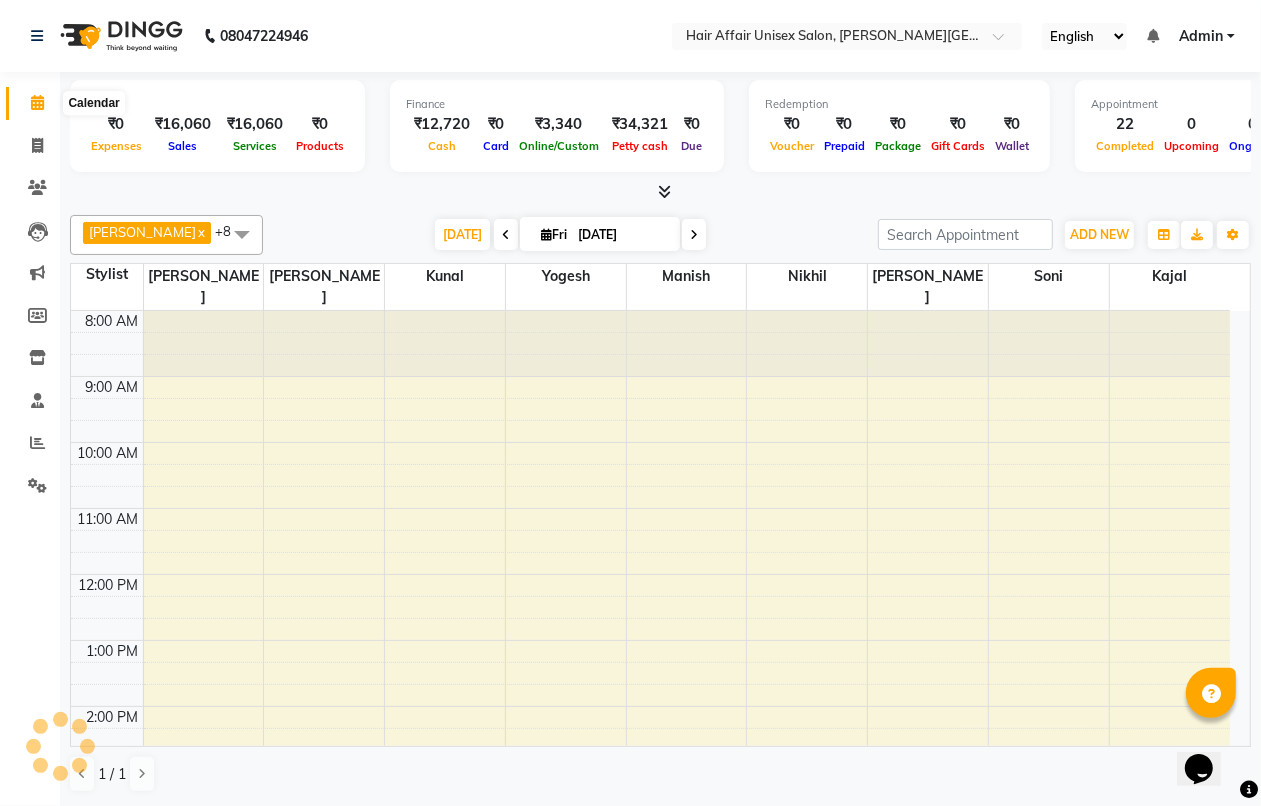 scroll, scrollTop: 0, scrollLeft: 0, axis: both 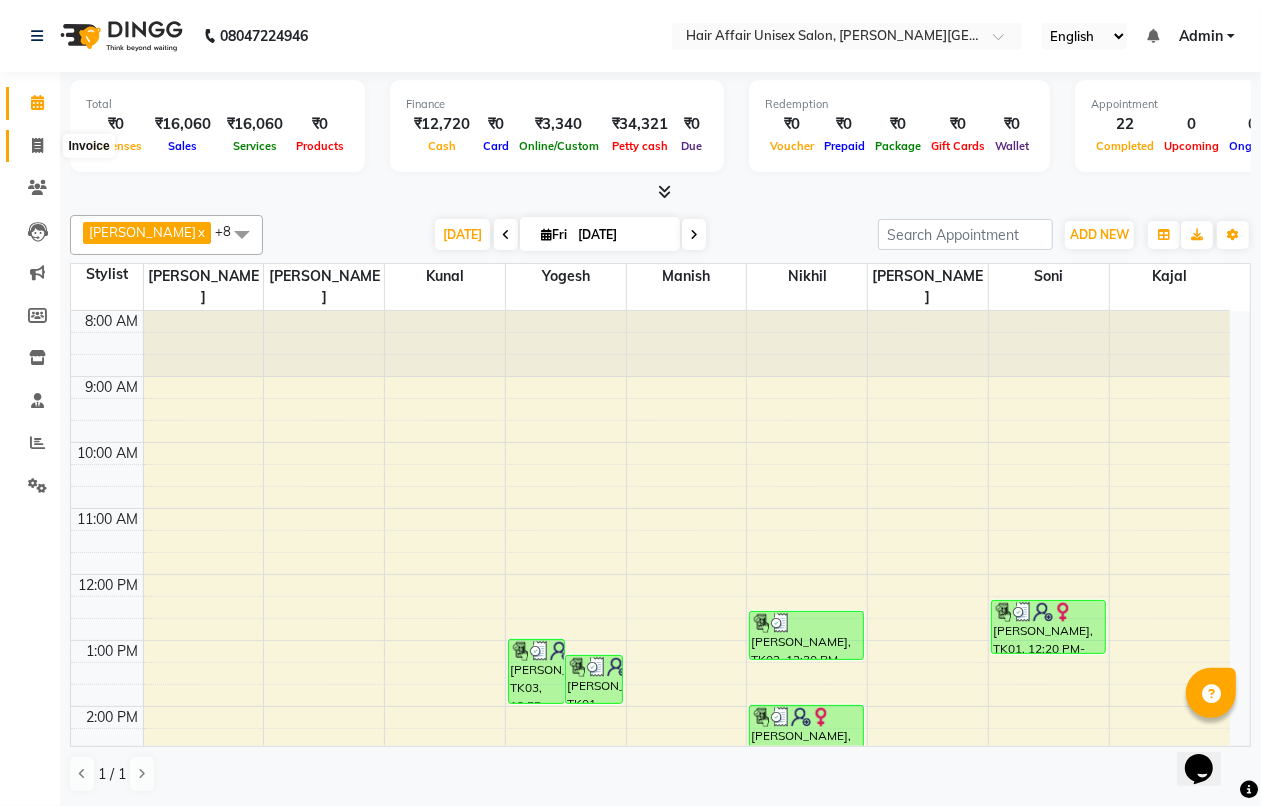 click 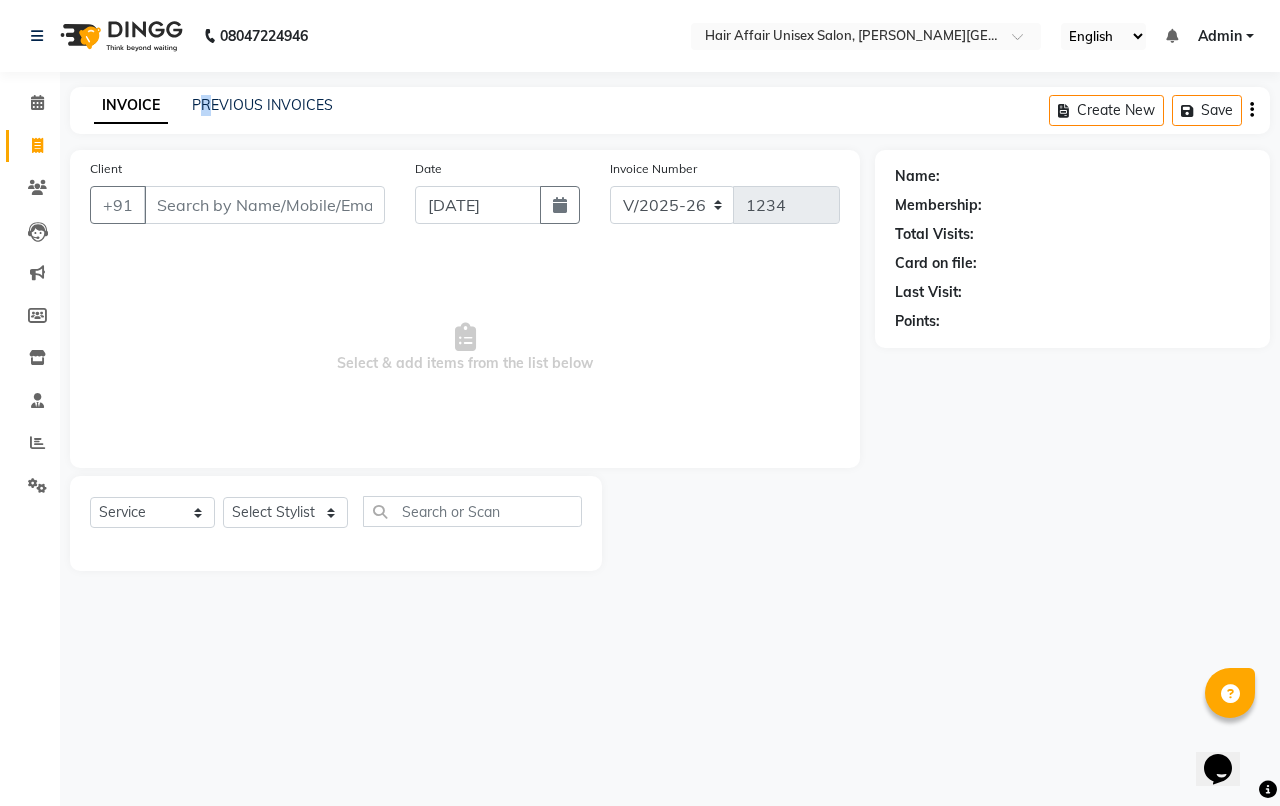 click on "INVOICE PREVIOUS INVOICES Create New   Save" 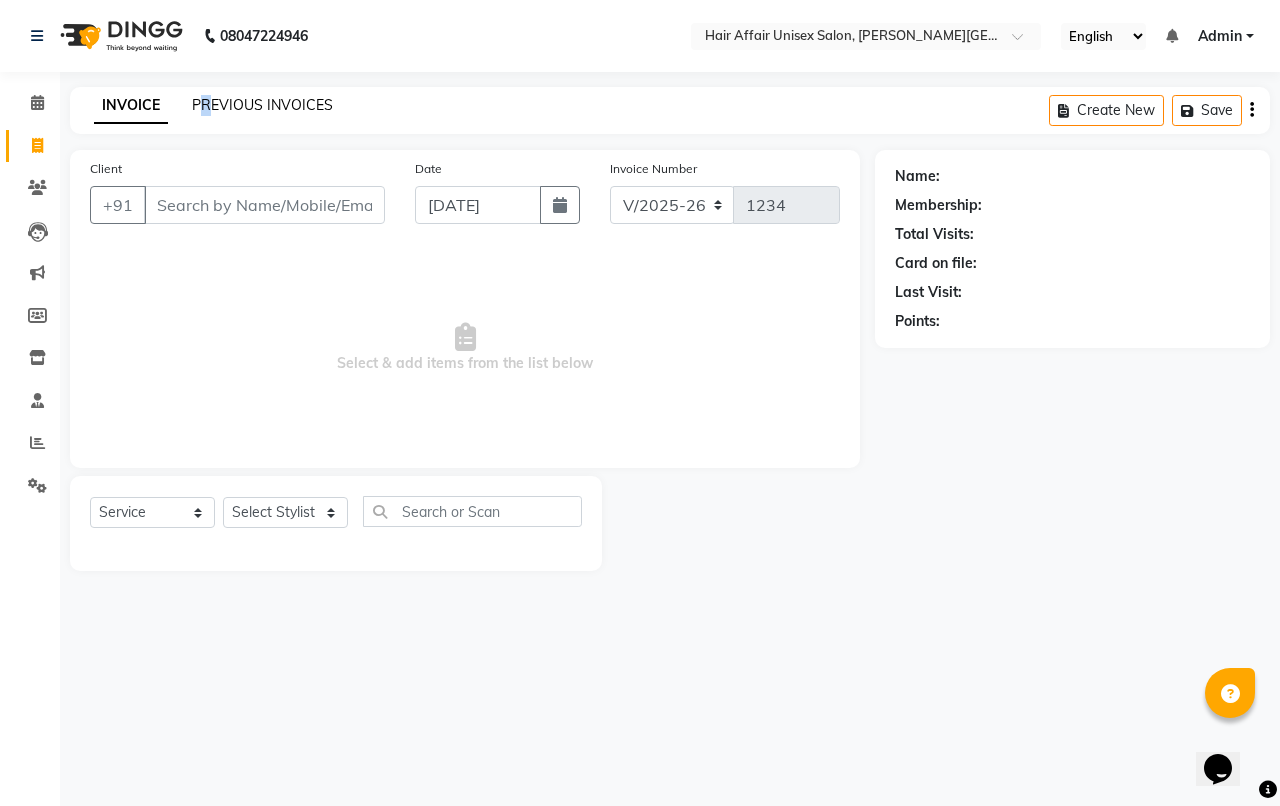 click on "PREVIOUS INVOICES" 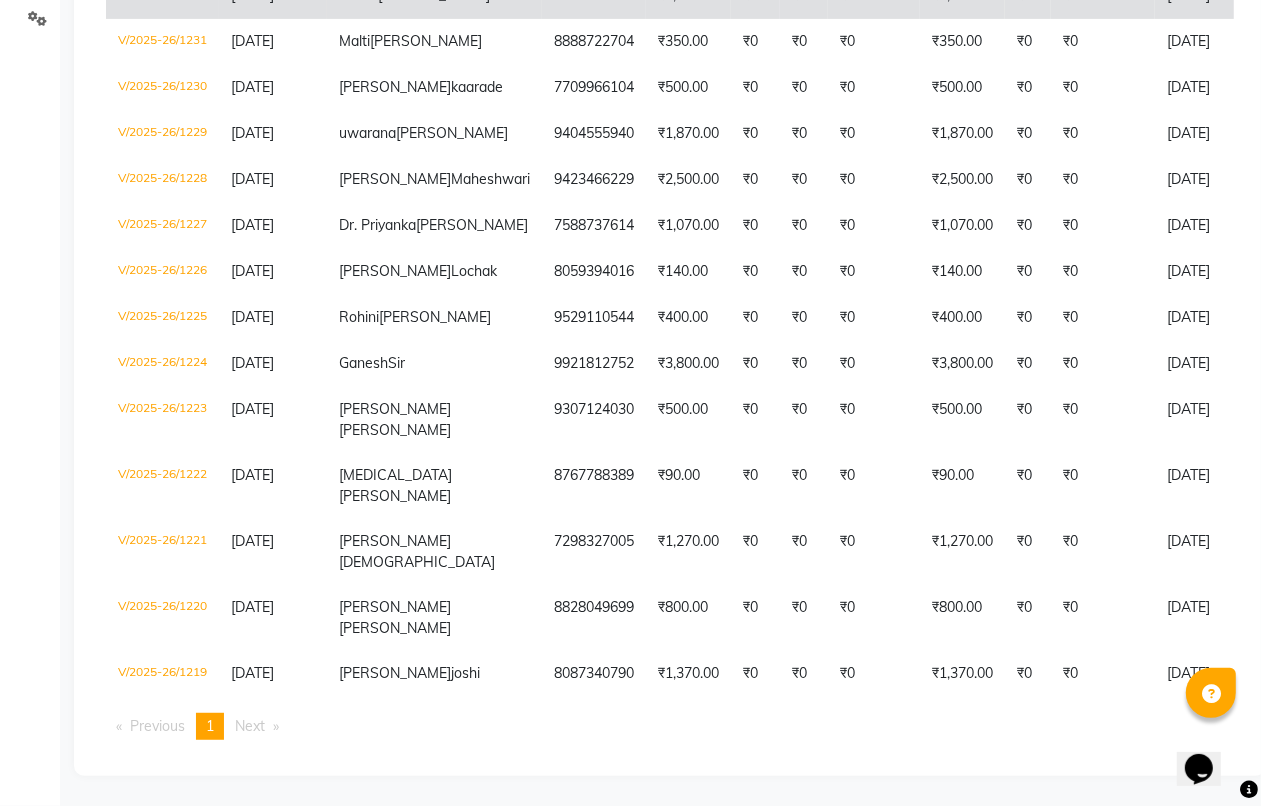 scroll, scrollTop: 0, scrollLeft: 0, axis: both 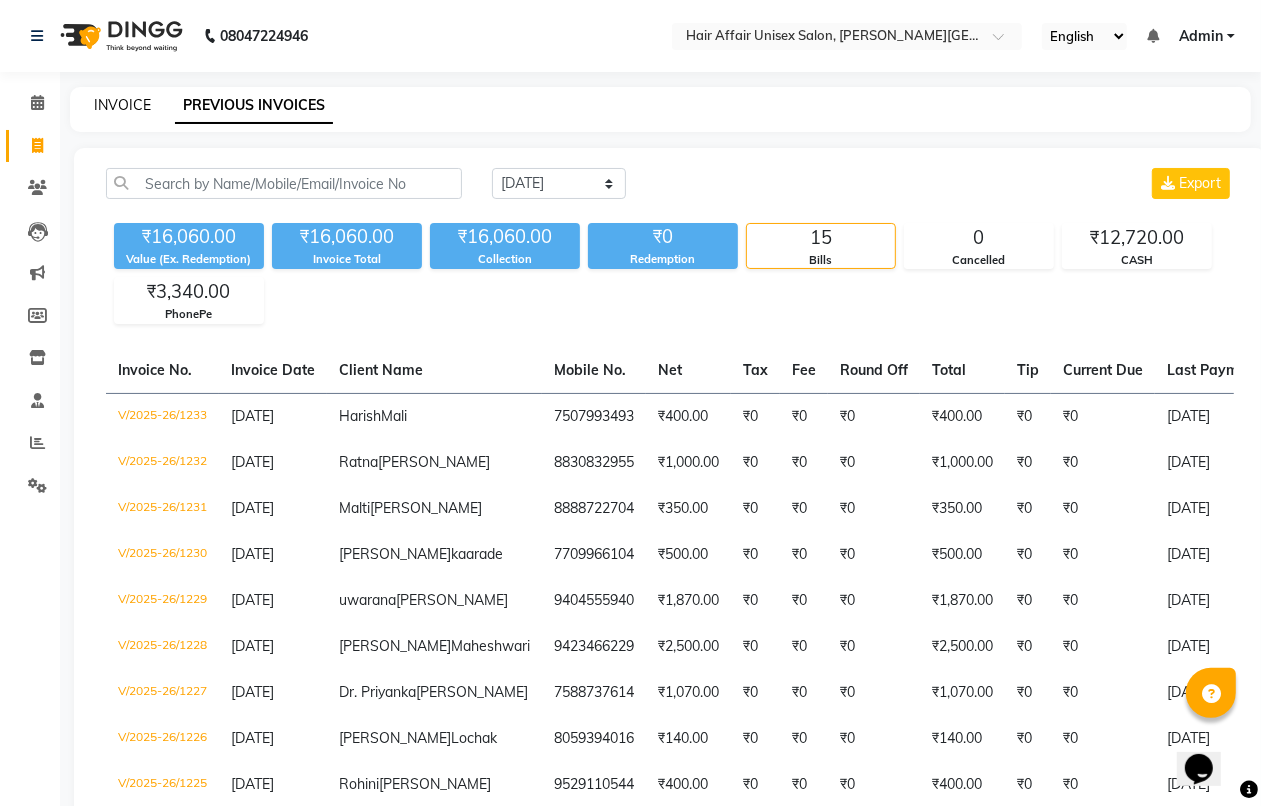 click on "INVOICE" 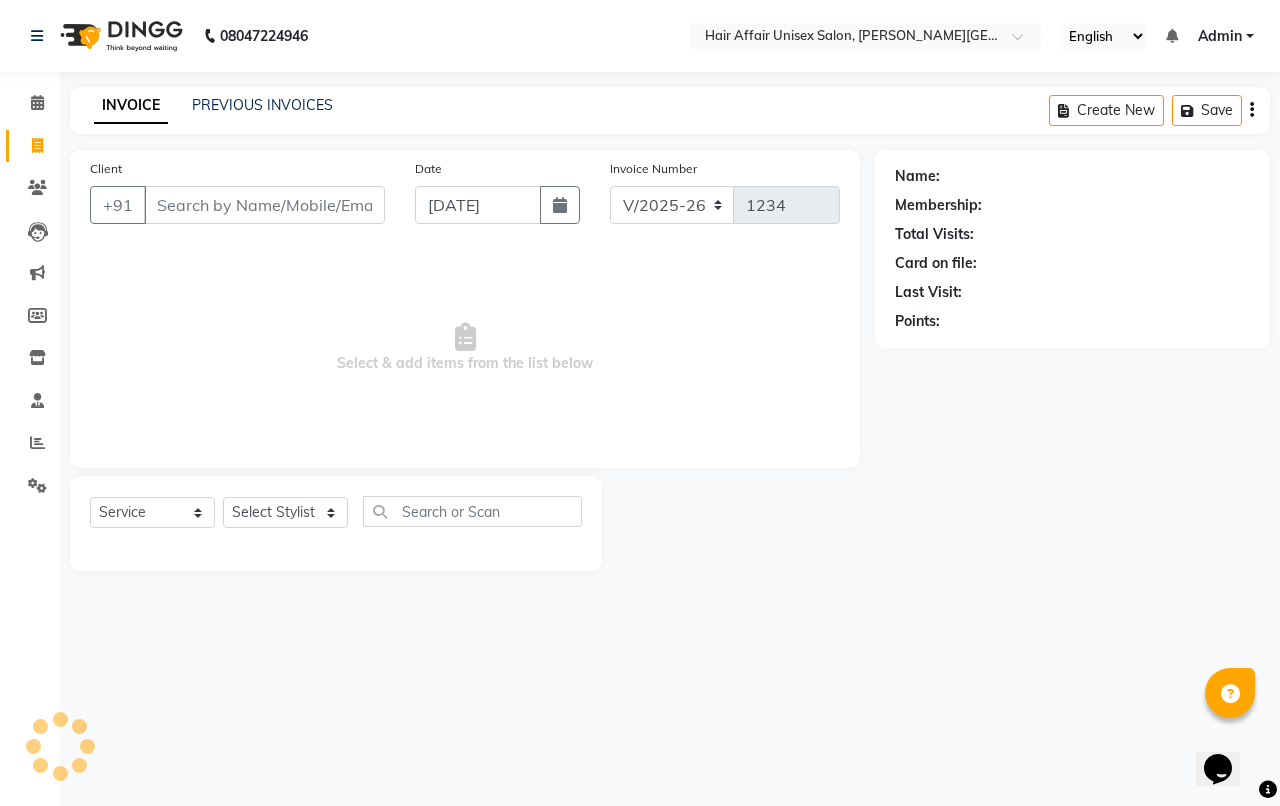 click on "Client" at bounding box center (264, 205) 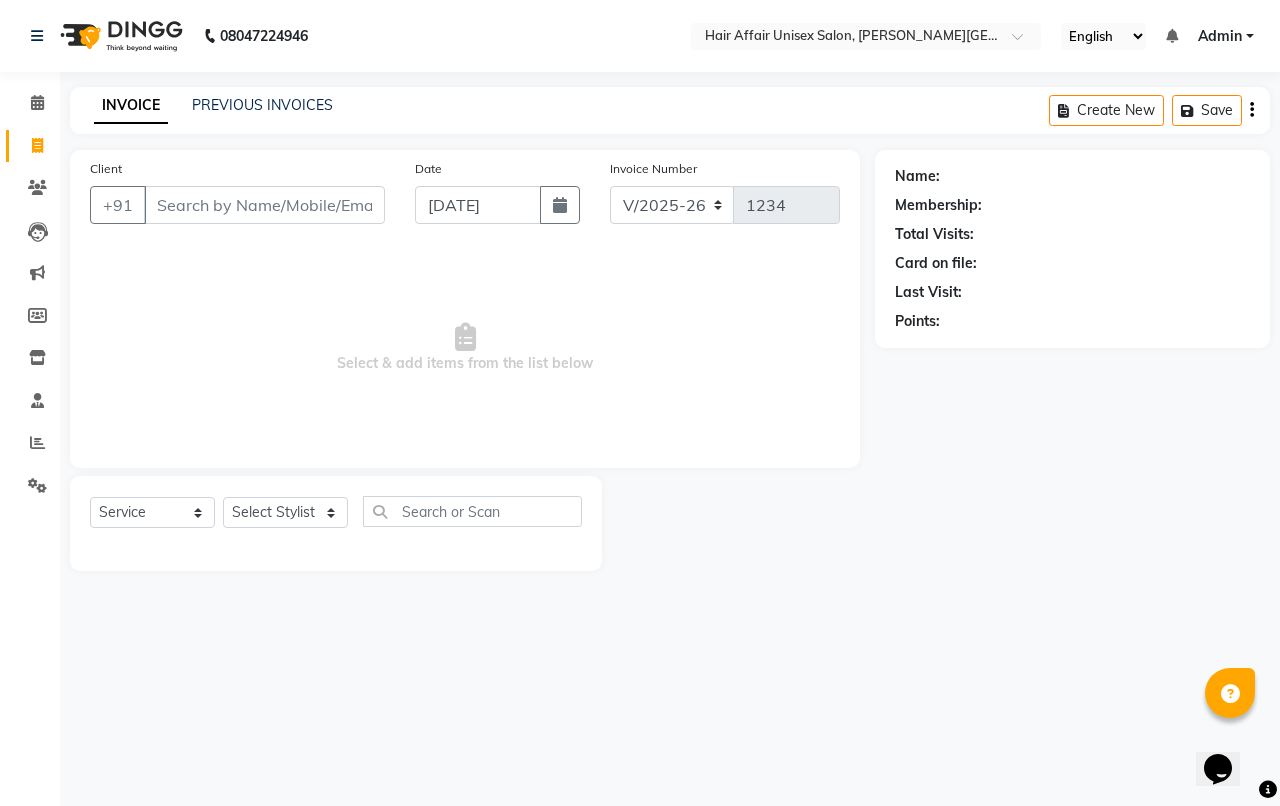 click on "INVOICE PREVIOUS INVOICES Create New   Save" 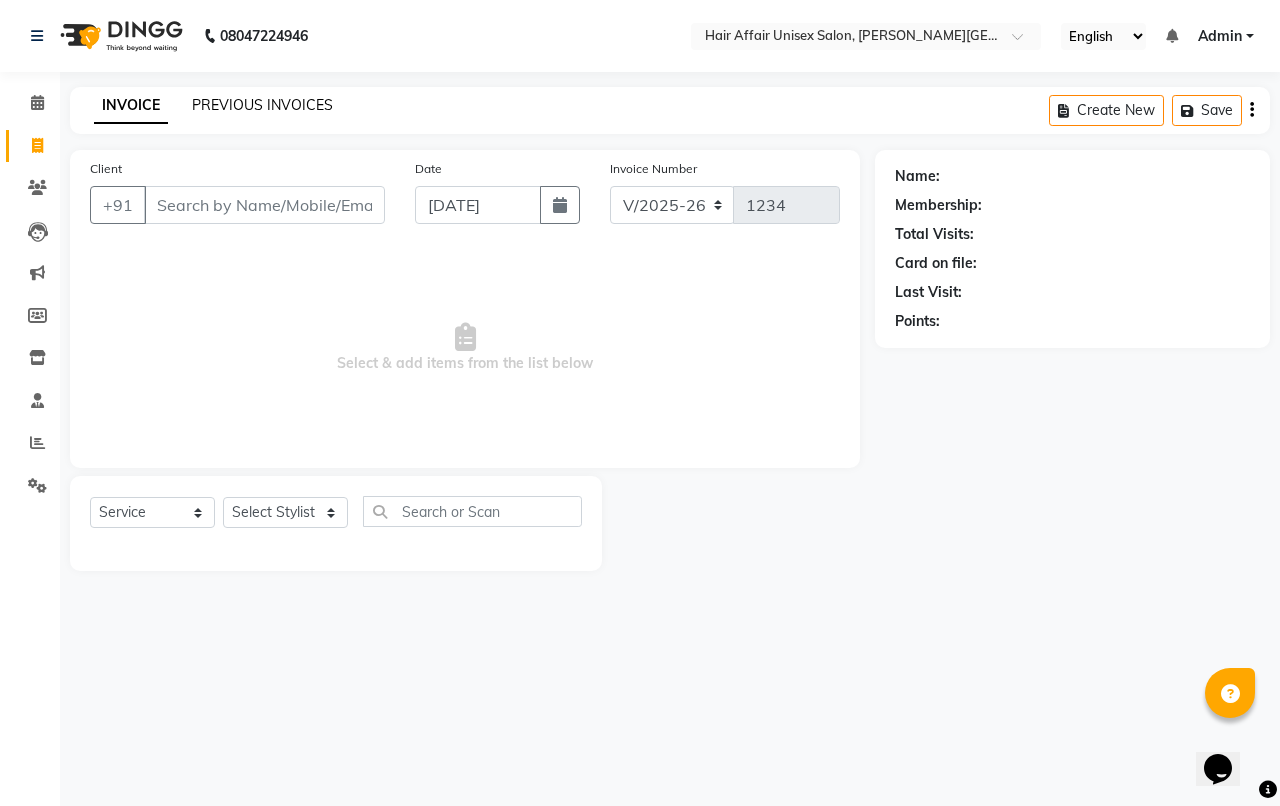 click on "PREVIOUS INVOICES" 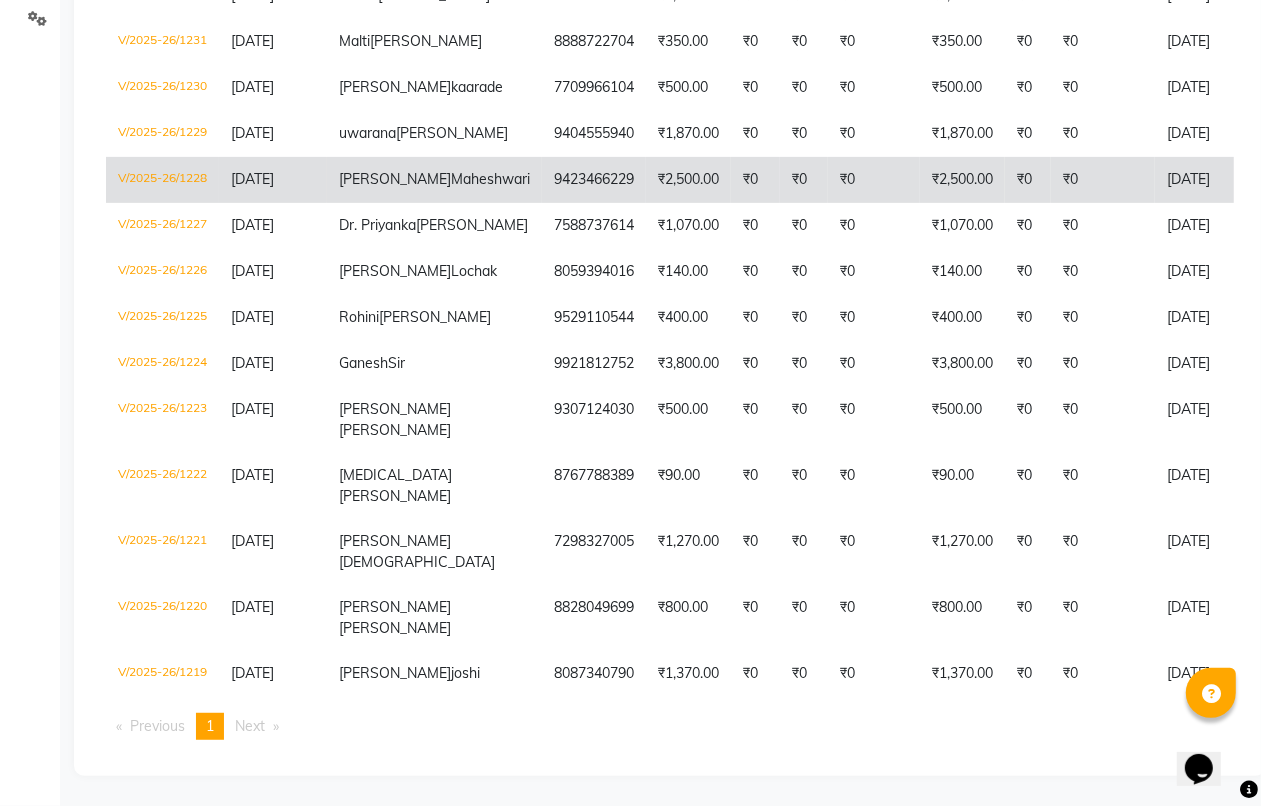 scroll, scrollTop: 0, scrollLeft: 0, axis: both 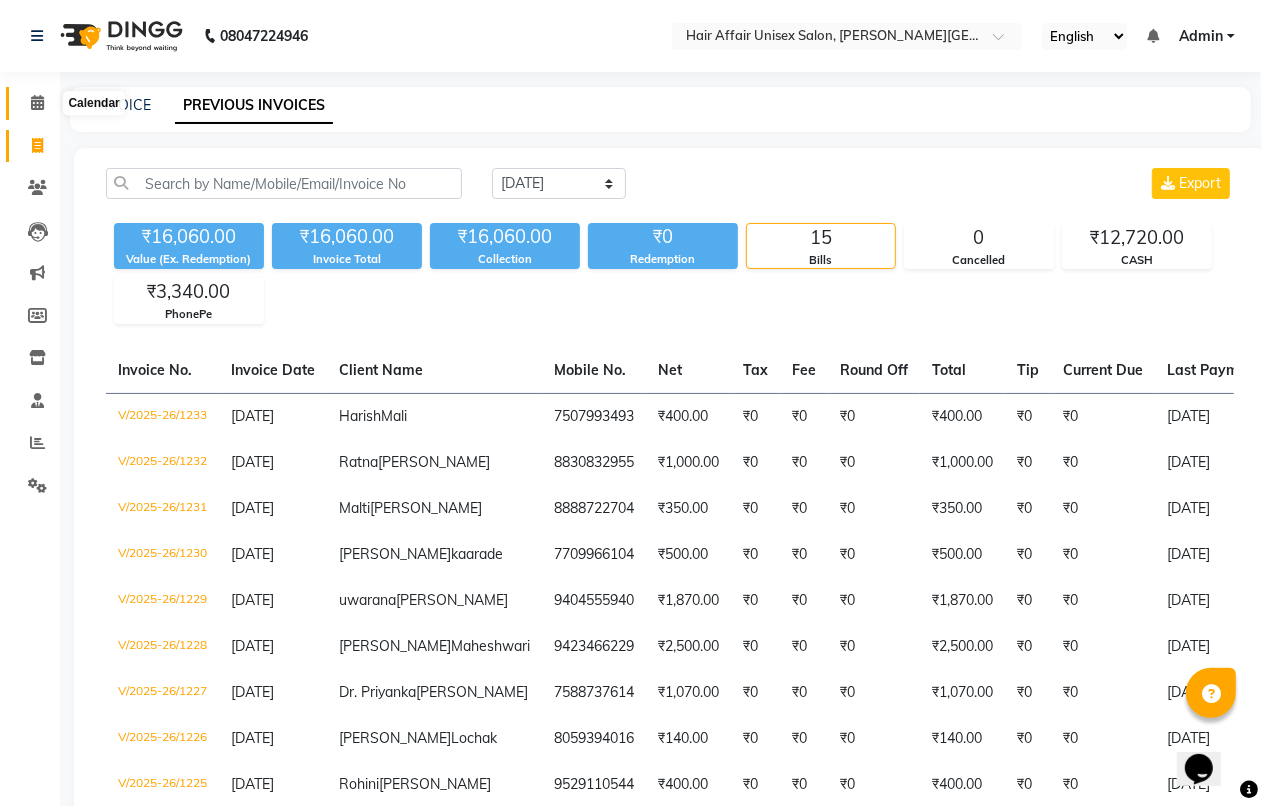 click 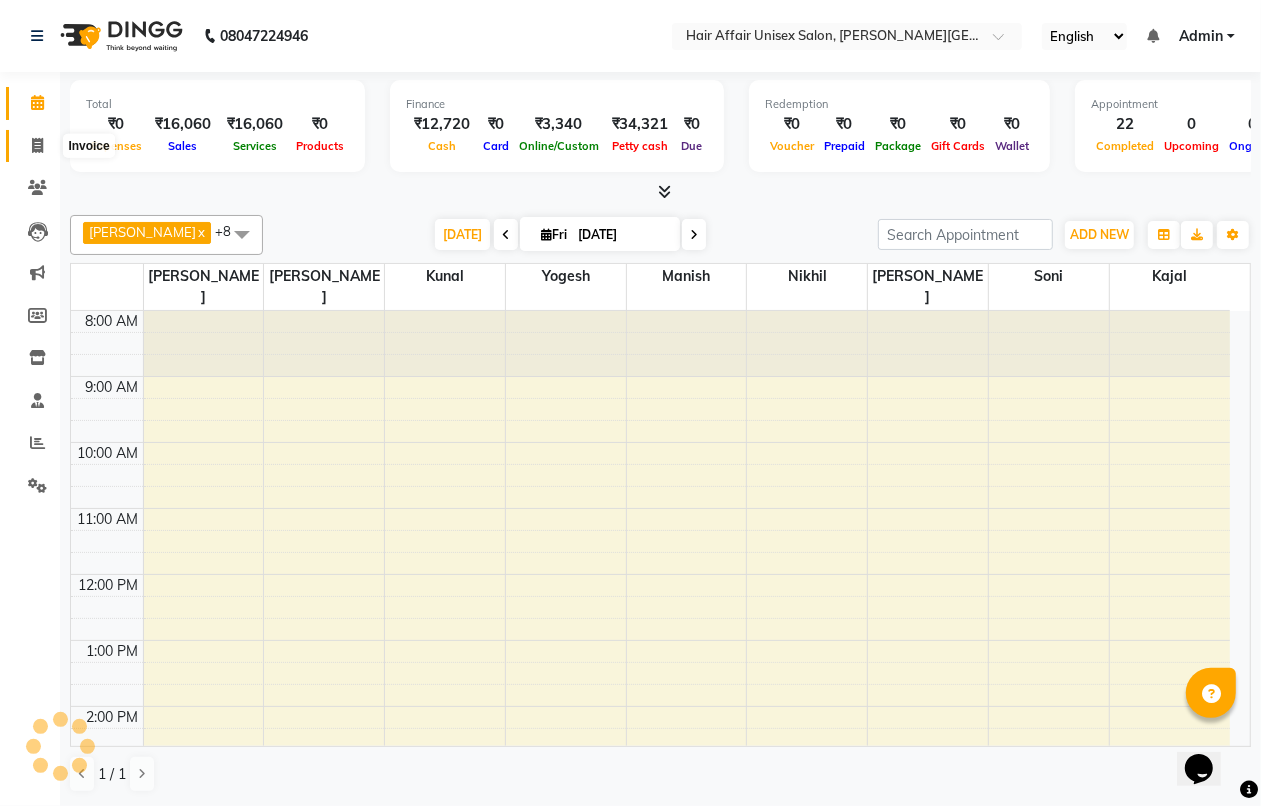 click 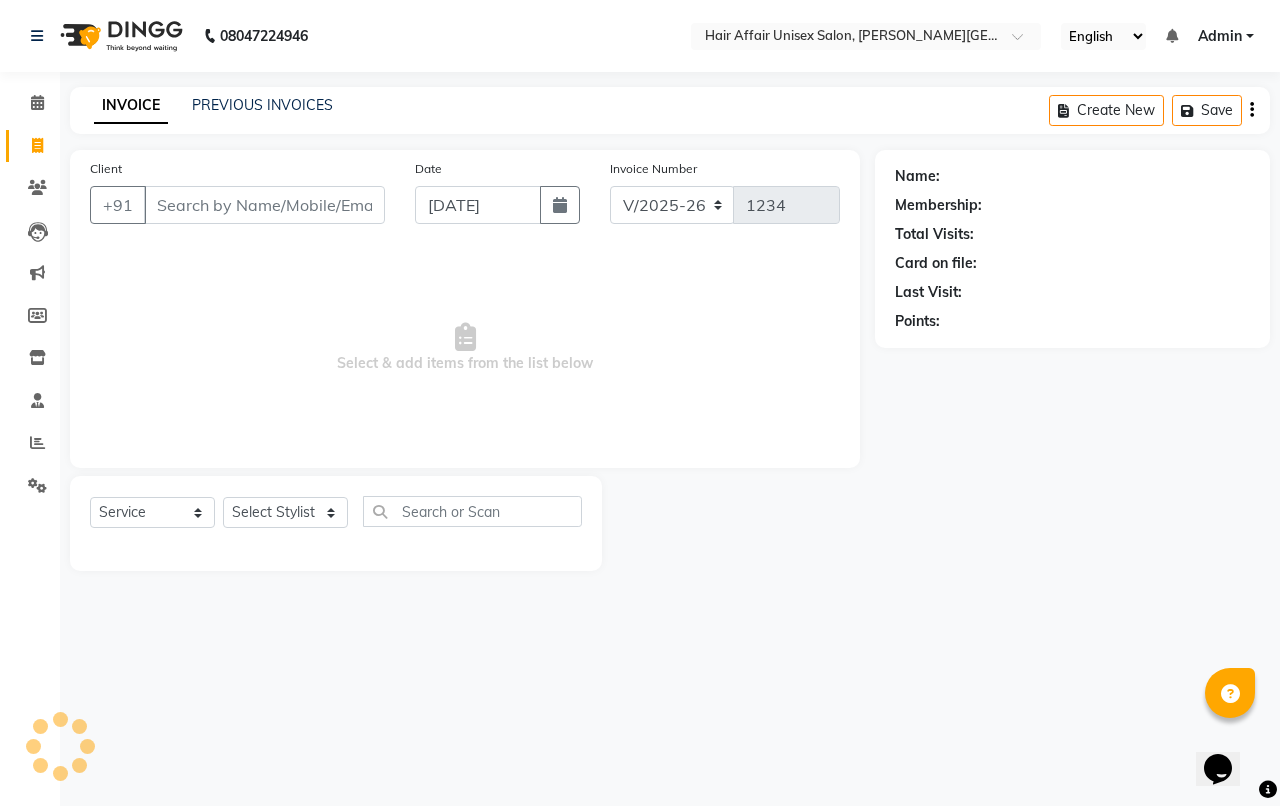 click on "Client" at bounding box center (264, 205) 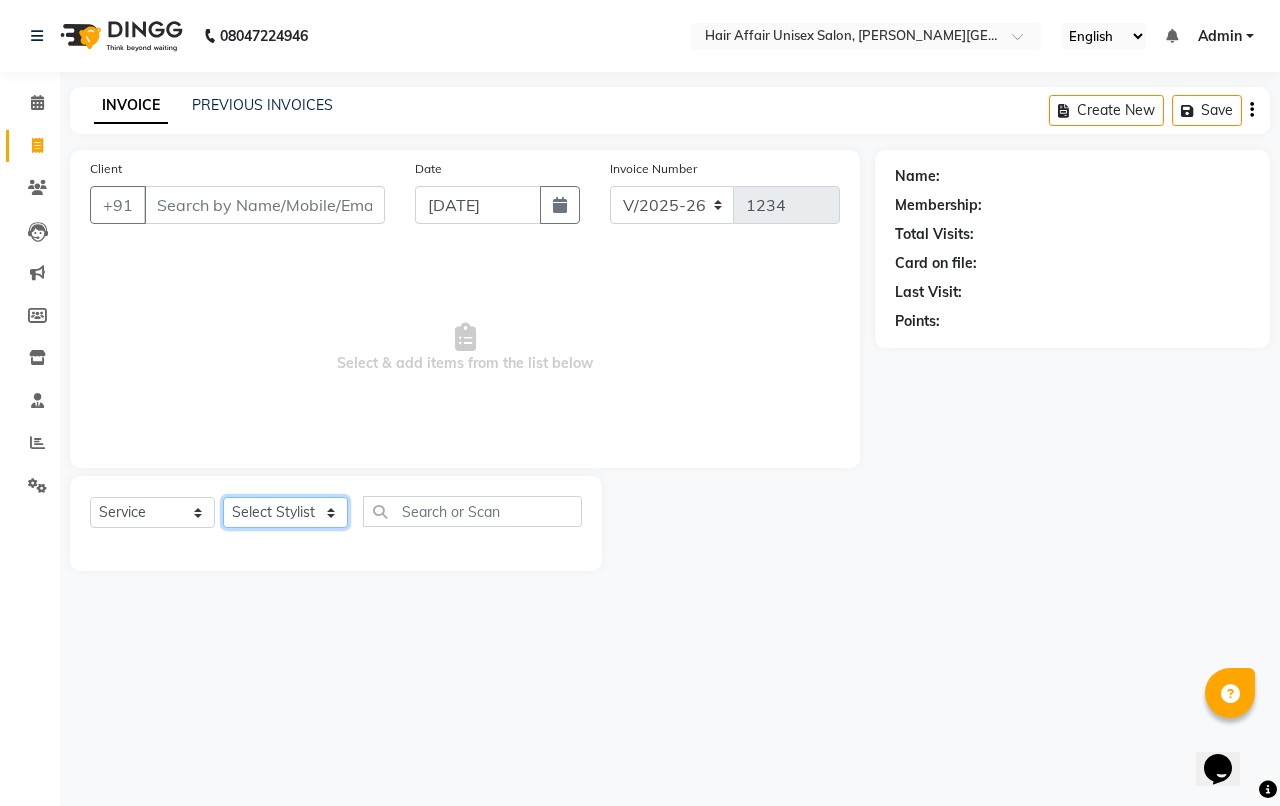drag, startPoint x: 275, startPoint y: 523, endPoint x: 271, endPoint y: 510, distance: 13.601471 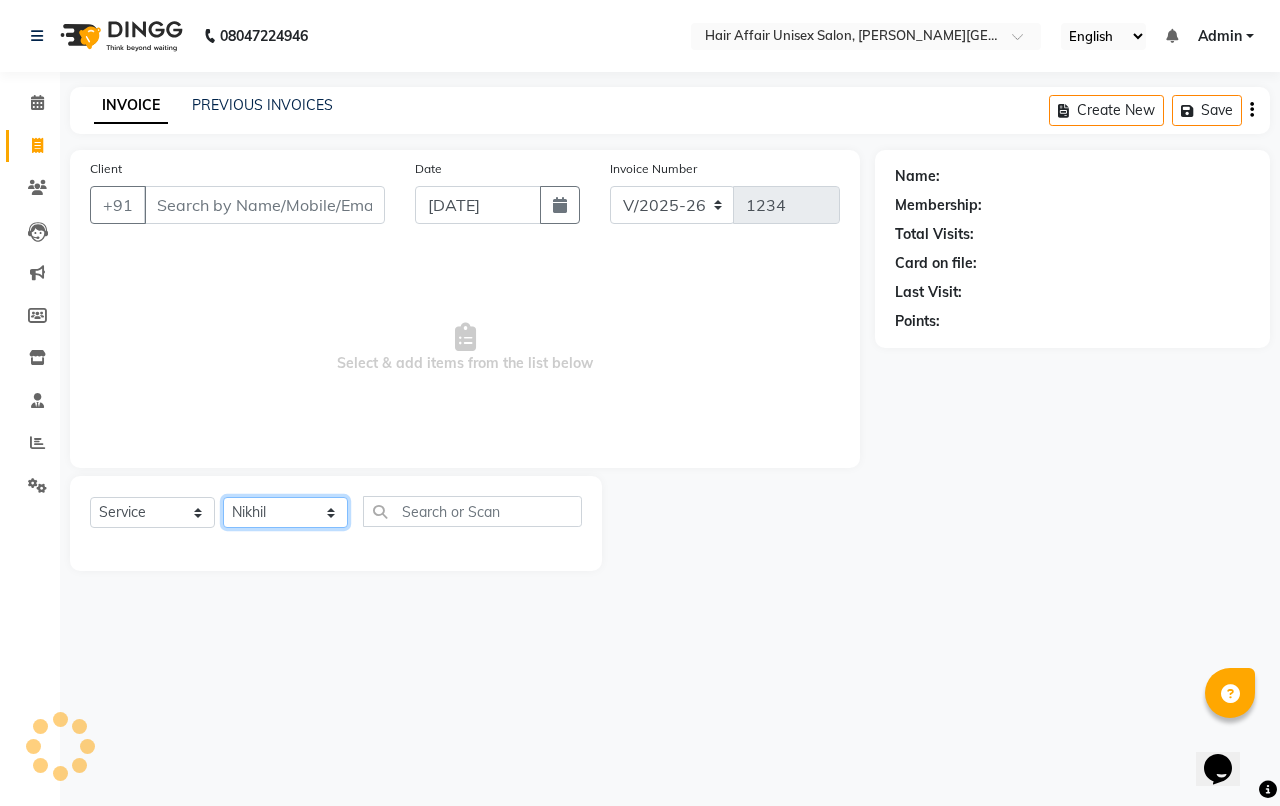 click on "Select Stylist Anand harpal kajal Kunal Manish Nikhil soni Sweta Vihan yogesh" 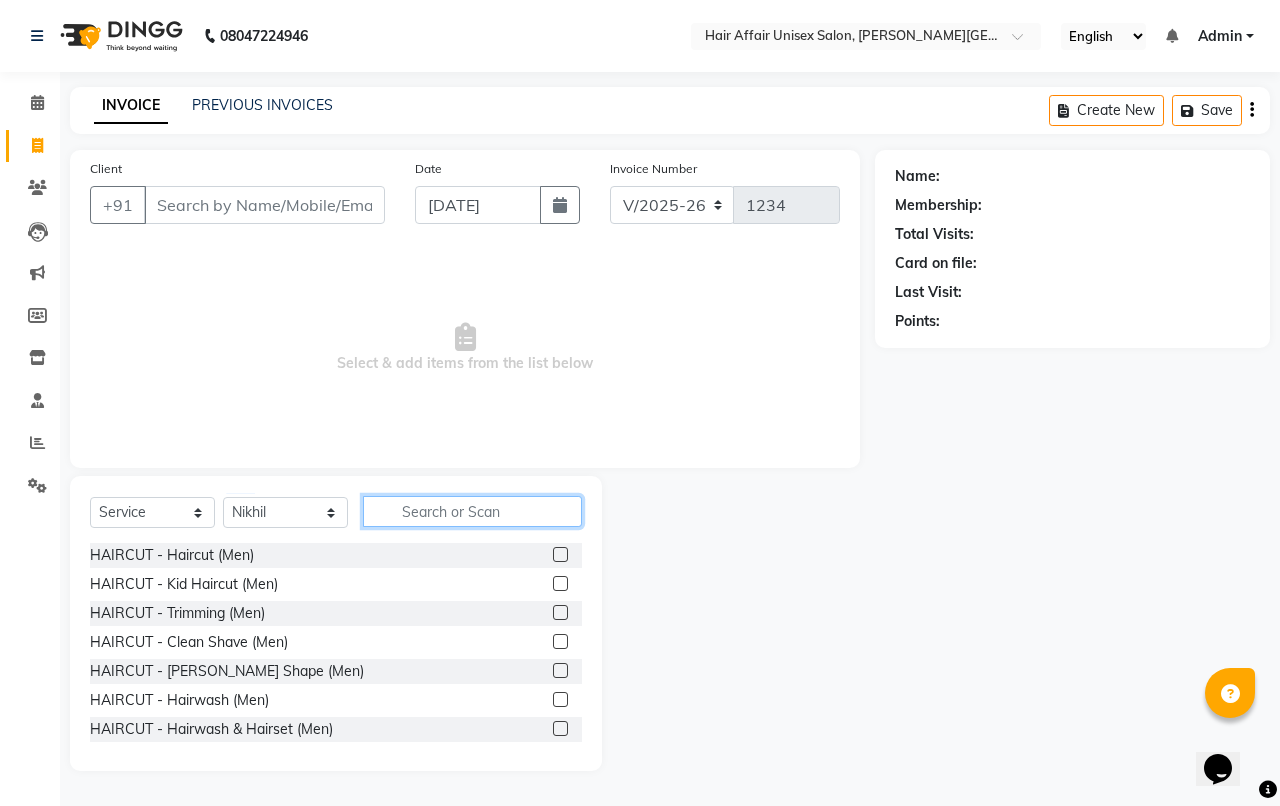 click 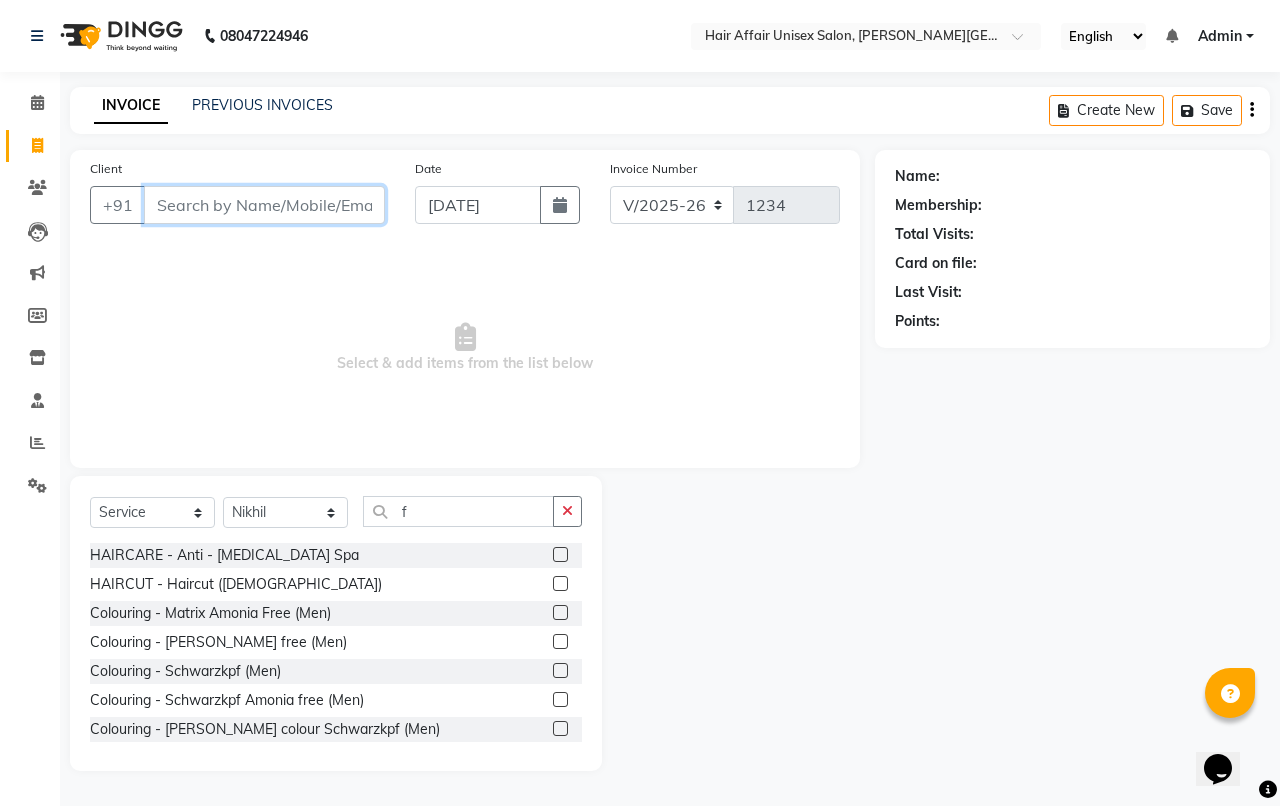 click on "Client" at bounding box center (264, 205) 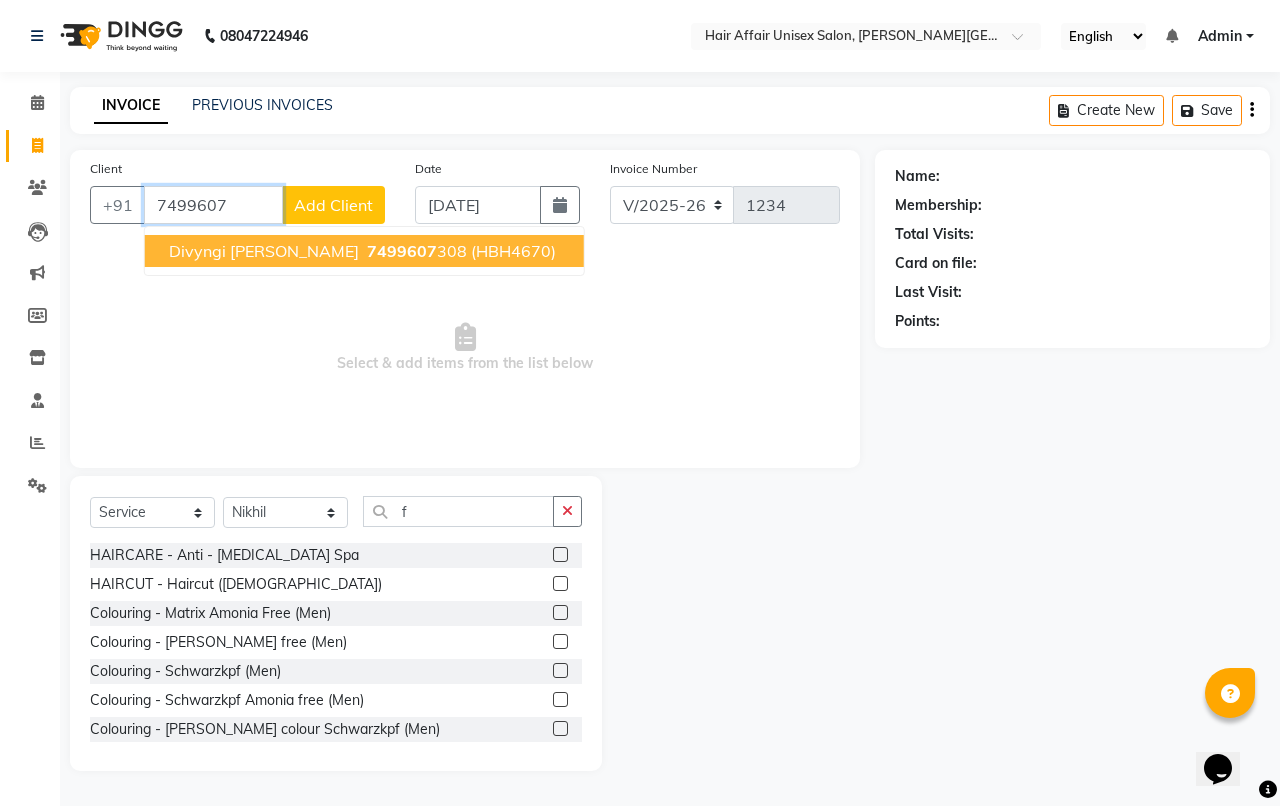 click on "divyngi tadvi" at bounding box center (264, 251) 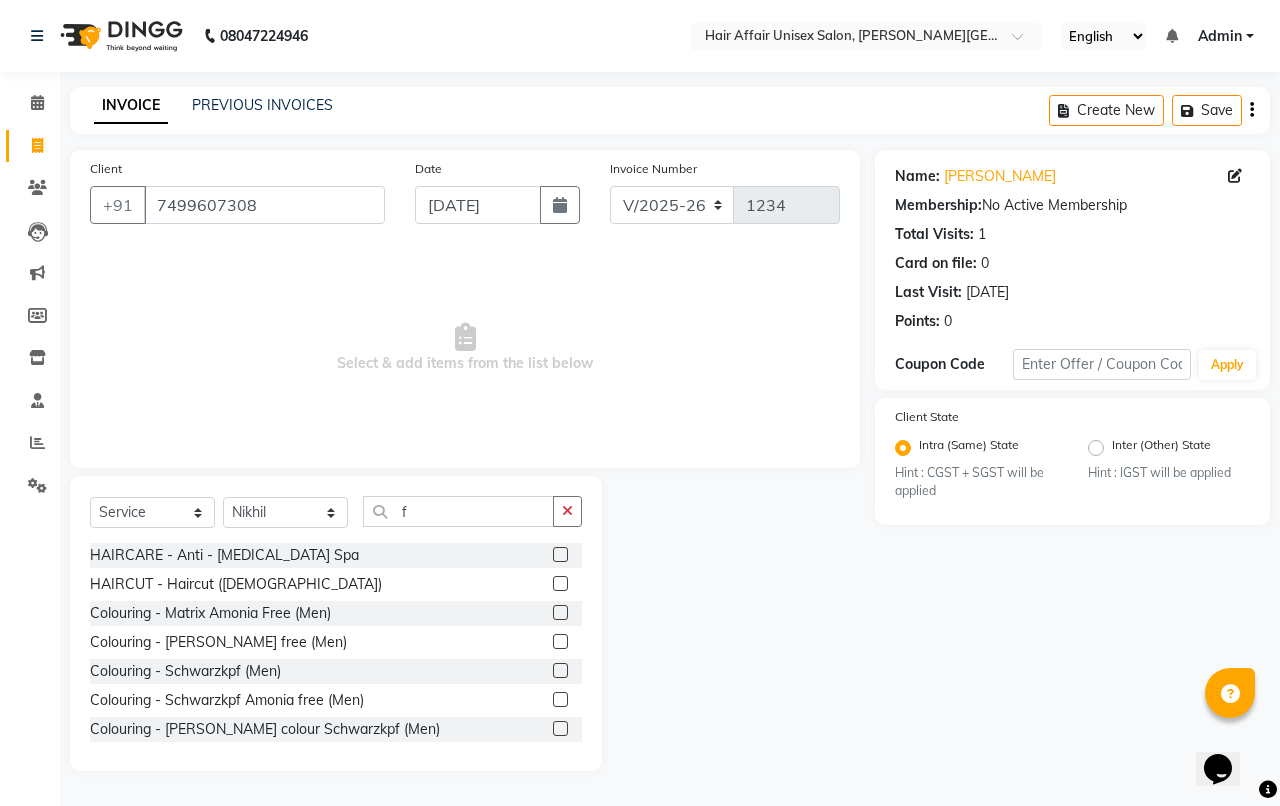 click 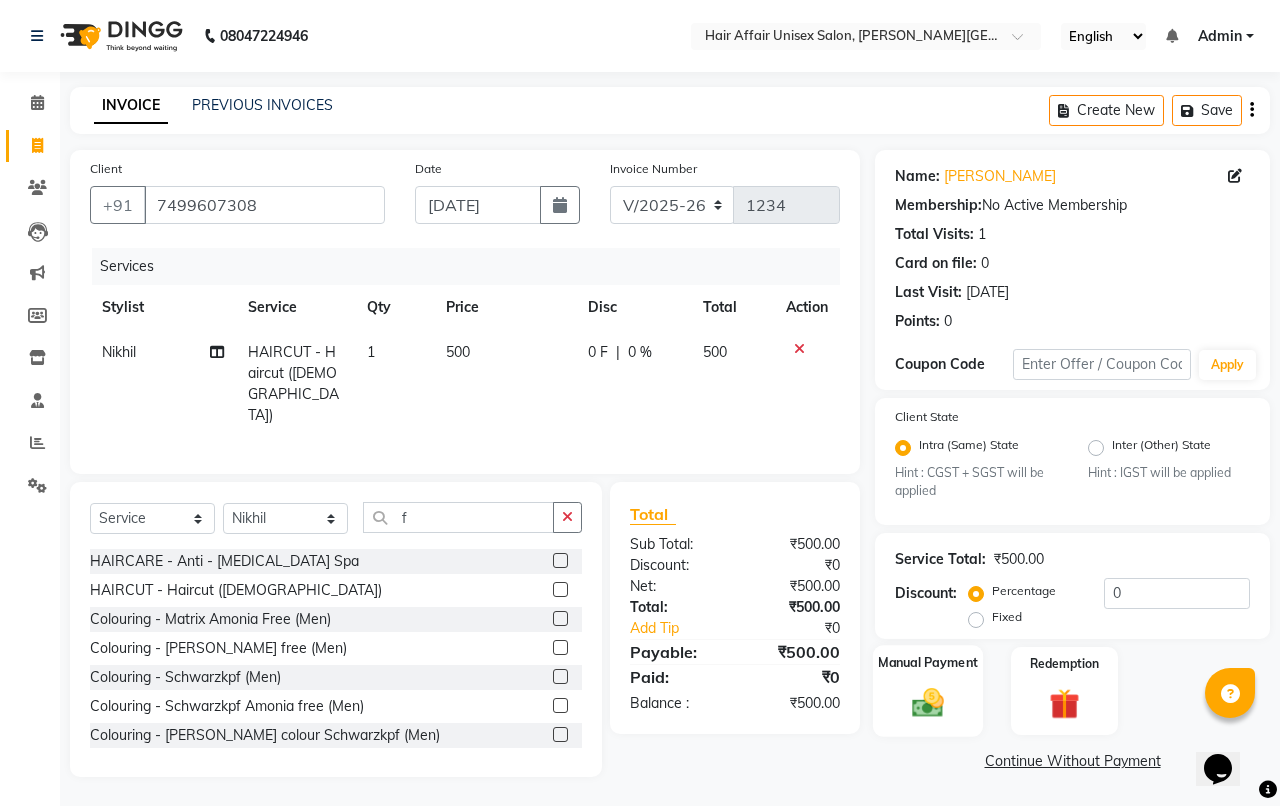 click 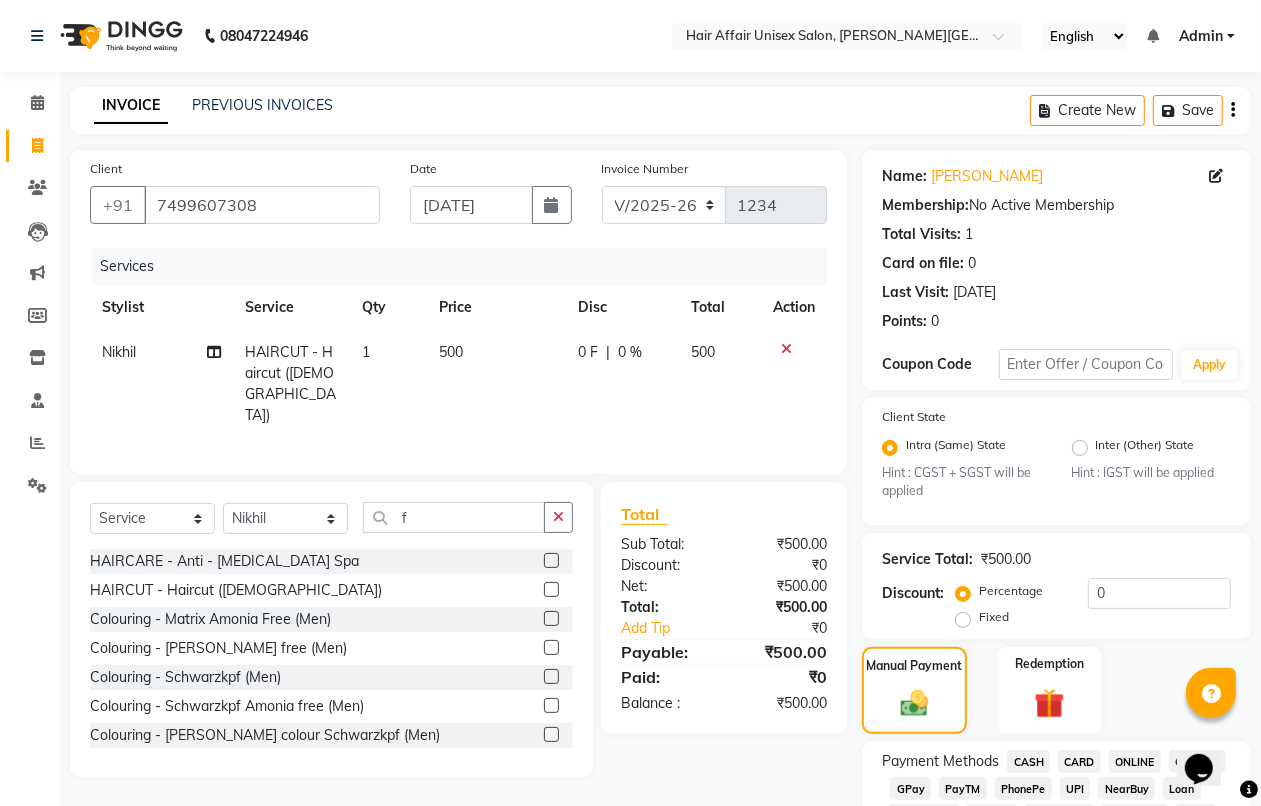 scroll, scrollTop: 375, scrollLeft: 0, axis: vertical 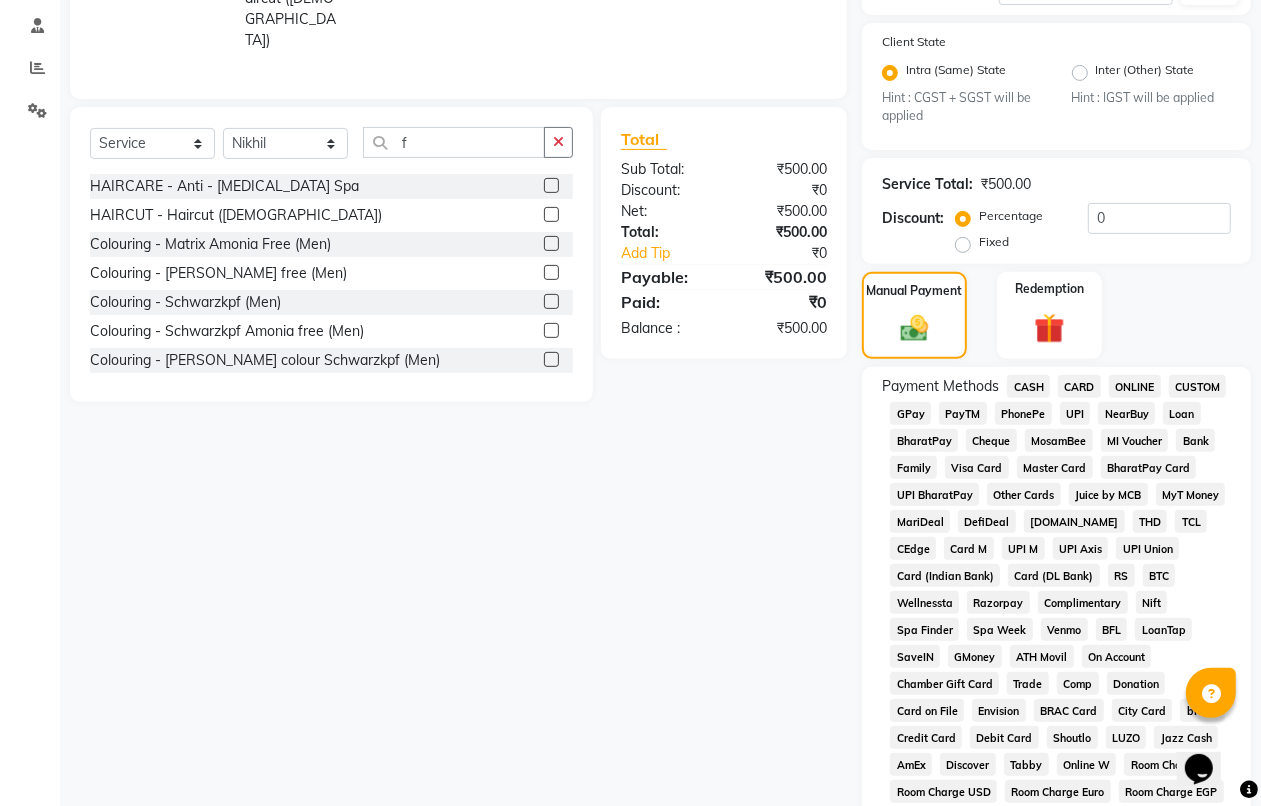click on "PhonePe" 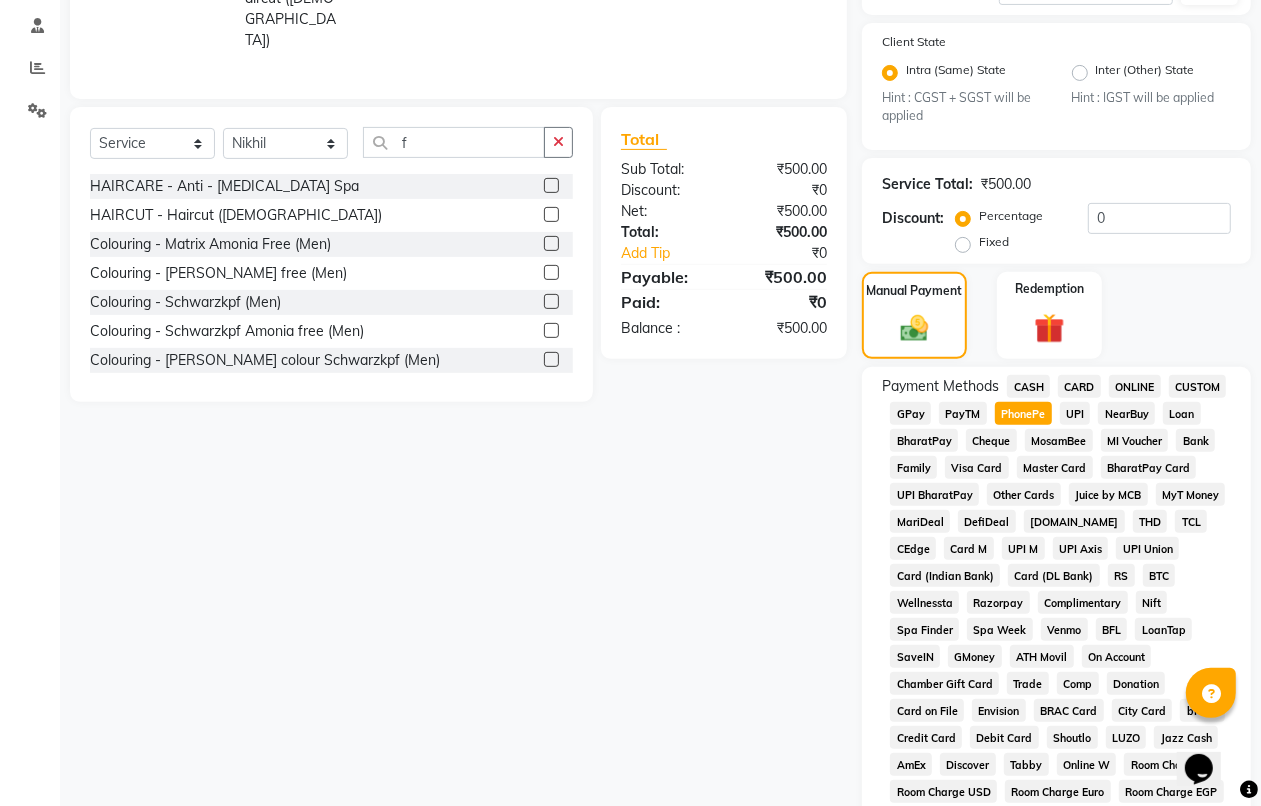click on "PhonePe" 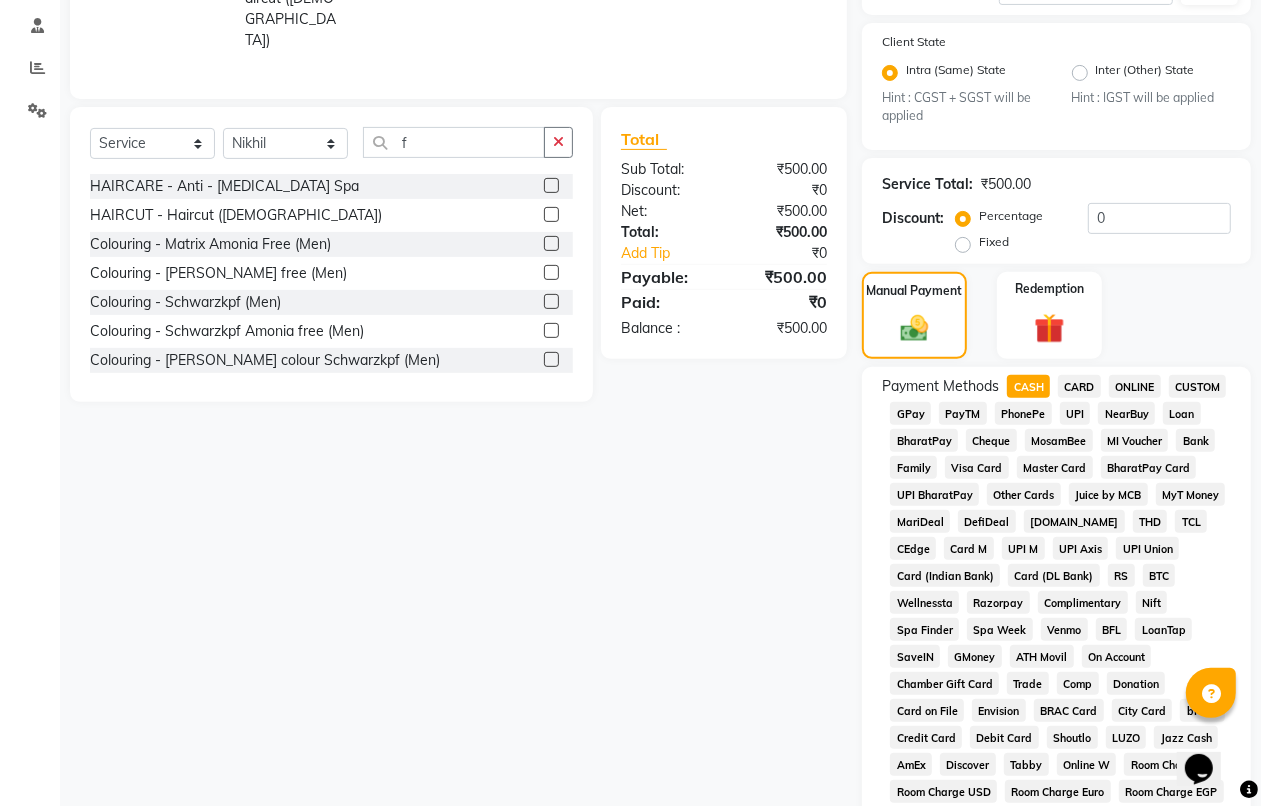click on "PhonePe" 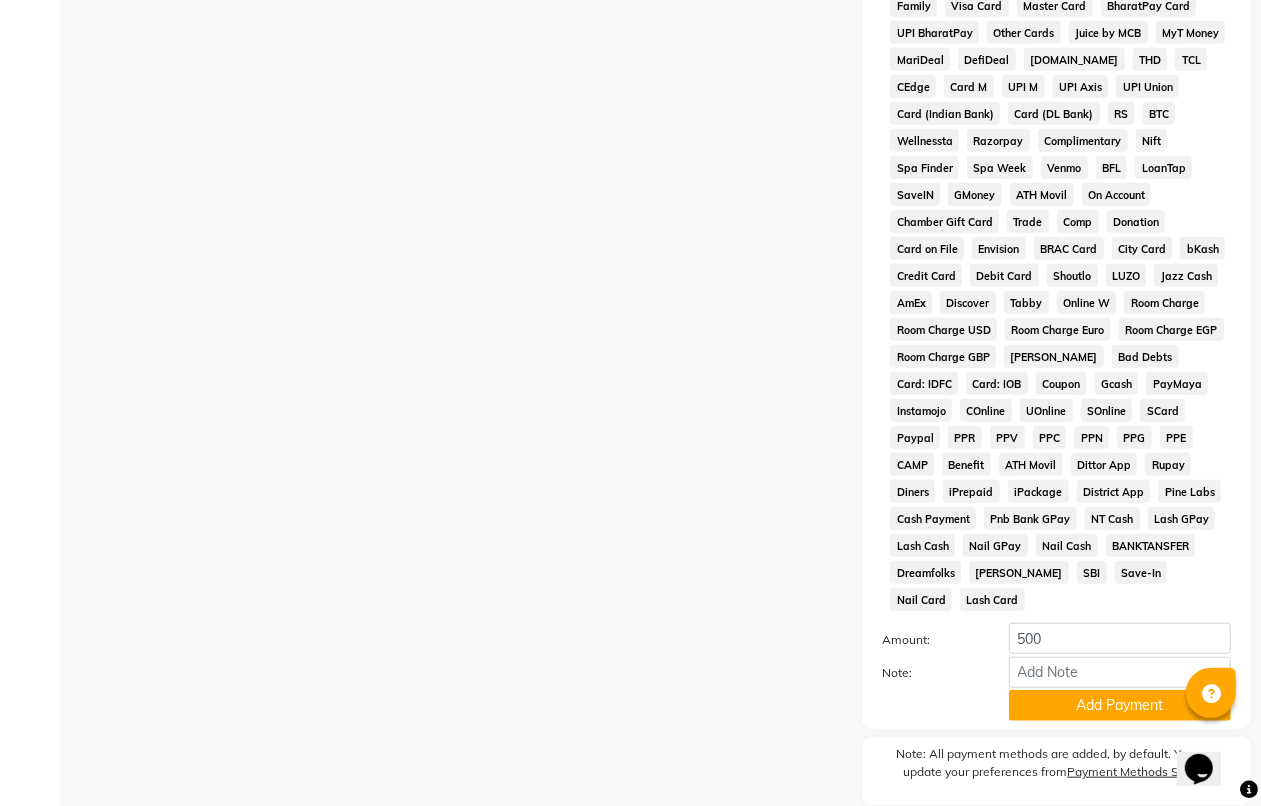 scroll, scrollTop: 875, scrollLeft: 0, axis: vertical 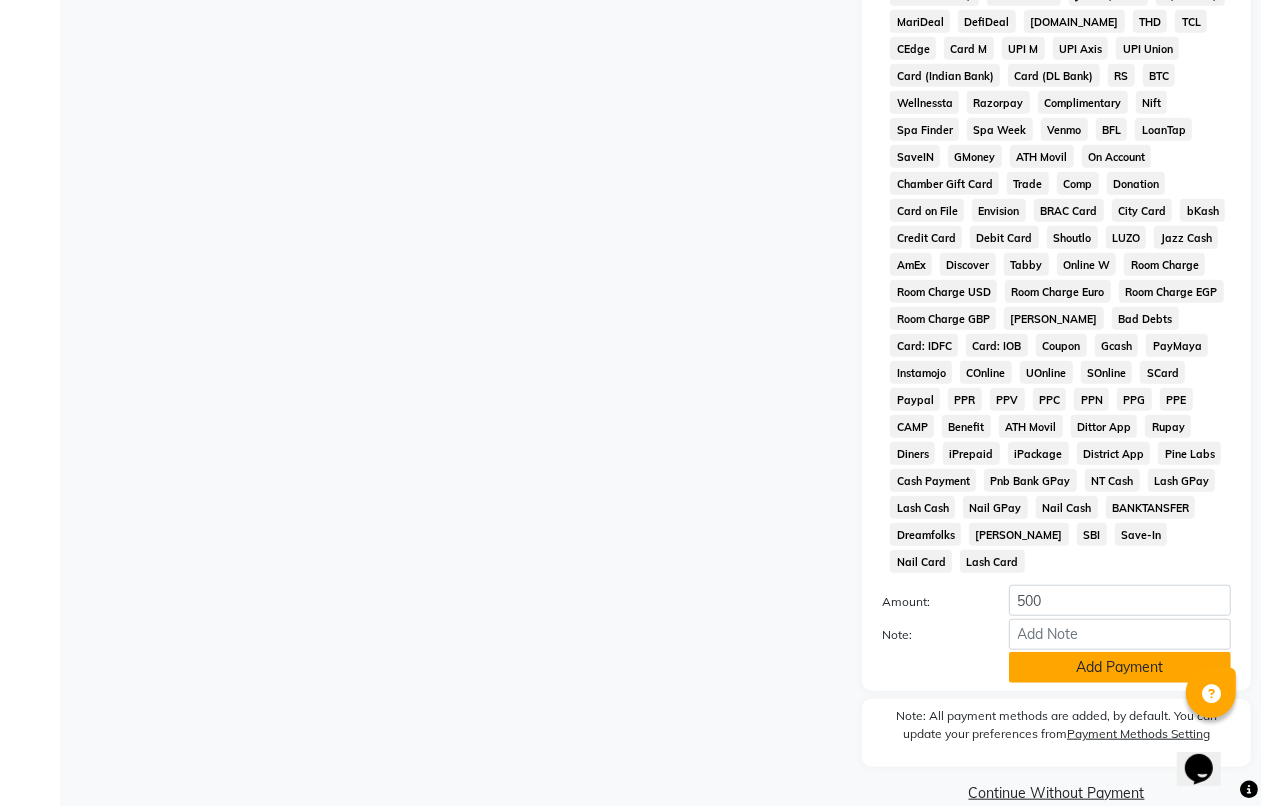 click on "Add Payment" 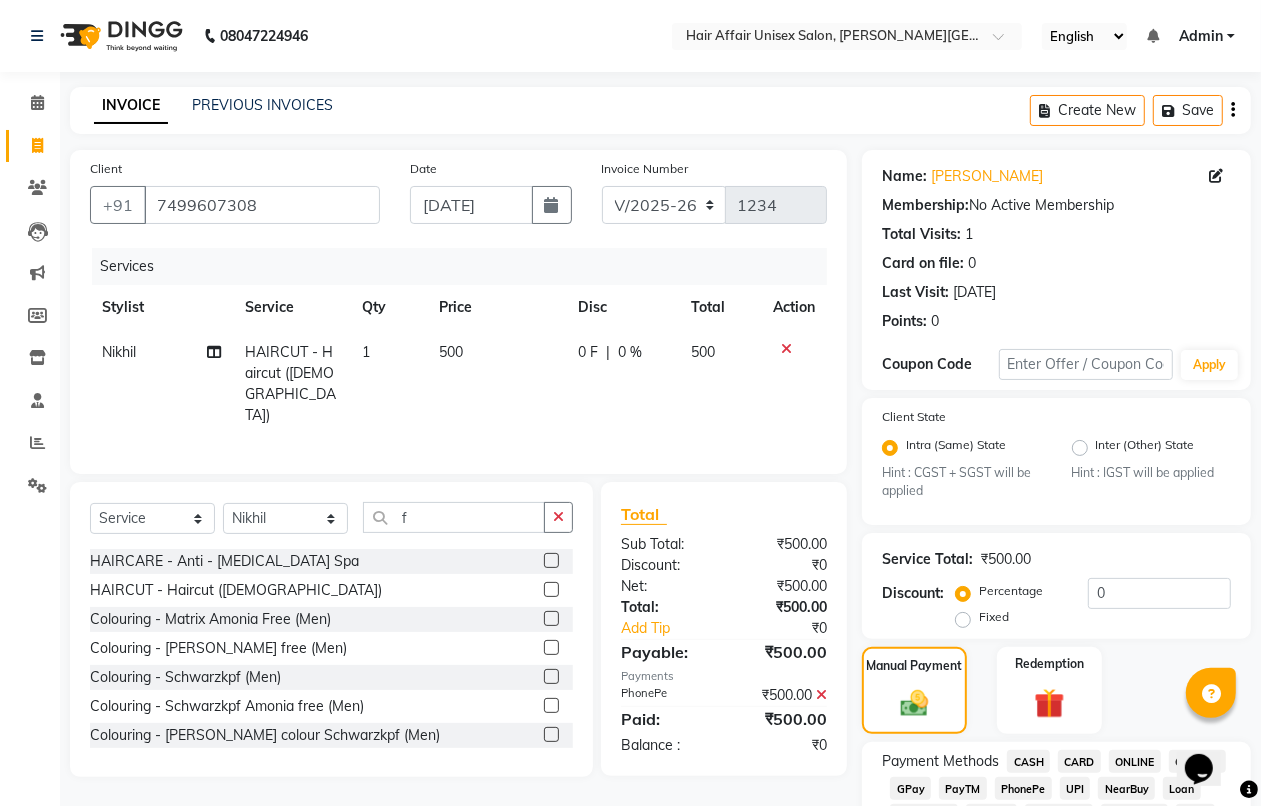 scroll, scrollTop: 125, scrollLeft: 0, axis: vertical 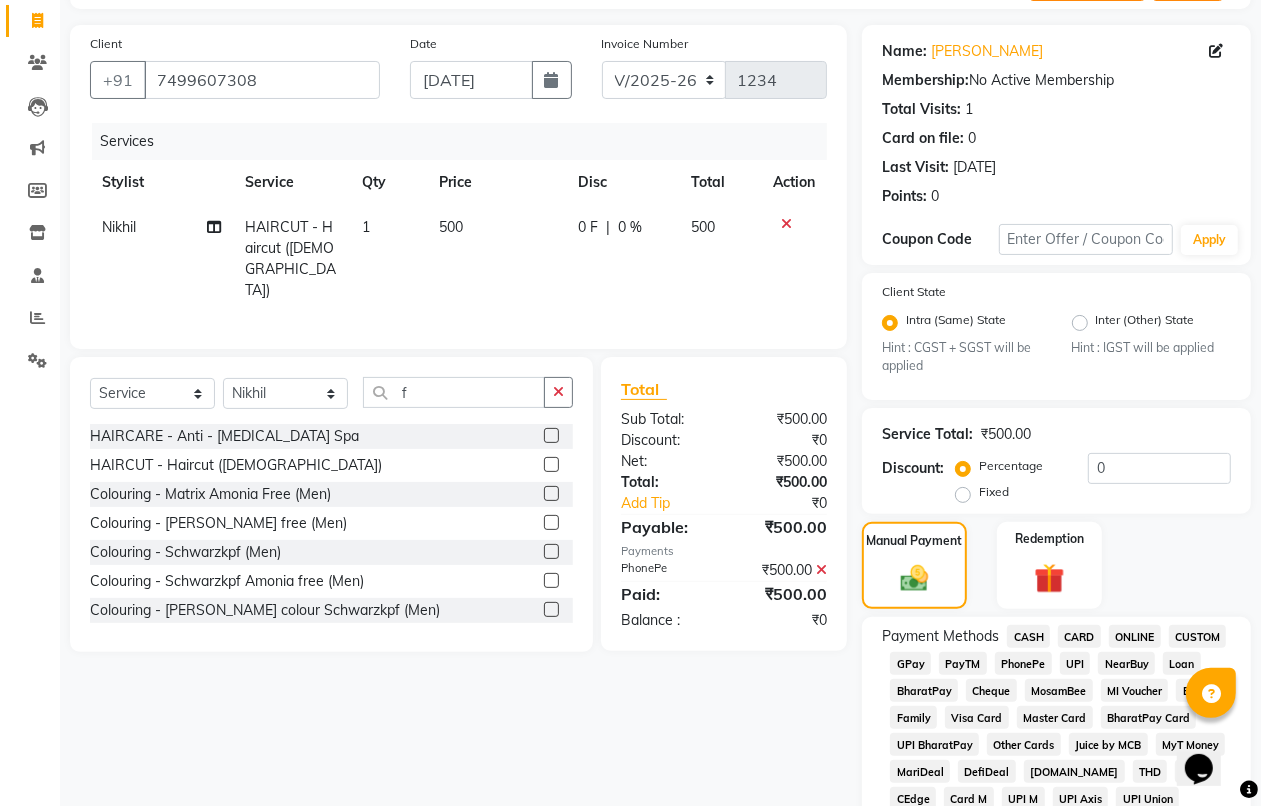 click on "₹500.00" 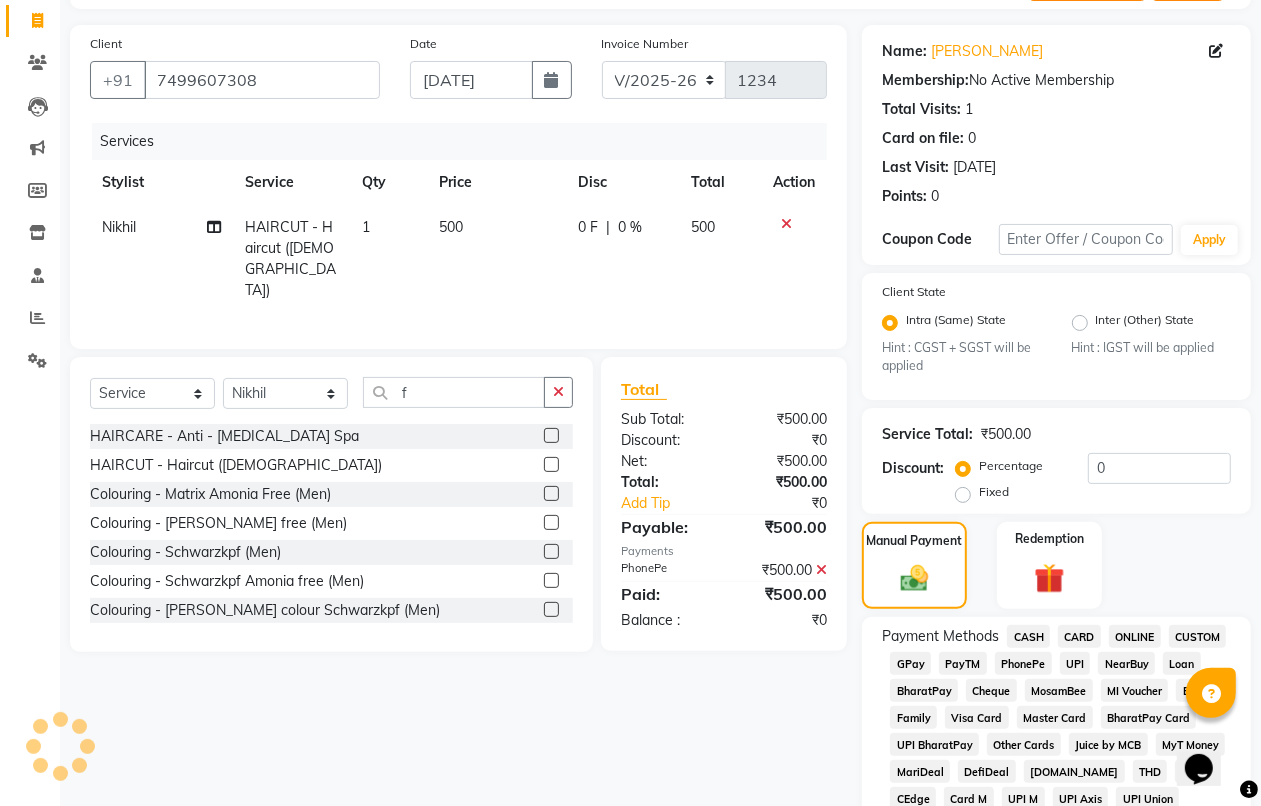click 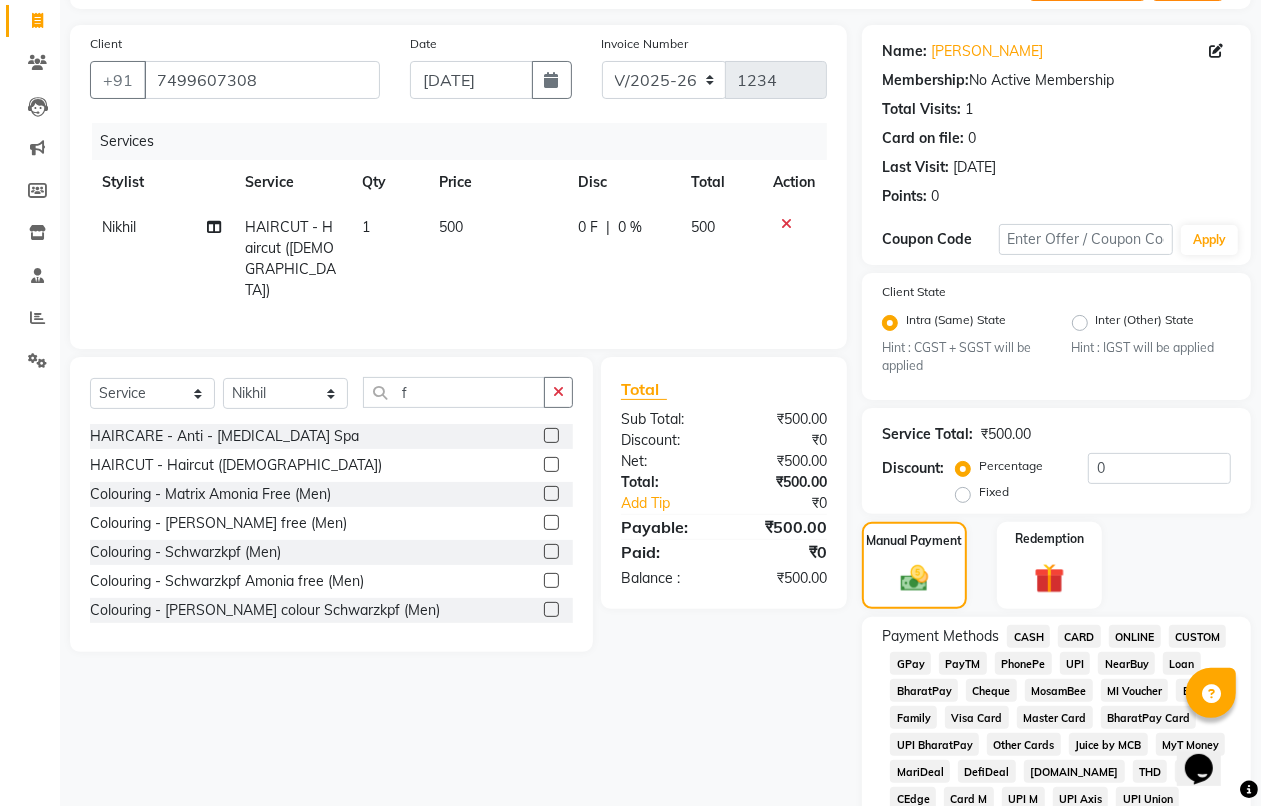 click on "PhonePe" 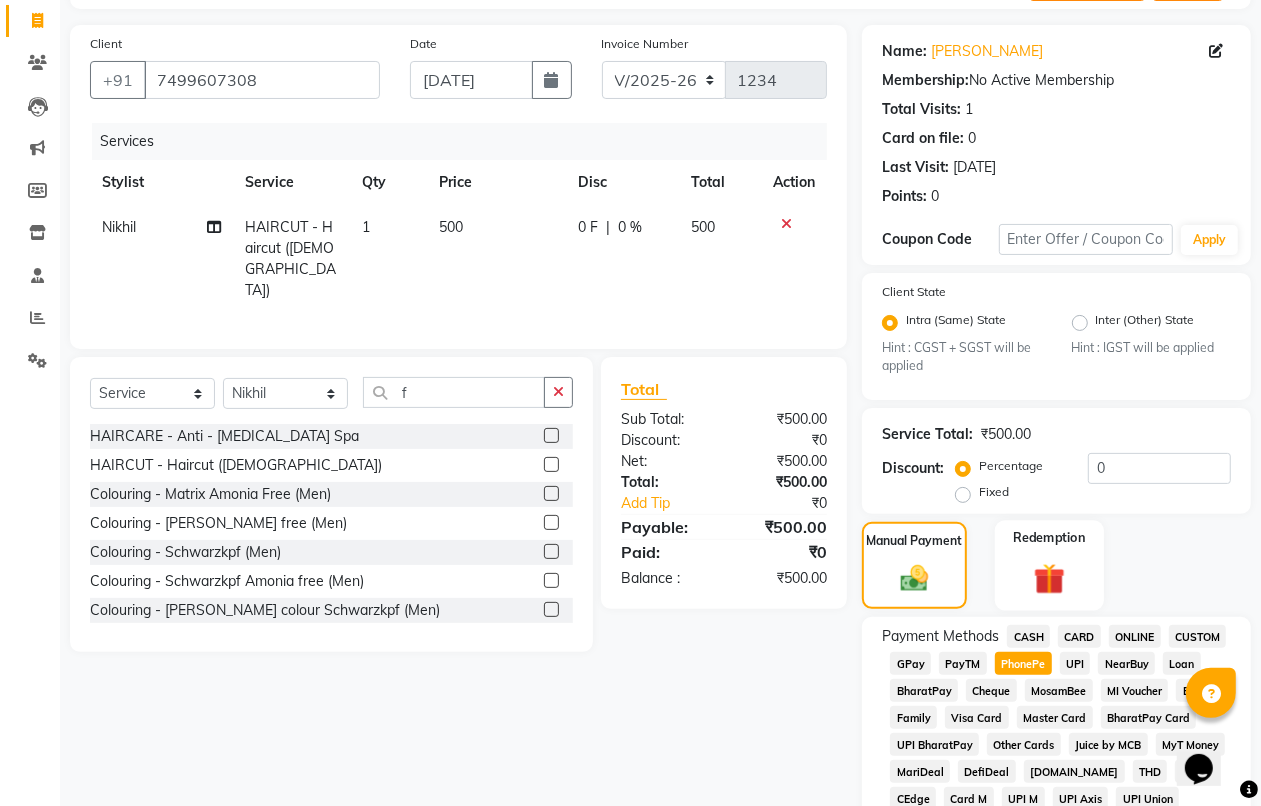 scroll, scrollTop: 750, scrollLeft: 0, axis: vertical 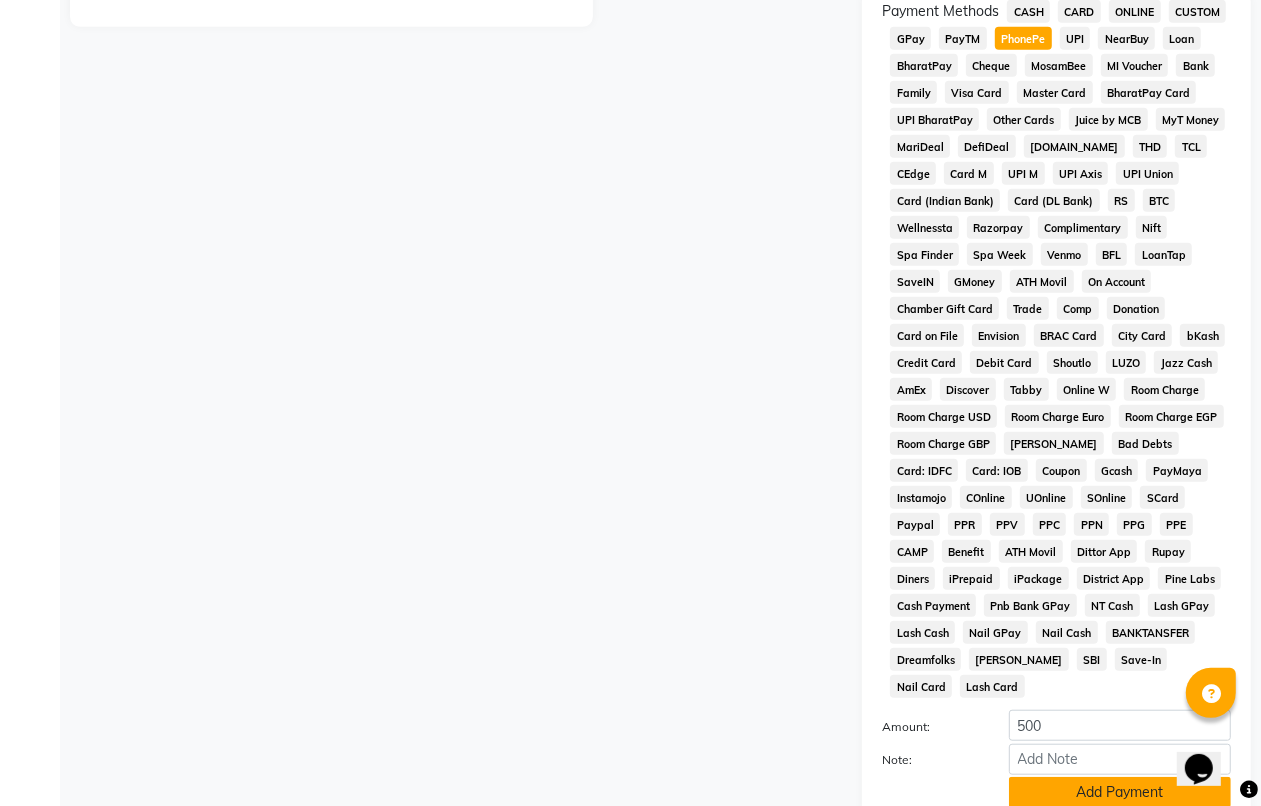 click on "Add Payment" 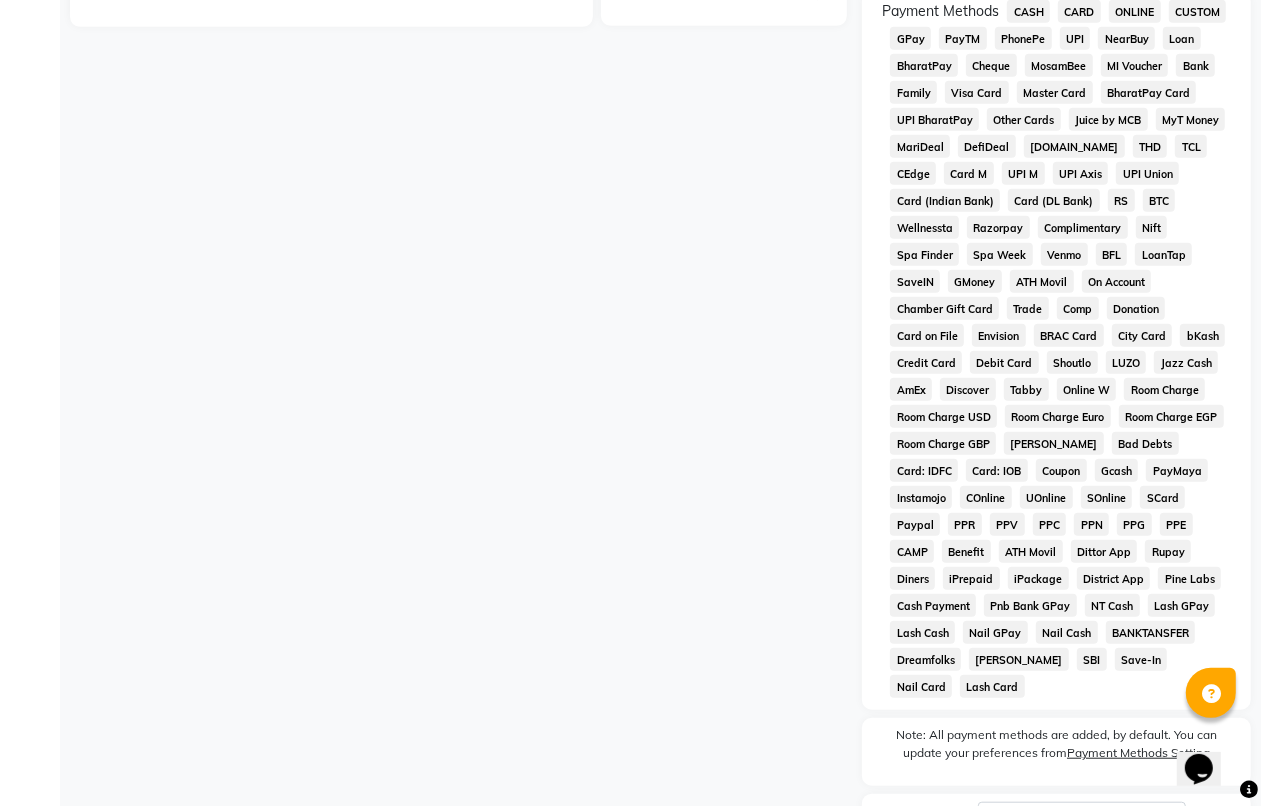 scroll, scrollTop: 885, scrollLeft: 0, axis: vertical 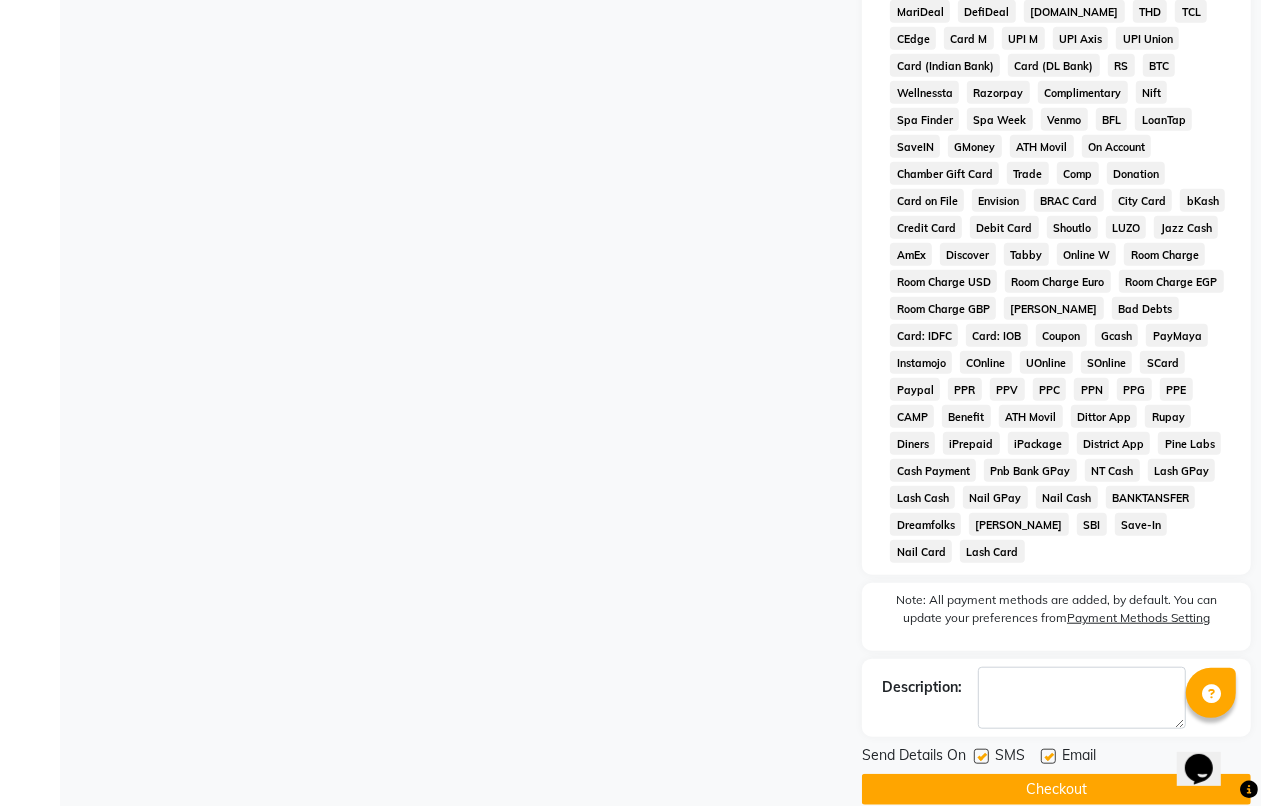 click on "Checkout" 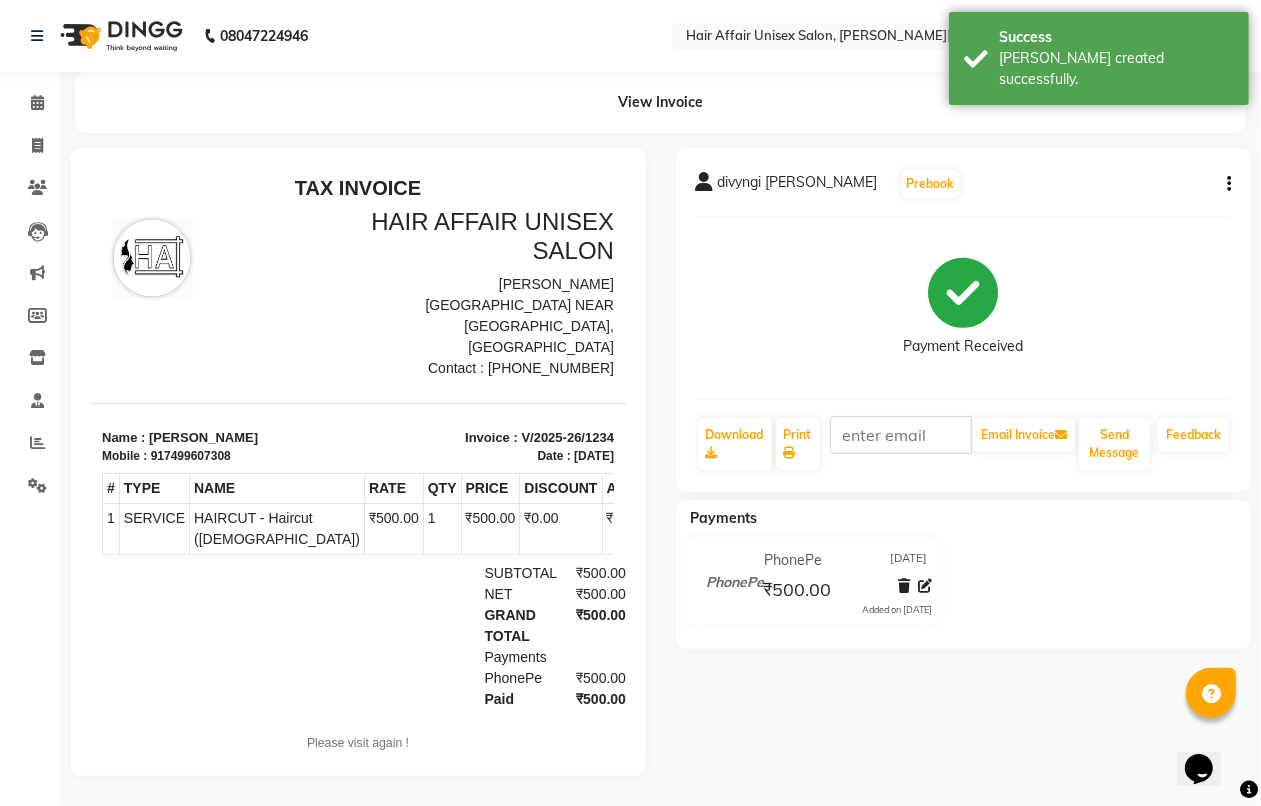 scroll, scrollTop: 0, scrollLeft: 0, axis: both 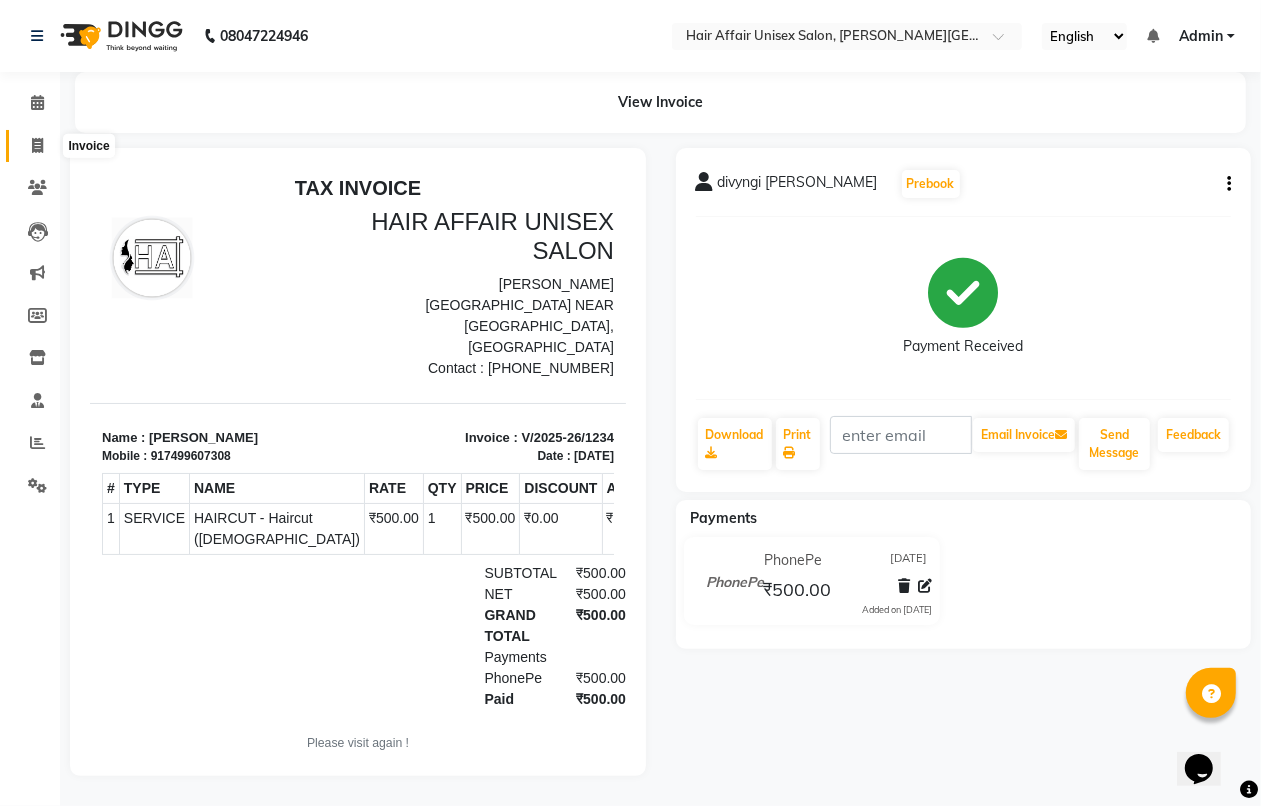 click 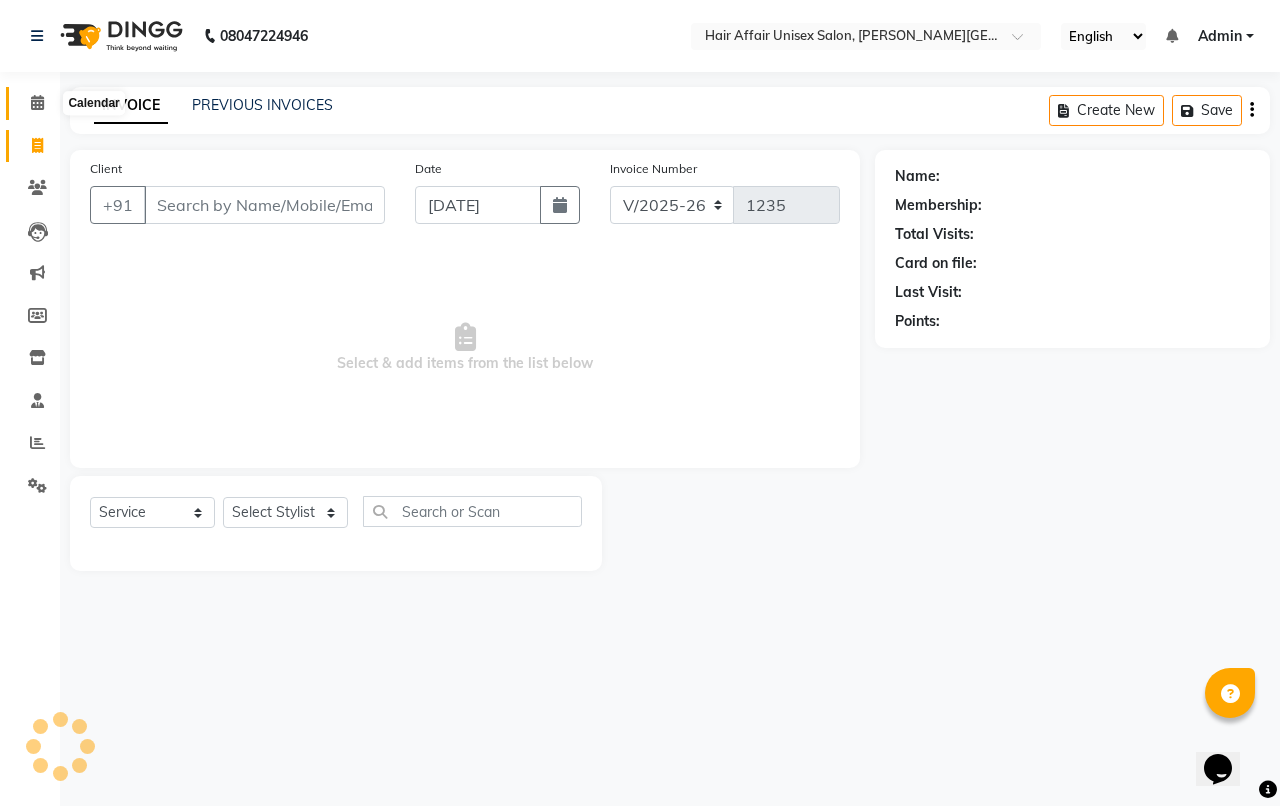 click 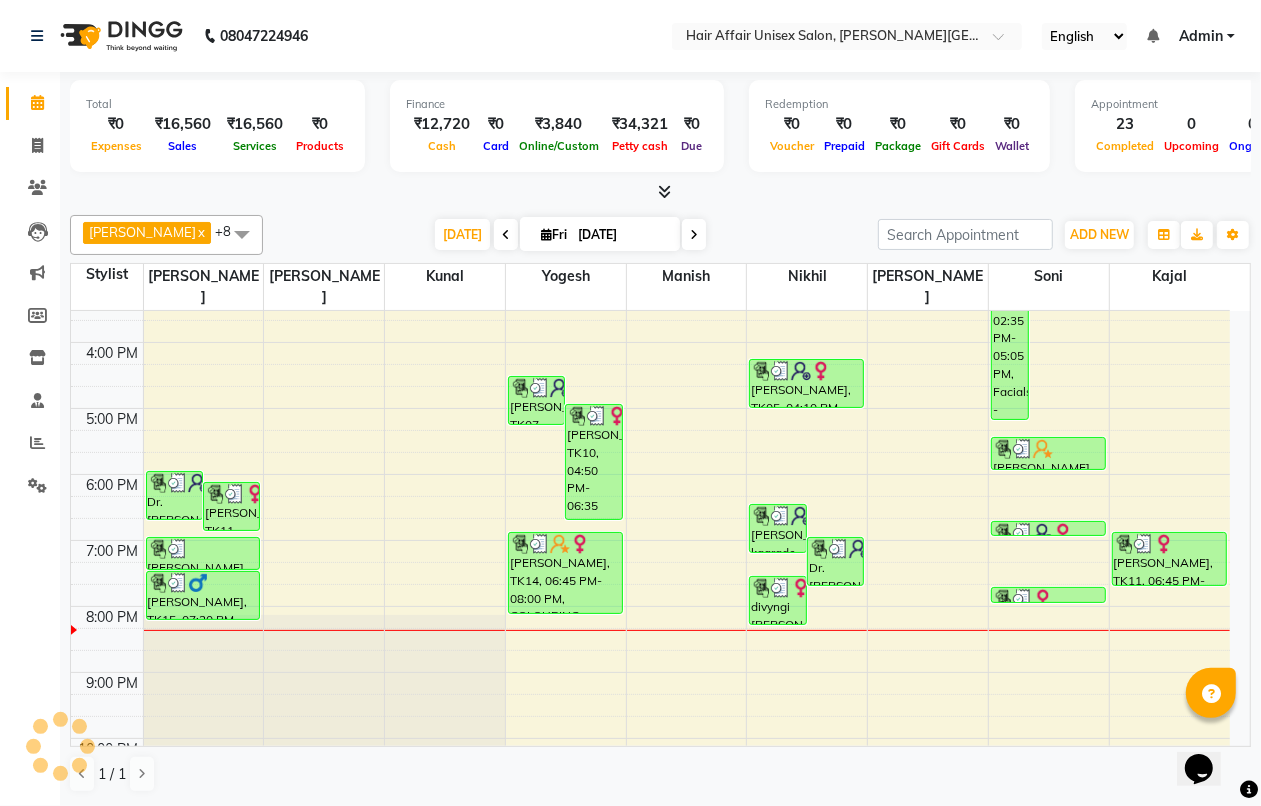 scroll, scrollTop: 0, scrollLeft: 0, axis: both 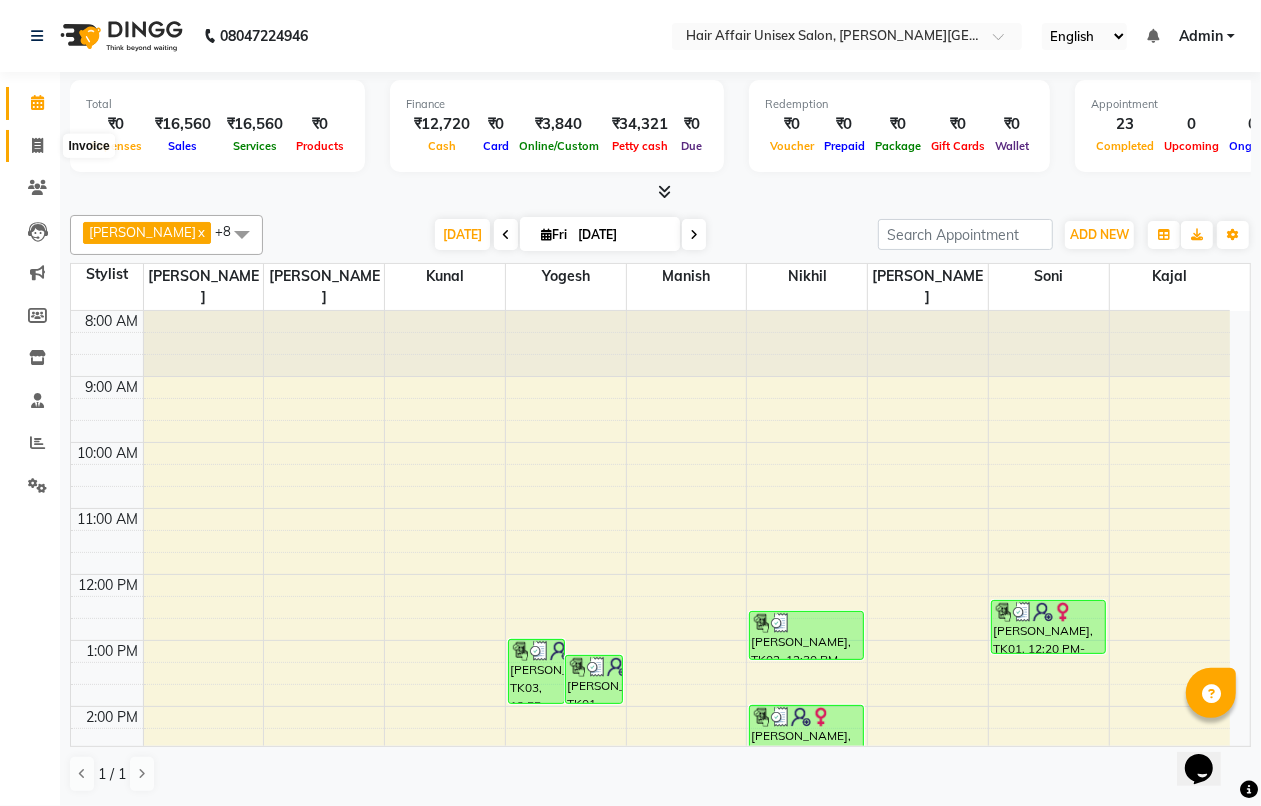 click 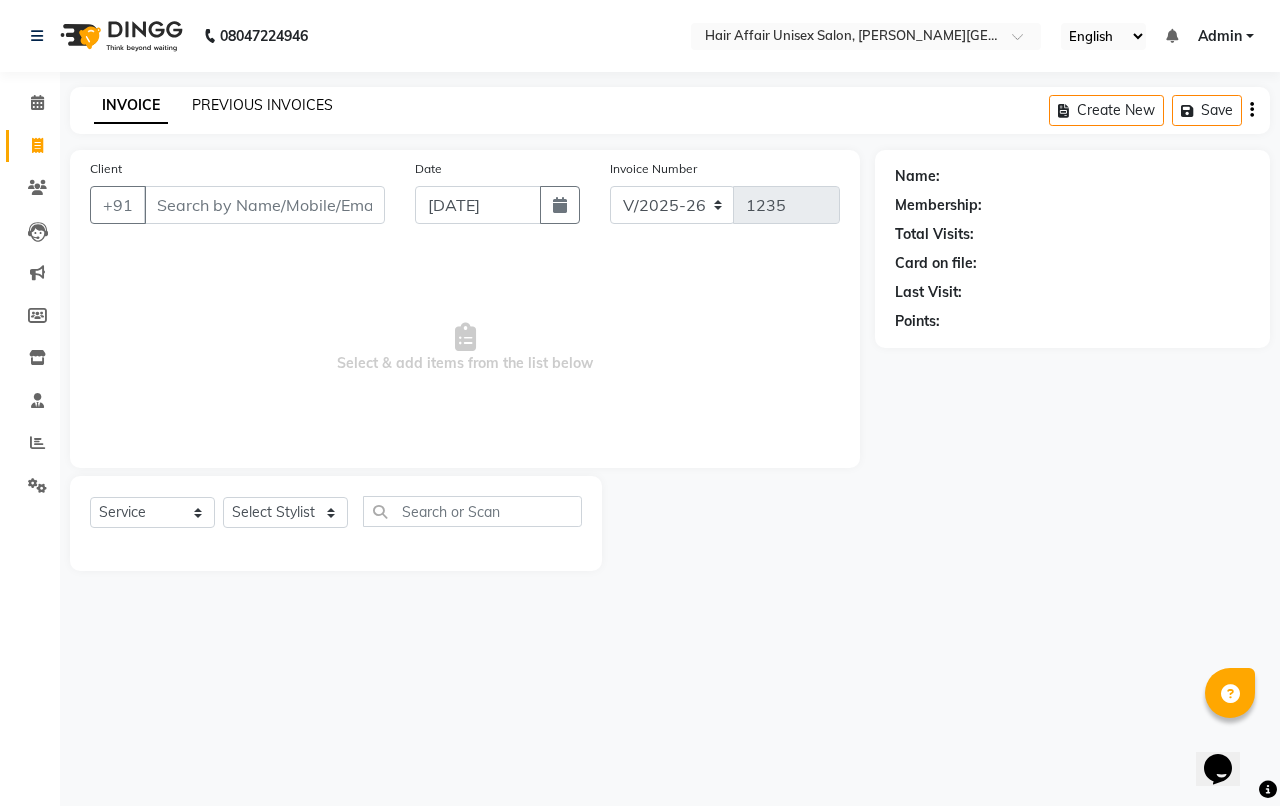 click on "PREVIOUS INVOICES" 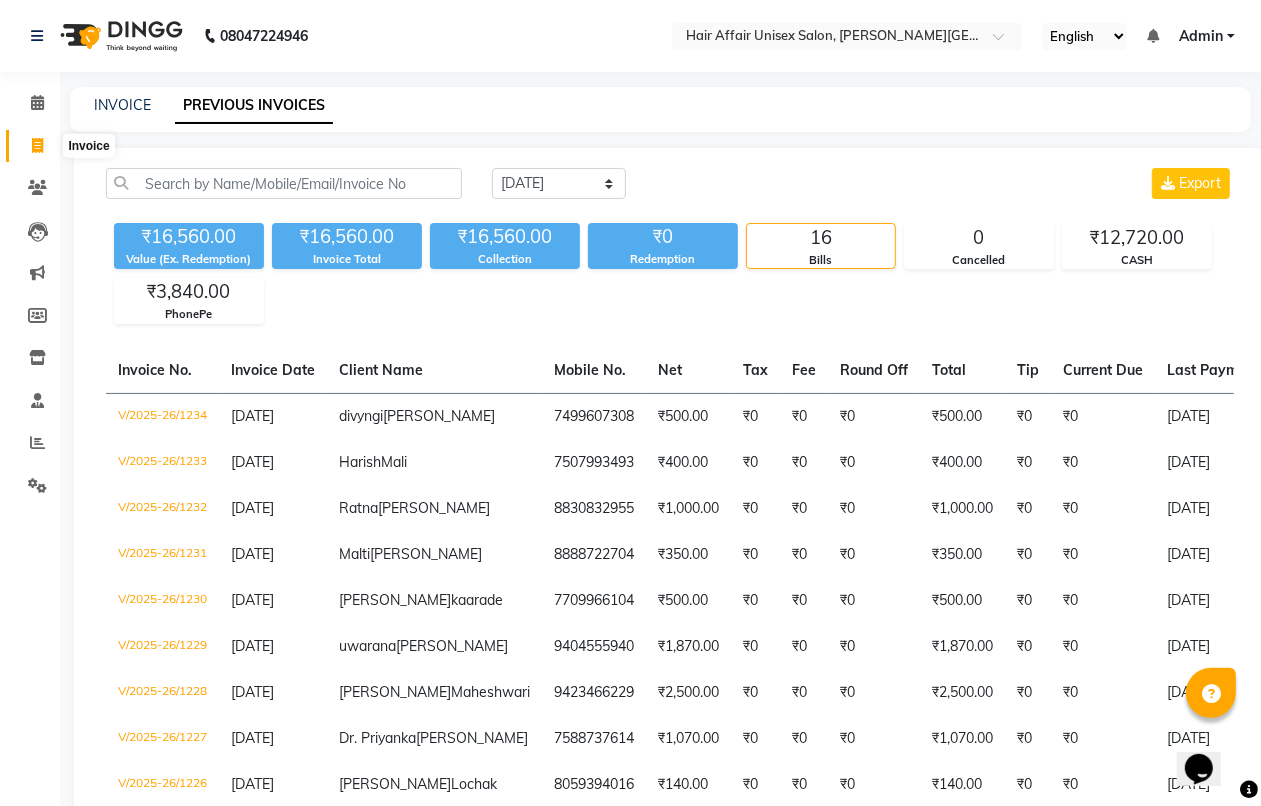 click 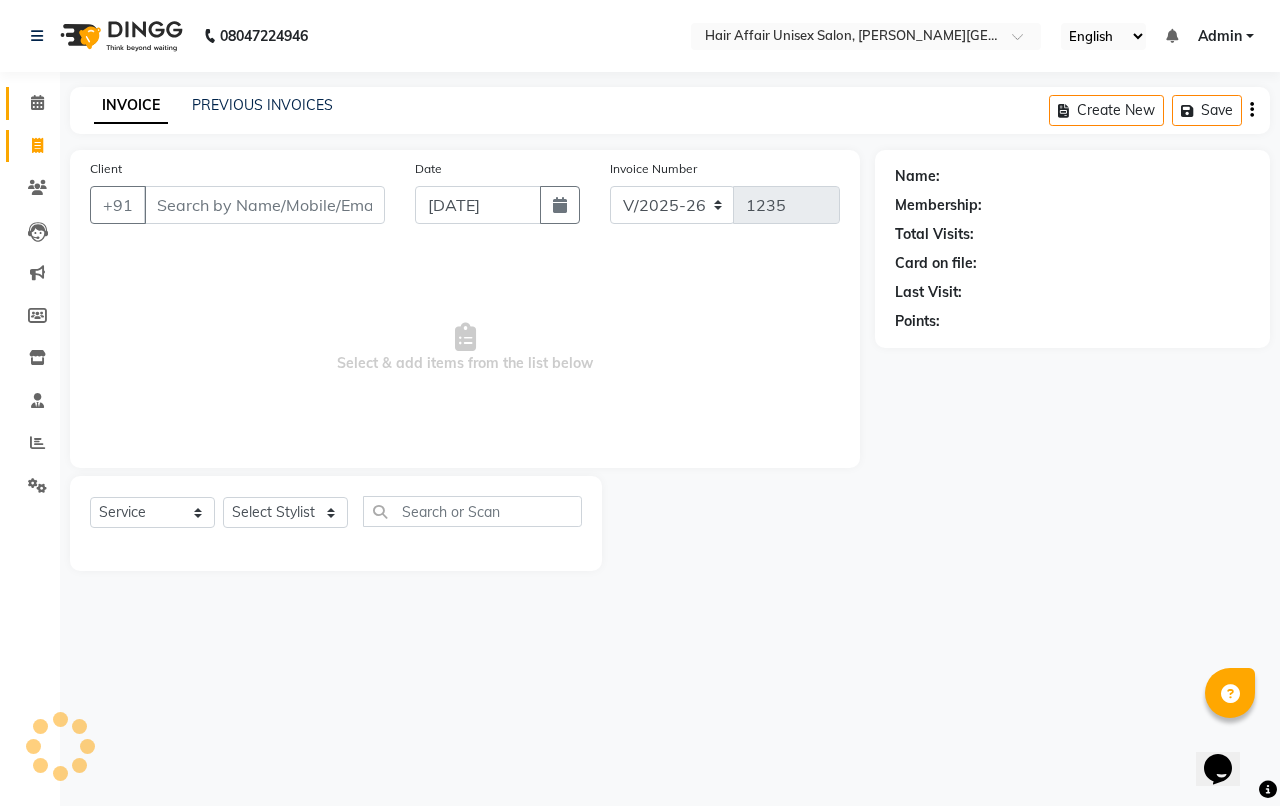 click on "Calendar" 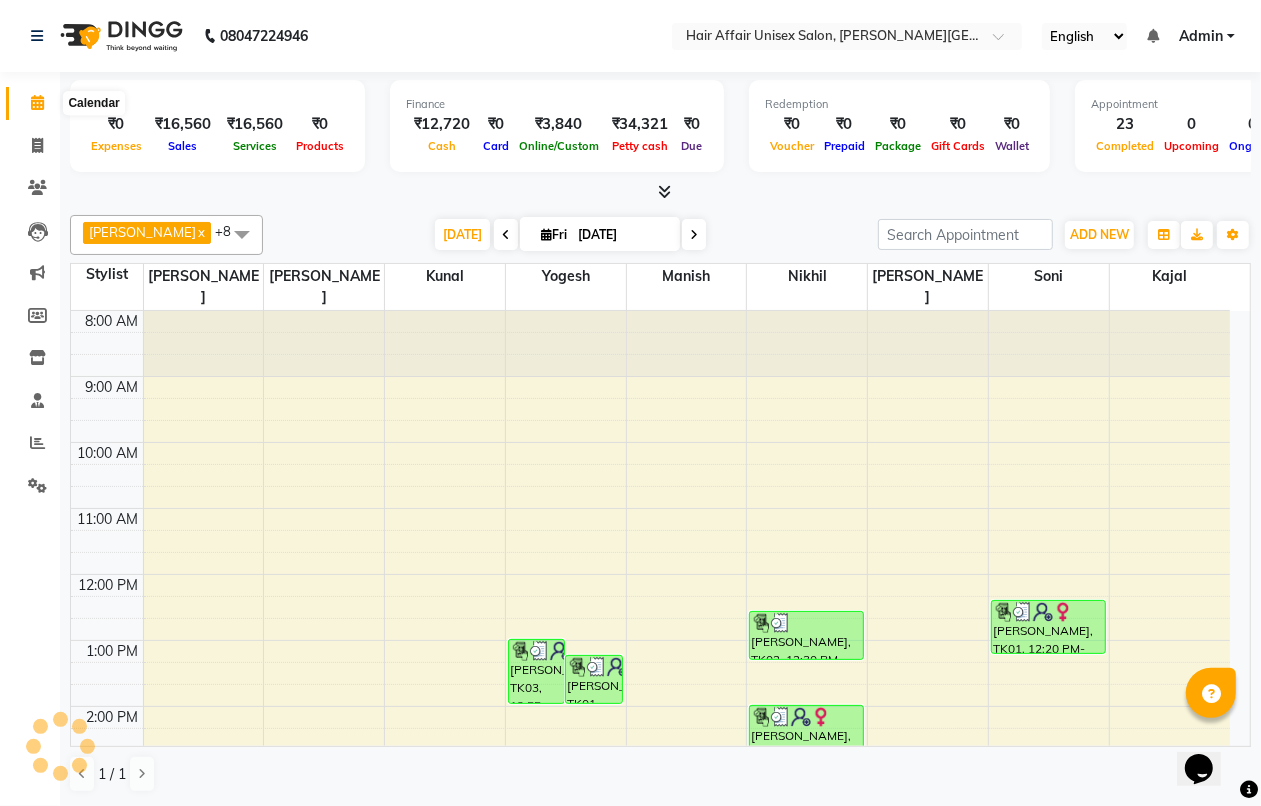 click 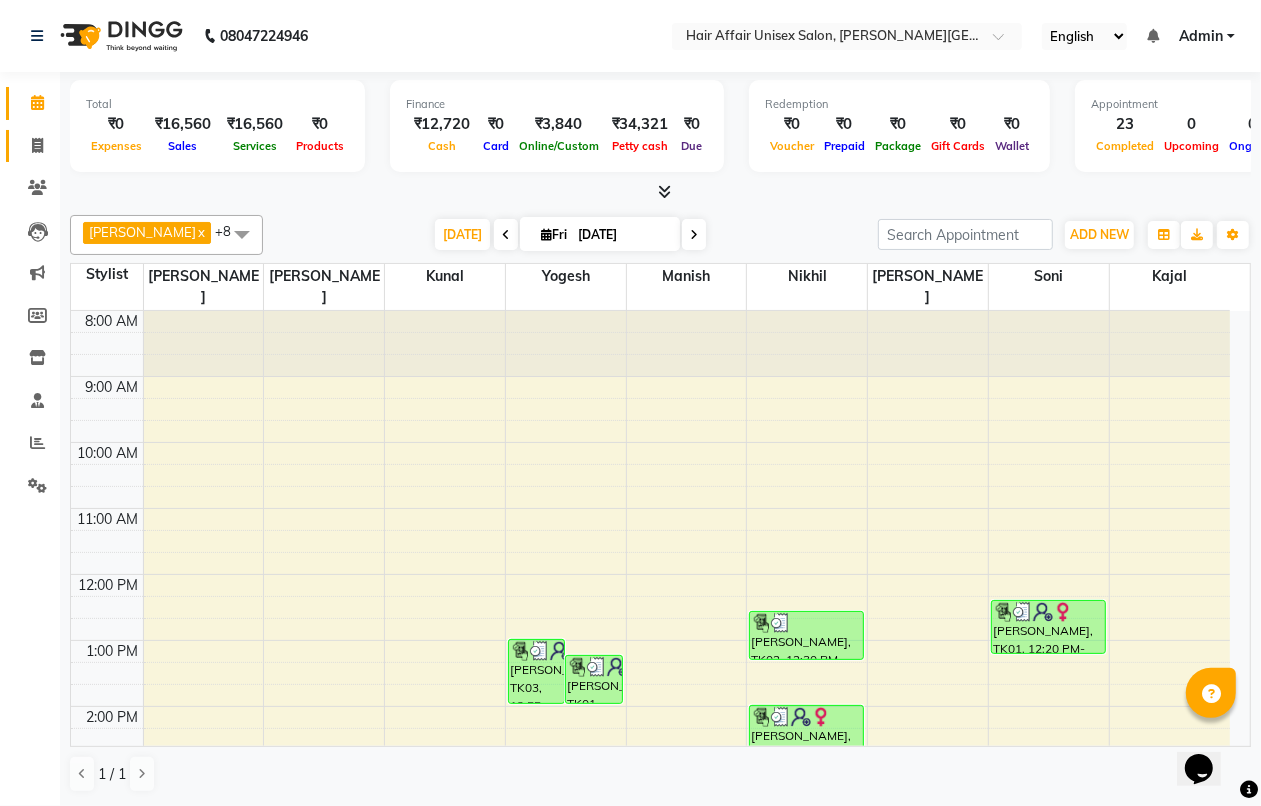 click on "Invoice" 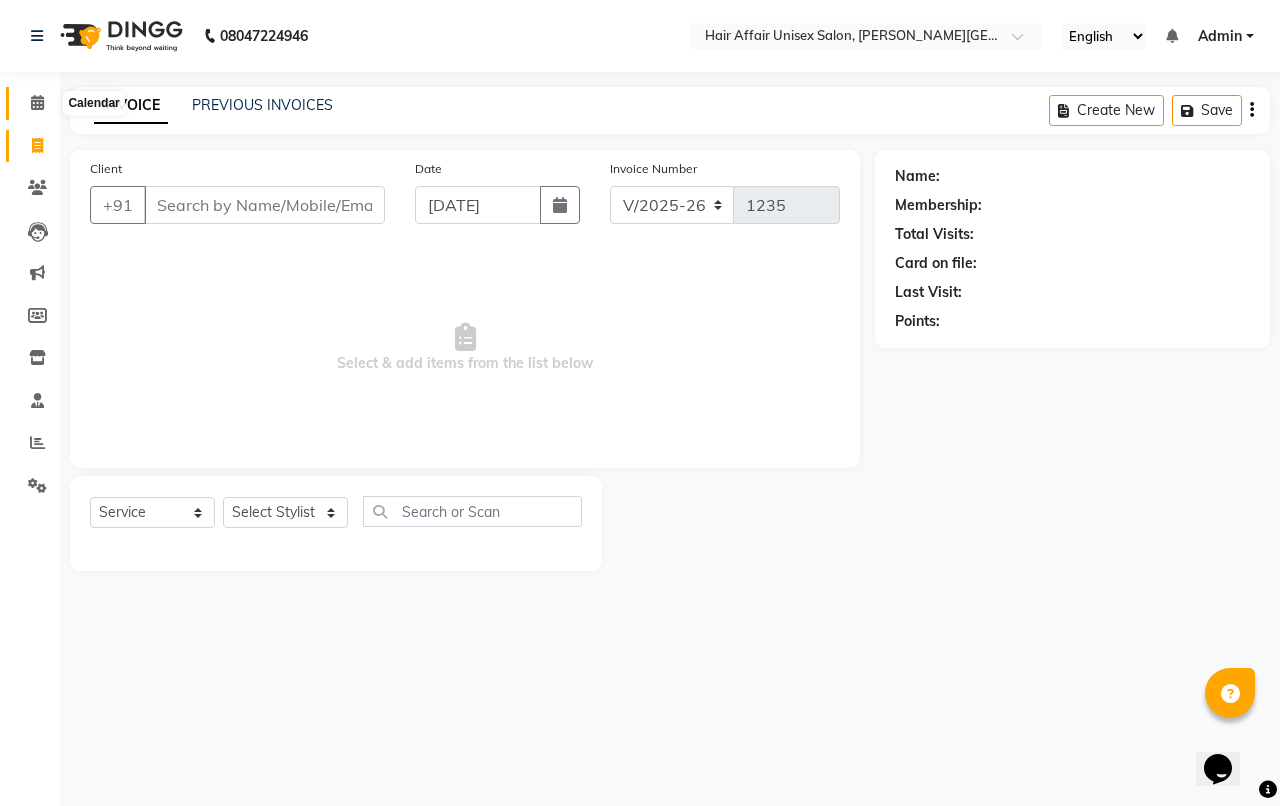 click 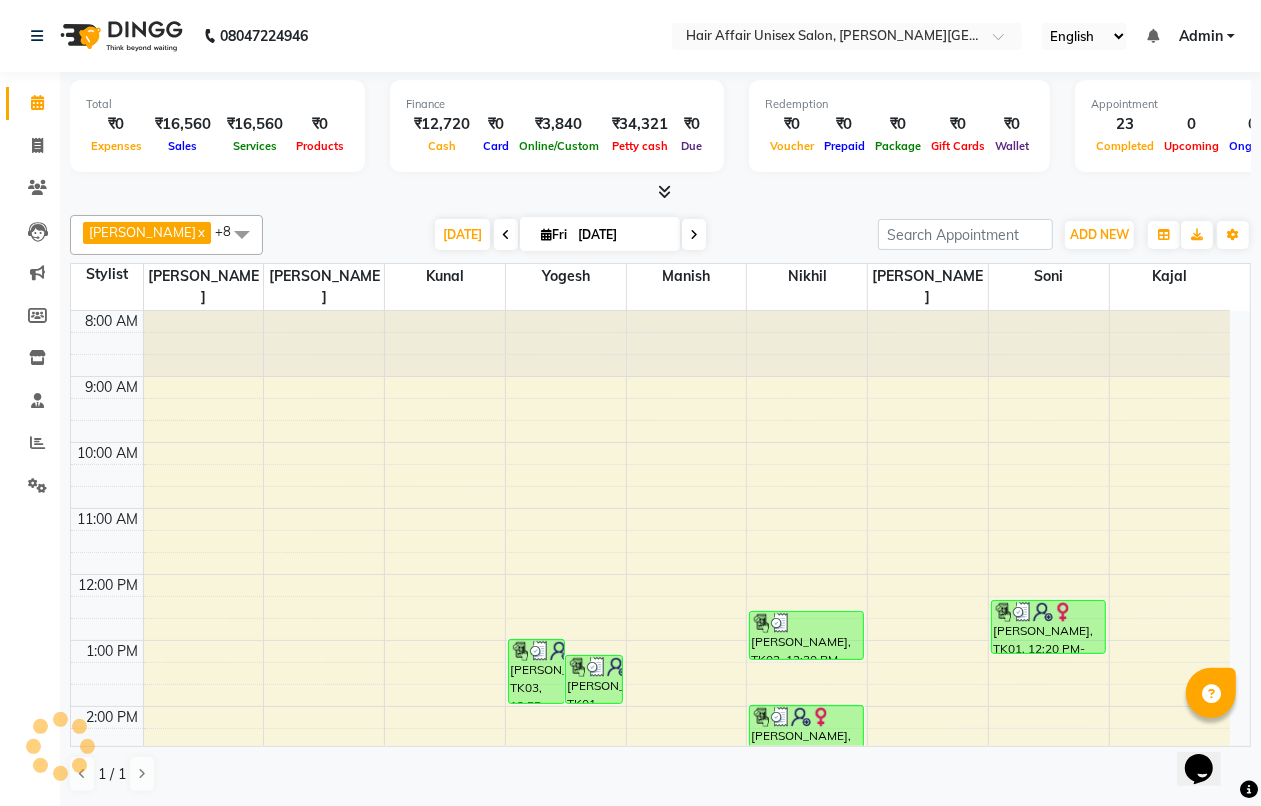 scroll, scrollTop: 0, scrollLeft: 0, axis: both 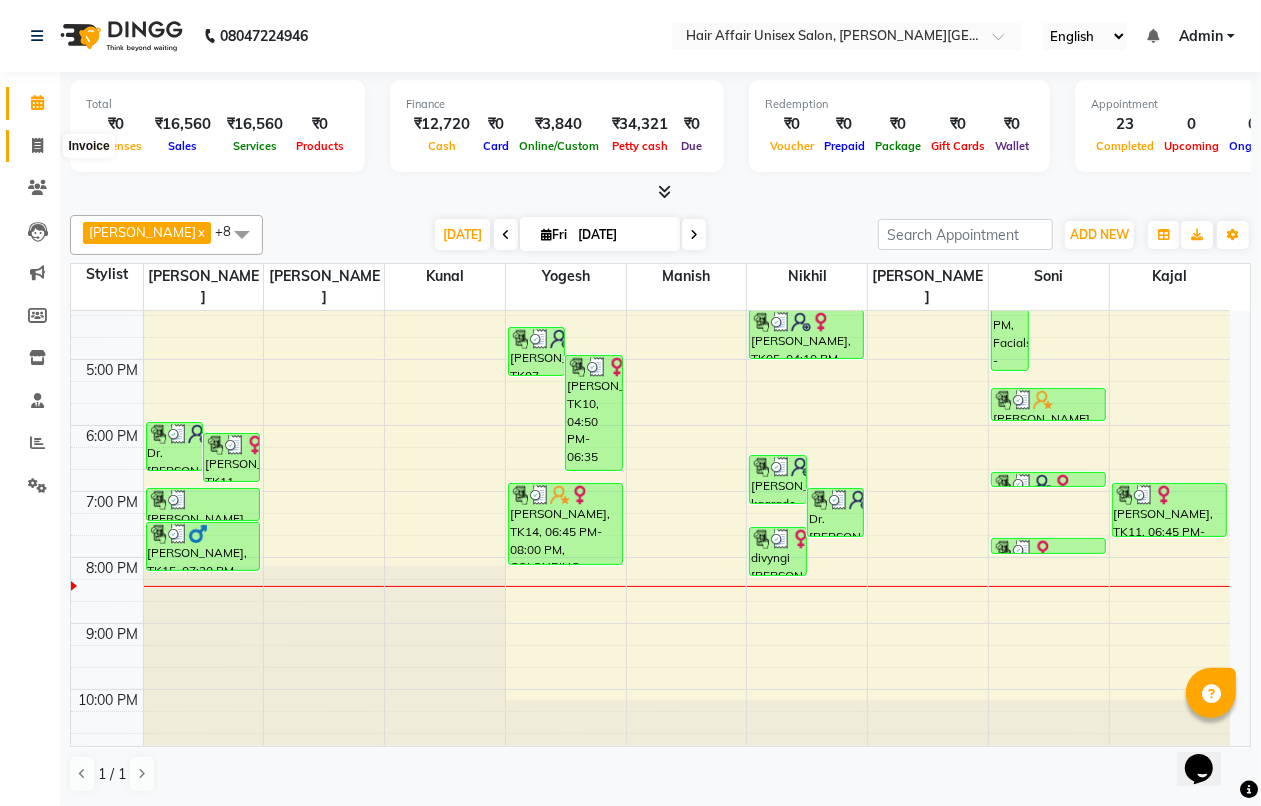 click 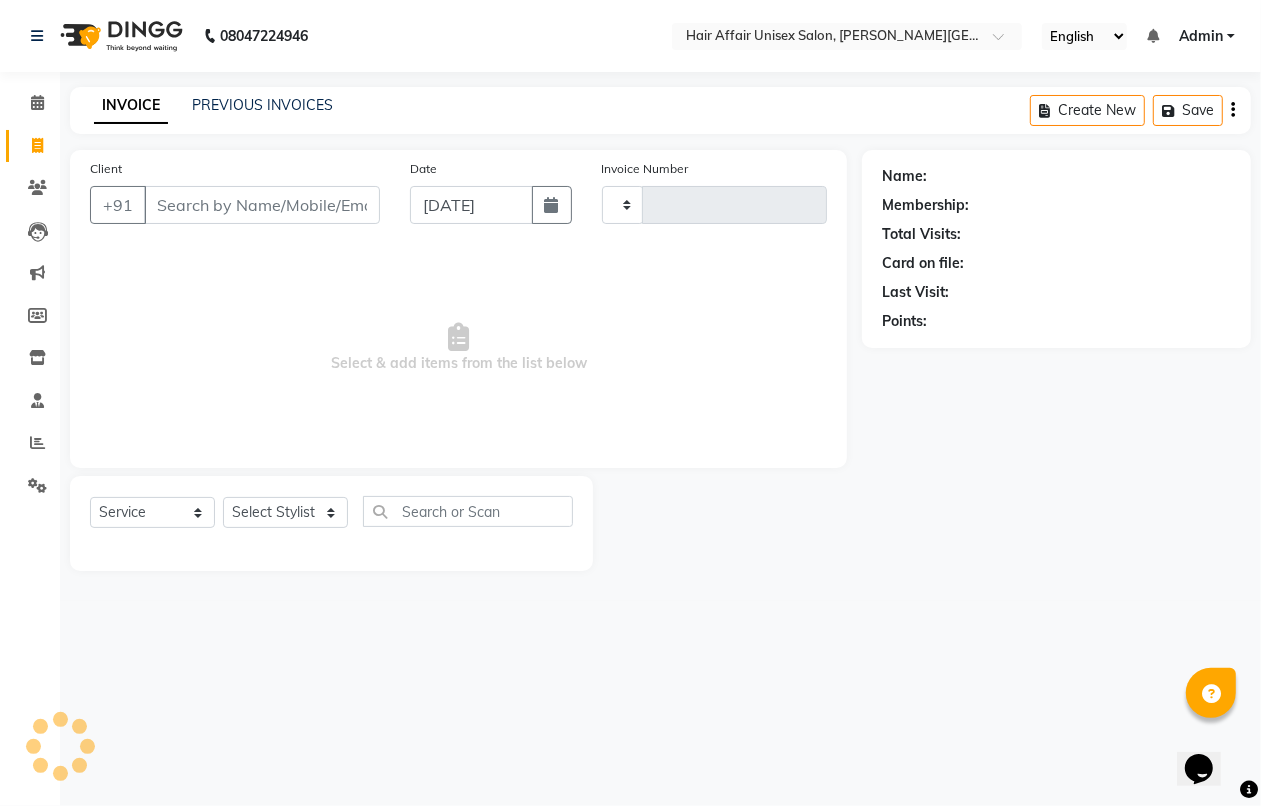 scroll, scrollTop: 0, scrollLeft: 0, axis: both 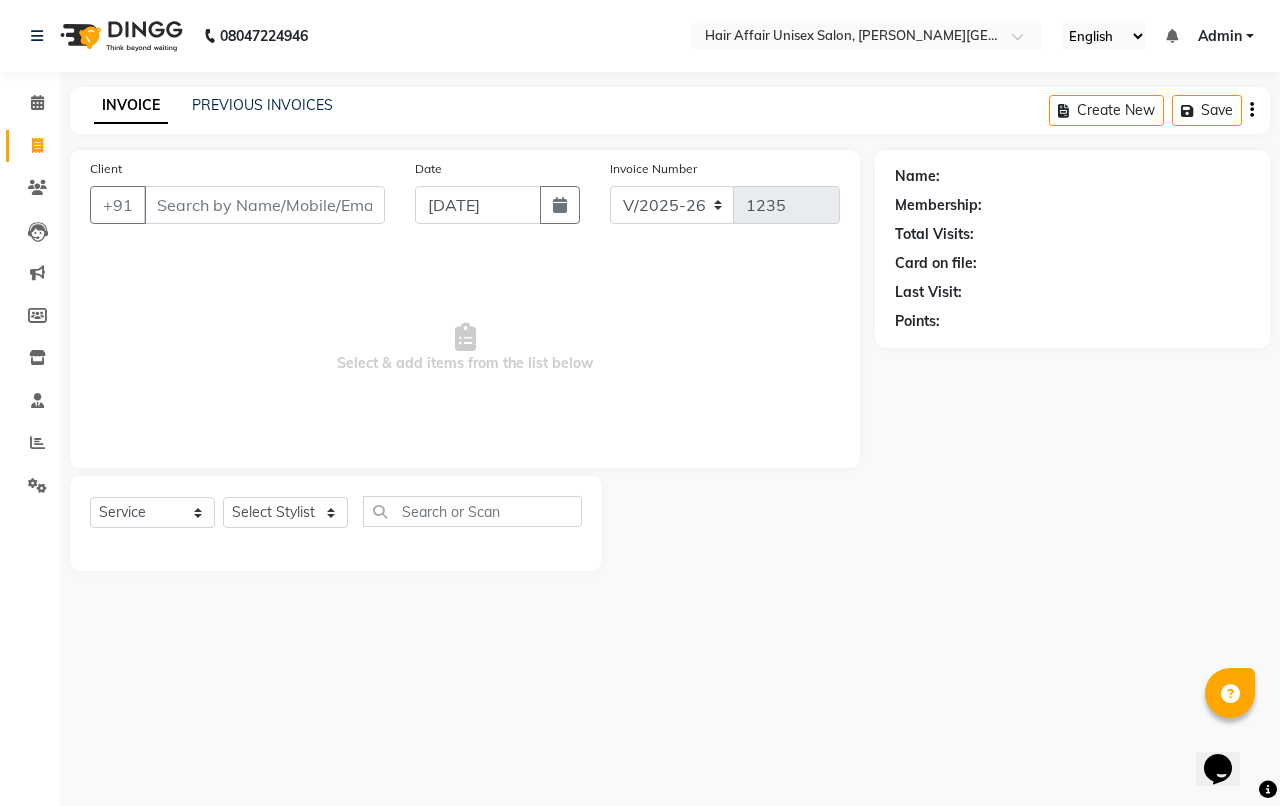 drag, startPoint x: 908, startPoint y: 582, endPoint x: 885, endPoint y: 561, distance: 31.144823 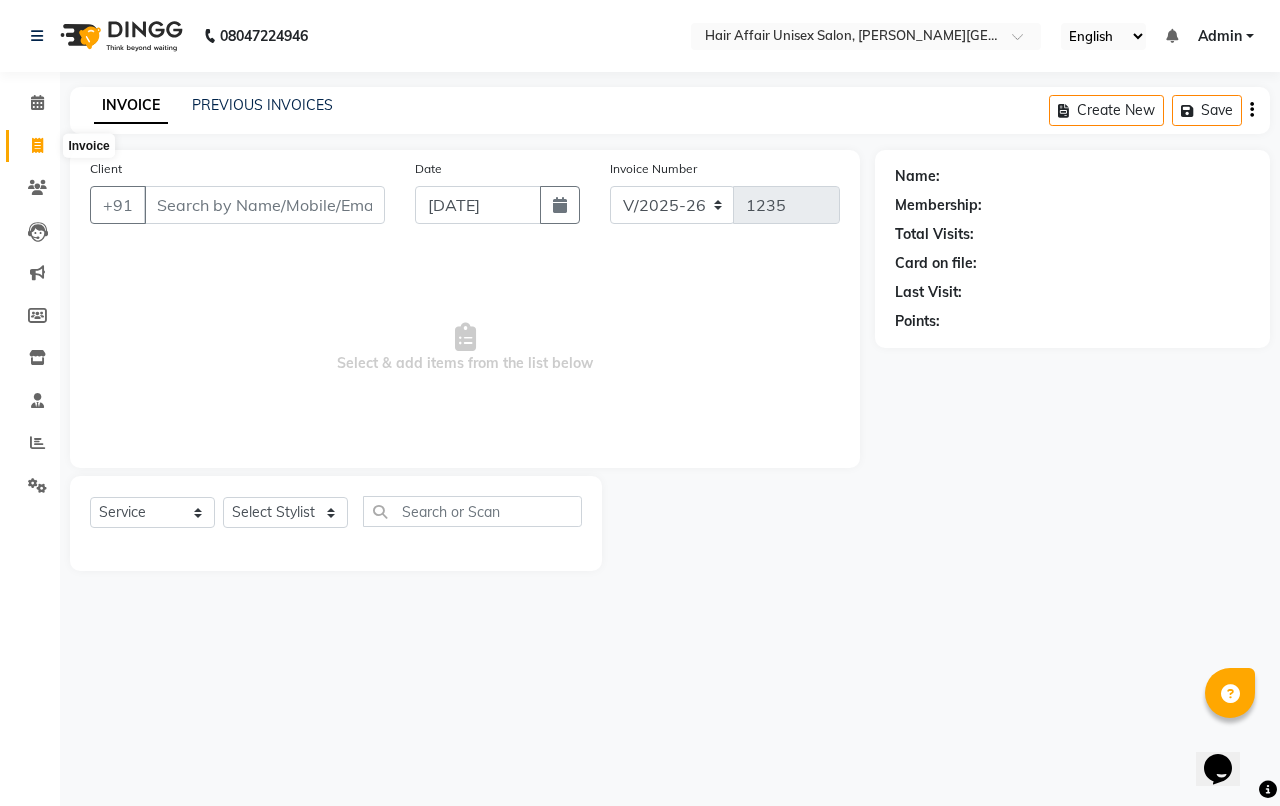 click 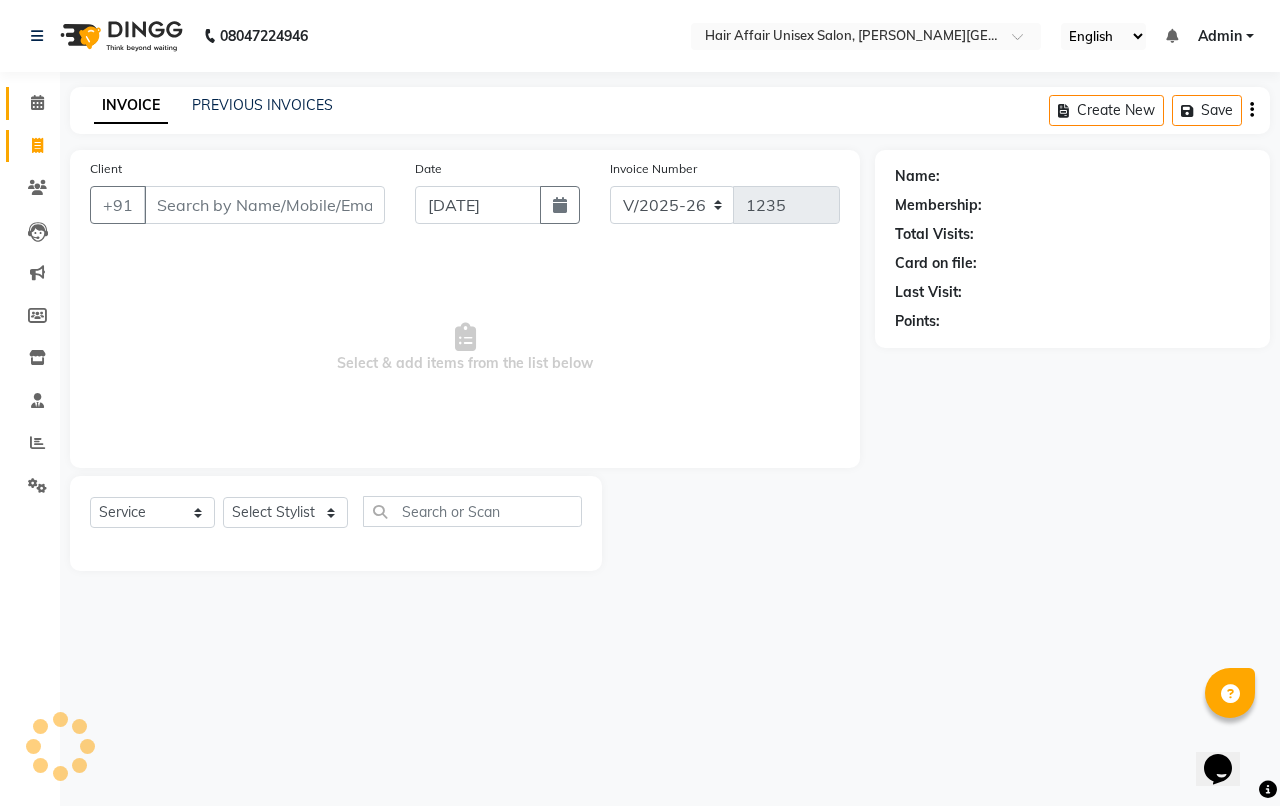 click on "Calendar" 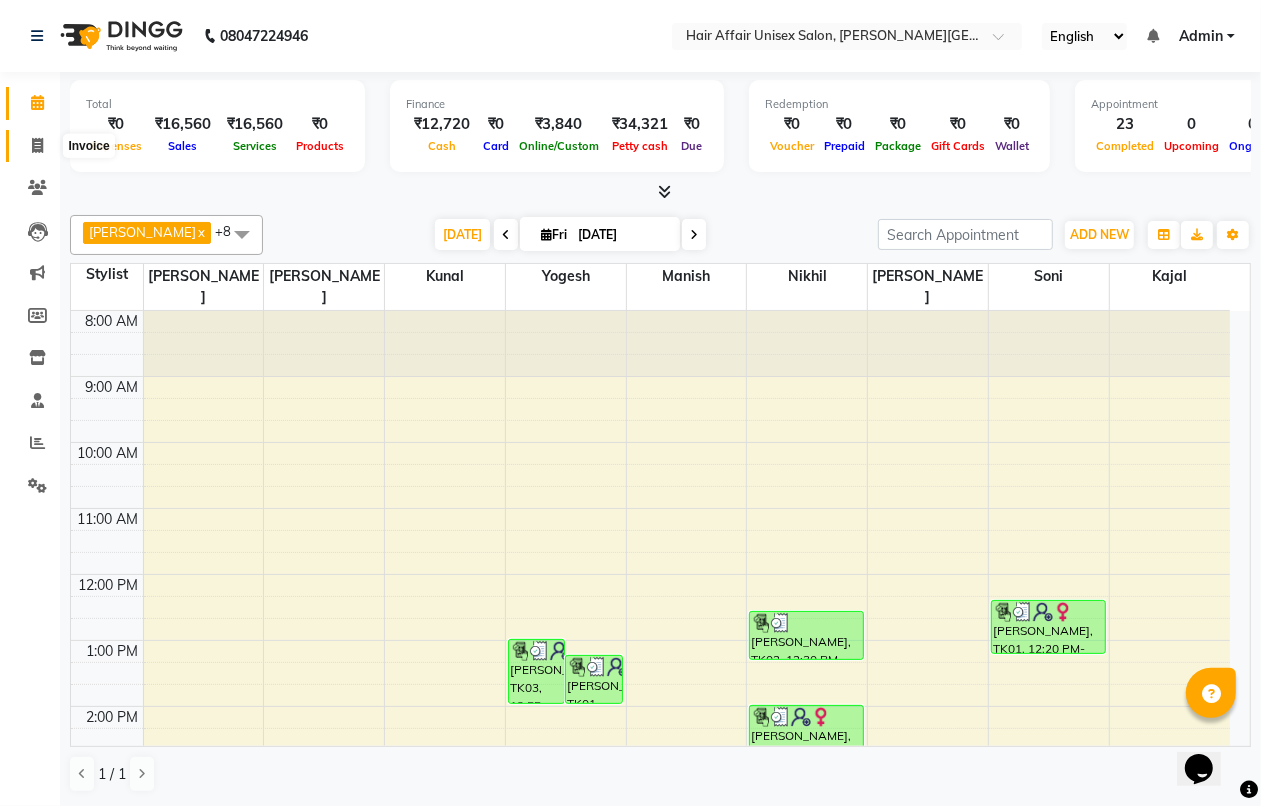 click 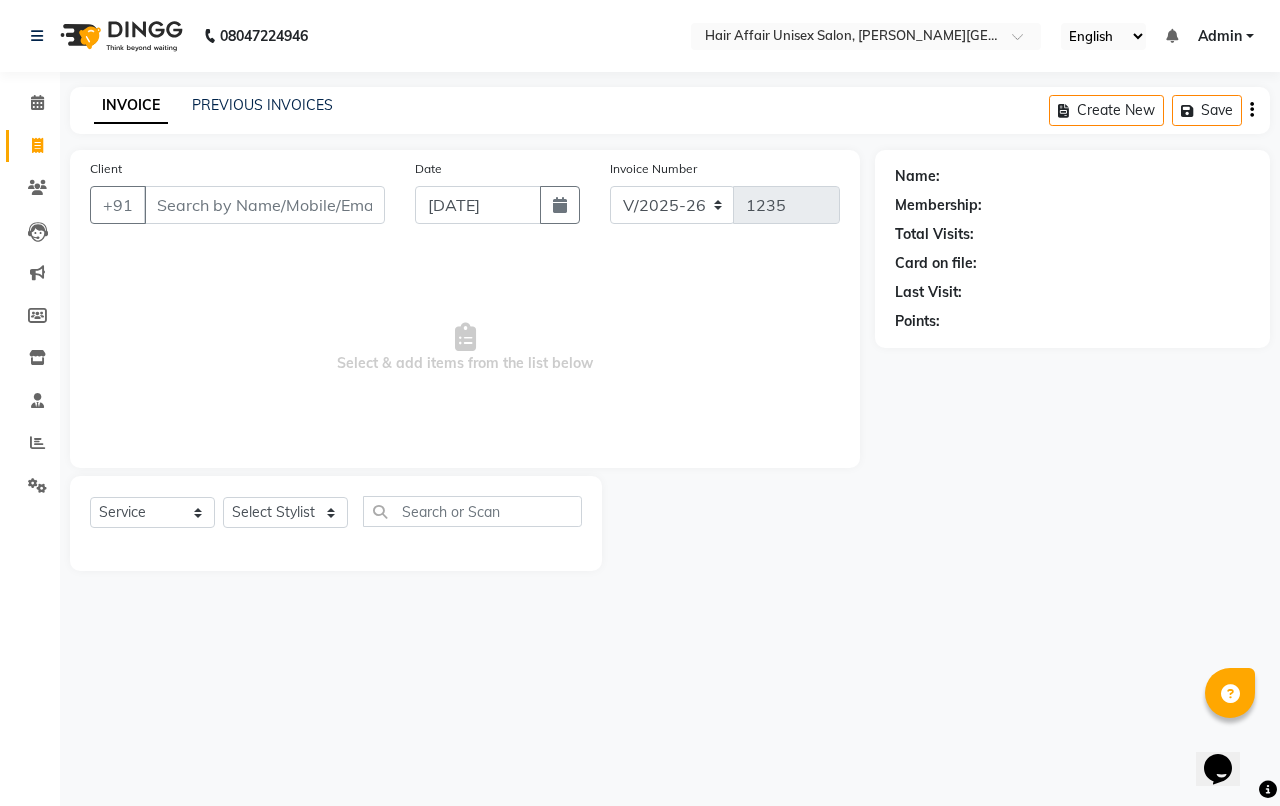 click on "INVOICE PREVIOUS INVOICES Create New   Save" 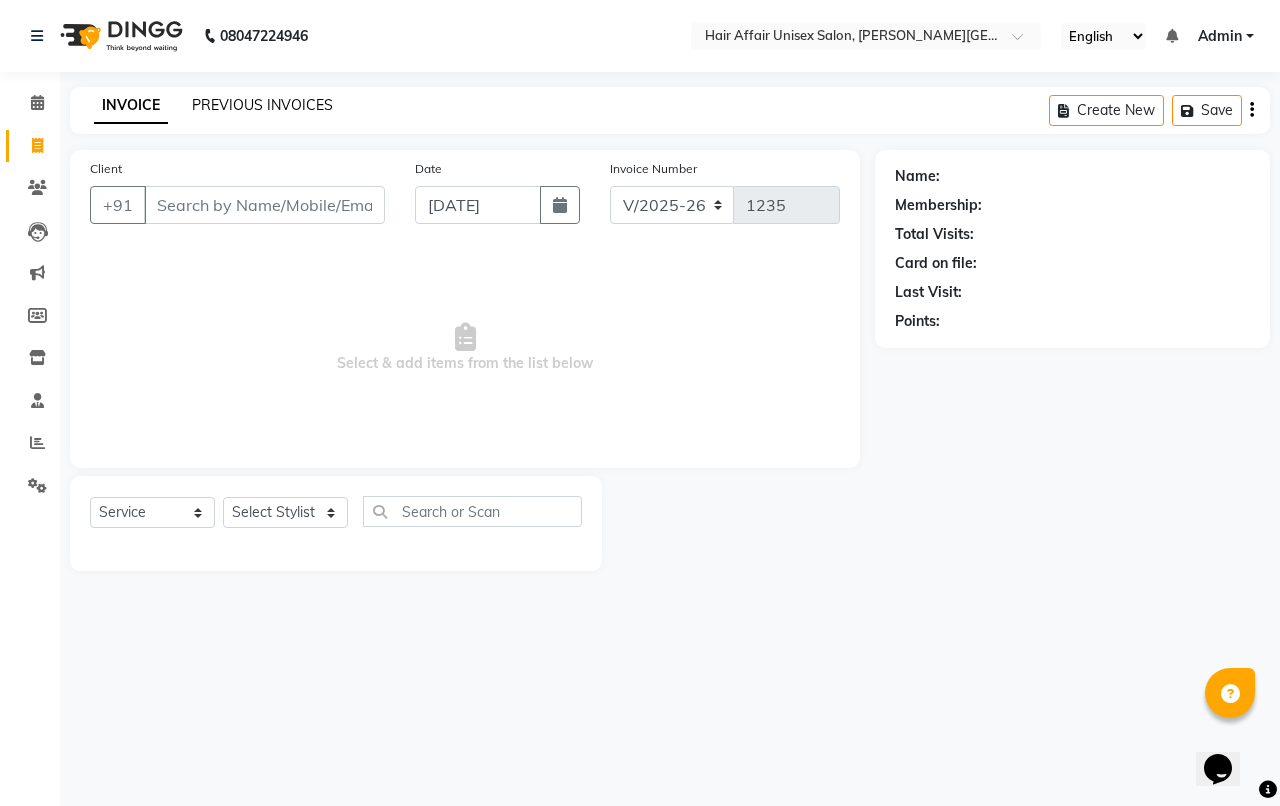 click on "PREVIOUS INVOICES" 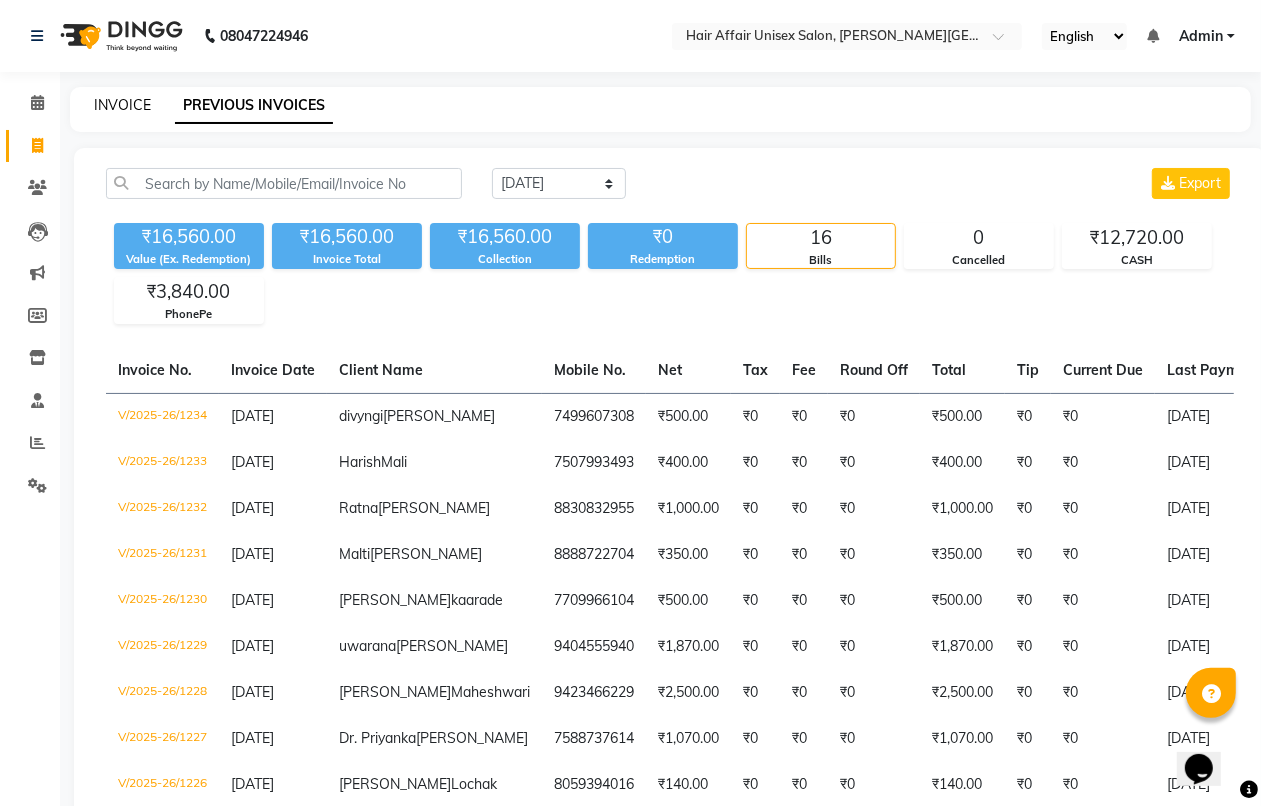 click on "INVOICE" 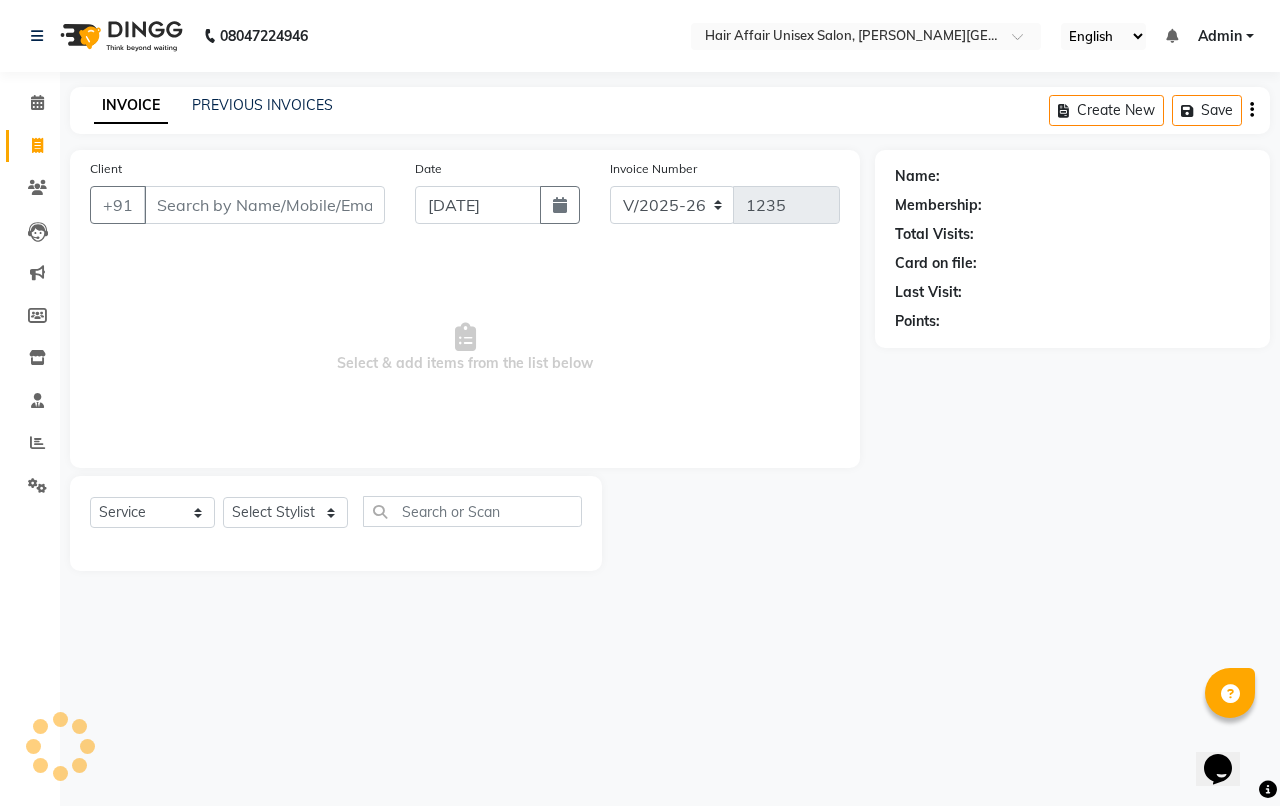 click on "Client" at bounding box center (264, 205) 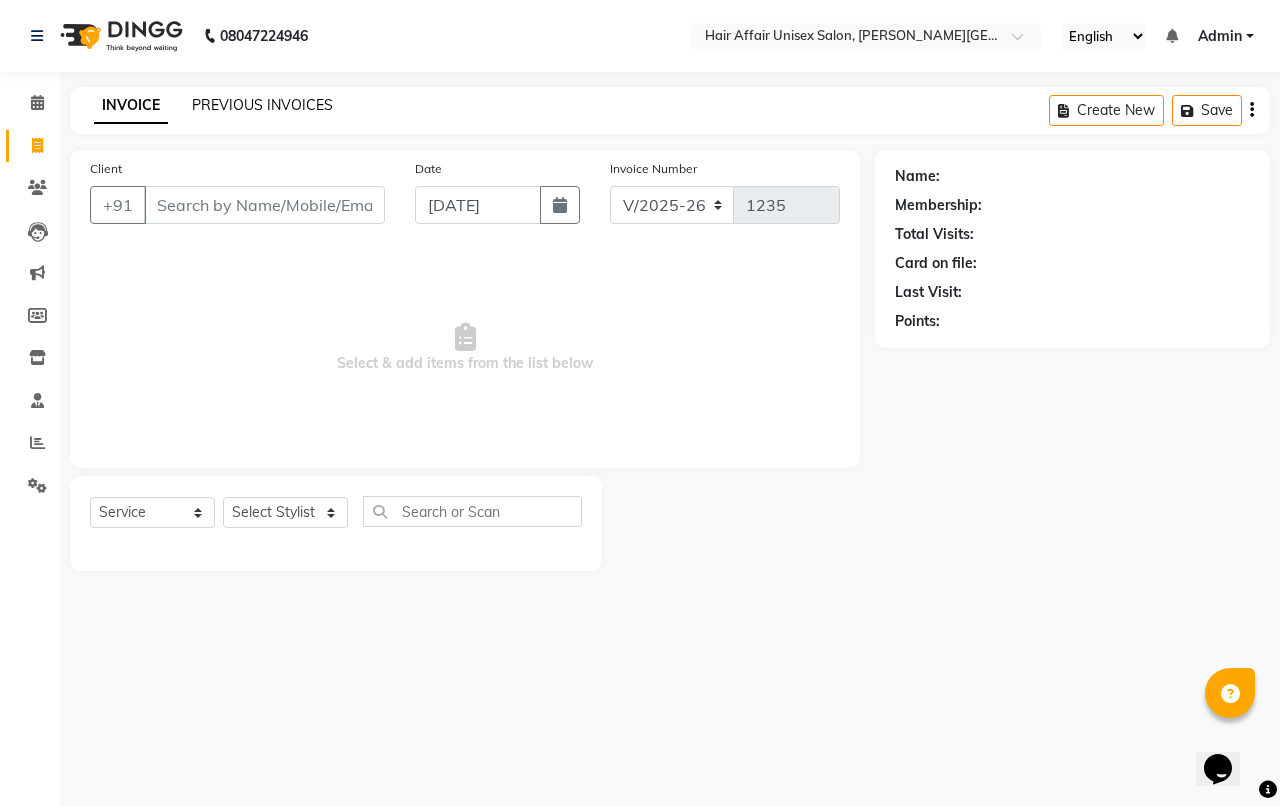 click on "PREVIOUS INVOICES" 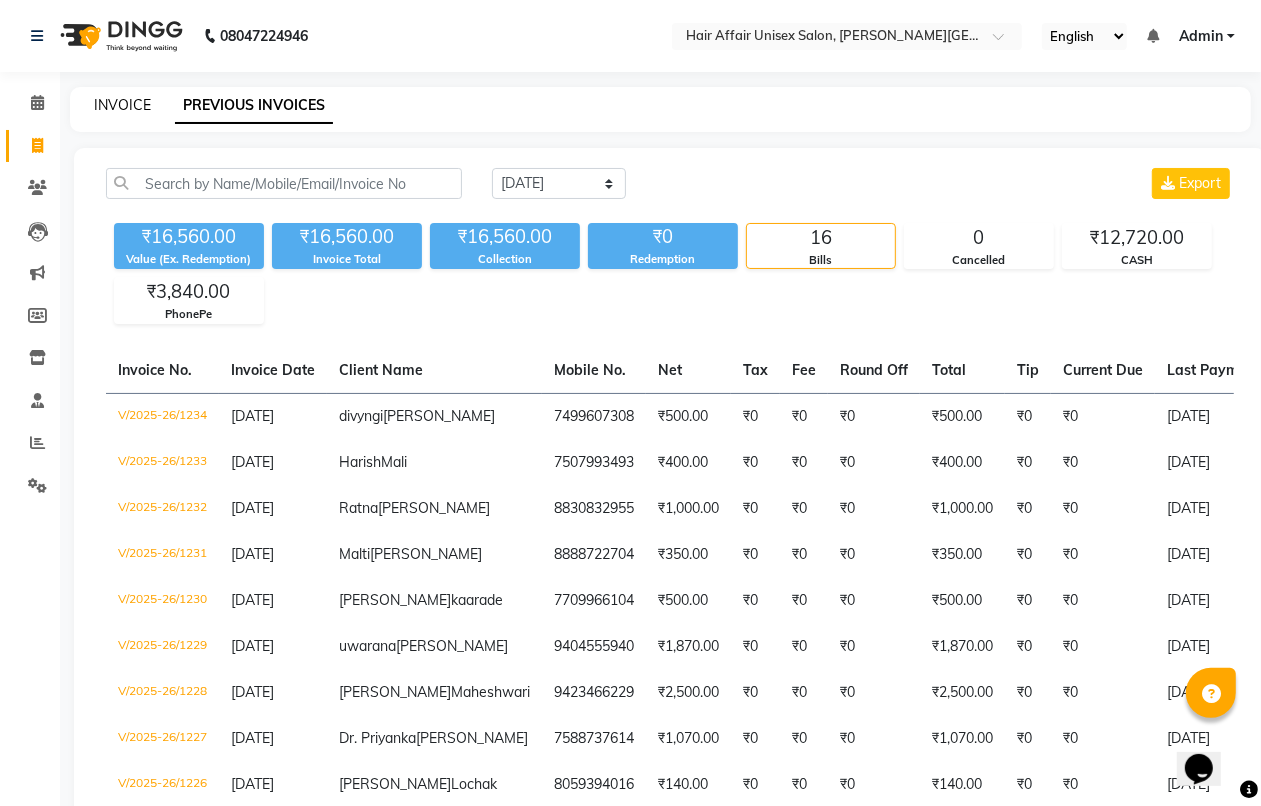 click on "INVOICE" 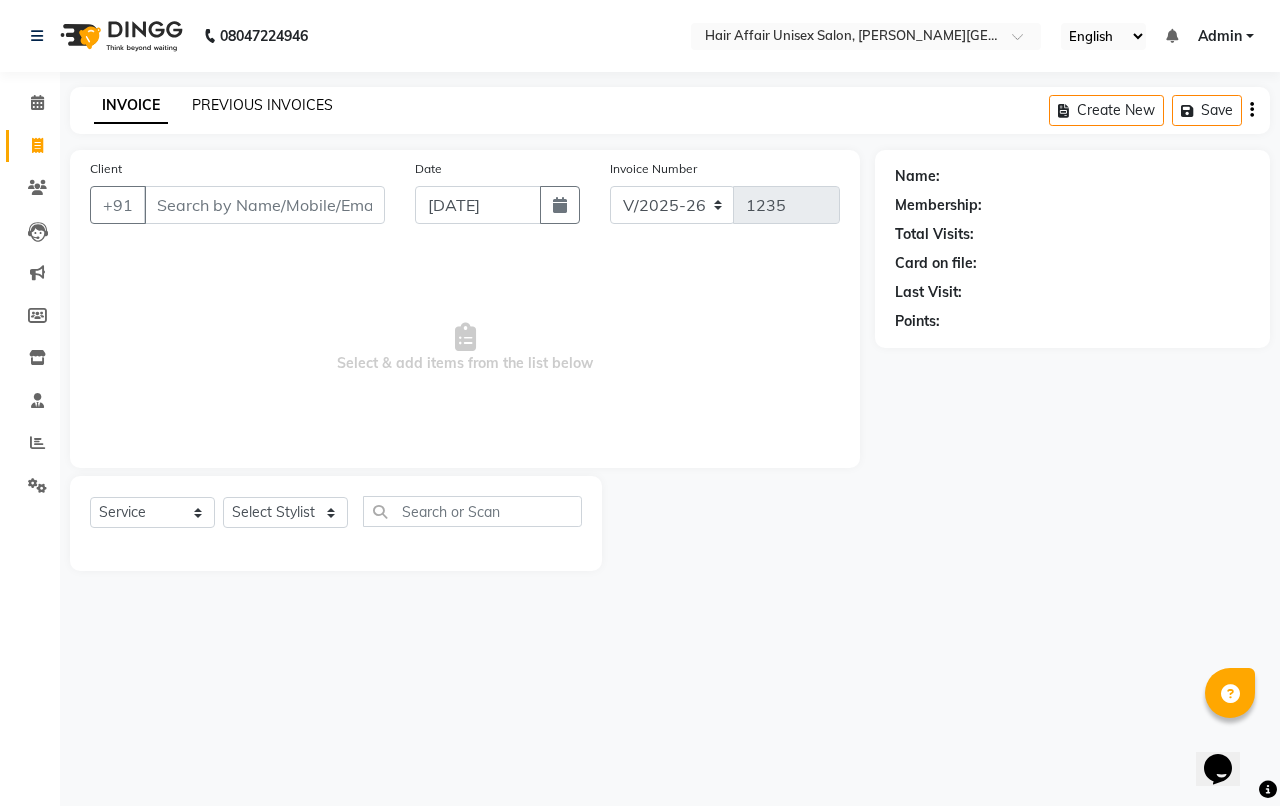 click on "PREVIOUS INVOICES" 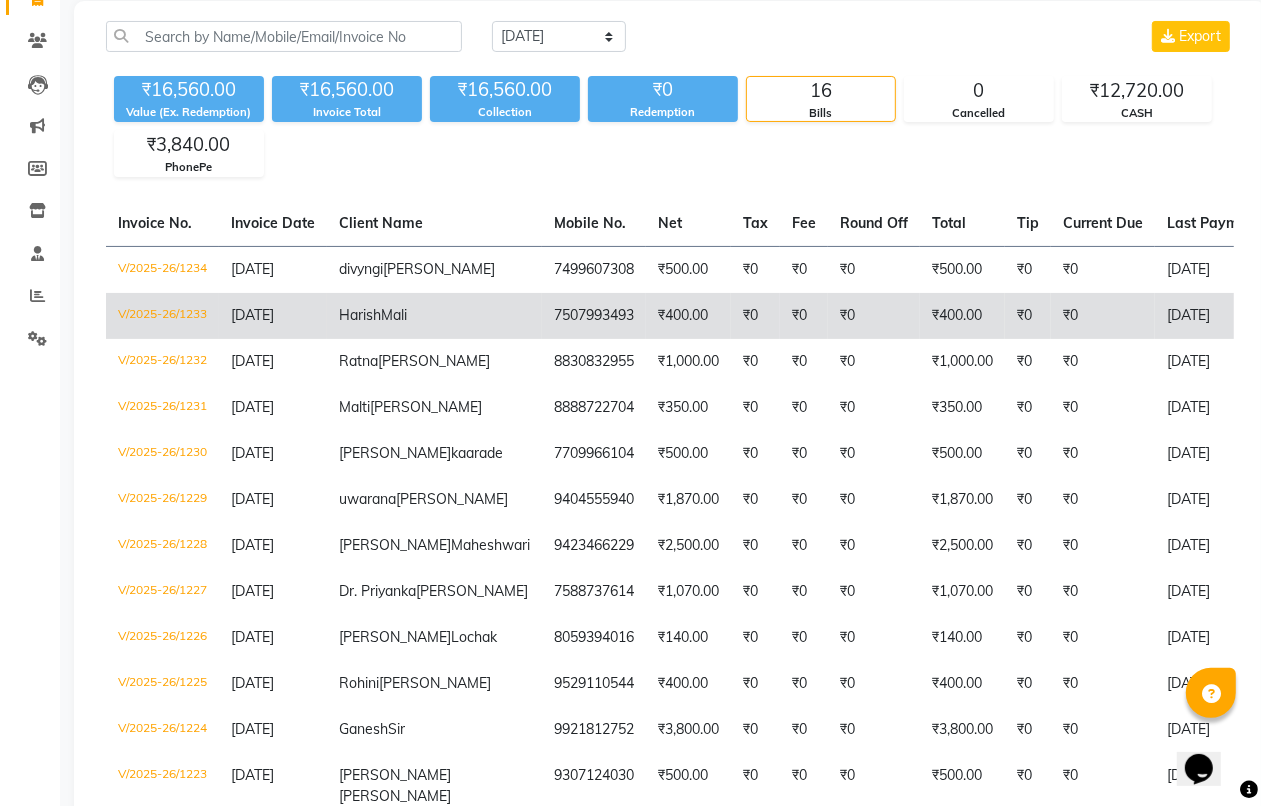 scroll, scrollTop: 0, scrollLeft: 0, axis: both 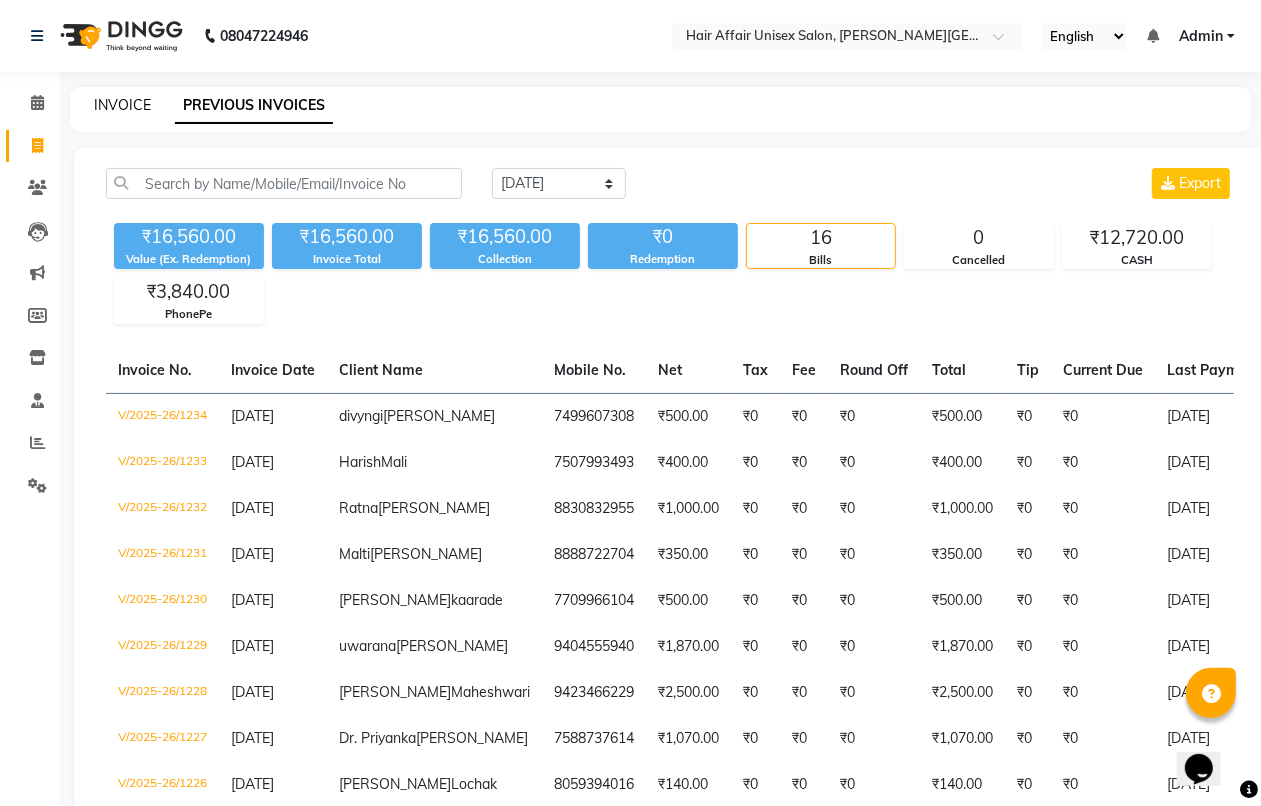 click on "INVOICE" 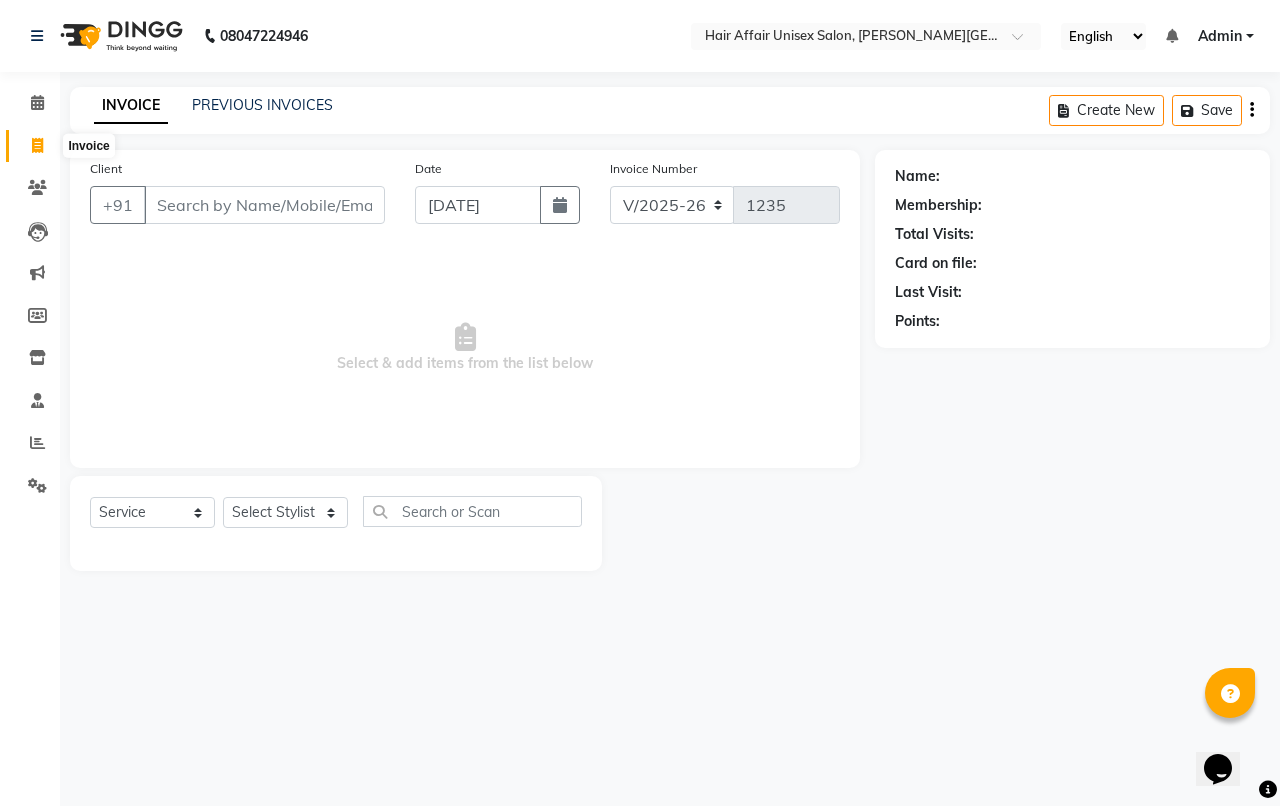 click 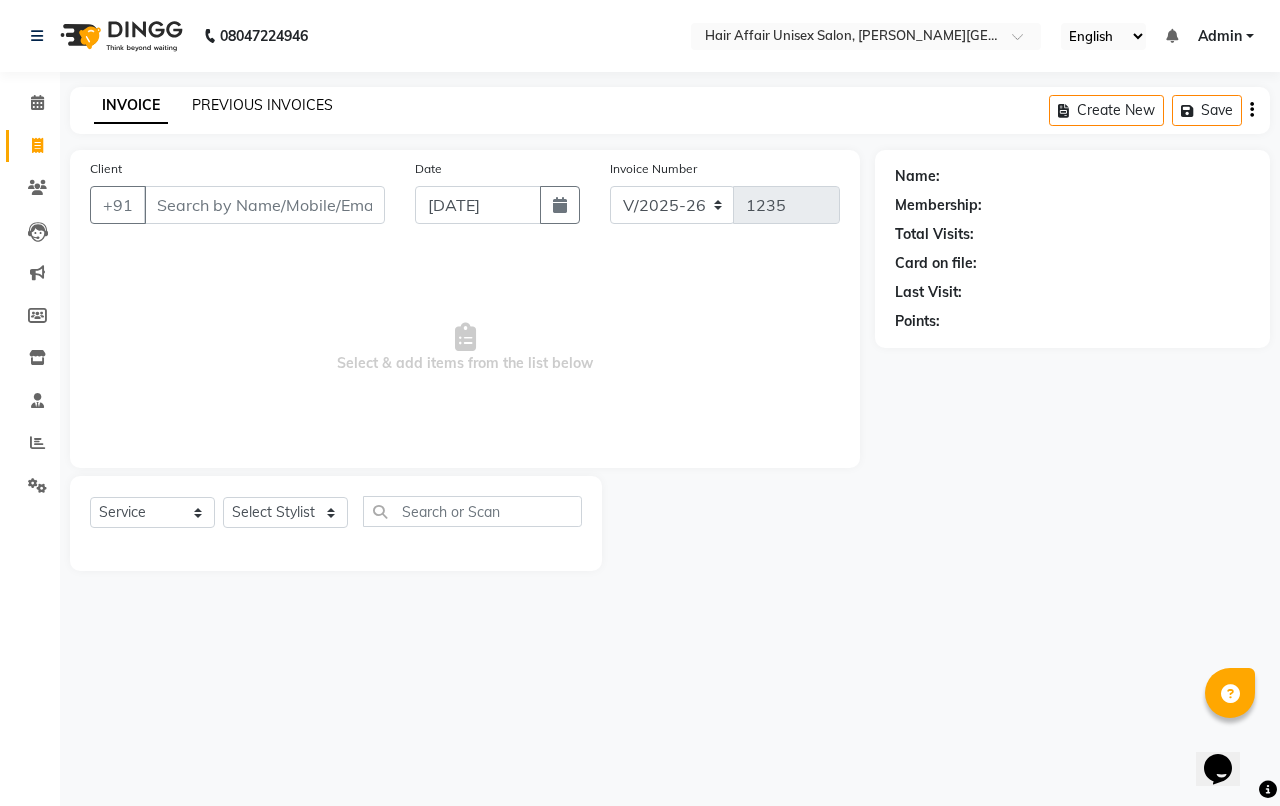 click on "PREVIOUS INVOICES" 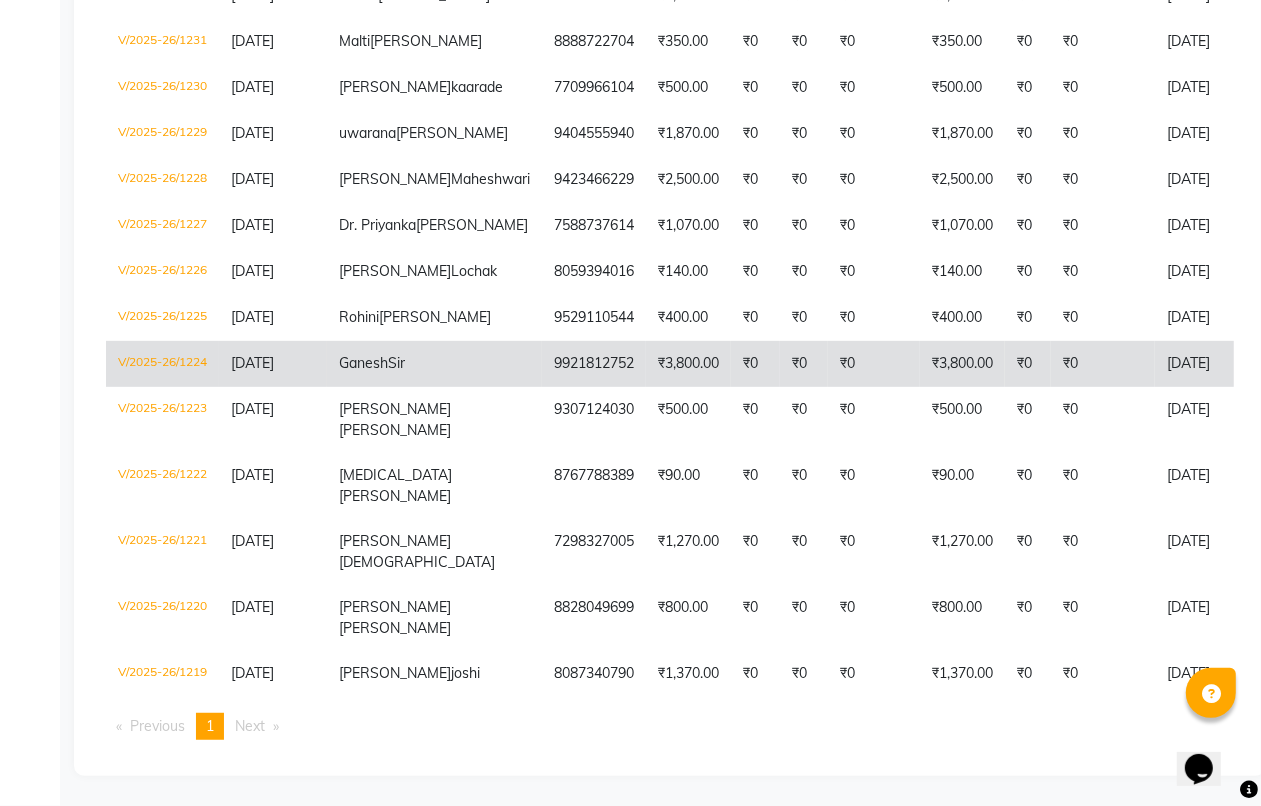 scroll, scrollTop: 0, scrollLeft: 0, axis: both 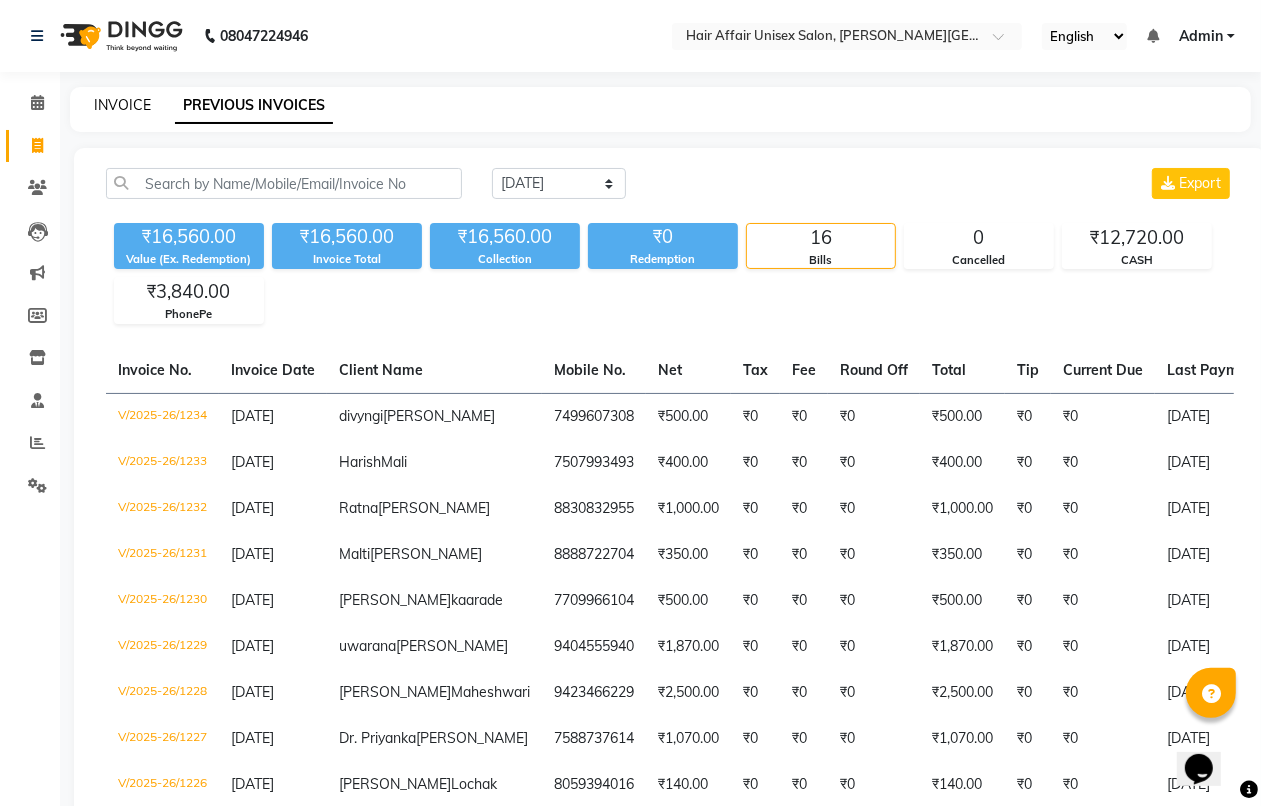 click on "INVOICE" 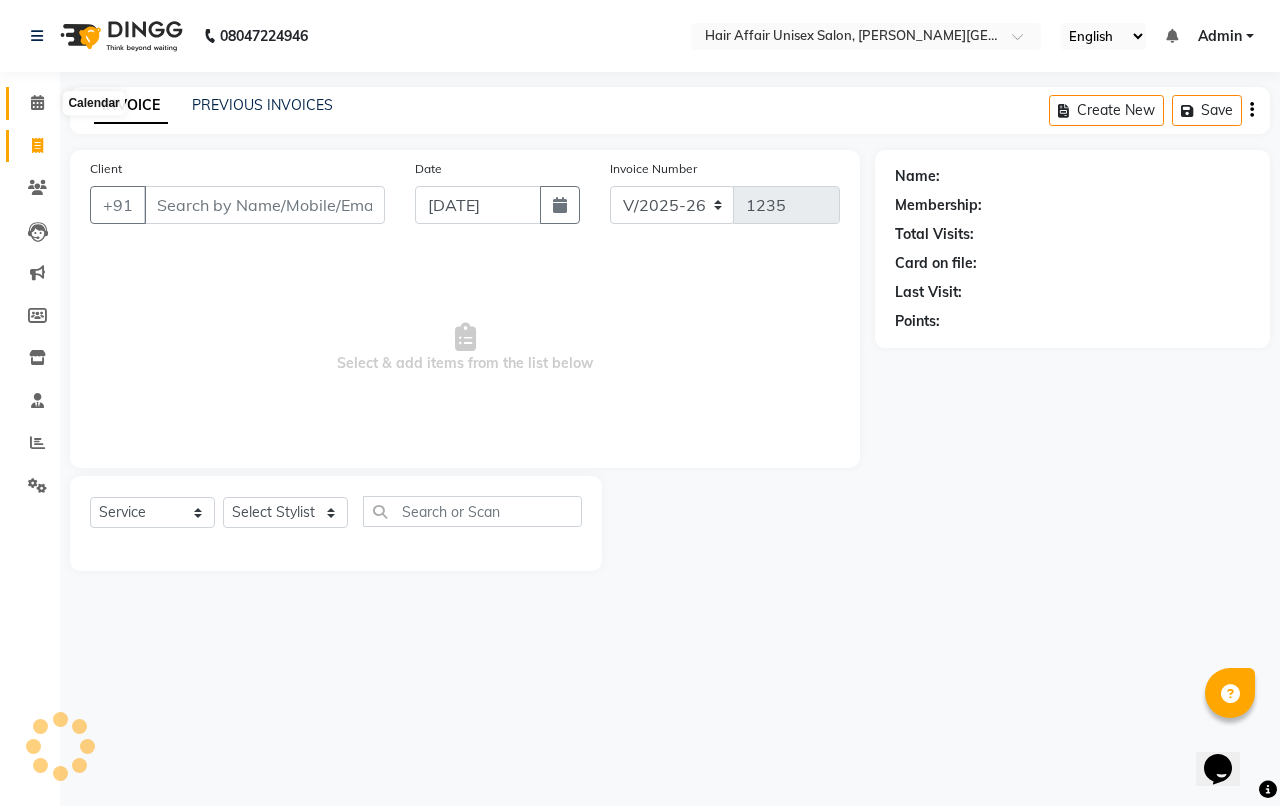 click 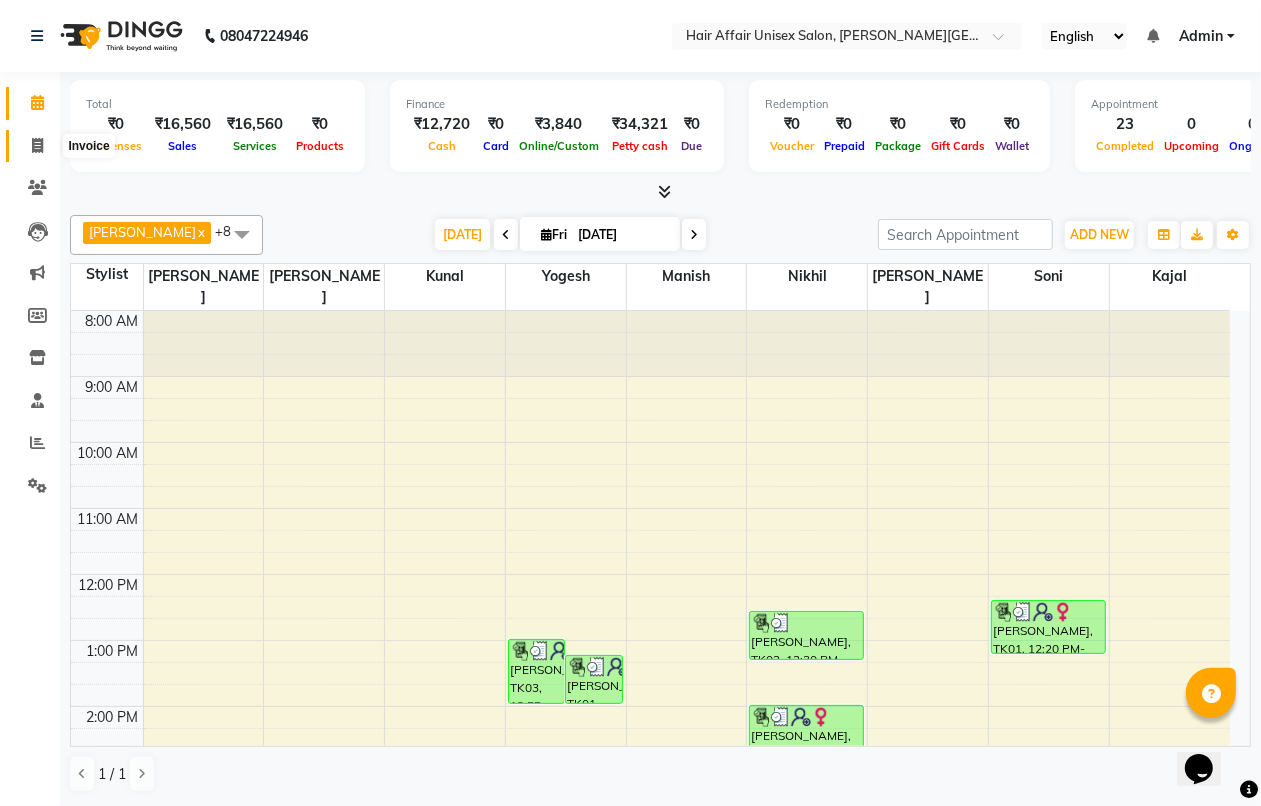 click 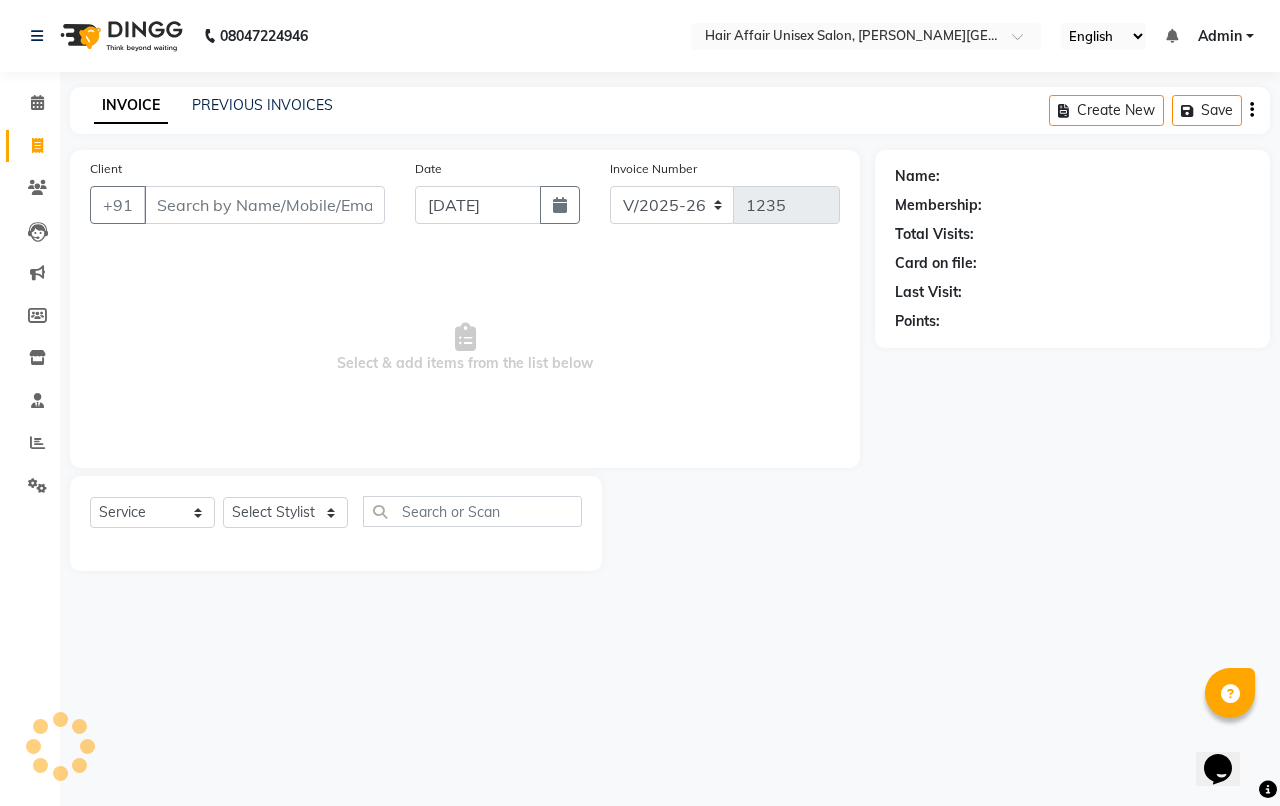 click on "PREVIOUS INVOICES" 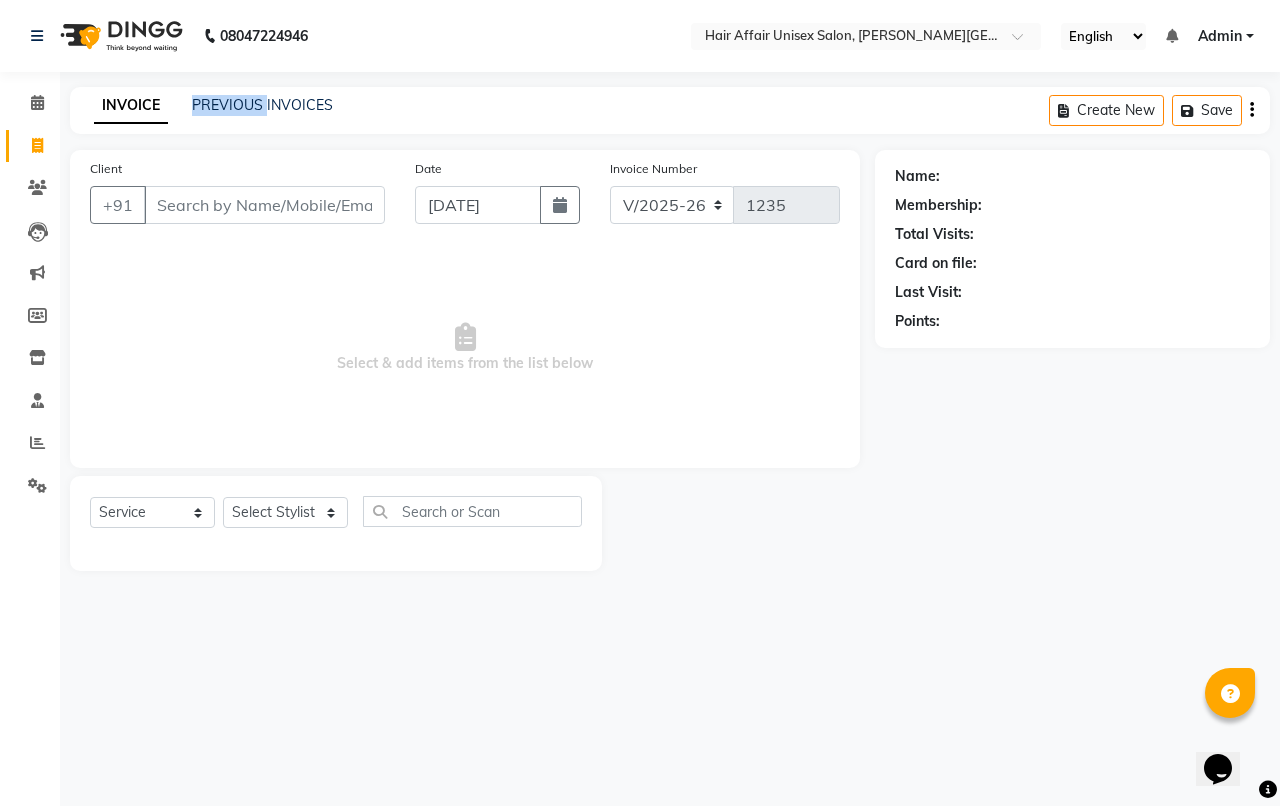 click on "PREVIOUS INVOICES" 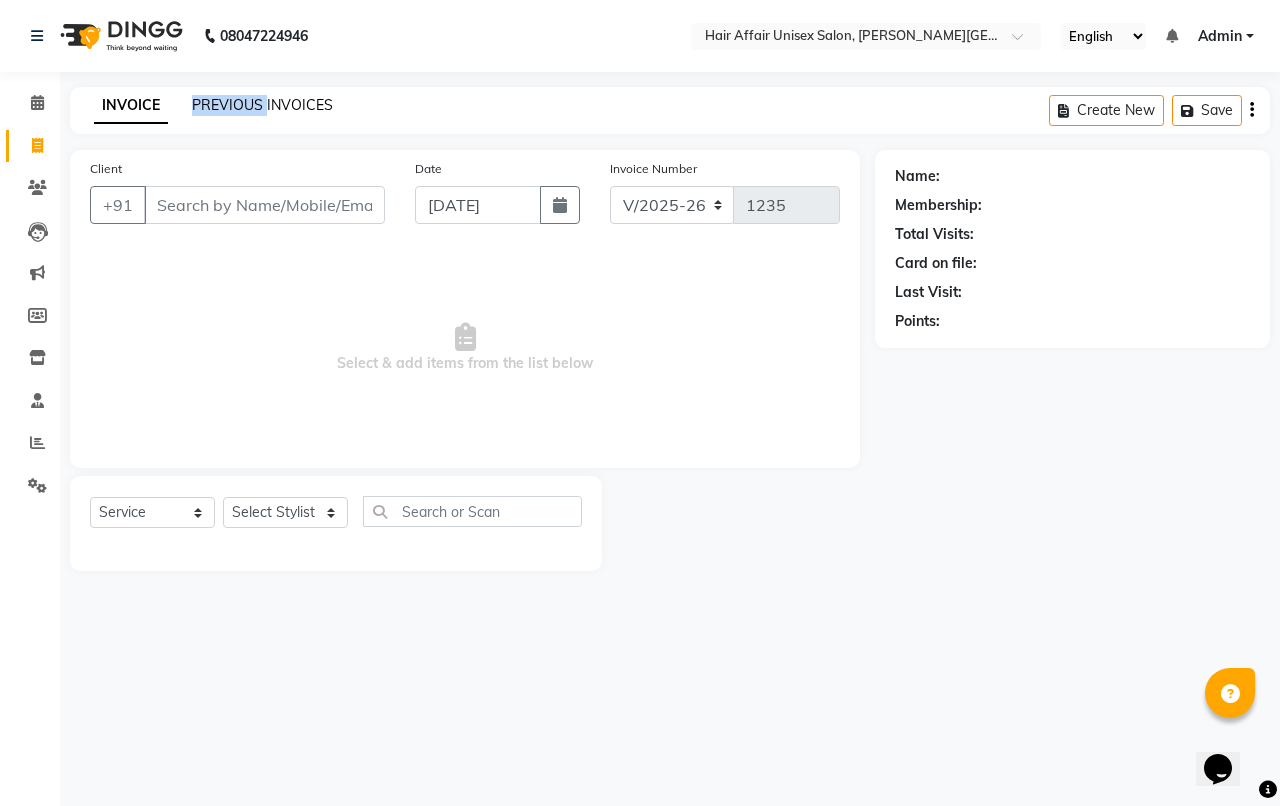 click on "PREVIOUS INVOICES" 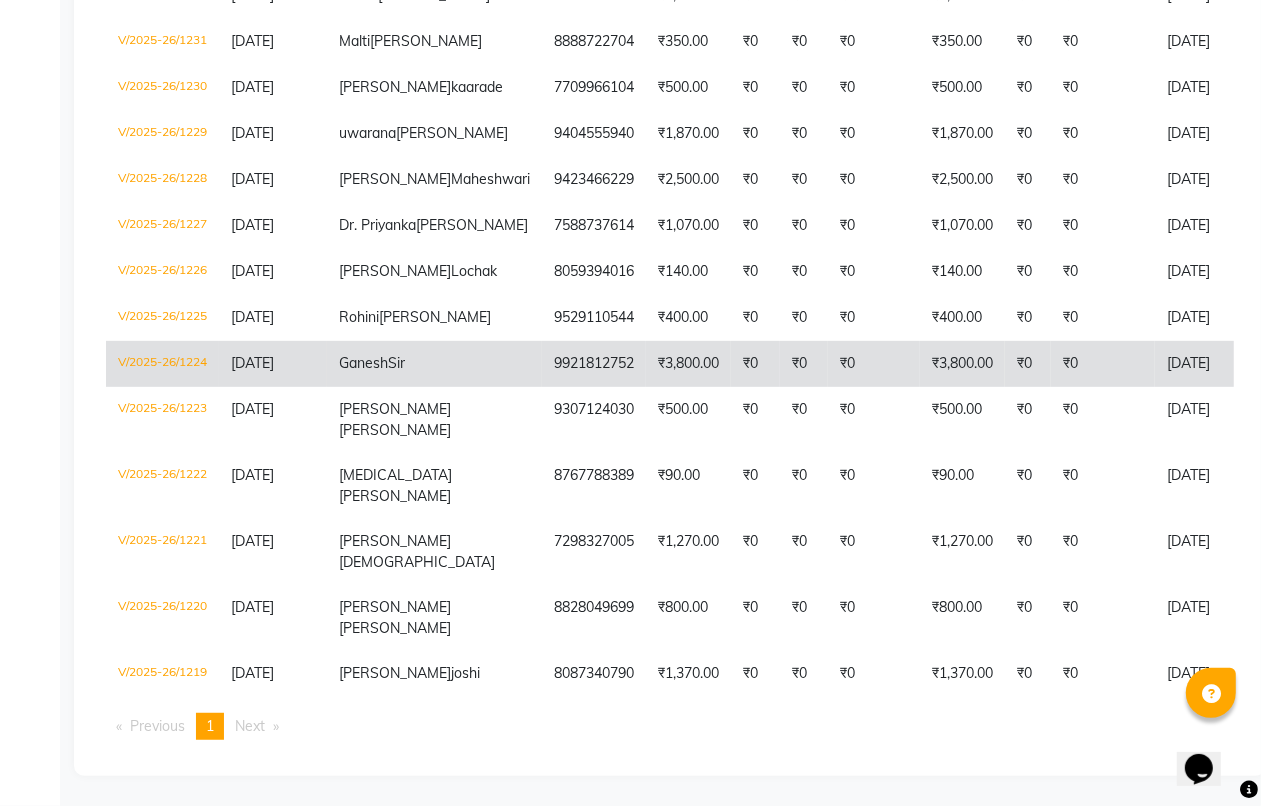 scroll, scrollTop: 0, scrollLeft: 0, axis: both 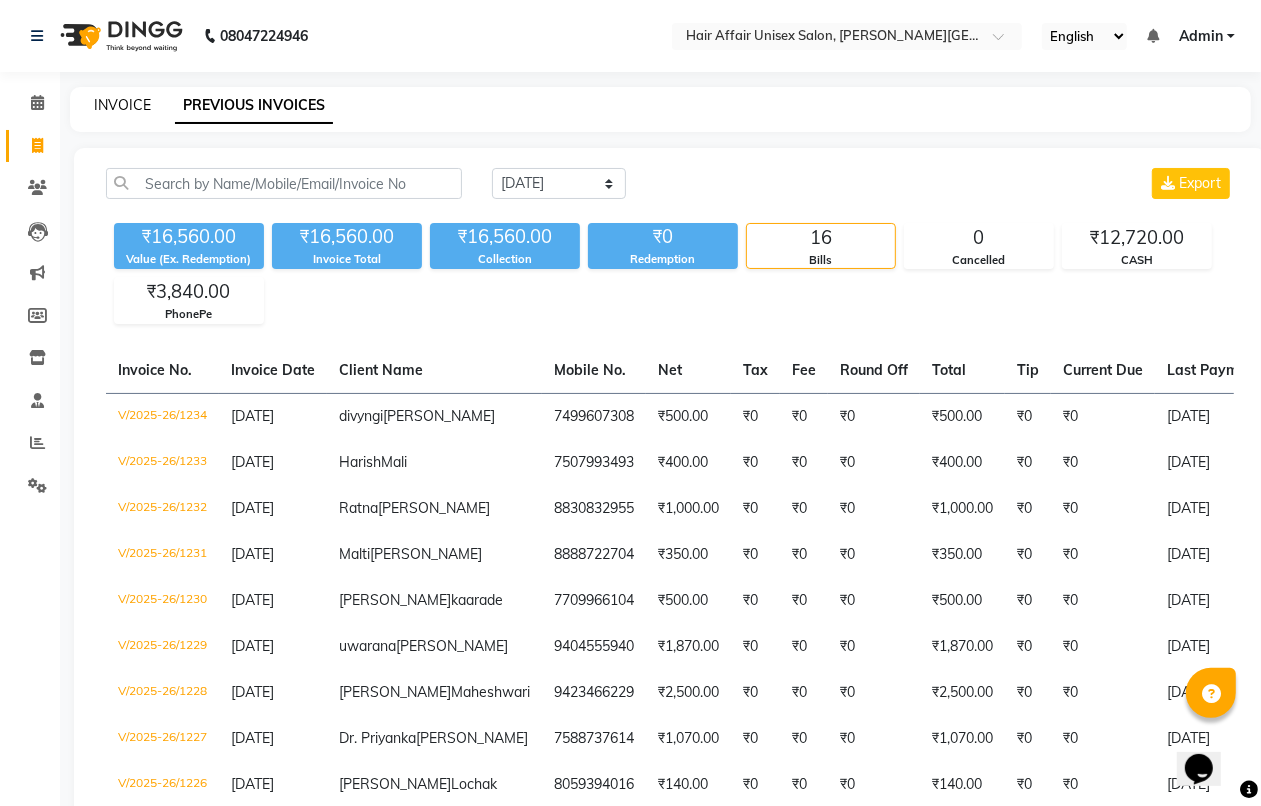 click on "INVOICE" 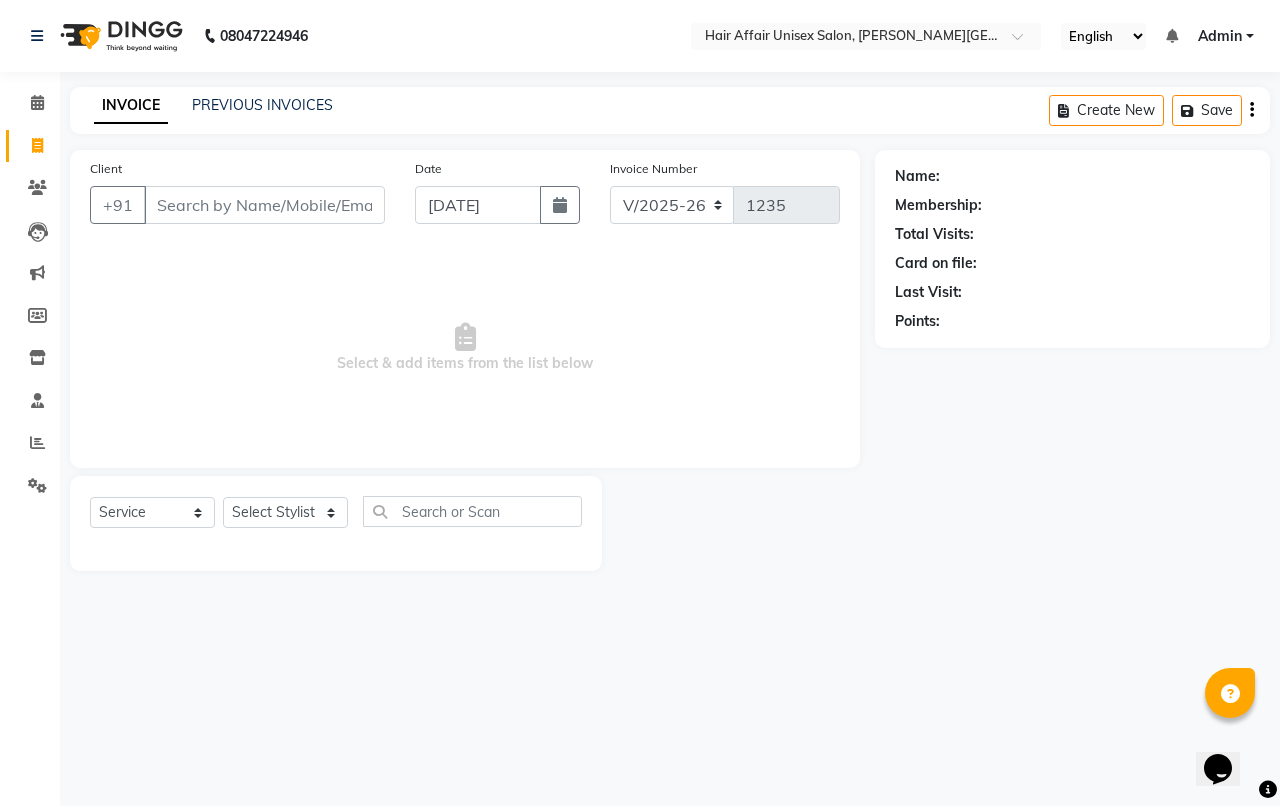 click on "INVOICE PREVIOUS INVOICES Create New   Save" 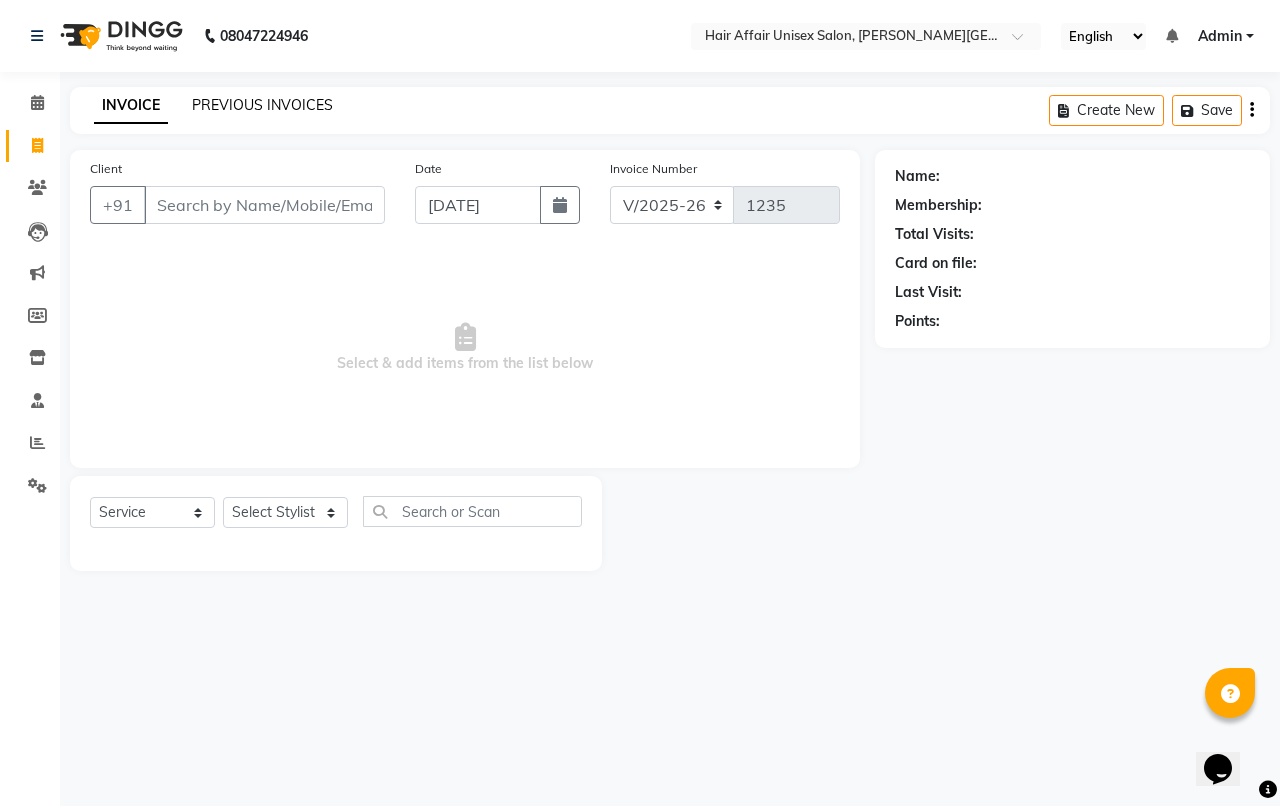 click on "PREVIOUS INVOICES" 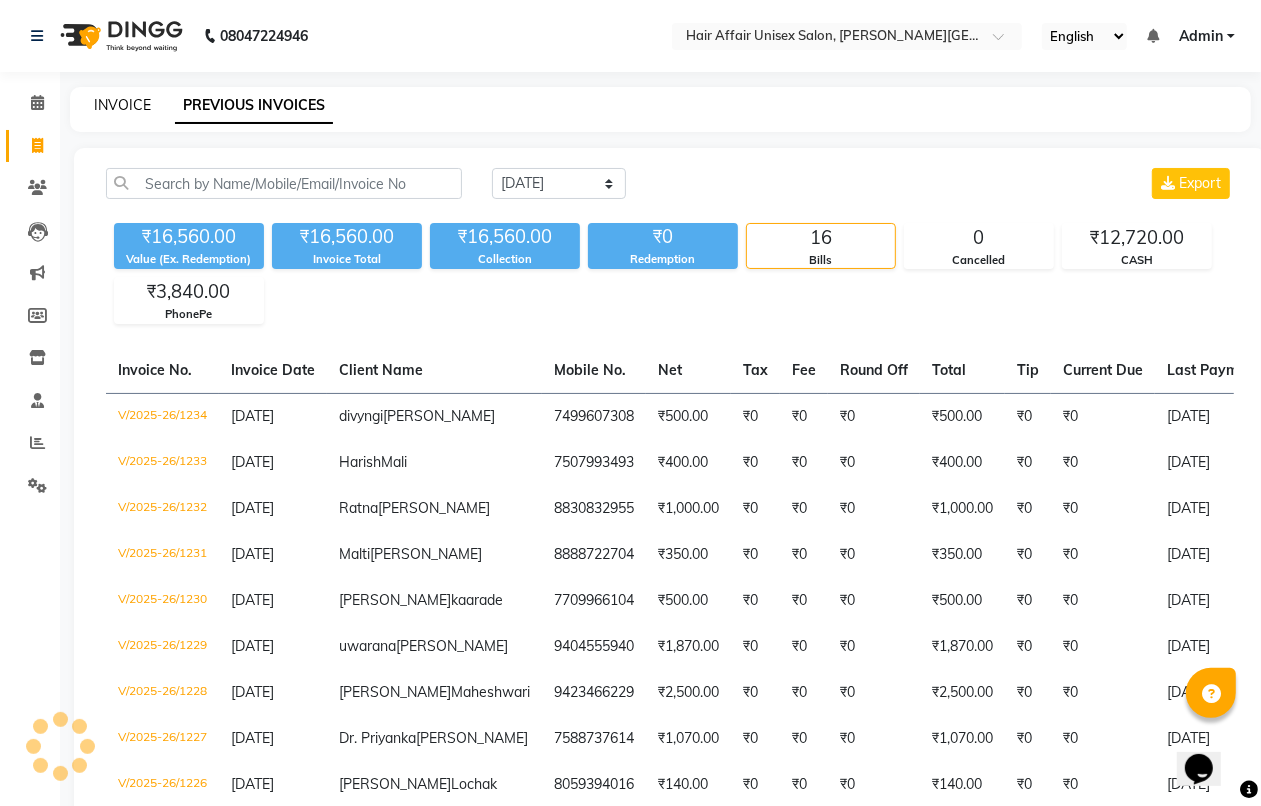 click on "INVOICE" 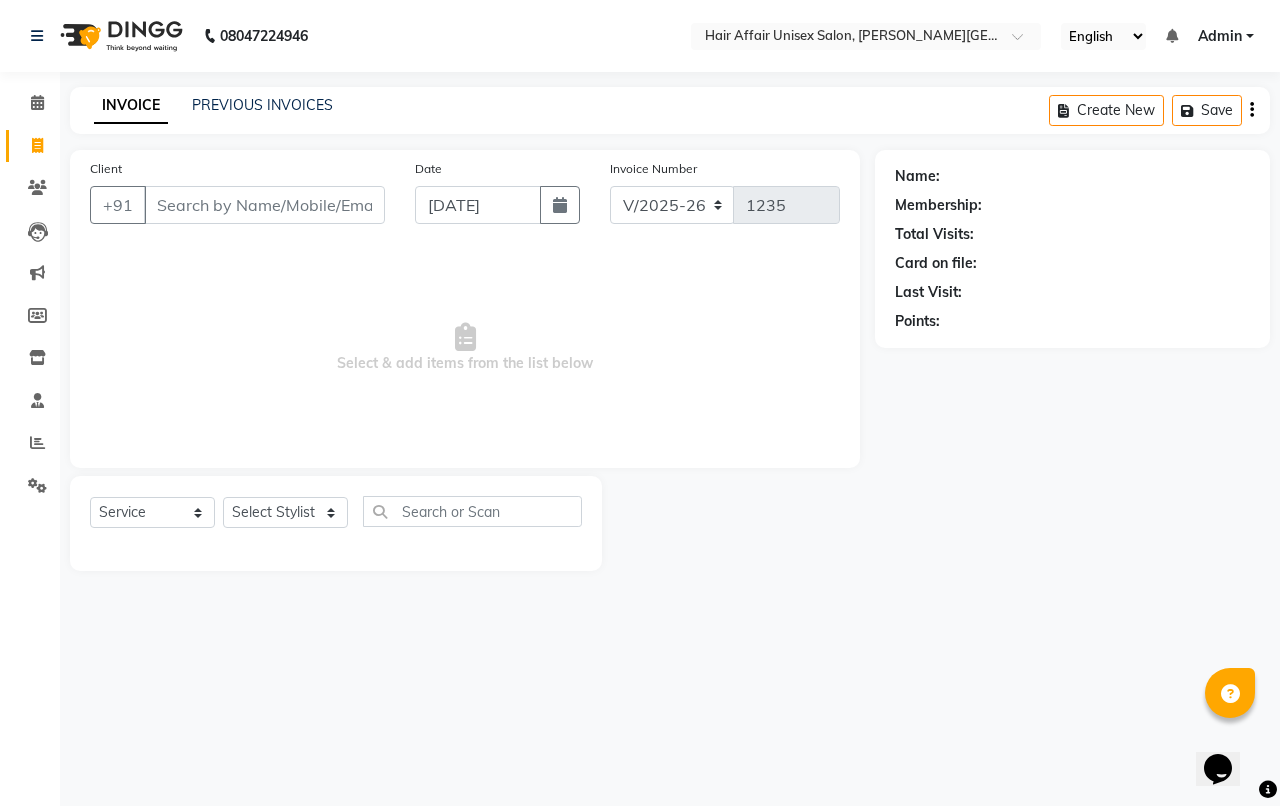 click on "Client" at bounding box center [264, 205] 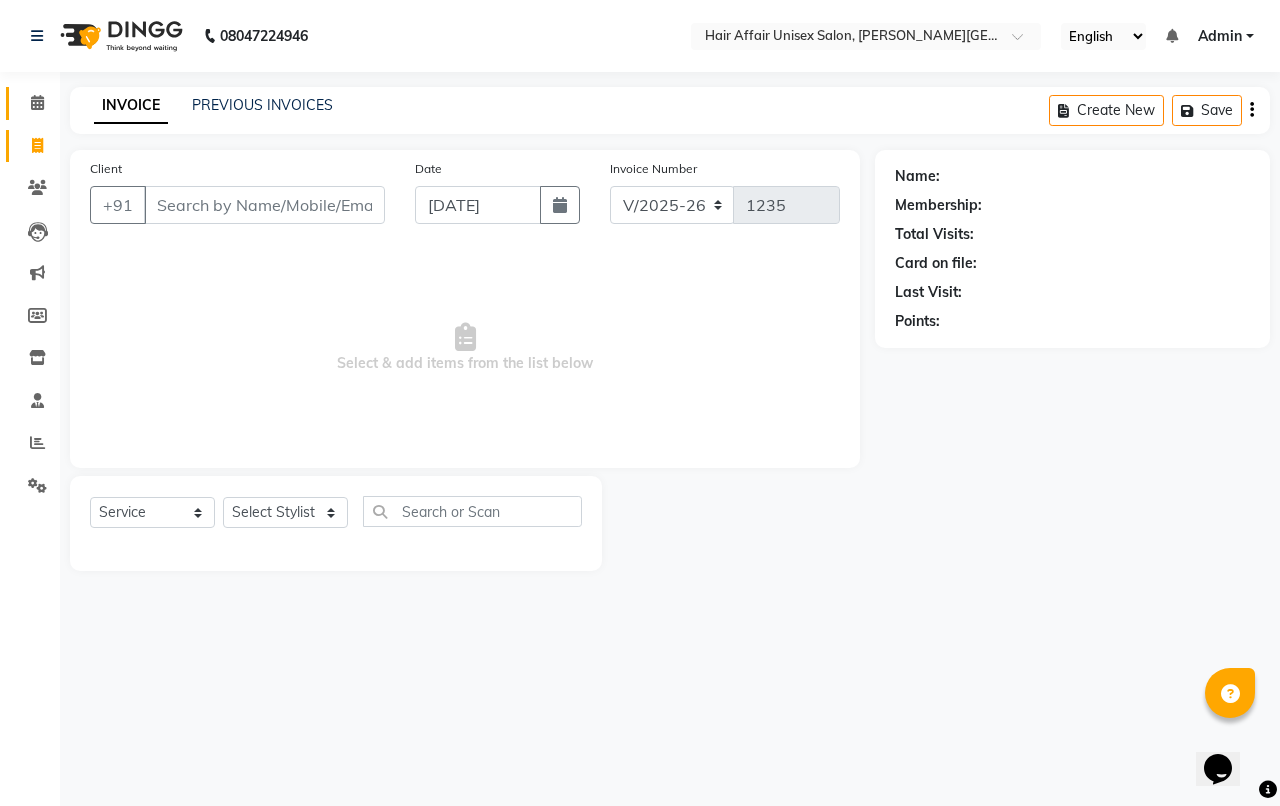 click on "Calendar" 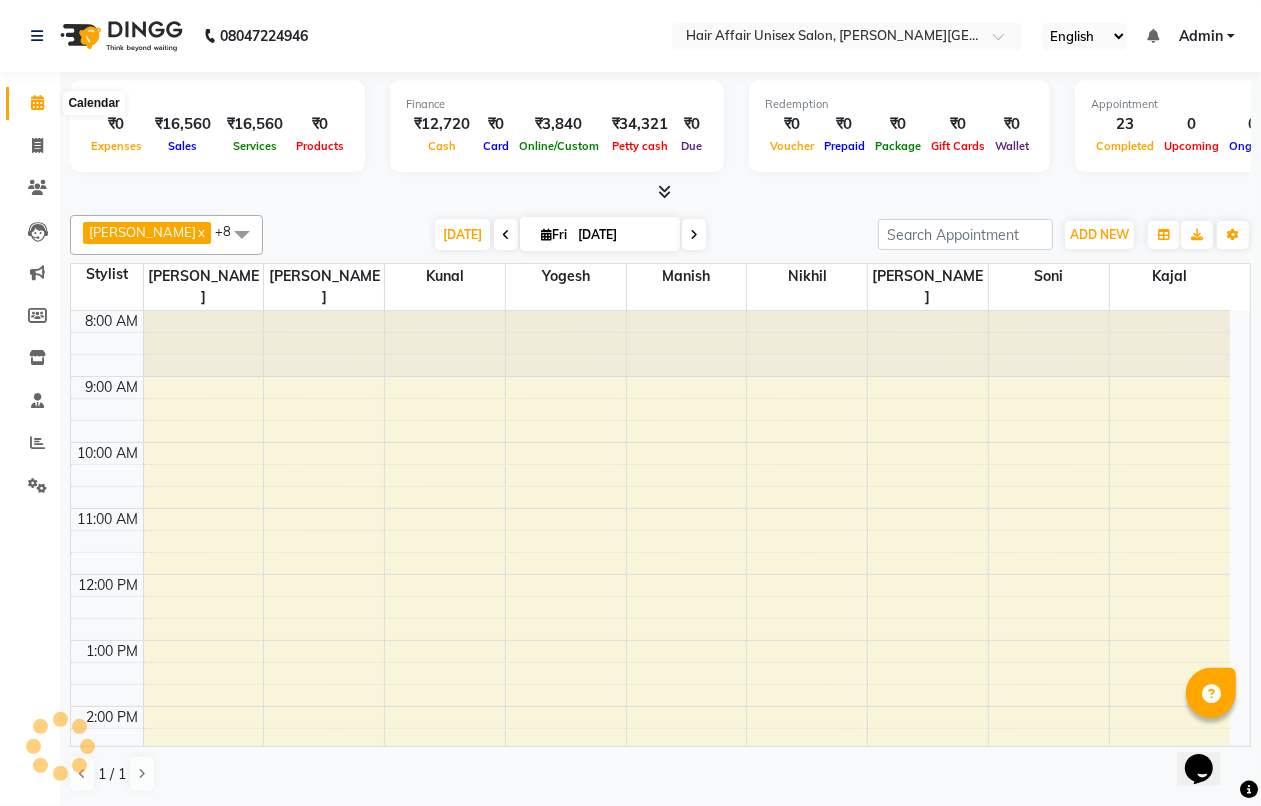 scroll, scrollTop: 0, scrollLeft: 0, axis: both 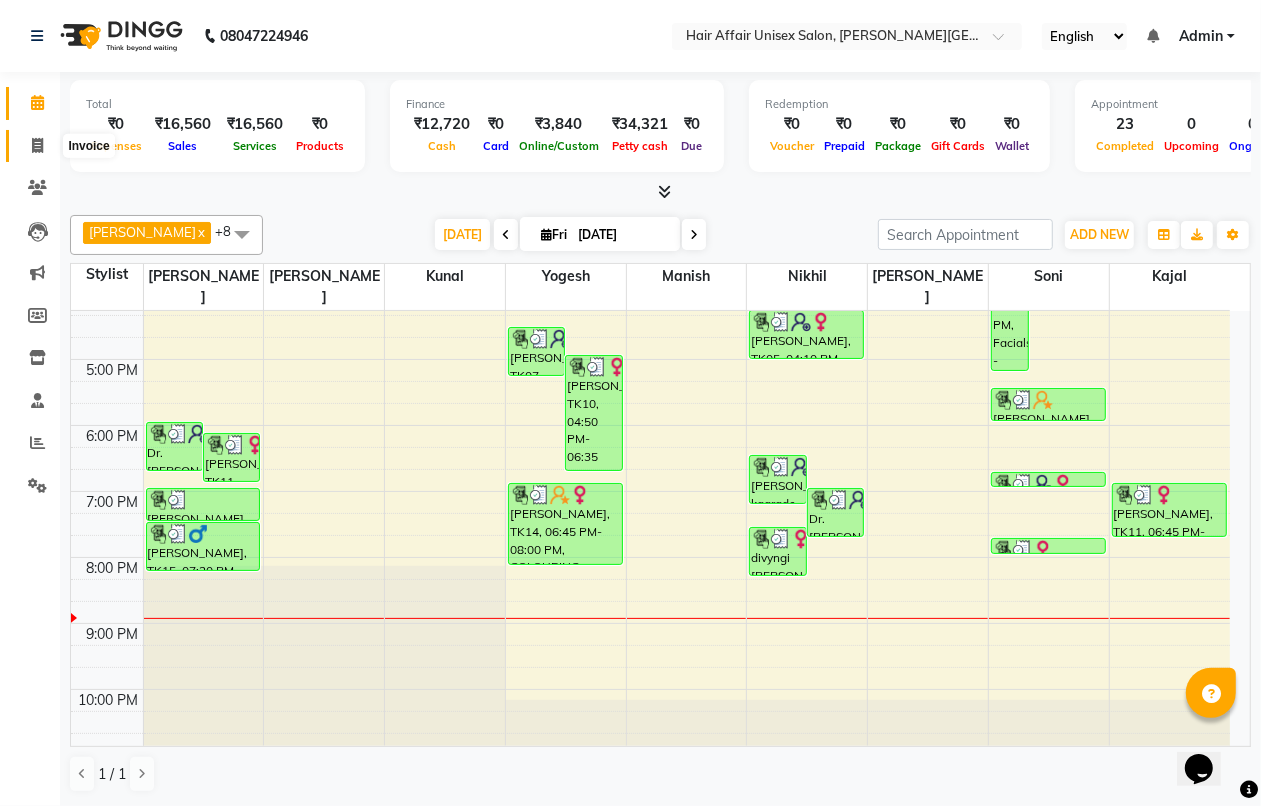click 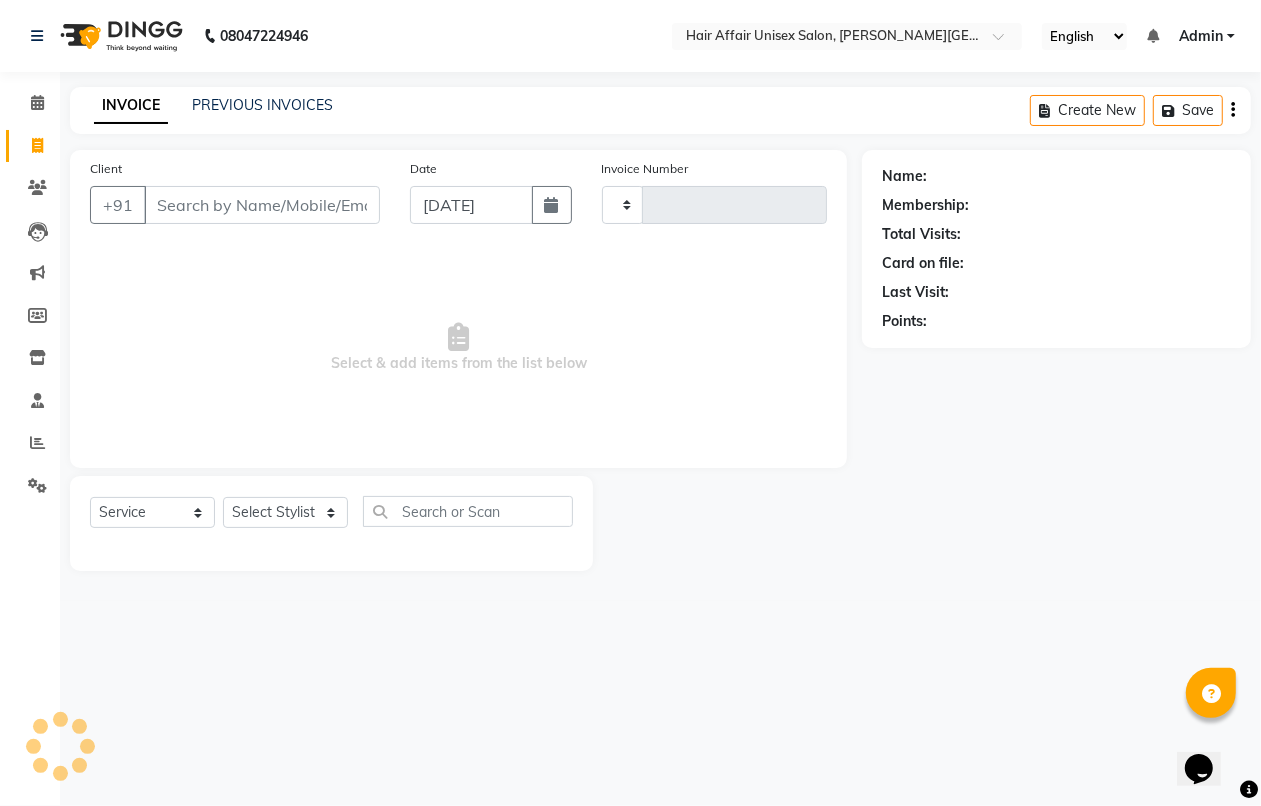 scroll, scrollTop: 0, scrollLeft: 0, axis: both 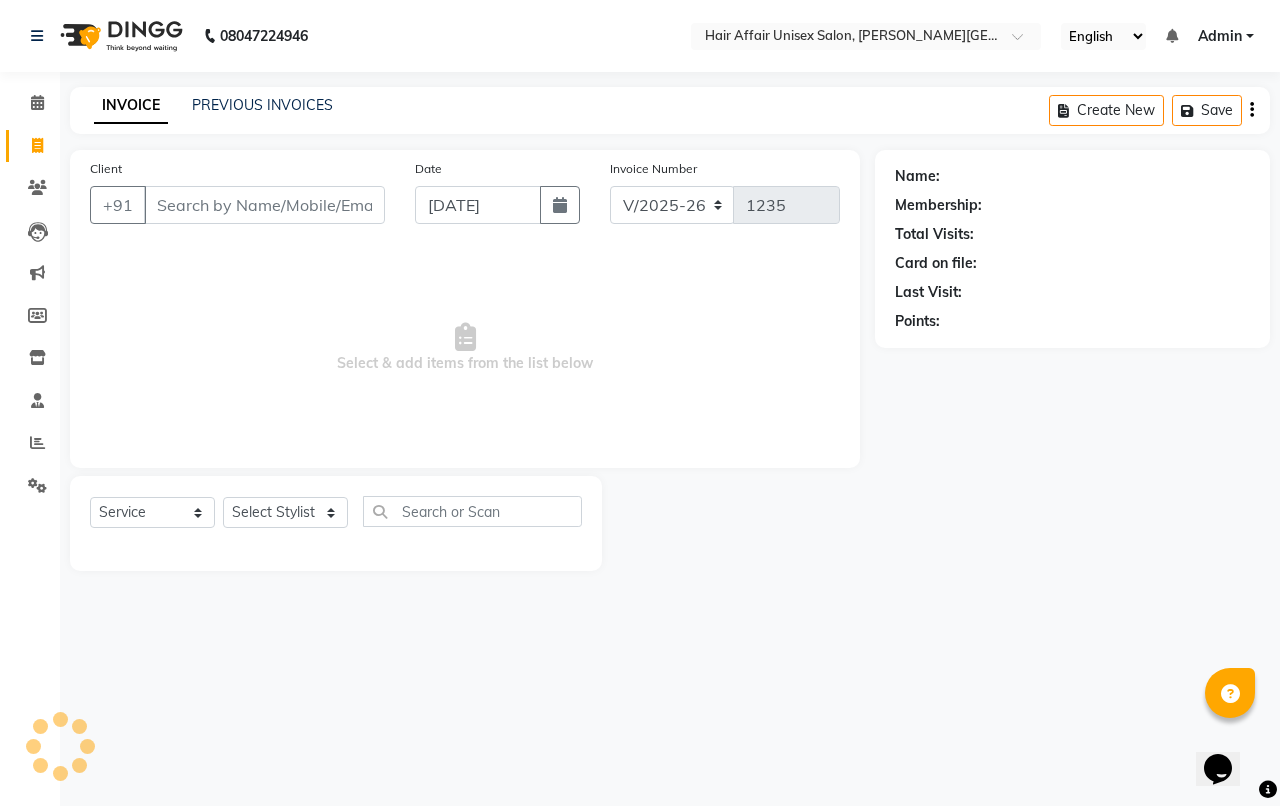 click on "Calendar" 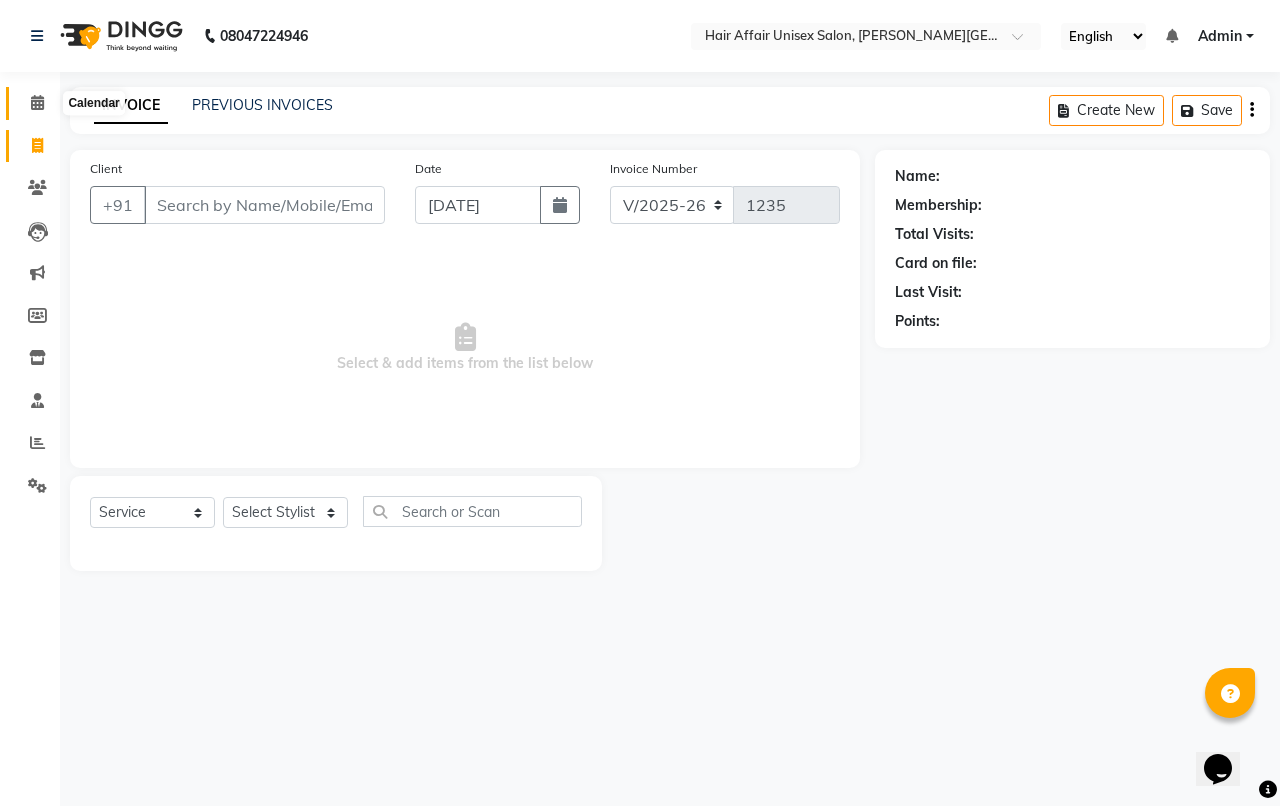 click 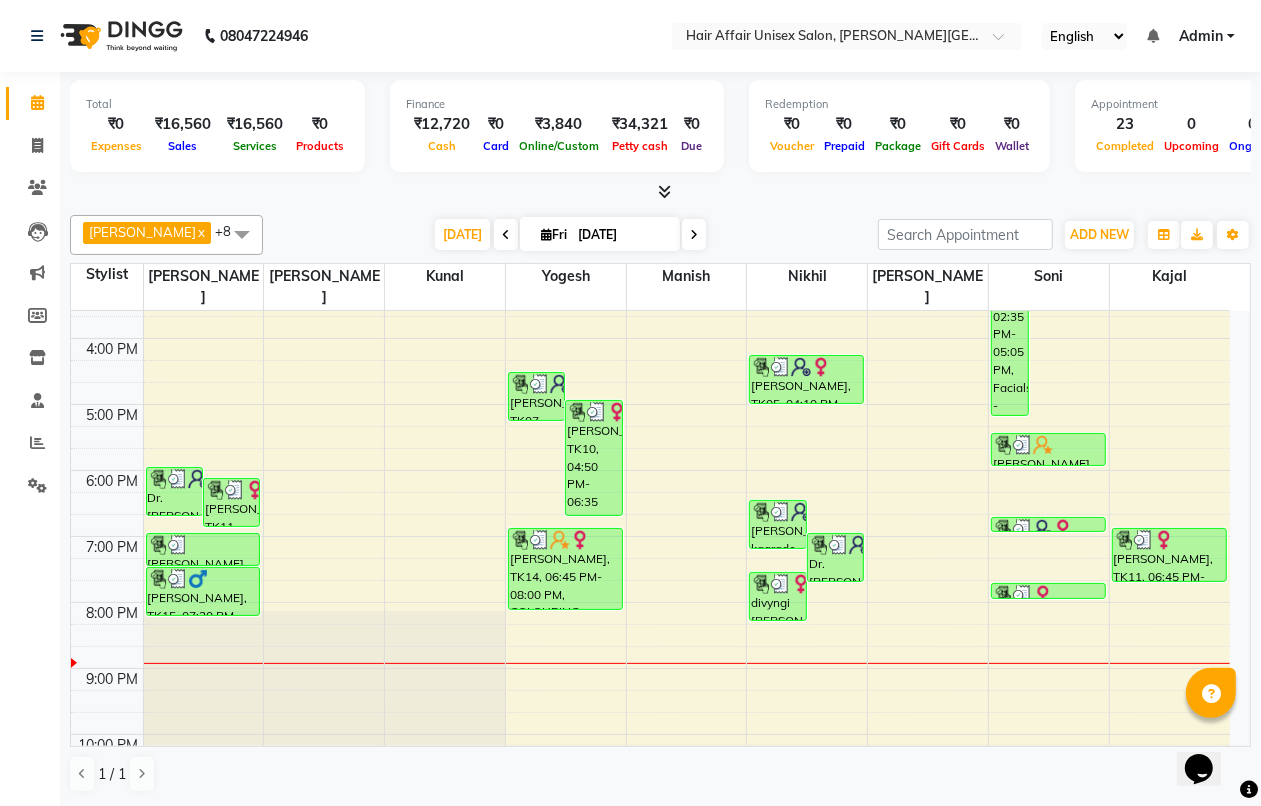 scroll, scrollTop: 545, scrollLeft: 0, axis: vertical 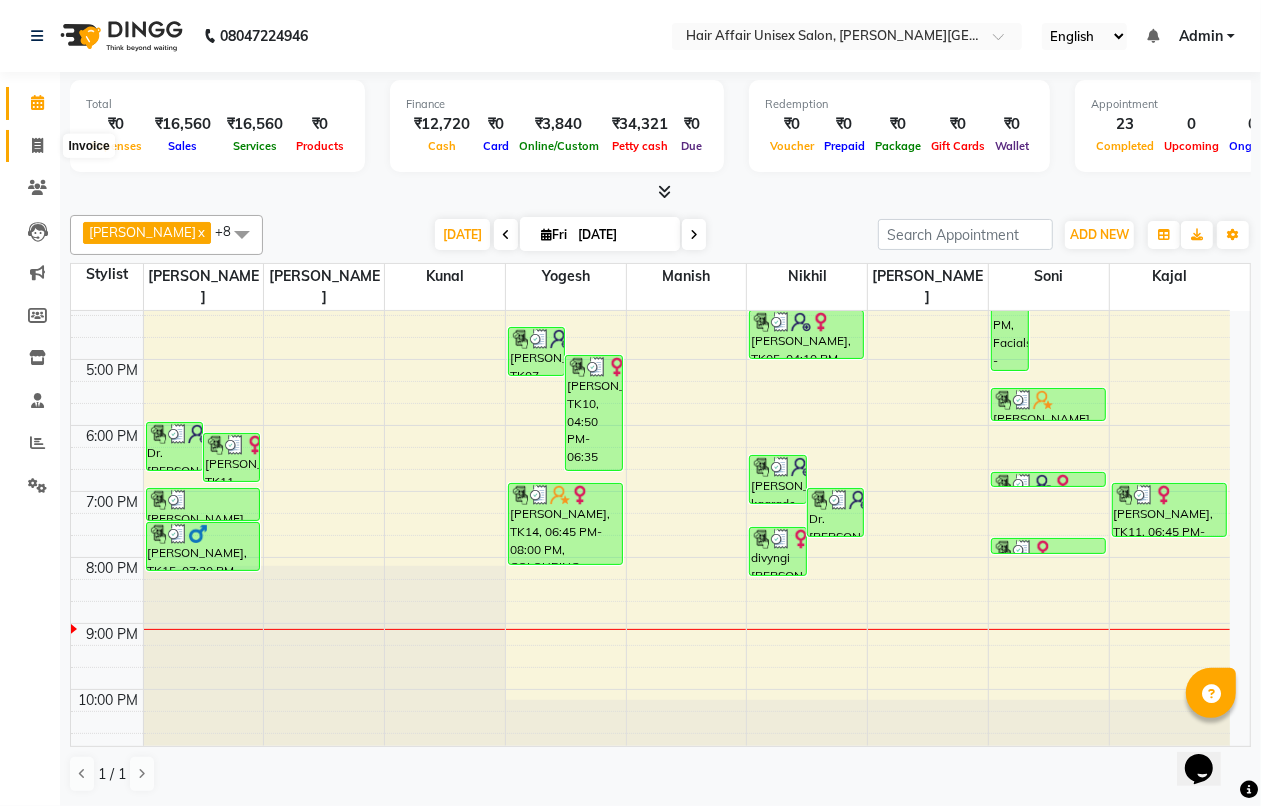 click 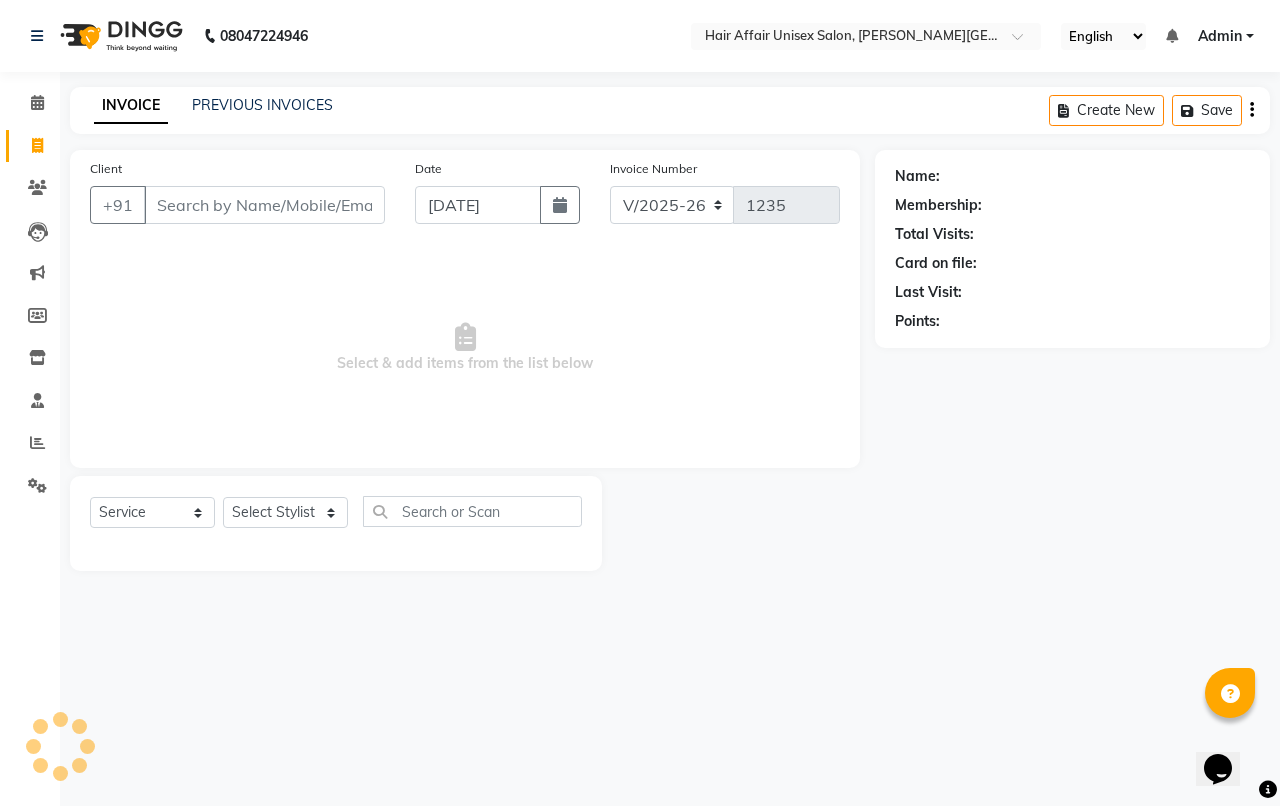 click on "Invoice" 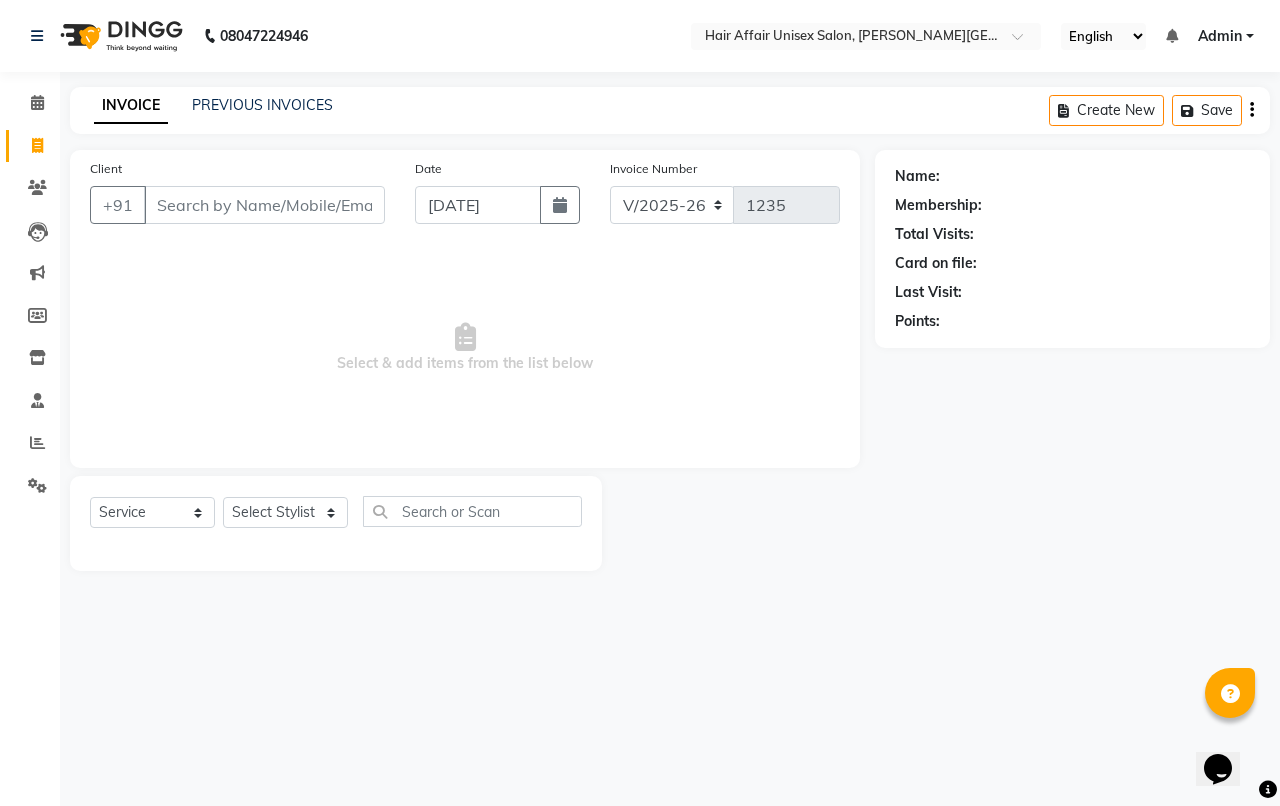 click on "Client +91 Date 11-07-2025 Invoice Number V/2025 V/2025-26 1235  Select & add items from the list below" 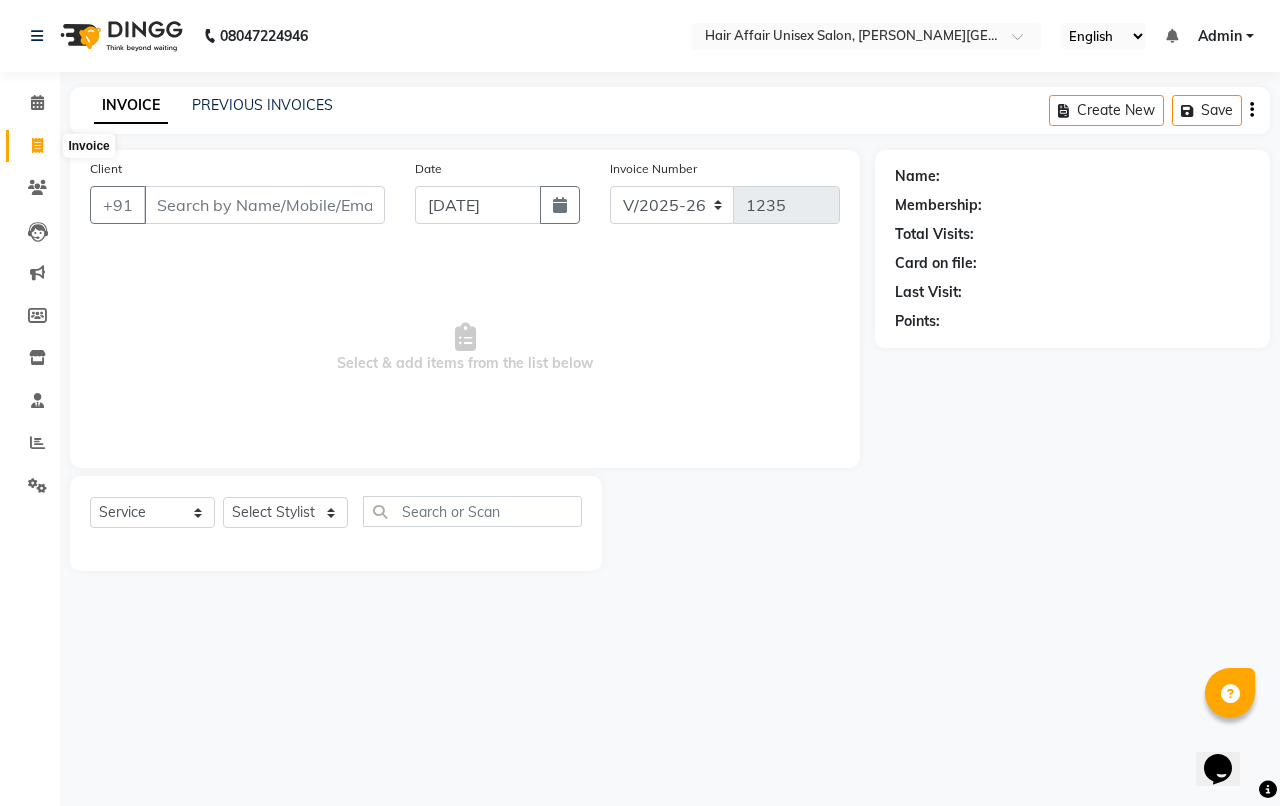 click 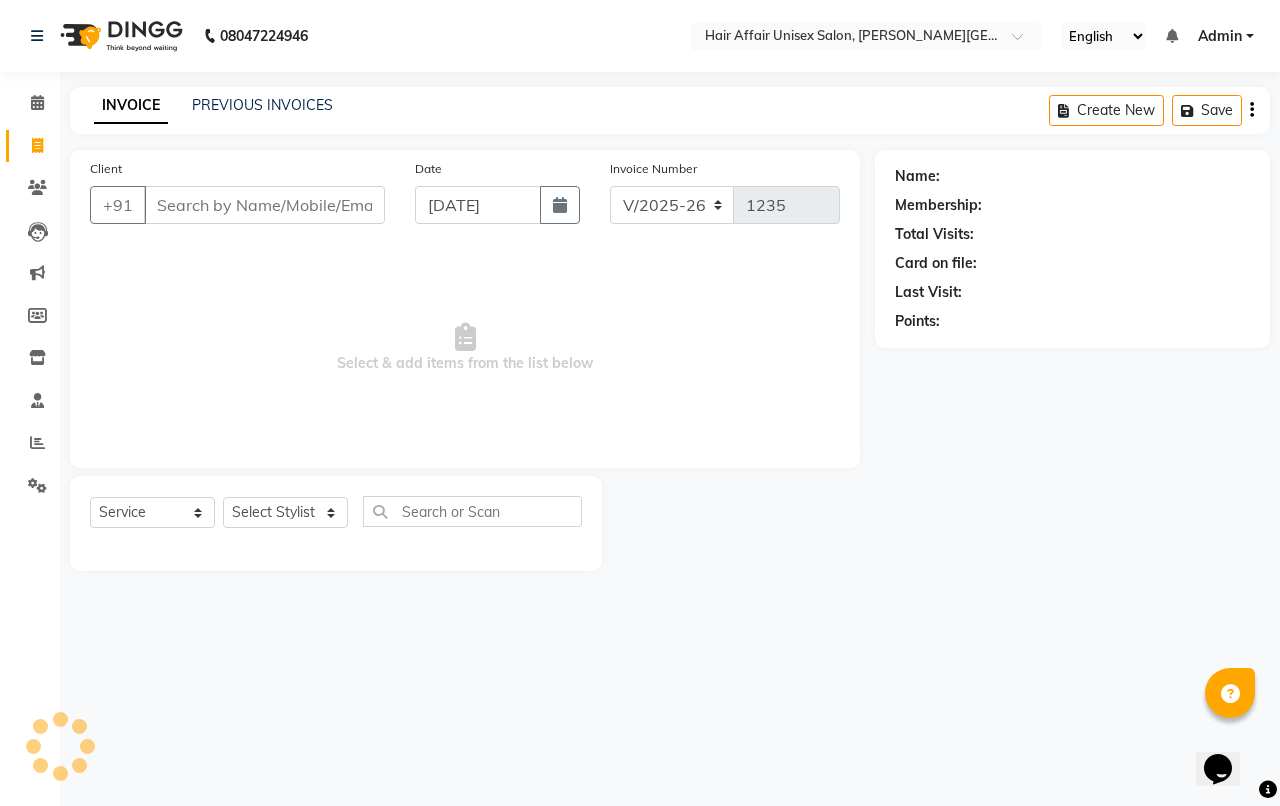 click on "Client" at bounding box center (264, 205) 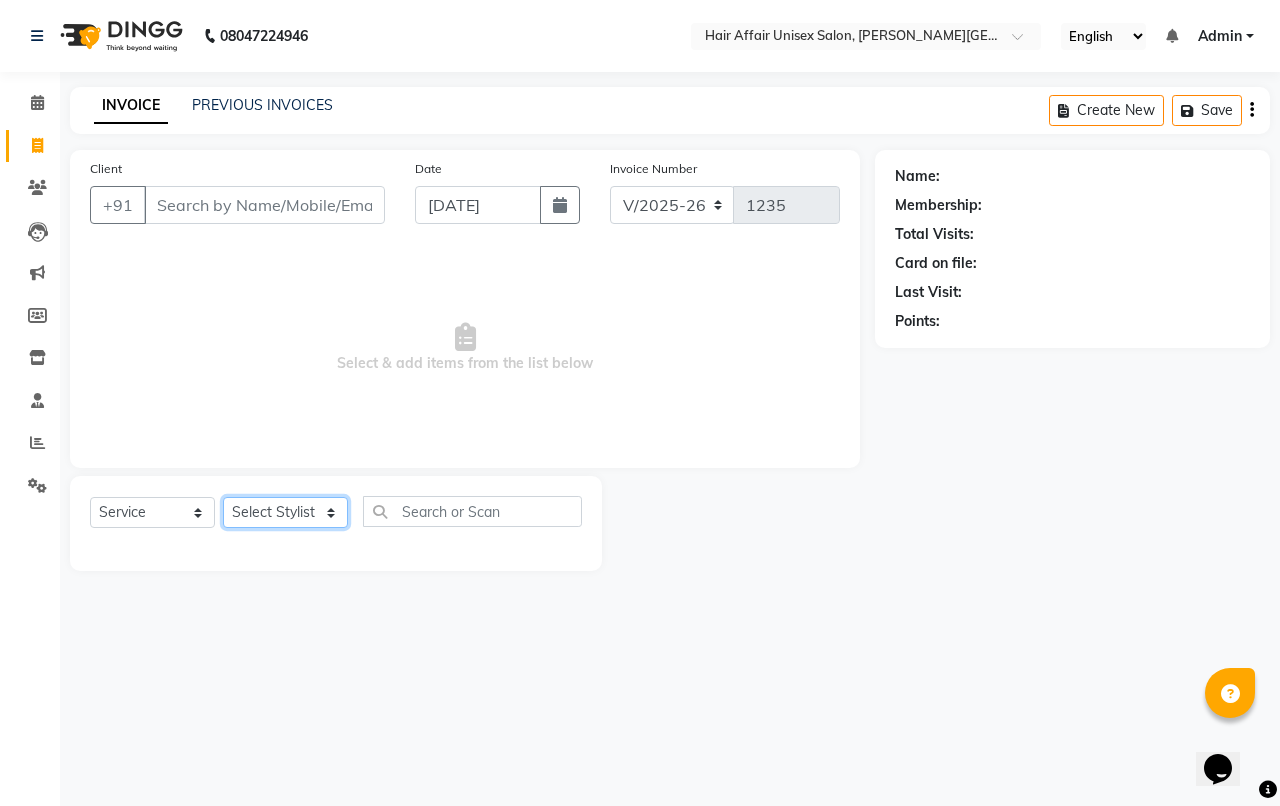 click on "Select Stylist Anand harpal kajal Kunal Manish Nikhil soni Sweta Vihan yogesh" 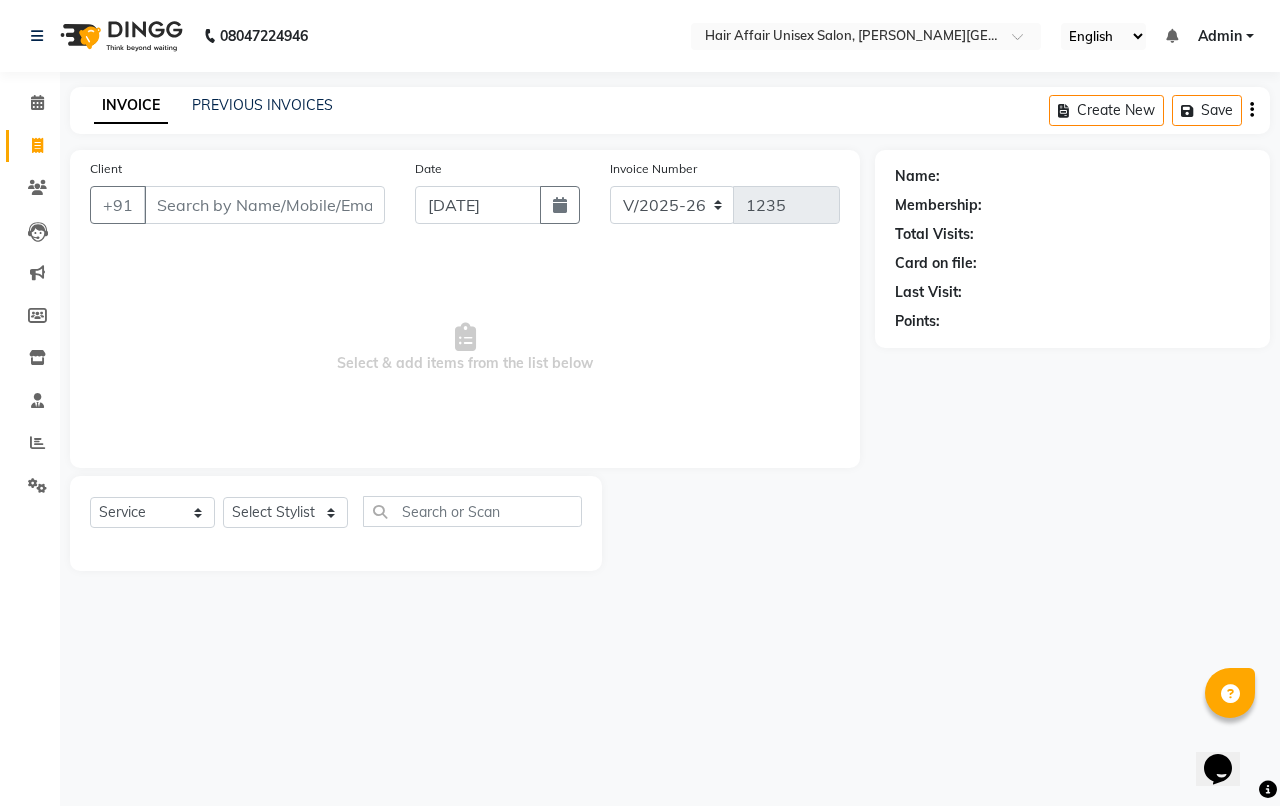click on "Select & add items from the list below" at bounding box center [465, 348] 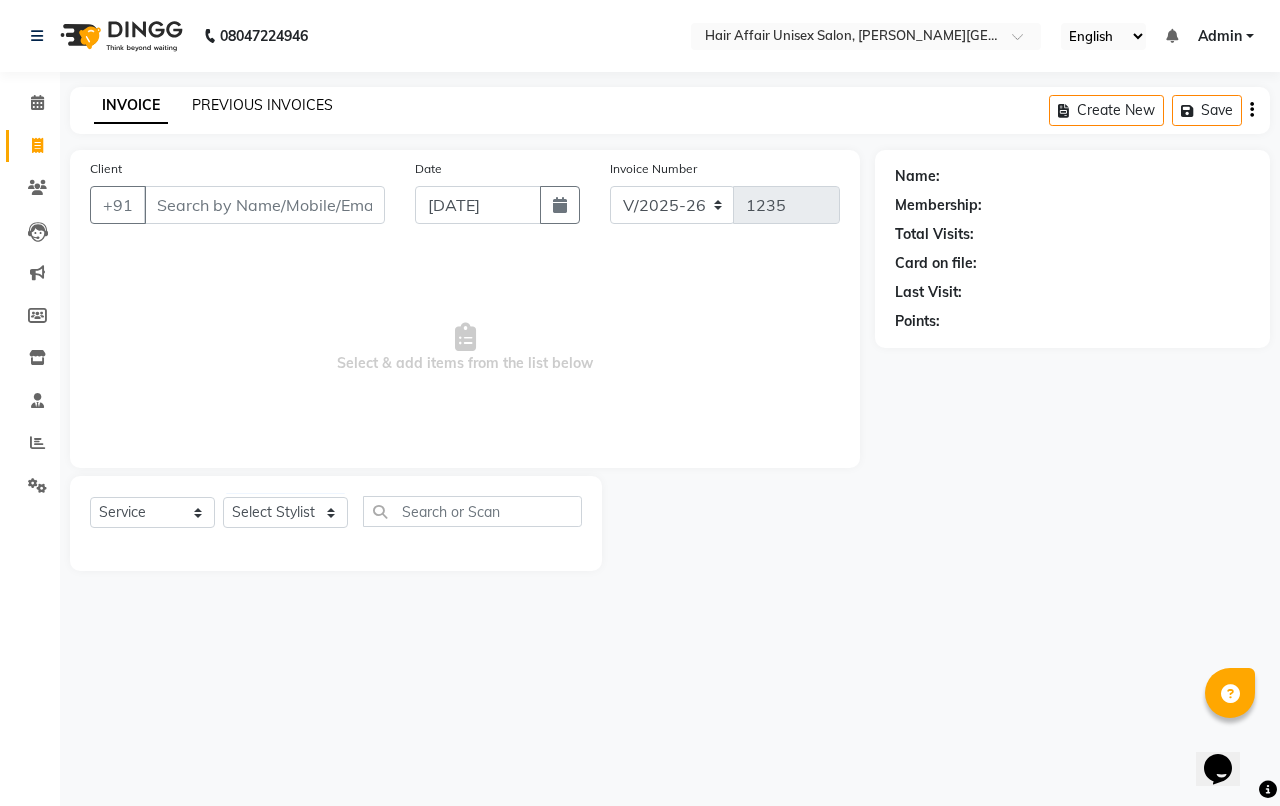 click on "PREVIOUS INVOICES" 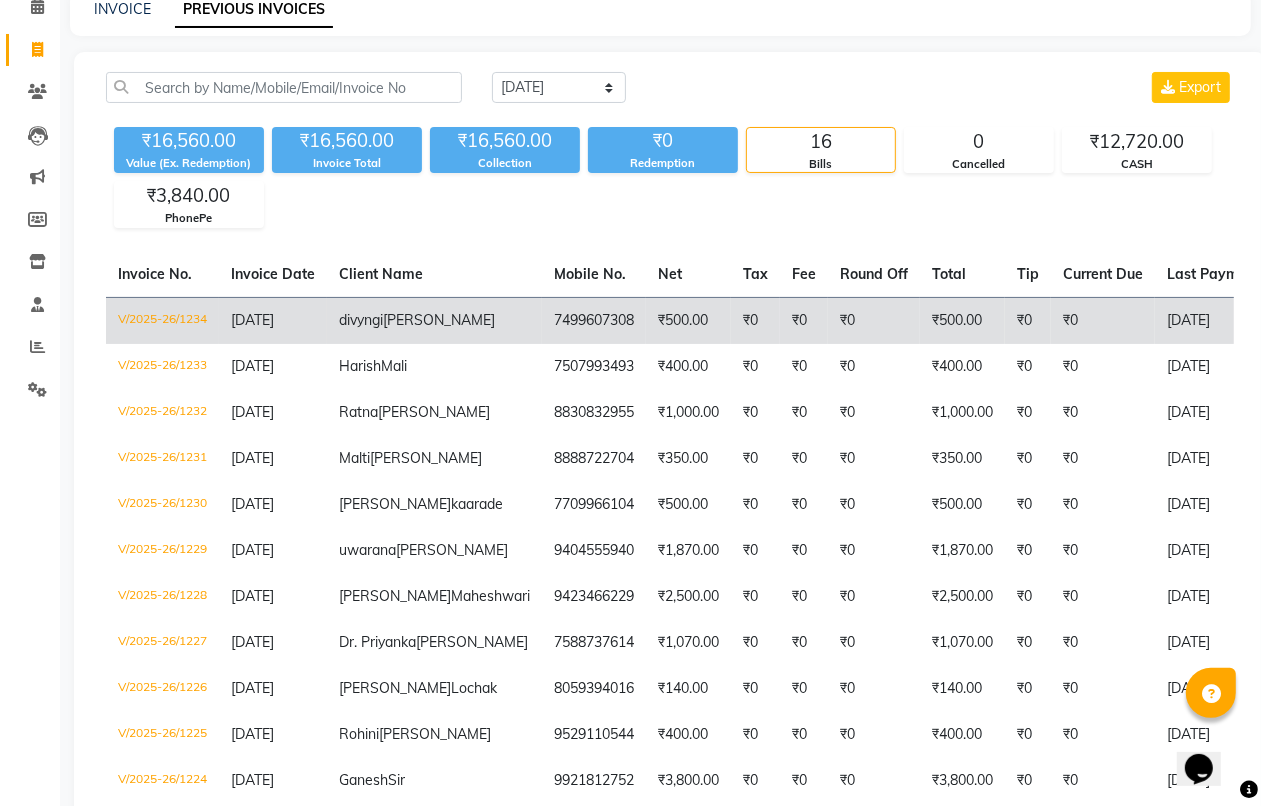 scroll, scrollTop: 647, scrollLeft: 0, axis: vertical 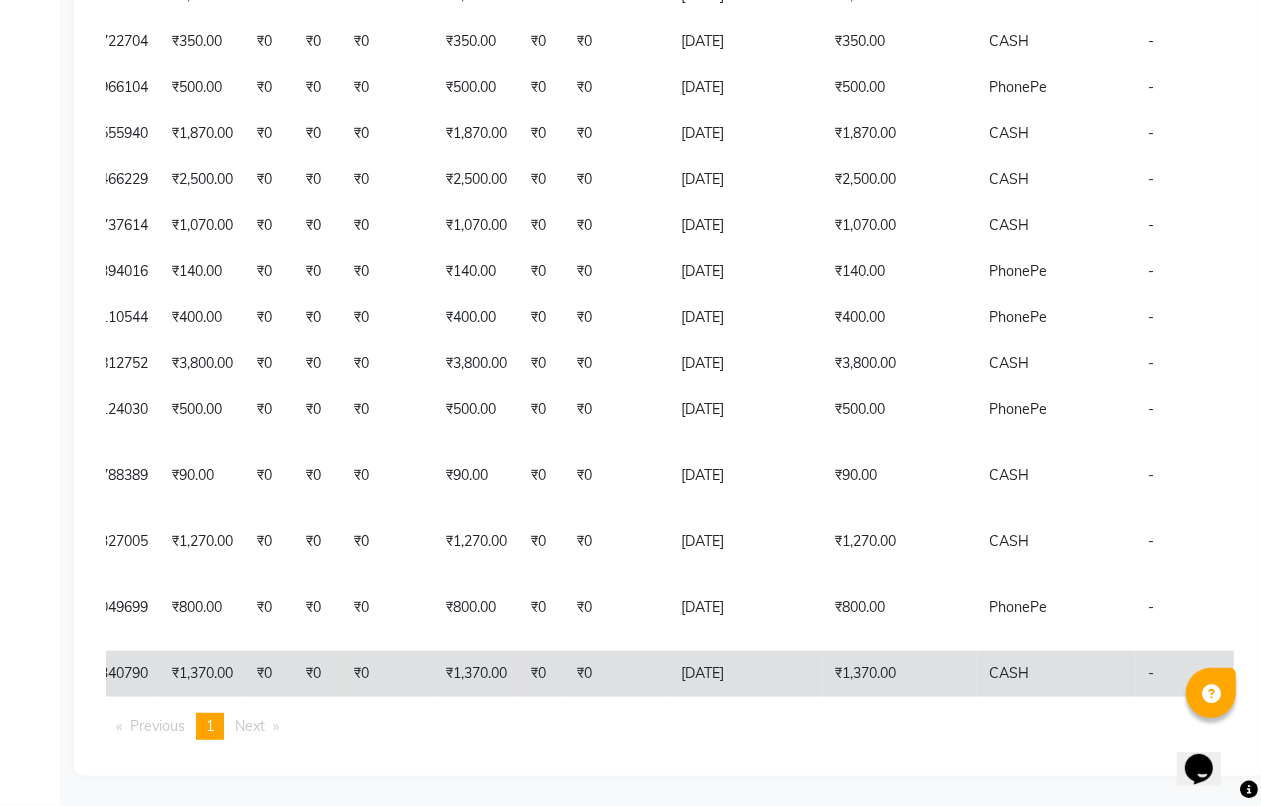 click on "-" 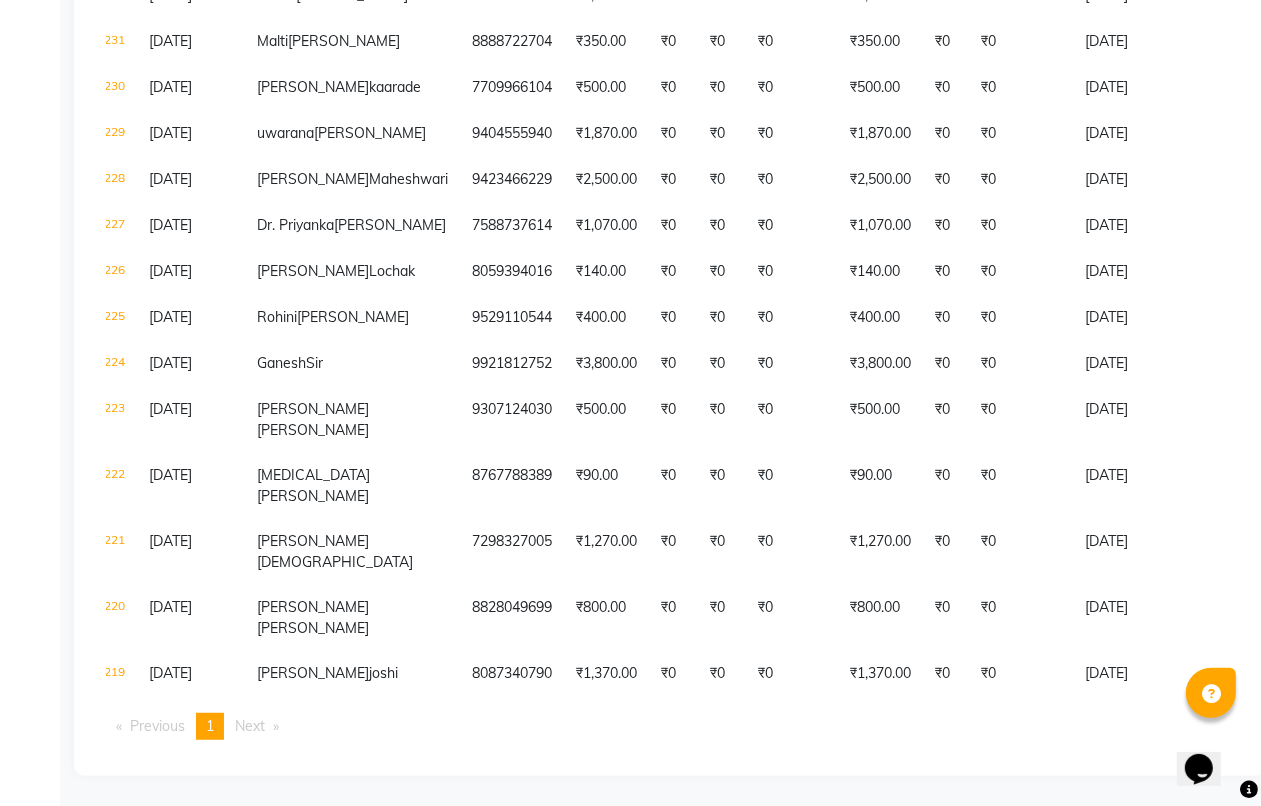 scroll, scrollTop: 0, scrollLeft: 0, axis: both 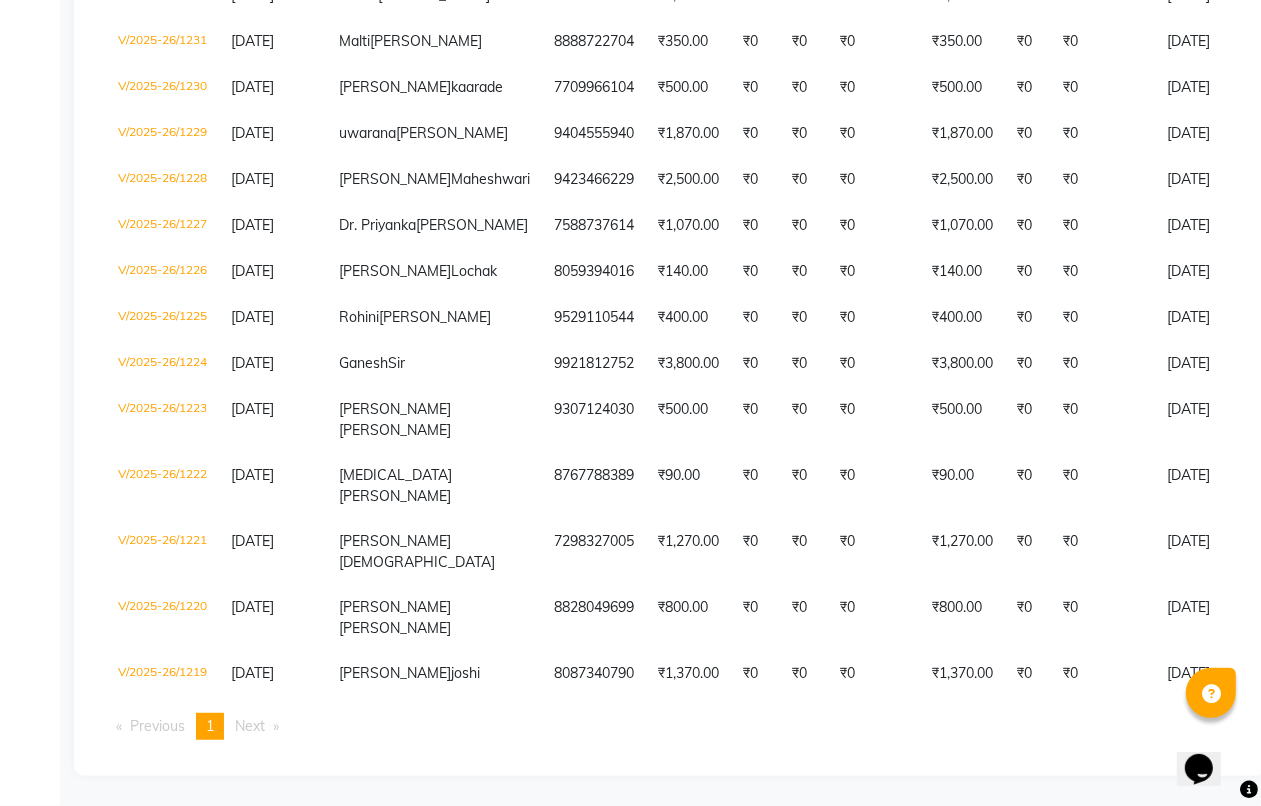 drag, startPoint x: 428, startPoint y: 738, endPoint x: 471, endPoint y: 688, distance: 65.946945 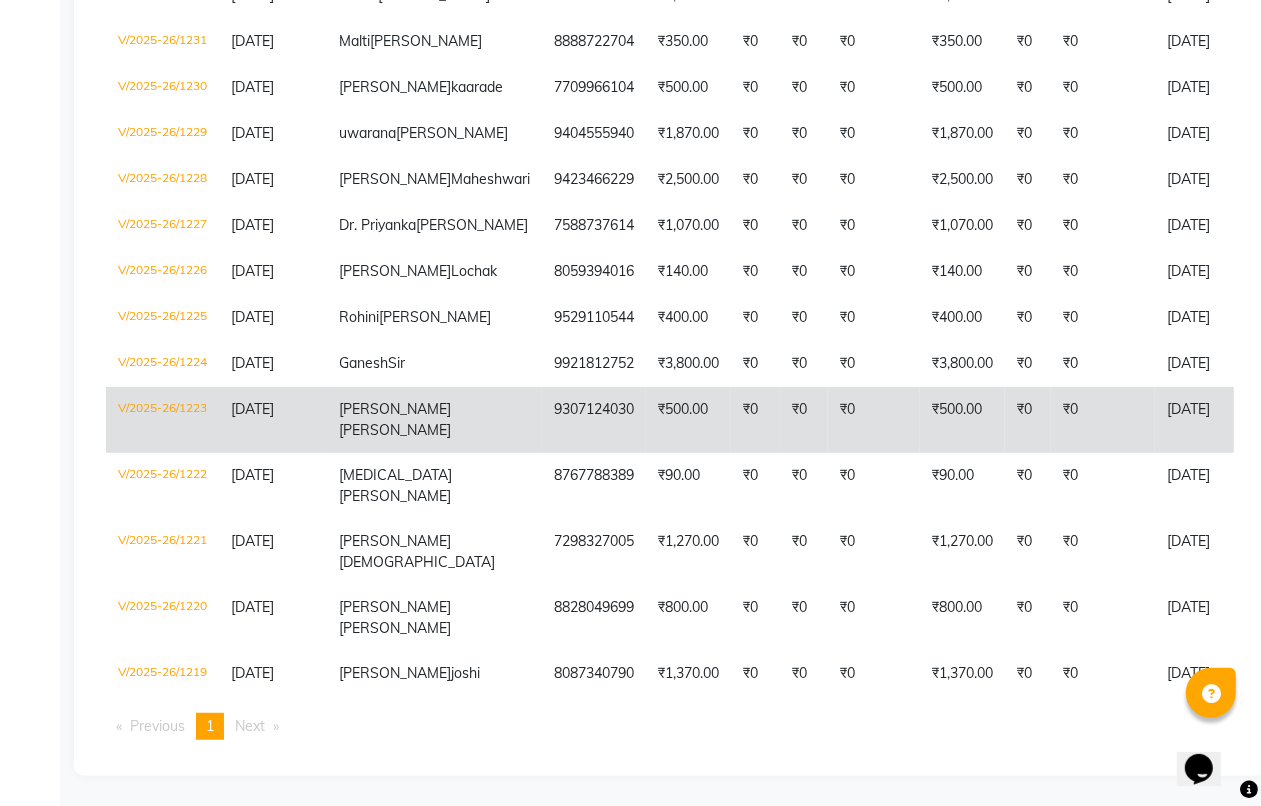 scroll, scrollTop: 0, scrollLeft: 0, axis: both 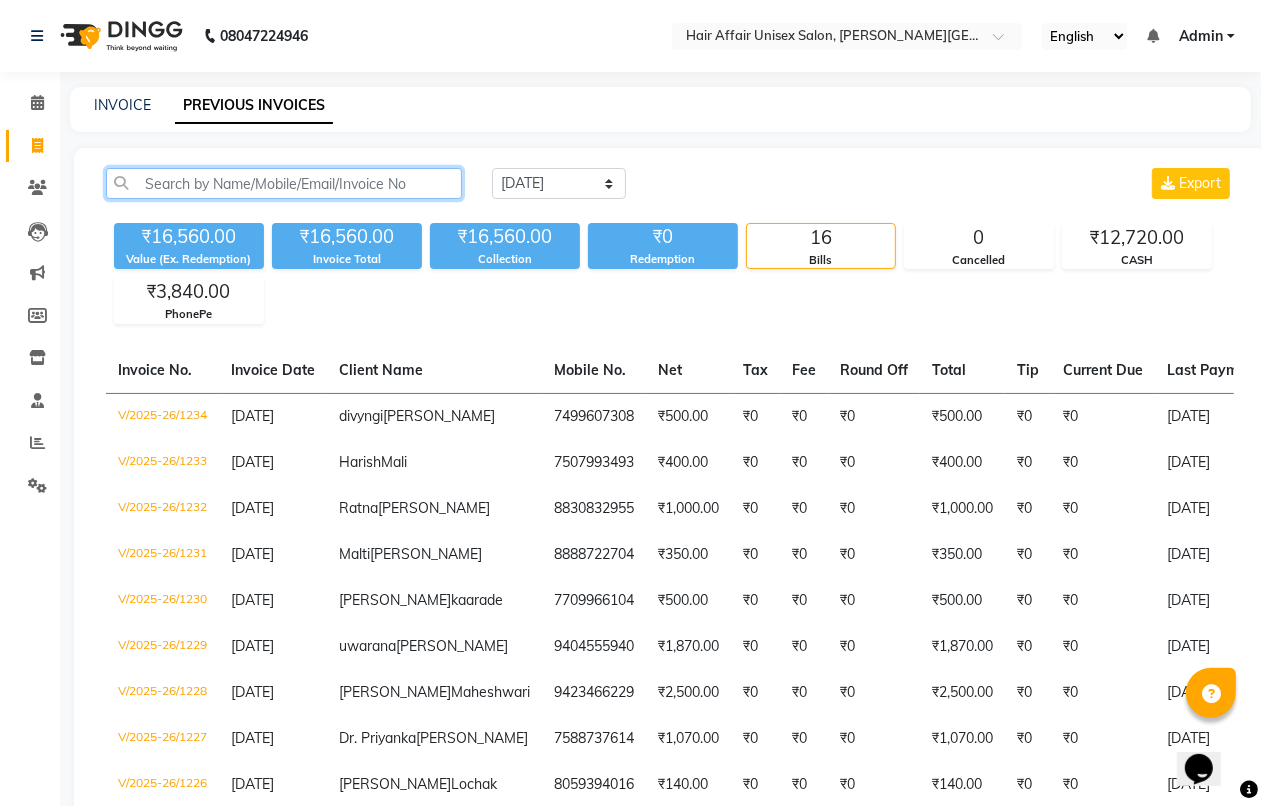 click 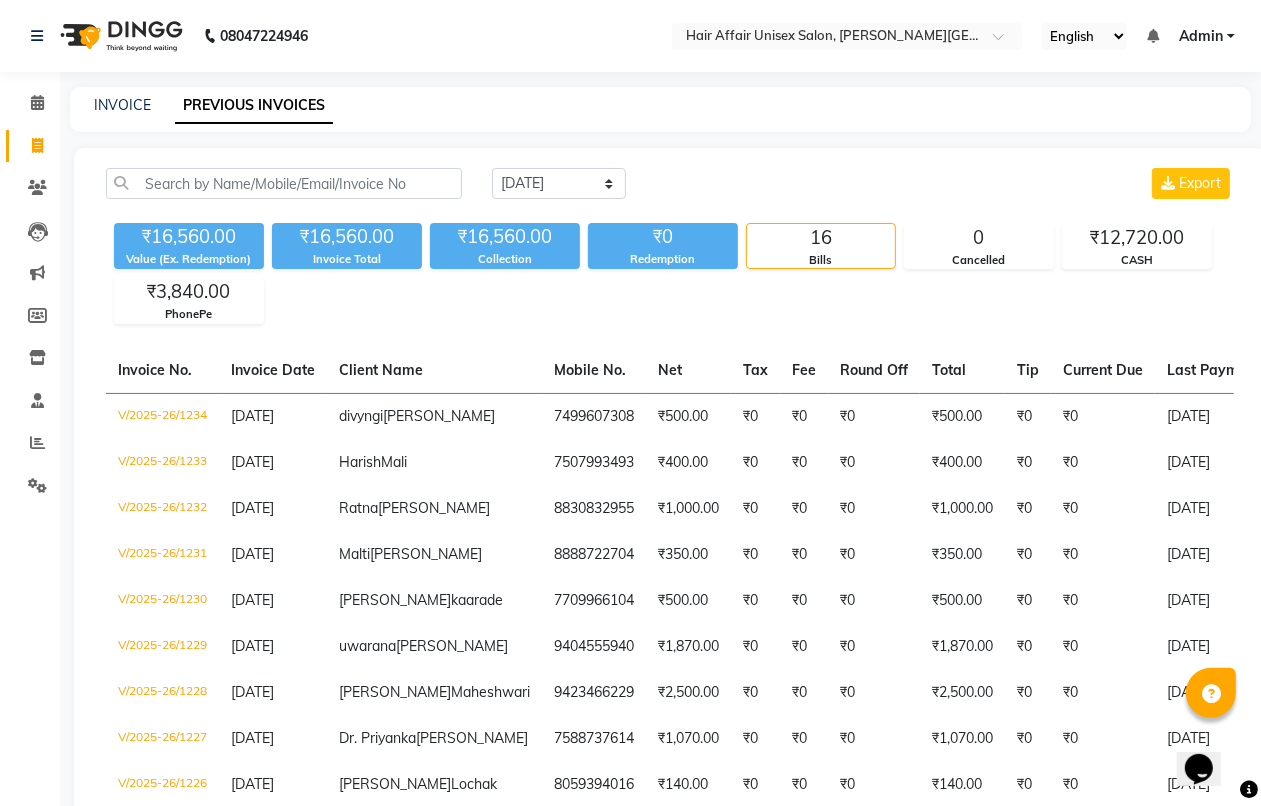 click on "INVOICE PREVIOUS INVOICES" 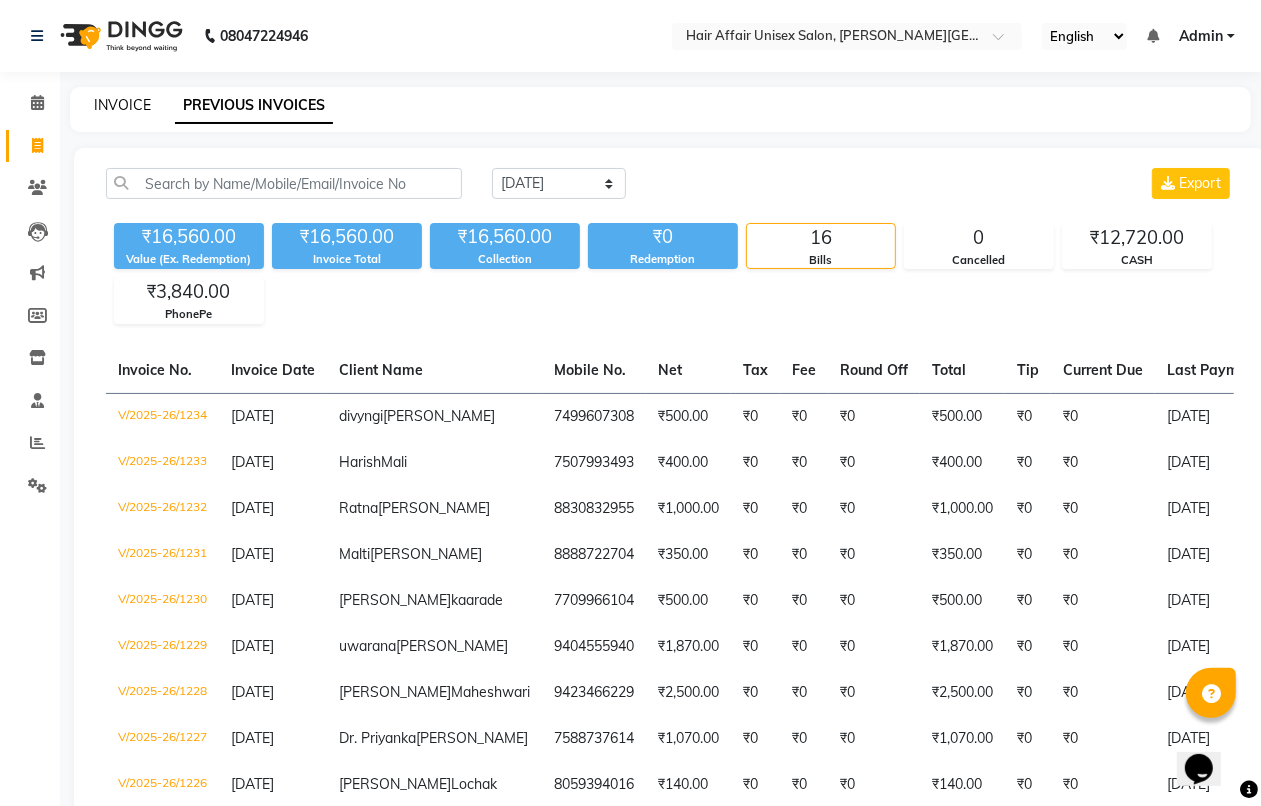click on "INVOICE" 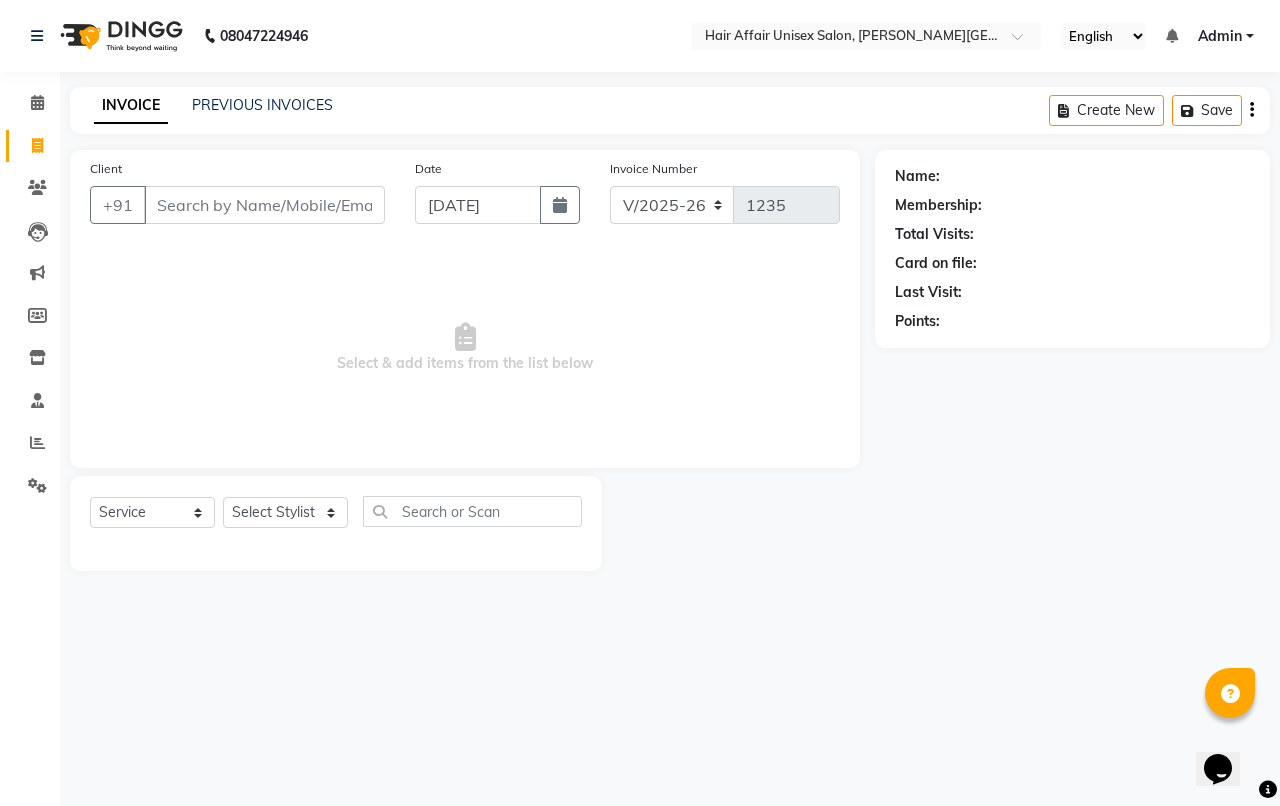 click on "INVOICE PREVIOUS INVOICES Create New   Save  Client +91 Date 11-07-2025 Invoice Number V/2025 V/2025-26 1235  Select & add items from the list below  Select  Service  Product  Membership  Package Voucher Prepaid Gift Card  Select Stylist Anand harpal kajal Kunal Manish Nikhil soni Sweta Vihan yogesh  Name: Membership: Total Visits: Card on file: Last Visit:  Points:" 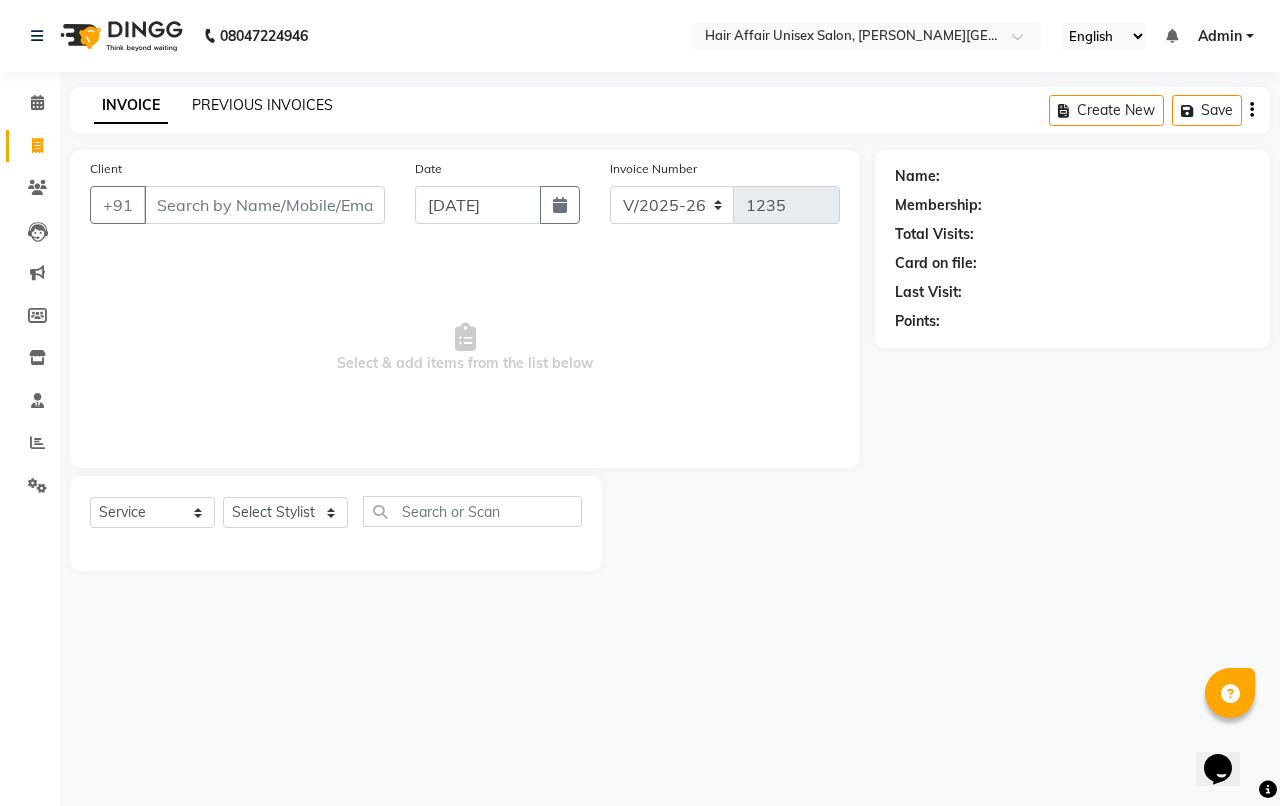 click on "PREVIOUS INVOICES" 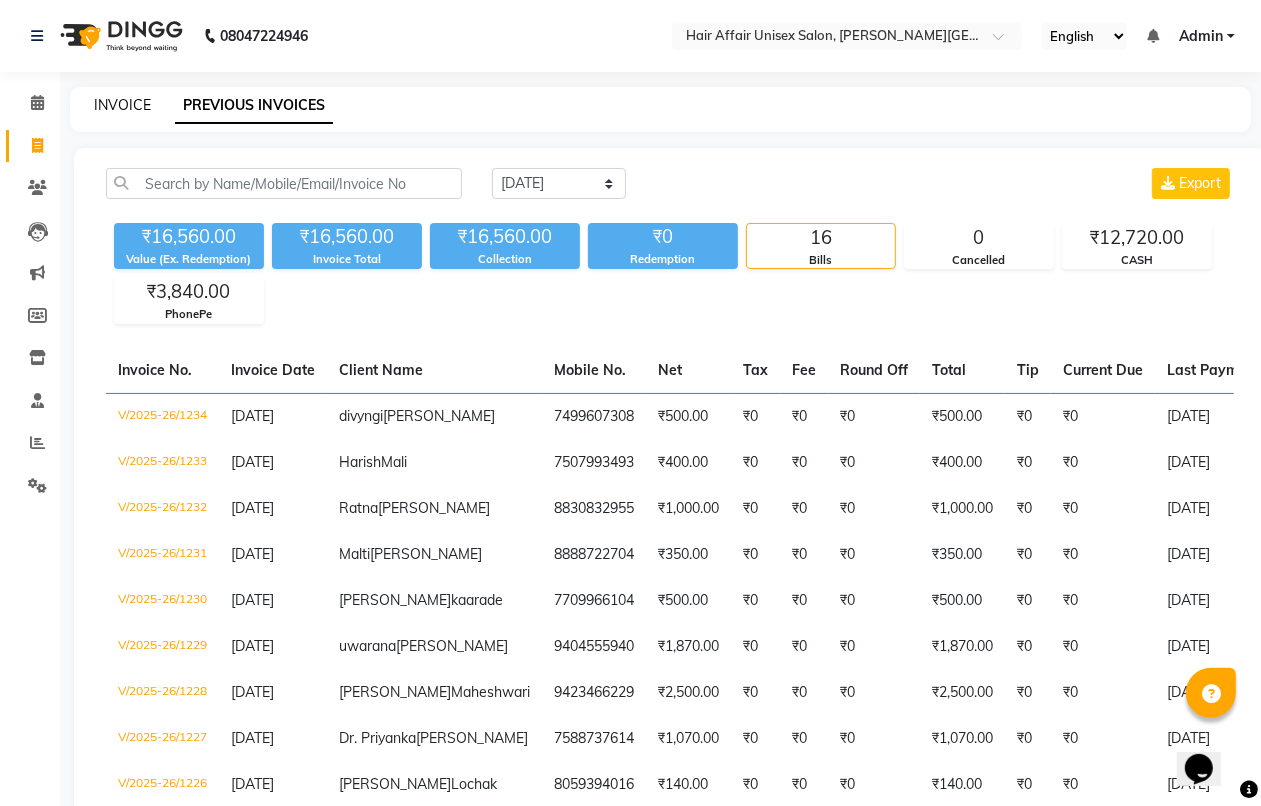 click on "INVOICE" 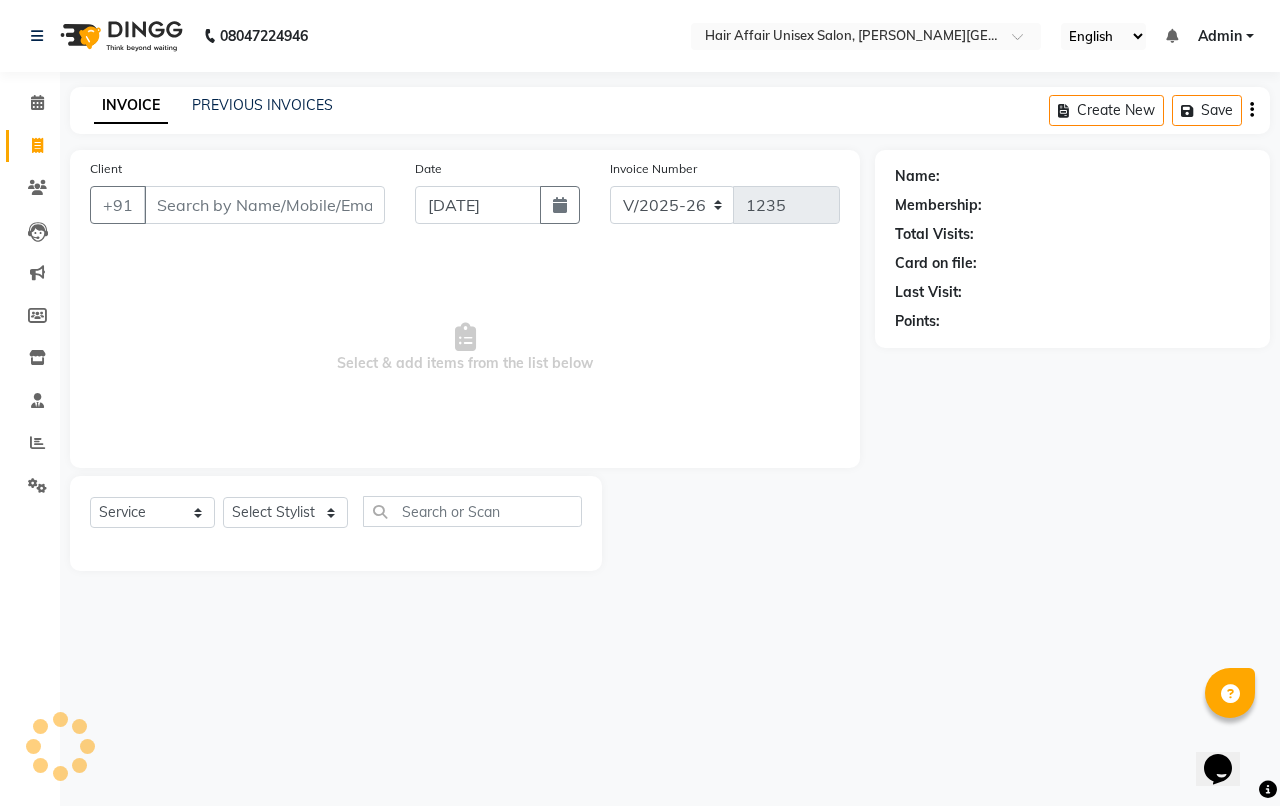 click on "+91" 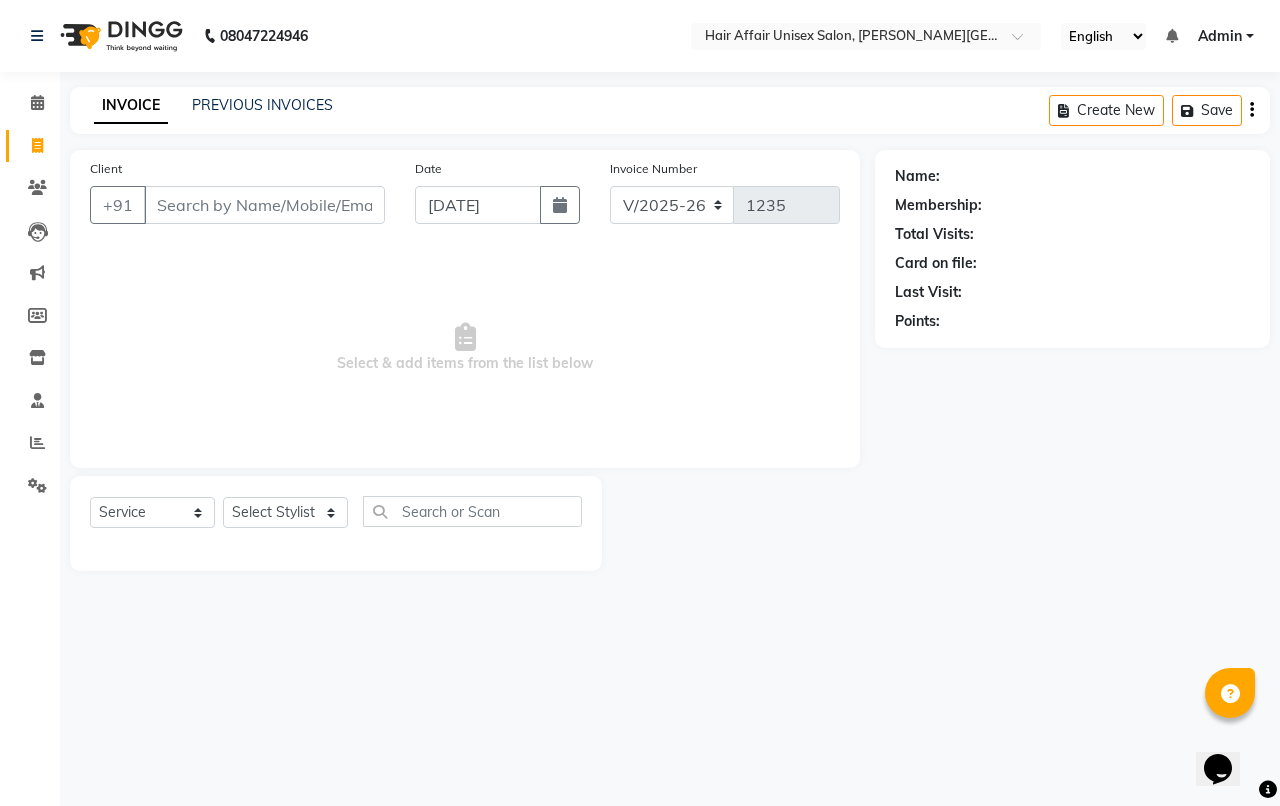click on "Client +91" 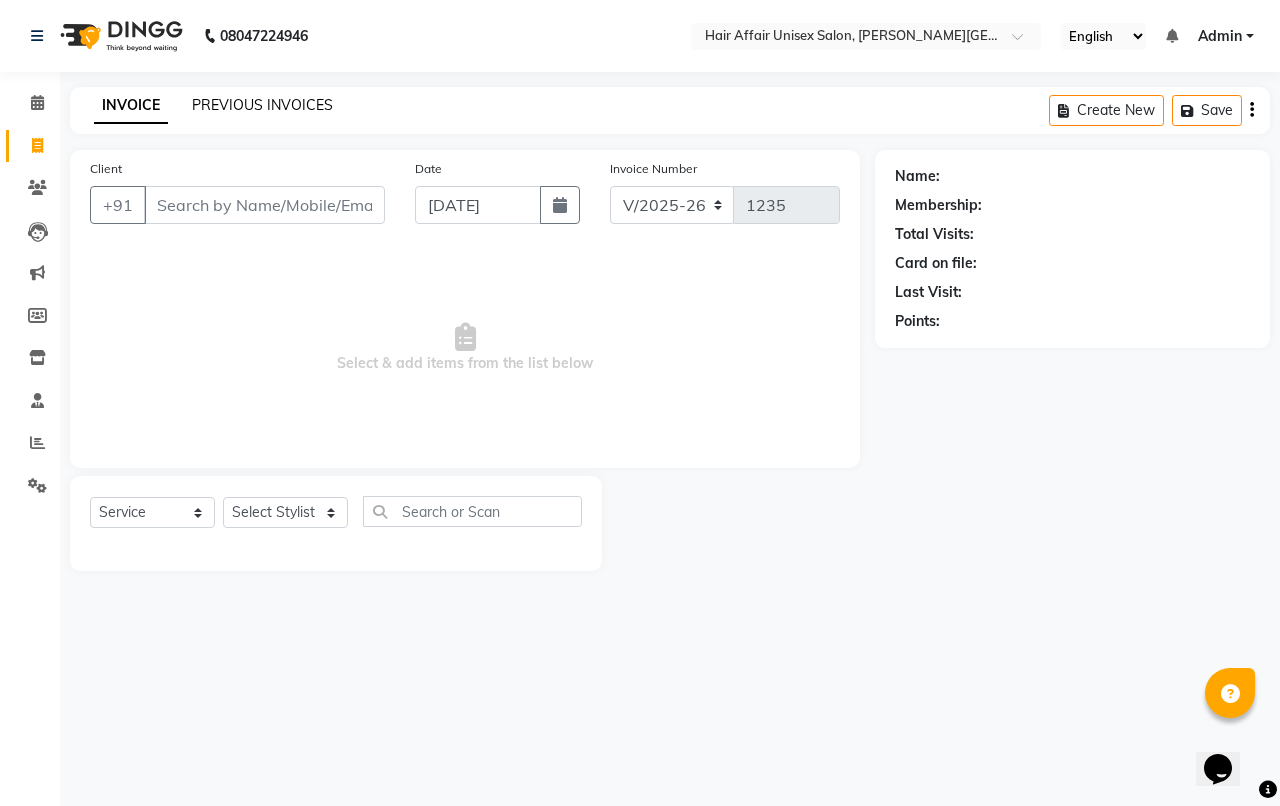 click on "PREVIOUS INVOICES" 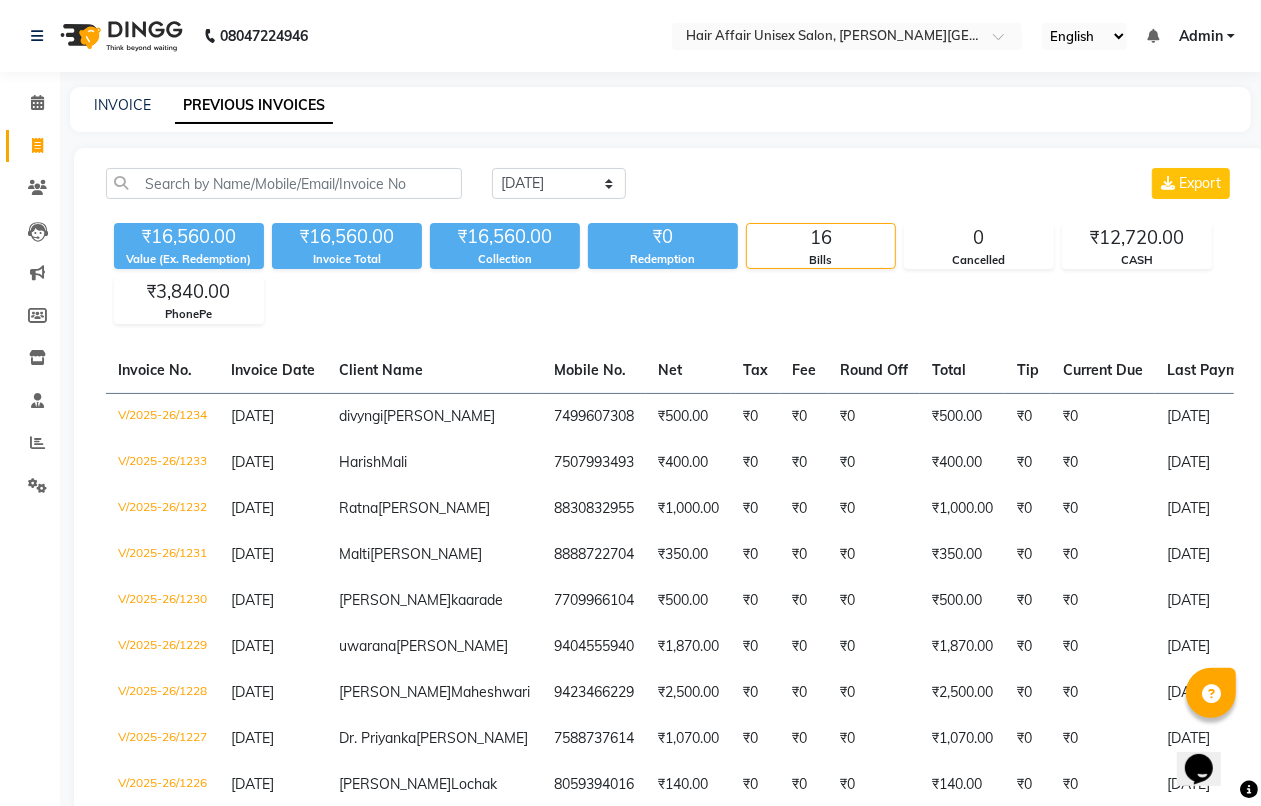 drag, startPoint x: 71, startPoint y: 151, endPoint x: 35, endPoint y: 148, distance: 36.124783 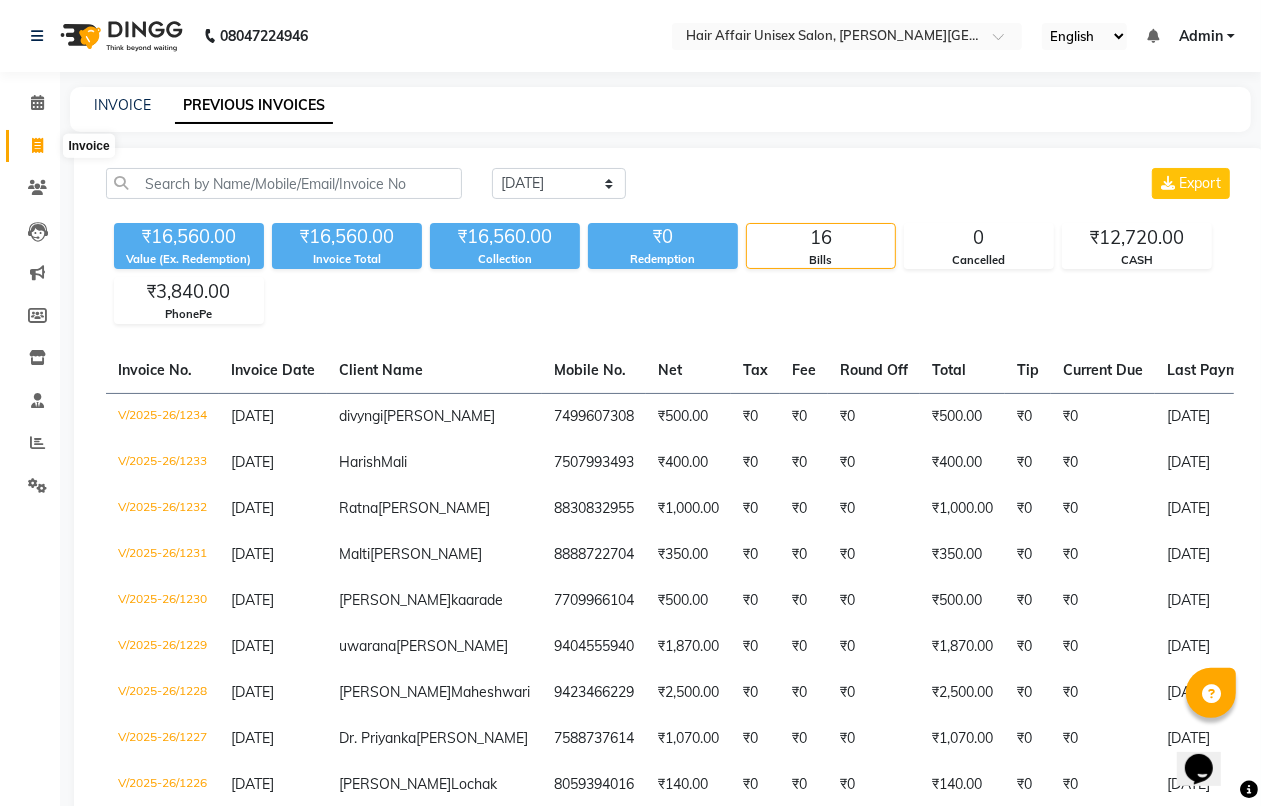 click 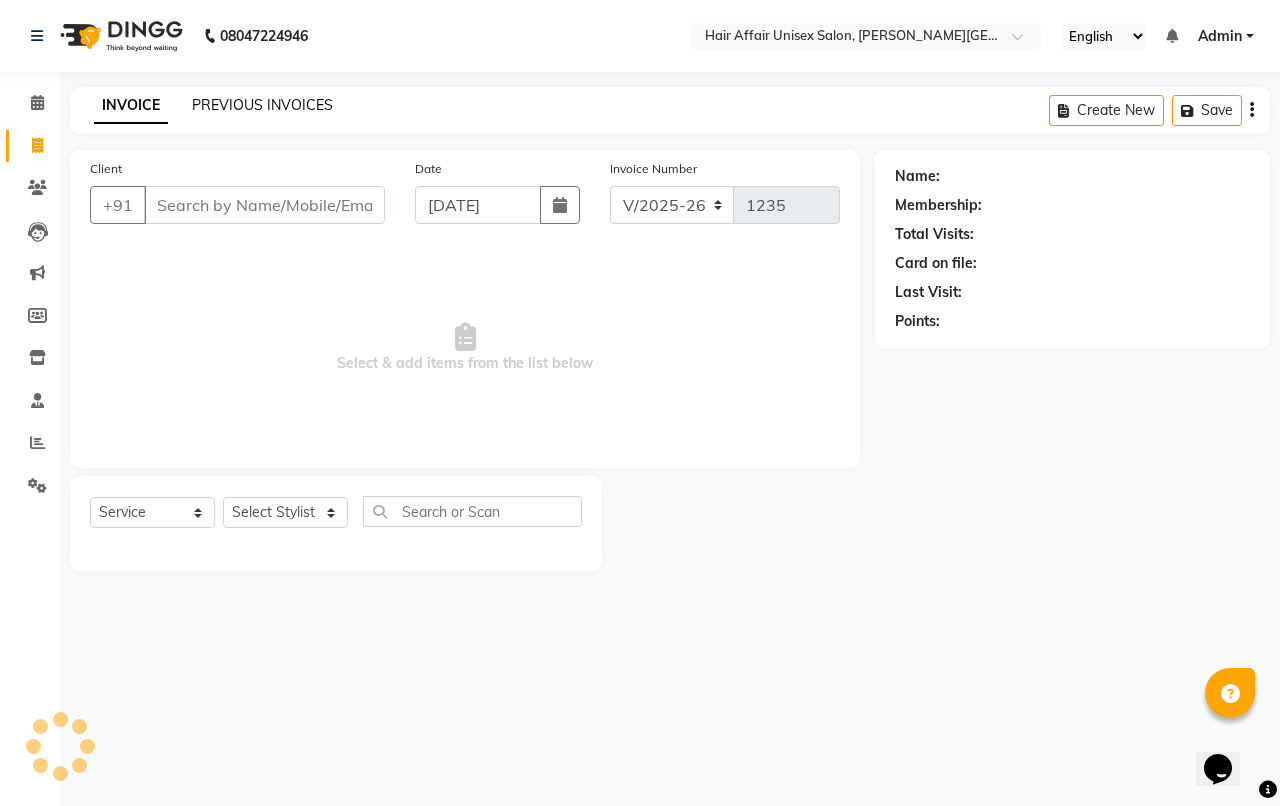 click on "PREVIOUS INVOICES" 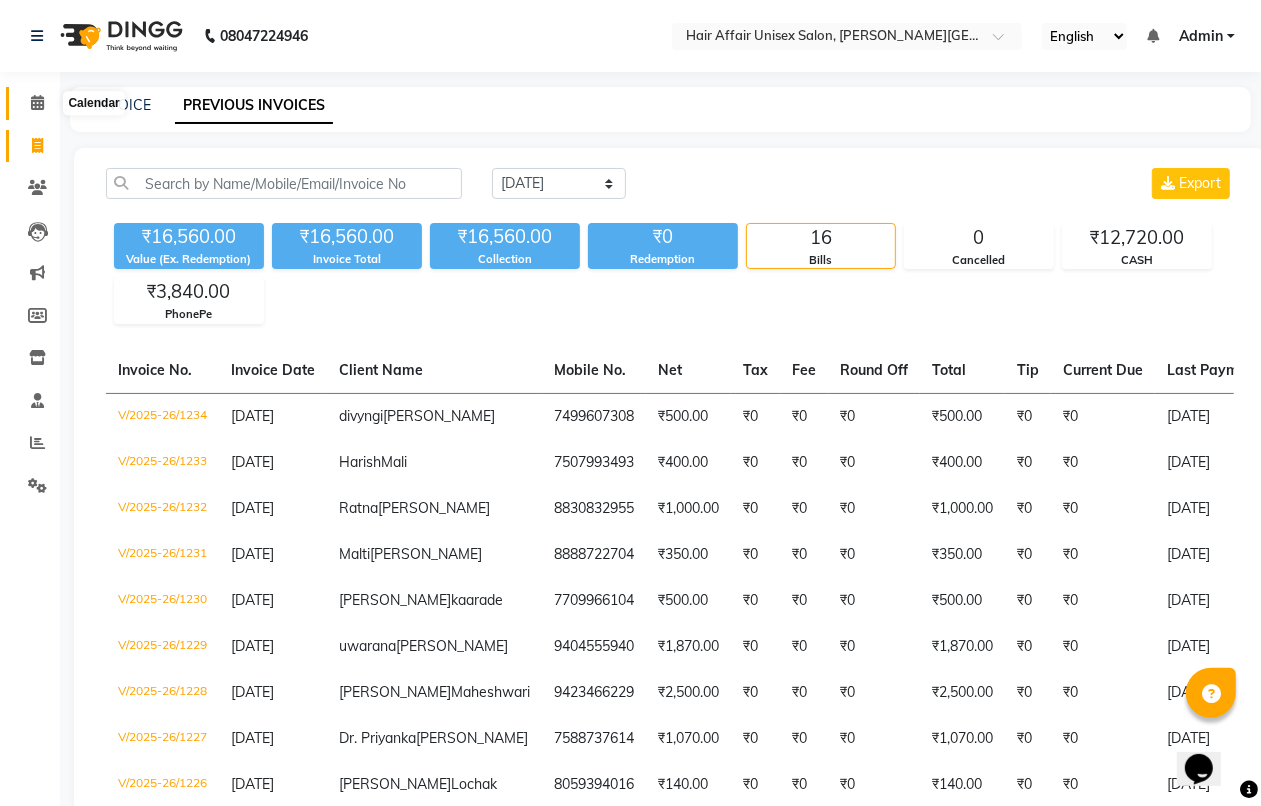 click 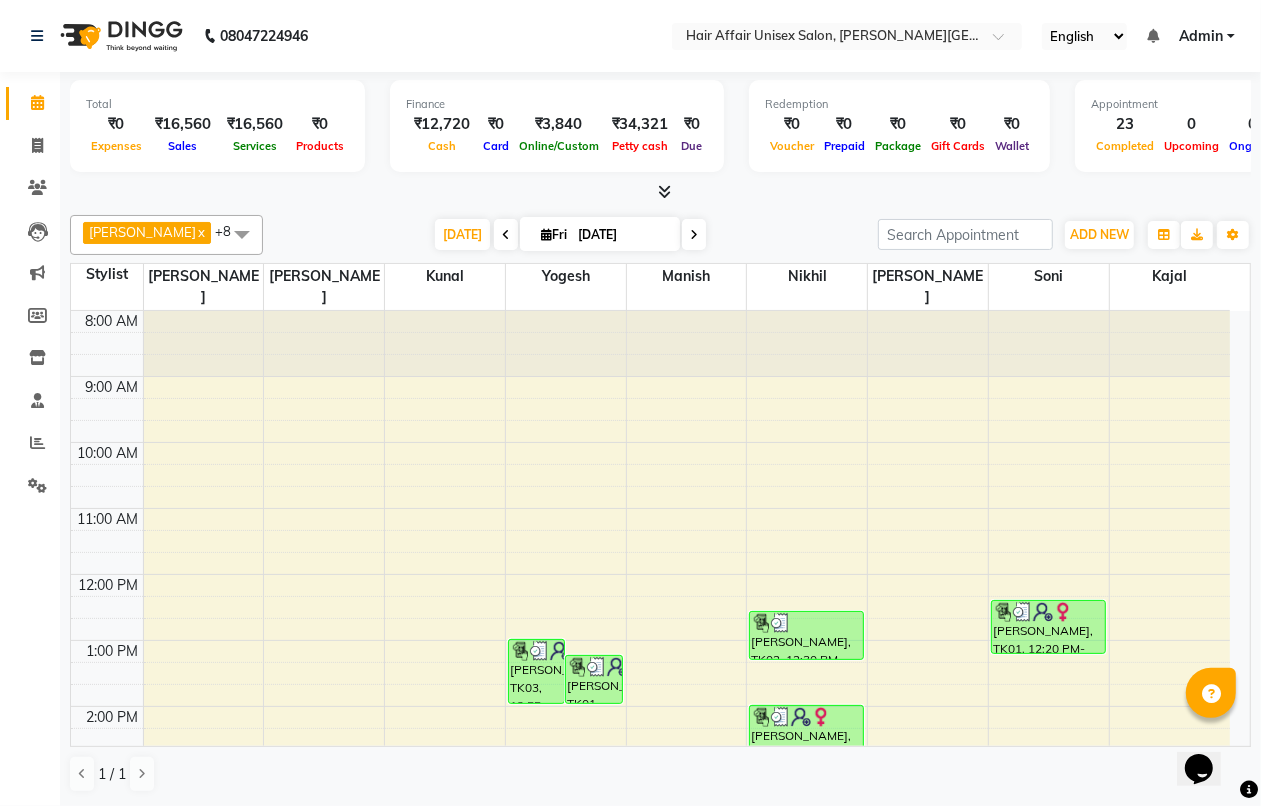 scroll, scrollTop: 0, scrollLeft: 0, axis: both 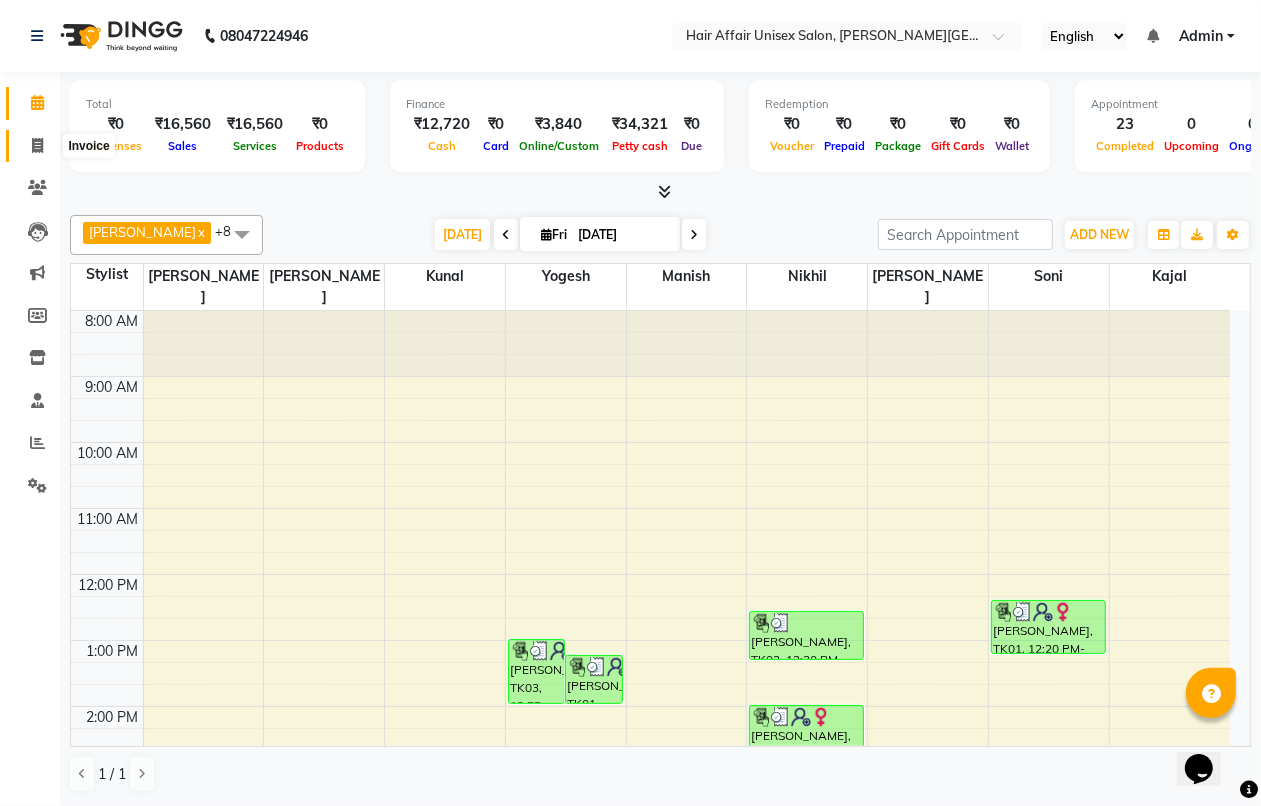 click 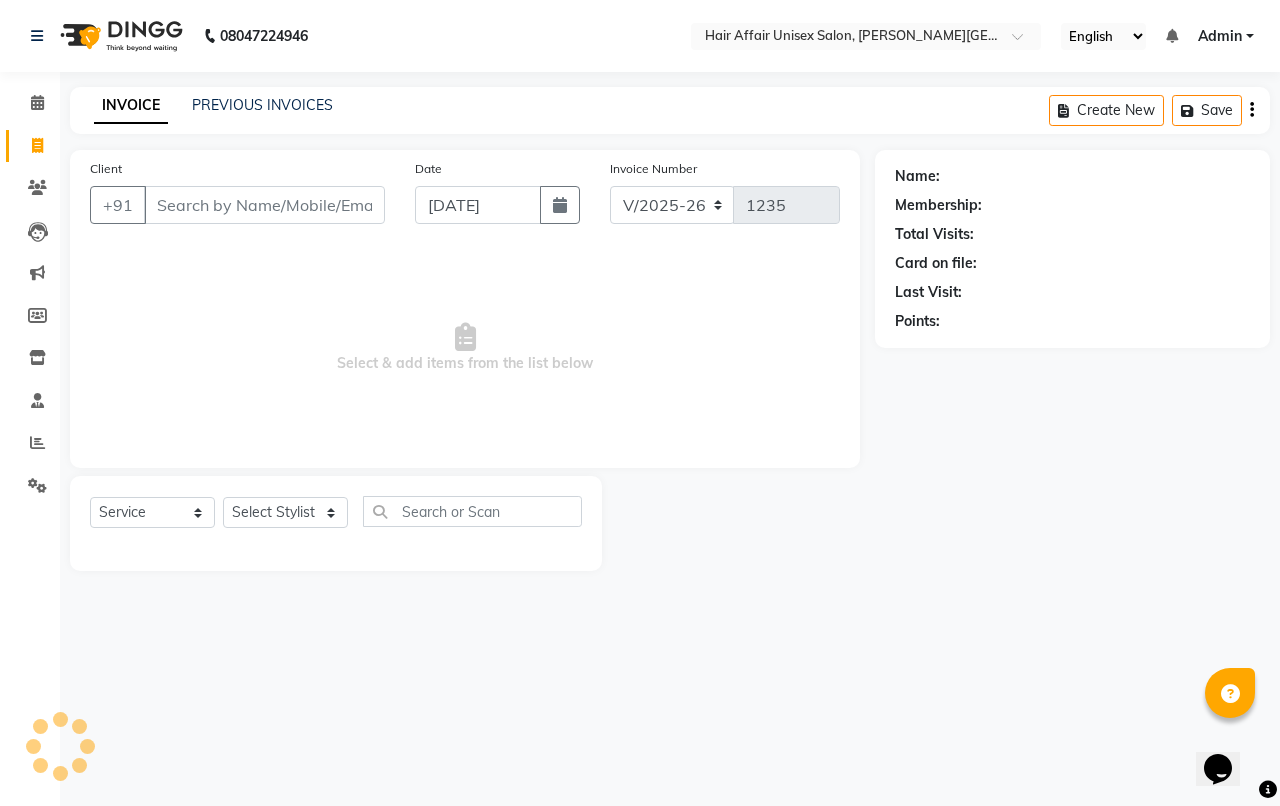 click on "Client" at bounding box center (264, 205) 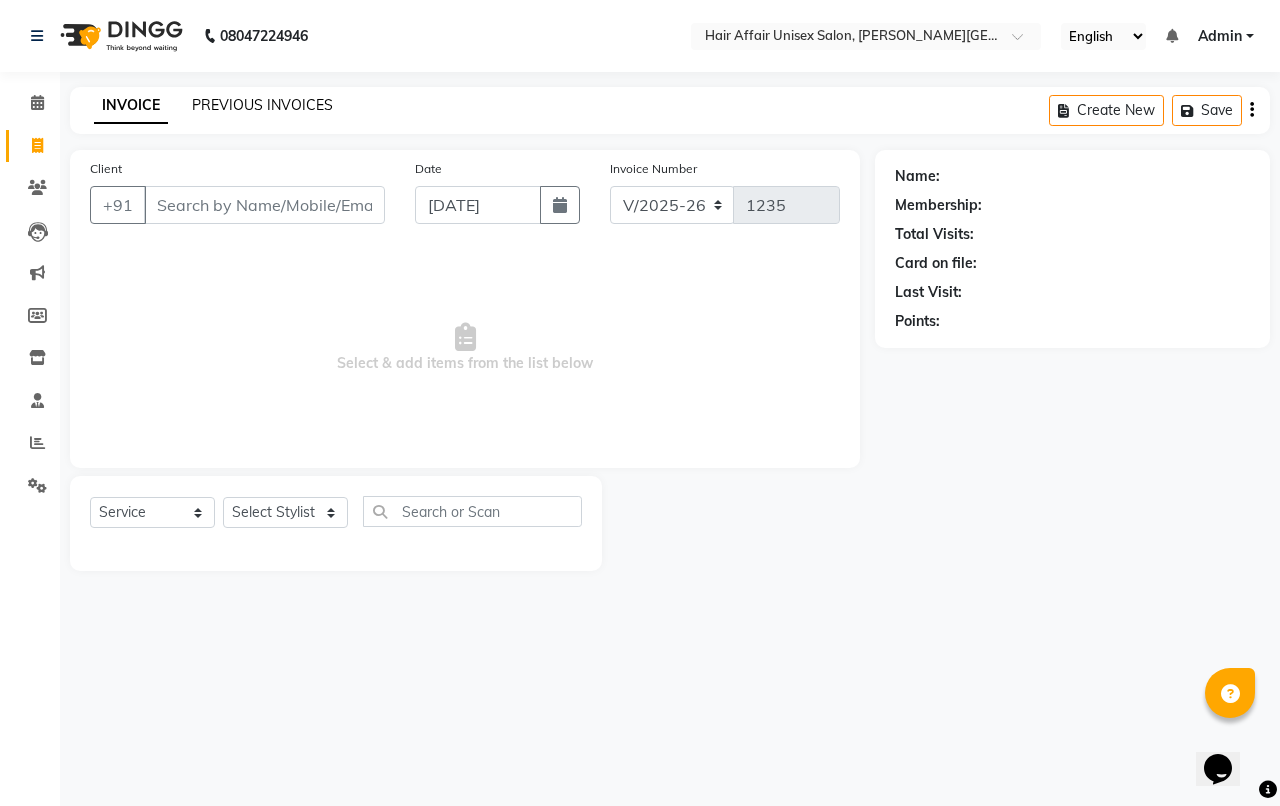 click on "PREVIOUS INVOICES" 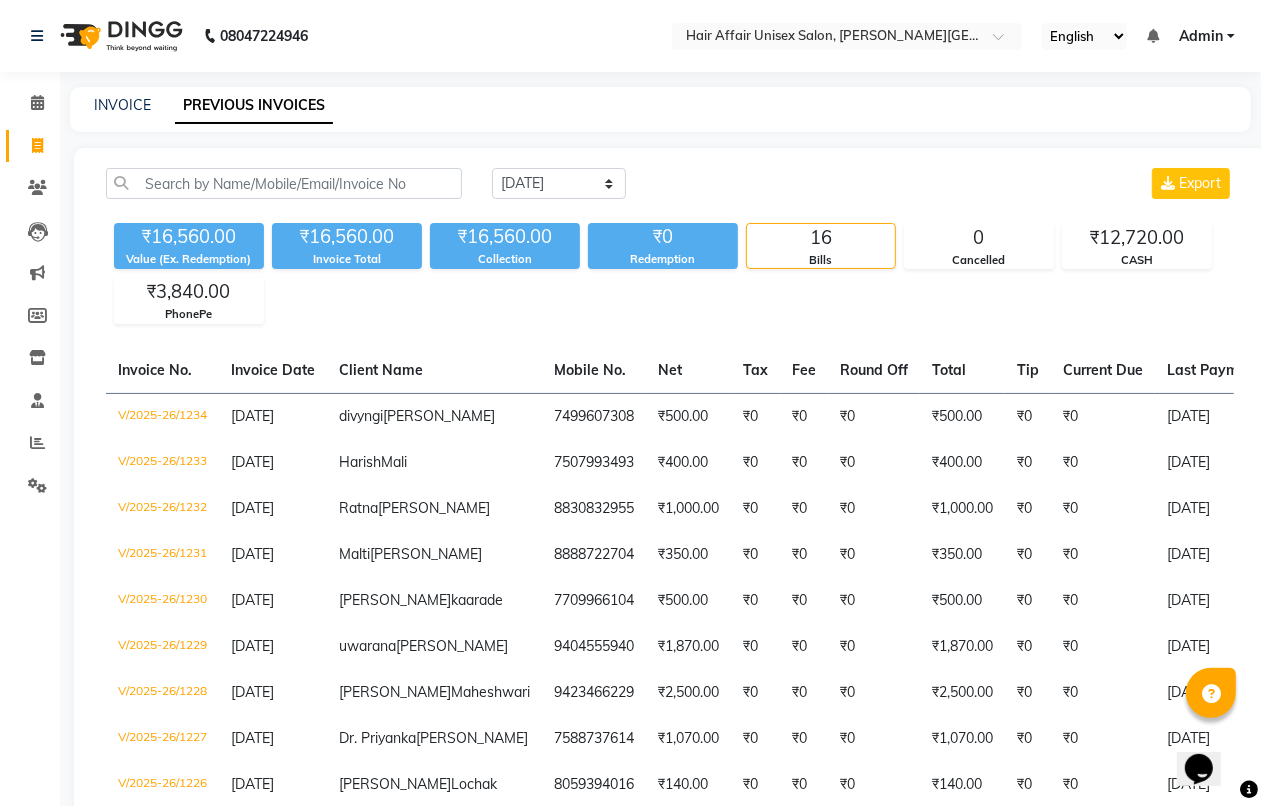 click on "INVOICE PREVIOUS INVOICES" 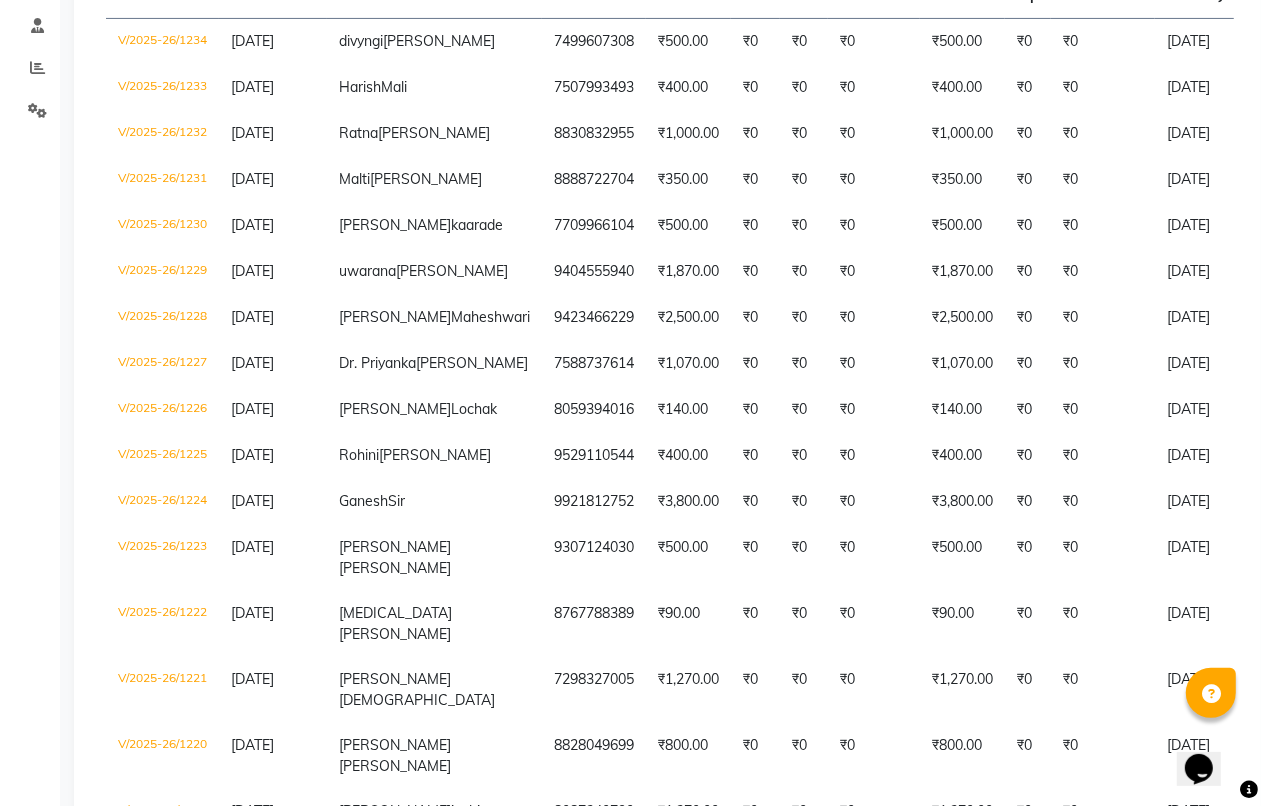 scroll, scrollTop: 0, scrollLeft: 0, axis: both 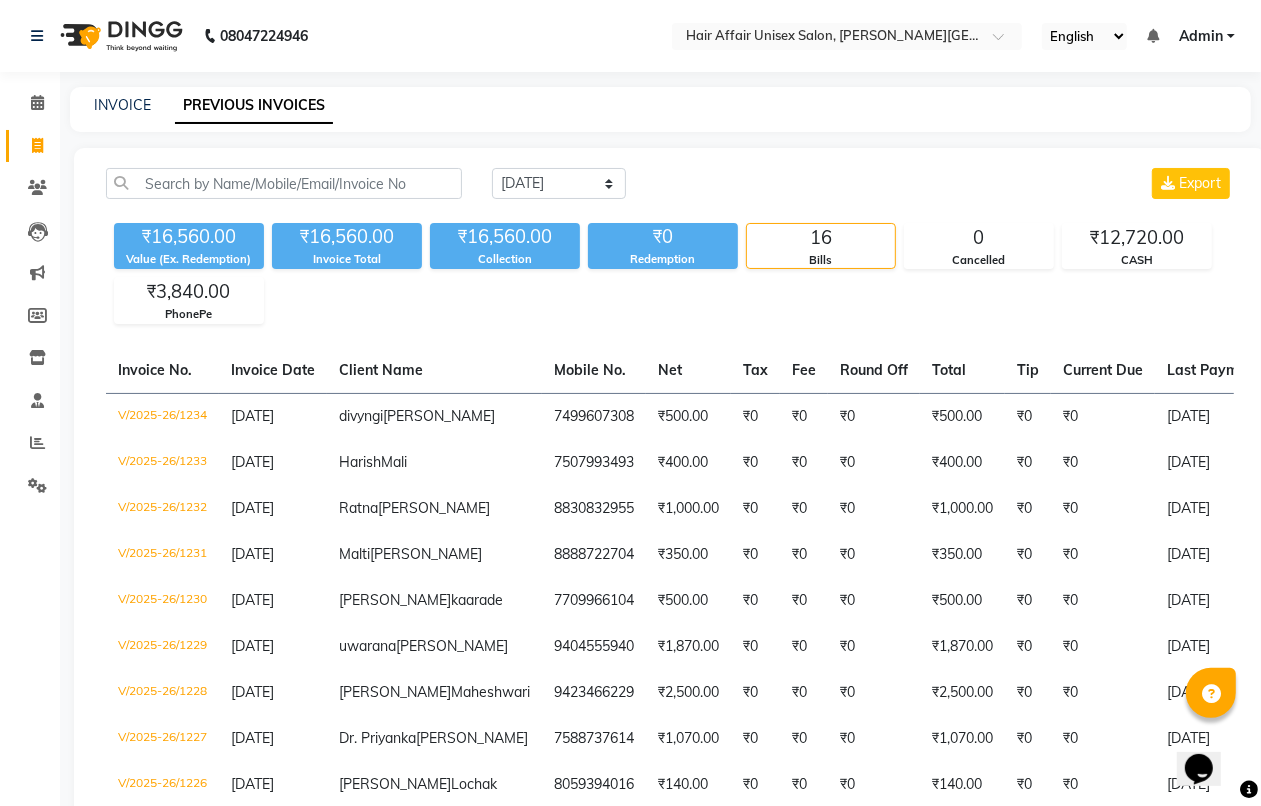 click on "INVOICE PREVIOUS INVOICES" 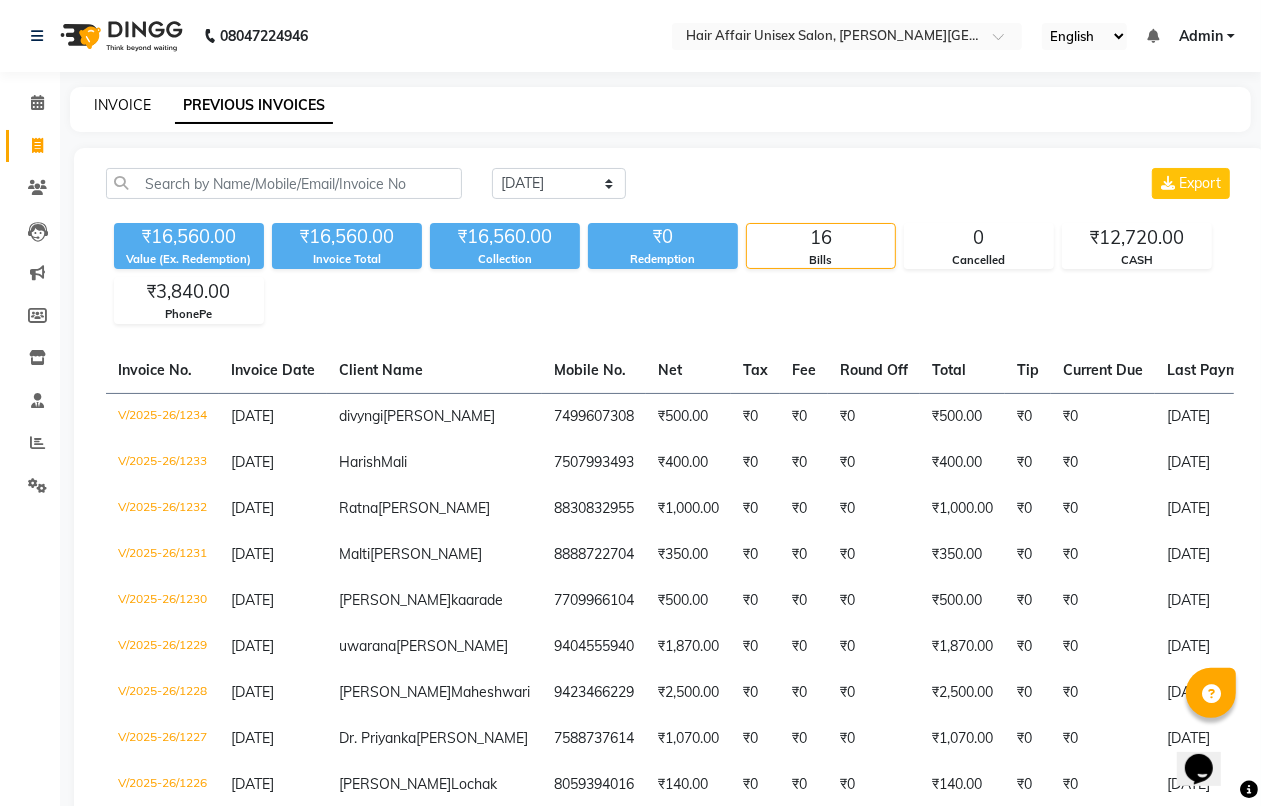 click on "INVOICE" 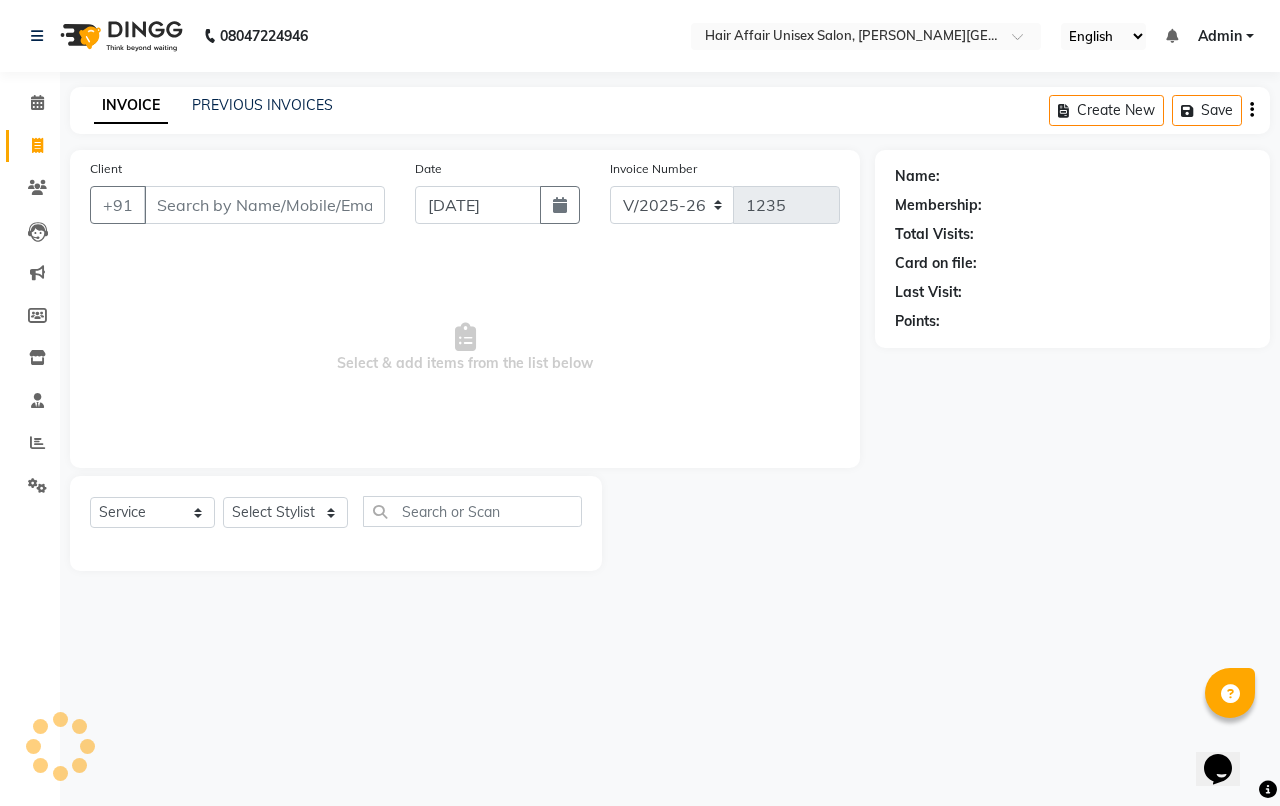 click on "Client" at bounding box center [264, 205] 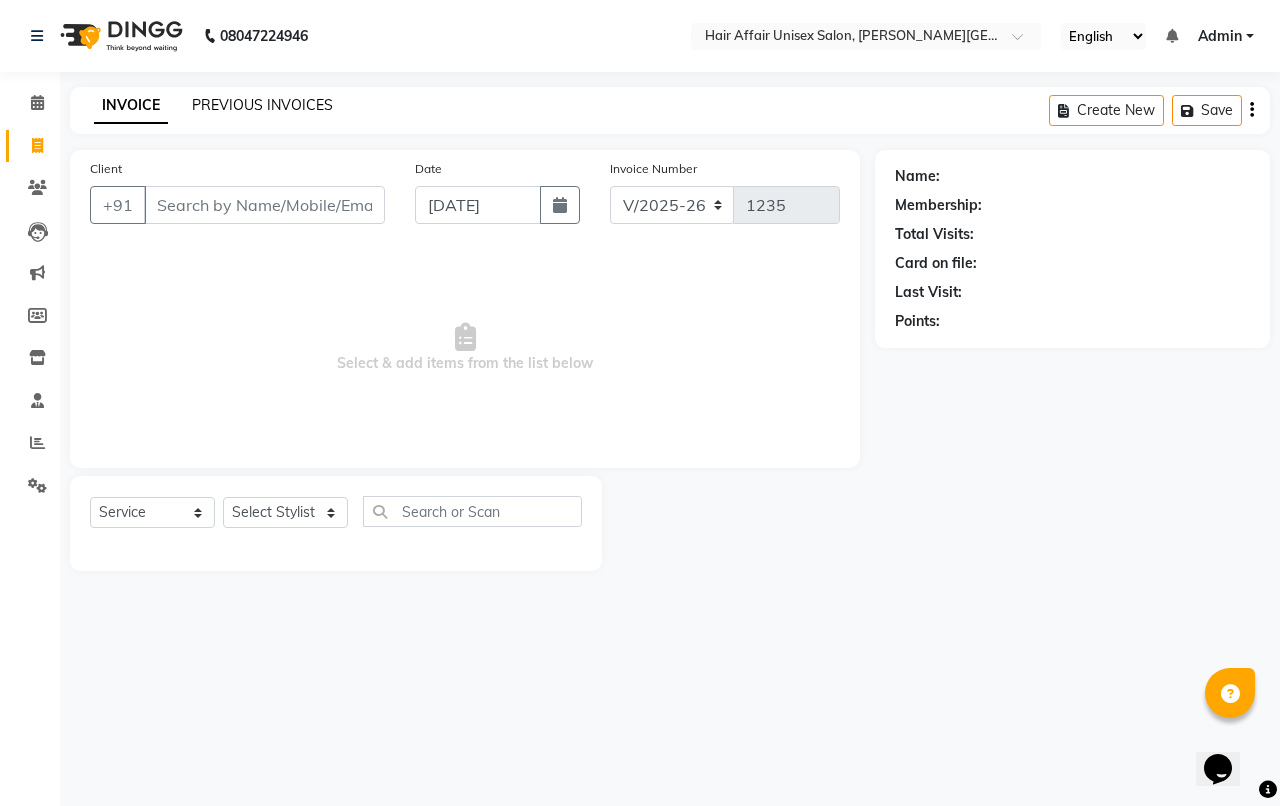 click on "PREVIOUS INVOICES" 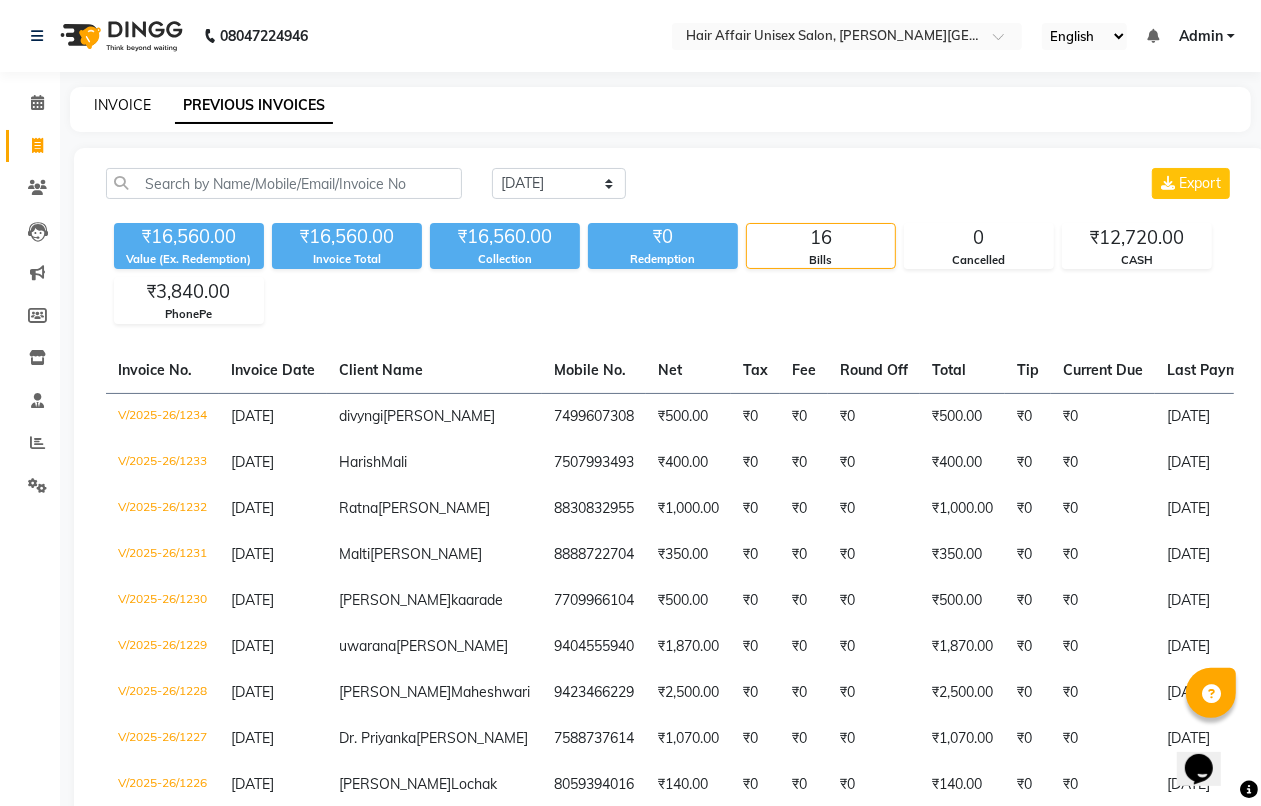 click on "INVOICE" 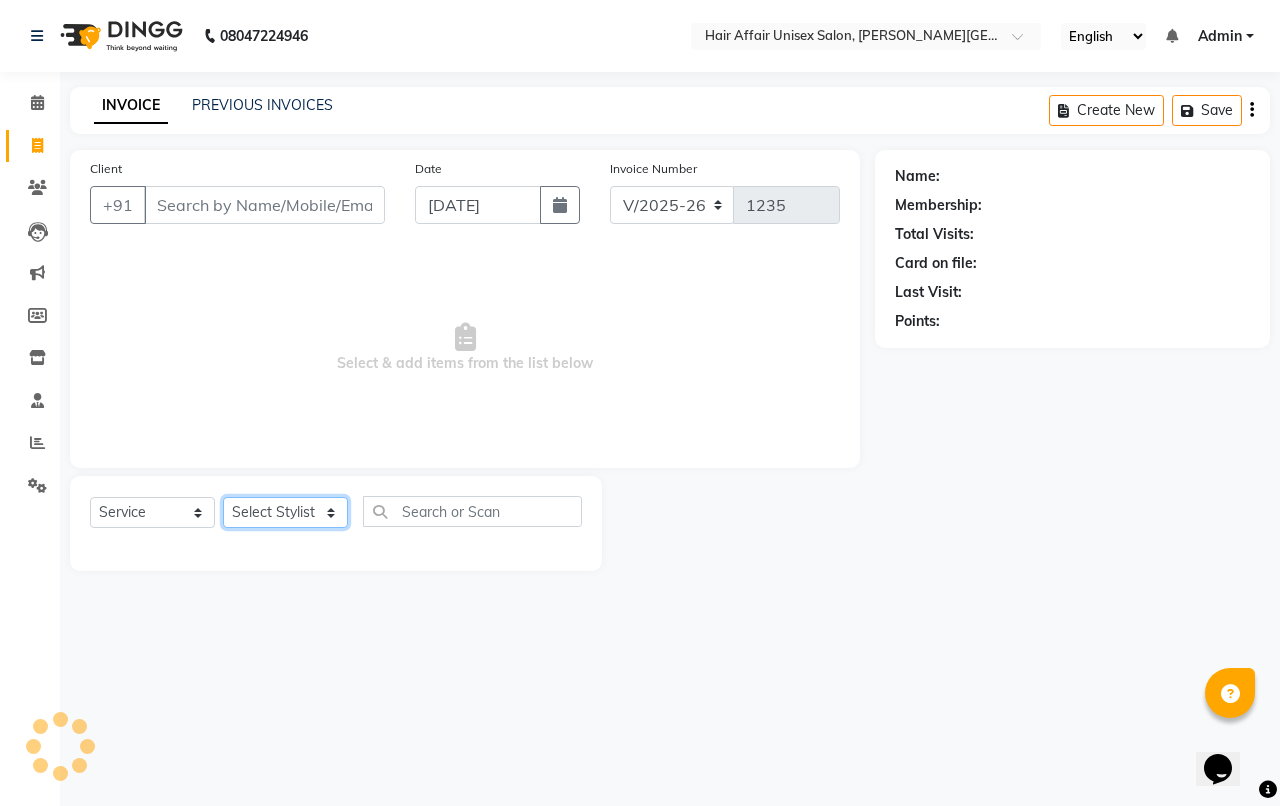 click on "Select Stylist Anand harpal kajal Kunal Manish Nikhil soni Sweta Vihan yogesh" 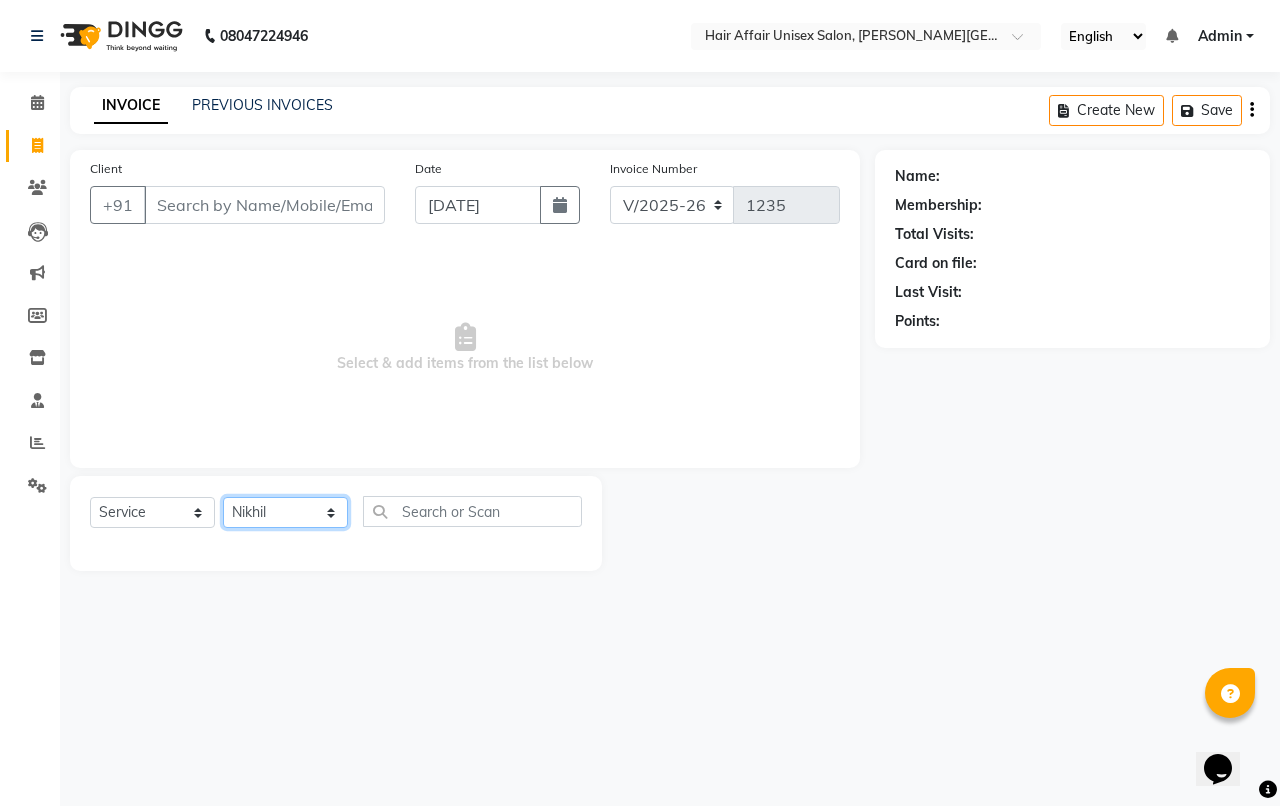 click on "Select Stylist Anand harpal kajal Kunal Manish Nikhil soni Sweta Vihan yogesh" 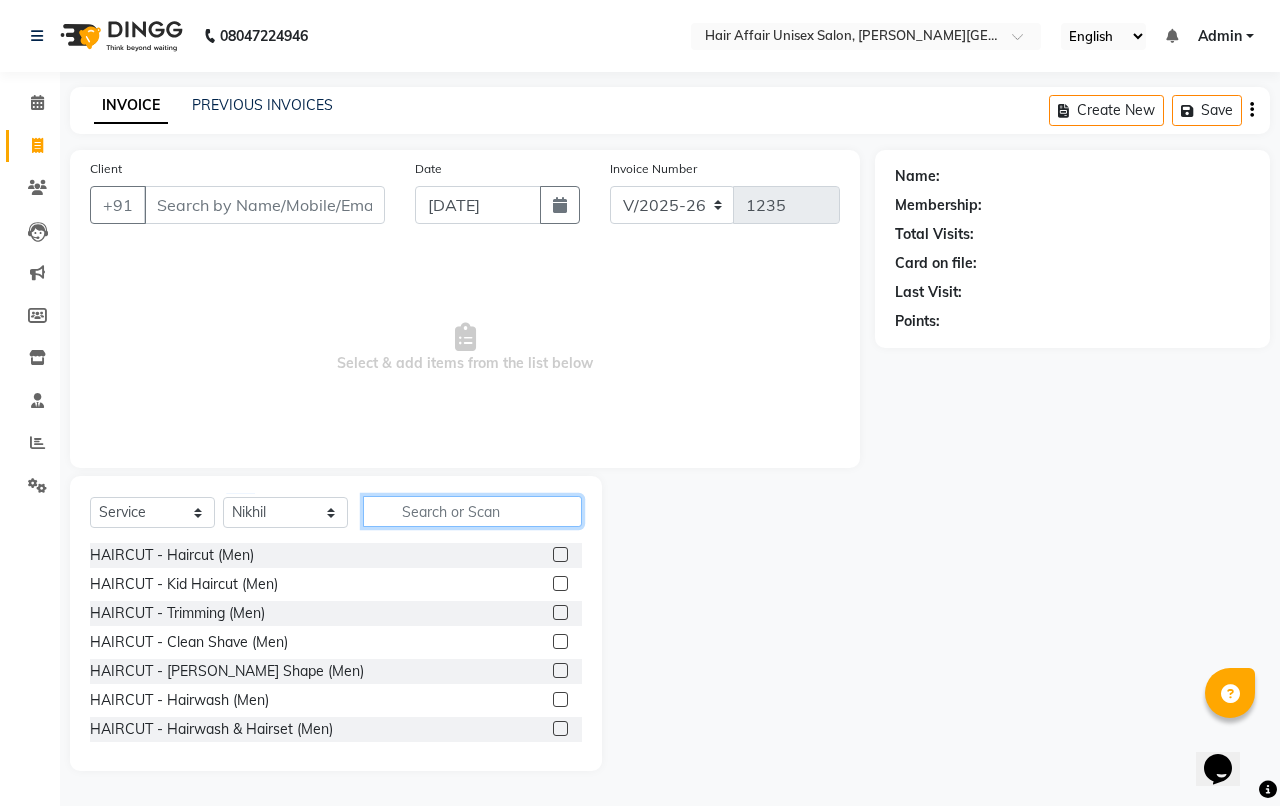 click 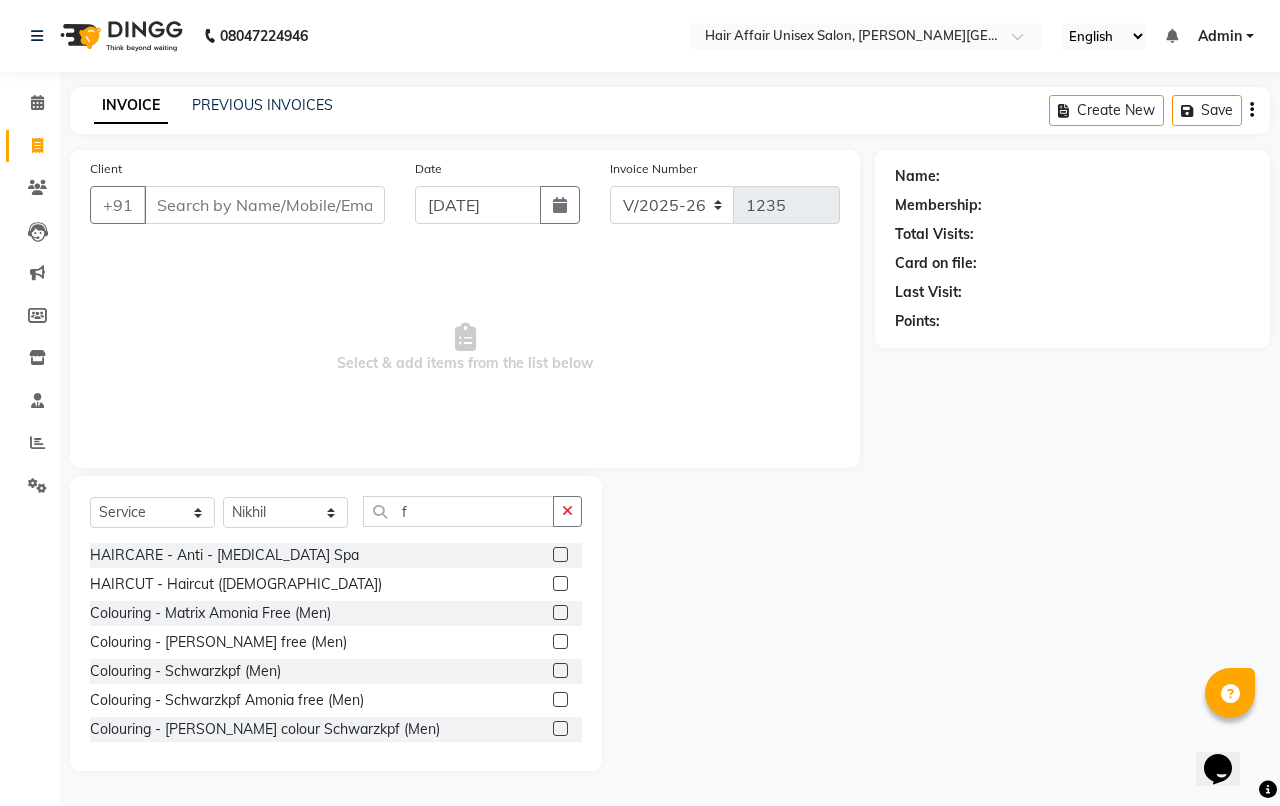 click 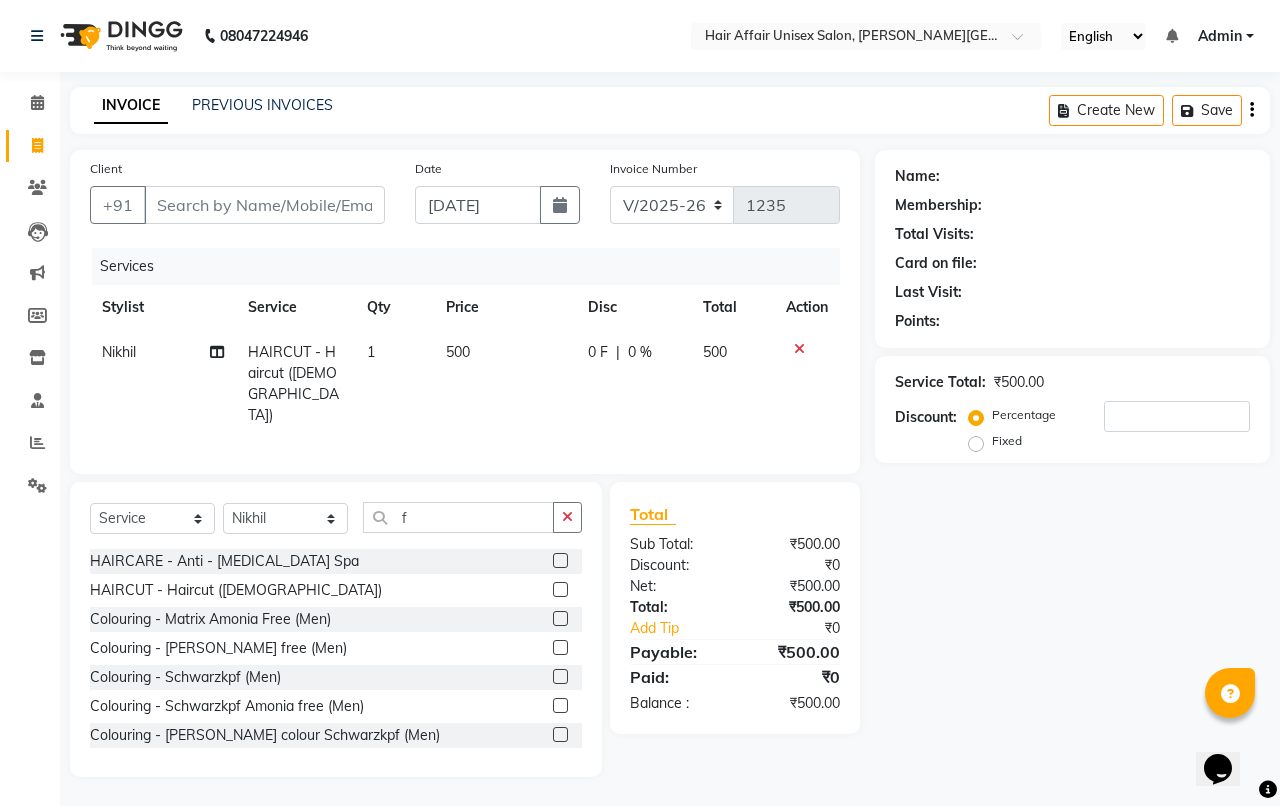 click on "Client +91" 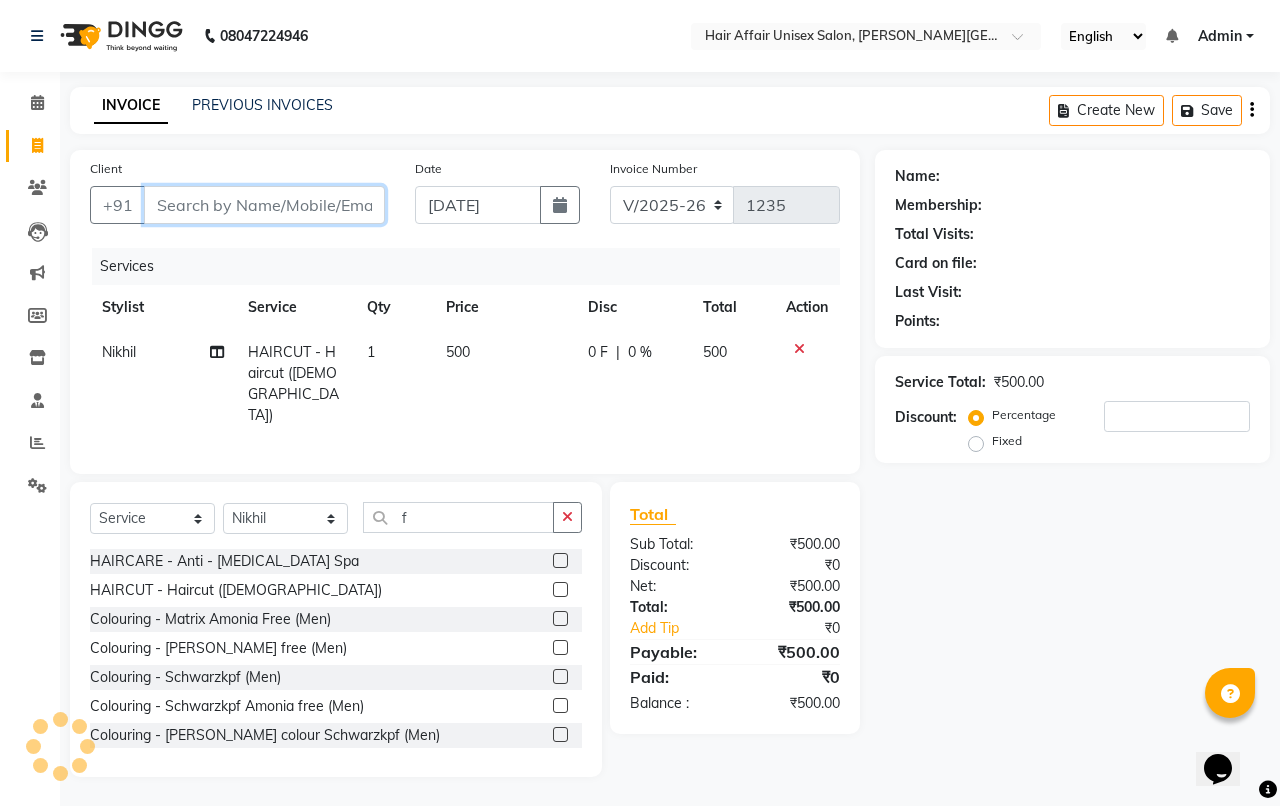 click on "Client" at bounding box center (264, 205) 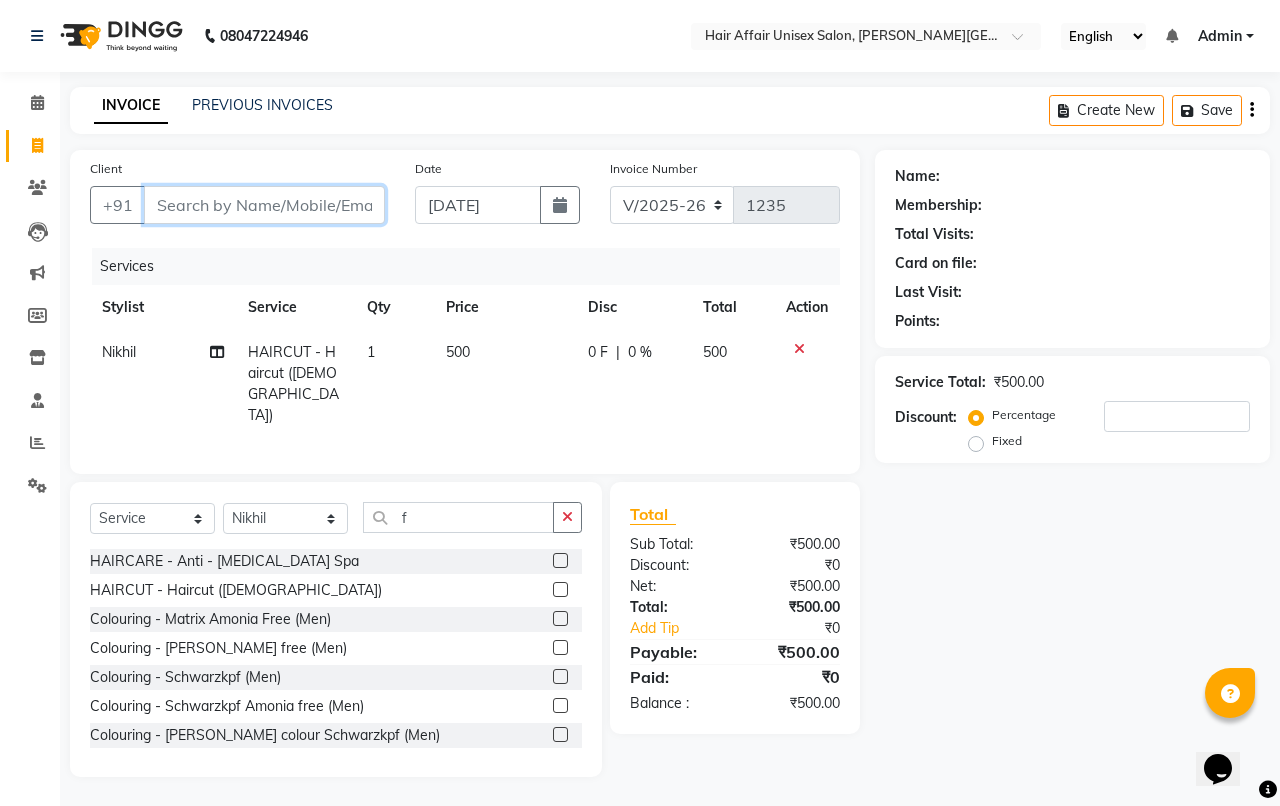 click on "Client" at bounding box center (264, 205) 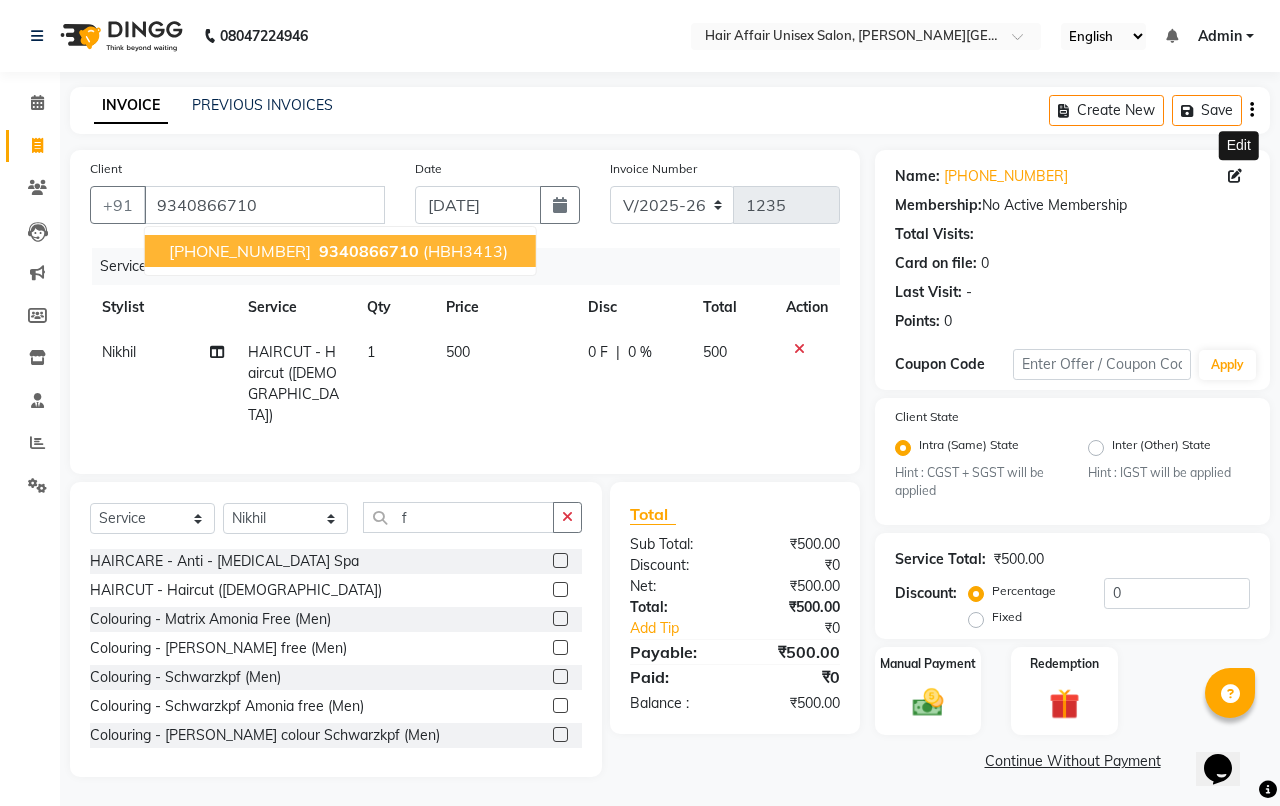 click 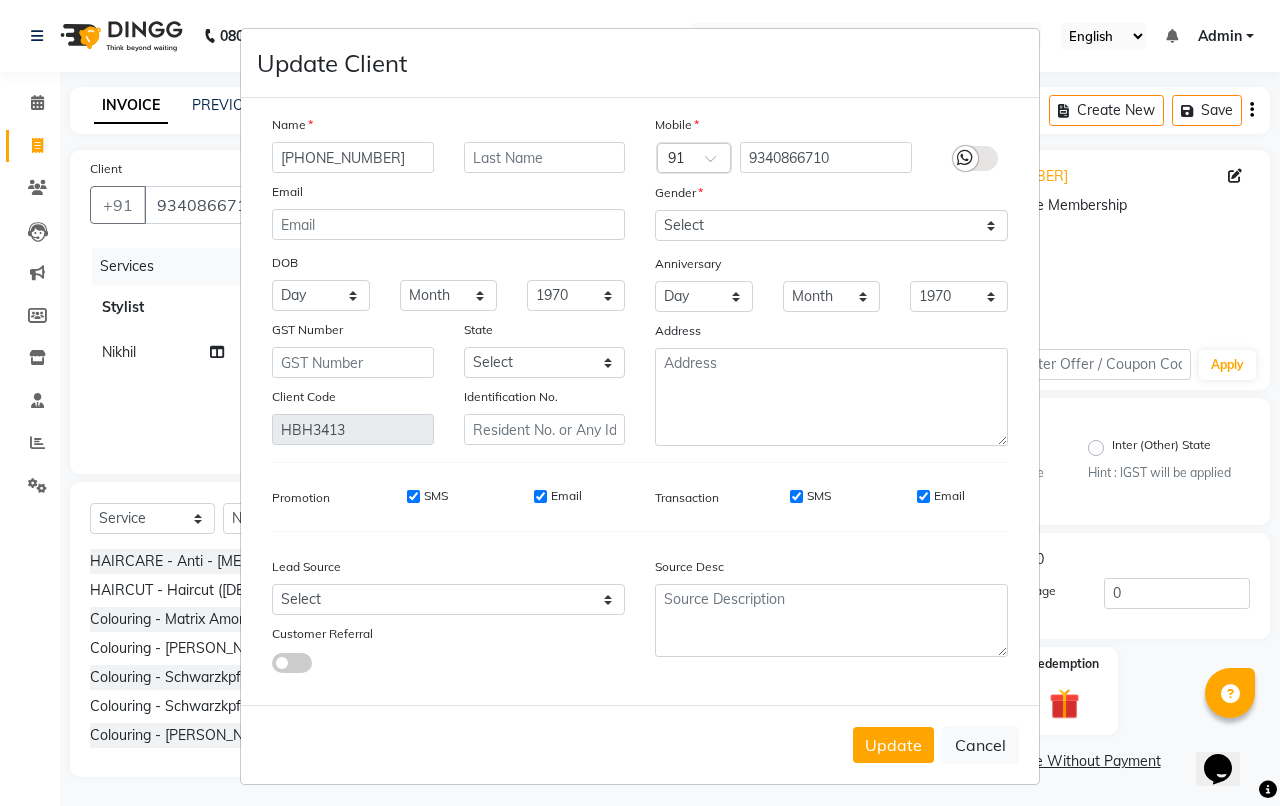 click on "+919340866710" at bounding box center [353, 157] 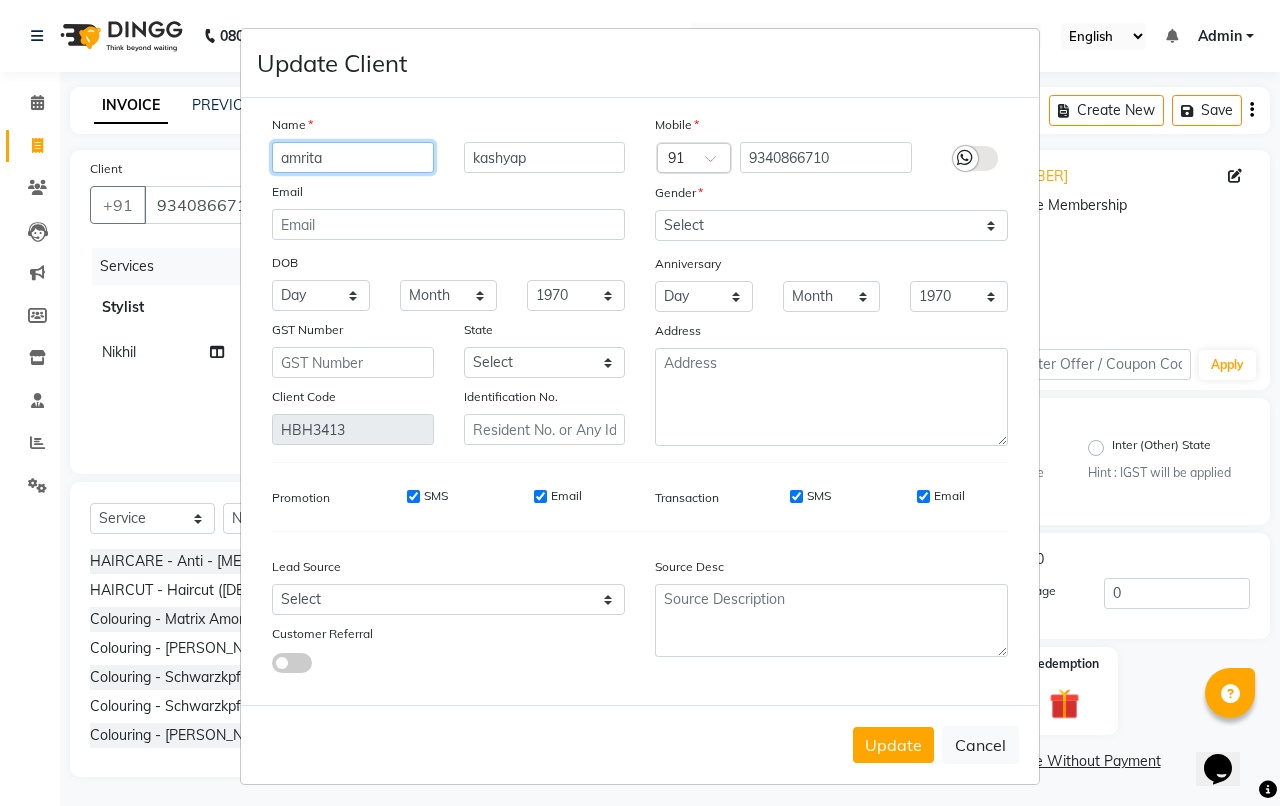 click on "amrita" at bounding box center (353, 157) 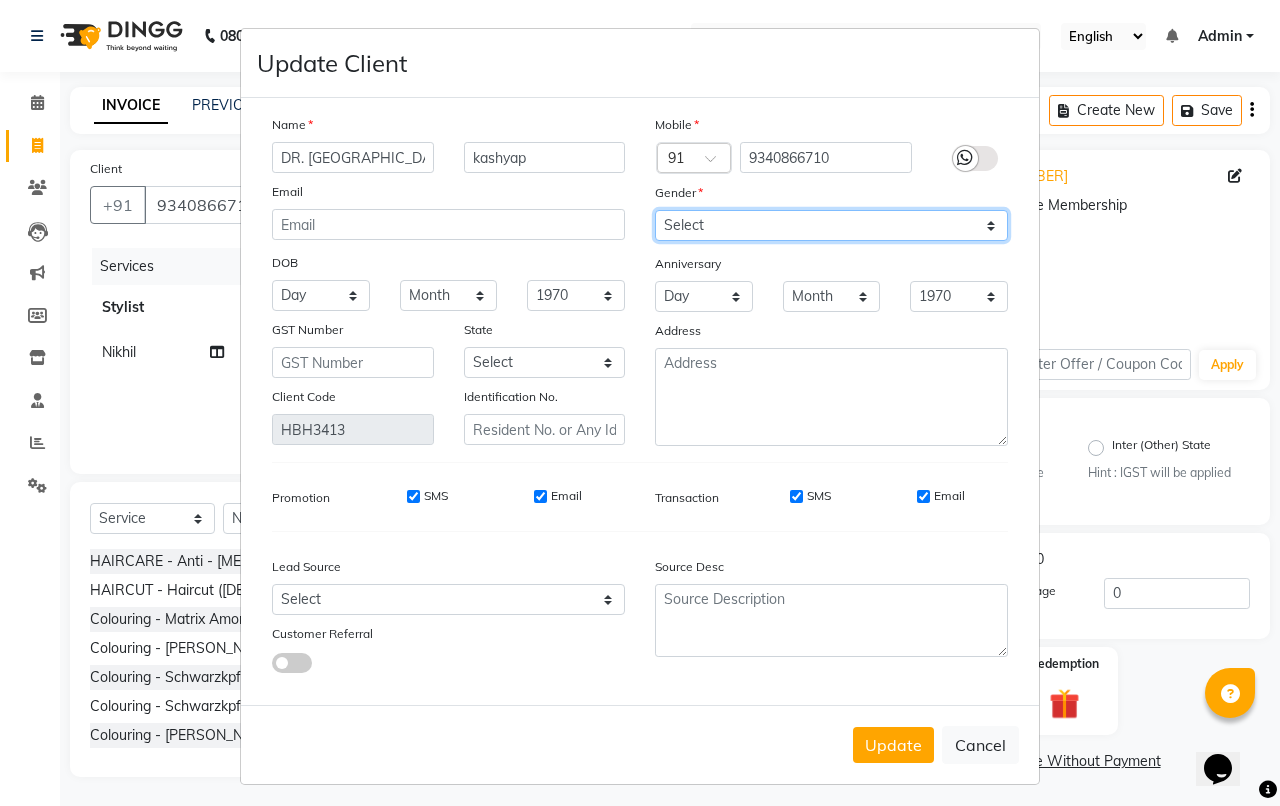 click on "Select Male Female Other Prefer Not To Say" at bounding box center [831, 225] 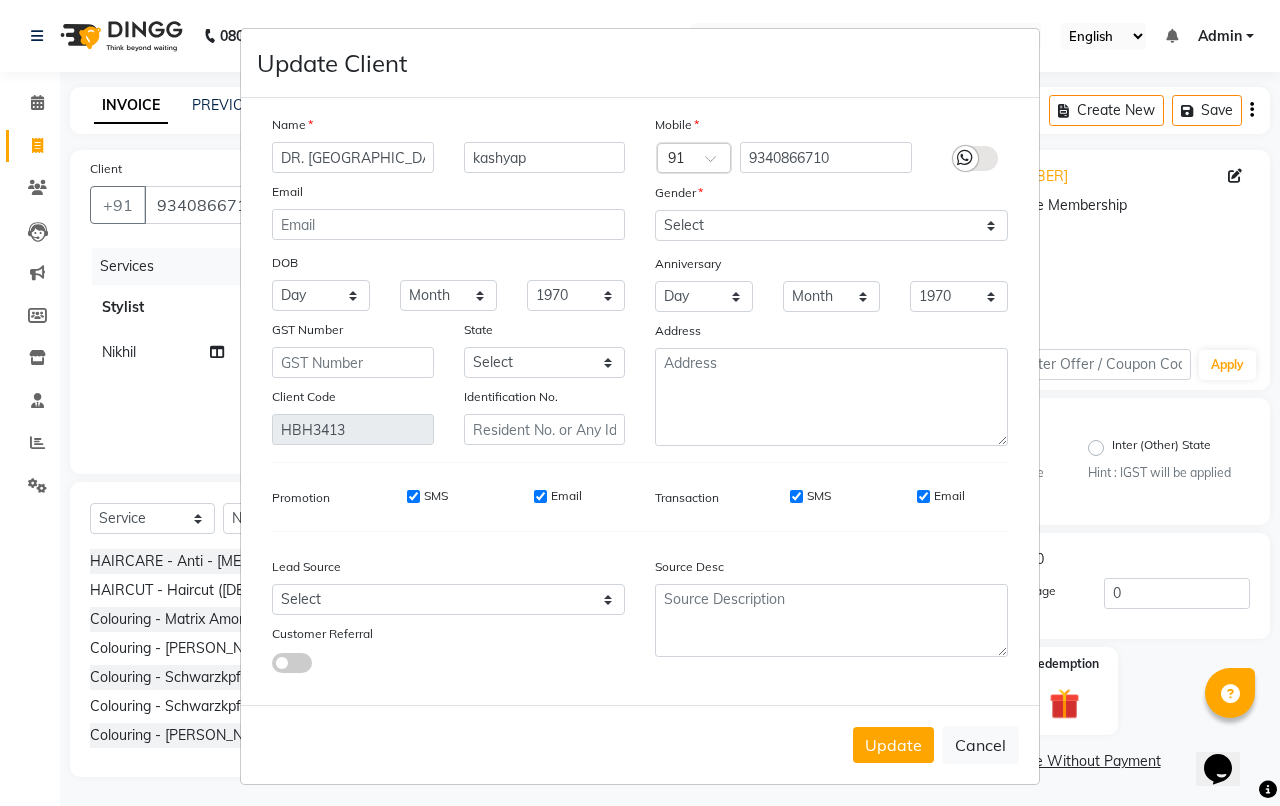 click at bounding box center (965, 158) 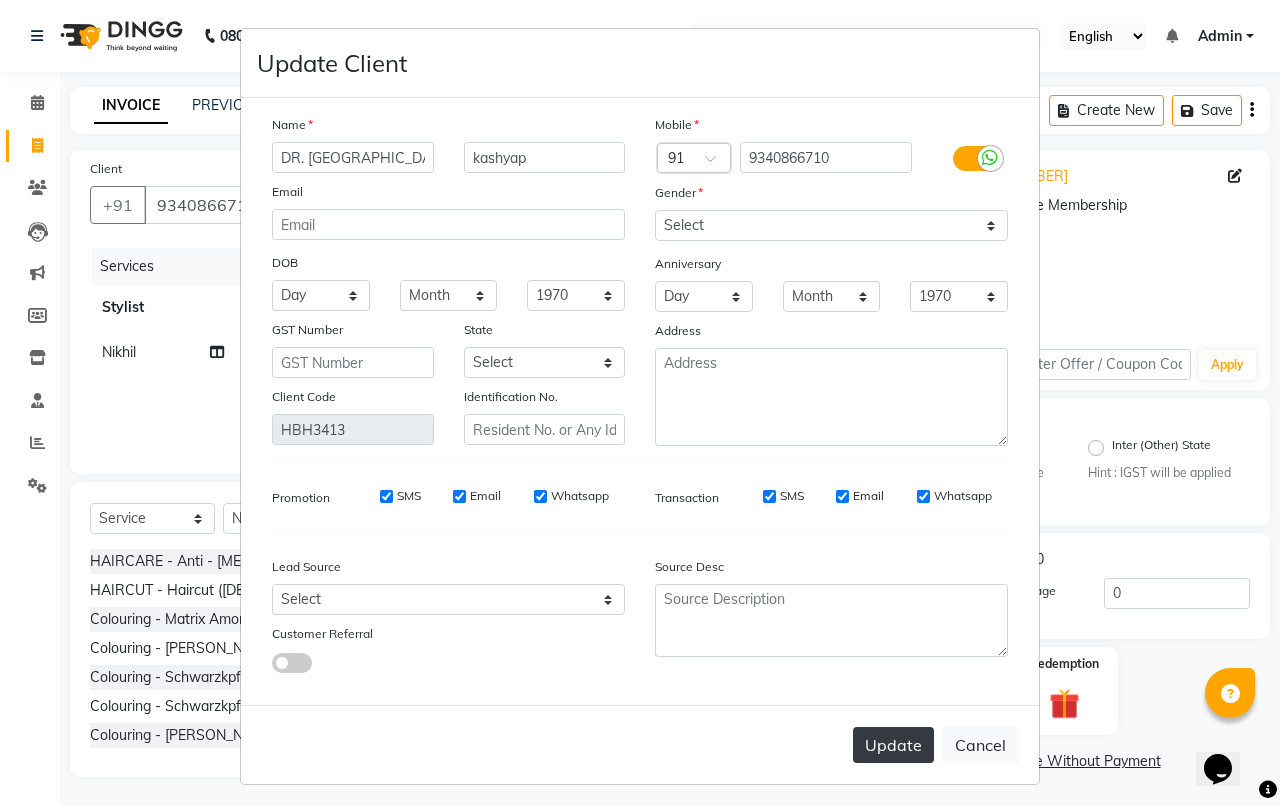 click on "Update" at bounding box center (893, 745) 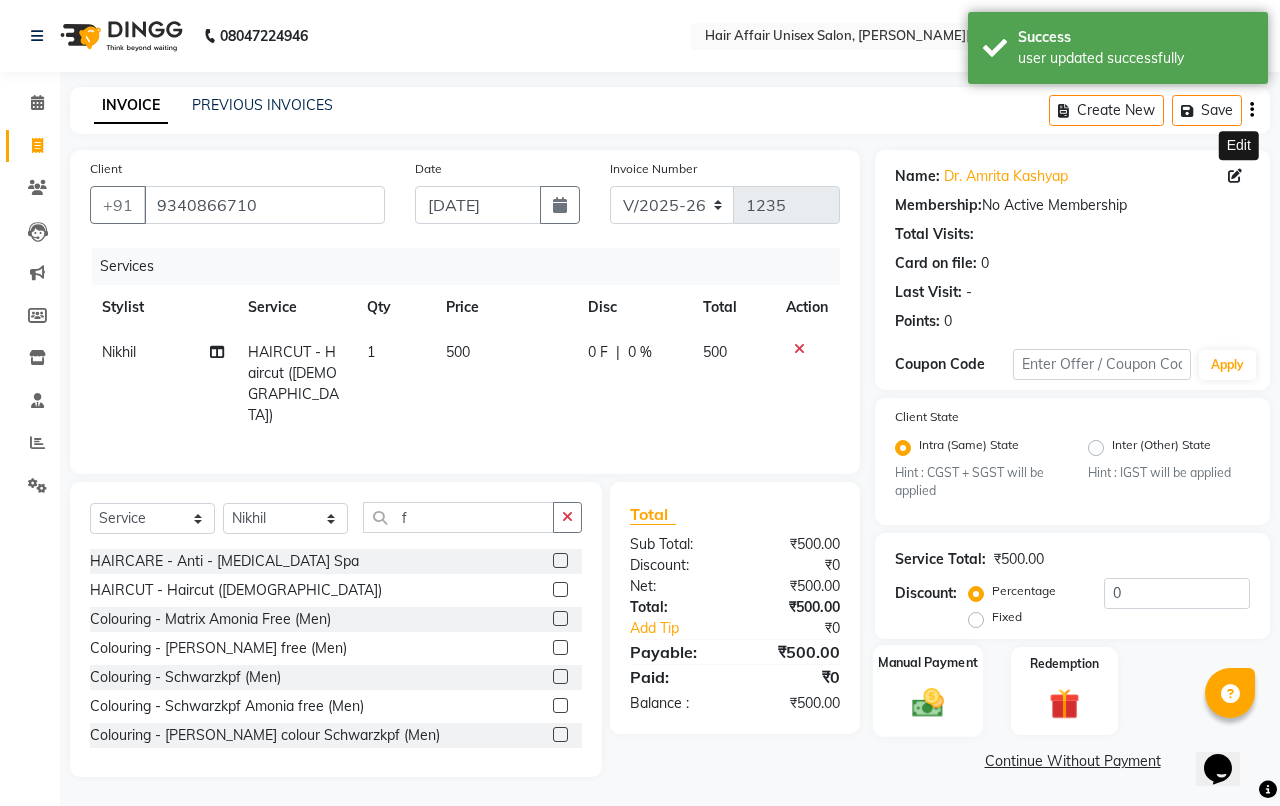 click on "Manual Payment" 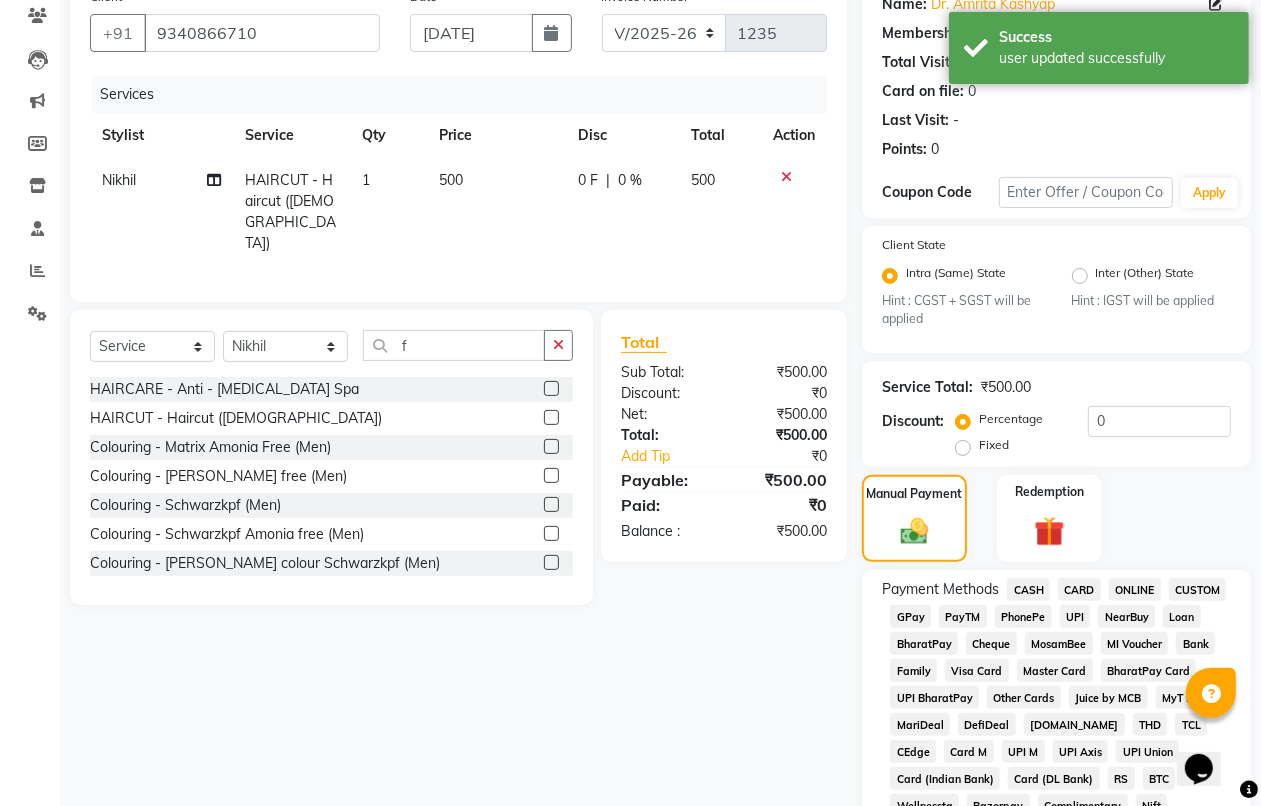 scroll, scrollTop: 375, scrollLeft: 0, axis: vertical 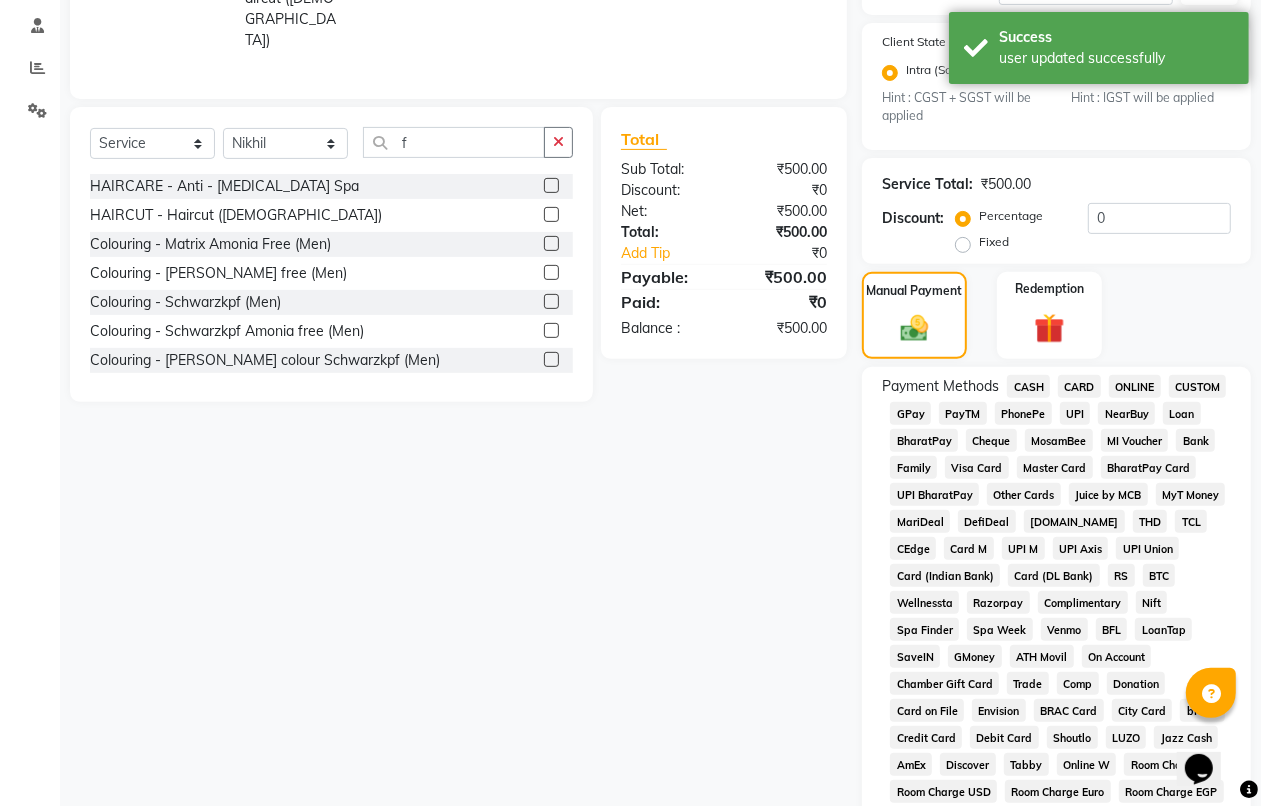 click on "PhonePe" 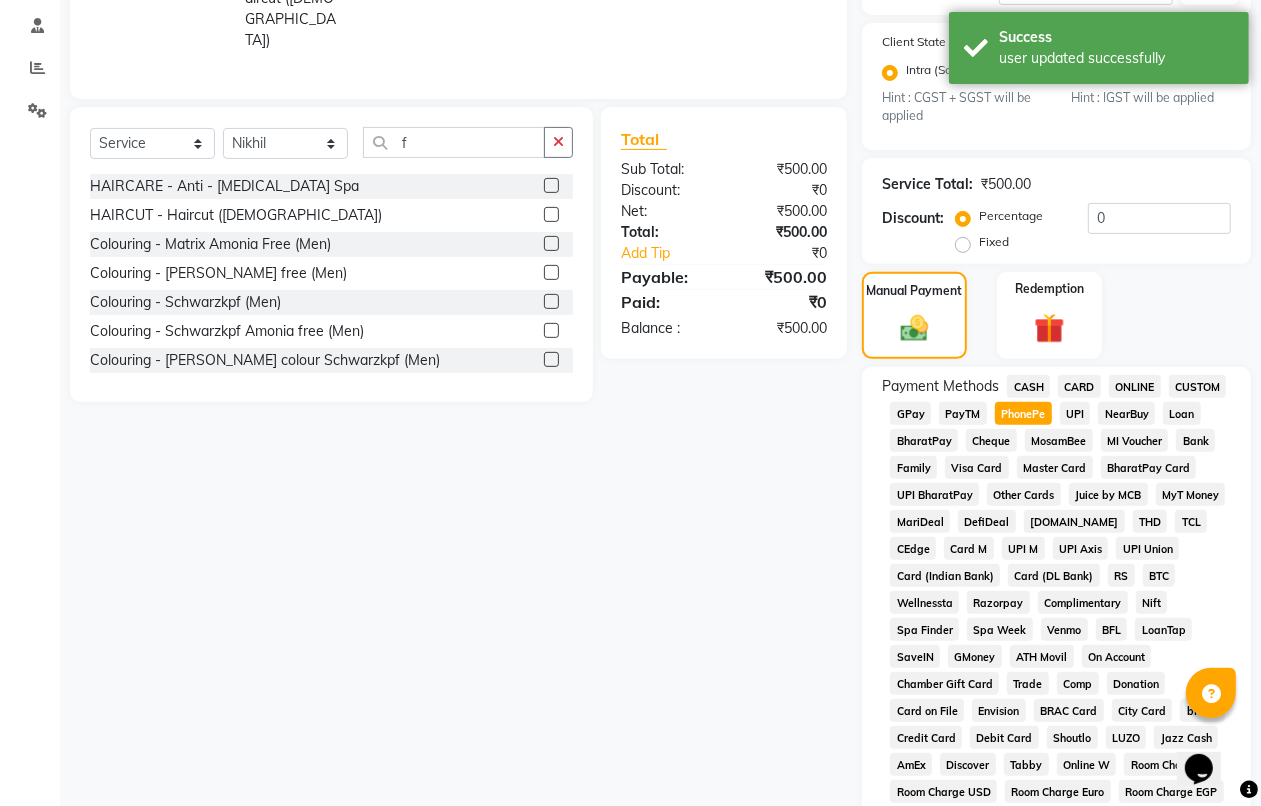 scroll, scrollTop: 876, scrollLeft: 0, axis: vertical 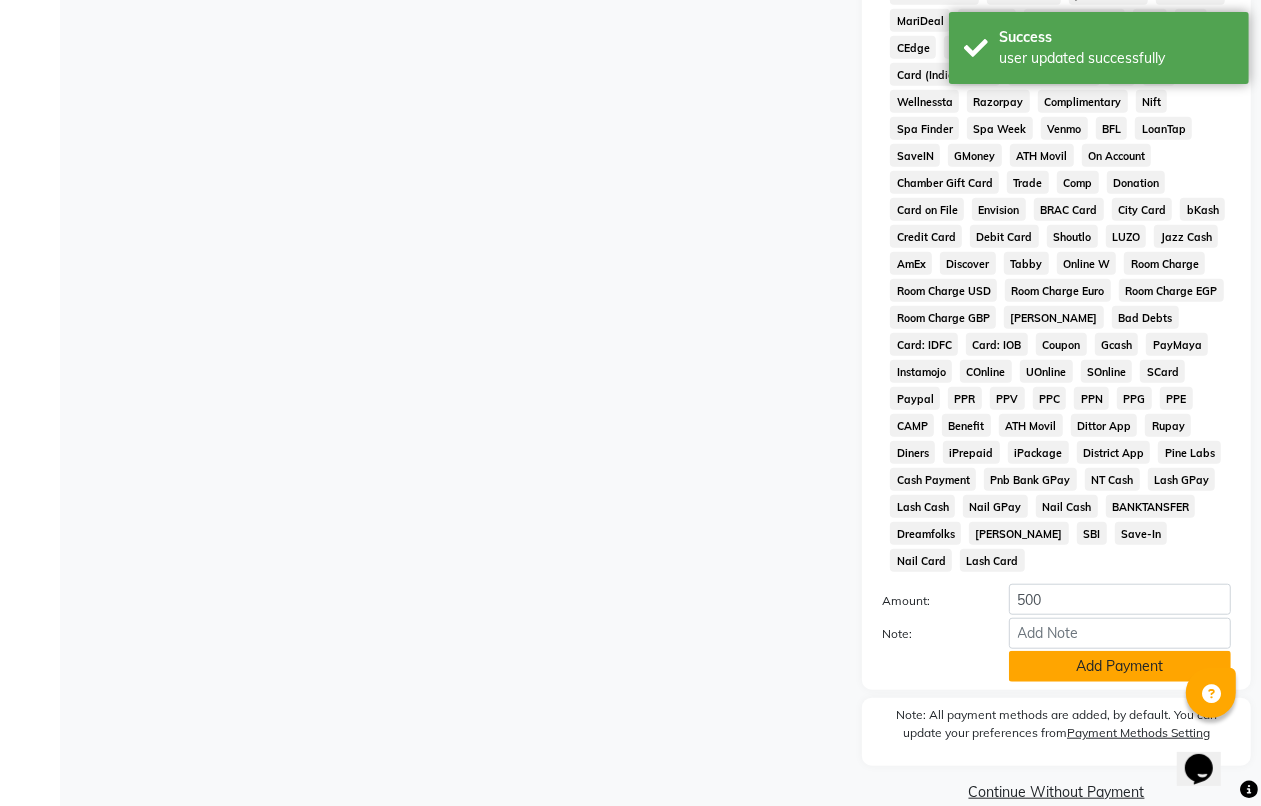 click on "Add Payment" 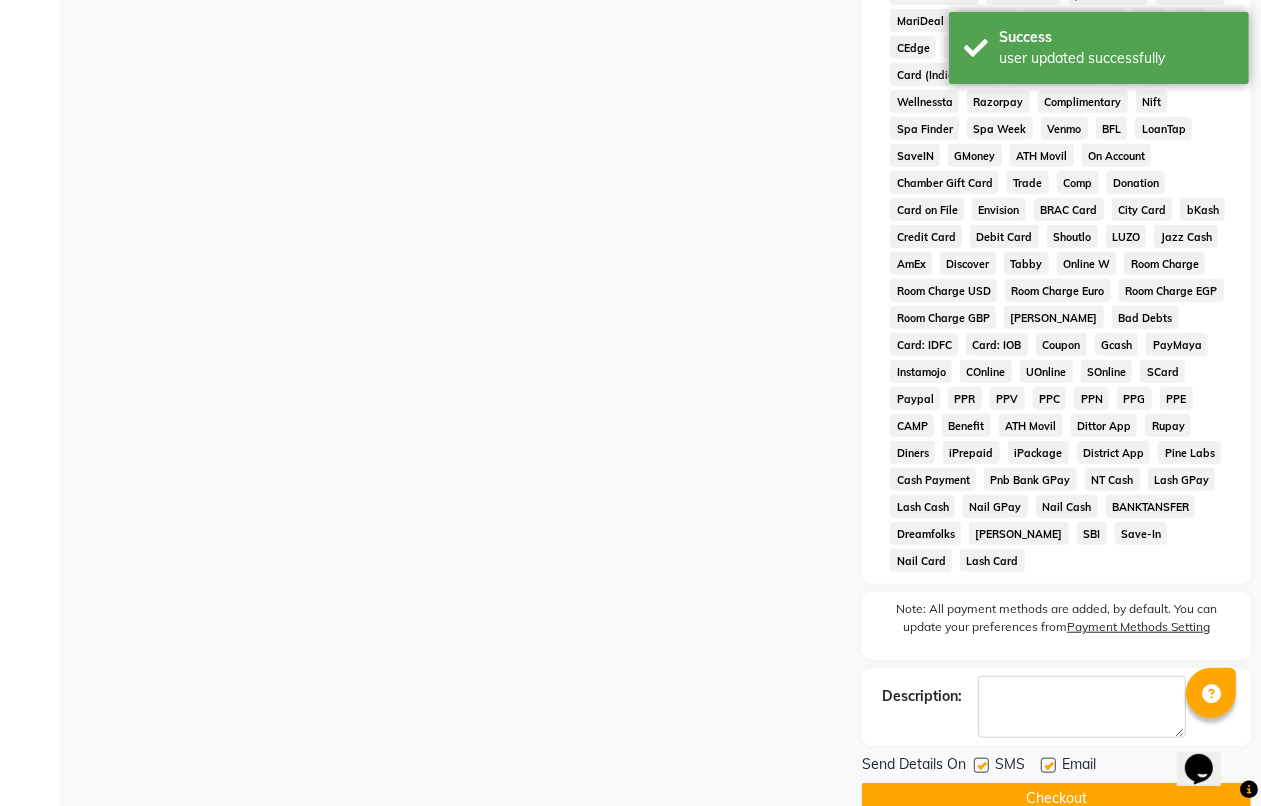 click on "Checkout" 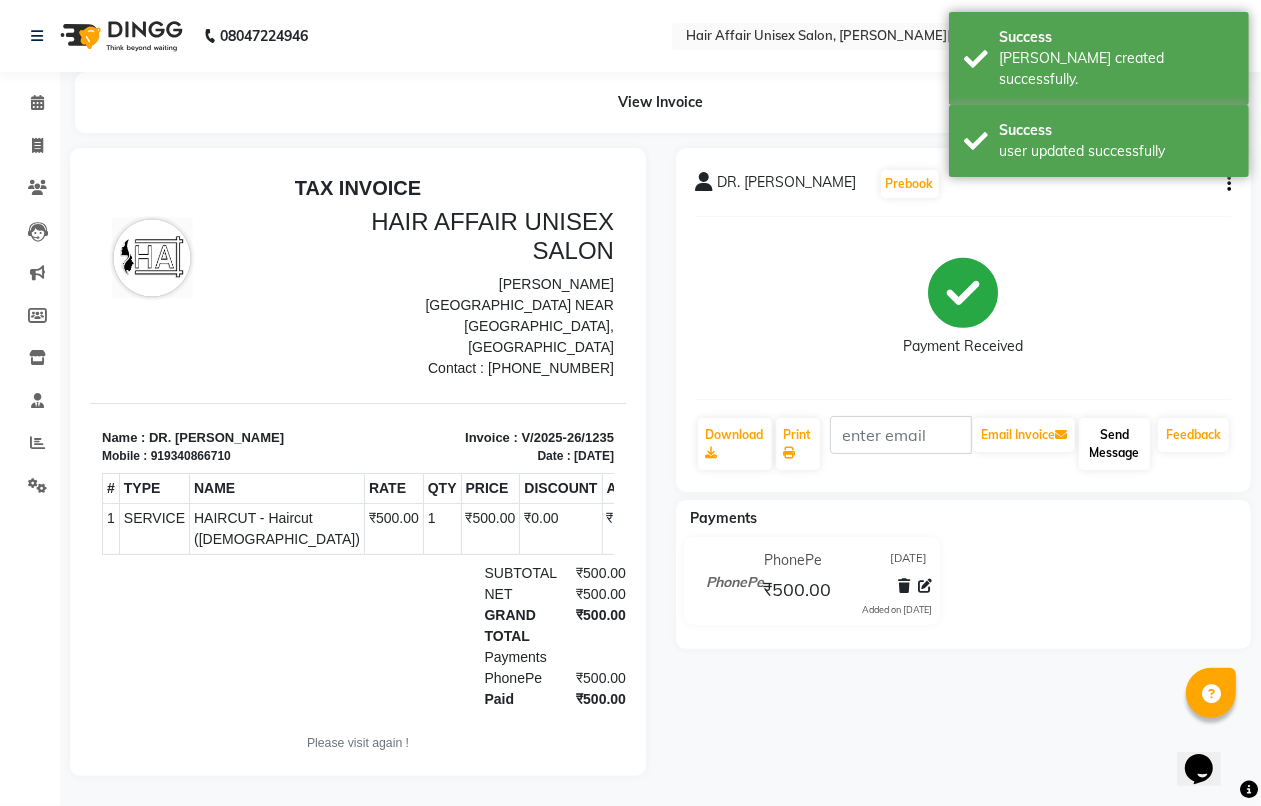 scroll, scrollTop: 0, scrollLeft: 0, axis: both 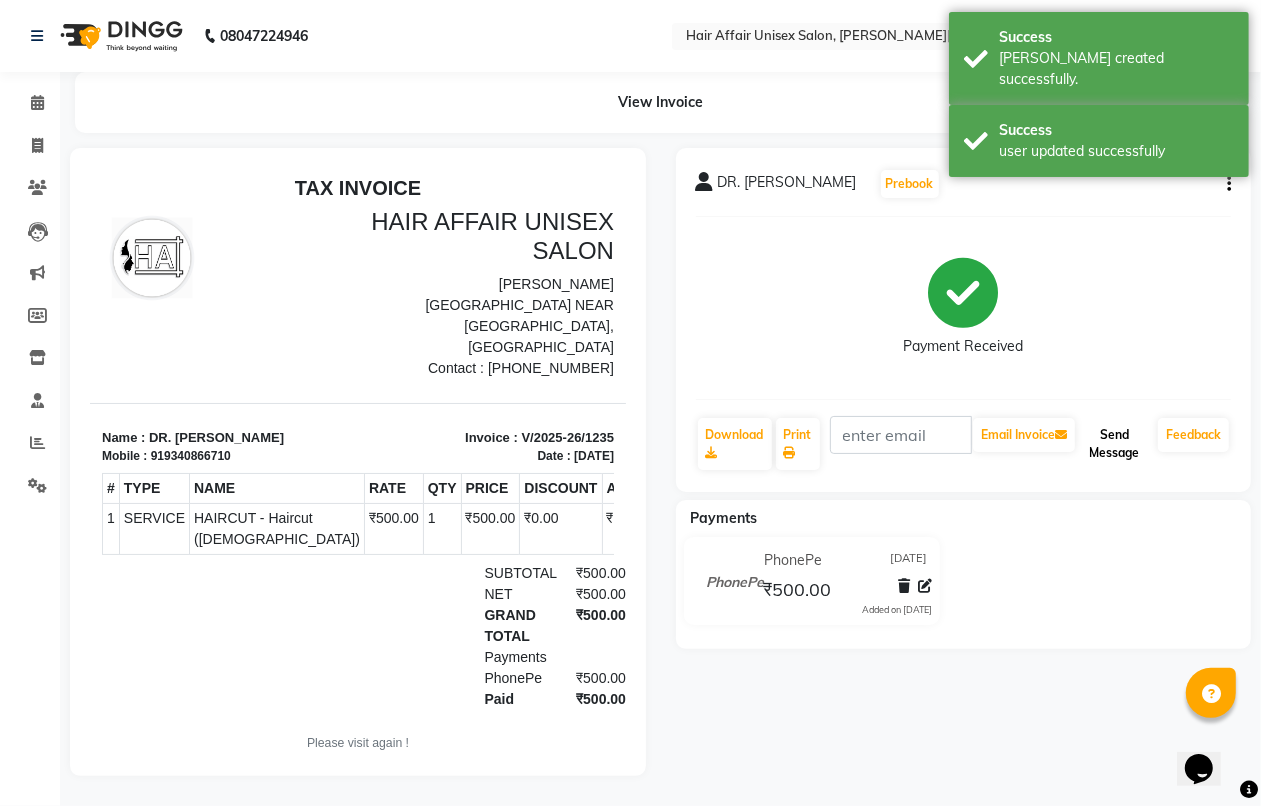 click on "Send Message" 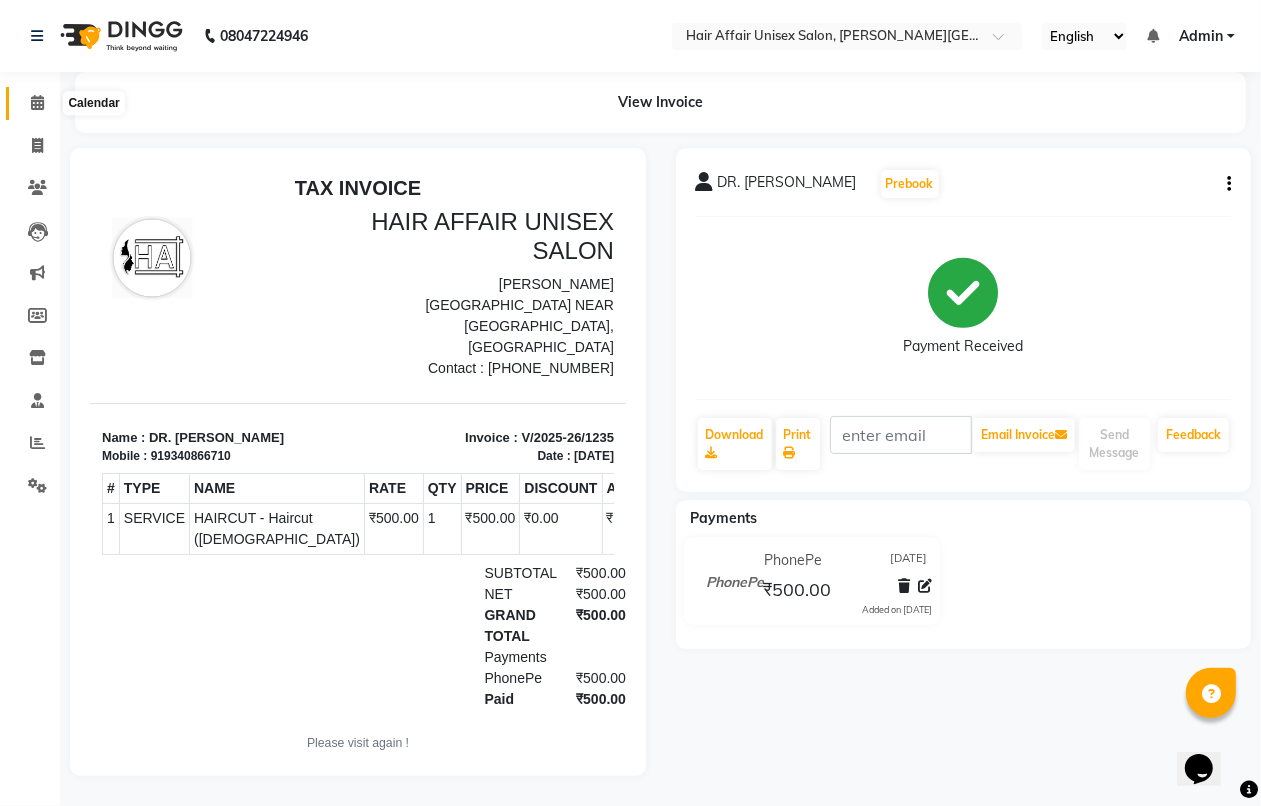 click 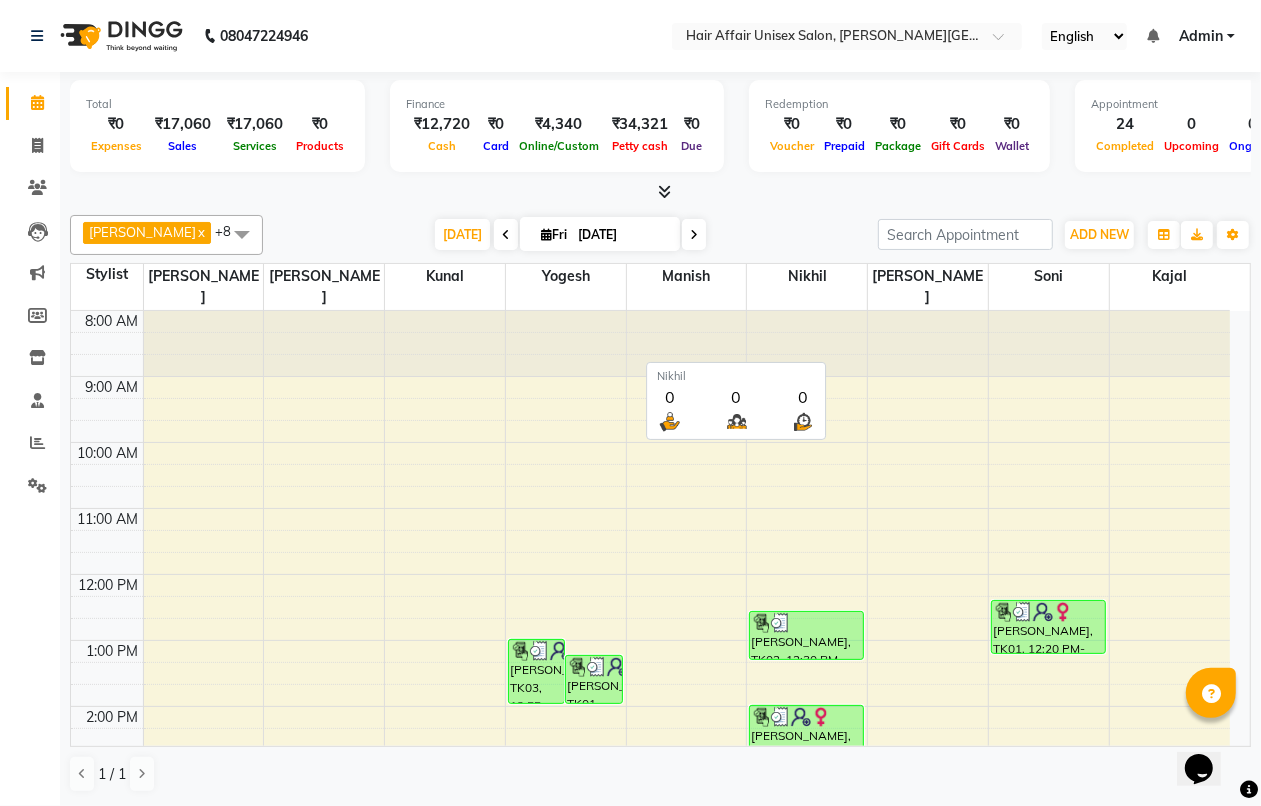 scroll, scrollTop: 1, scrollLeft: 0, axis: vertical 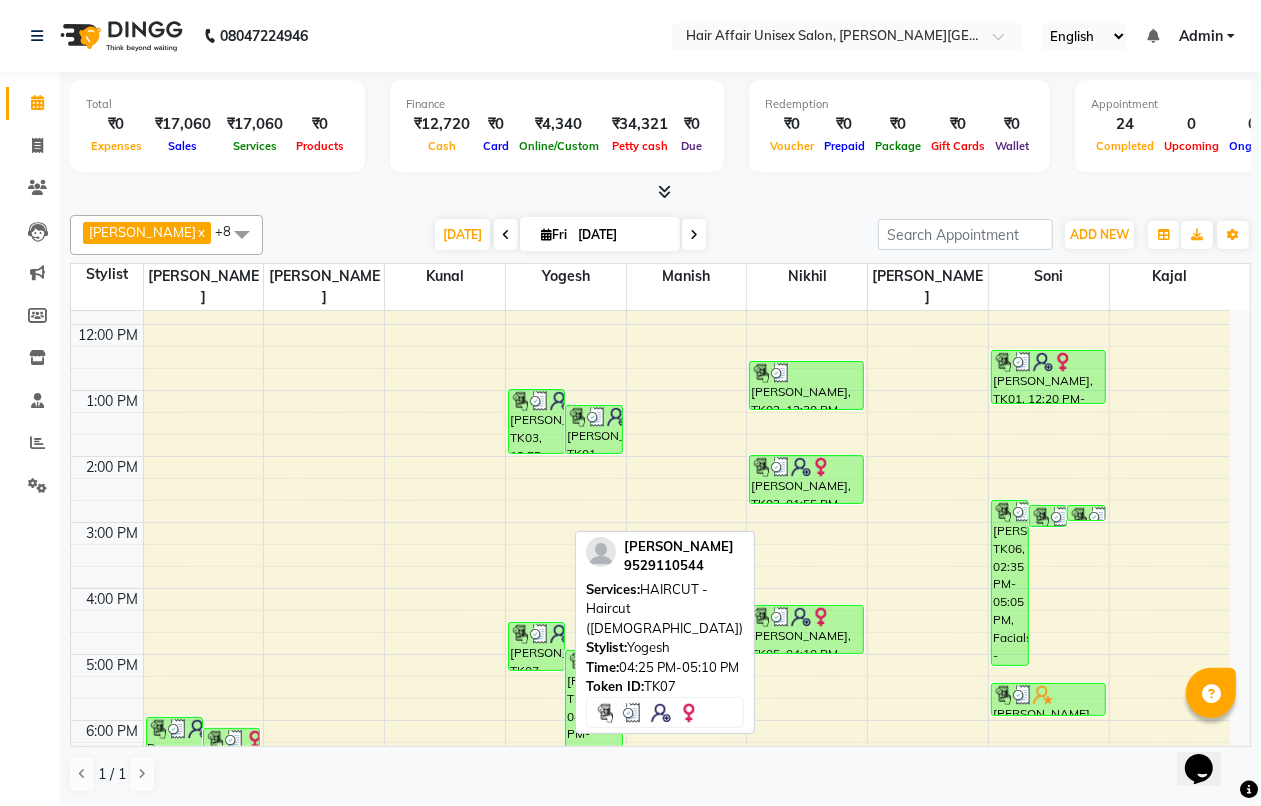 click on "Rohini Bachhav, TK07, 04:25 PM-05:10 PM, HAIRCUT - Haircut (female)" at bounding box center [536, 646] 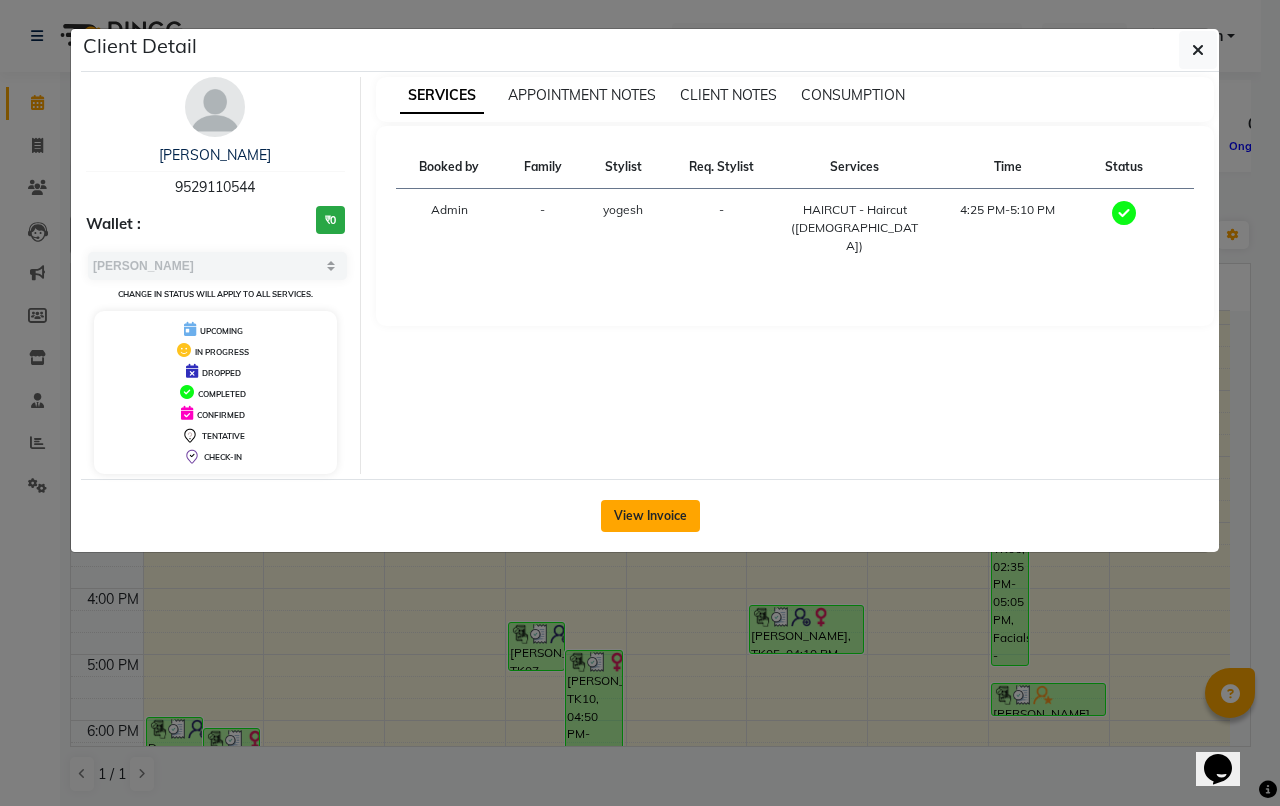 click on "View Invoice" 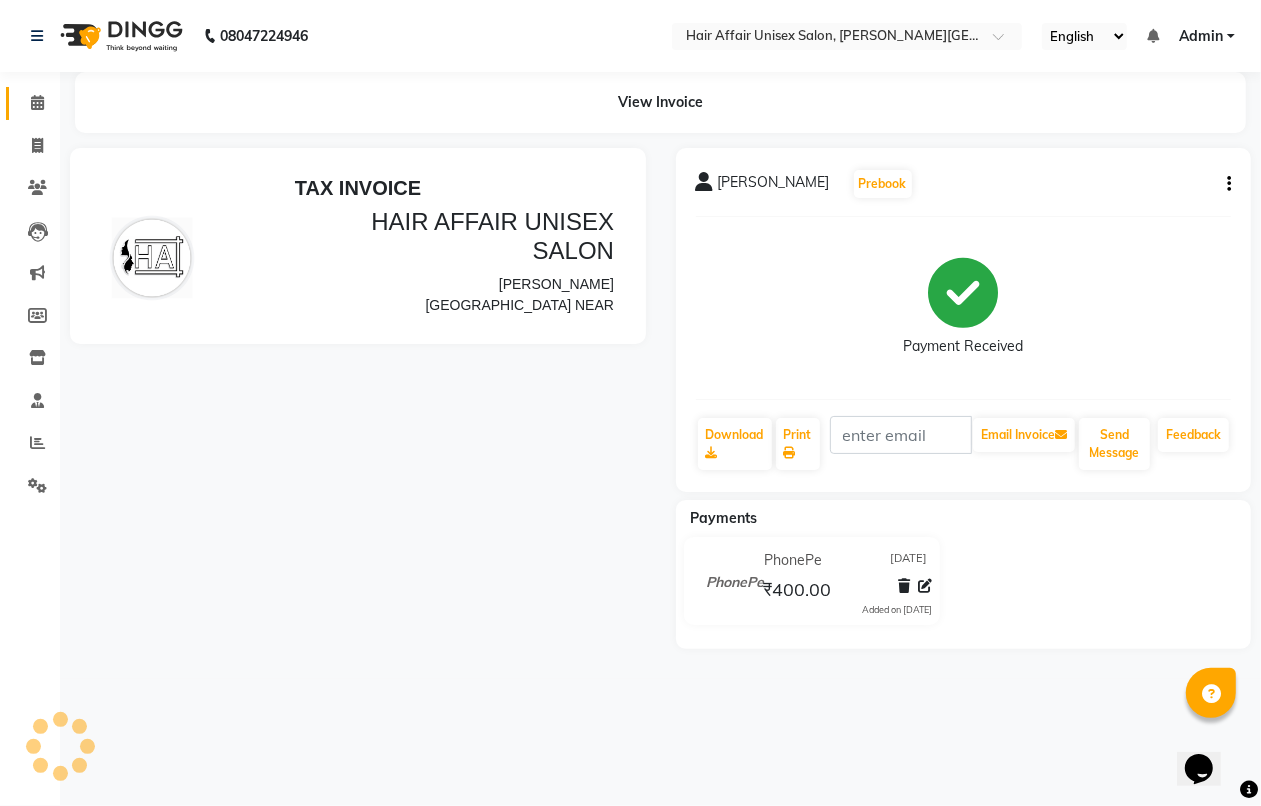 scroll, scrollTop: 0, scrollLeft: 0, axis: both 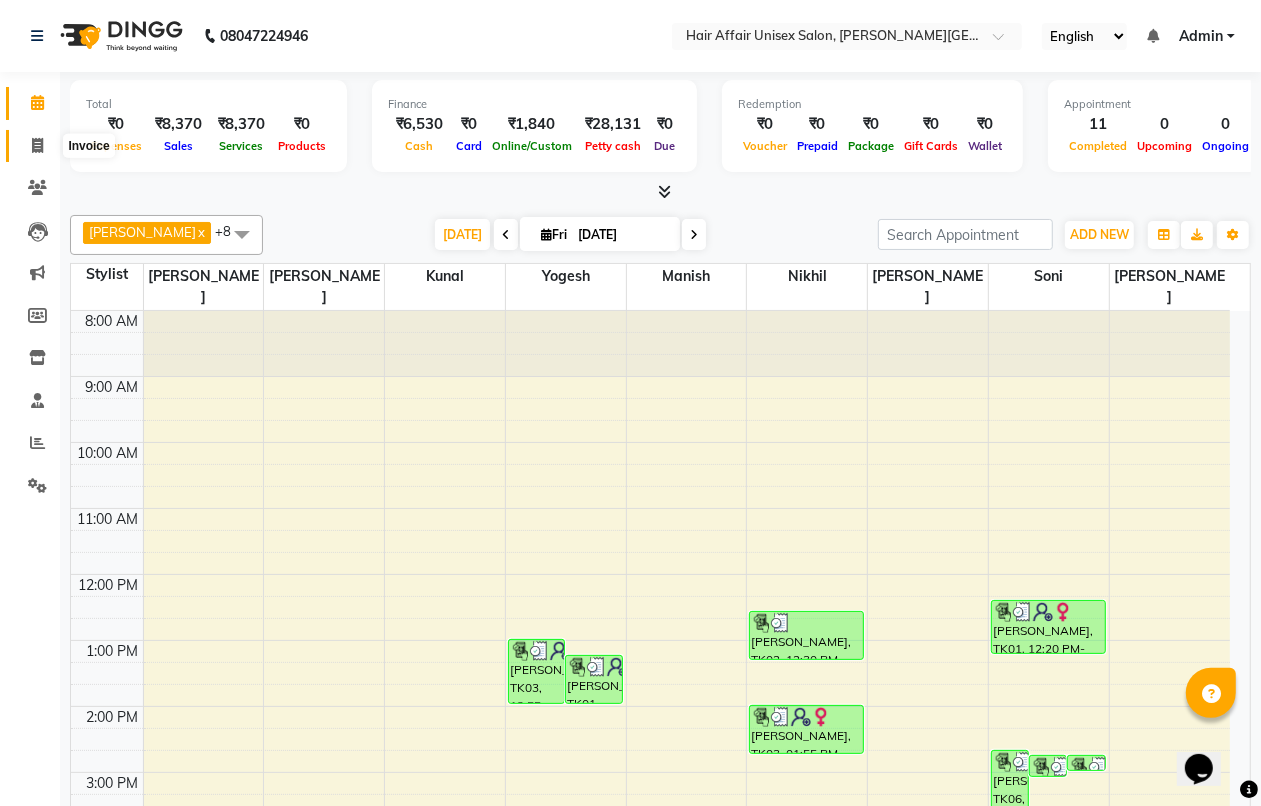 click 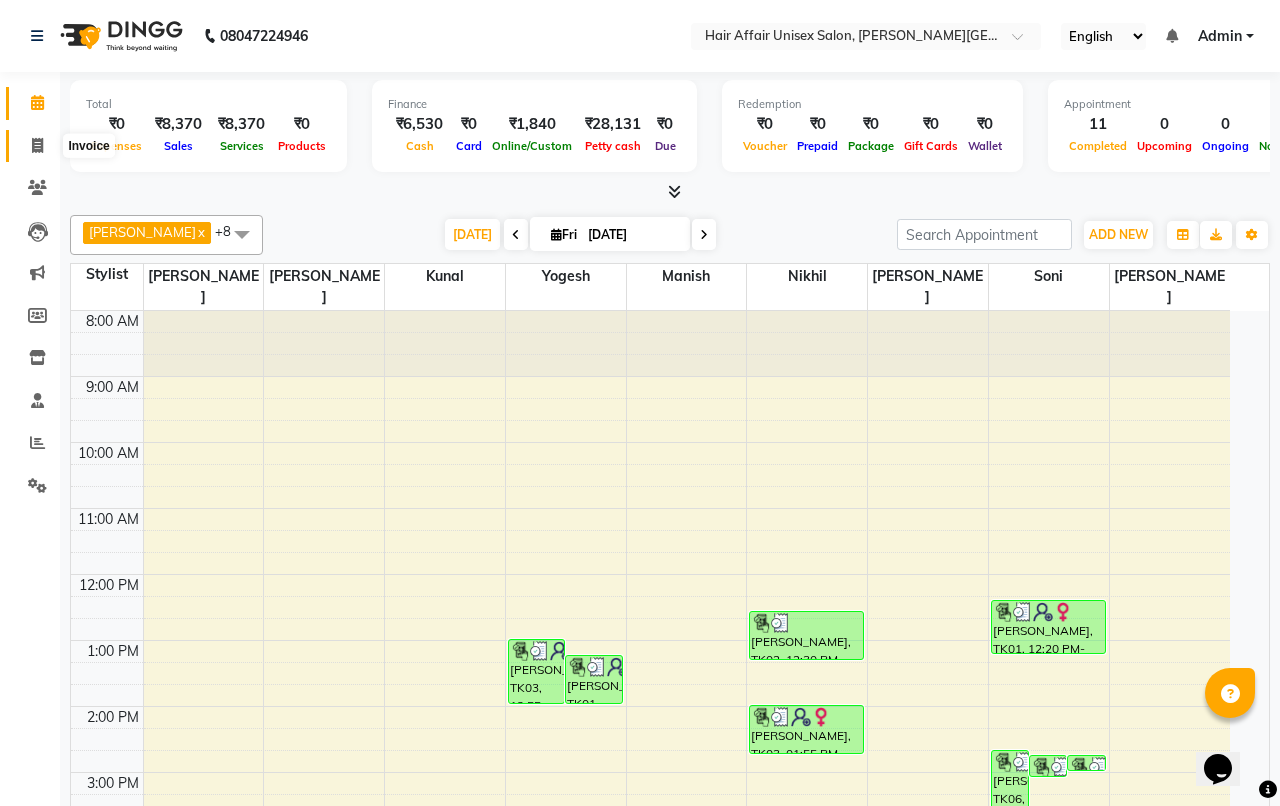 select on "6225" 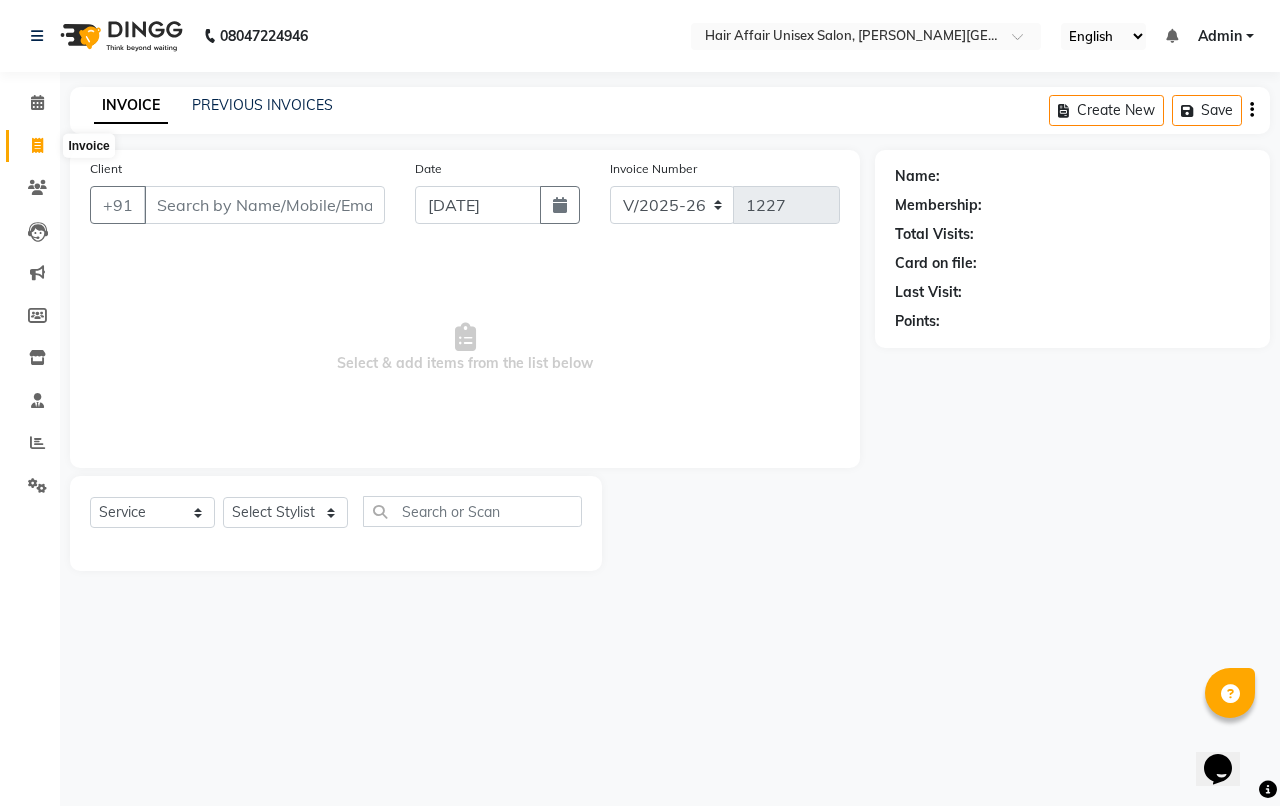click 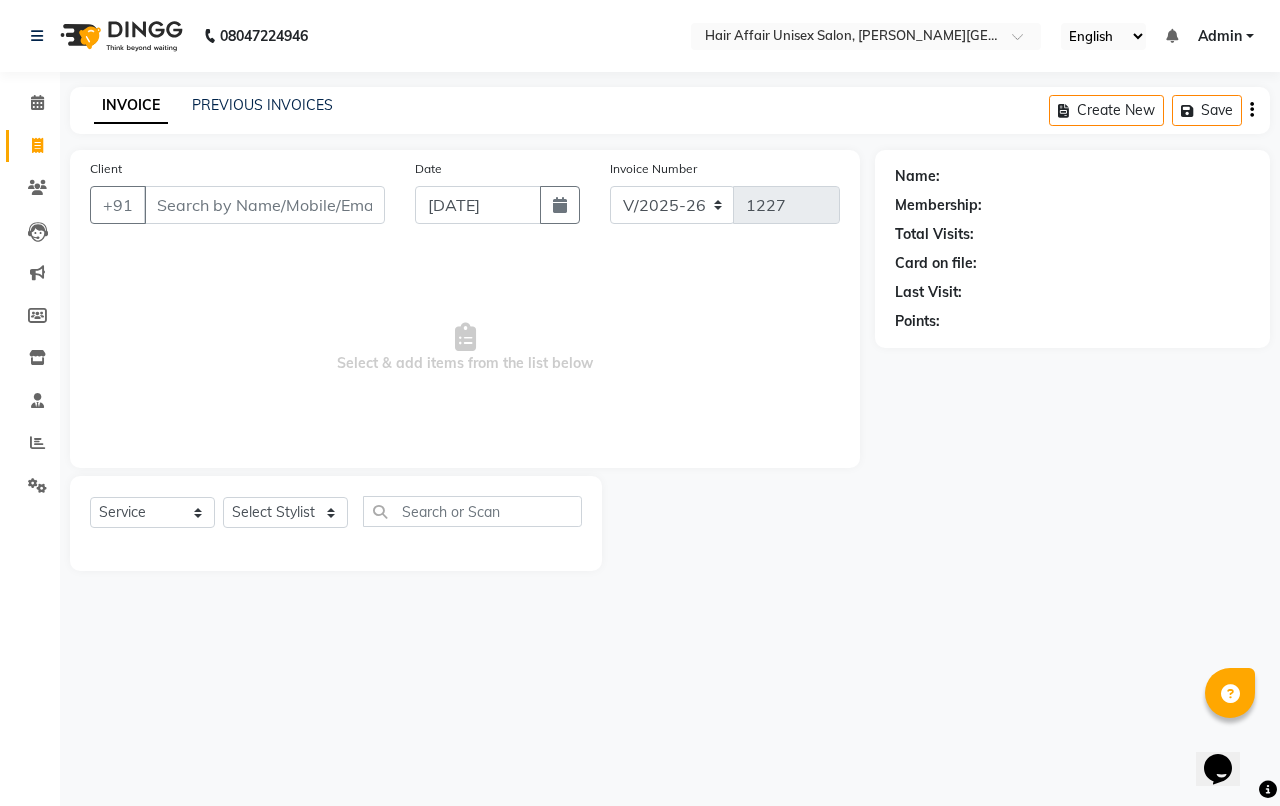 click on "Calendar  Invoice  Clients  Leads   Marketing  Members  Inventory  Staff  Reports  Settings Completed InProgress Upcoming Dropped Tentative Check-In Confirm Bookings Generate Report Segments Page Builder" 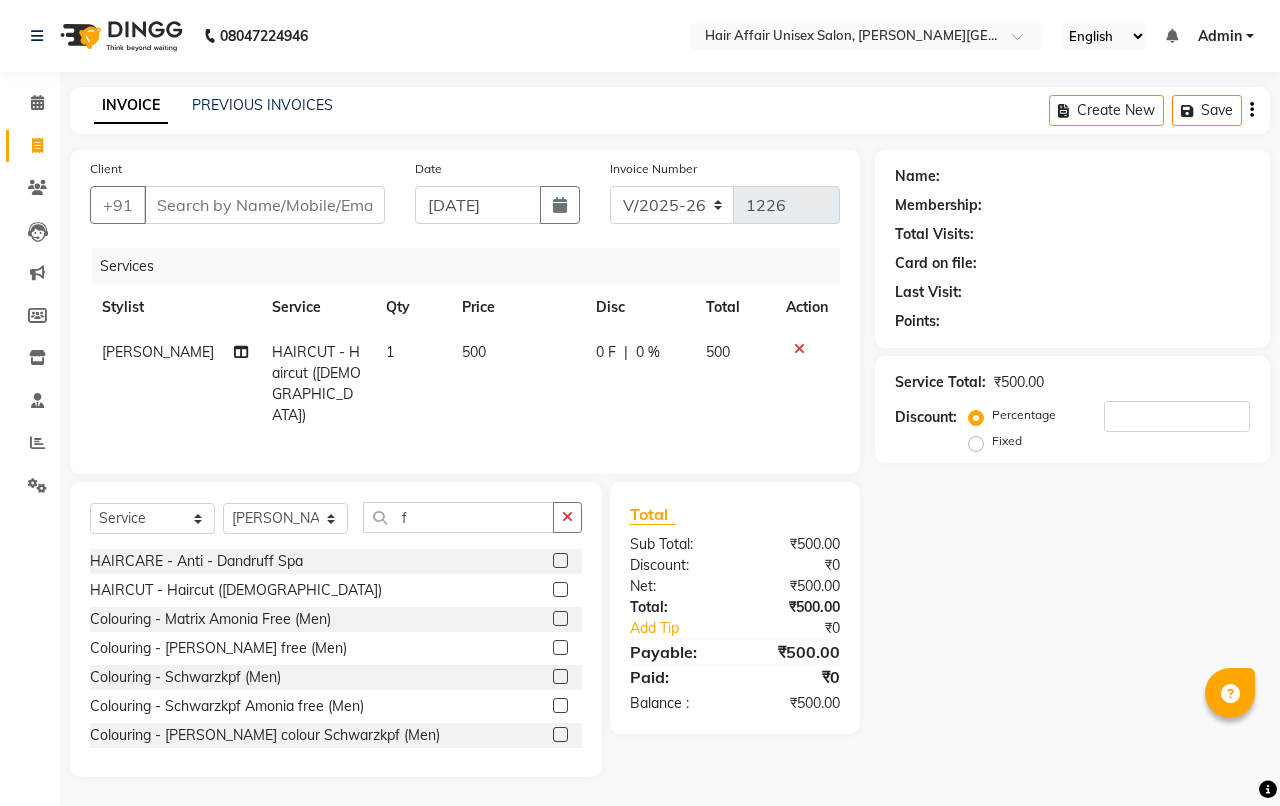 select on "6225" 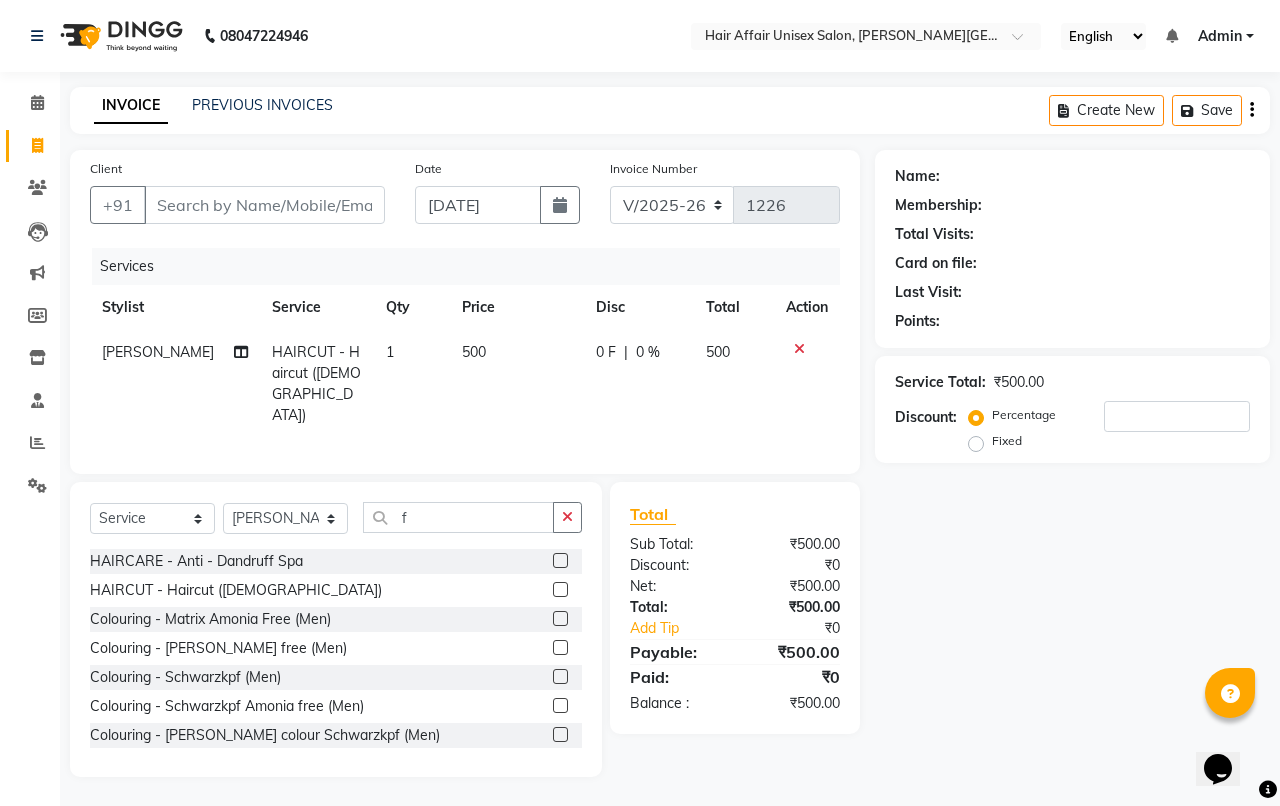 scroll, scrollTop: 0, scrollLeft: 0, axis: both 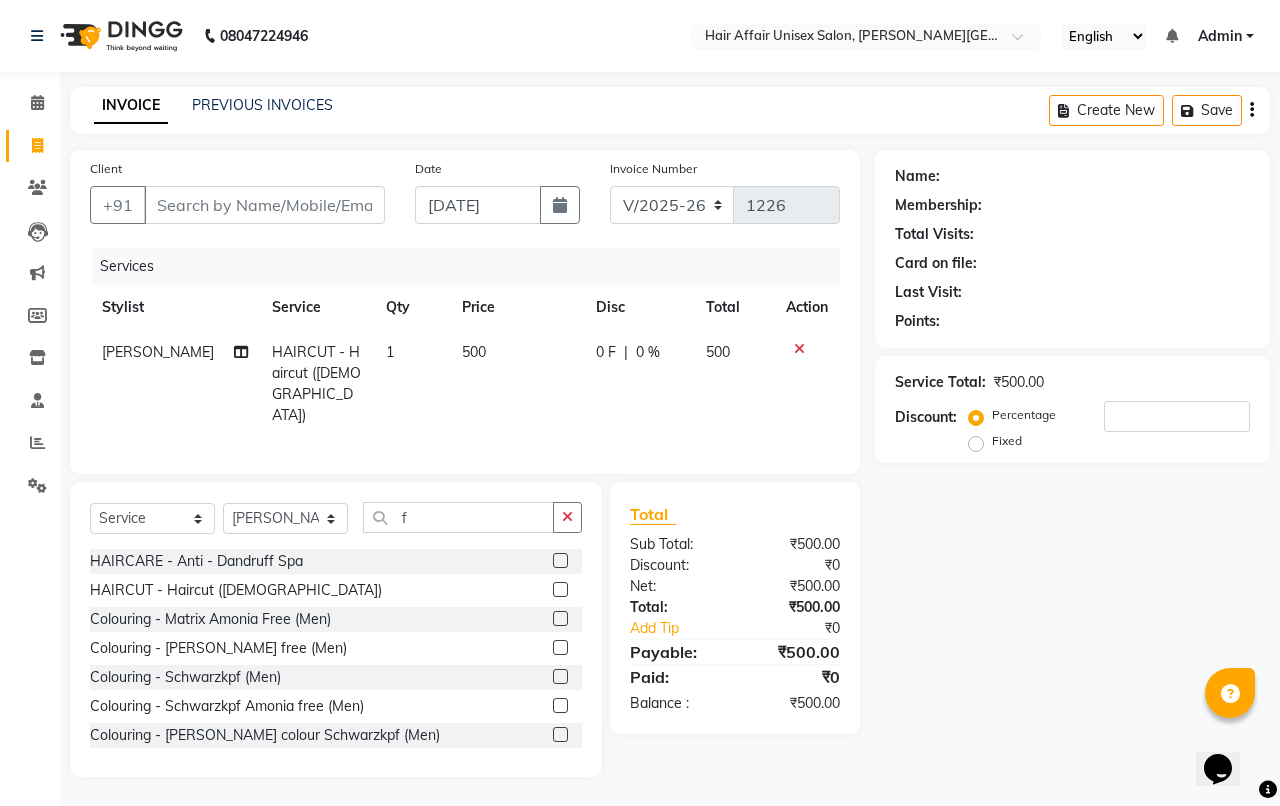 click 